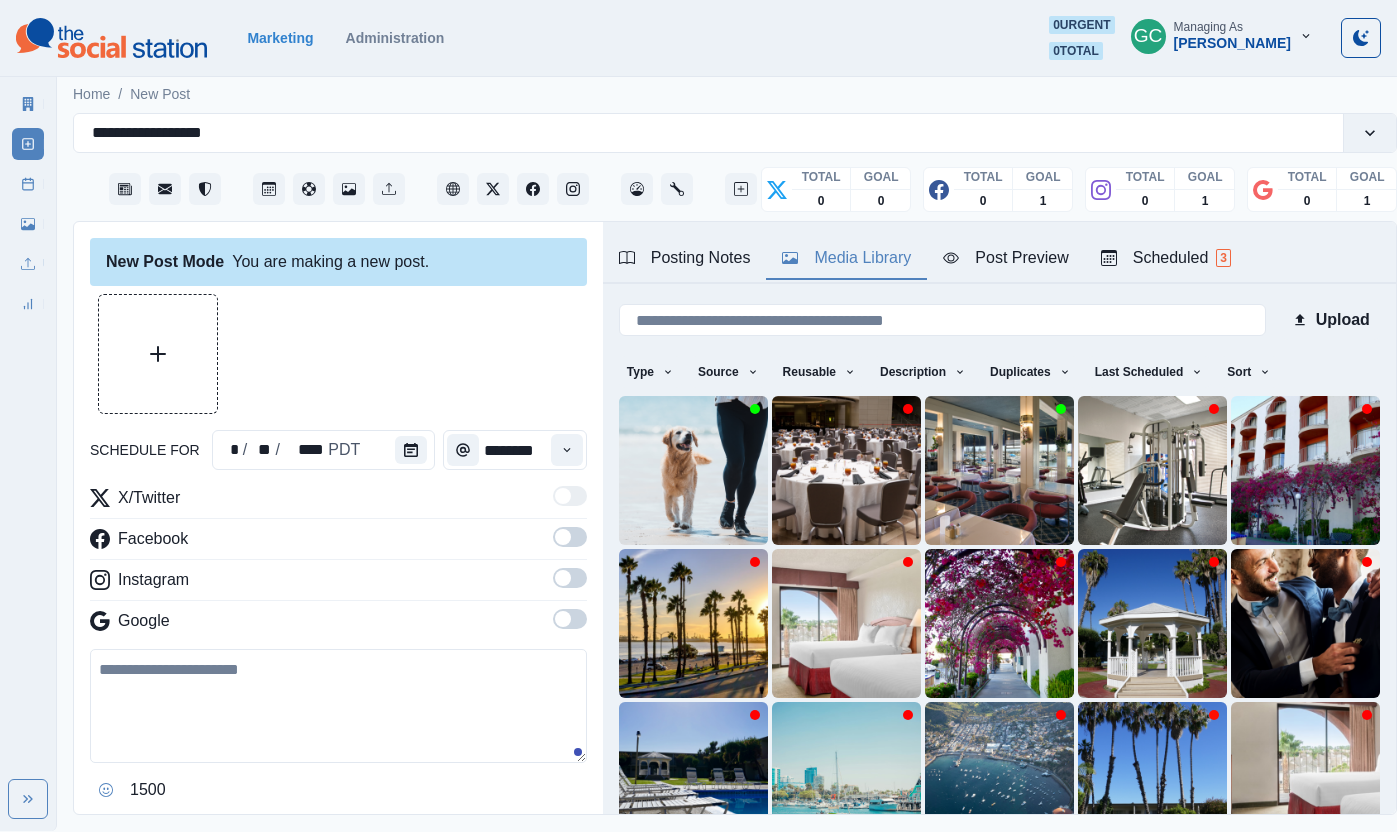 scroll, scrollTop: 0, scrollLeft: 5, axis: horizontal 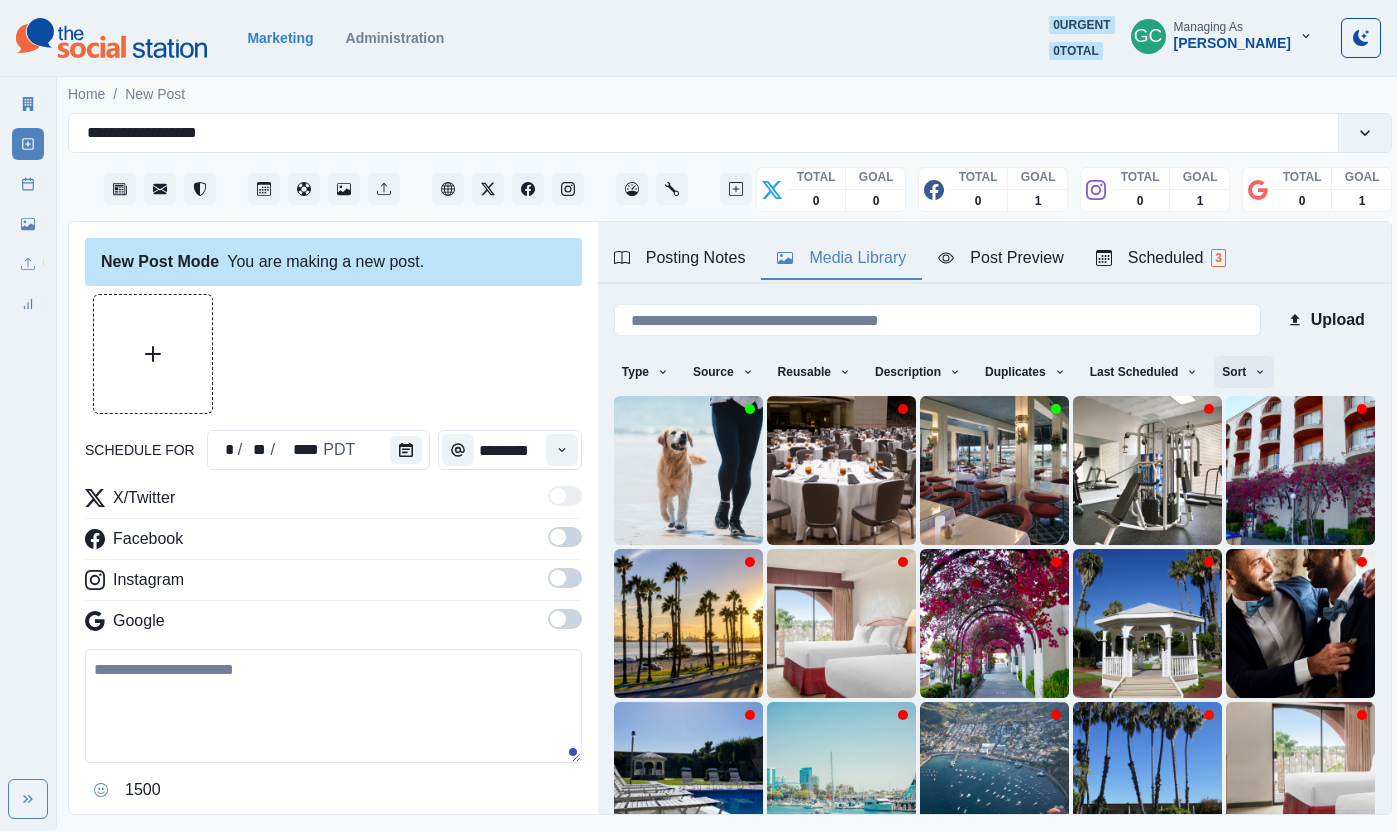 click on "Sort" at bounding box center (1244, 372) 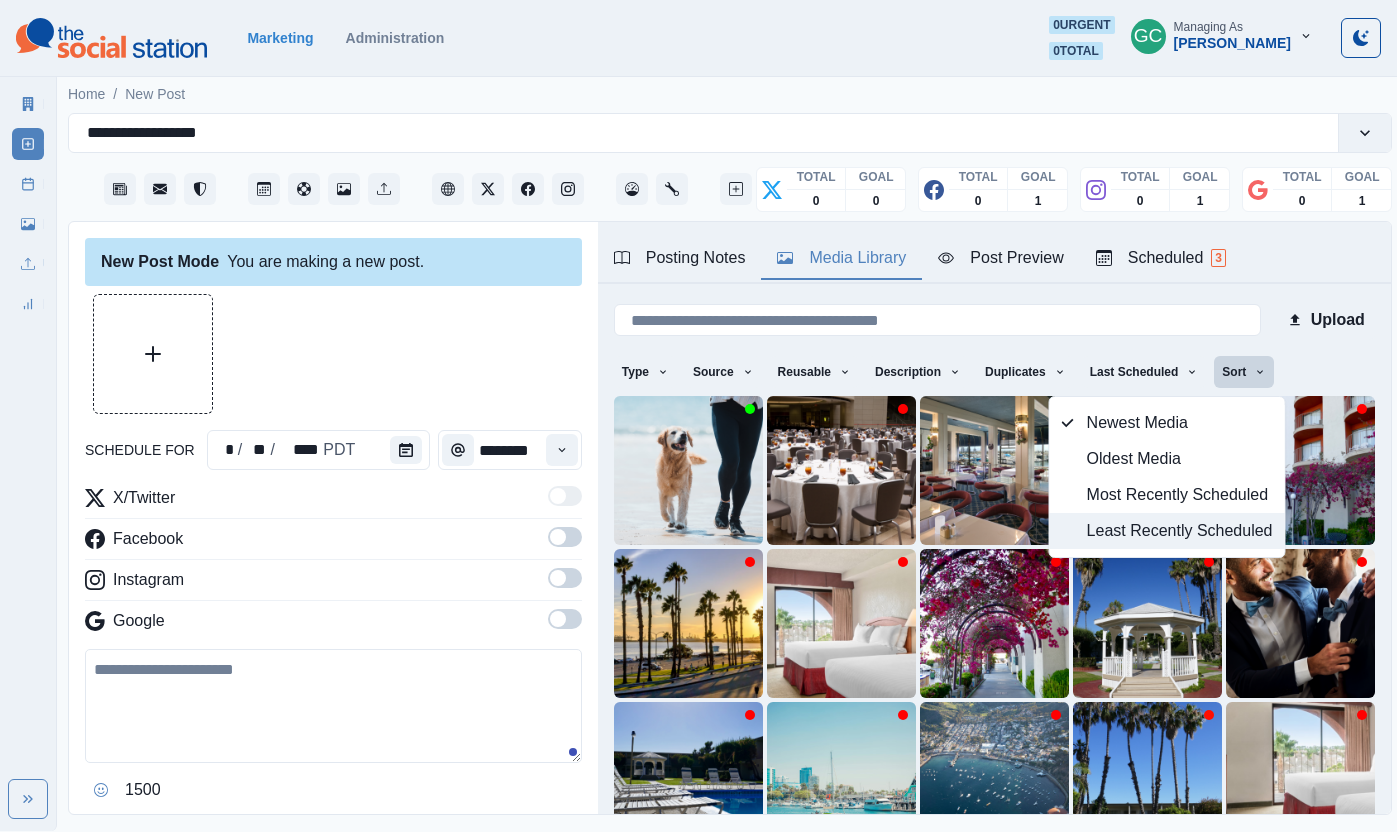 click on "Least Recently Scheduled" at bounding box center [1180, 531] 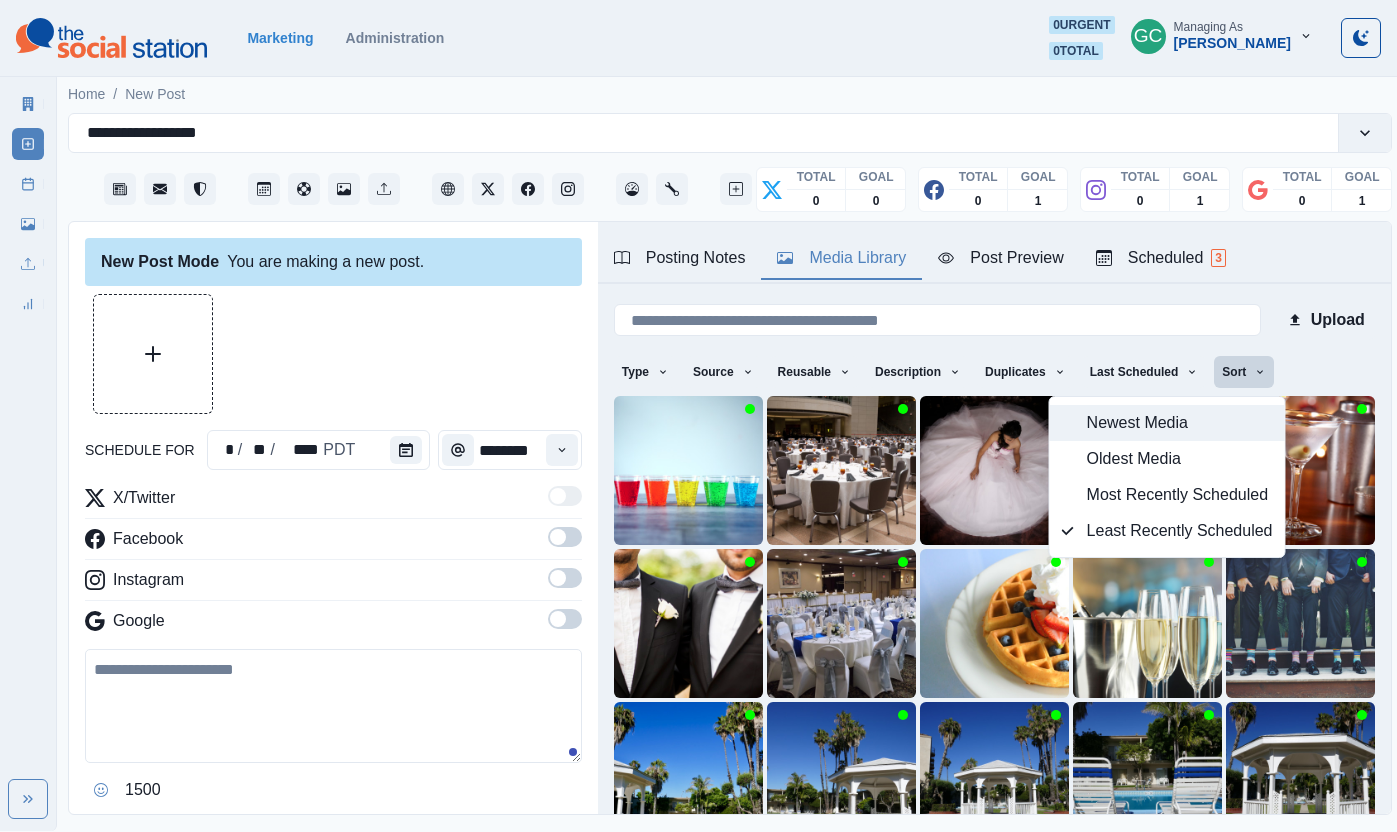 scroll, scrollTop: 0, scrollLeft: 8, axis: horizontal 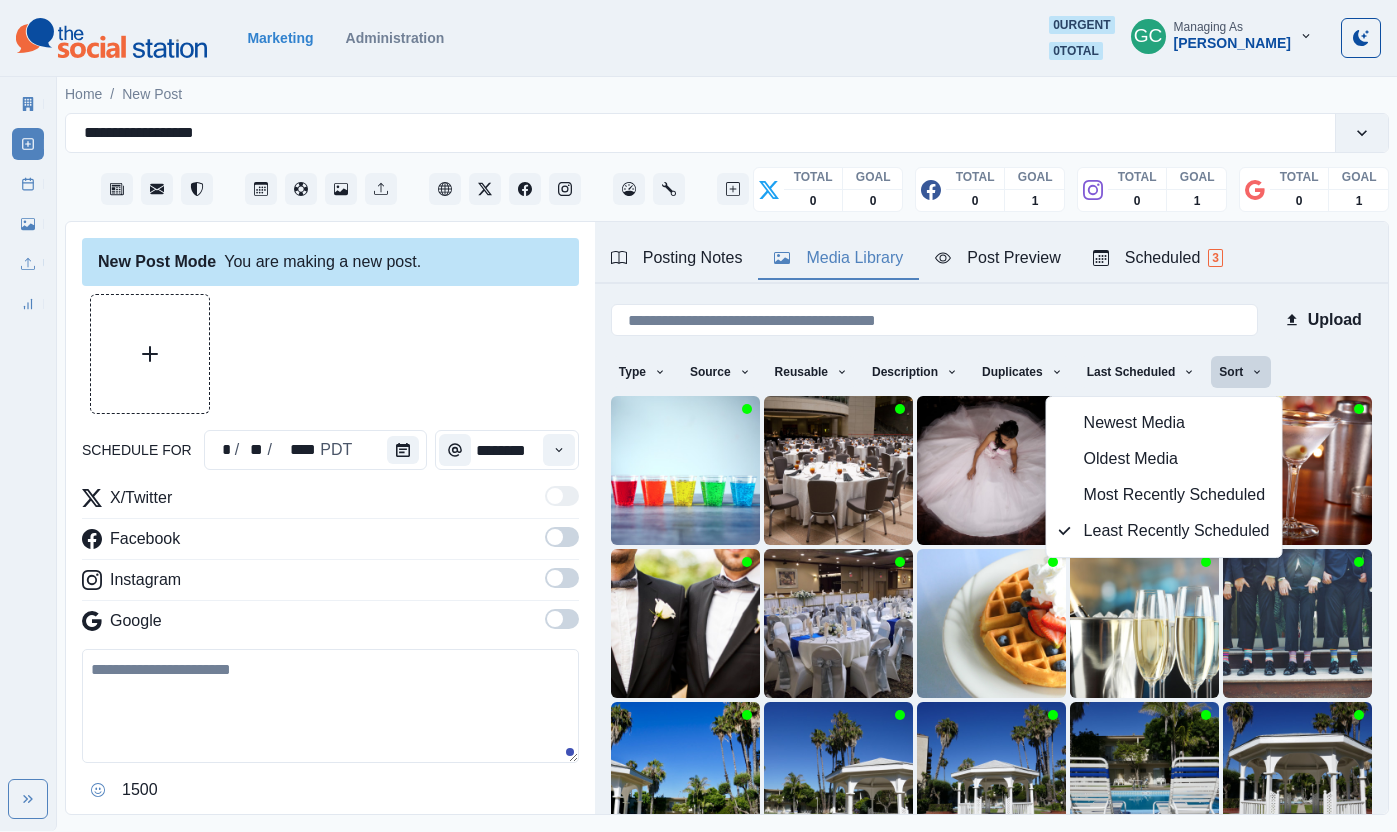 click on "Posting Notes Media Library Post Preview Scheduled 3" at bounding box center [991, 253] 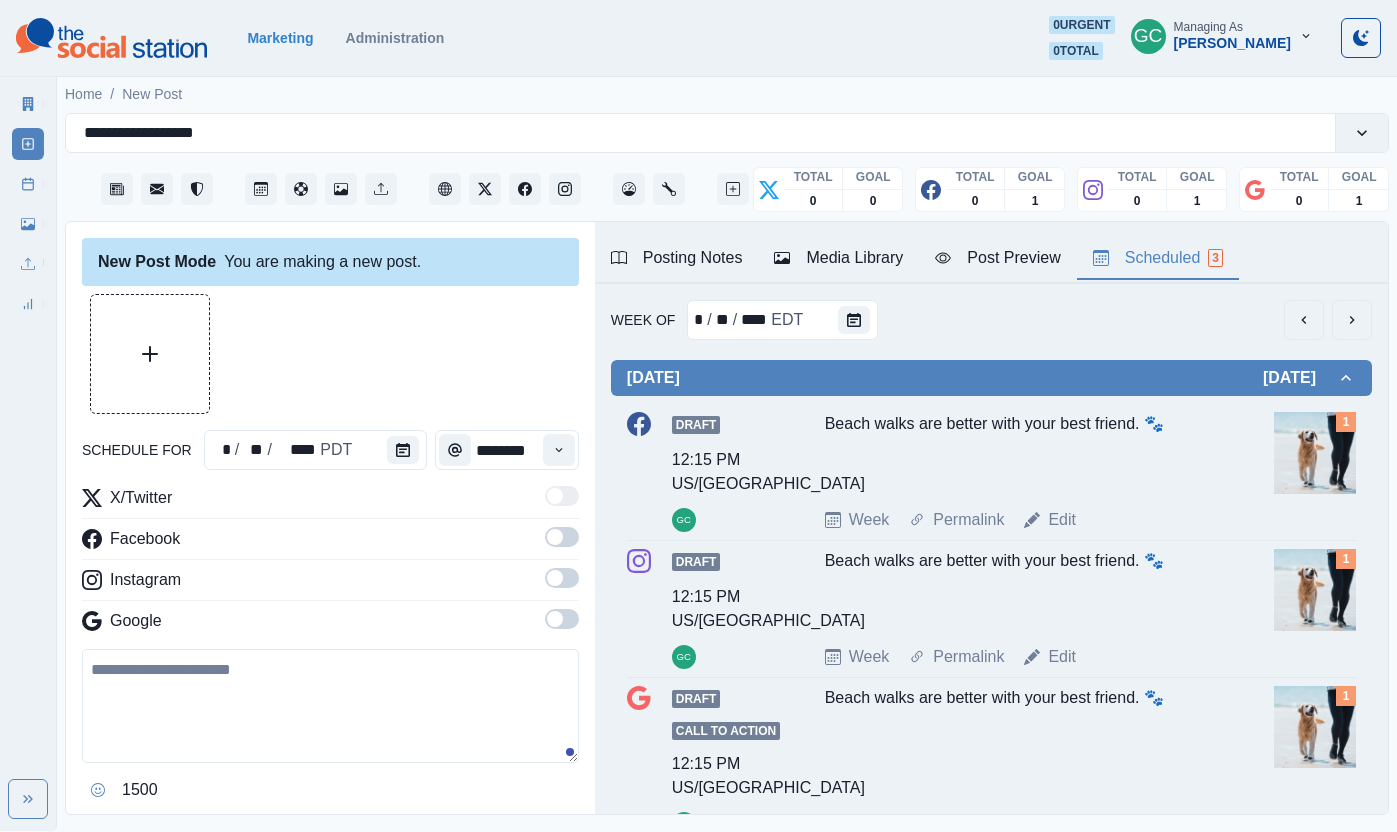 drag, startPoint x: 1183, startPoint y: 268, endPoint x: 1163, endPoint y: 297, distance: 35.22783 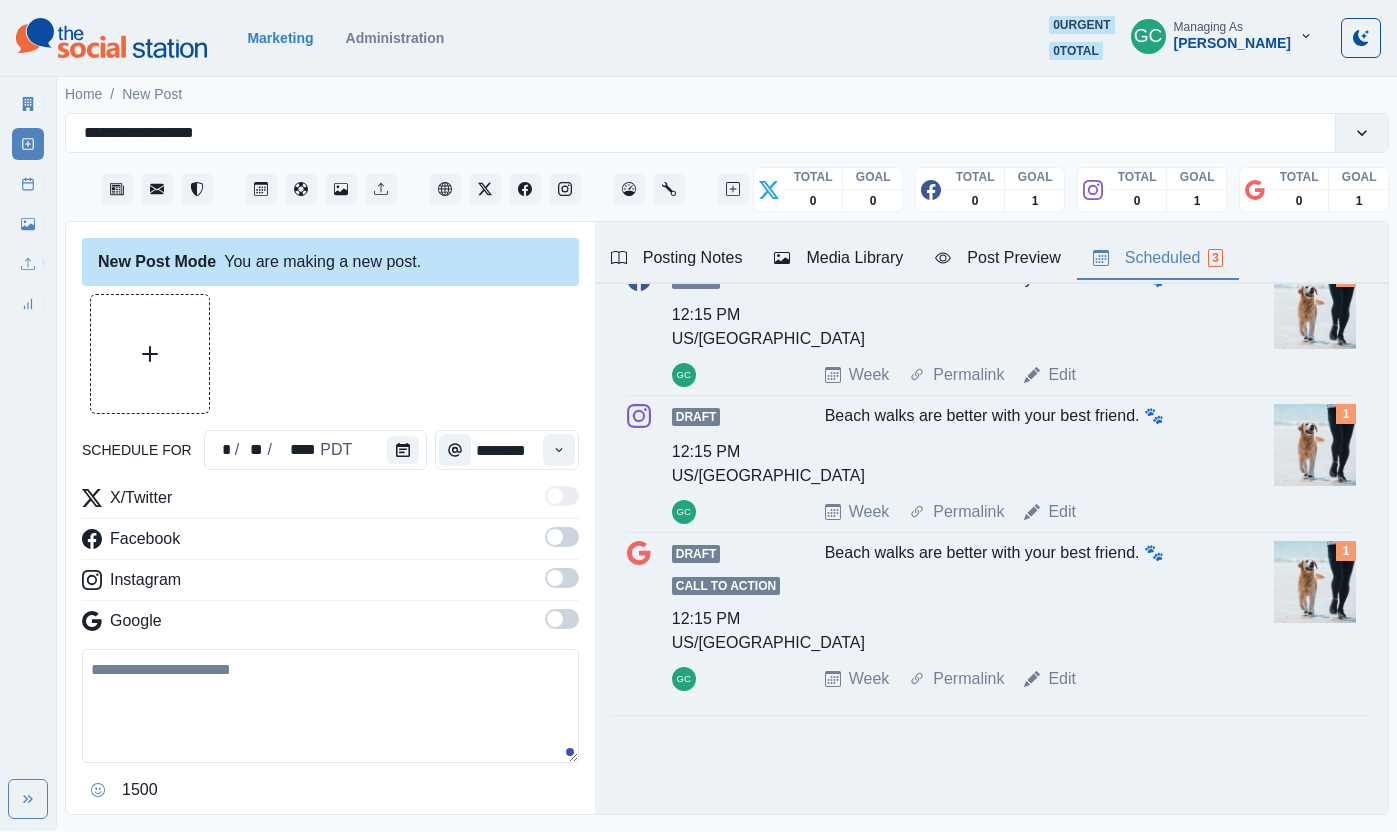 scroll, scrollTop: 0, scrollLeft: 0, axis: both 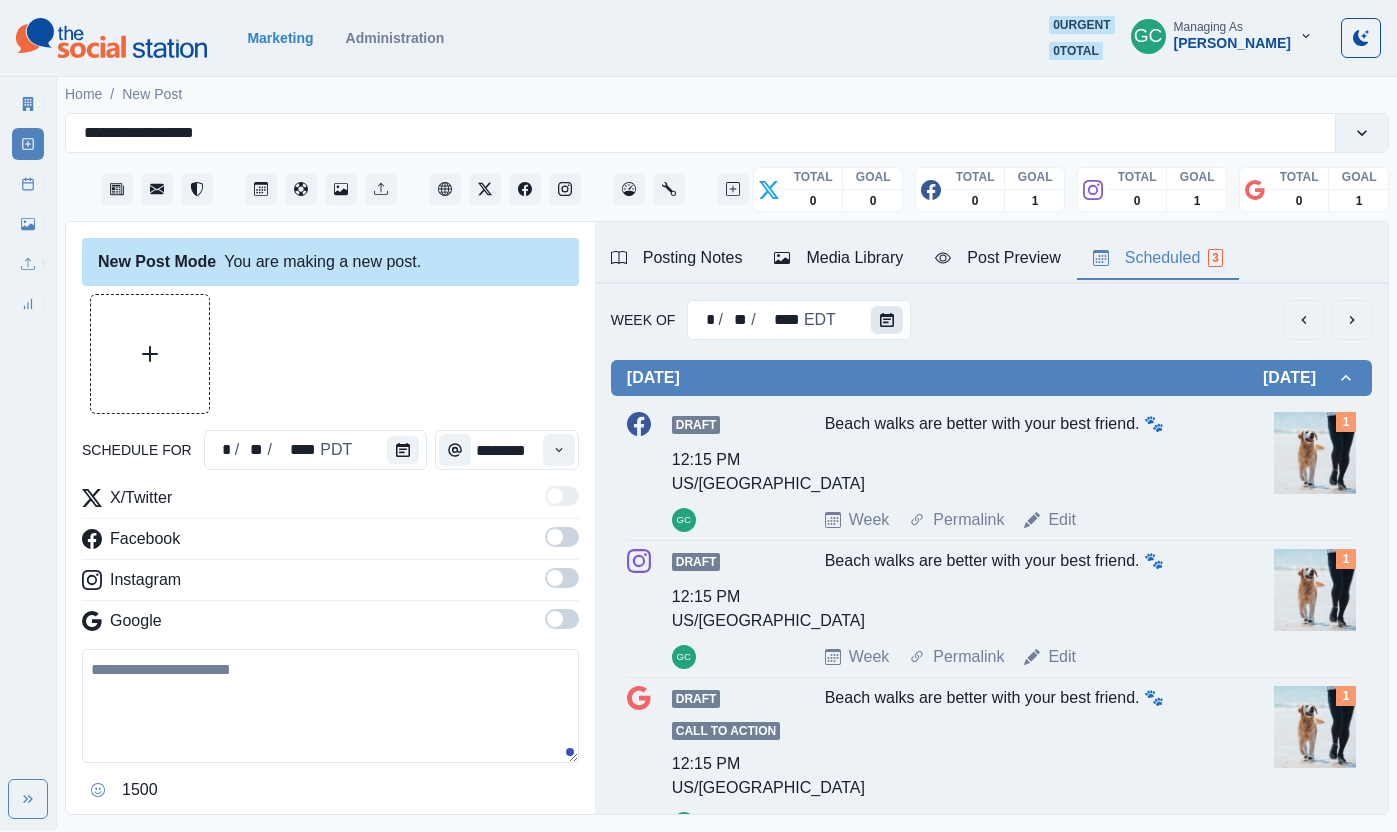 click at bounding box center [887, 320] 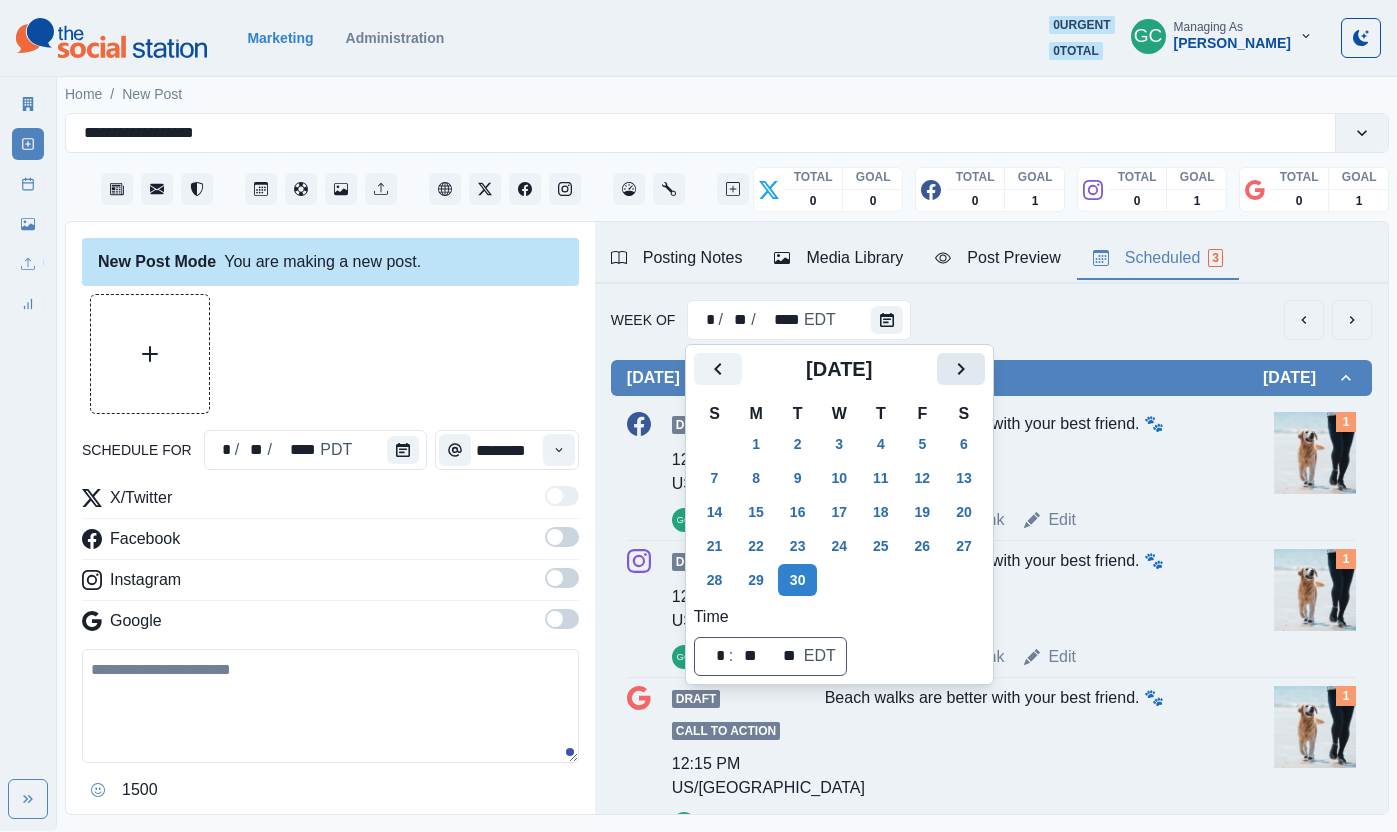 click 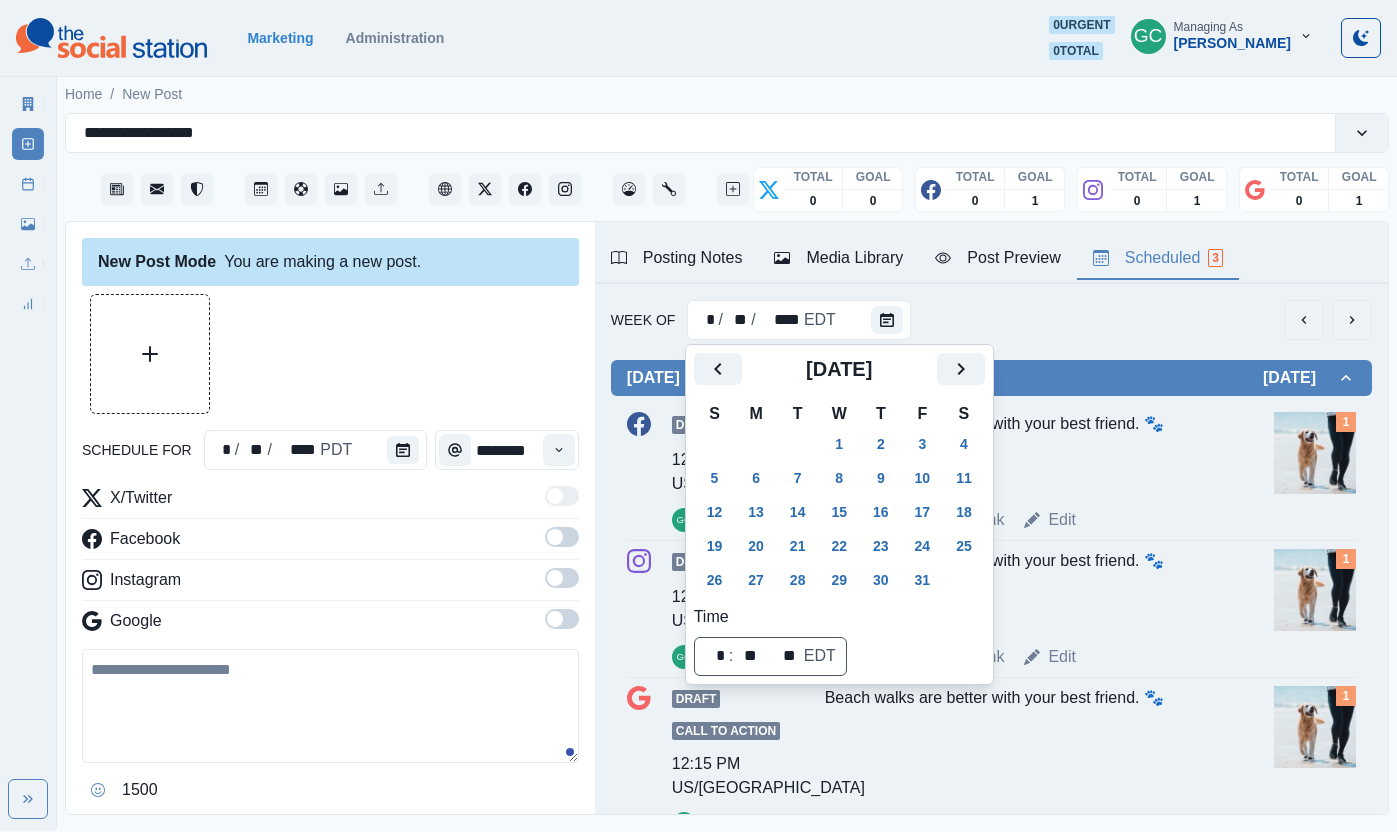 click on "30" at bounding box center [798, 444] 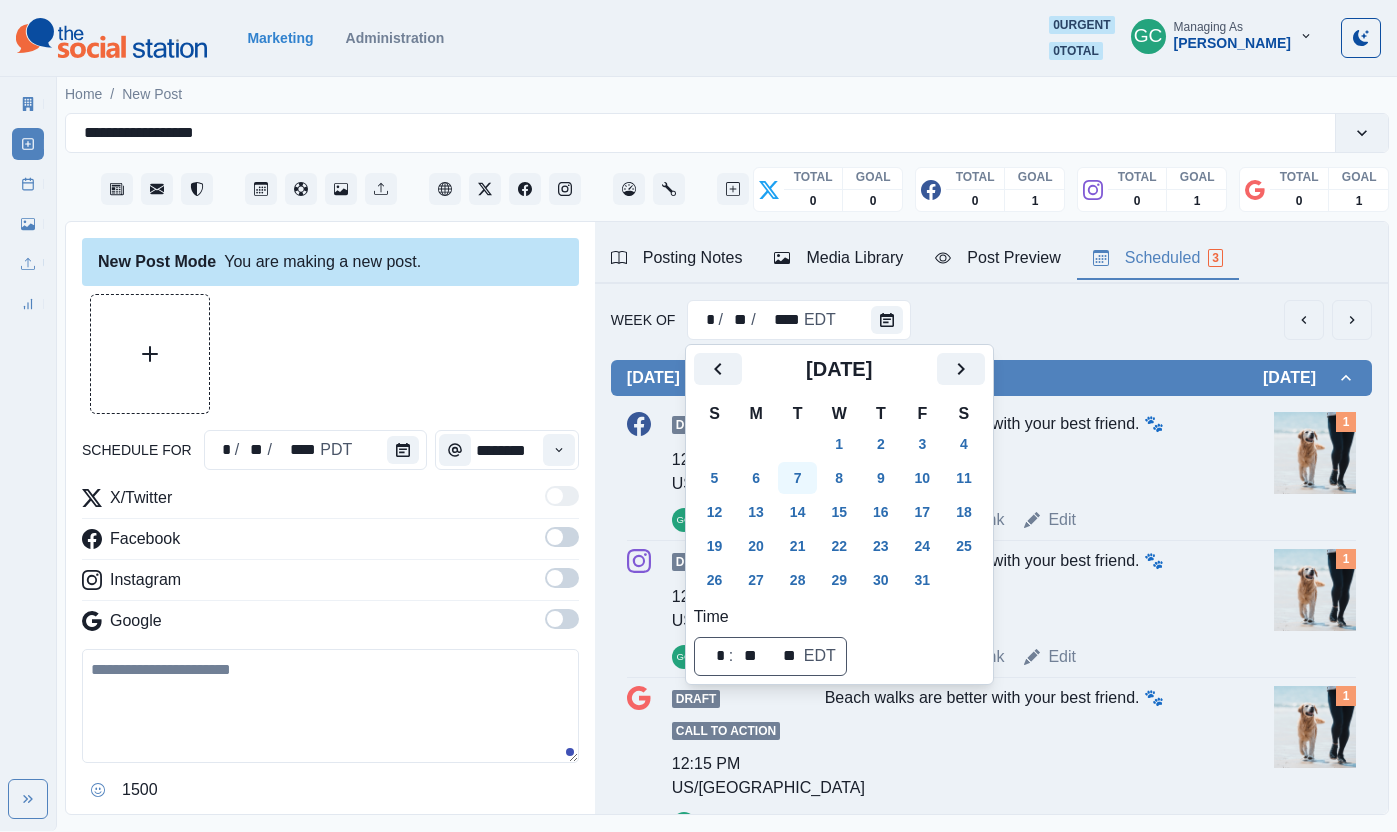 click on "7" at bounding box center (798, 478) 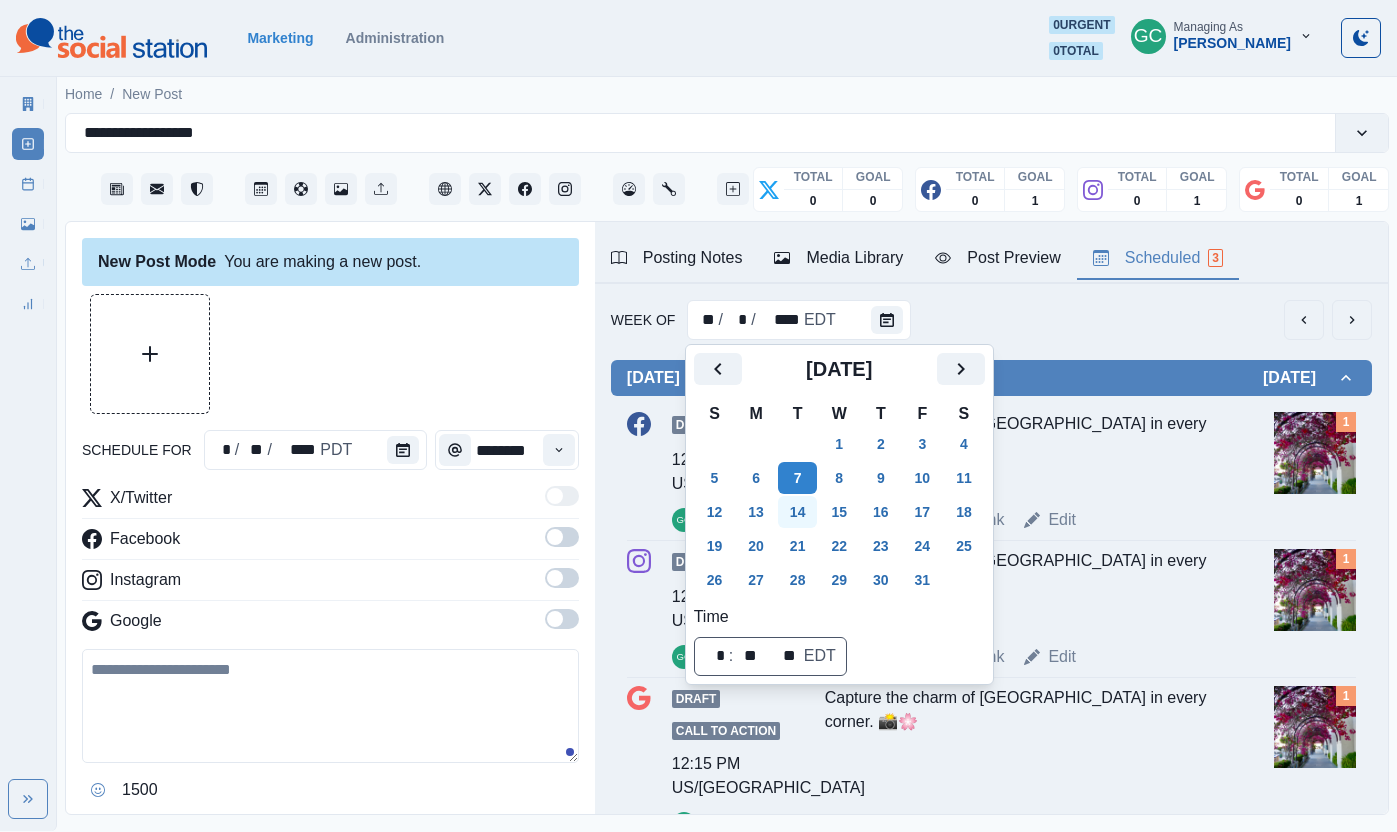 click on "14" at bounding box center (798, 512) 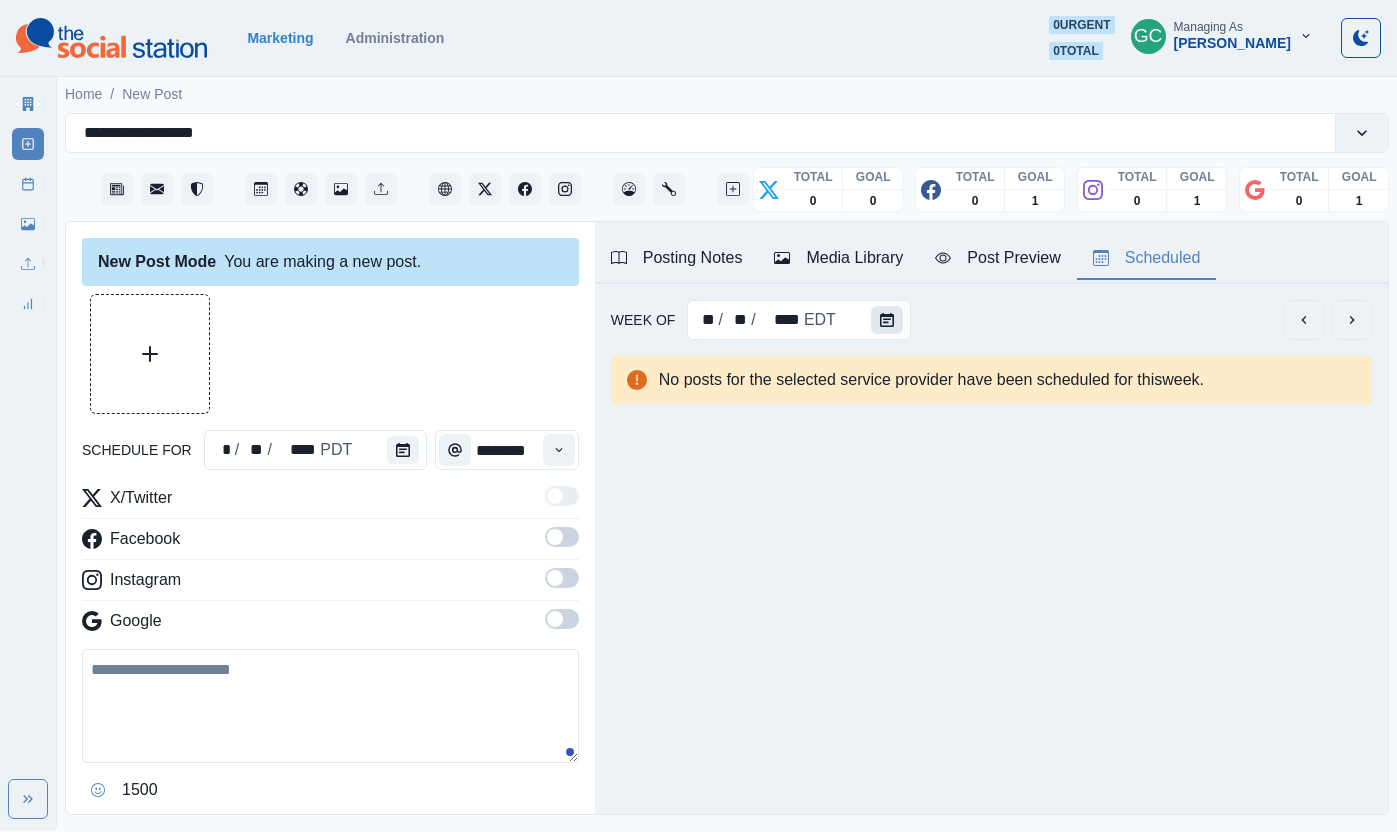 click 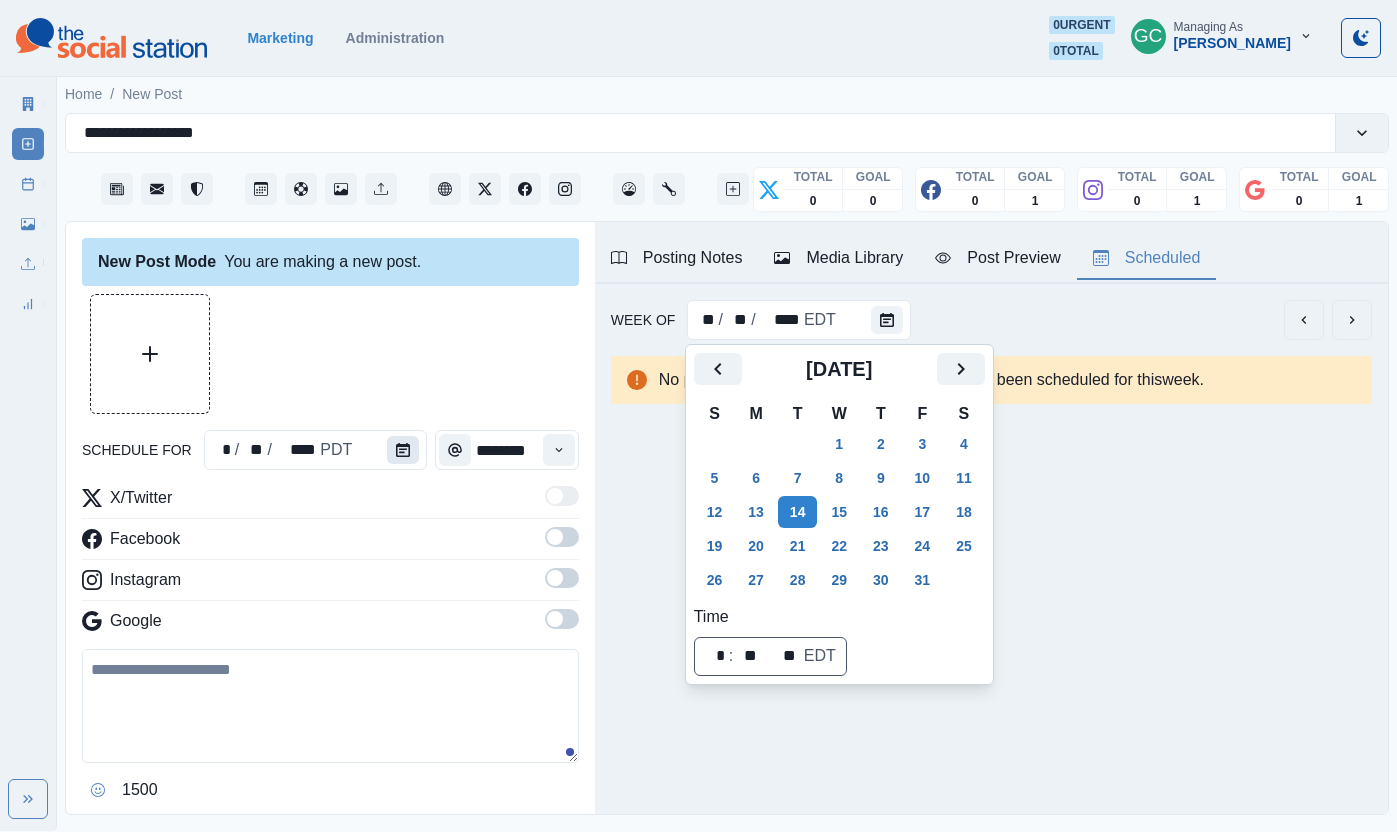 click 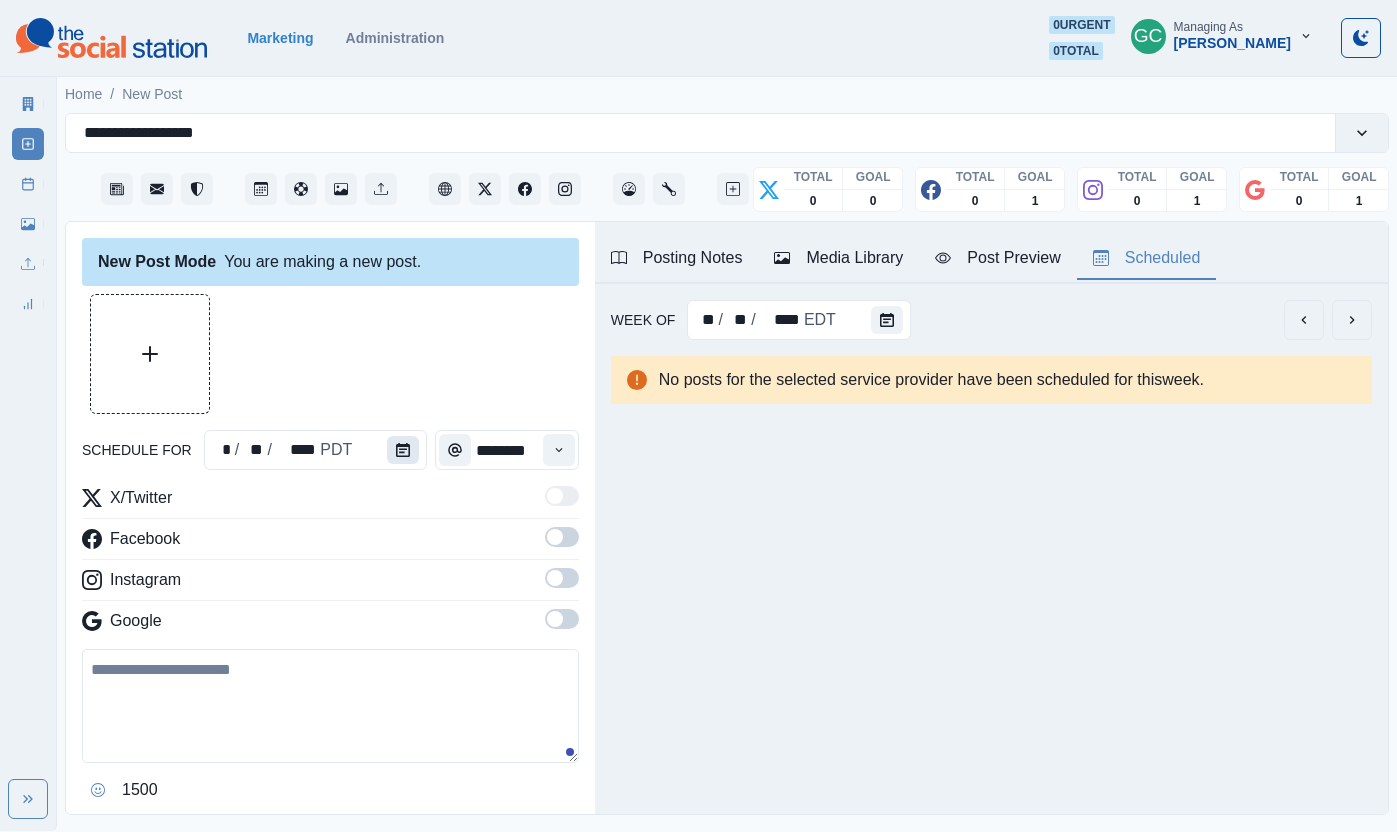 click 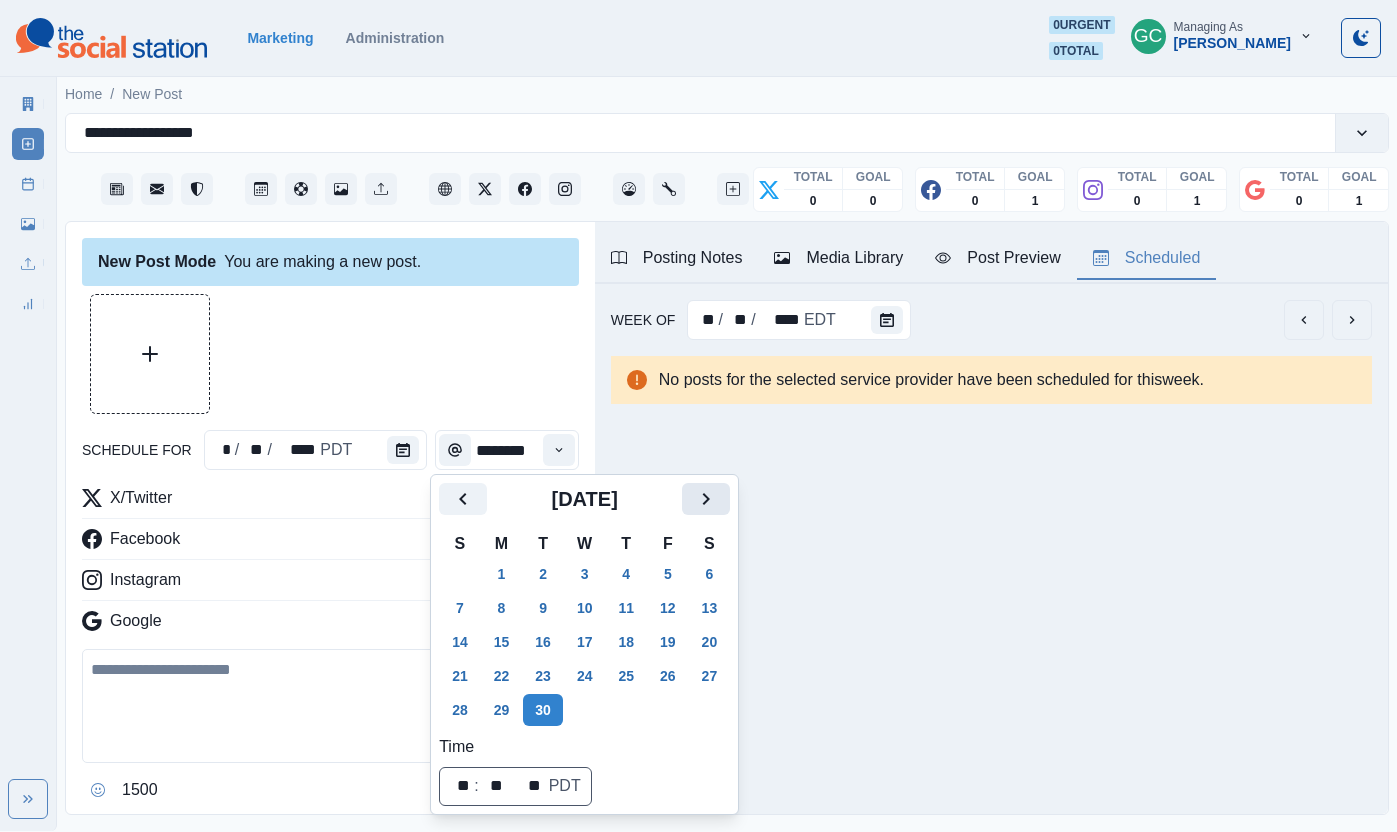 click 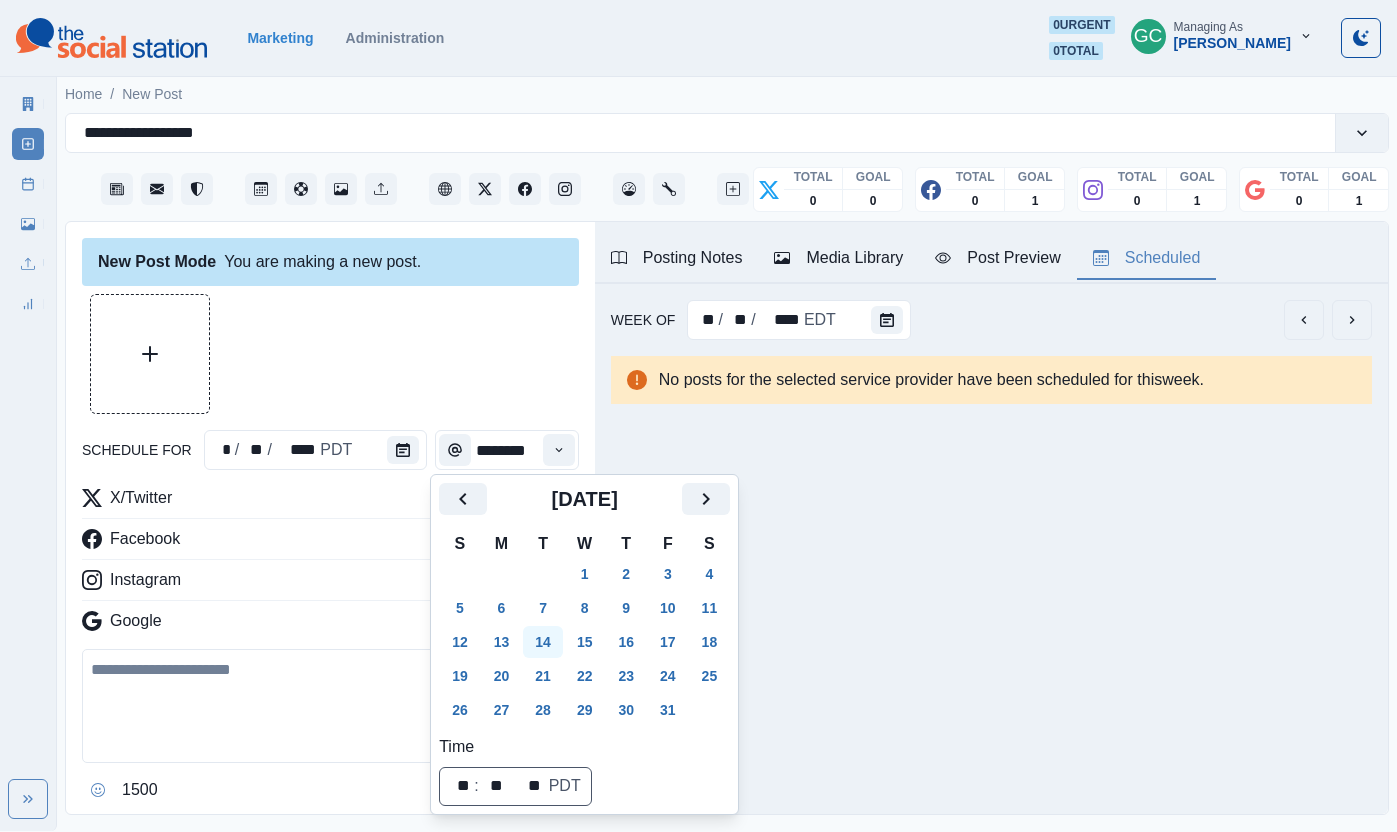 click on "14" at bounding box center [543, 642] 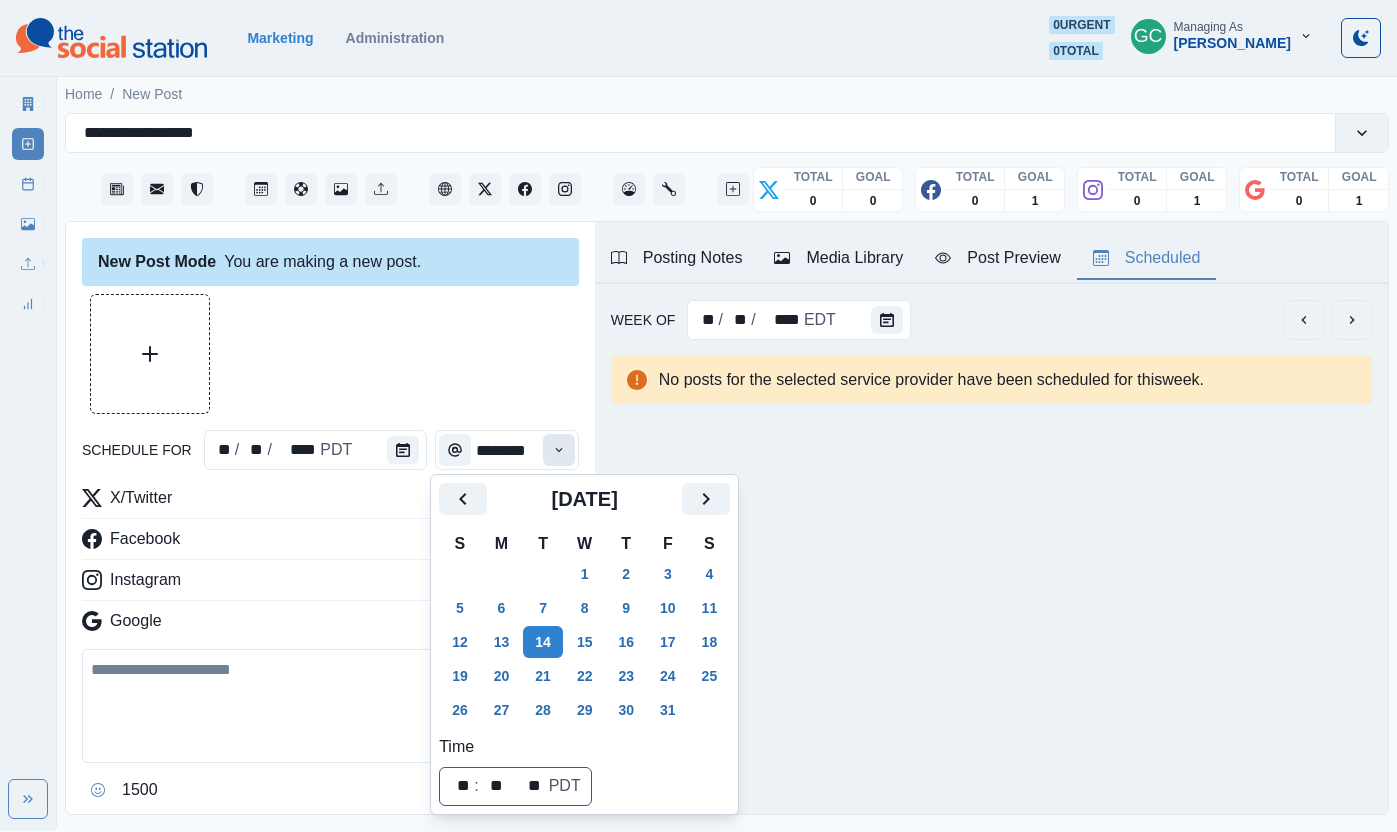 click 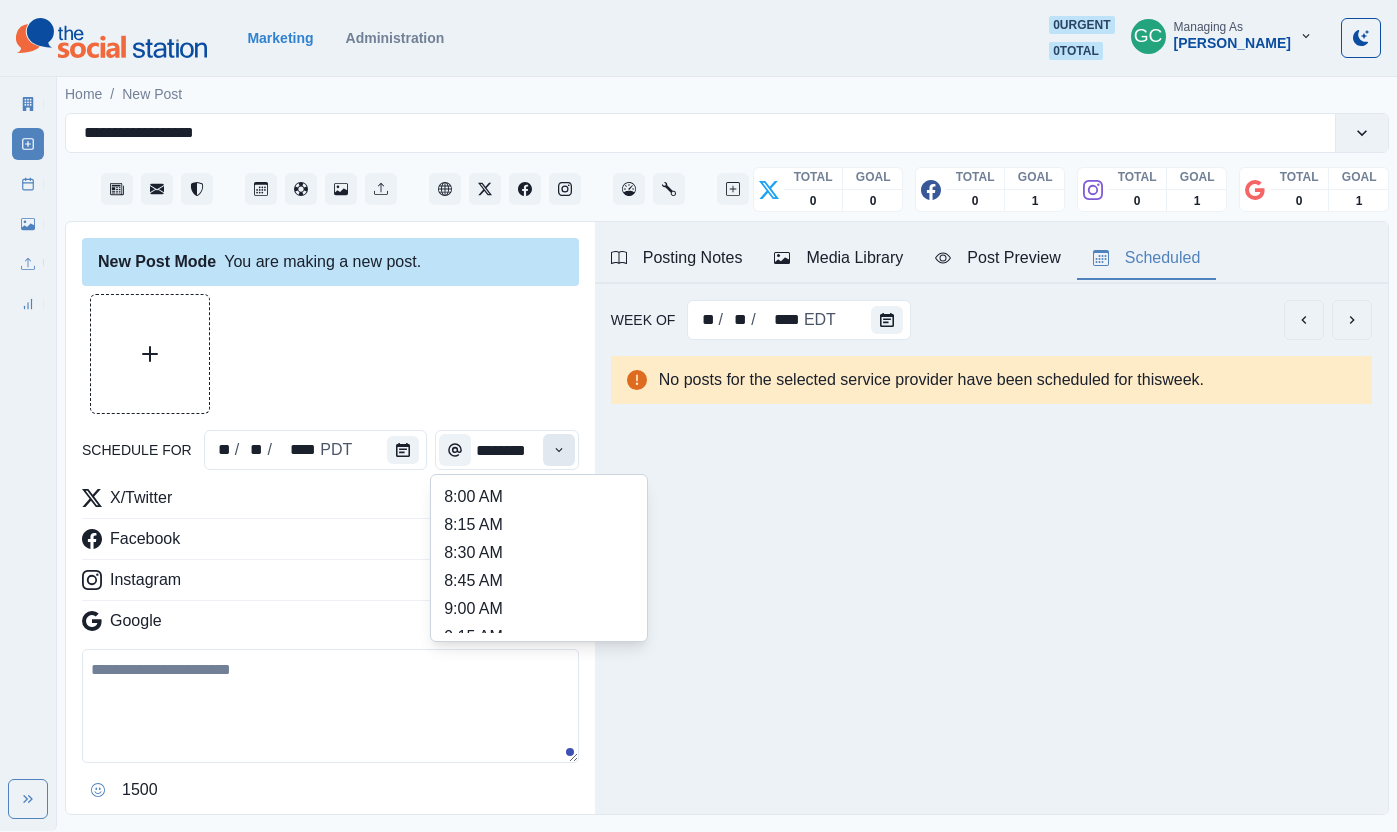 click 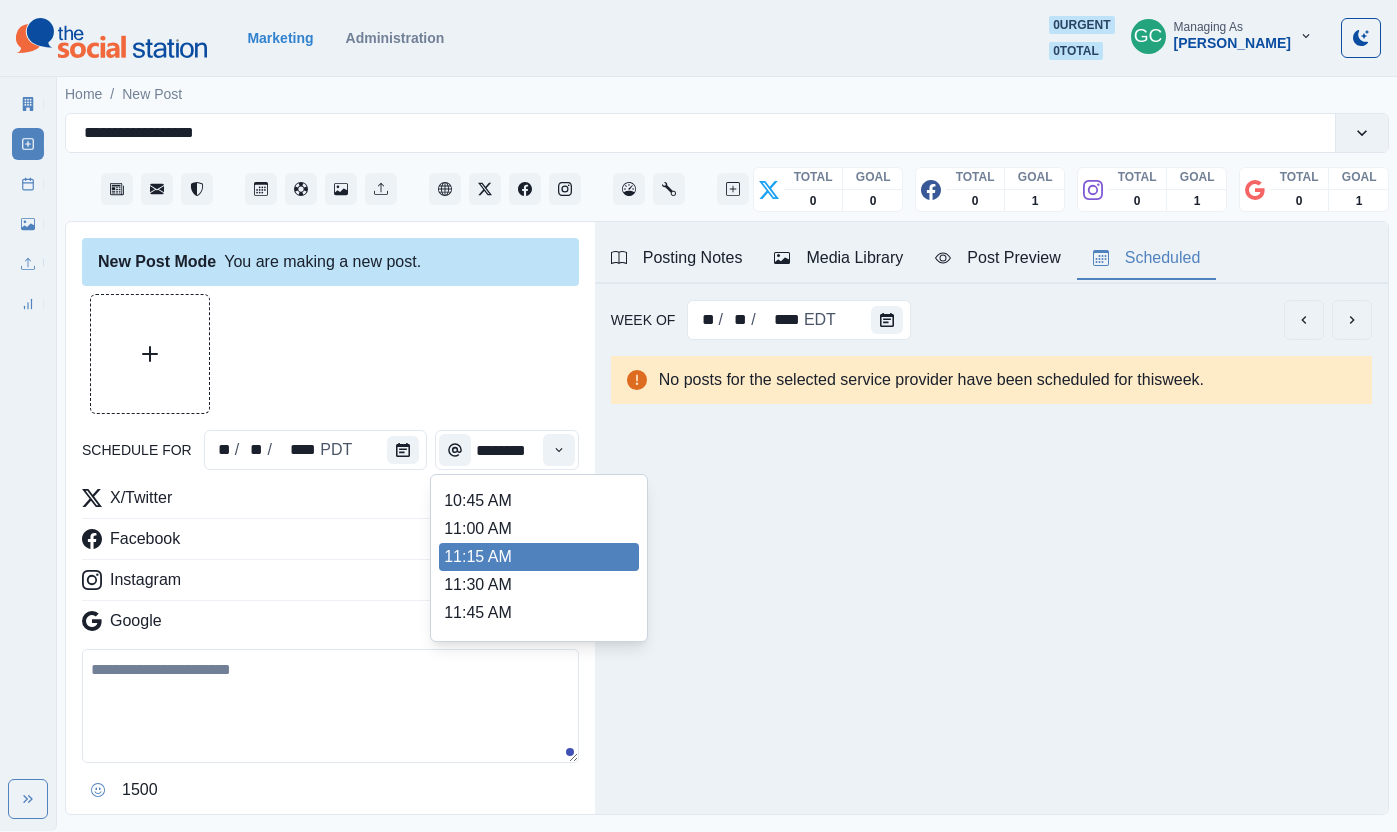 scroll, scrollTop: 344, scrollLeft: 0, axis: vertical 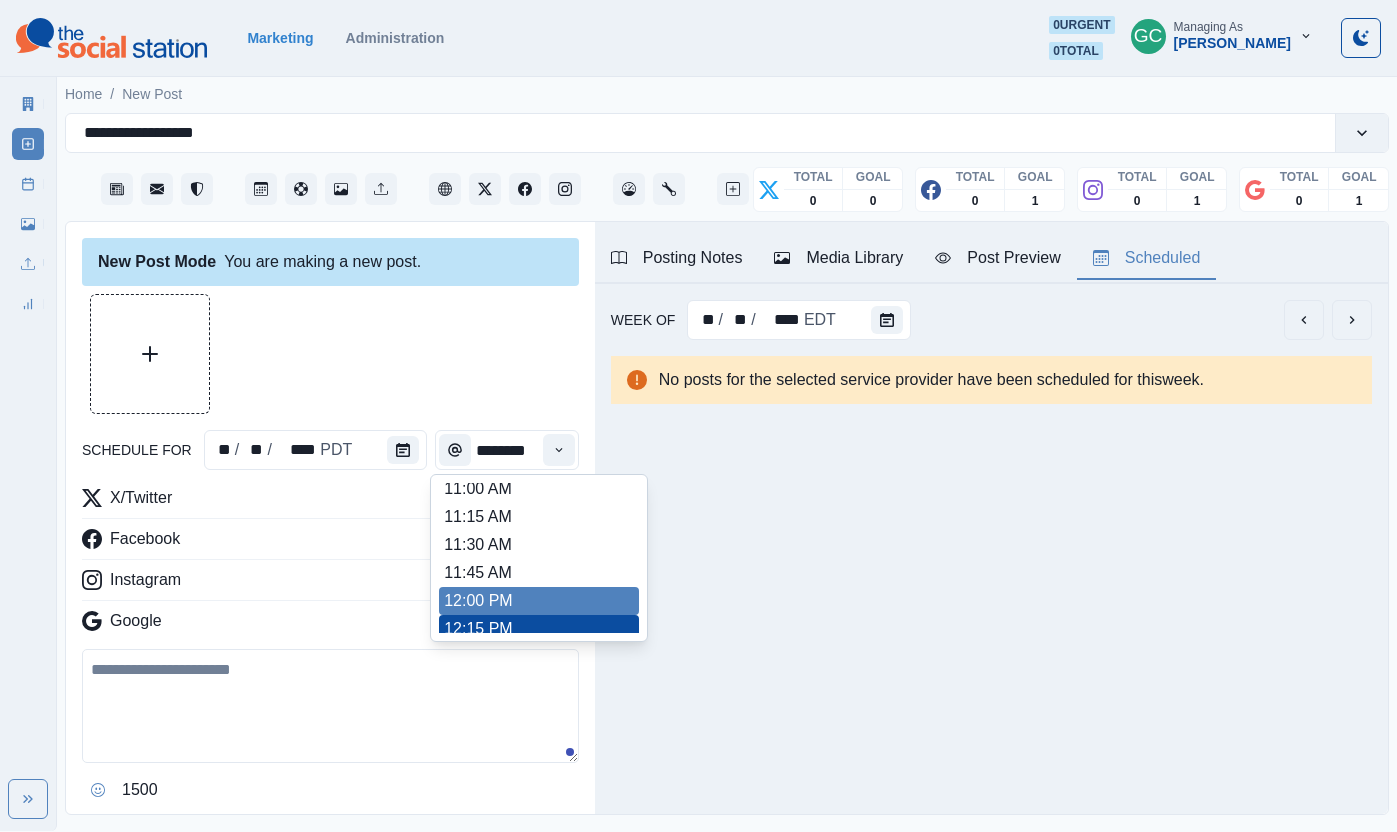 click on "12:00 PM" at bounding box center [539, 601] 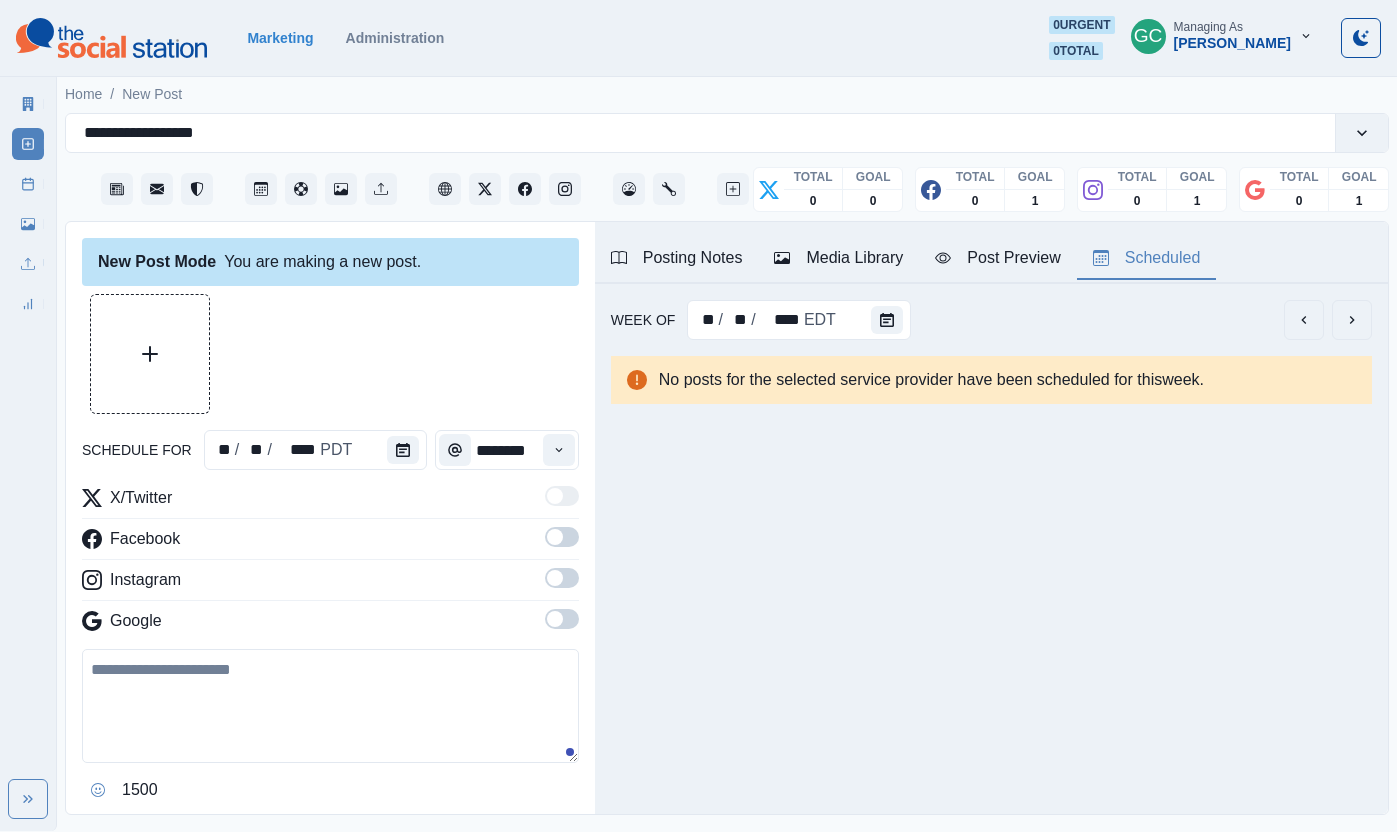 click at bounding box center [562, 619] 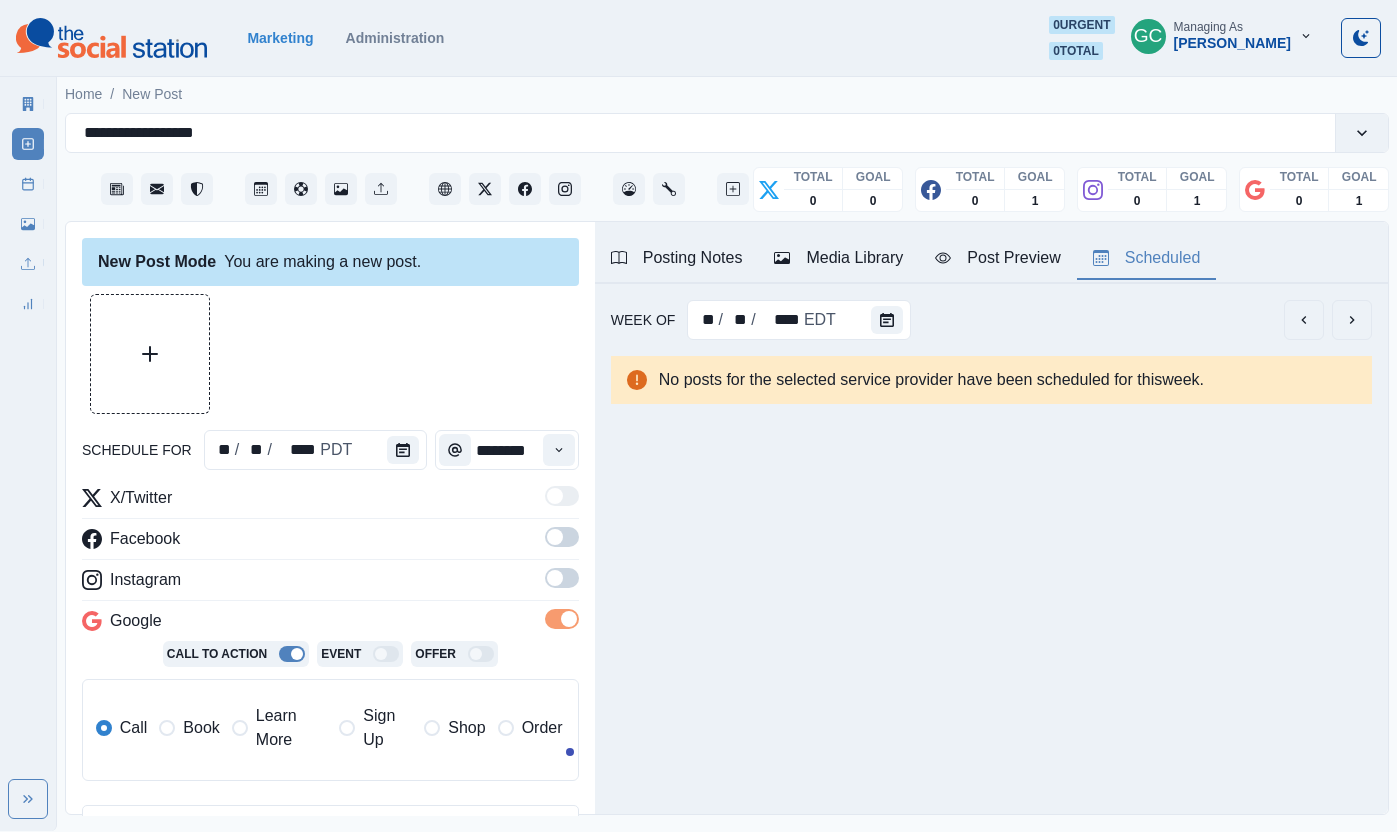 drag, startPoint x: 563, startPoint y: 574, endPoint x: 563, endPoint y: 534, distance: 40 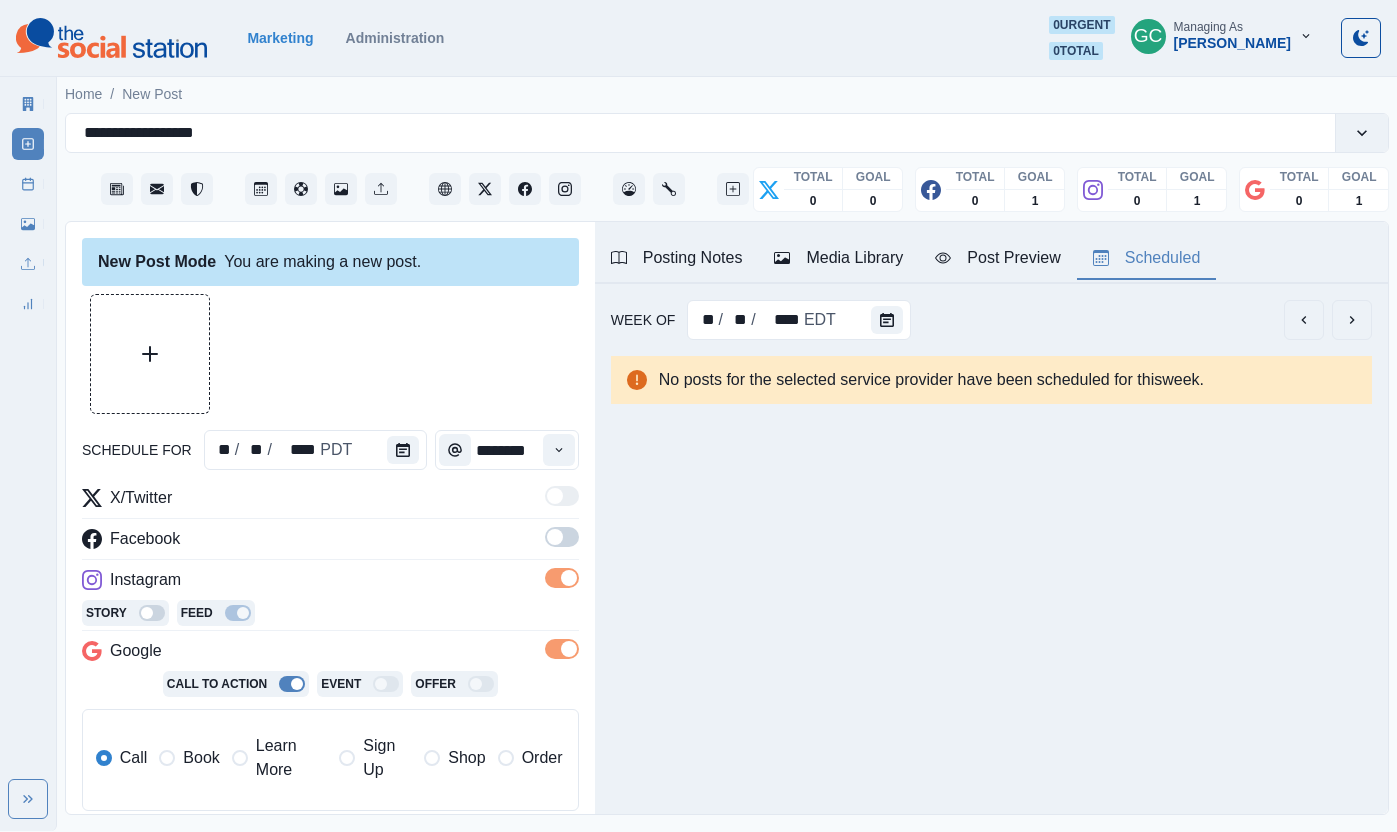 click at bounding box center (562, 537) 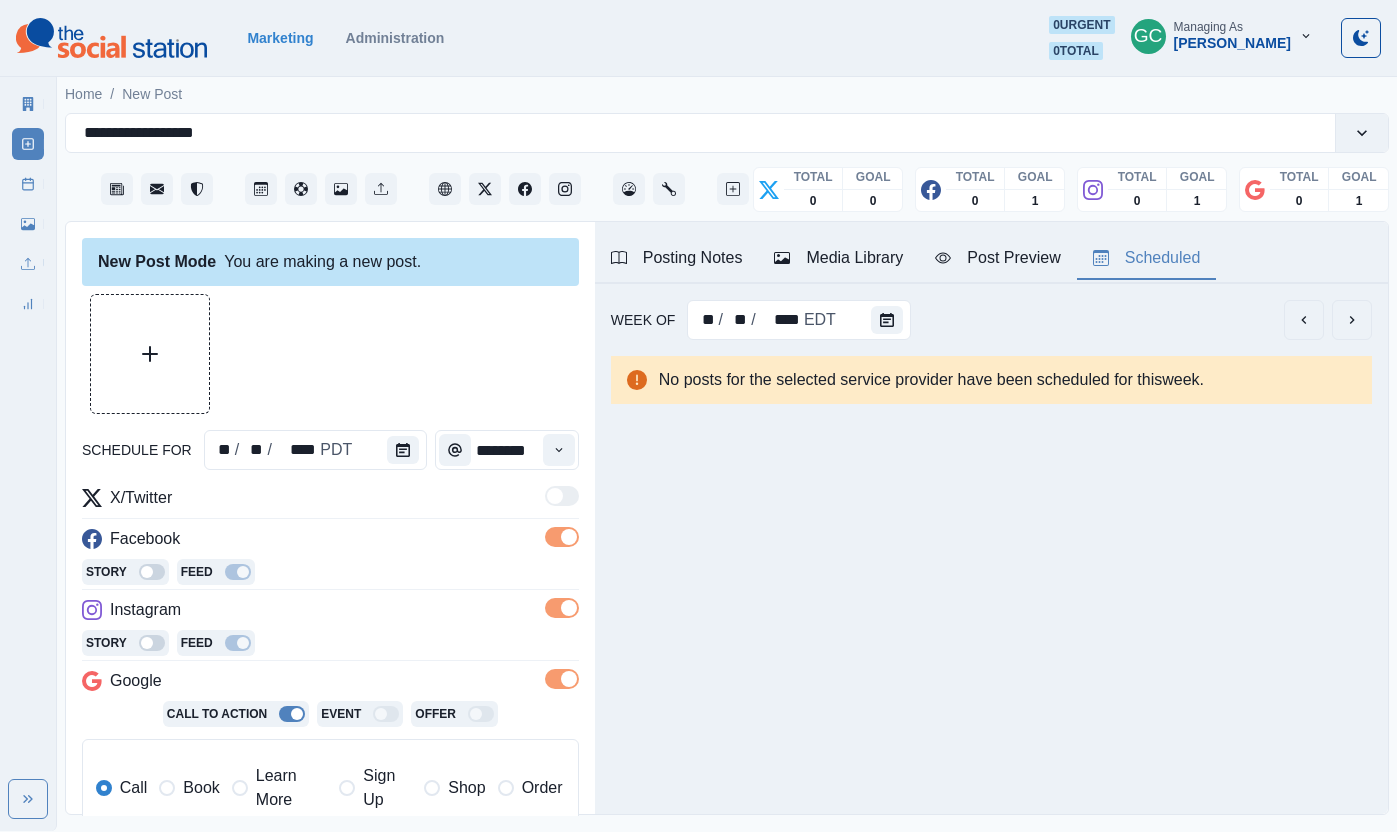 click on "Learn More" at bounding box center (291, 788) 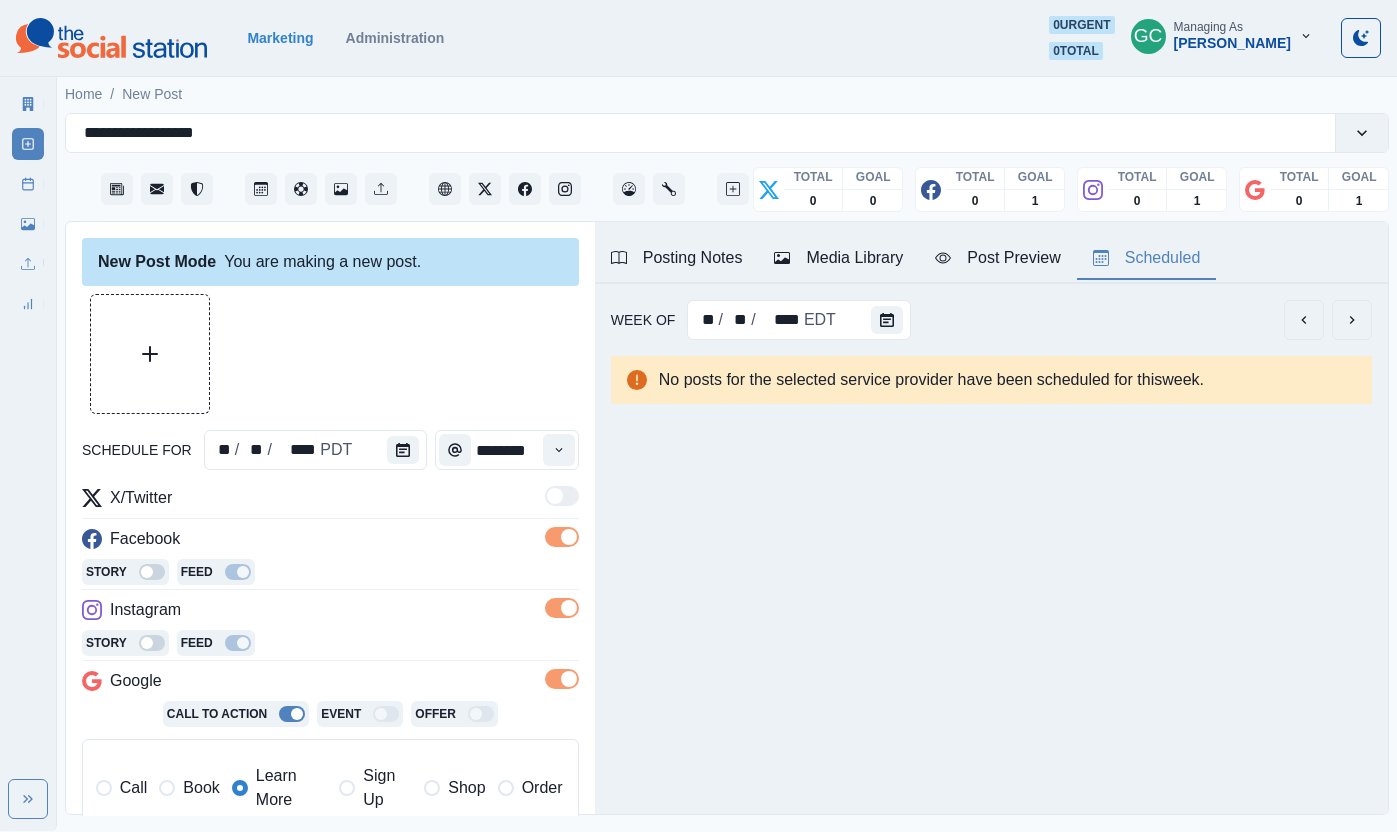 click on "Media Library" at bounding box center (838, 258) 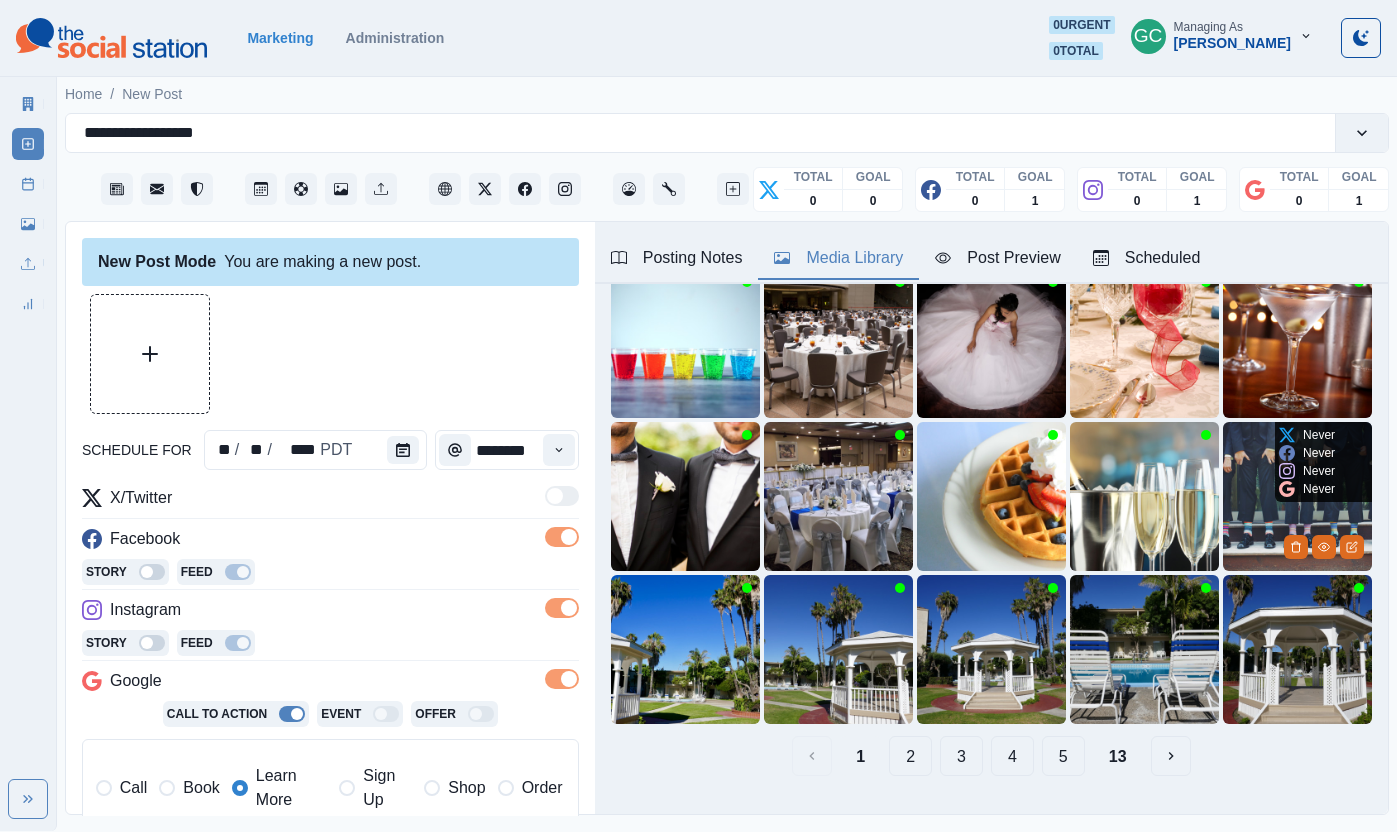 scroll, scrollTop: 140, scrollLeft: 0, axis: vertical 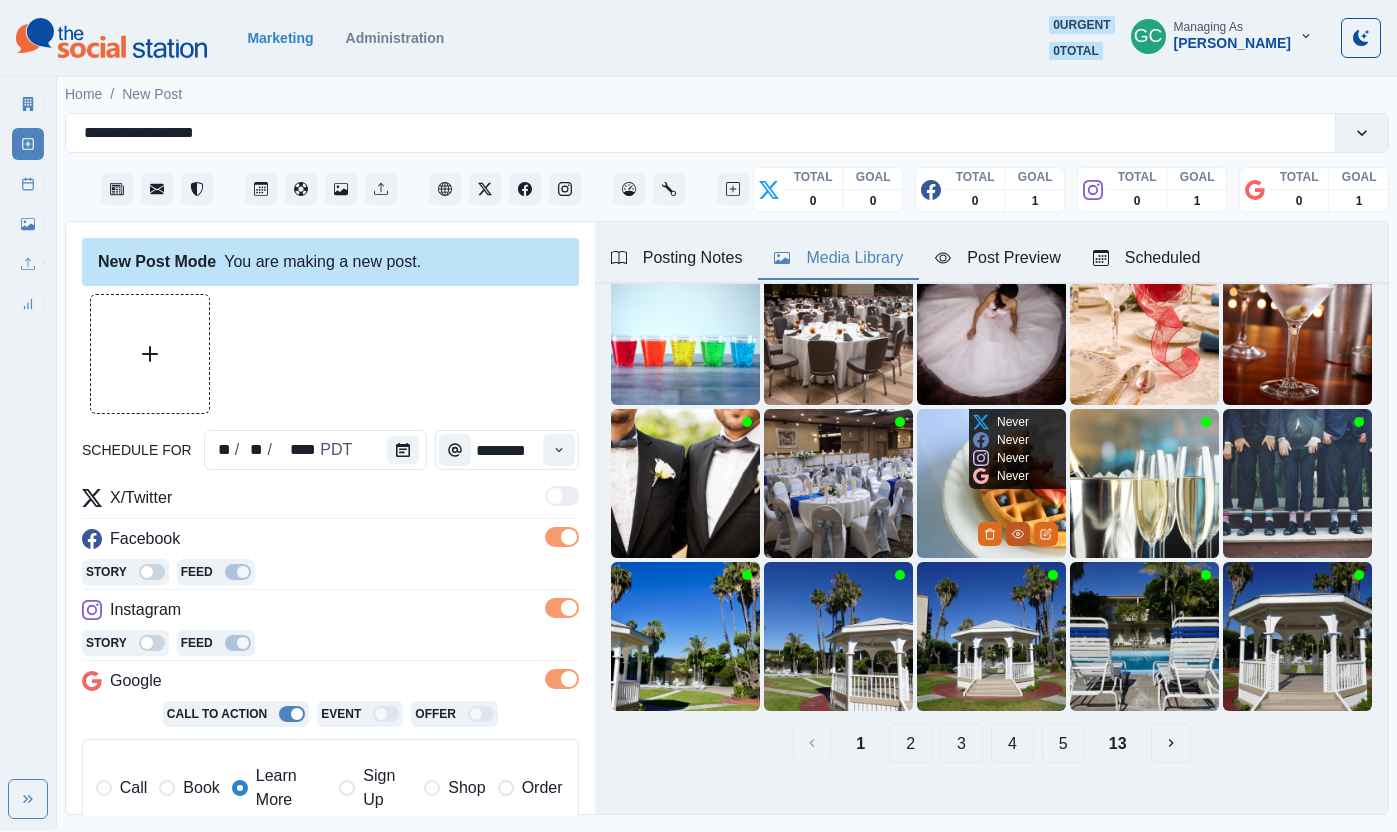 click 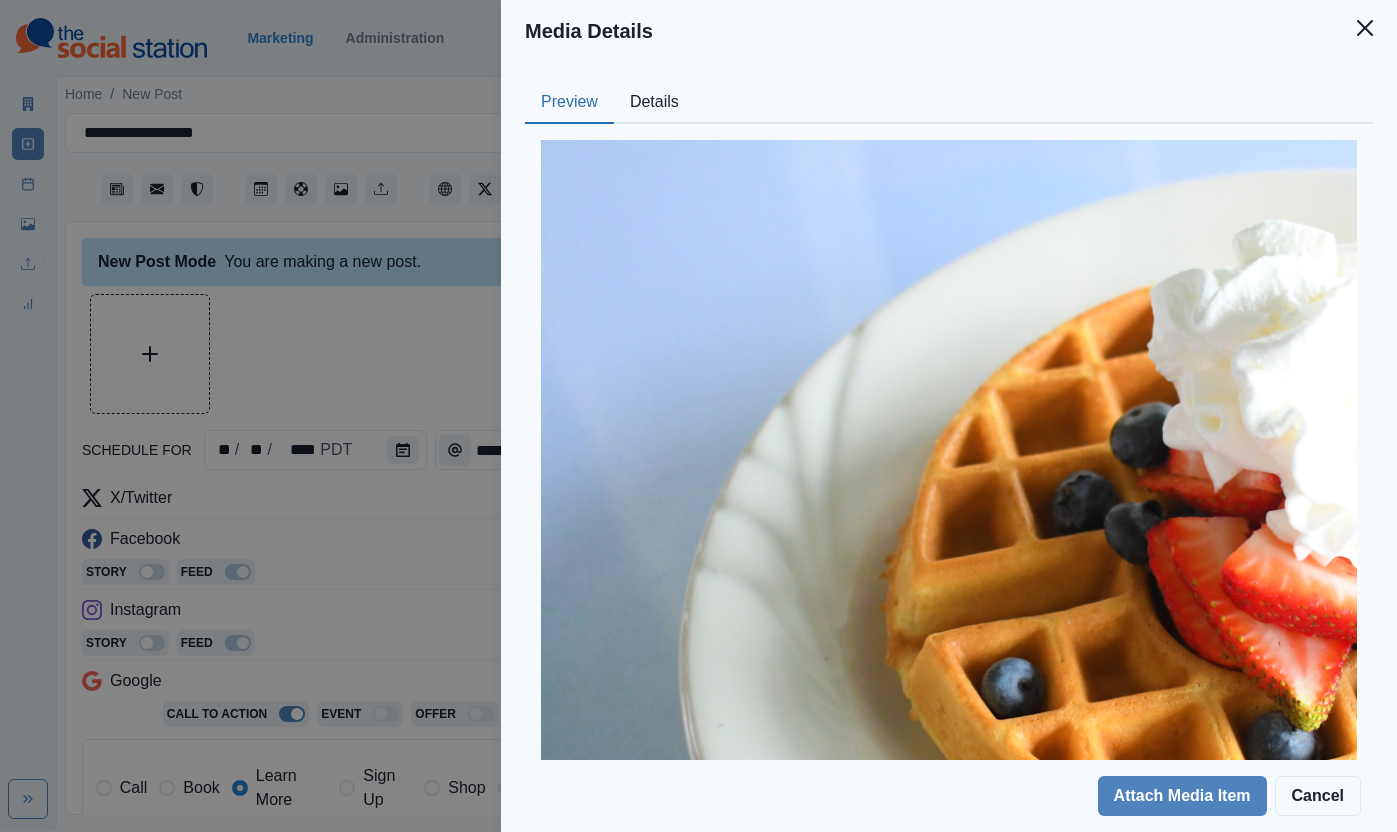 click on "Details" at bounding box center [654, 103] 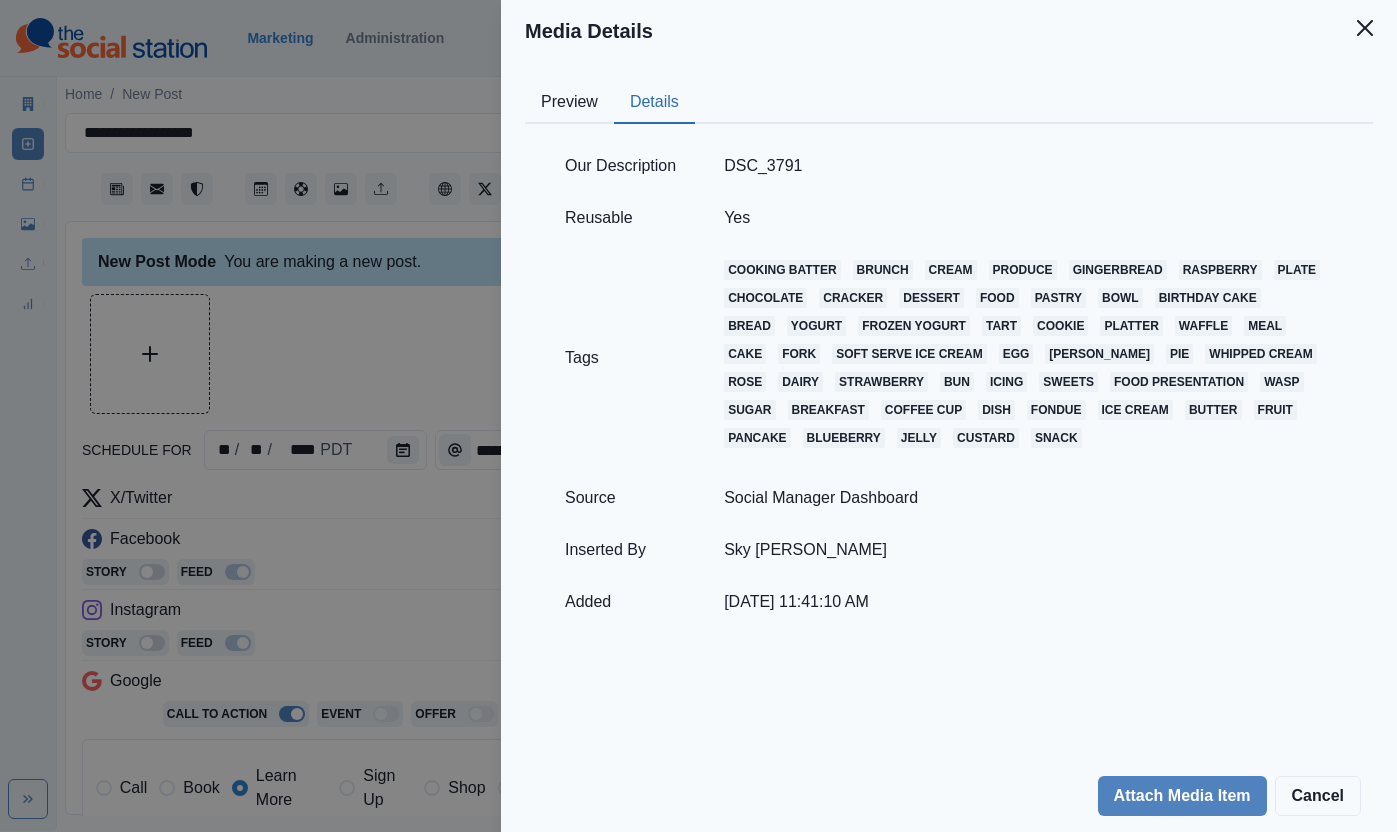 click on "Preview" at bounding box center [569, 103] 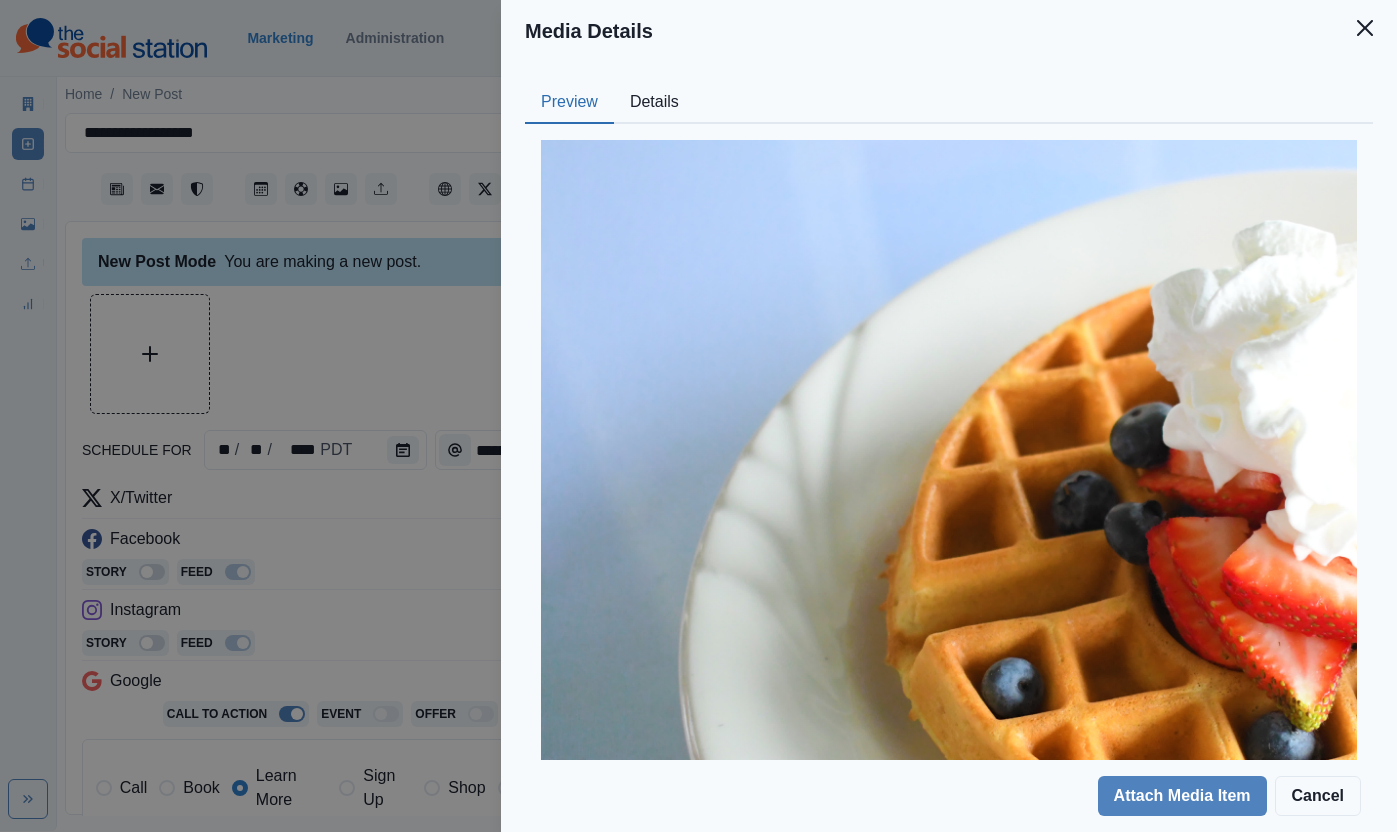 drag, startPoint x: 259, startPoint y: 340, endPoint x: 798, endPoint y: 472, distance: 554.9279 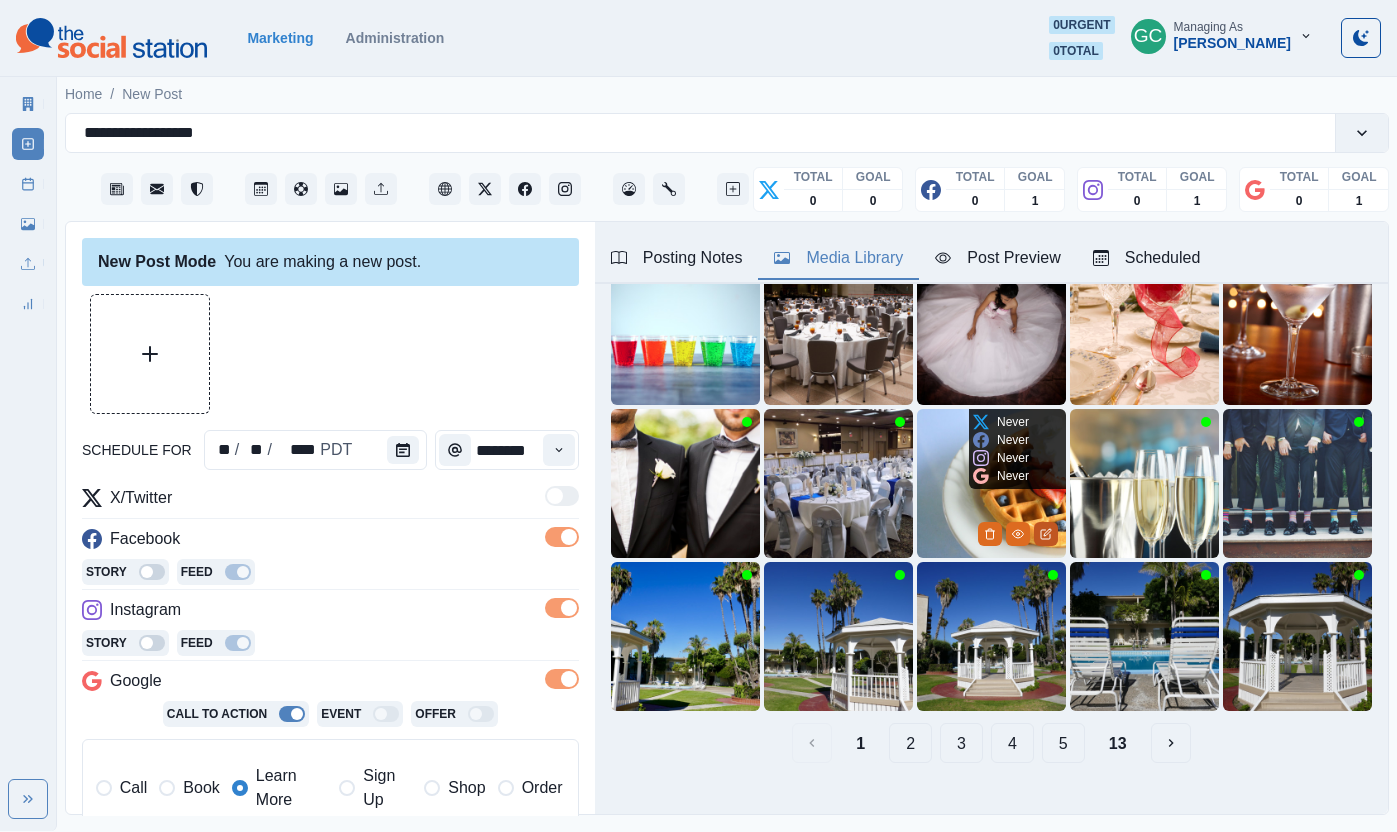 click at bounding box center [1046, 534] 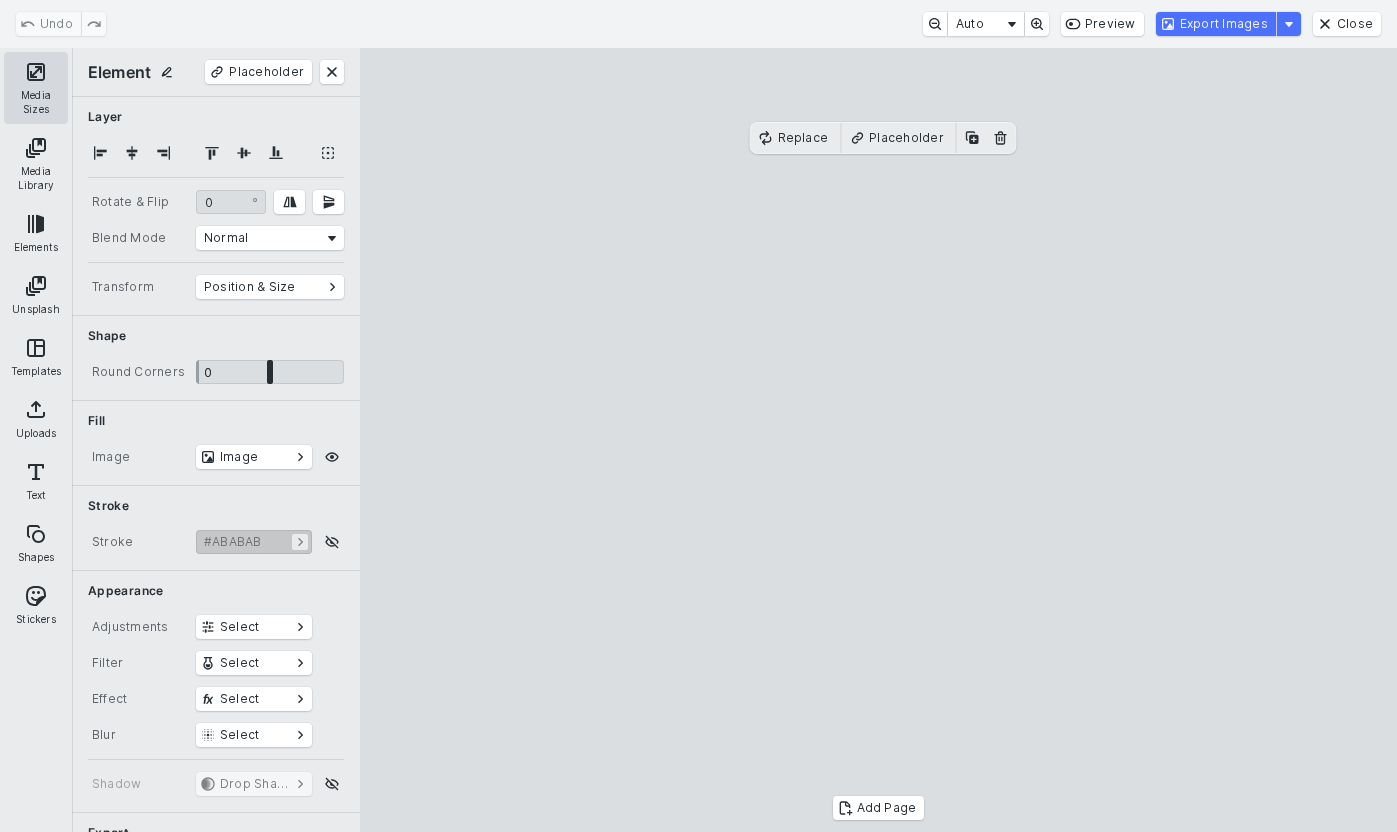 click on "Media Sizes" at bounding box center (36, 88) 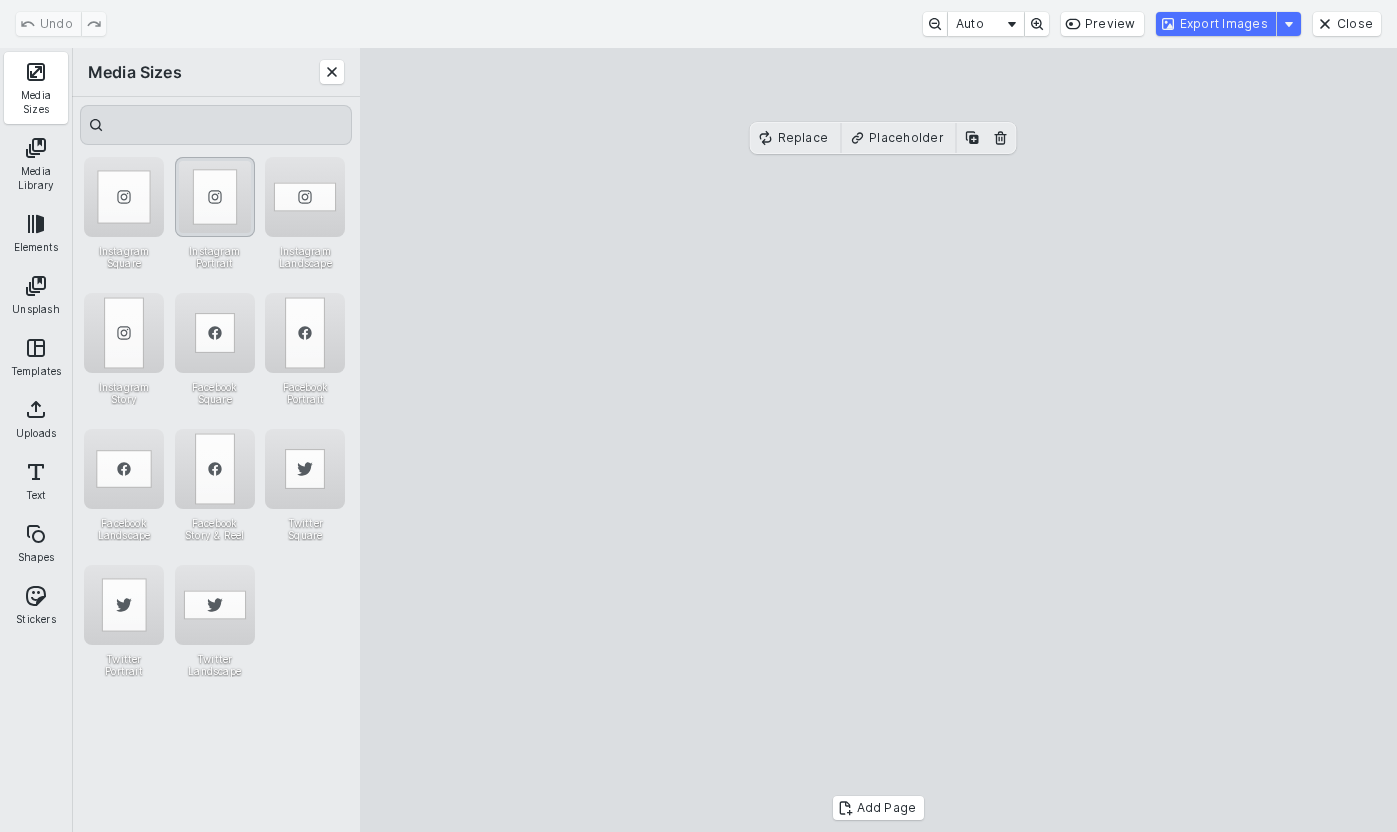 click at bounding box center (215, 197) 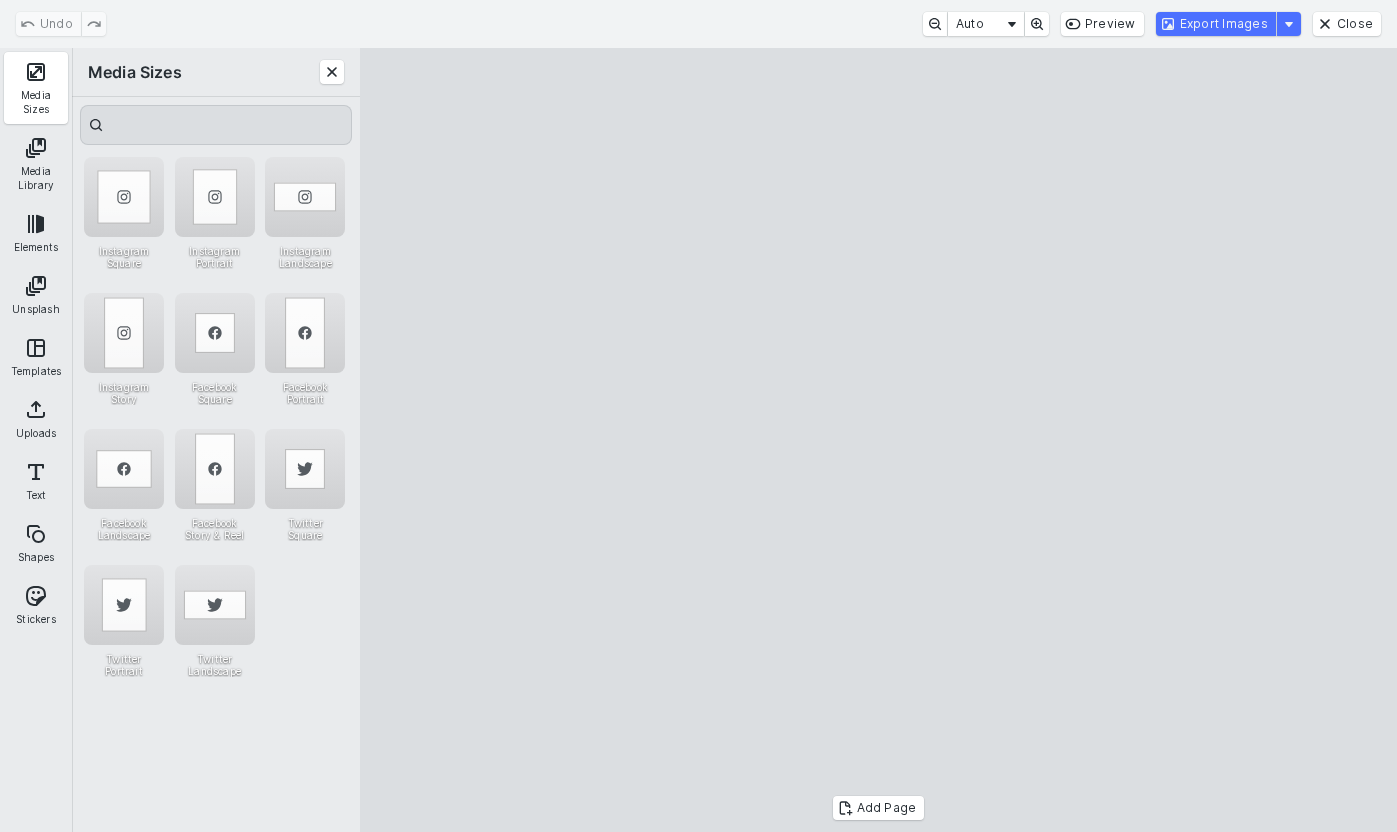 drag, startPoint x: 811, startPoint y: 386, endPoint x: 886, endPoint y: 411, distance: 79.05694 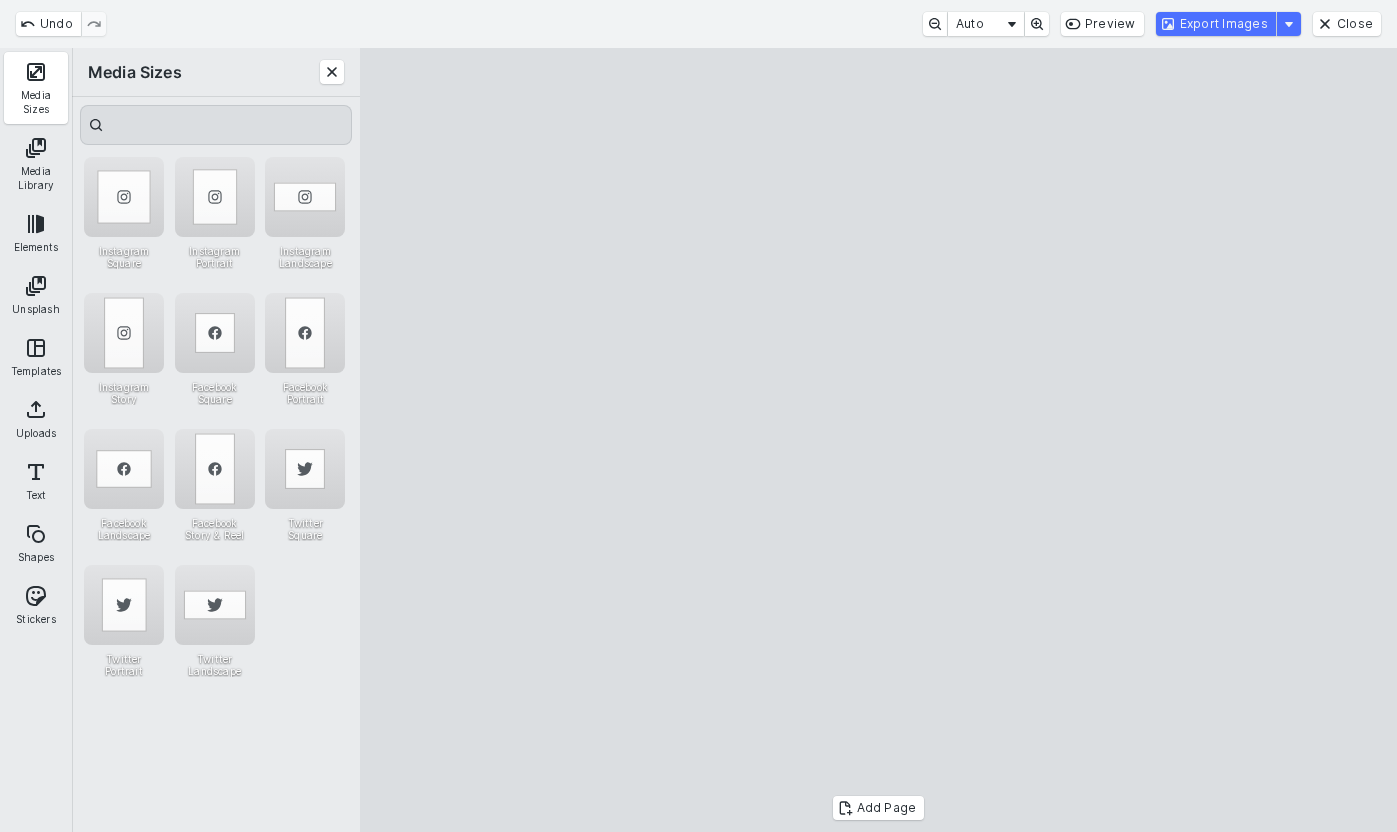 drag, startPoint x: 1072, startPoint y: 461, endPoint x: 1133, endPoint y: 453, distance: 61.522354 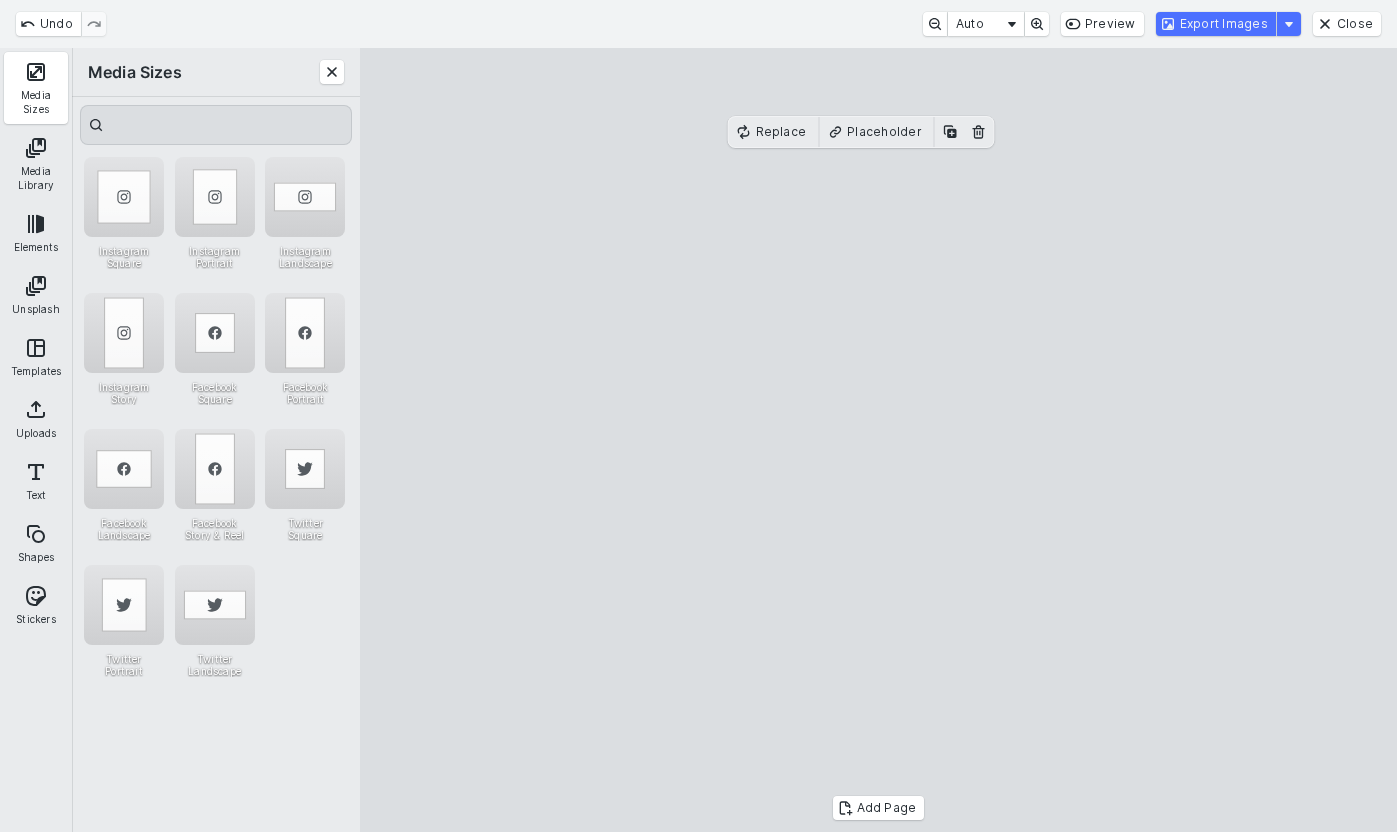 drag, startPoint x: 1202, startPoint y: 17, endPoint x: 611, endPoint y: 822, distance: 998.6521 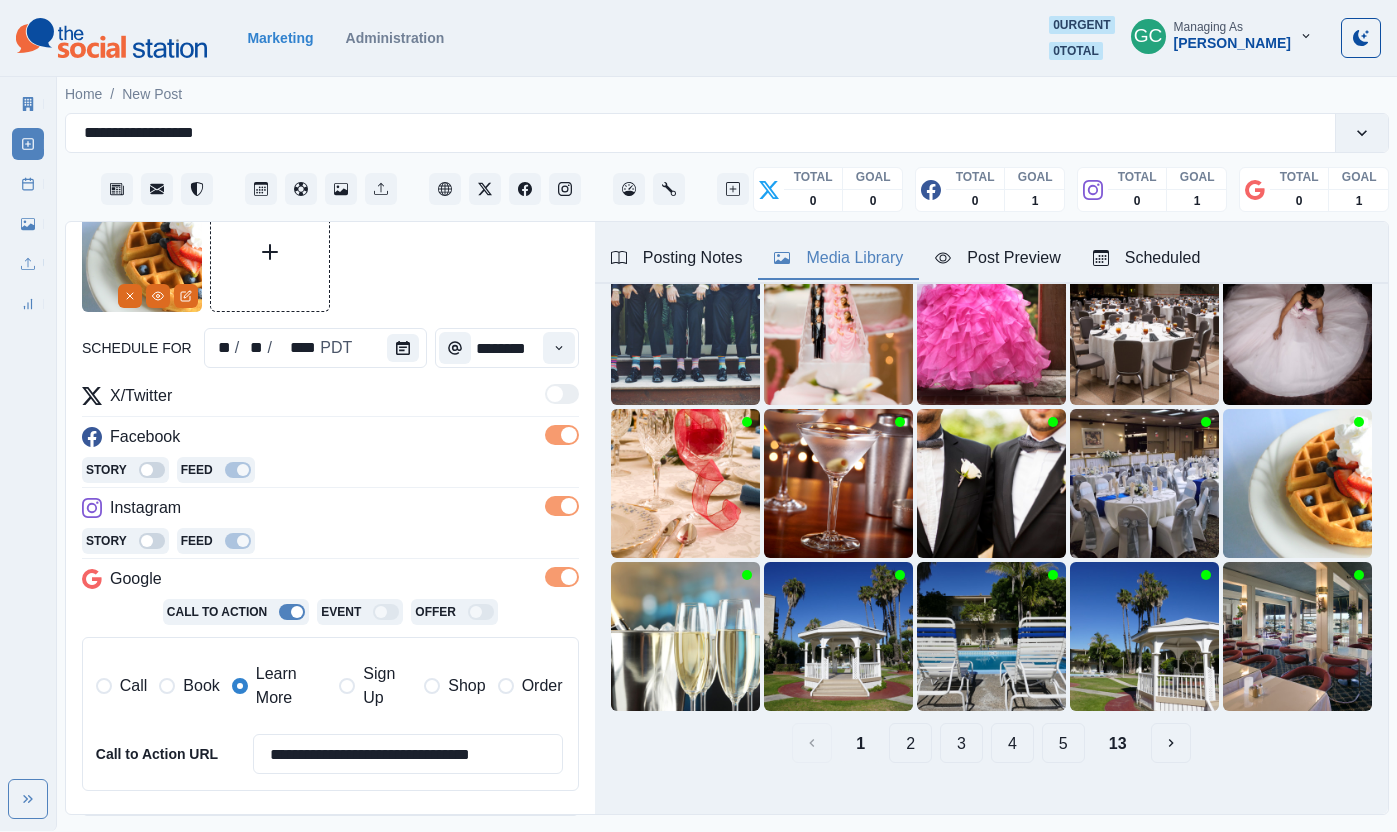 scroll, scrollTop: 306, scrollLeft: 0, axis: vertical 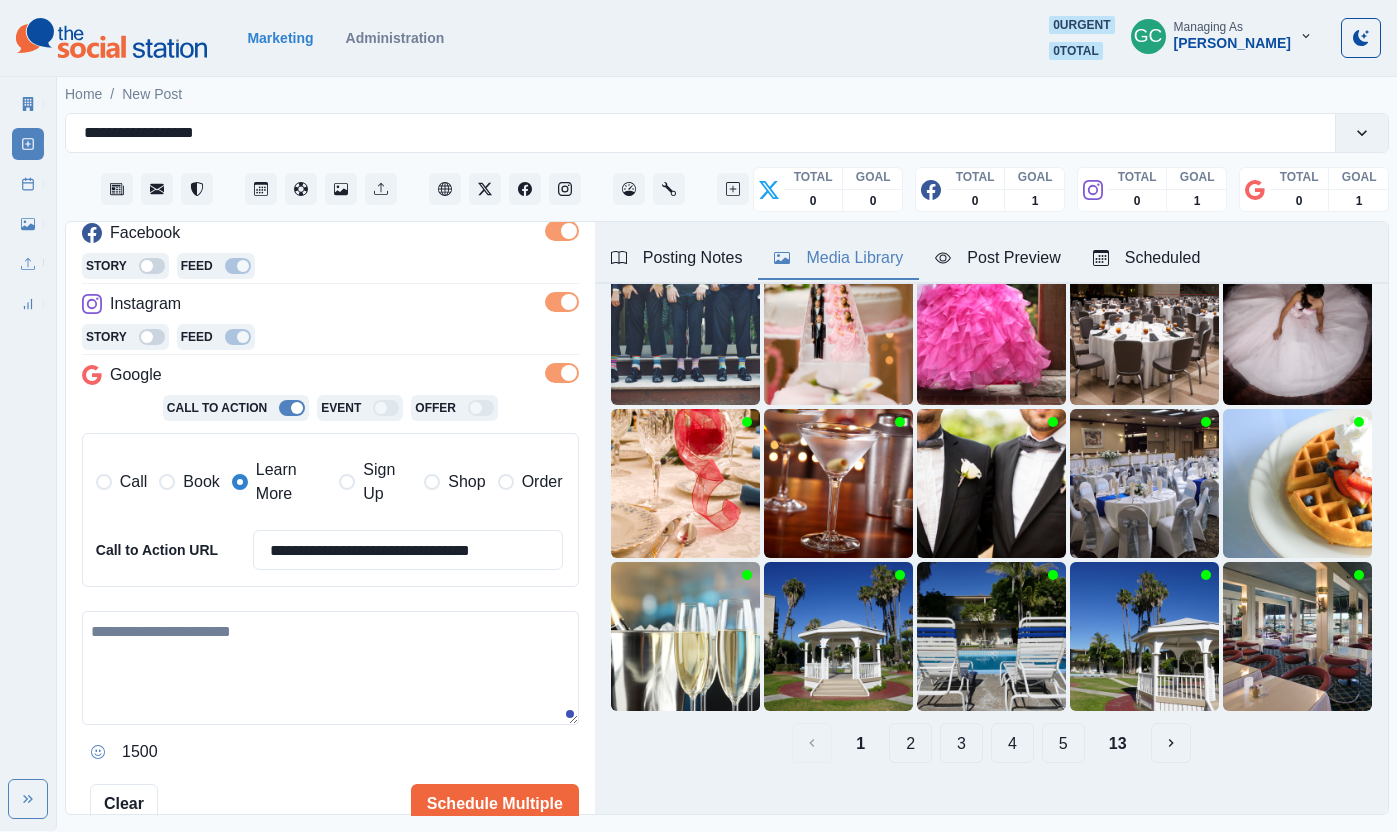 click at bounding box center [330, 668] 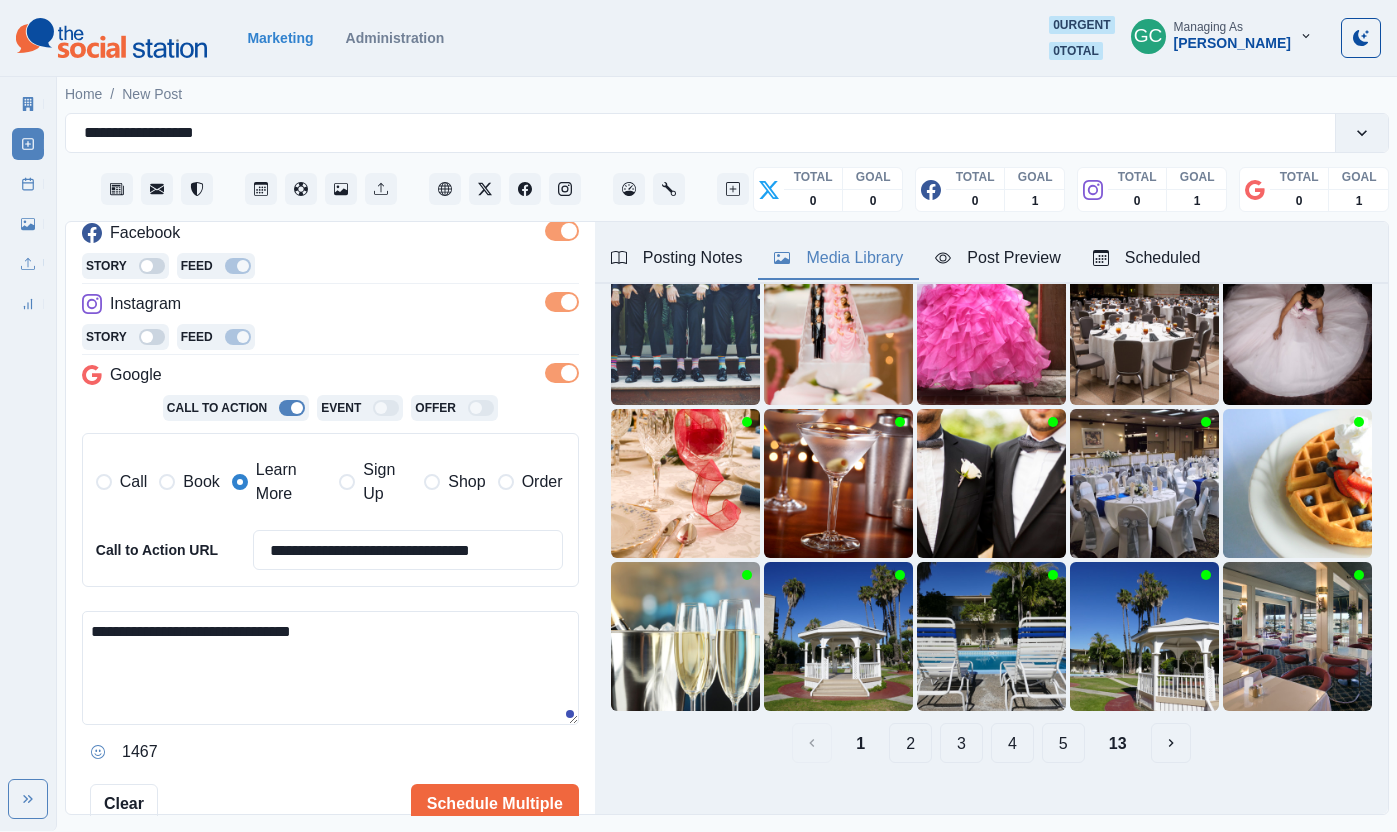 drag, startPoint x: 315, startPoint y: 632, endPoint x: 329, endPoint y: 652, distance: 24.41311 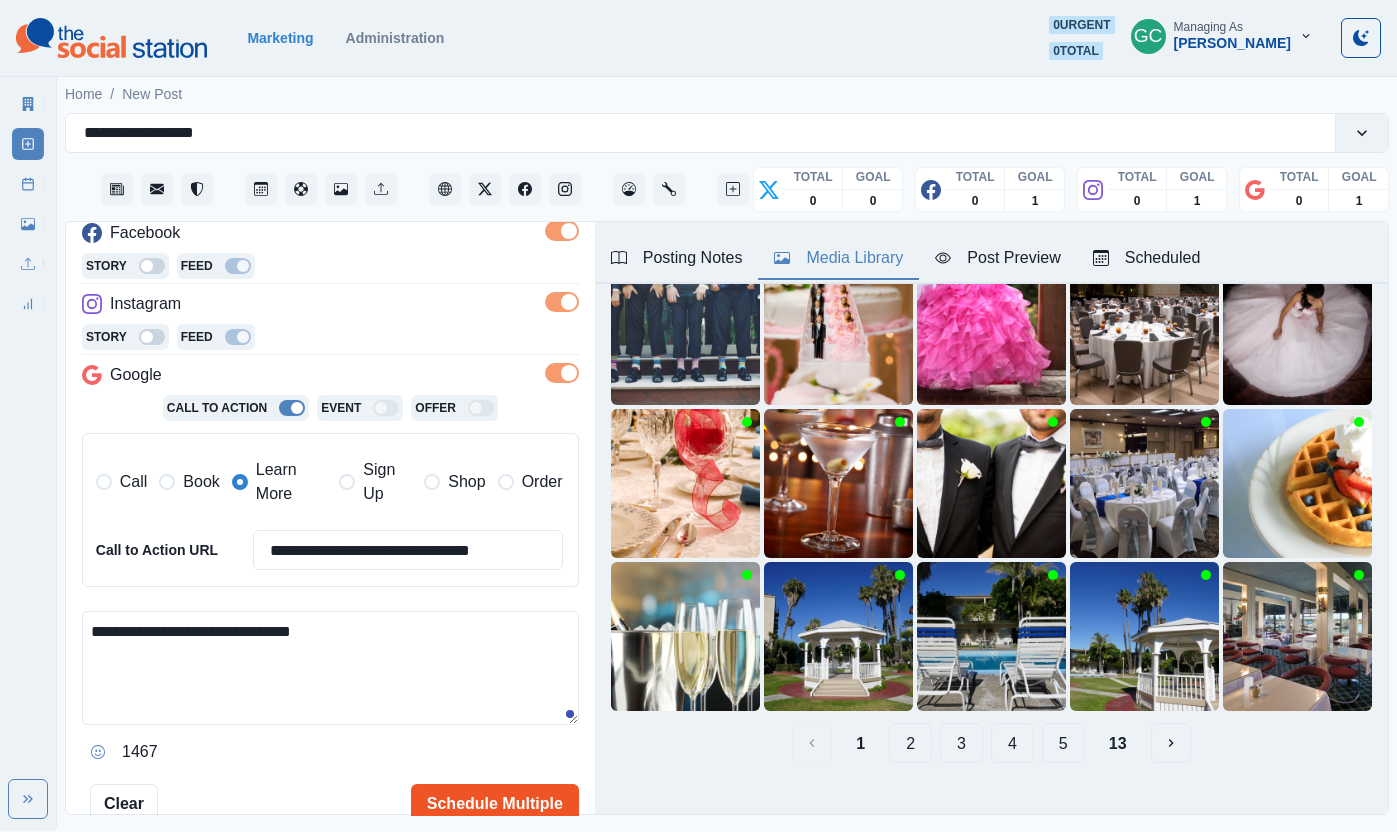 type on "**********" 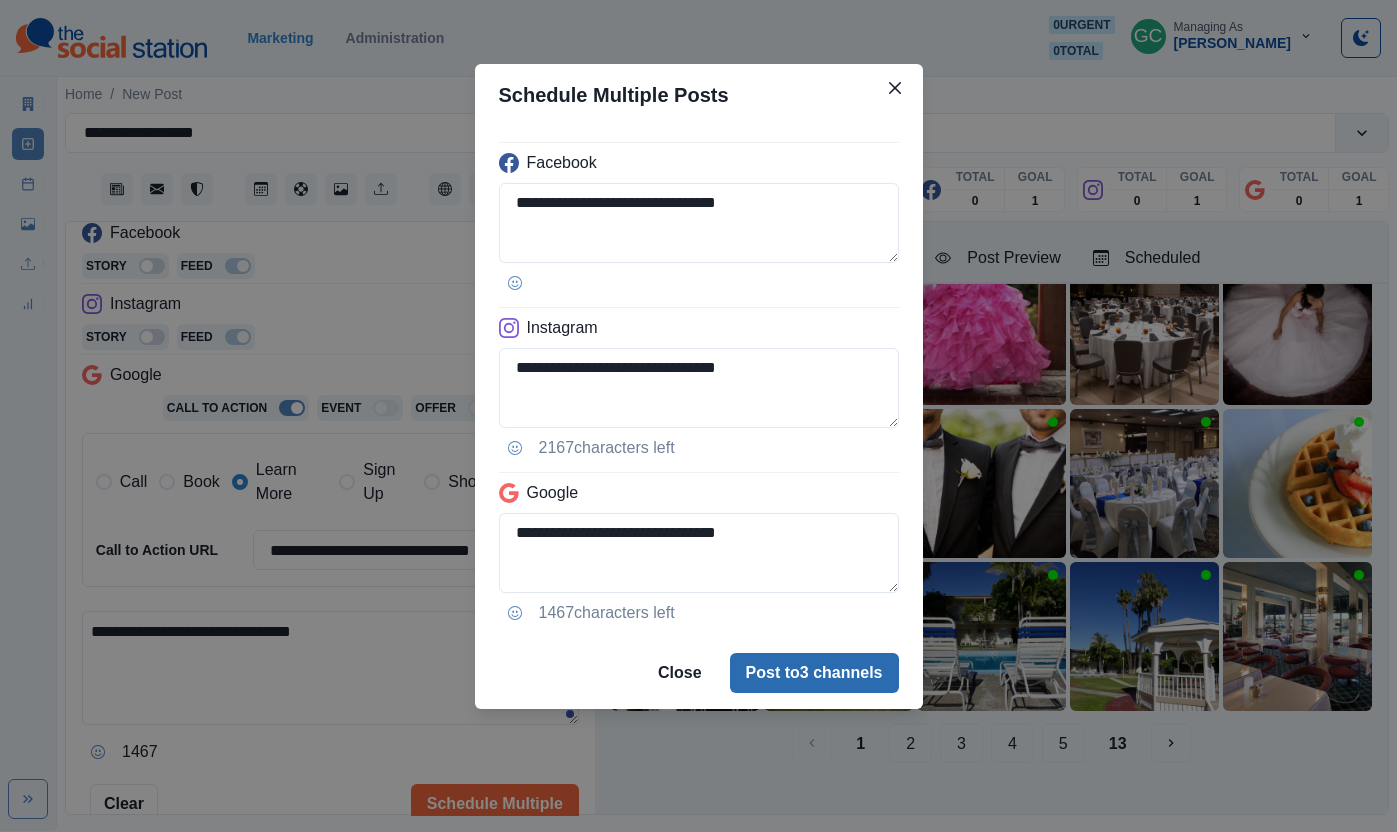 click on "Post to  3   channels" at bounding box center [814, 673] 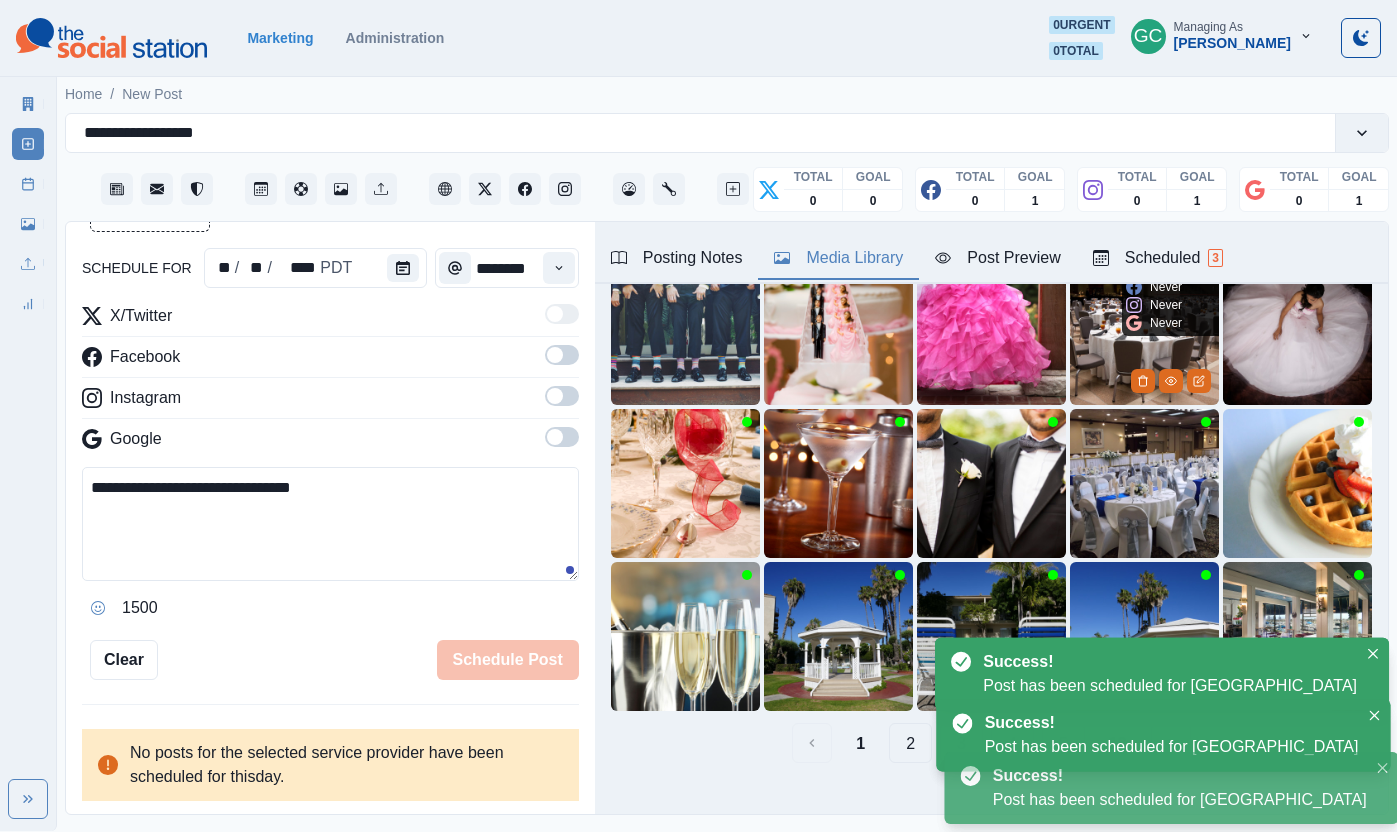 scroll, scrollTop: 313, scrollLeft: 0, axis: vertical 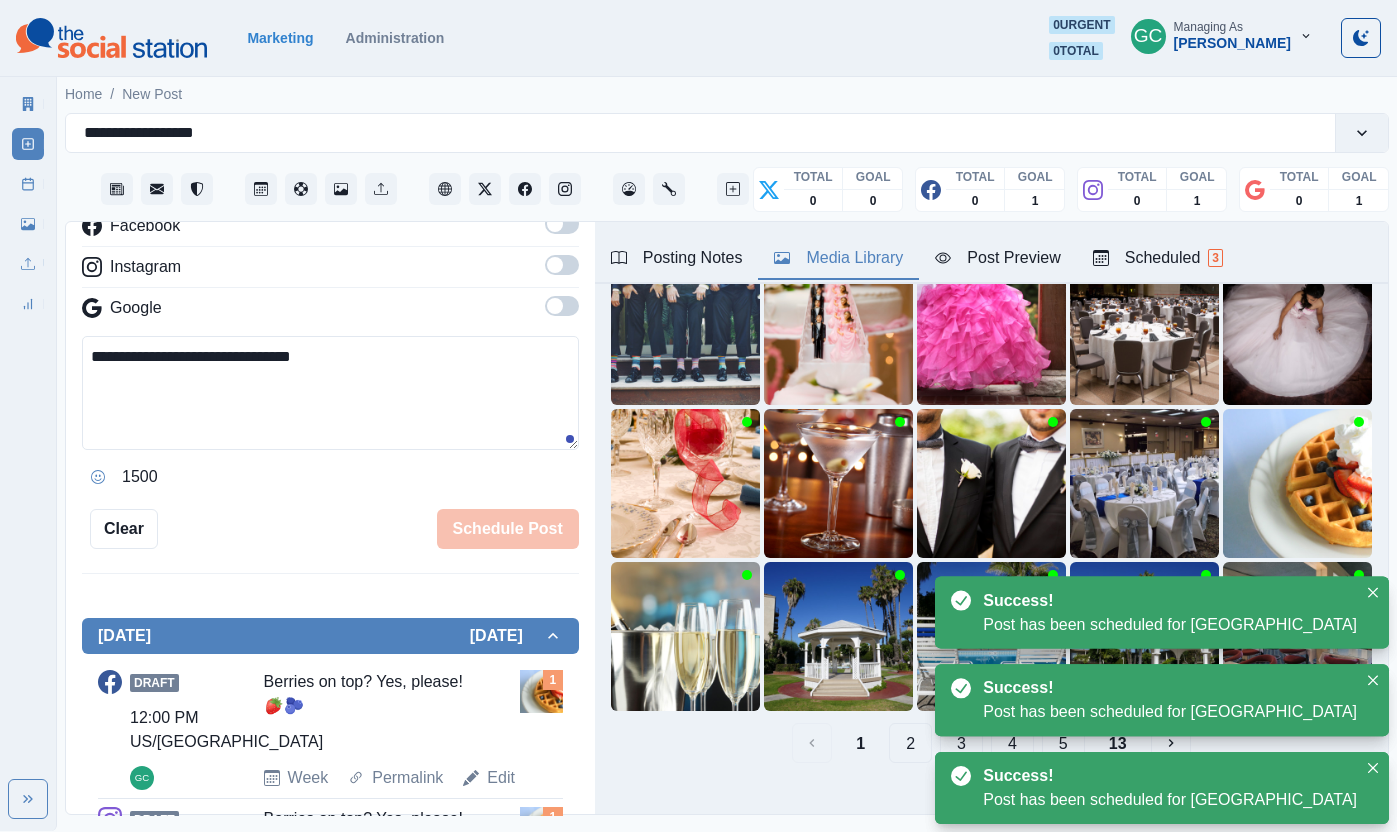 click on "Scheduled 3" at bounding box center (1158, 258) 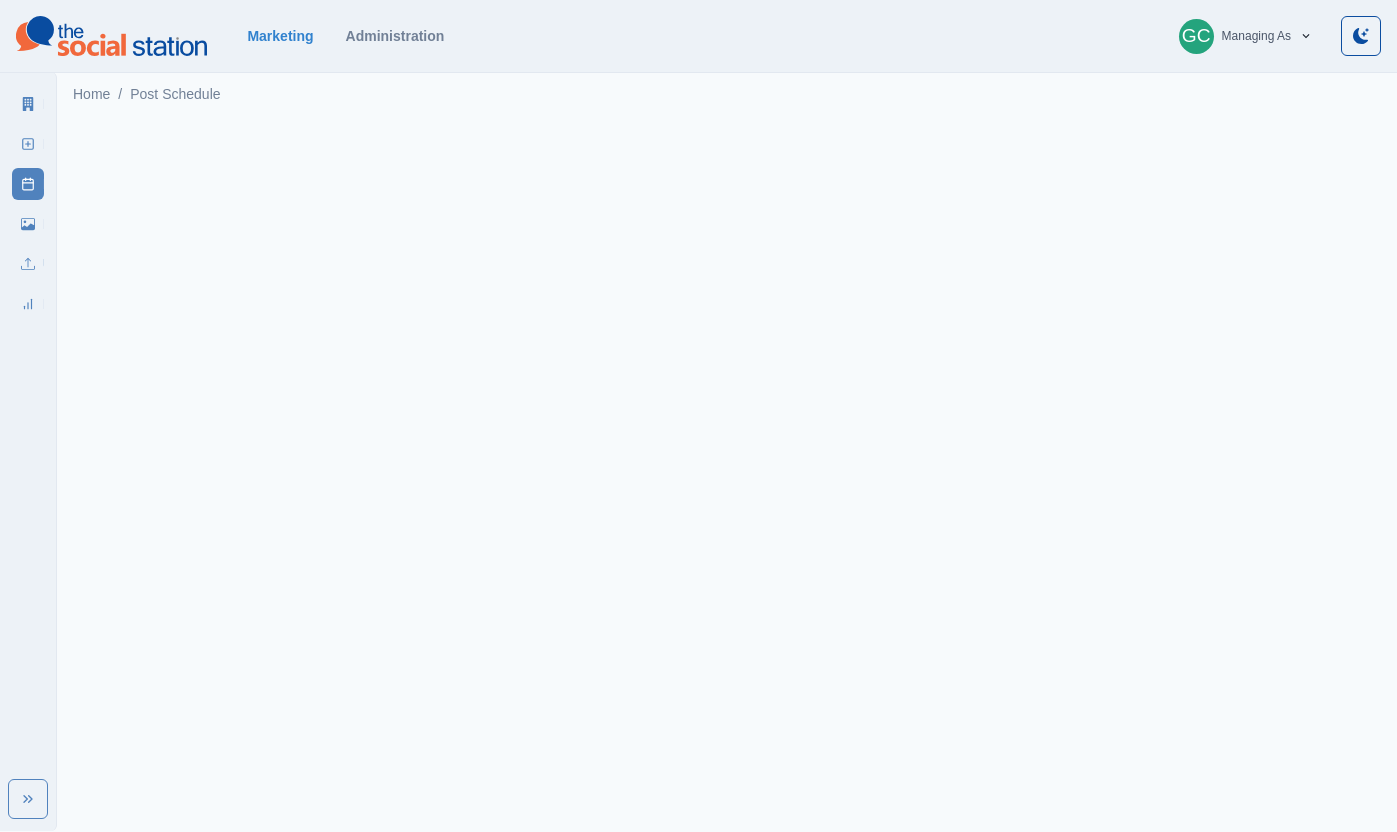 scroll, scrollTop: 0, scrollLeft: 0, axis: both 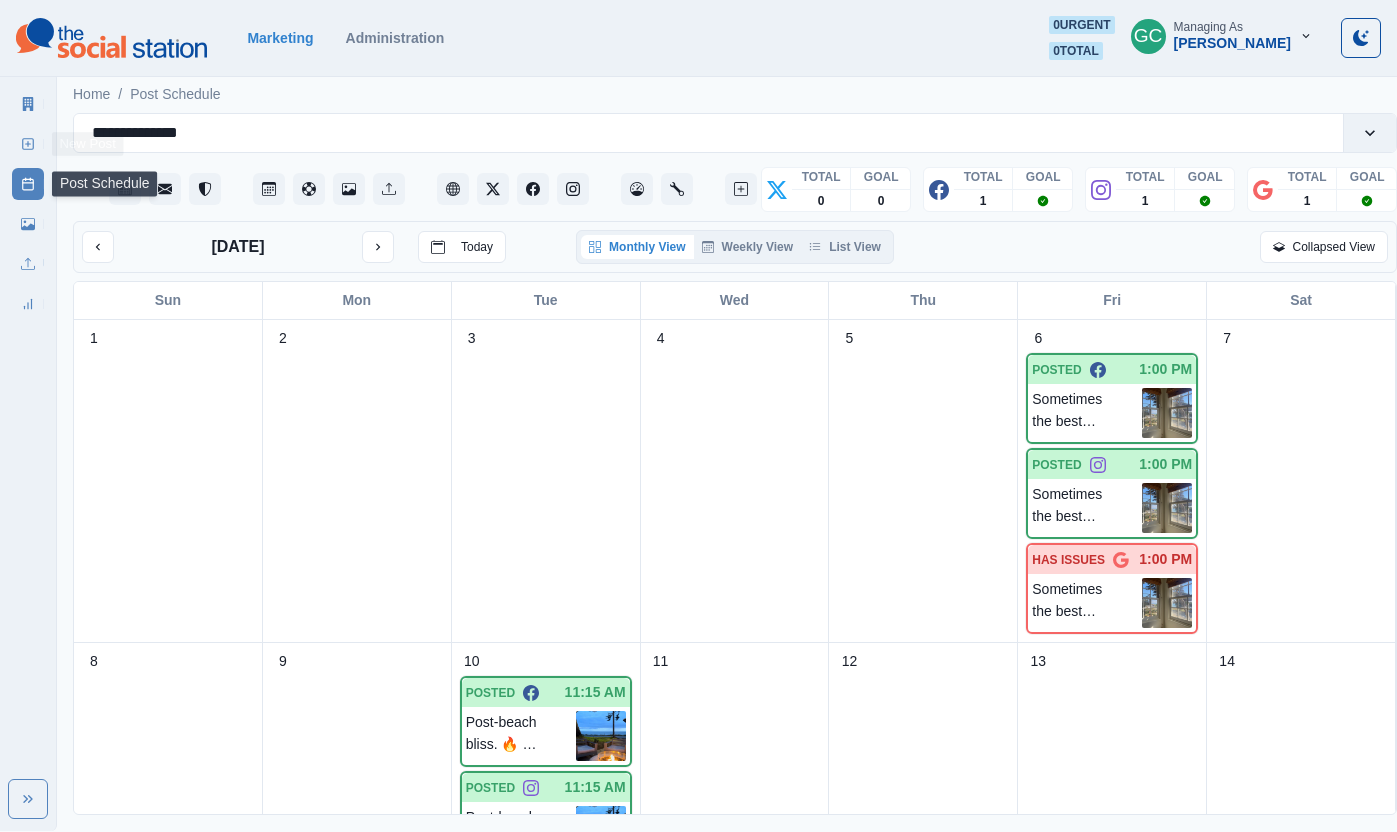 click 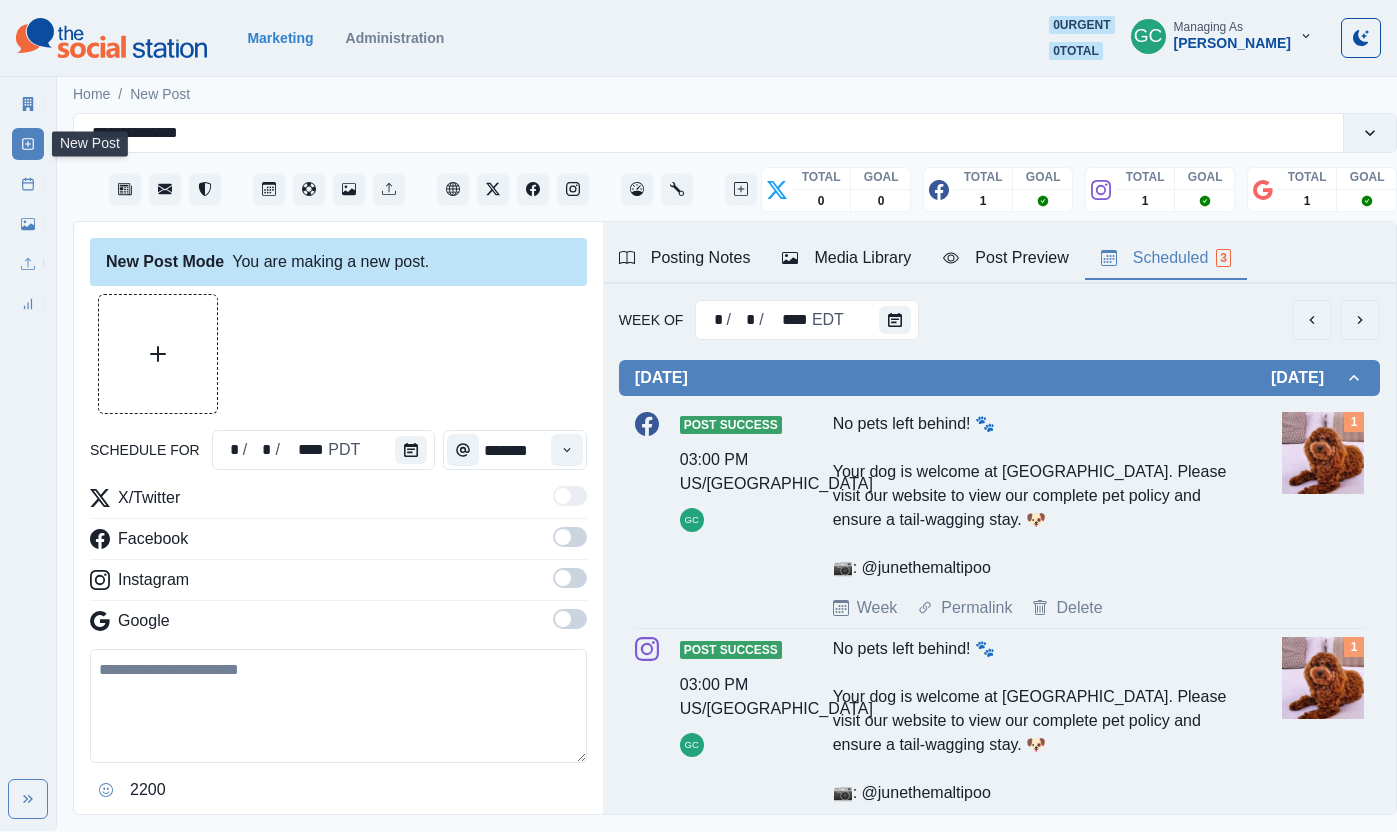 click on "Scheduled 3" at bounding box center (1166, 258) 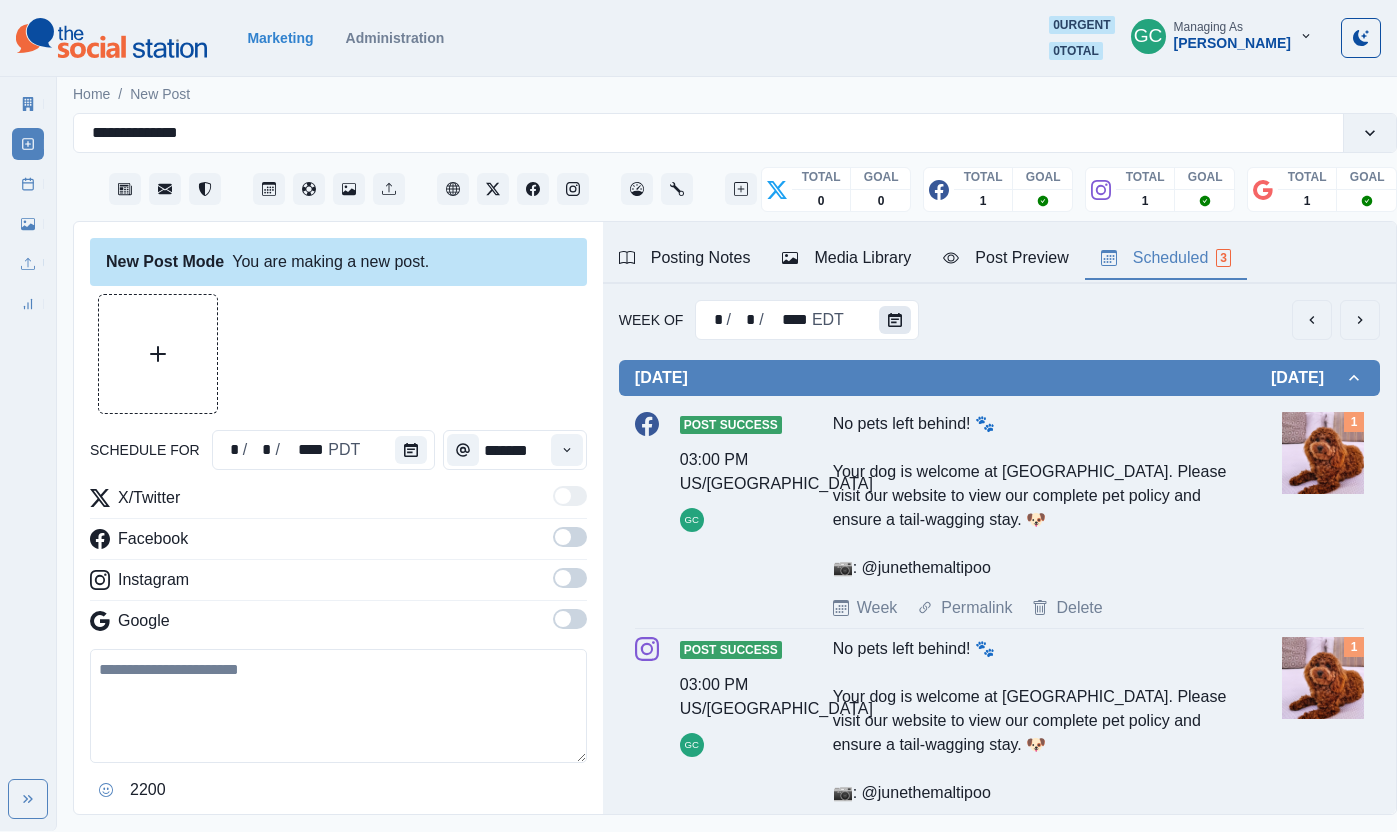click at bounding box center (895, 320) 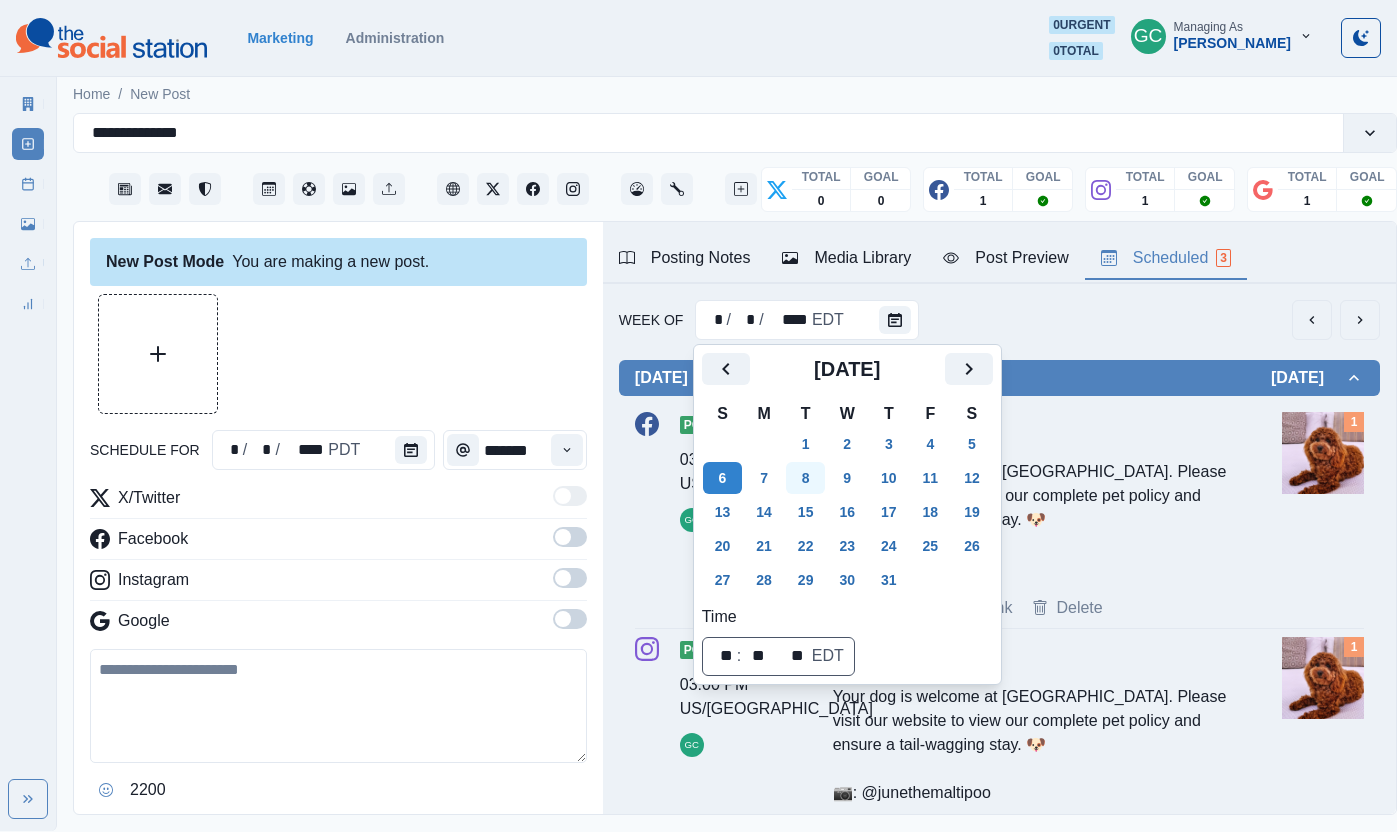 click on "8" at bounding box center (806, 478) 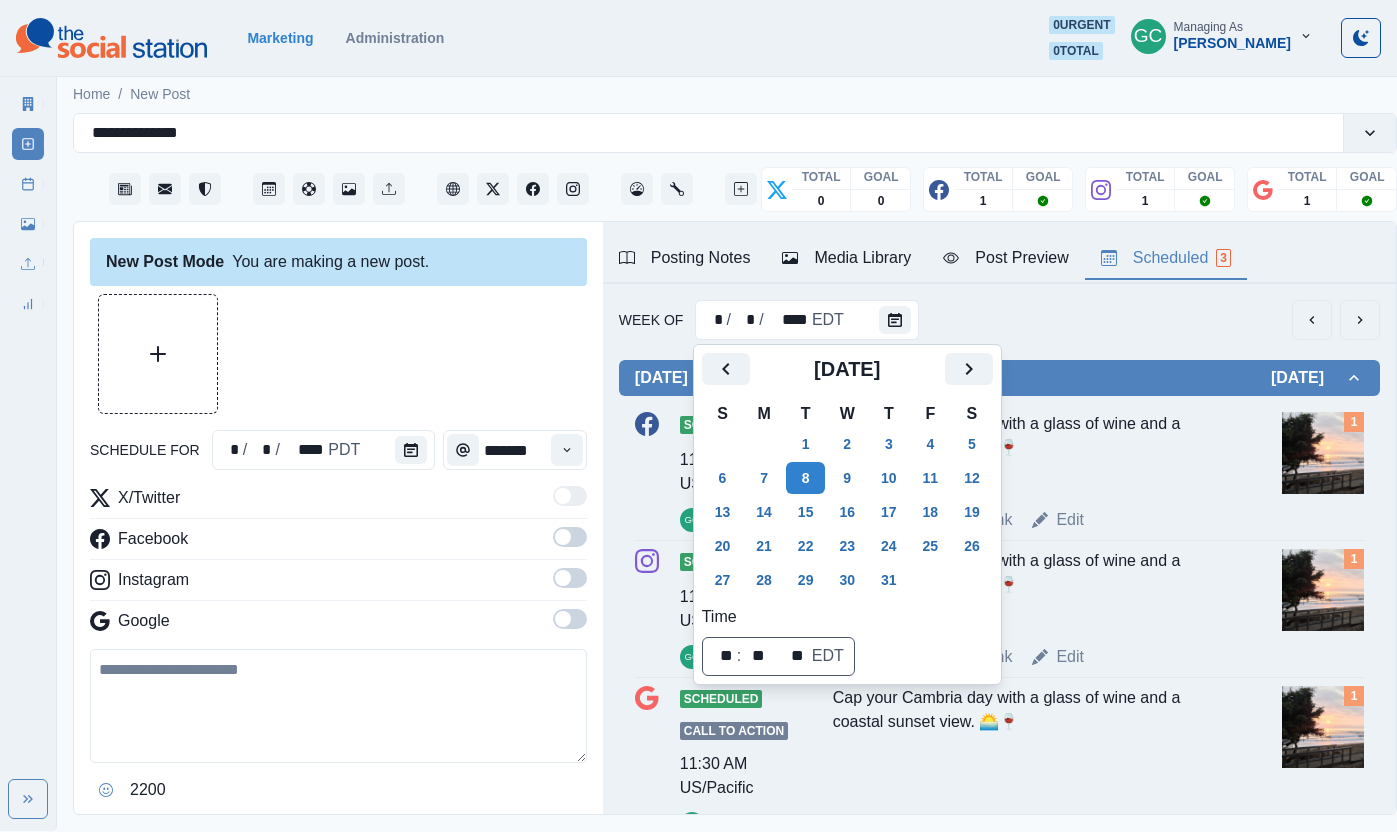 click at bounding box center [338, 354] 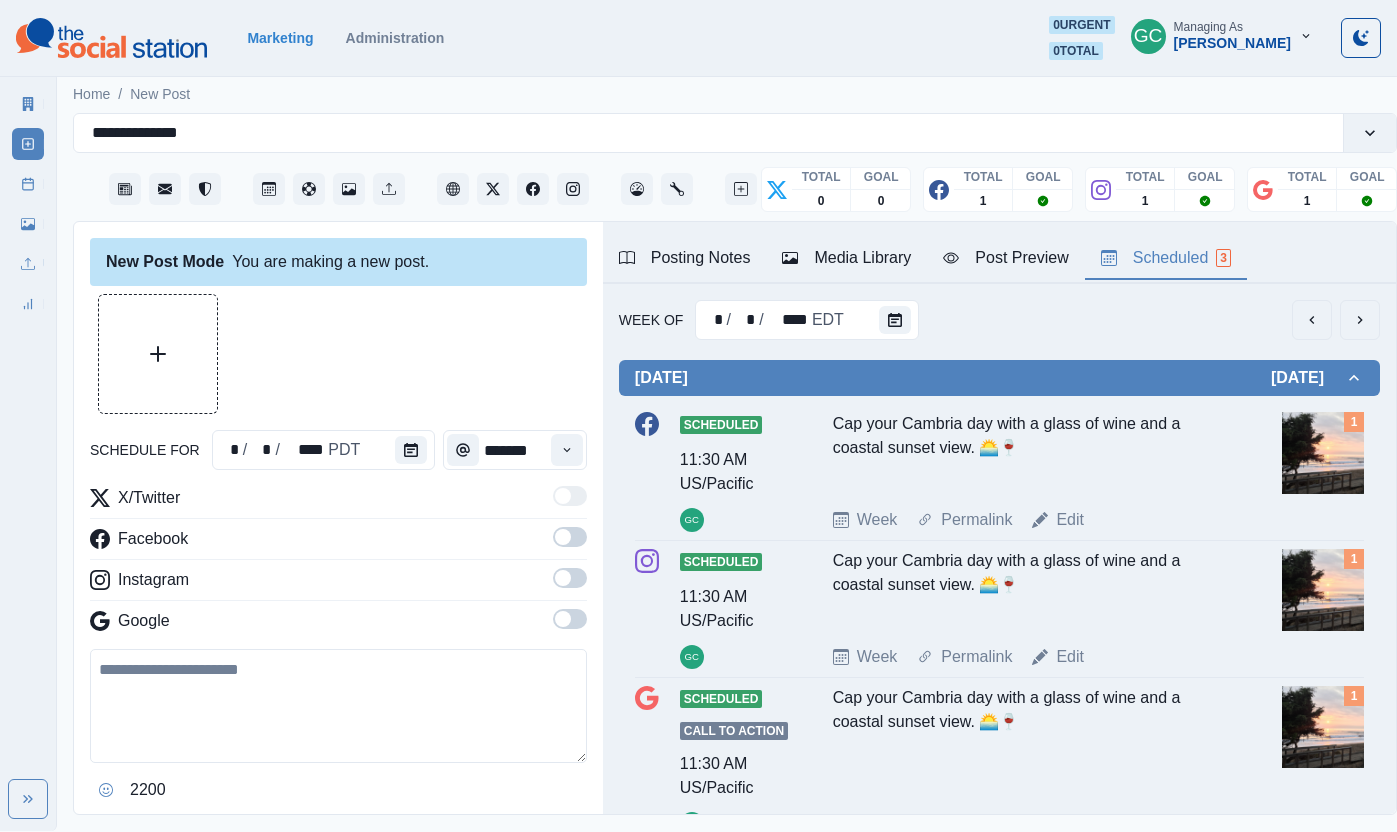 click at bounding box center (338, 354) 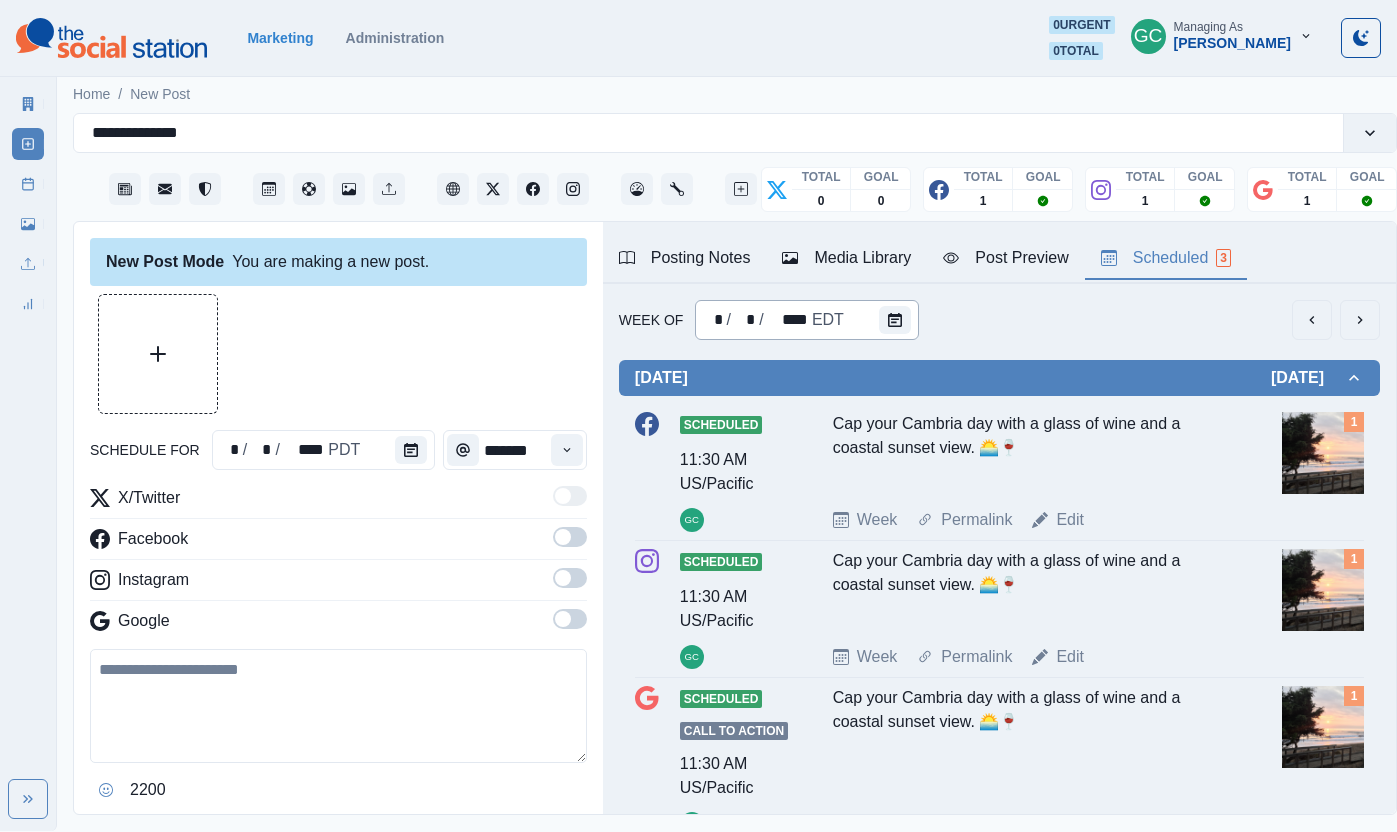 scroll, scrollTop: 3, scrollLeft: 0, axis: vertical 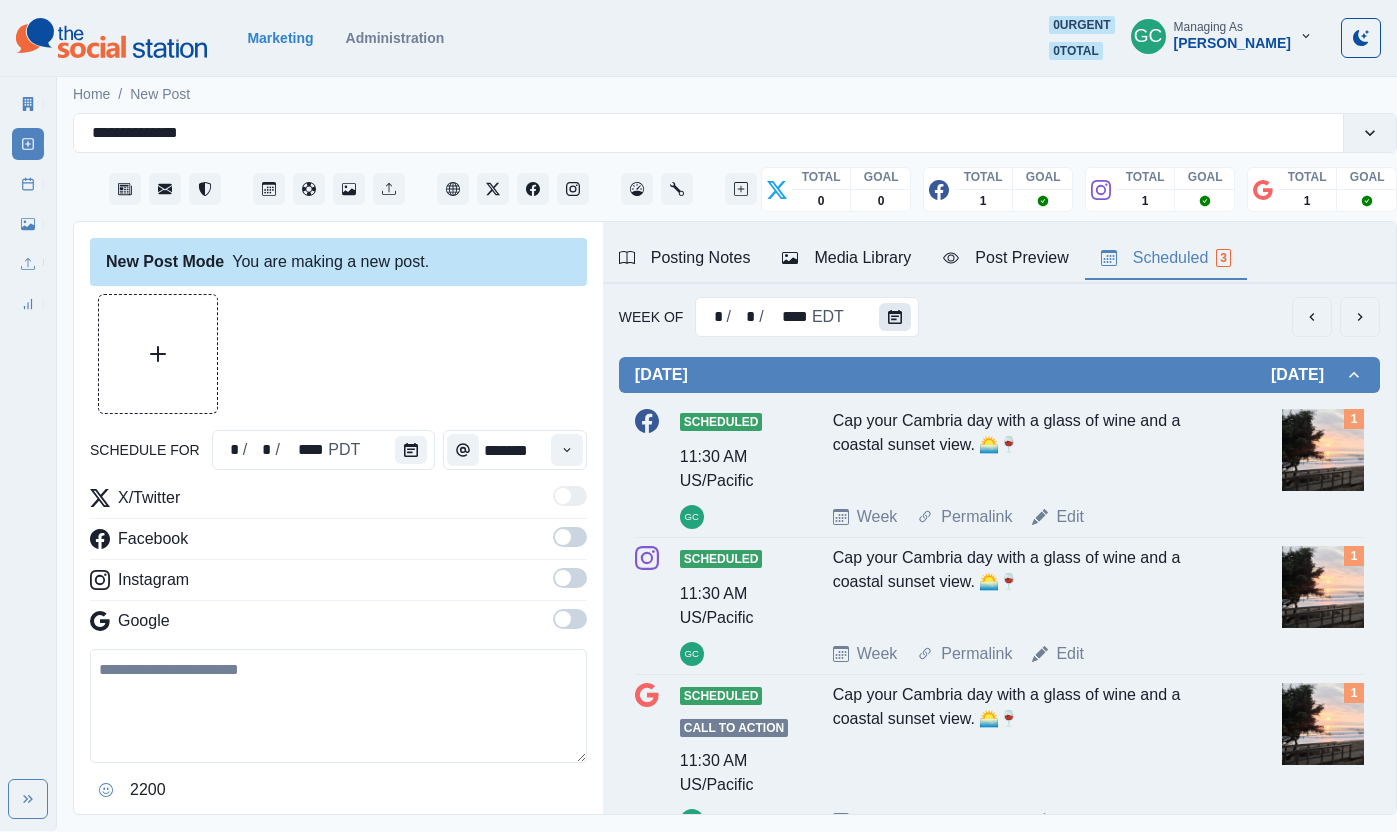 click 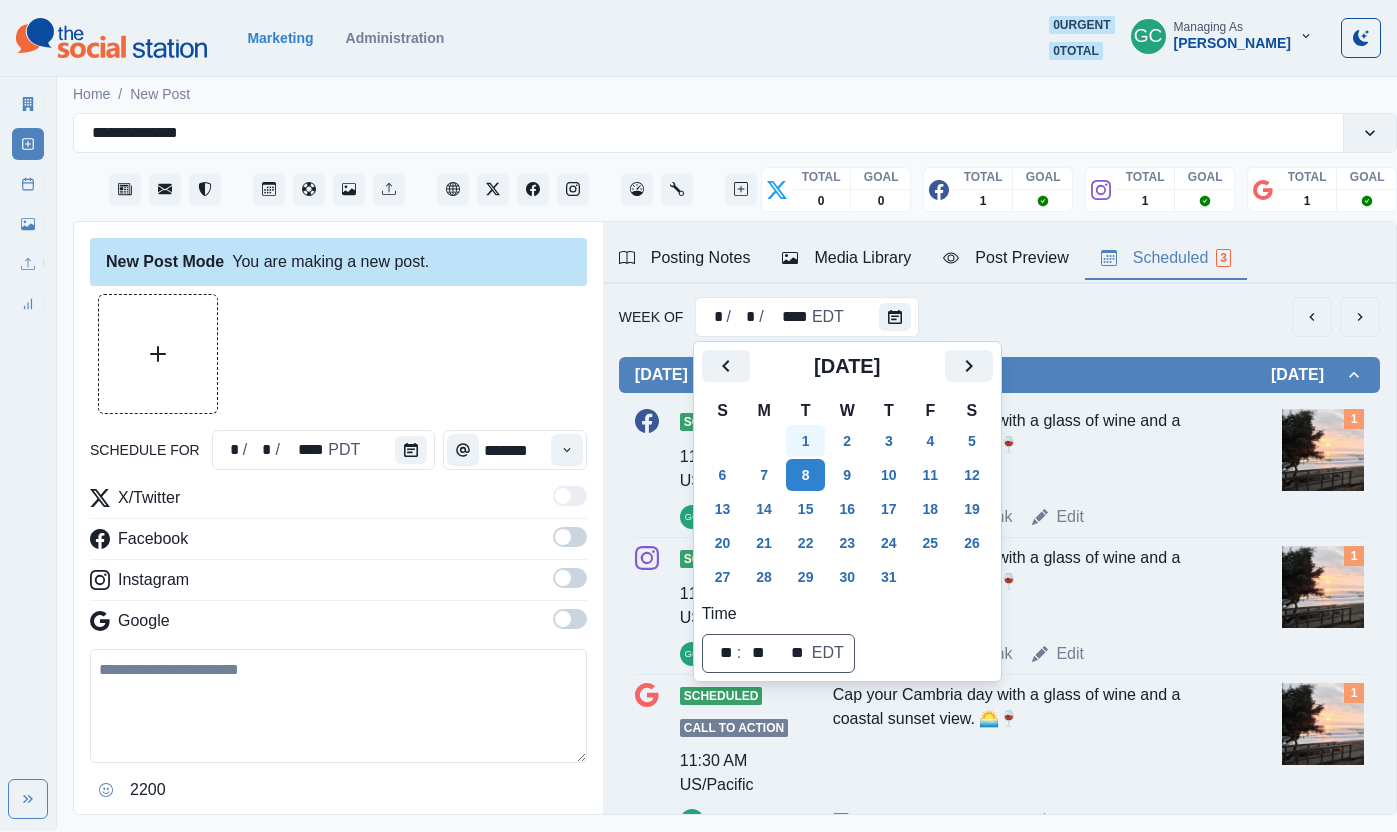 click on "1" at bounding box center (806, 441) 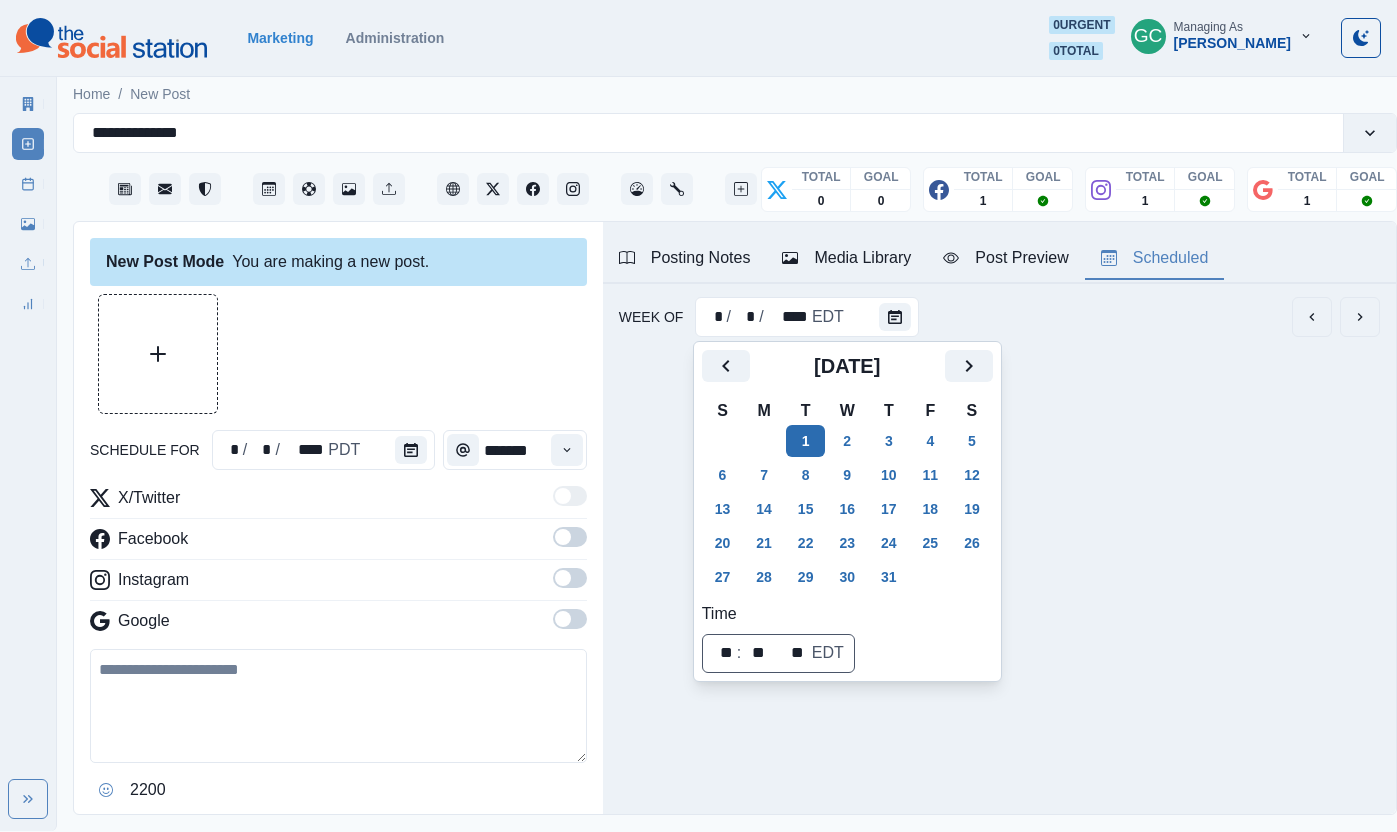scroll, scrollTop: 0, scrollLeft: 0, axis: both 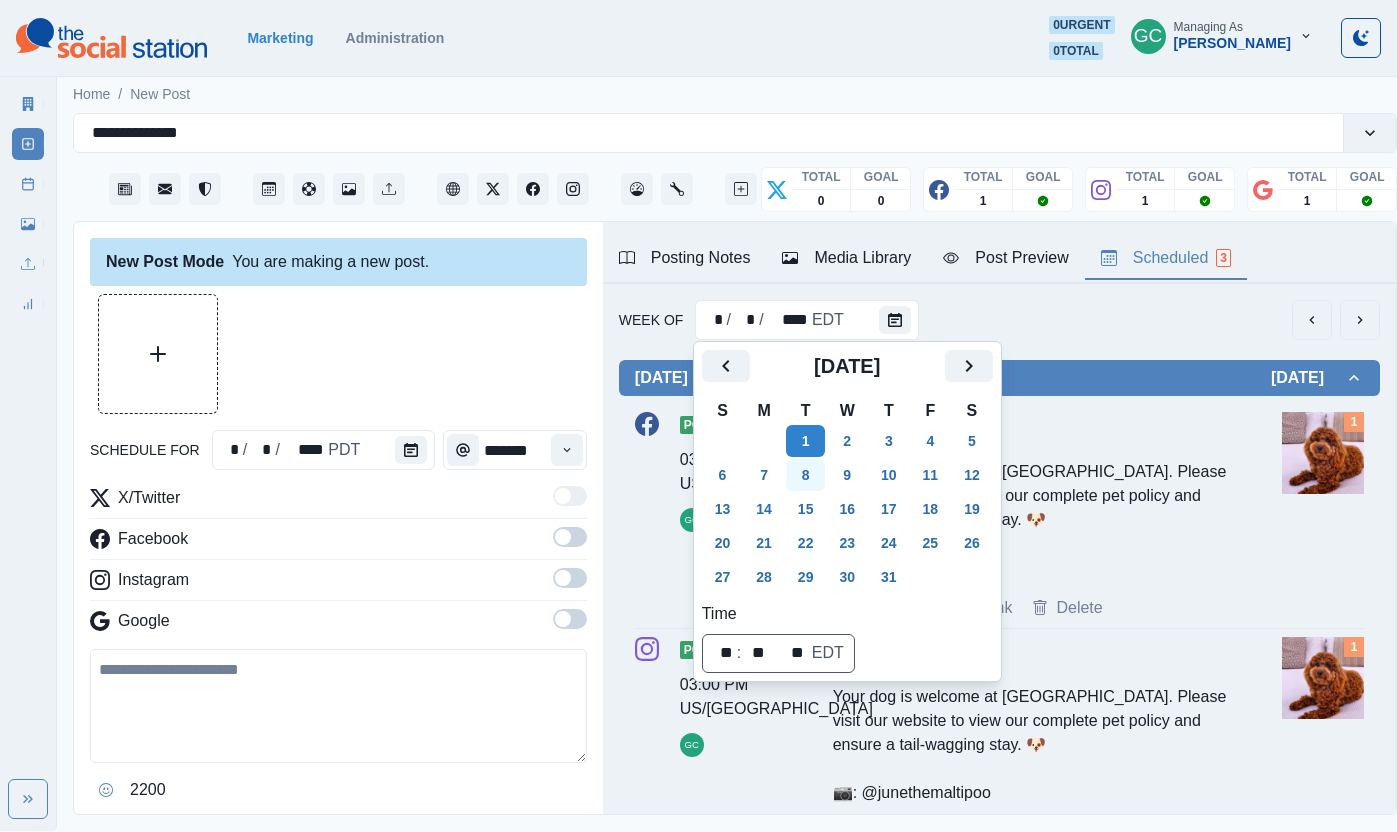 click on "8" at bounding box center [806, 475] 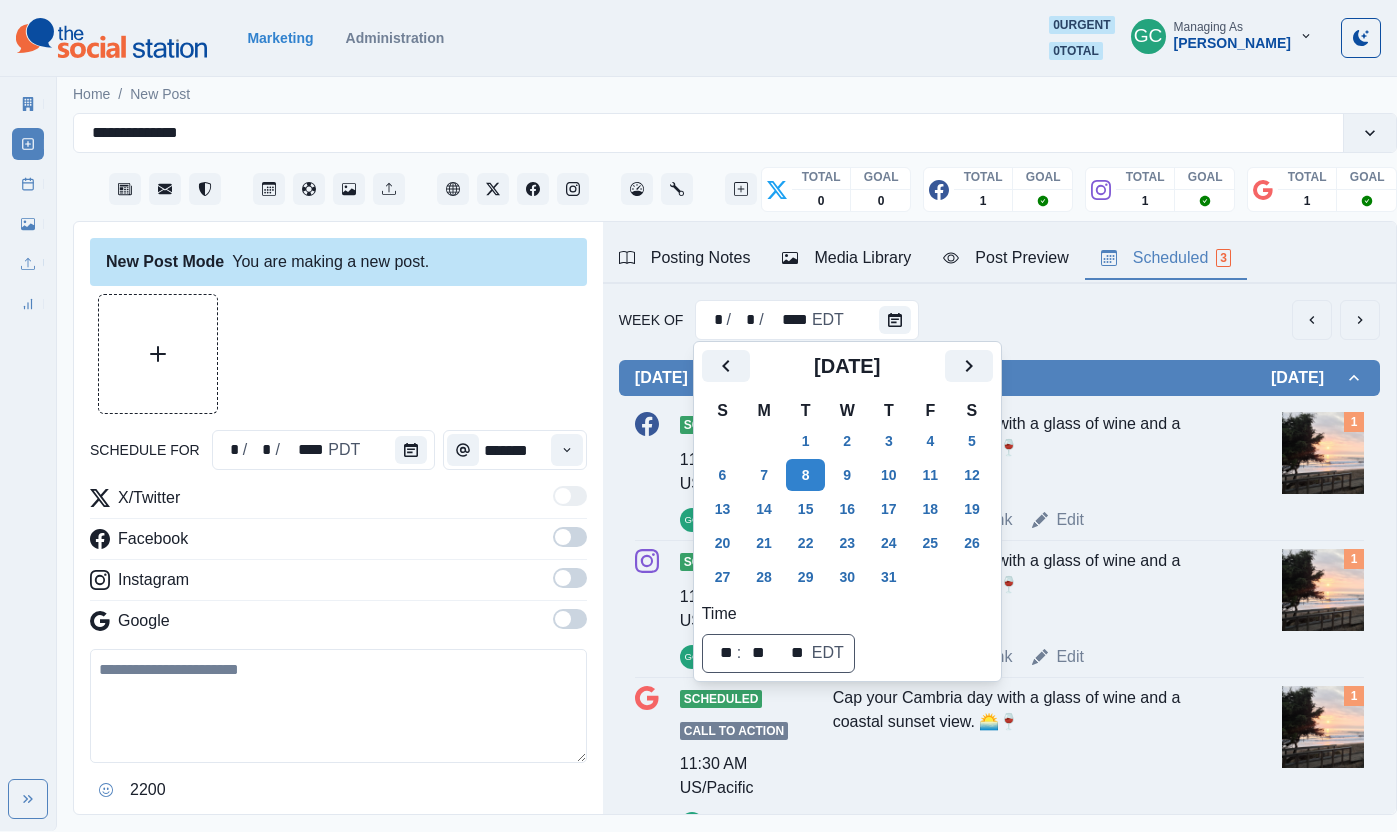 click on "15" at bounding box center [806, 509] 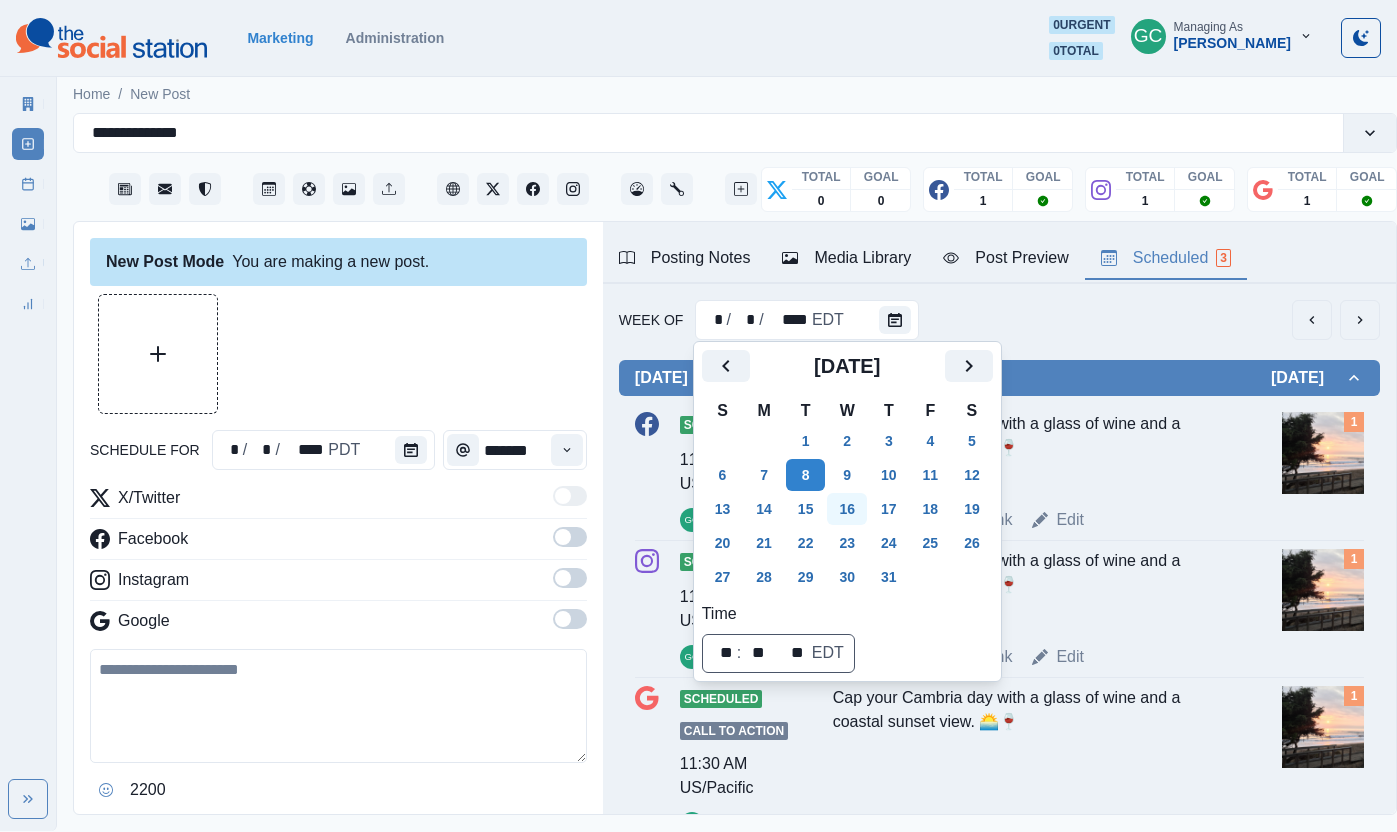 click on "16" at bounding box center (847, 509) 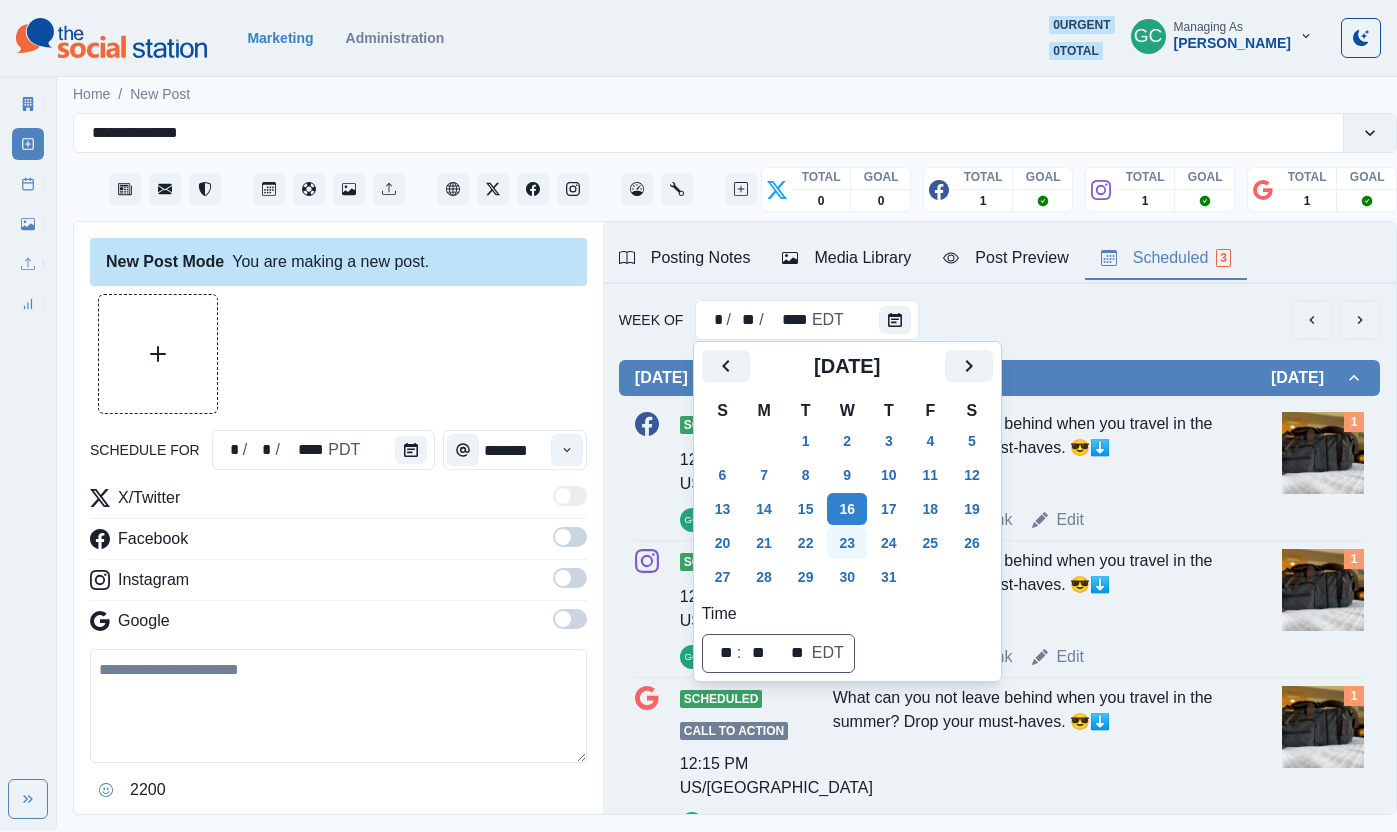 click on "23" at bounding box center (847, 543) 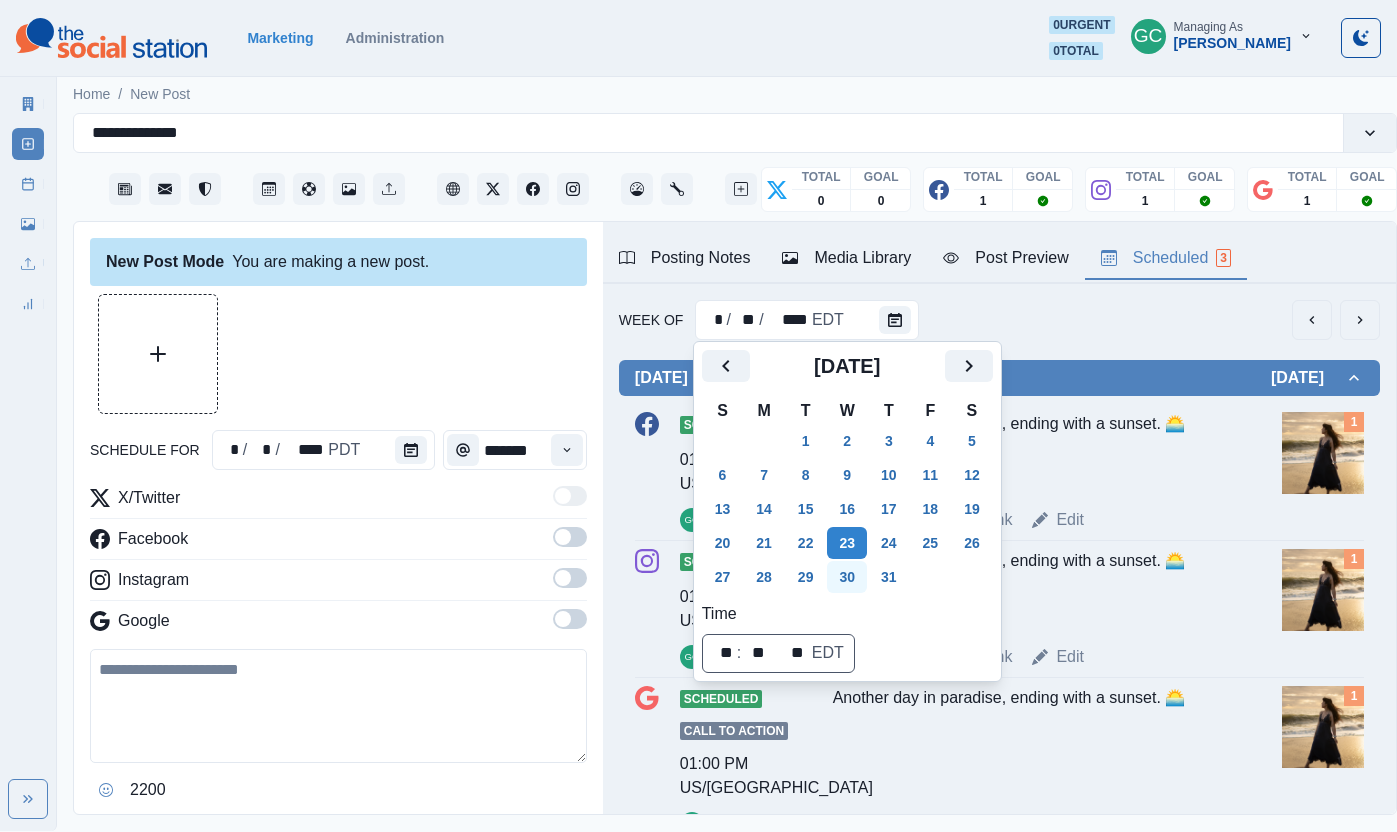 click on "30" at bounding box center (847, 577) 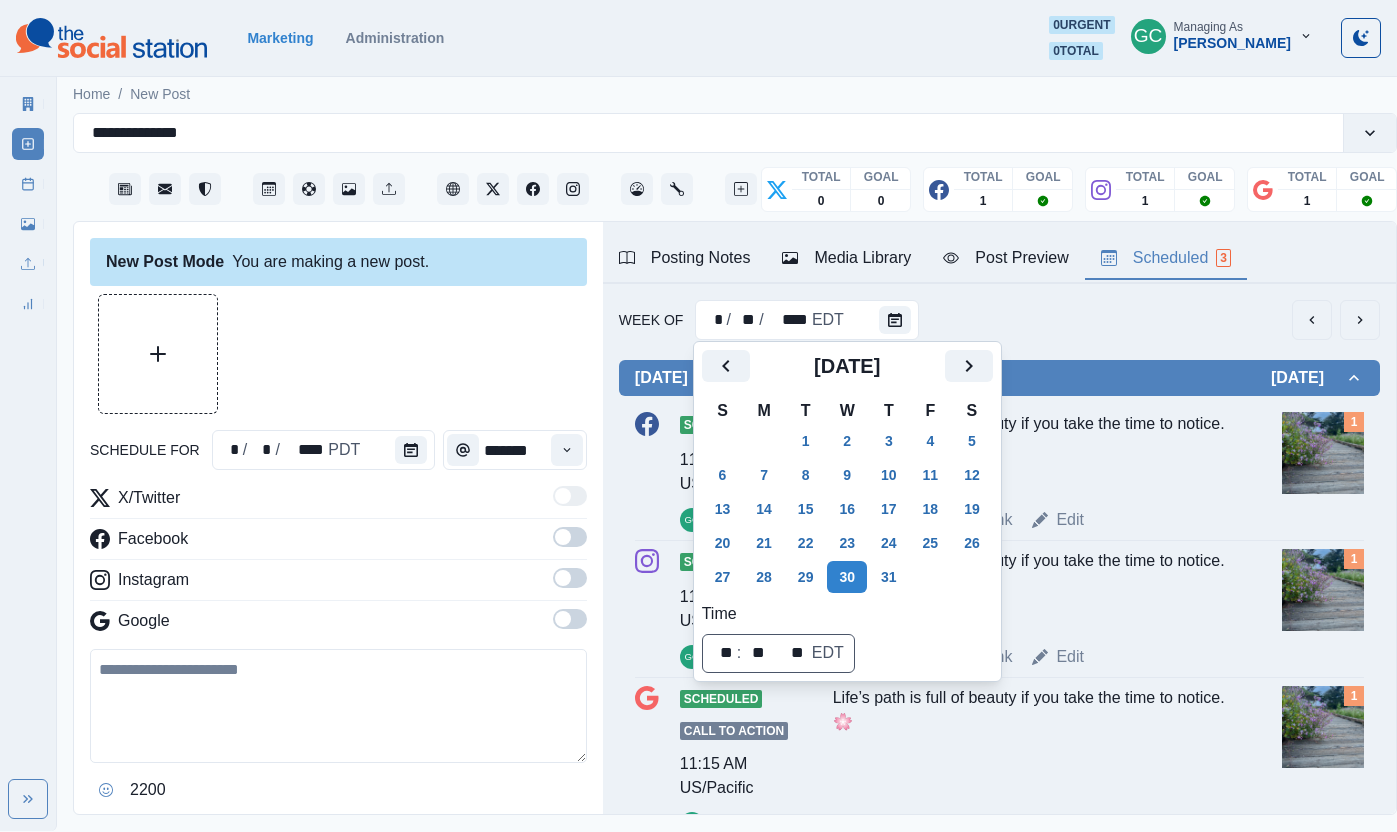 click on "Life’s path is full of beauty if you take the time to notice. 🌸" at bounding box center (1031, 452) 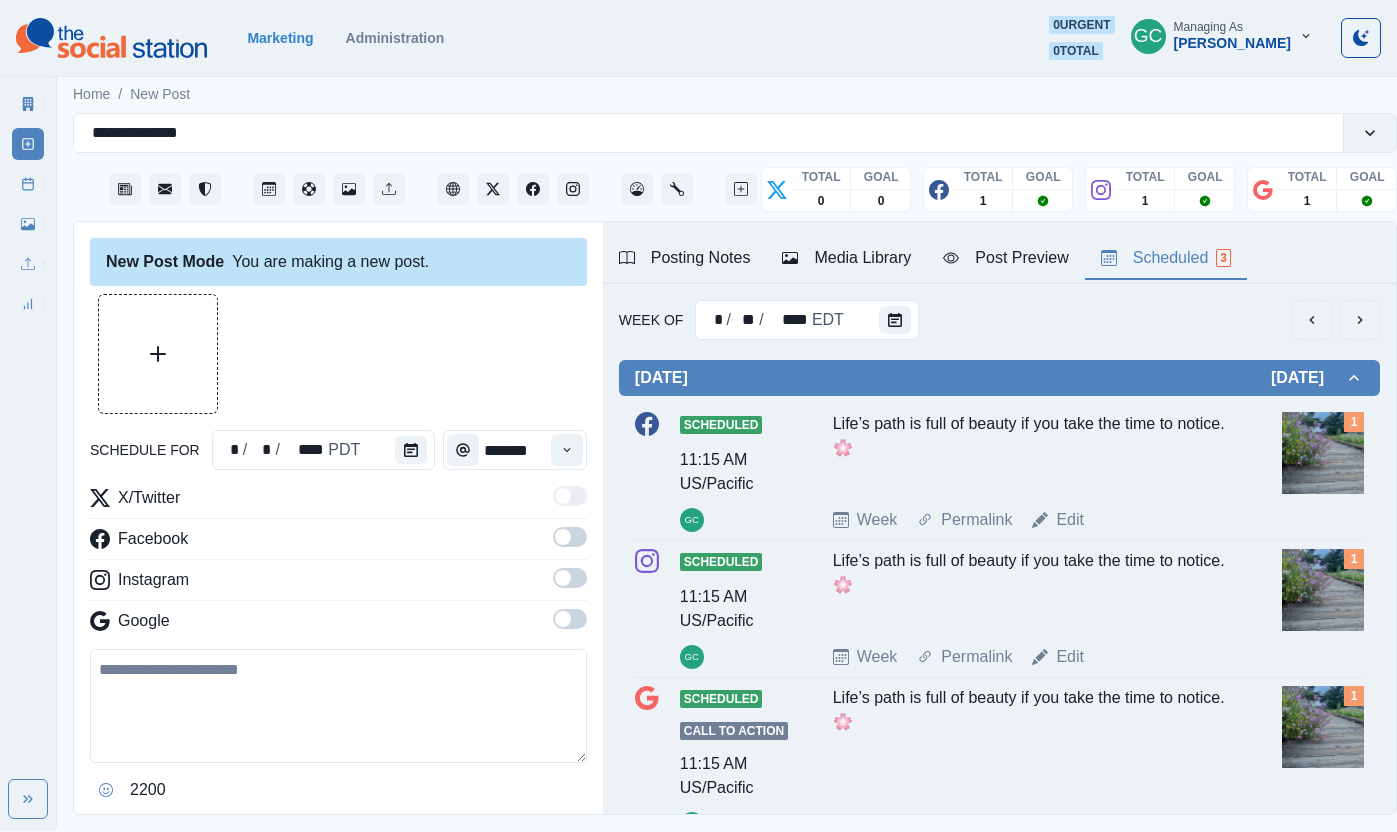 click on "[DATE] Scheduled 11:15 AM US/Pacific GC Life’s path is full of beauty if you take the time to notice. 🌸 Week Permalink Edit 1 Scheduled 11:15 AM US/Pacific GC Life’s path is full of beauty if you take the time to notice. 🌸 Week Permalink Edit 1 Scheduled Call to Action 11:15 AM US/Pacific GC Life’s path is full of beauty if you take the time to notice. 🌸 Week Permalink Edit 1" at bounding box center [999, 610] 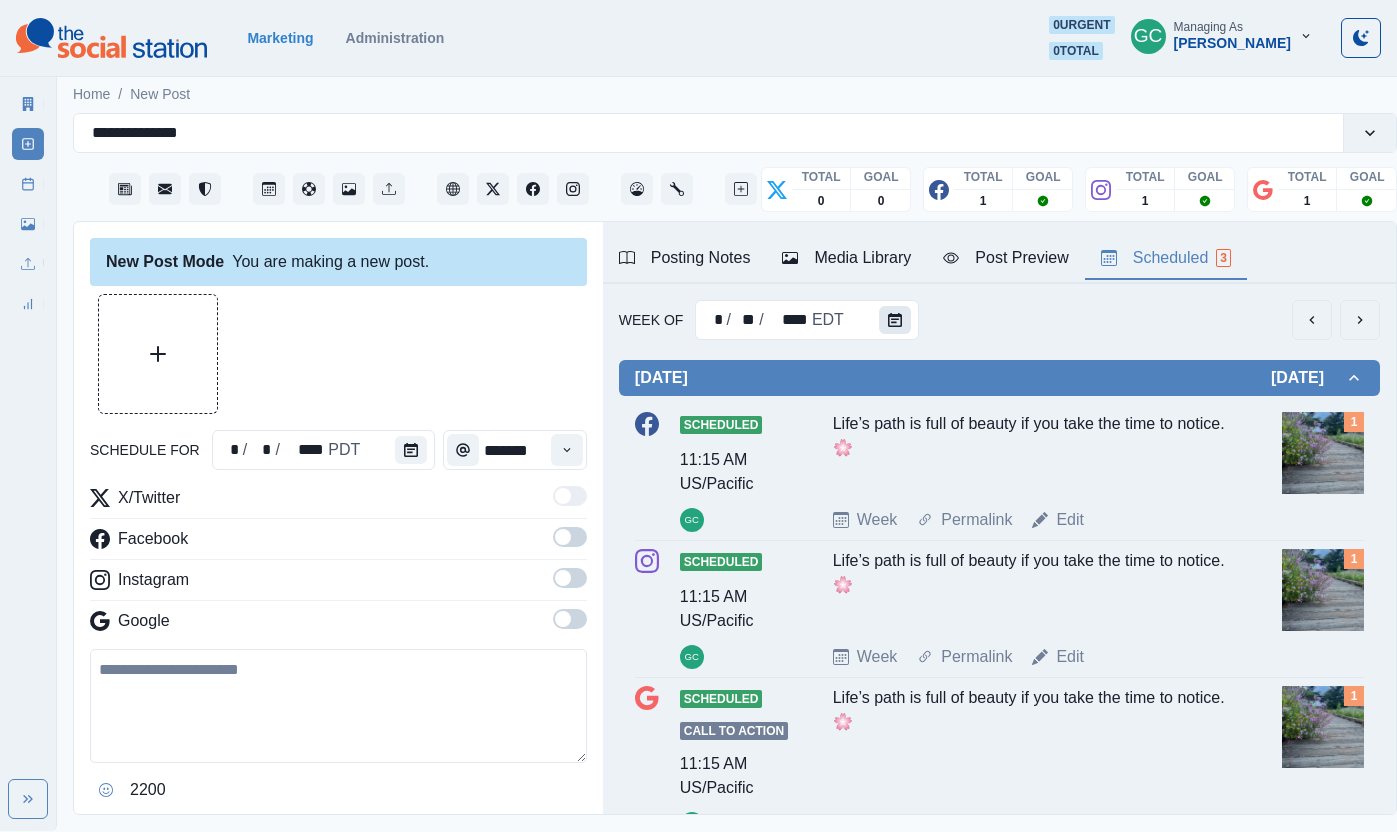 click at bounding box center [895, 320] 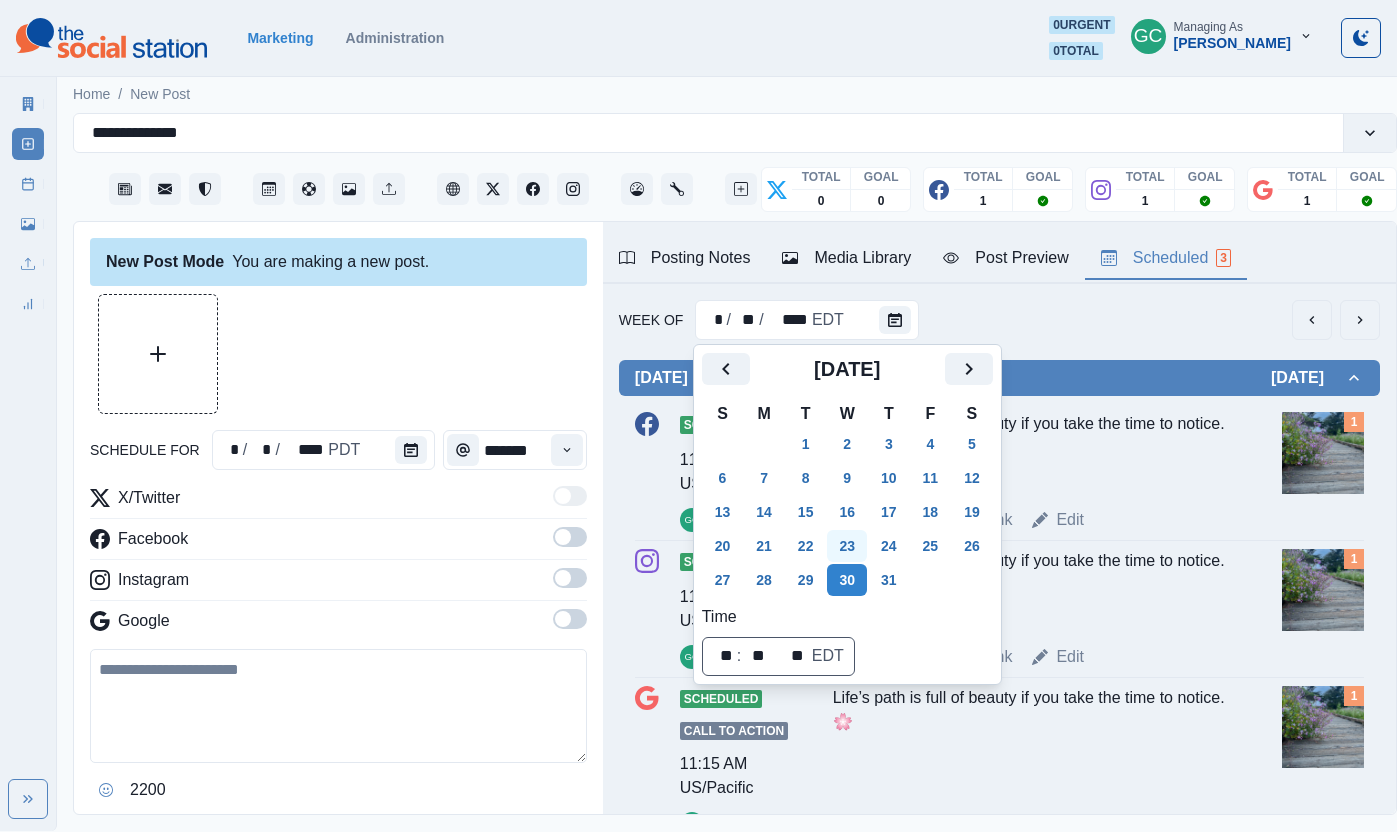 click on "23" at bounding box center (847, 546) 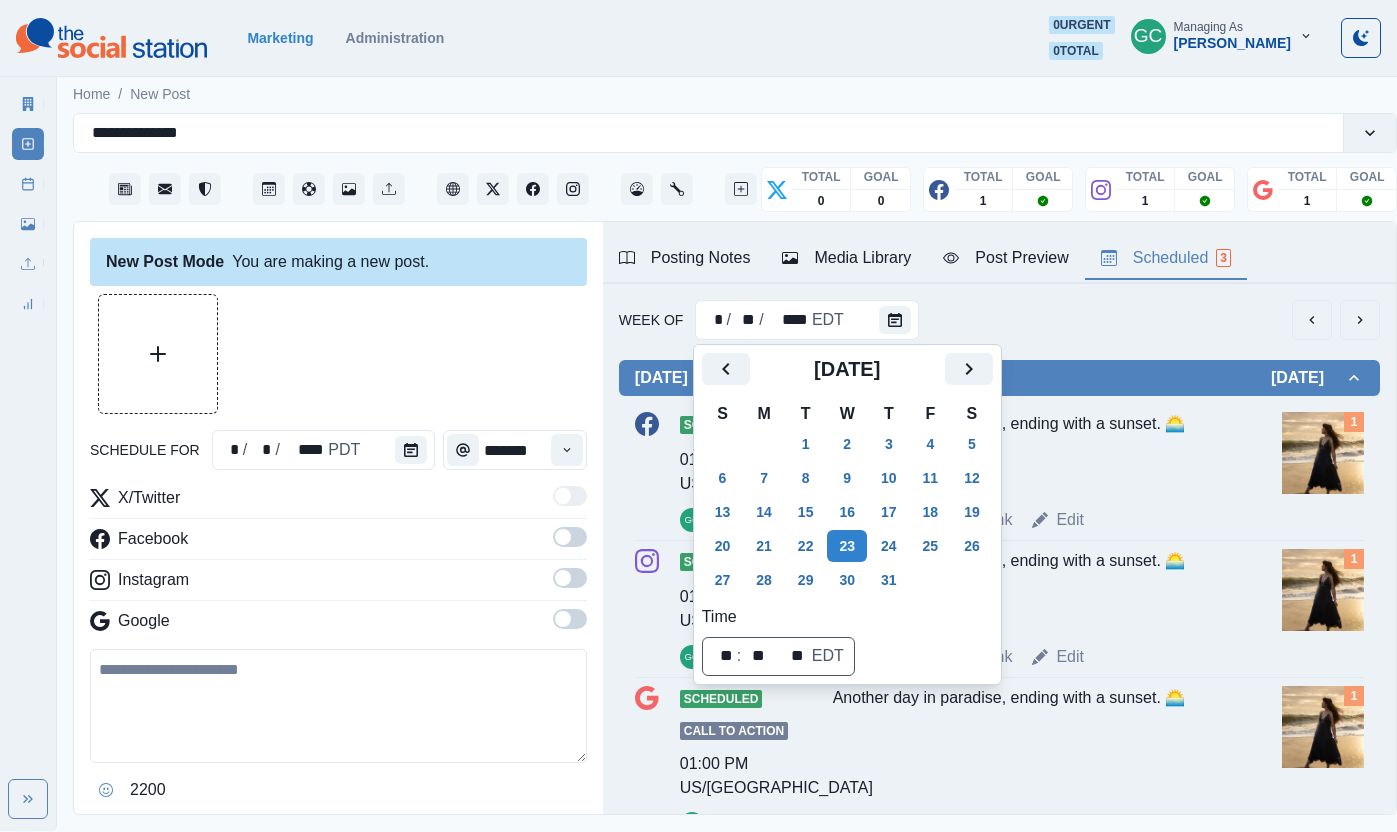 click on "Another day in paradise, ending with a sunset. 🌅" at bounding box center (1031, 452) 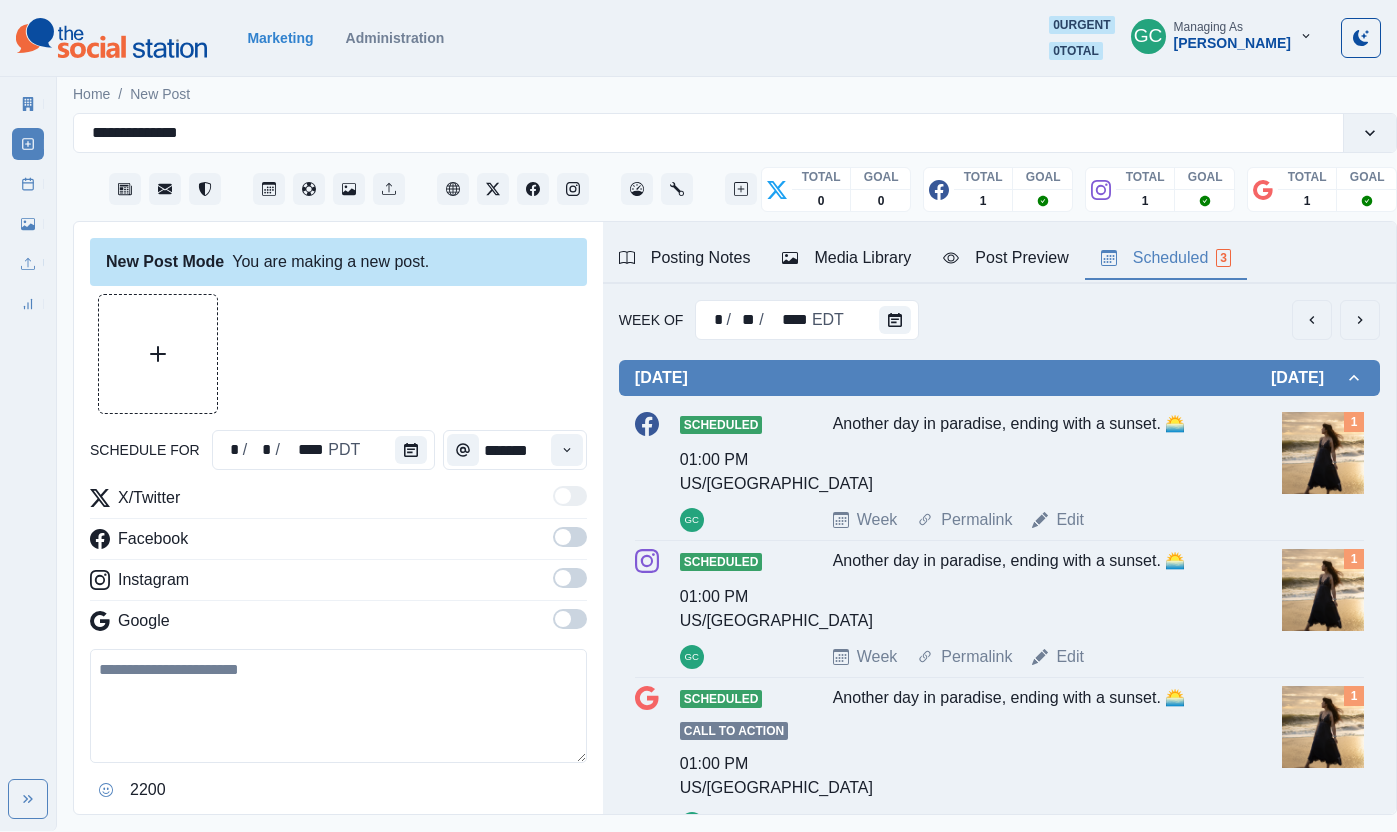 click at bounding box center (895, 320) 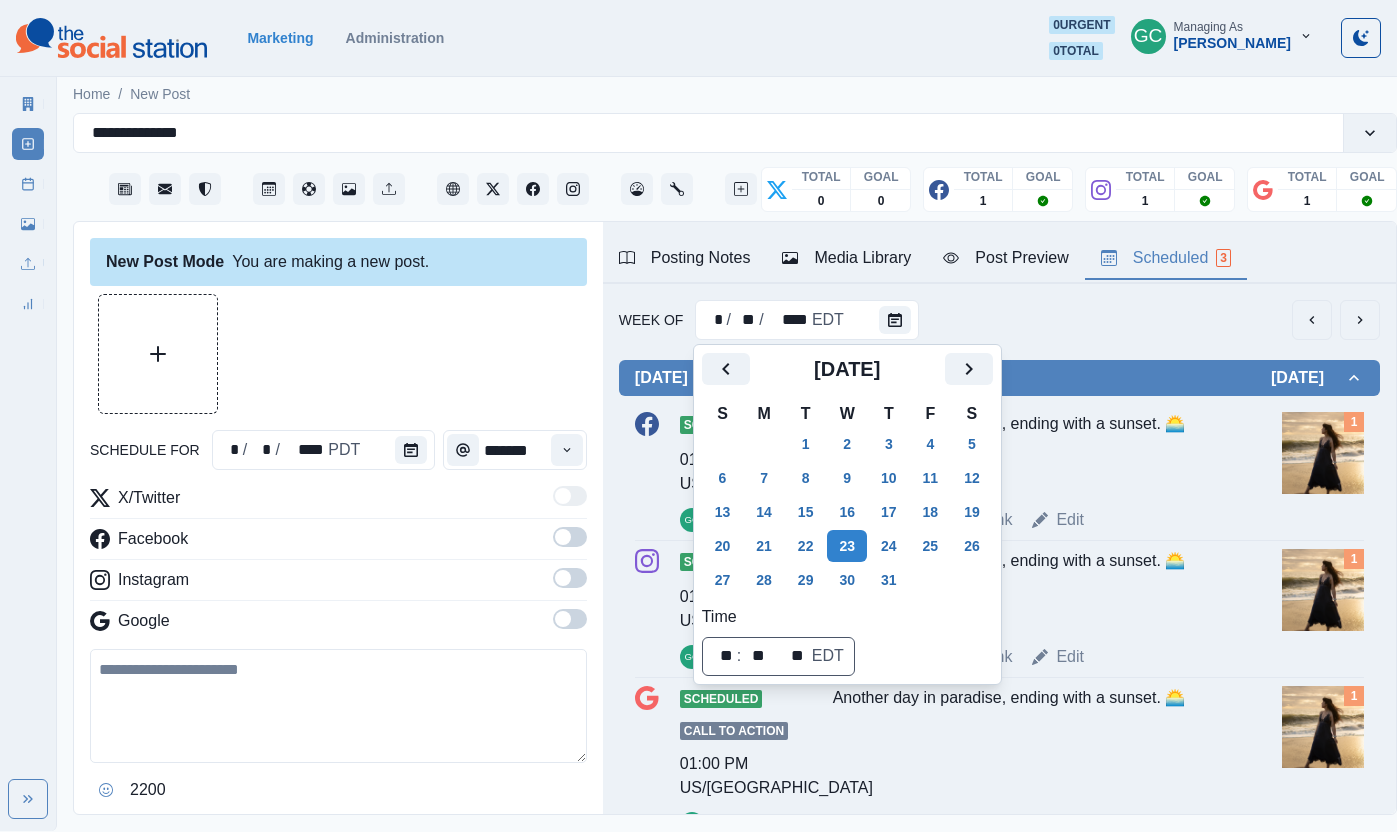 click 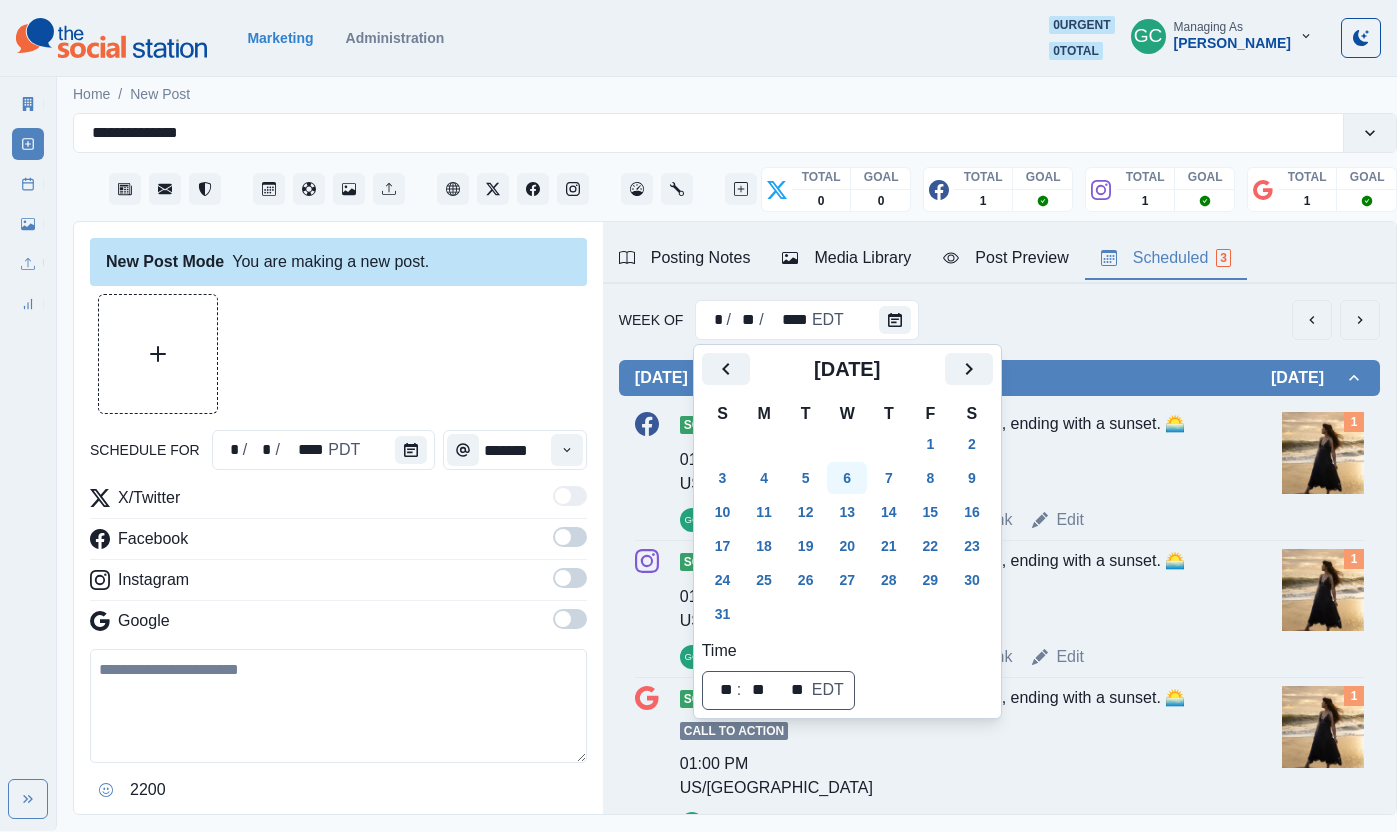 click on "6" at bounding box center [847, 478] 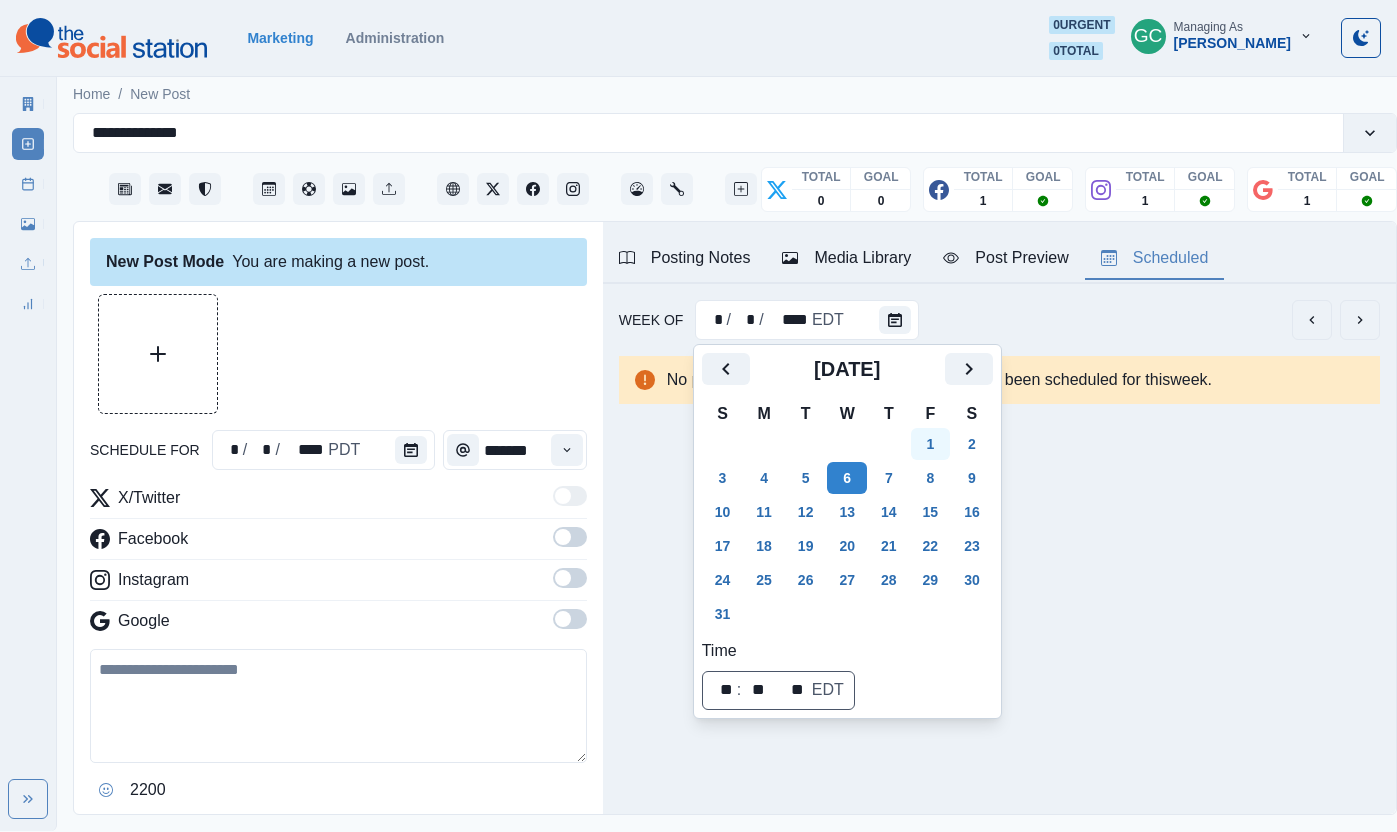click on "1" at bounding box center (931, 444) 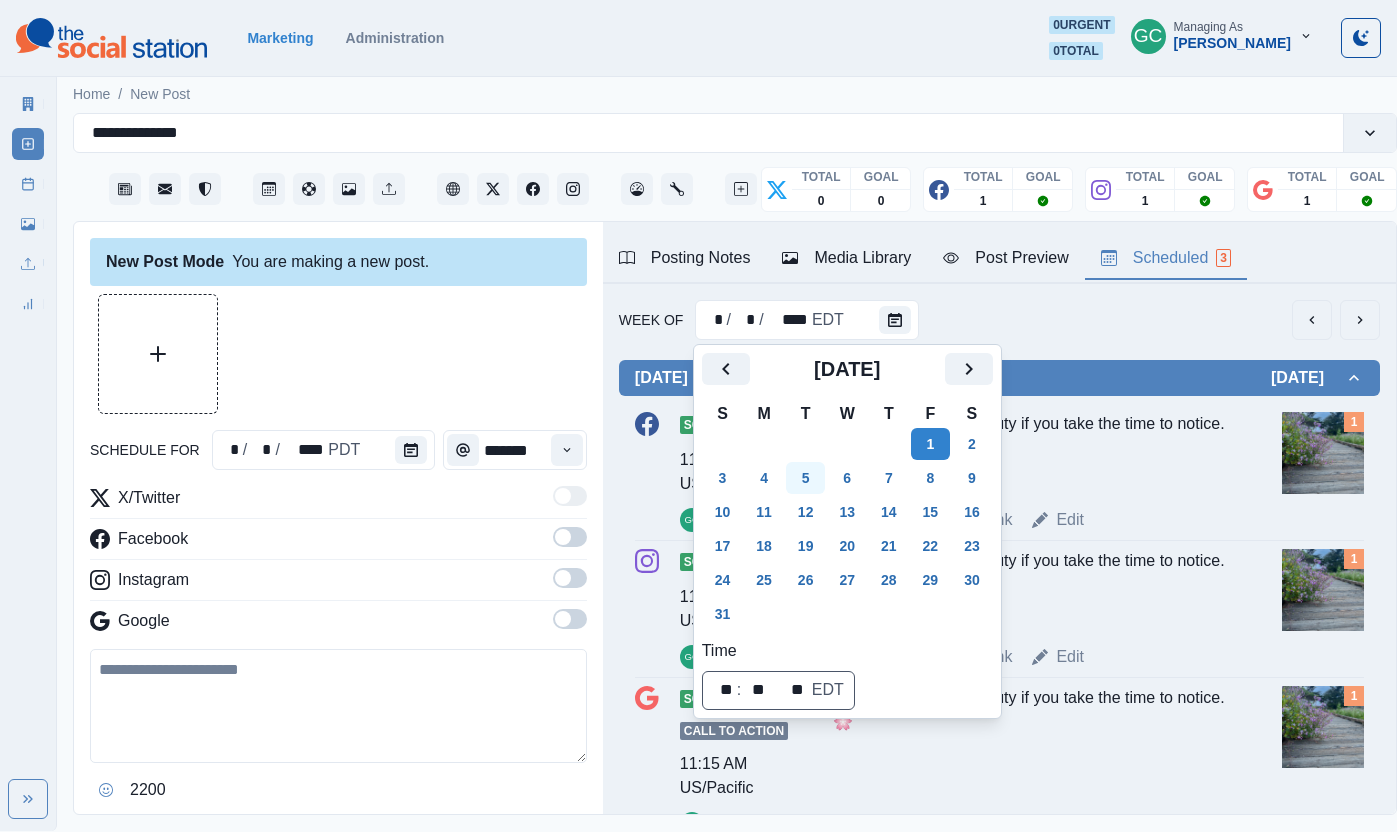 click on "5" at bounding box center [806, 478] 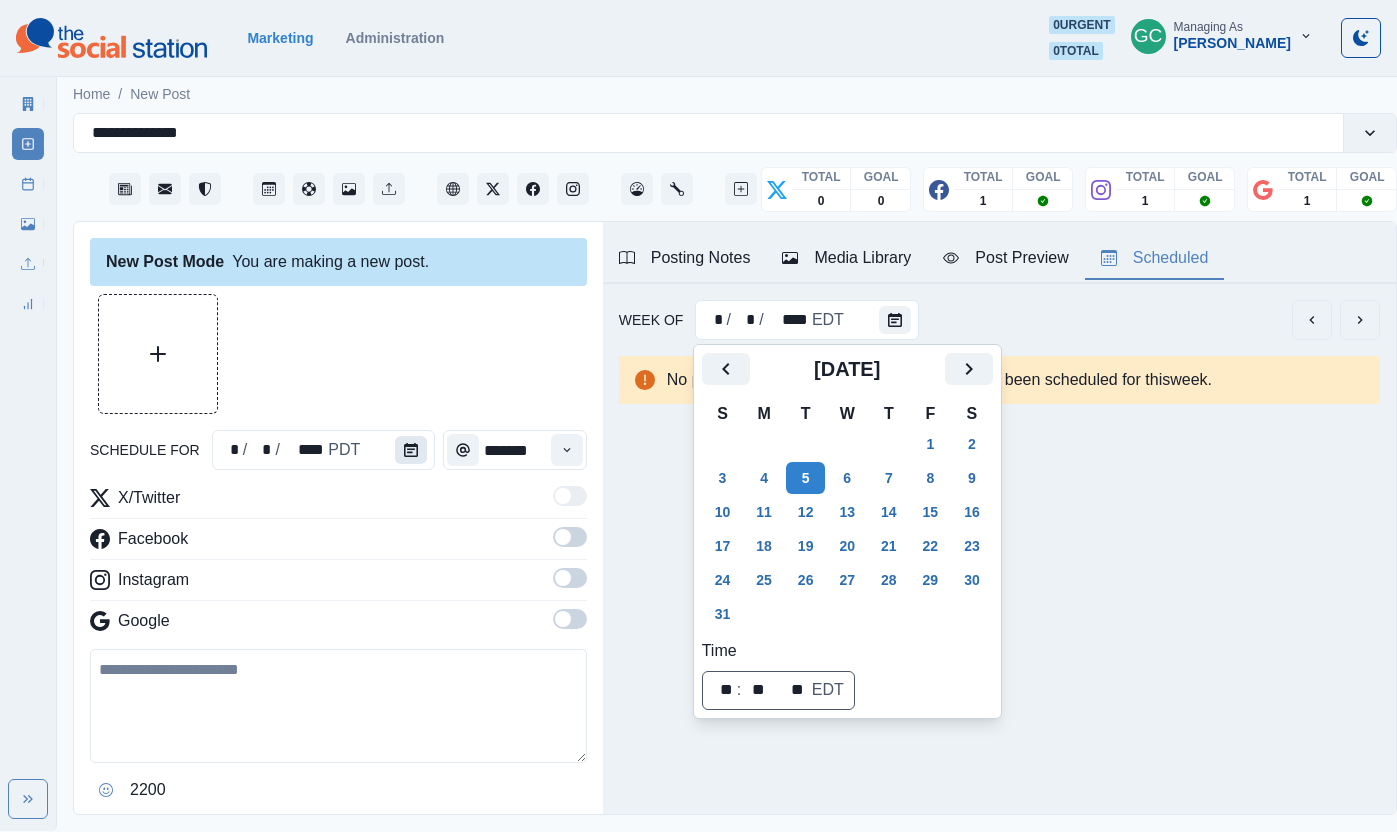 click at bounding box center (411, 450) 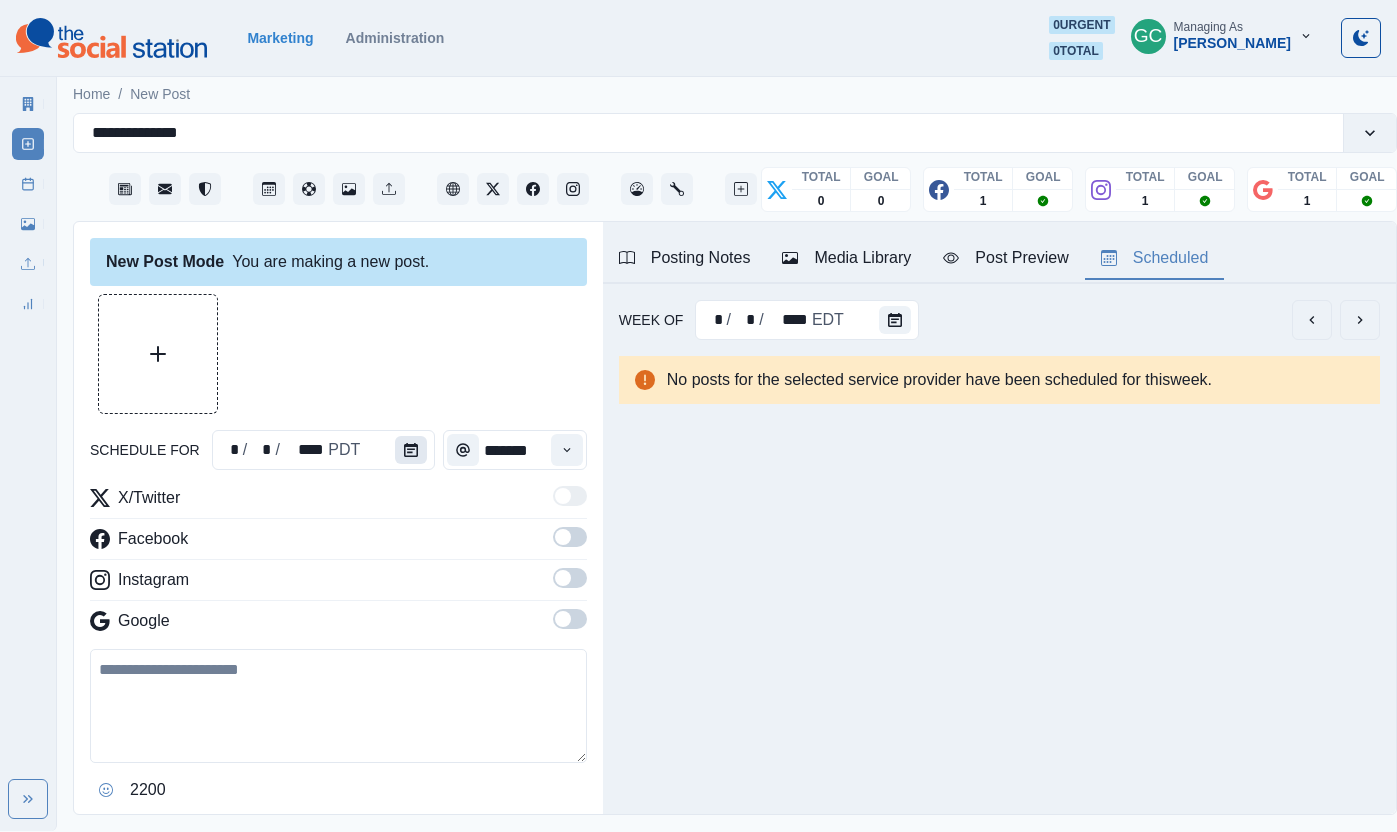 click 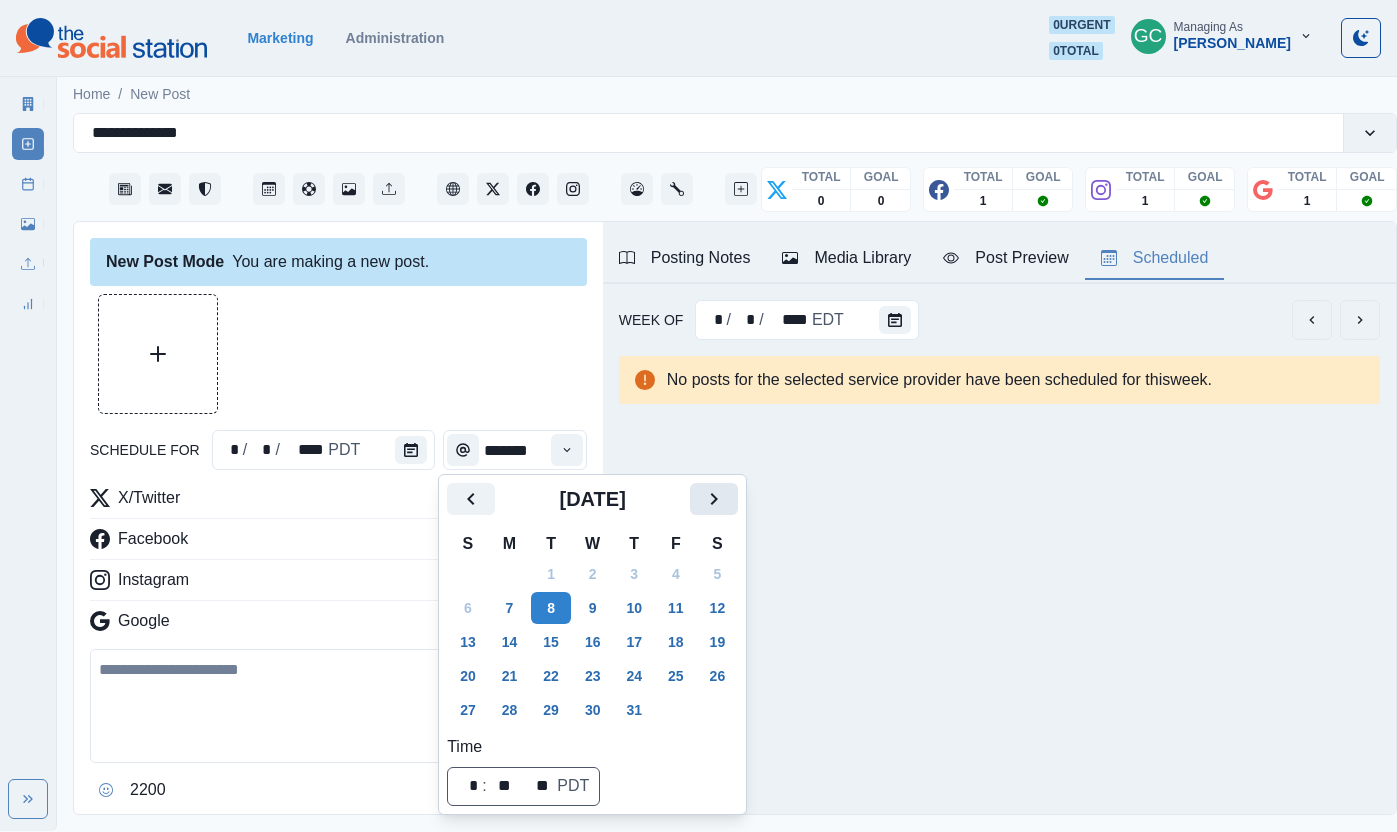 click 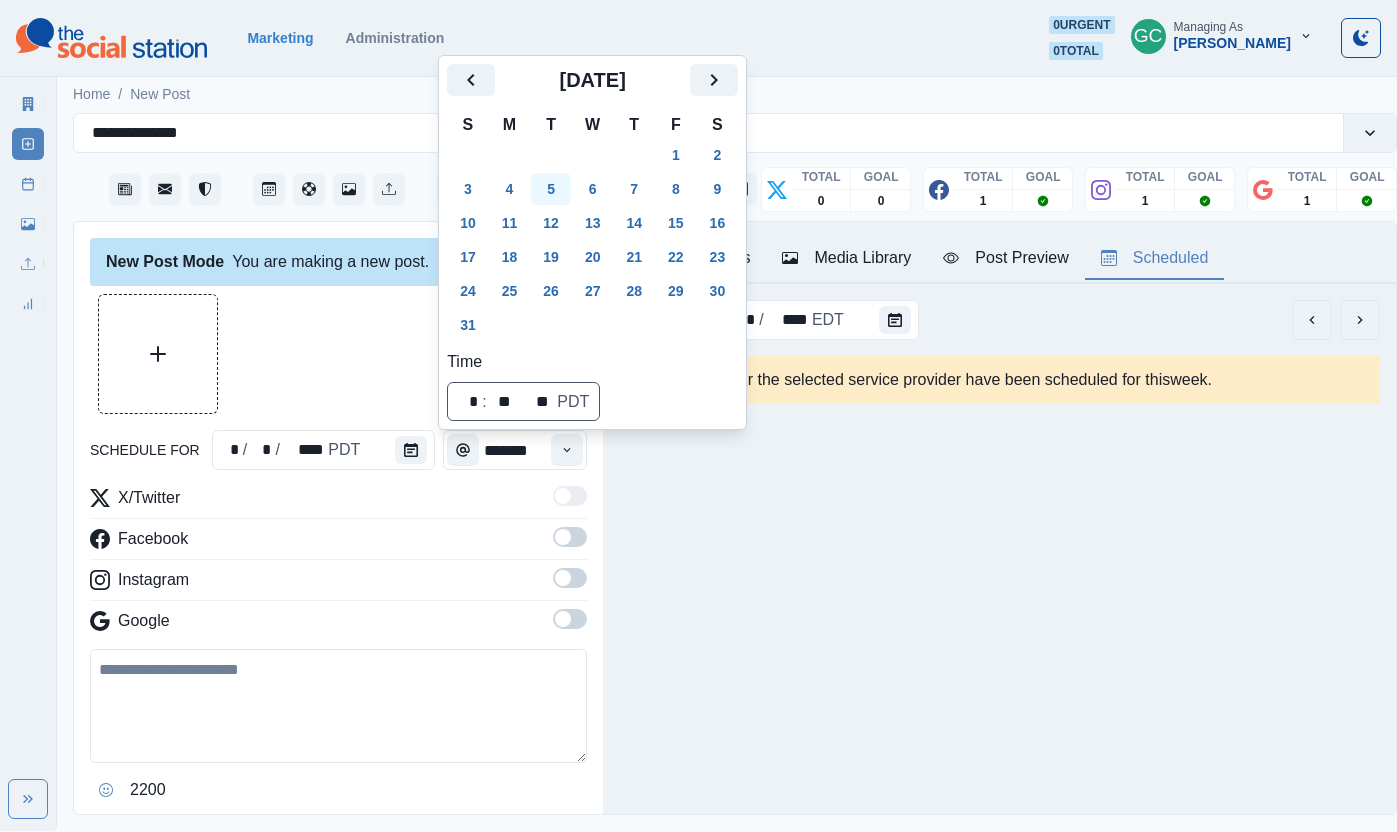 click on "5" at bounding box center (551, 189) 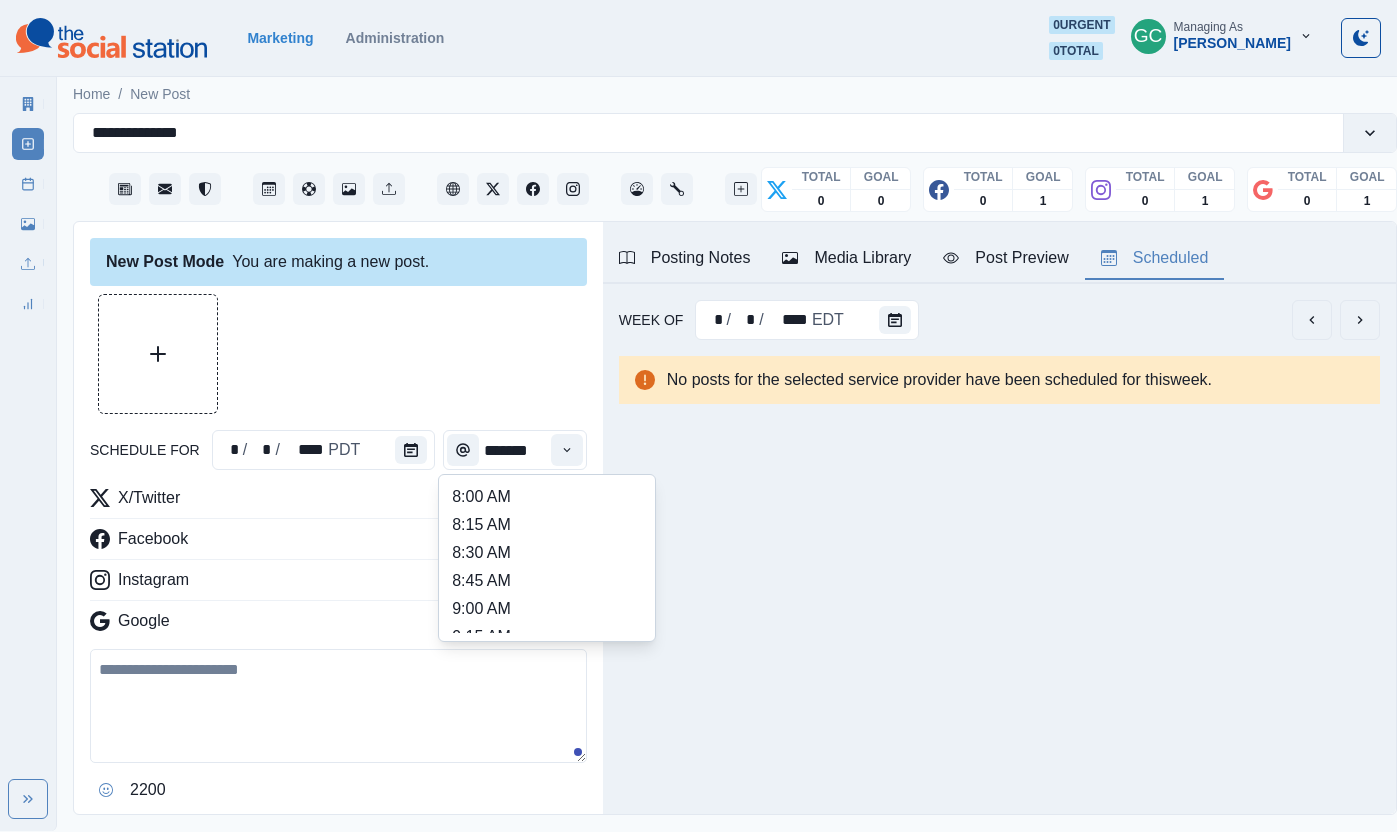 click 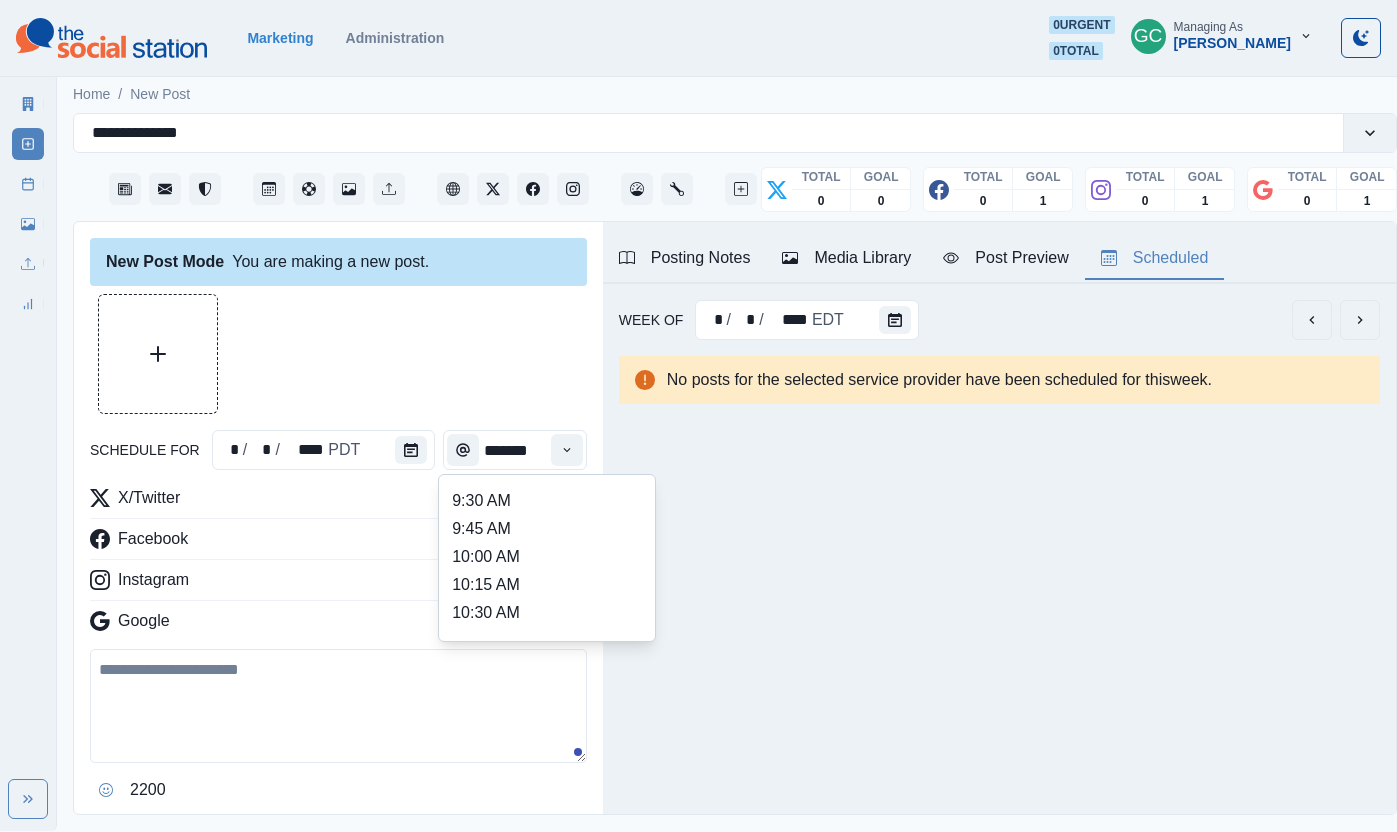 scroll, scrollTop: 391, scrollLeft: 0, axis: vertical 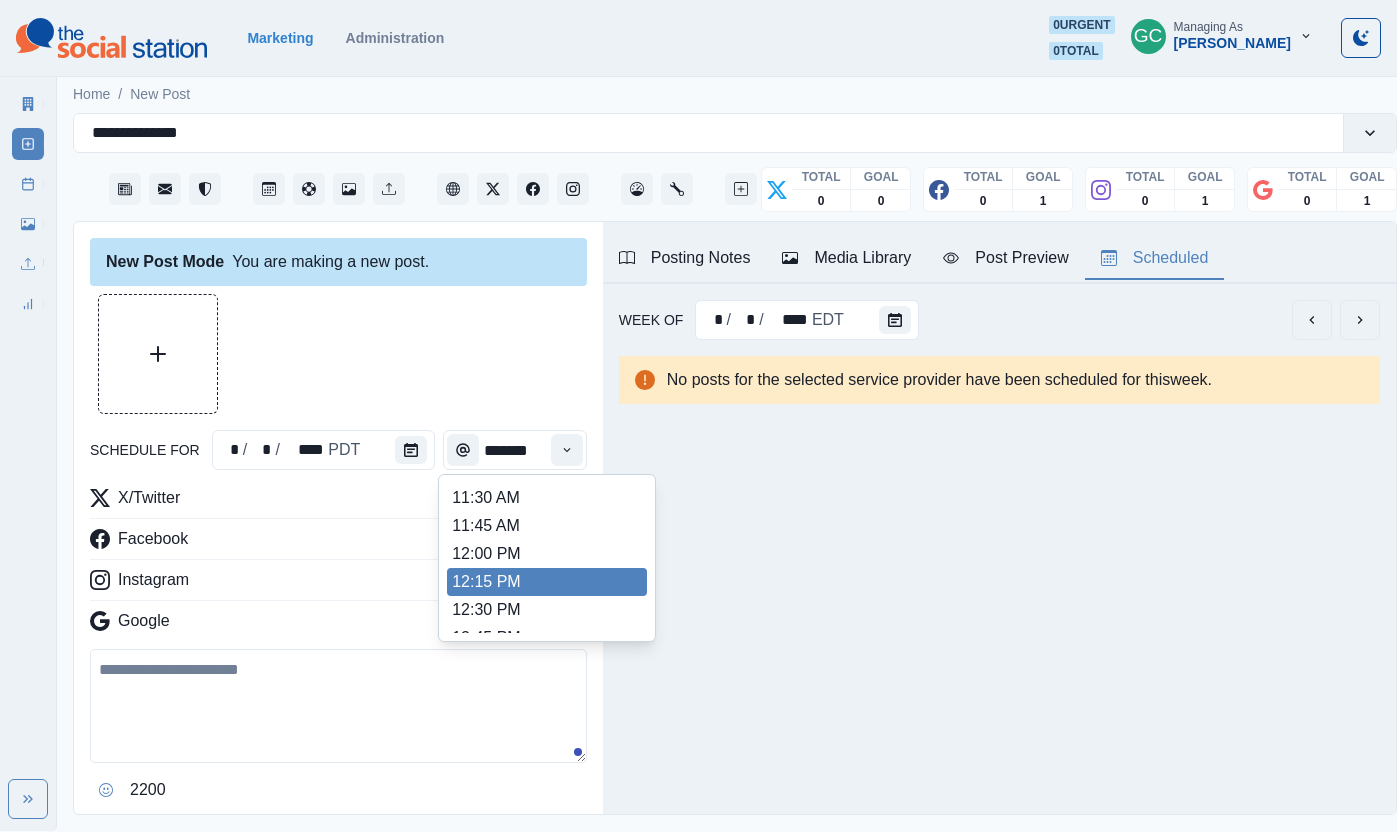 click on "12:15 PM" at bounding box center (547, 582) 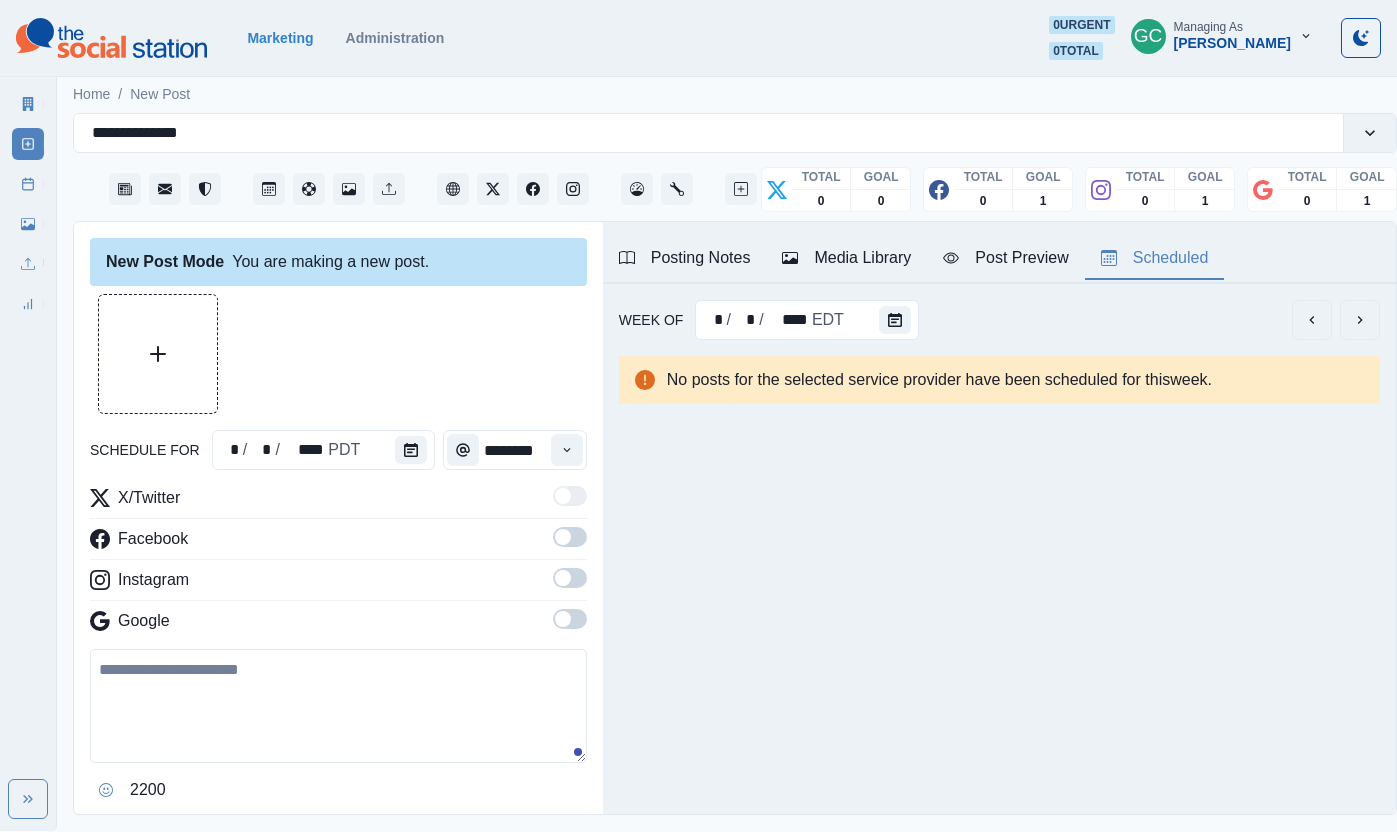 click at bounding box center (570, 619) 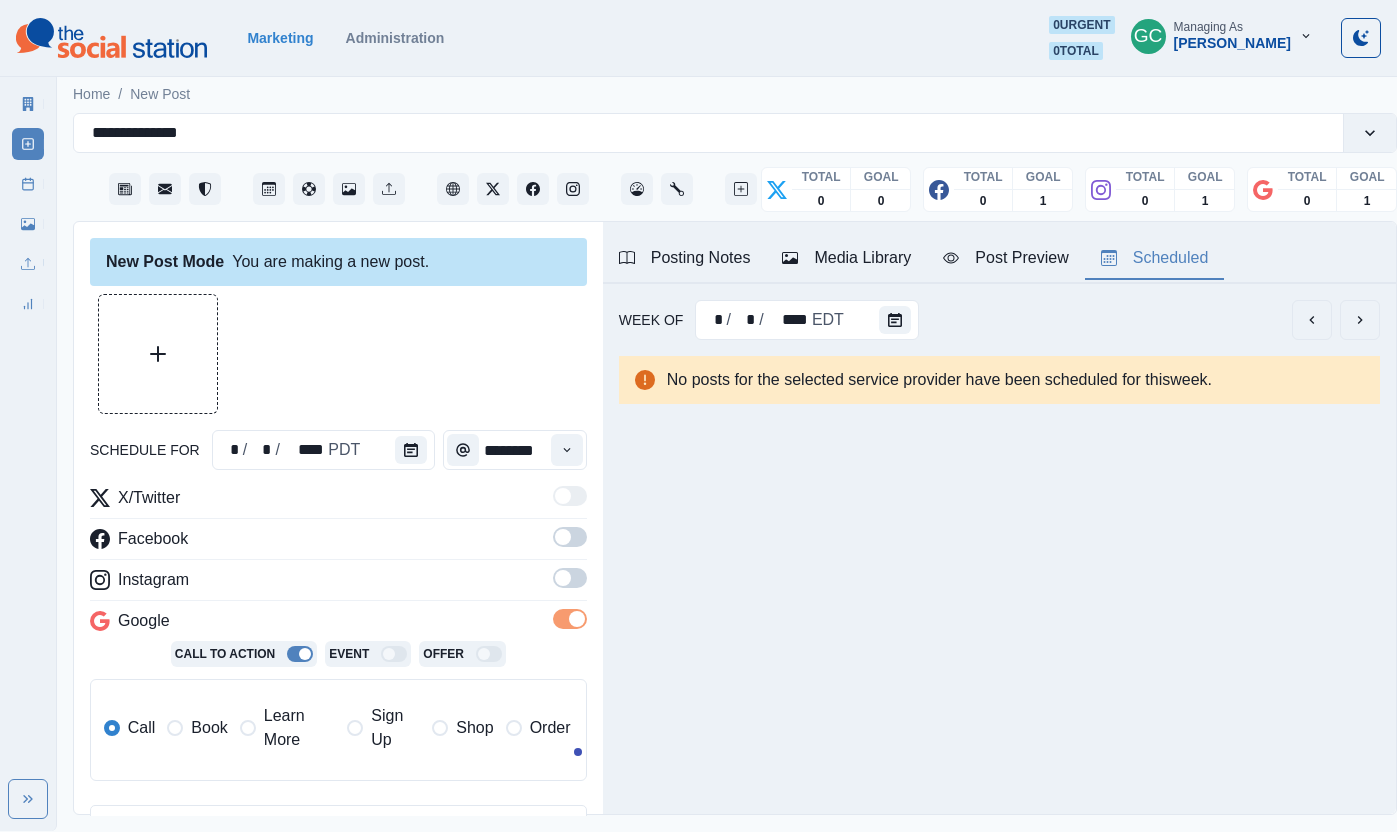 drag, startPoint x: 568, startPoint y: 583, endPoint x: 557, endPoint y: 529, distance: 55.108982 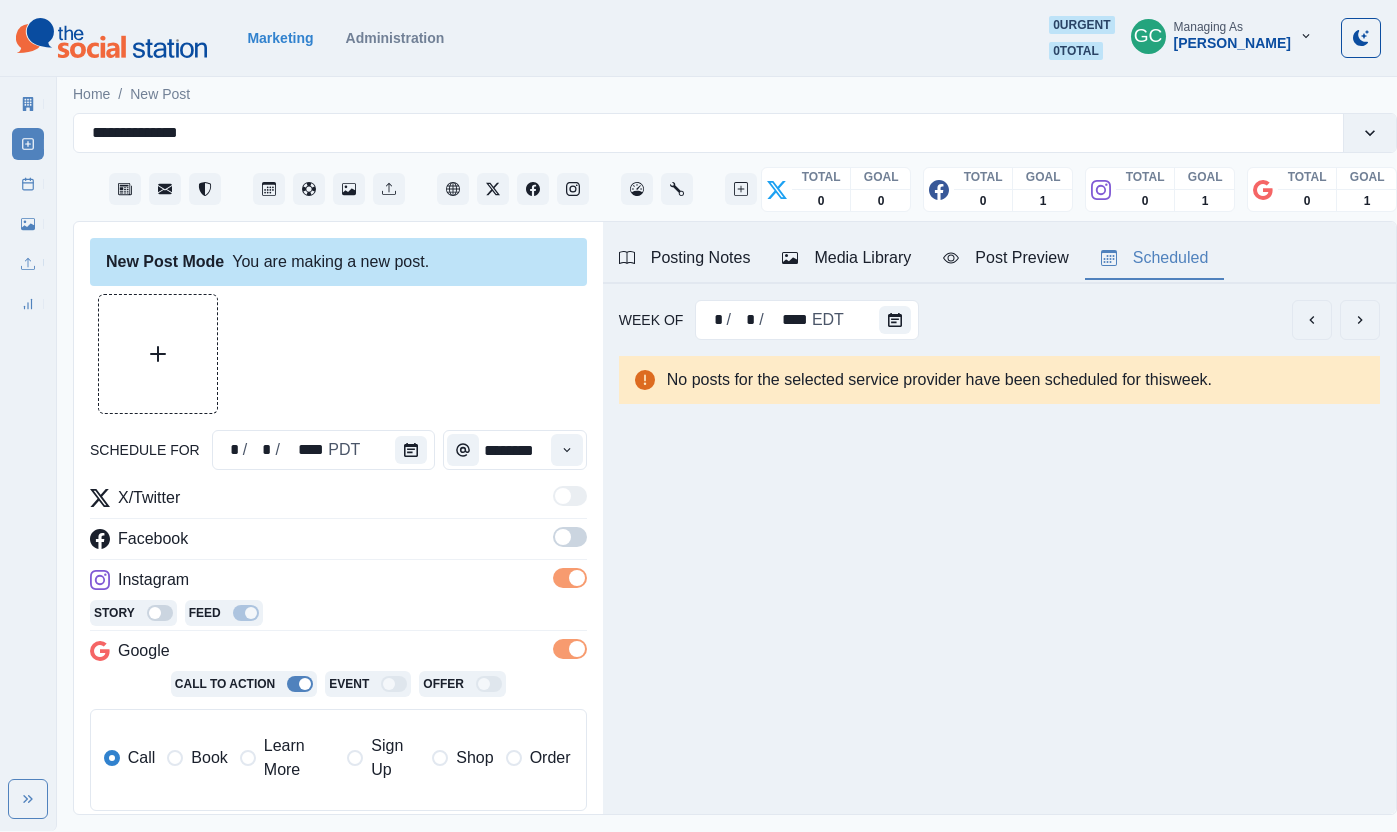 click at bounding box center [570, 537] 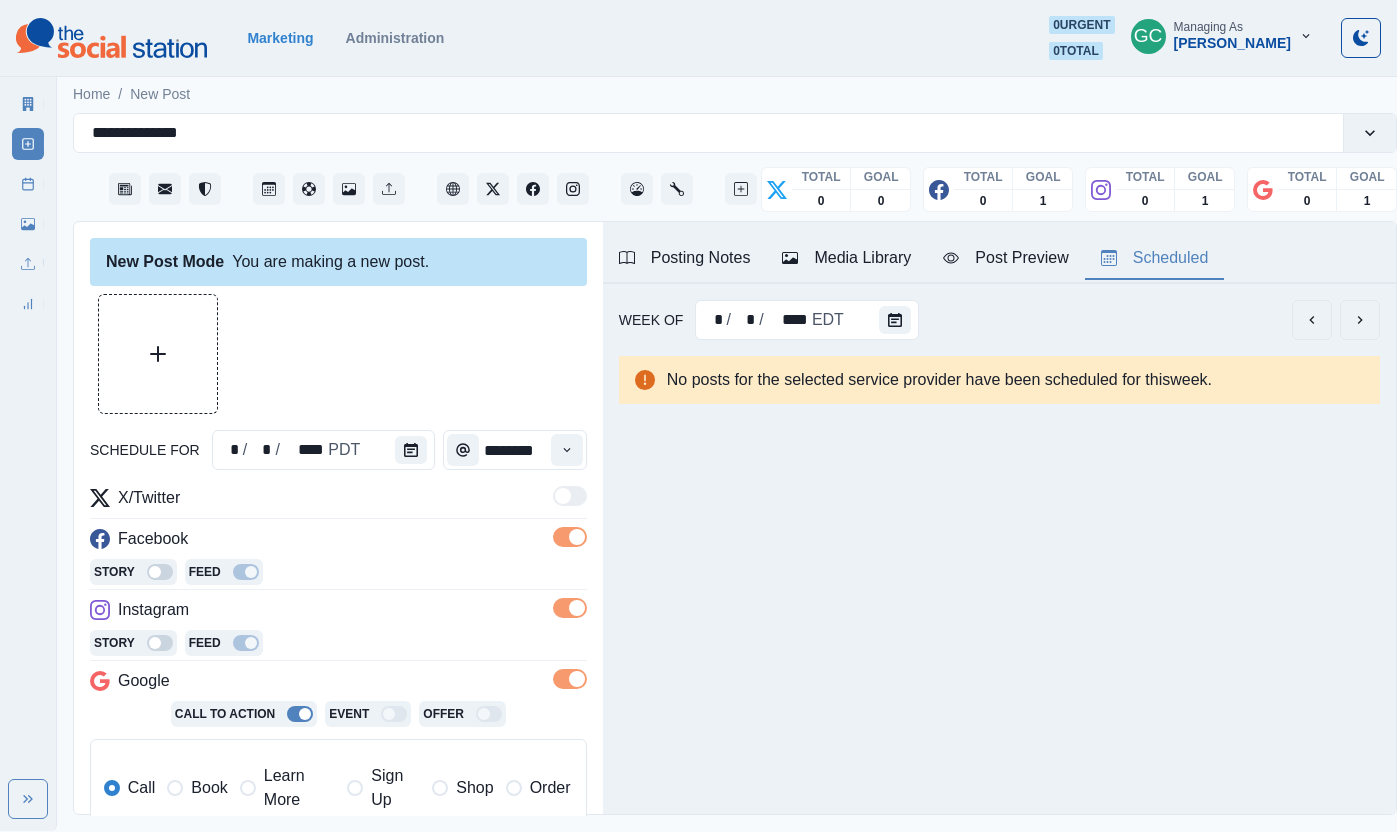 click on "Learn More" at bounding box center (299, 788) 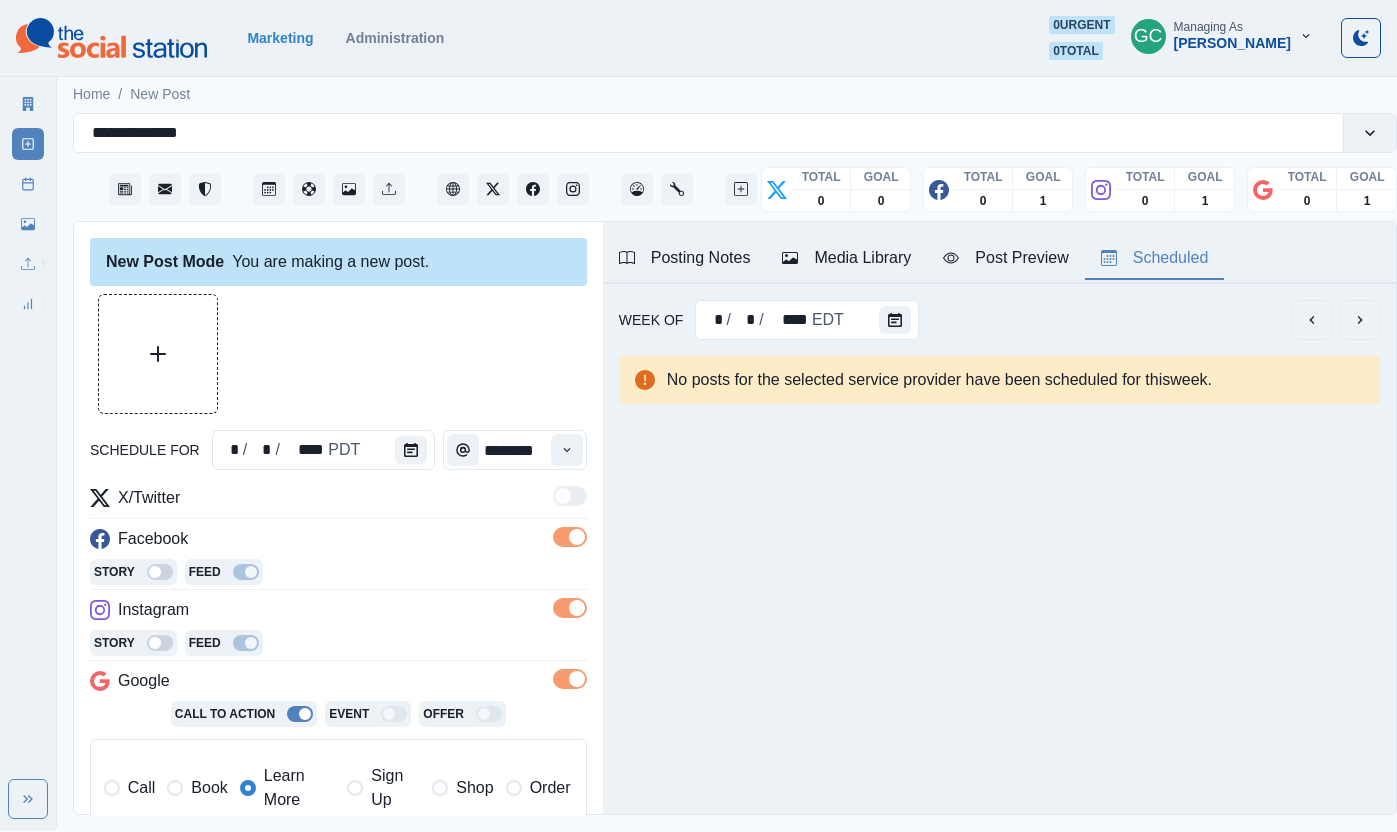 click on "Instagram" at bounding box center [338, 614] 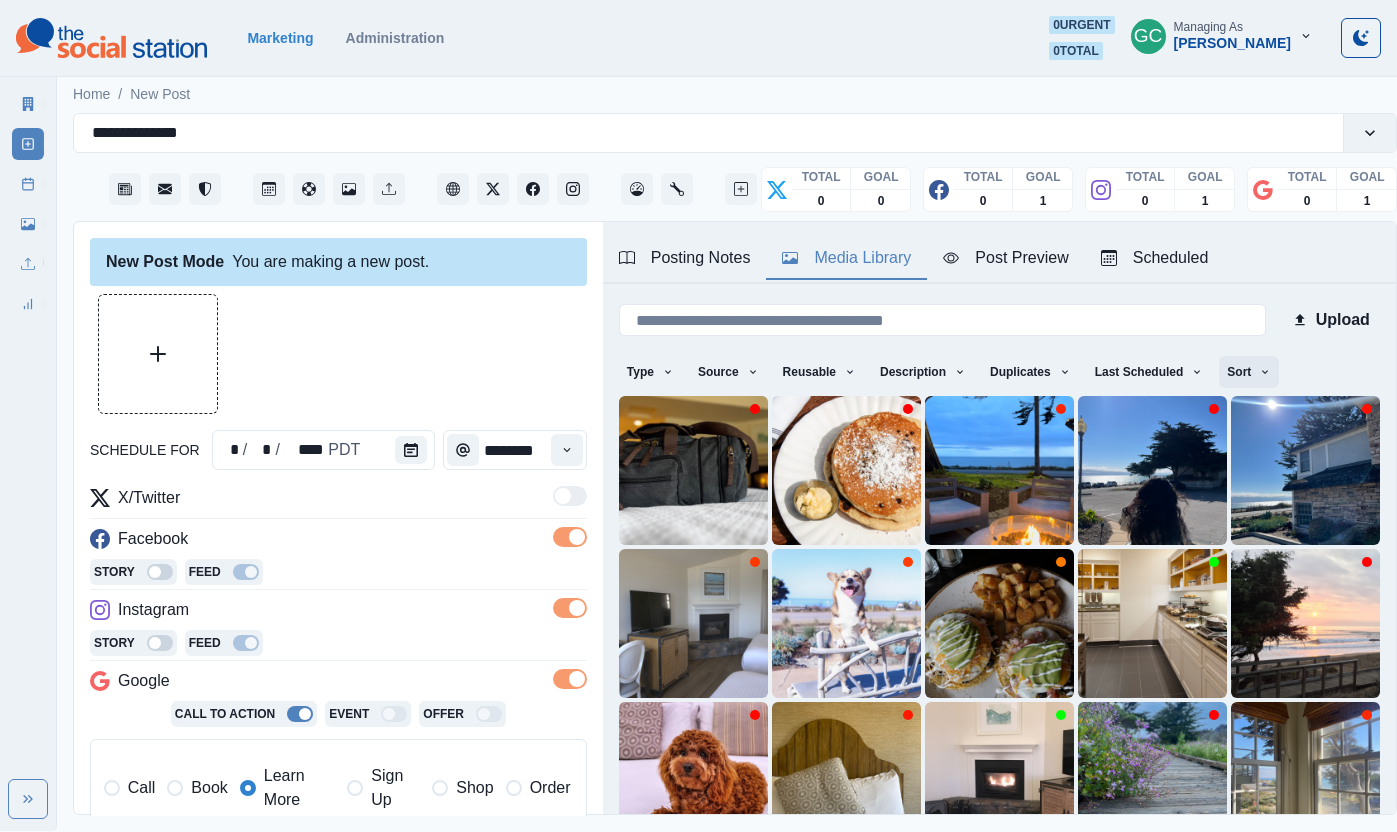 click on "Sort" at bounding box center (1249, 372) 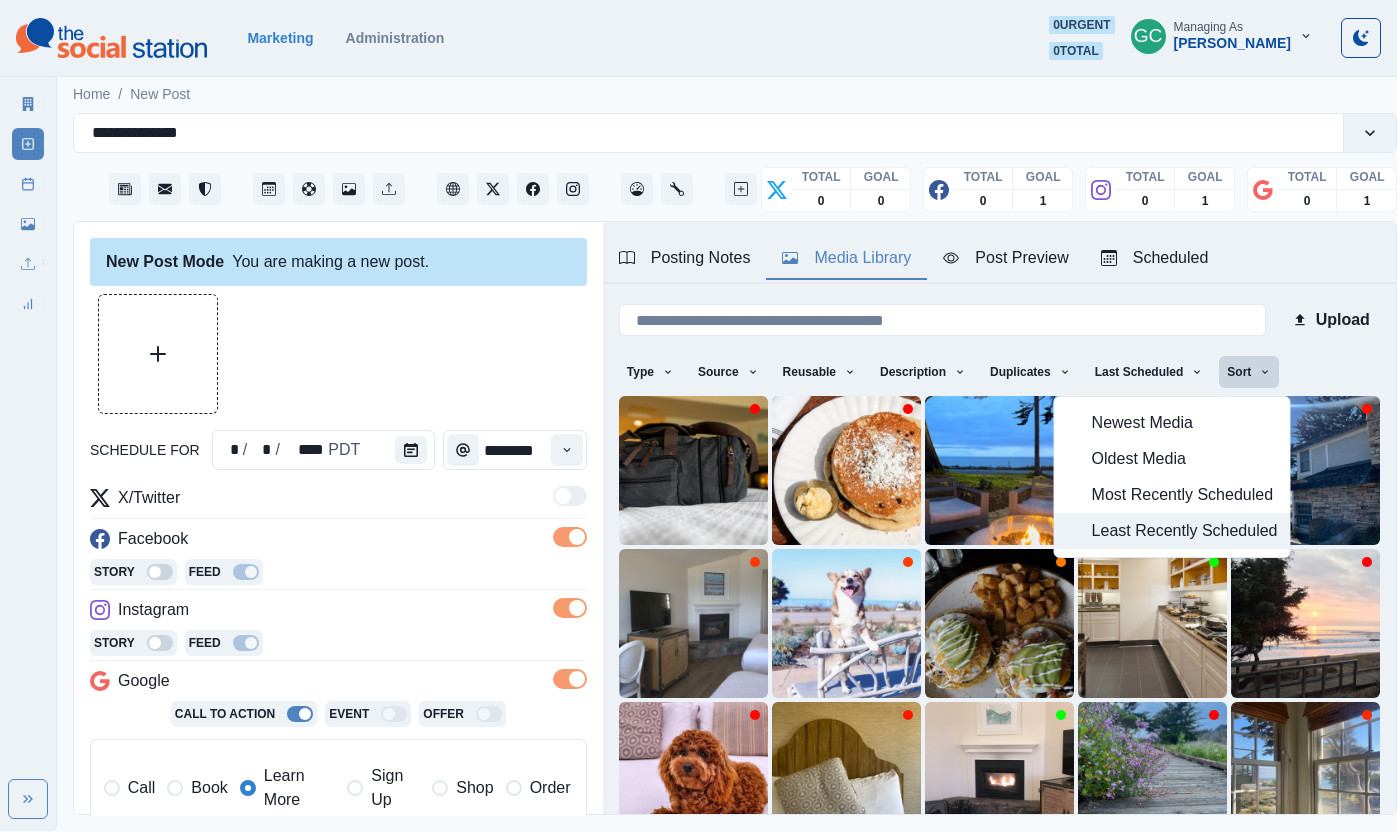 click on "Least Recently Scheduled" at bounding box center [1185, 531] 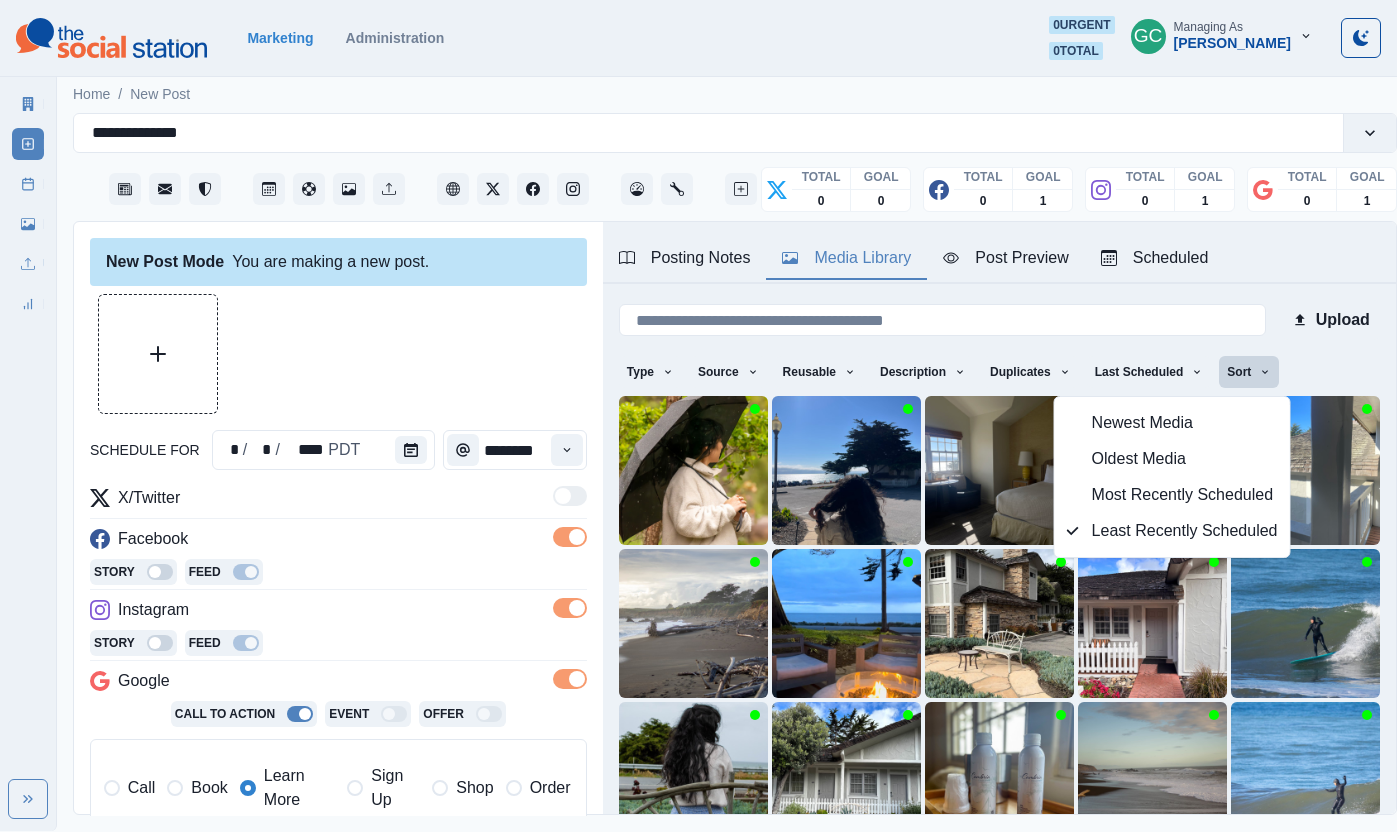 click at bounding box center (338, 354) 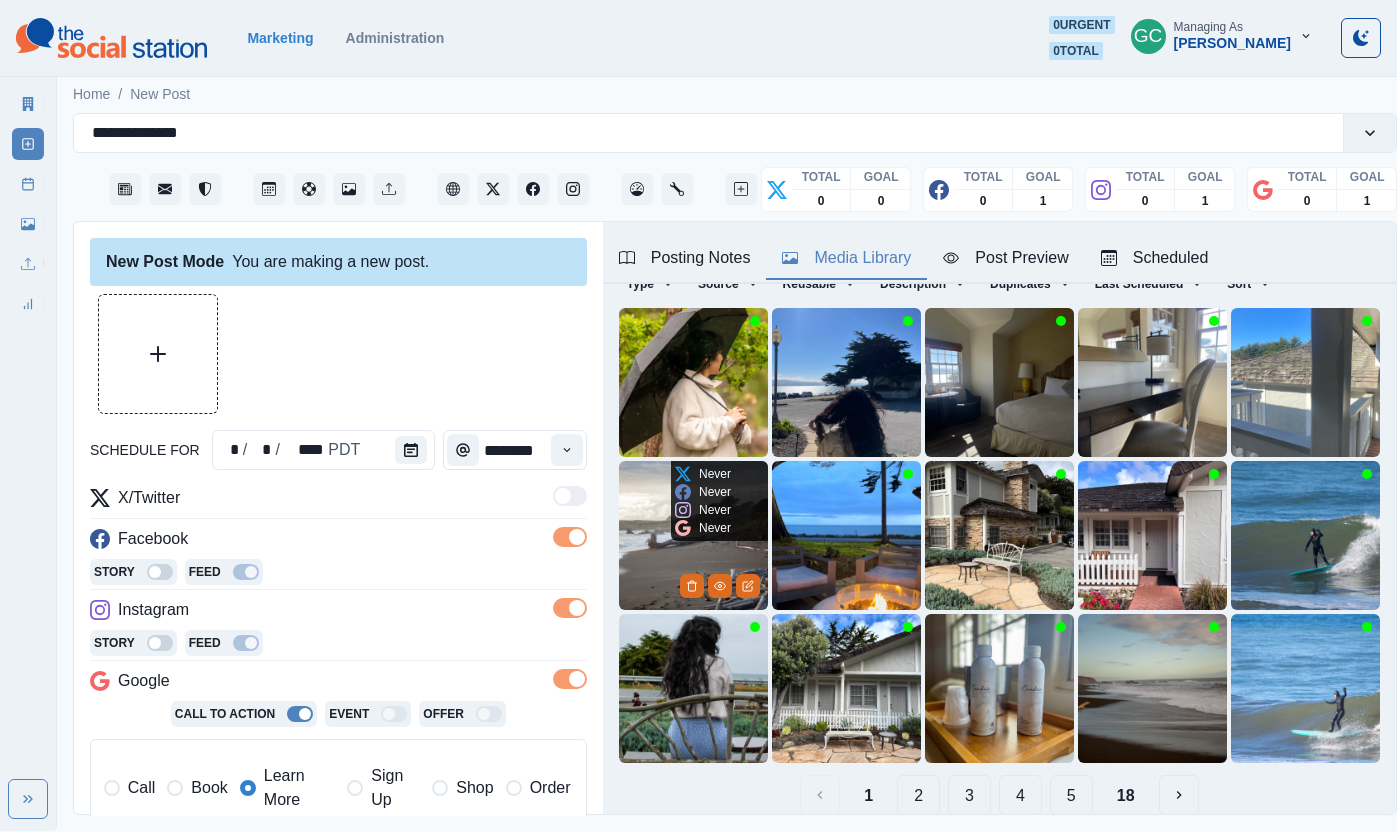 scroll, scrollTop: 90, scrollLeft: 0, axis: vertical 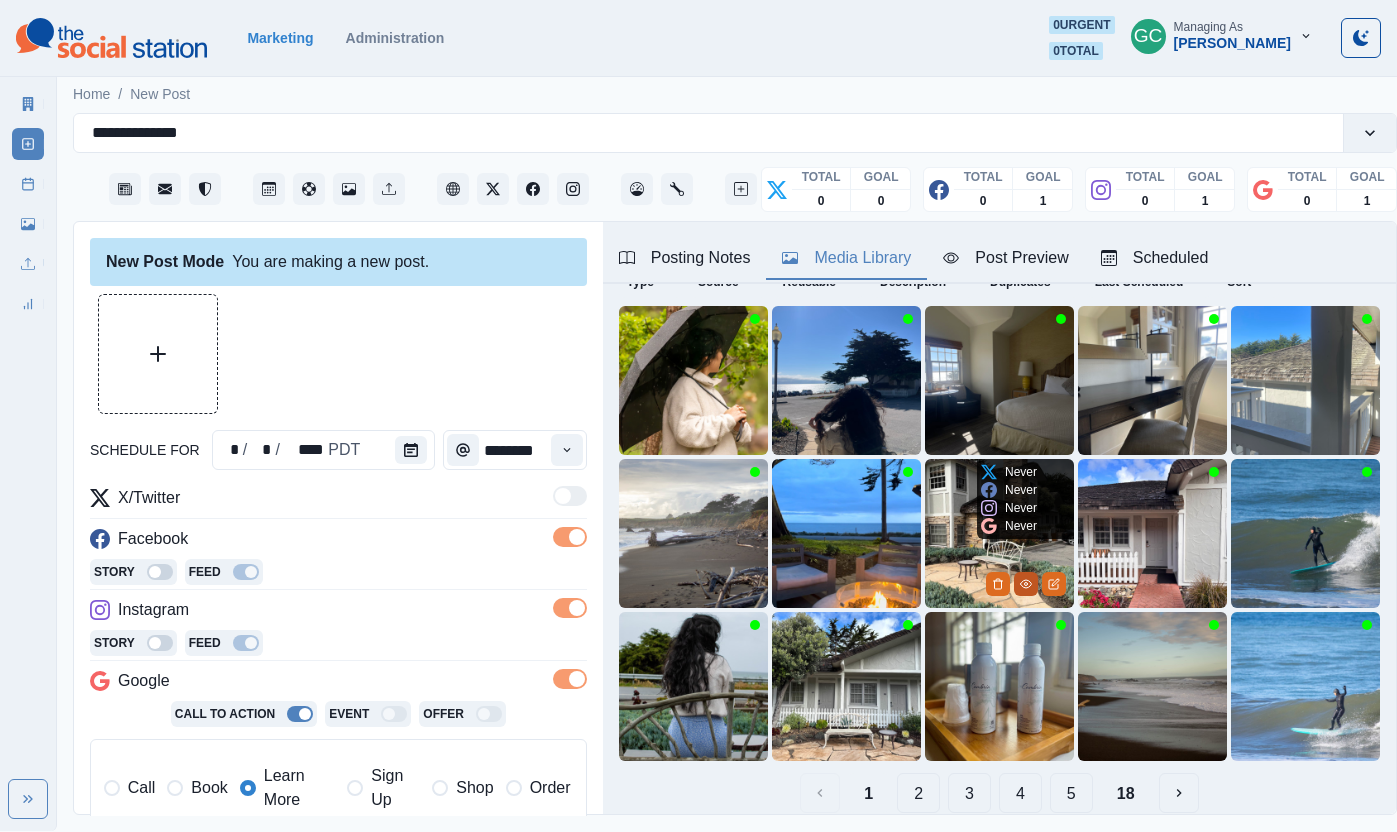click 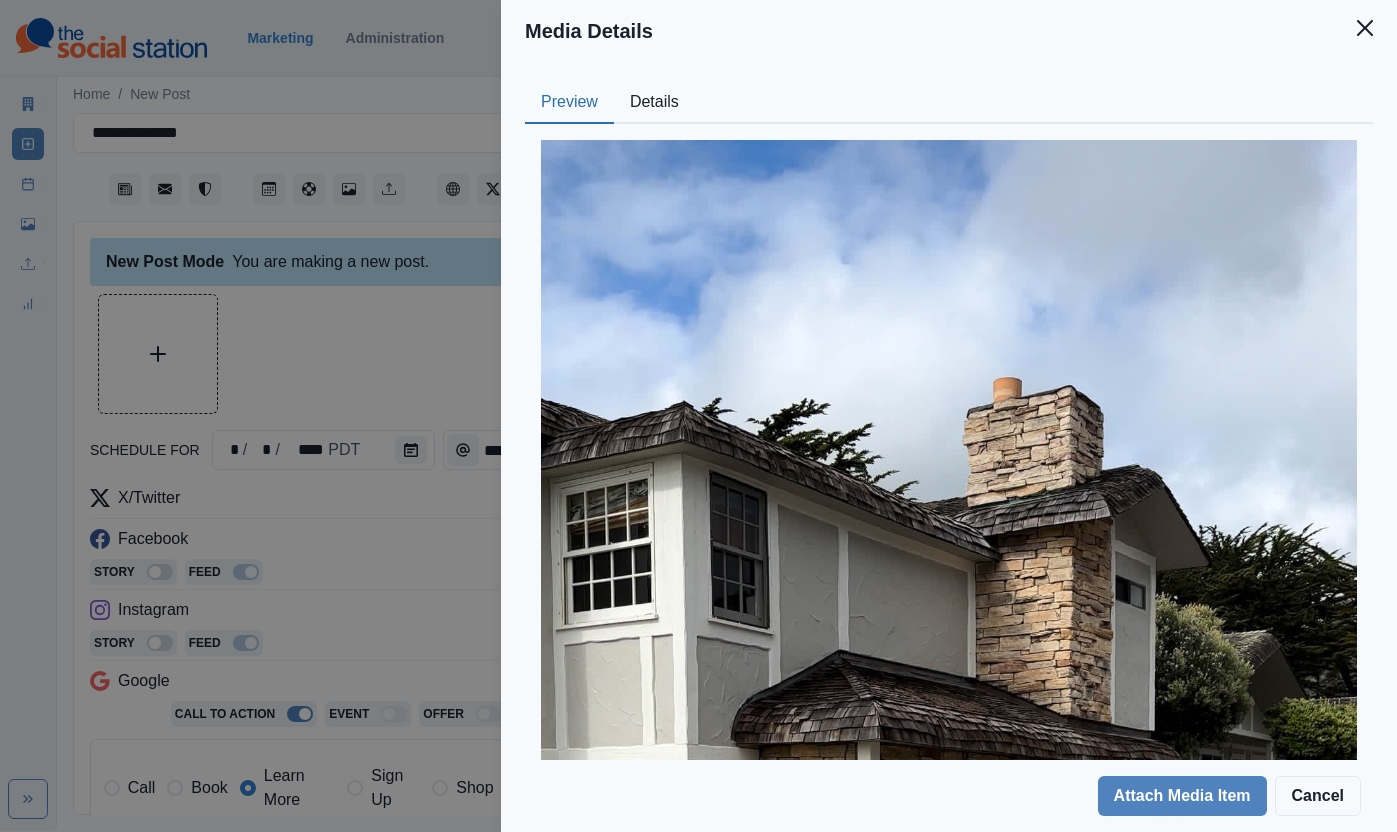 click on "Details" at bounding box center (654, 103) 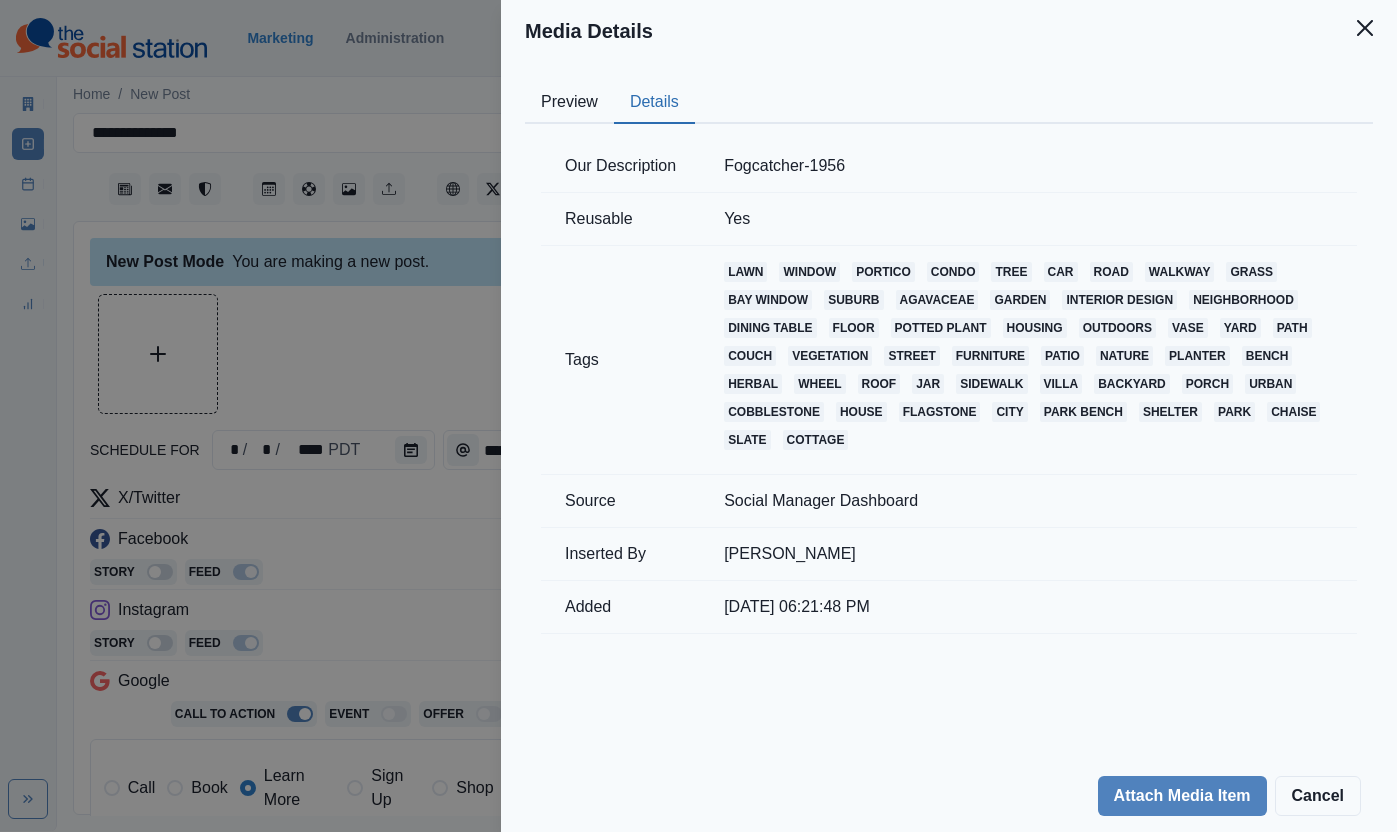 click on "Media Details Preview Details Our Description Fogcatcher-1956 Reusable Yes Tags lawn window portico condo tree car road walkway grass bay window suburb agavaceae garden interior design neighborhood dining table floor potted plant housing outdoors vase yard path couch vegetation street furniture patio nature planter bench herbal wheel roof jar sidewalk villa backyard porch urban cobblestone house flagstone city park bench shelter park chaise slate cottage Source Social Manager Dashboard Inserted By Sara Haas Added 06/29/2024, 06:21:48 PM Attach Media Item Cancel" at bounding box center [698, 416] 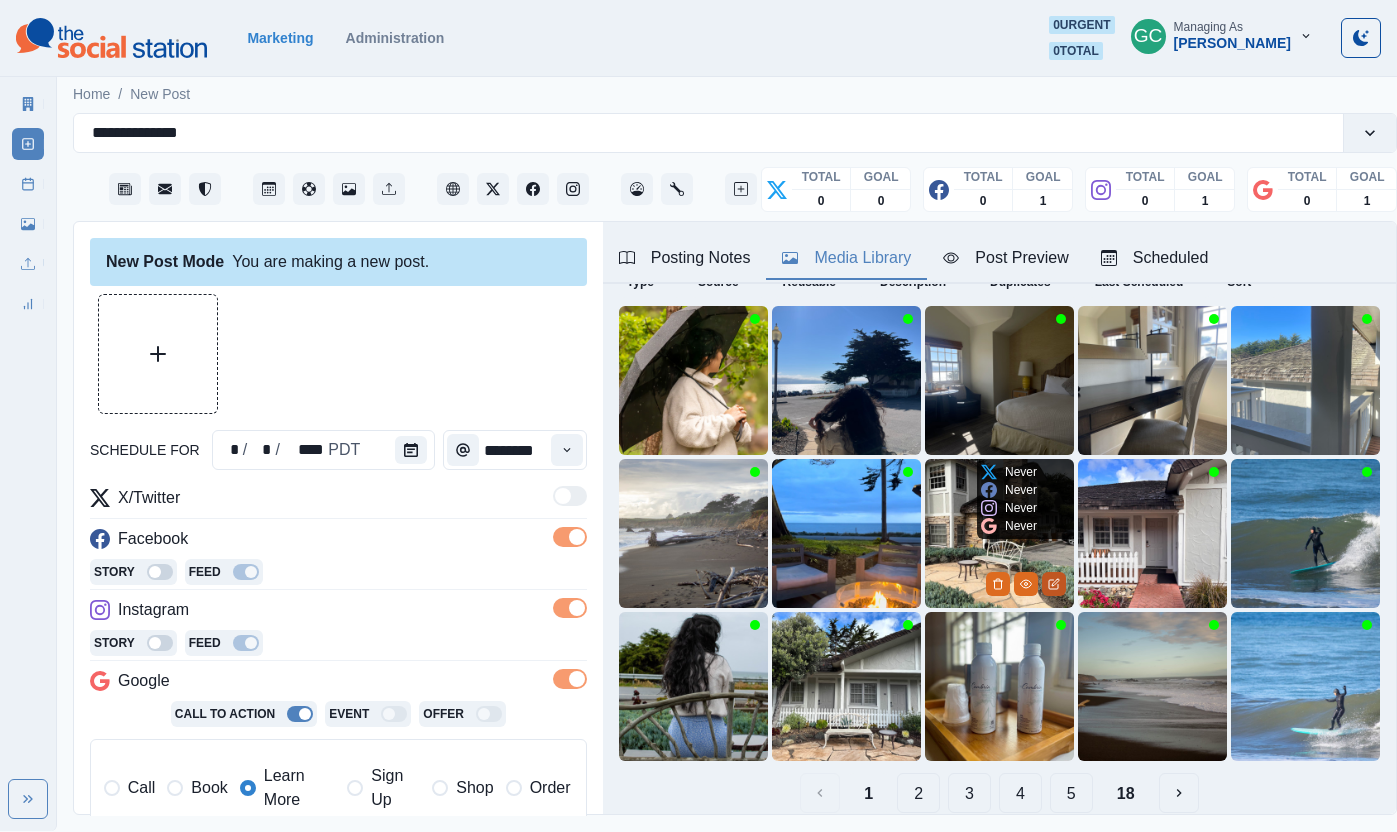 click 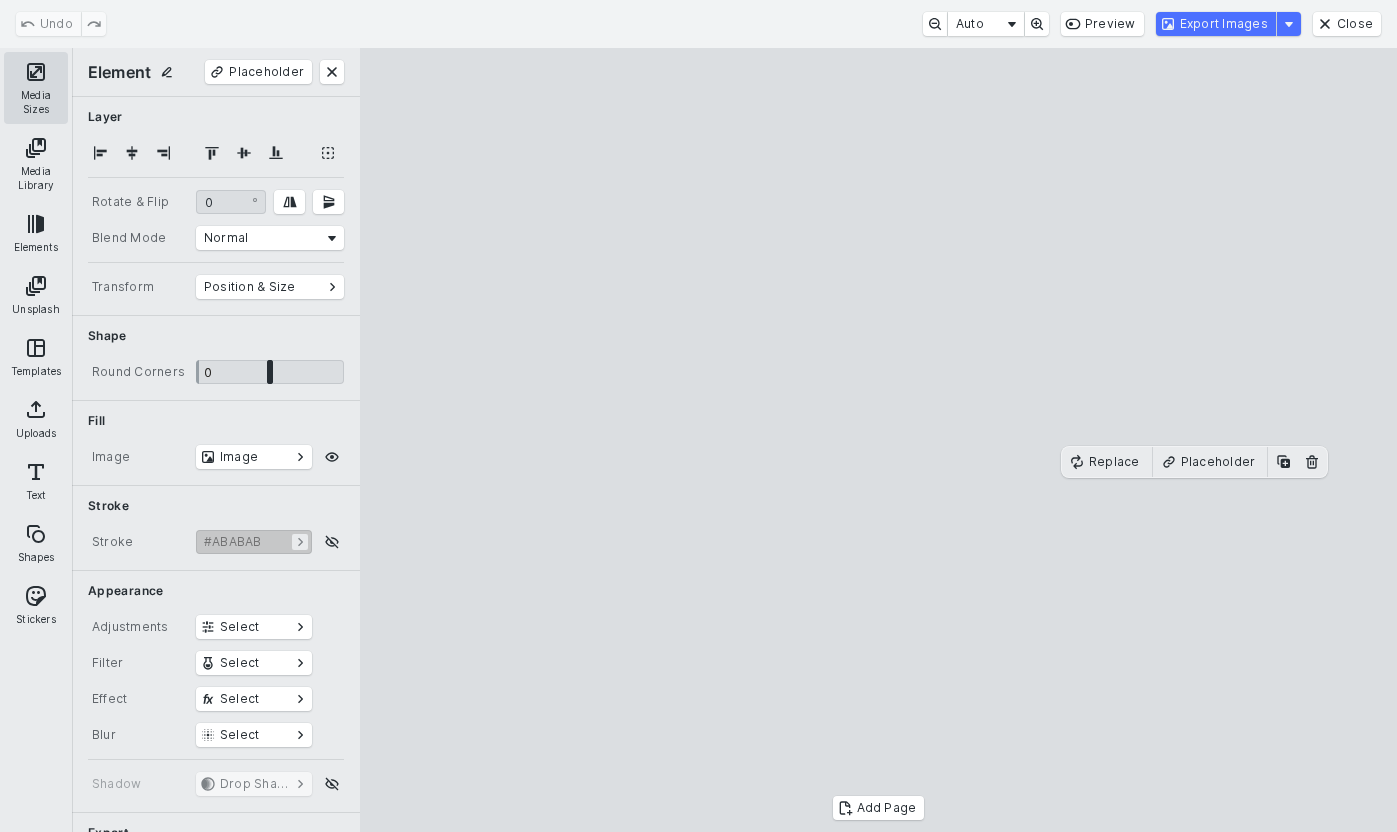 click on "Media Sizes" at bounding box center [36, 88] 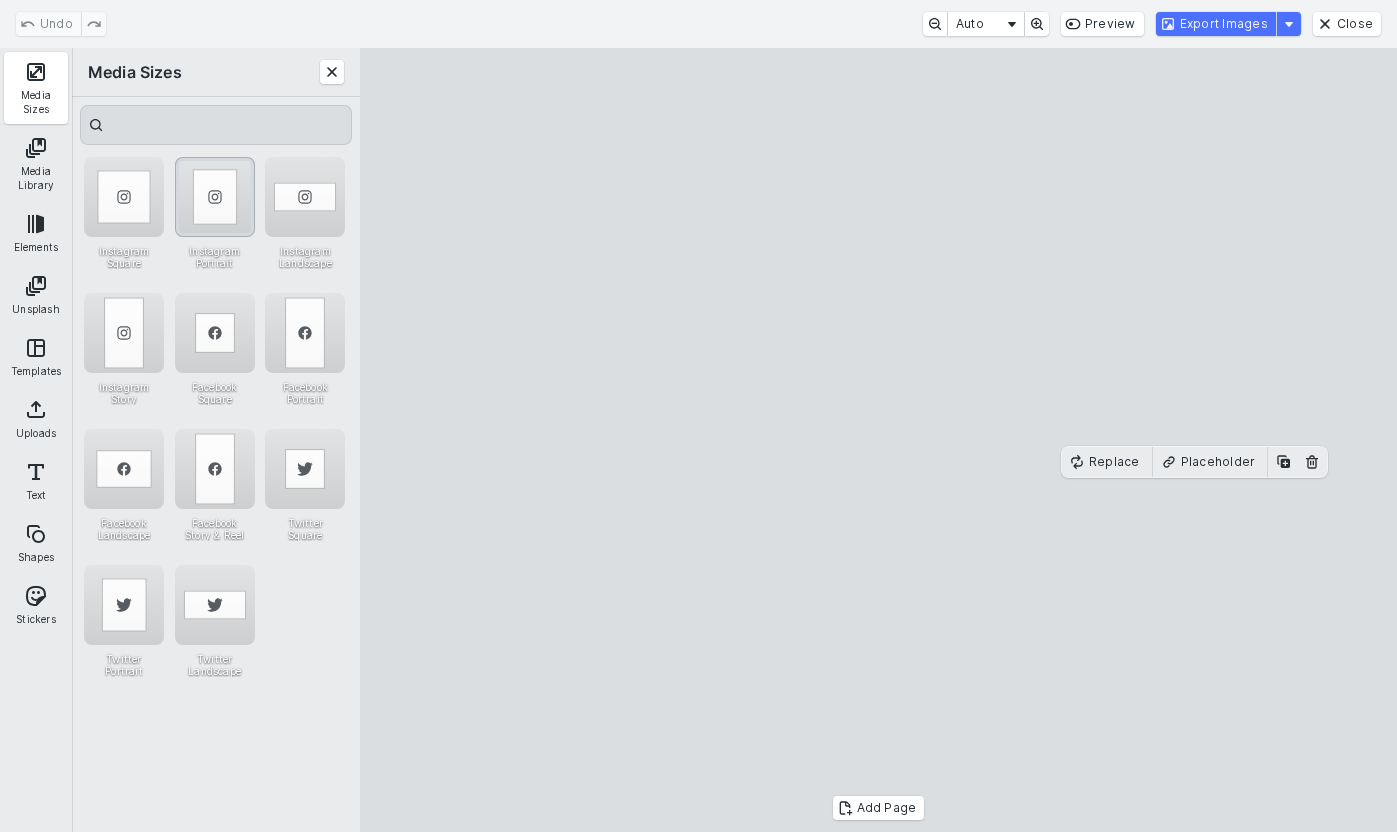 click at bounding box center (215, 197) 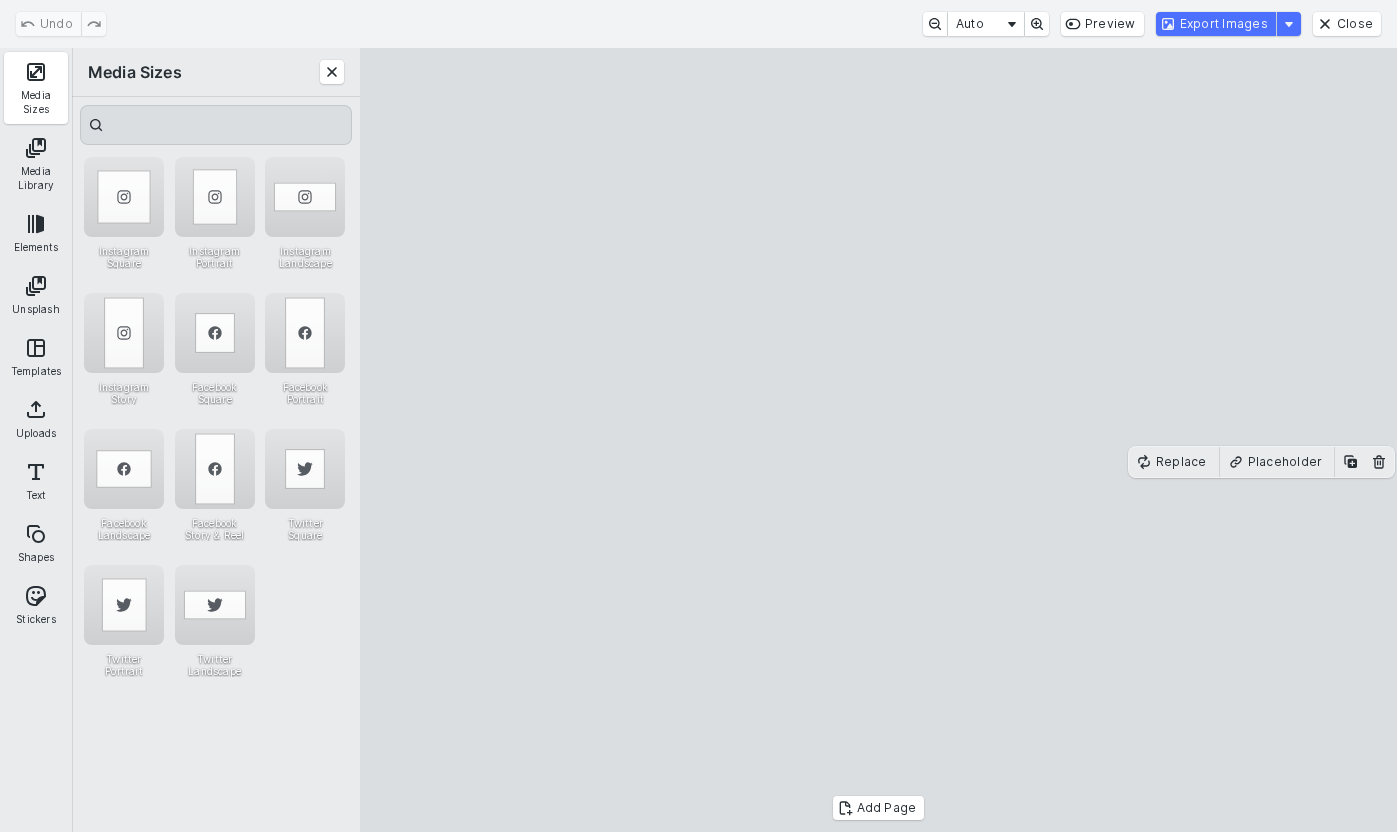 drag, startPoint x: 1228, startPoint y: 24, endPoint x: 1375, endPoint y: 114, distance: 172.36299 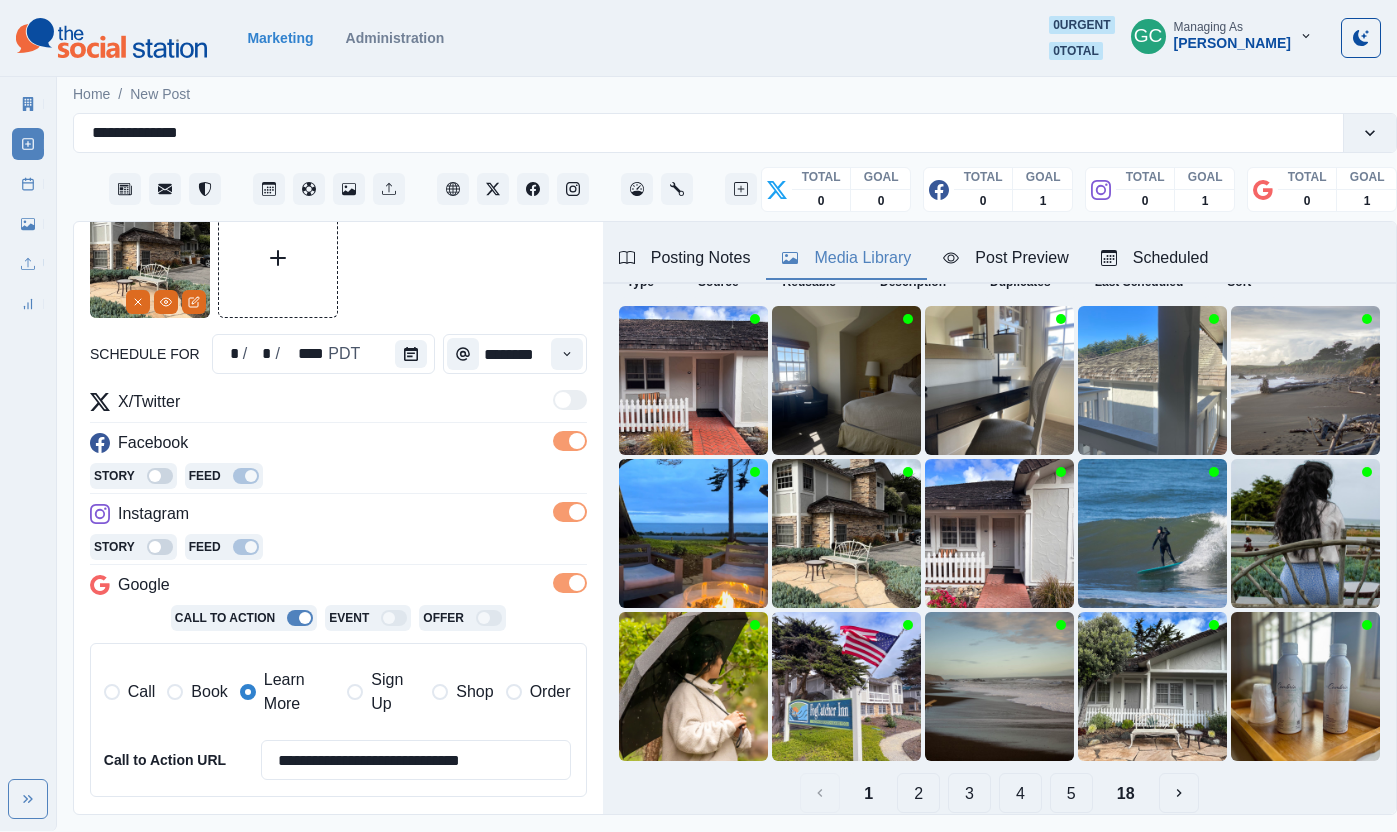 scroll, scrollTop: 211, scrollLeft: 0, axis: vertical 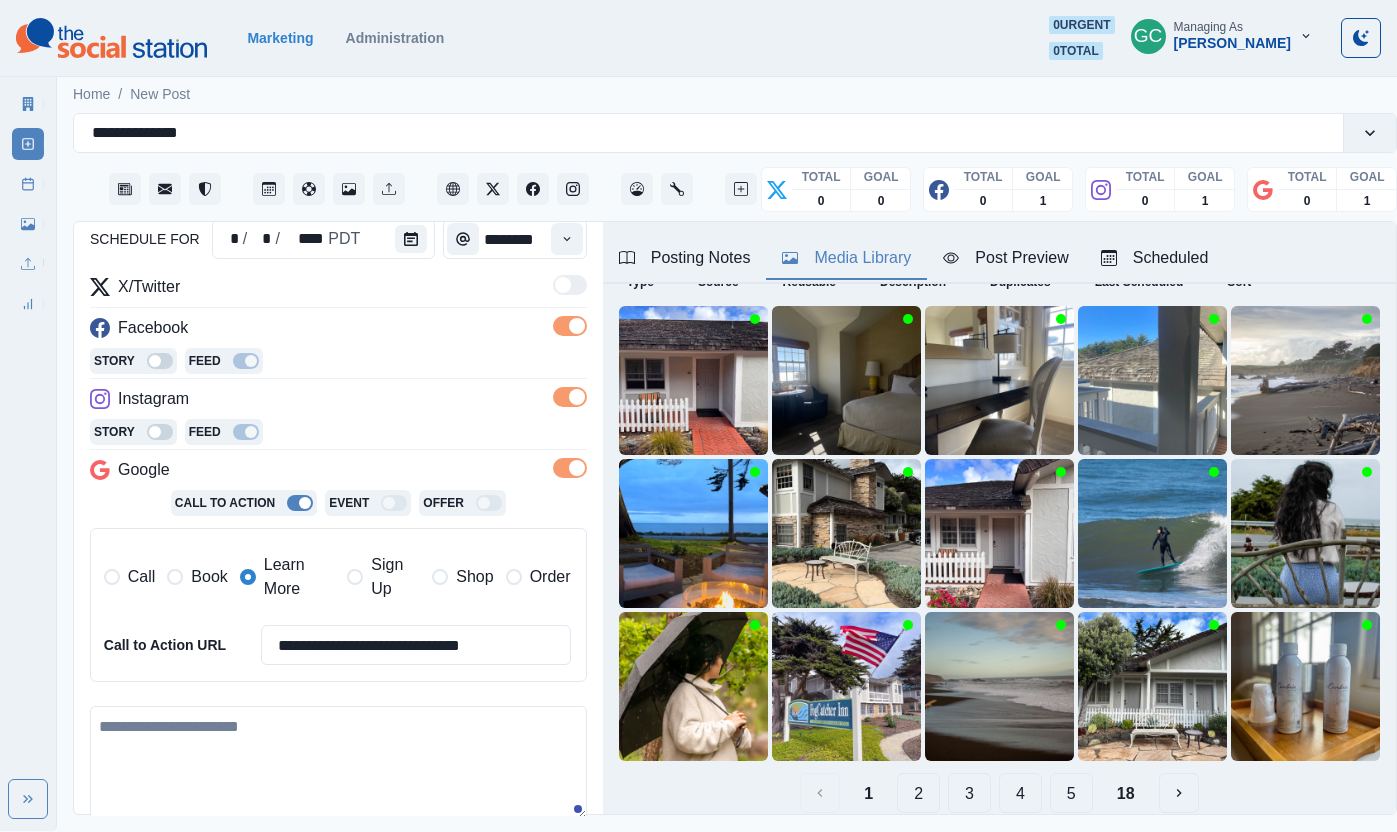 click at bounding box center [338, 763] 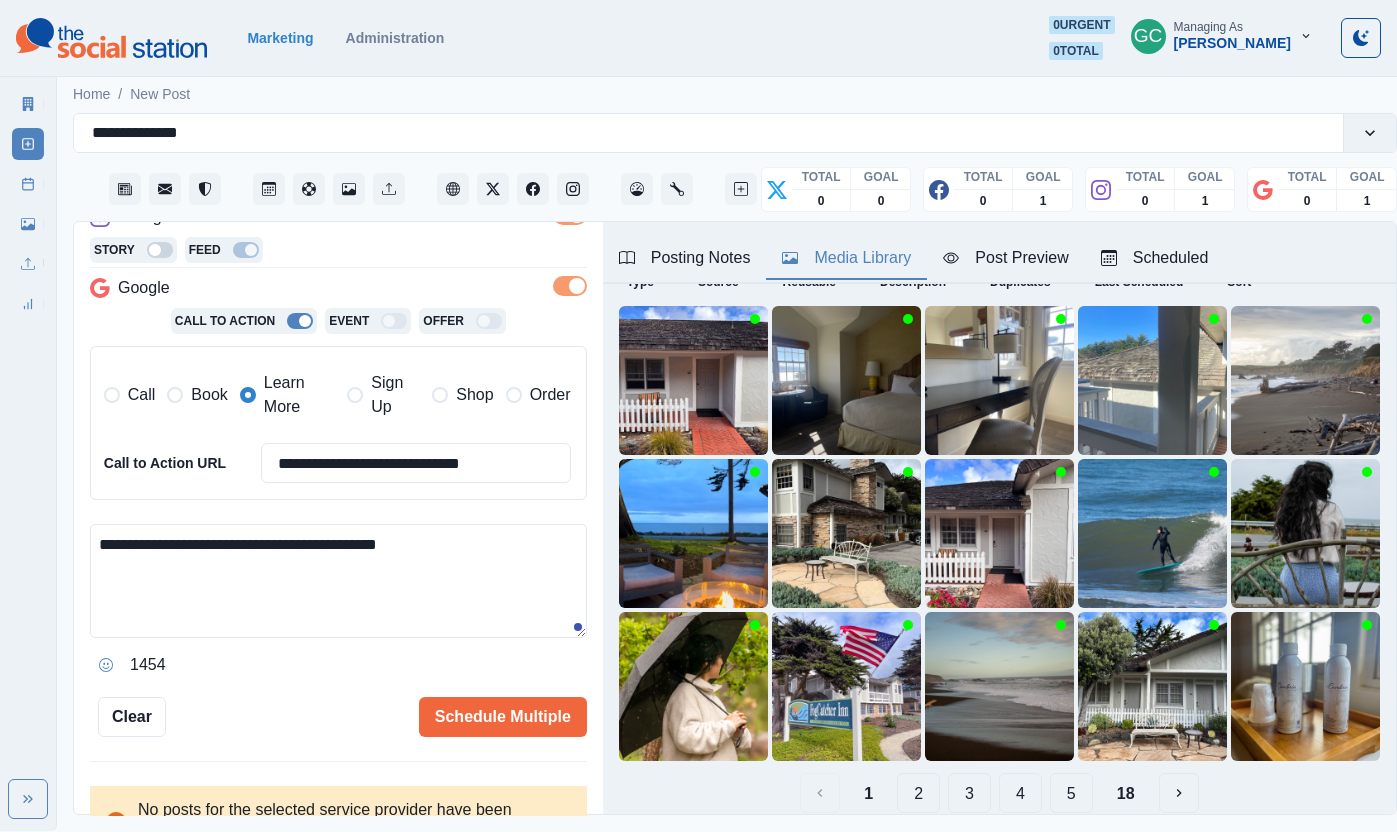 scroll, scrollTop: 398, scrollLeft: 0, axis: vertical 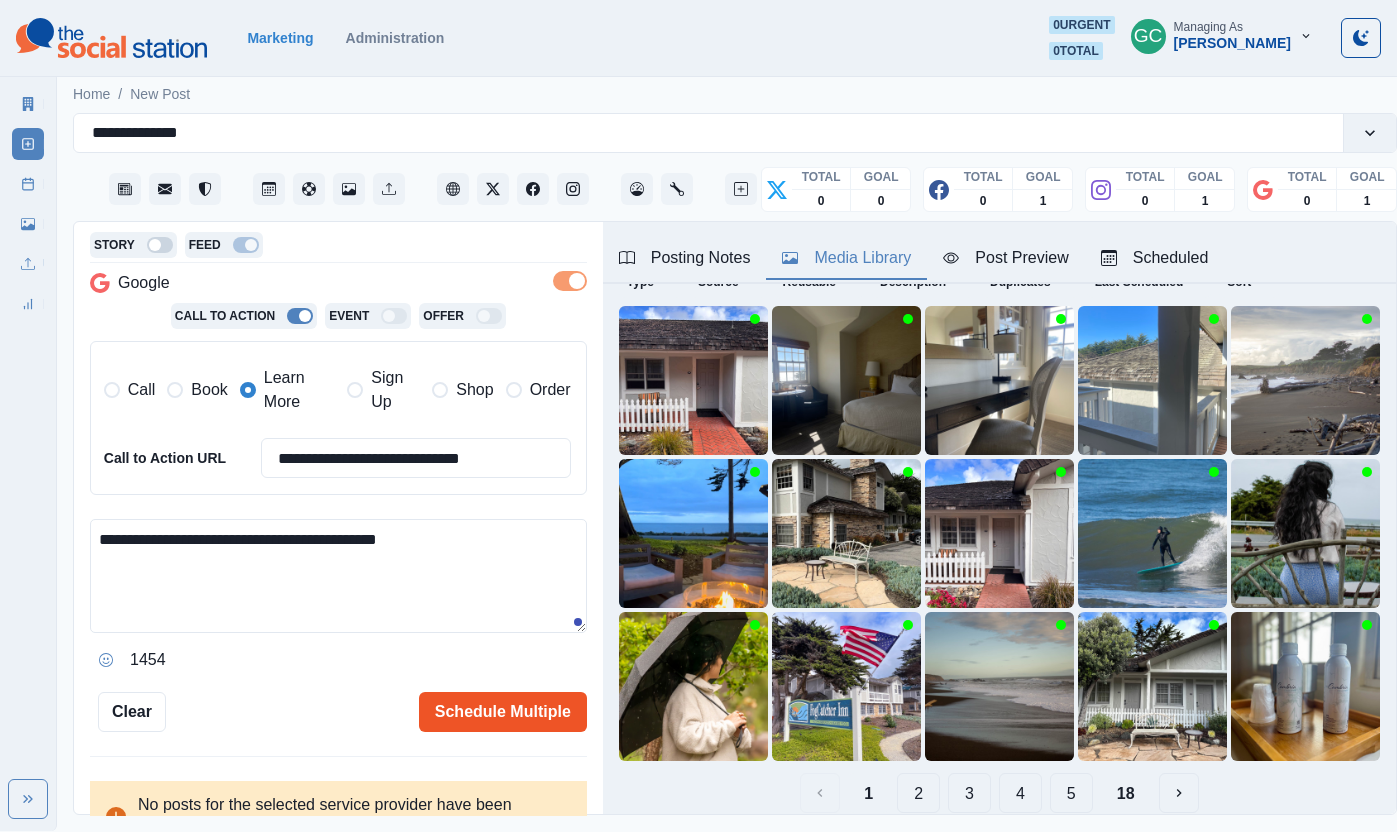 type on "**********" 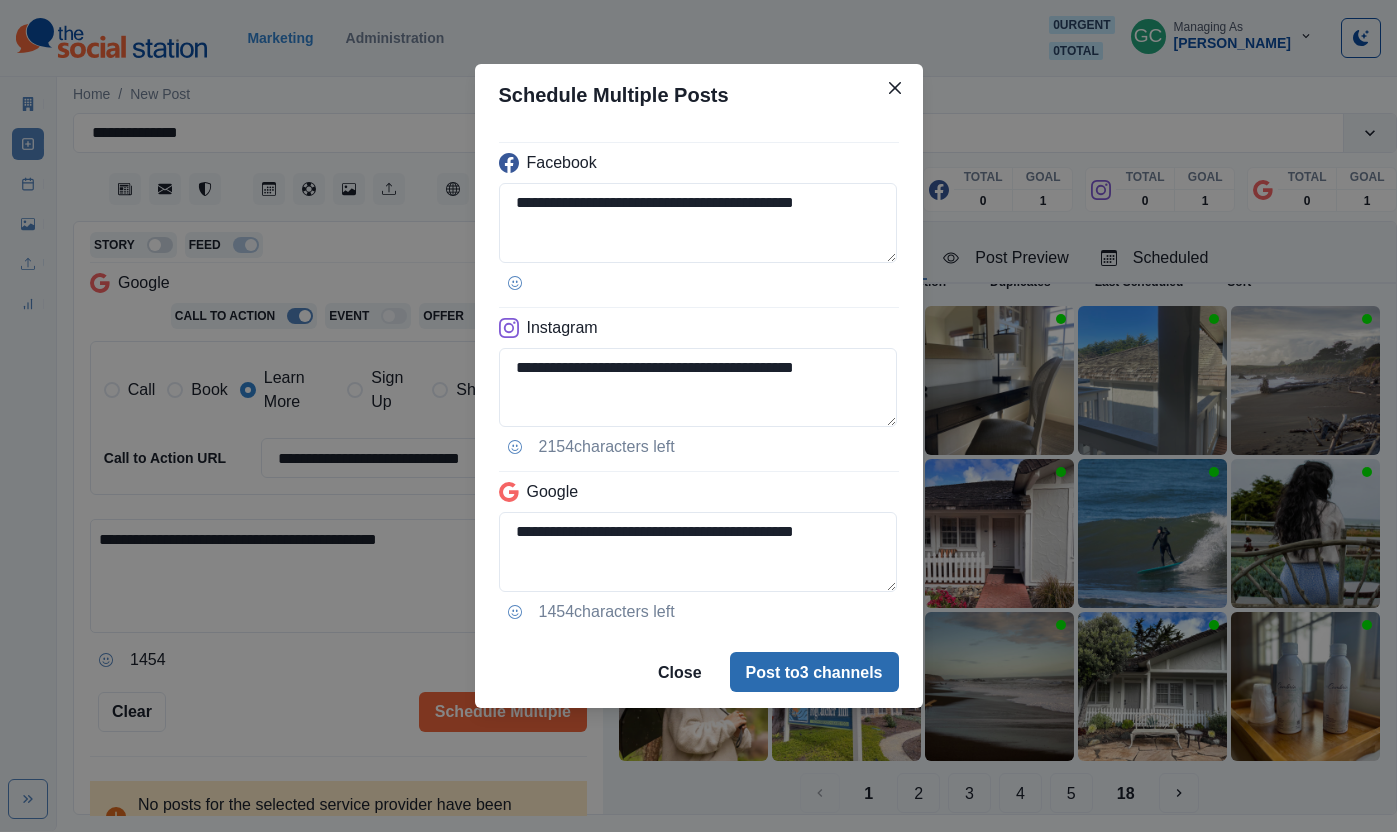 click on "Post to  3   channels" at bounding box center (814, 672) 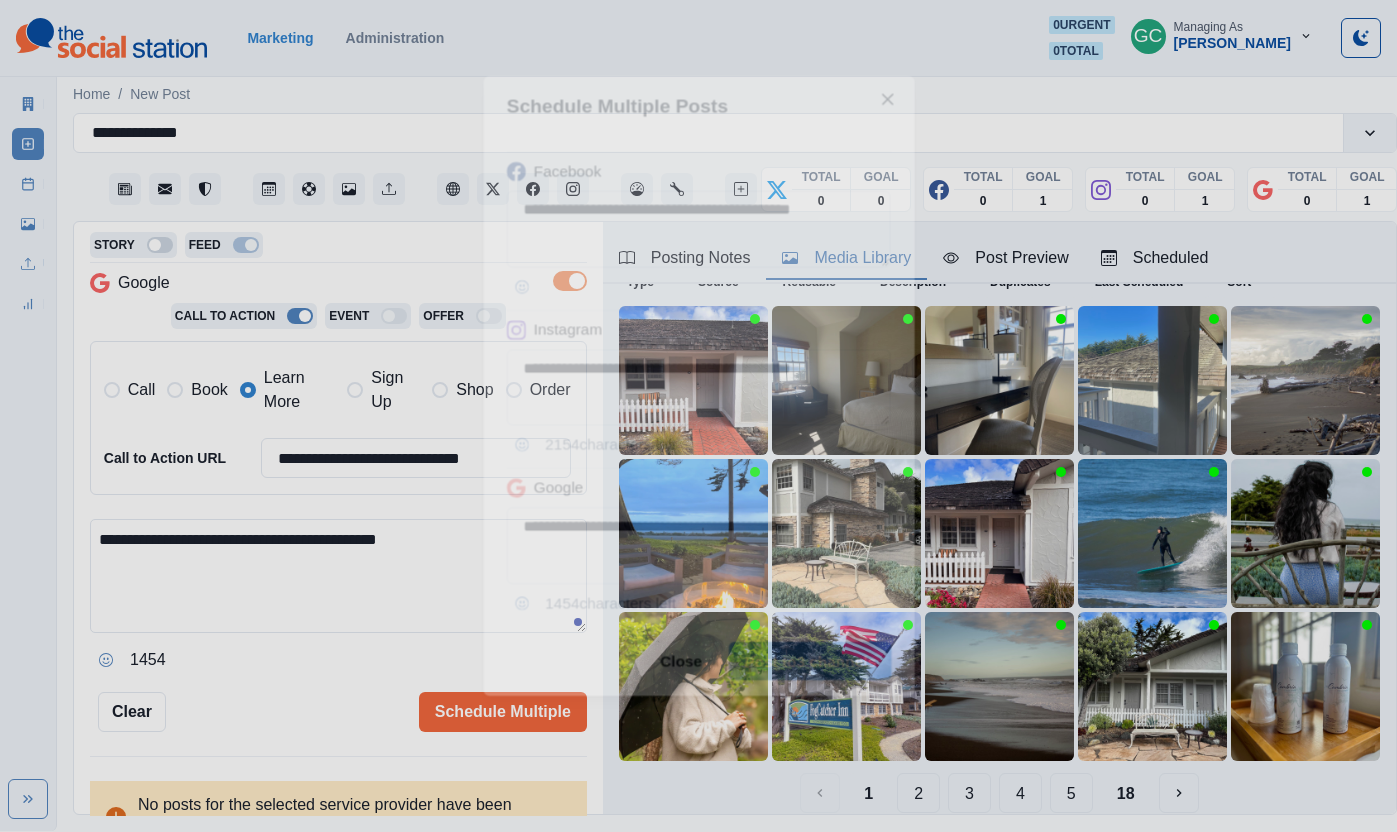 type 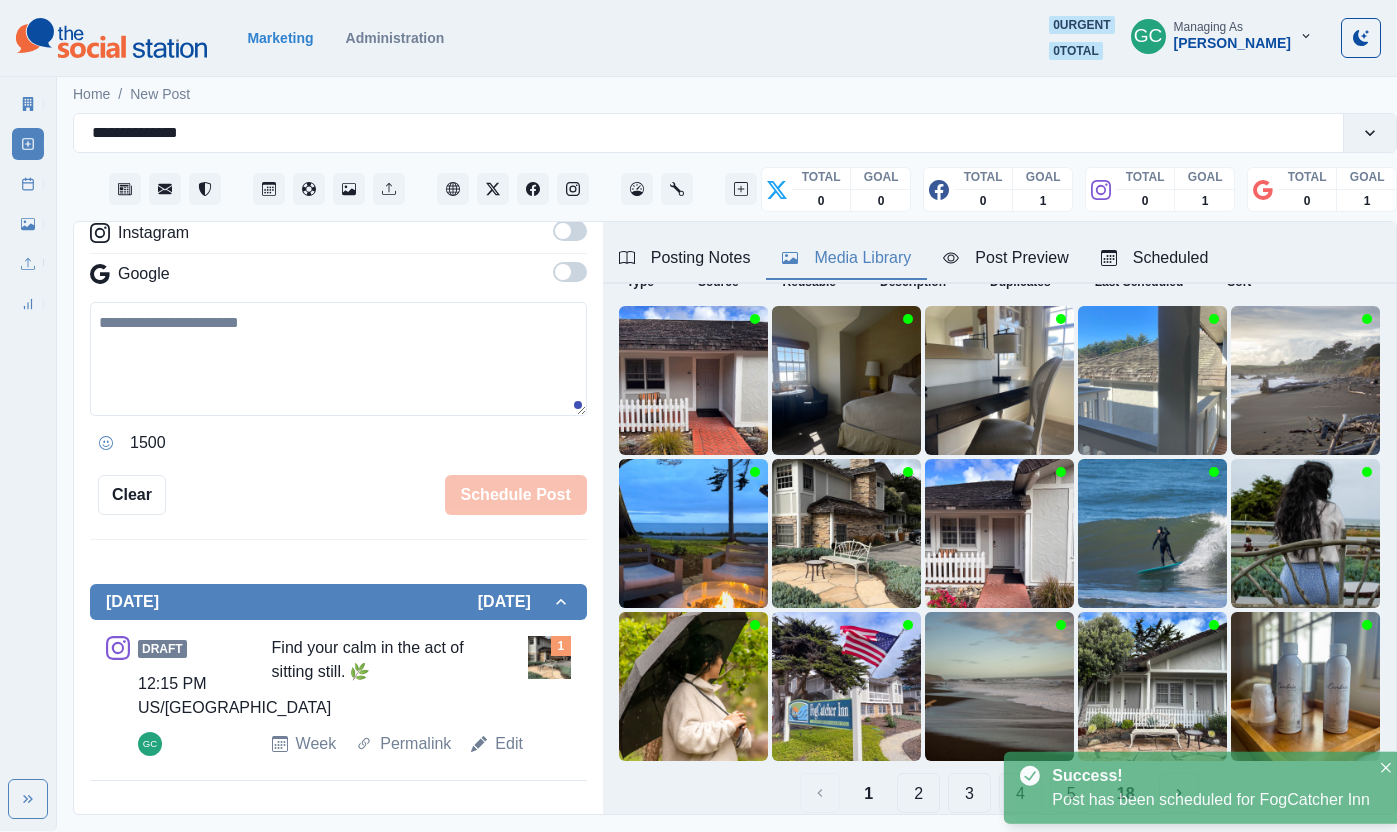 scroll, scrollTop: 368, scrollLeft: 0, axis: vertical 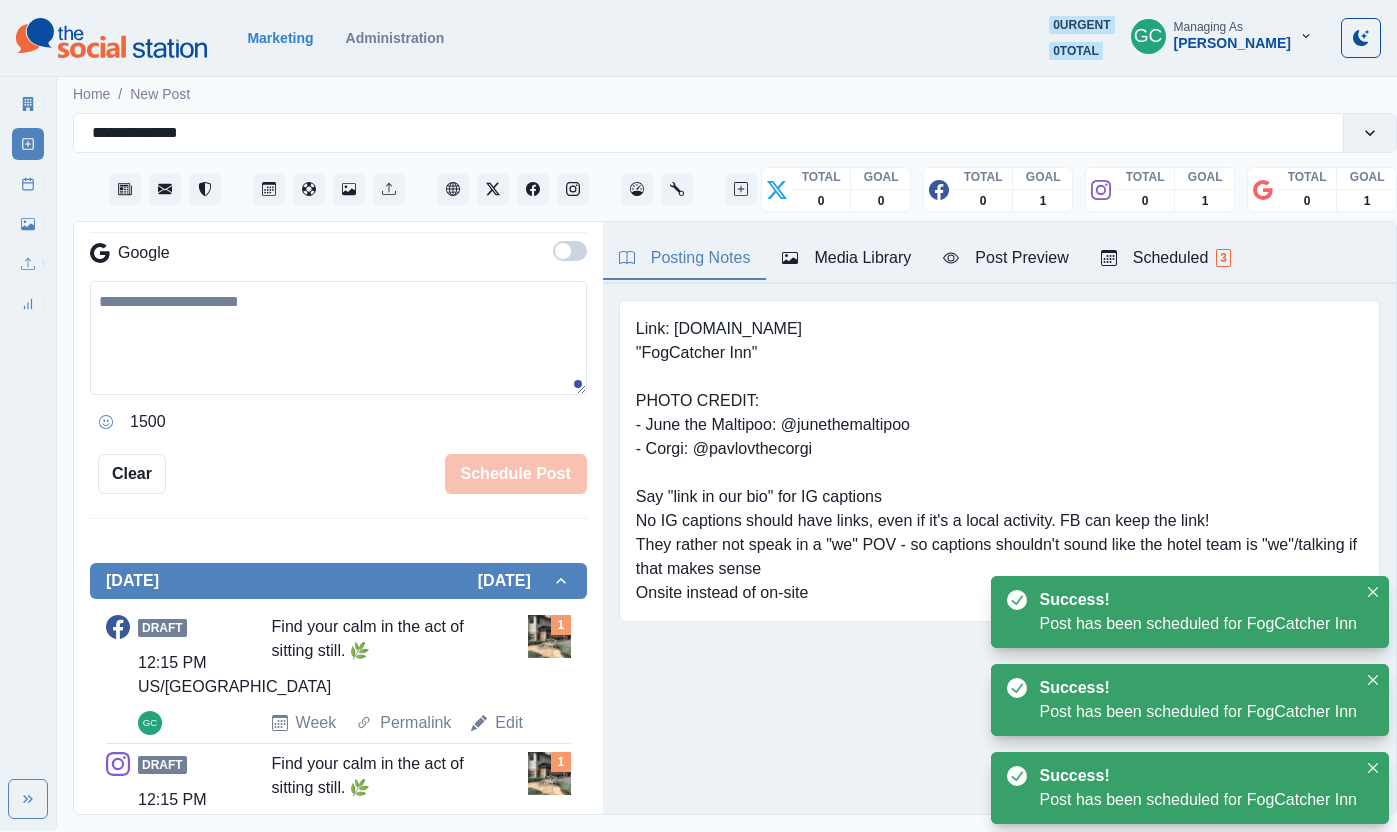 click on "Posting Notes" at bounding box center [685, 258] 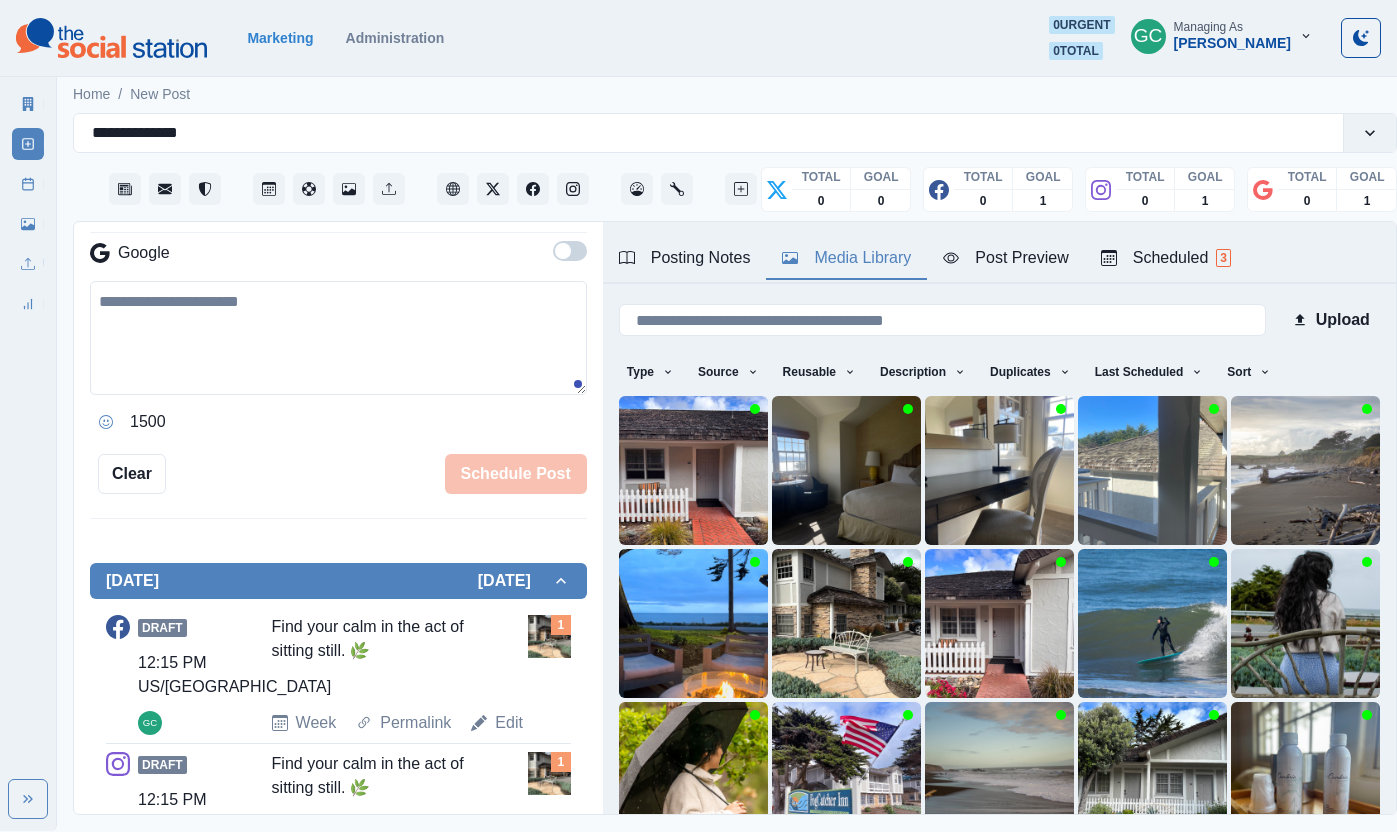 click on "Media Library" at bounding box center (846, 258) 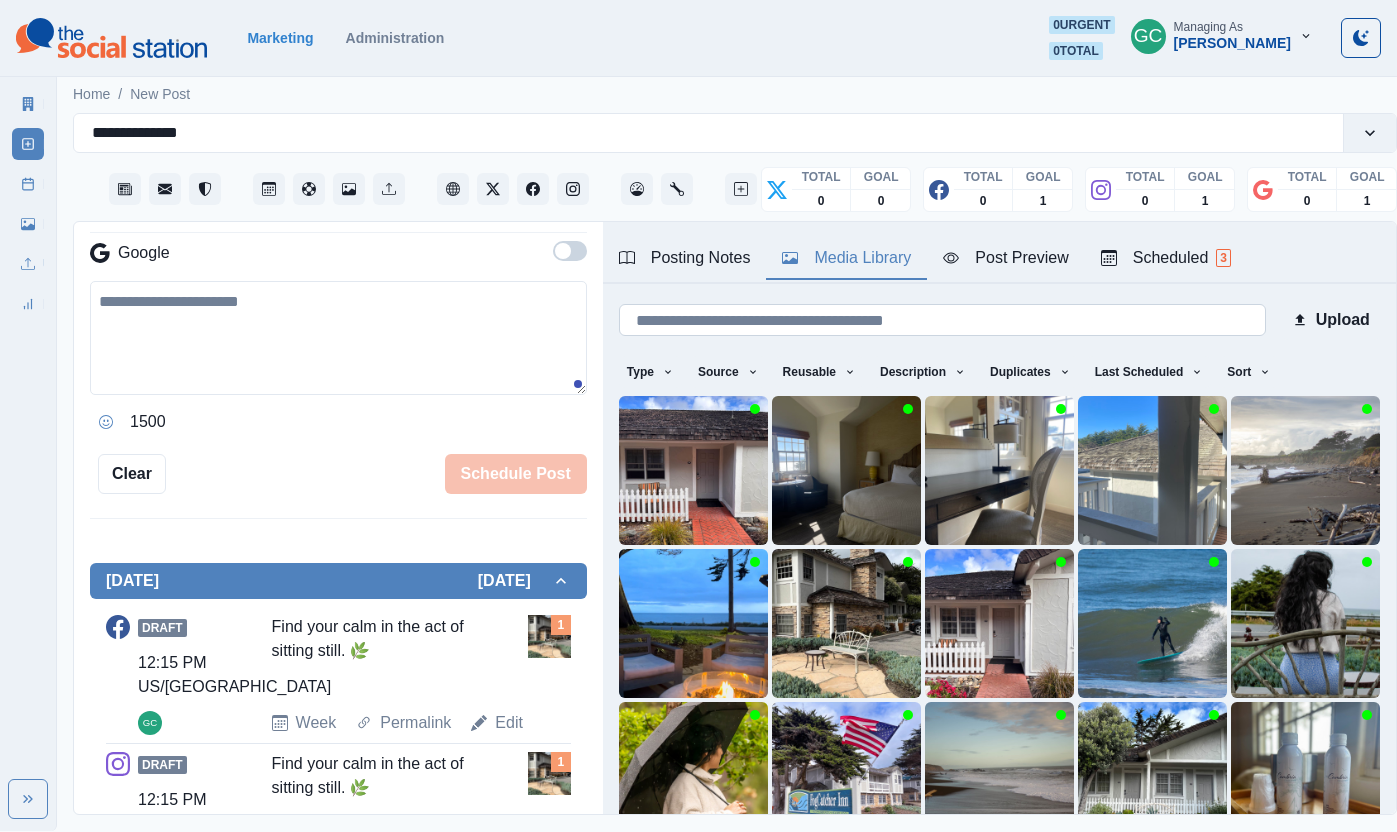 click at bounding box center (942, 320) 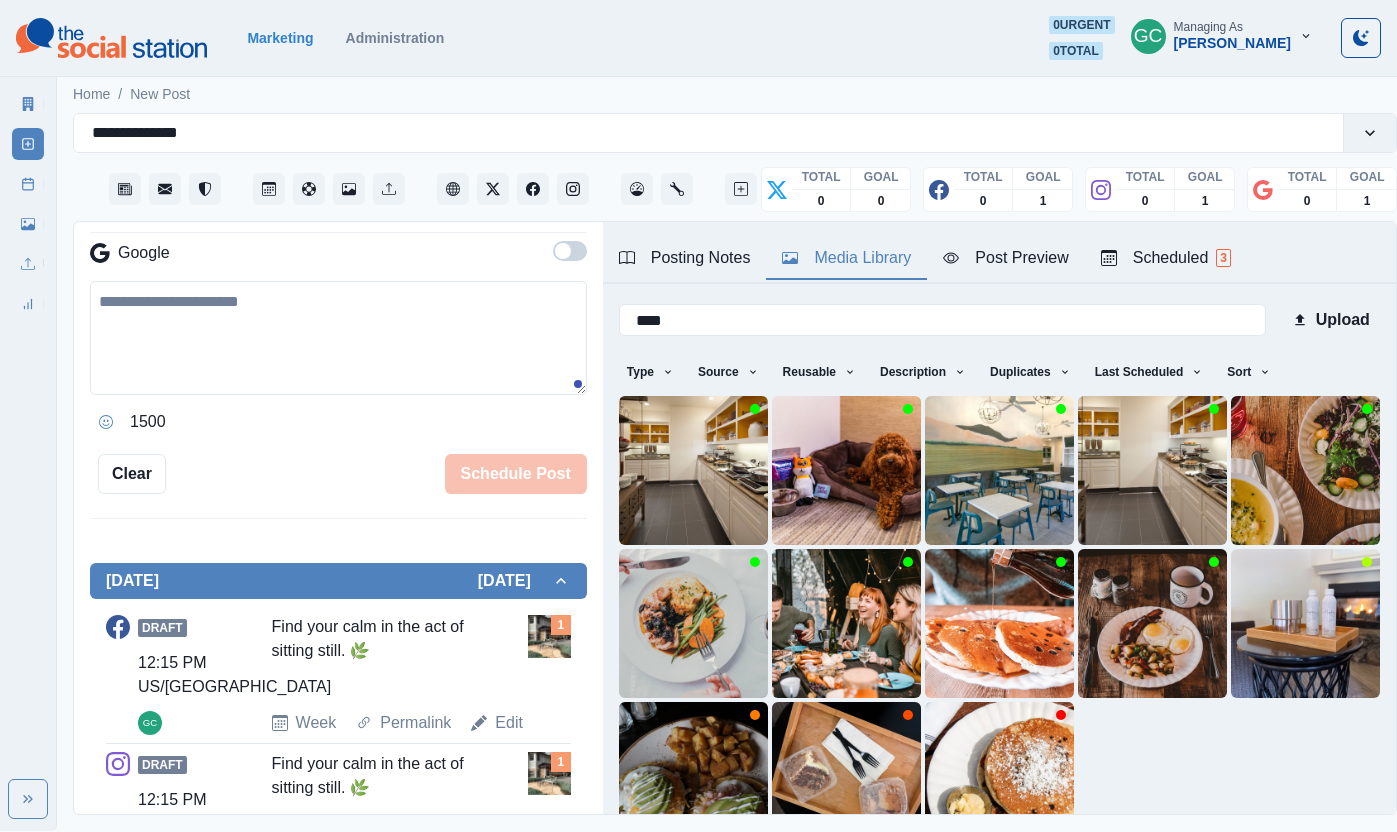 type on "****" 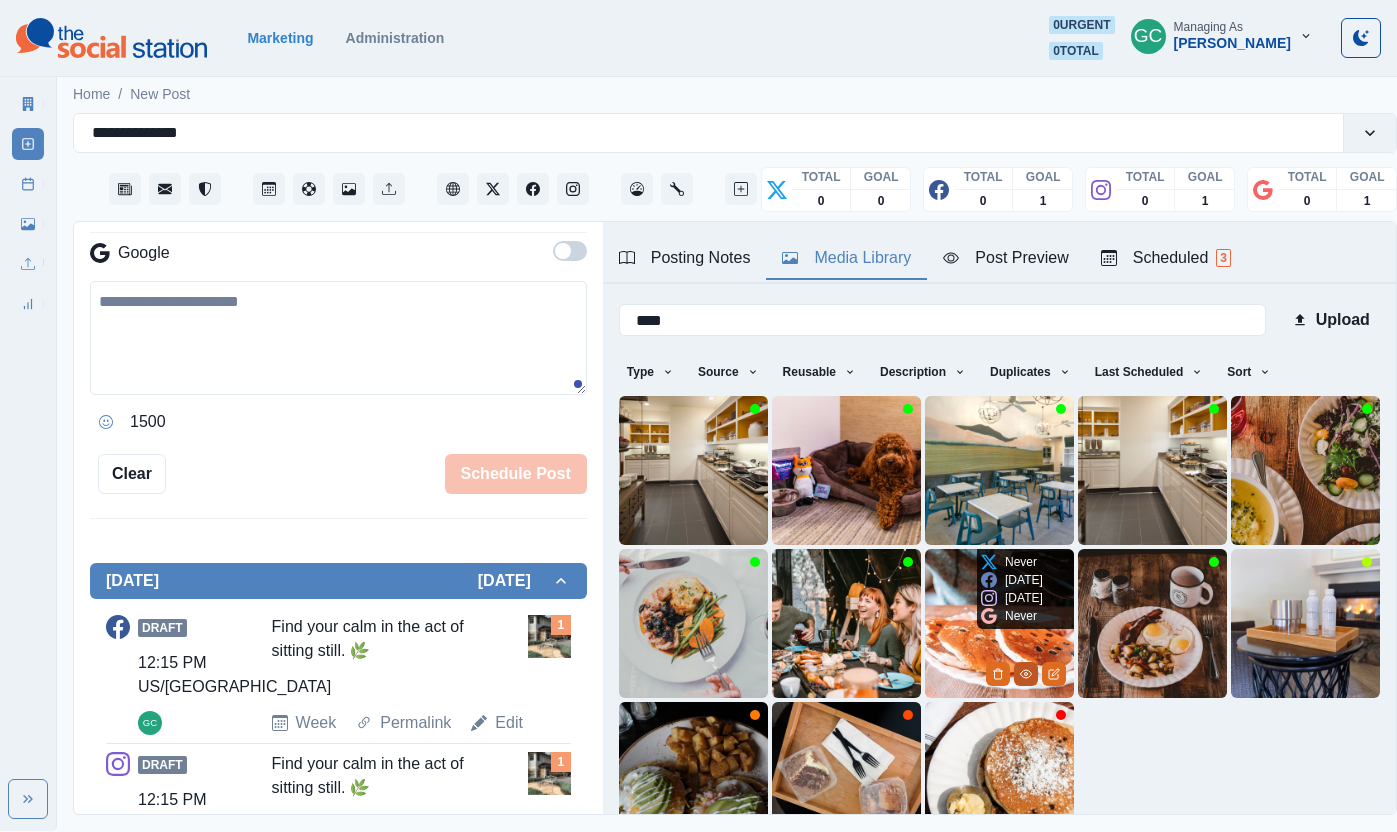 click 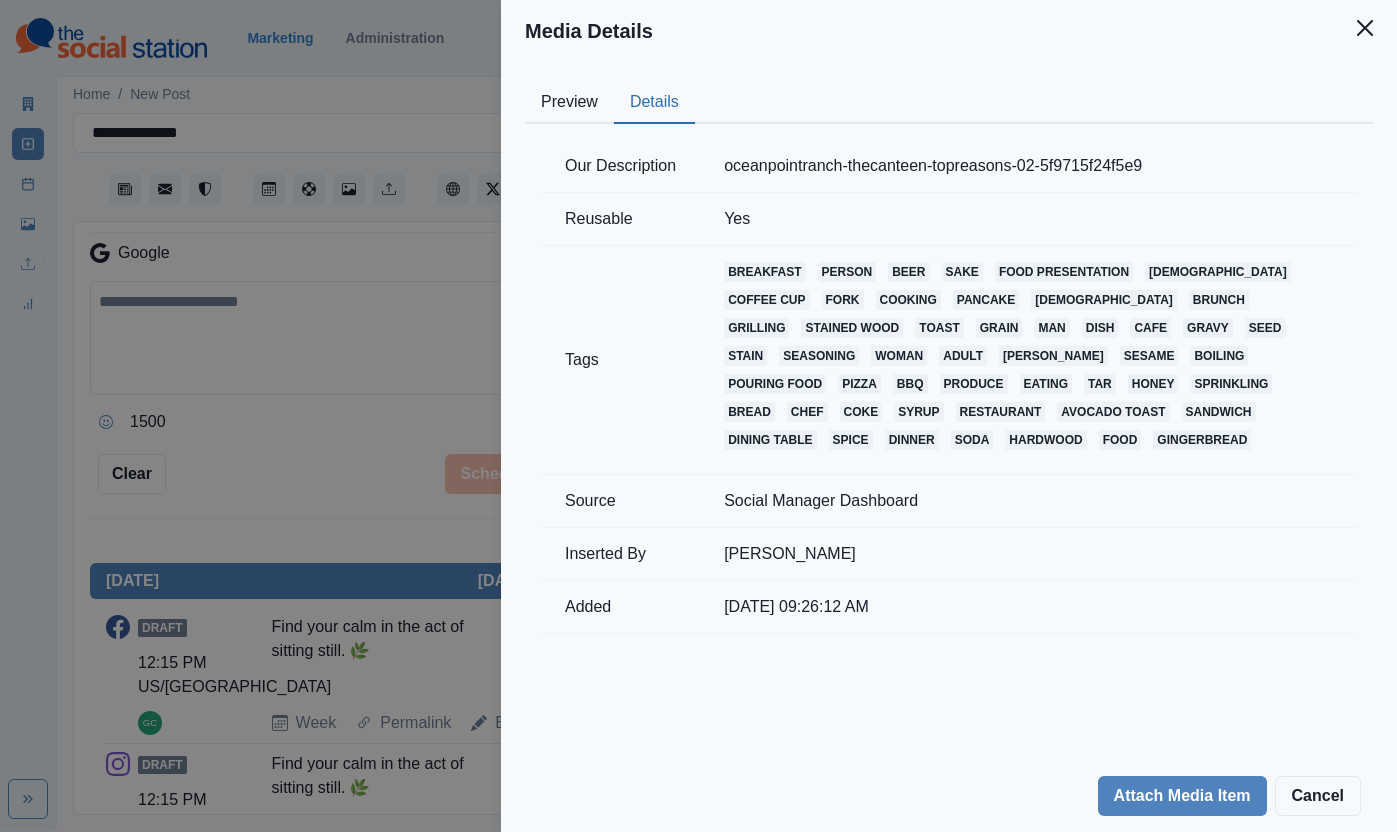 click on "Details" at bounding box center [654, 103] 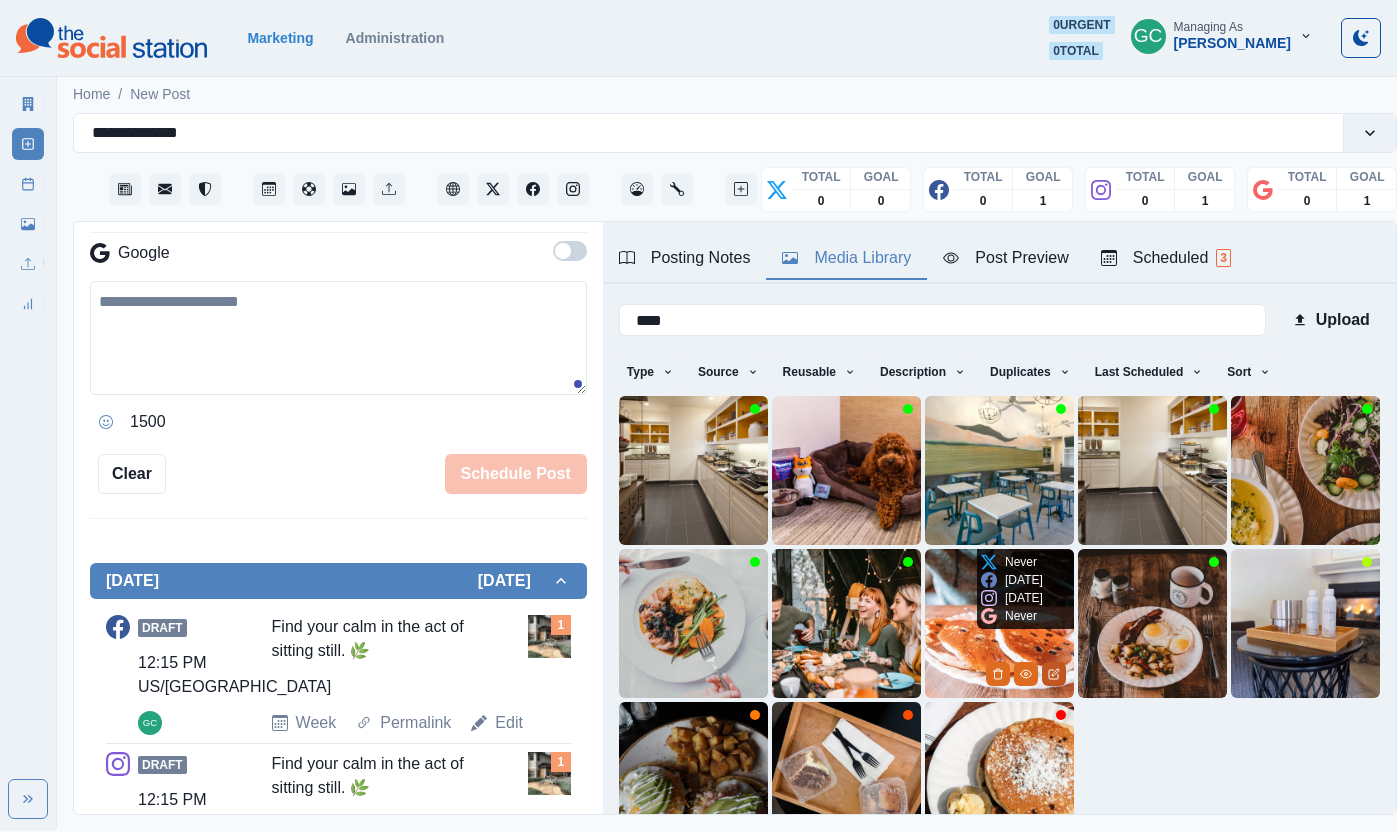 click 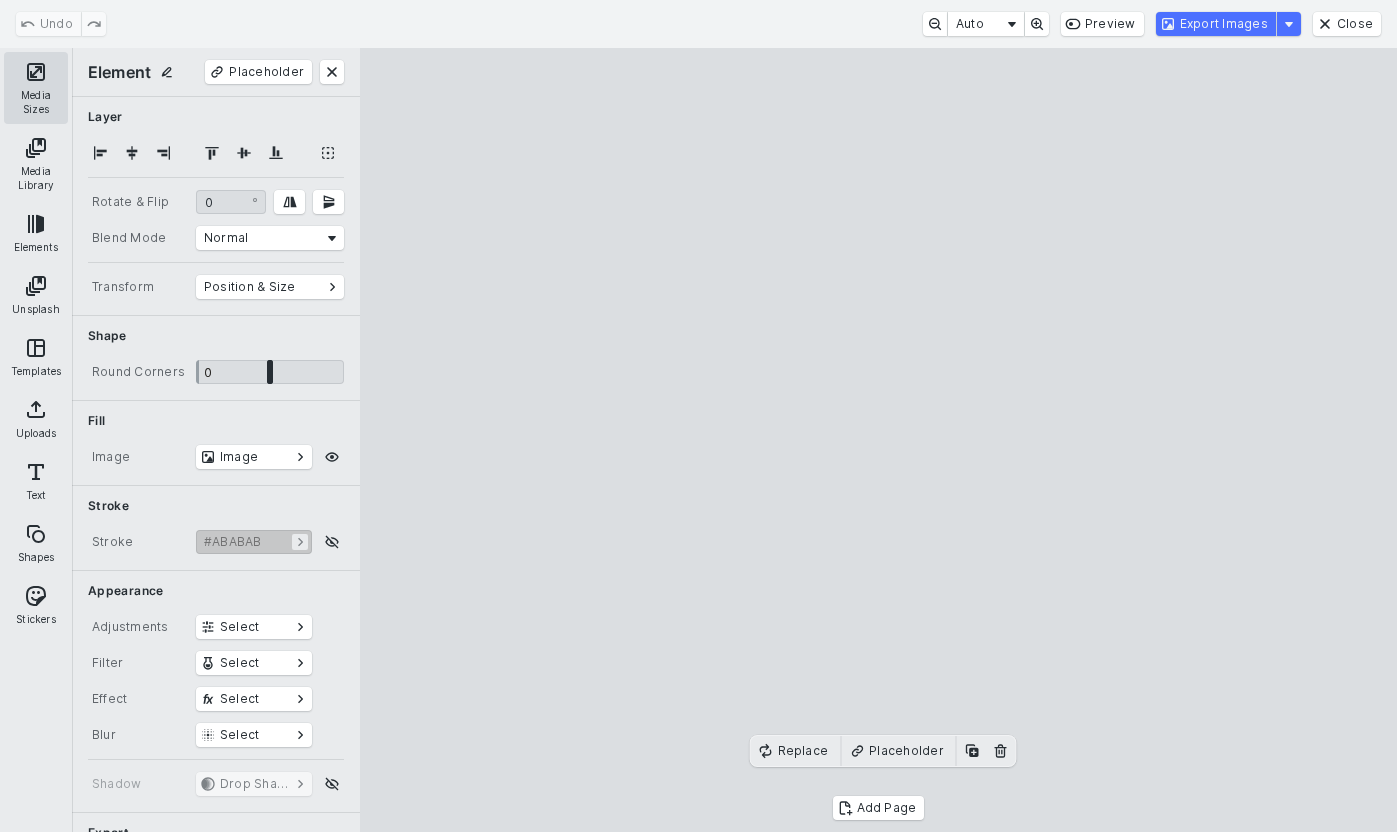 click on "Media Sizes" at bounding box center (36, 88) 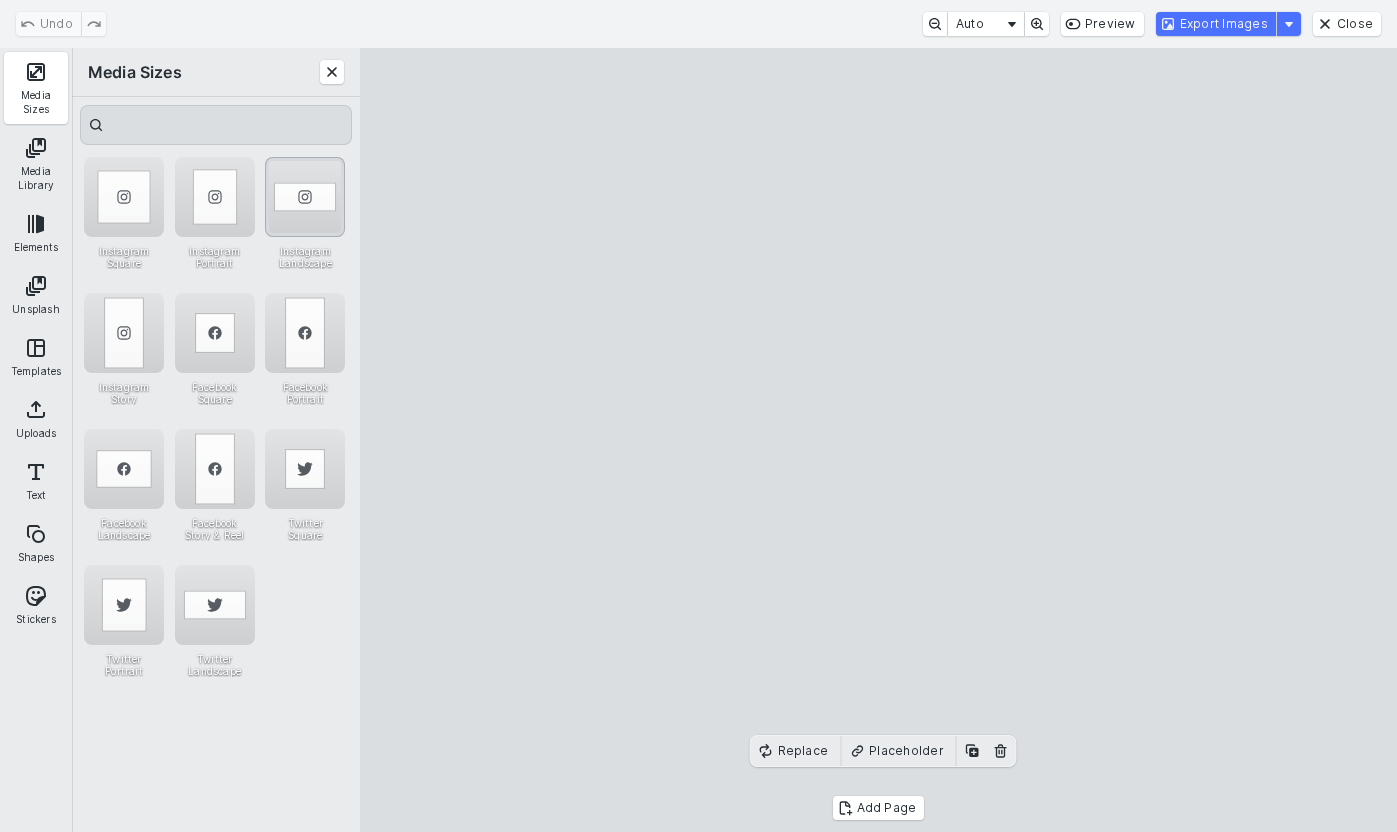 click at bounding box center (305, 197) 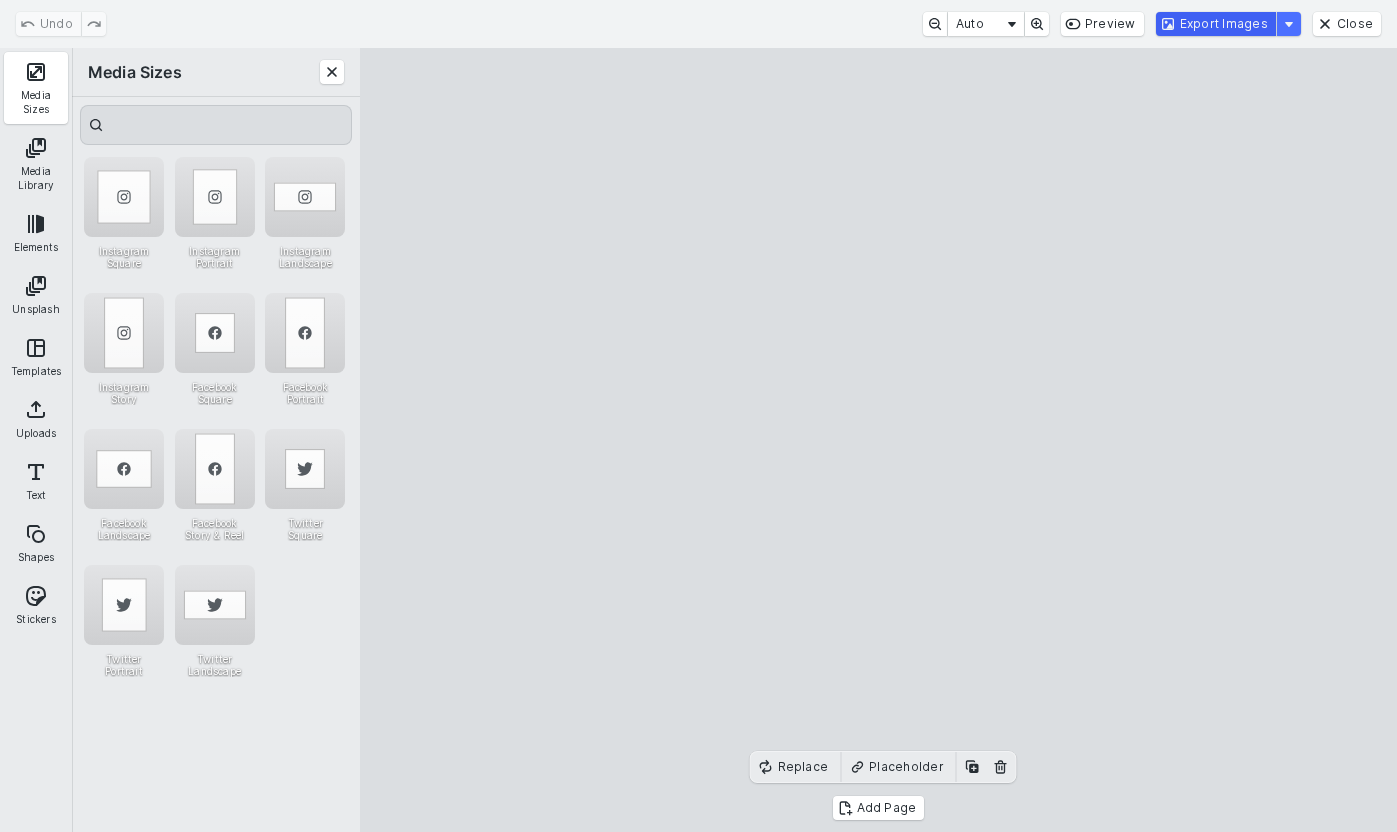 click on "Export Images" at bounding box center (1216, 24) 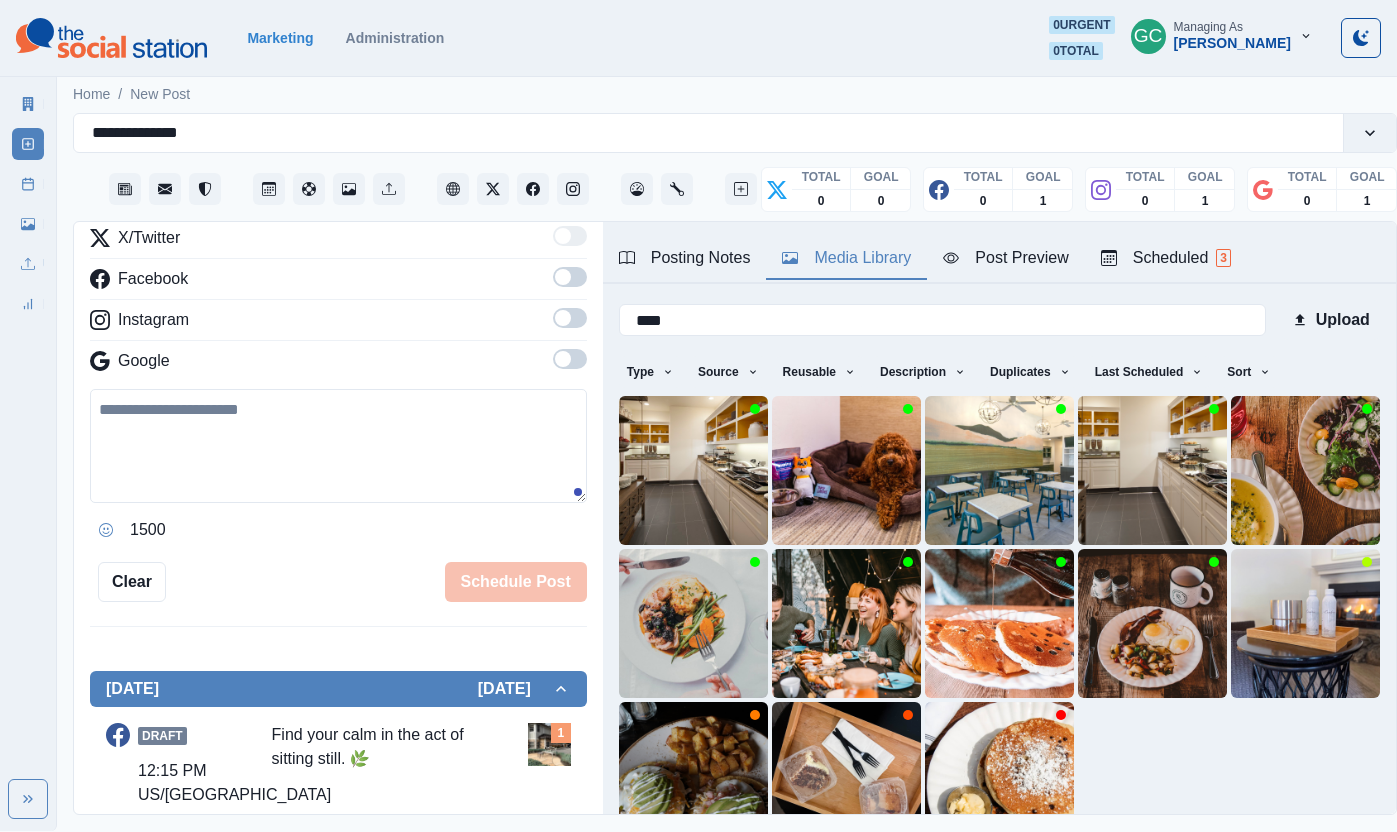 scroll, scrollTop: 203, scrollLeft: 0, axis: vertical 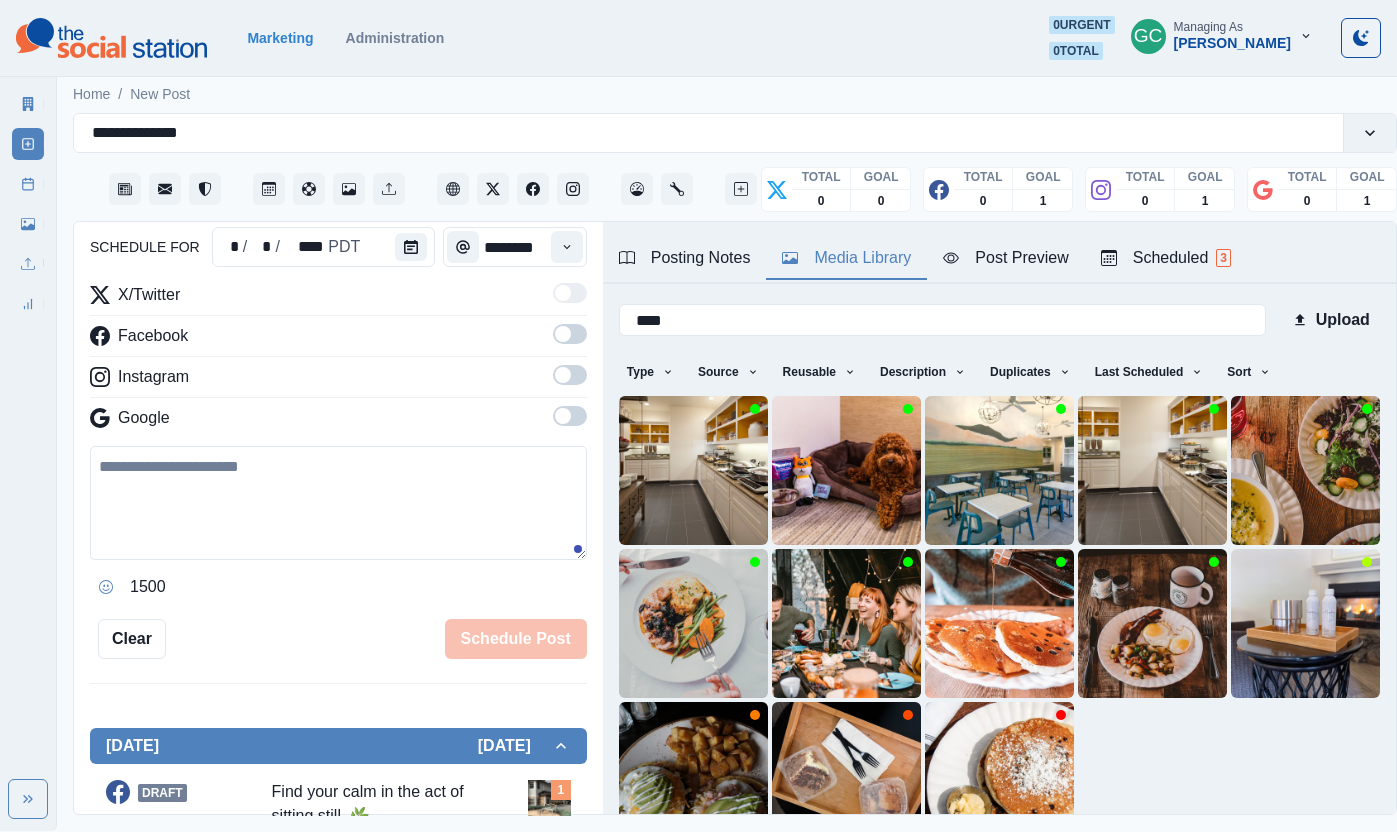 click at bounding box center [570, 416] 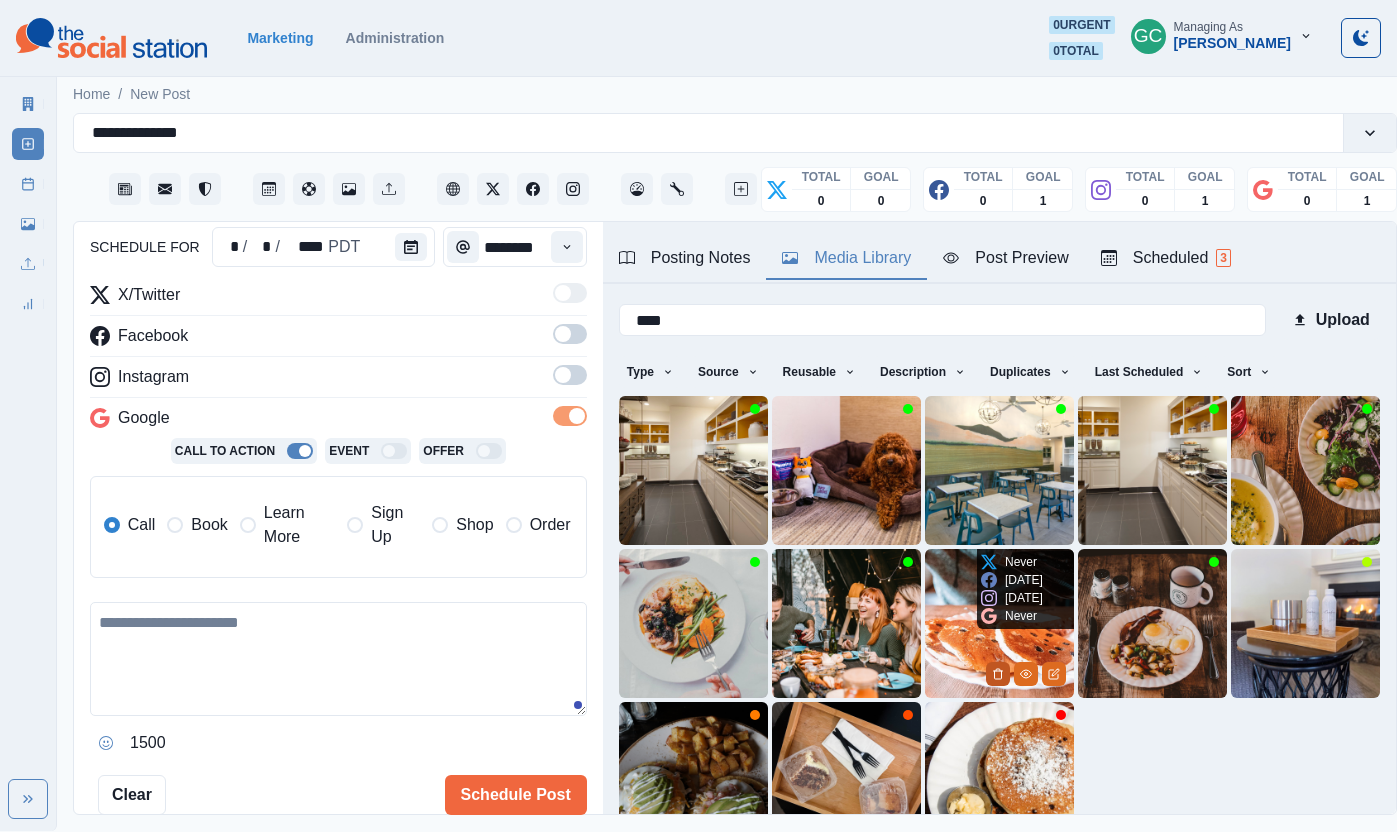 click 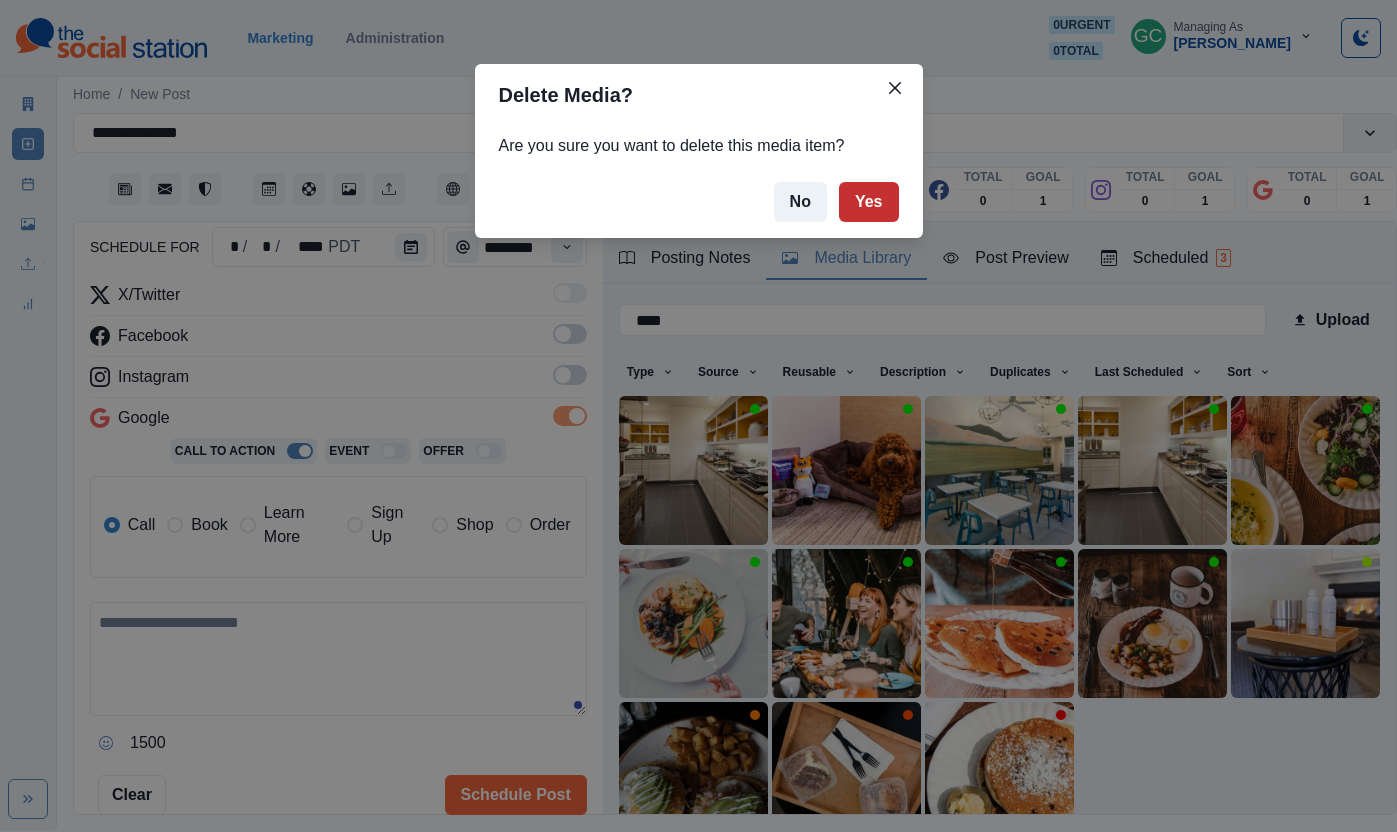 click on "Yes" at bounding box center [869, 202] 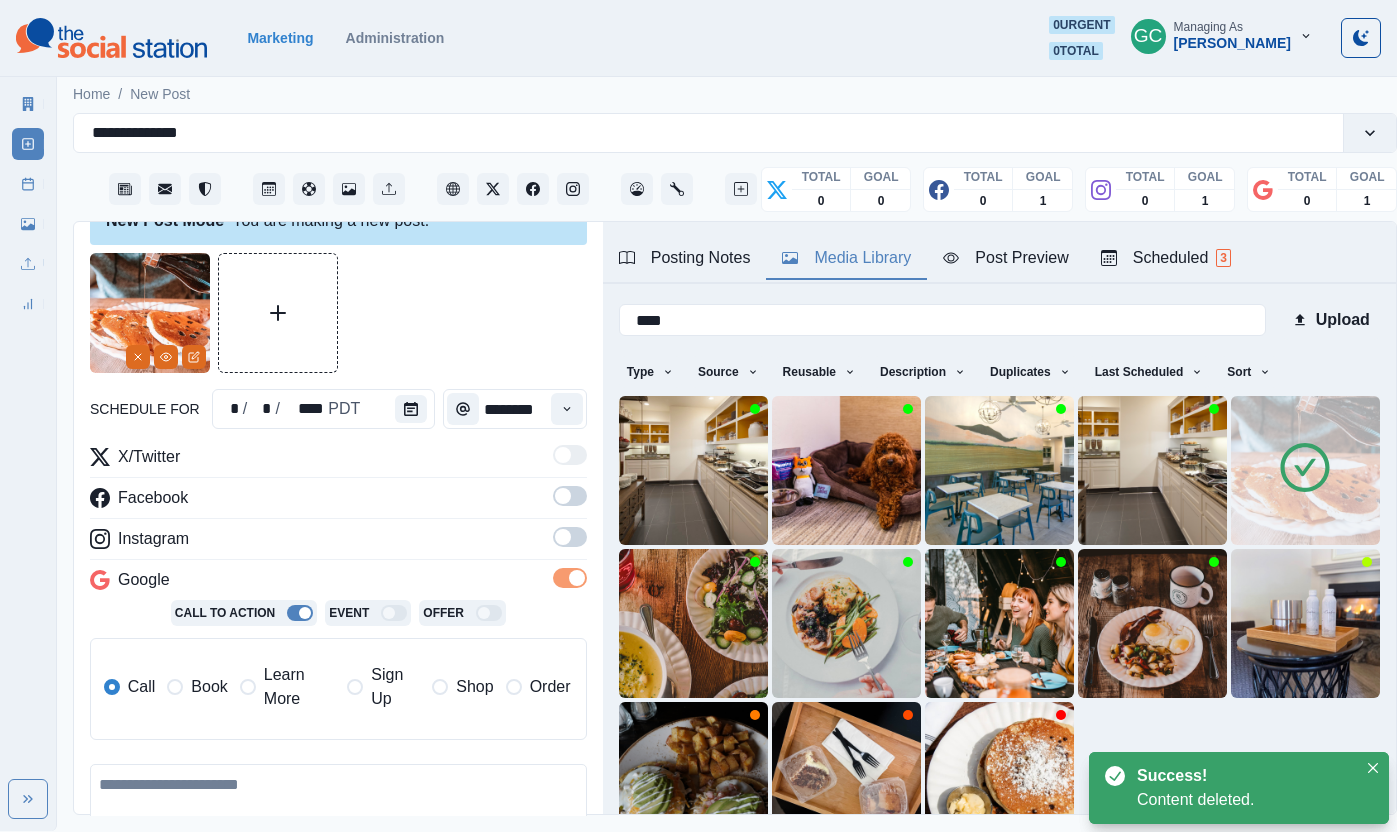 scroll, scrollTop: 35, scrollLeft: 0, axis: vertical 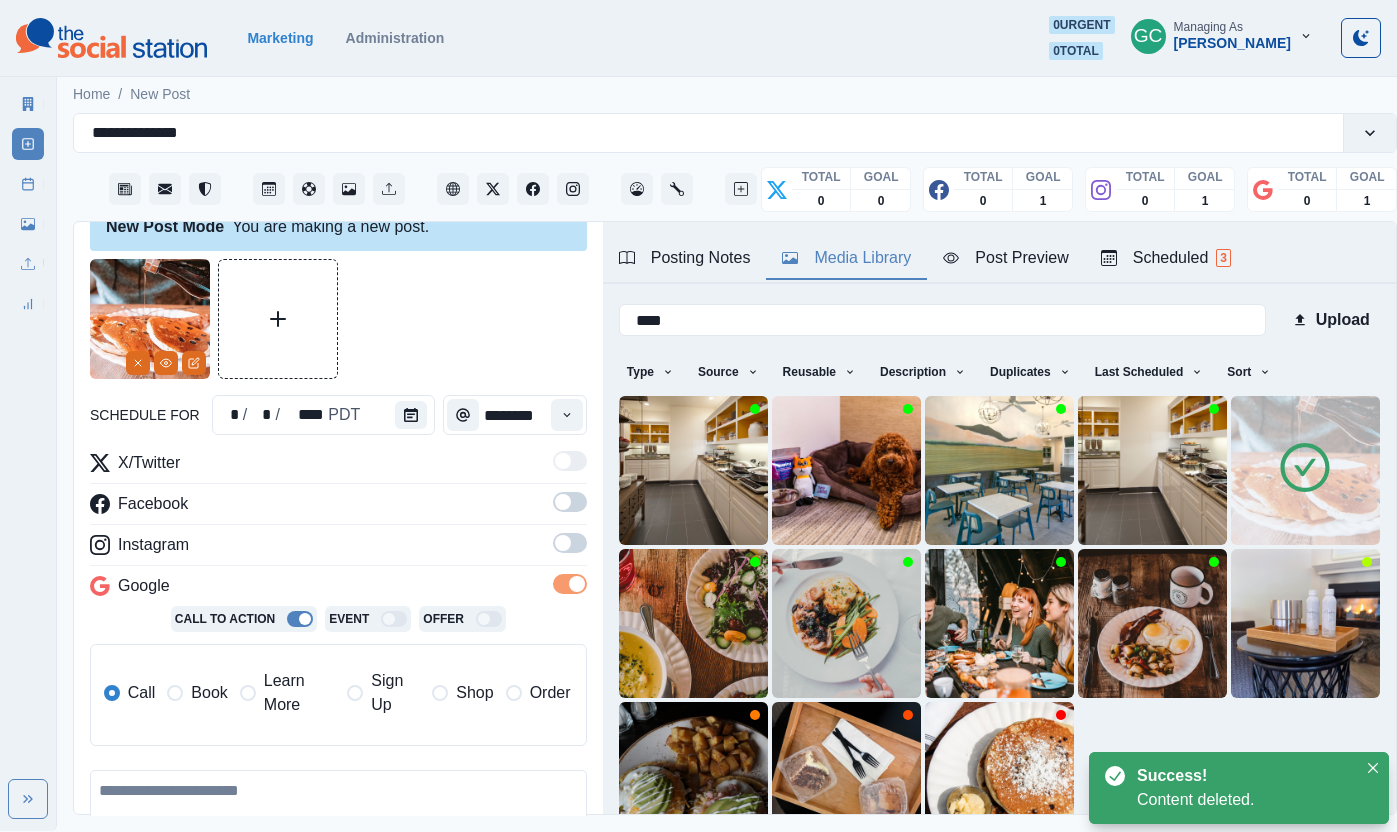 drag, startPoint x: 559, startPoint y: 544, endPoint x: 572, endPoint y: 511, distance: 35.468296 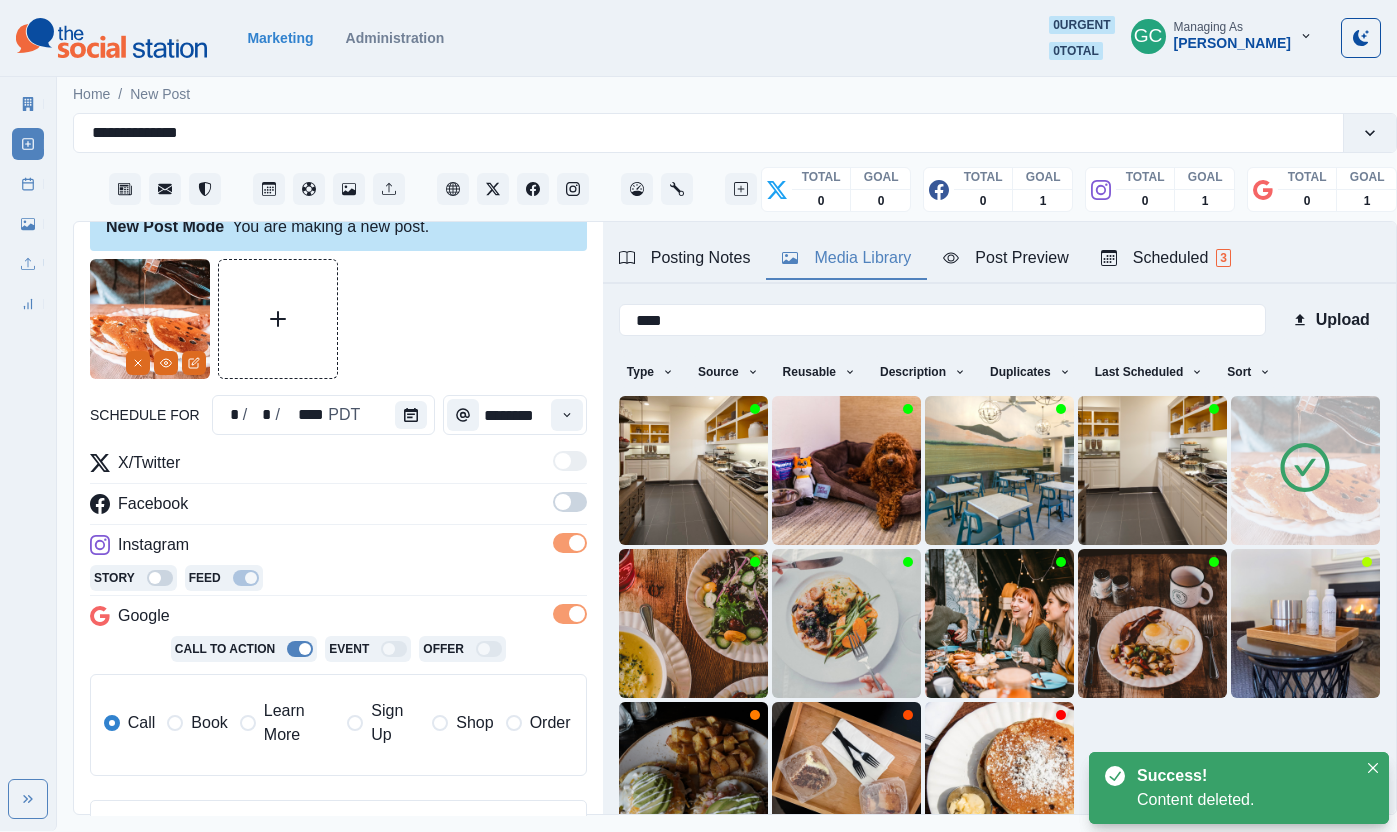 drag, startPoint x: 574, startPoint y: 504, endPoint x: 575, endPoint y: 446, distance: 58.00862 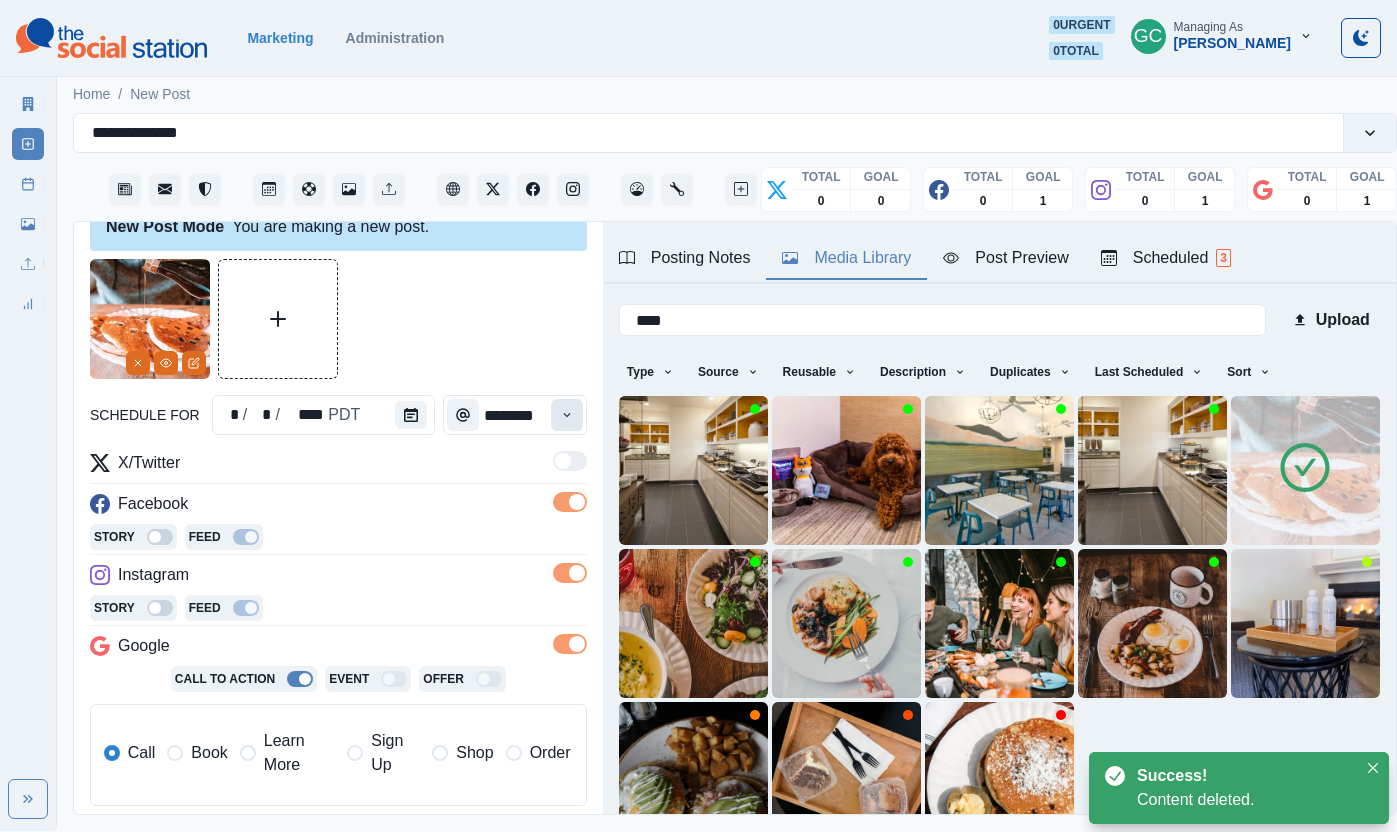 click 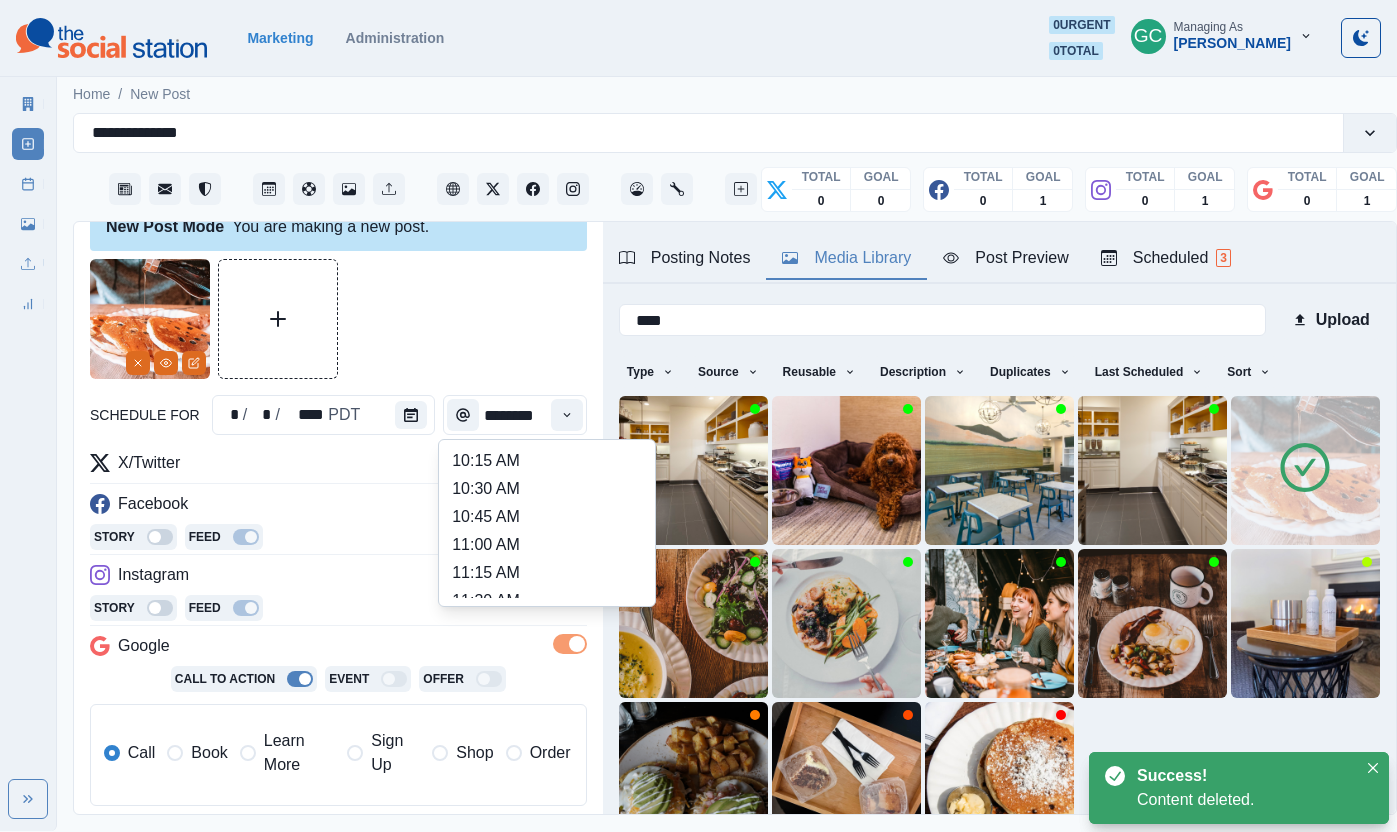 scroll, scrollTop: 348, scrollLeft: 0, axis: vertical 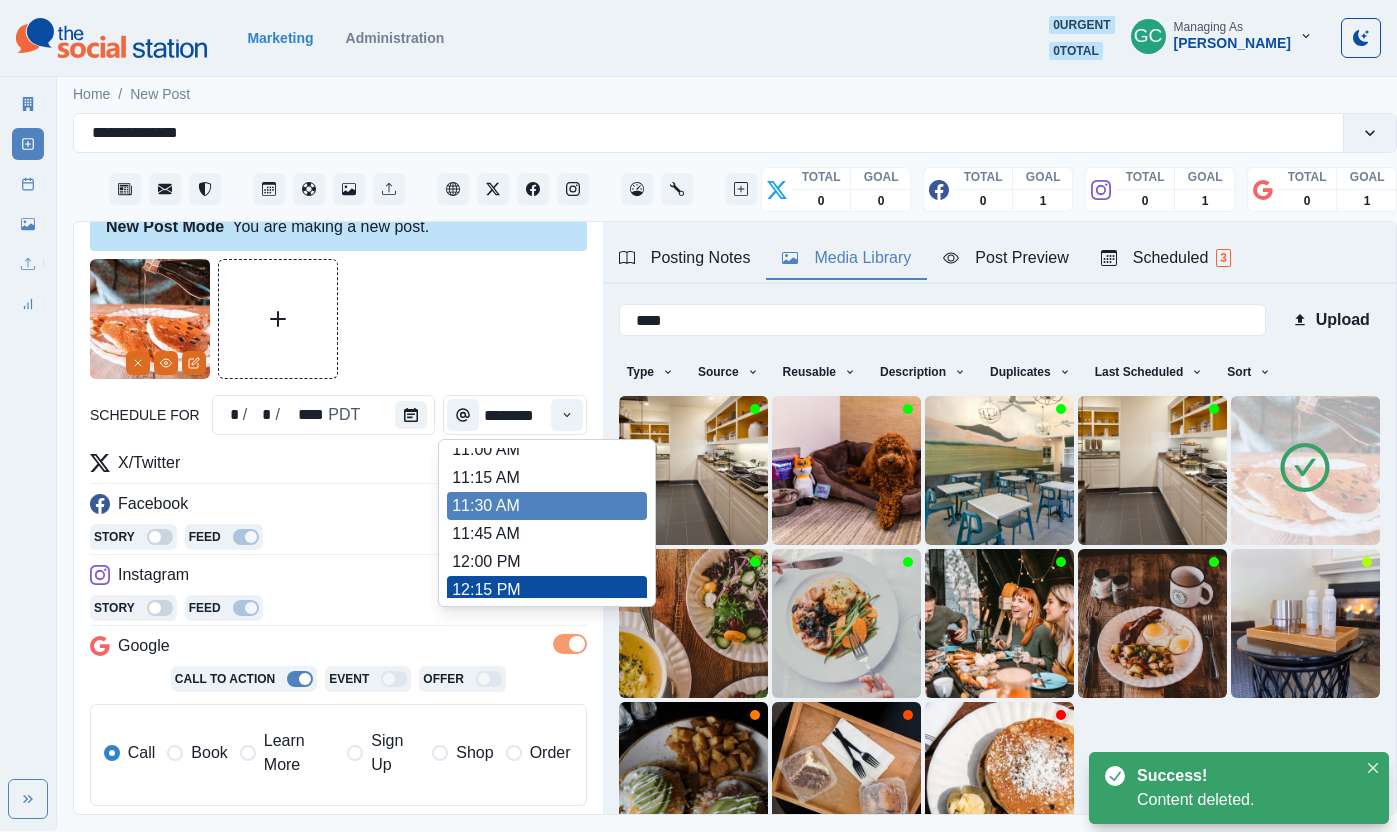 click on "11:30 AM" at bounding box center [547, 506] 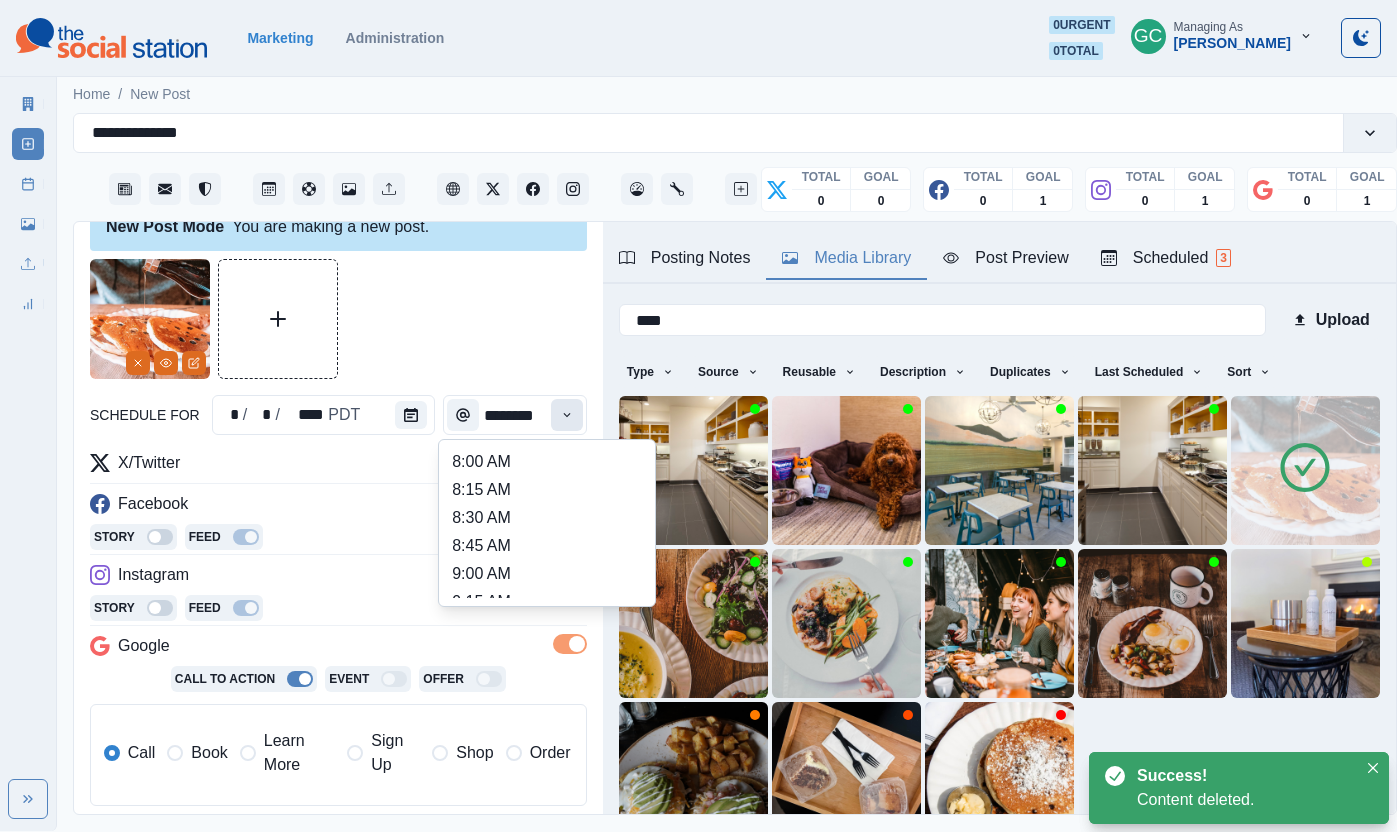 click at bounding box center [567, 415] 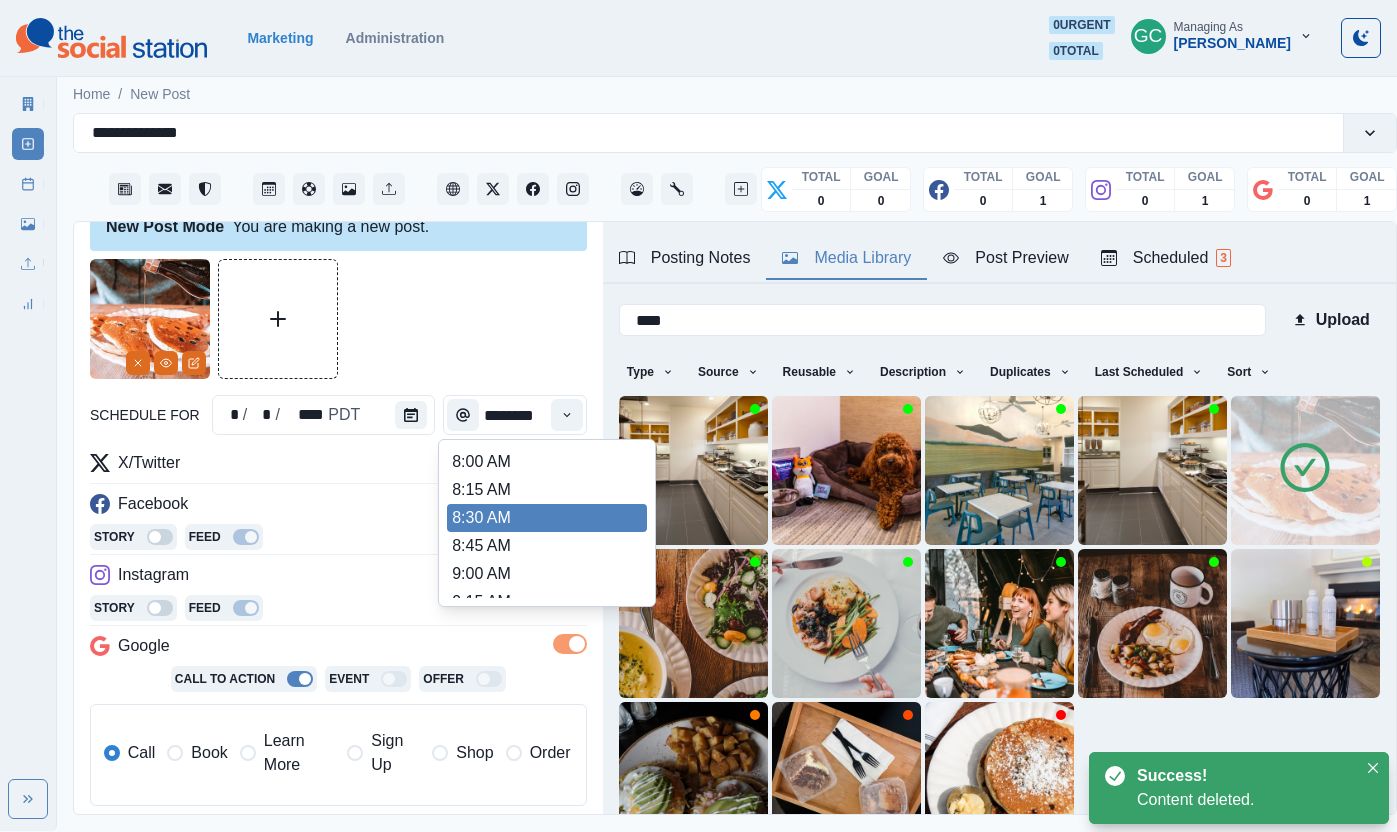 click on "Facebook" at bounding box center (338, 508) 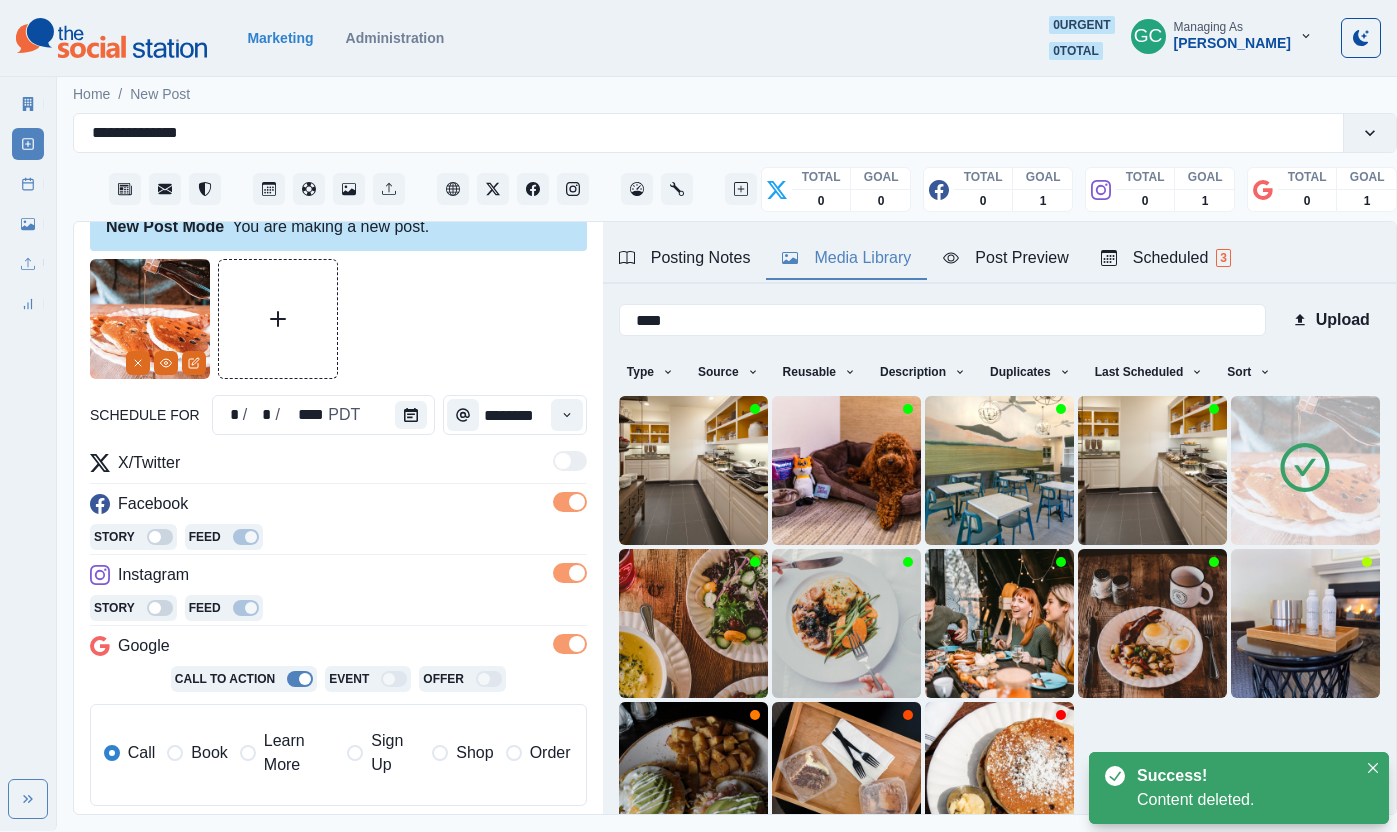 drag, startPoint x: 284, startPoint y: 737, endPoint x: 290, endPoint y: 698, distance: 39.45884 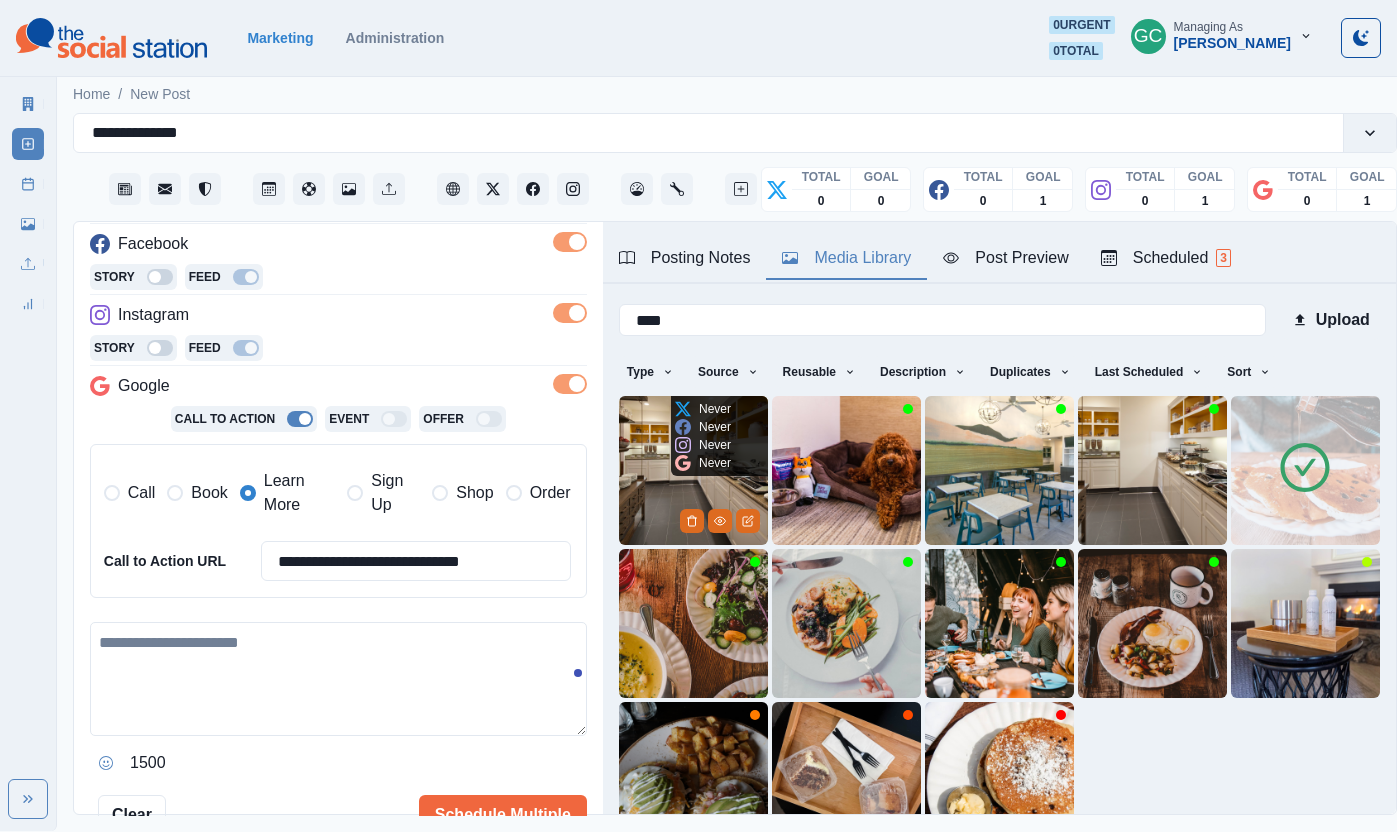 scroll, scrollTop: 0, scrollLeft: 0, axis: both 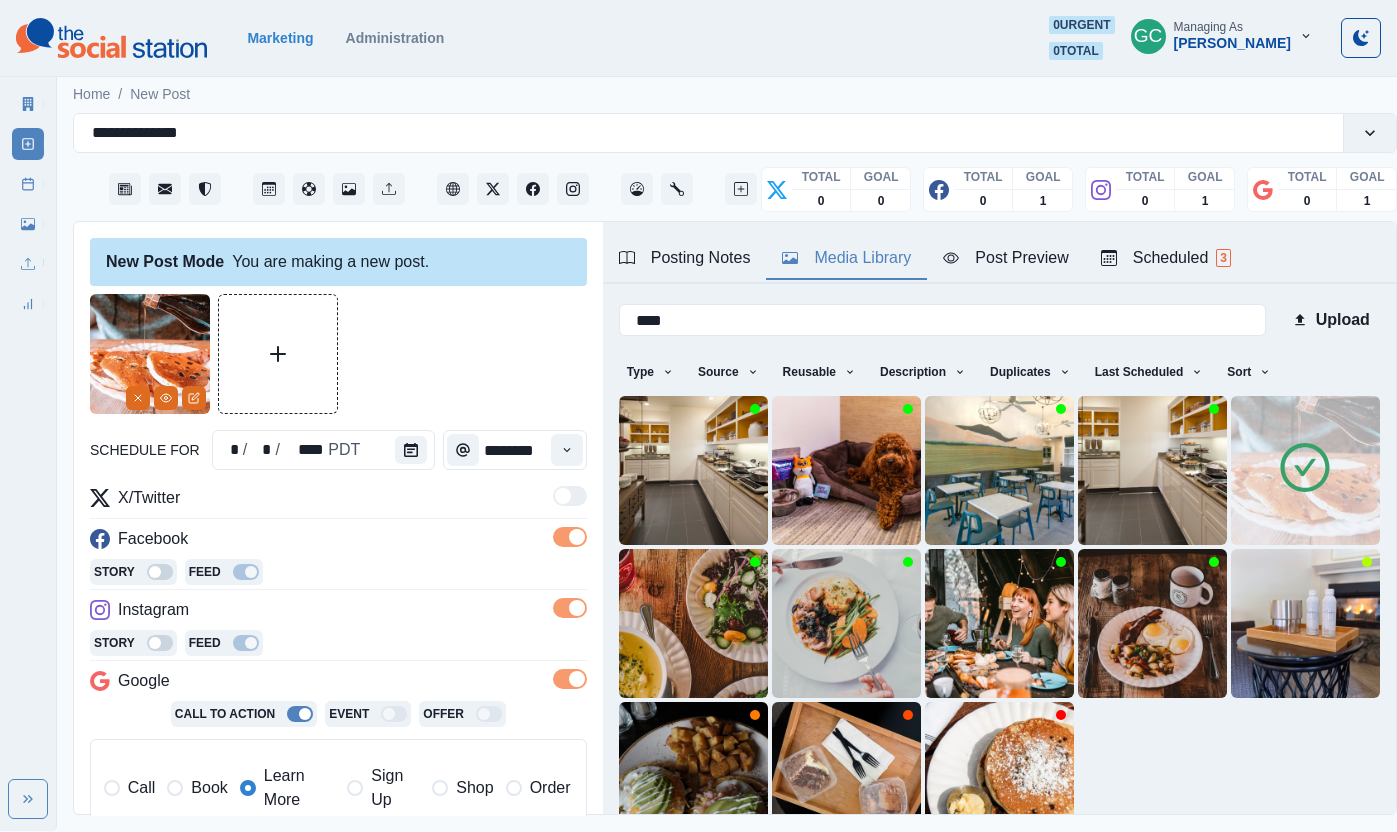 click on "Scheduled 3" at bounding box center (1166, 258) 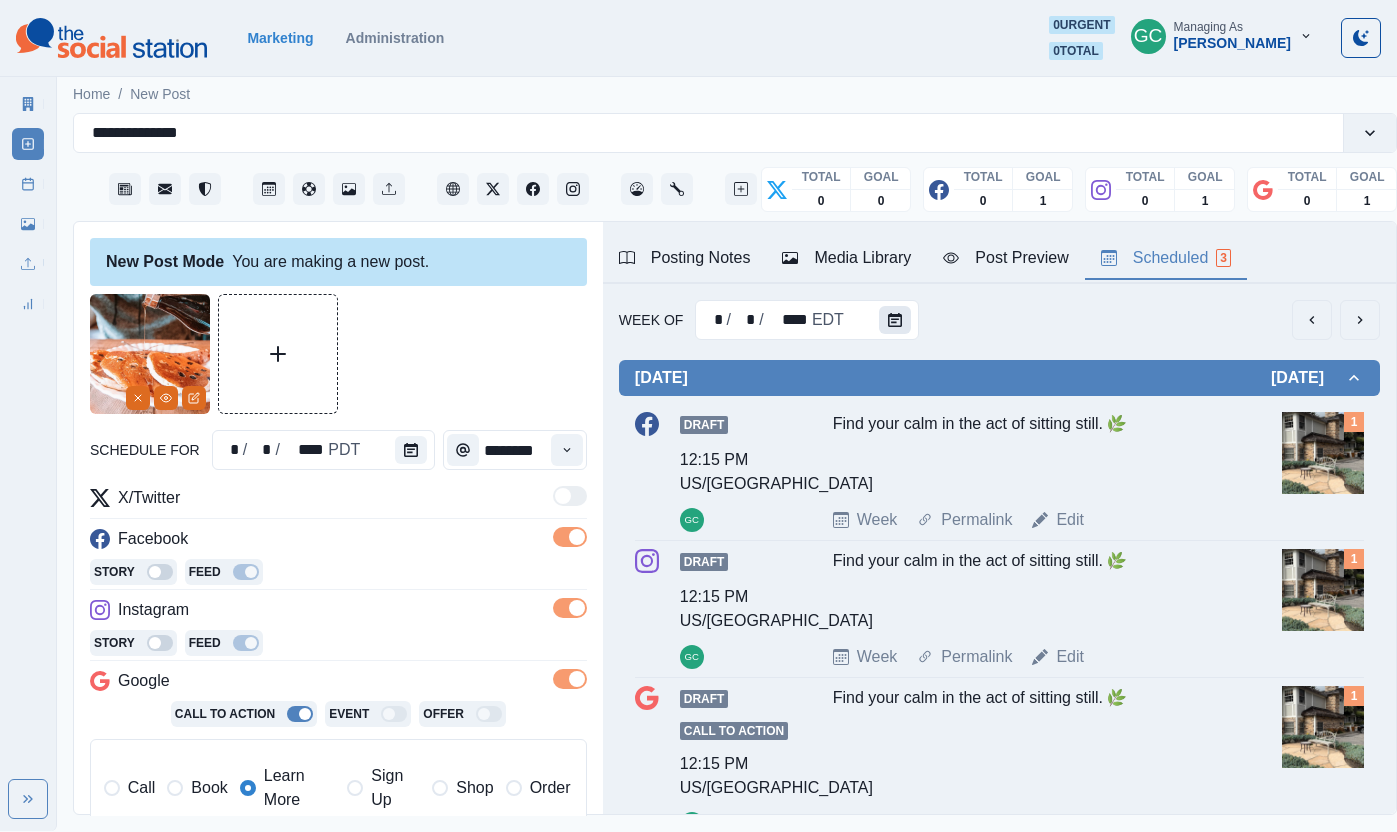 click 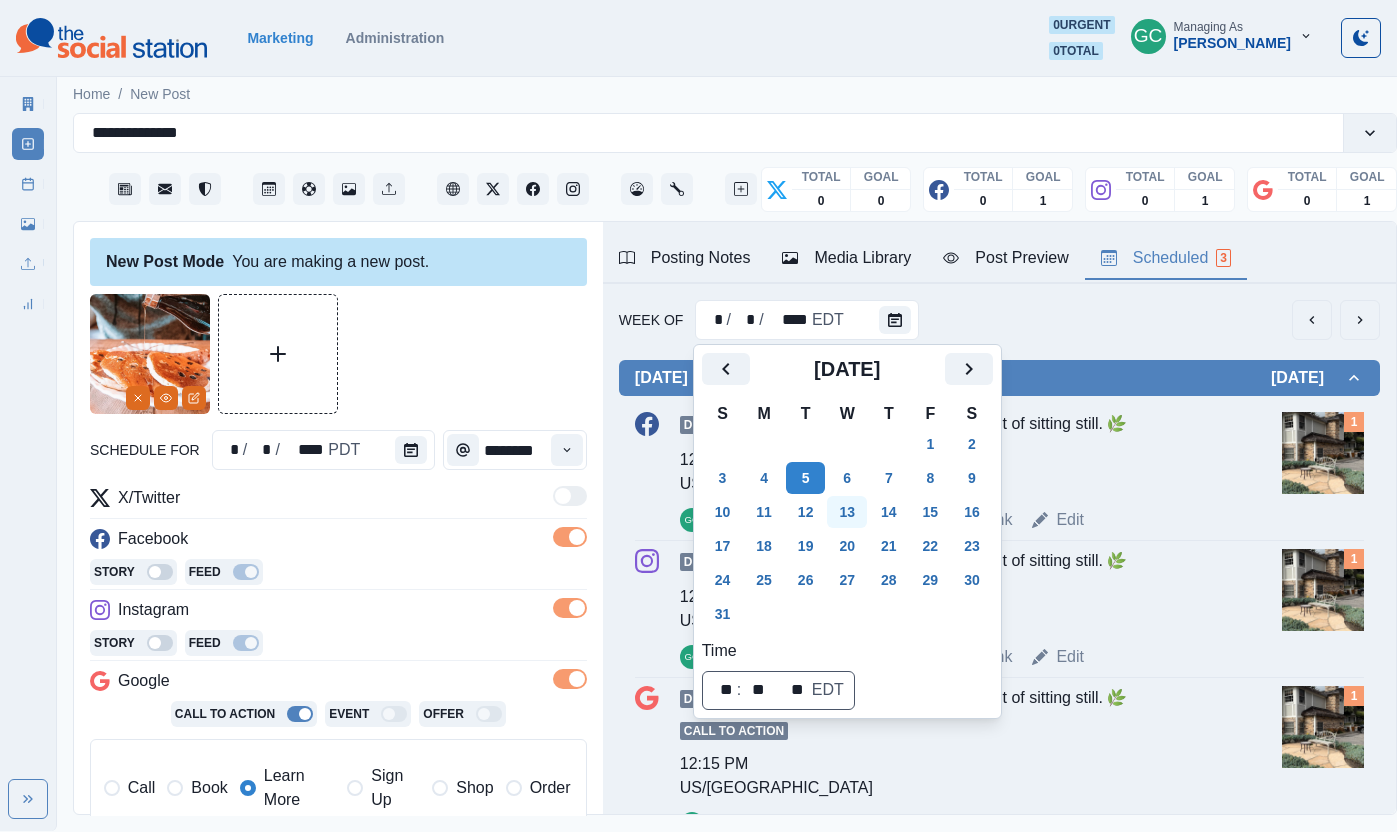 click on "13" at bounding box center (847, 512) 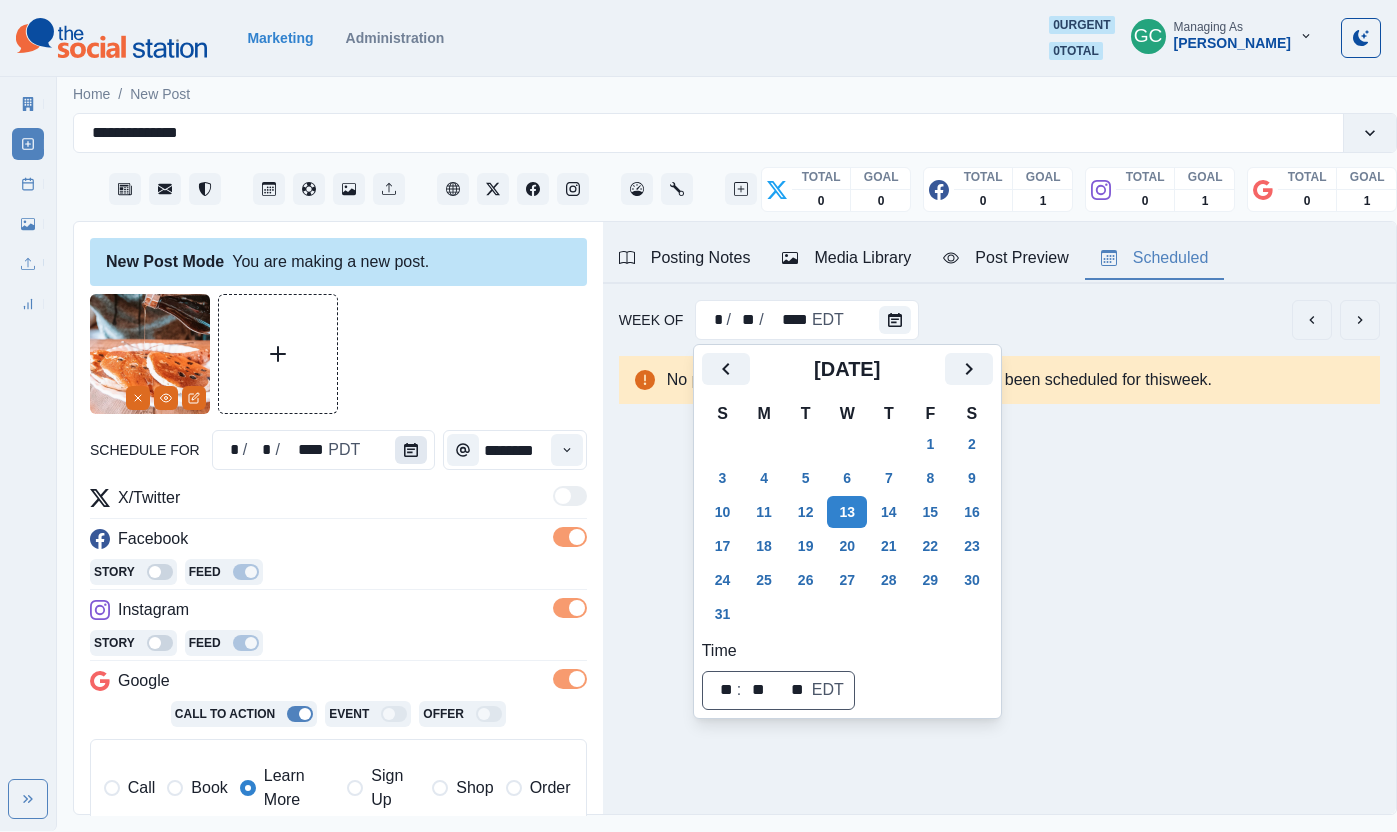click at bounding box center (411, 450) 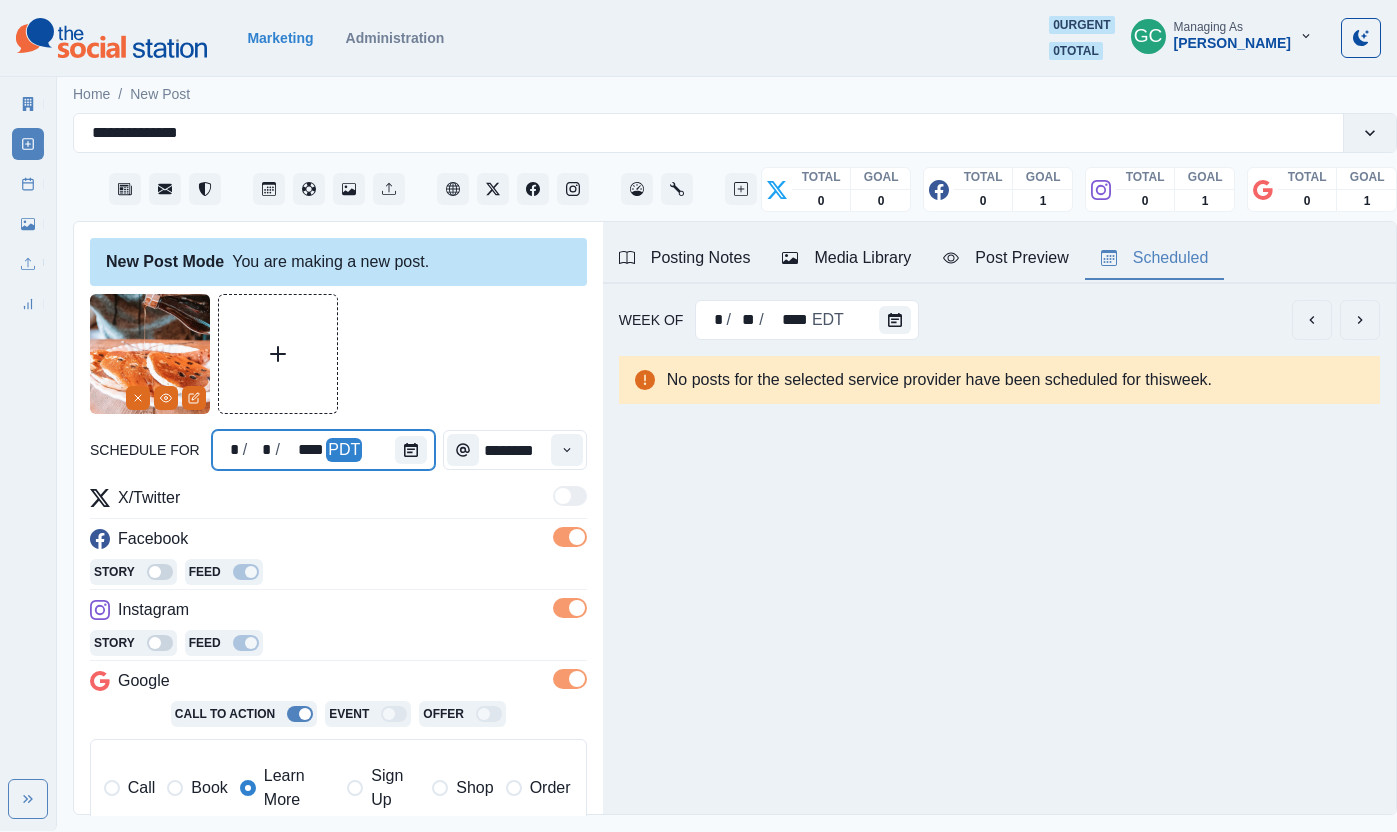 click at bounding box center (415, 450) 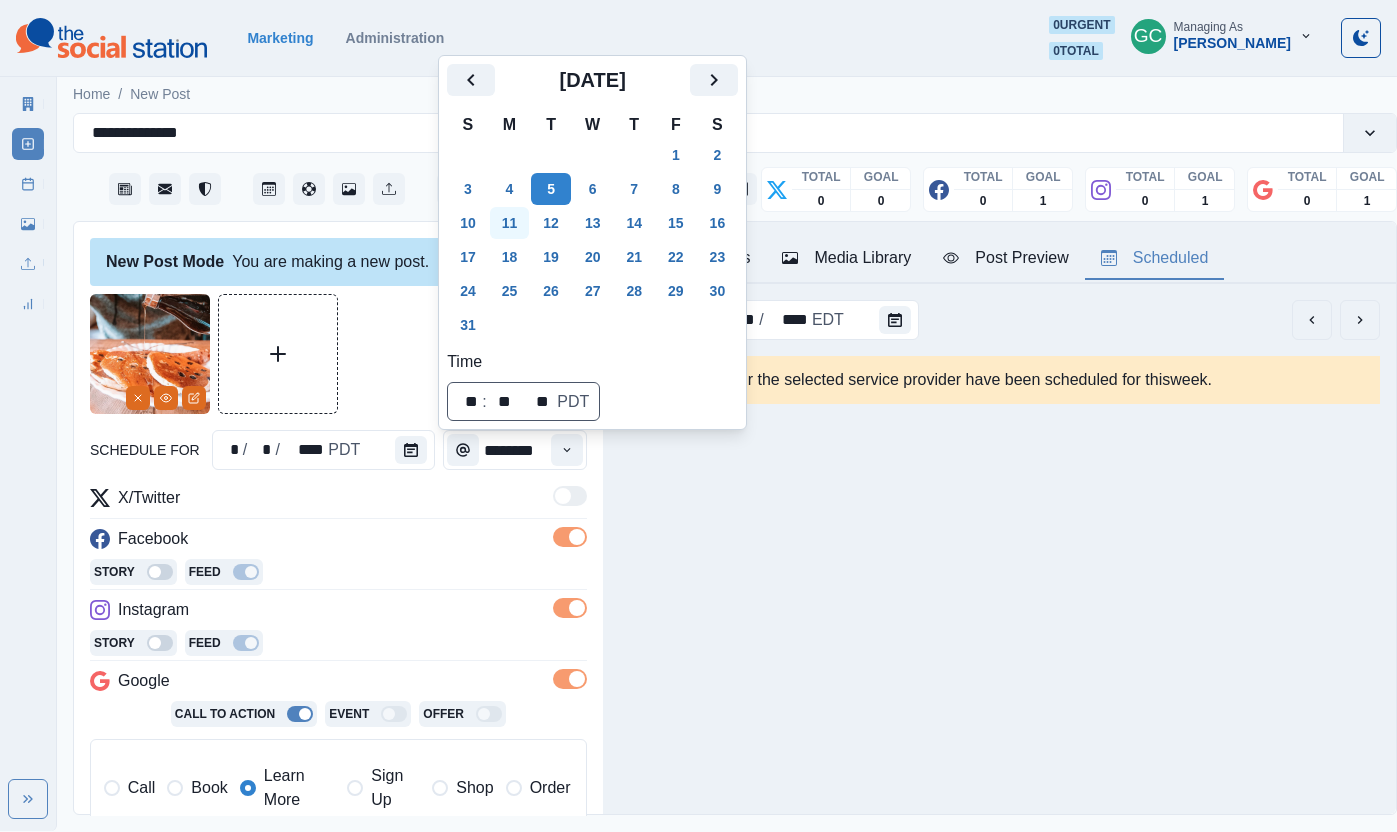 click on "11" at bounding box center [510, 223] 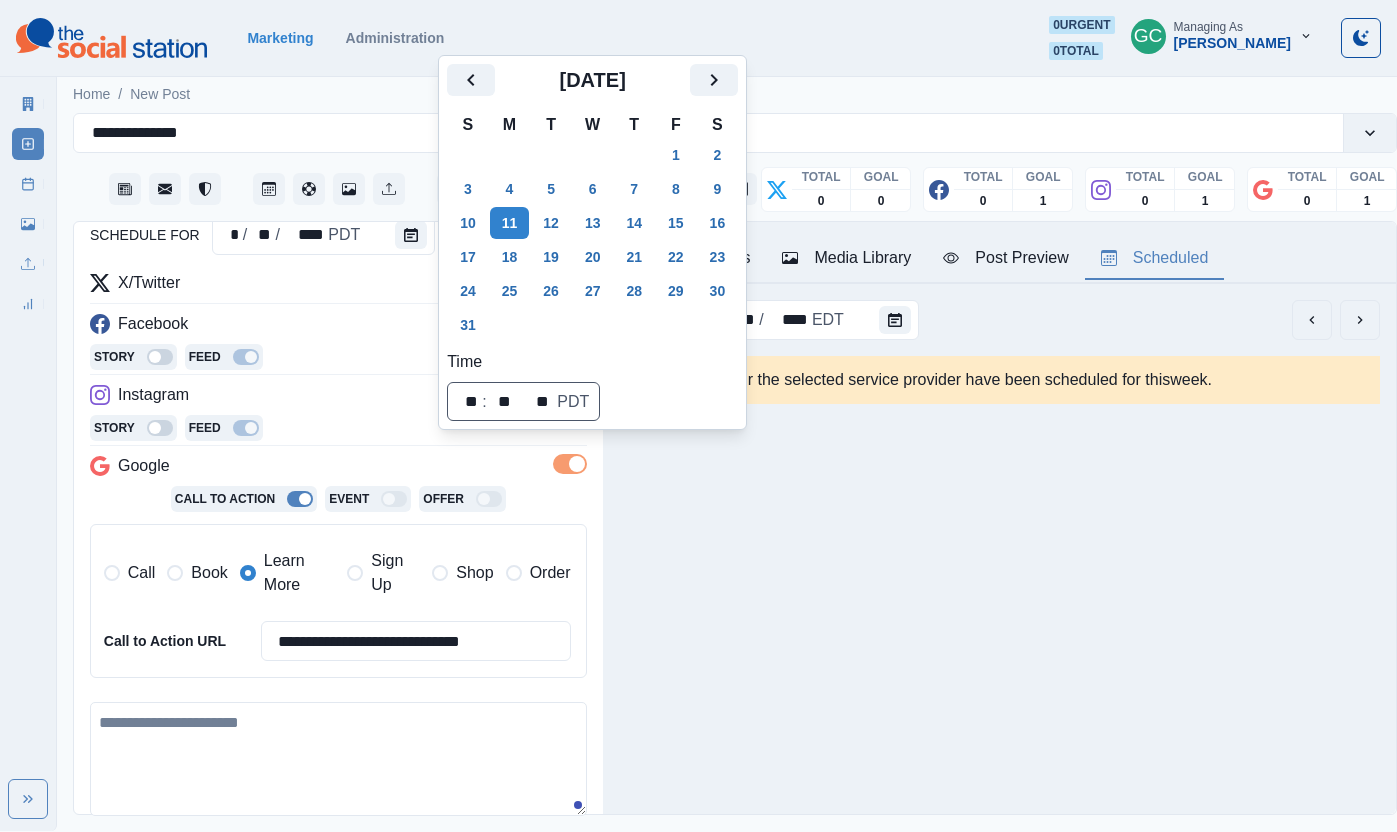 scroll, scrollTop: 230, scrollLeft: 0, axis: vertical 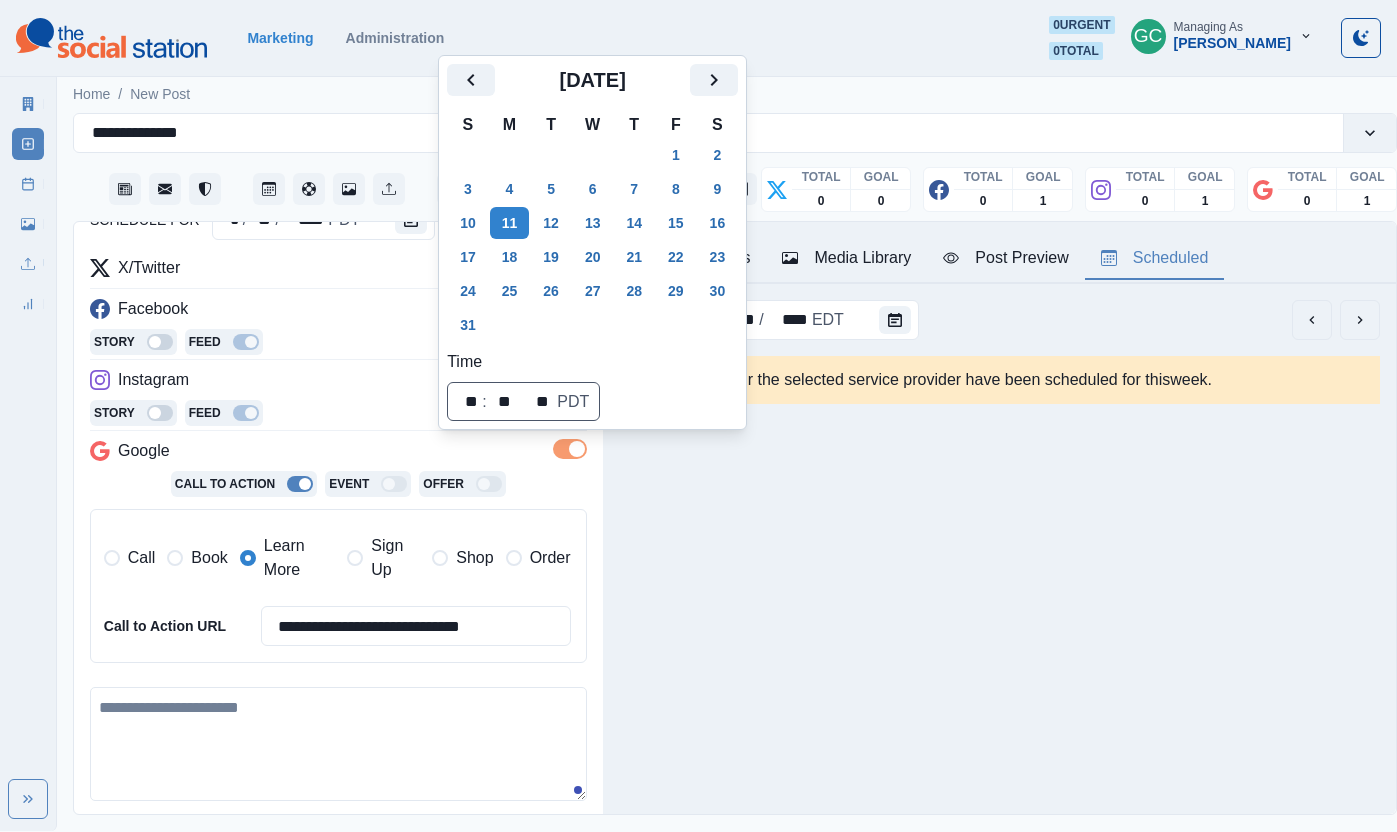 click on "15" at bounding box center [676, 223] 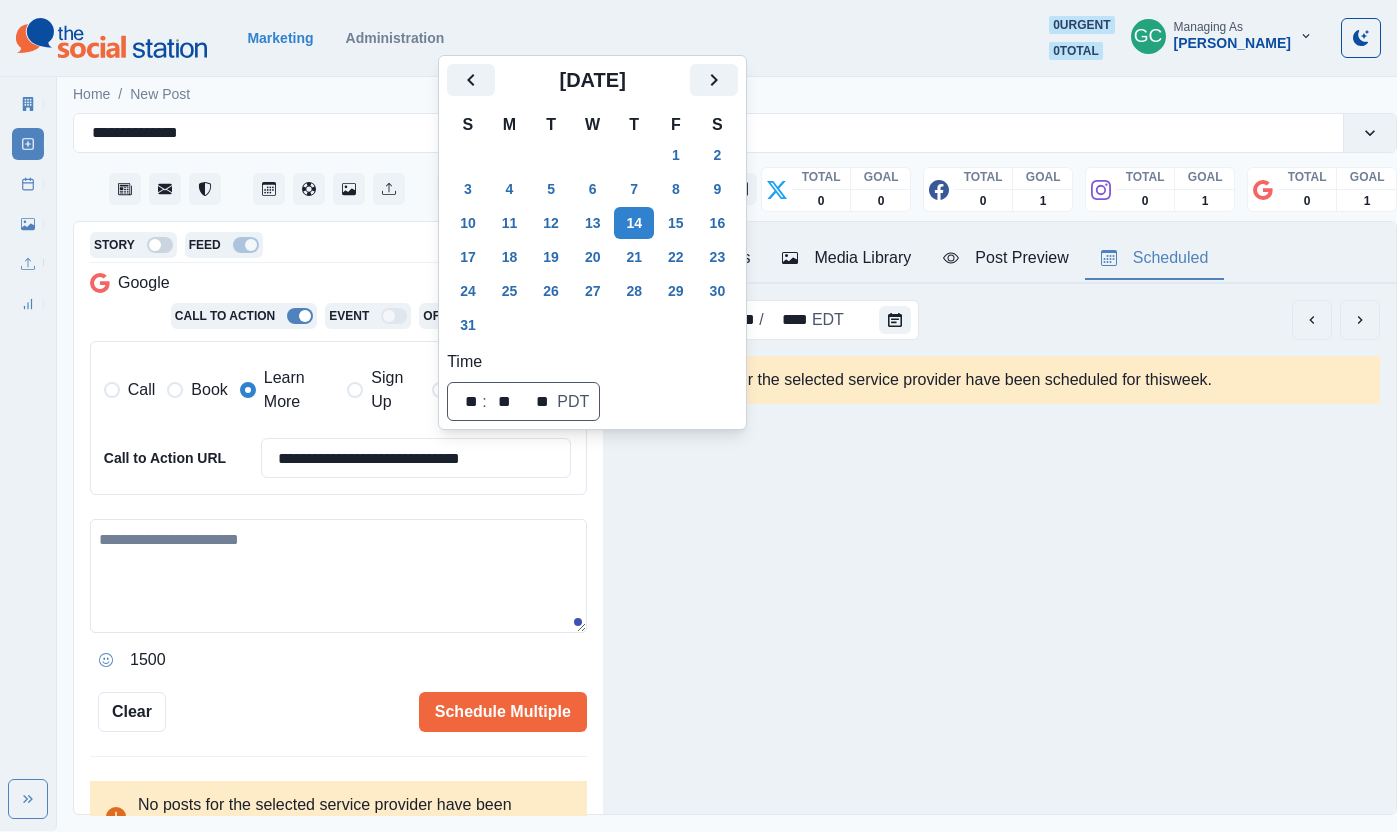 click at bounding box center [338, 576] 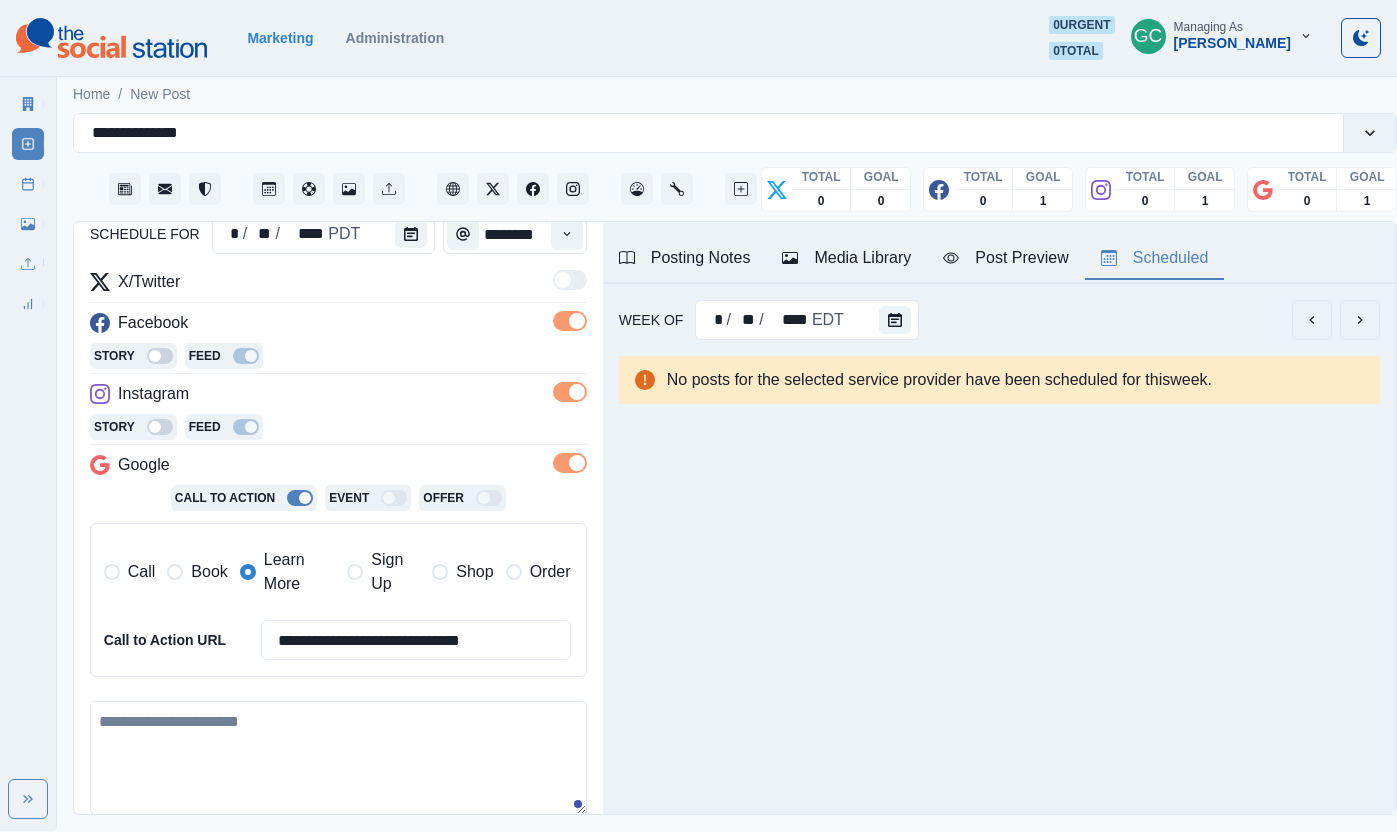 click on "**********" at bounding box center [338, 589] 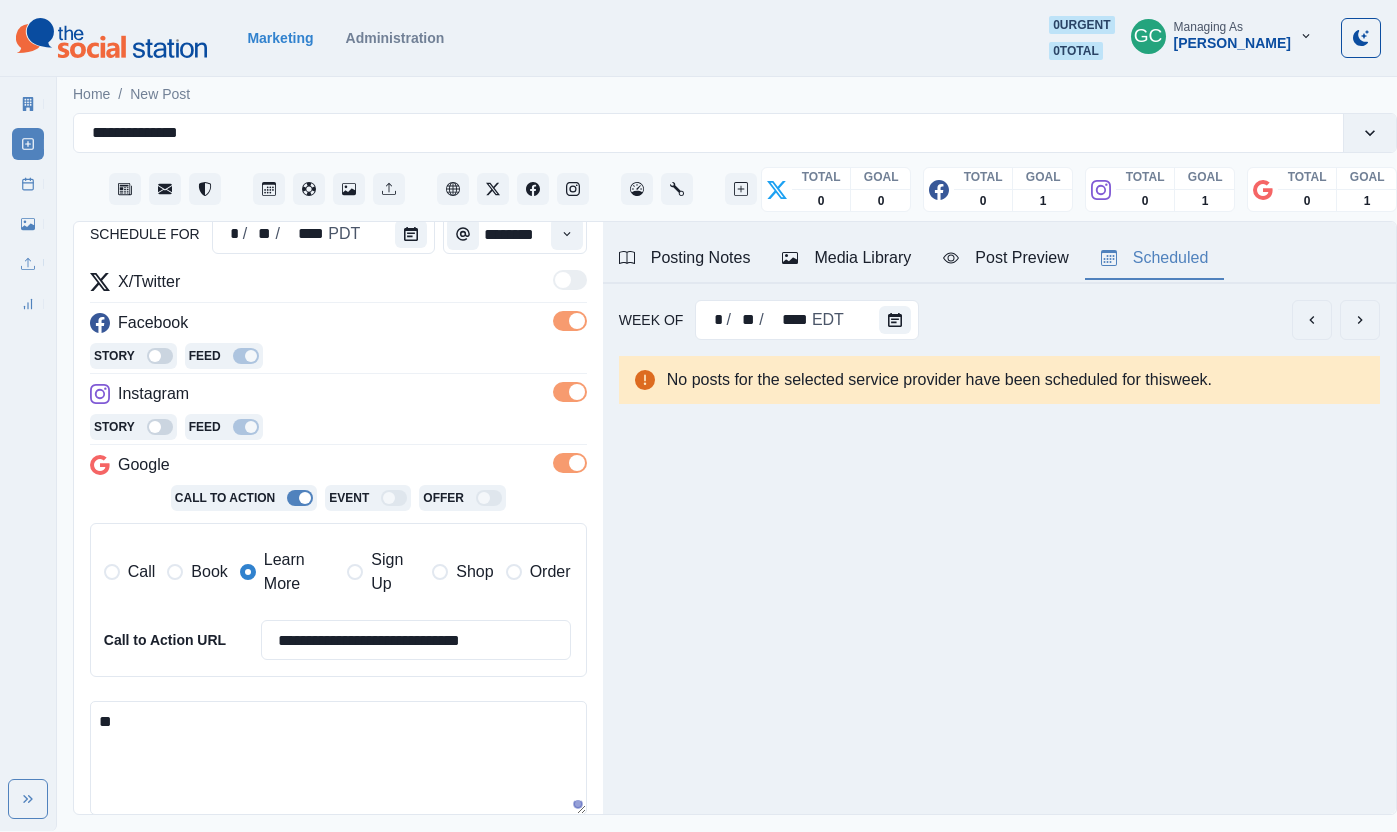 type on "*" 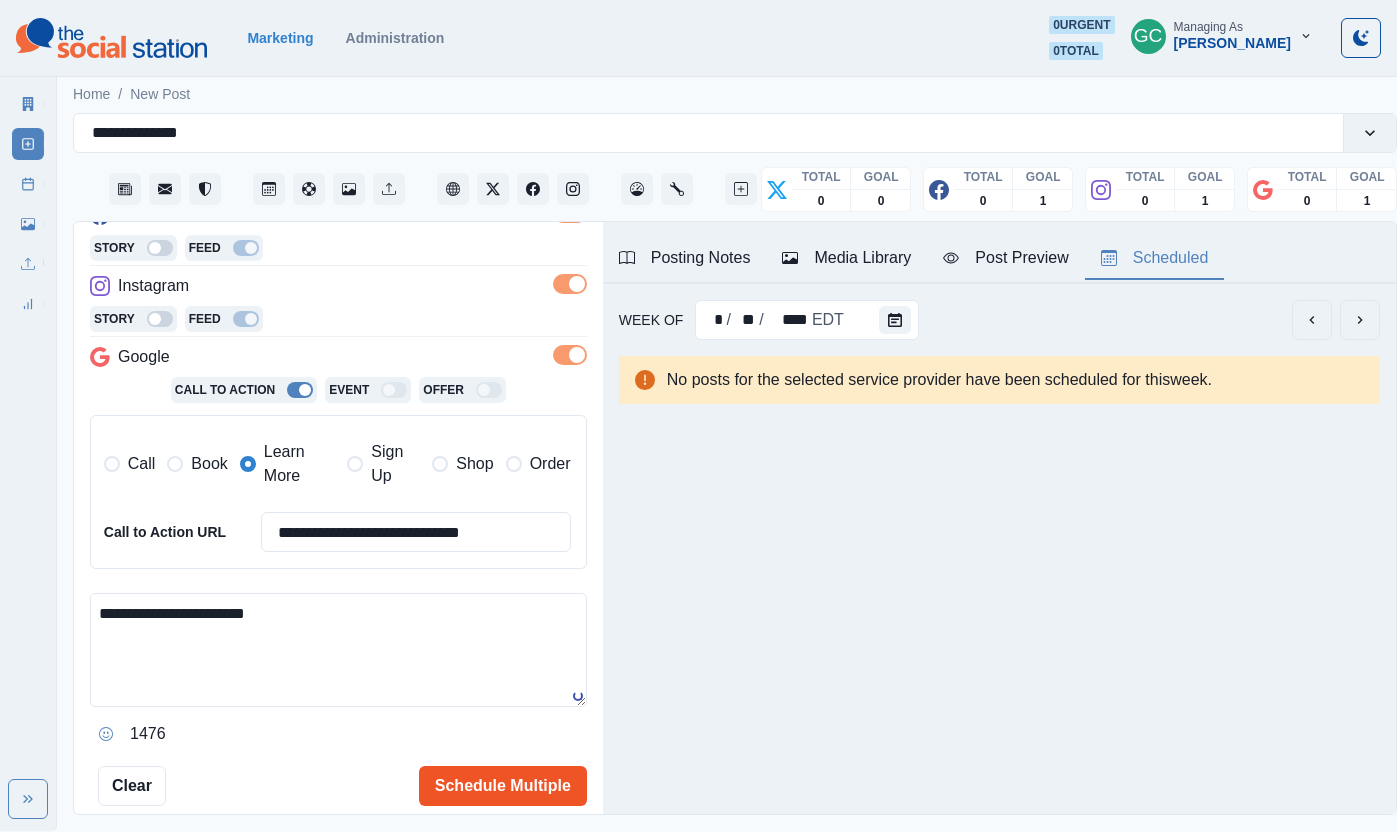 scroll, scrollTop: 331, scrollLeft: 0, axis: vertical 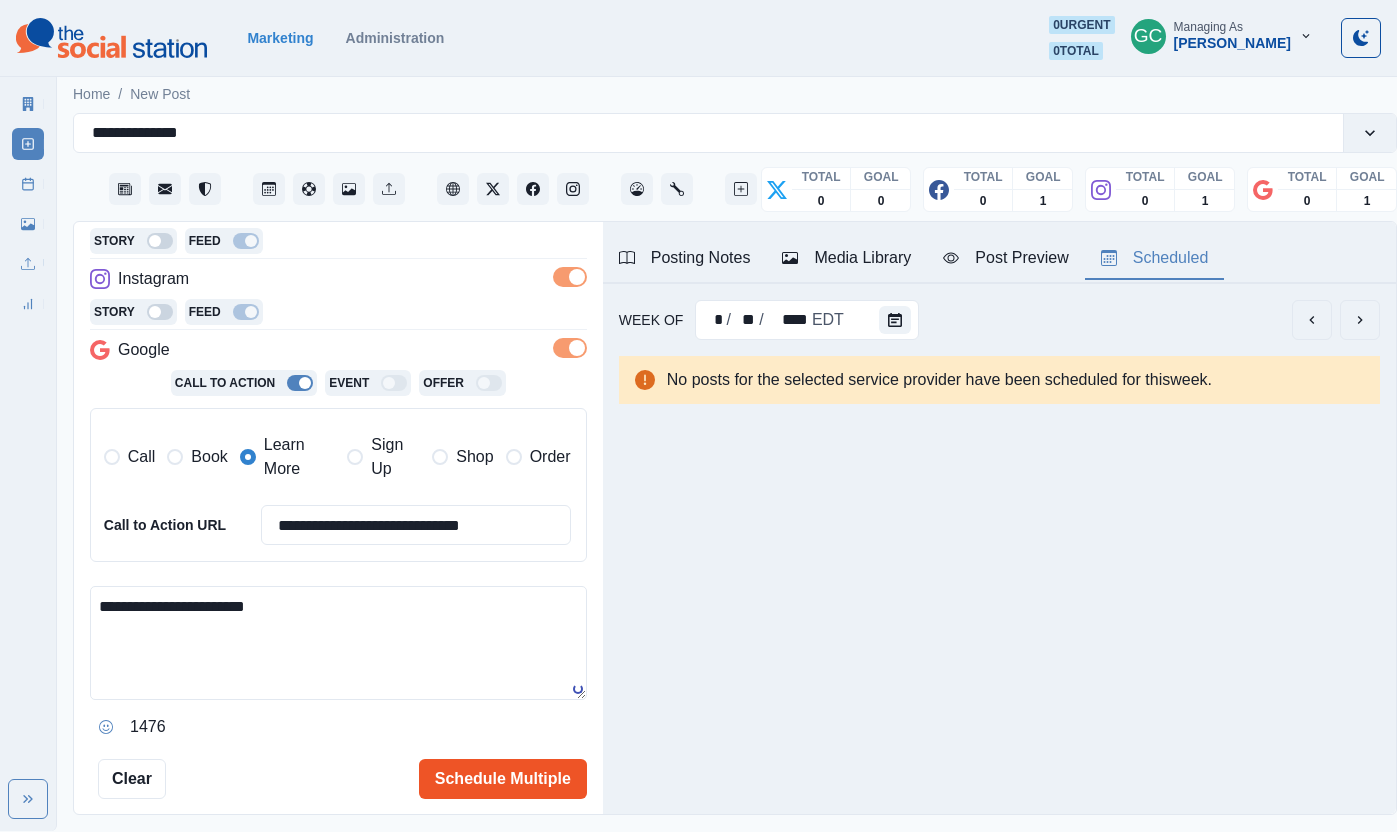 type on "**********" 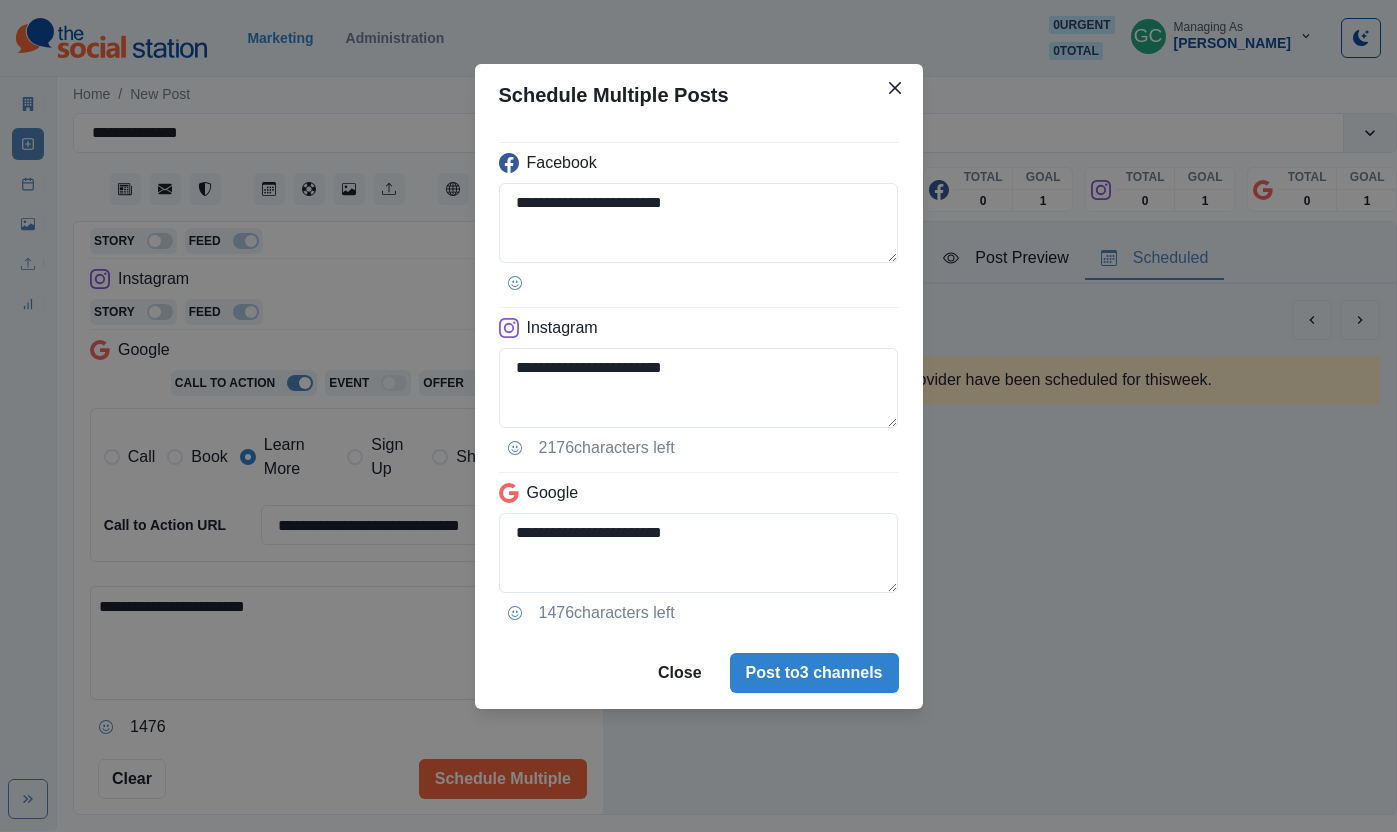 click on "Post to  3   channels" at bounding box center [814, 673] 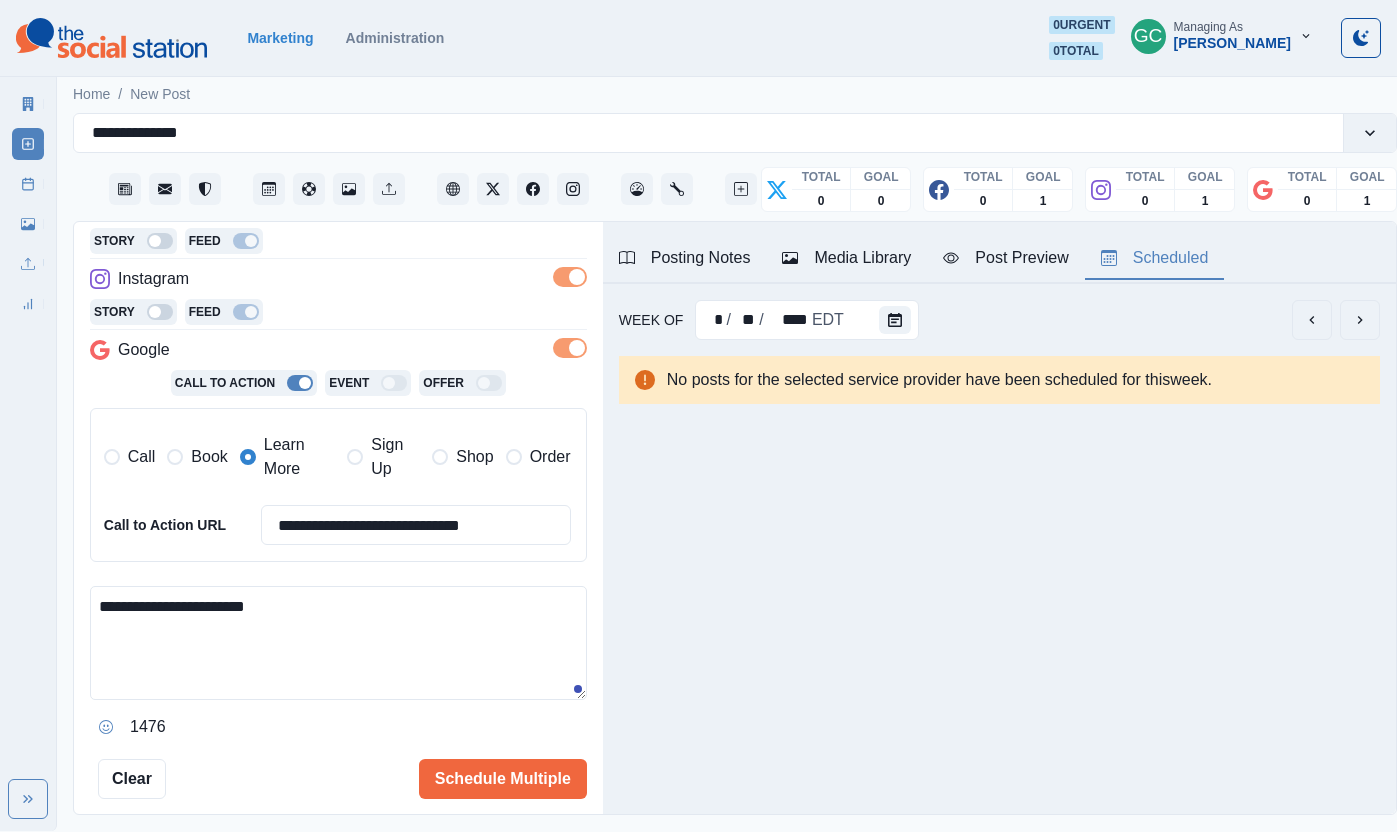 type 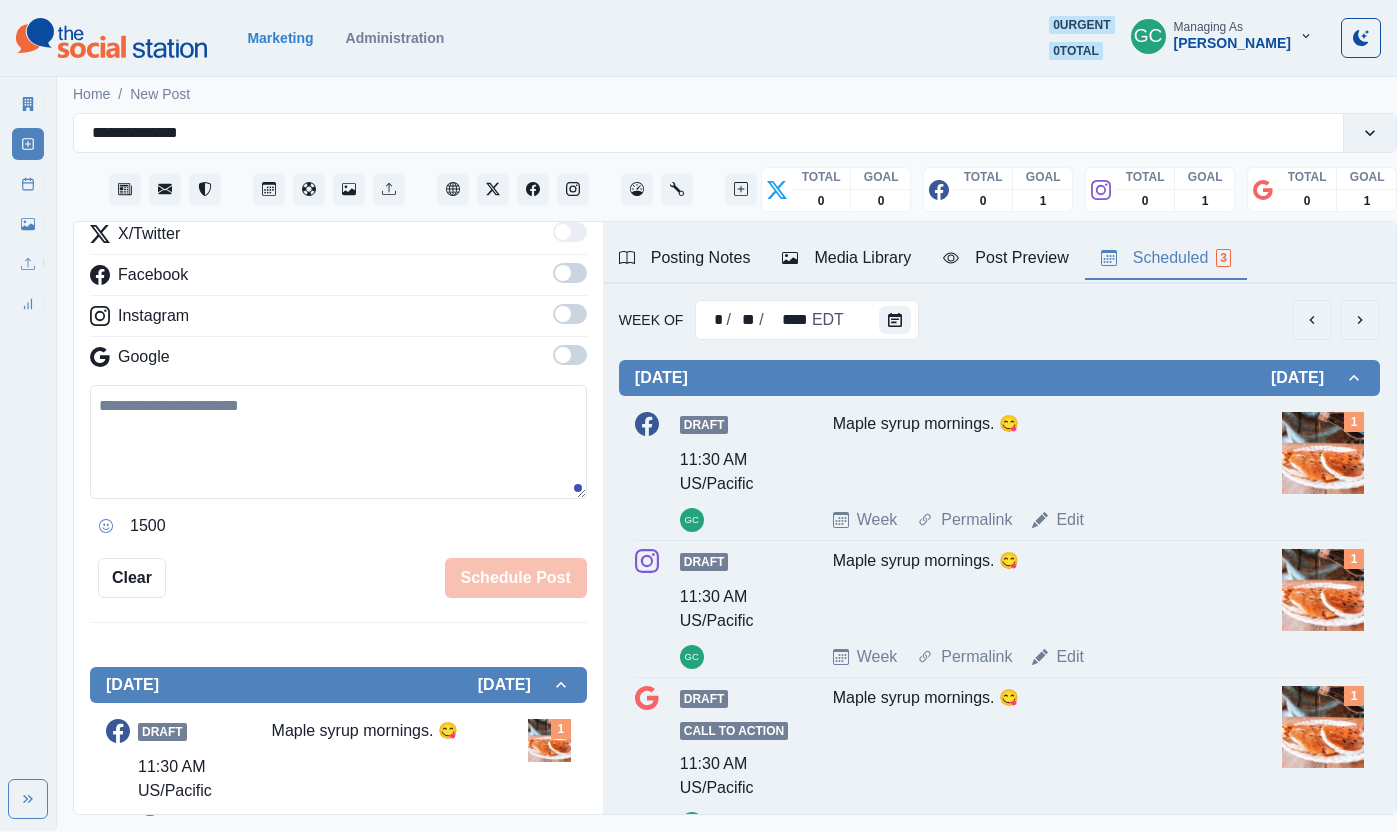 scroll, scrollTop: 0, scrollLeft: 0, axis: both 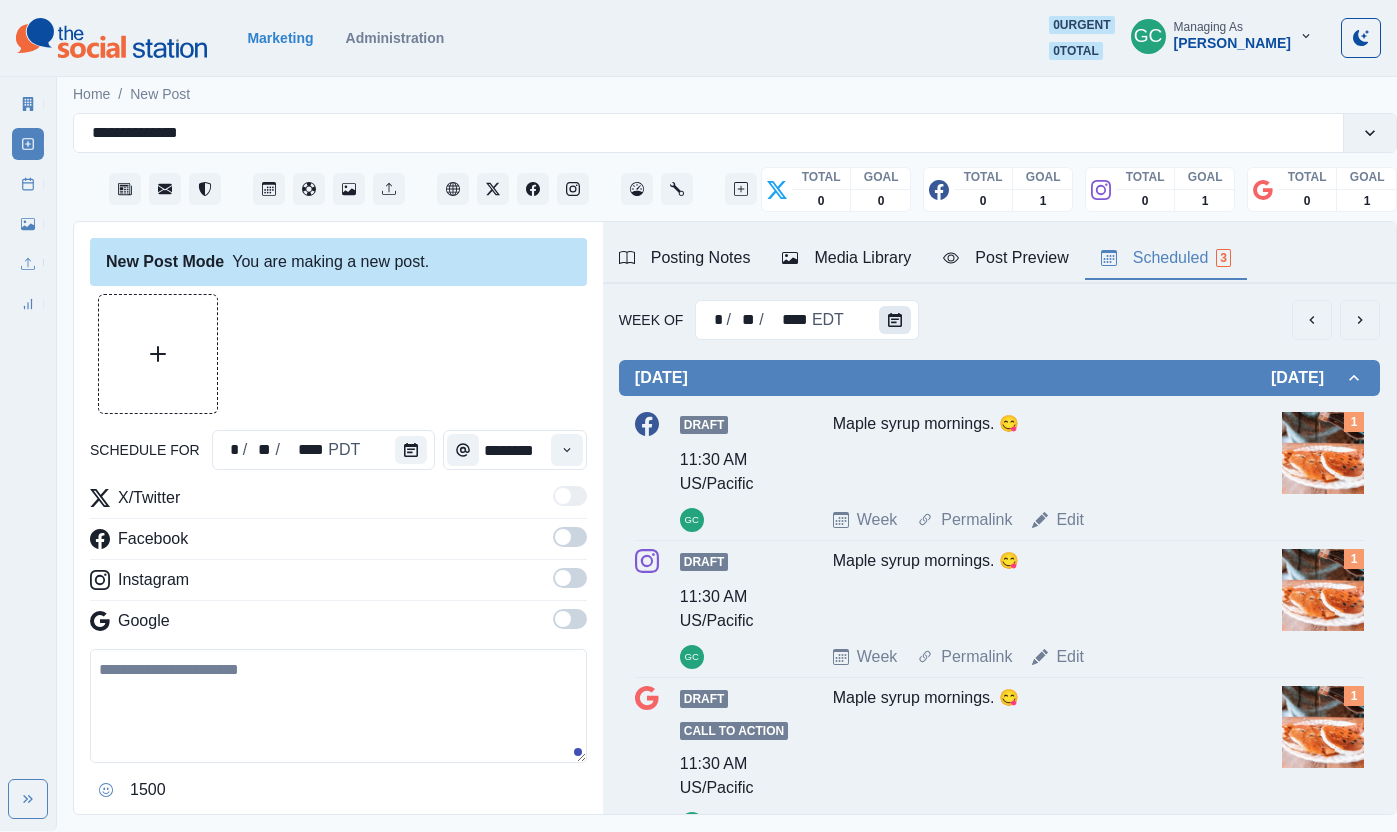 click 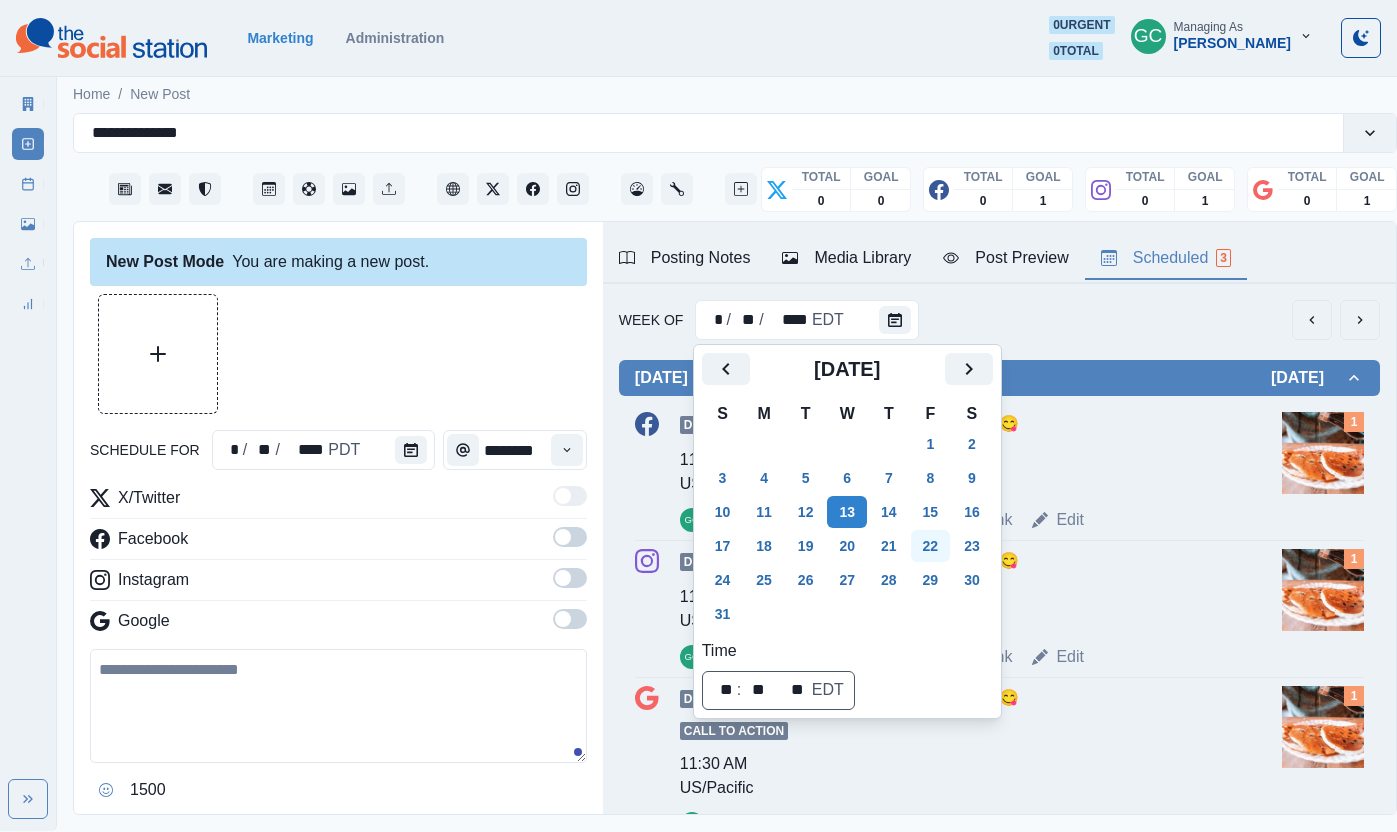 click on "22" at bounding box center [931, 546] 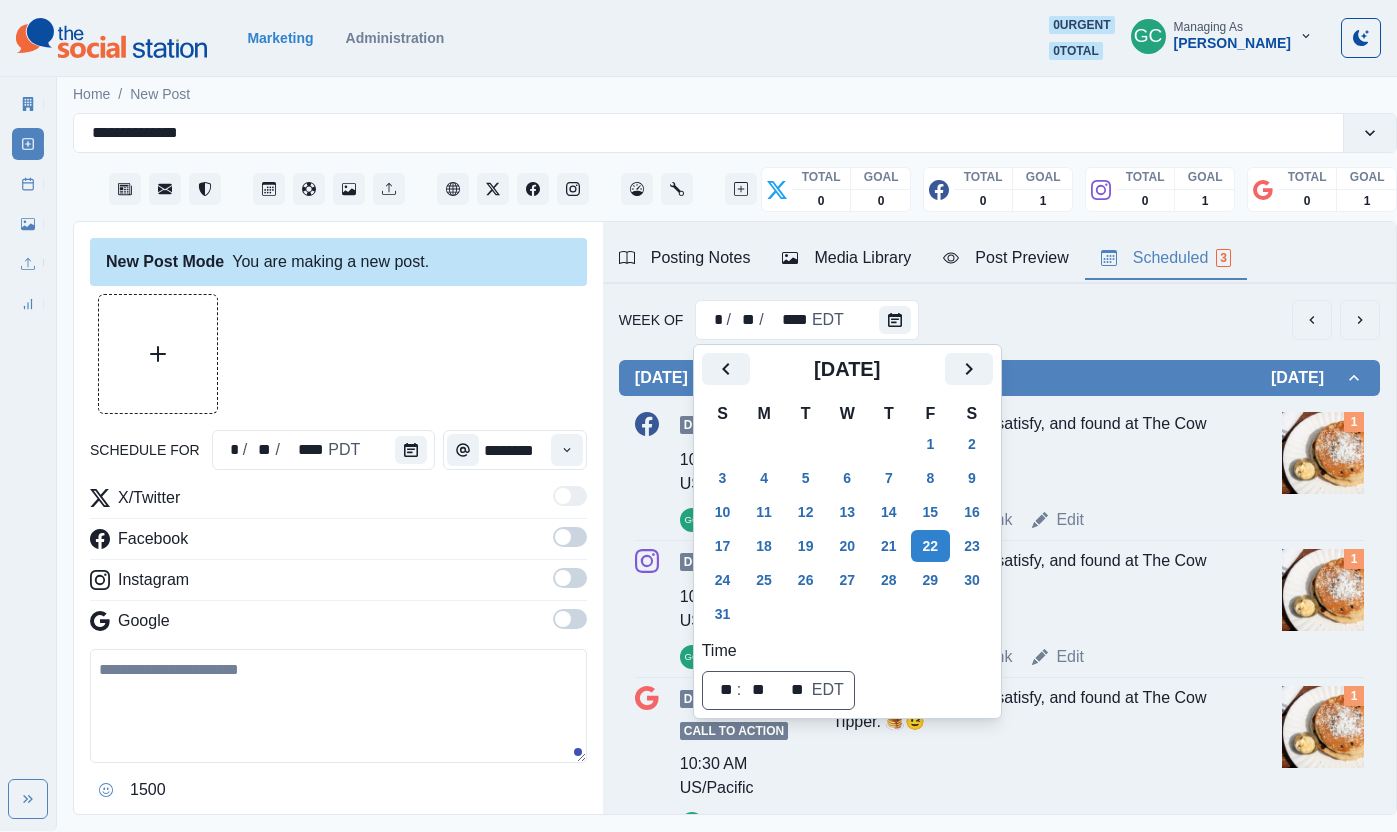 click on "Week Permalink Edit" at bounding box center (1053, 520) 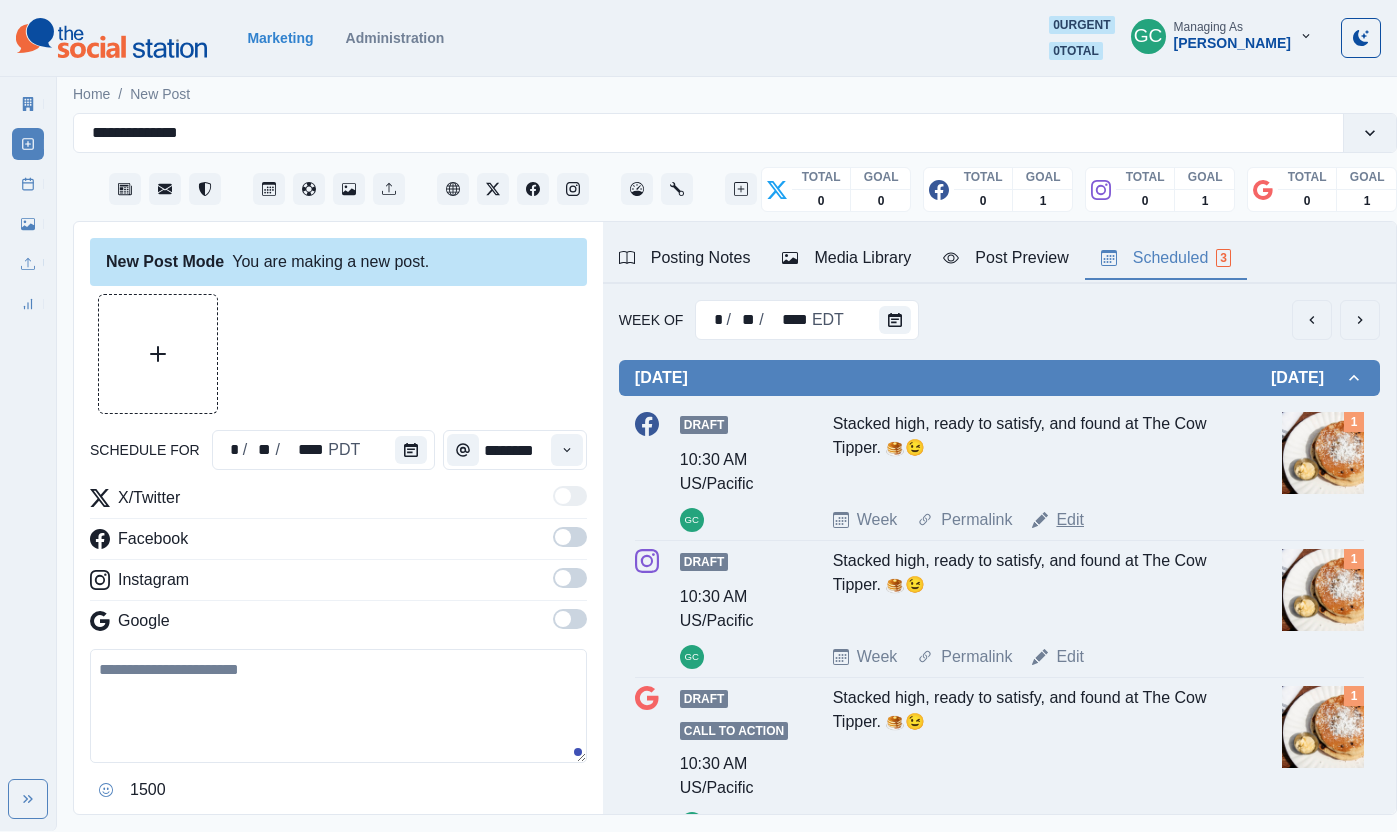 click on "Edit" at bounding box center [1070, 520] 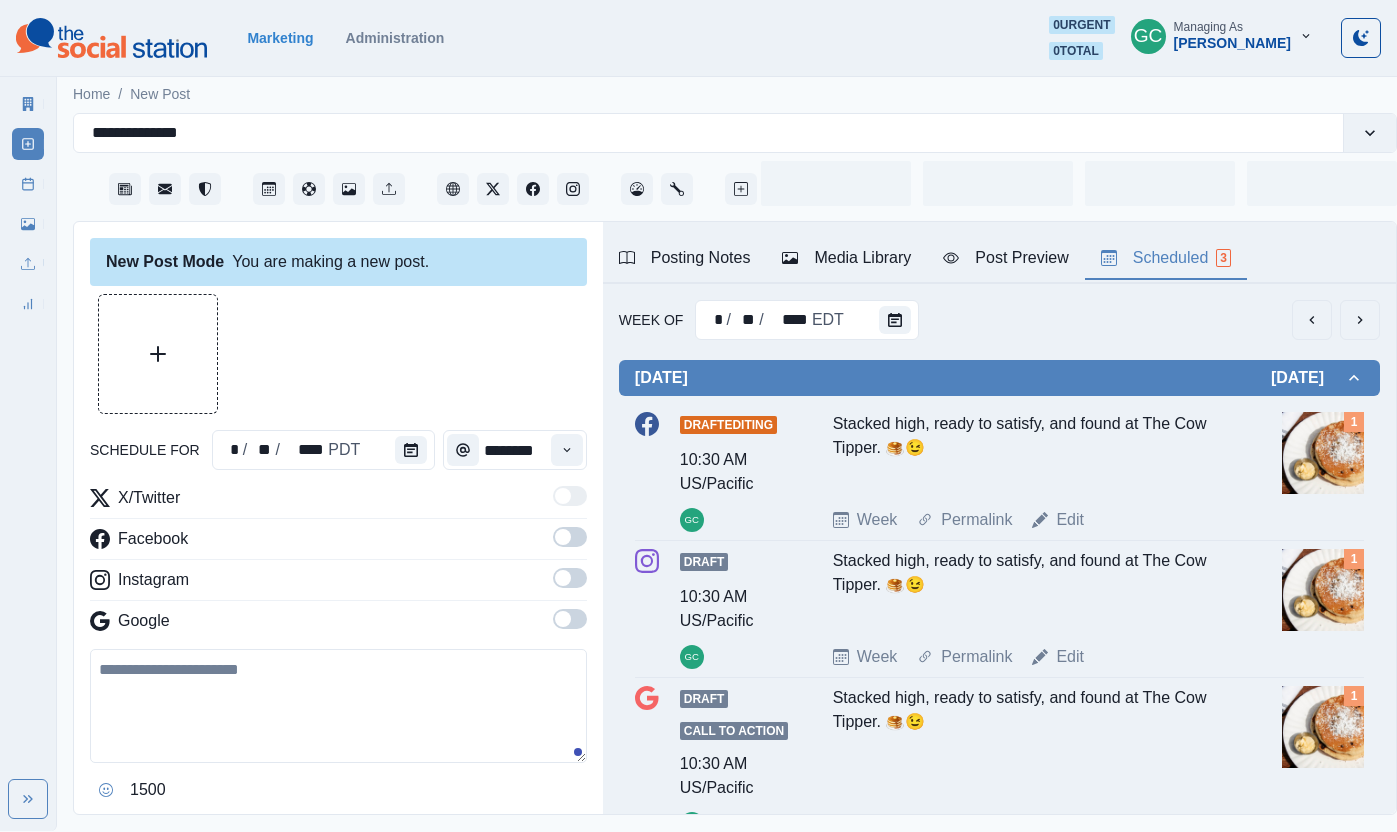 type on "********" 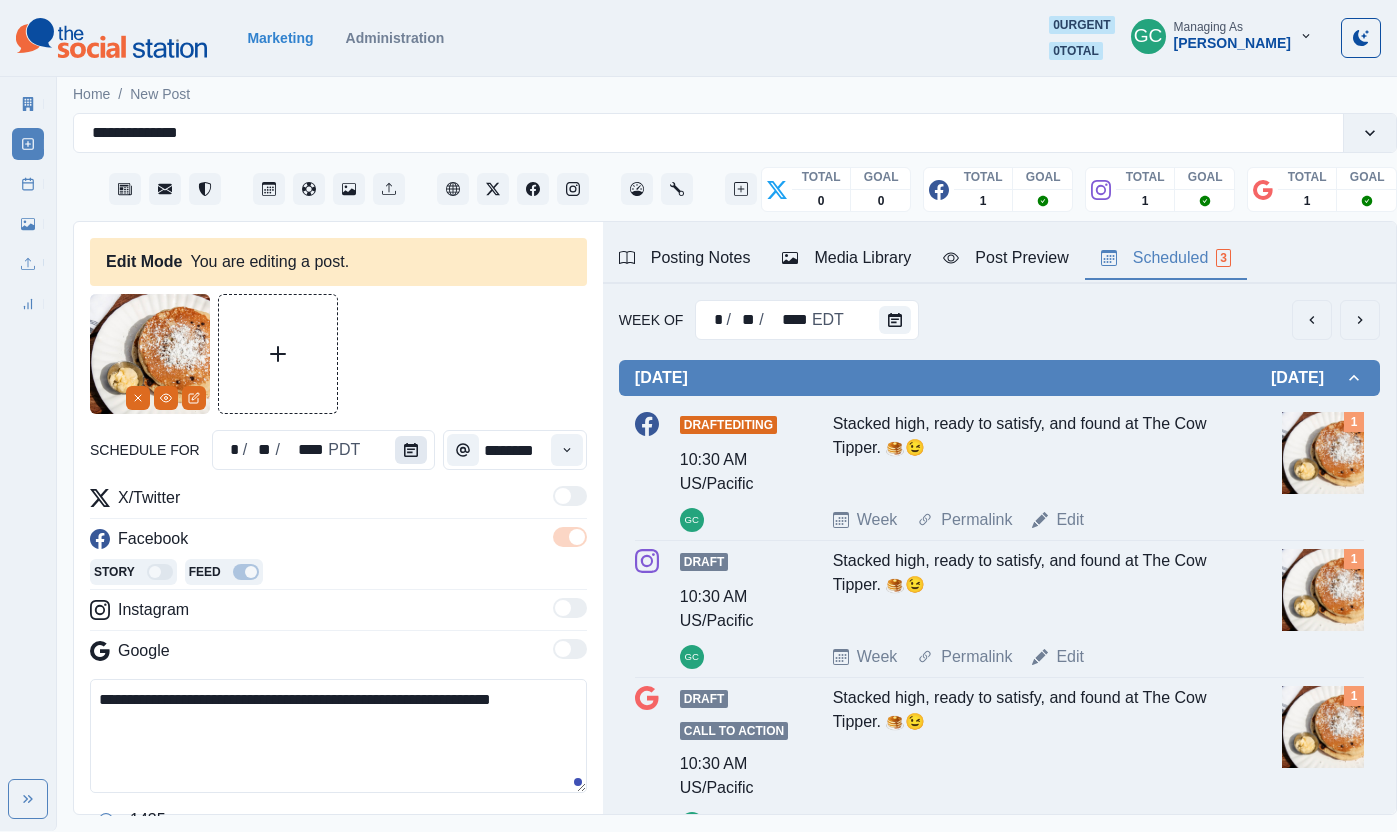 click 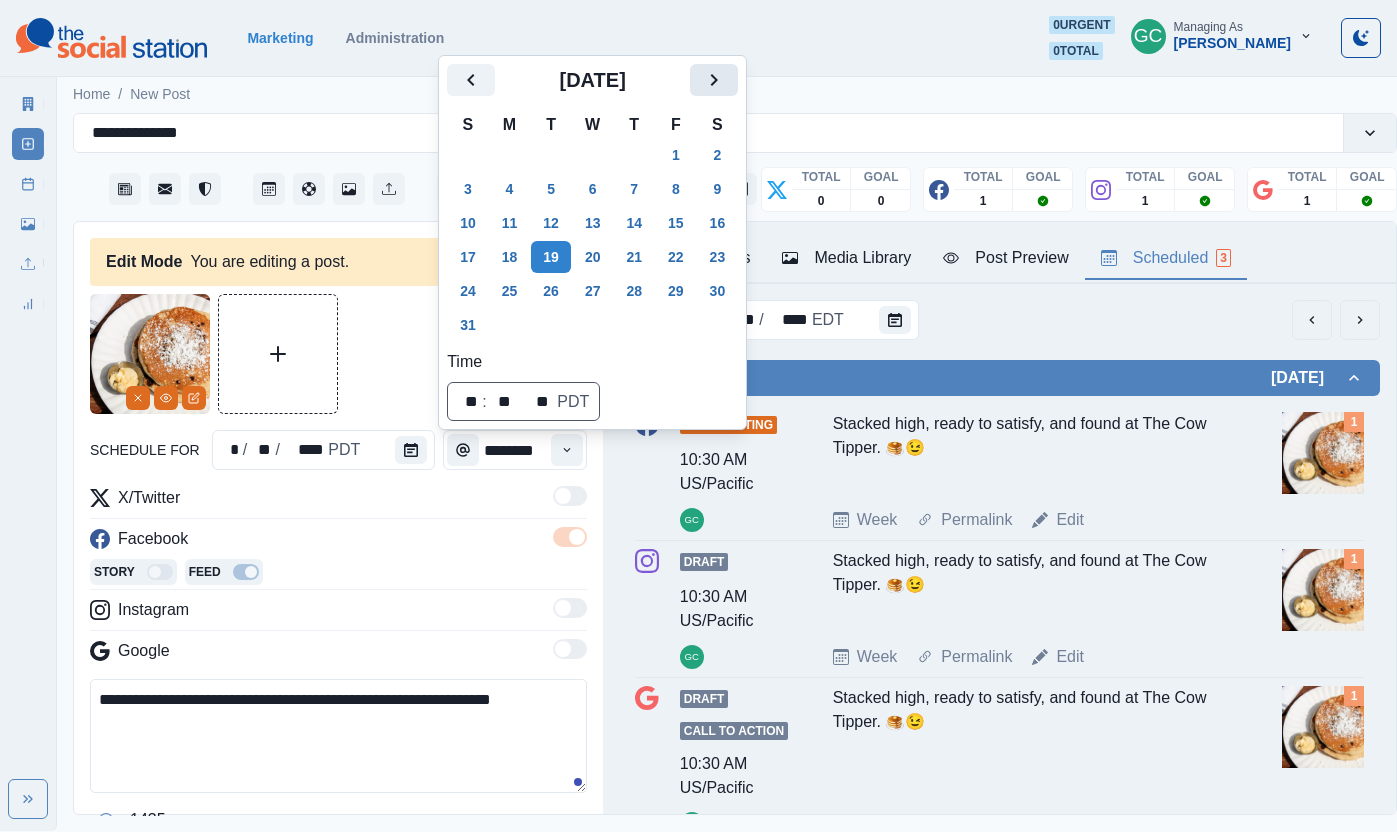 click 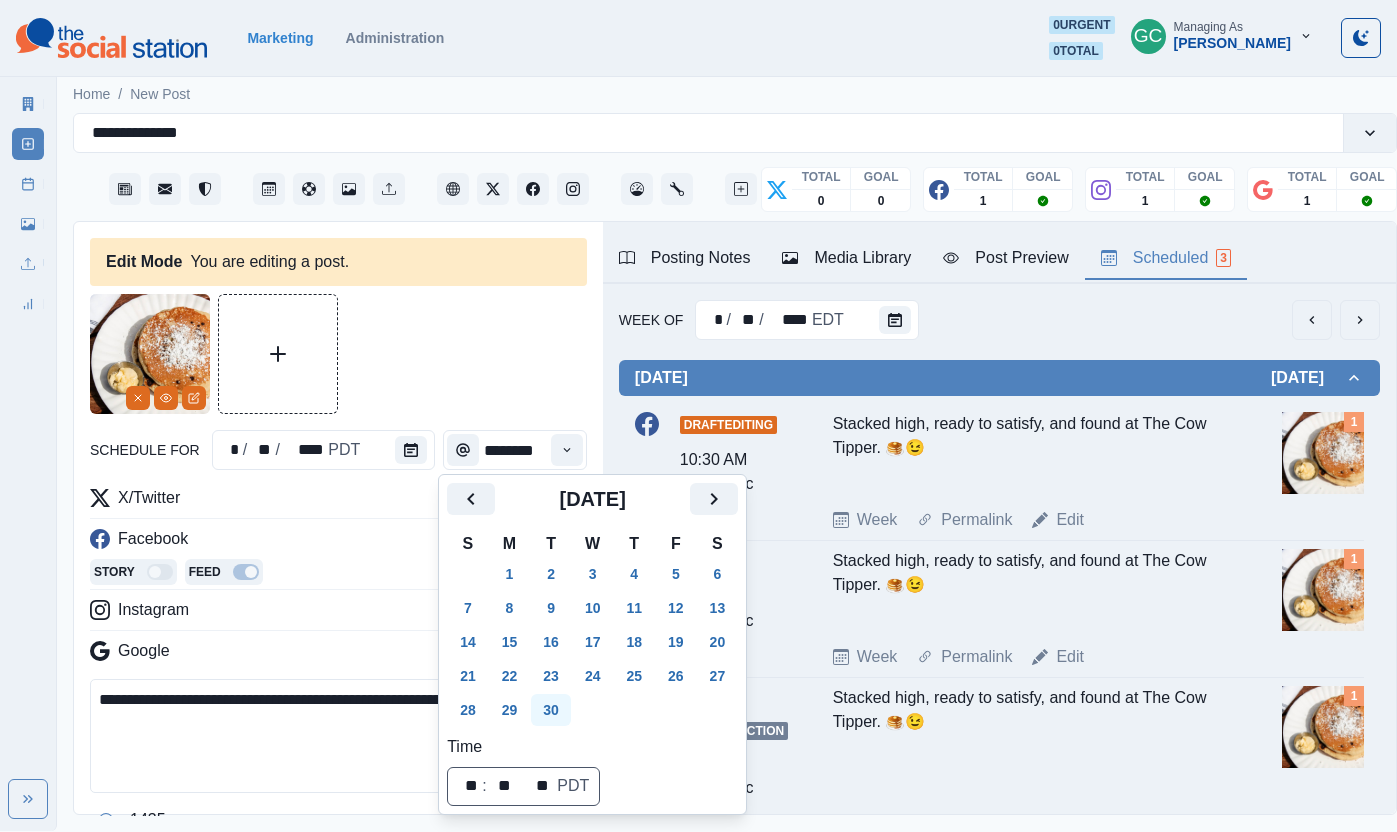 click on "30" at bounding box center (551, 710) 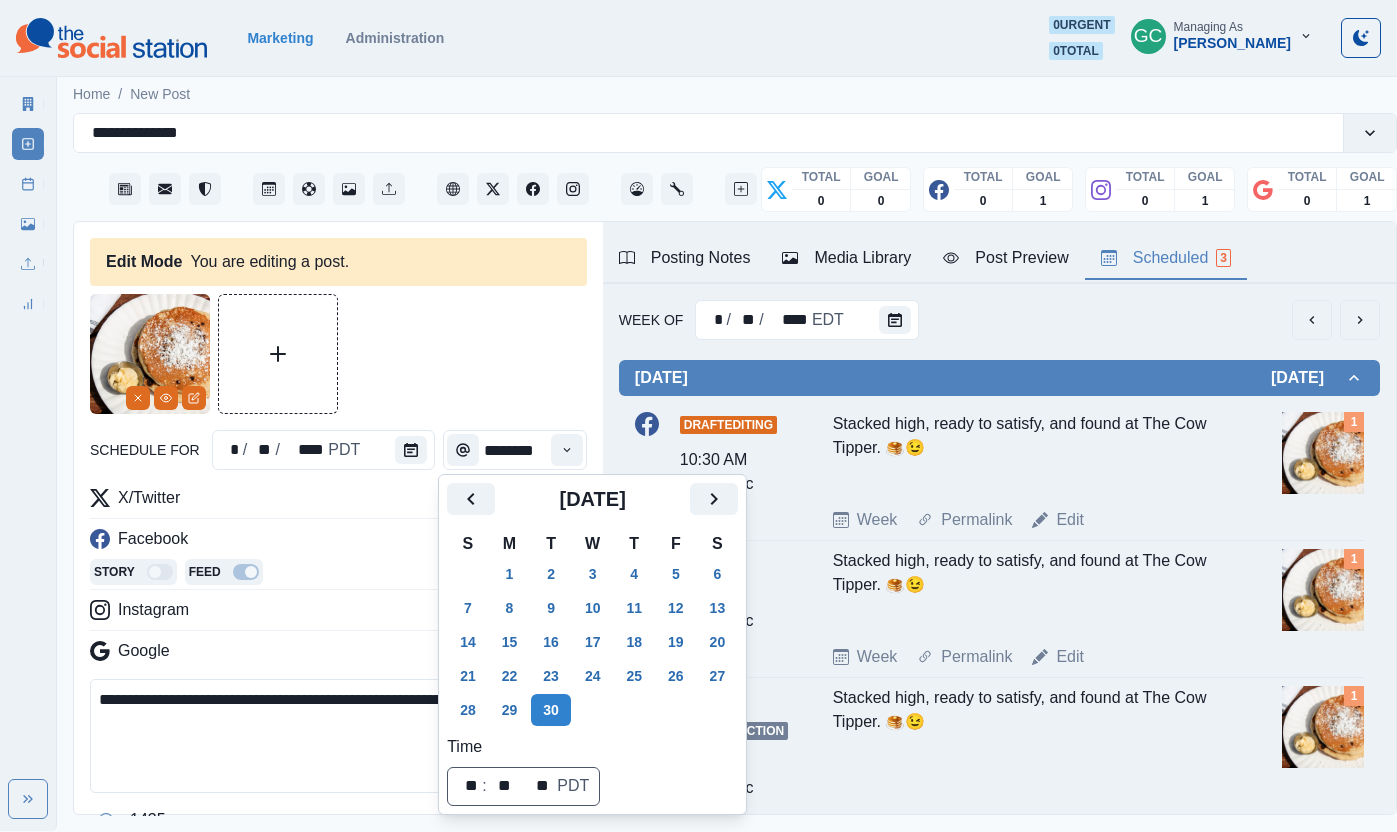 click on "Facebook" at bounding box center [338, 543] 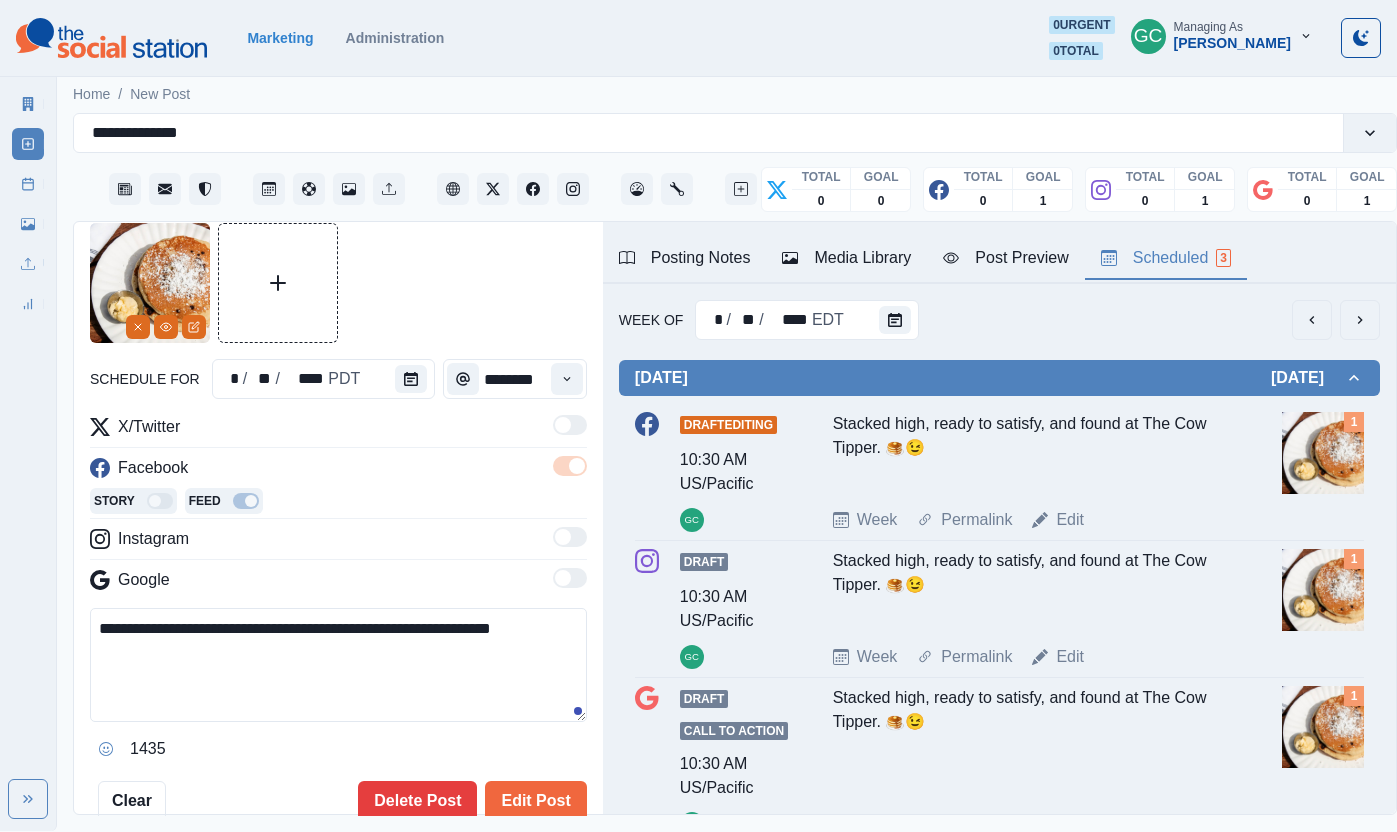 scroll, scrollTop: 88, scrollLeft: 0, axis: vertical 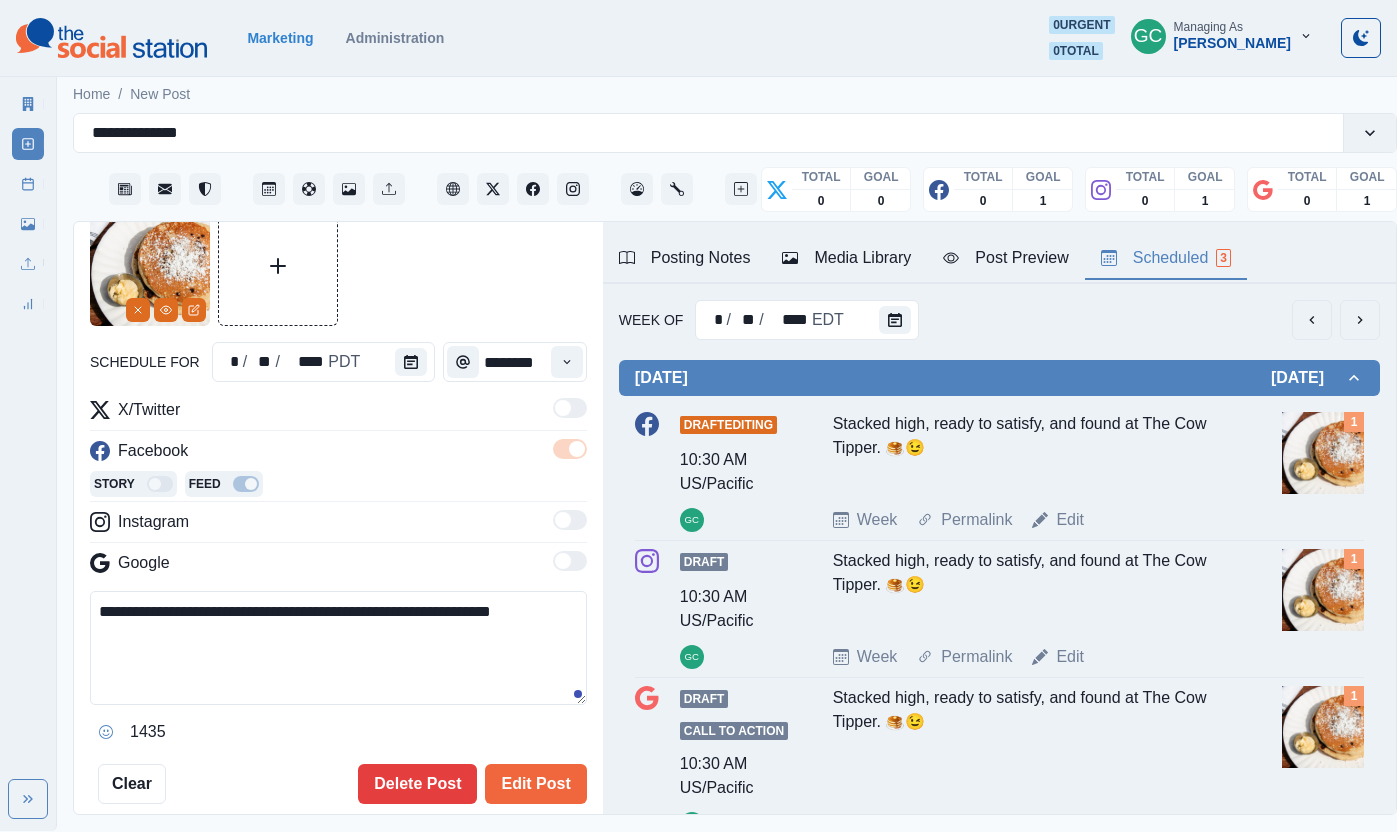drag, startPoint x: 553, startPoint y: 777, endPoint x: 699, endPoint y: 720, distance: 156.73225 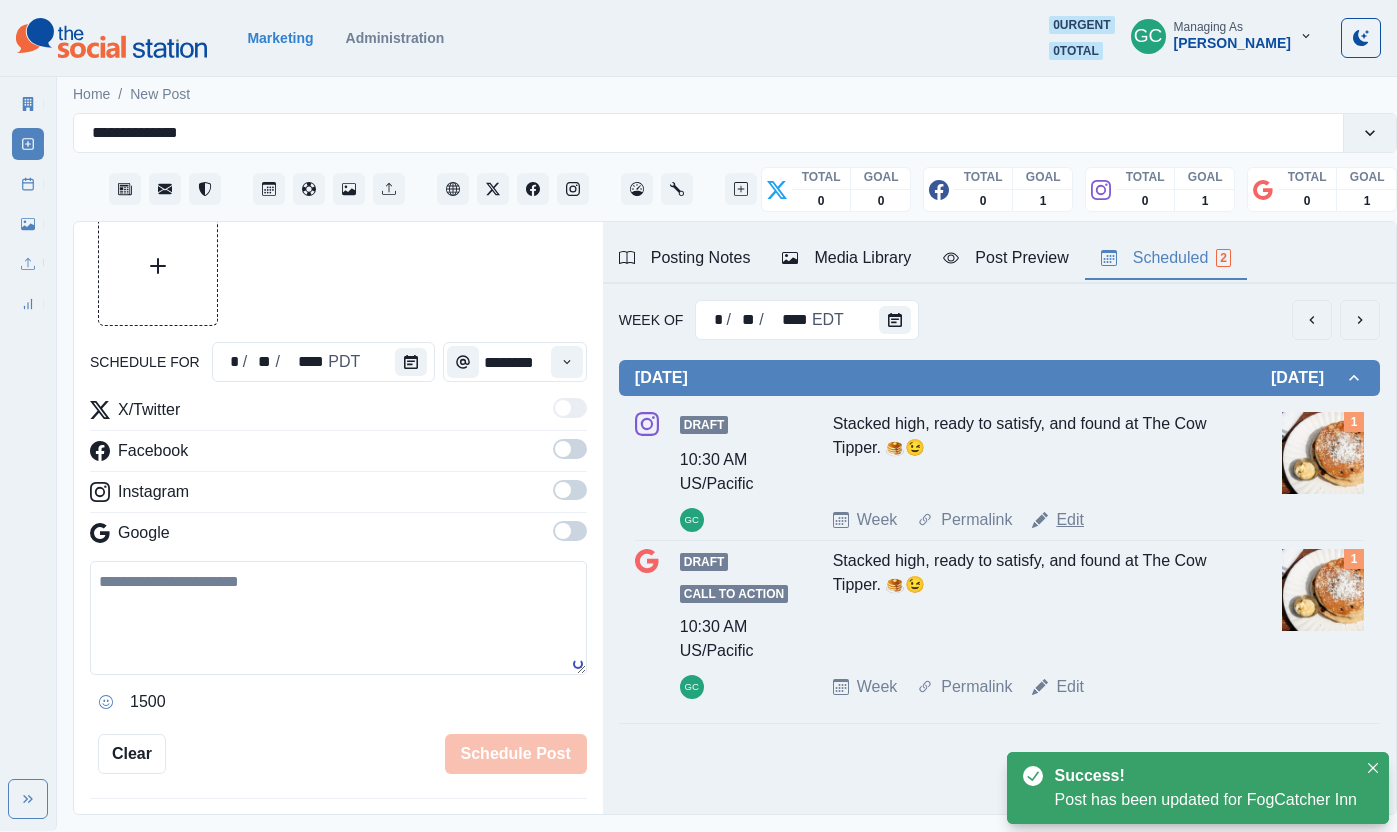 click on "Edit" at bounding box center [1070, 520] 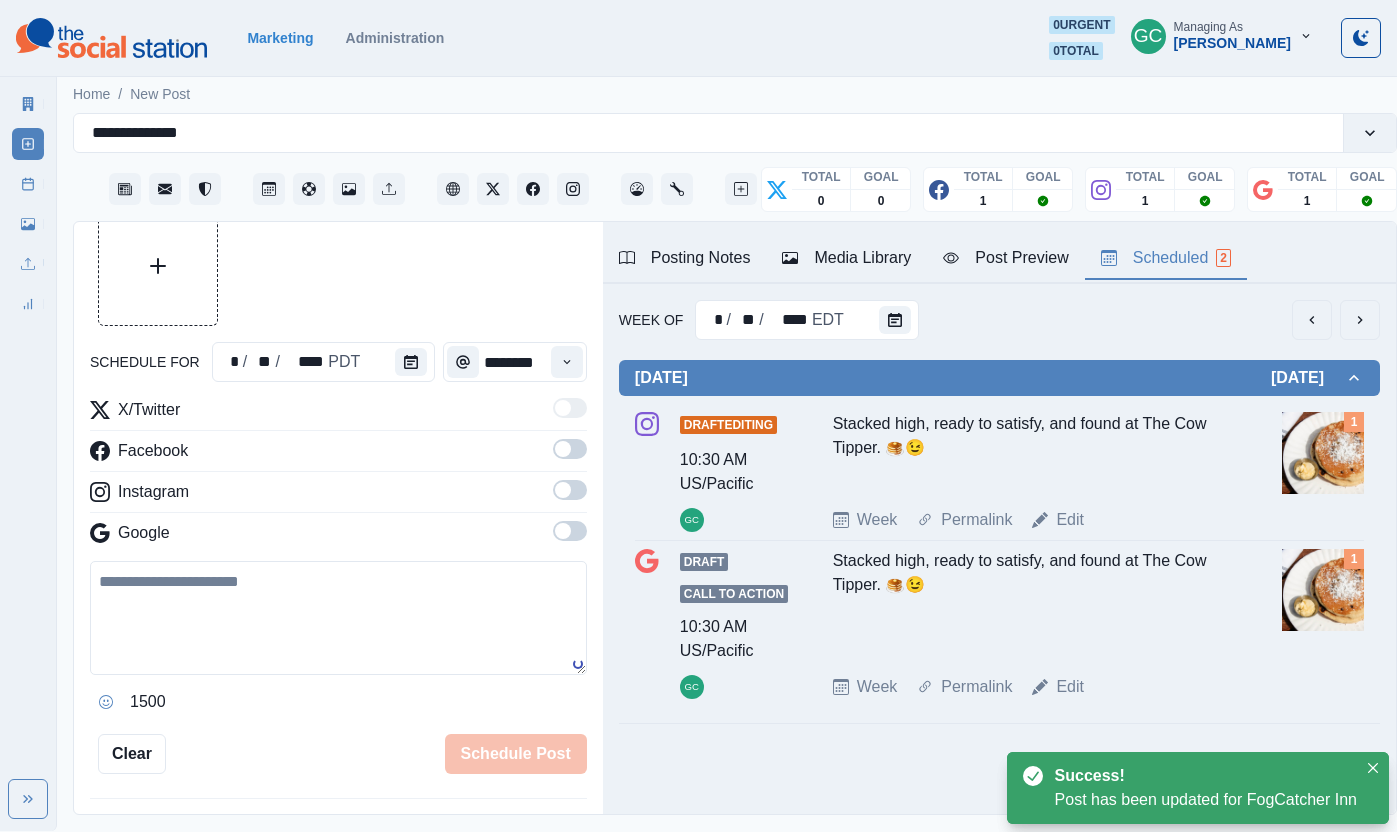 type on "**********" 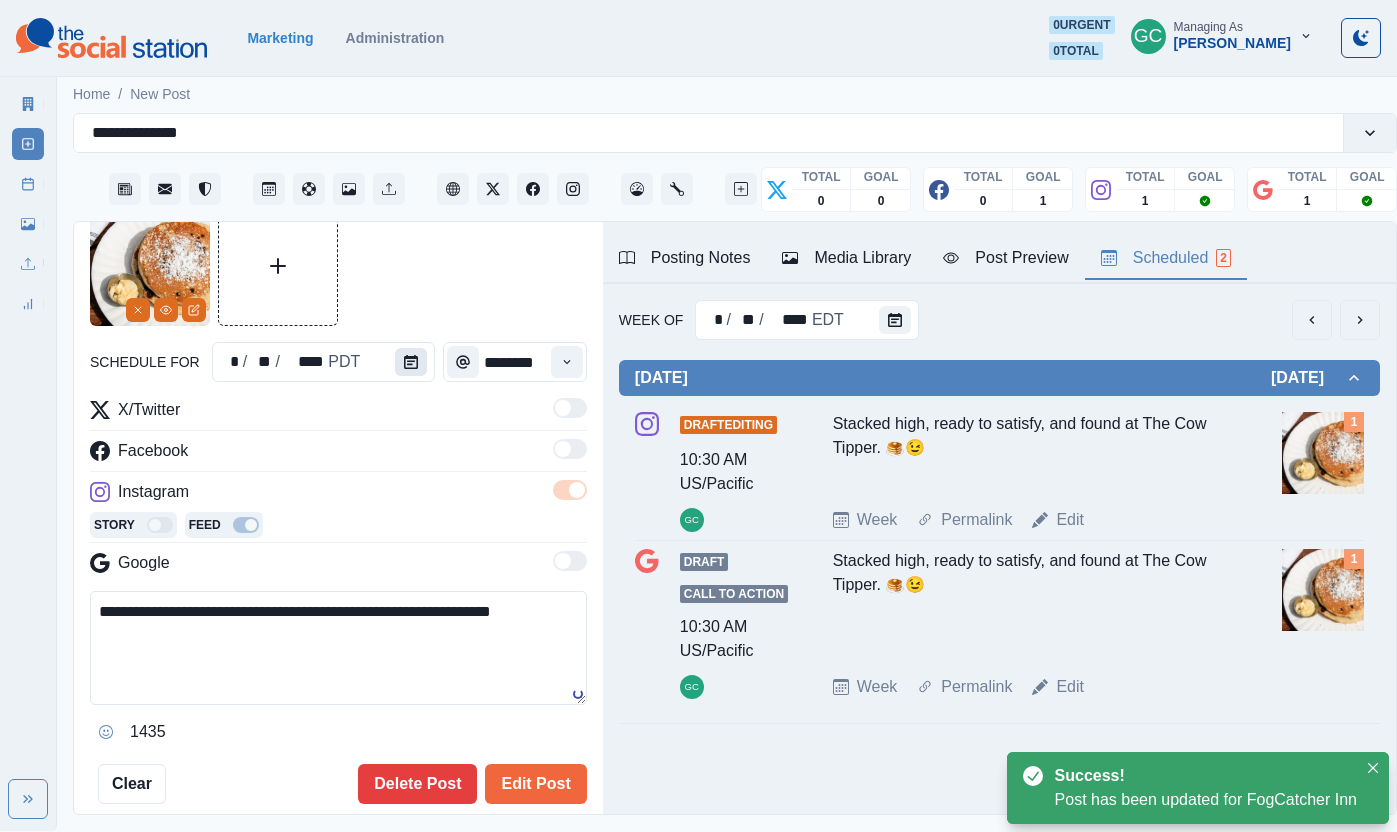 click at bounding box center (411, 362) 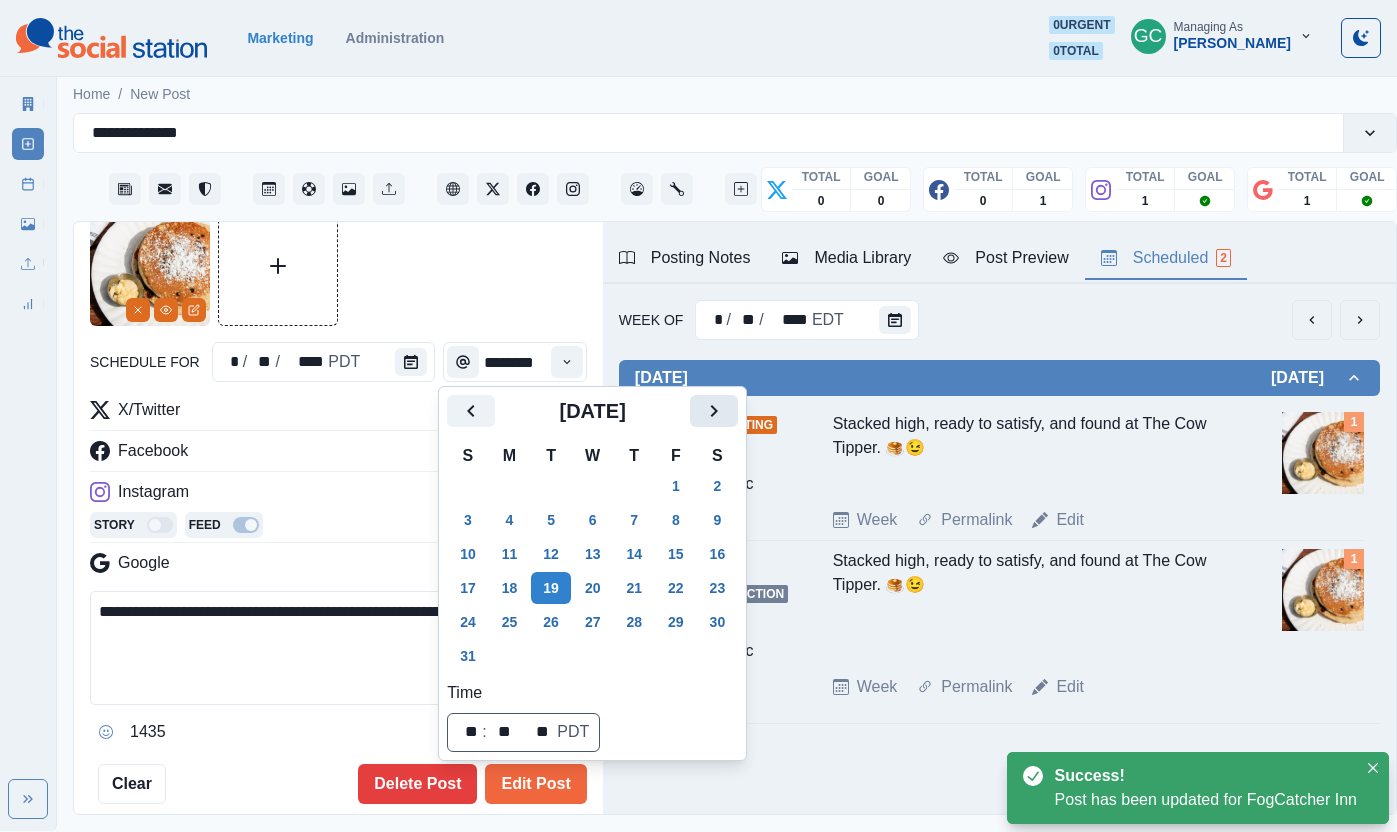 click 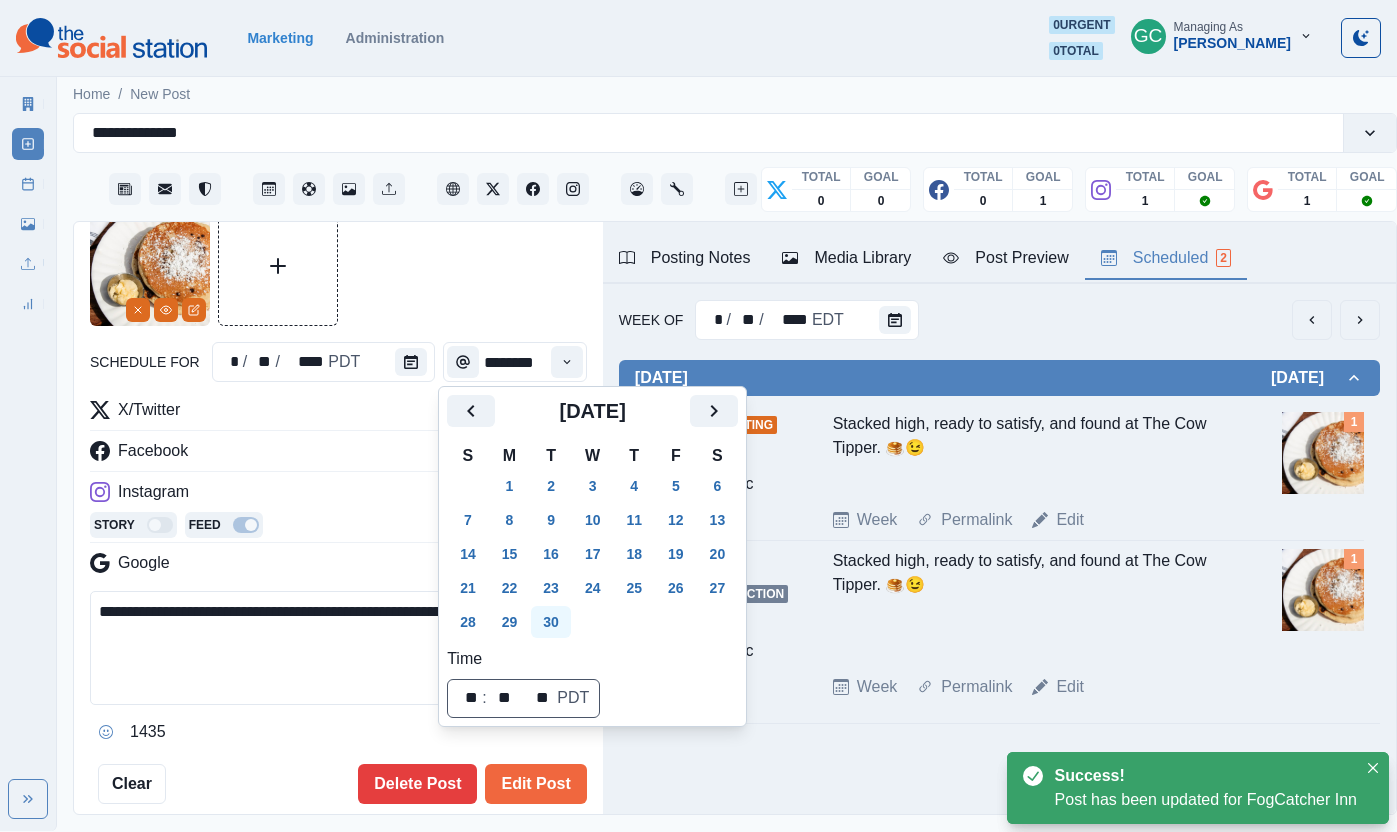 click on "30" at bounding box center (551, 622) 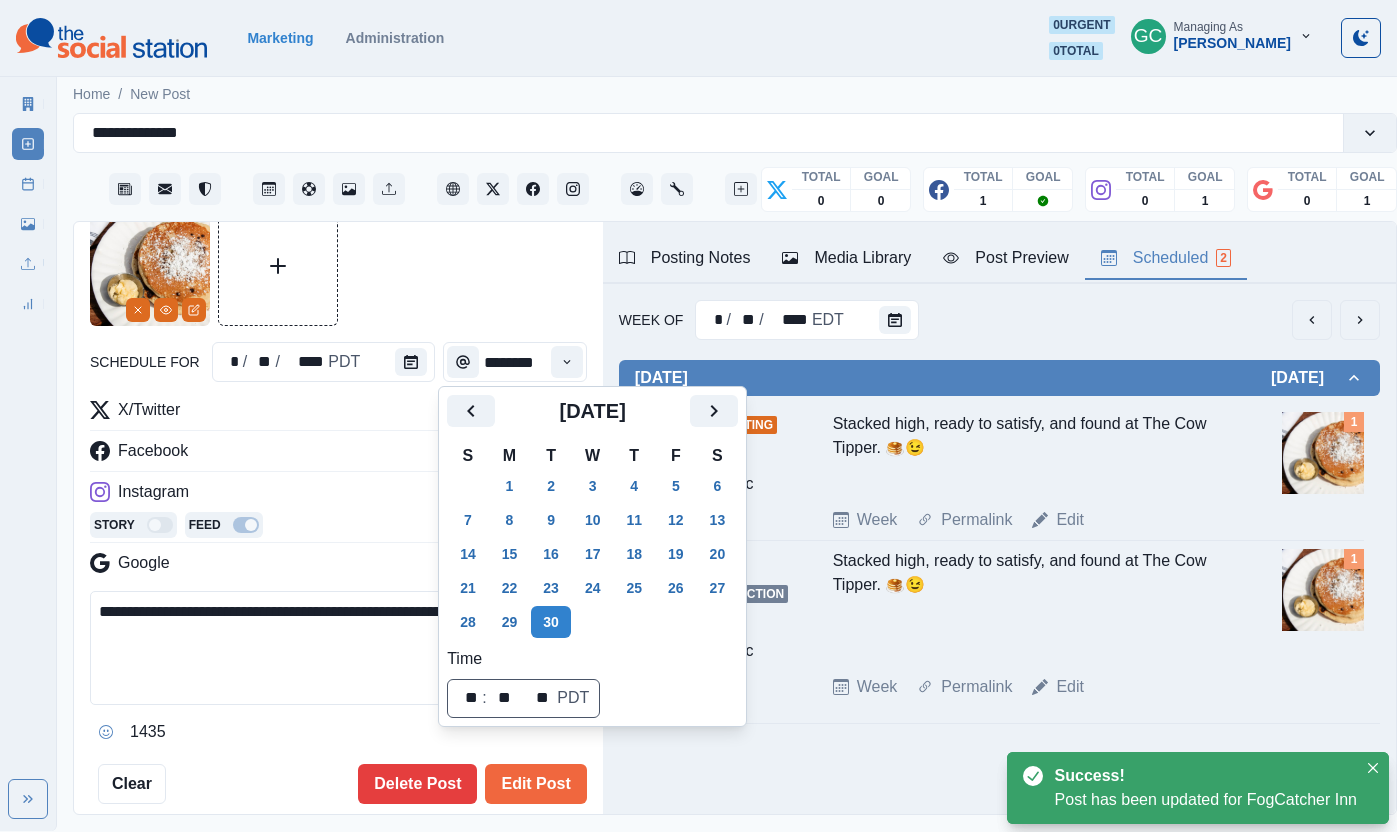 click on "Story Feed" at bounding box center [338, 527] 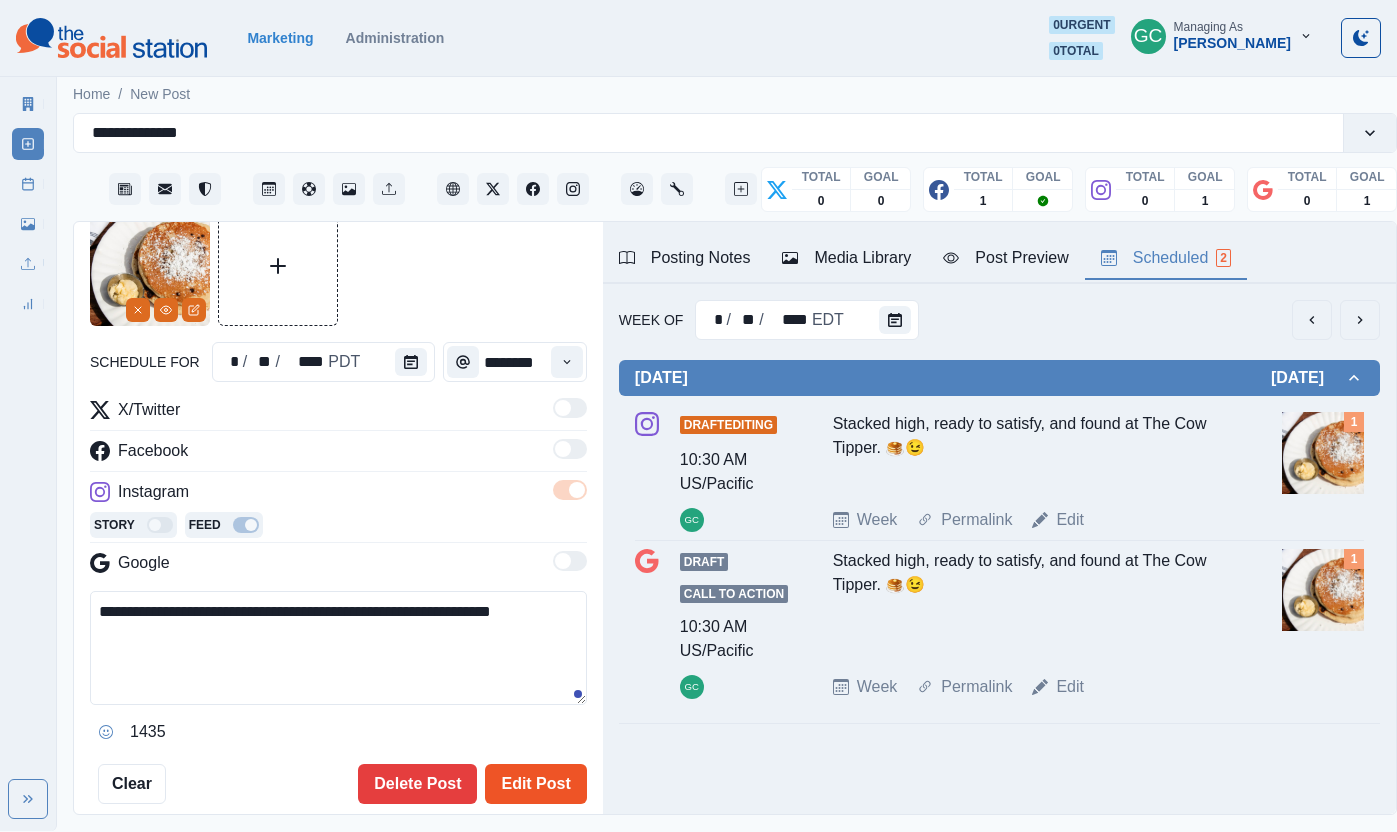 click on "Edit Post" at bounding box center [535, 784] 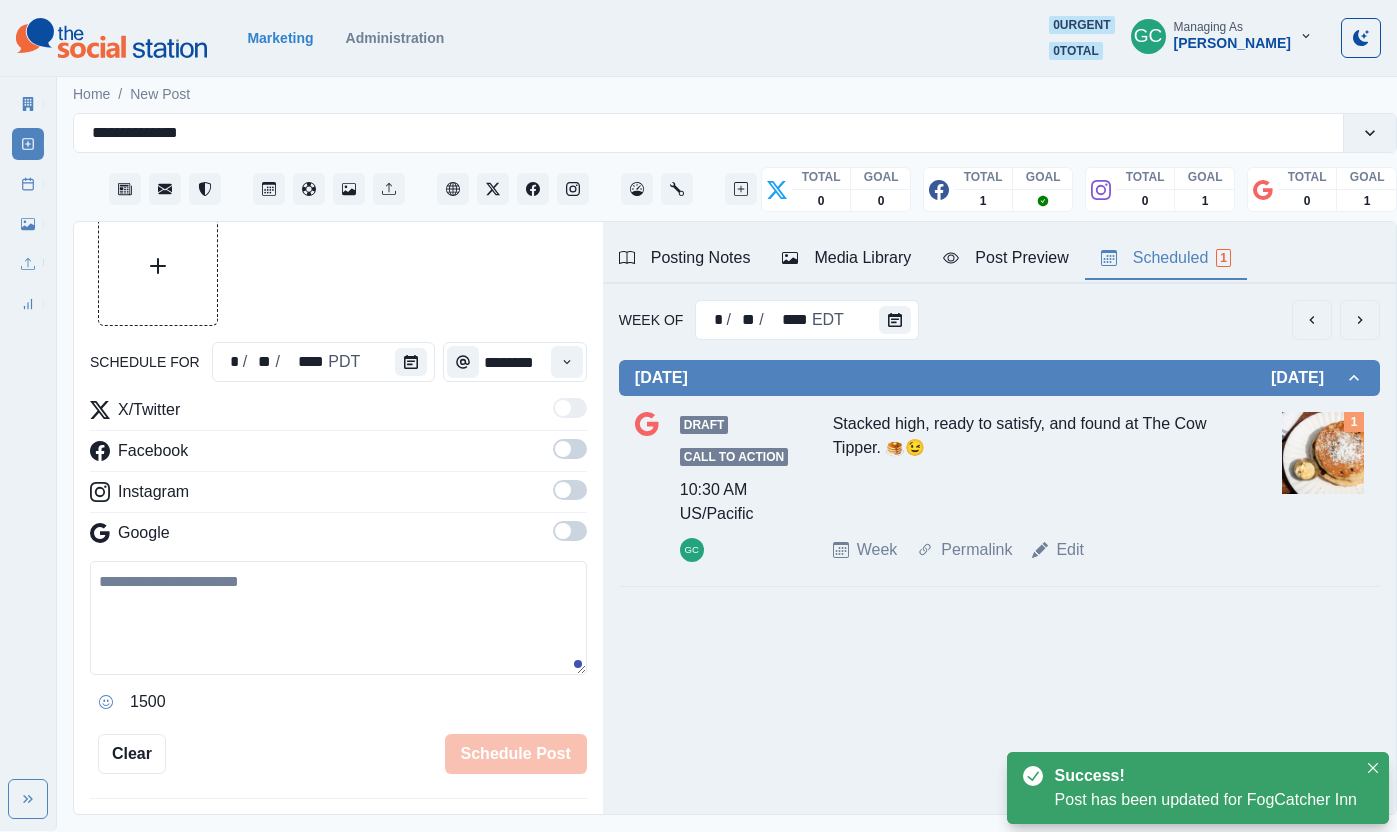 drag, startPoint x: 1070, startPoint y: 551, endPoint x: 336, endPoint y: 418, distance: 745.9524 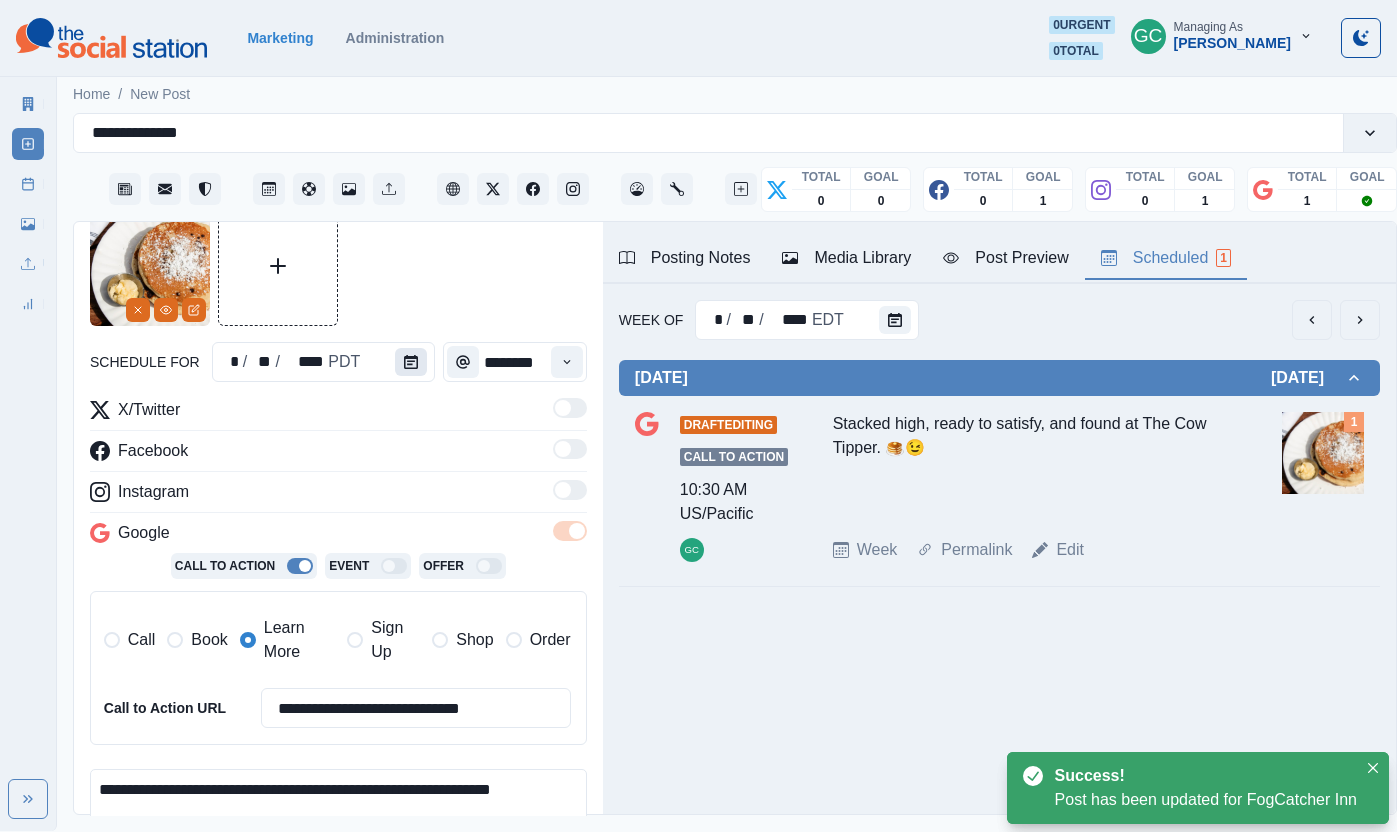 click 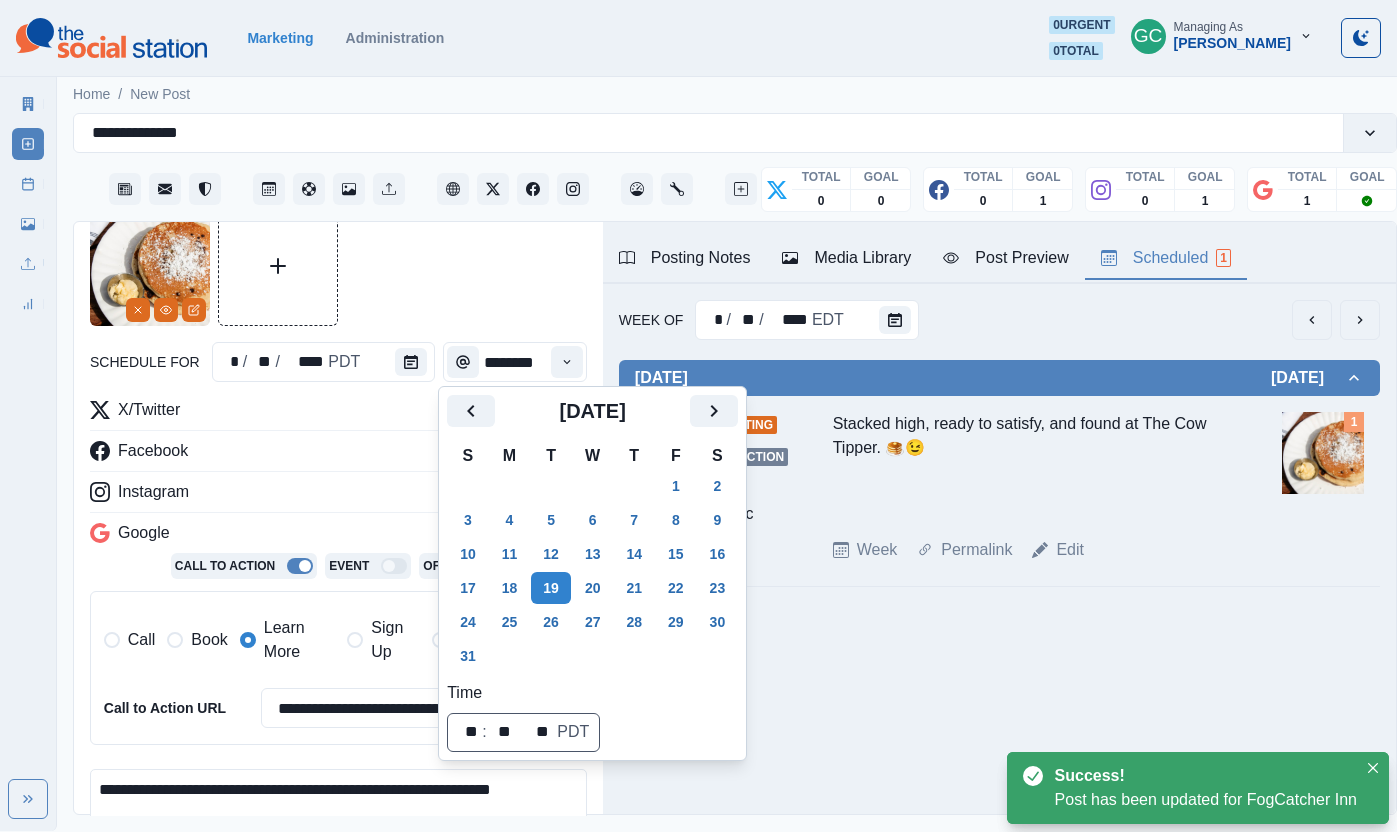 click 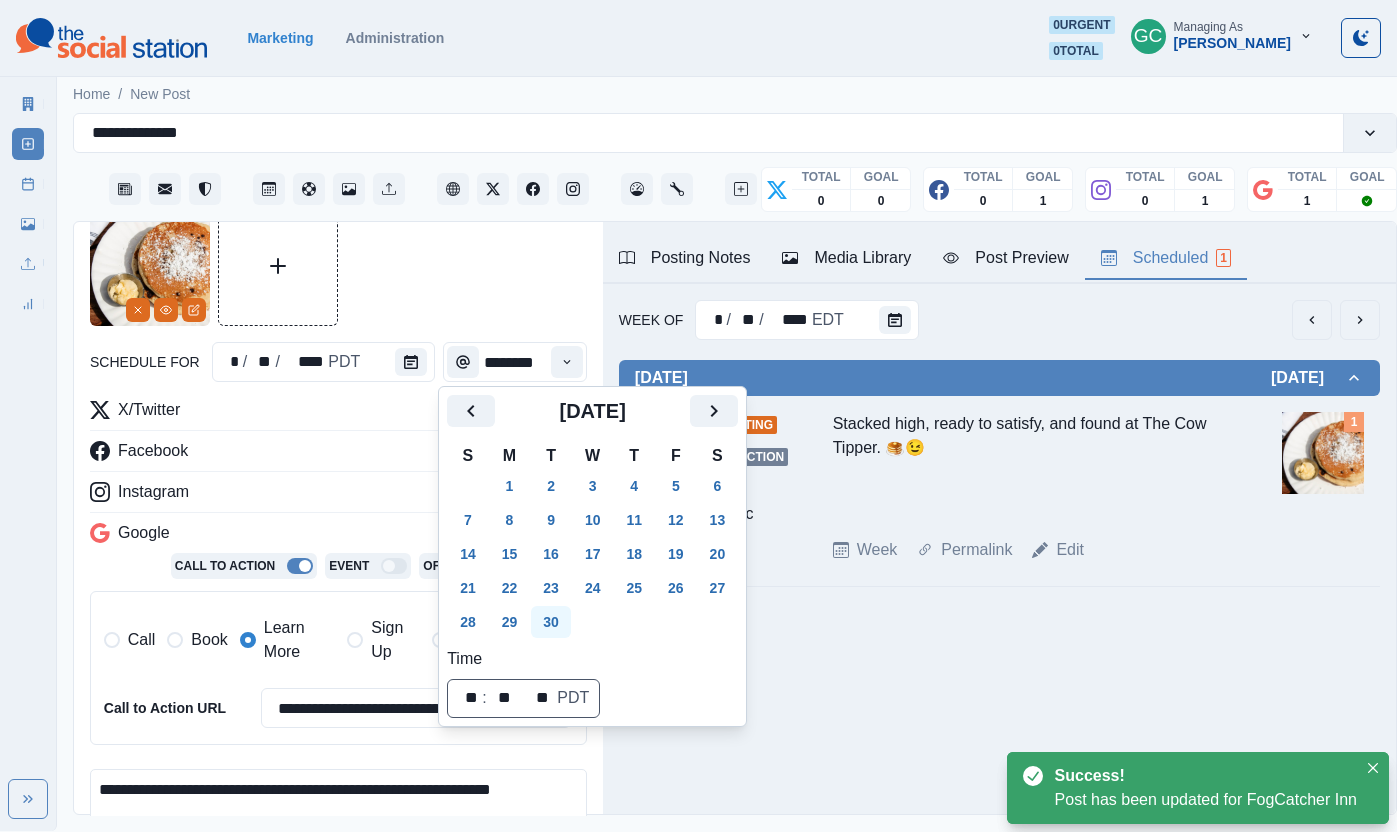 click on "30" at bounding box center [551, 622] 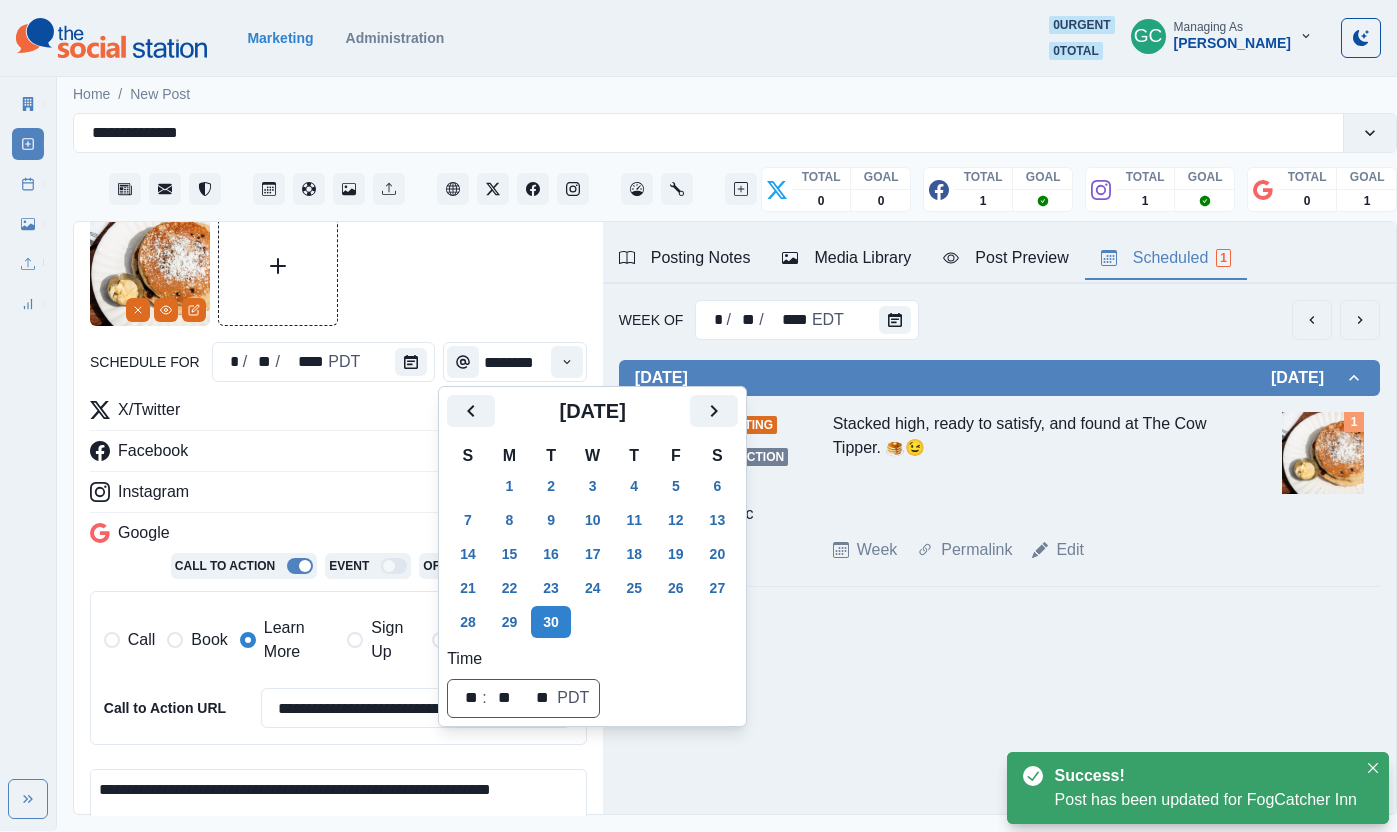 click on "Instagram" at bounding box center [338, 496] 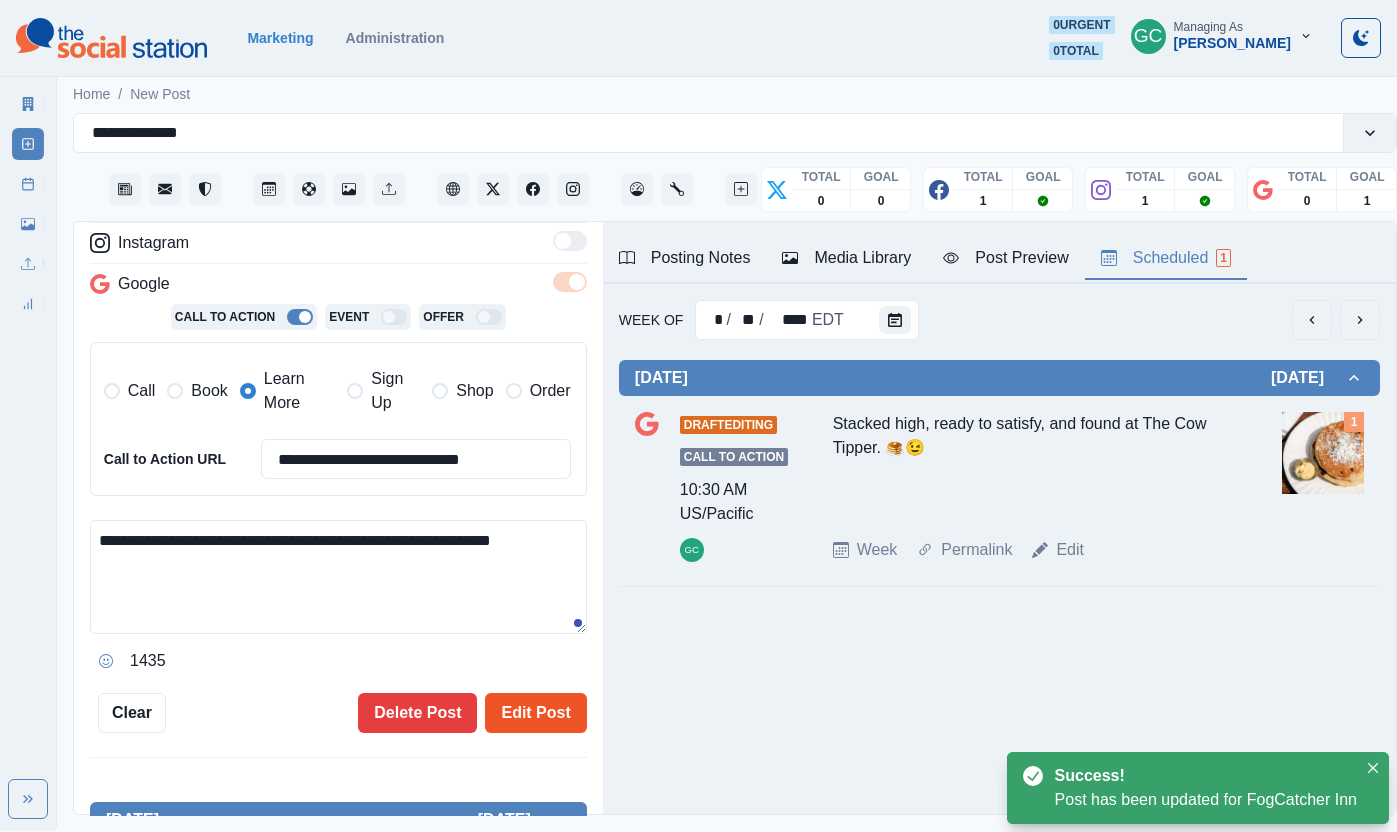 scroll, scrollTop: 392, scrollLeft: 0, axis: vertical 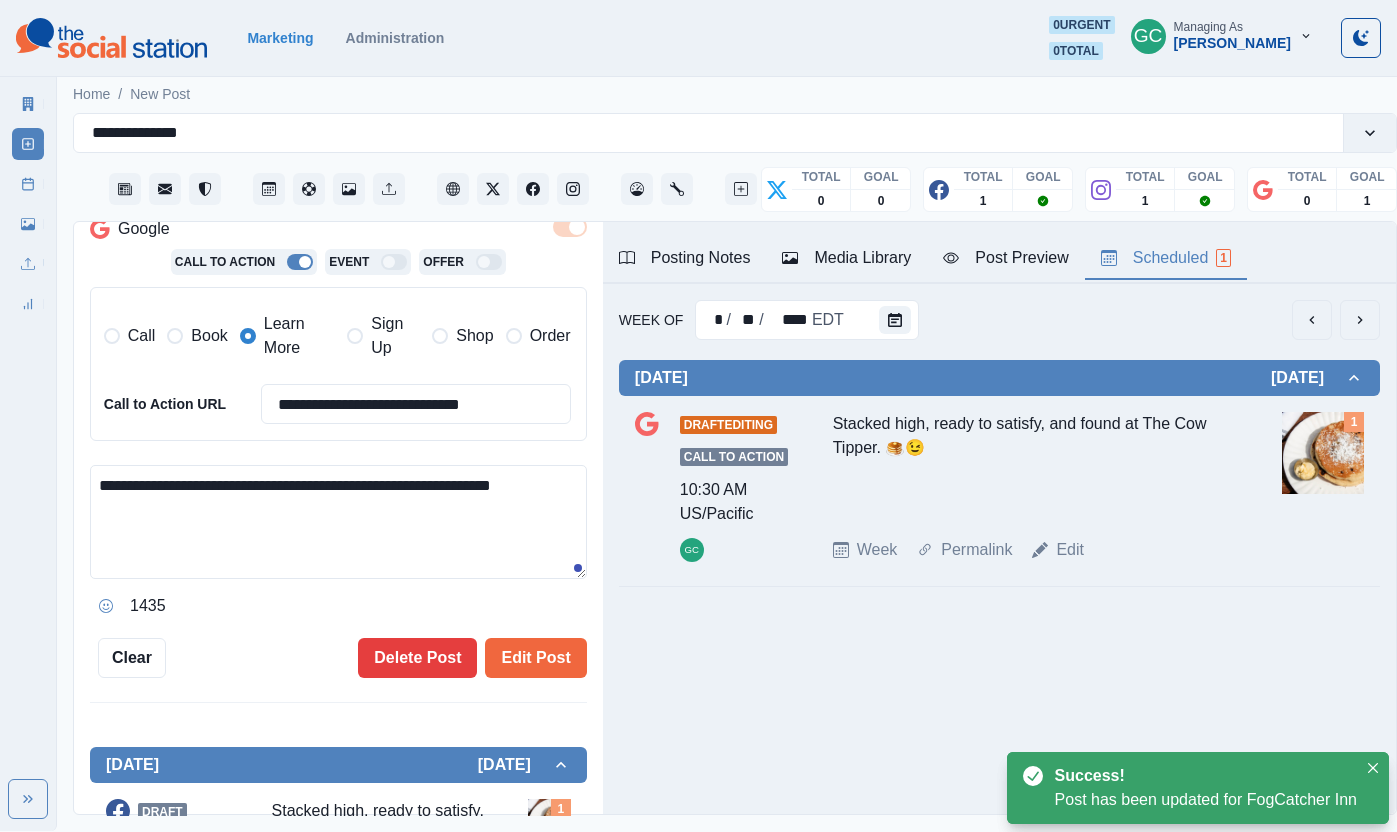 drag, startPoint x: 535, startPoint y: 661, endPoint x: 610, endPoint y: 704, distance: 86.4523 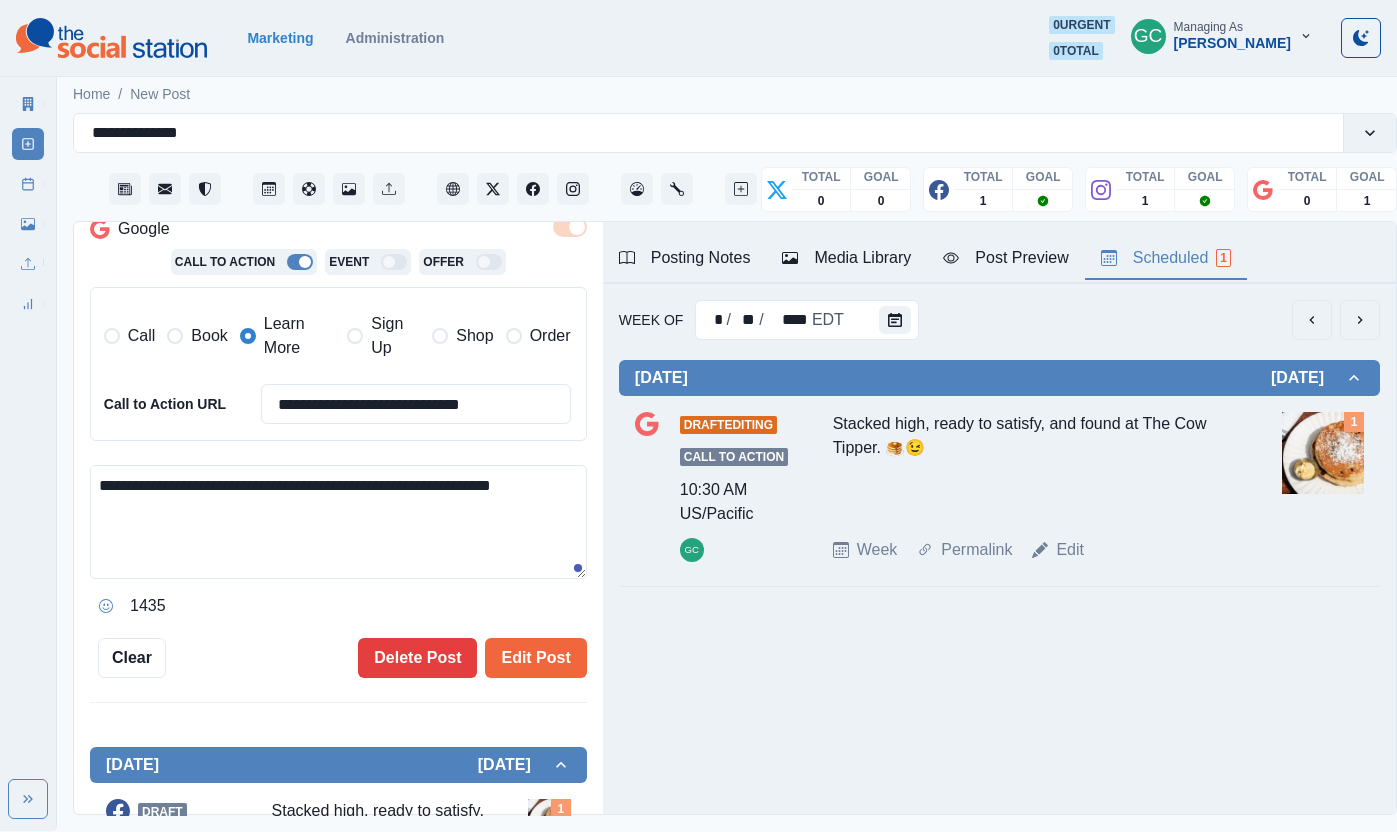 type 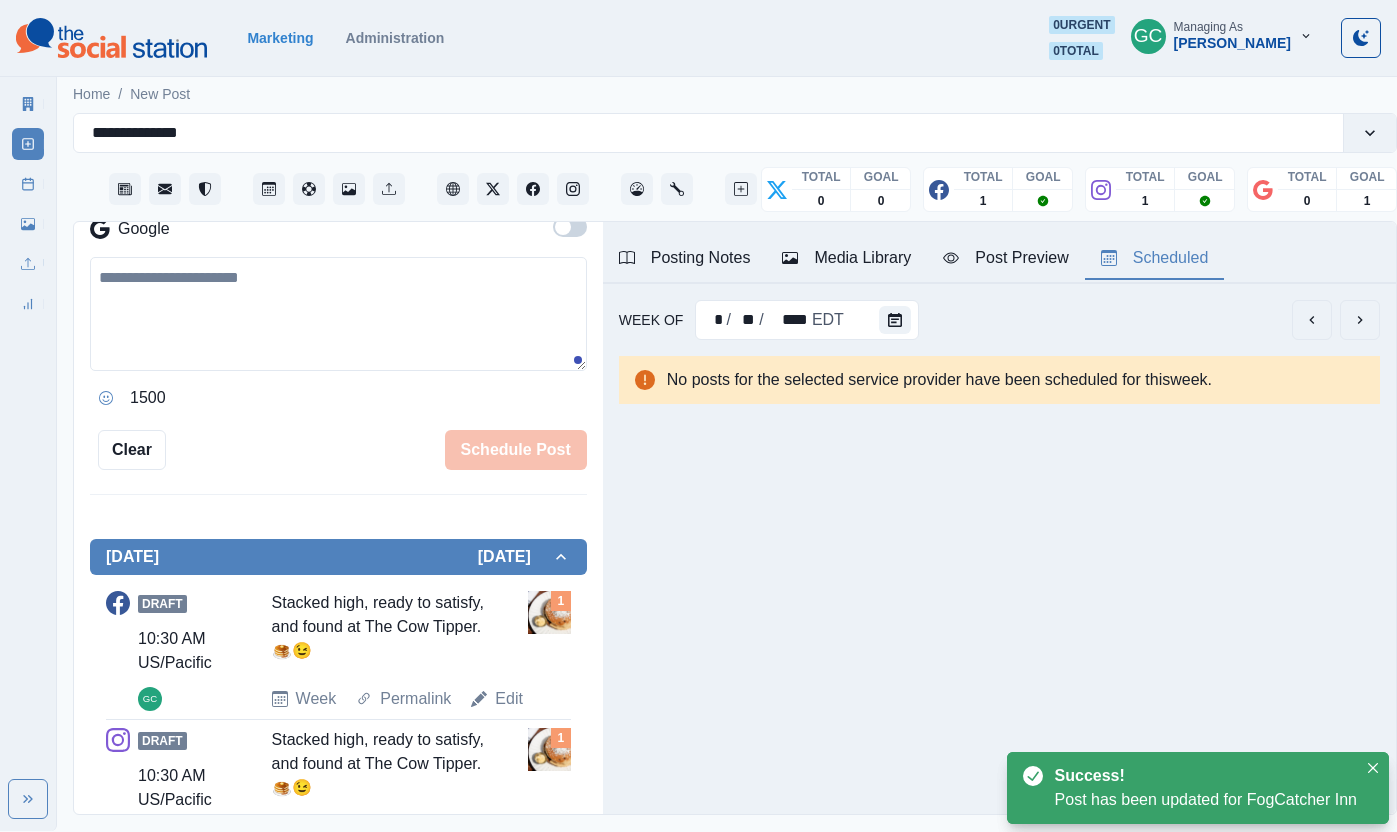 click 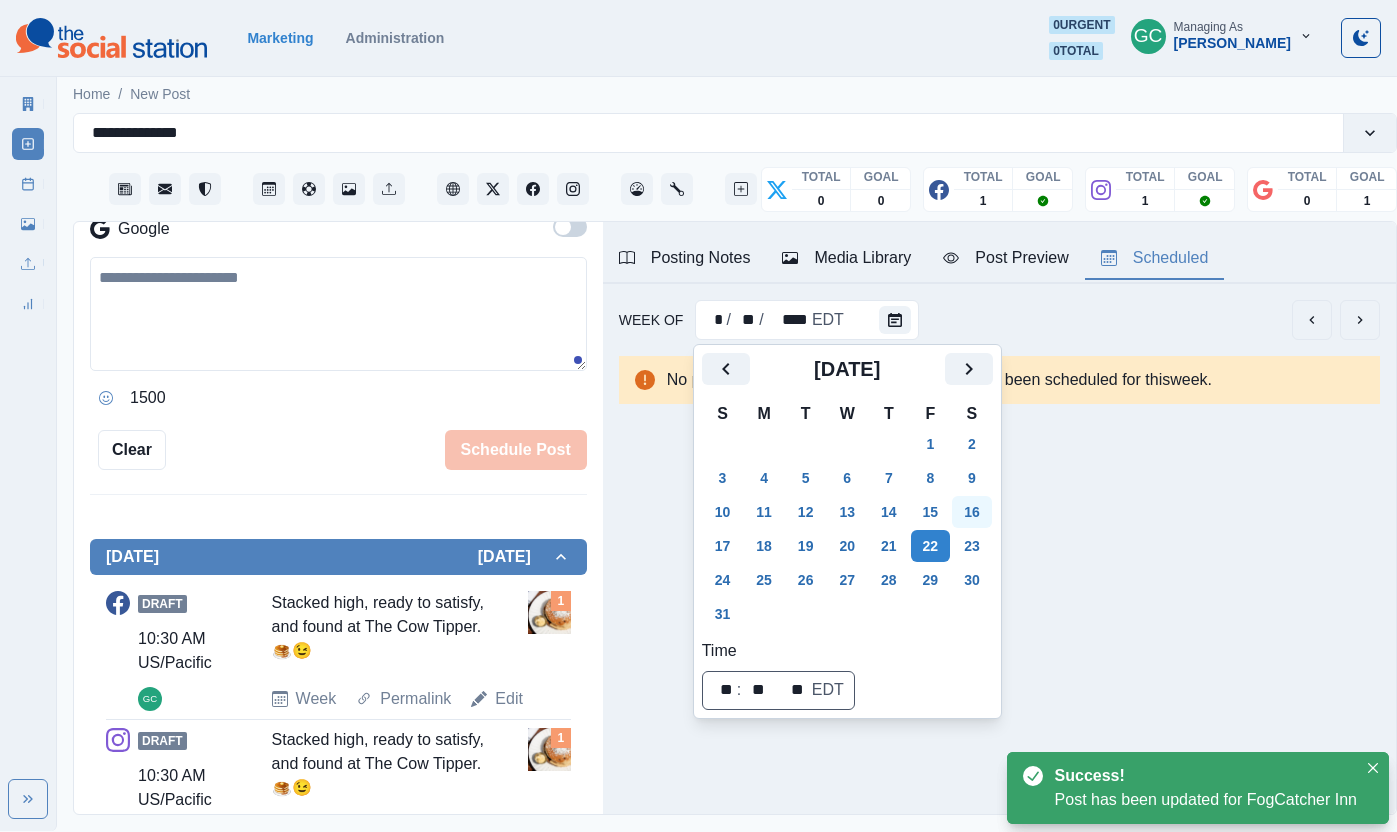 click on "6" at bounding box center (847, 478) 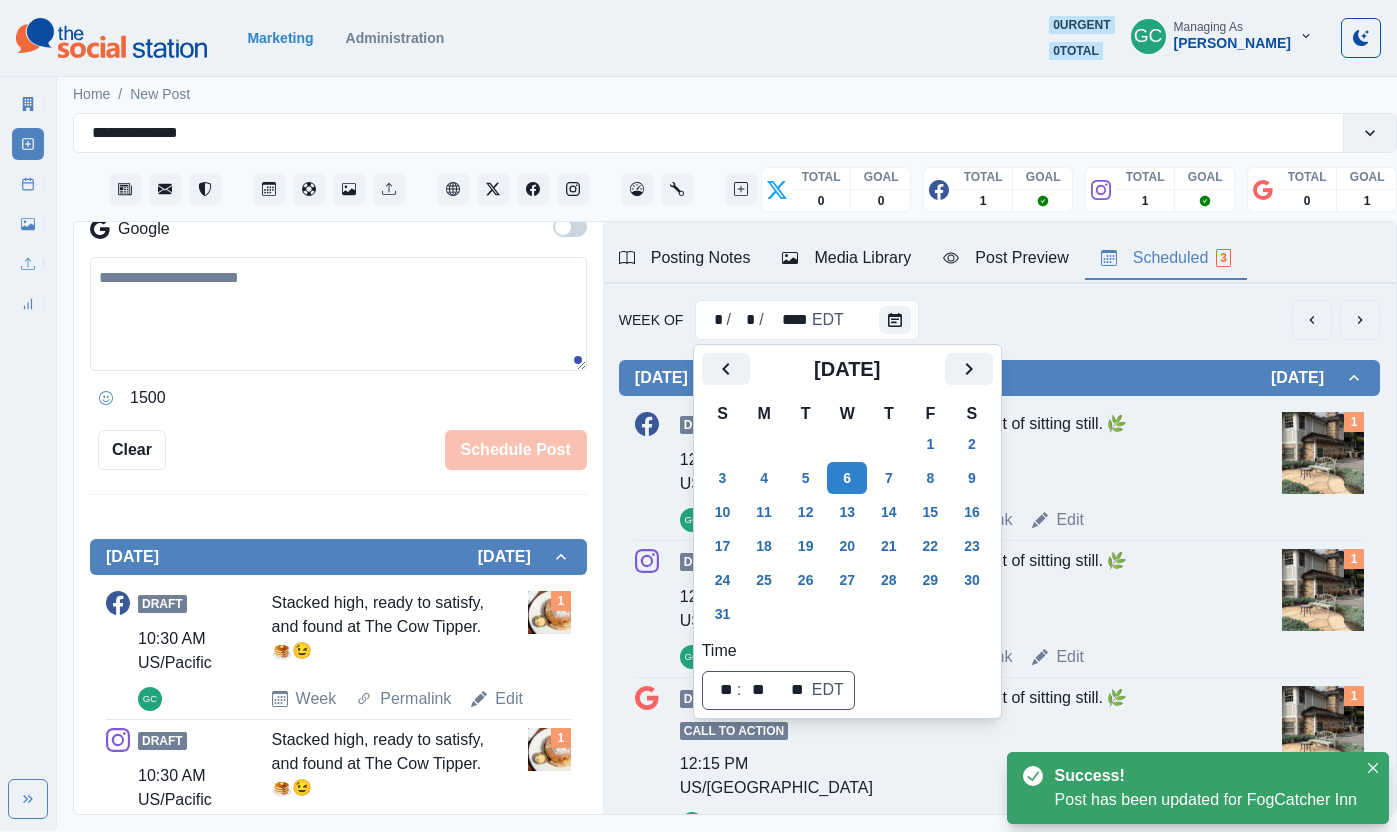 scroll, scrollTop: 145, scrollLeft: 0, axis: vertical 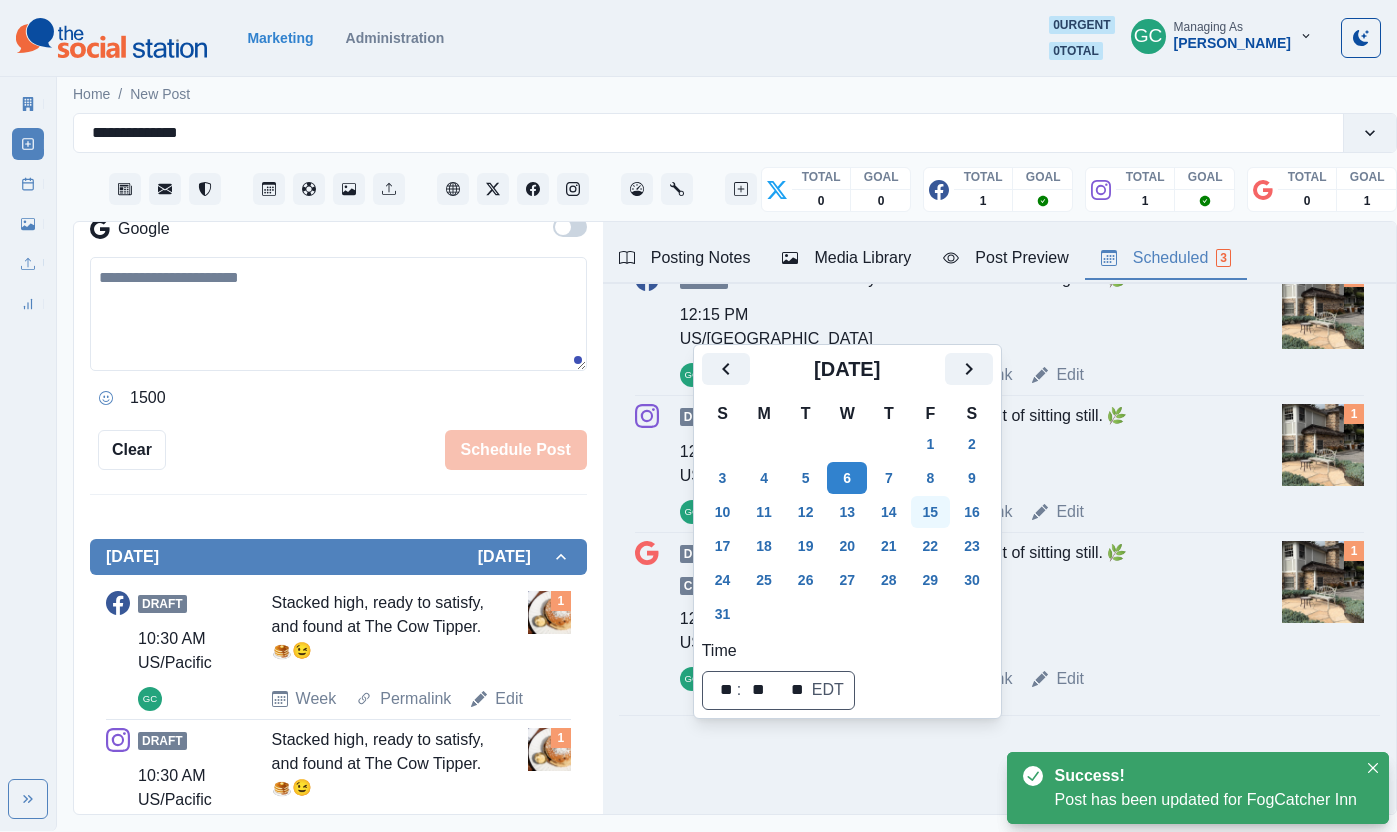 click on "11" at bounding box center [764, 512] 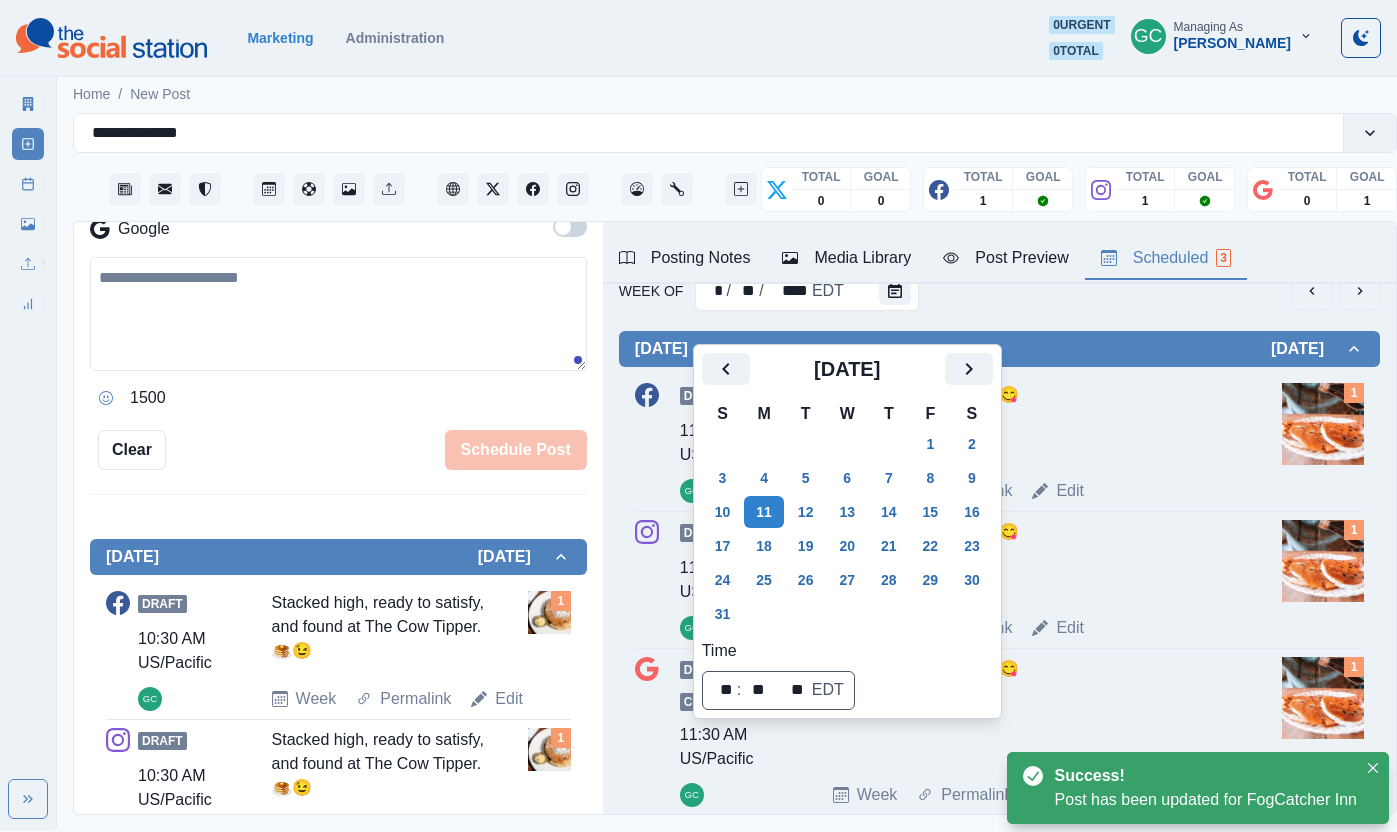 scroll, scrollTop: 0, scrollLeft: 0, axis: both 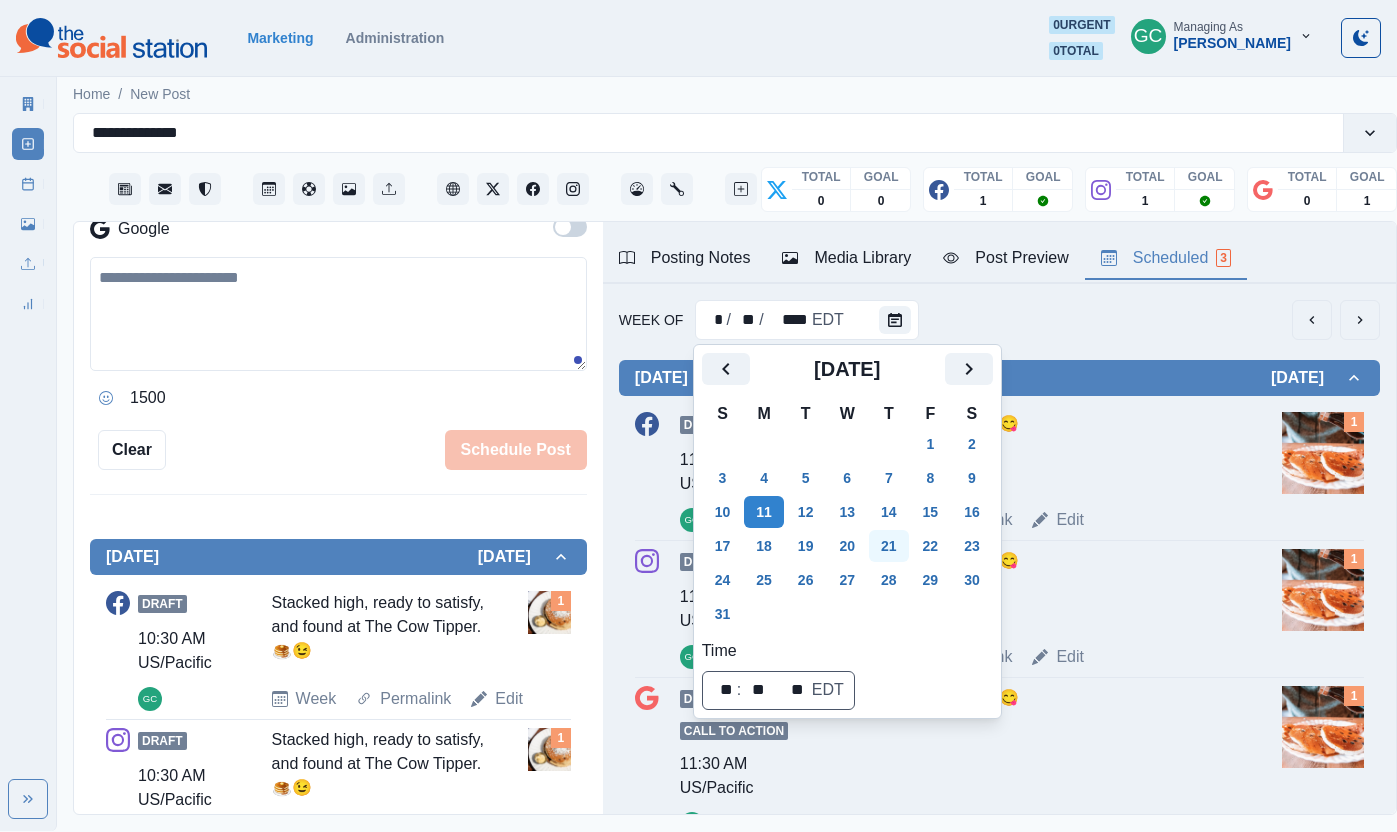 click on "21" at bounding box center [889, 546] 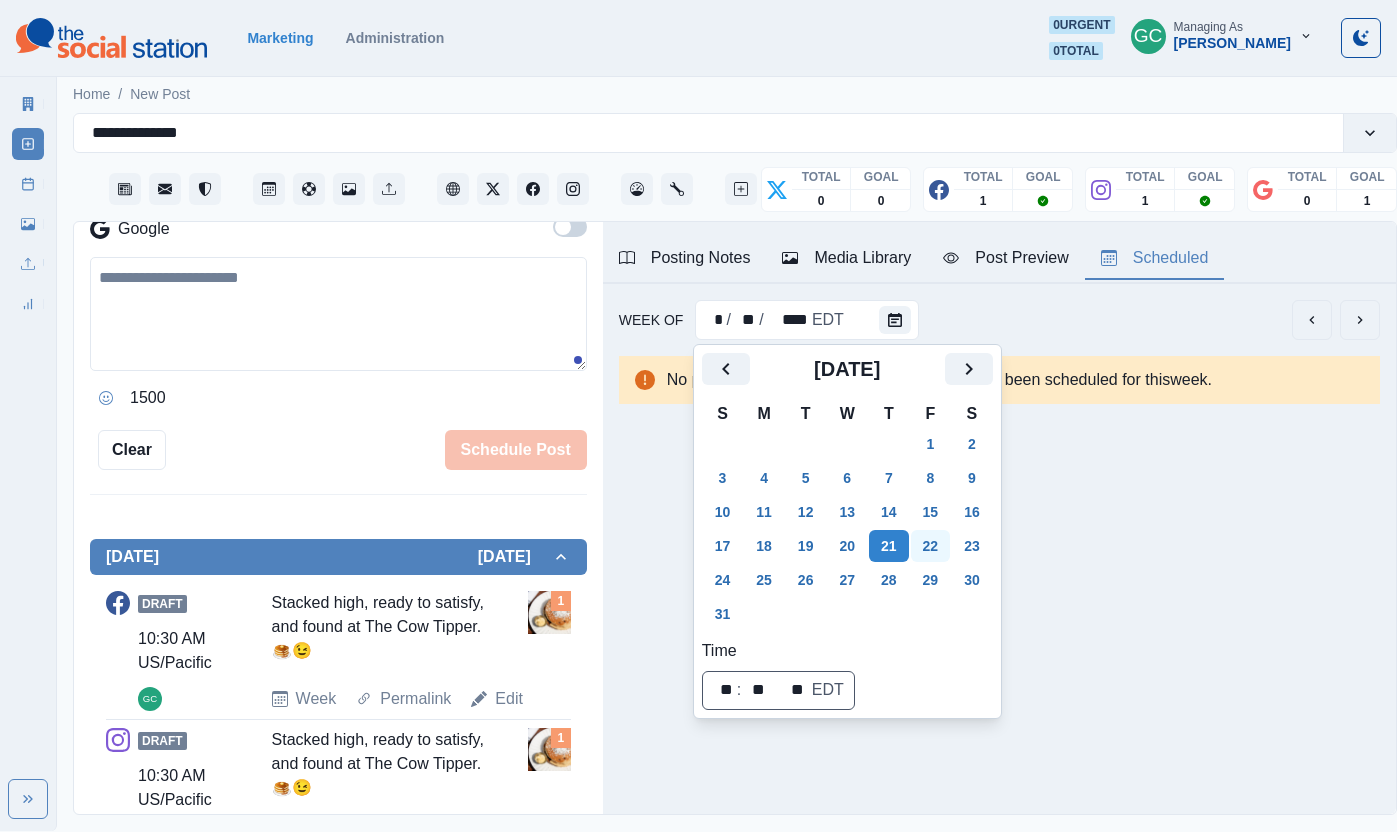 click on "22" at bounding box center [931, 546] 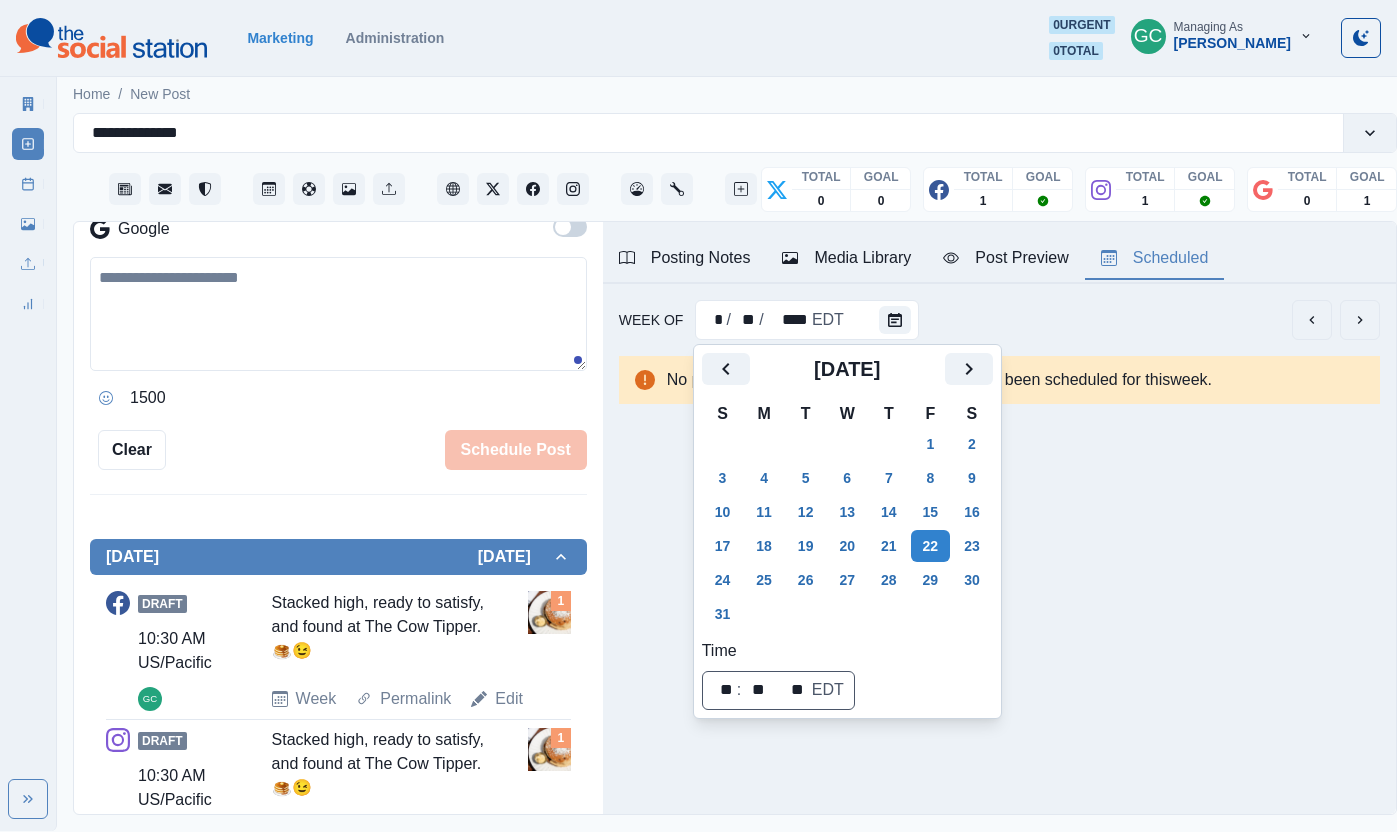 scroll, scrollTop: 0, scrollLeft: 0, axis: both 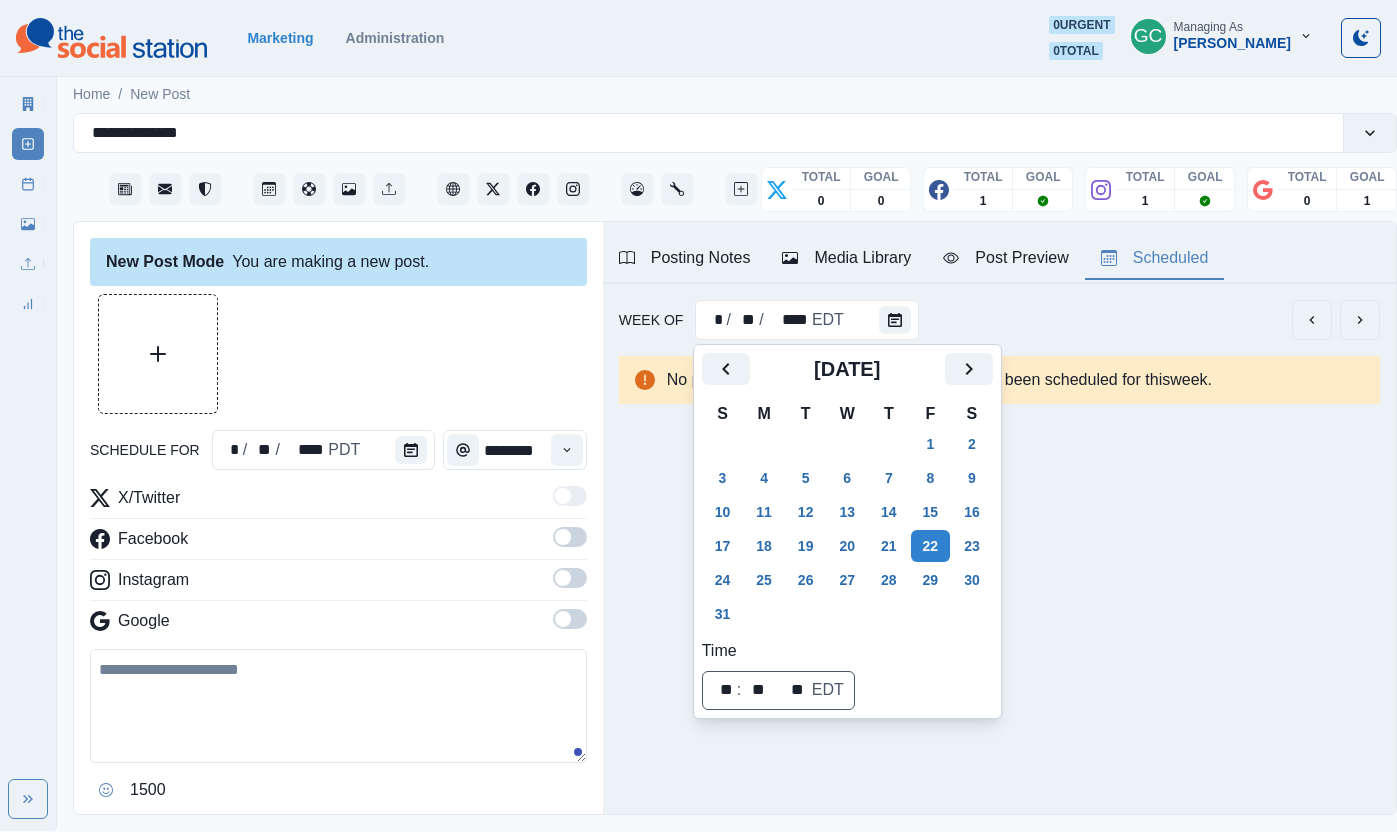click at bounding box center [463, 450] 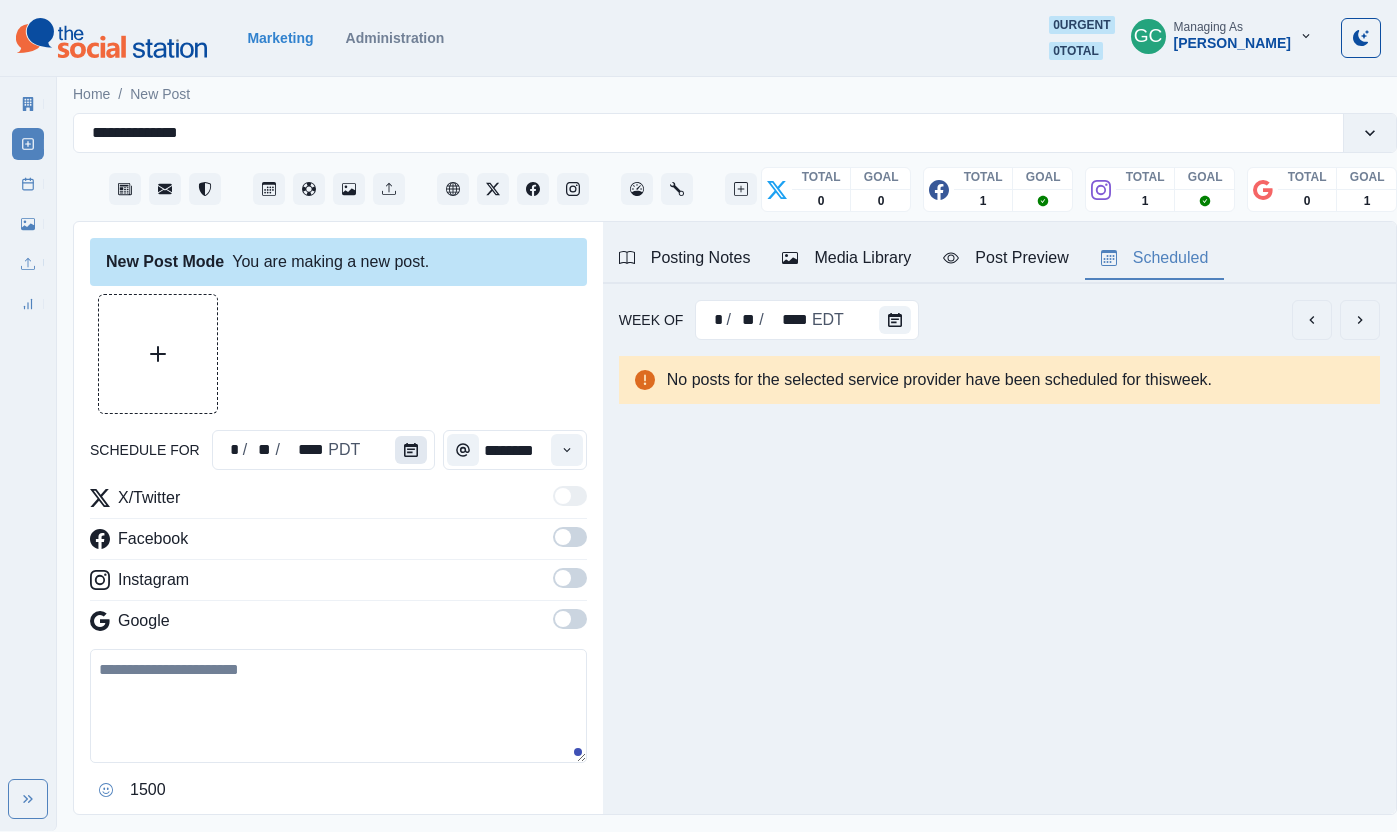 click 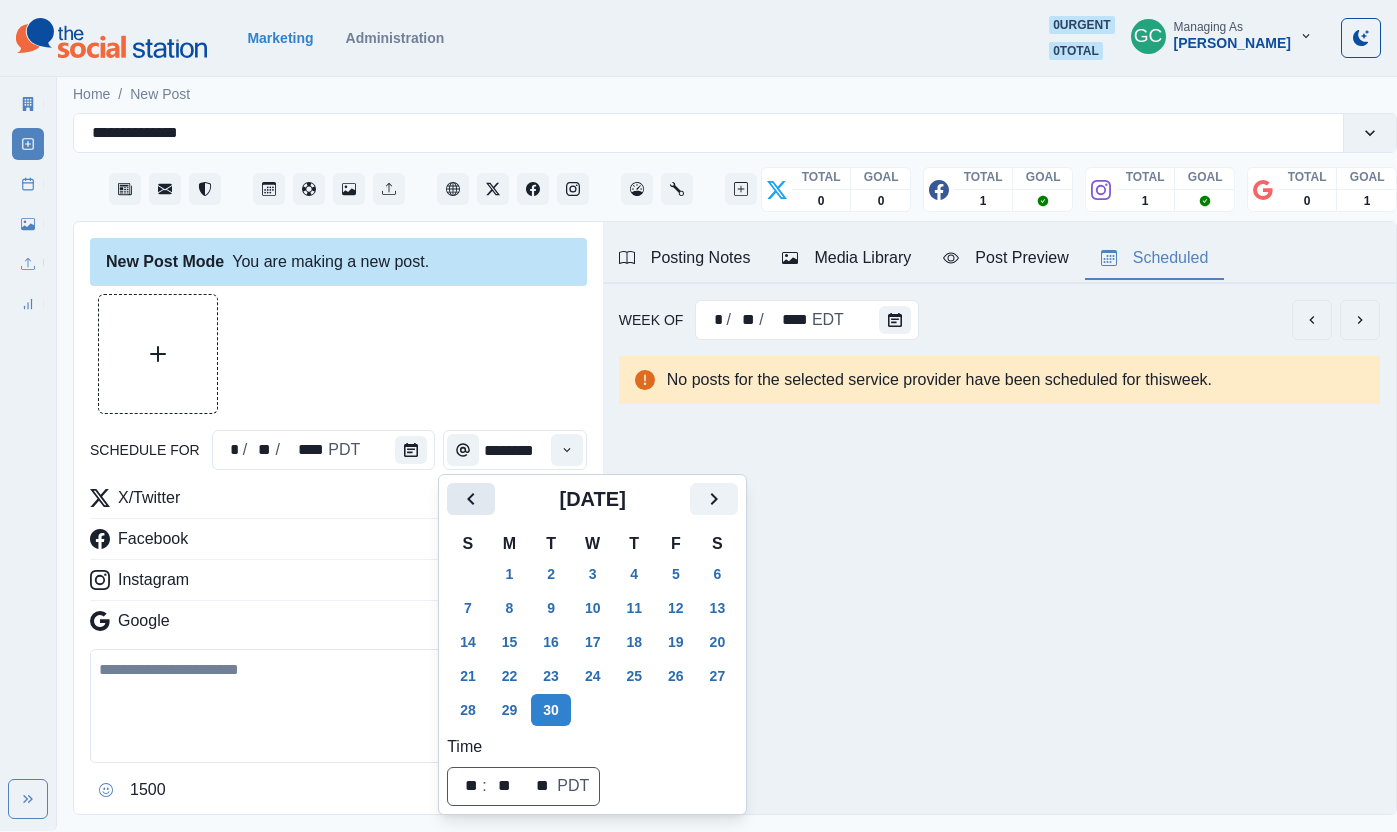 click at bounding box center (471, 499) 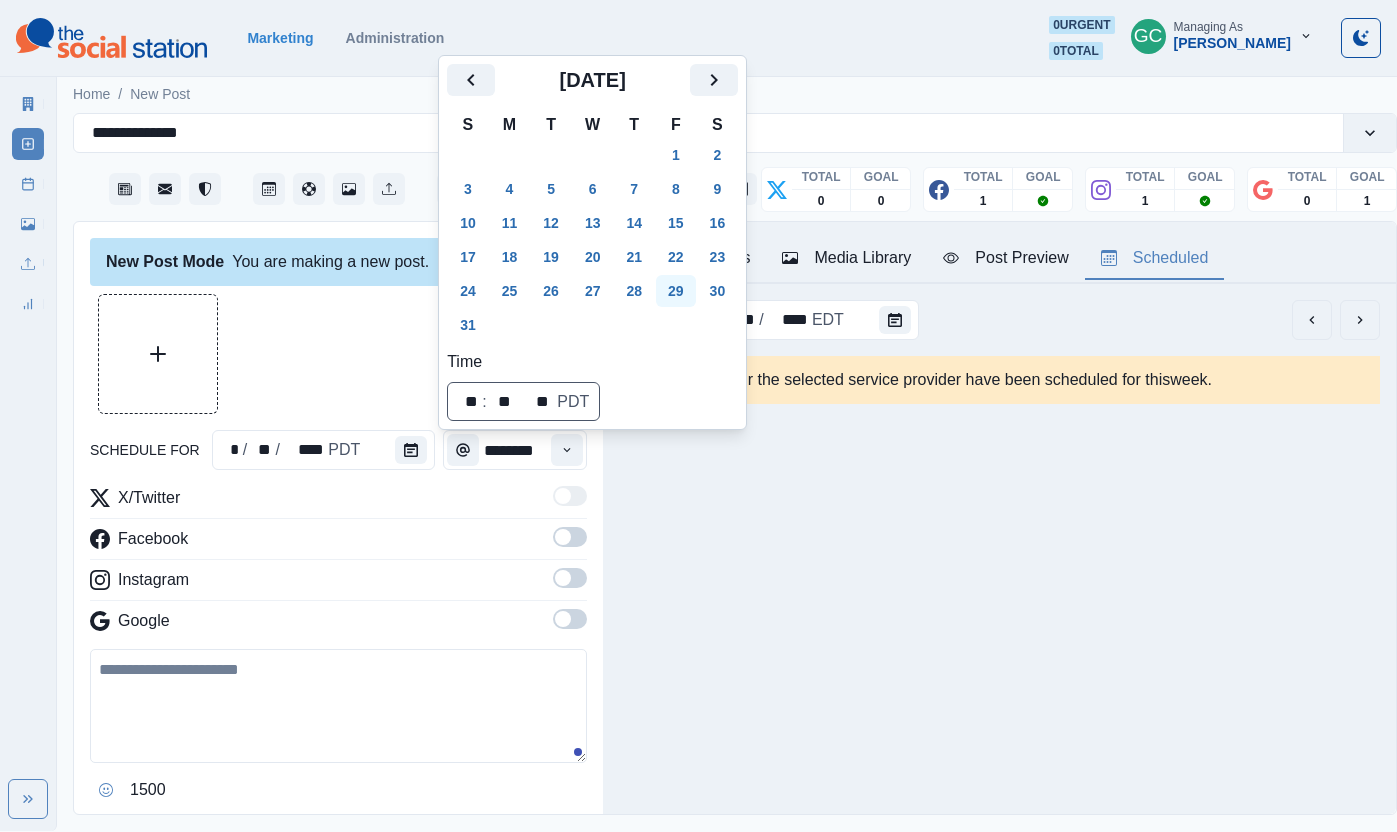 click on "22" at bounding box center (676, 257) 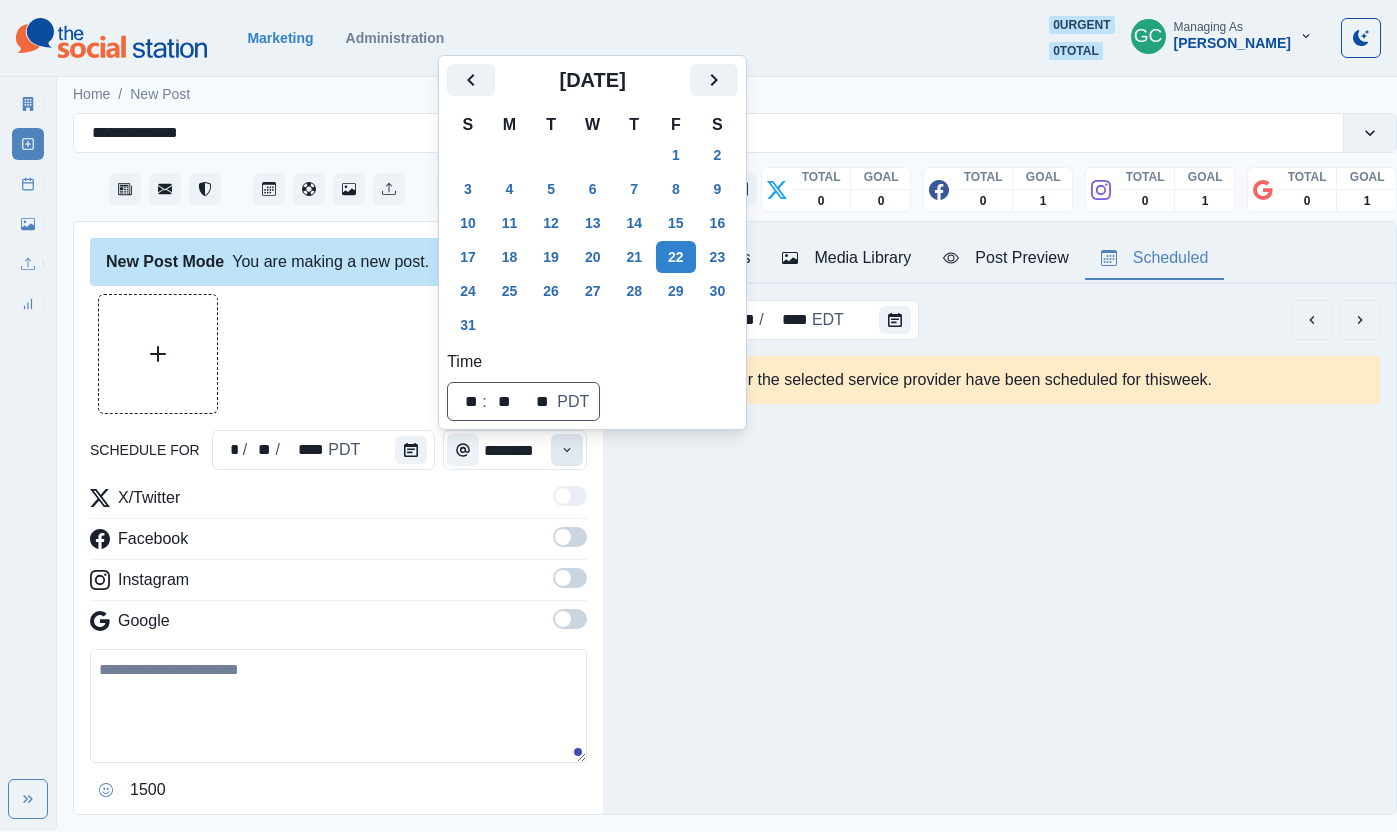 click at bounding box center [567, 450] 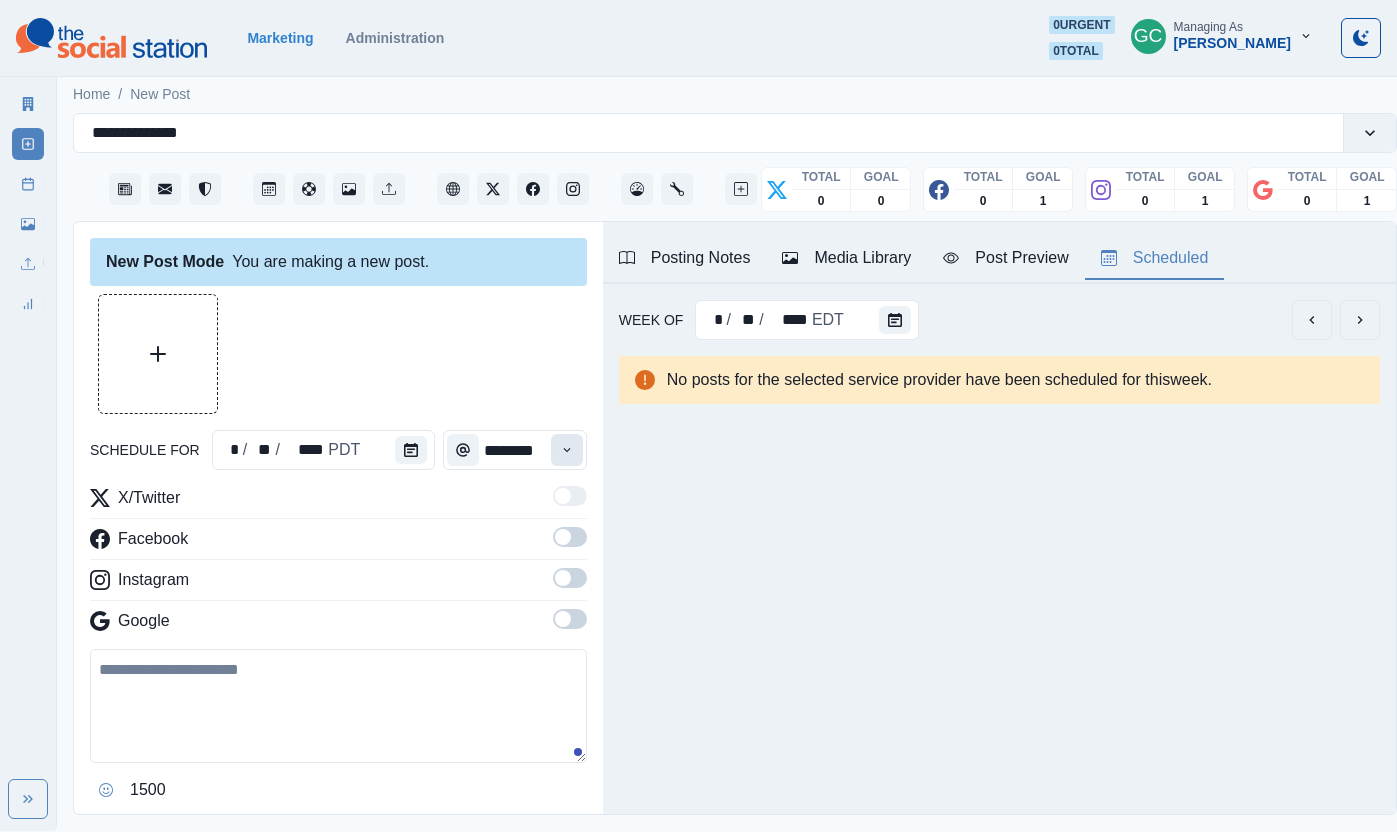 click 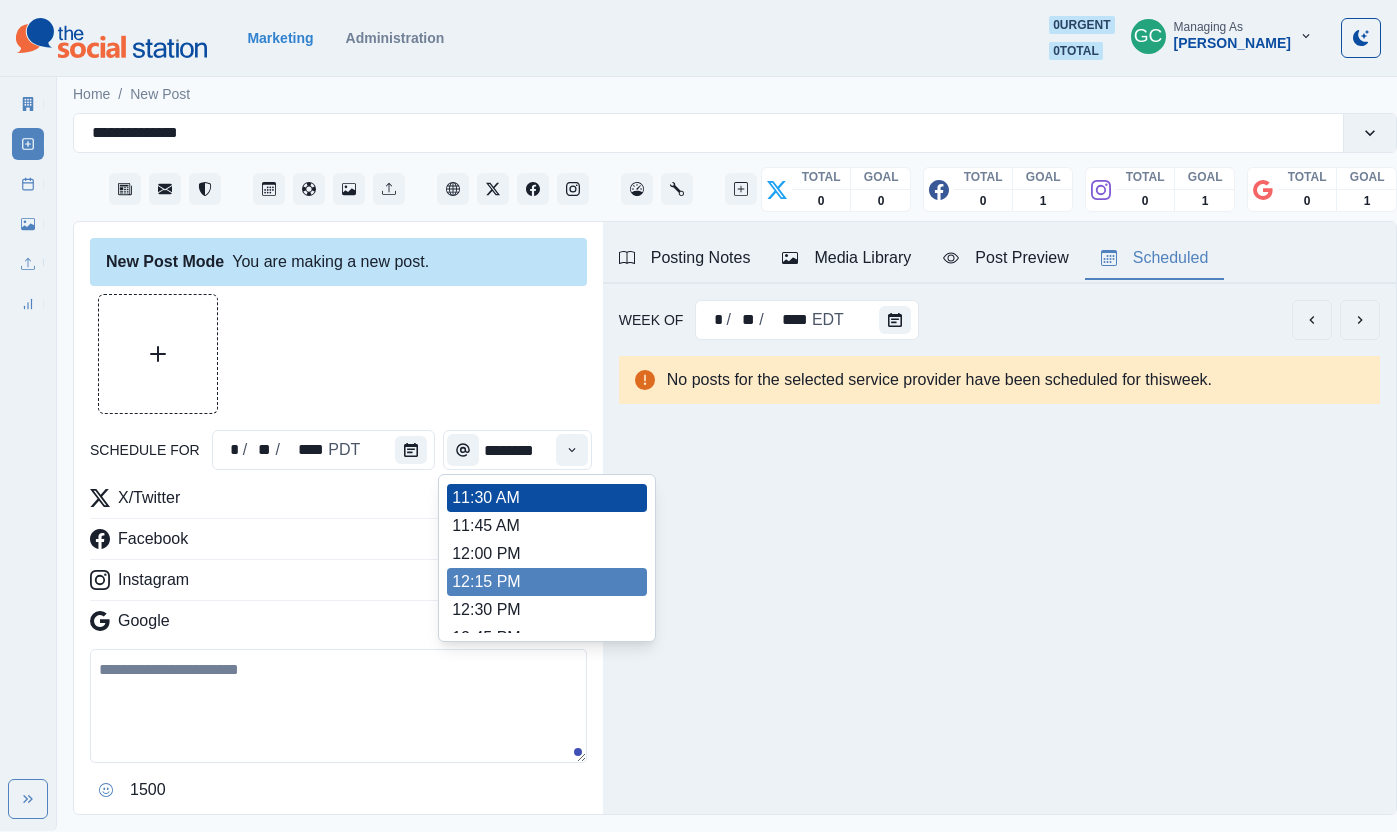 scroll, scrollTop: 442, scrollLeft: 0, axis: vertical 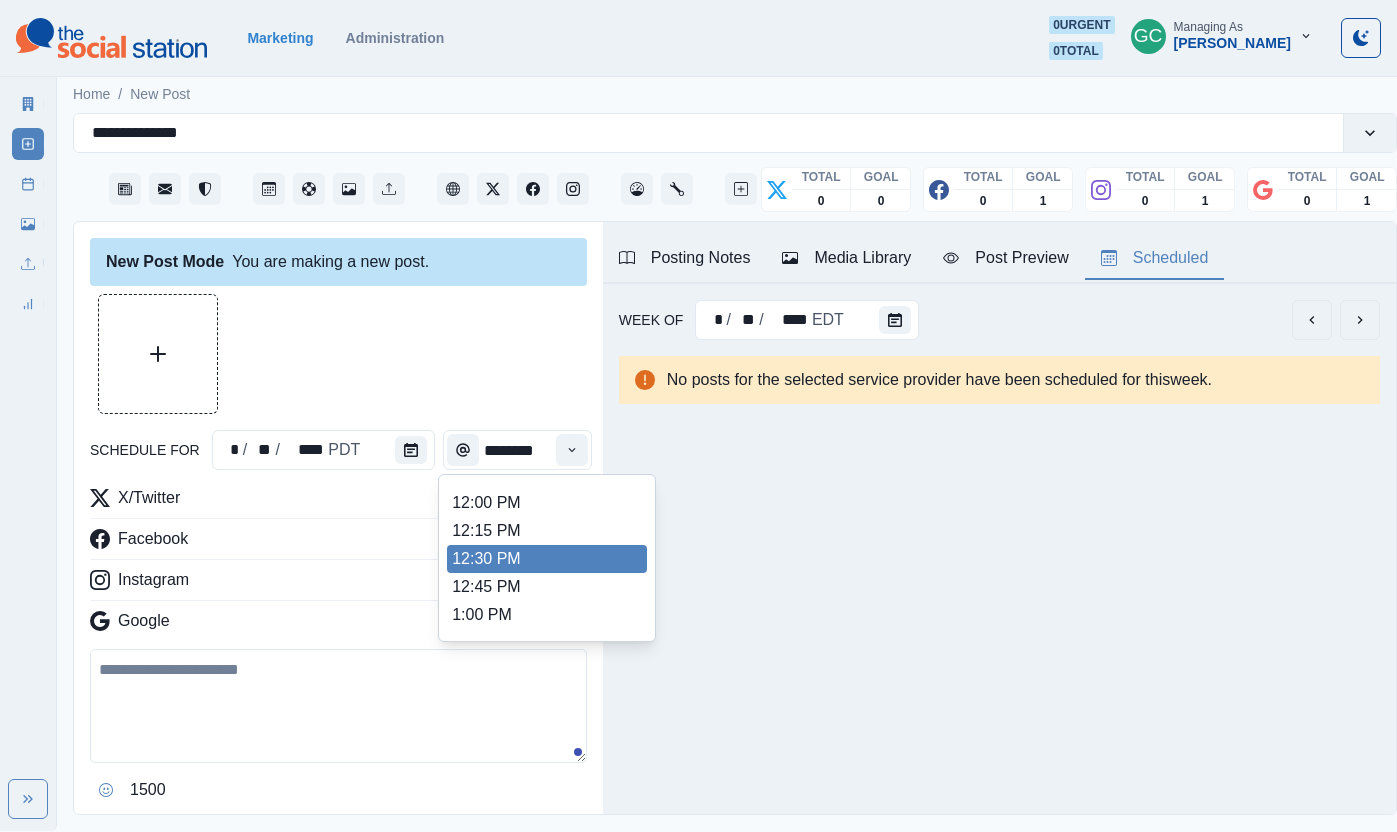 click on "12:45 PM" at bounding box center [547, 587] 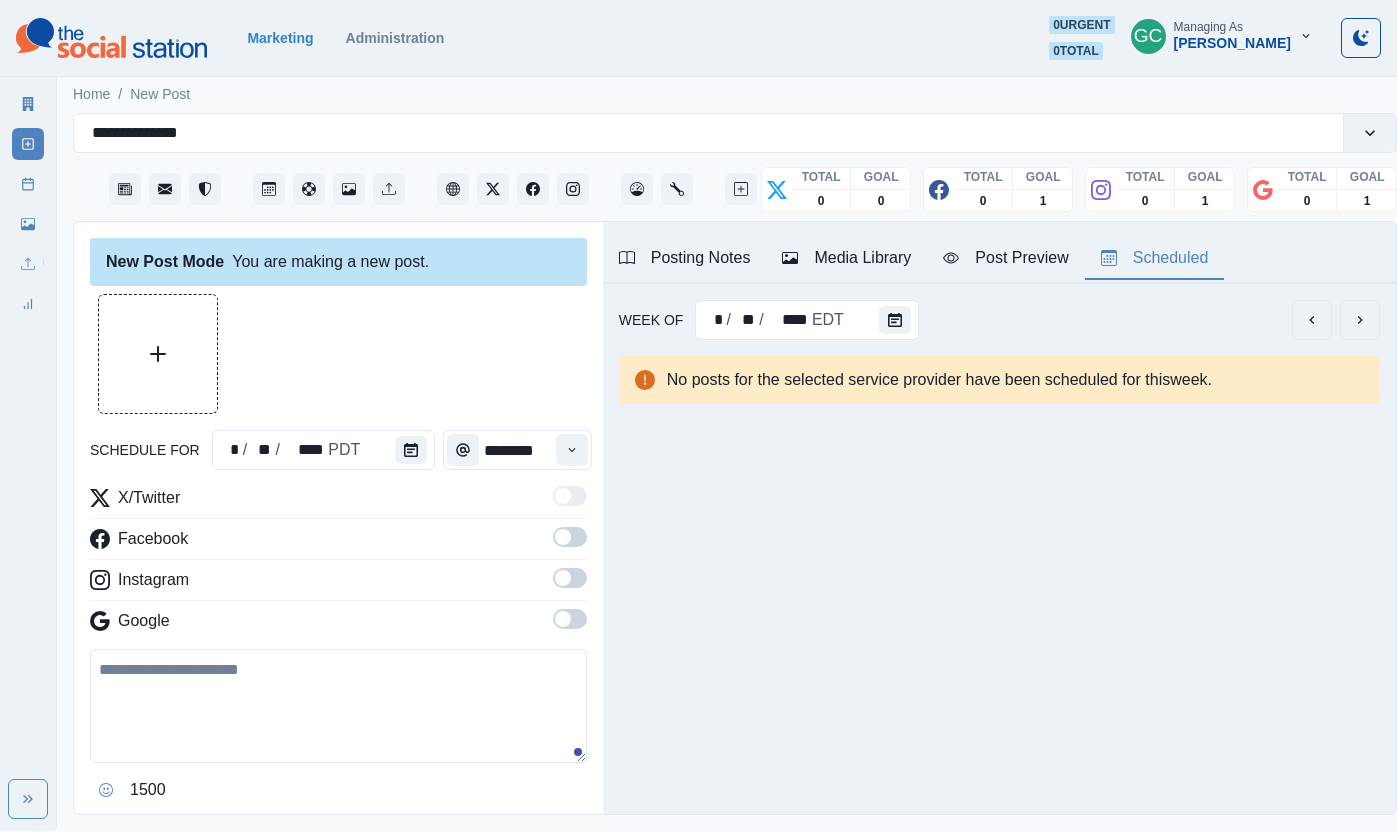 scroll, scrollTop: 0, scrollLeft: 1, axis: horizontal 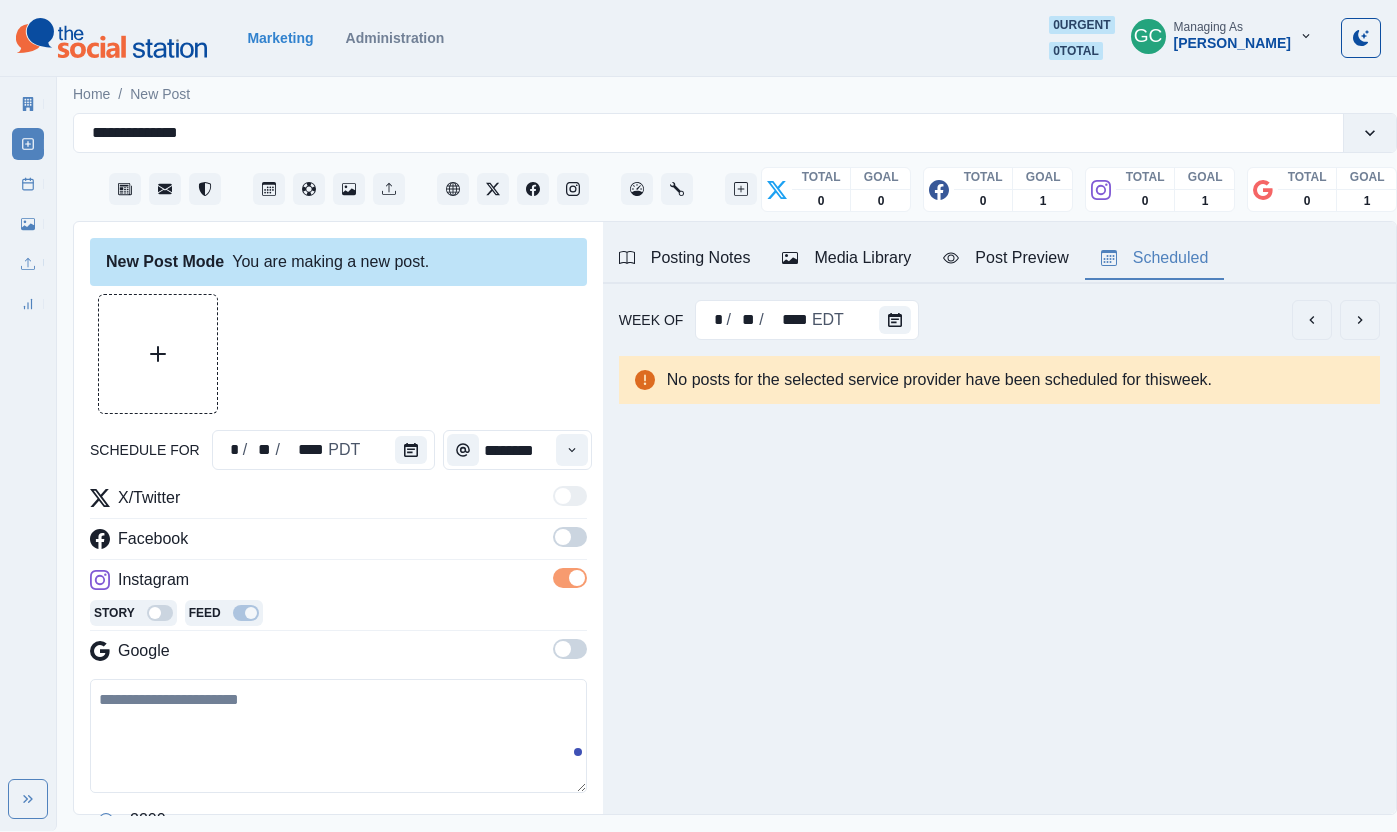 drag, startPoint x: 563, startPoint y: 534, endPoint x: 561, endPoint y: 641, distance: 107.01869 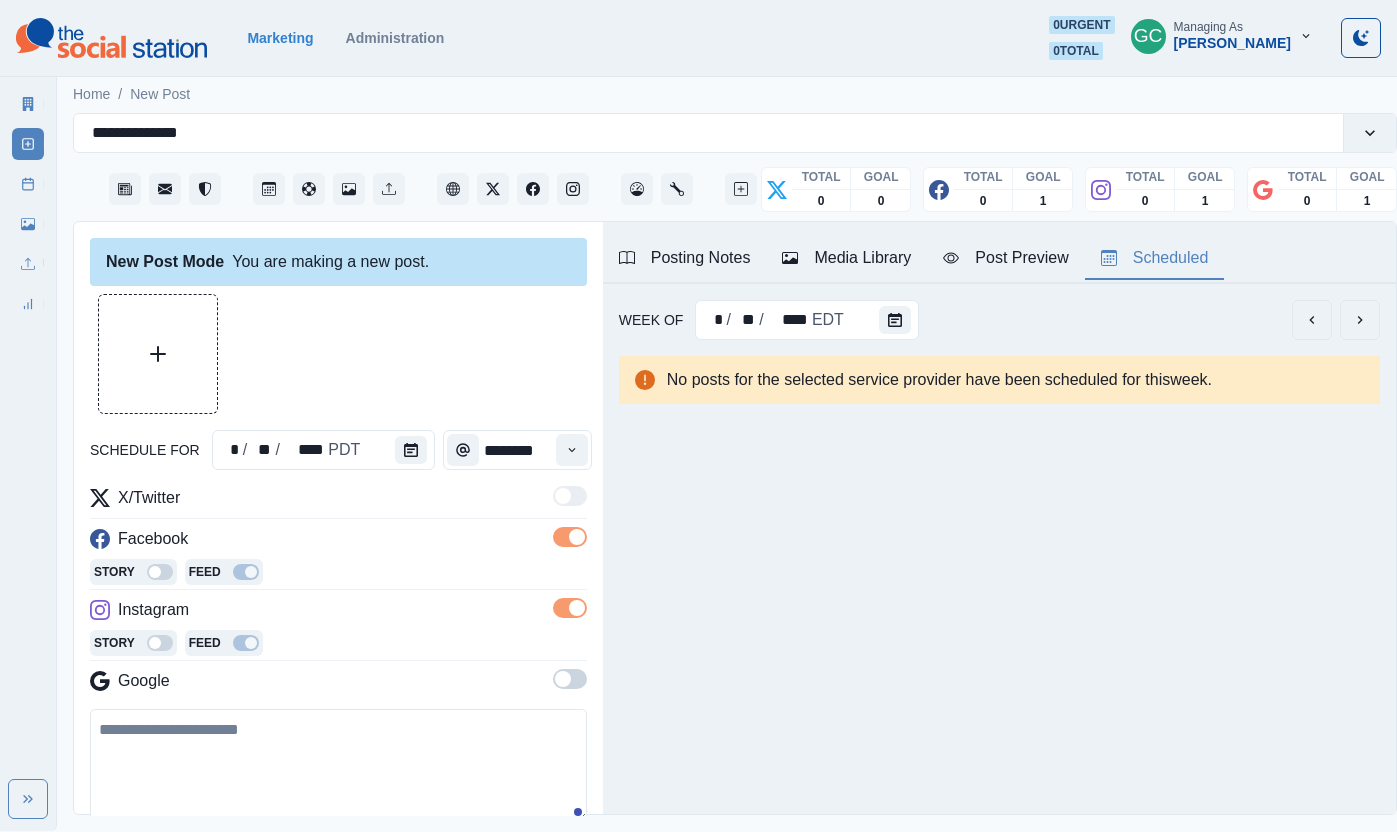 drag, startPoint x: 592, startPoint y: 681, endPoint x: 576, endPoint y: 678, distance: 16.27882 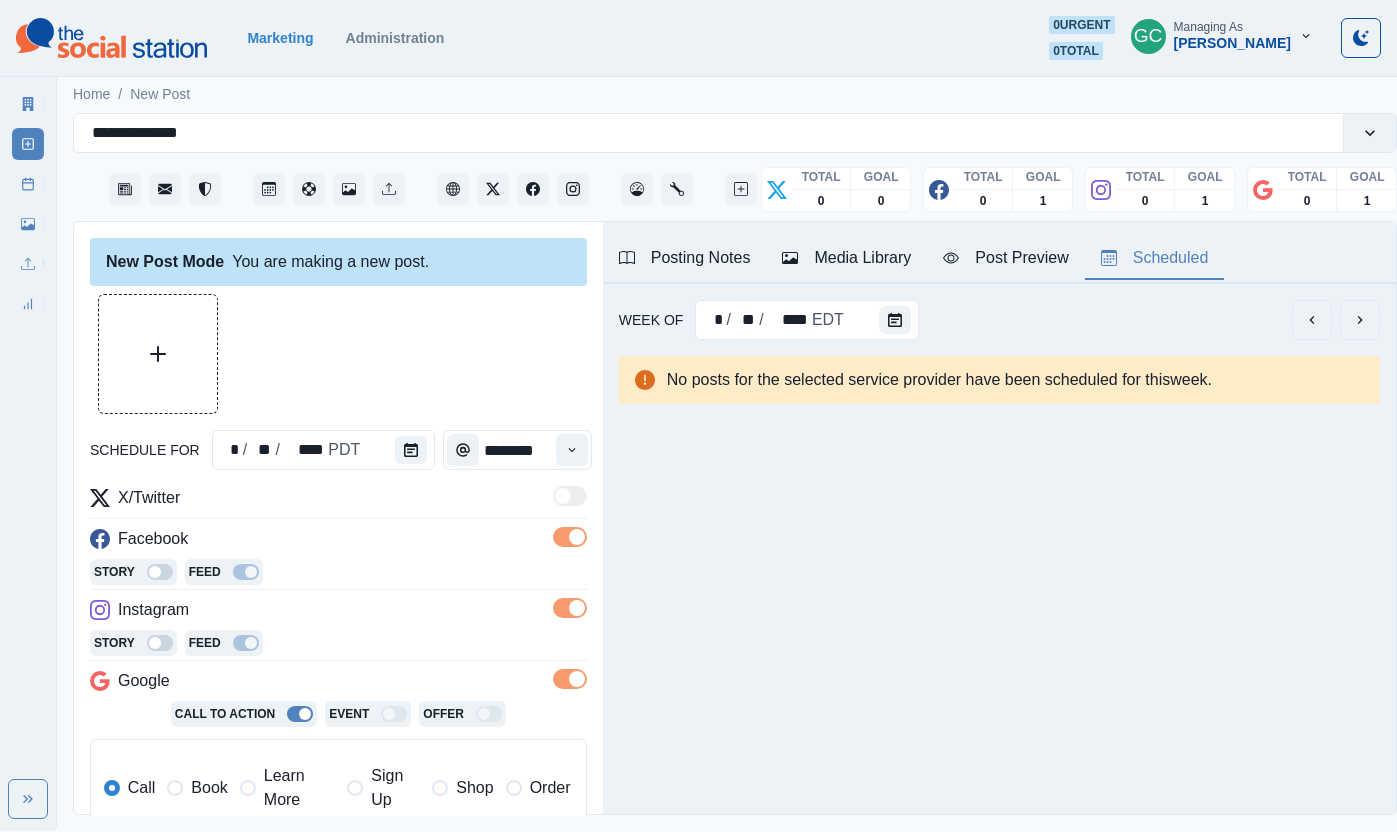drag, startPoint x: 315, startPoint y: 789, endPoint x: 282, endPoint y: 790, distance: 33.01515 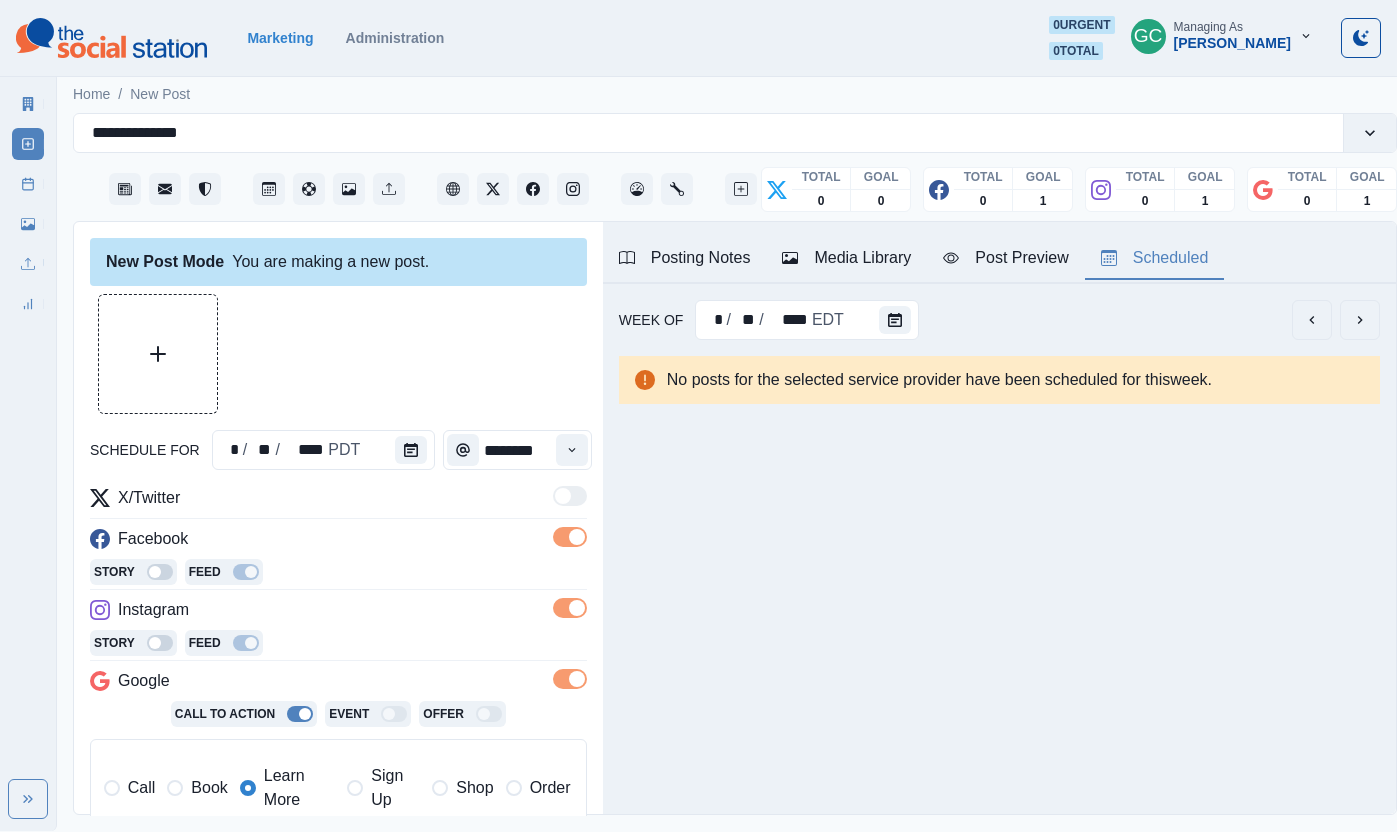 click on "**********" at bounding box center [338, 712] 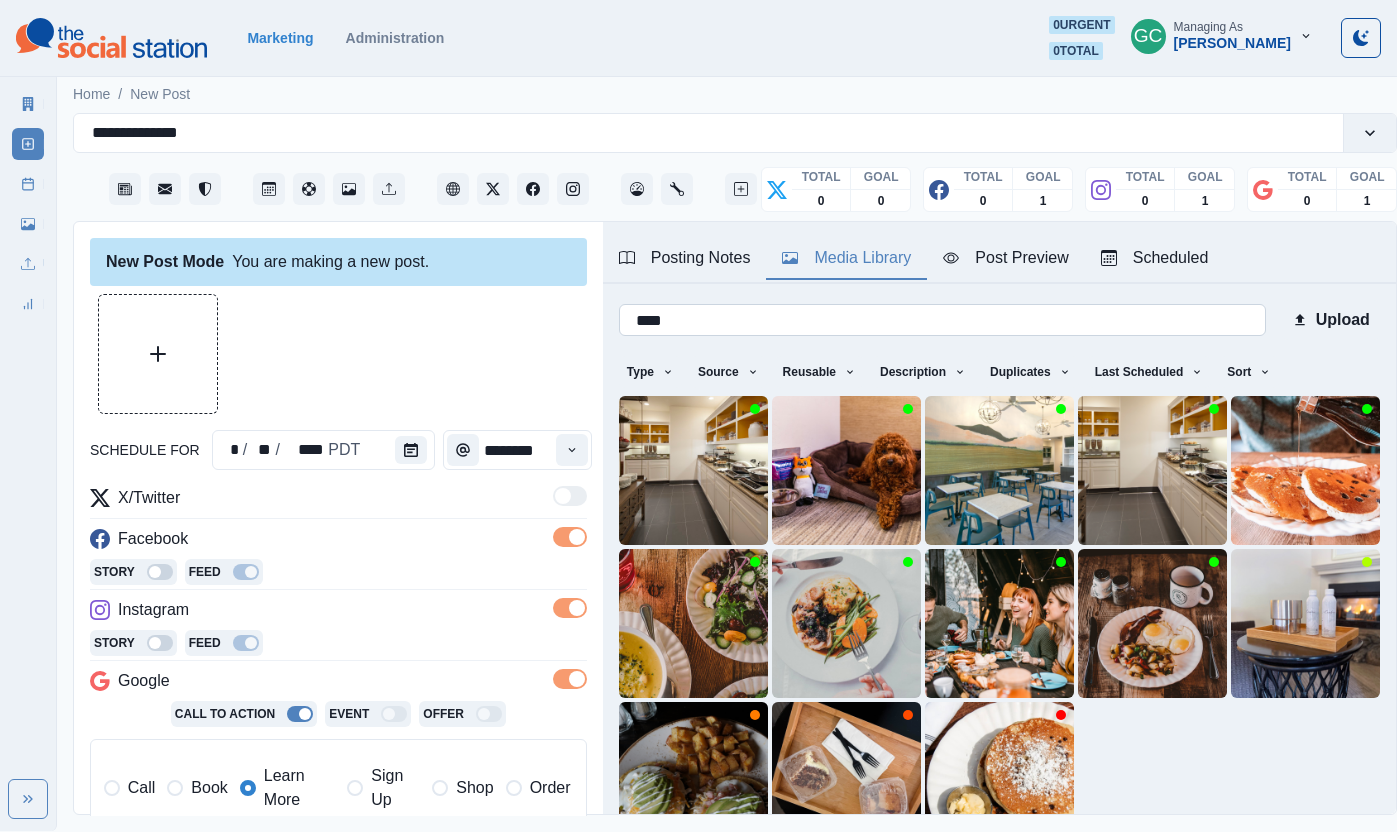 click on "****" at bounding box center (942, 320) 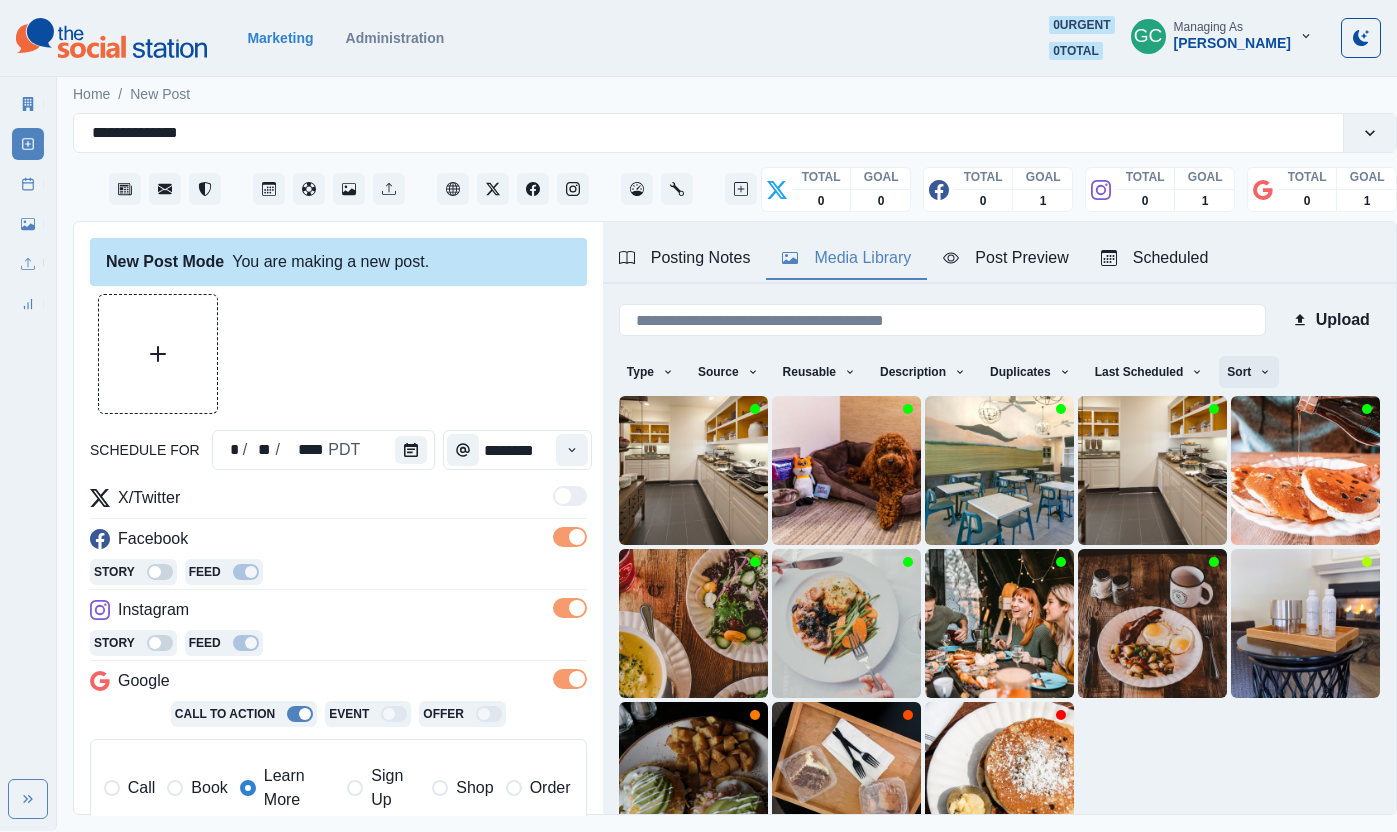 type 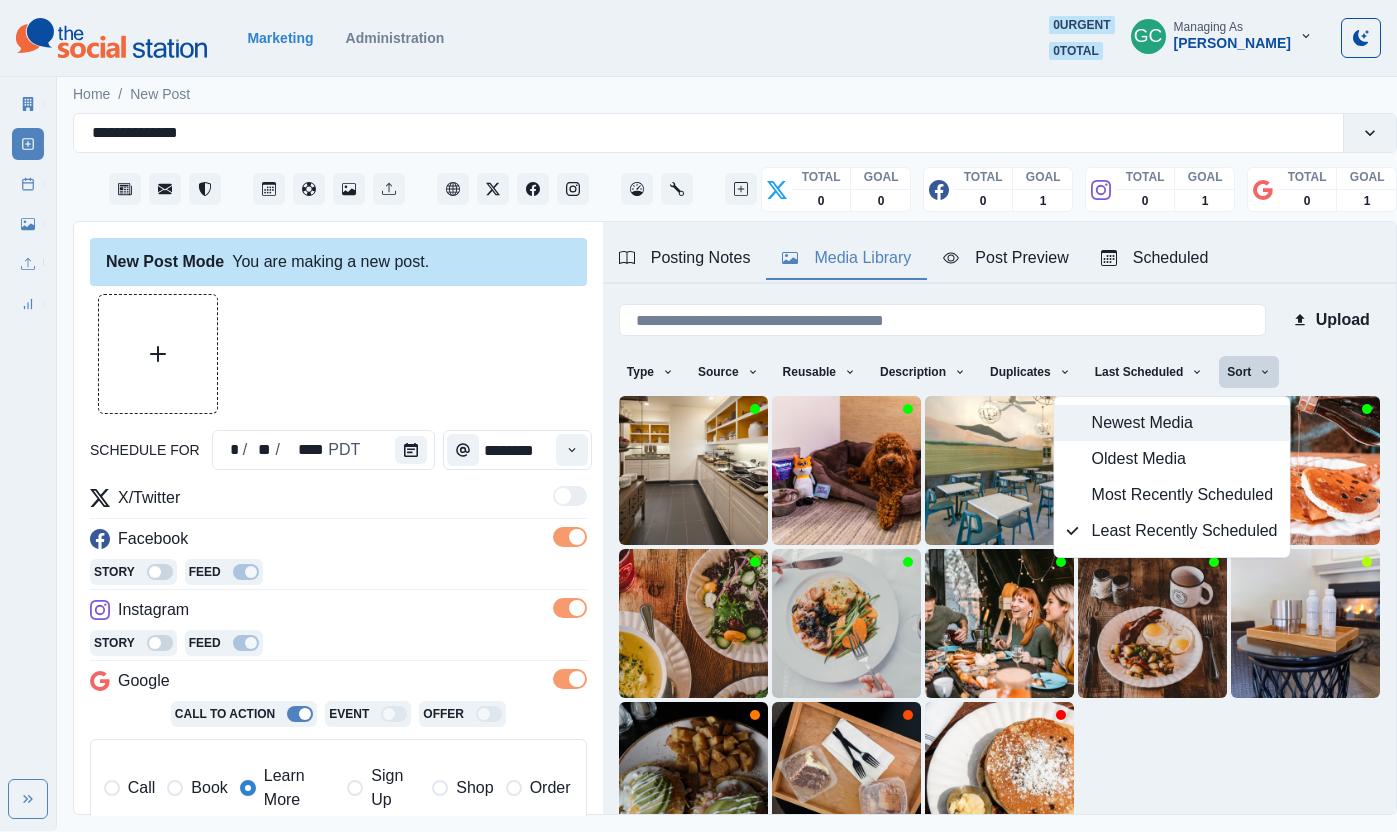 click on "Newest Media" at bounding box center [1172, 423] 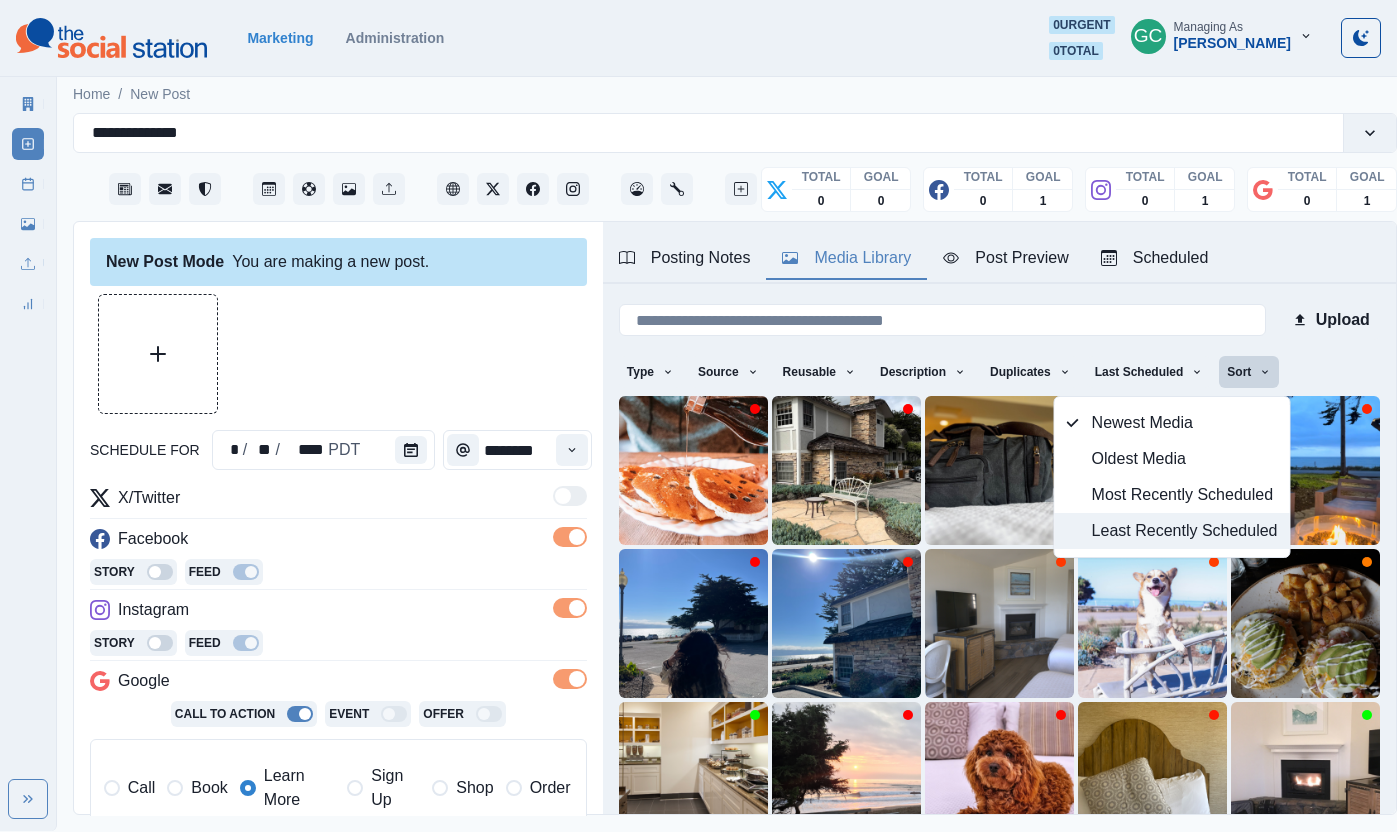 click on "Least Recently Scheduled" at bounding box center (1185, 531) 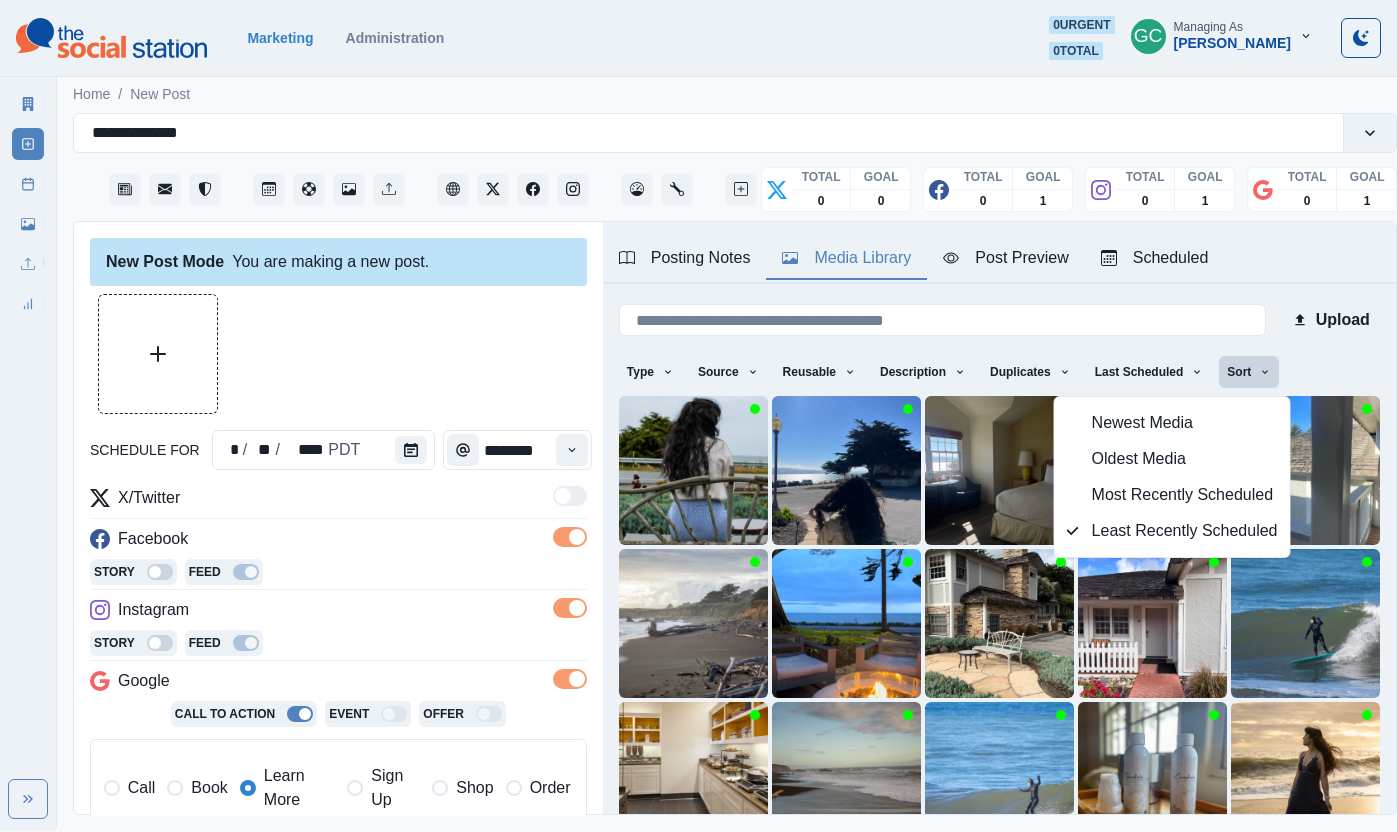click at bounding box center (338, 354) 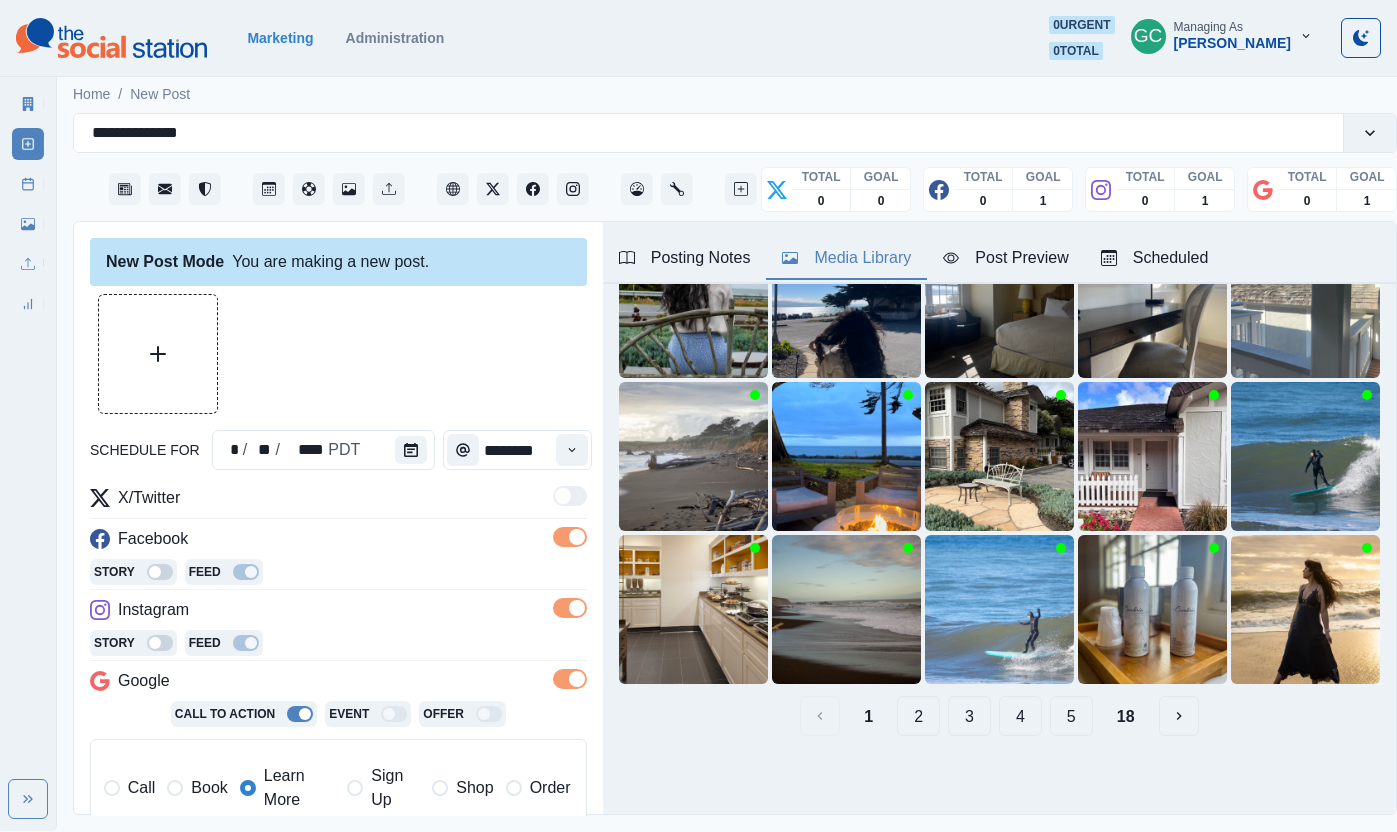 scroll, scrollTop: 129, scrollLeft: 0, axis: vertical 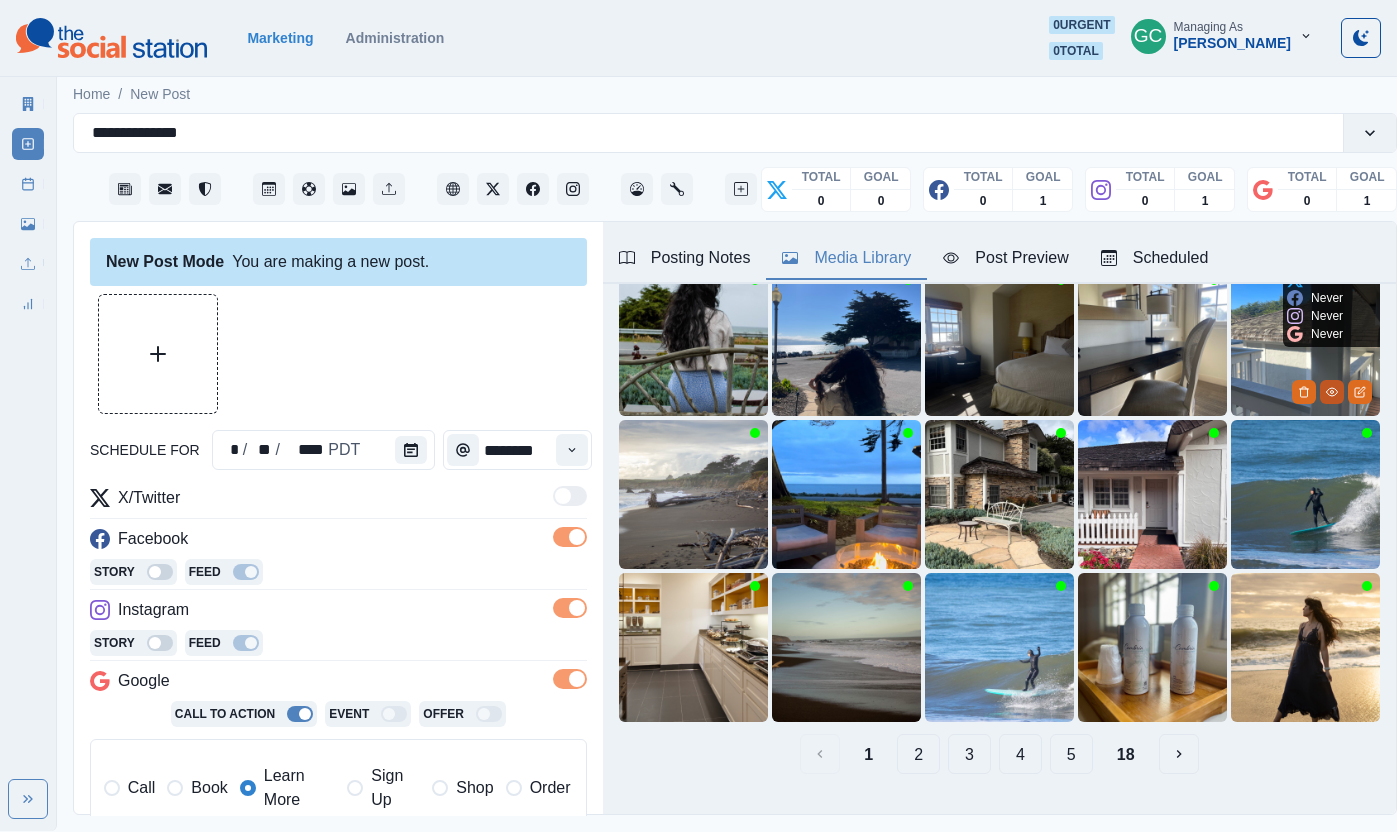 click 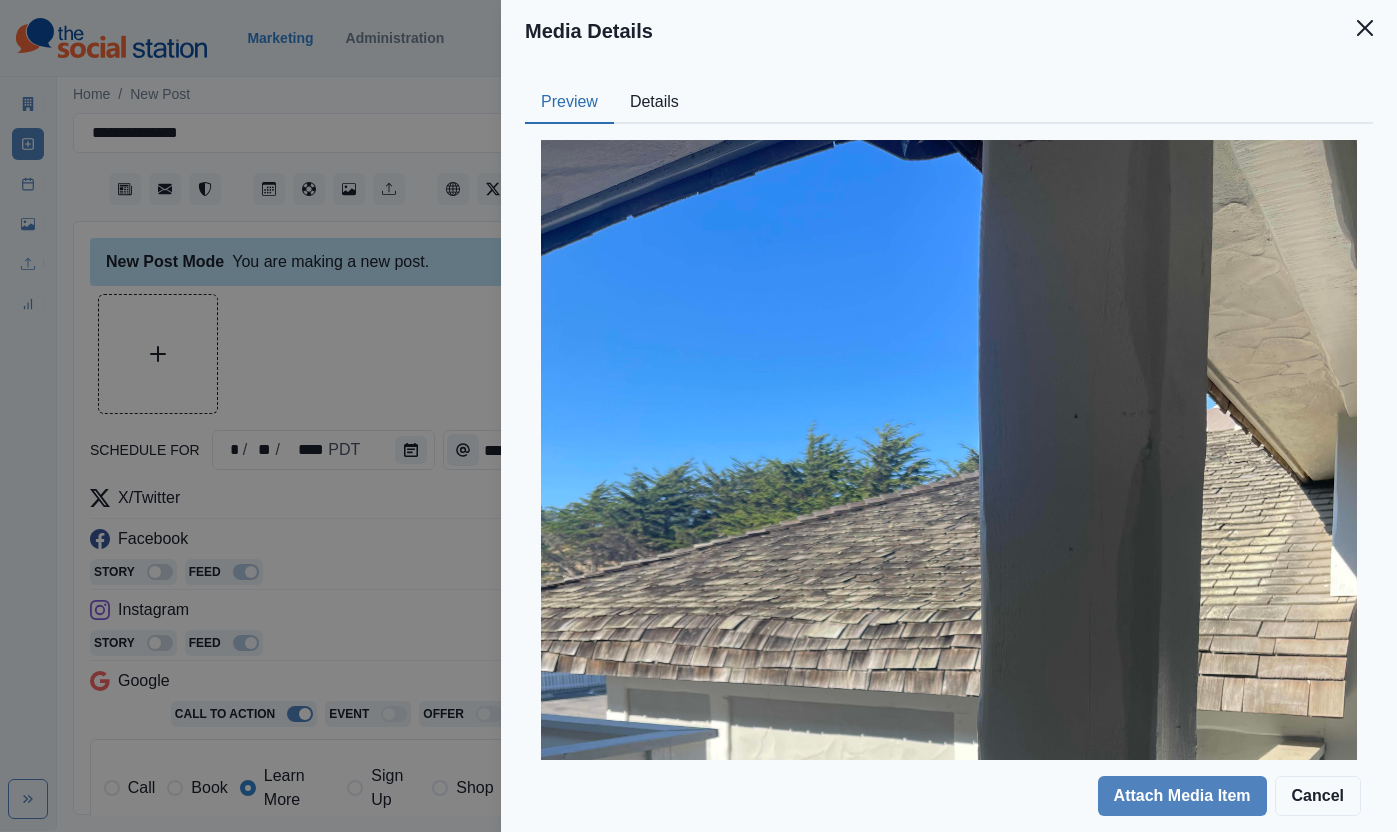 click on "Details" at bounding box center (654, 103) 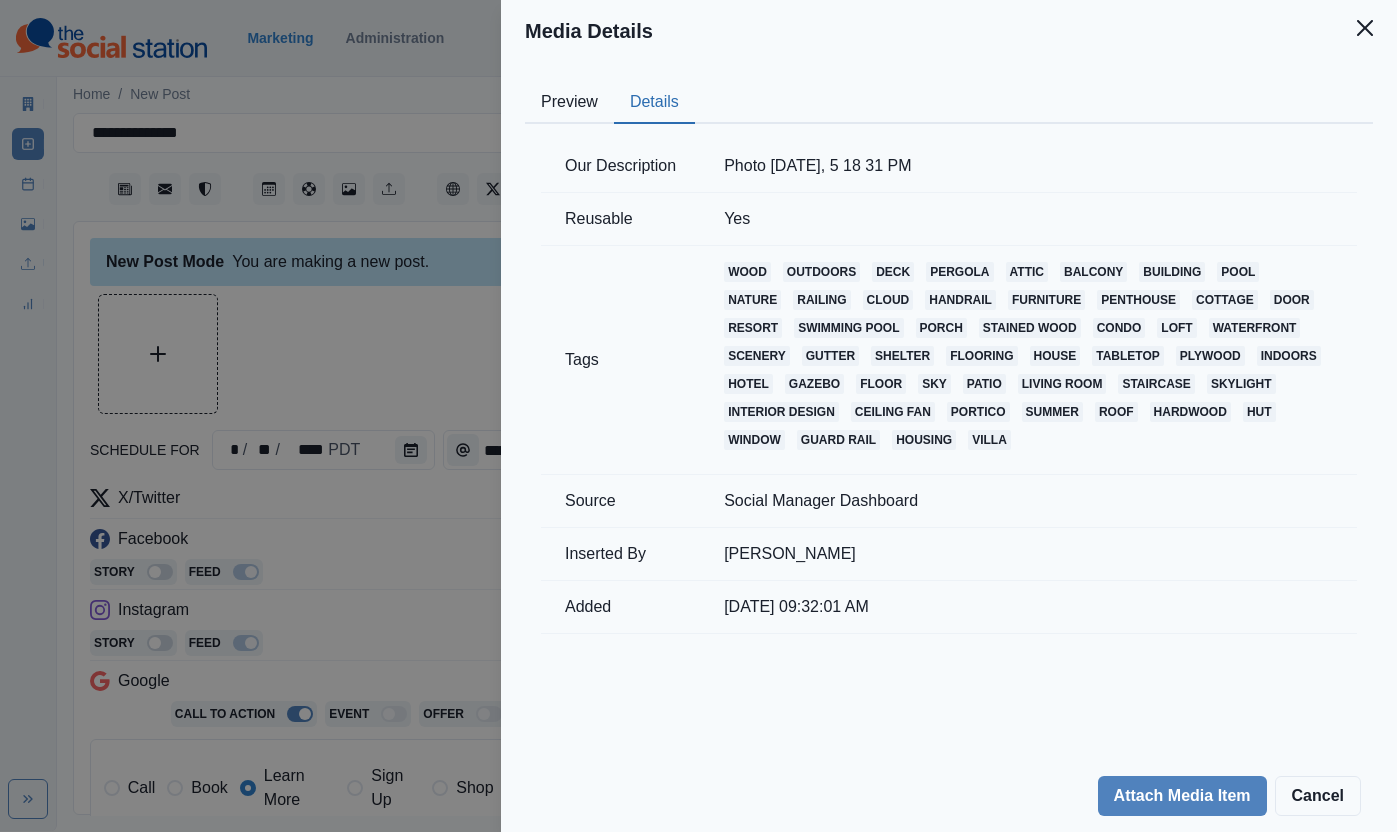 click on "Preview" at bounding box center [569, 103] 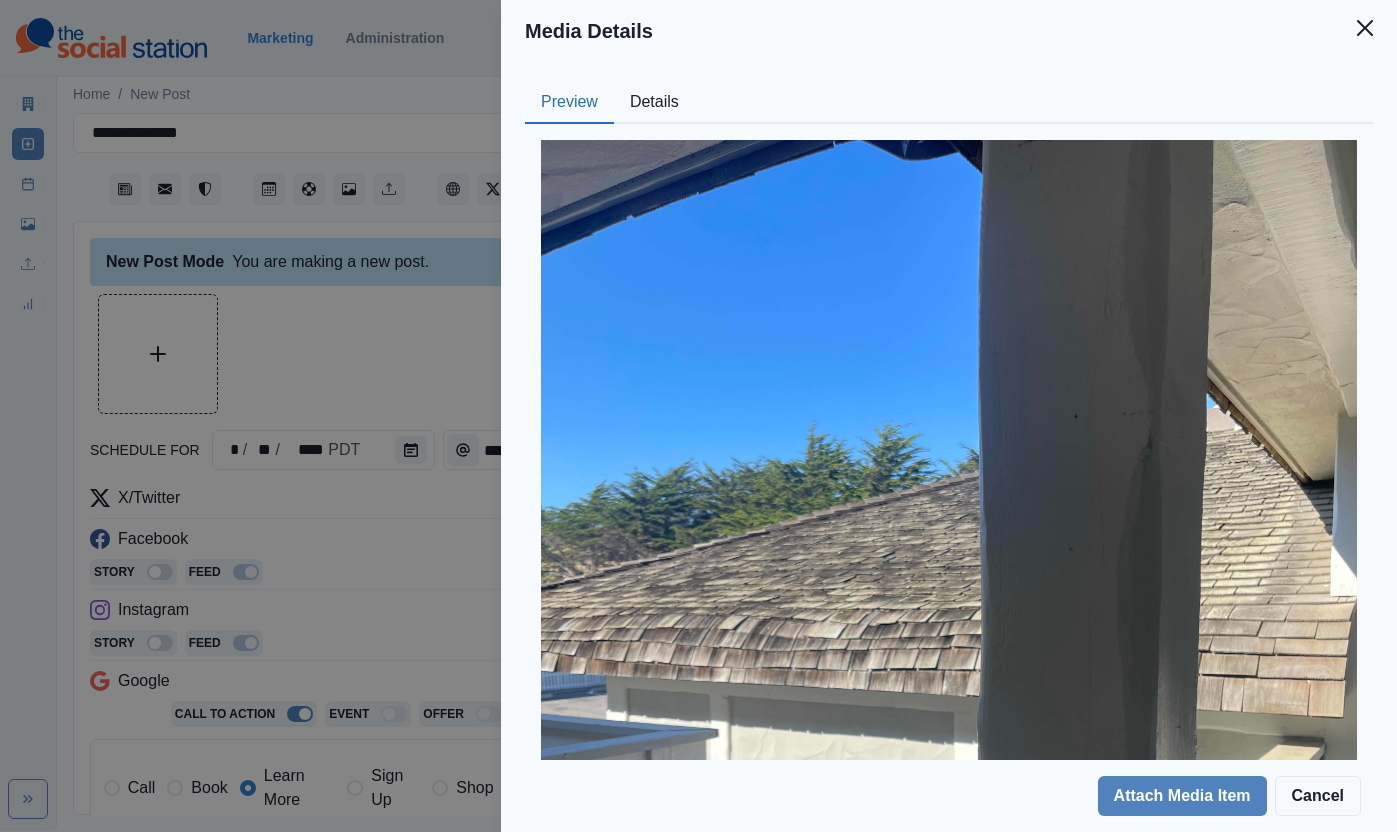 click on "Media Details Preview Details Our Description Photo Jul 06 2023, 5 18 31 PM Reusable Yes Tags wood outdoors deck pergola attic balcony building pool nature railing cloud handrail furniture penthouse cottage door resort swimming pool porch stained wood condo loft waterfront scenery gutter shelter flooring house tabletop plywood indoors hotel gazebo floor sky patio living room staircase skylight interior design ceiling fan portico summer roof hardwood hut window guard rail housing villa Source Social Manager Dashboard Inserted By Sara Haas Added 02/28/2024, 09:32:01 AM Attach Media Item Cancel" at bounding box center [698, 416] 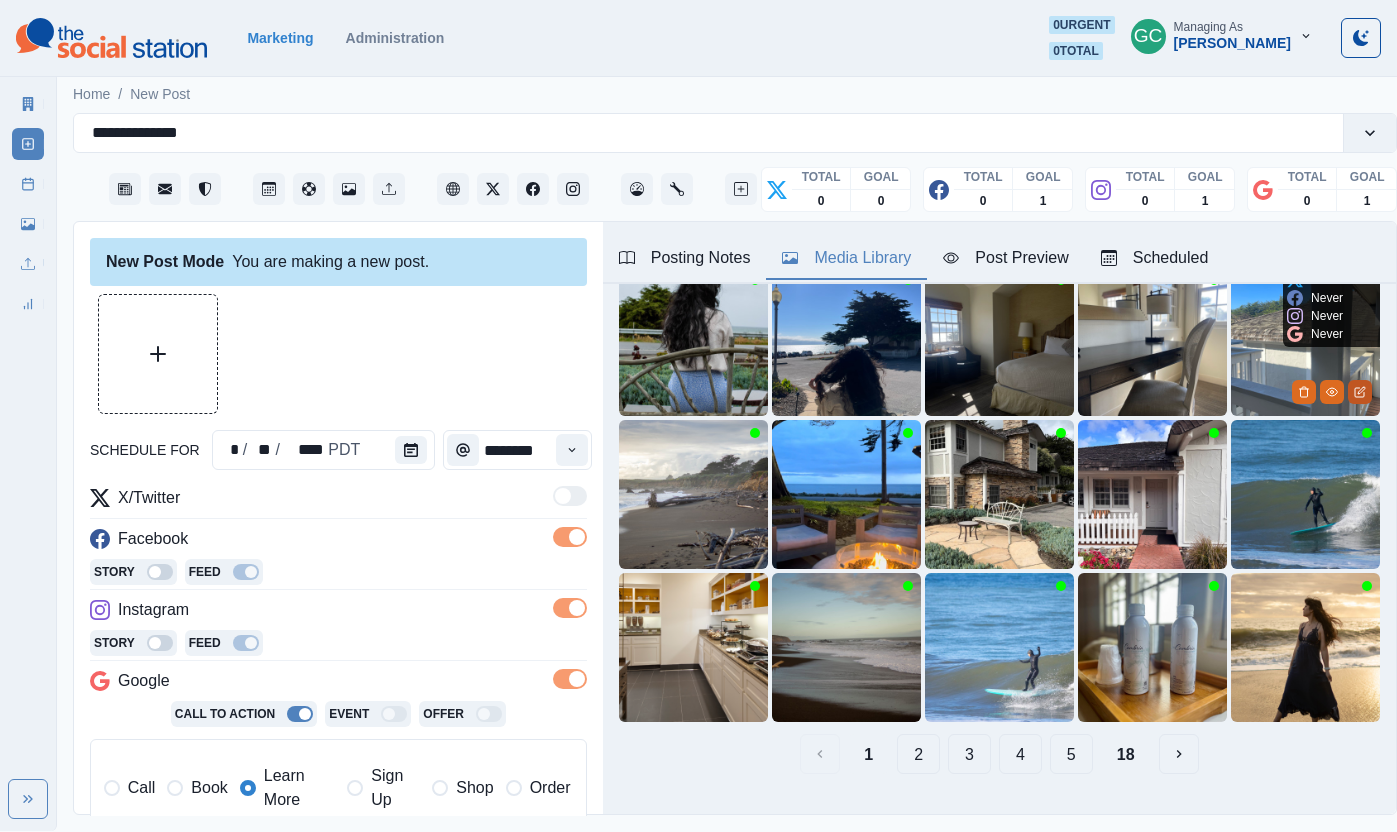 click 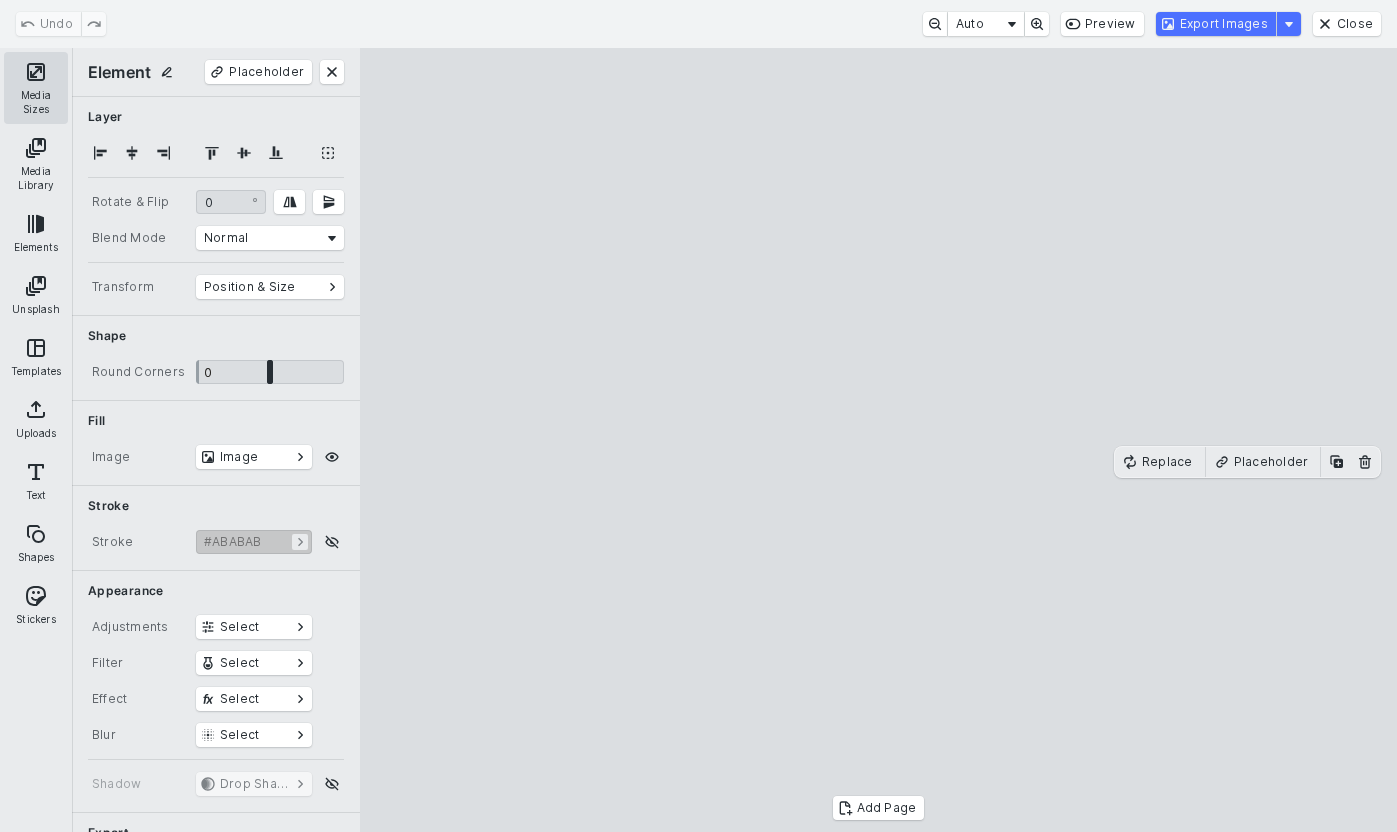 click on "Media Sizes" at bounding box center (36, 88) 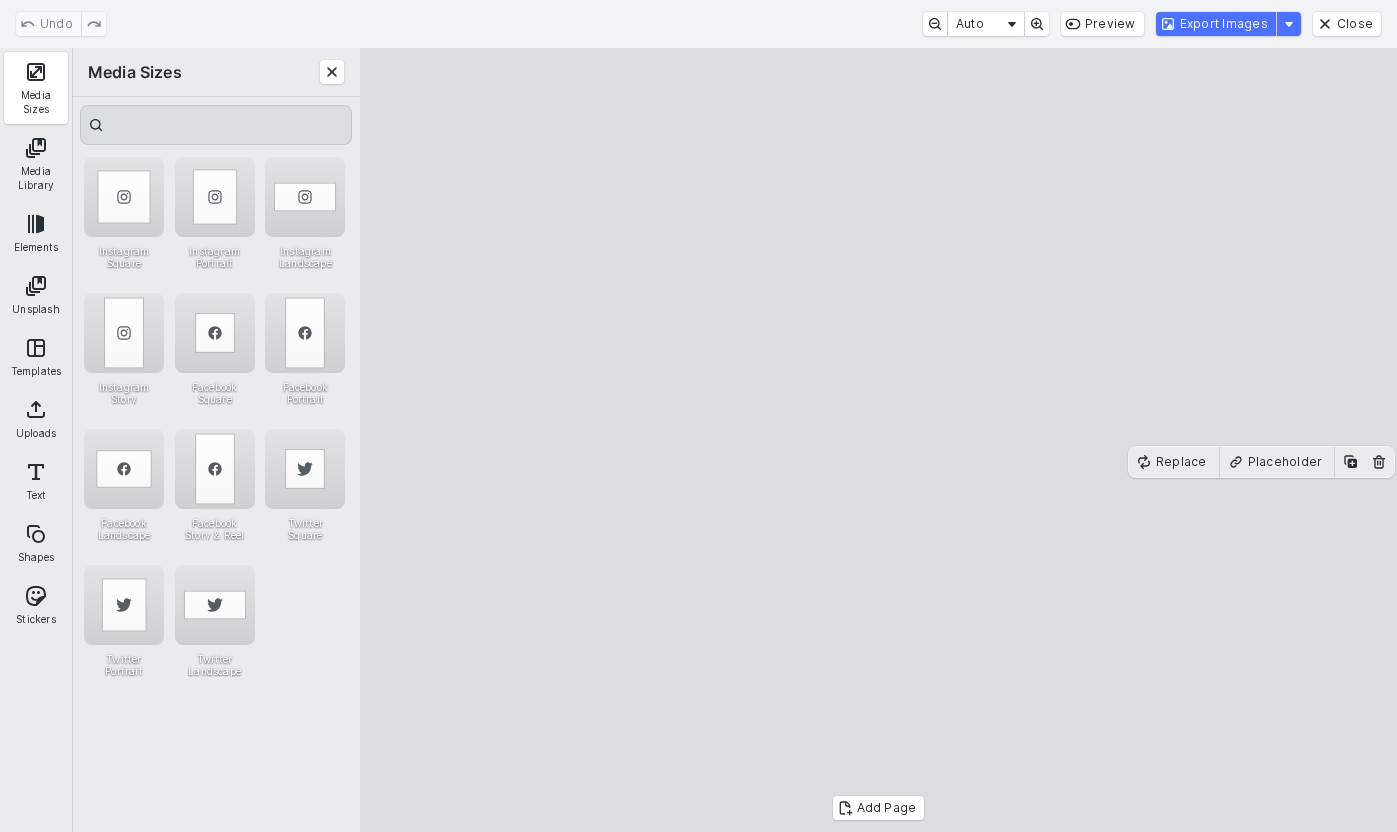 click on "Export Images" at bounding box center [1216, 24] 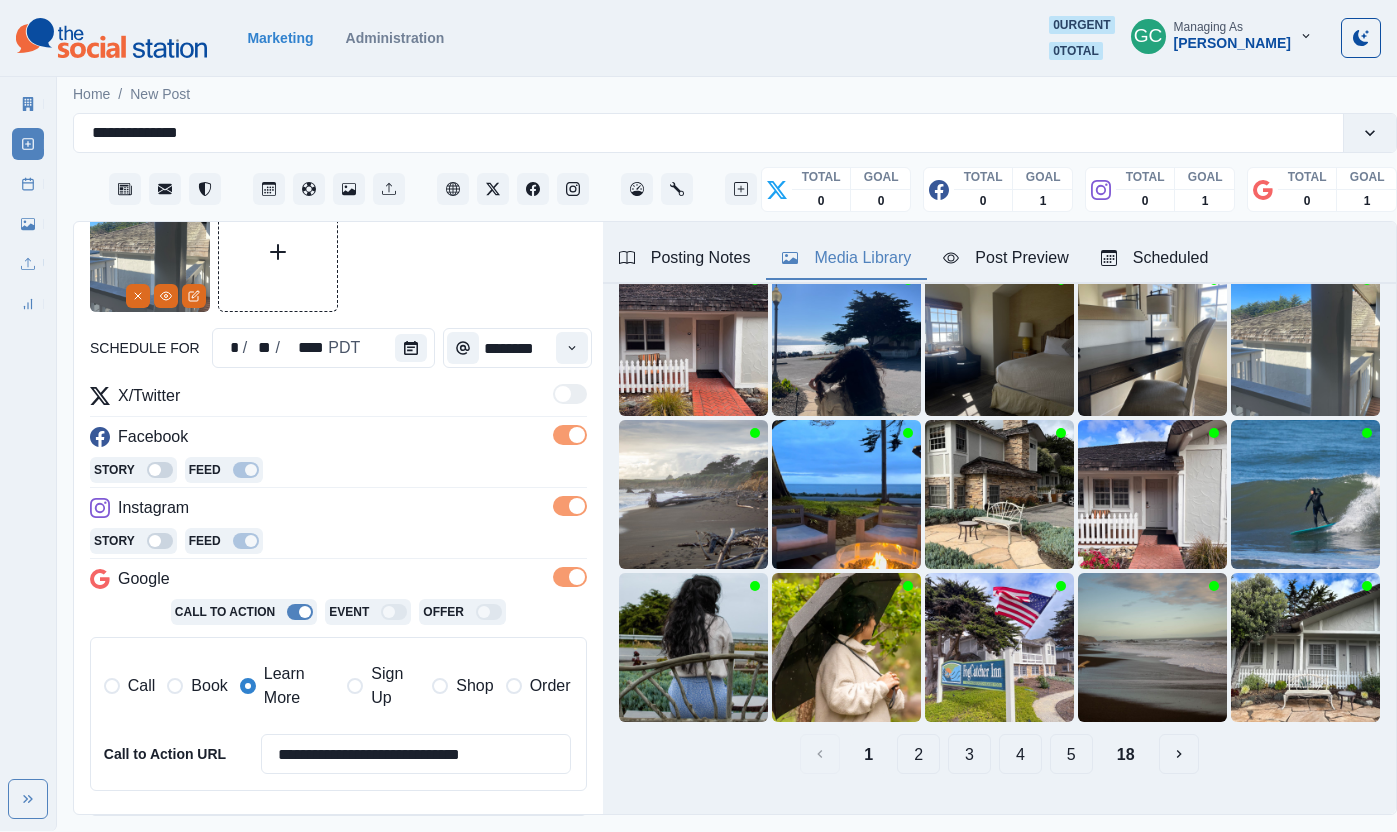 scroll, scrollTop: 303, scrollLeft: 0, axis: vertical 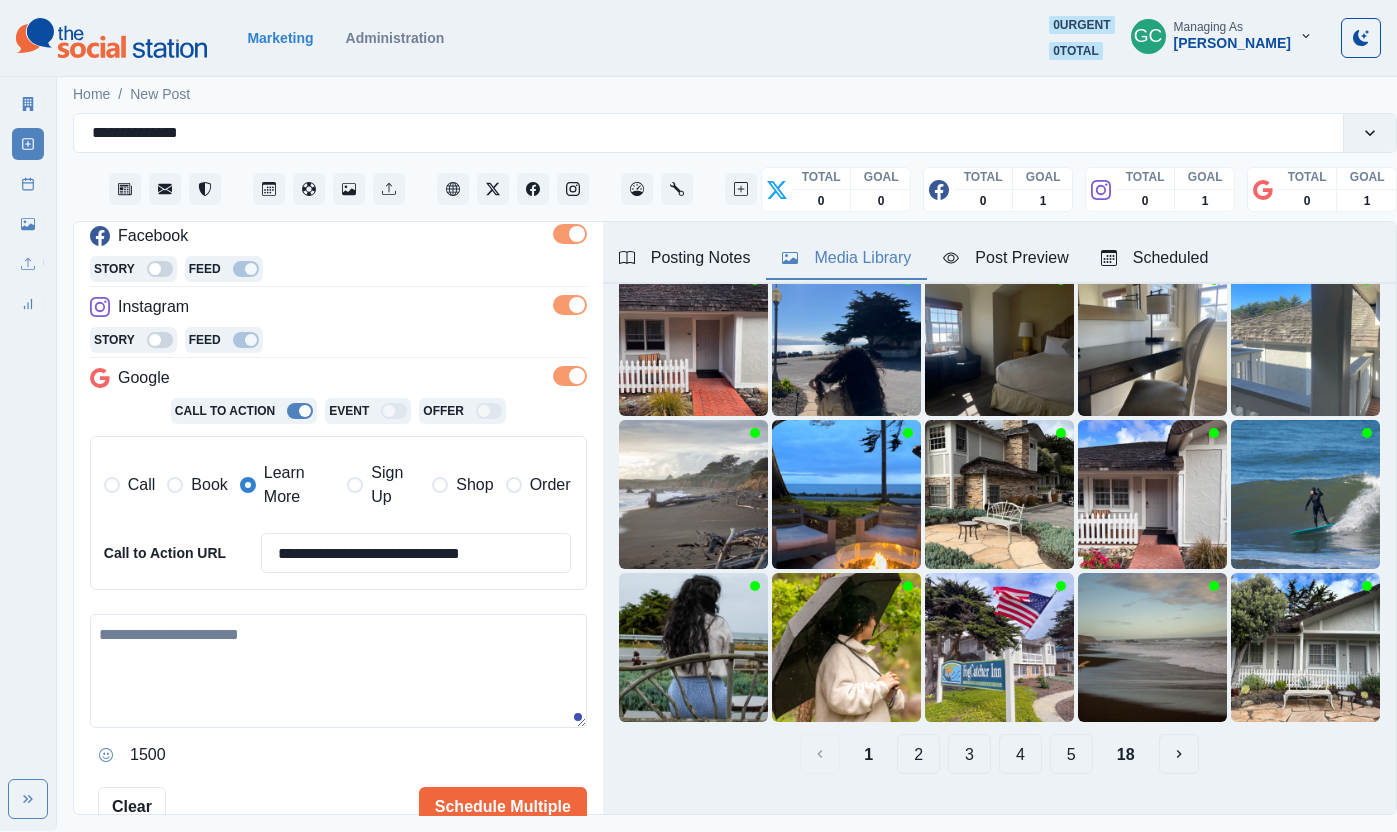click at bounding box center [338, 671] 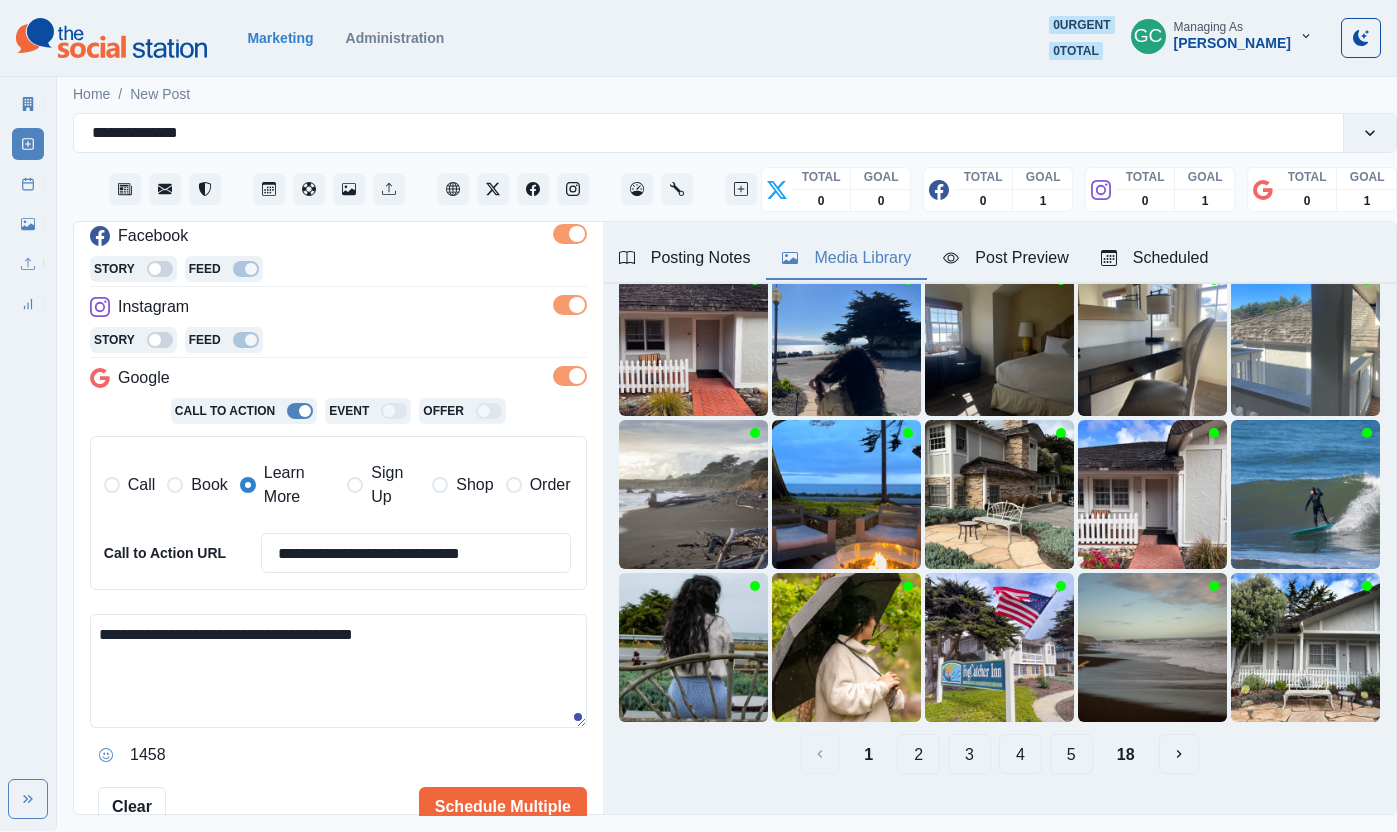 paste on "****" 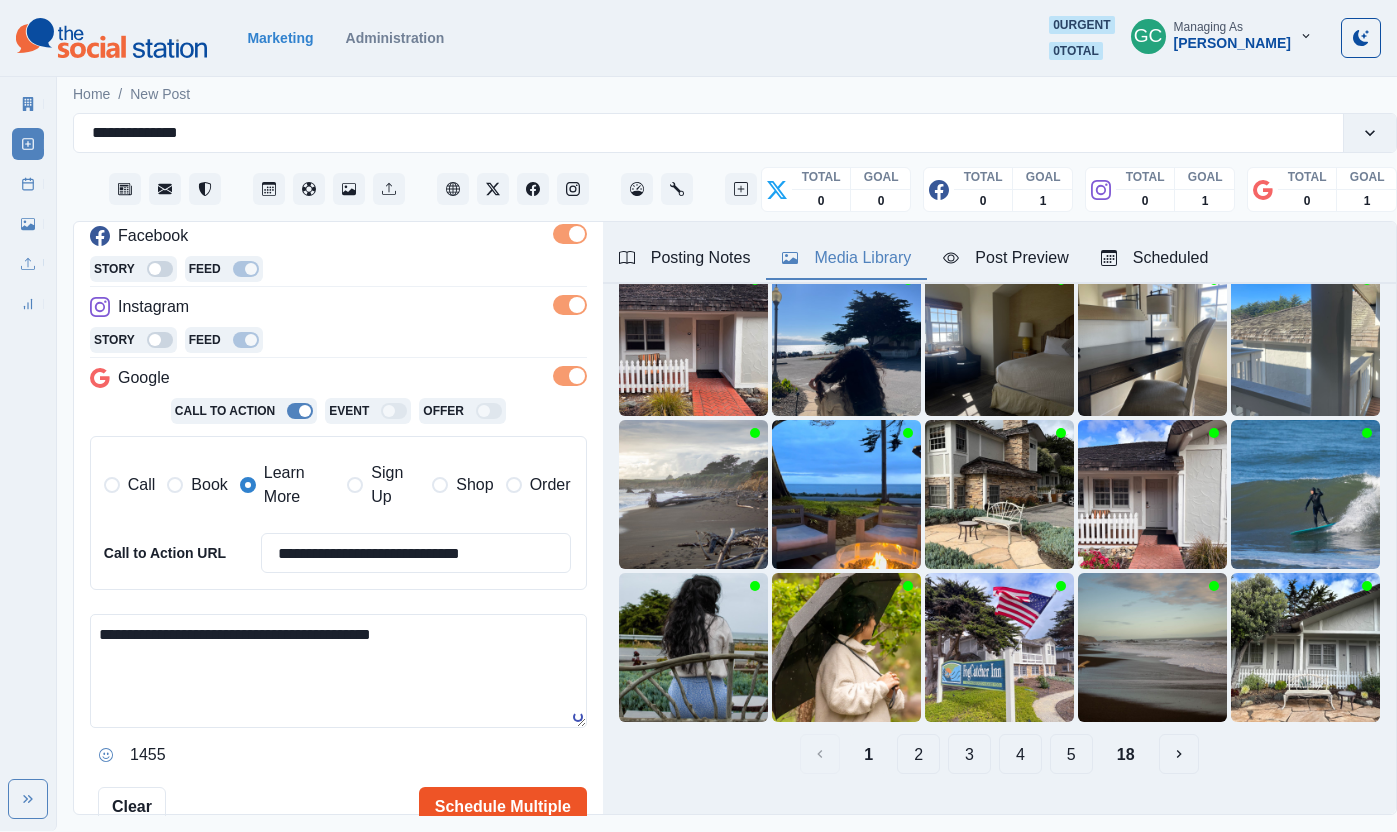 type on "**********" 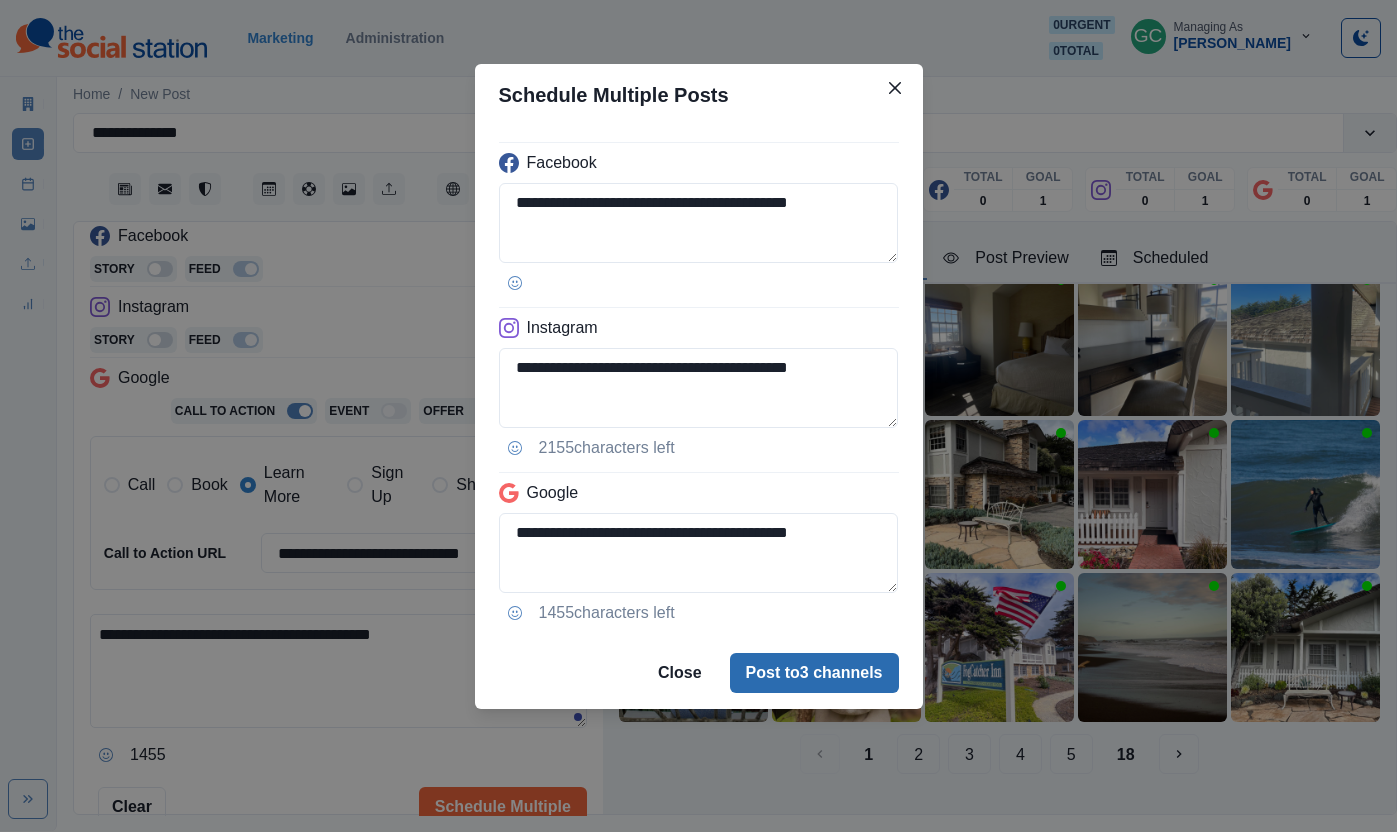 click on "Post to  3   channels" at bounding box center (814, 673) 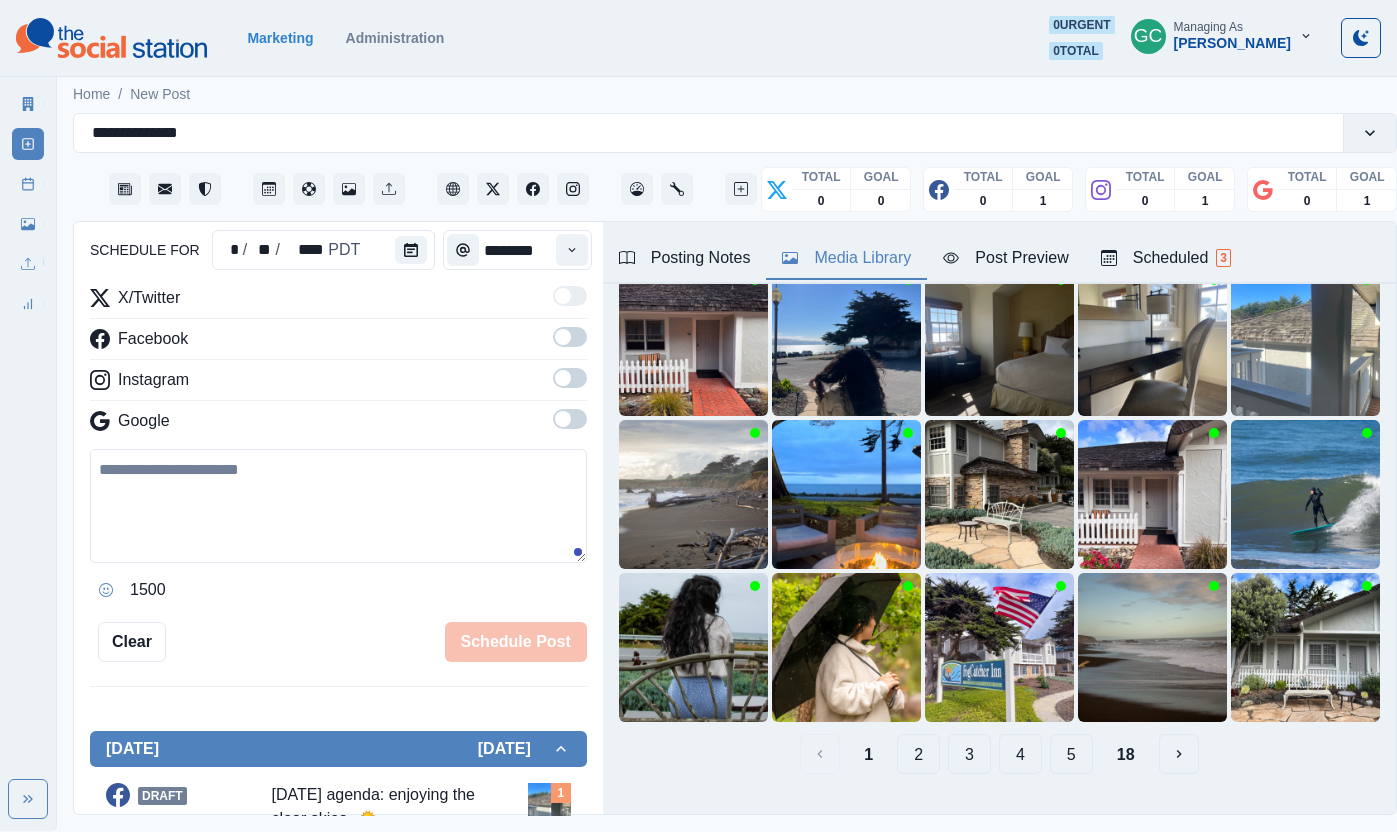 scroll, scrollTop: 0, scrollLeft: 0, axis: both 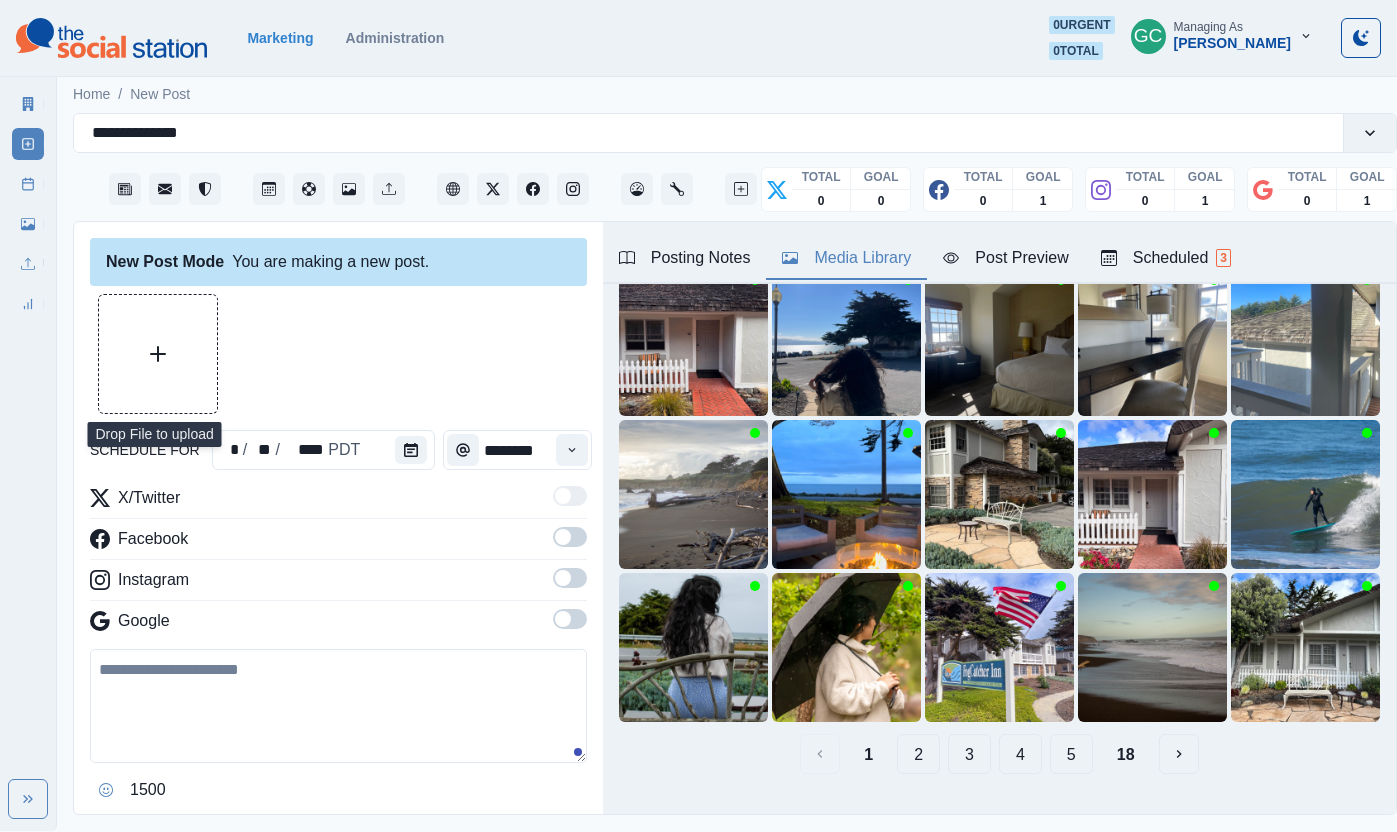 click at bounding box center [158, 354] 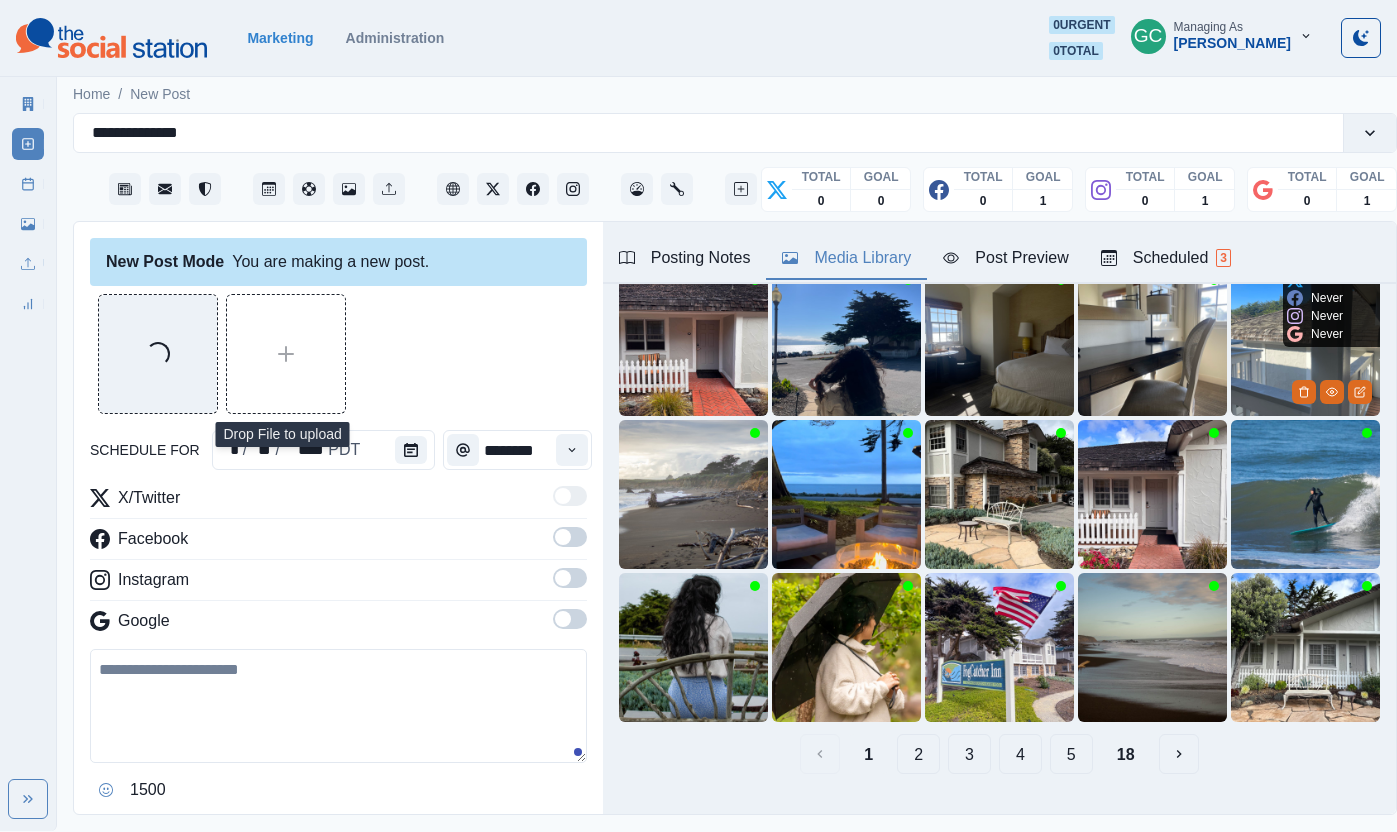 scroll, scrollTop: 0, scrollLeft: 0, axis: both 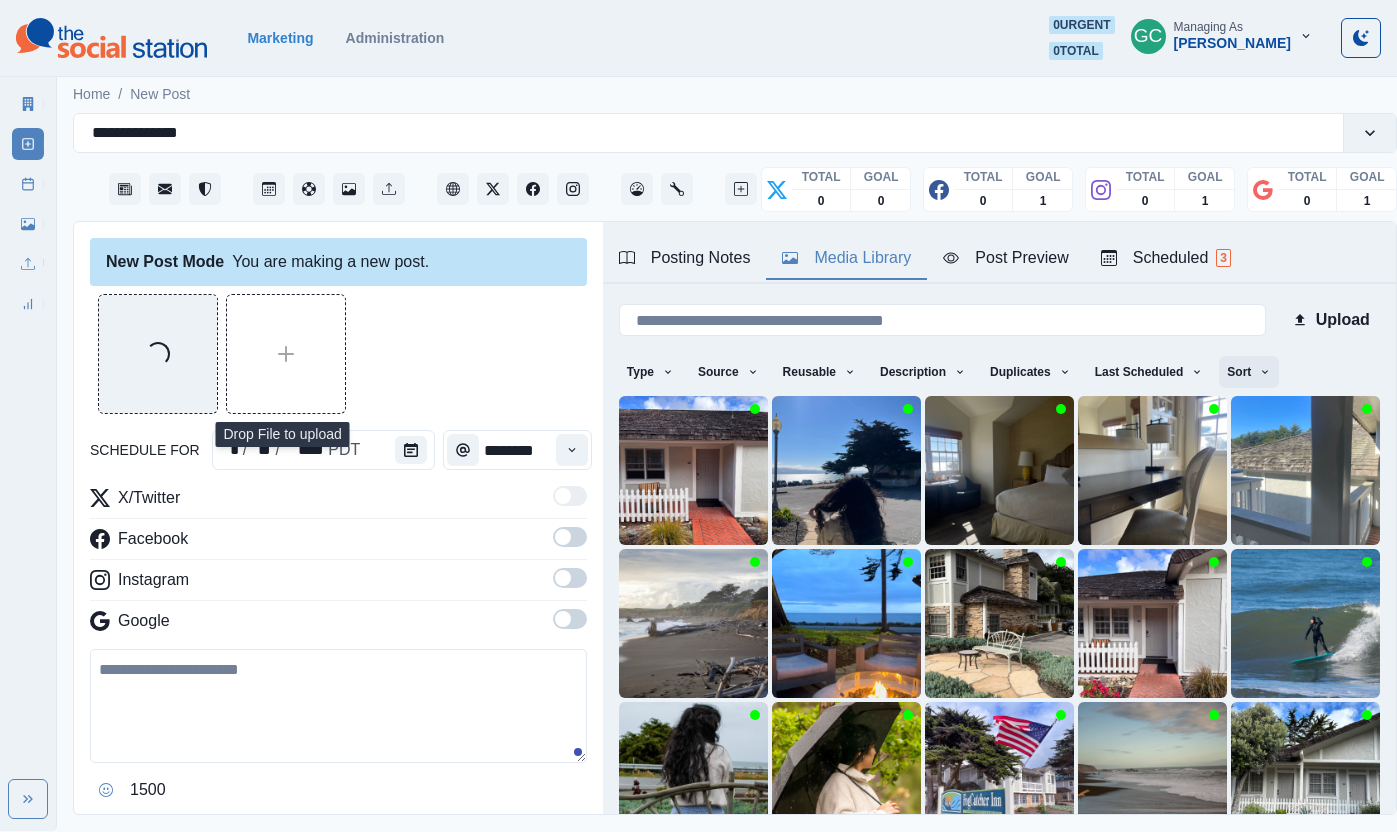 click 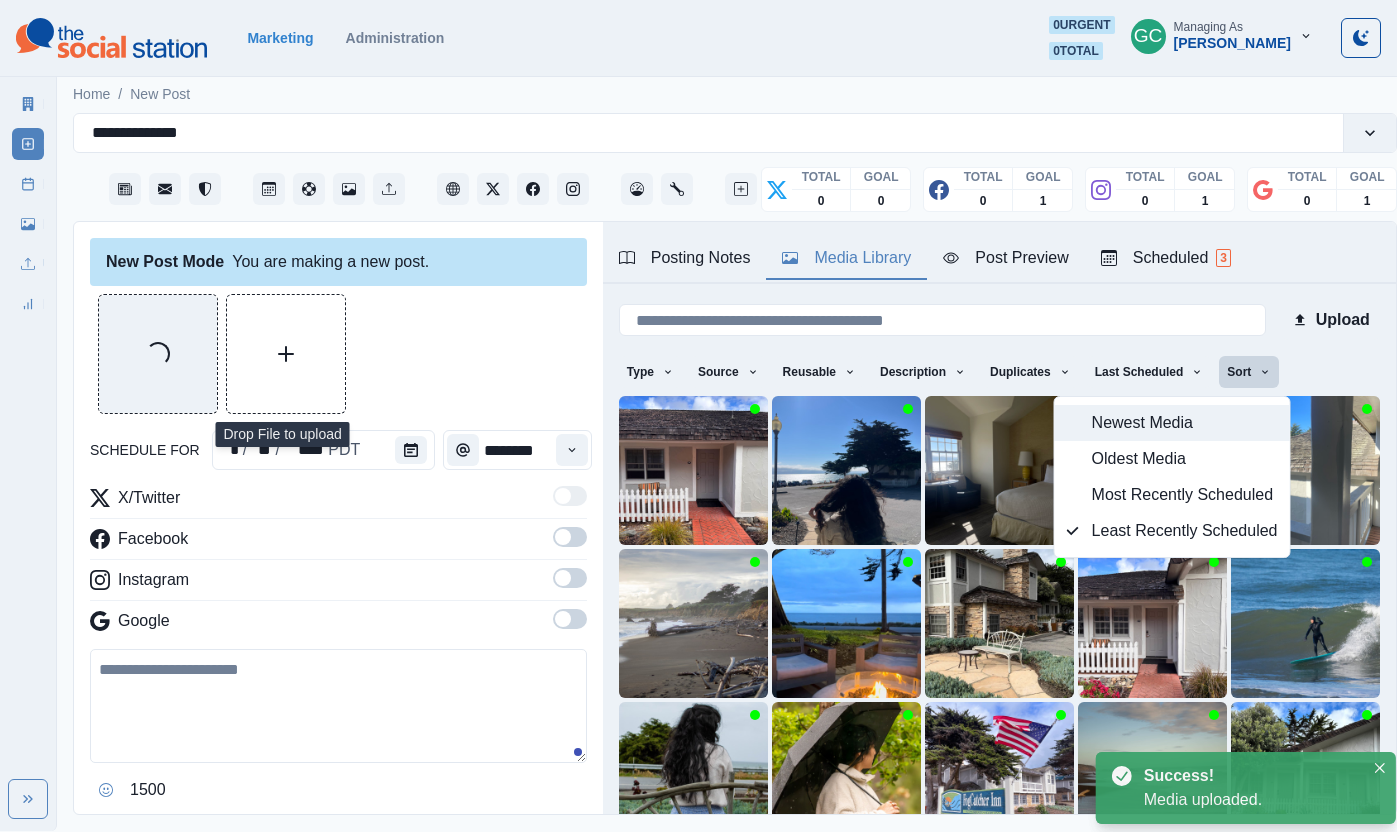 click on "Newest Media" at bounding box center (1185, 423) 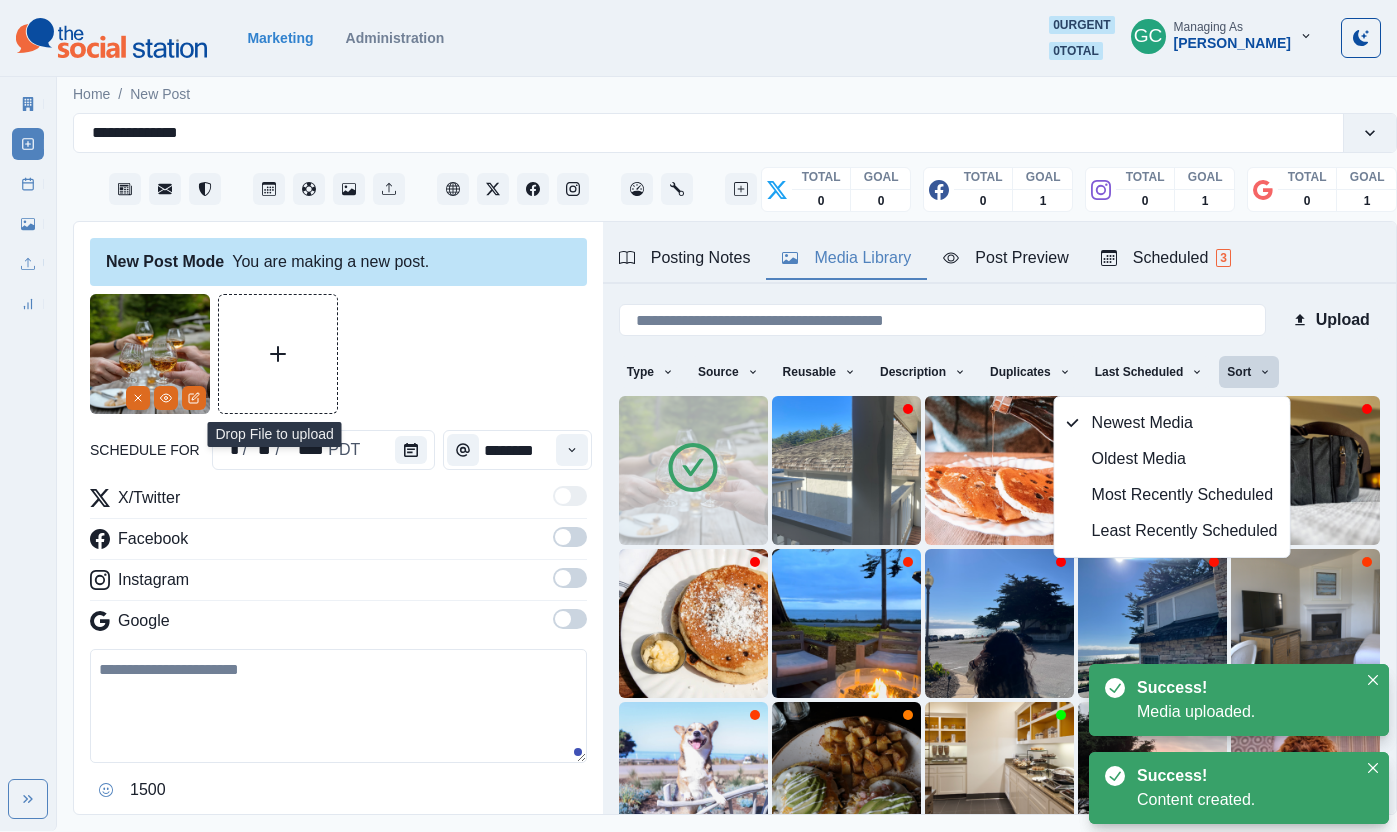 click at bounding box center [693, 470] 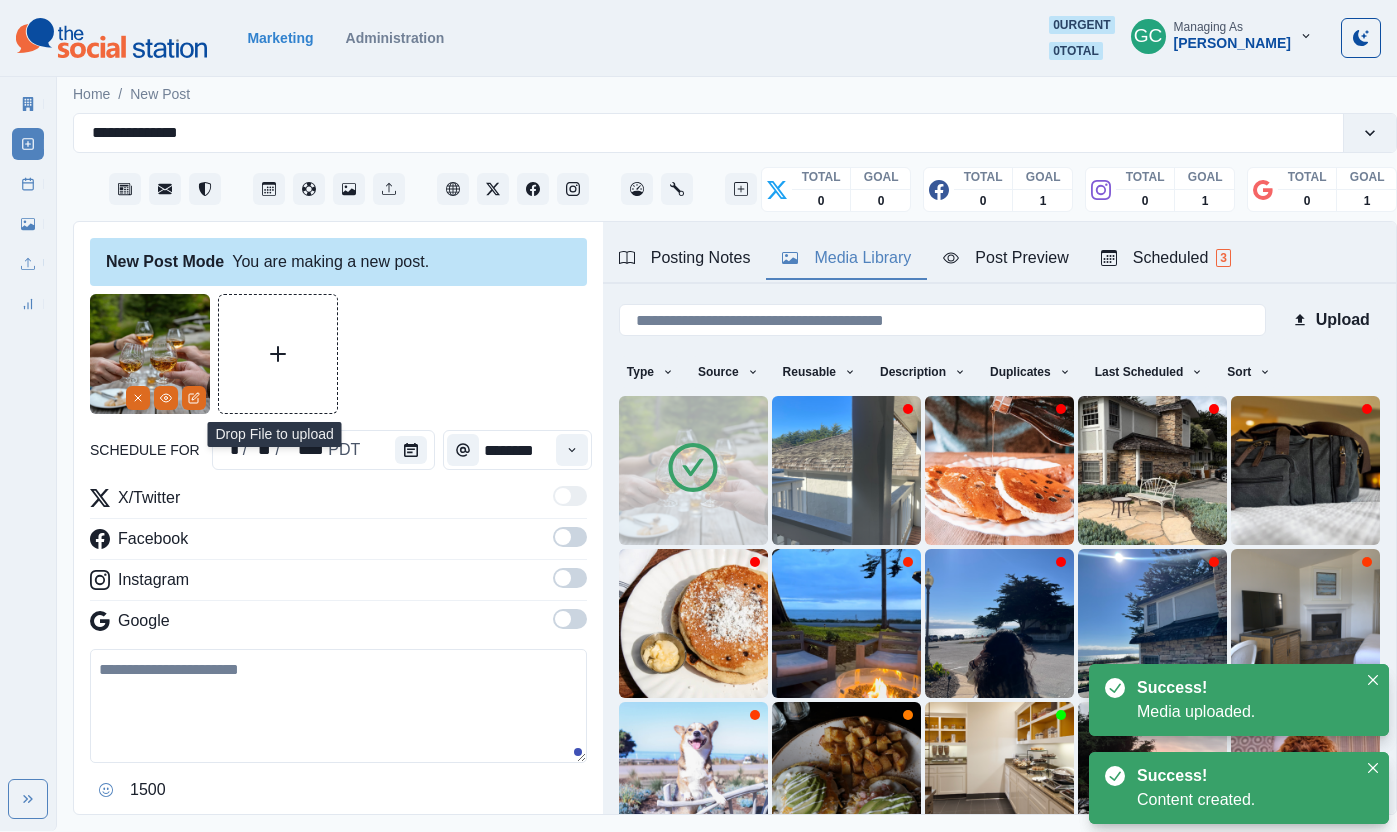 click at bounding box center (693, 470) 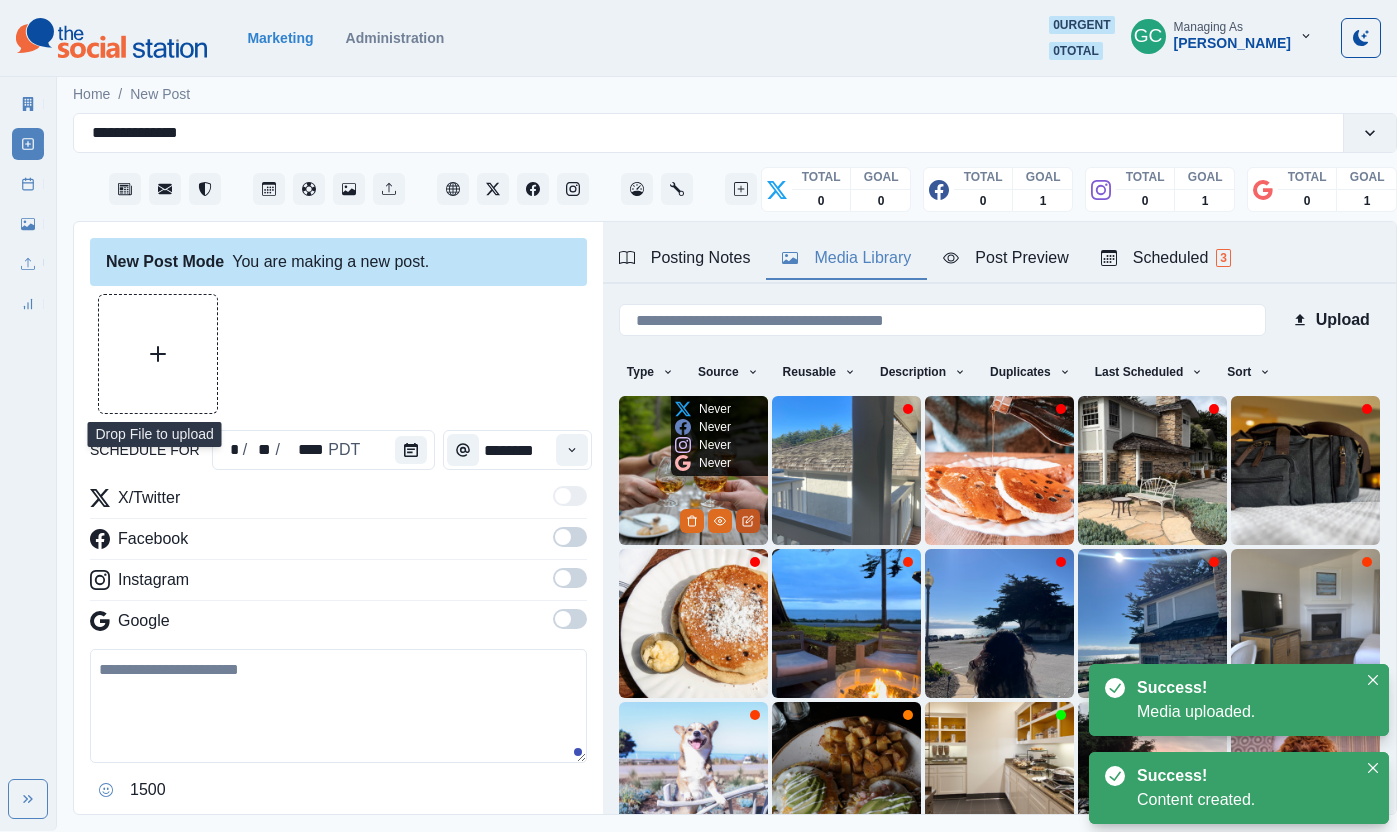 click 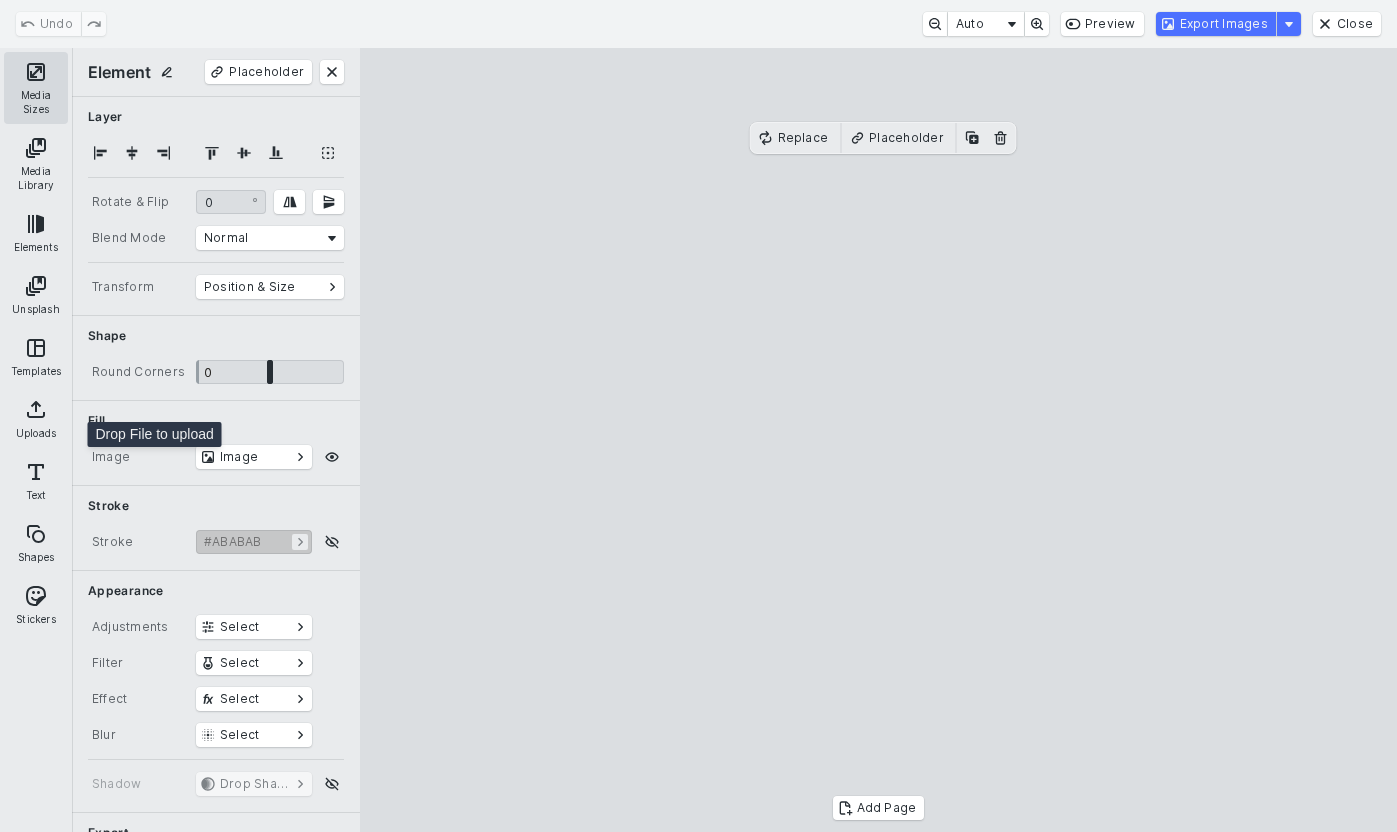 click on "Media Sizes" at bounding box center (36, 88) 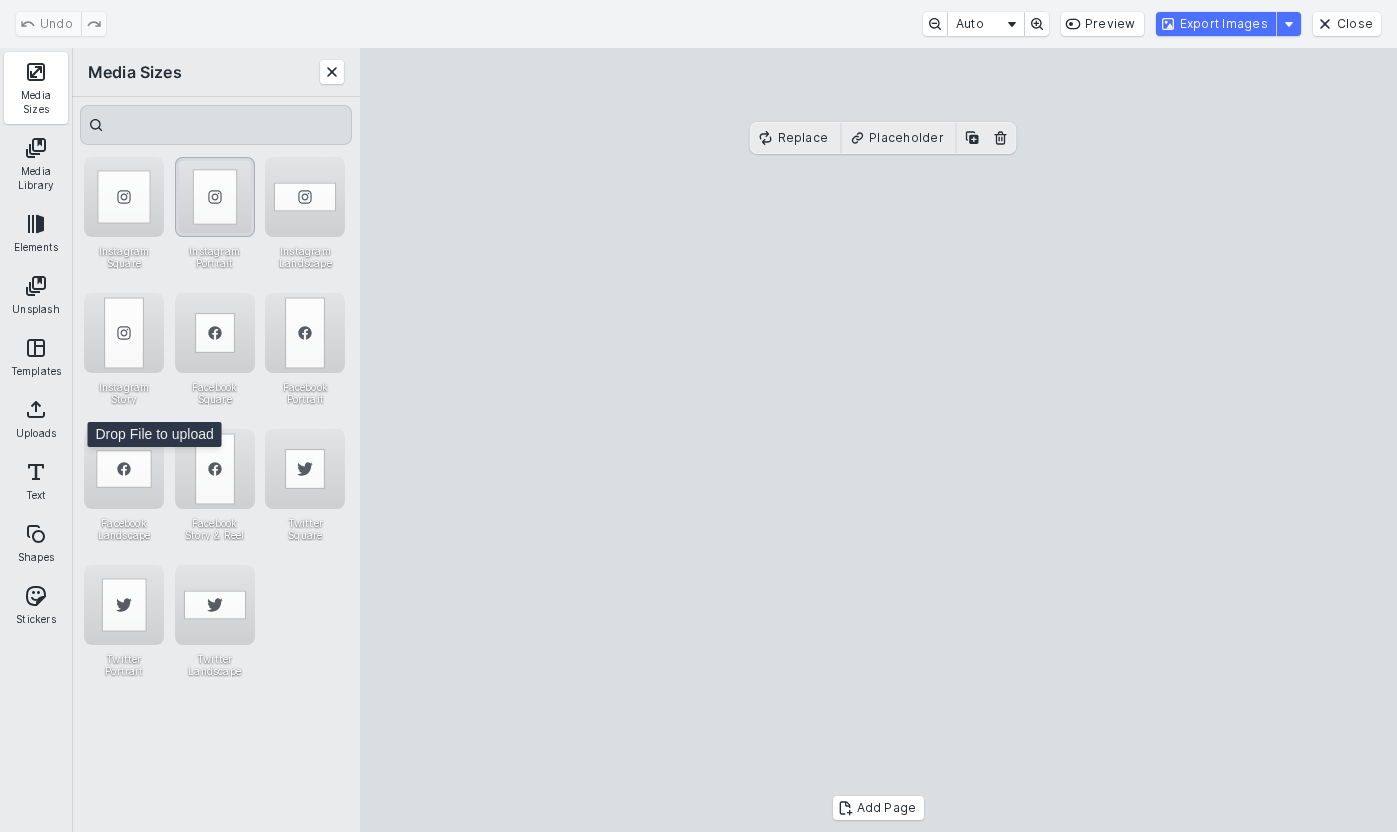 click at bounding box center (215, 197) 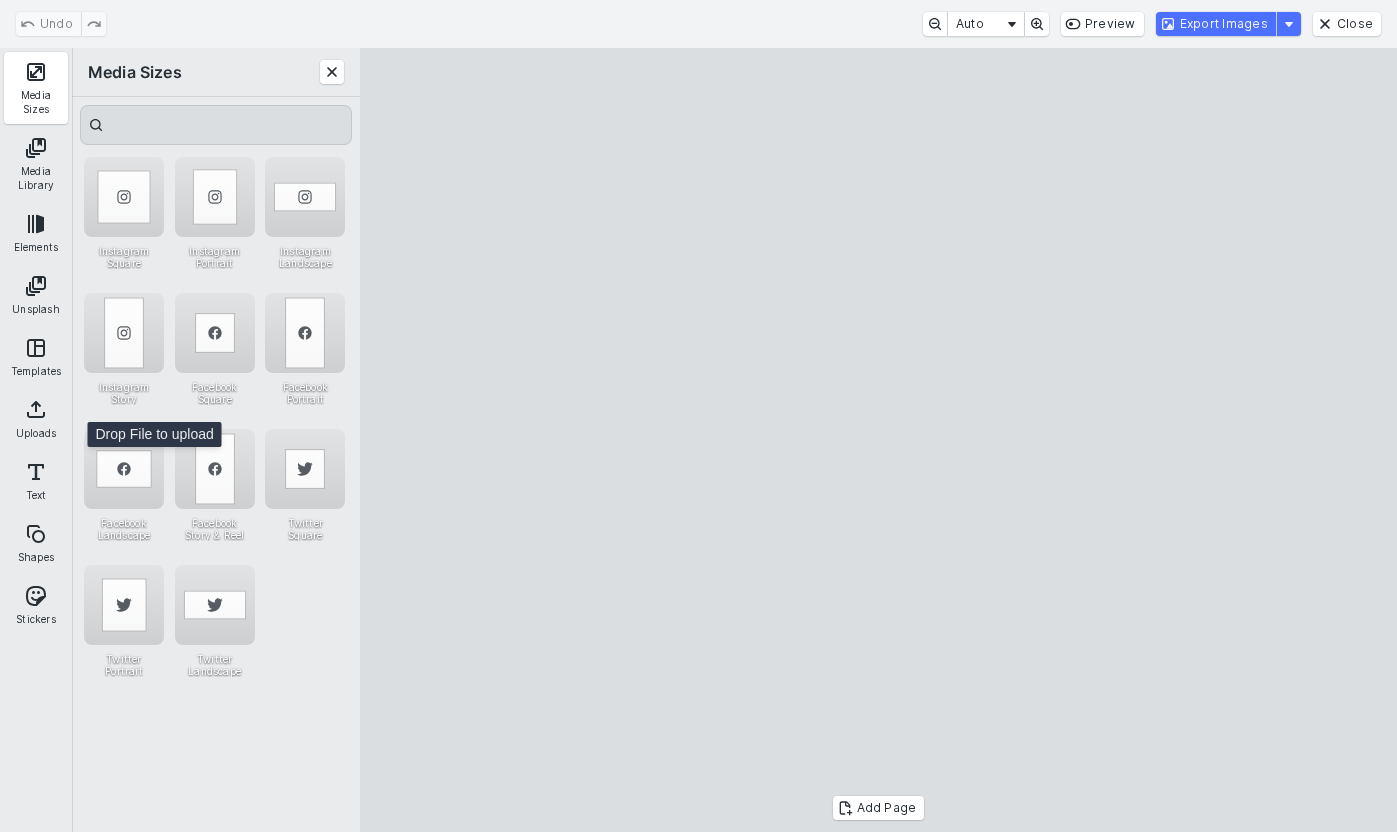 click at bounding box center [879, 440] 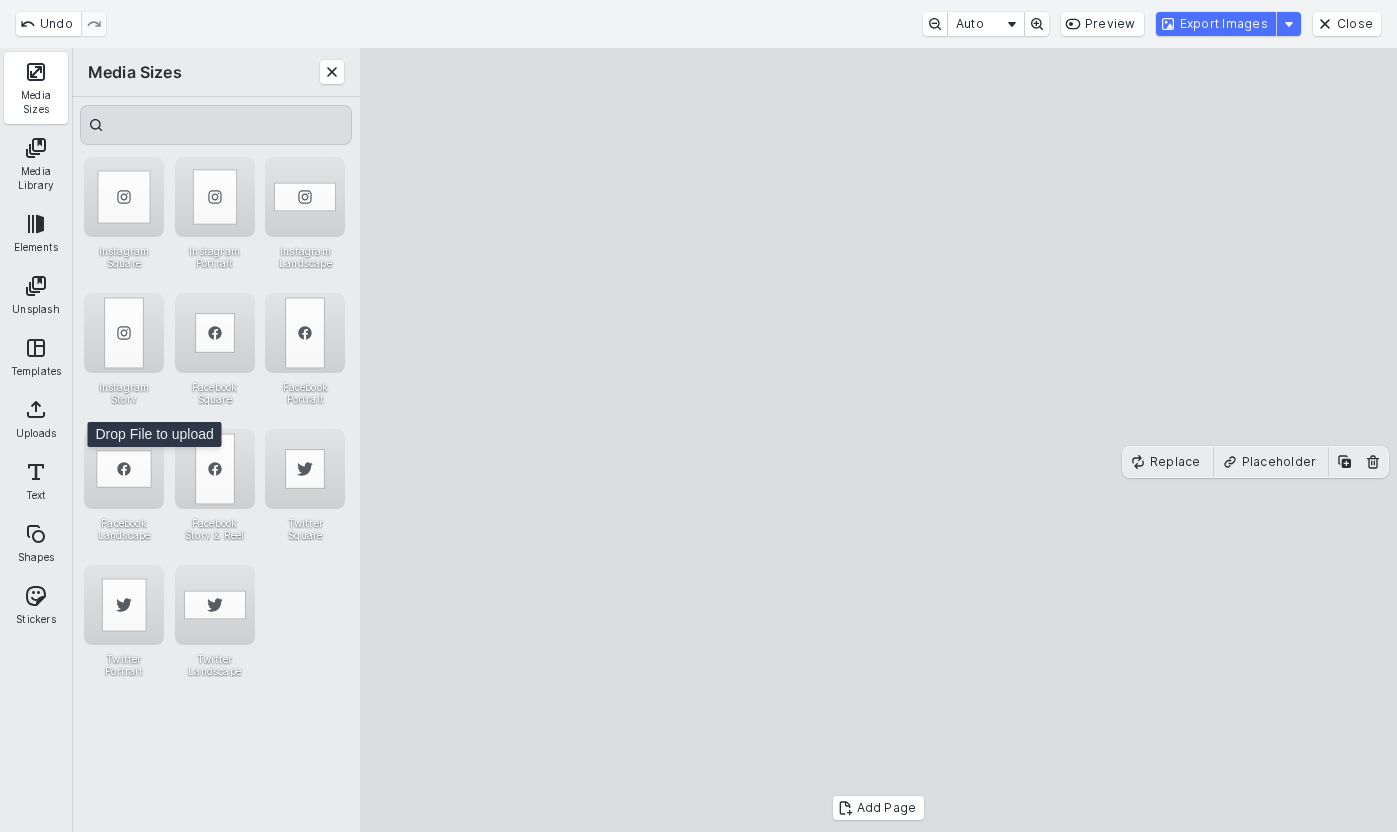 drag, startPoint x: 1109, startPoint y: 468, endPoint x: 1144, endPoint y: 468, distance: 35 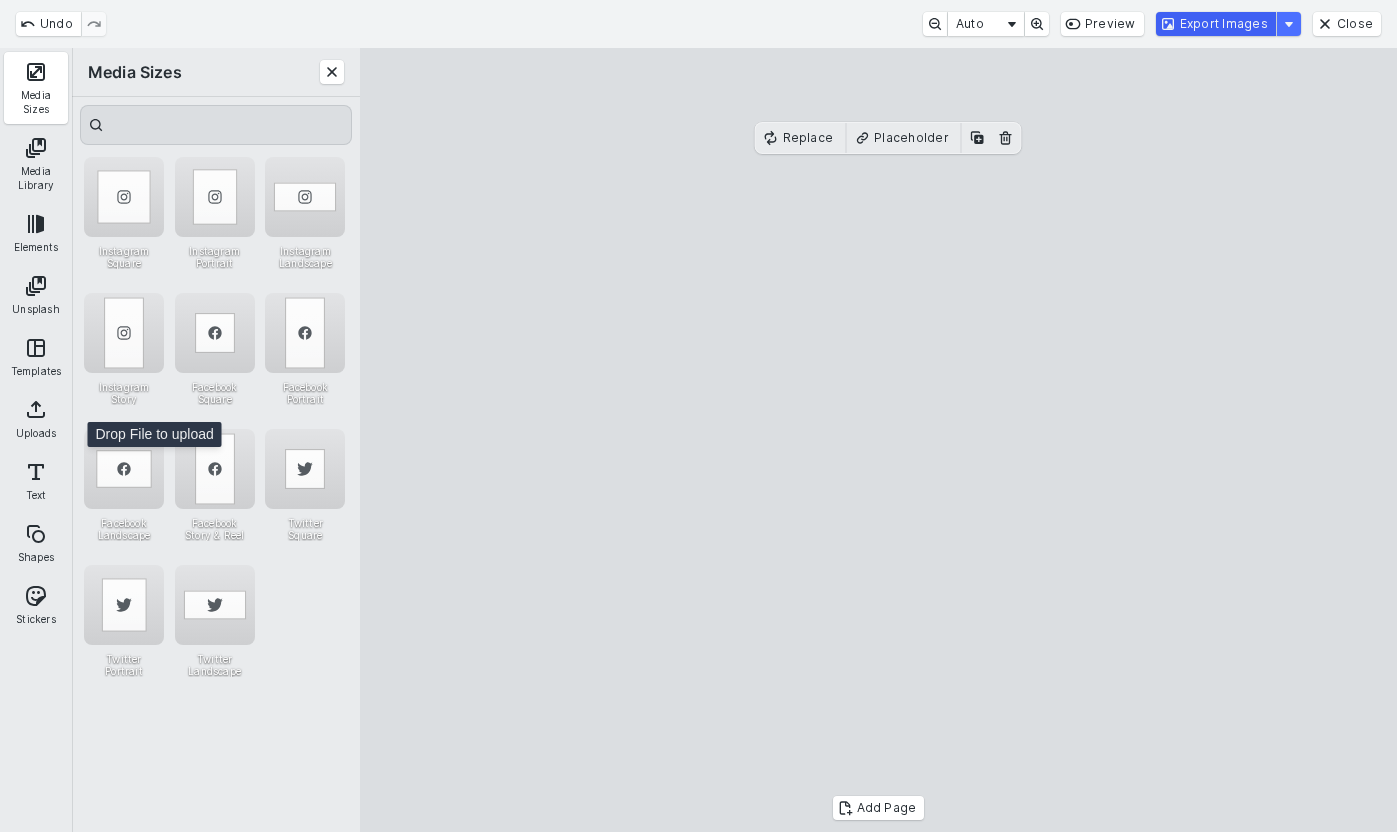 click on "Export Images" at bounding box center [1216, 24] 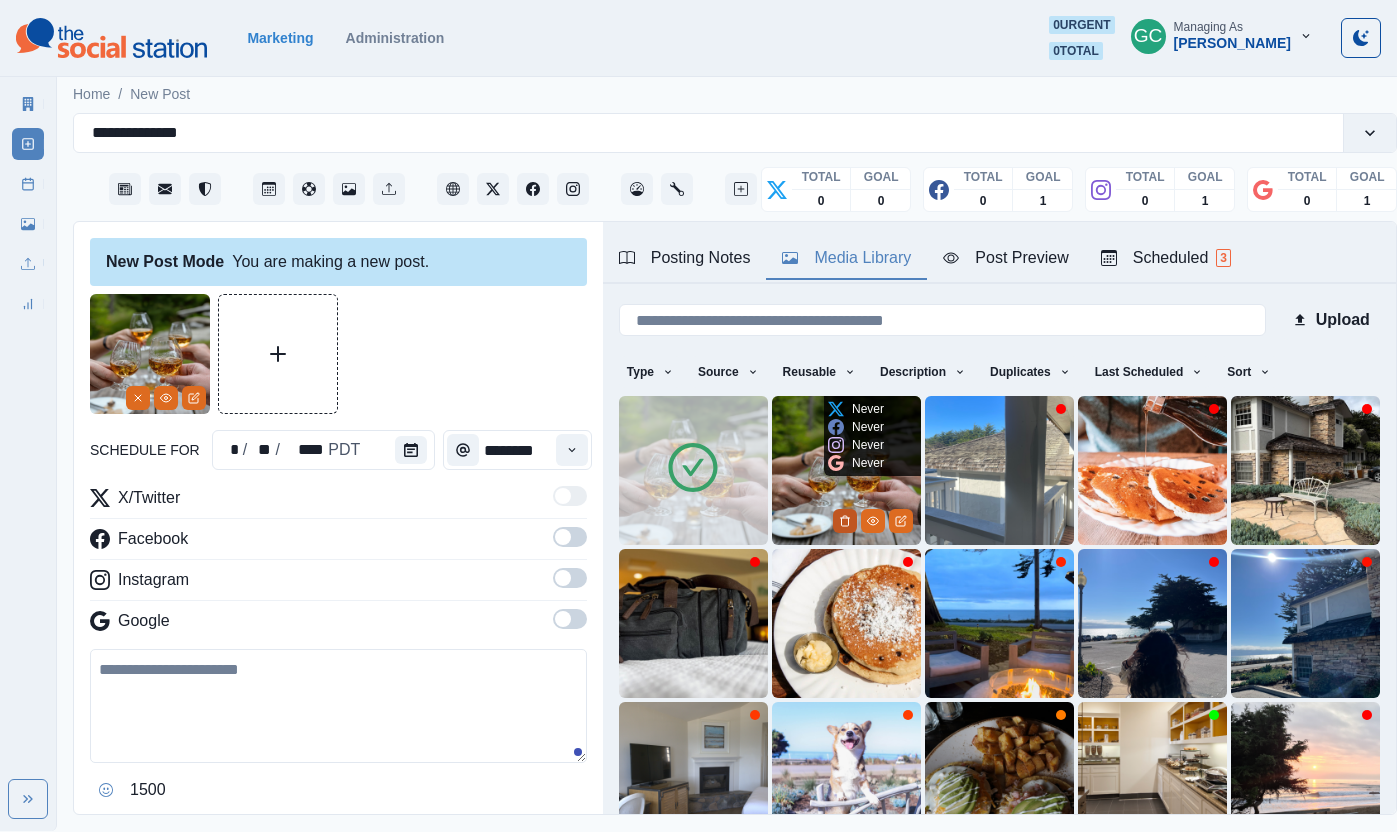click at bounding box center [845, 521] 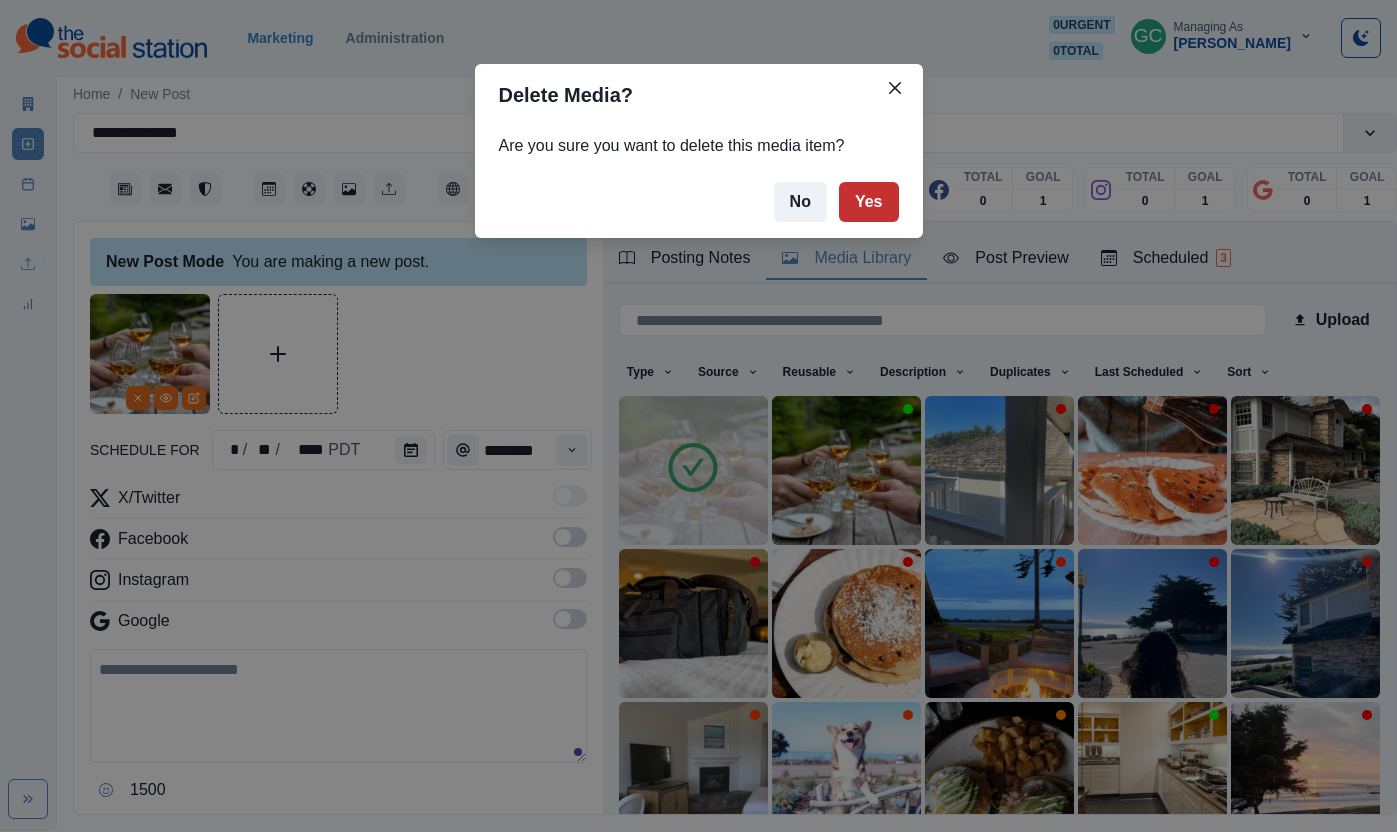 click on "Yes" at bounding box center [869, 202] 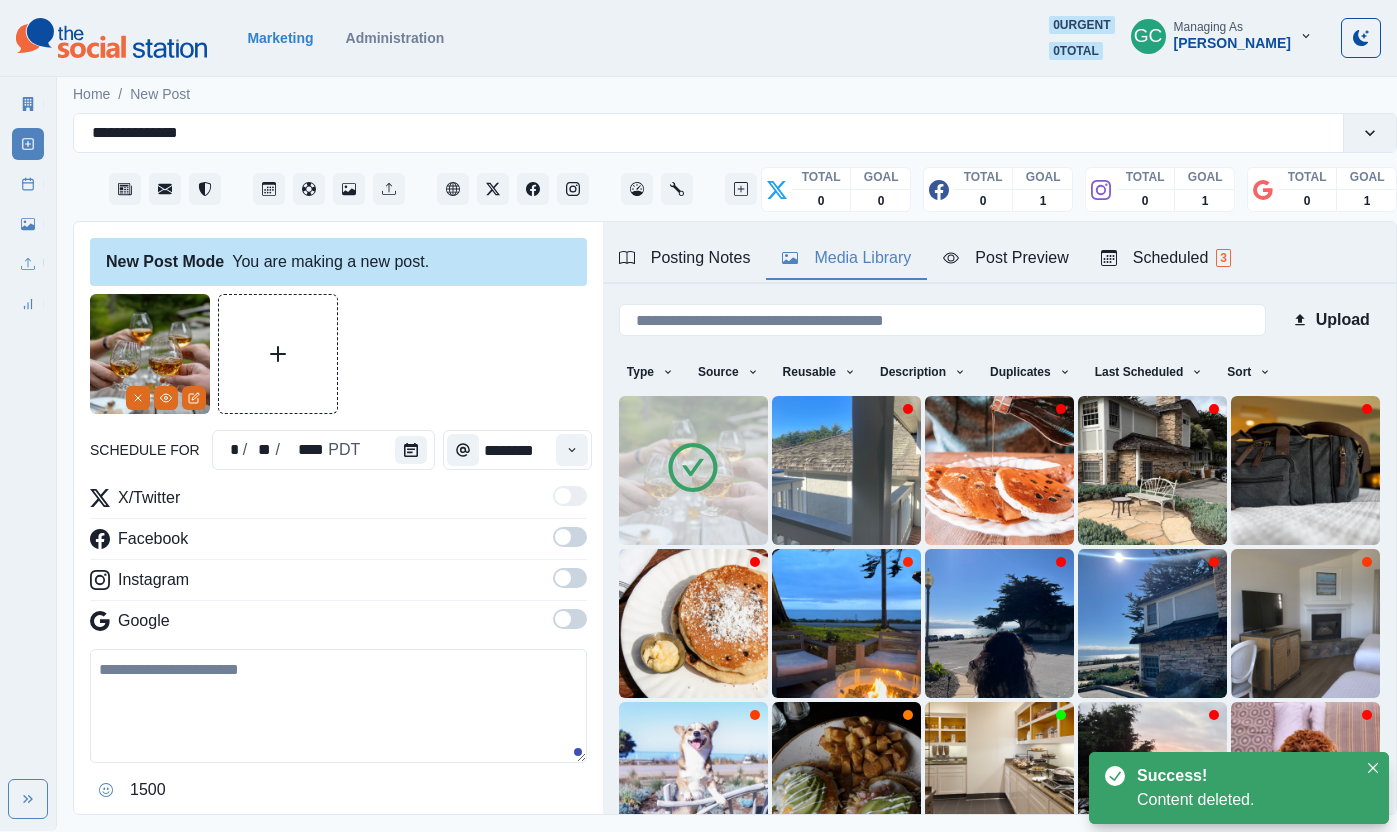 click at bounding box center [338, 706] 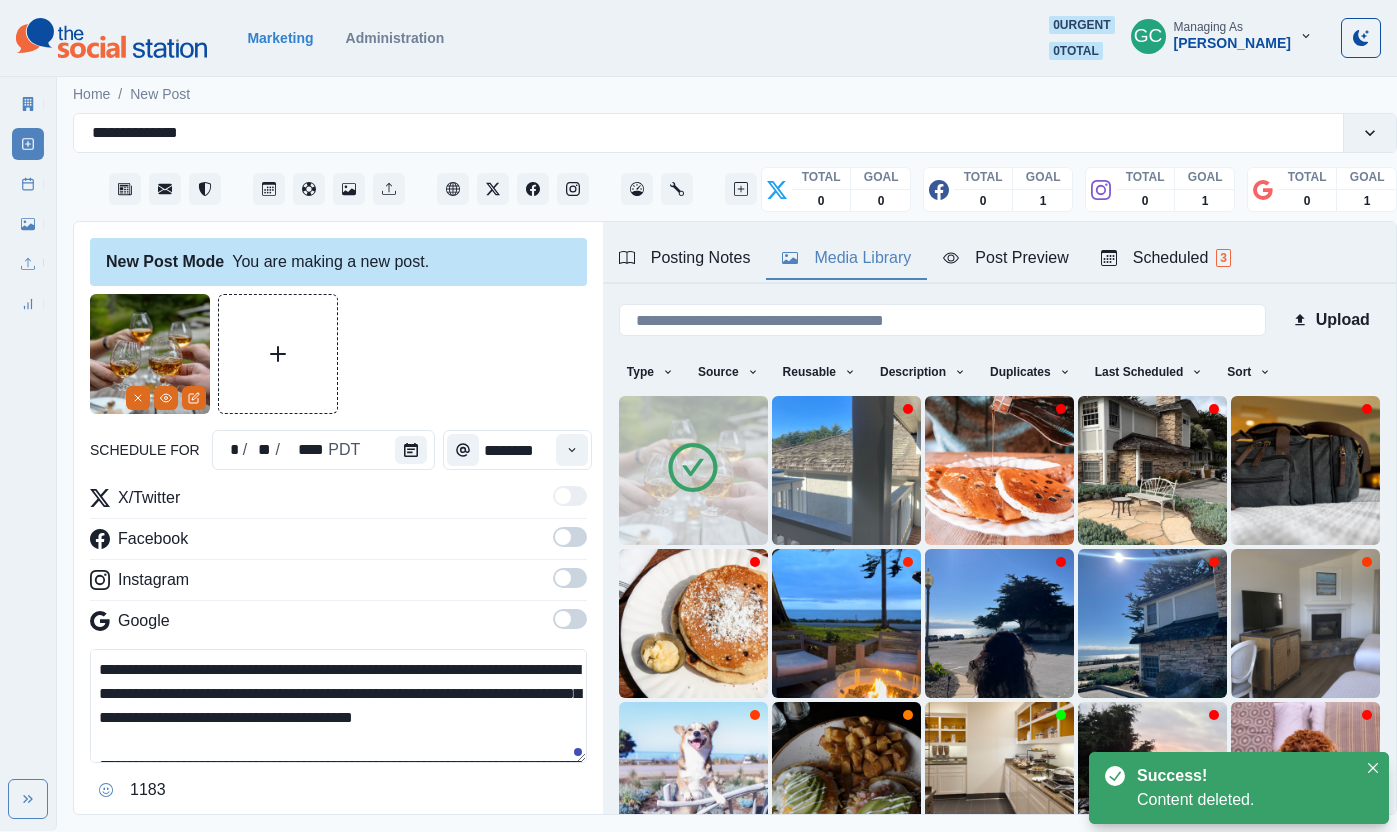 scroll, scrollTop: 61, scrollLeft: 0, axis: vertical 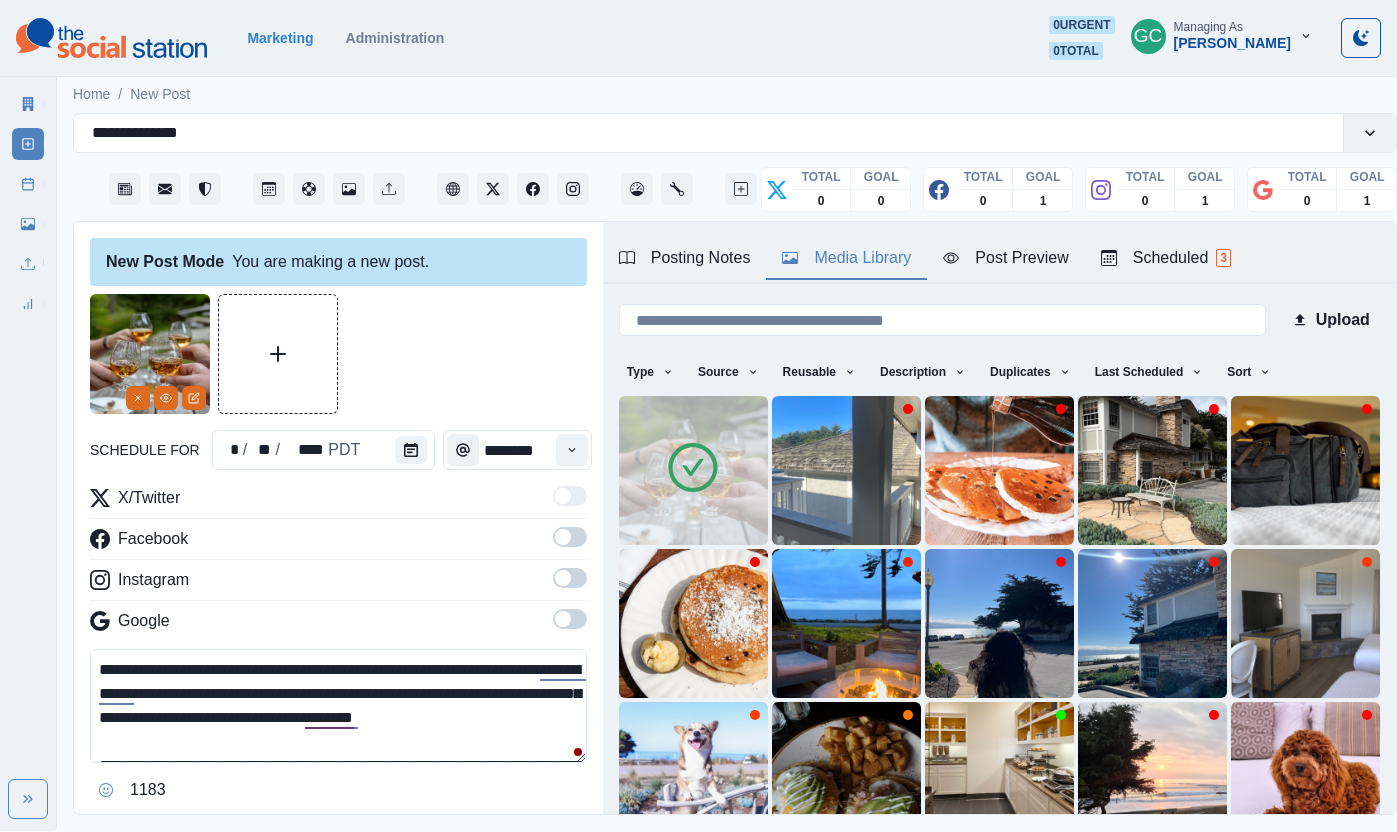 click on "**********" at bounding box center (338, 706) 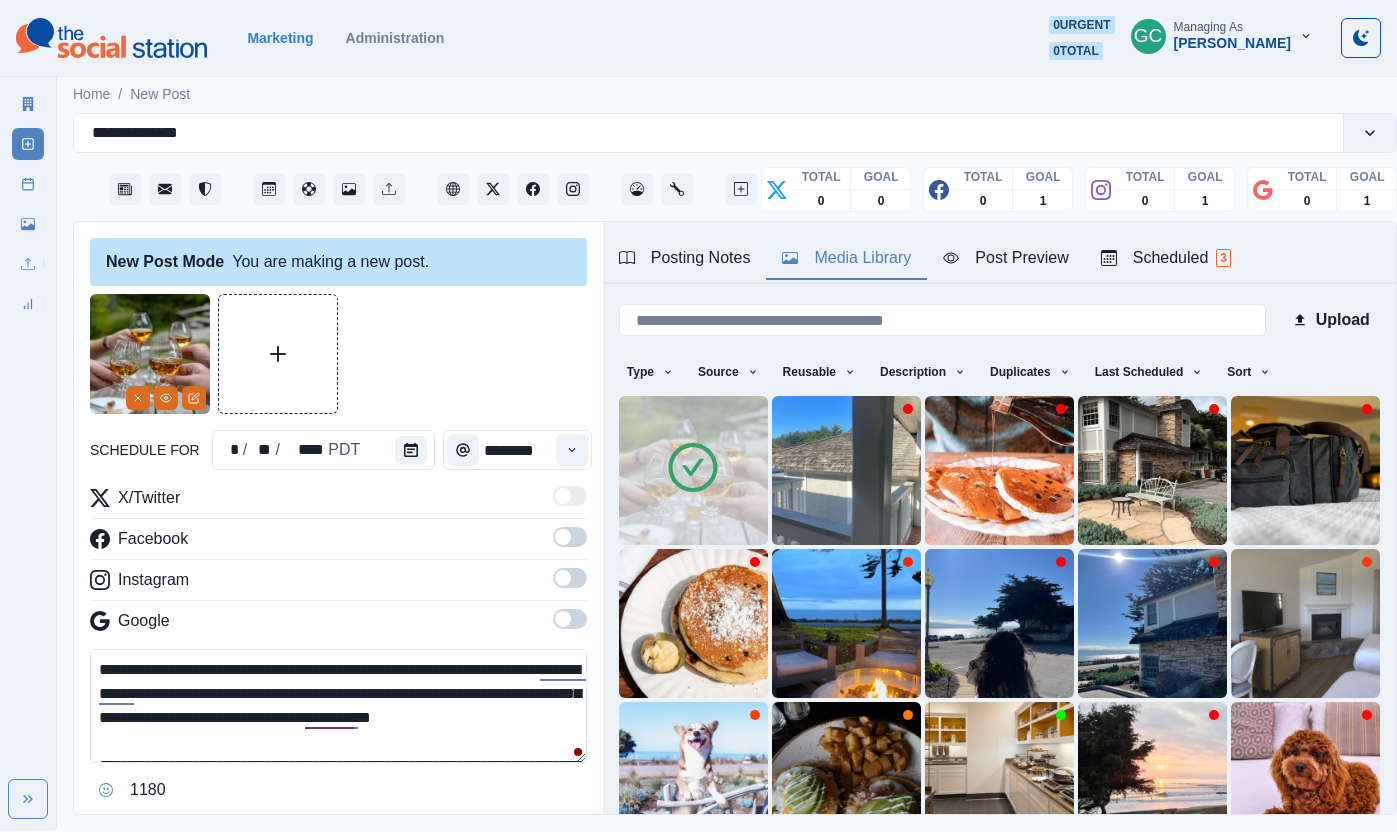 type on "**********" 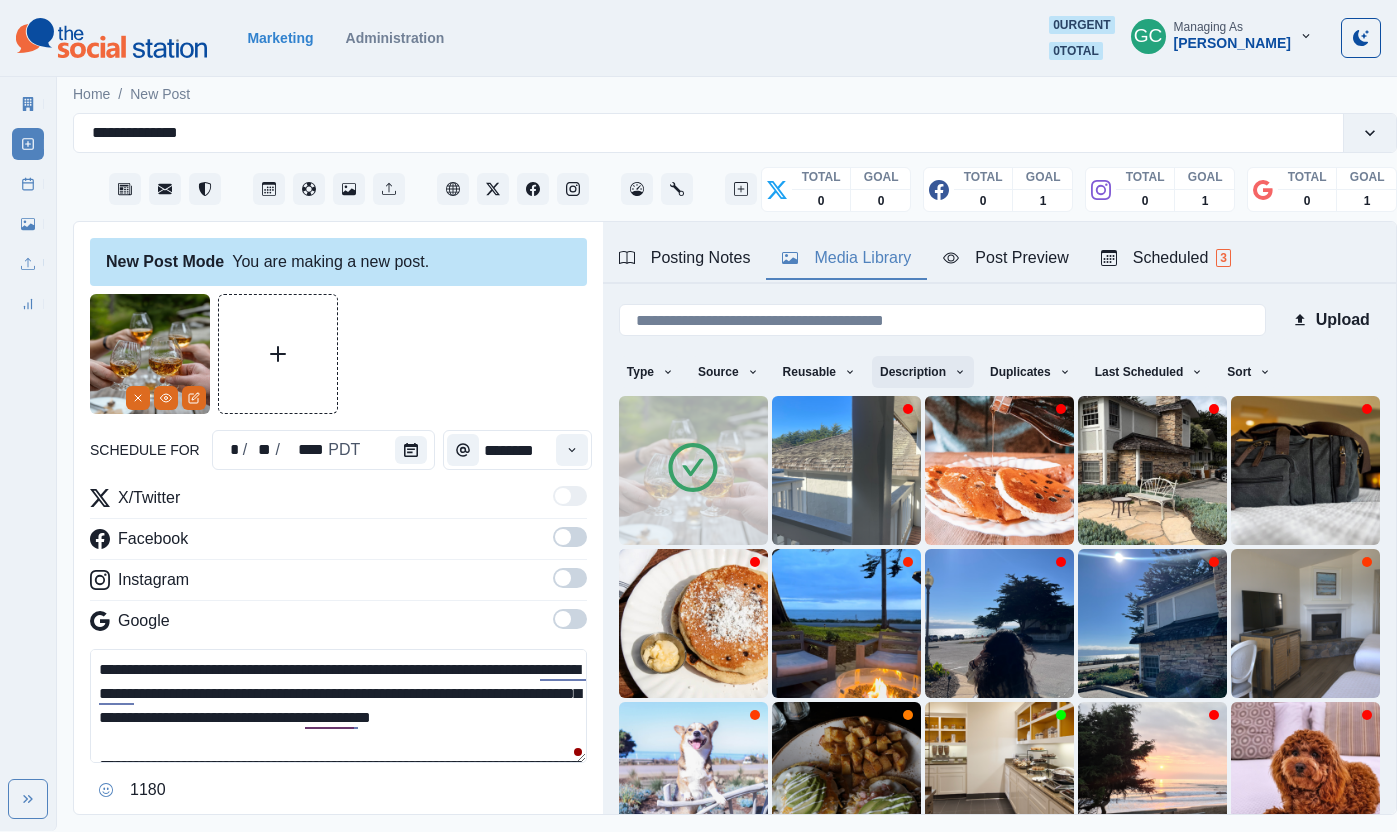 scroll, scrollTop: 46, scrollLeft: 0, axis: vertical 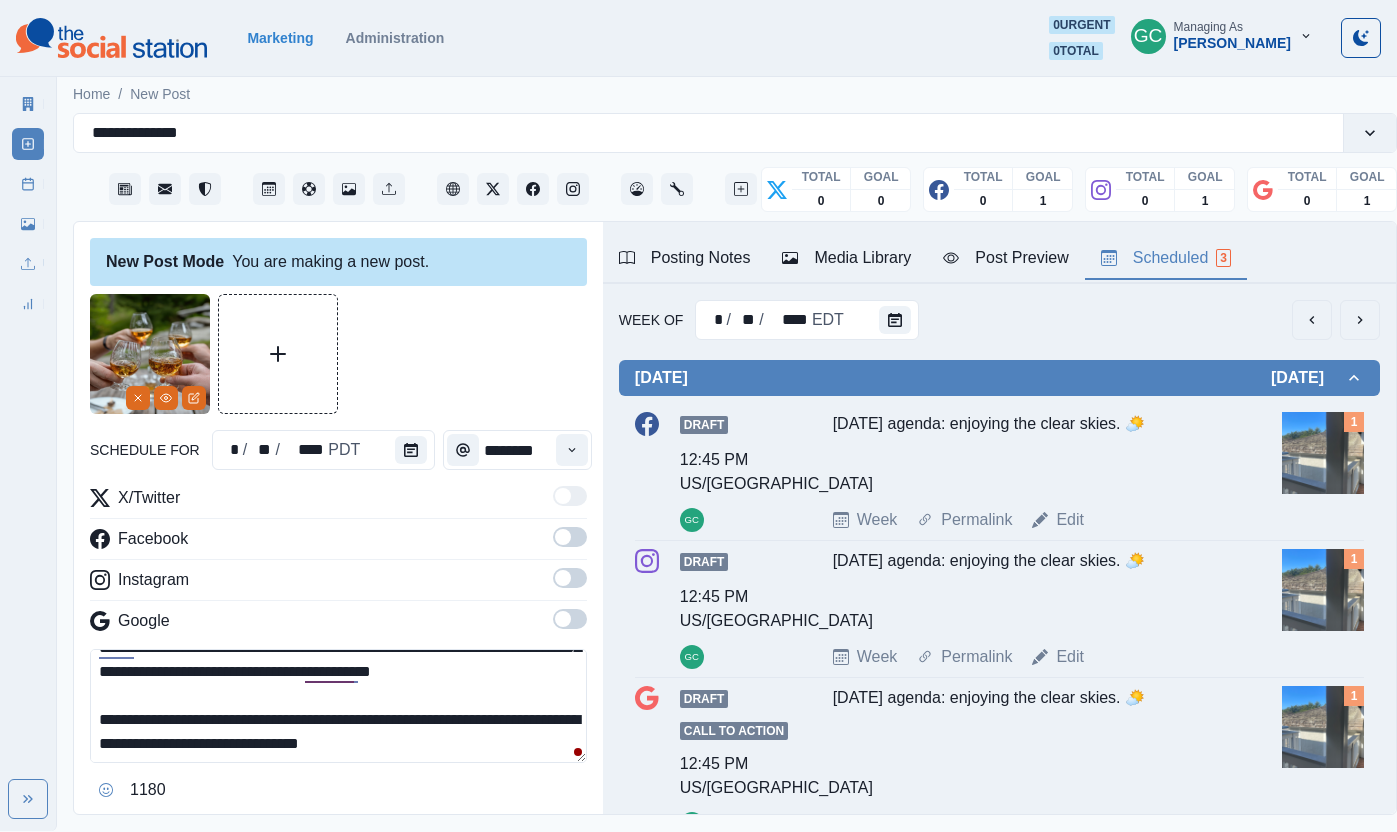 click on "Scheduled 3" at bounding box center [1166, 259] 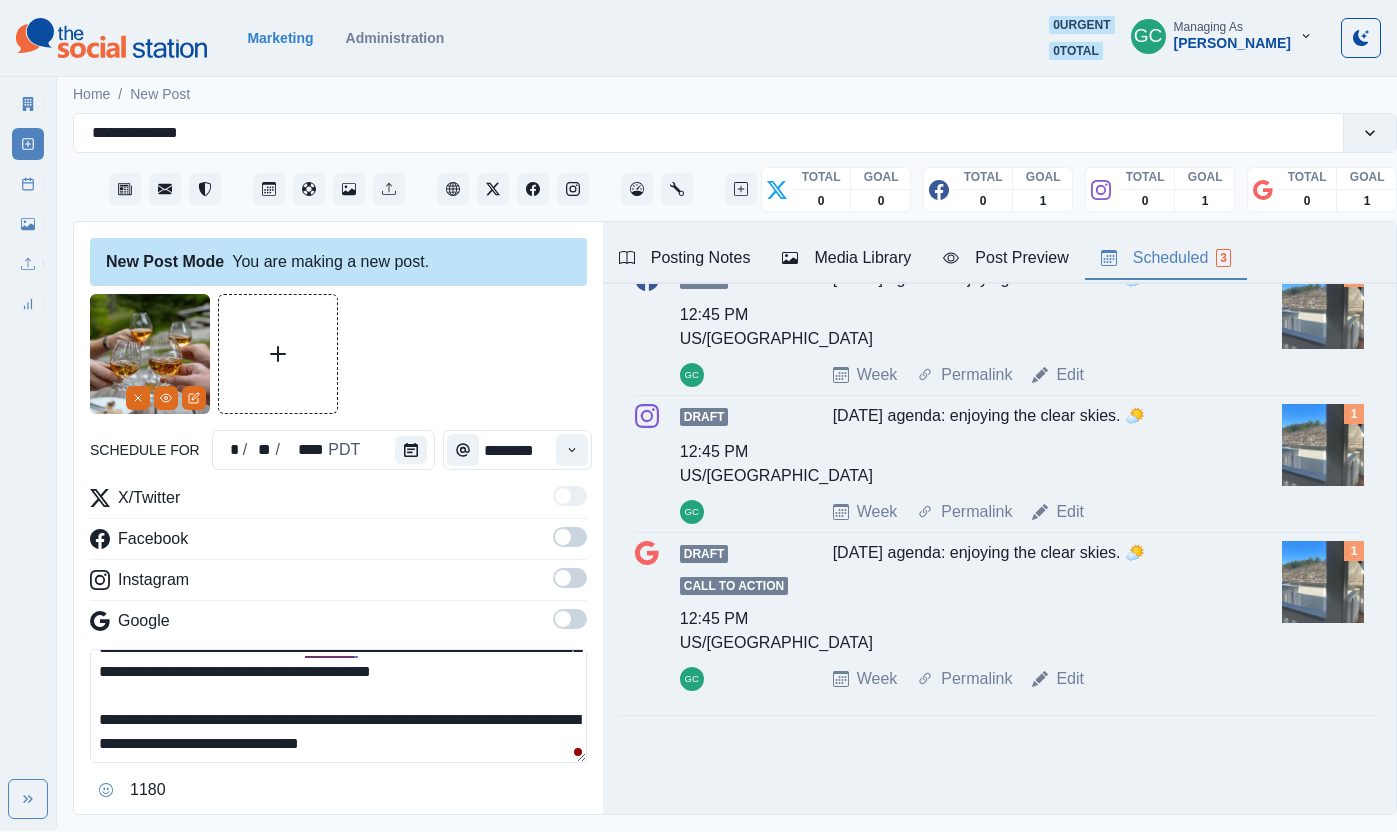scroll, scrollTop: 72, scrollLeft: 0, axis: vertical 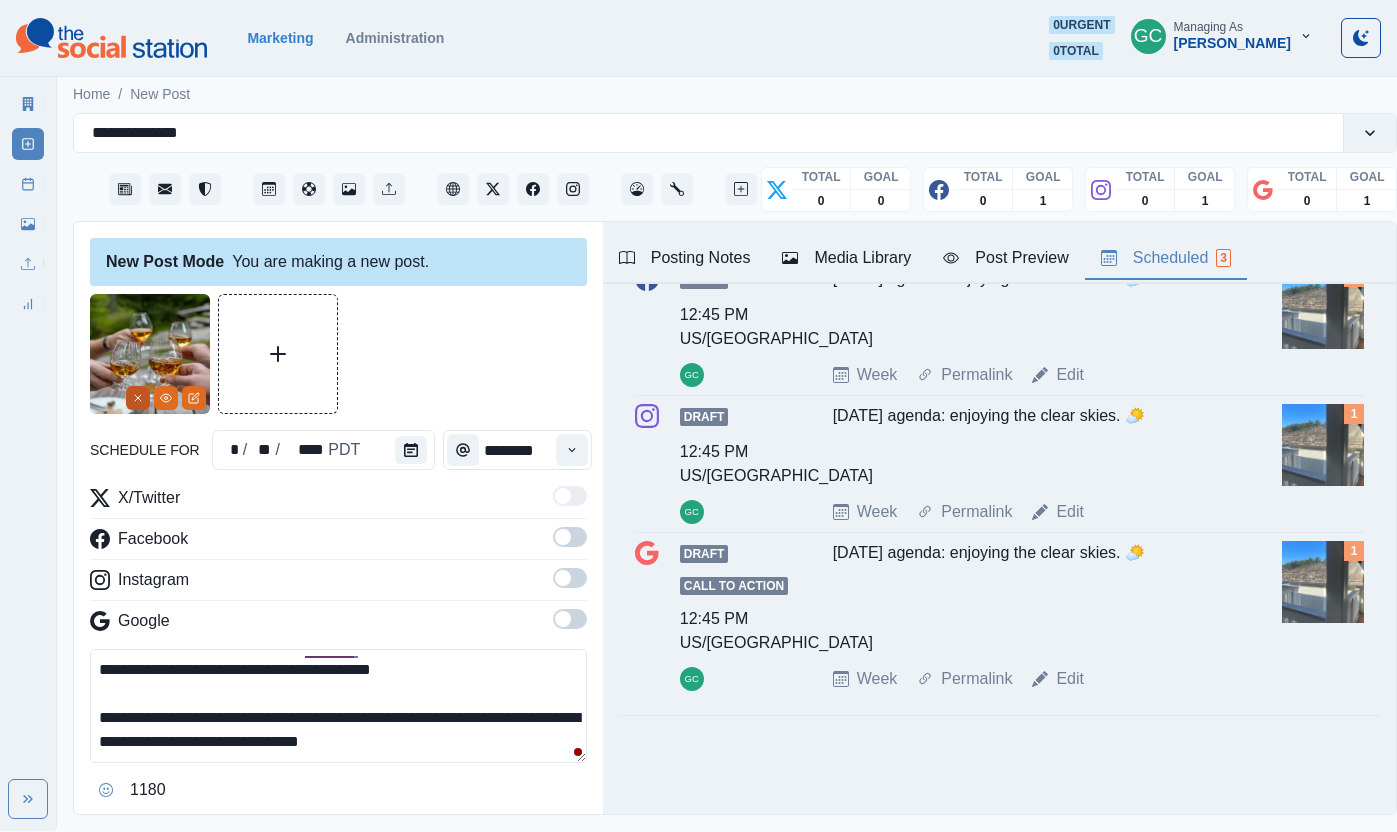 click 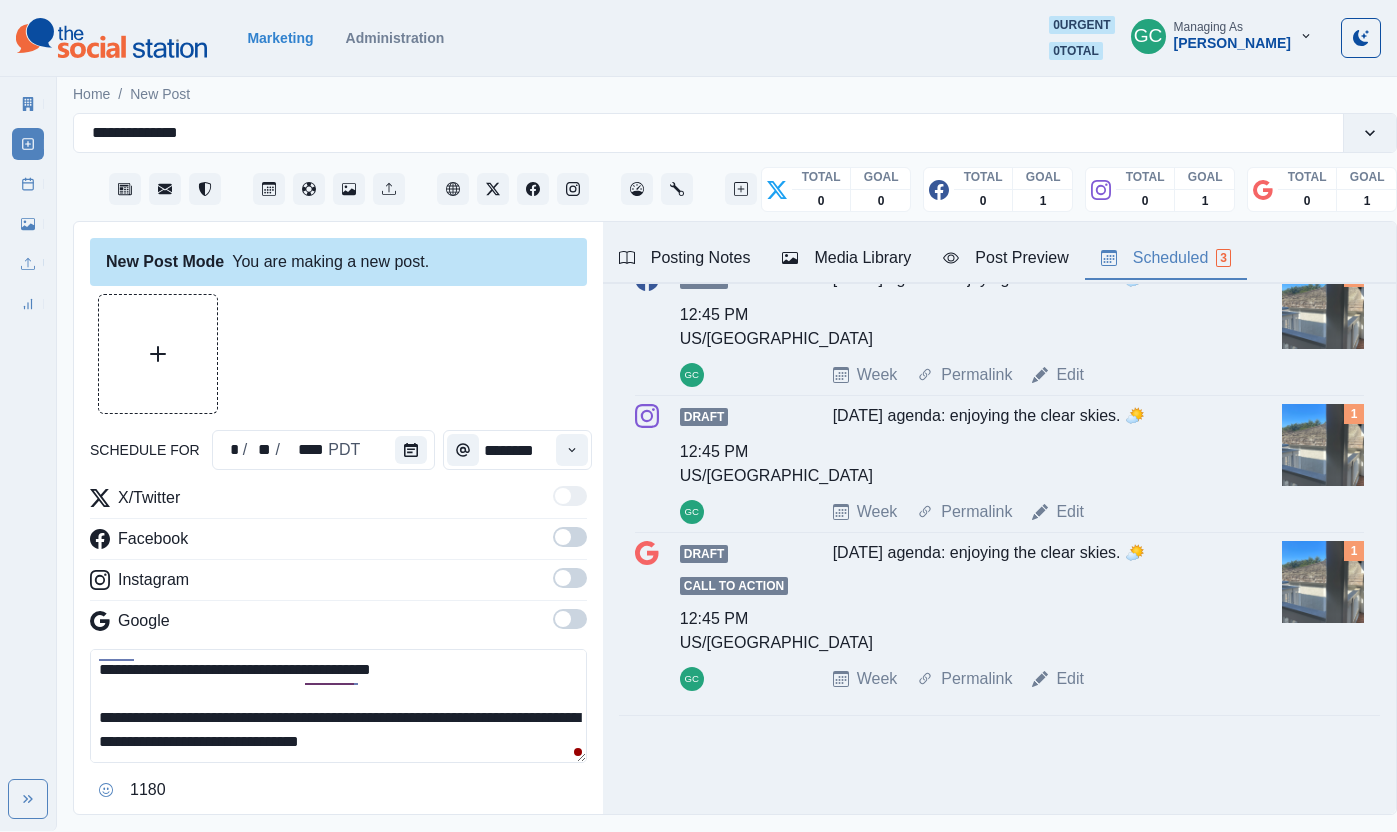 scroll, scrollTop: 0, scrollLeft: 0, axis: both 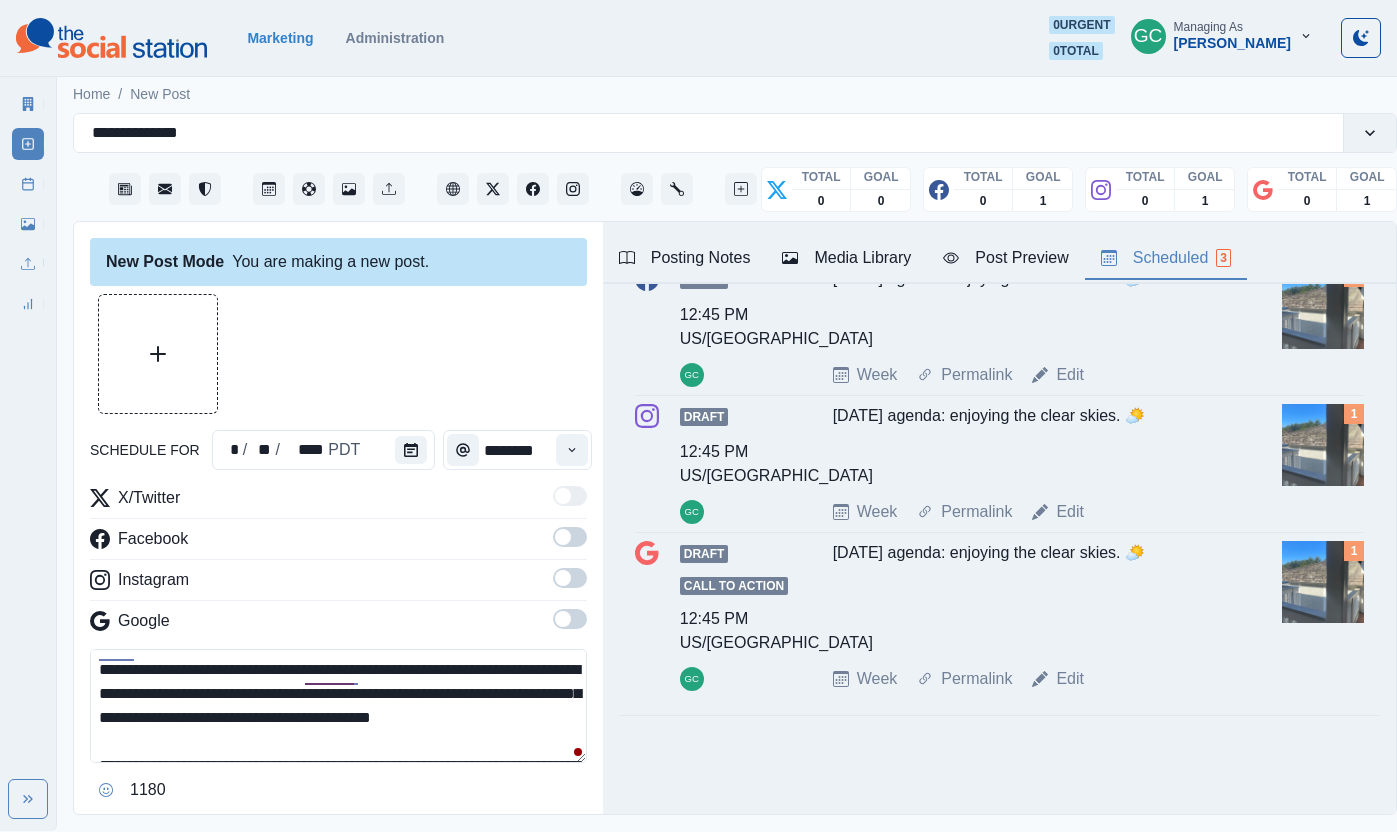drag, startPoint x: 436, startPoint y: 709, endPoint x: 0, endPoint y: 515, distance: 477.21274 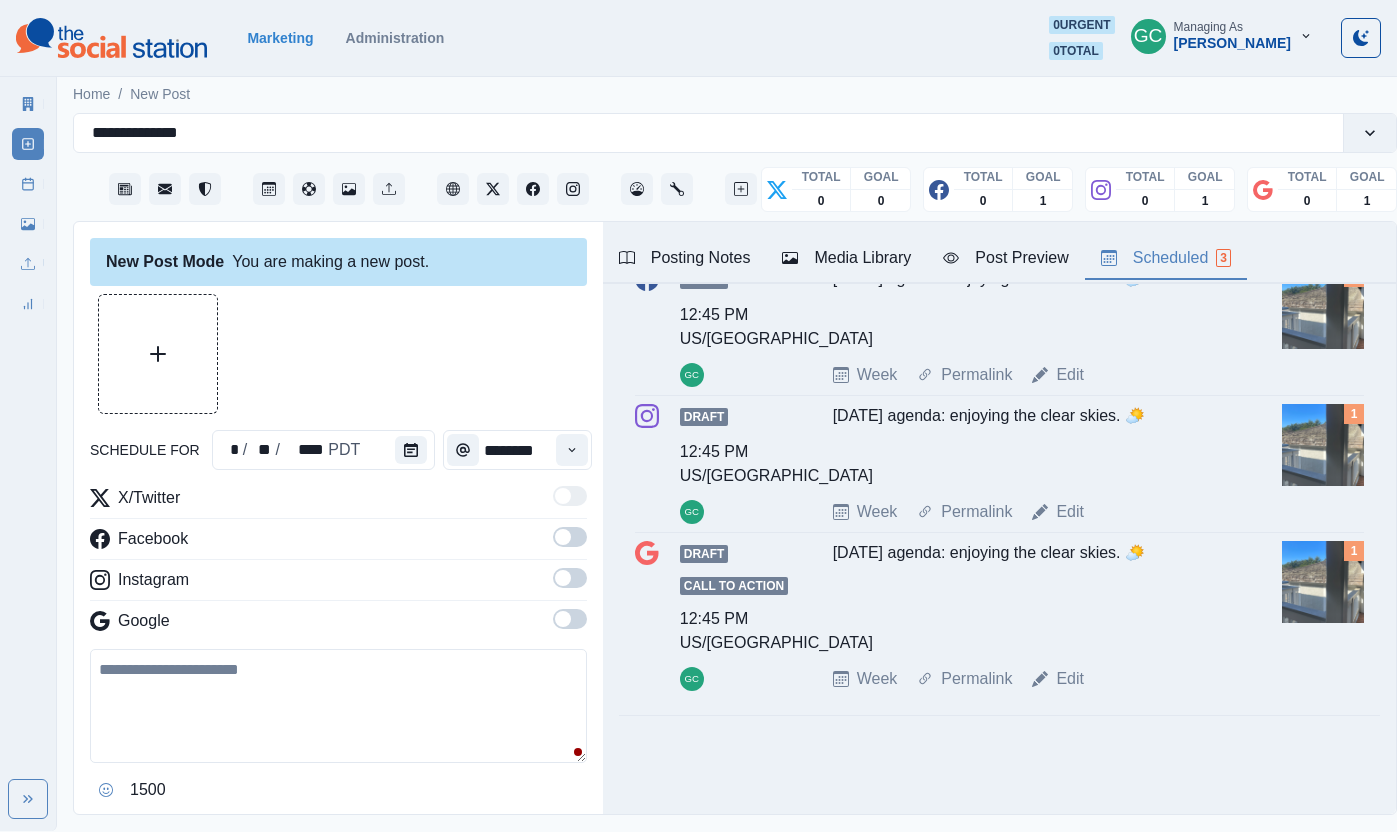 type 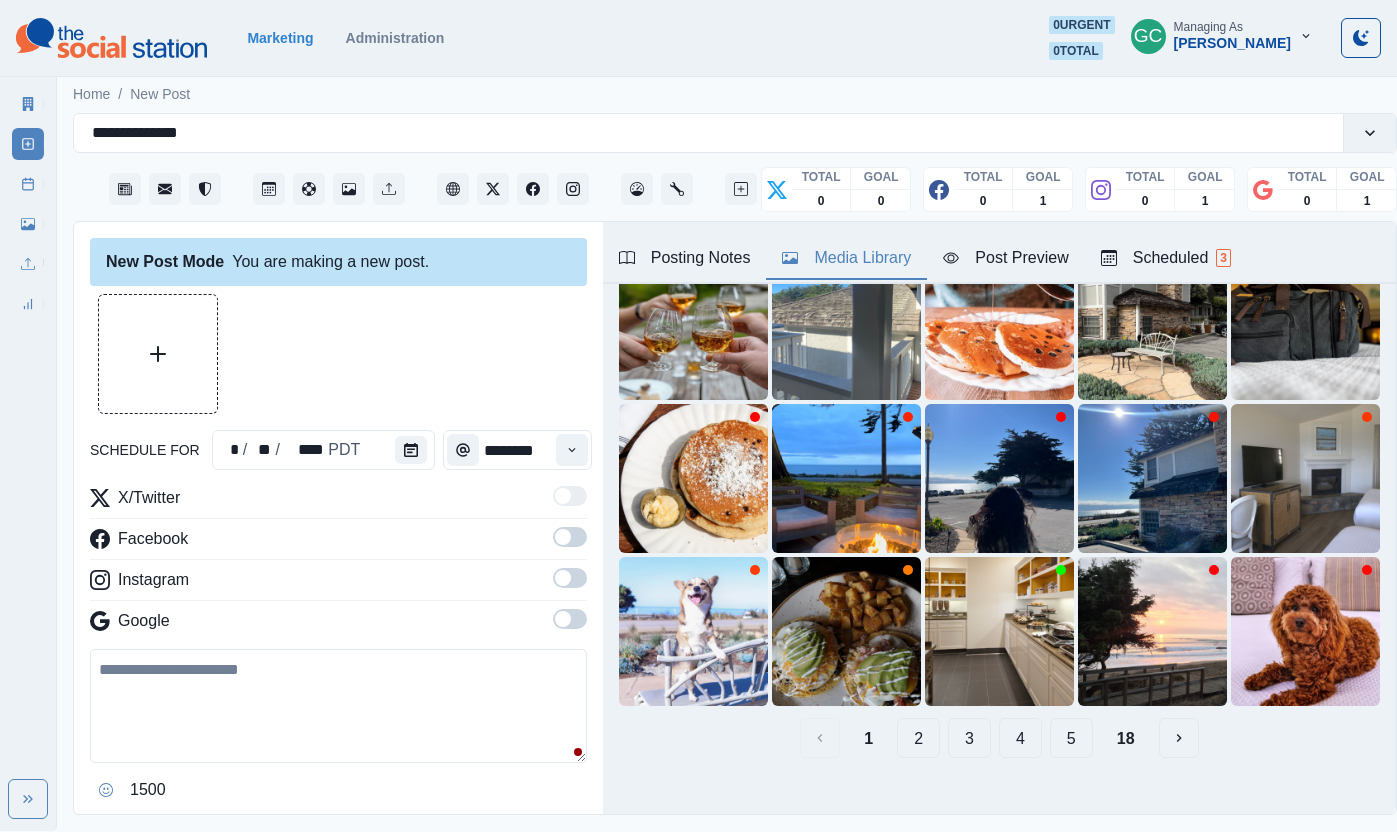 click on "Media Library" at bounding box center (846, 258) 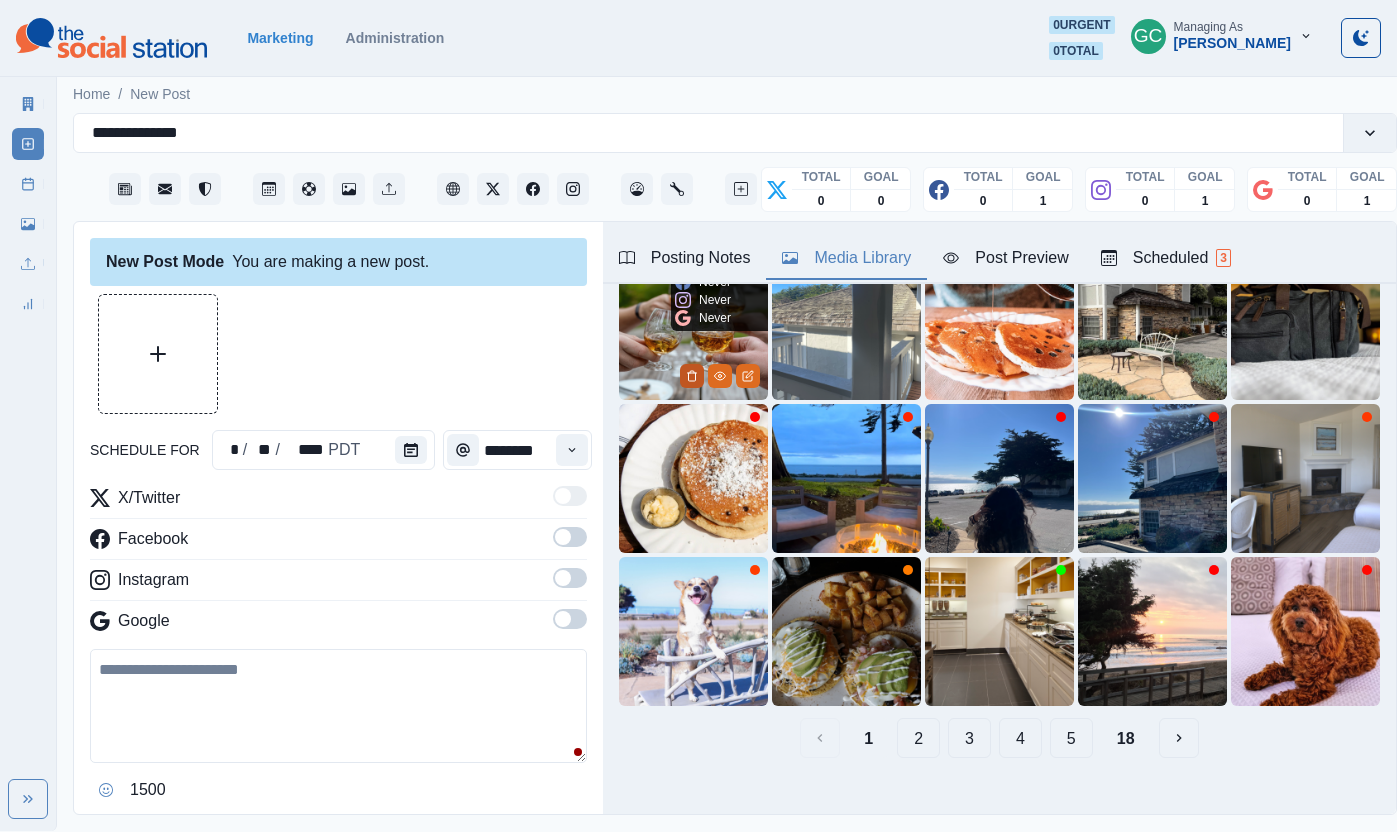 click 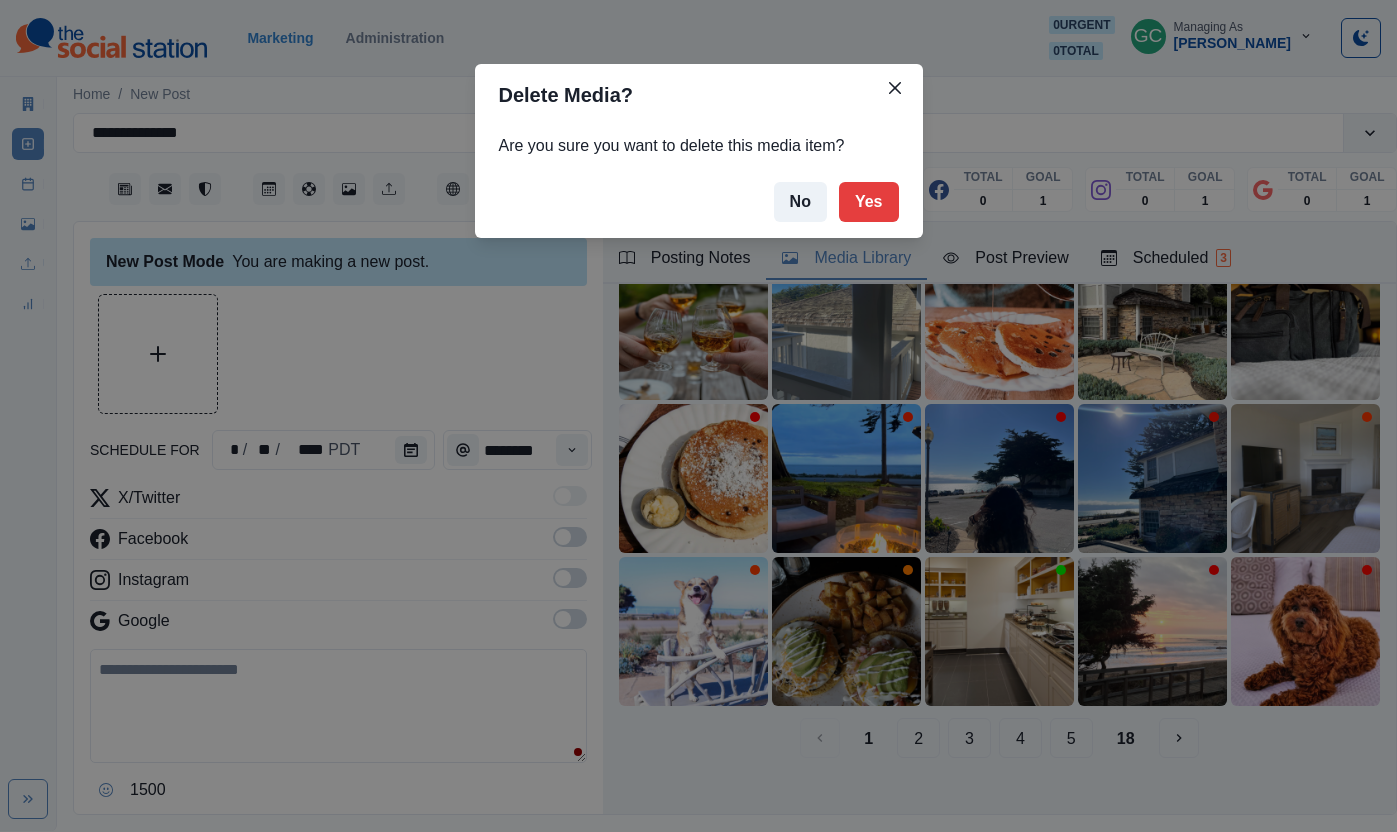drag, startPoint x: 885, startPoint y: 188, endPoint x: 899, endPoint y: 182, distance: 15.231546 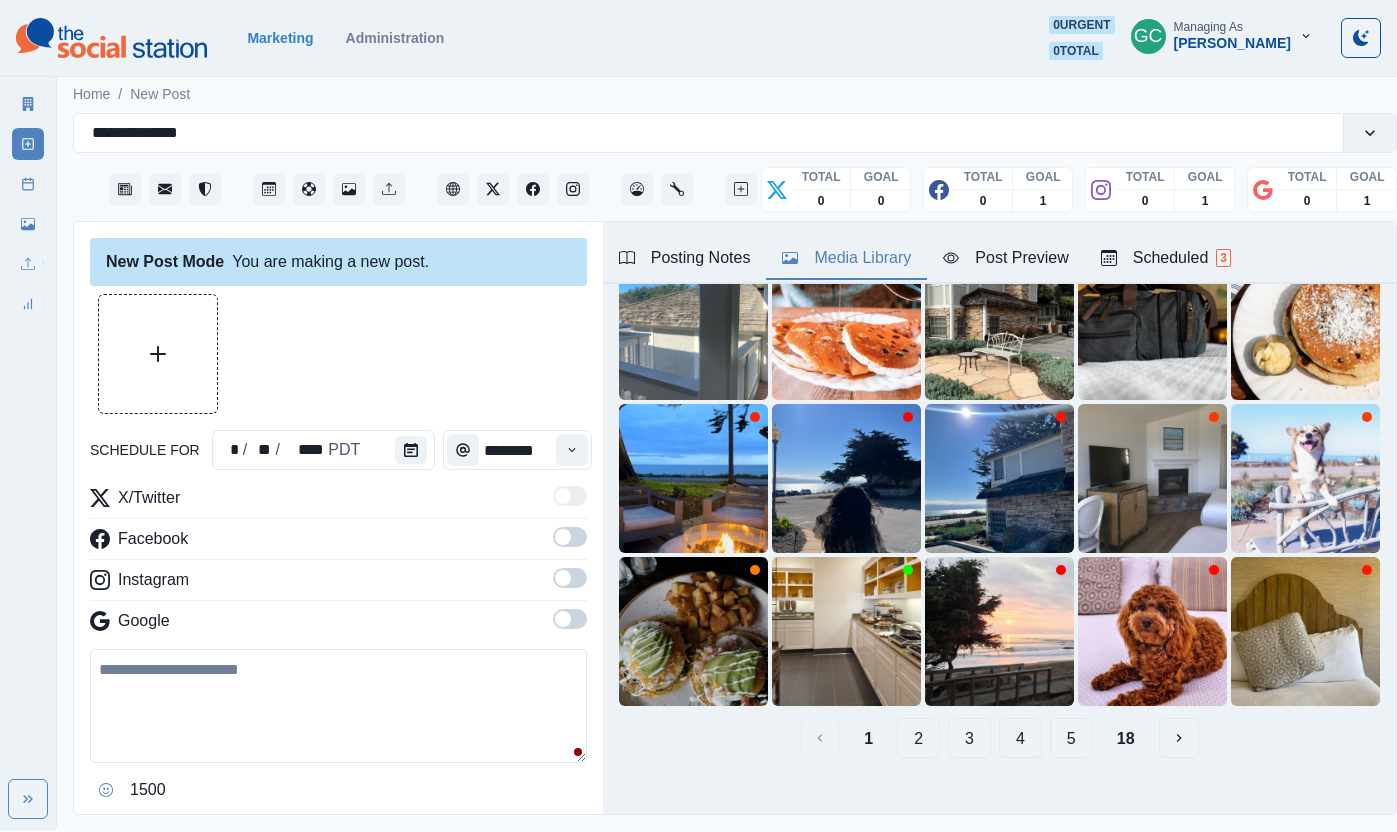 drag, startPoint x: 1161, startPoint y: 235, endPoint x: 1162, endPoint y: 246, distance: 11.045361 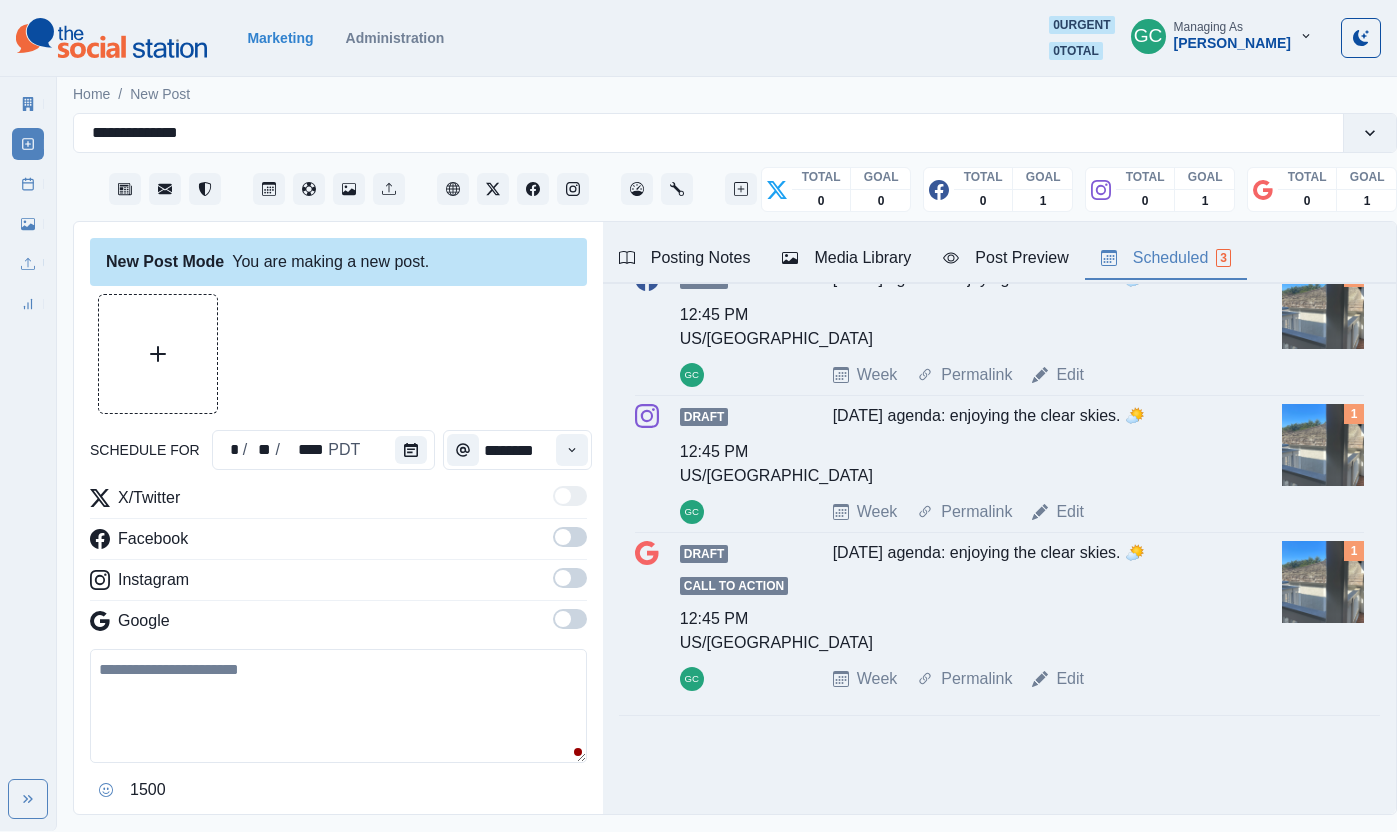 scroll, scrollTop: 0, scrollLeft: 0, axis: both 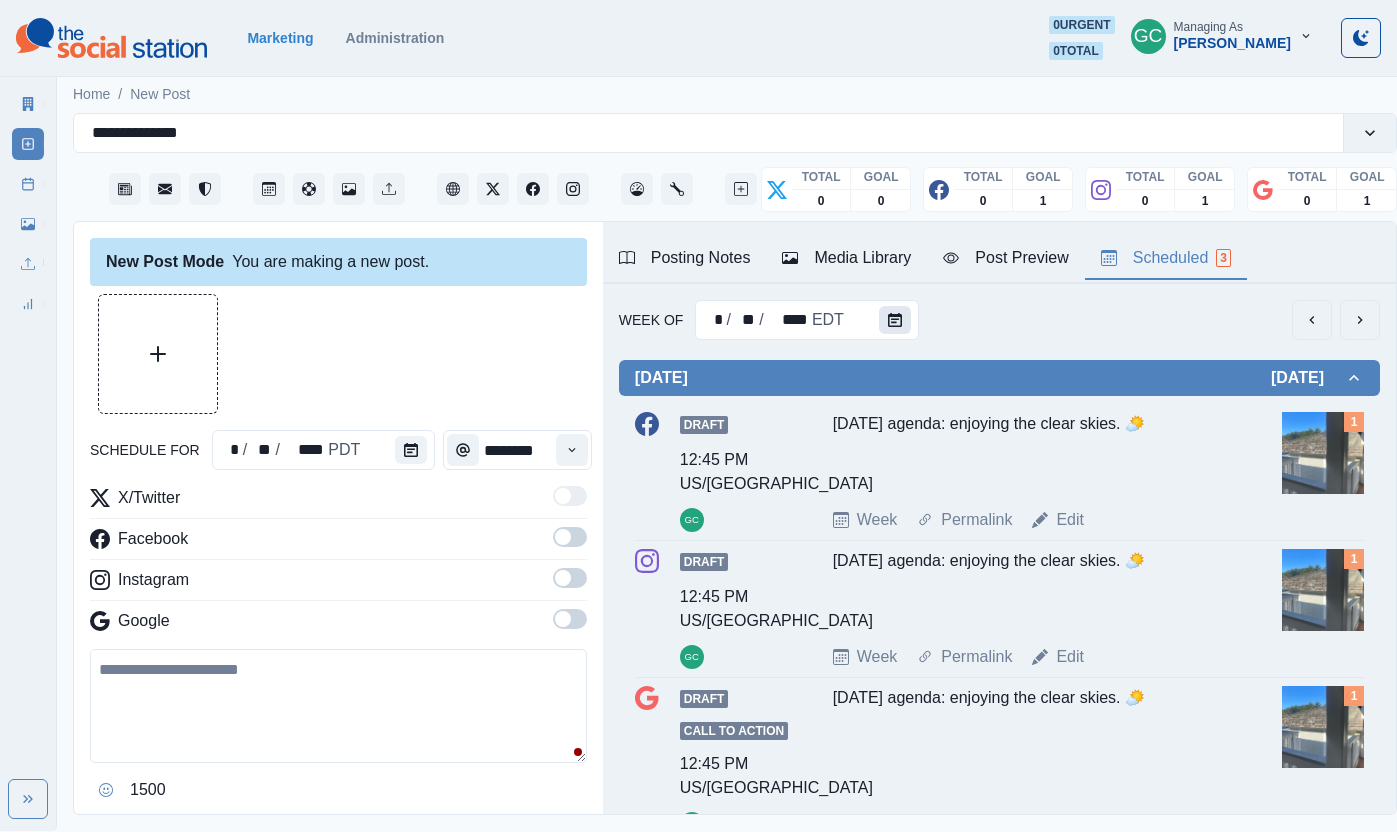 click 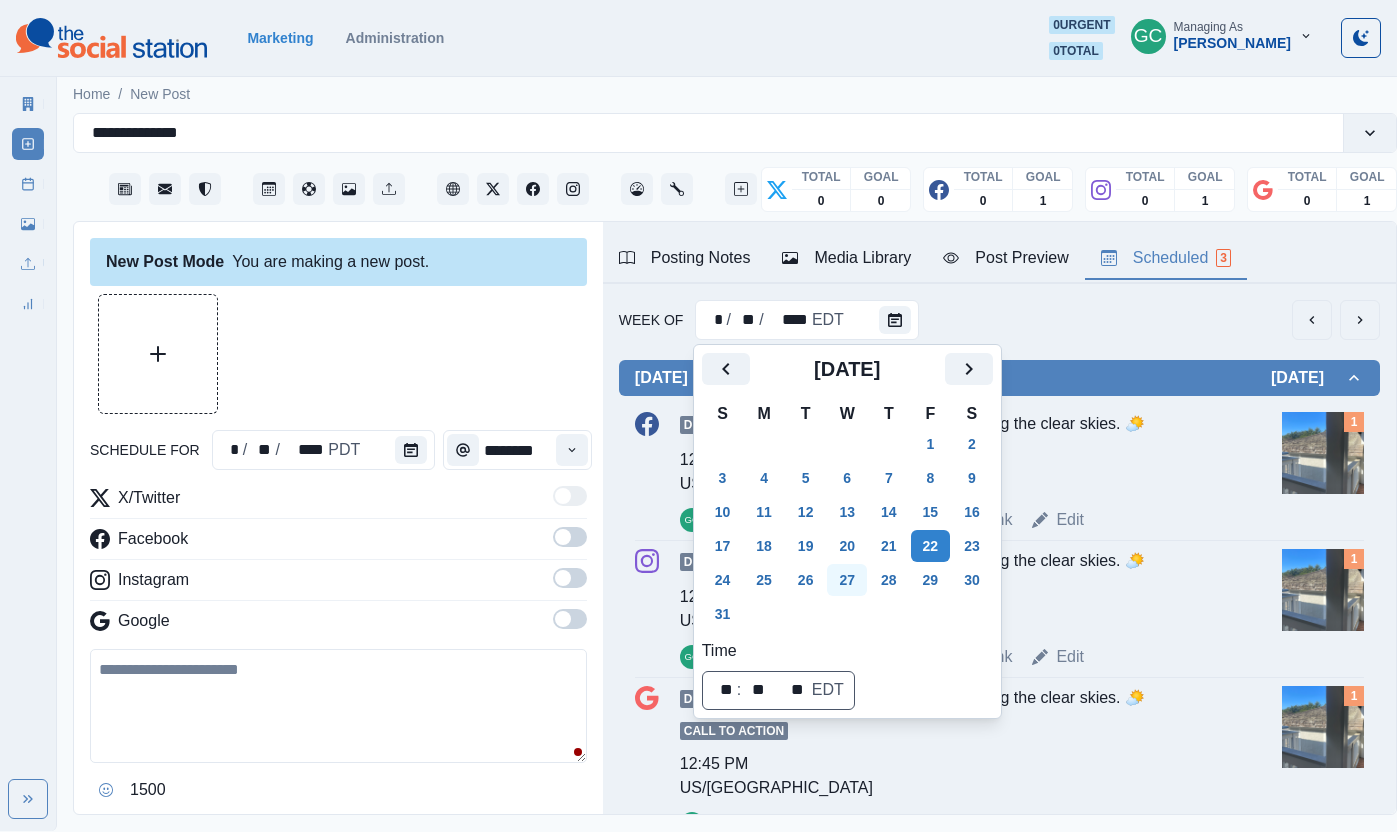 click on "27" at bounding box center (847, 580) 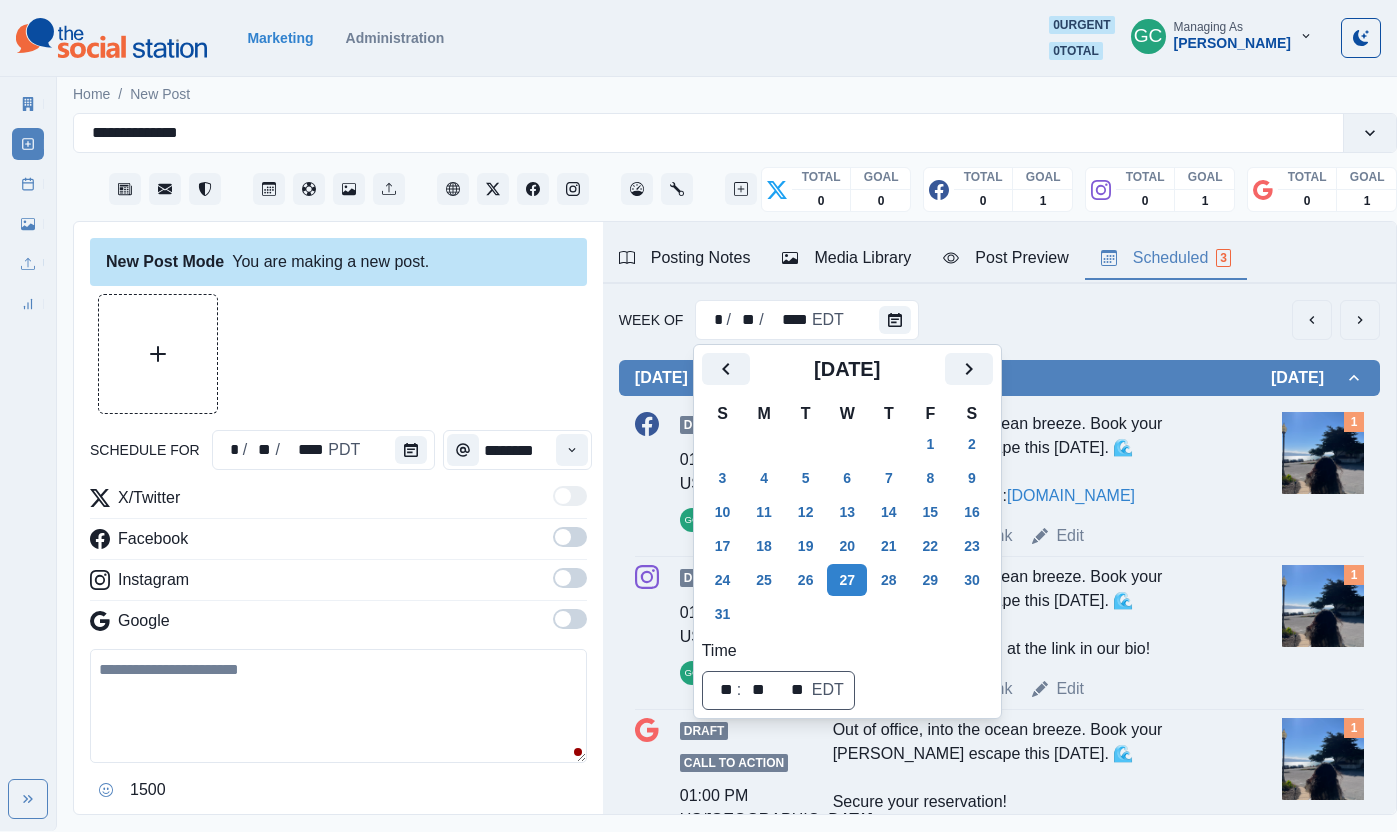 click on "Out of office, into the ocean breeze. Book your sandy escape this Labor Day. 🌊
Secure your reservation:  www.fogcatcherinn.com" at bounding box center [1031, 460] 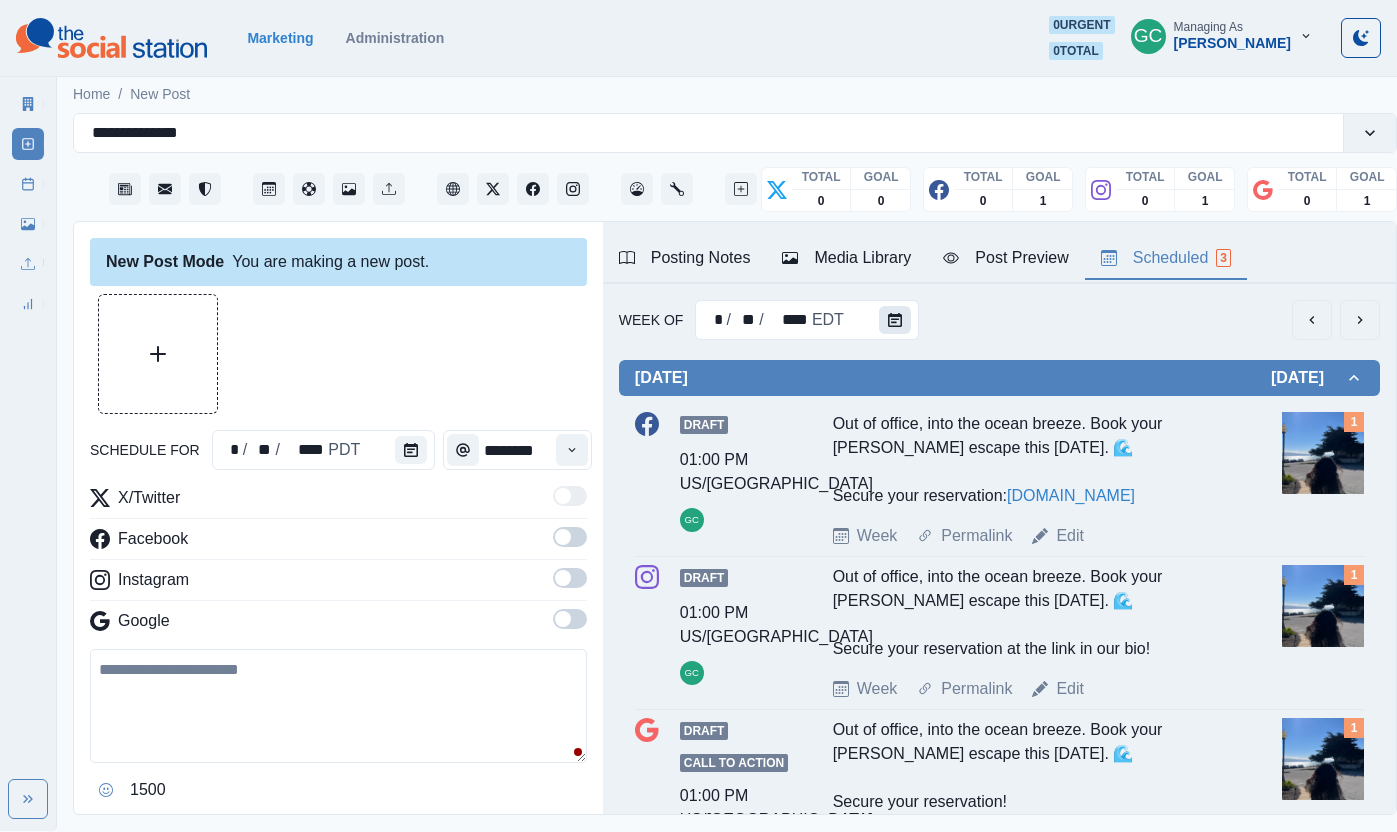 click 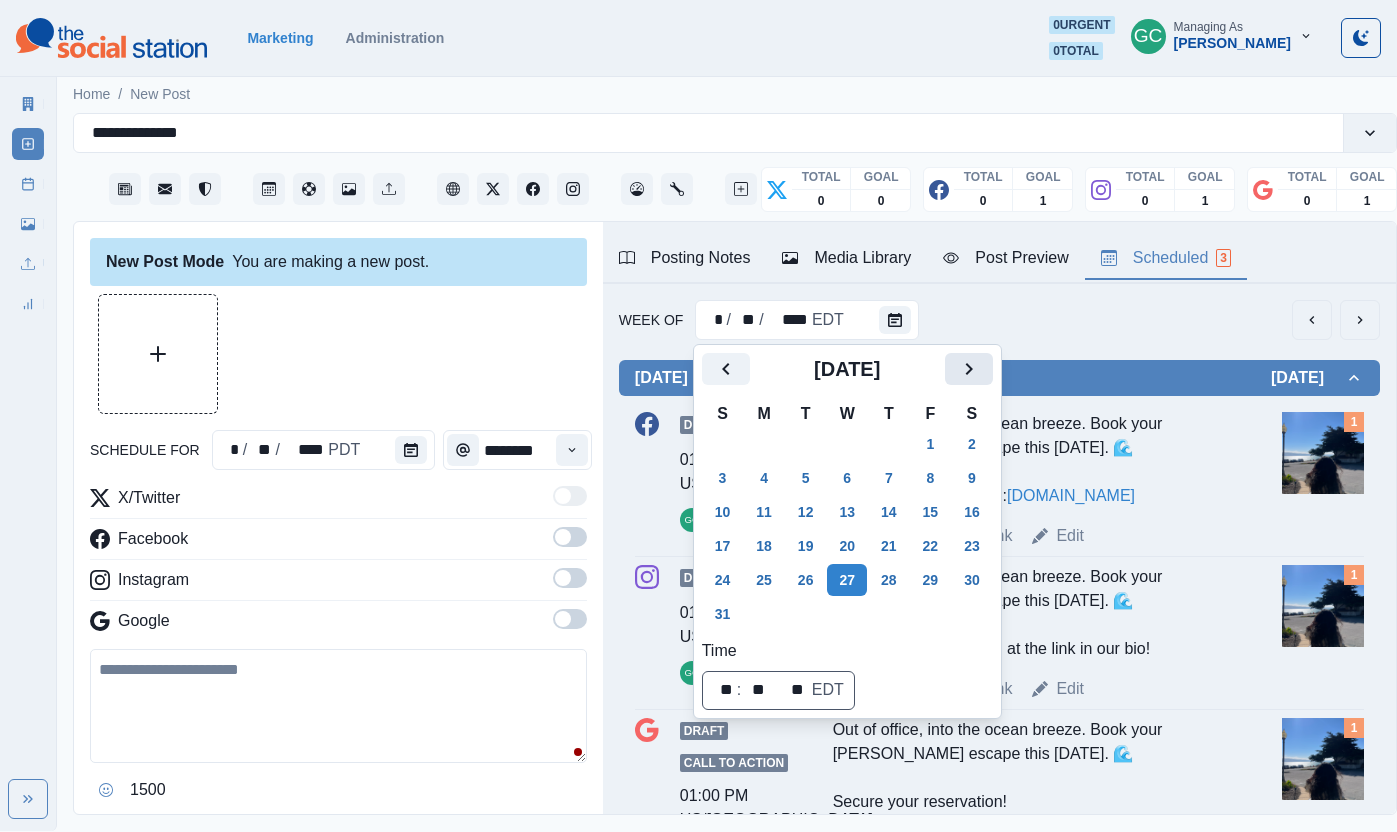 click 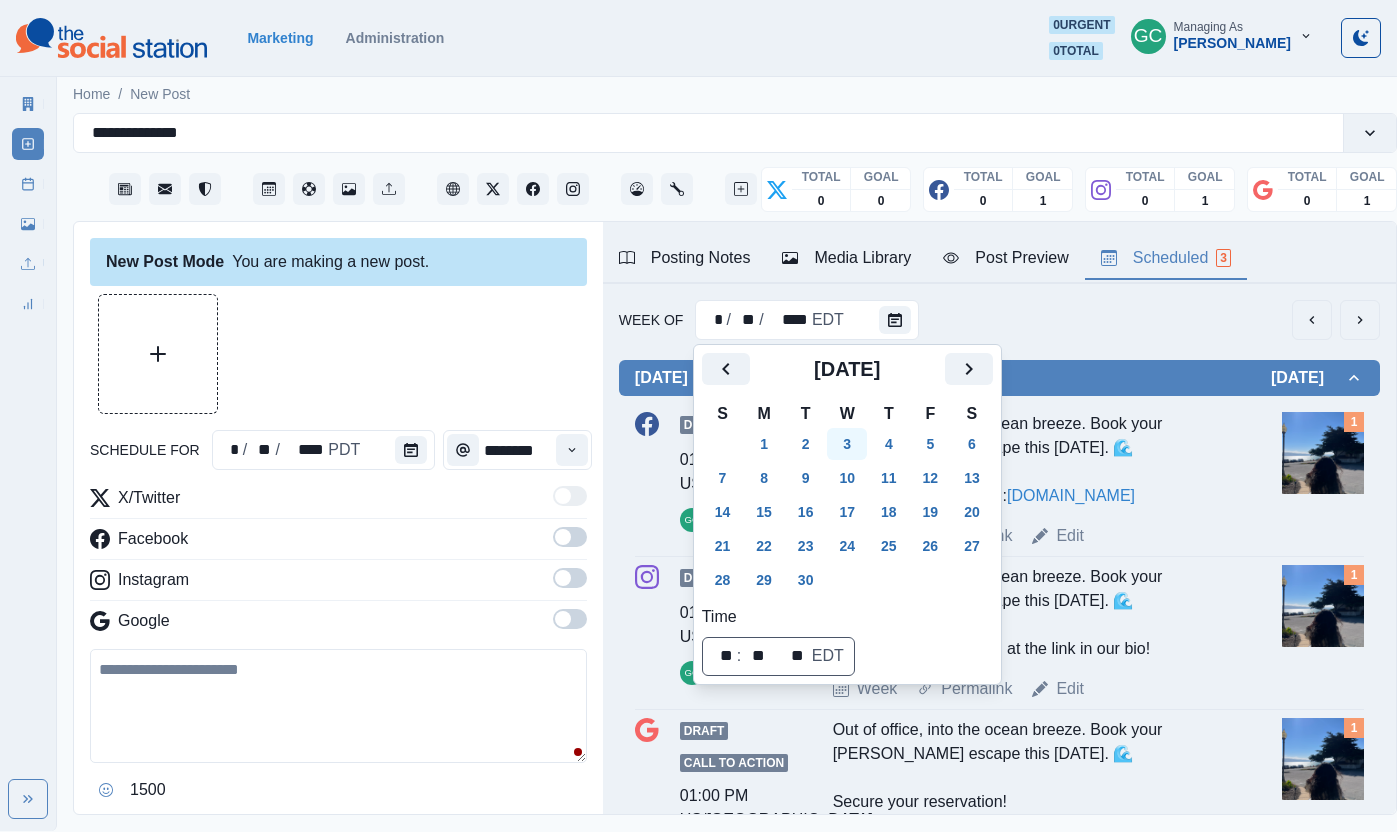 click on "3" at bounding box center (847, 444) 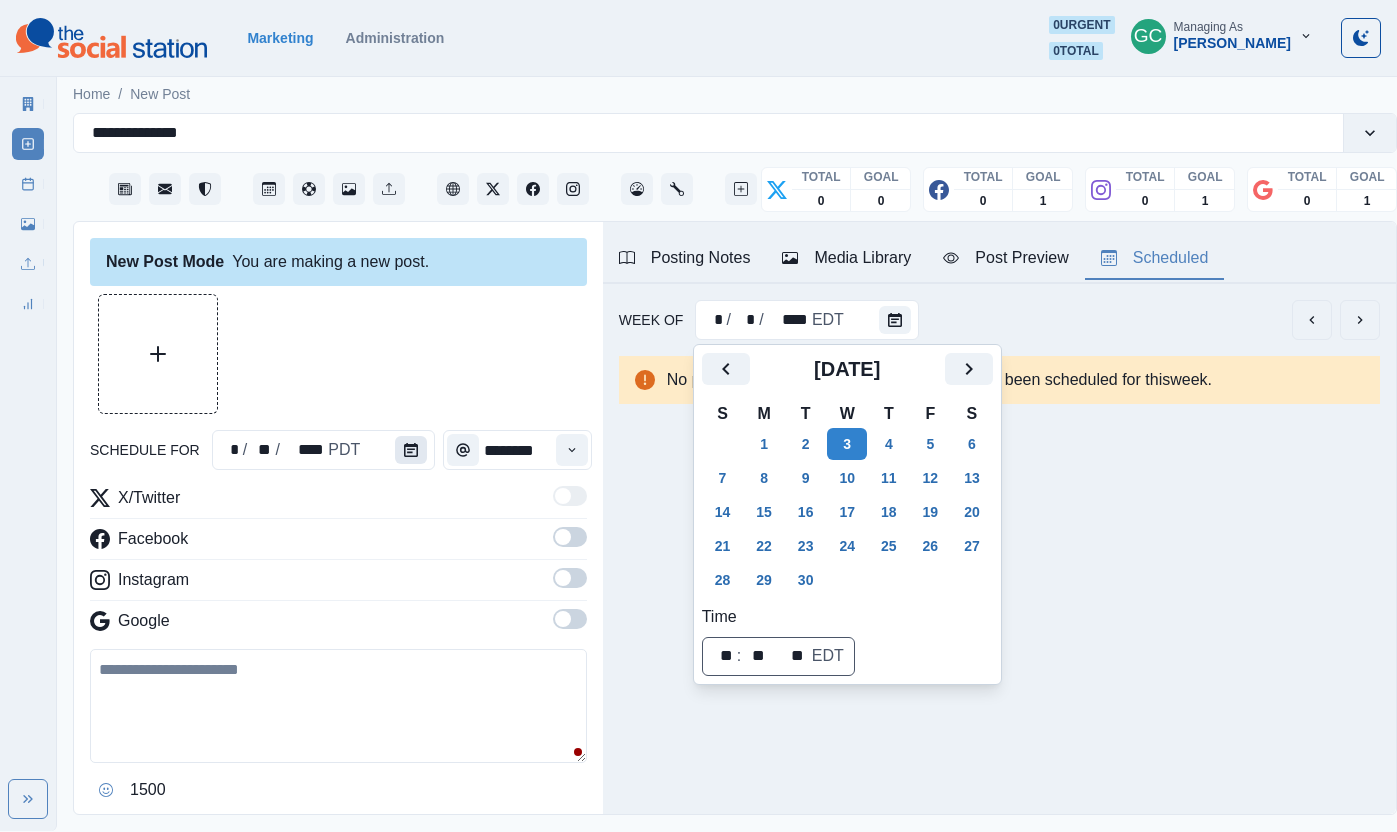 click at bounding box center [411, 450] 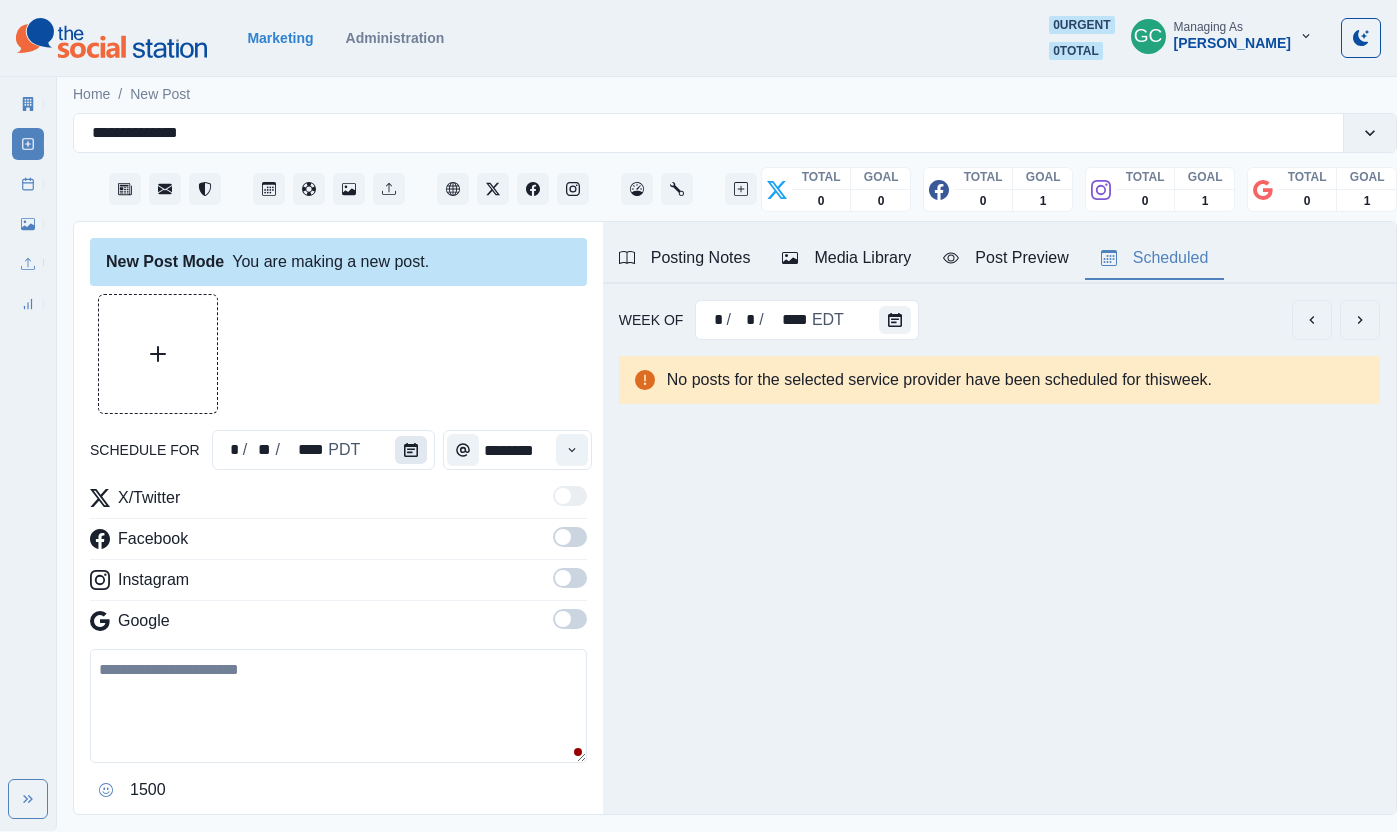 click at bounding box center (411, 450) 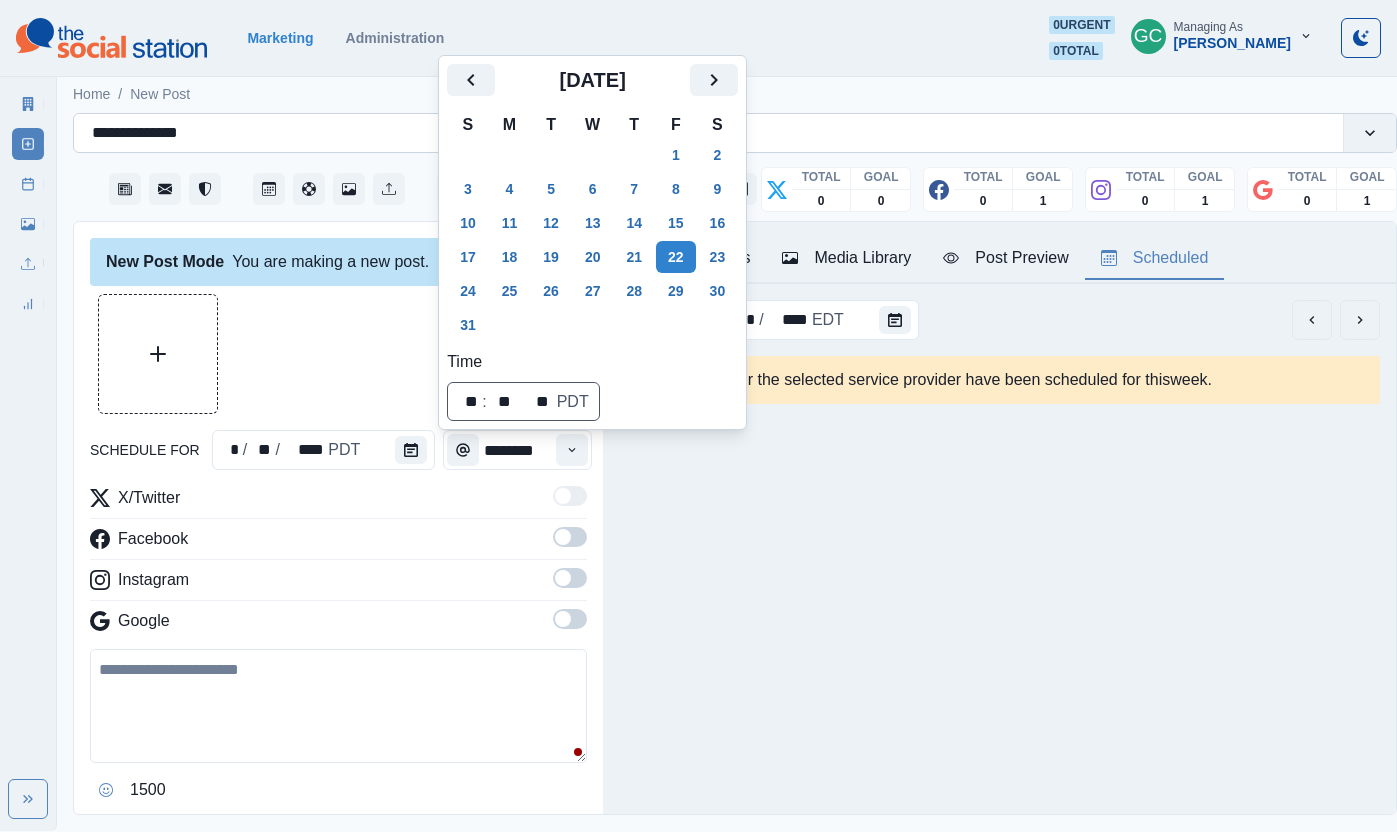 click 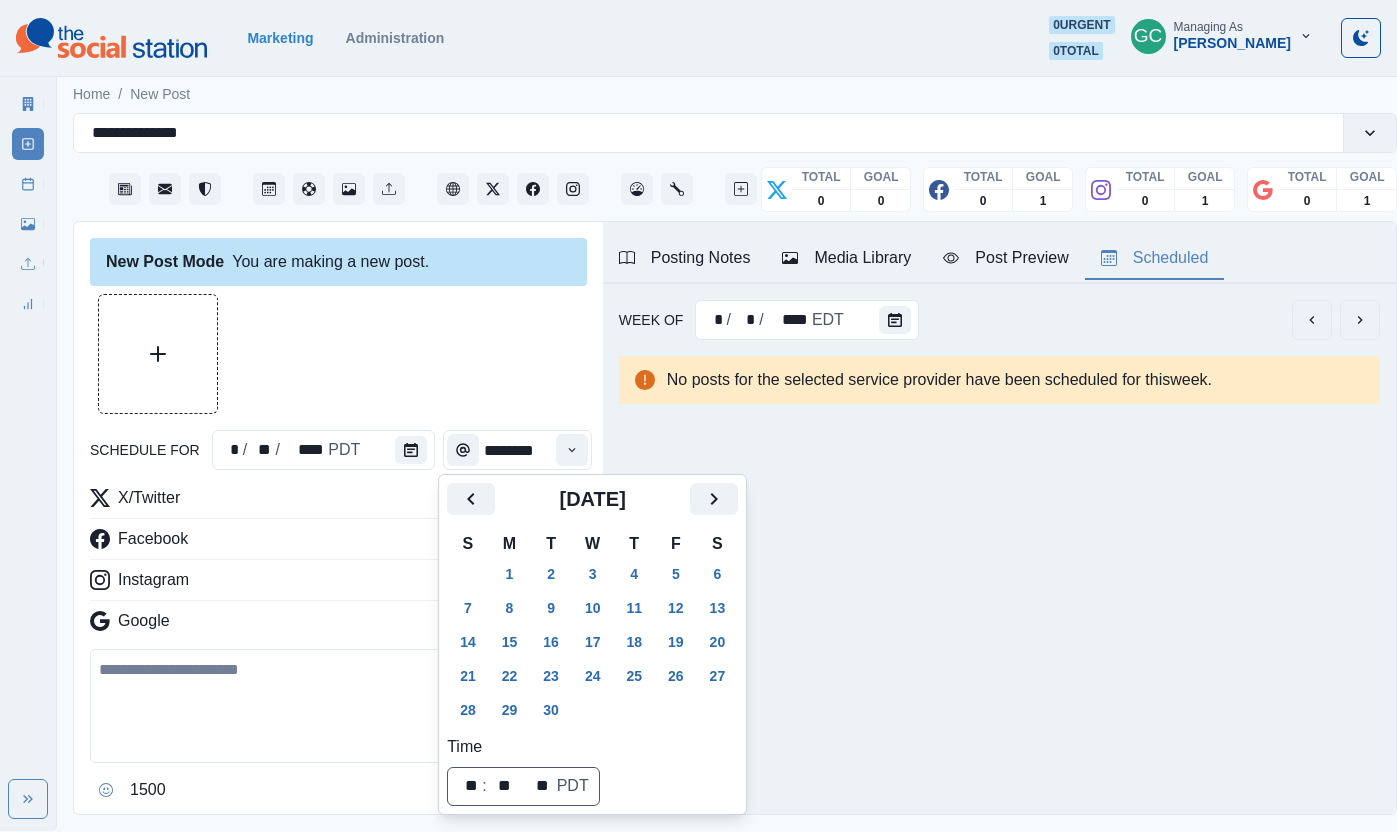 click on "3" at bounding box center (593, 574) 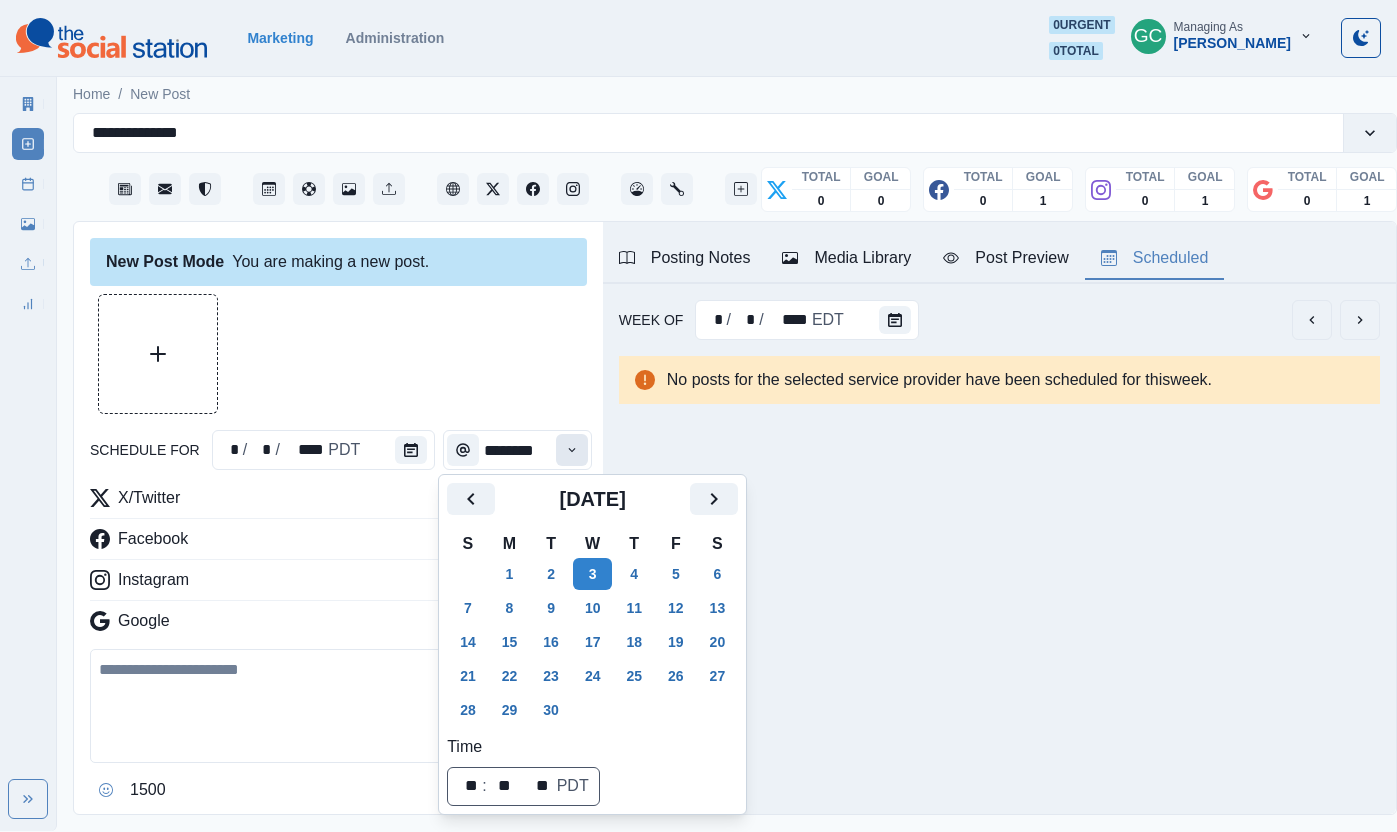click 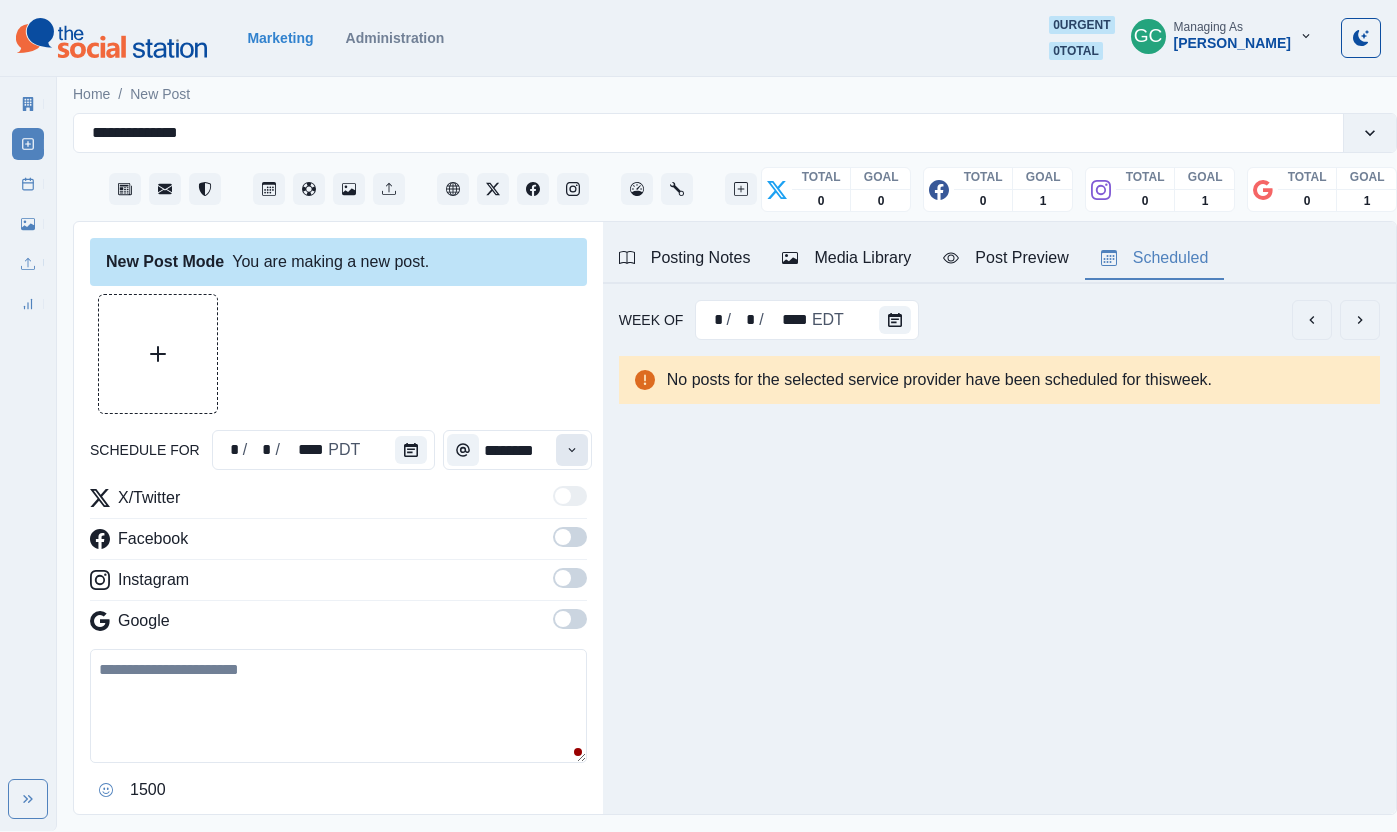 click 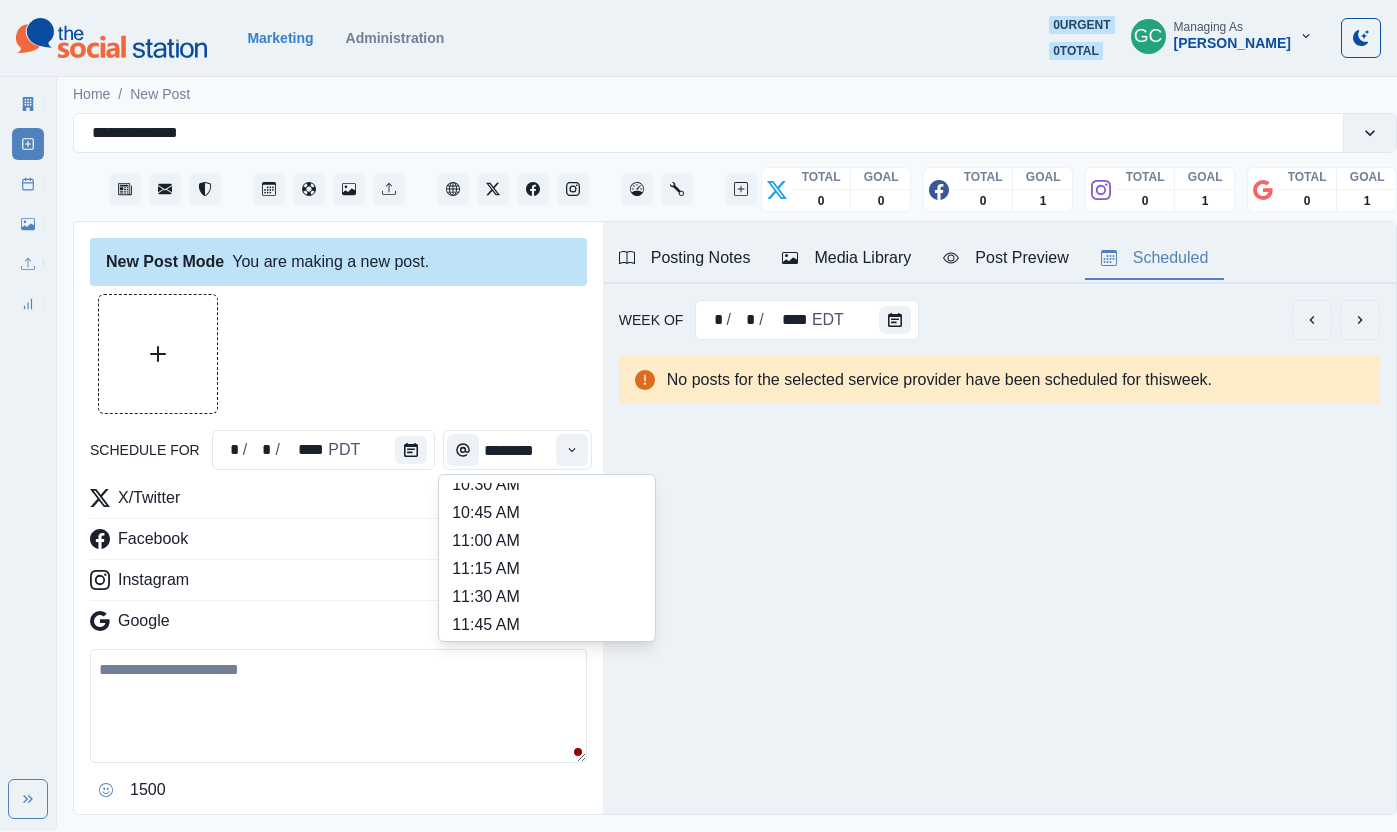 scroll, scrollTop: 370, scrollLeft: 0, axis: vertical 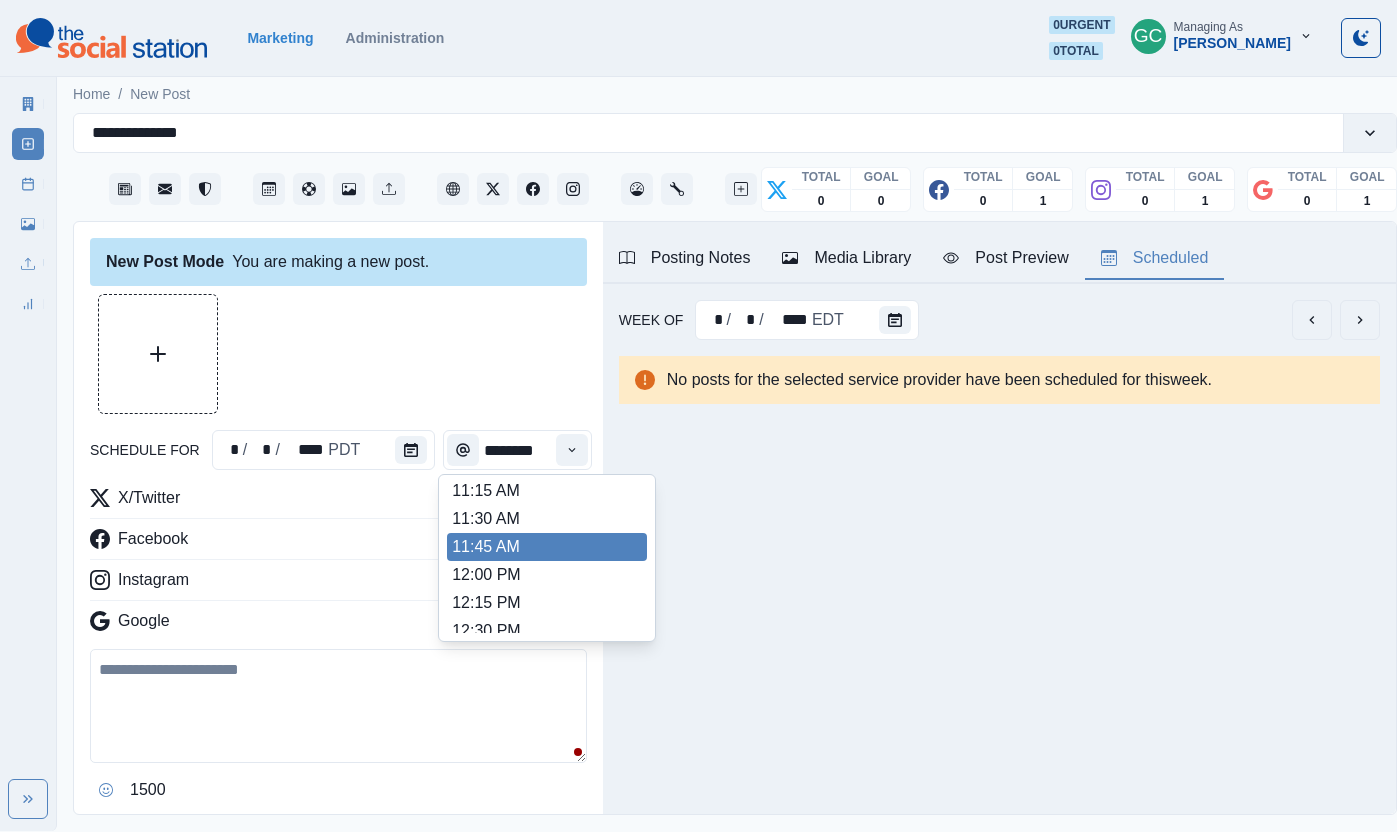 click on "11:45 AM" at bounding box center (547, 547) 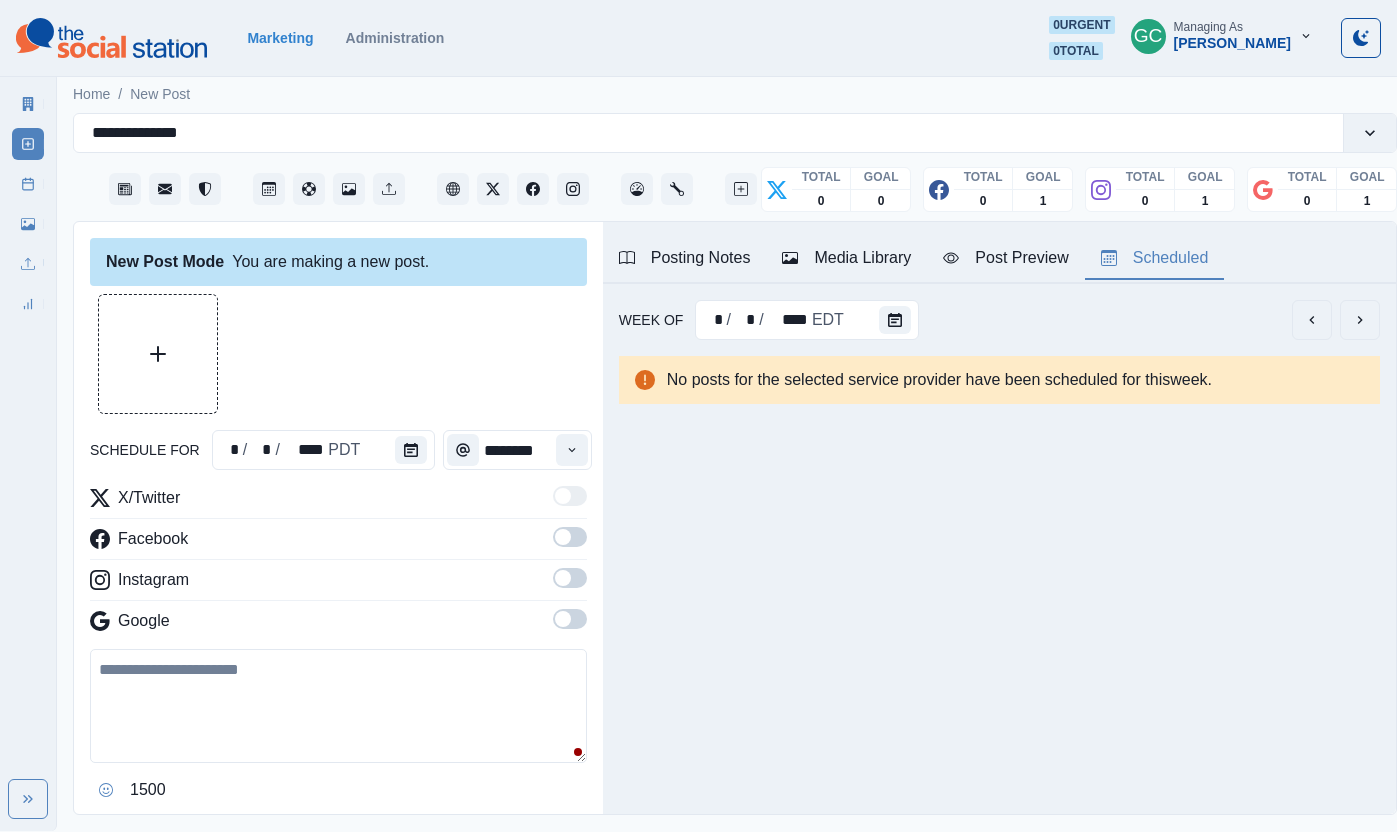scroll, scrollTop: 0, scrollLeft: 0, axis: both 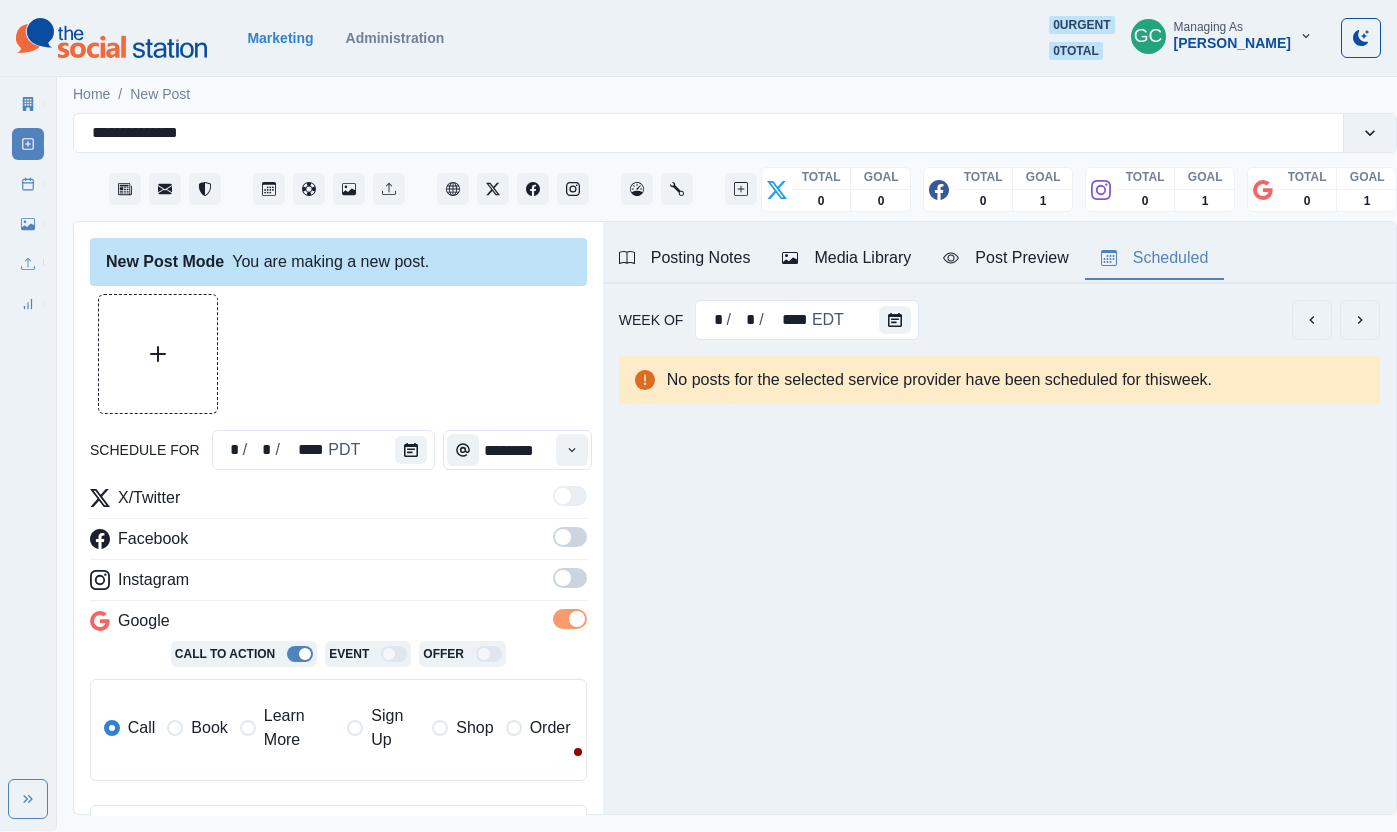 drag, startPoint x: 572, startPoint y: 583, endPoint x: 565, endPoint y: 536, distance: 47.518417 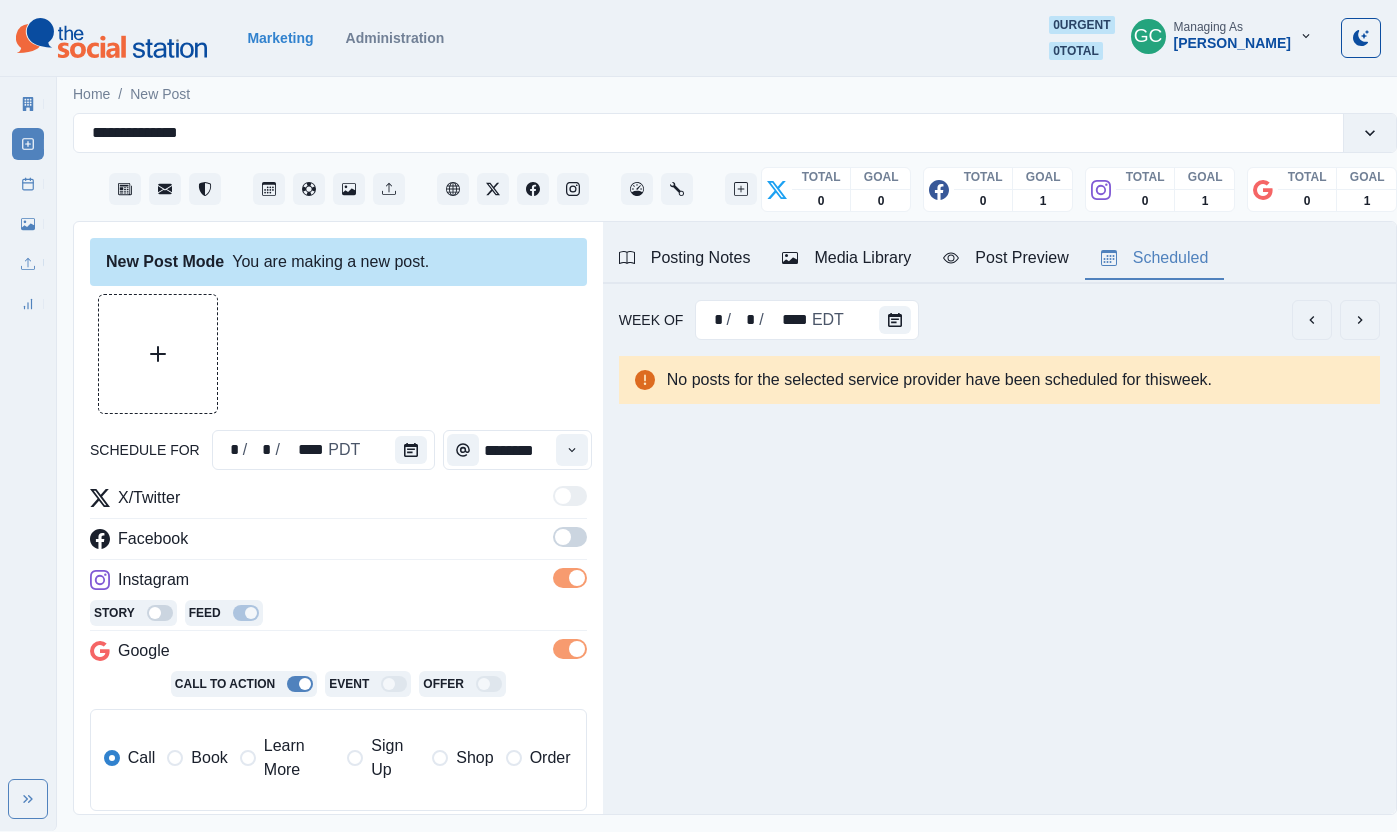 click at bounding box center [563, 537] 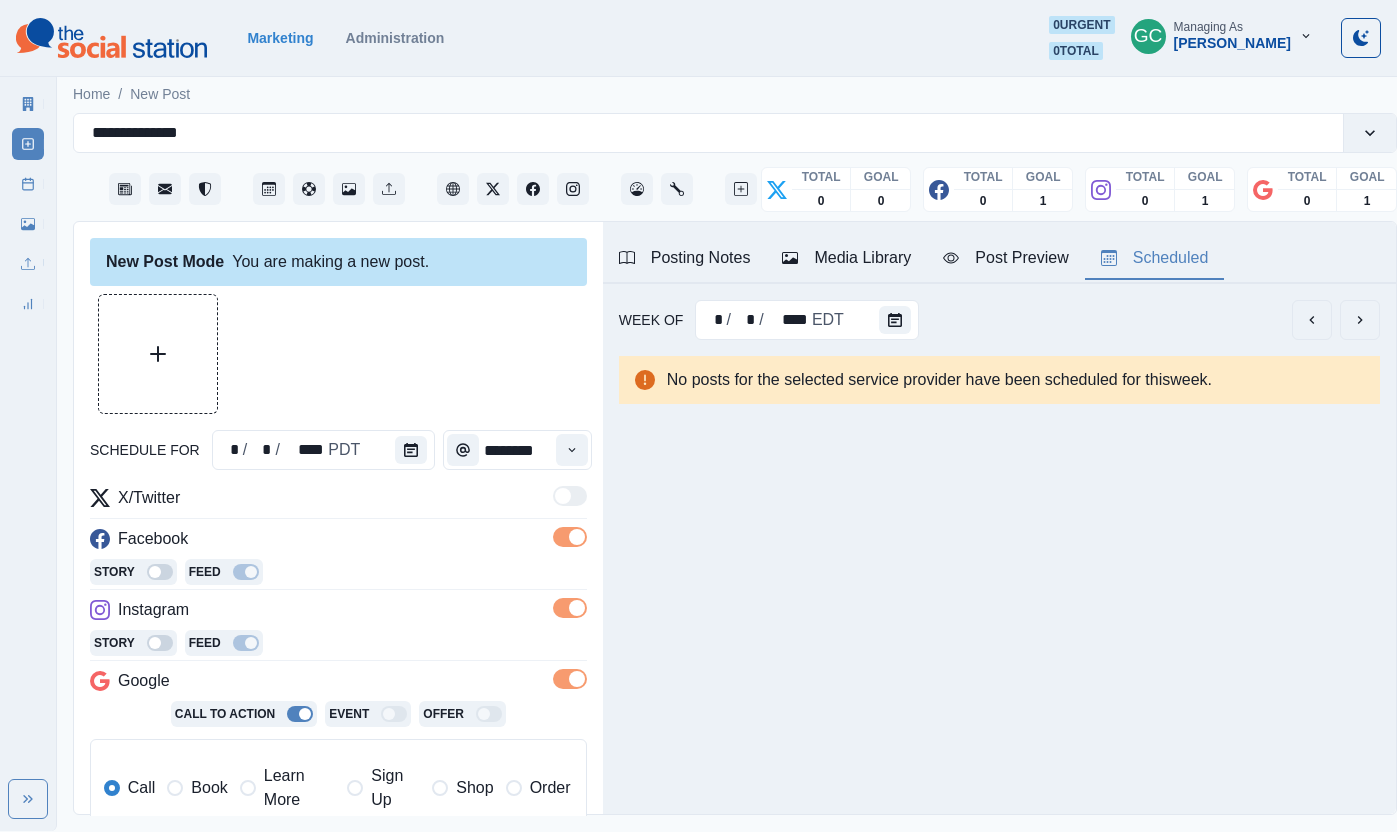 drag, startPoint x: 260, startPoint y: 792, endPoint x: 280, endPoint y: 783, distance: 21.931713 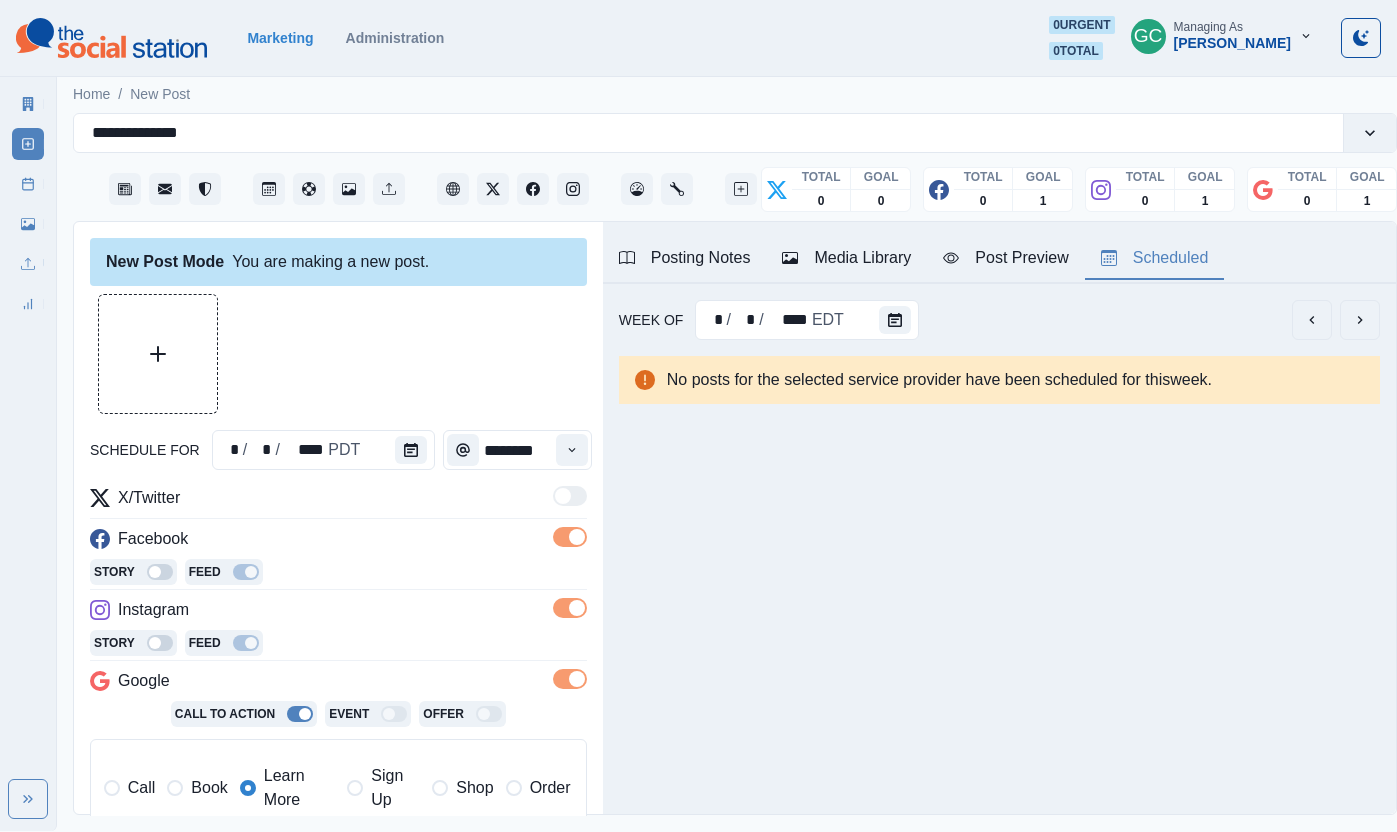 click on "Media Library" at bounding box center (846, 258) 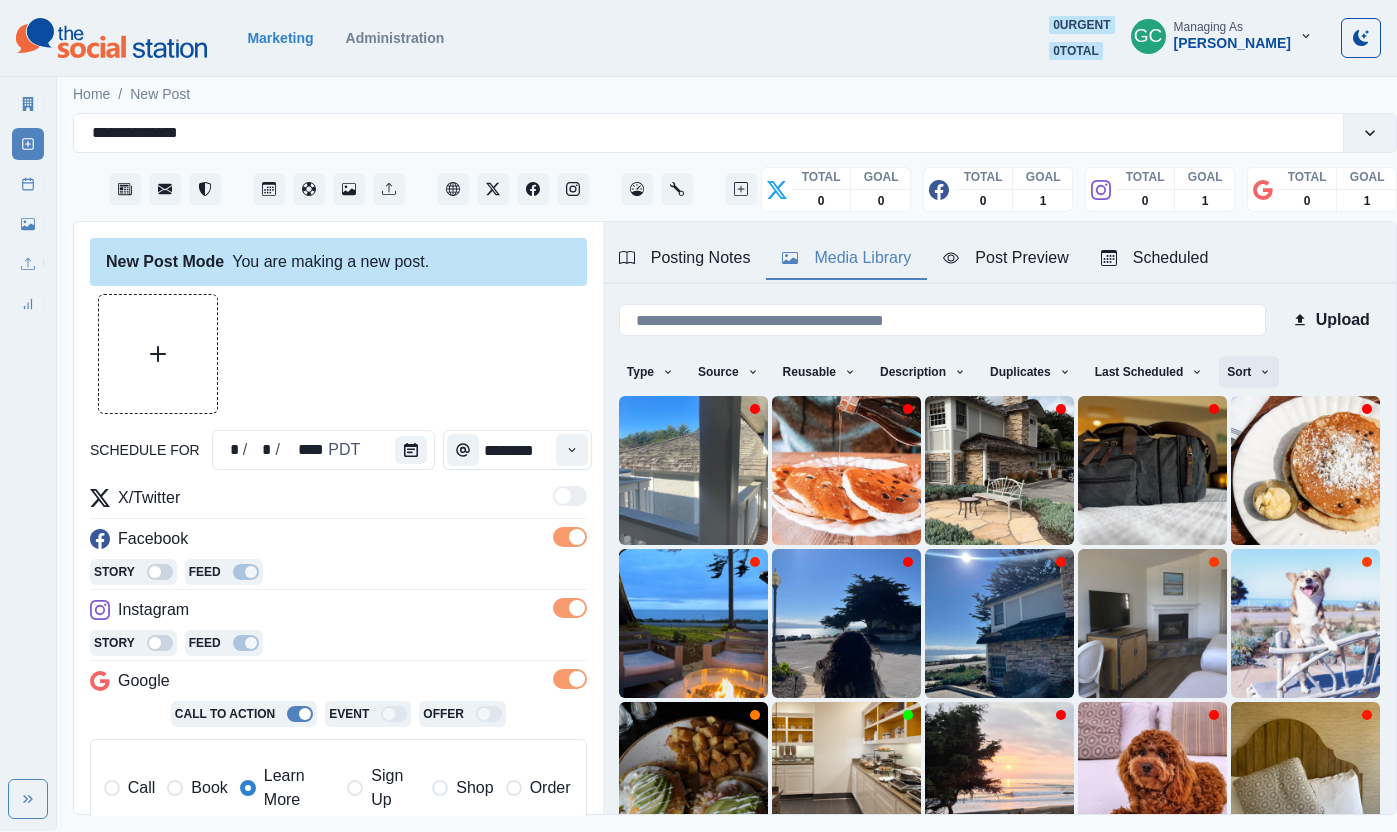 click on "Sort" at bounding box center [1249, 372] 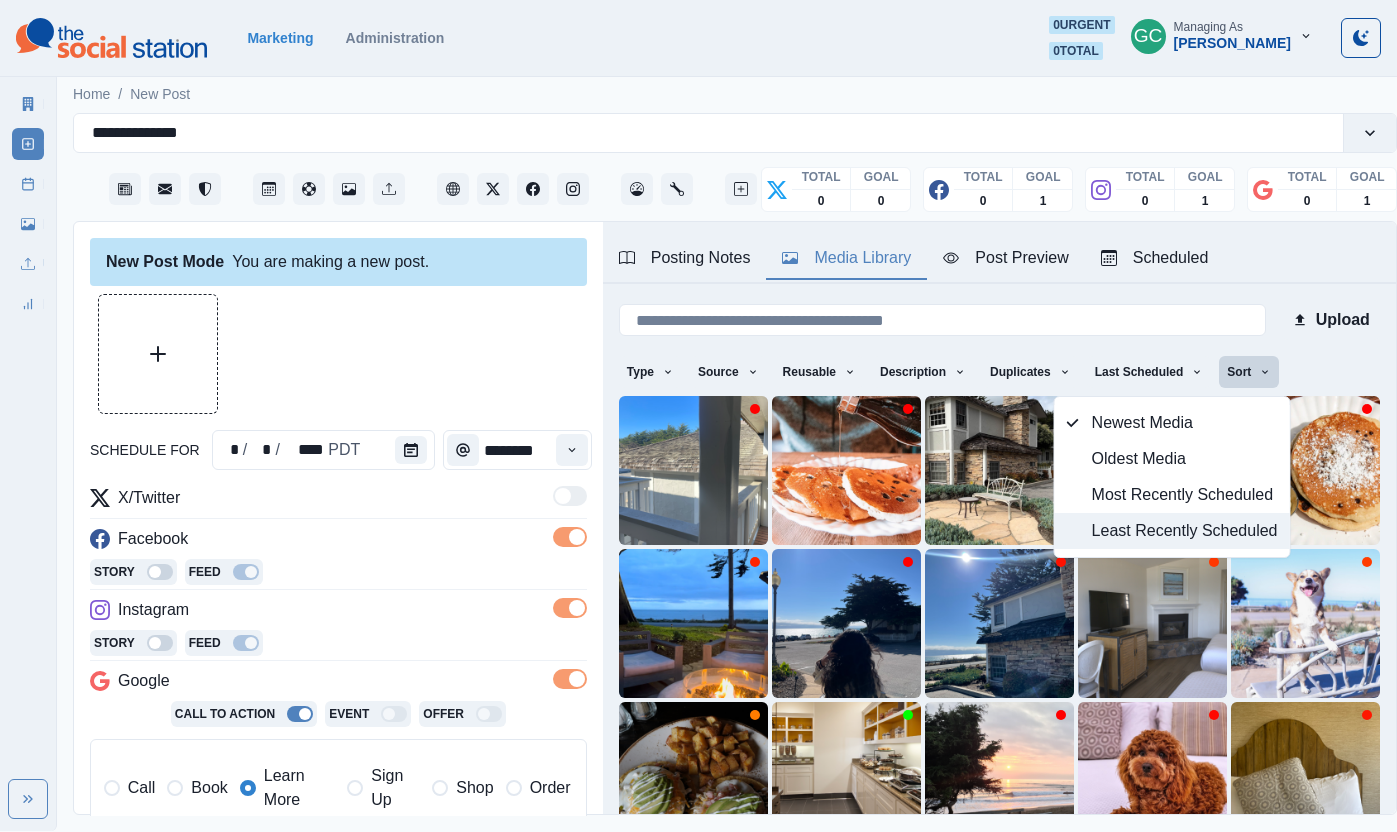 click on "Least Recently Scheduled" at bounding box center (1185, 531) 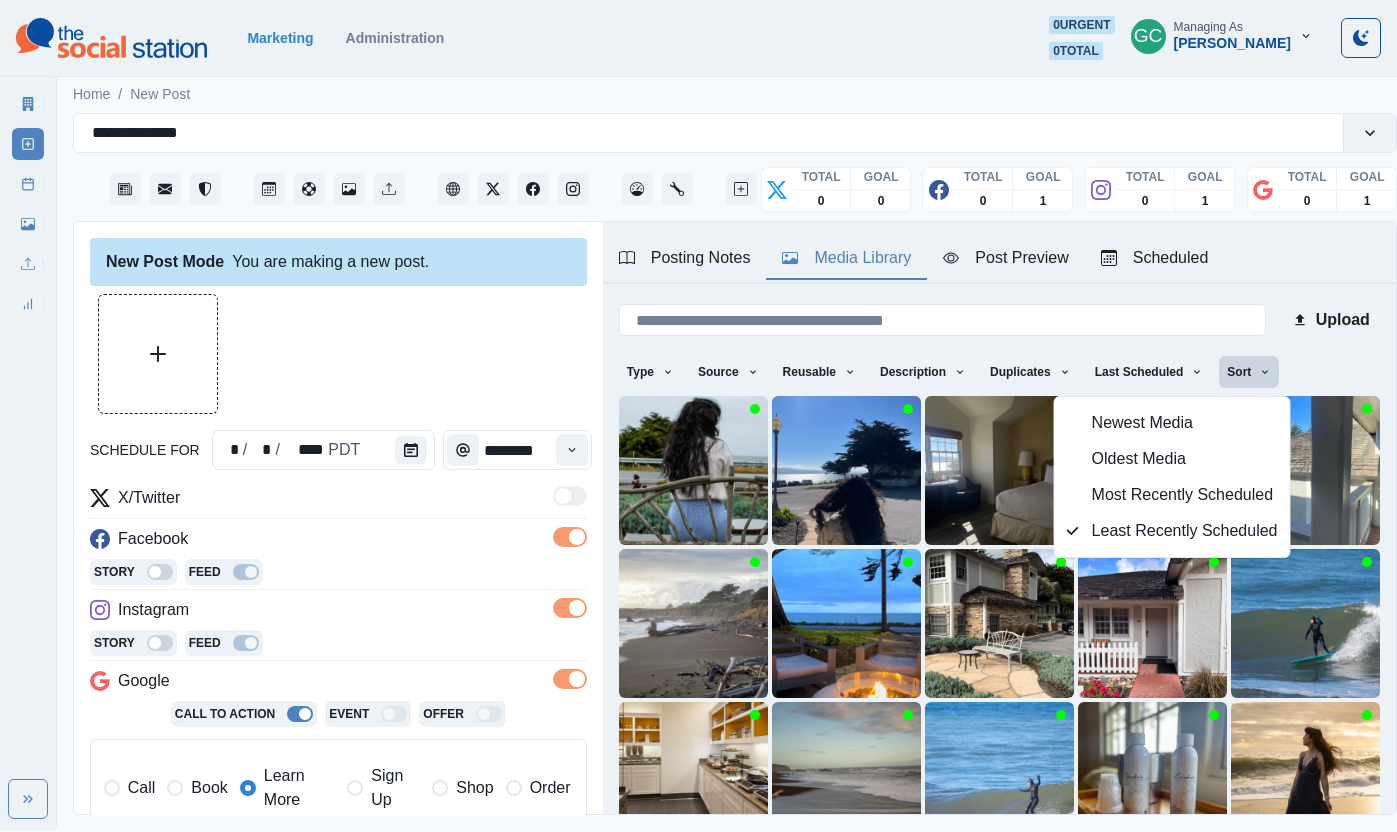 drag, startPoint x: 418, startPoint y: 351, endPoint x: 438, endPoint y: 360, distance: 21.931713 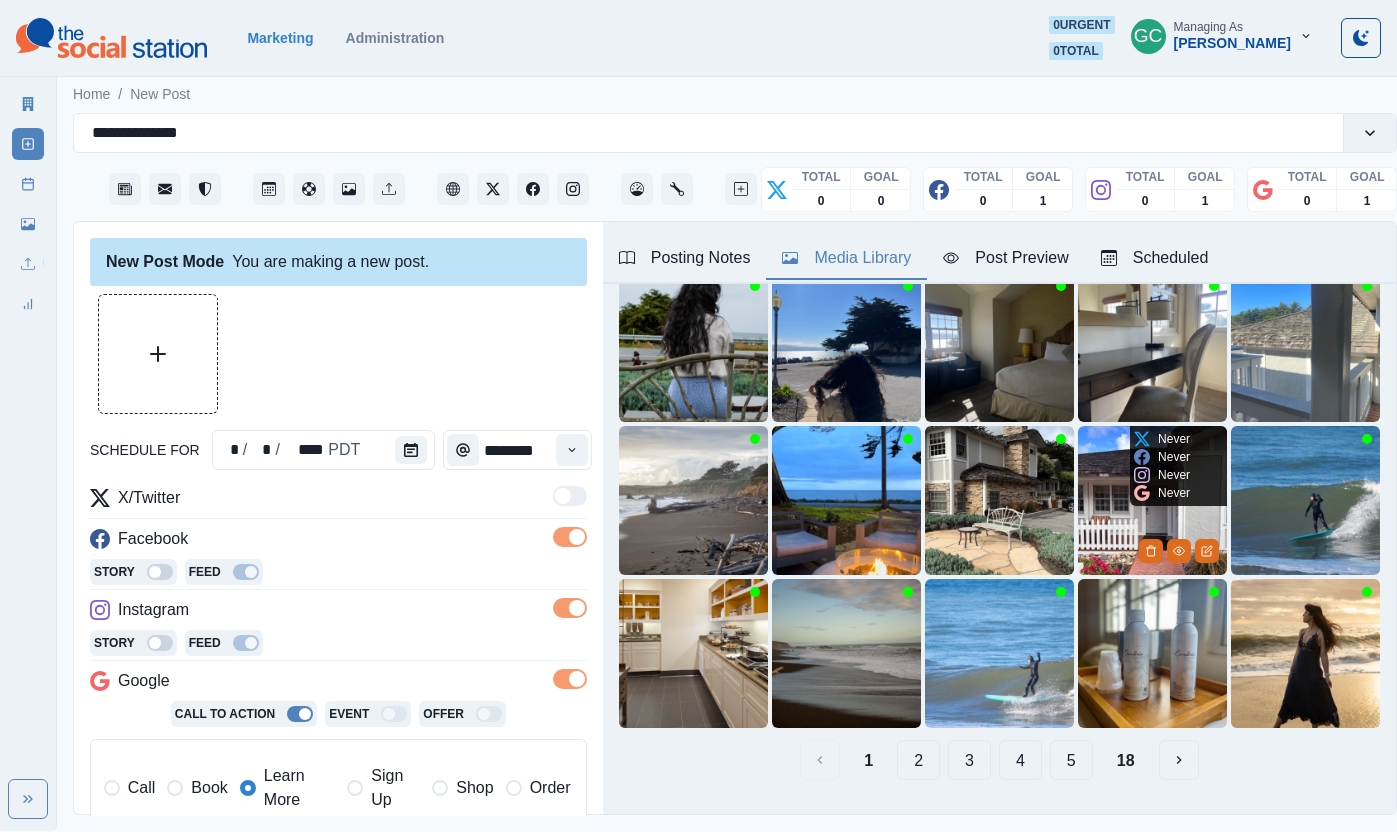 scroll, scrollTop: 167, scrollLeft: 0, axis: vertical 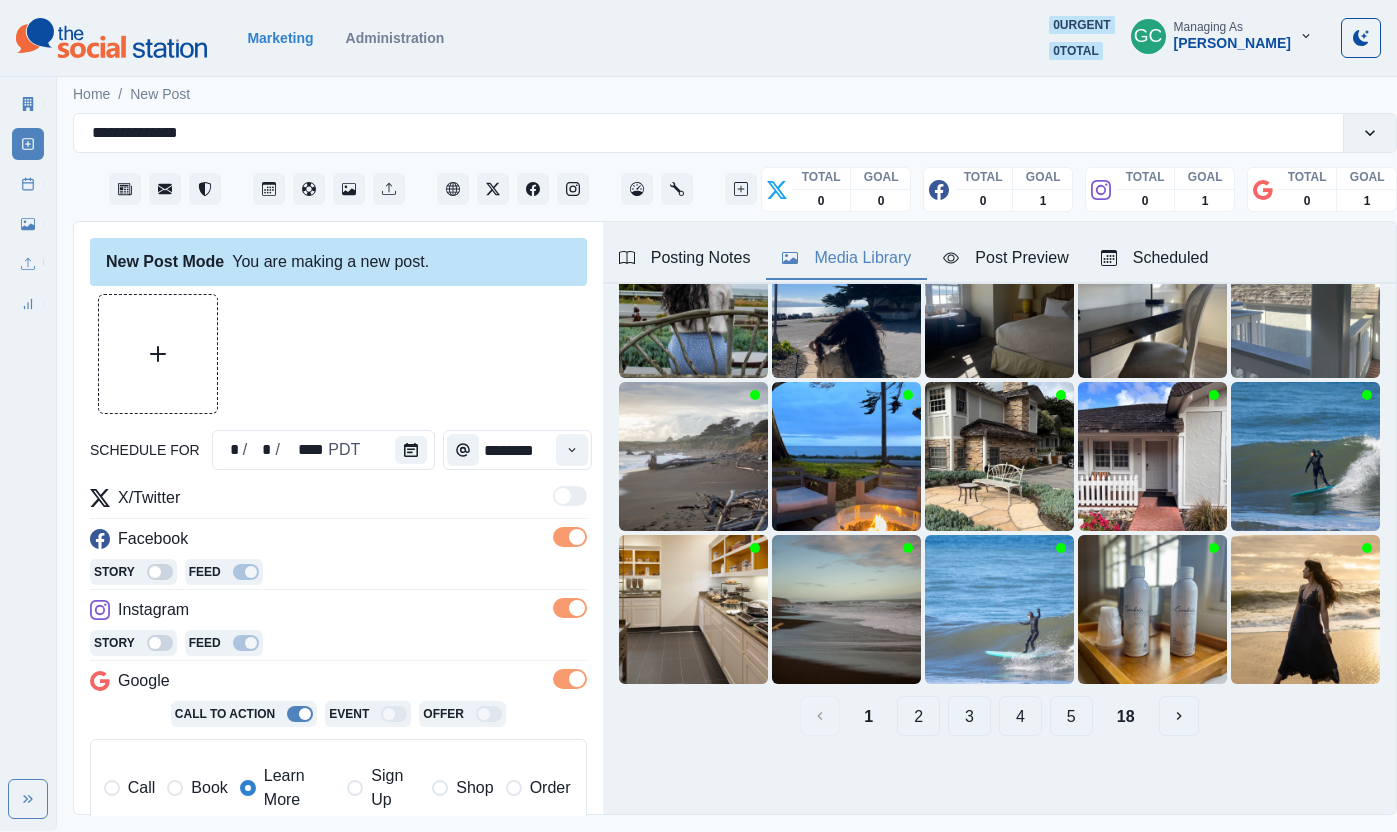 click on "2" at bounding box center (918, 716) 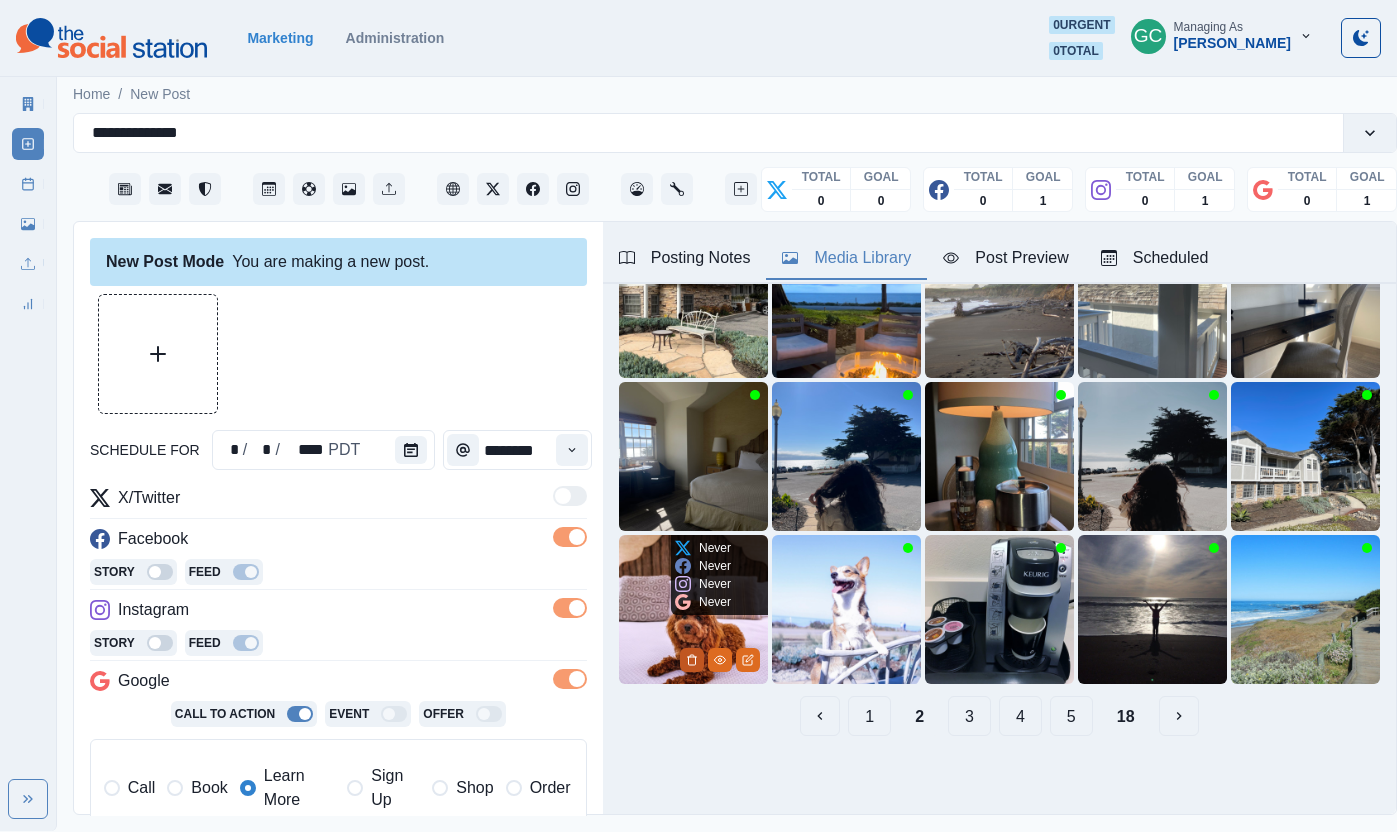 click 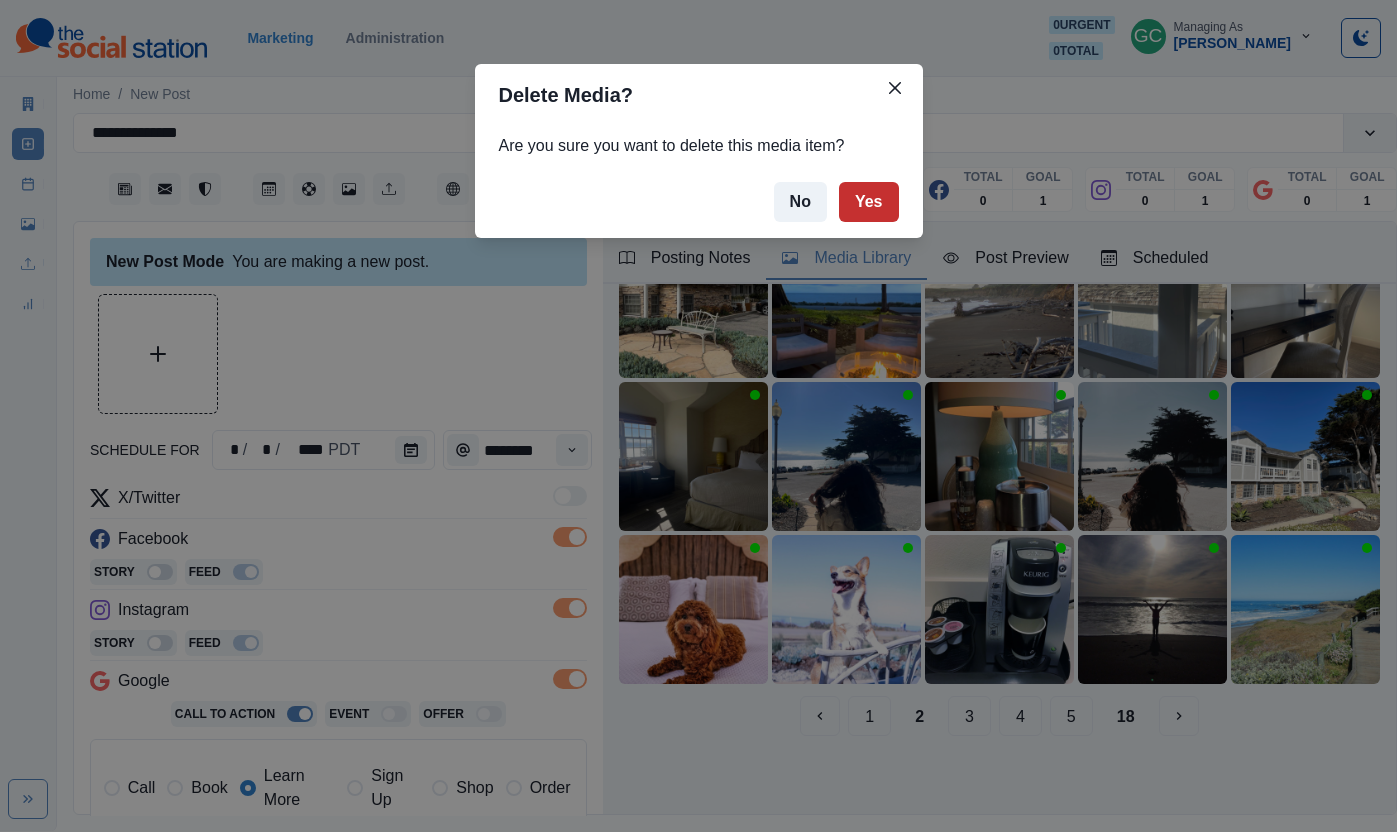 click on "Yes" at bounding box center (869, 202) 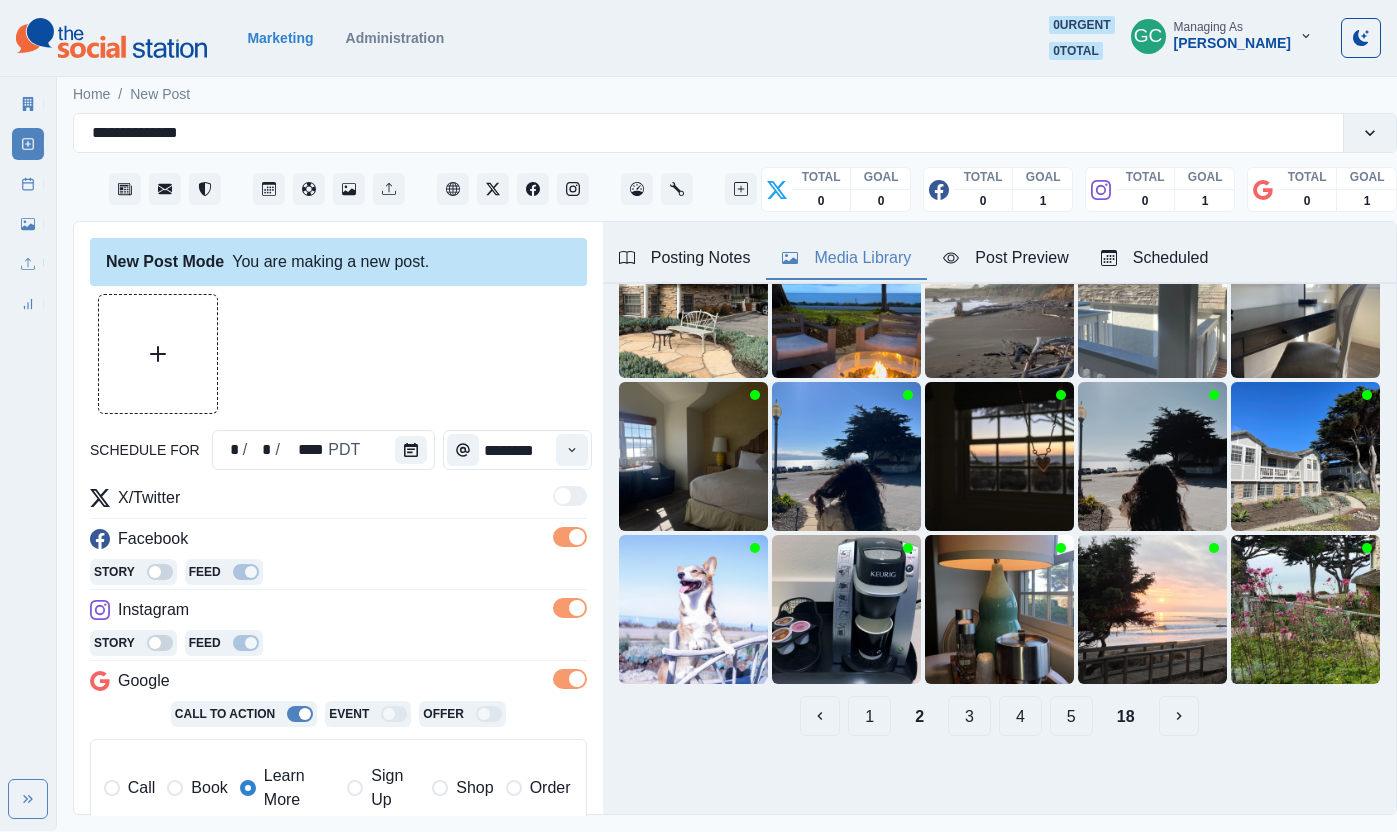 click on "3" at bounding box center (969, 716) 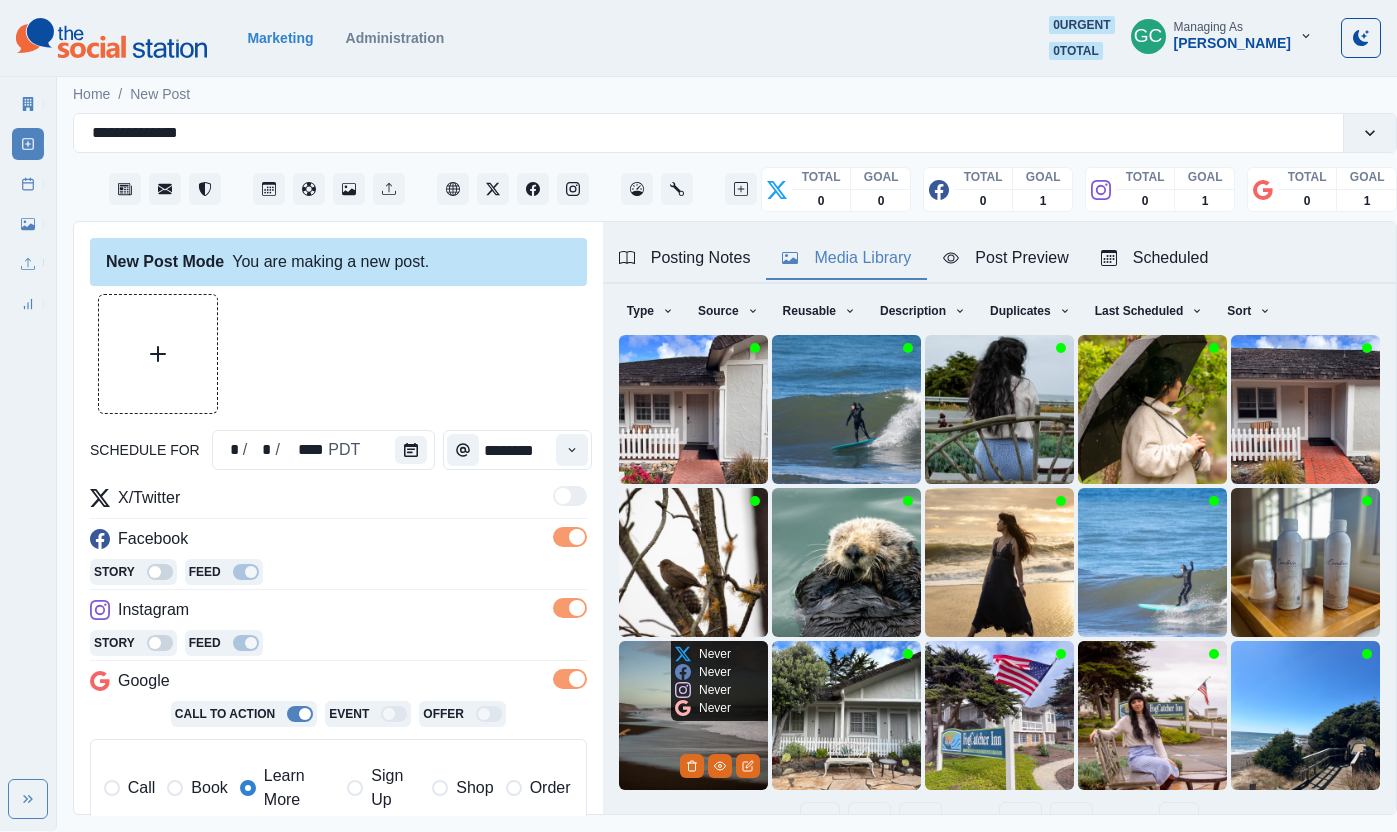 scroll, scrollTop: 118, scrollLeft: 0, axis: vertical 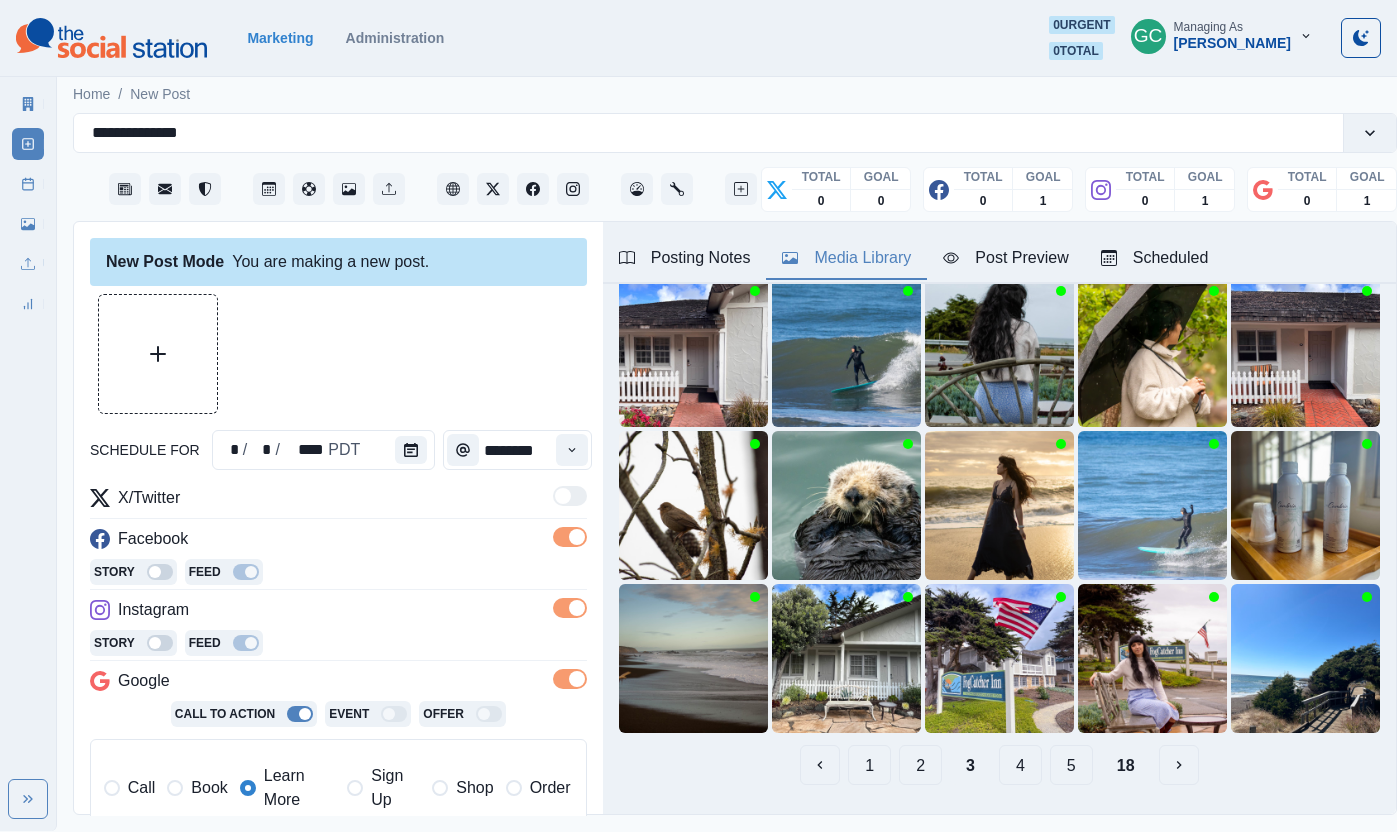 click on "5" at bounding box center (1071, 765) 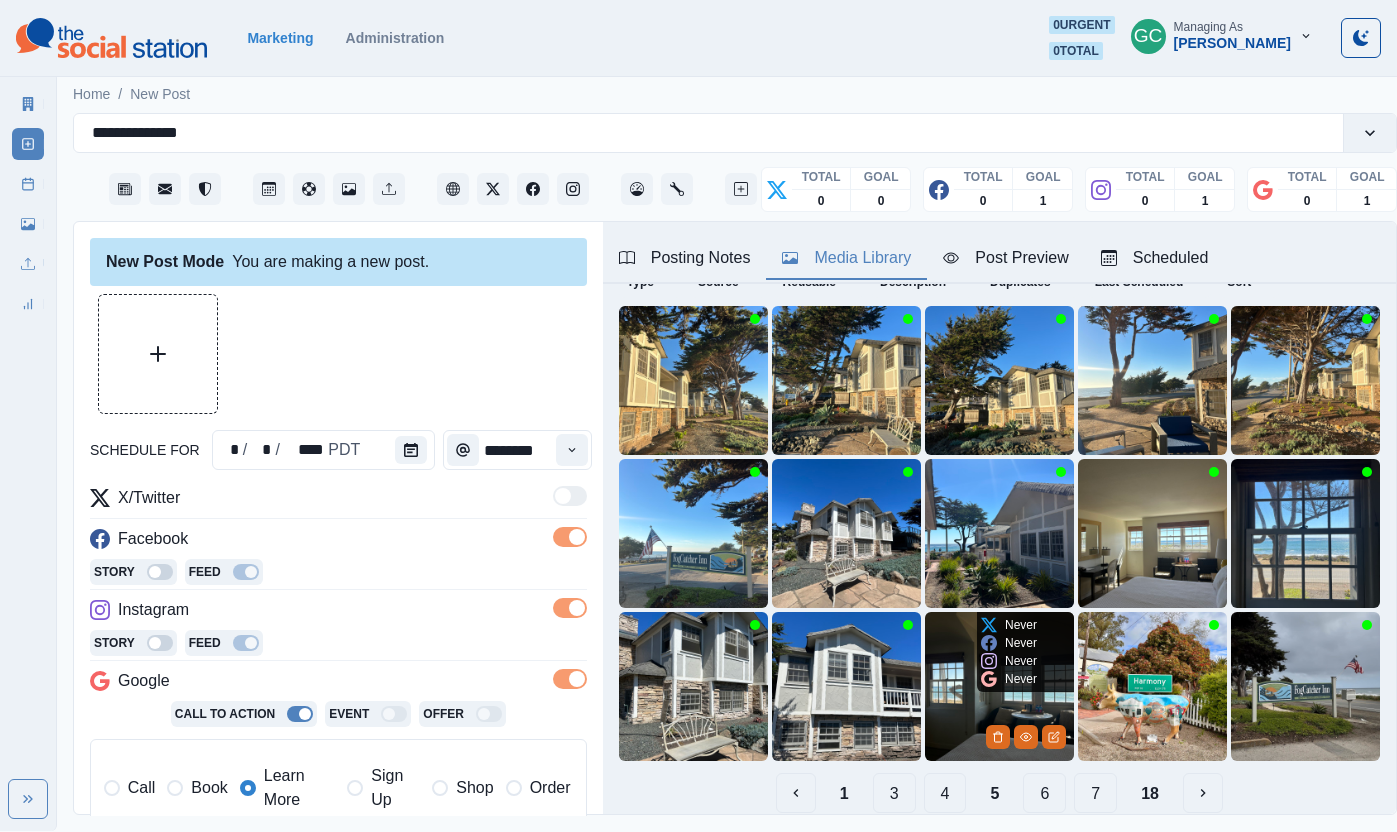 scroll, scrollTop: 103, scrollLeft: 0, axis: vertical 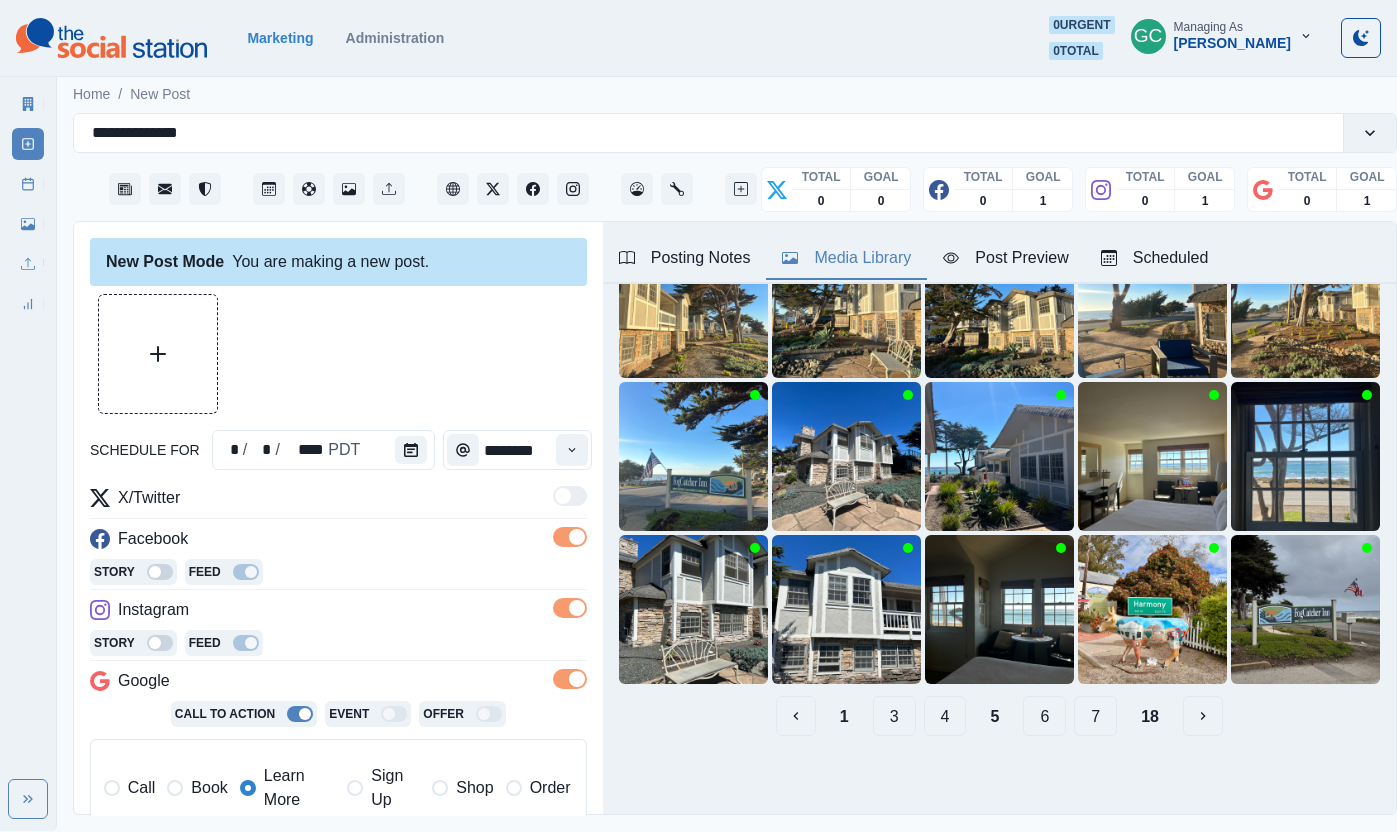 click on "7" at bounding box center [1095, 716] 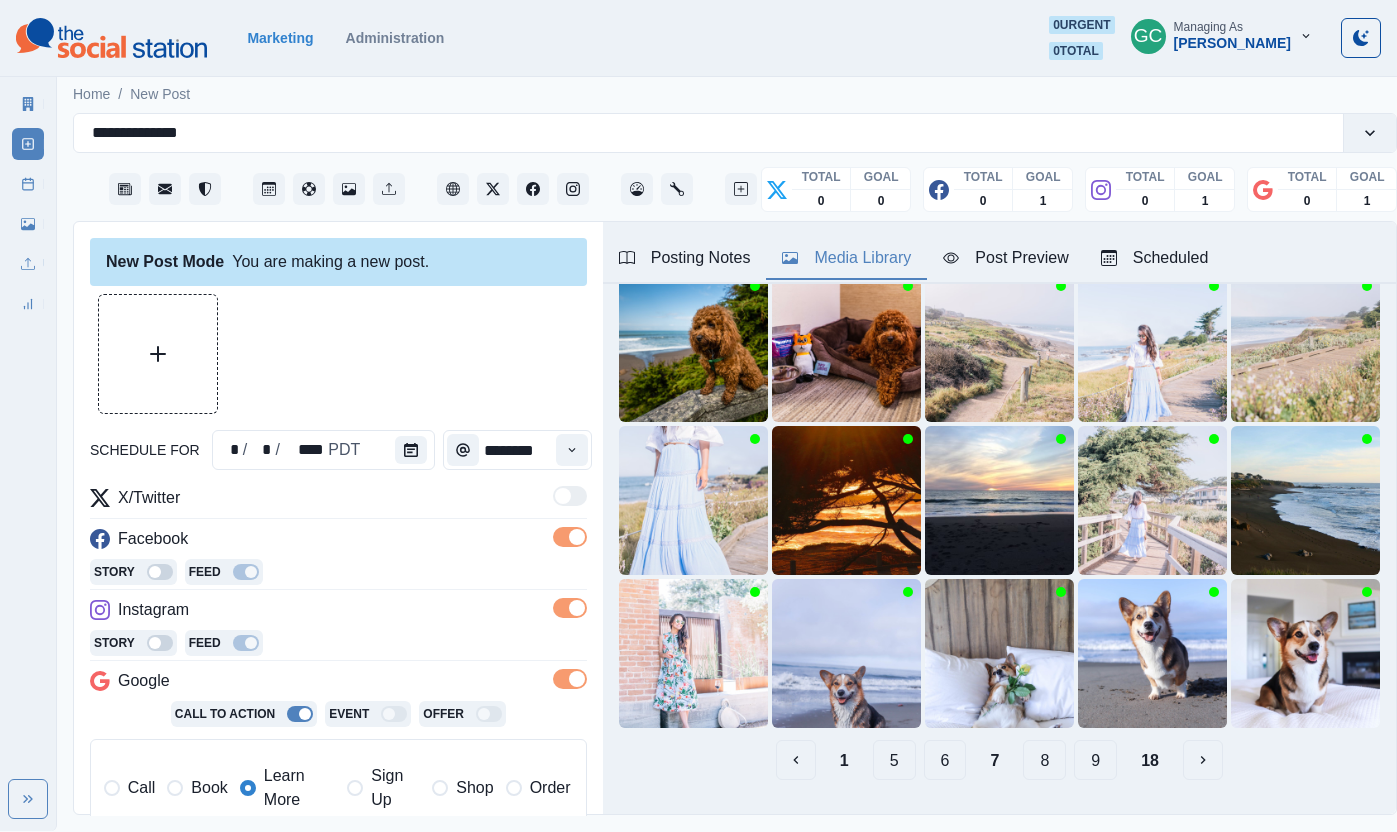scroll, scrollTop: 124, scrollLeft: 0, axis: vertical 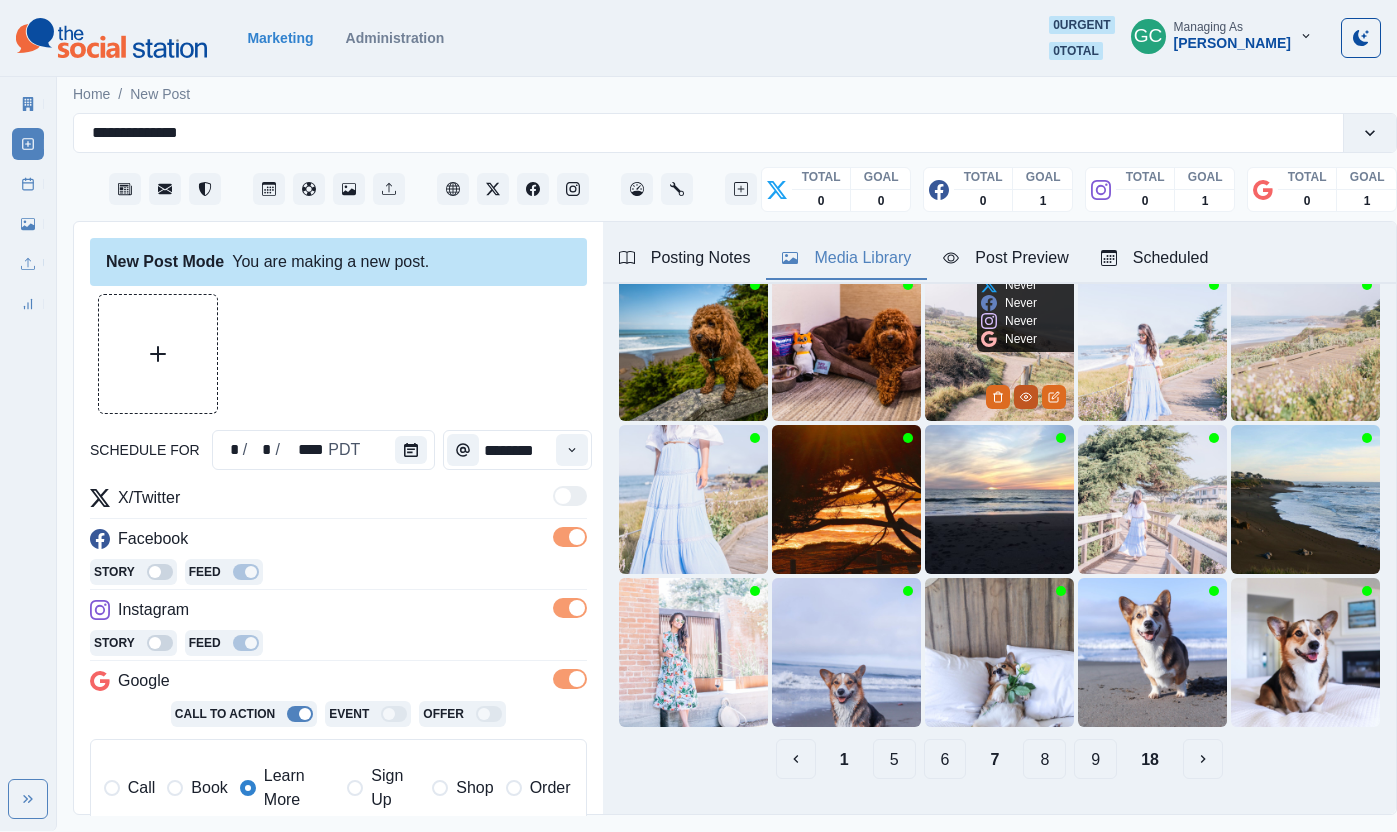 click 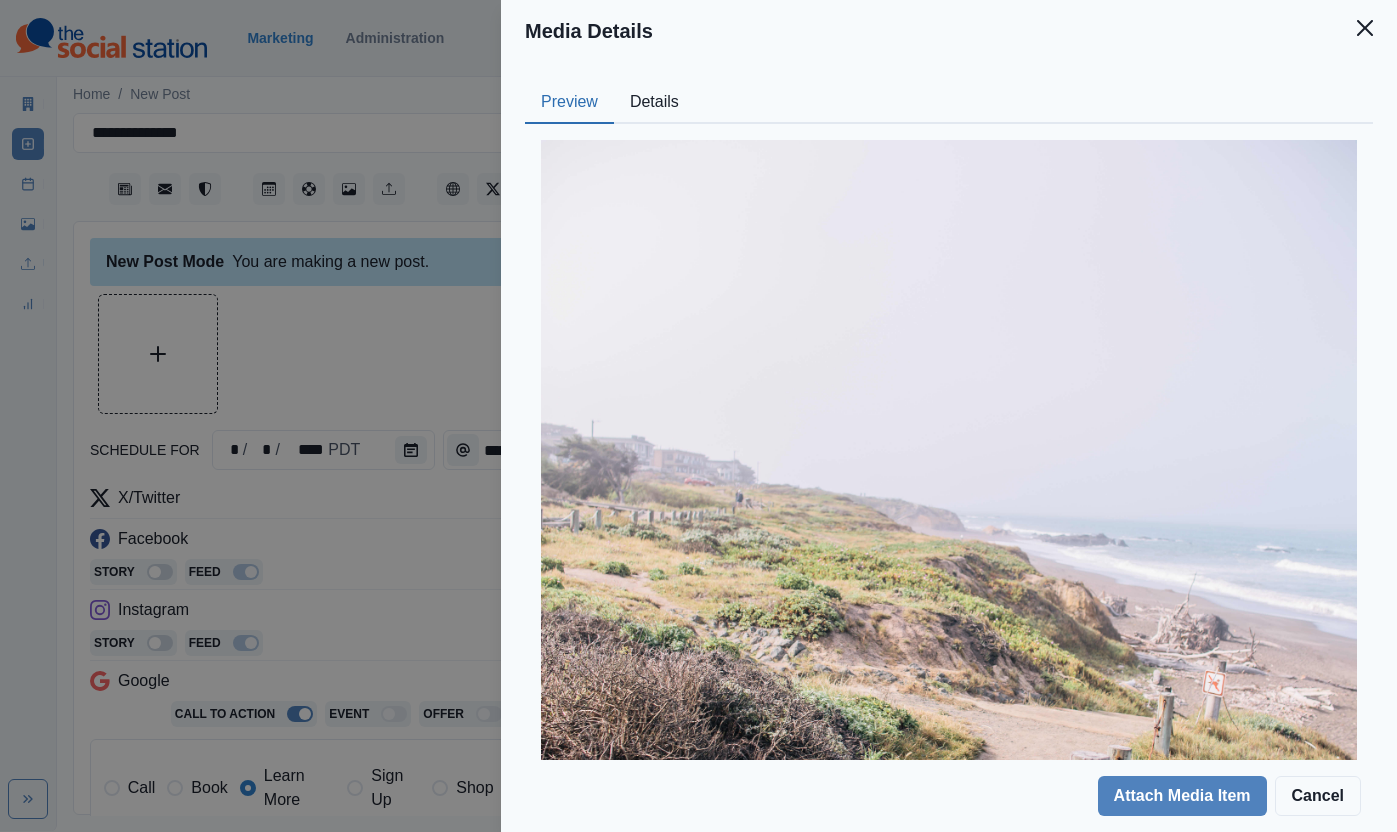 click on "Details" at bounding box center (654, 103) 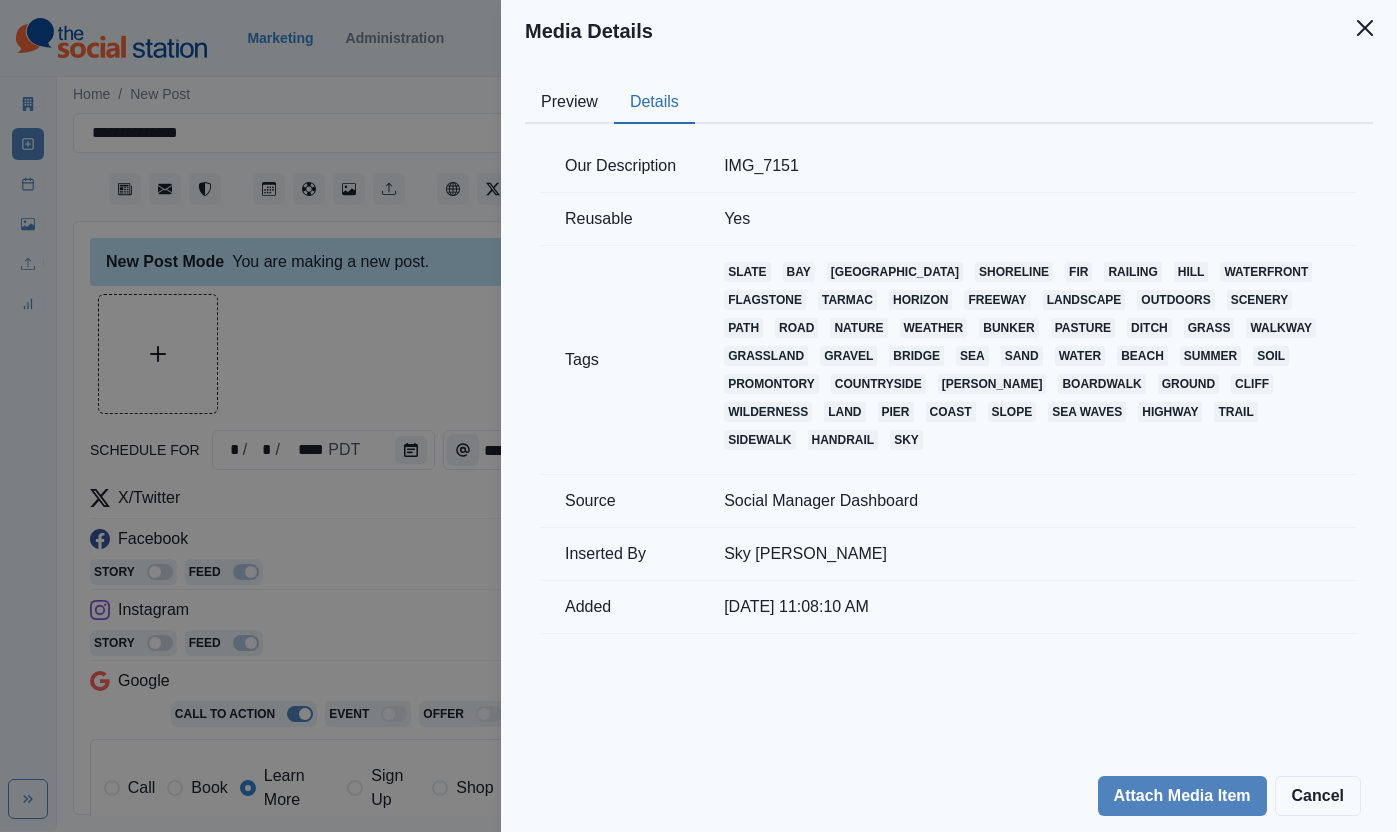 click on "Preview" at bounding box center (569, 103) 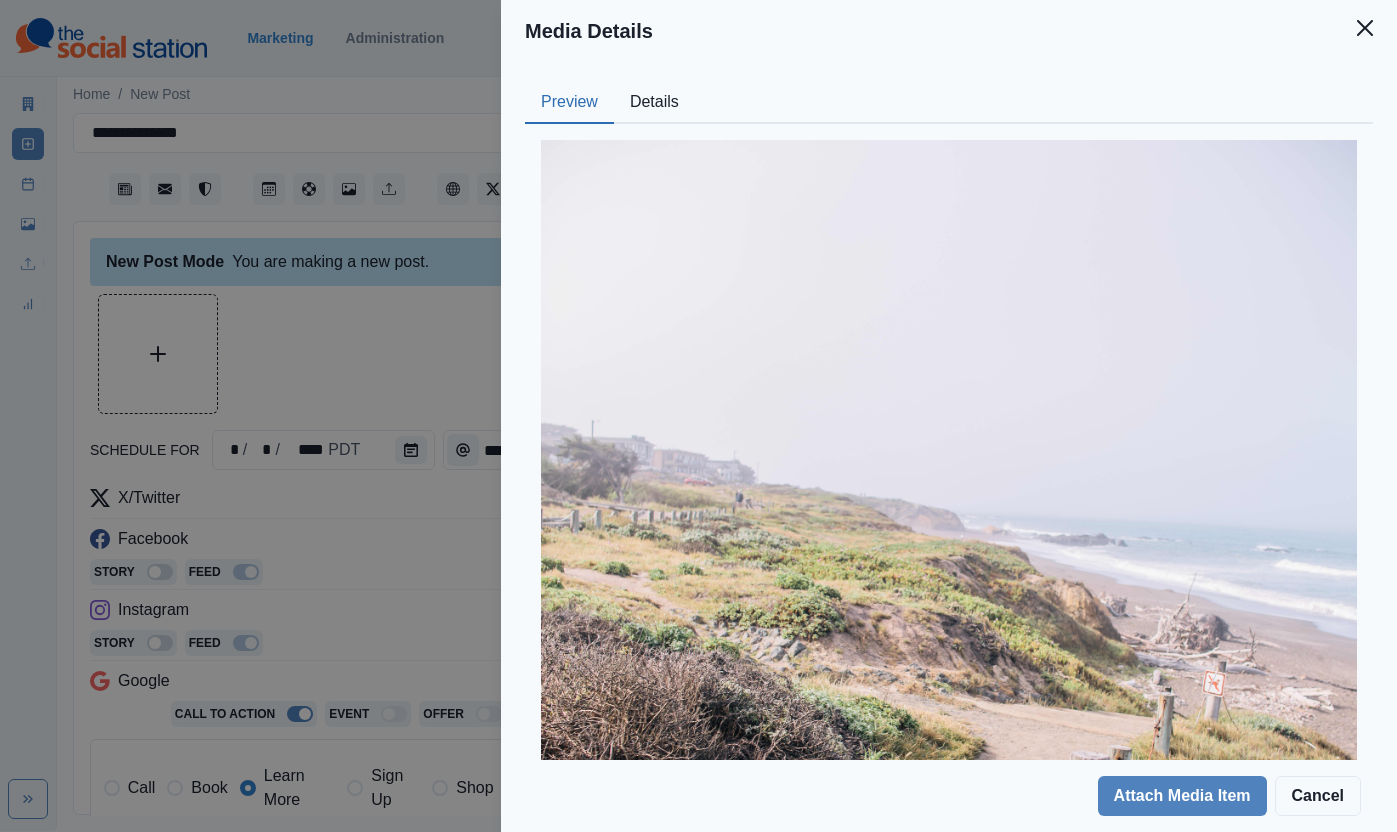 drag, startPoint x: 373, startPoint y: 314, endPoint x: 677, endPoint y: 317, distance: 304.0148 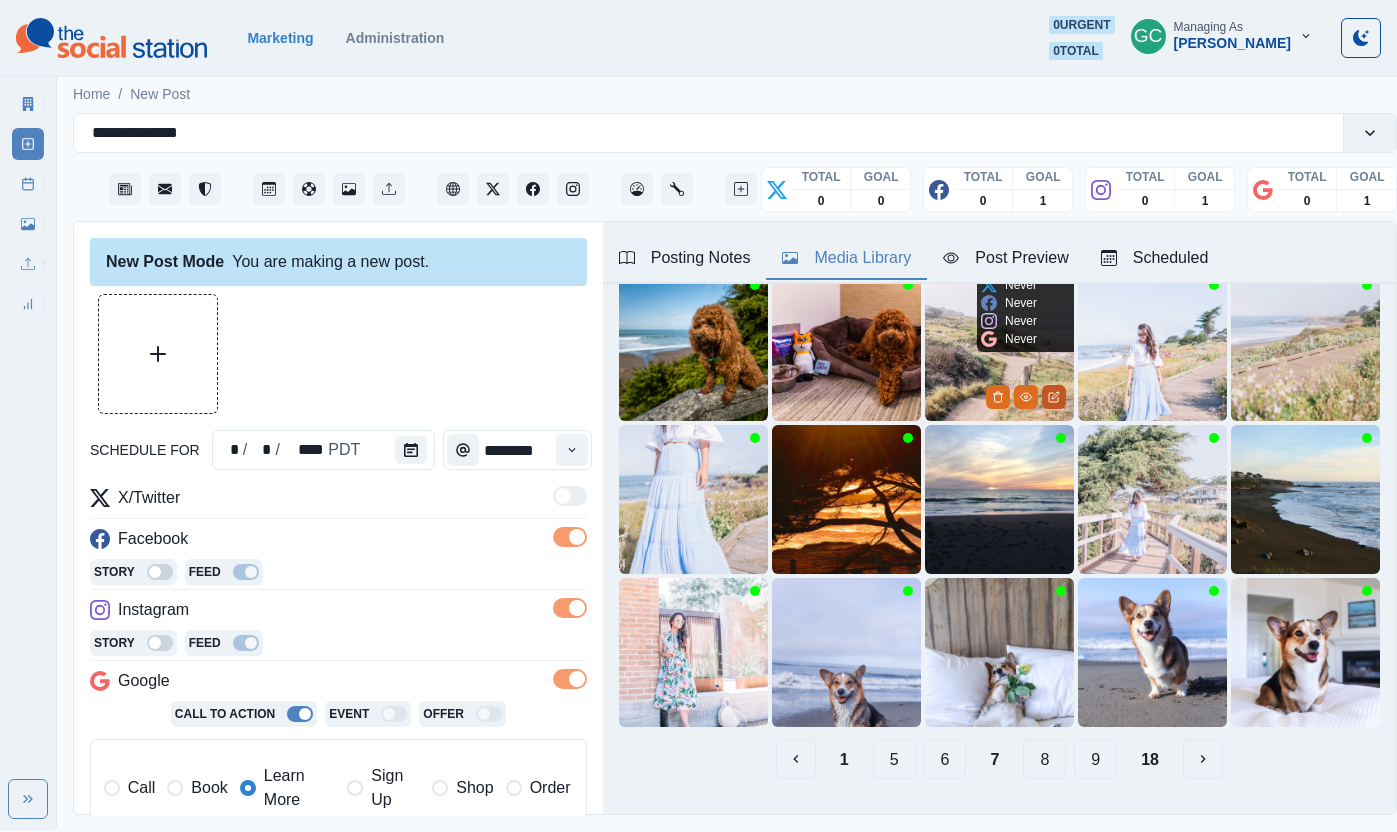 click 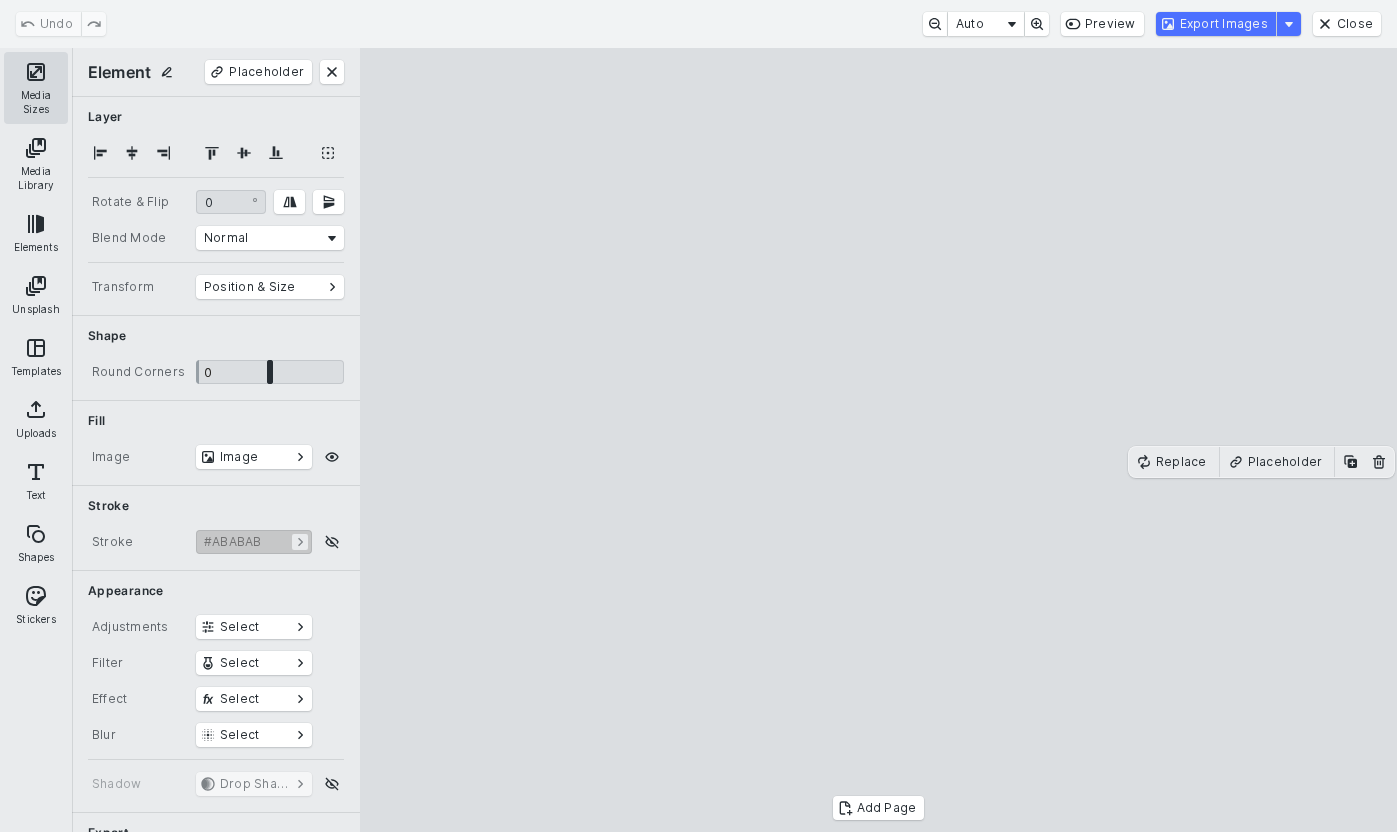click on "Media Sizes" at bounding box center [36, 88] 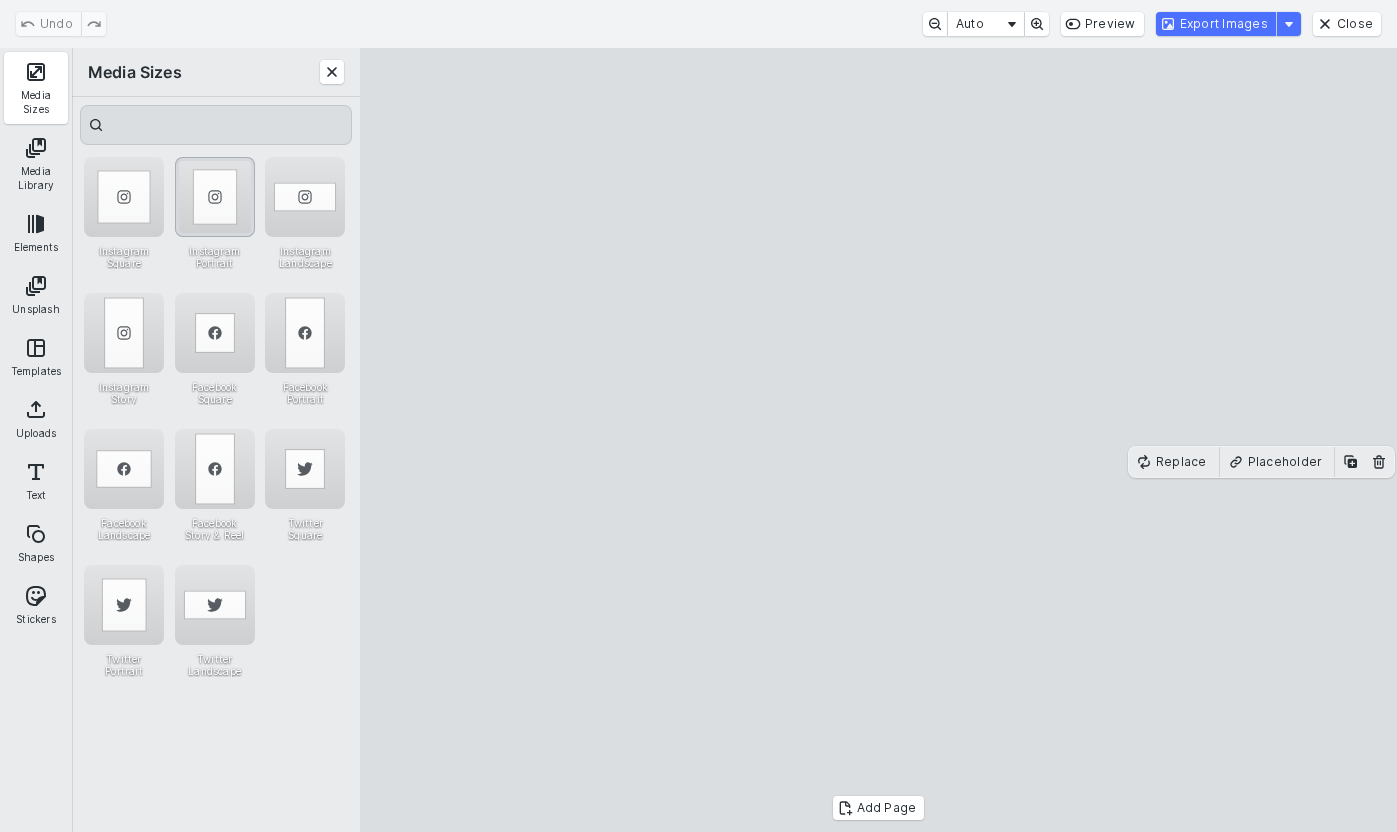 click at bounding box center (215, 197) 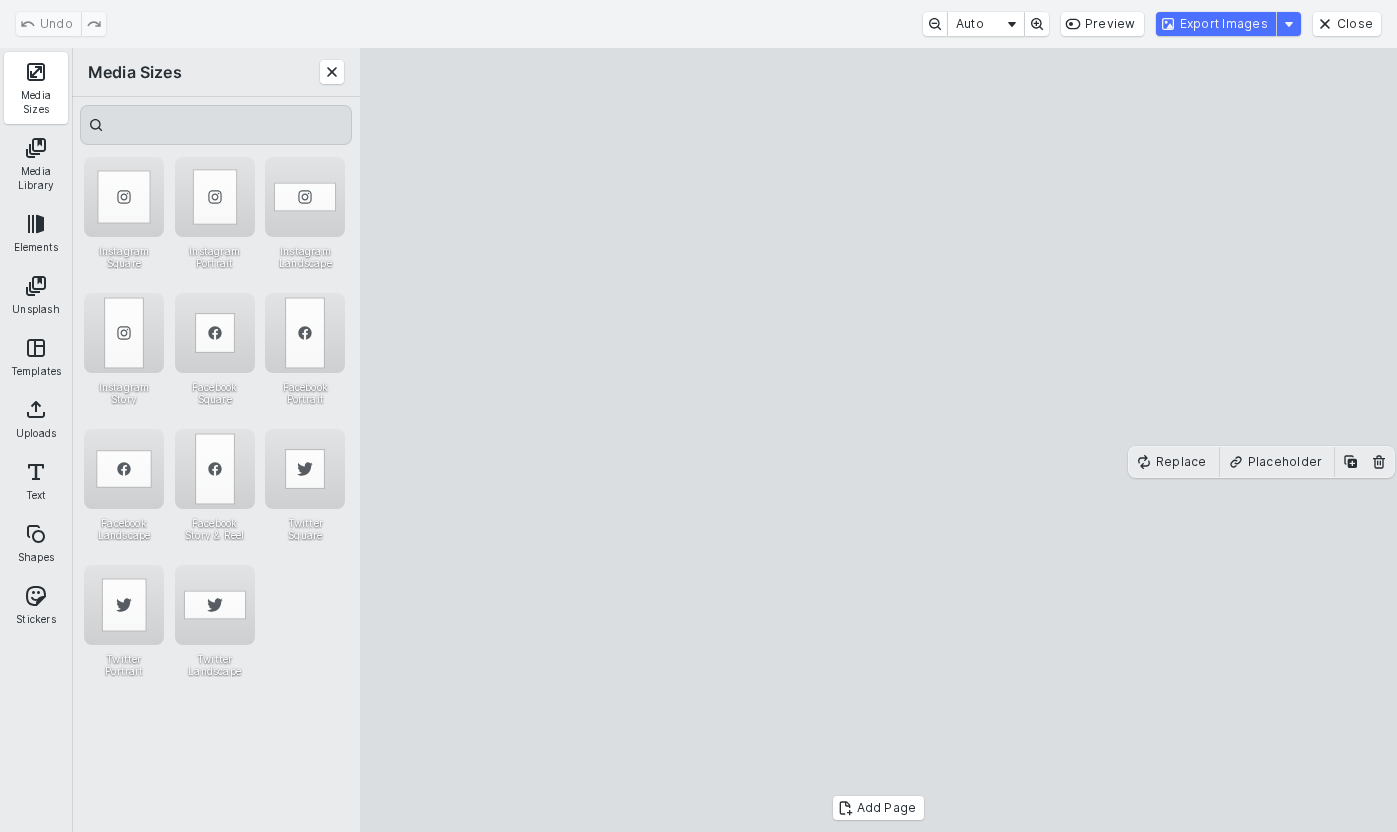 drag, startPoint x: 1221, startPoint y: 31, endPoint x: 1383, endPoint y: 130, distance: 189.85521 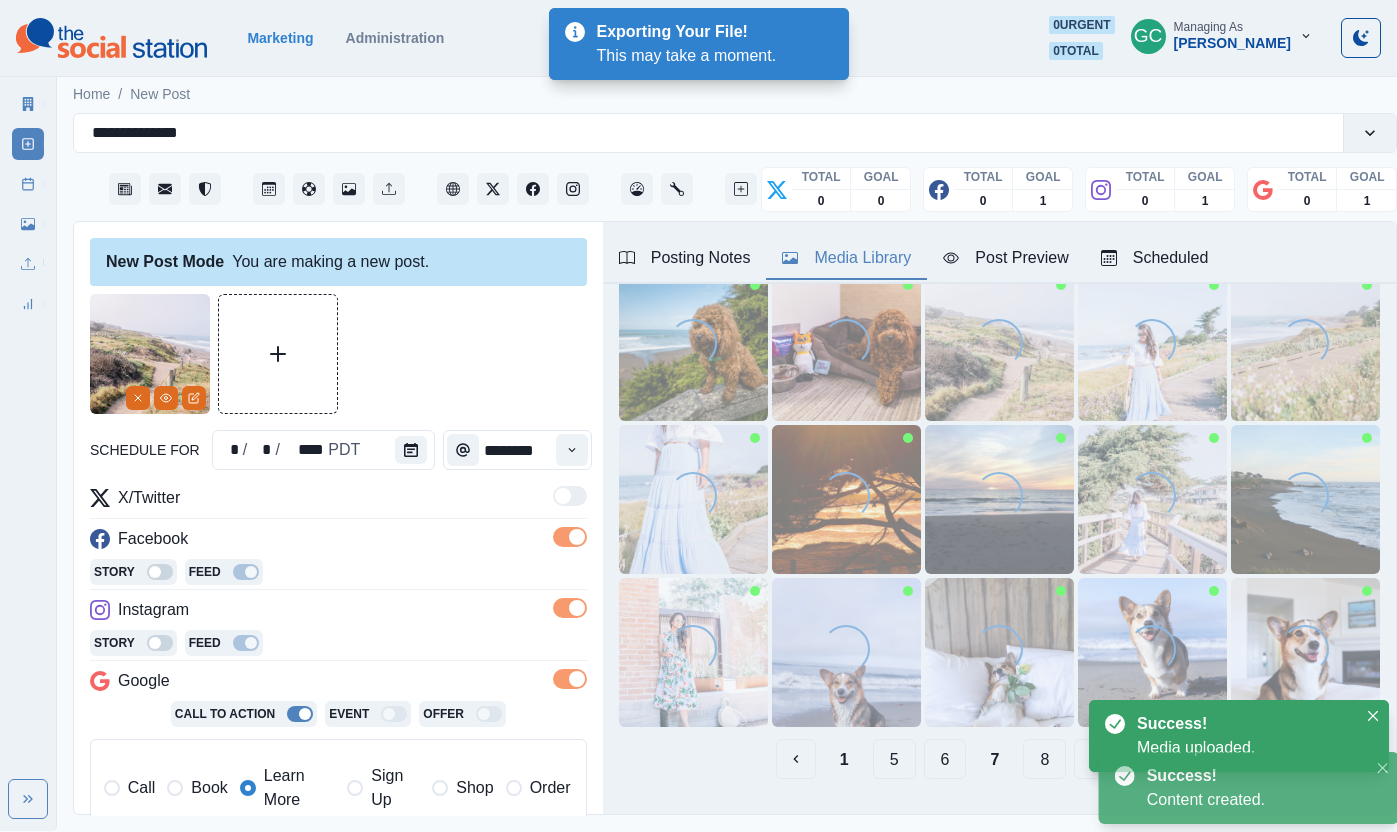 scroll, scrollTop: 124, scrollLeft: 0, axis: vertical 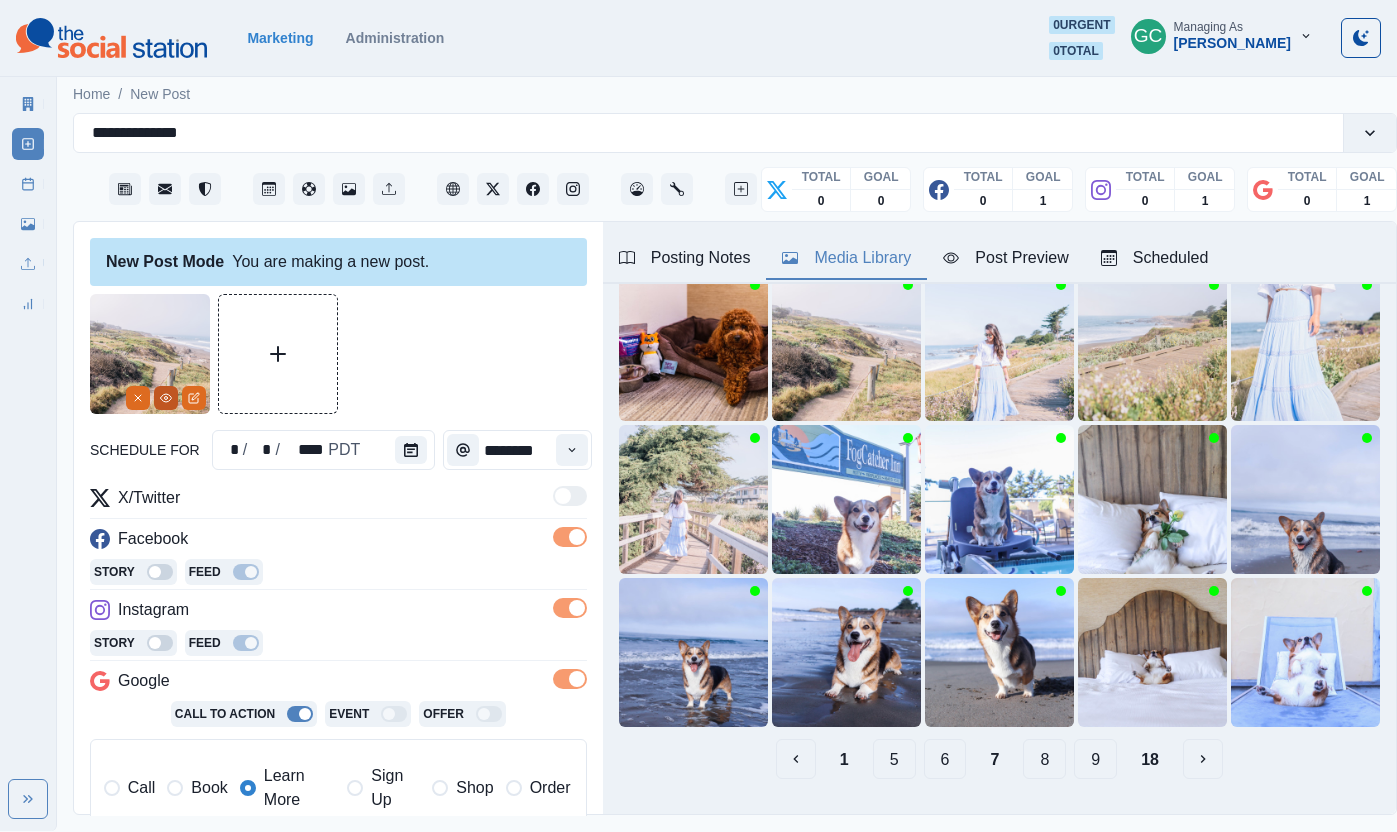 click at bounding box center [166, 398] 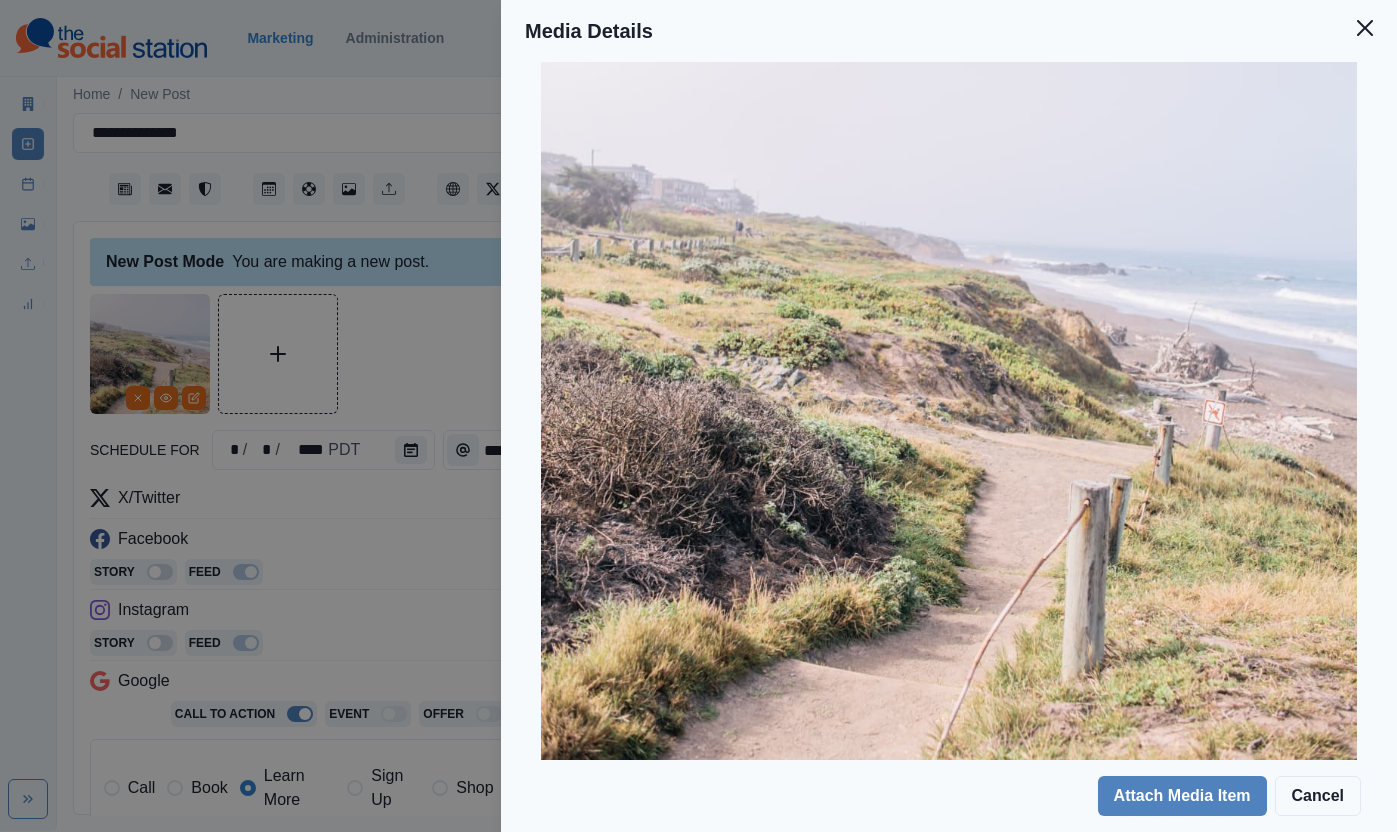 scroll, scrollTop: 424, scrollLeft: 0, axis: vertical 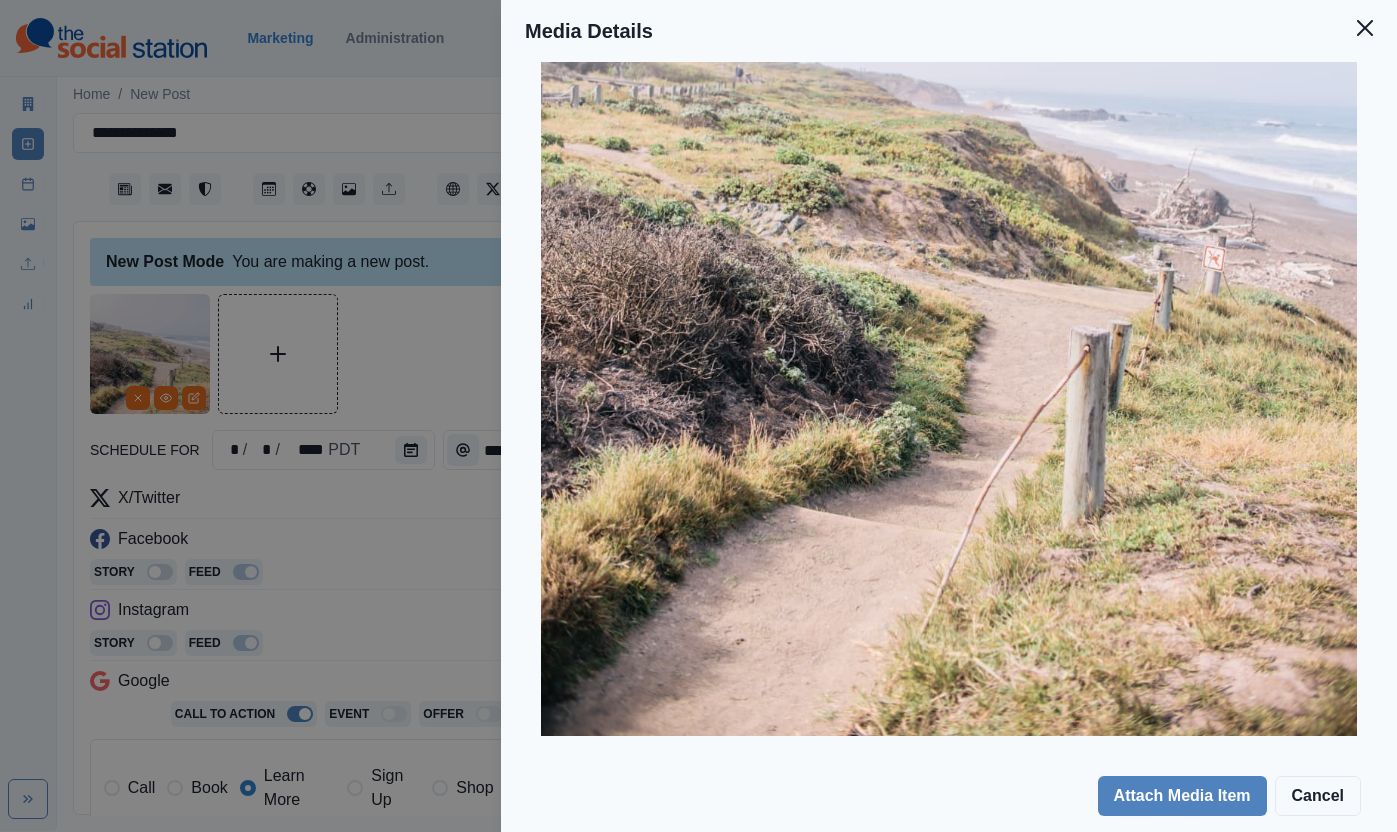 click on "Media Details Preview Details Our Description IMG_7151-edited Reusable Yes Tags sea summer beach promontory pasture sand ground soil moss grass bridge canal gravel reed boardwalk water wilderness cliff path horizon road landscape outdoors countryside ditch scenery nature grassland tarmac newfoundland railing shoreline weather slate bay bunker freeway flagstone pier coast highway waterfront land trail handrail sidewalk sky walkway slope sea waves Source Social Manager Dashboard Inserted By Gizelle Carlos Added 07/07/2025, 12:23:15 PM Attach Media Item Cancel" at bounding box center (698, 416) 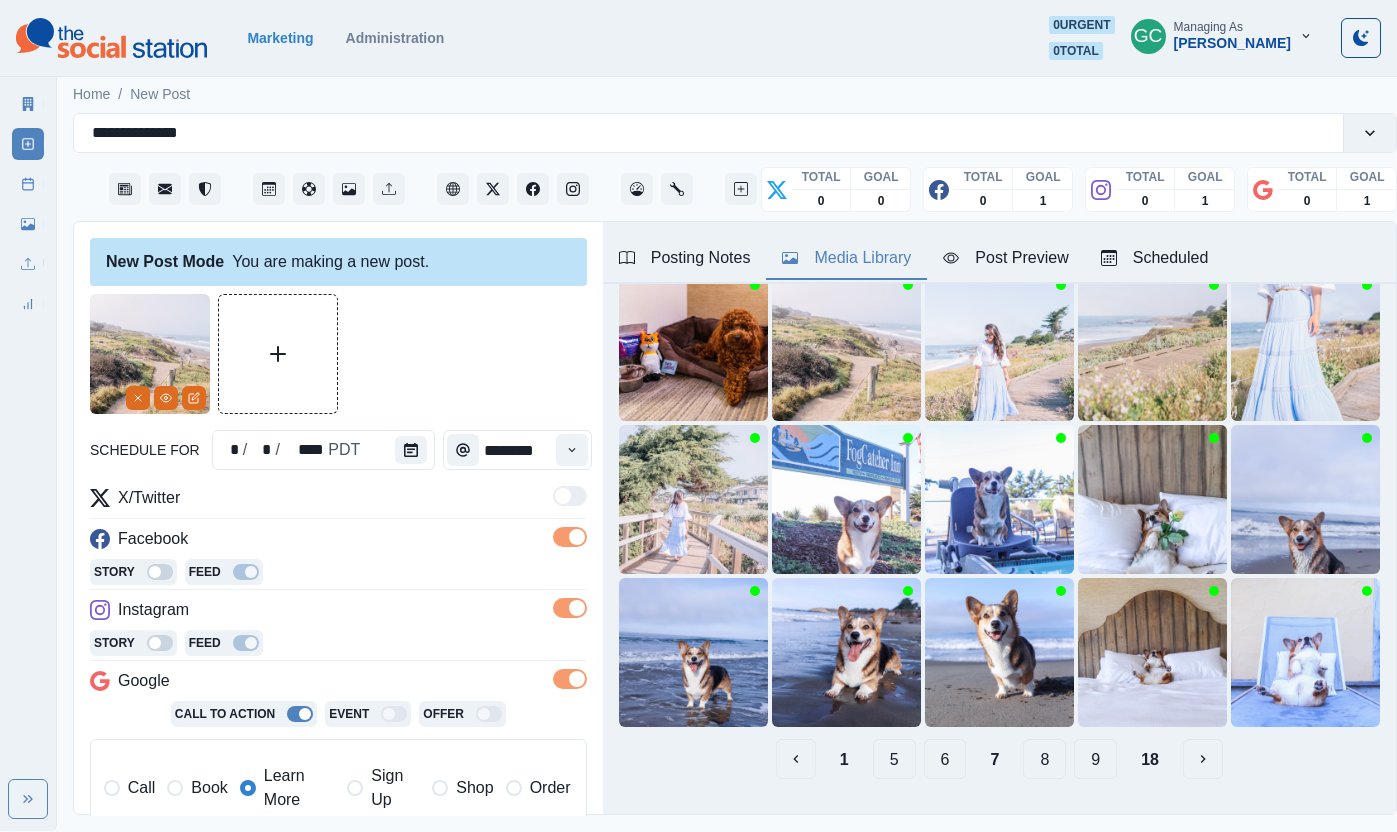 scroll, scrollTop: 166, scrollLeft: 0, axis: vertical 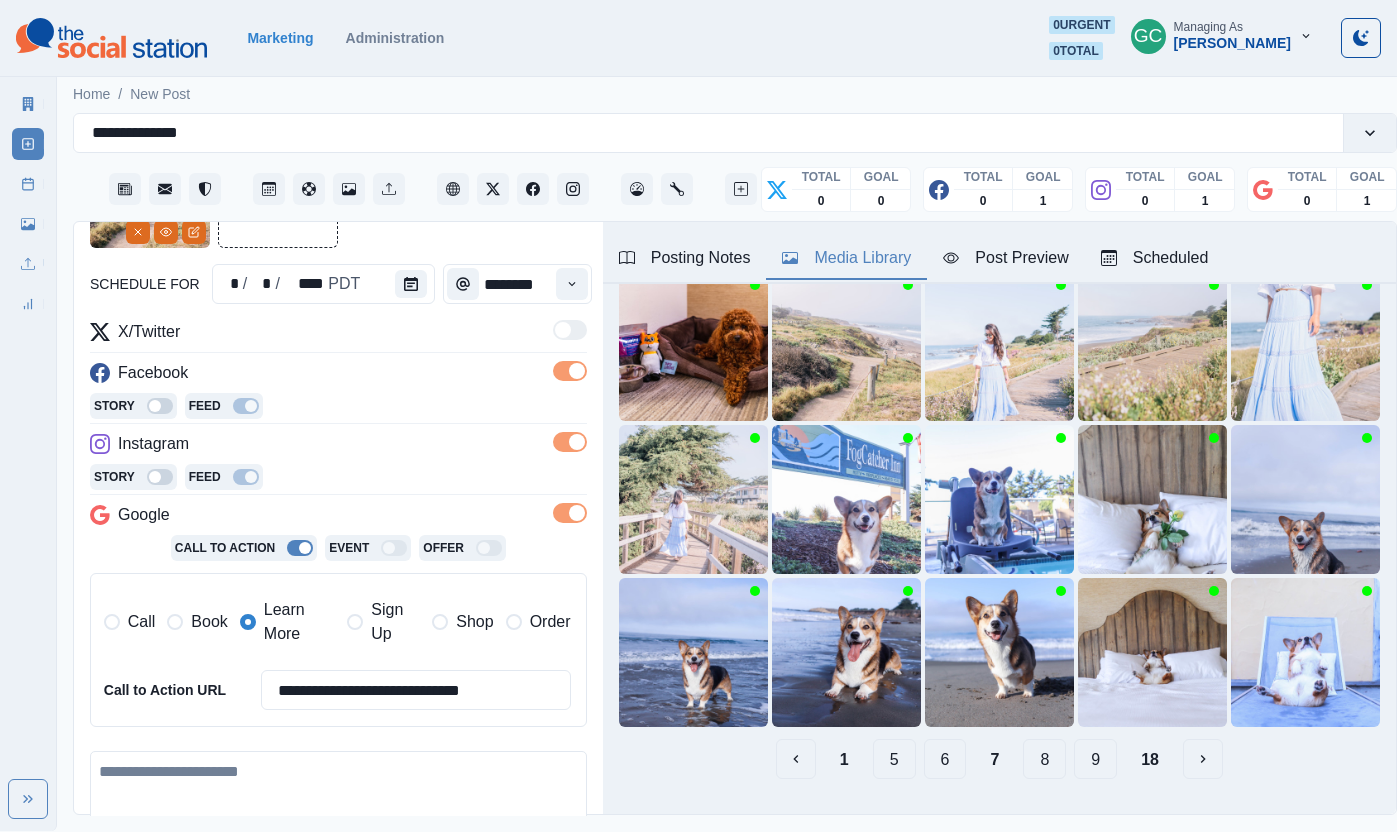 click at bounding box center (338, 808) 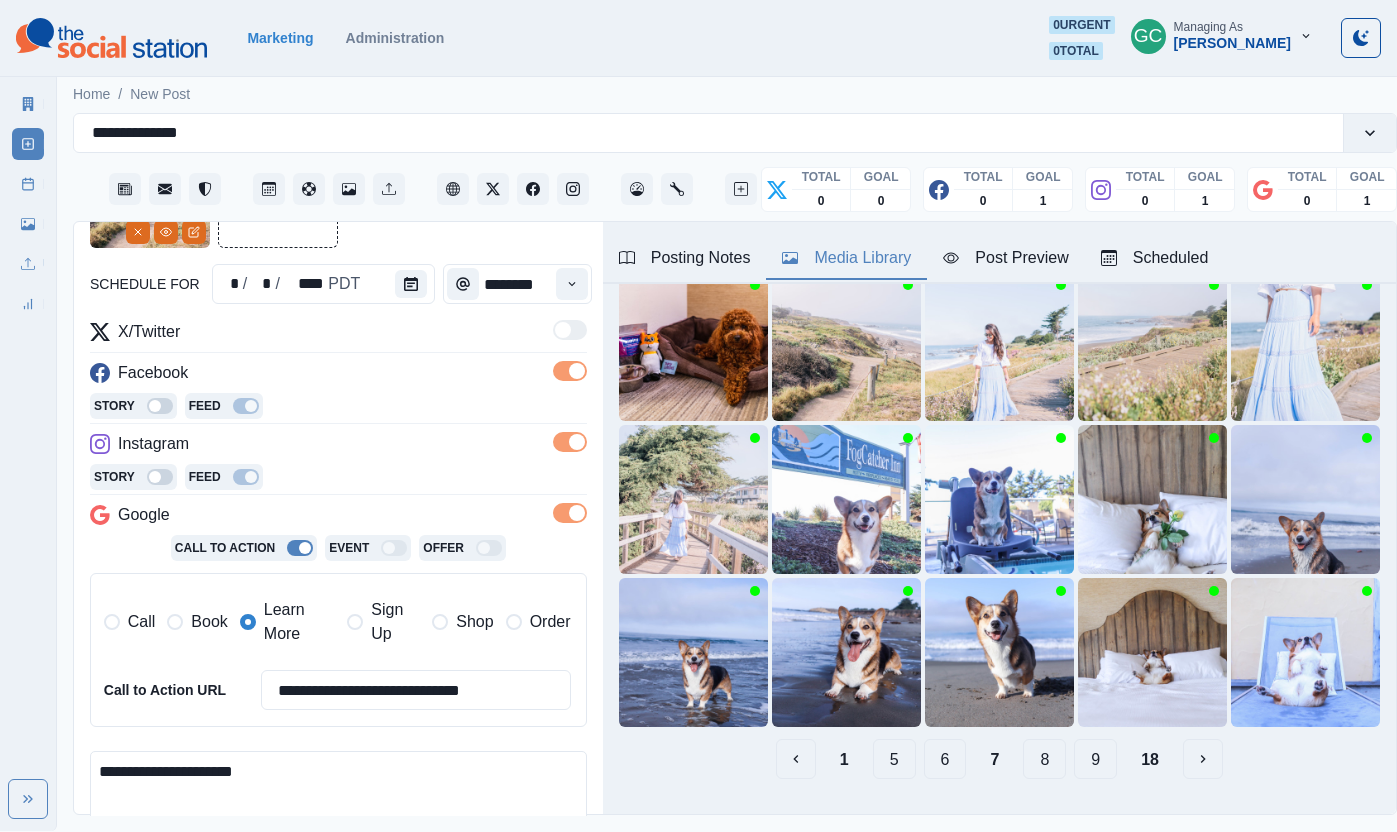 click on "**********" at bounding box center [338, 808] 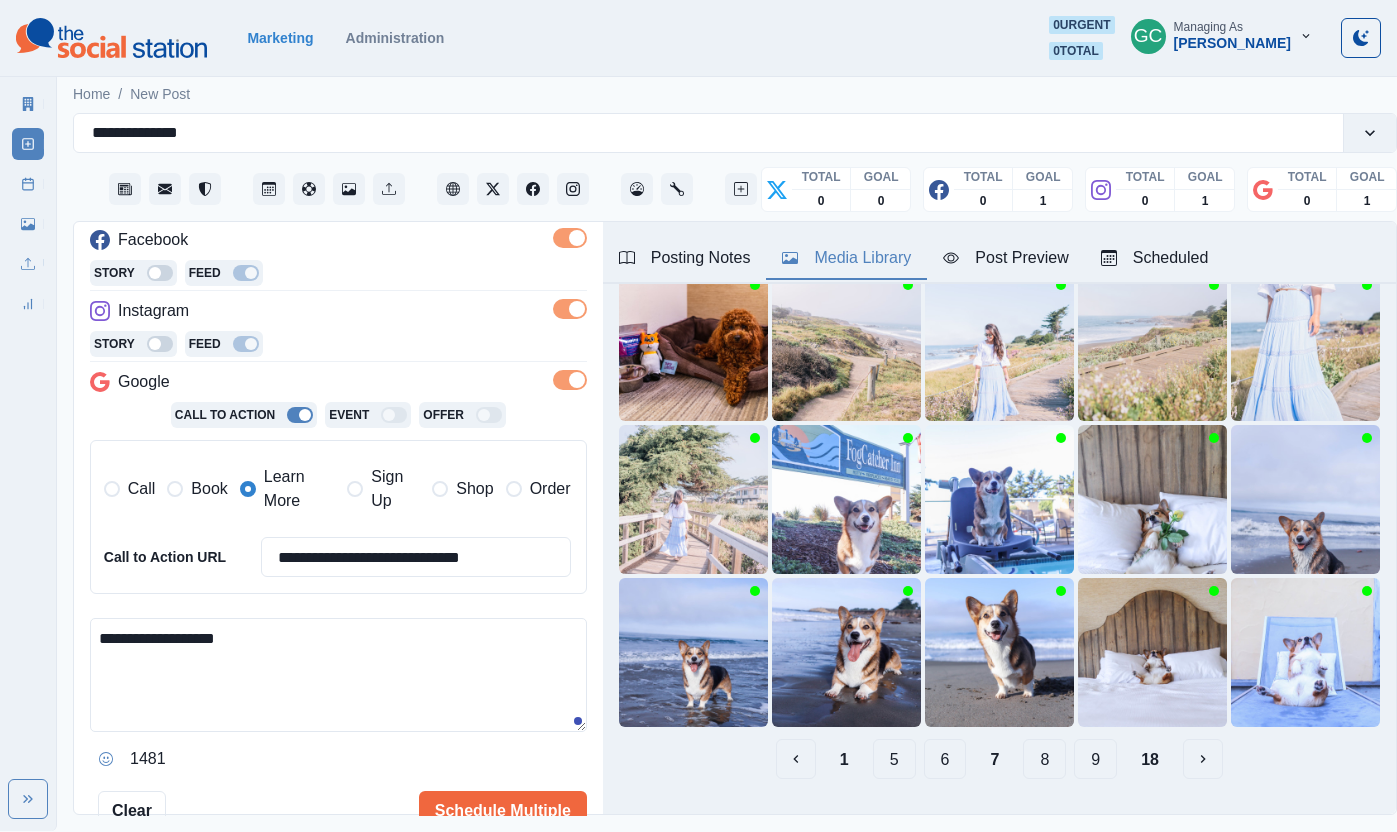 scroll, scrollTop: 329, scrollLeft: 0, axis: vertical 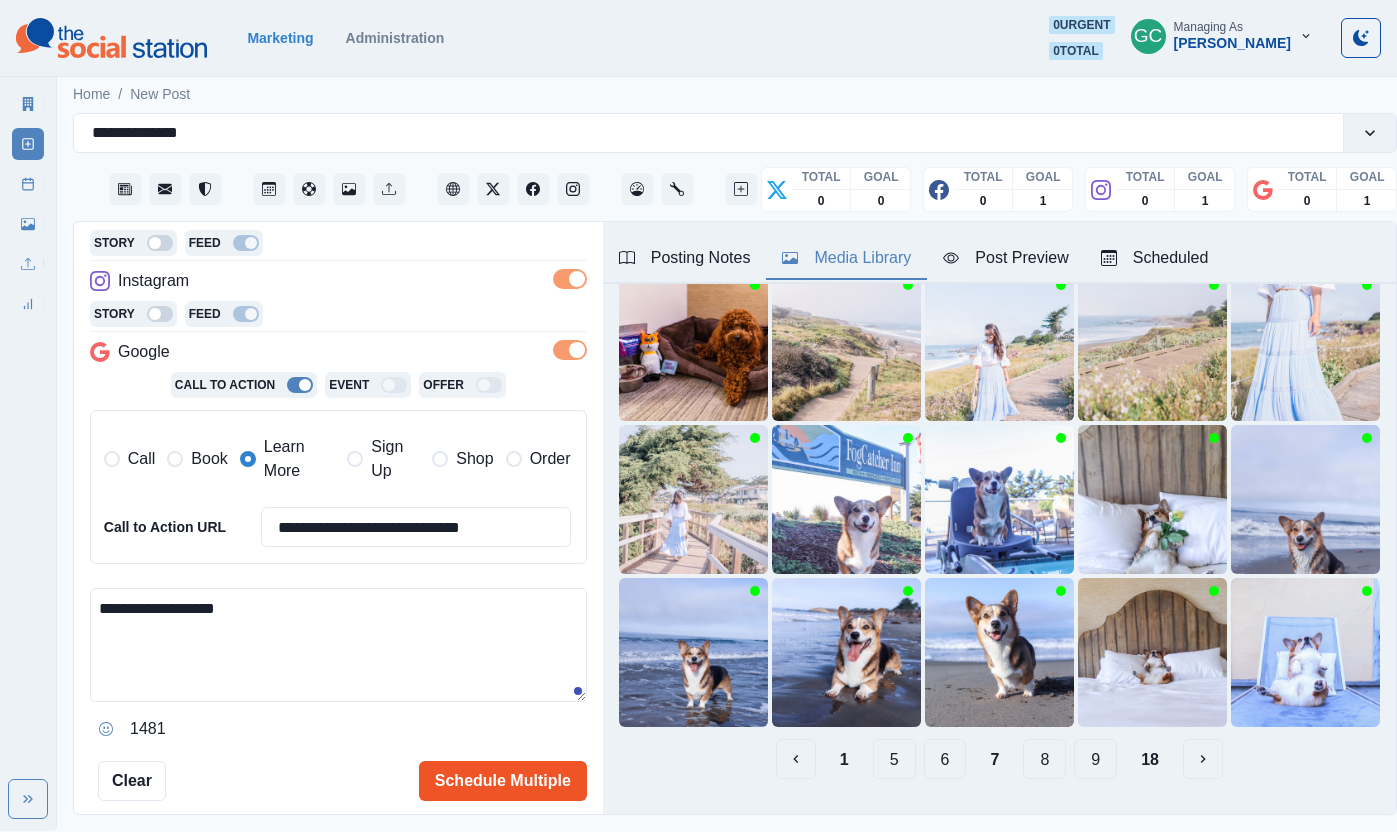 type on "**********" 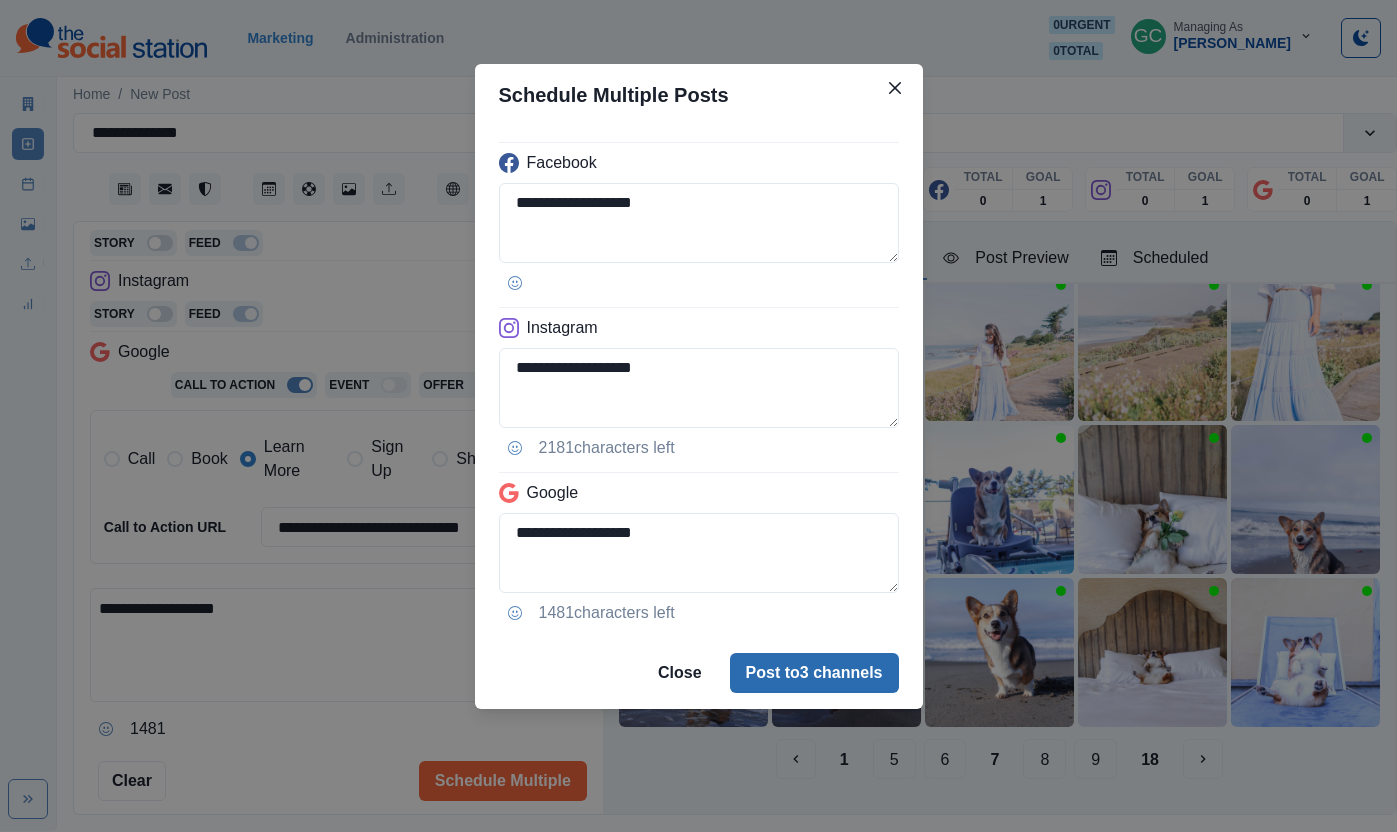 click on "Post to  3   channels" at bounding box center (814, 673) 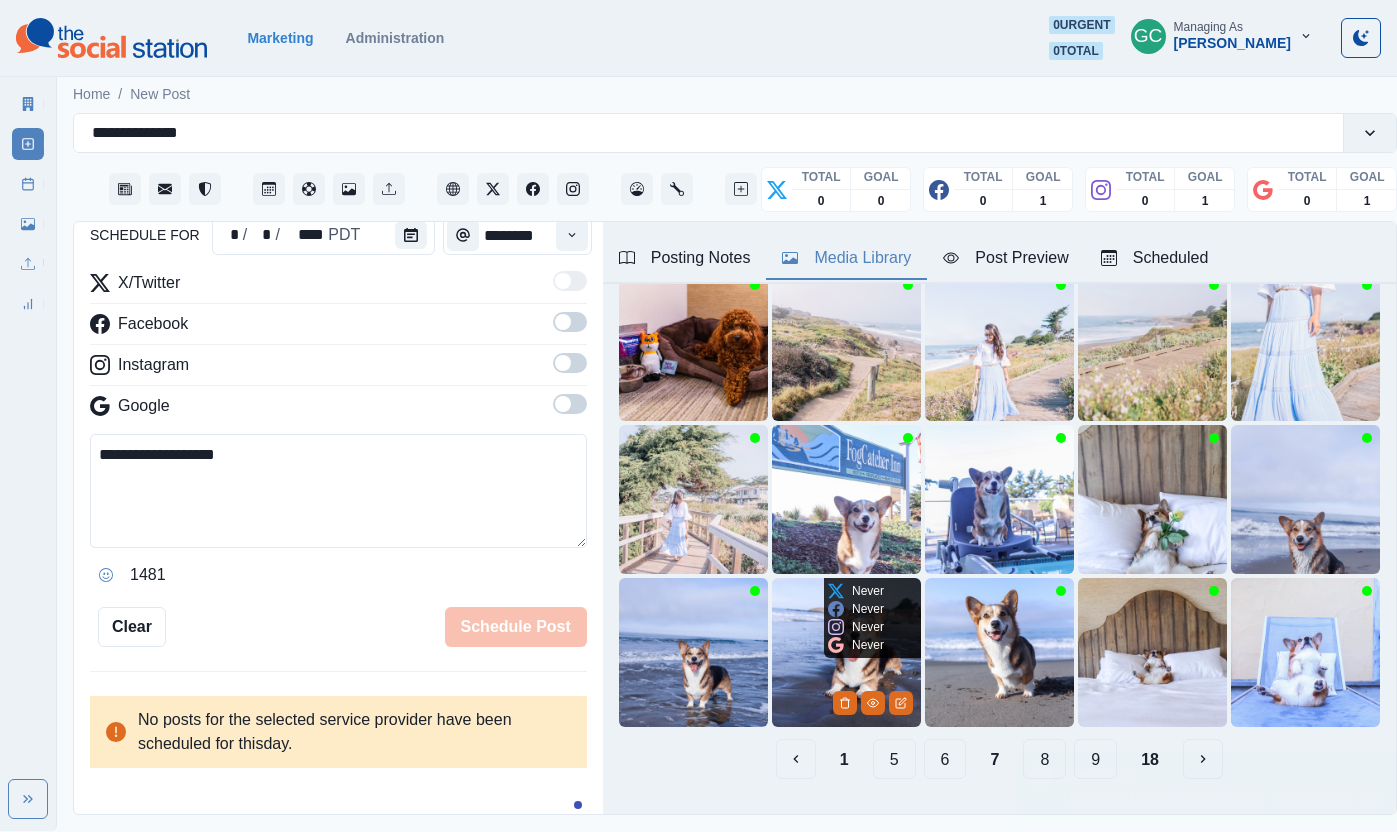type 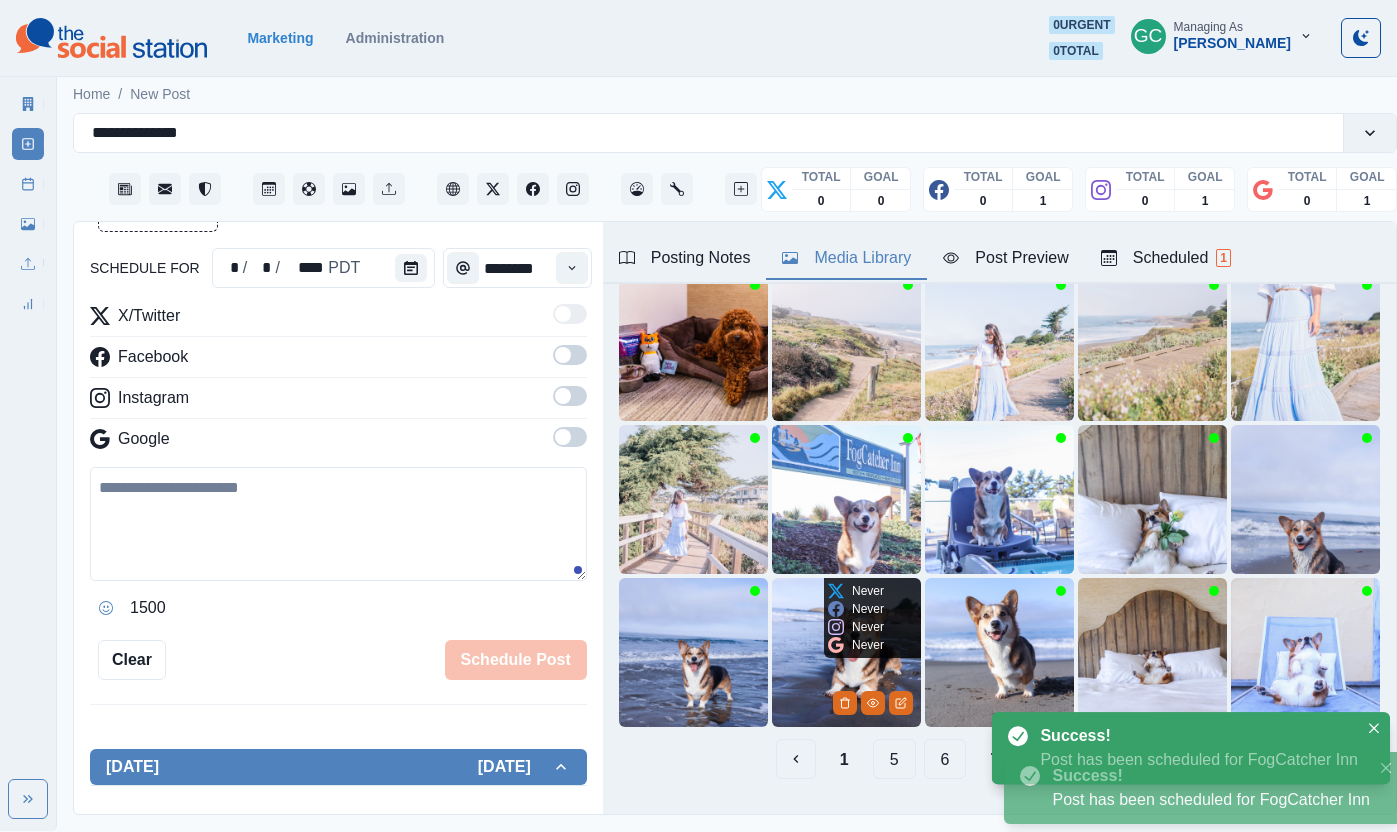 scroll, scrollTop: 329, scrollLeft: 0, axis: vertical 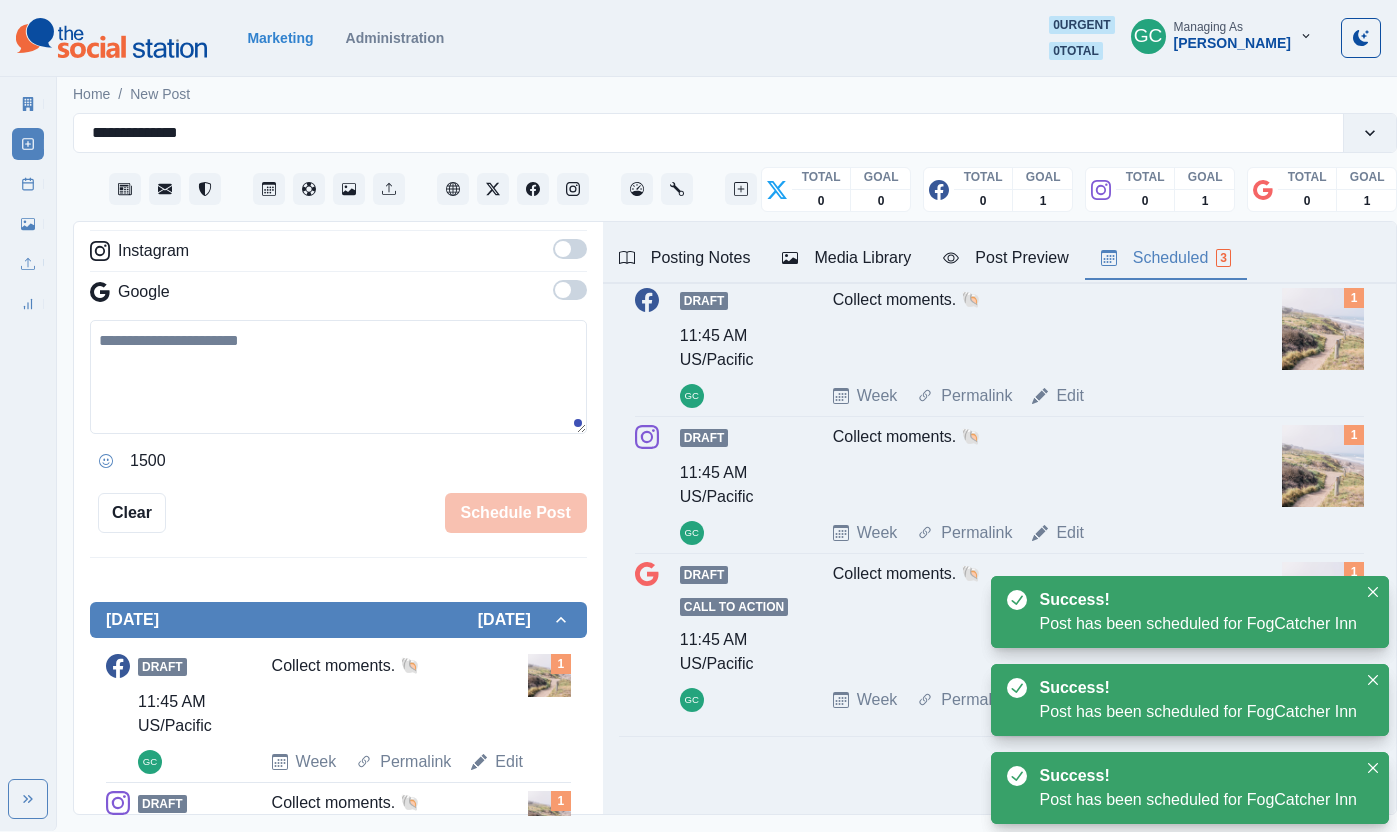 click on "Scheduled 3" at bounding box center [1166, 258] 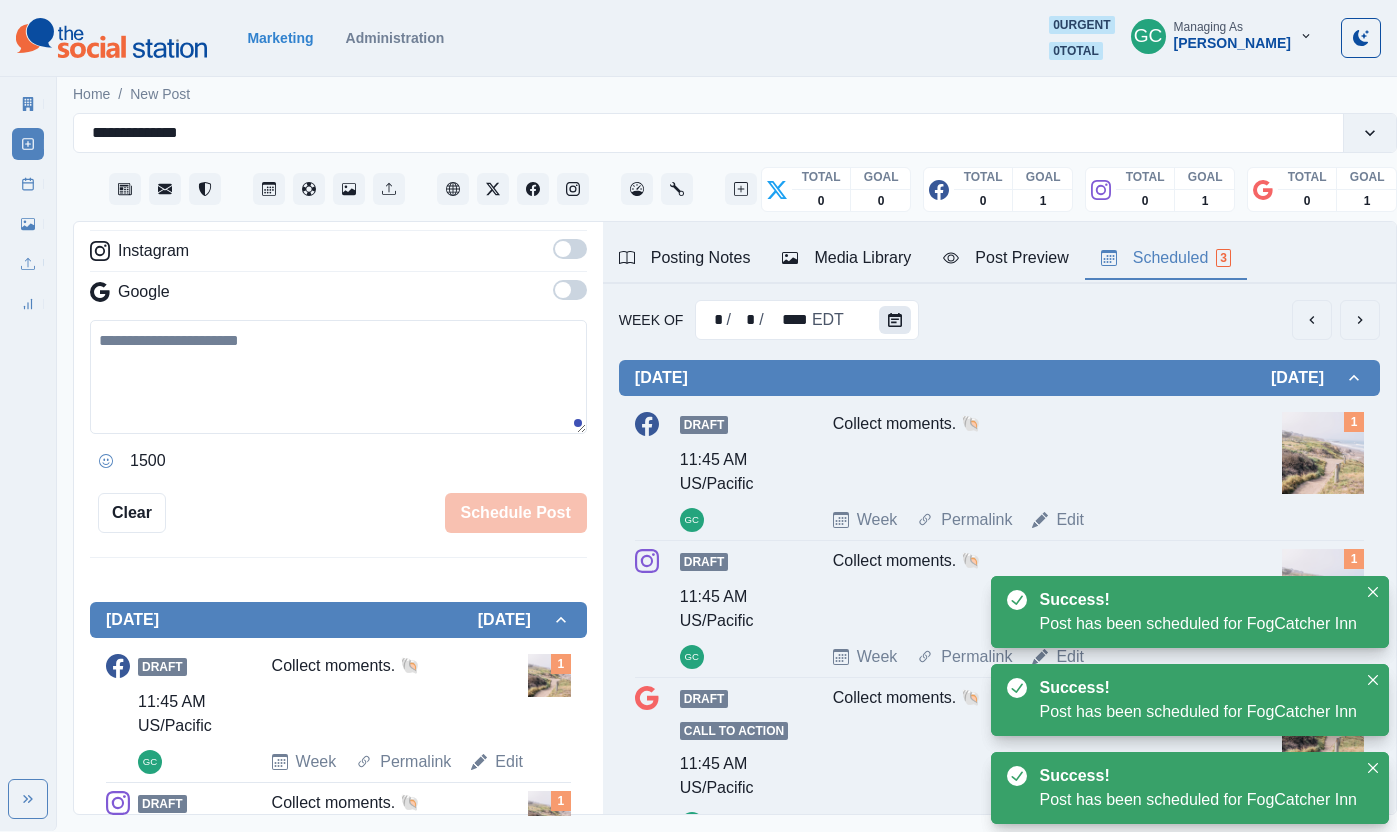 click at bounding box center (895, 320) 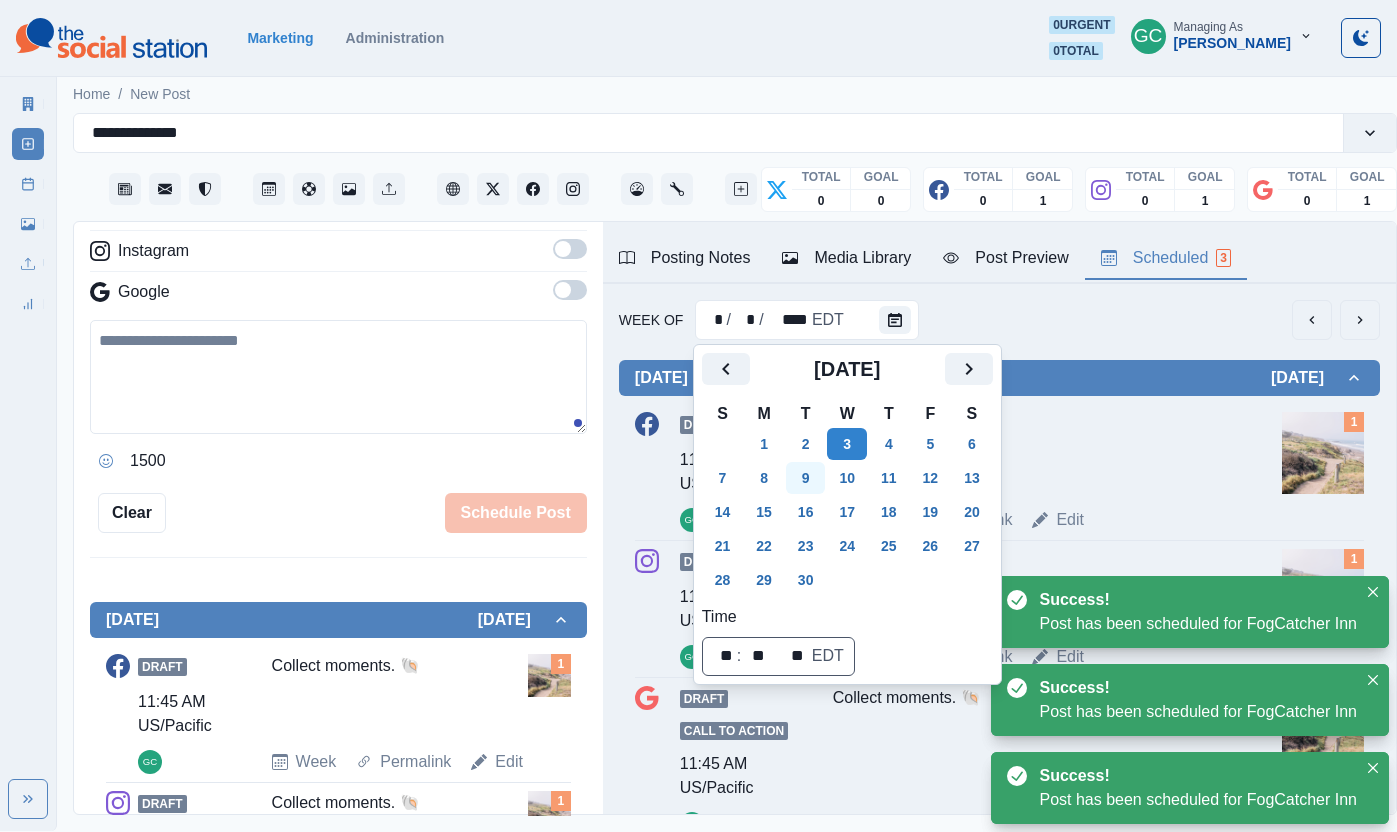 click on "9" at bounding box center [806, 478] 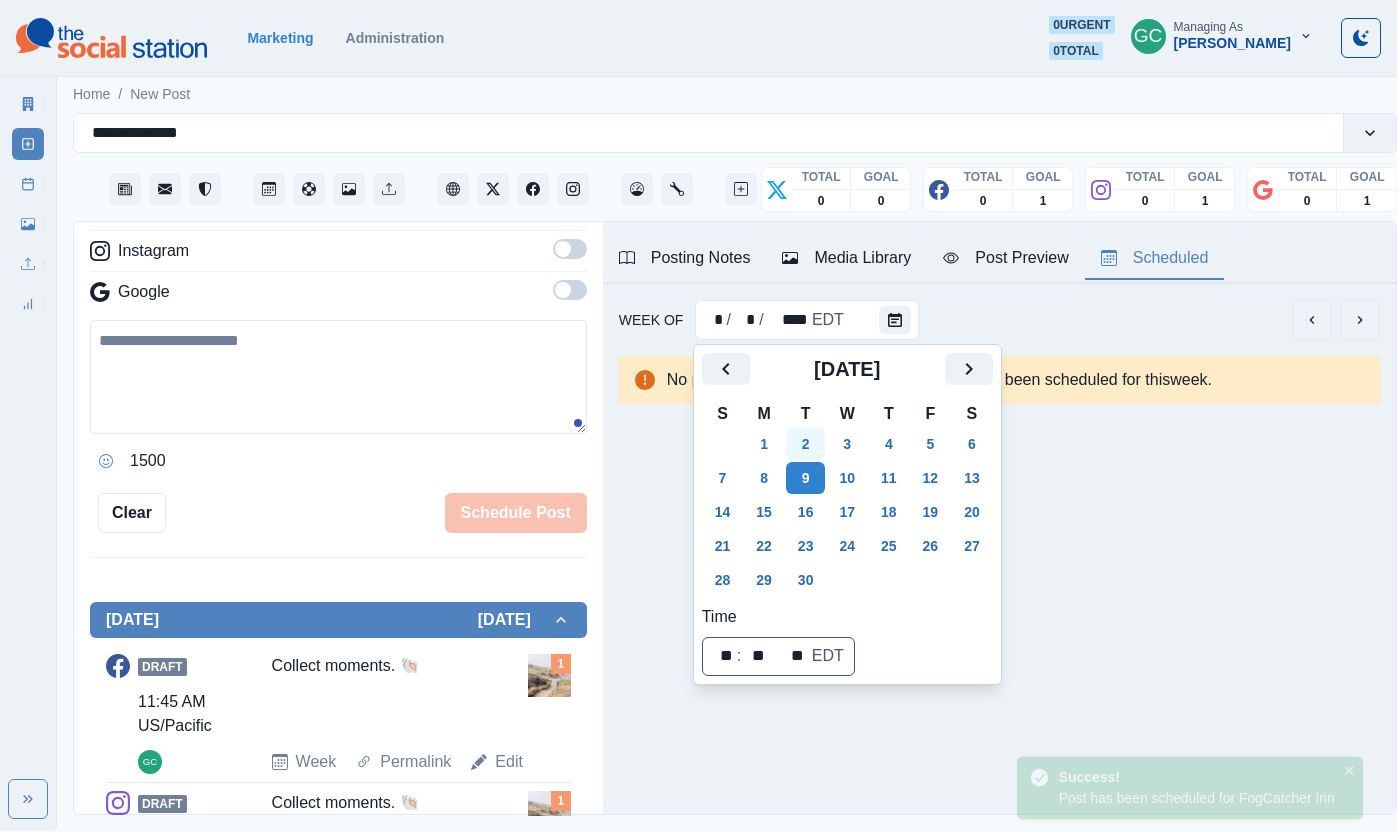 click on "2" at bounding box center (806, 444) 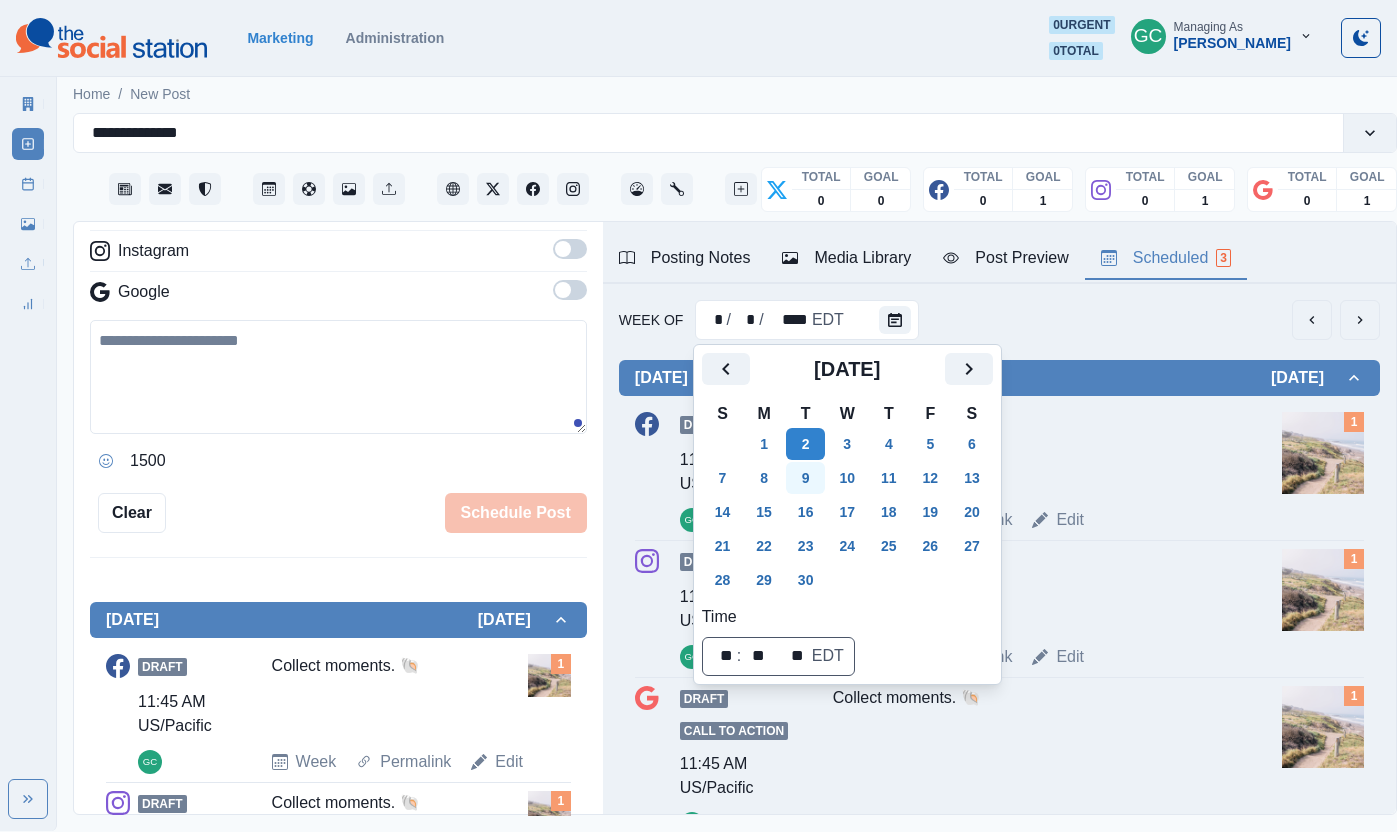 click on "9" at bounding box center [806, 478] 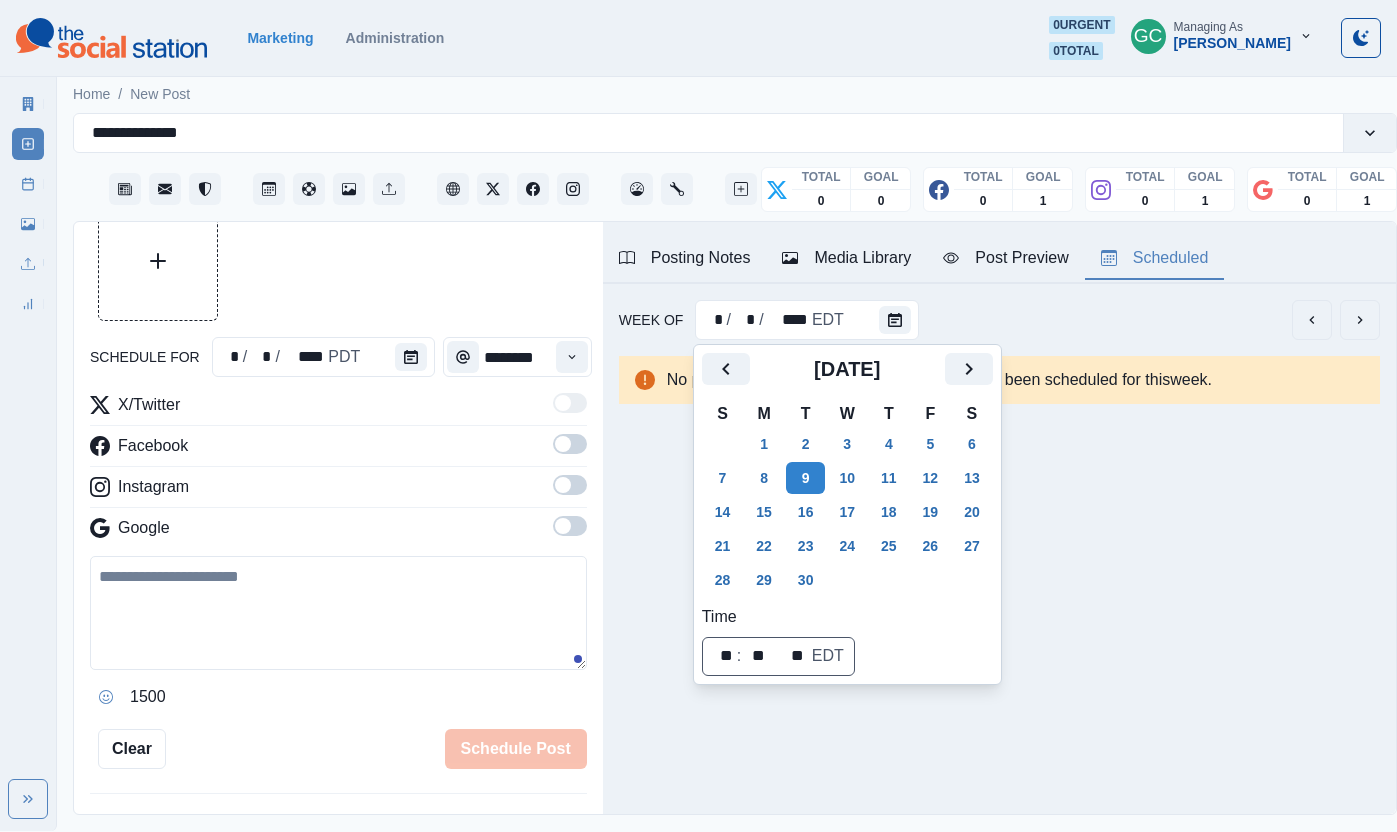 scroll, scrollTop: 0, scrollLeft: 0, axis: both 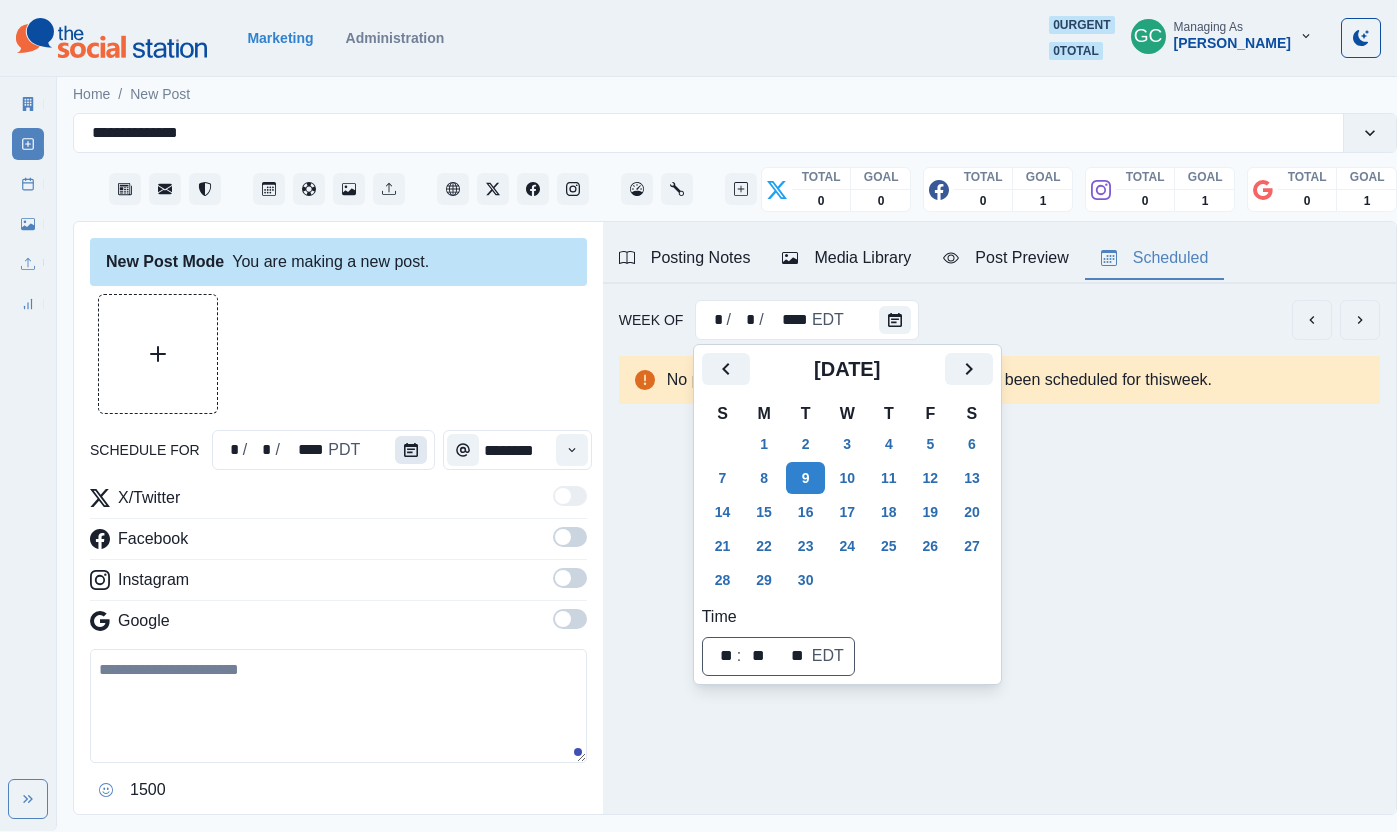 click at bounding box center [411, 450] 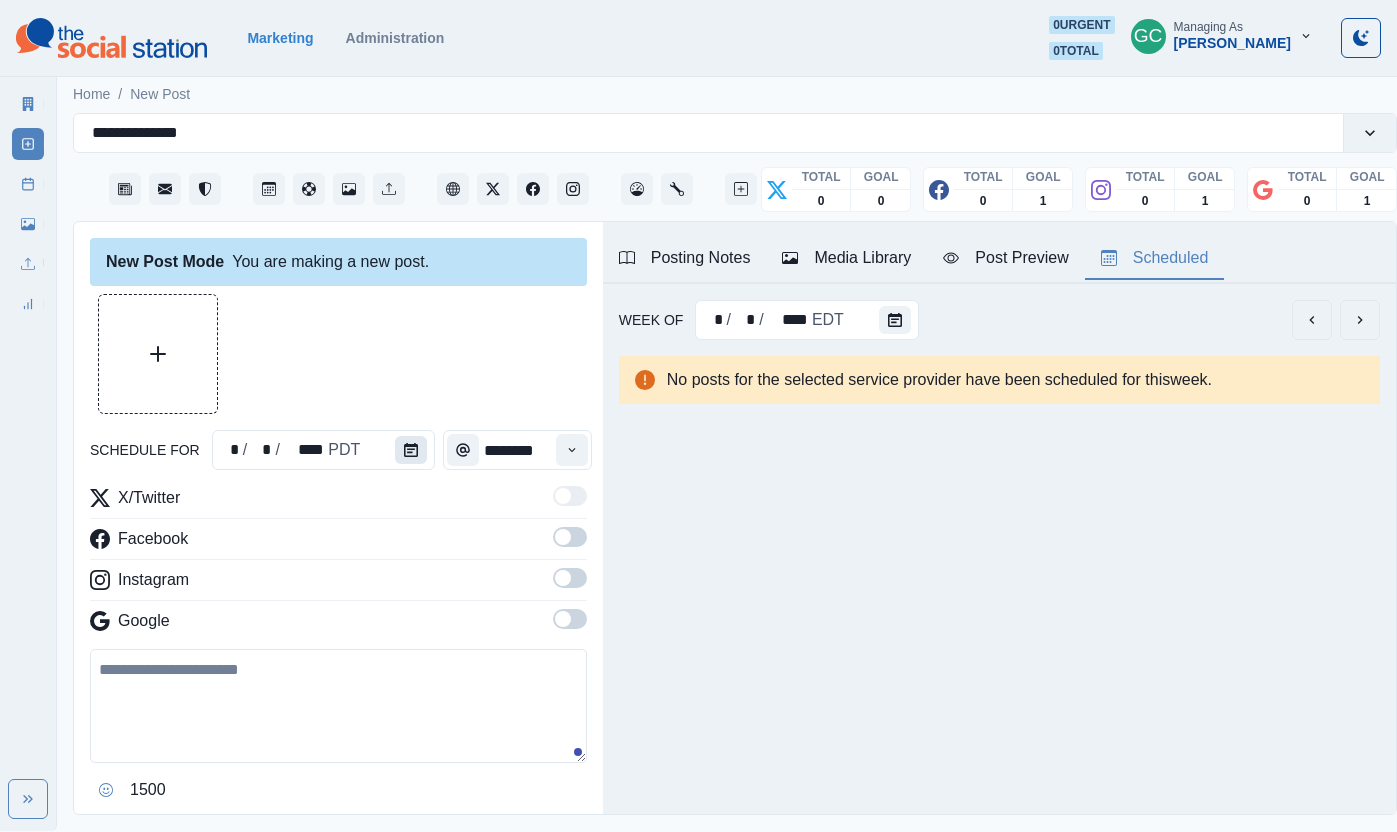 click 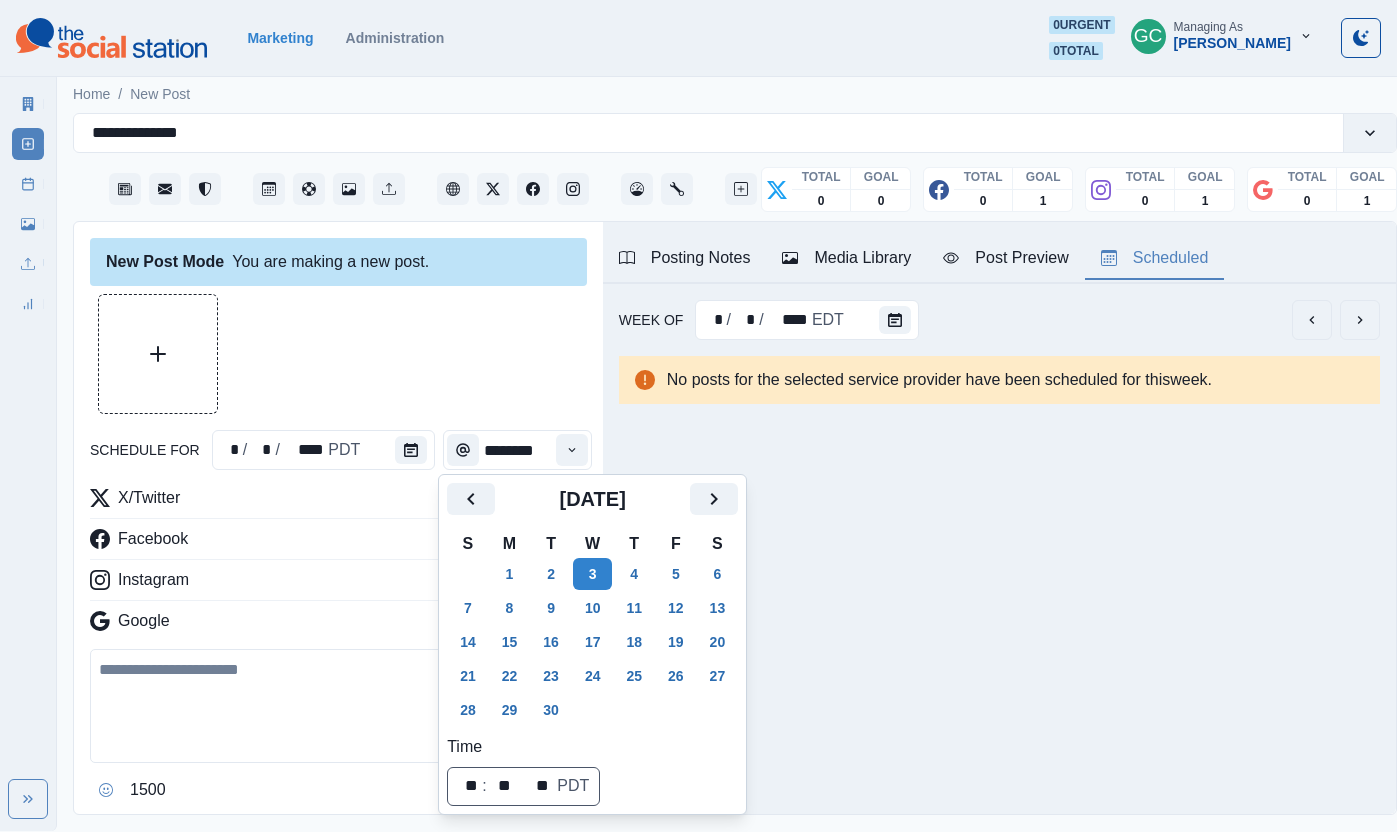 click on "9" at bounding box center [551, 608] 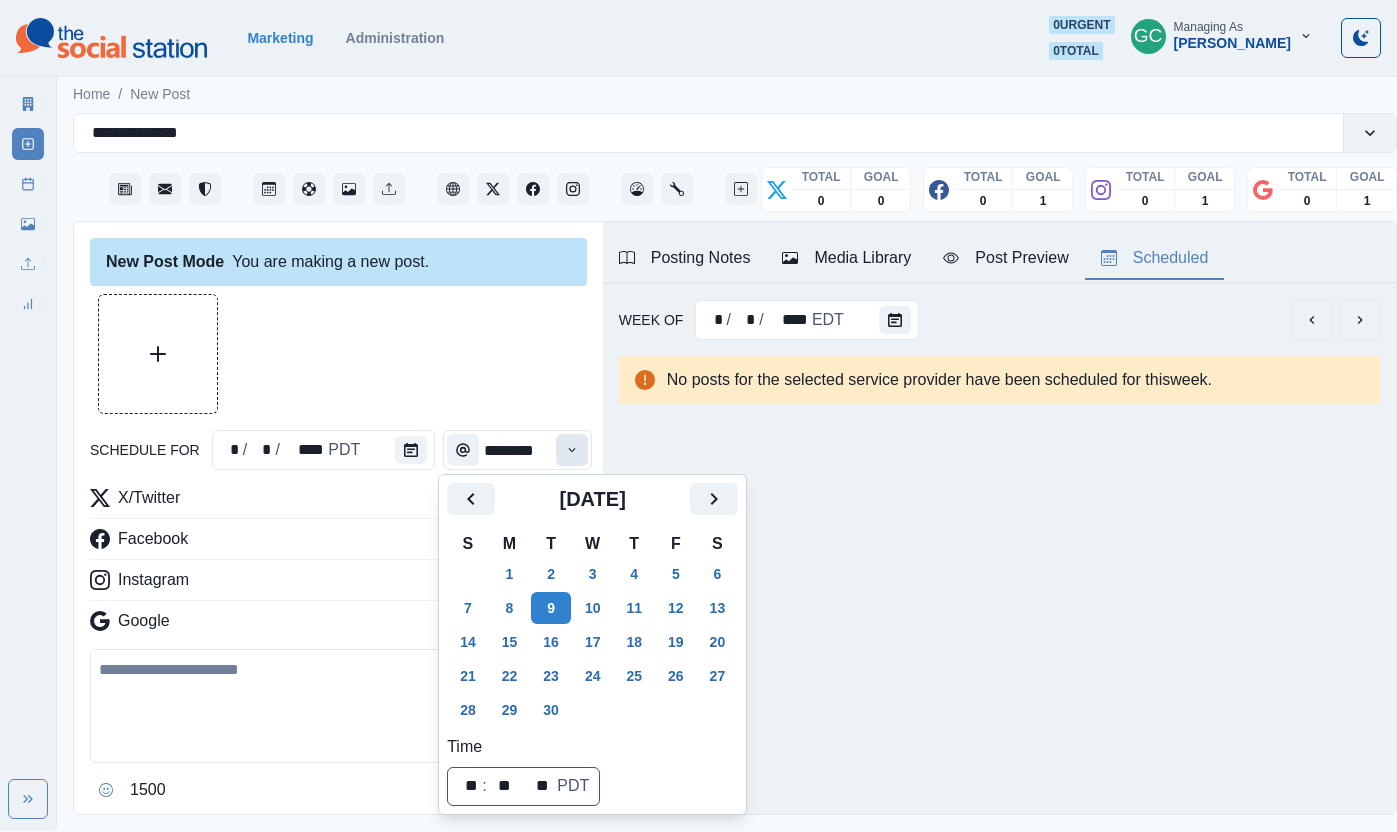 click at bounding box center [572, 450] 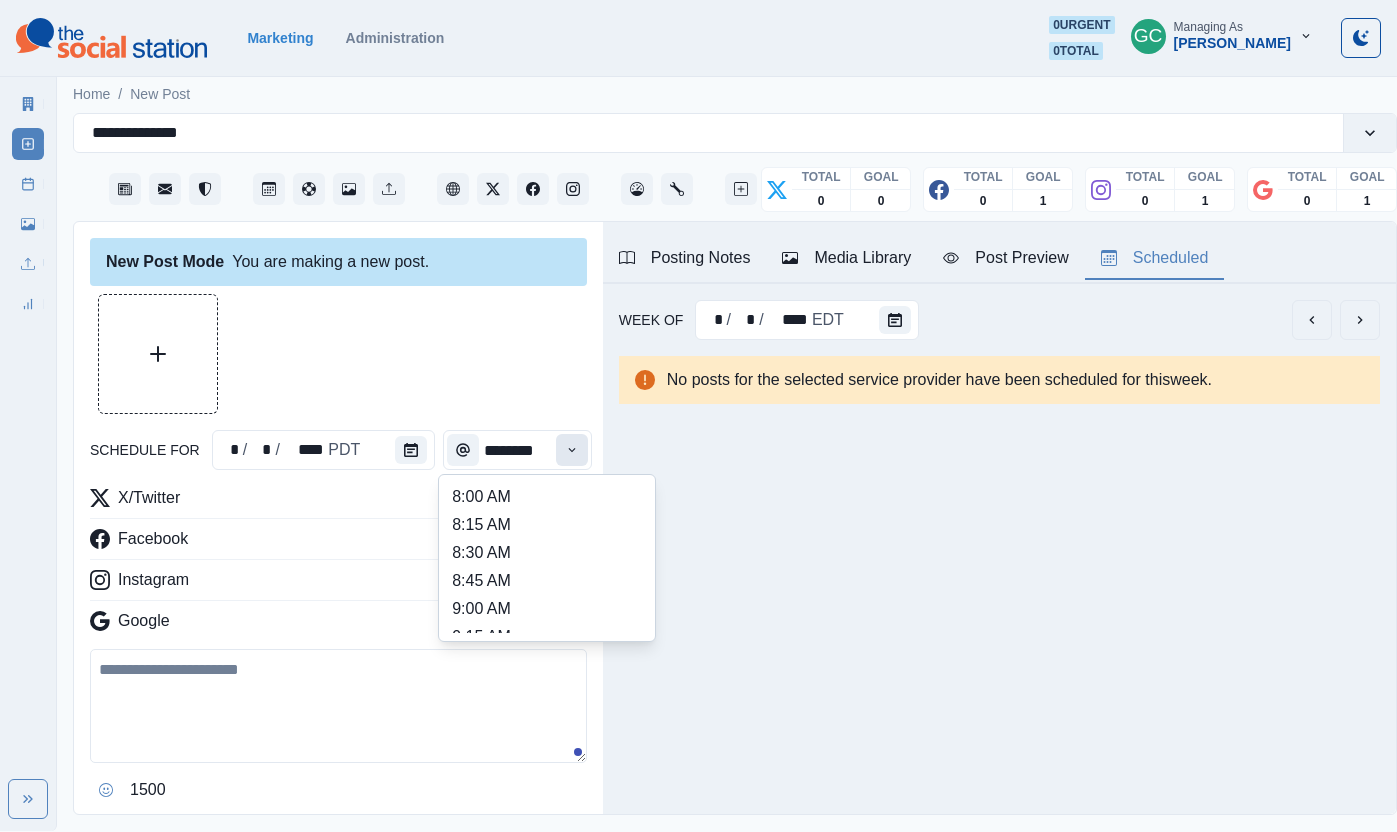 click at bounding box center (572, 450) 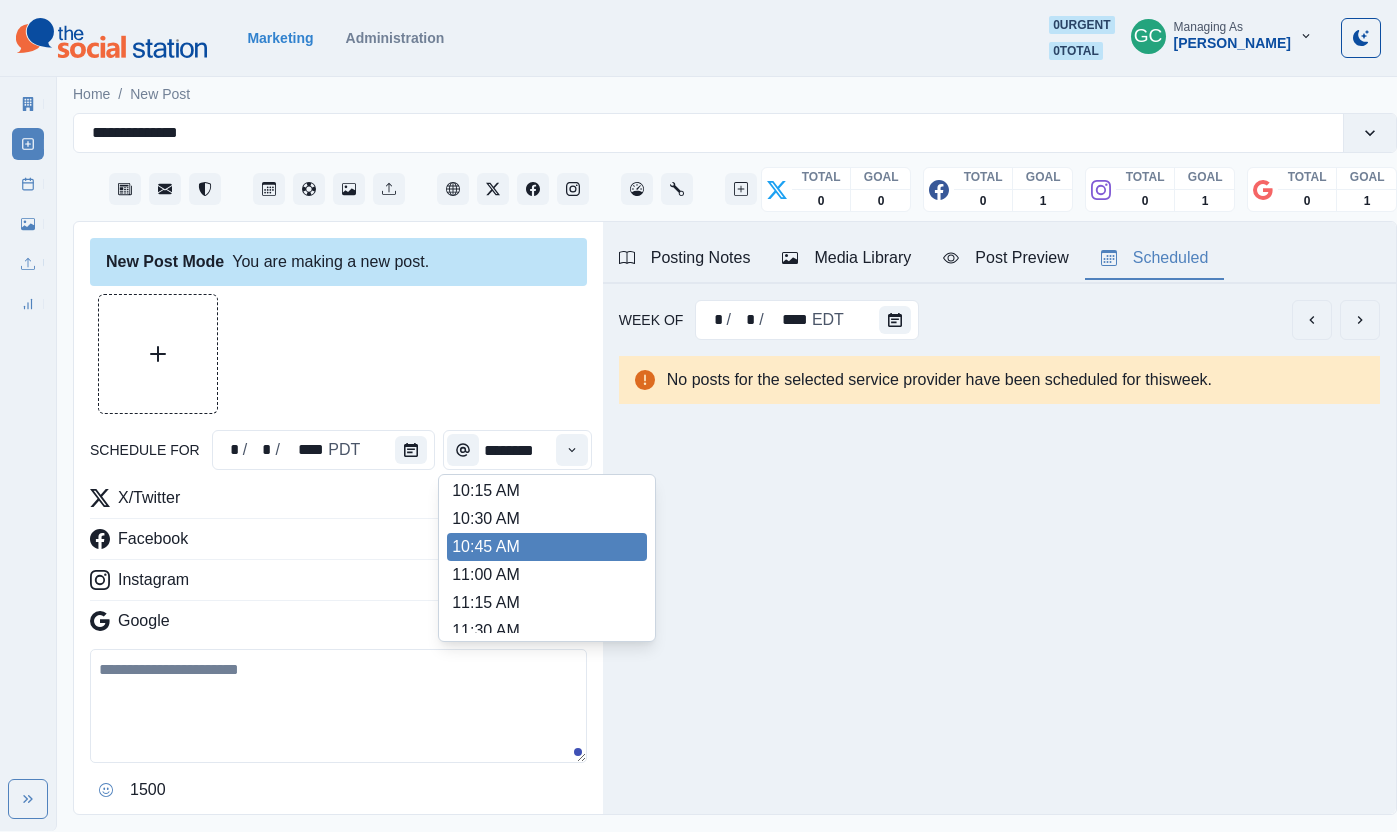 scroll, scrollTop: 348, scrollLeft: 0, axis: vertical 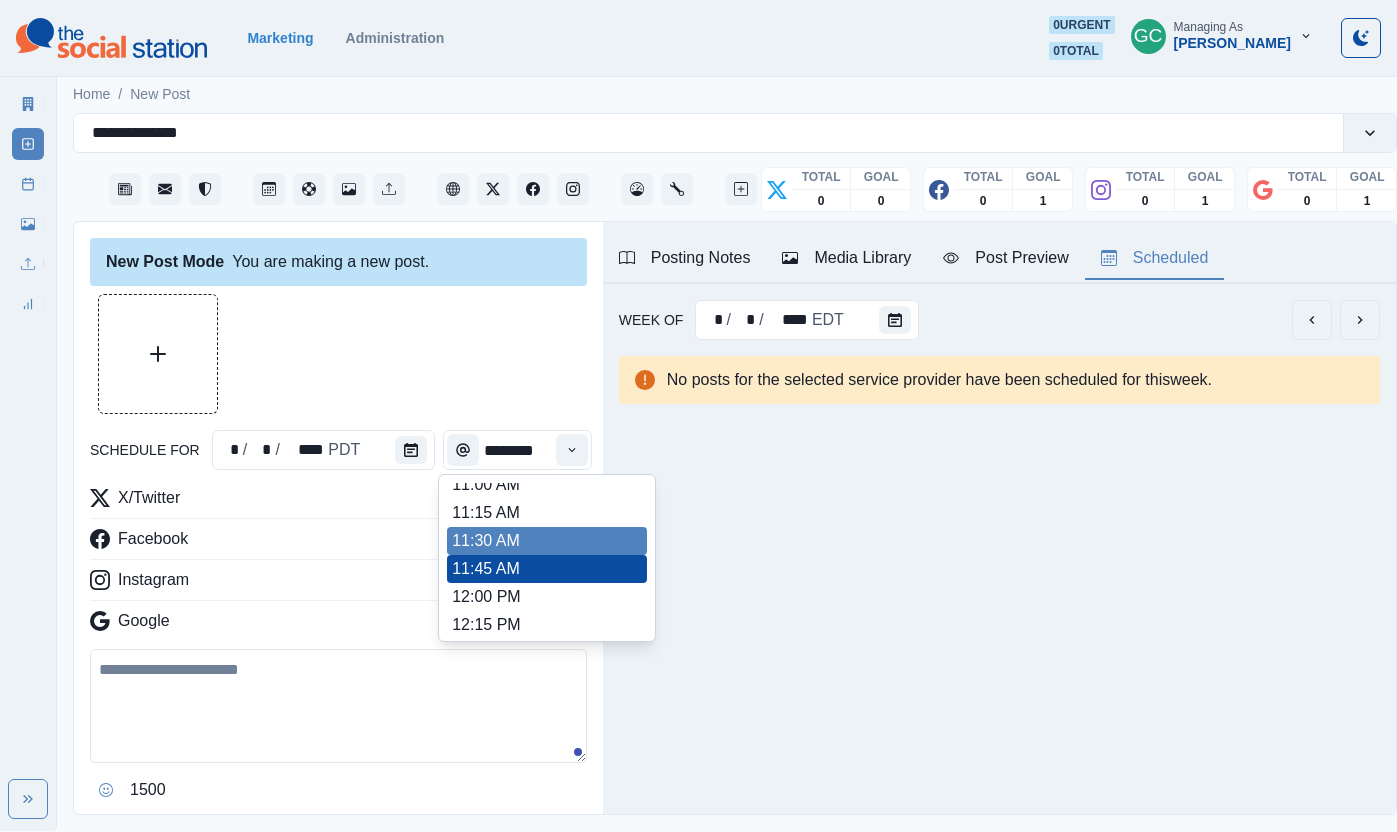 click on "11:30 AM" at bounding box center [547, 541] 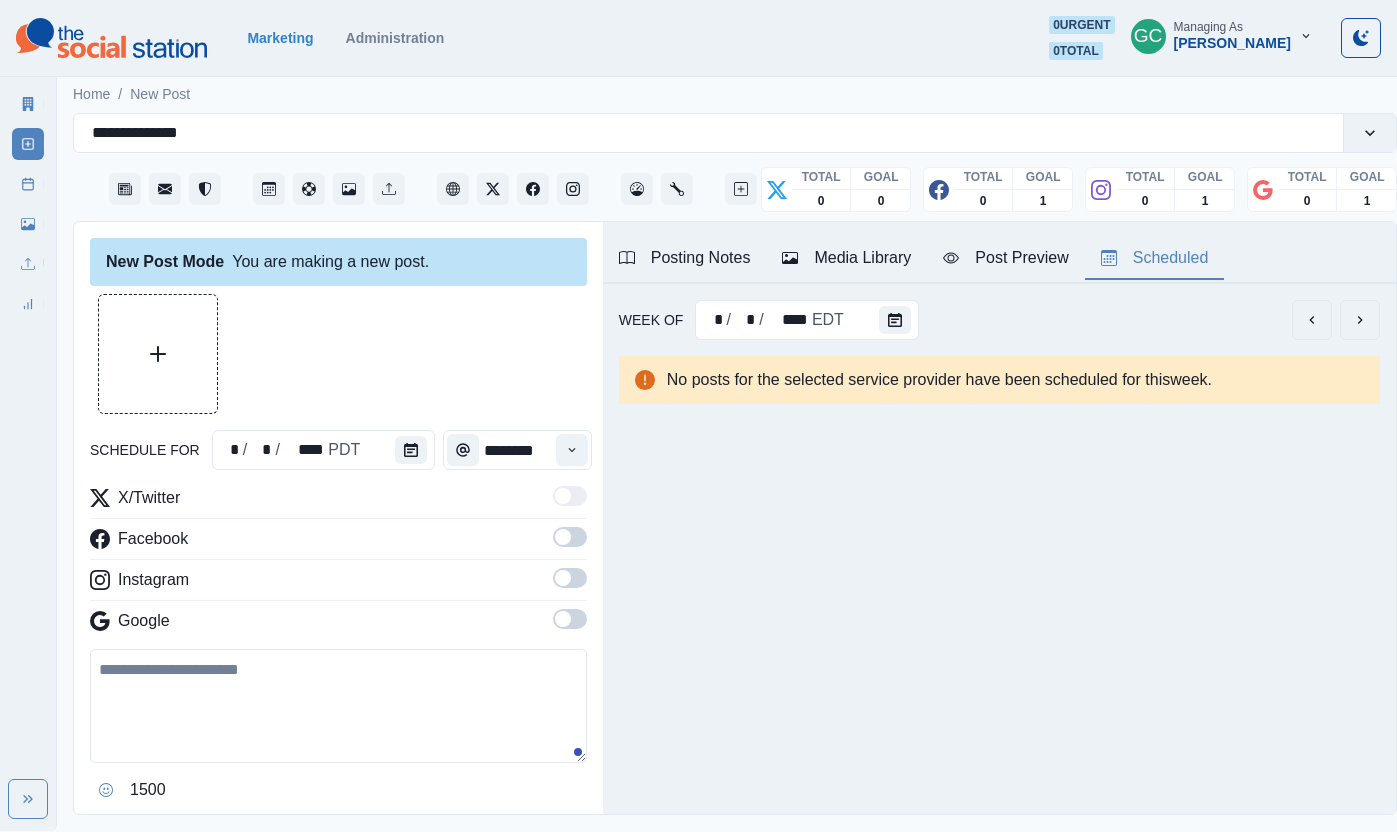 type on "********" 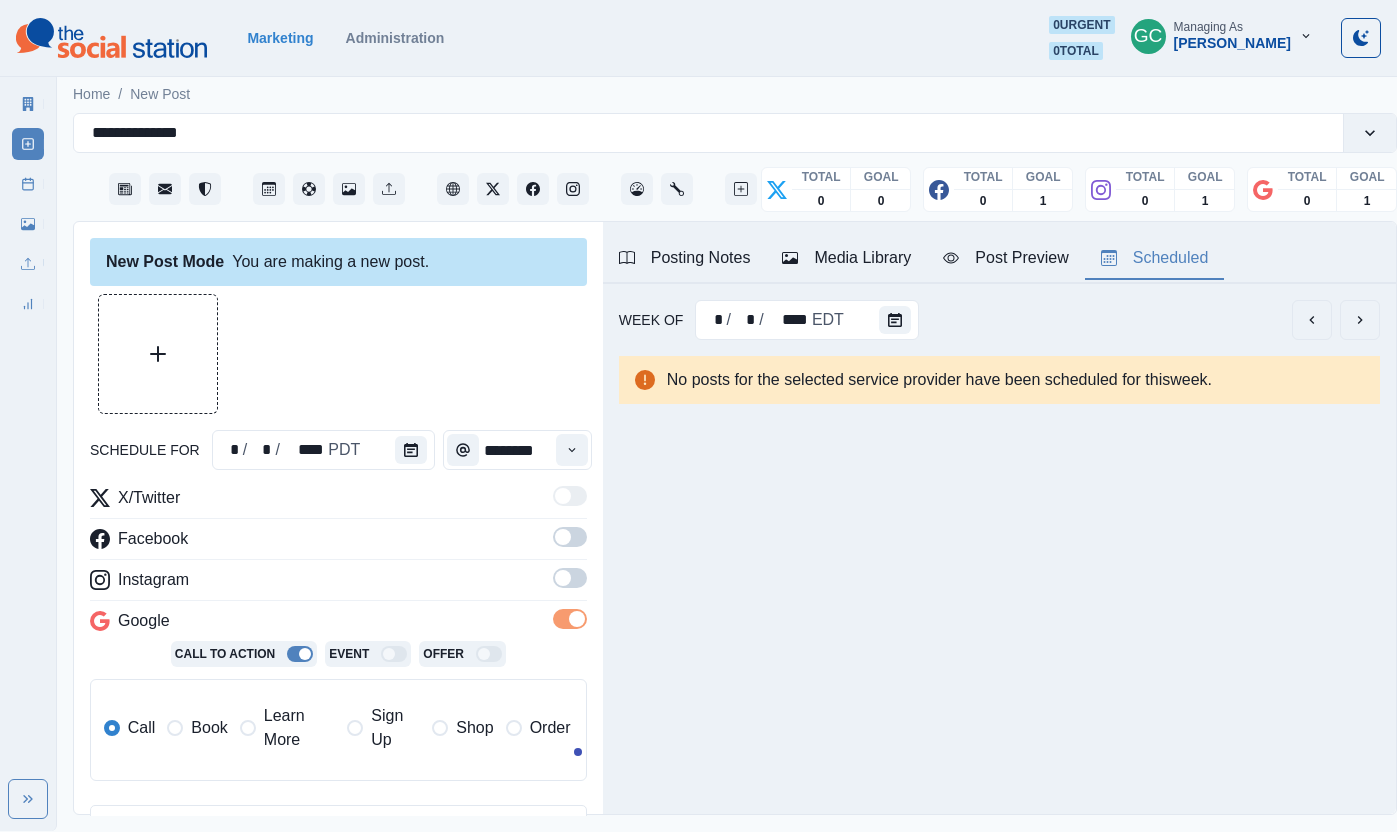 click at bounding box center [570, 578] 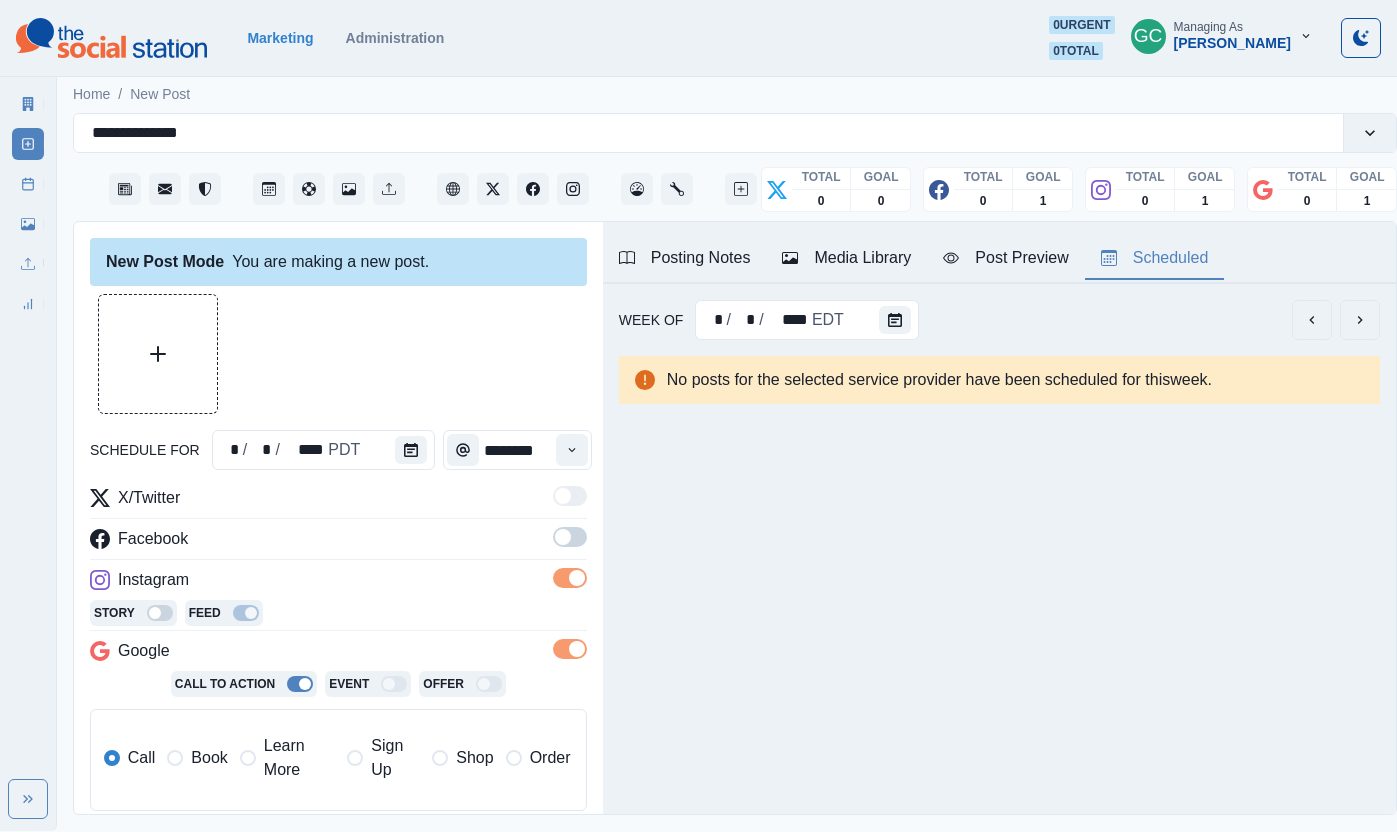 click at bounding box center [570, 537] 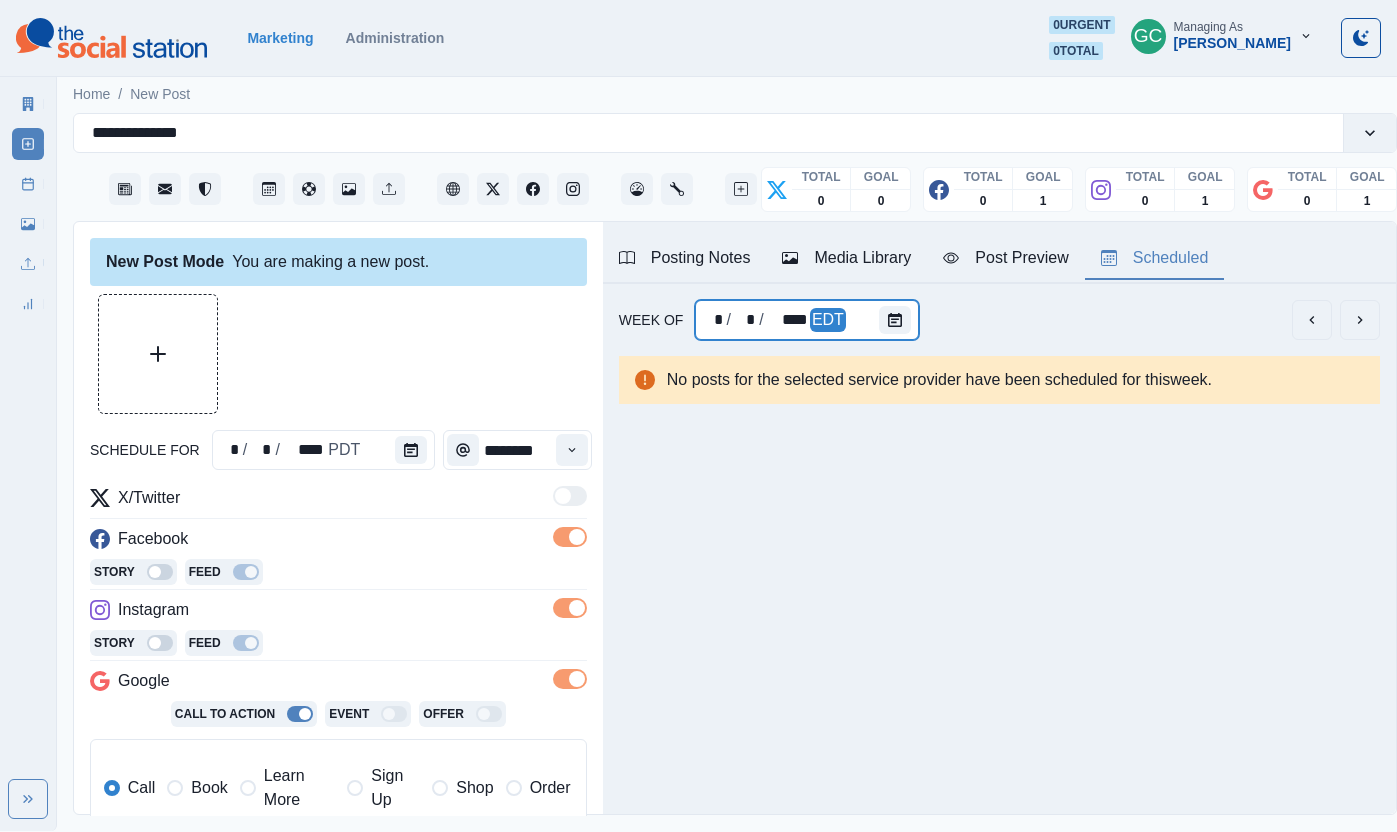 click on "EDT" at bounding box center [828, 320] 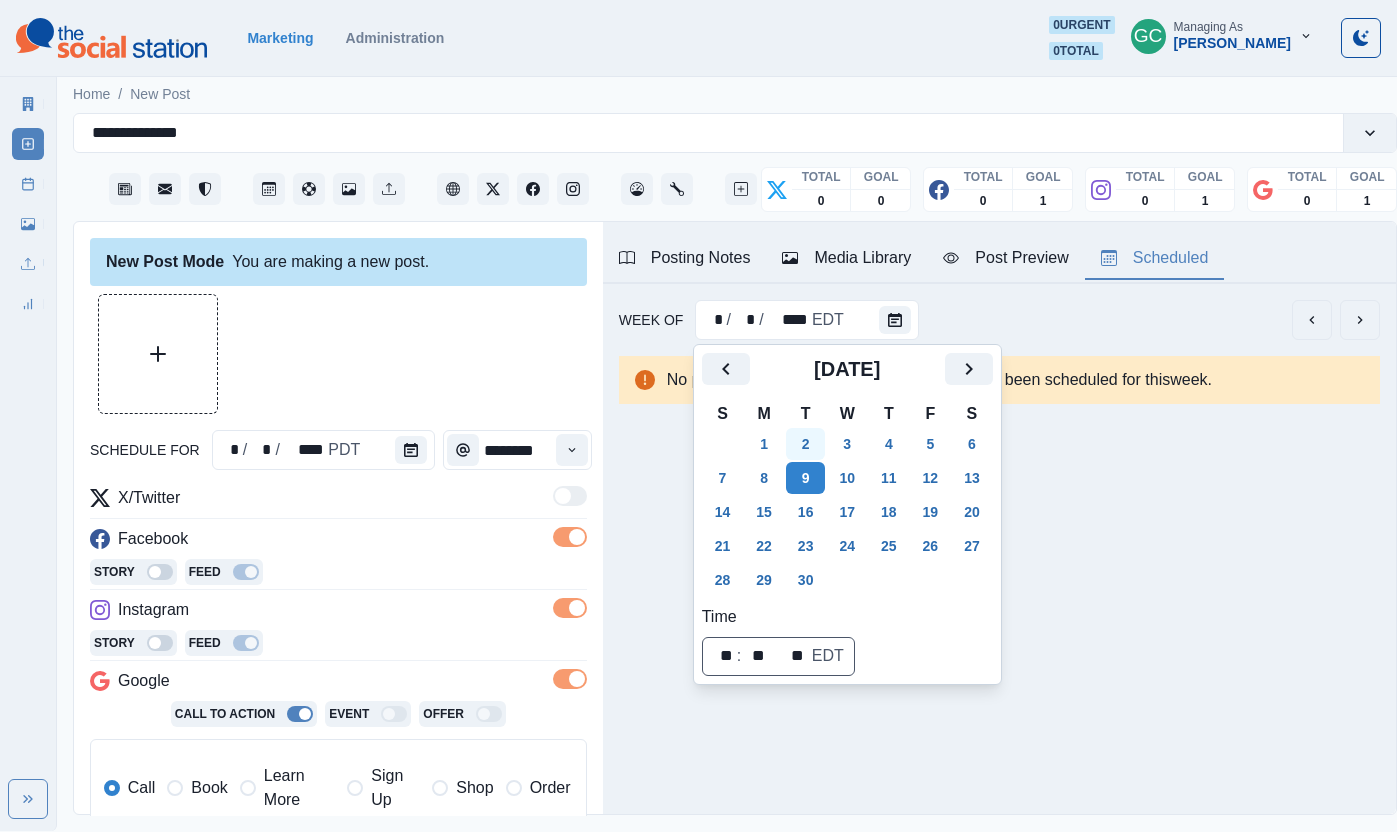 click on "2" at bounding box center [806, 444] 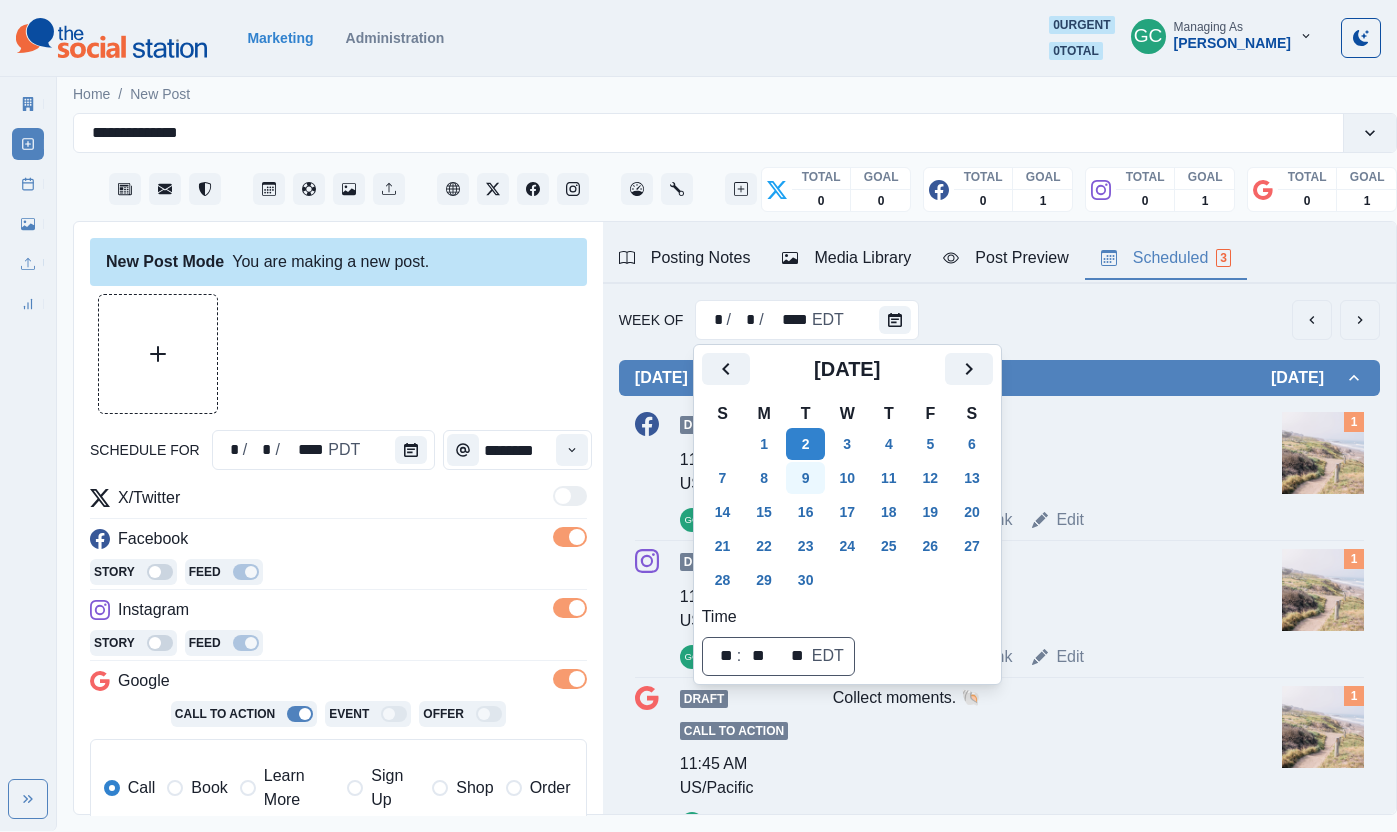 click on "9" at bounding box center [806, 478] 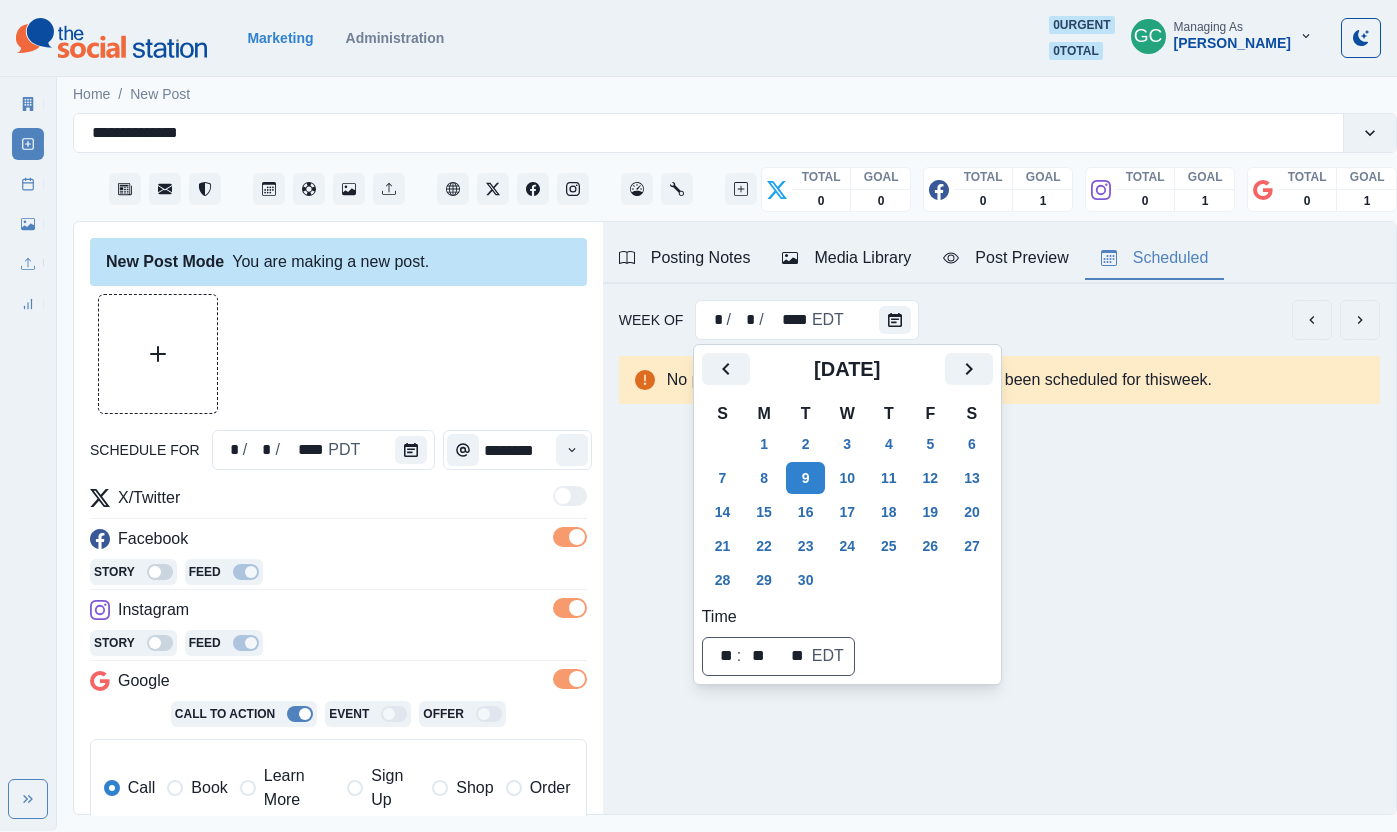 click on "Media Library" at bounding box center (846, 258) 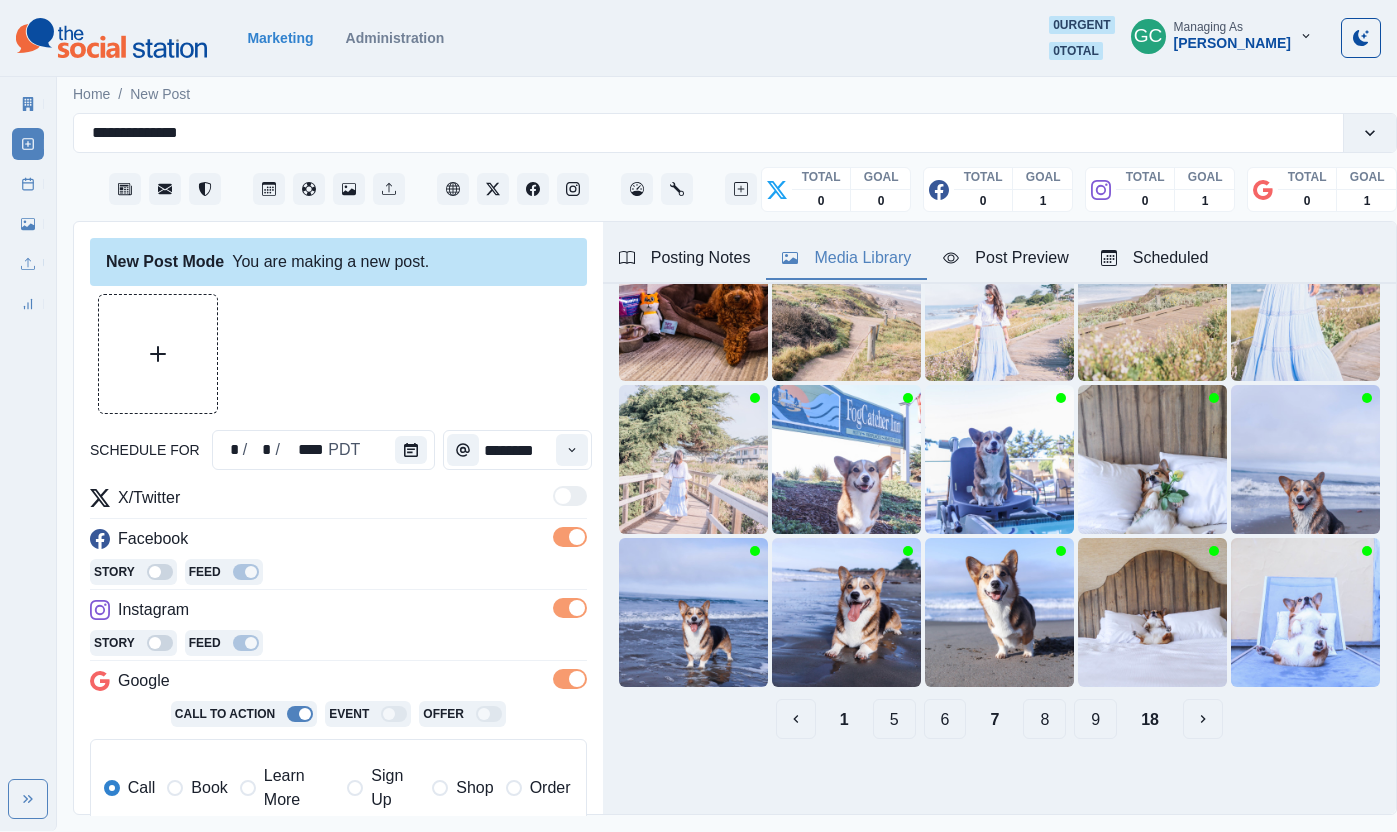 scroll, scrollTop: 167, scrollLeft: 0, axis: vertical 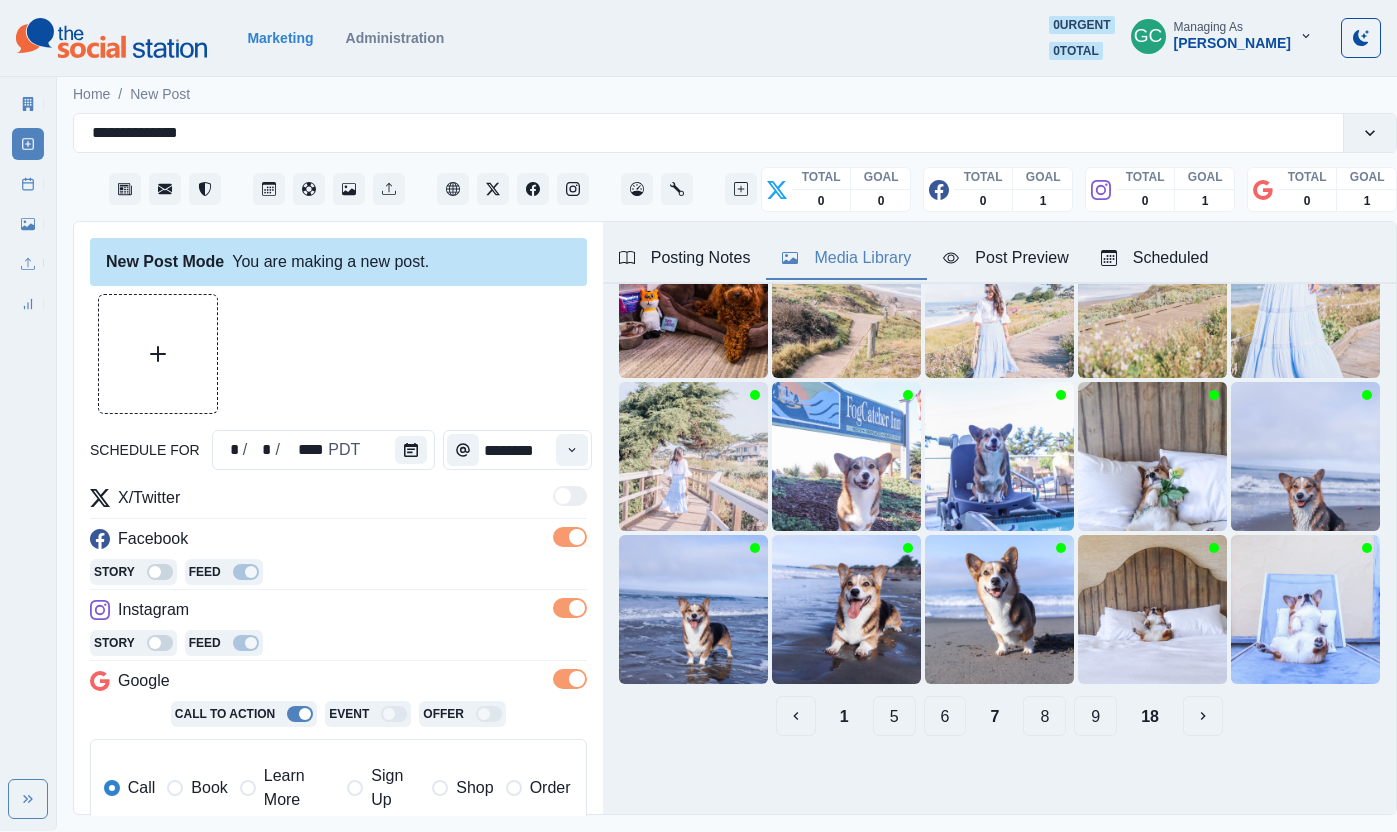 click on "9" at bounding box center (1095, 716) 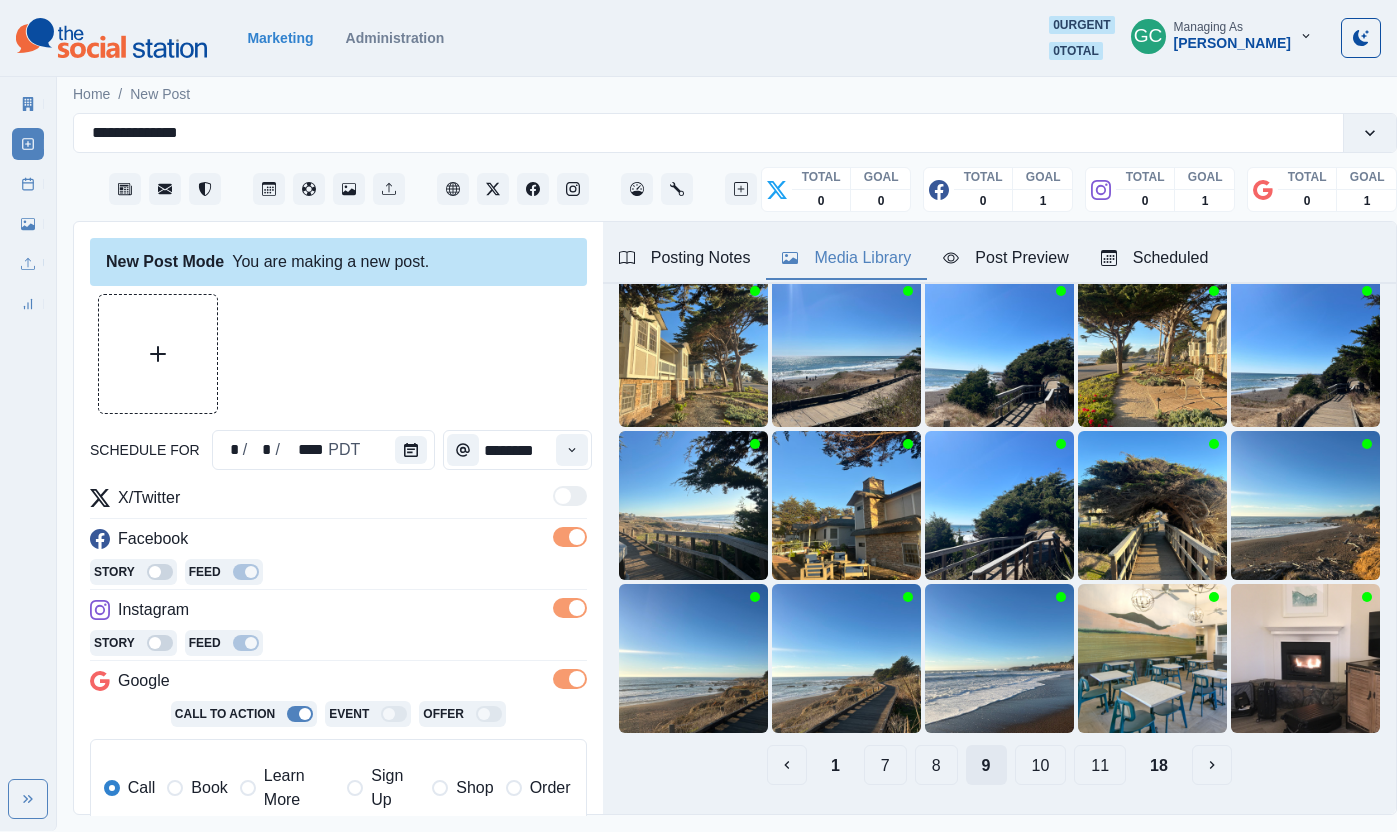 scroll, scrollTop: 167, scrollLeft: 0, axis: vertical 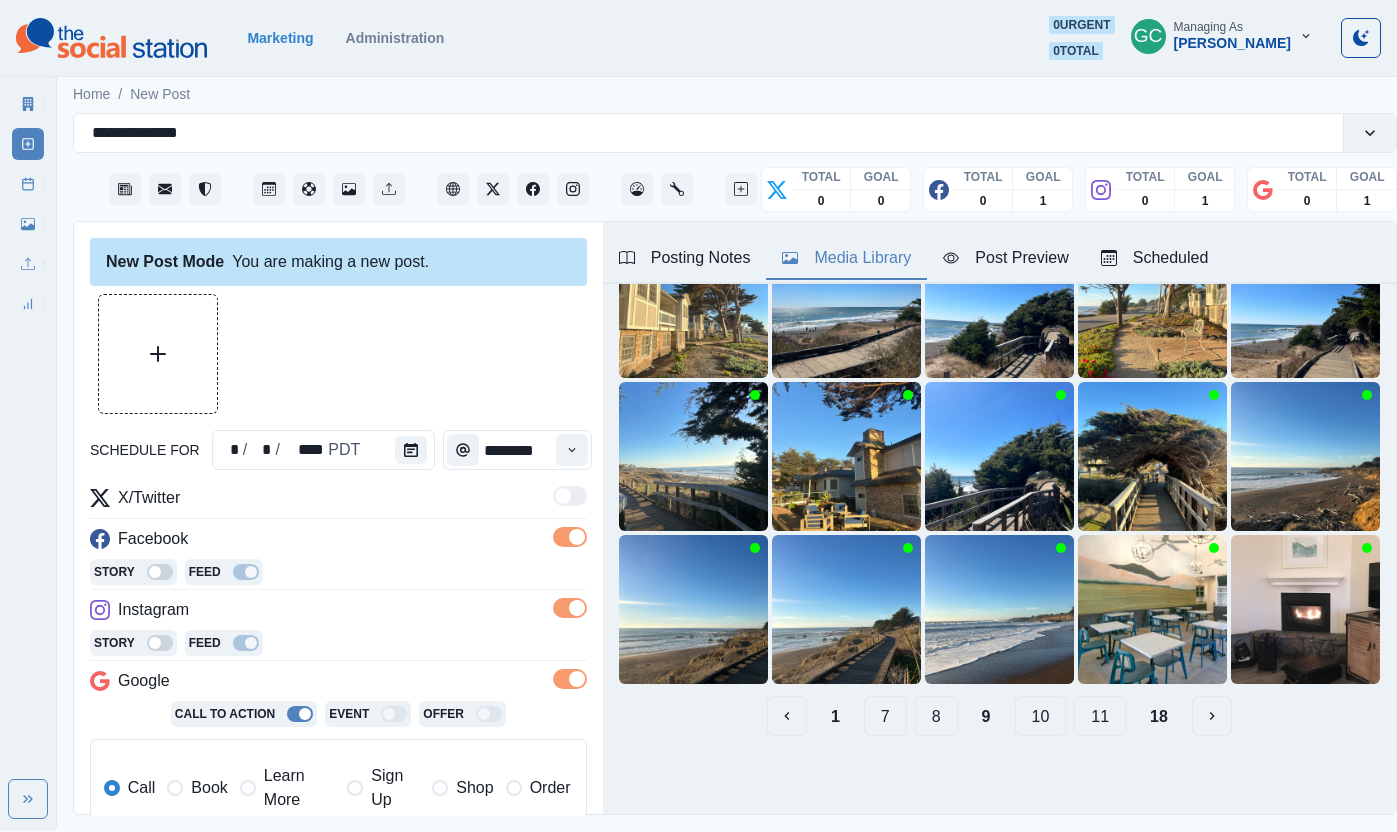 click on "10" at bounding box center [1041, 716] 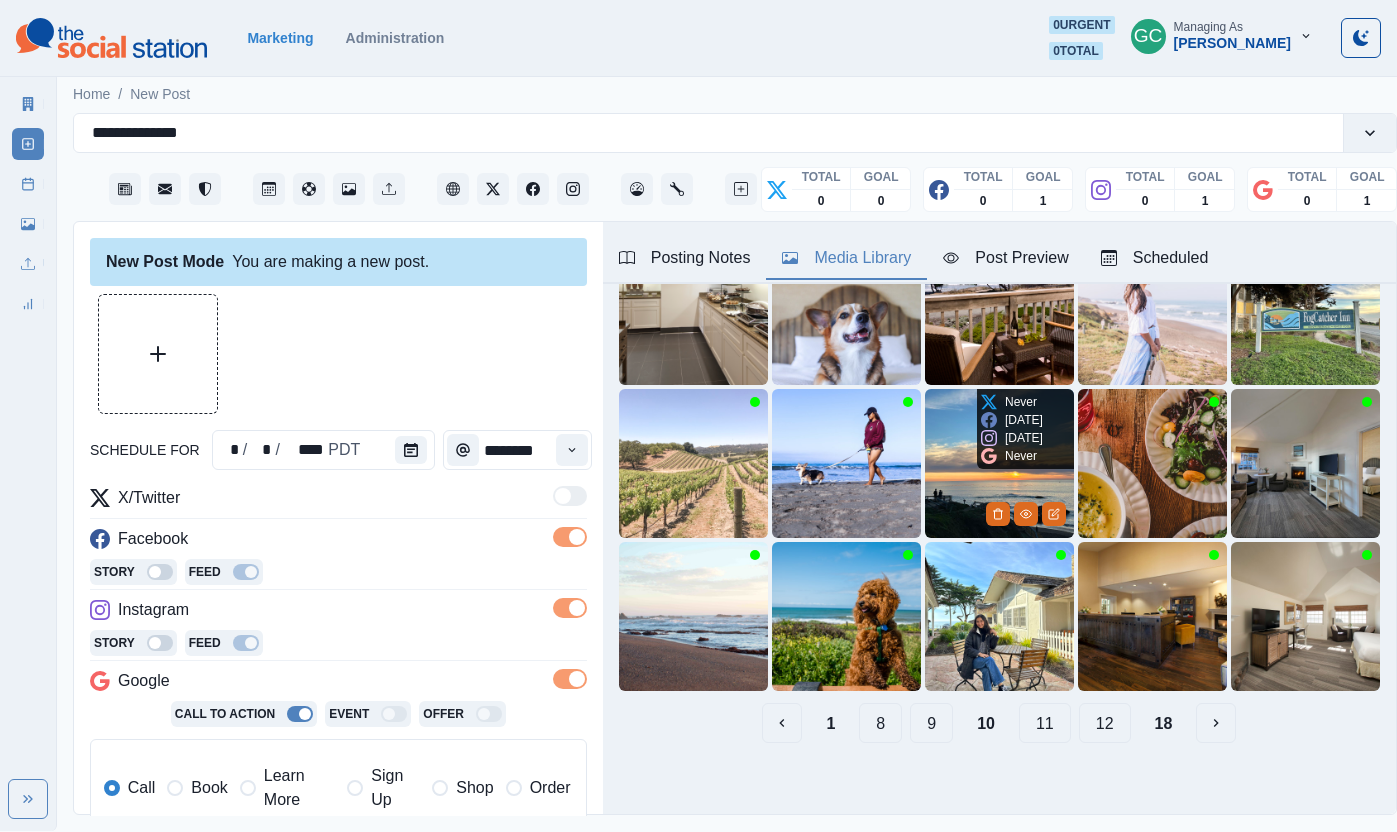 scroll, scrollTop: 0, scrollLeft: 0, axis: both 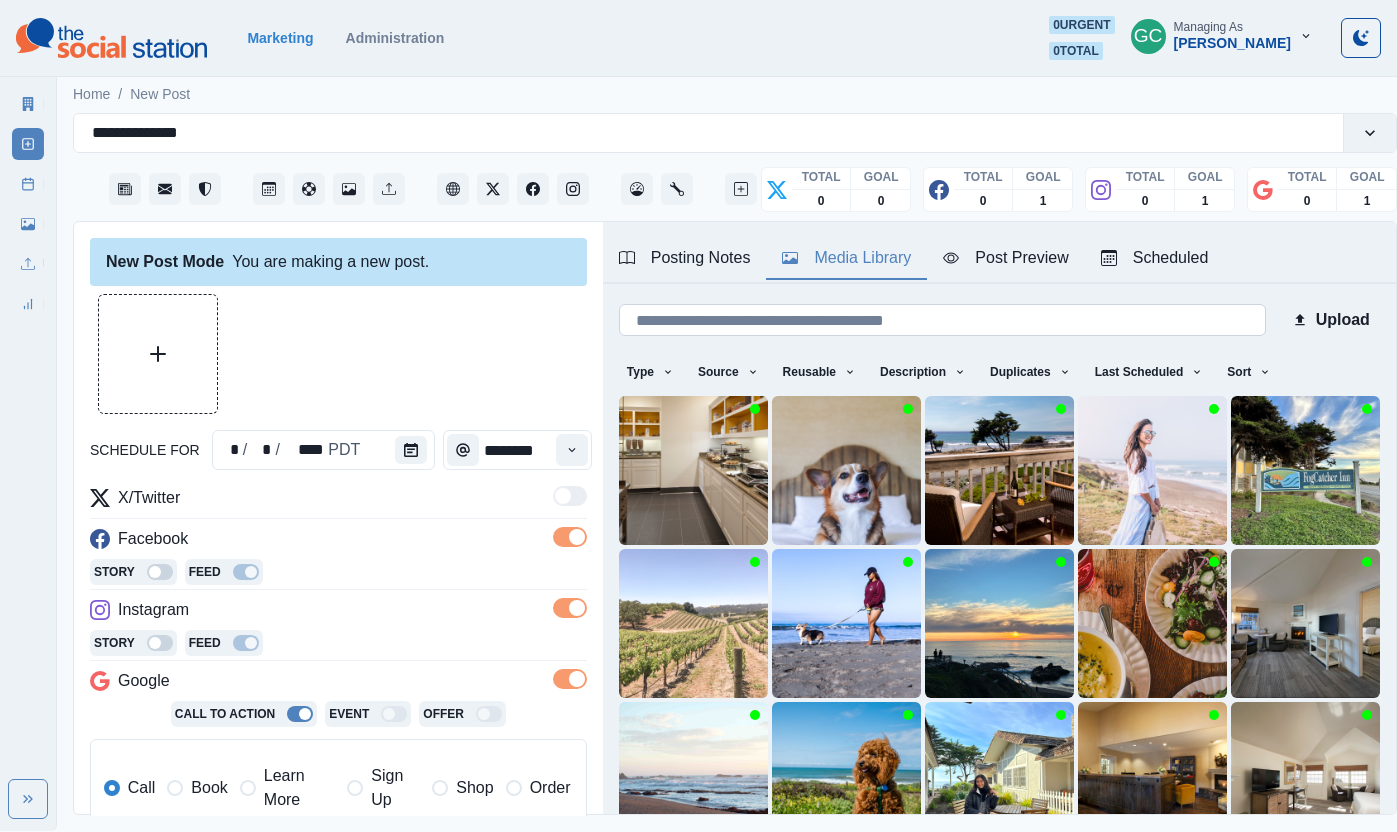 click at bounding box center [942, 320] 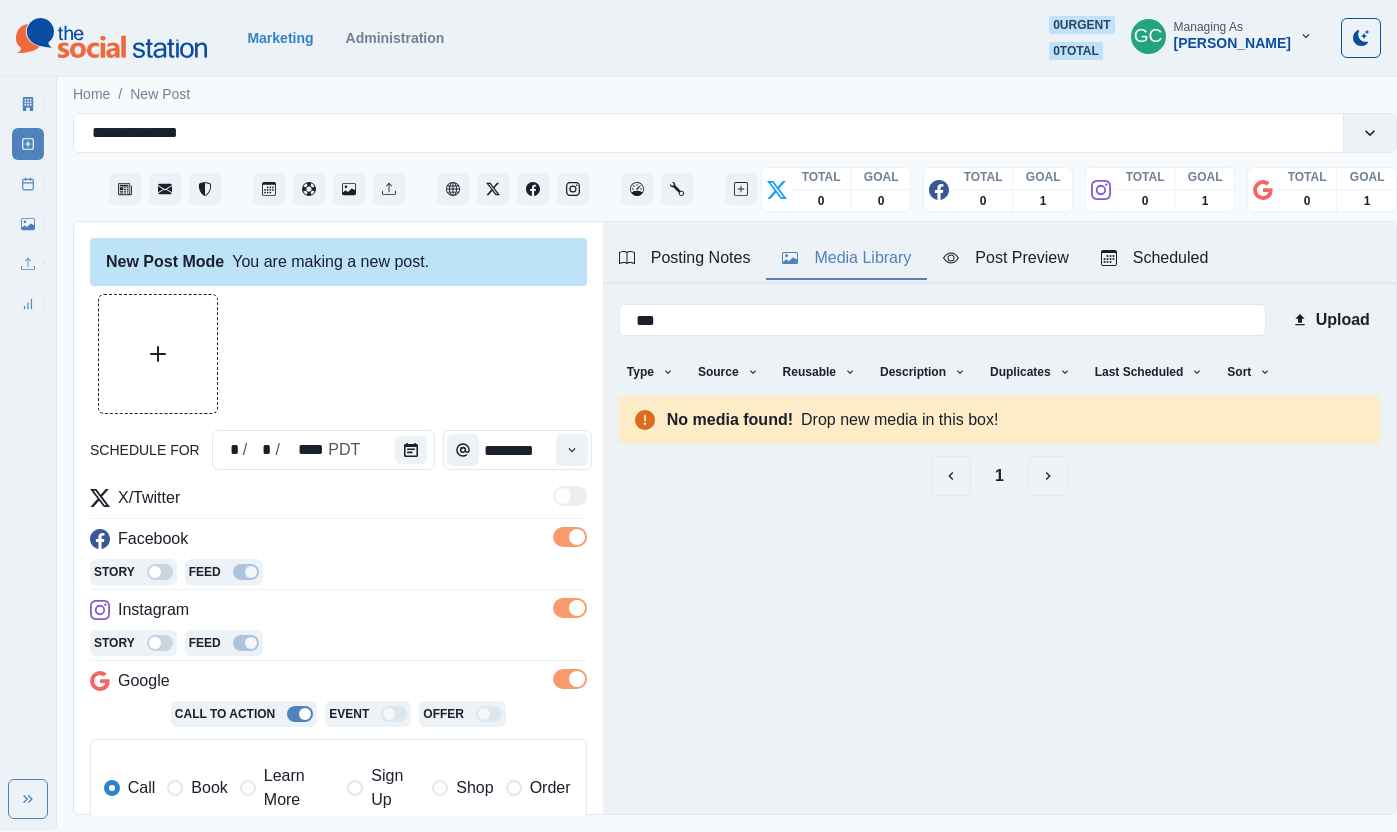 type on "***" 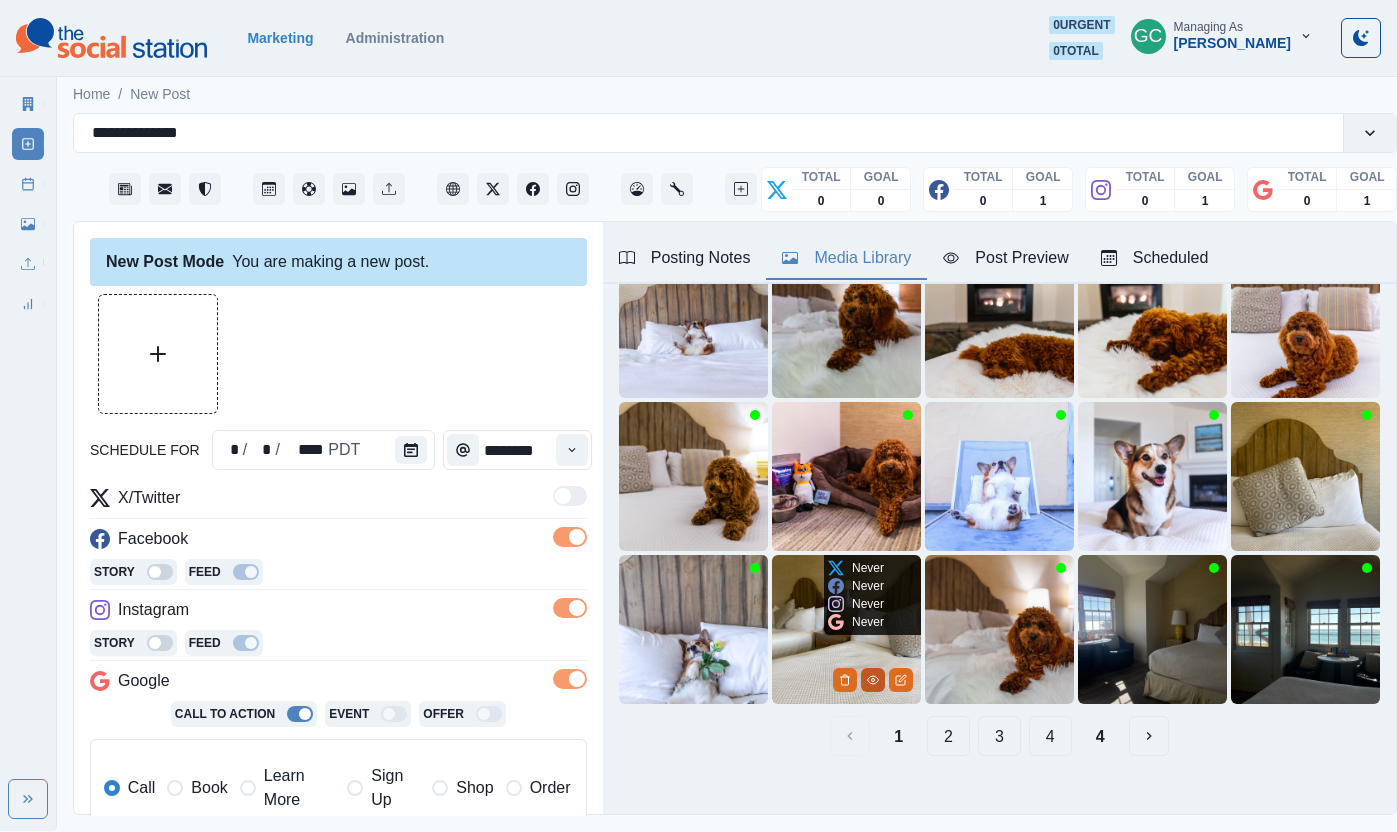 scroll, scrollTop: 148, scrollLeft: 0, axis: vertical 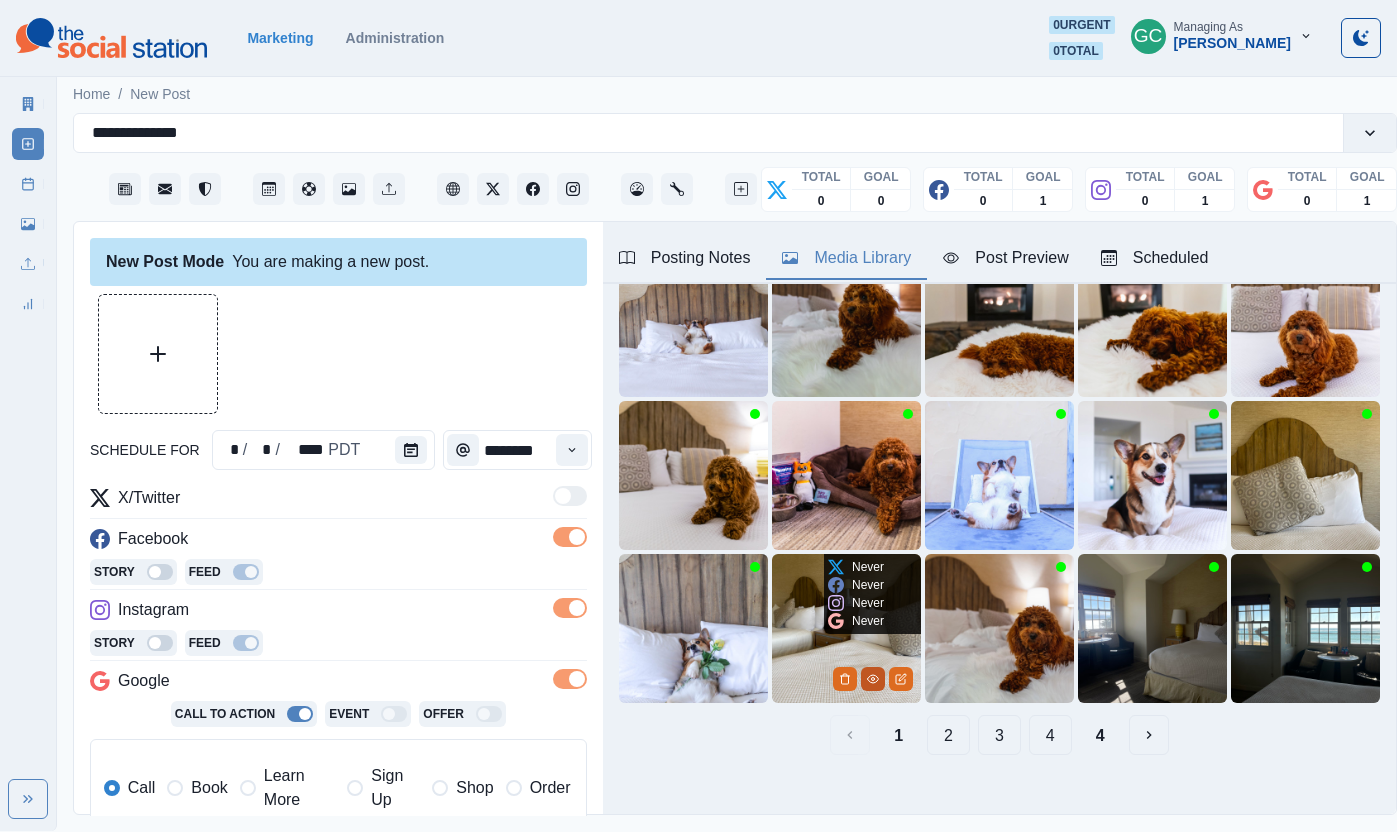 click 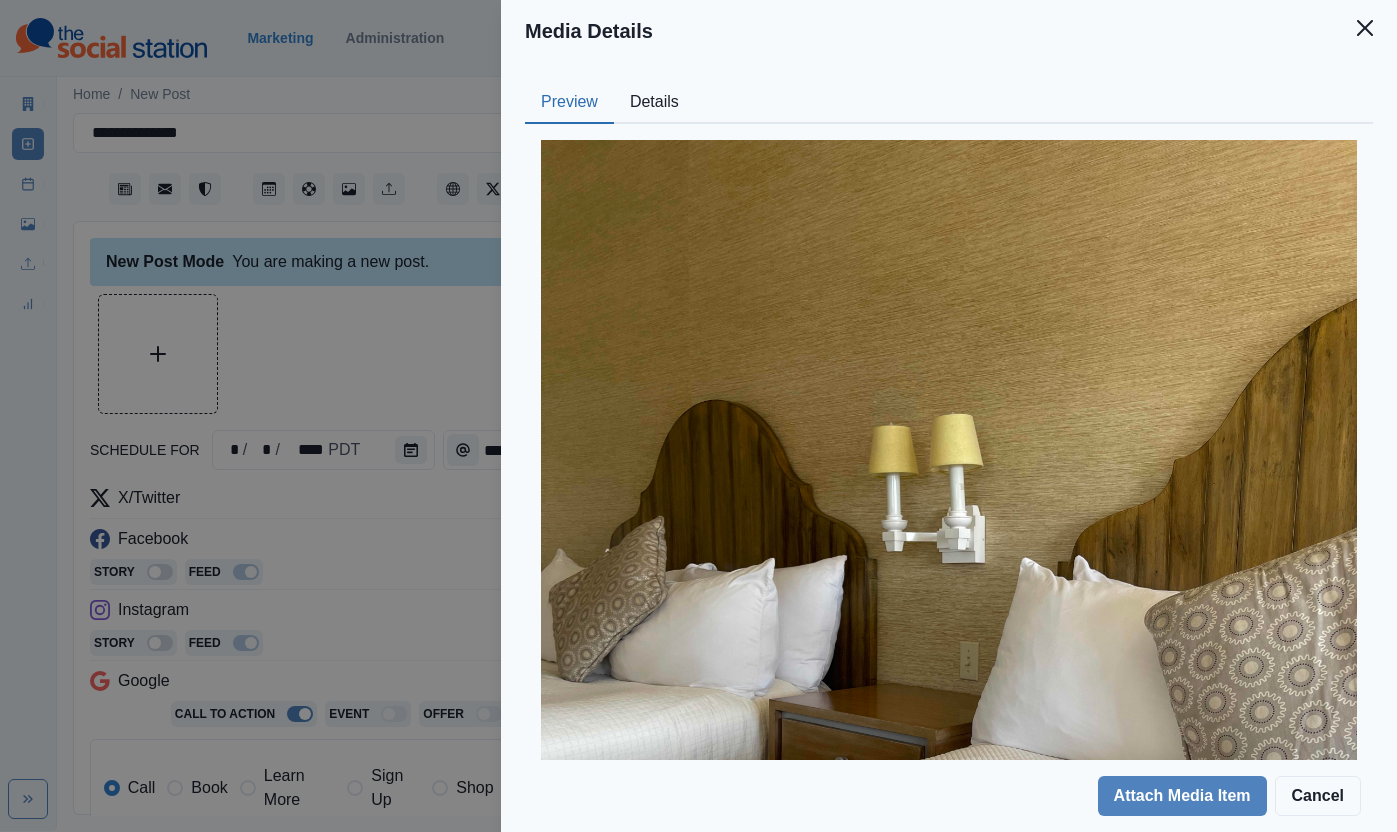 click on "Details" at bounding box center [654, 103] 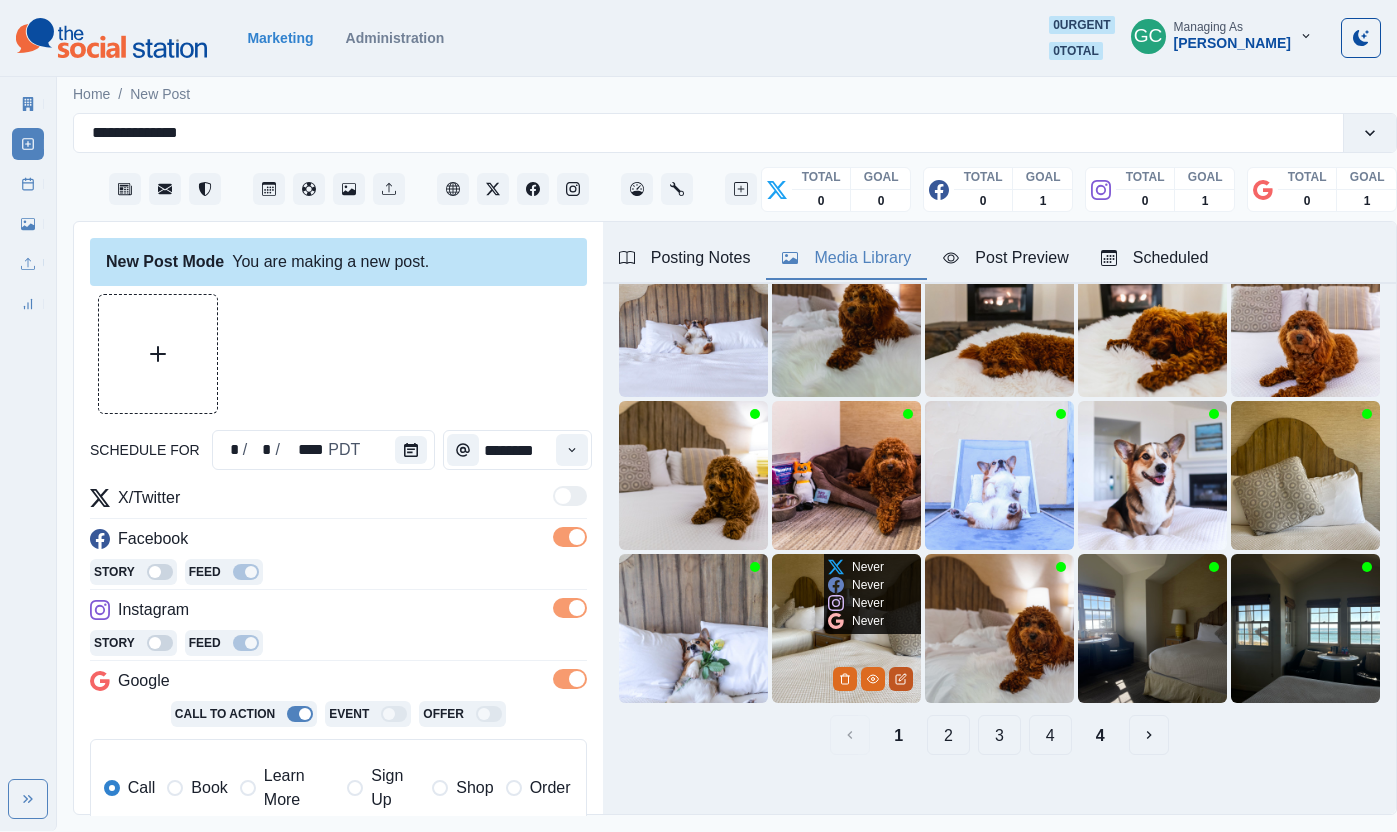 click 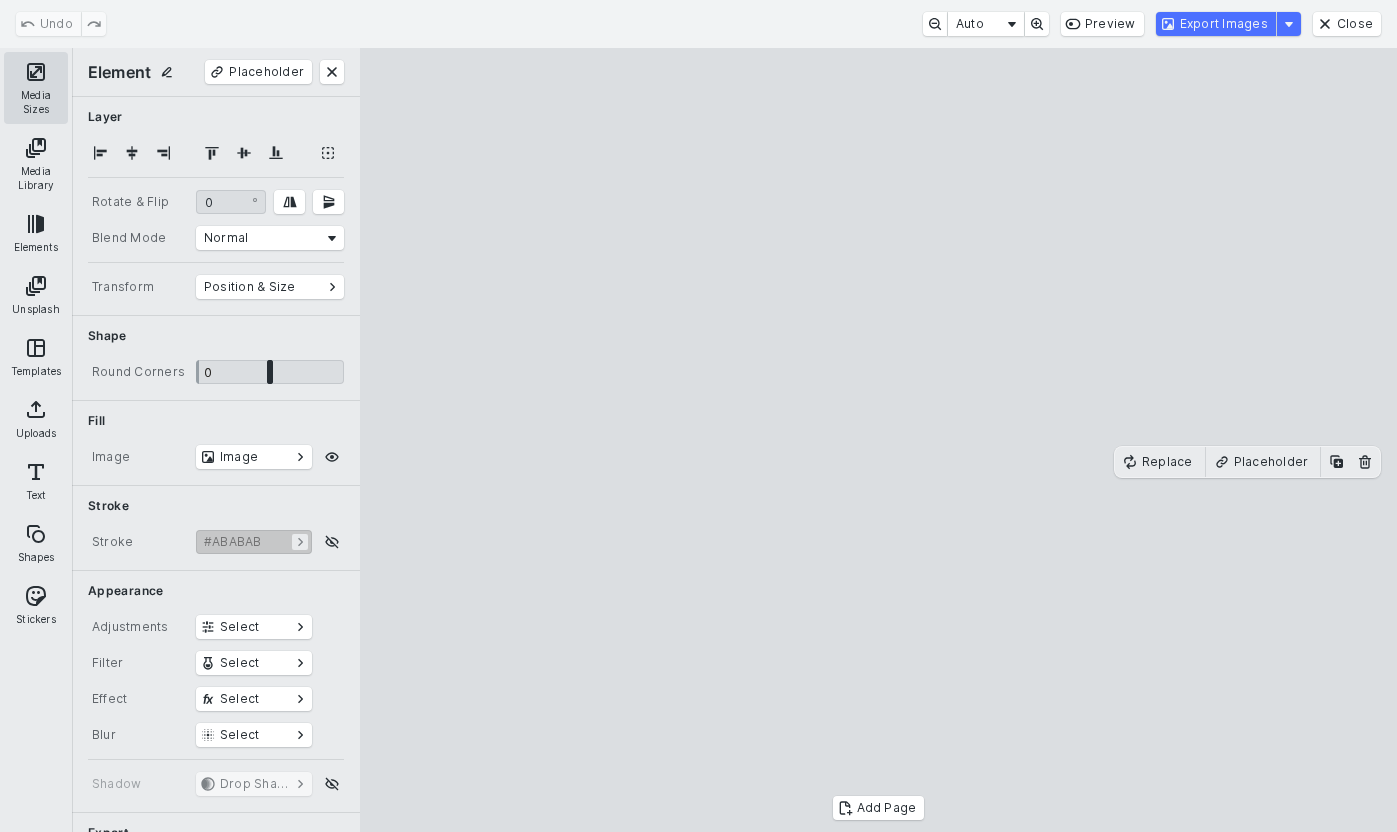 click on "Media Sizes" at bounding box center [36, 88] 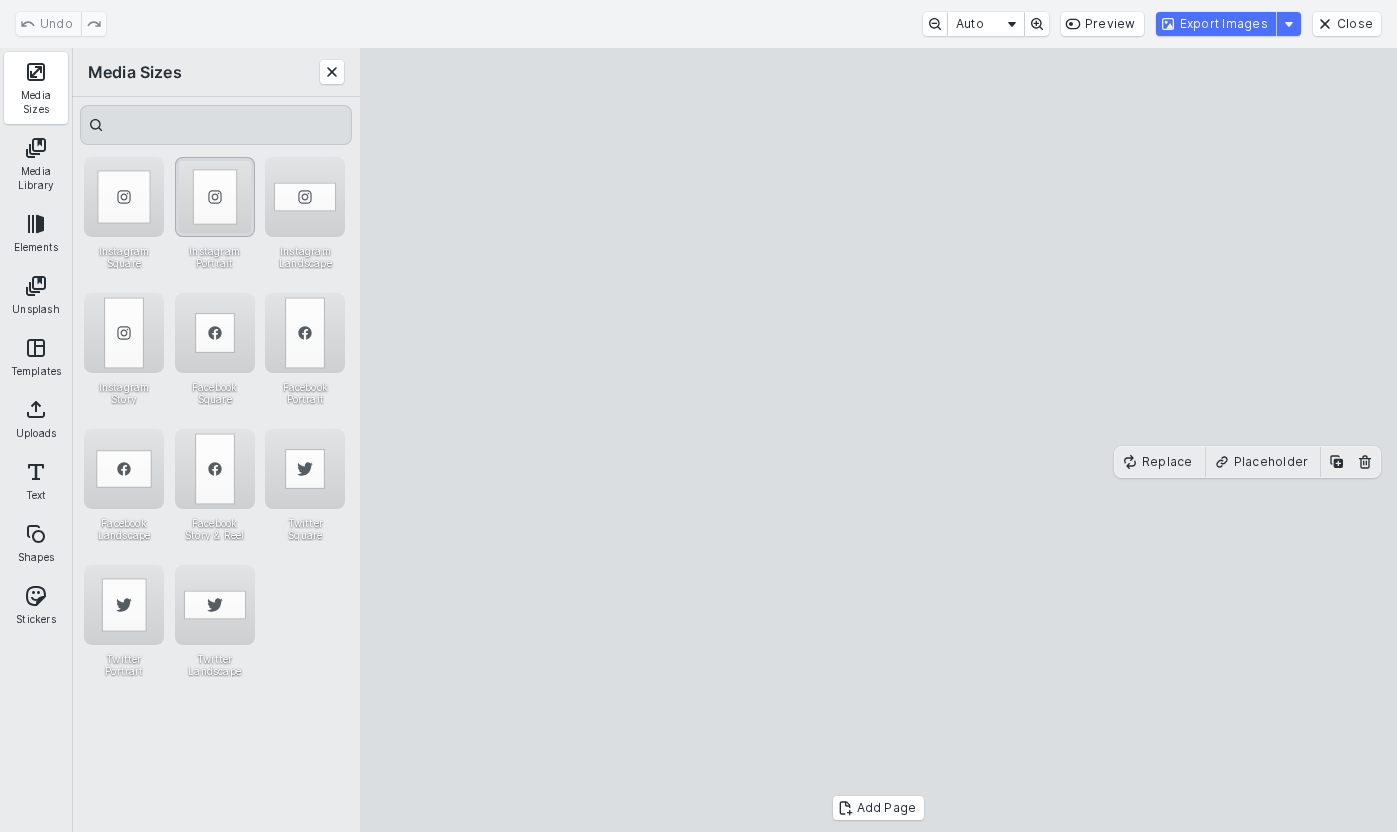 click at bounding box center [215, 197] 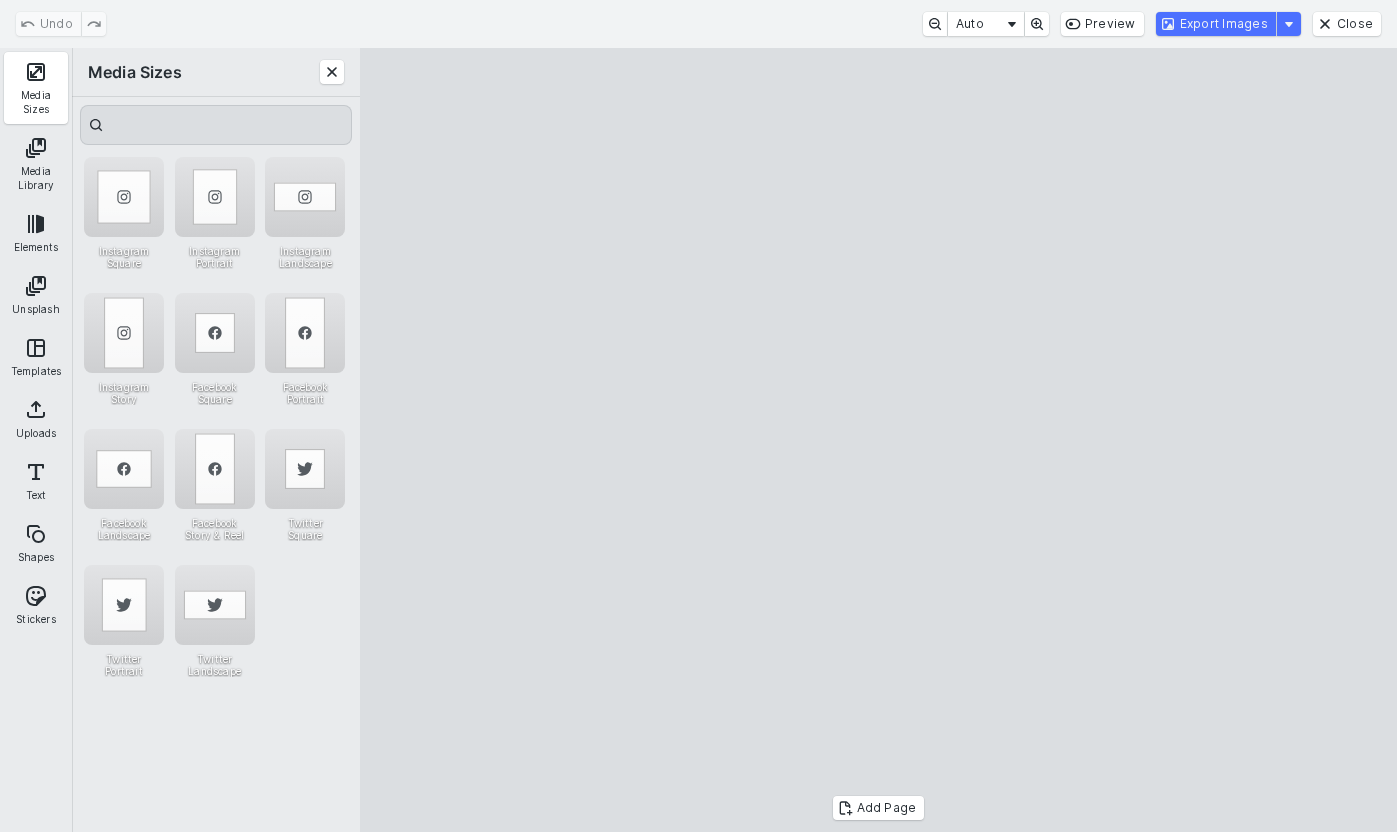 click at bounding box center [879, 440] 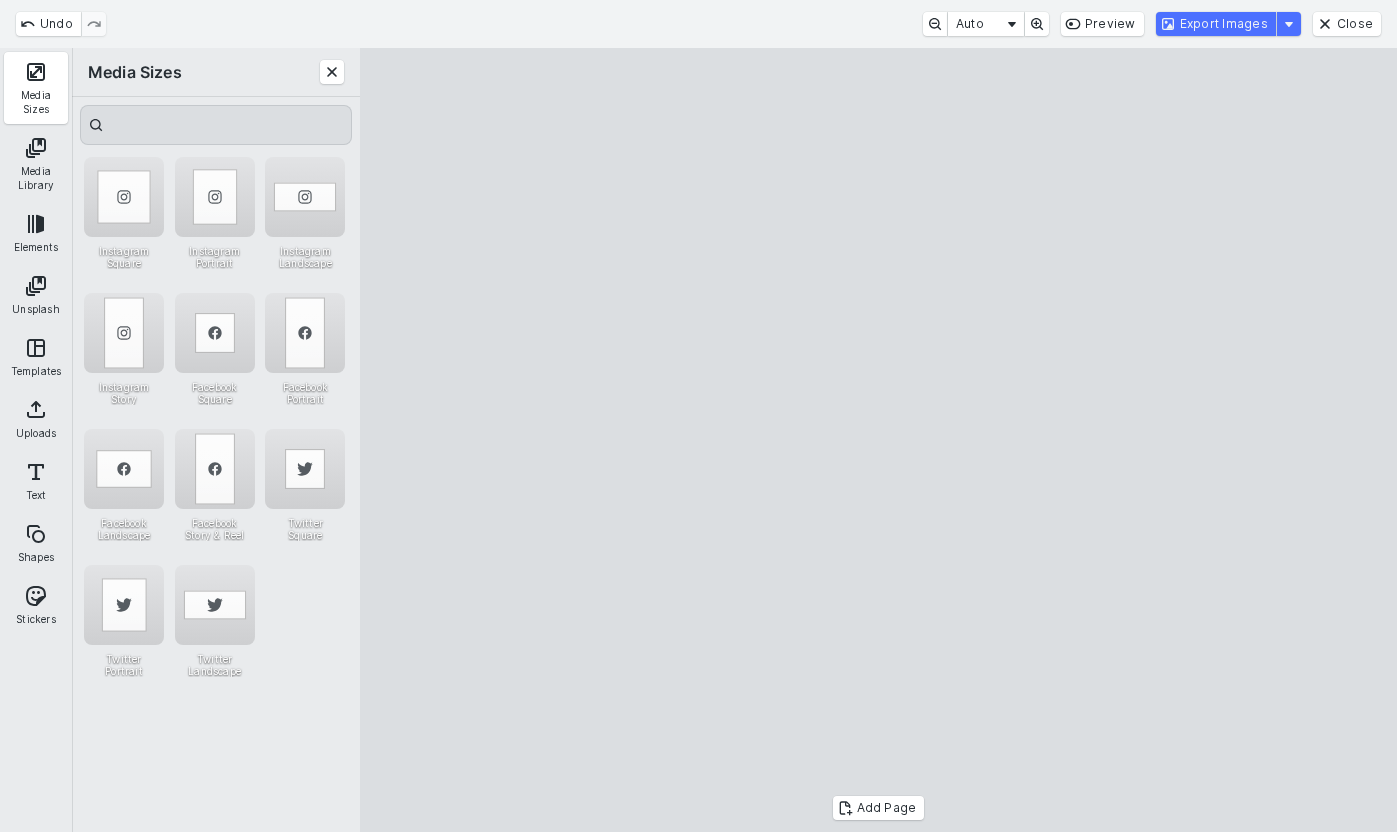 click at bounding box center (879, 440) 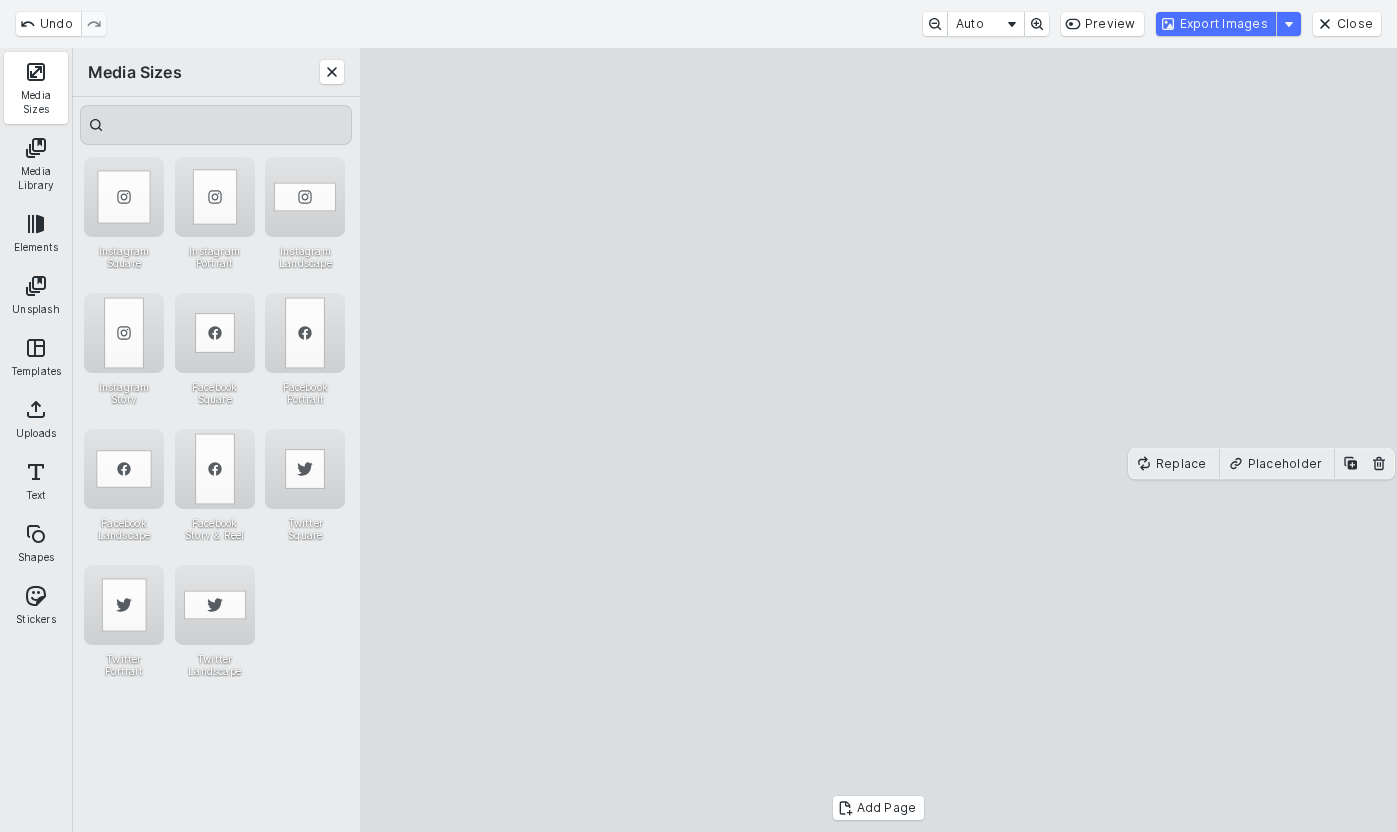 type 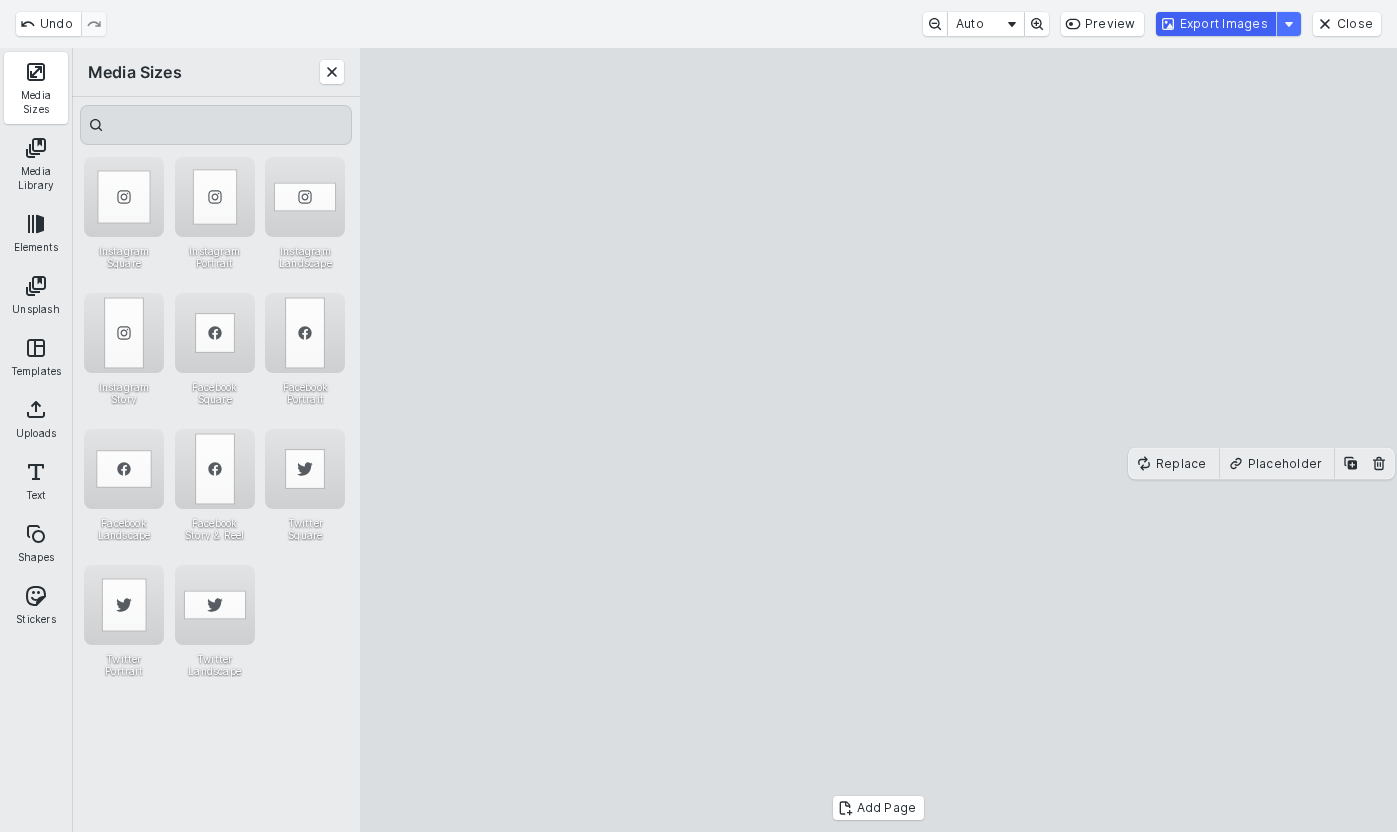 click on "Export Images" at bounding box center (1216, 24) 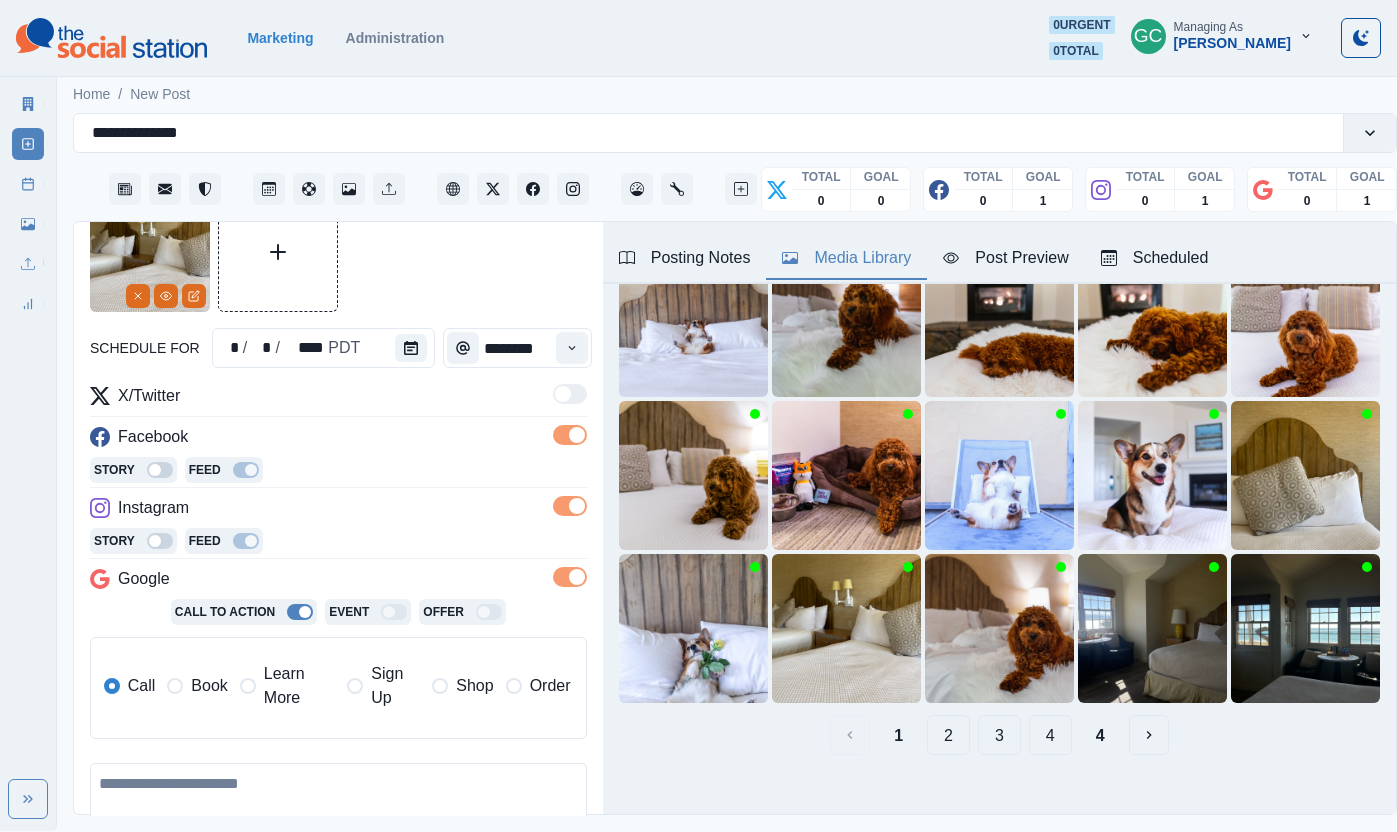 scroll, scrollTop: 268, scrollLeft: 0, axis: vertical 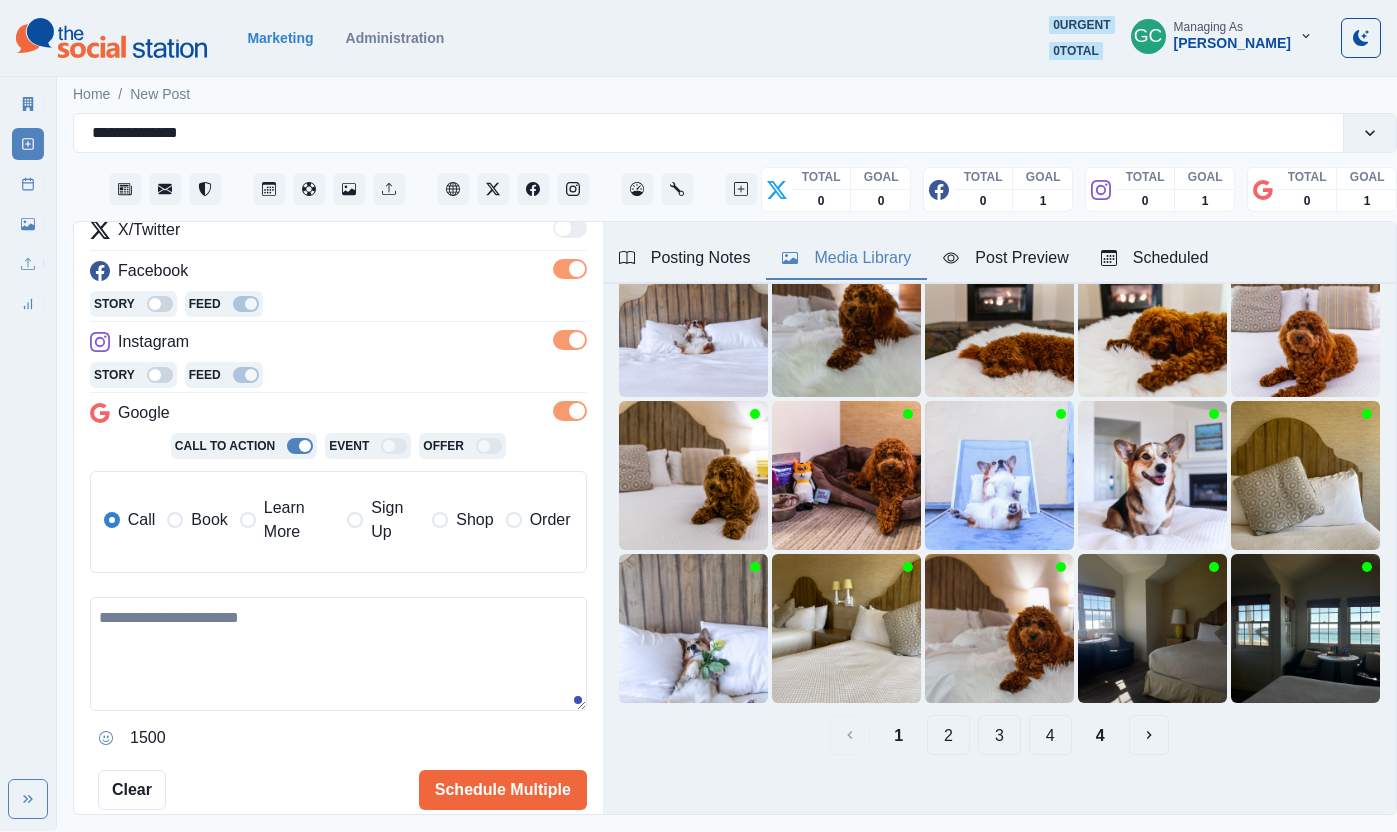 click at bounding box center (338, 654) 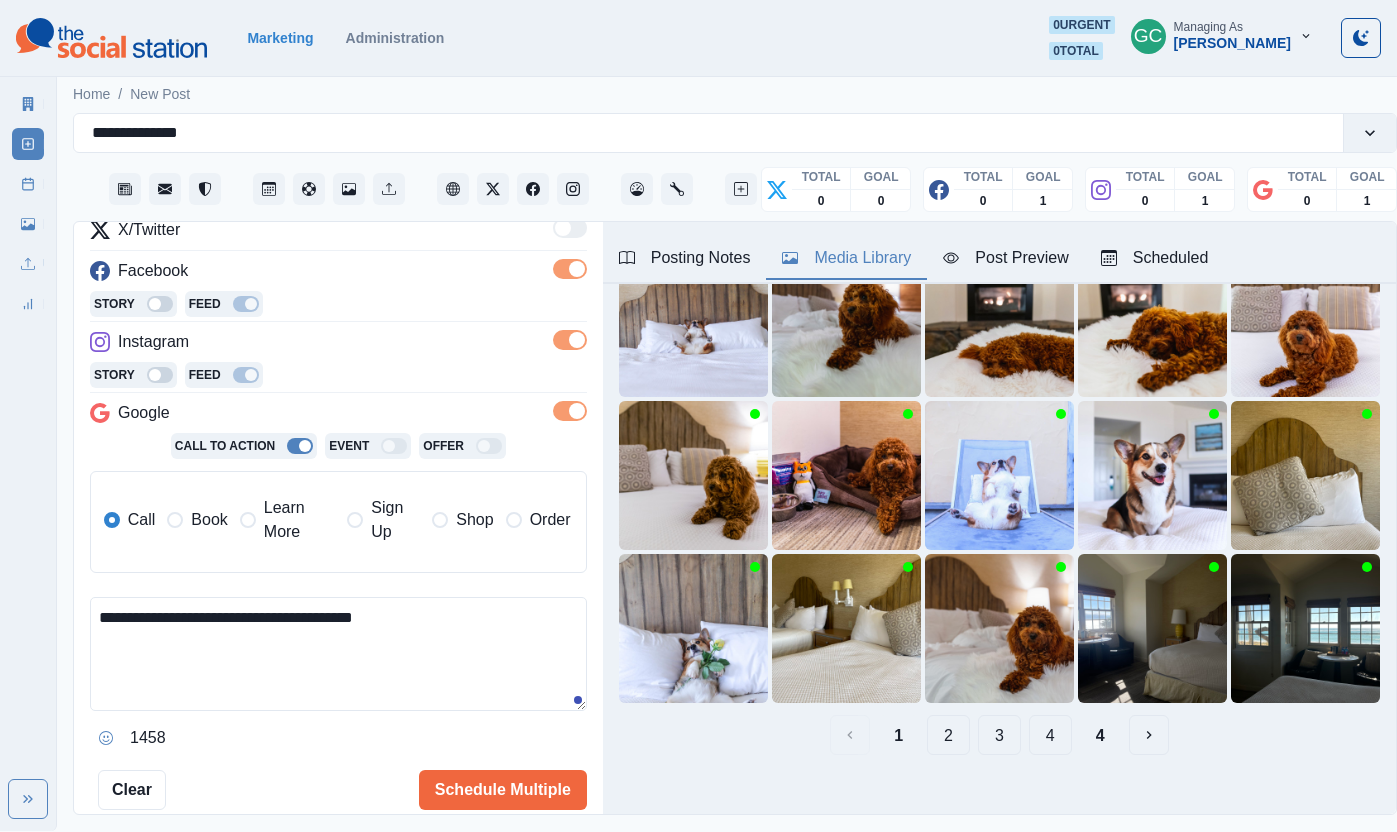 drag, startPoint x: 274, startPoint y: 503, endPoint x: 364, endPoint y: 630, distance: 155.65668 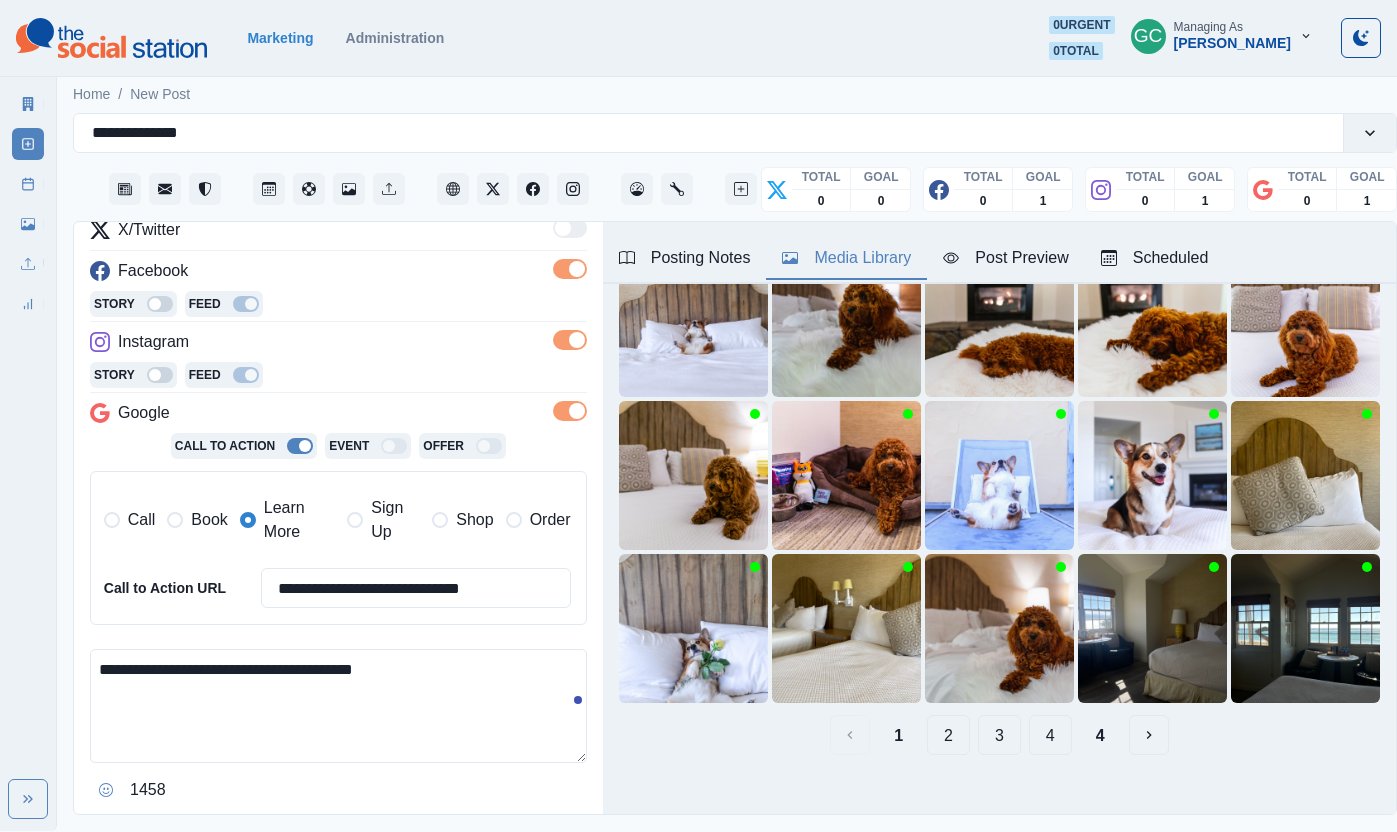drag, startPoint x: 395, startPoint y: 666, endPoint x: 450, endPoint y: 656, distance: 55.9017 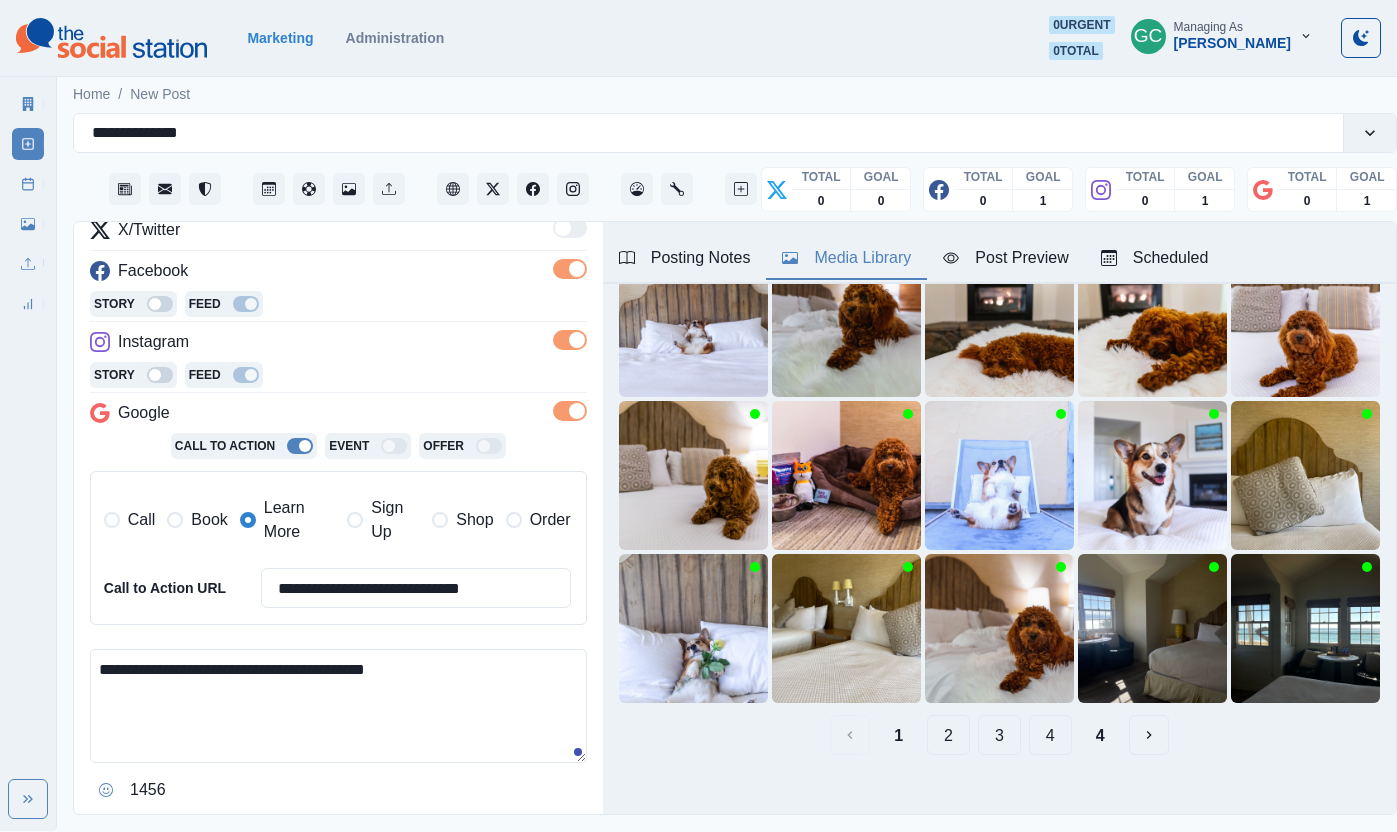 click on "**********" at bounding box center (338, 706) 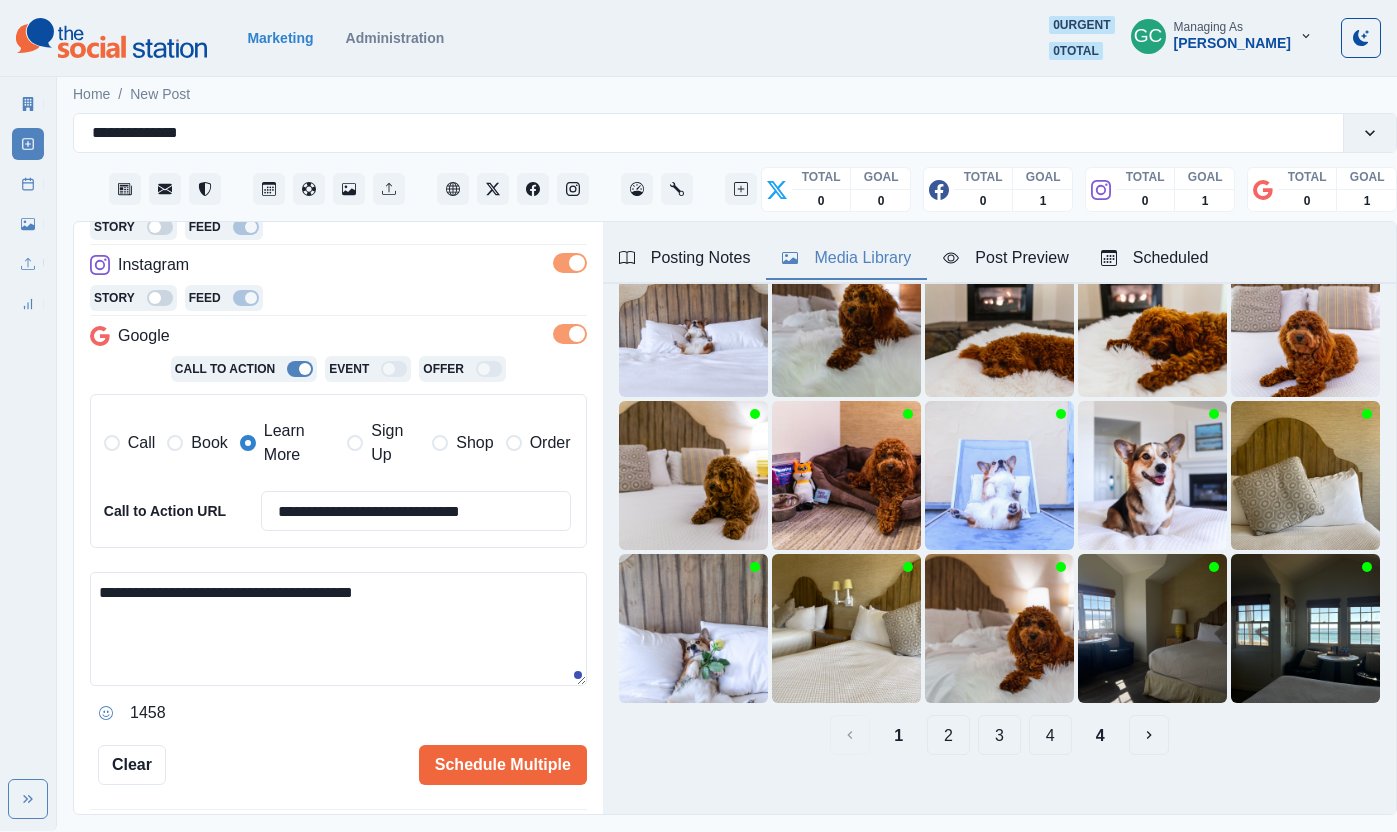 scroll, scrollTop: 350, scrollLeft: 0, axis: vertical 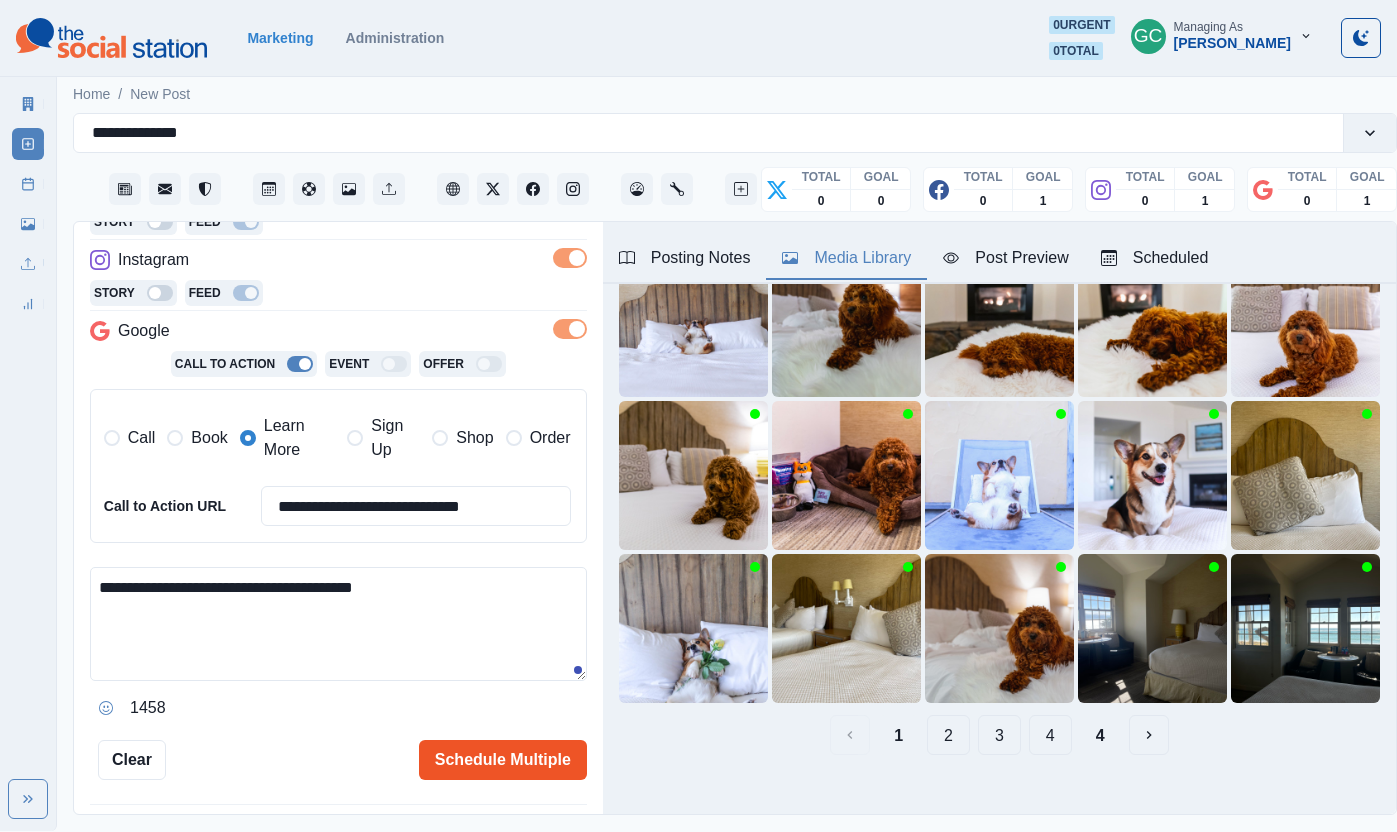 type on "**********" 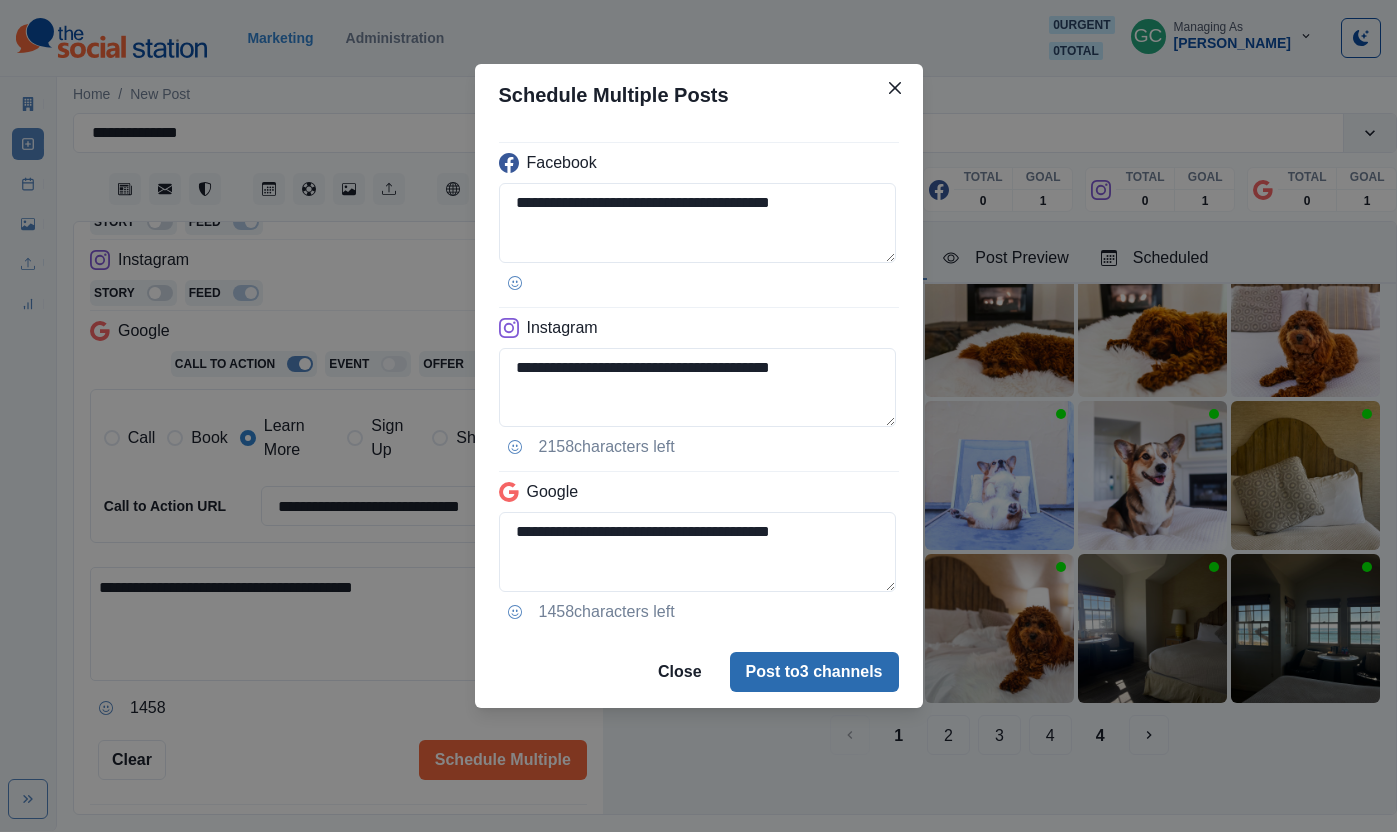 click on "Post to  3   channels" at bounding box center [814, 672] 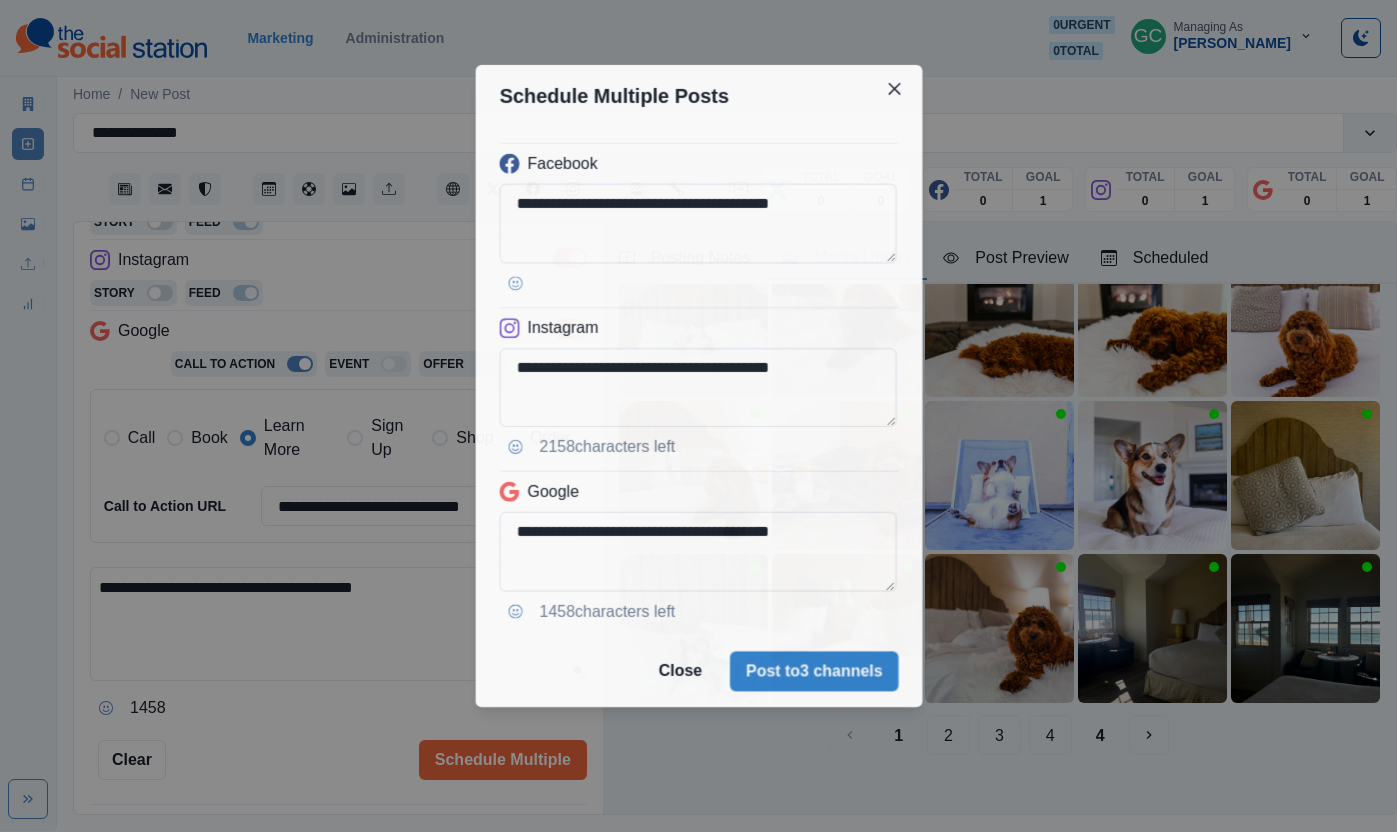 type 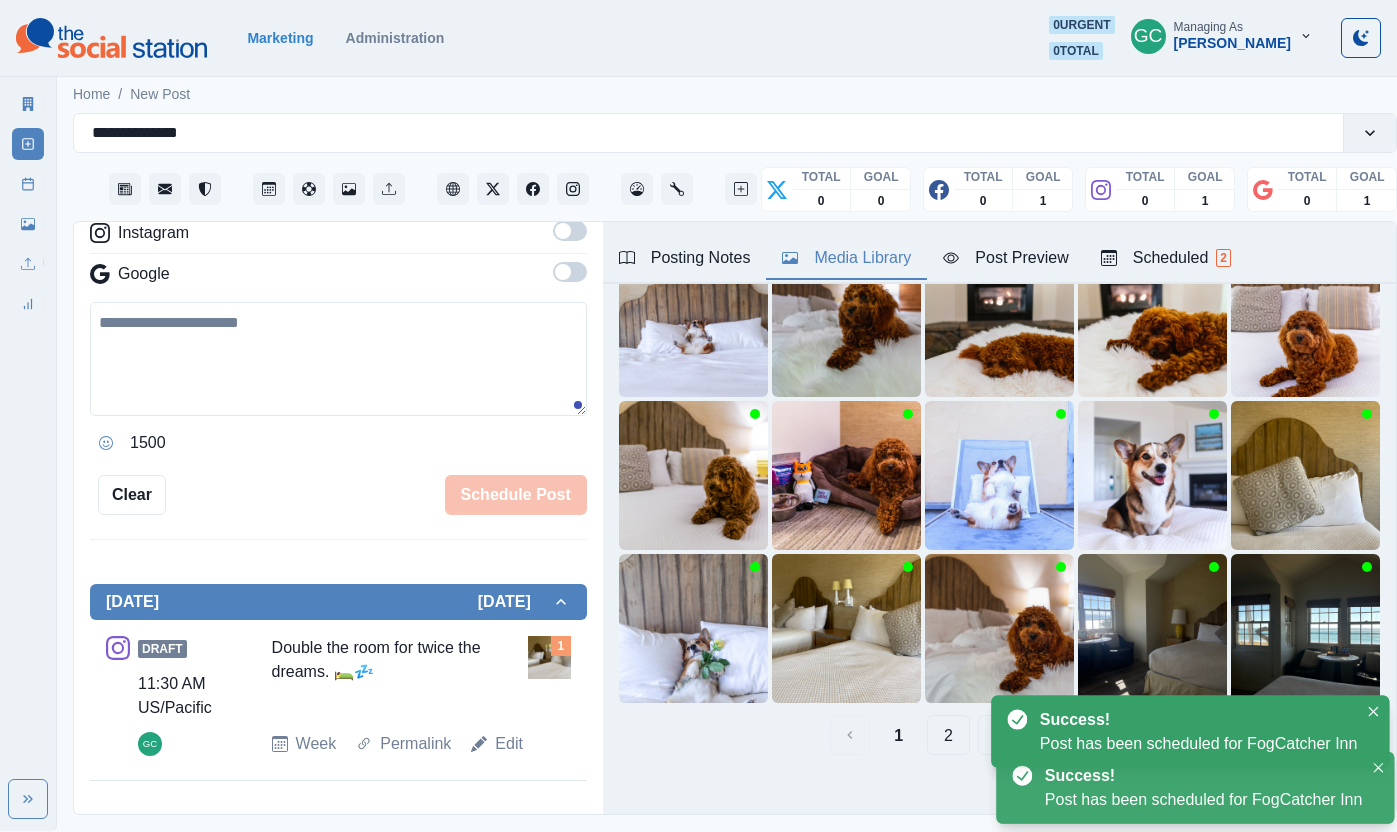scroll, scrollTop: 350, scrollLeft: 0, axis: vertical 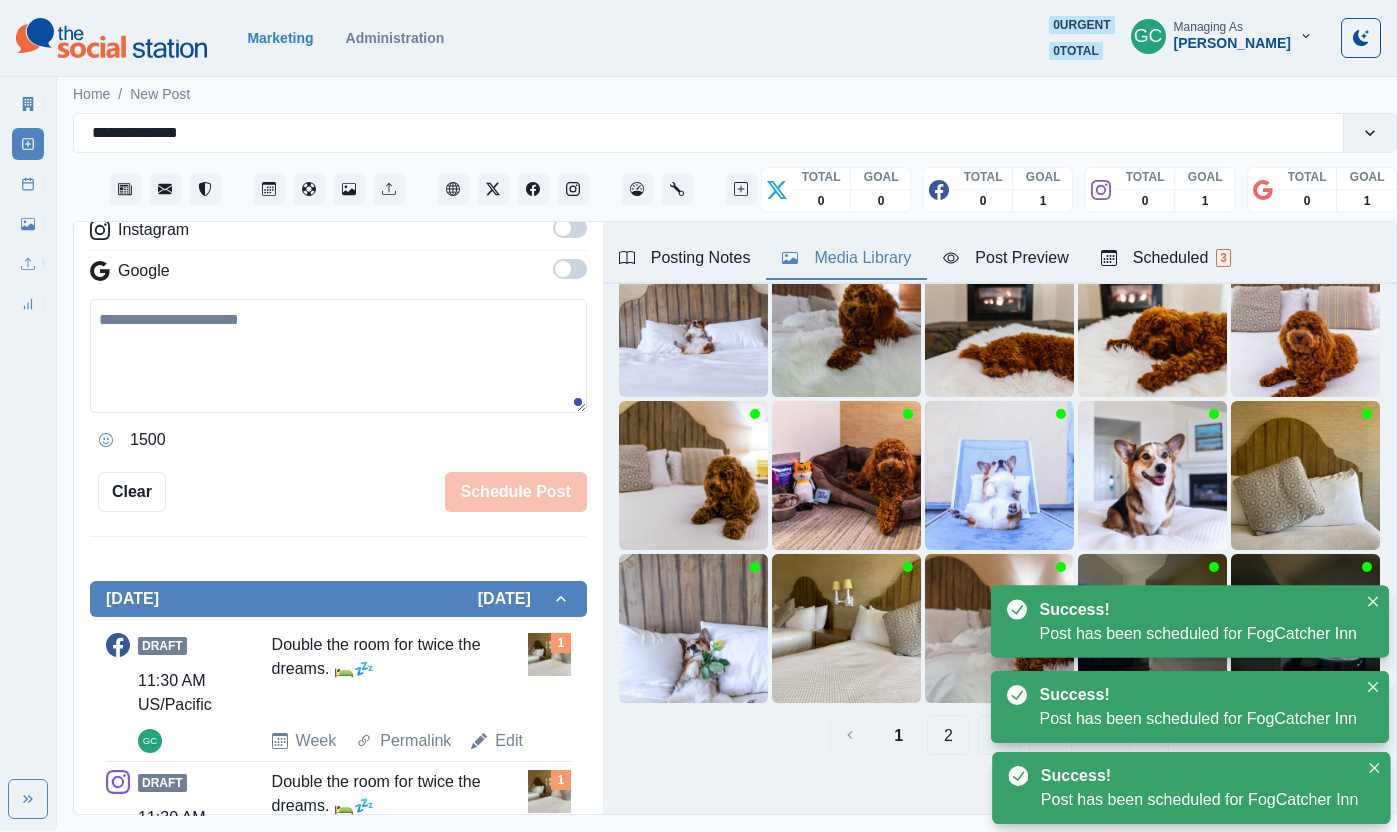 click on "Scheduled 3" at bounding box center [1166, 258] 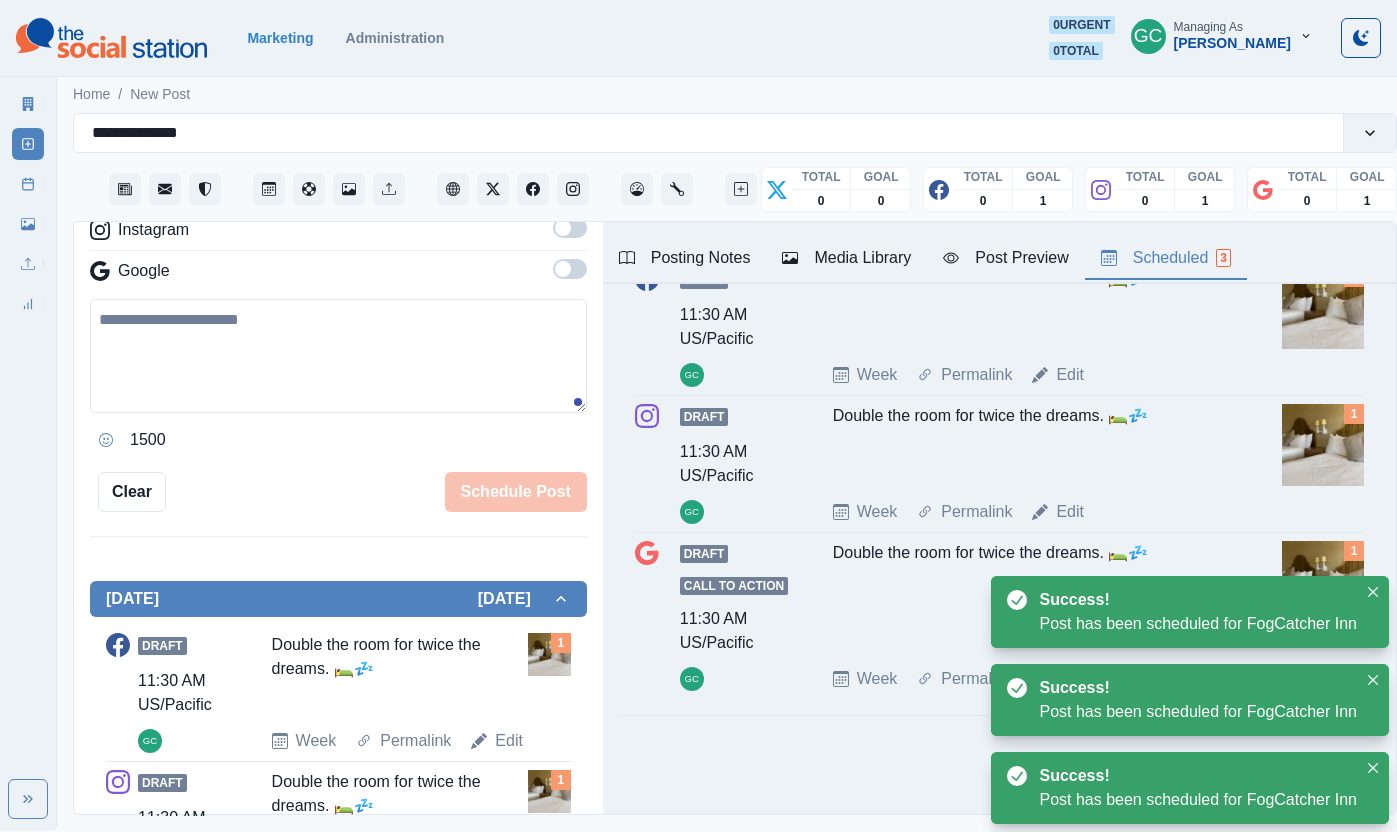 scroll, scrollTop: 0, scrollLeft: 0, axis: both 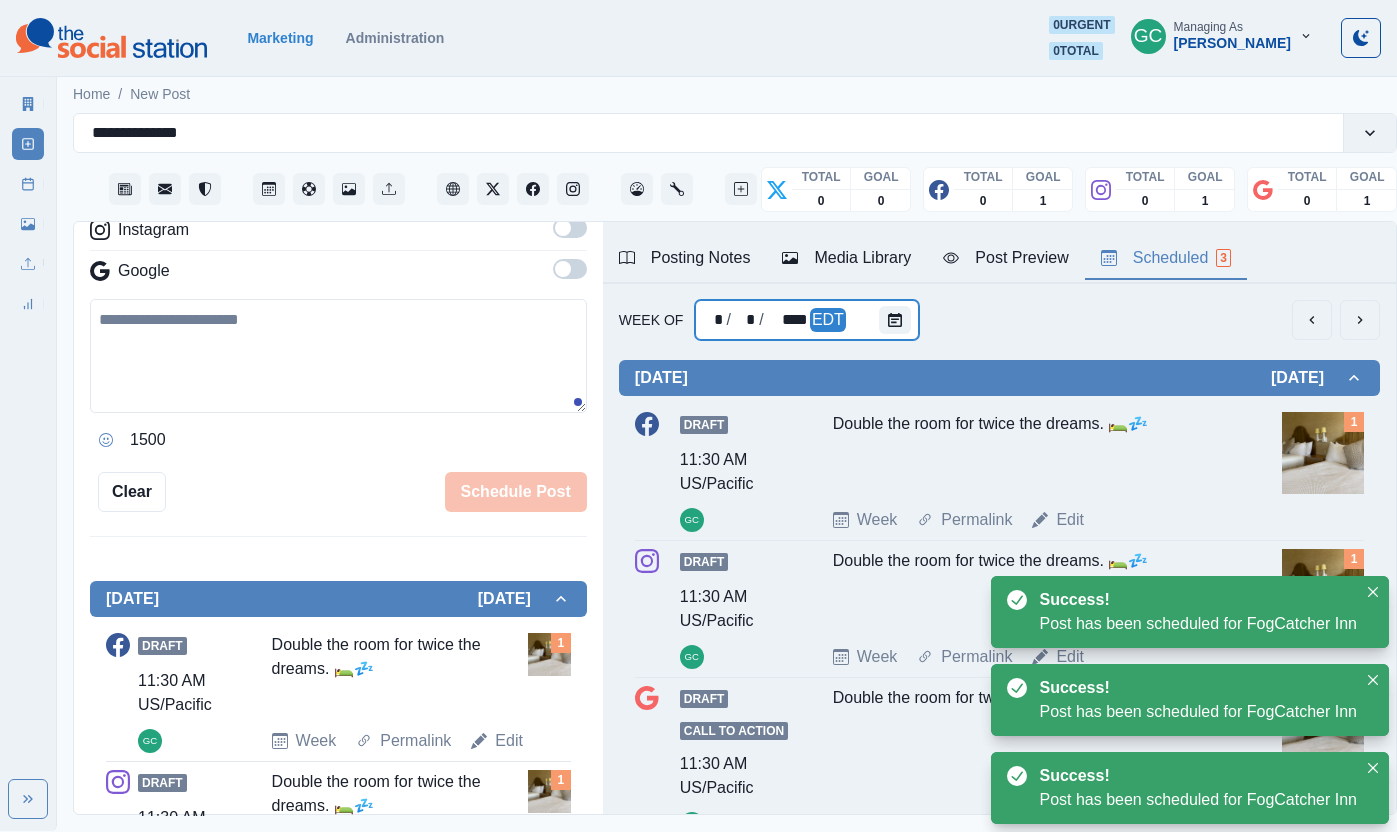 click at bounding box center (899, 320) 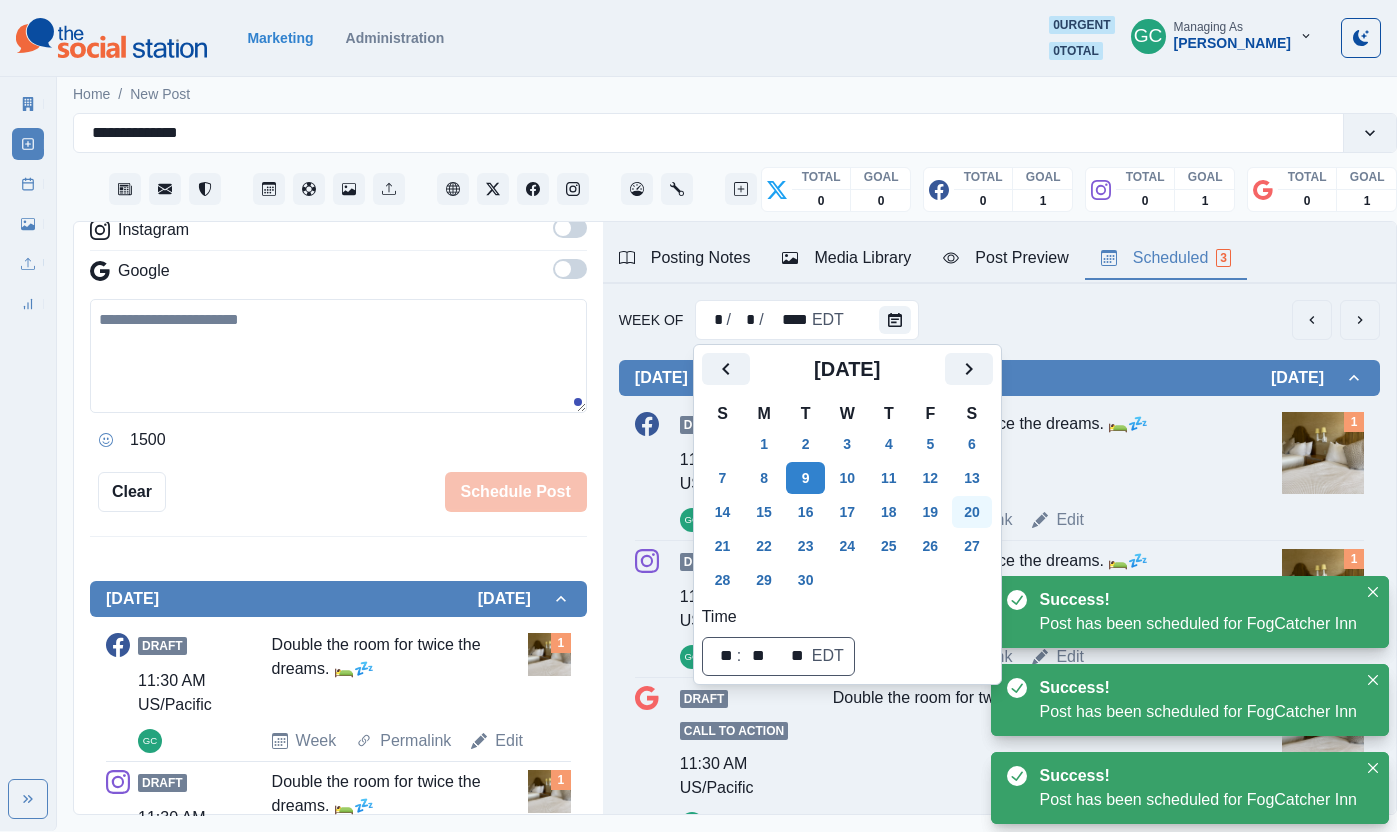 click on "20" at bounding box center [972, 512] 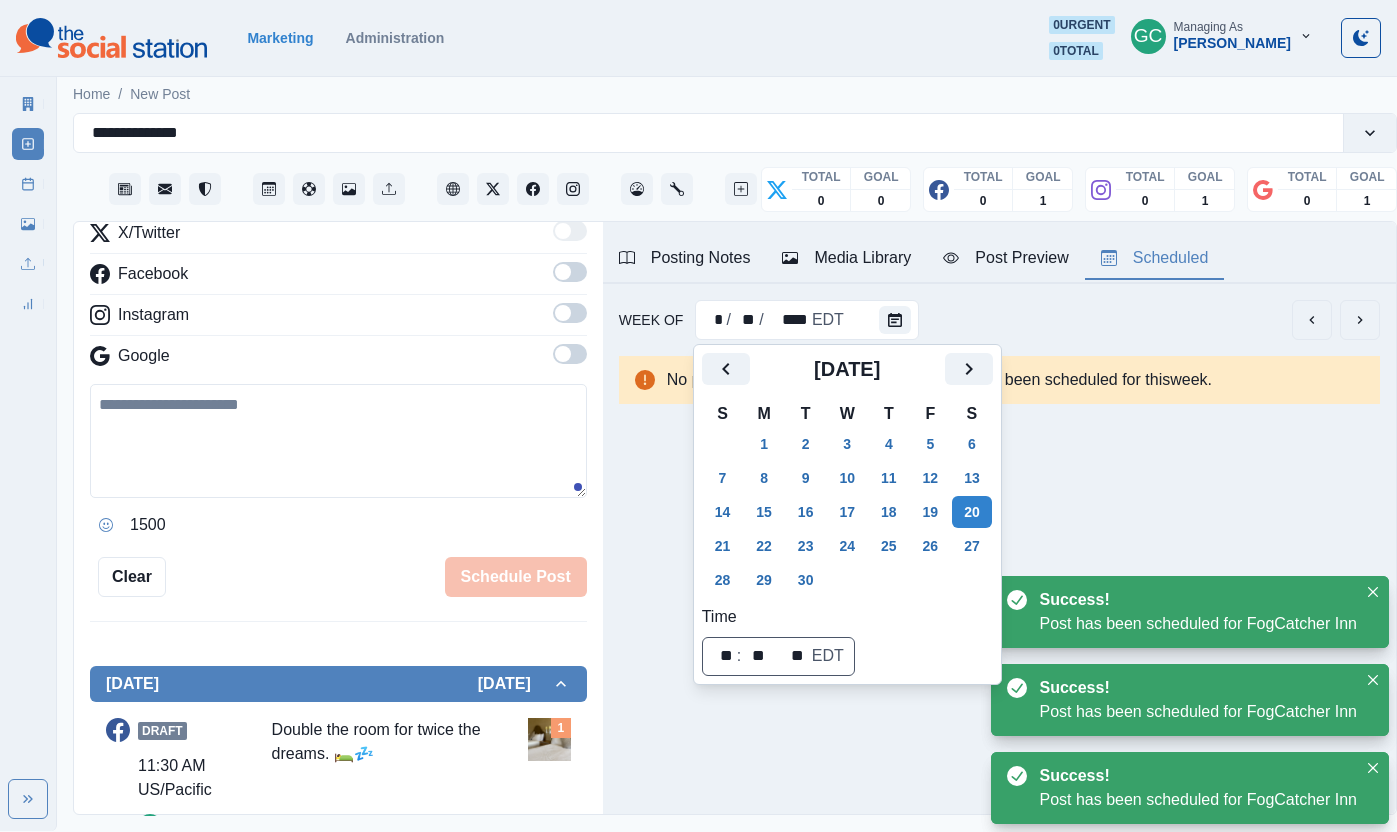 scroll, scrollTop: 0, scrollLeft: 0, axis: both 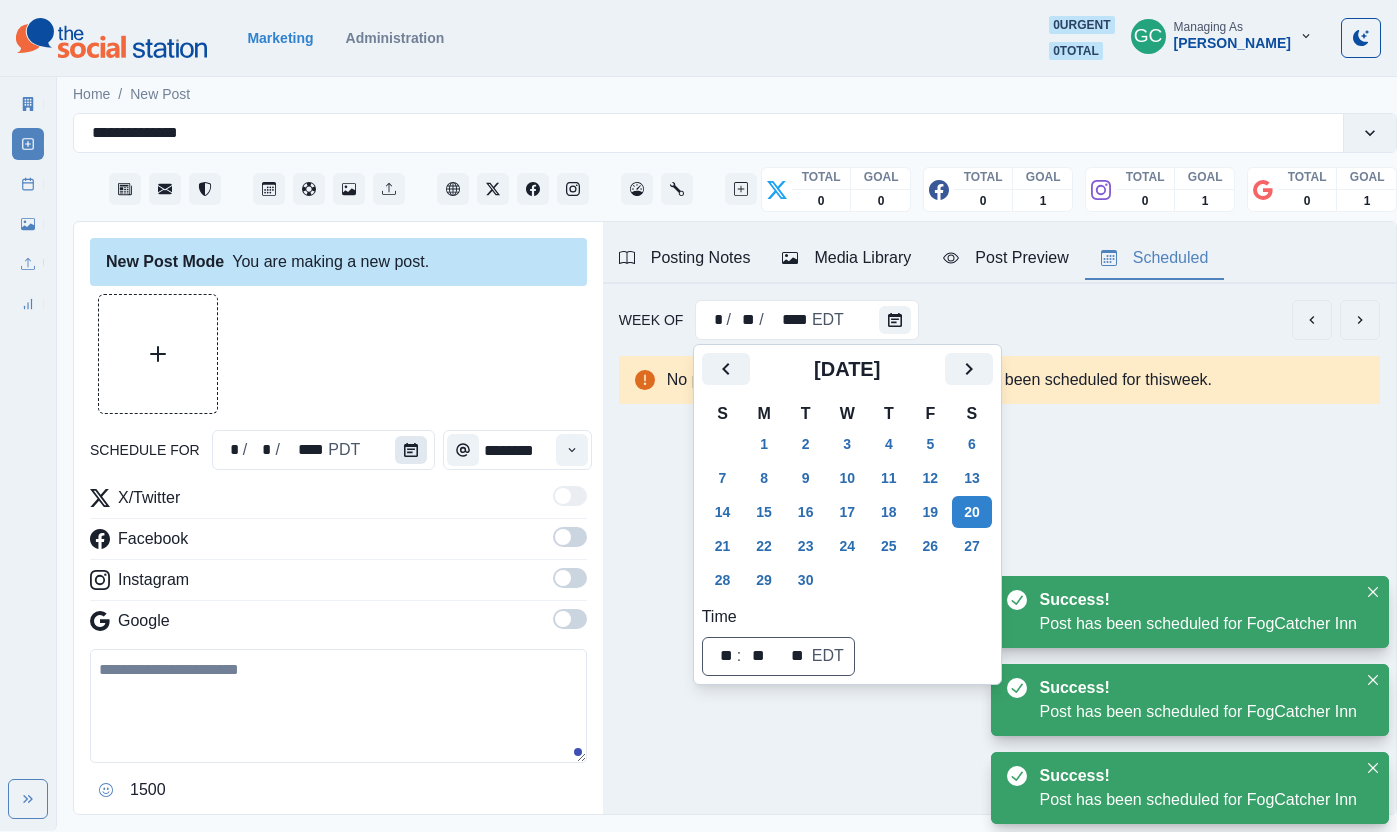 click 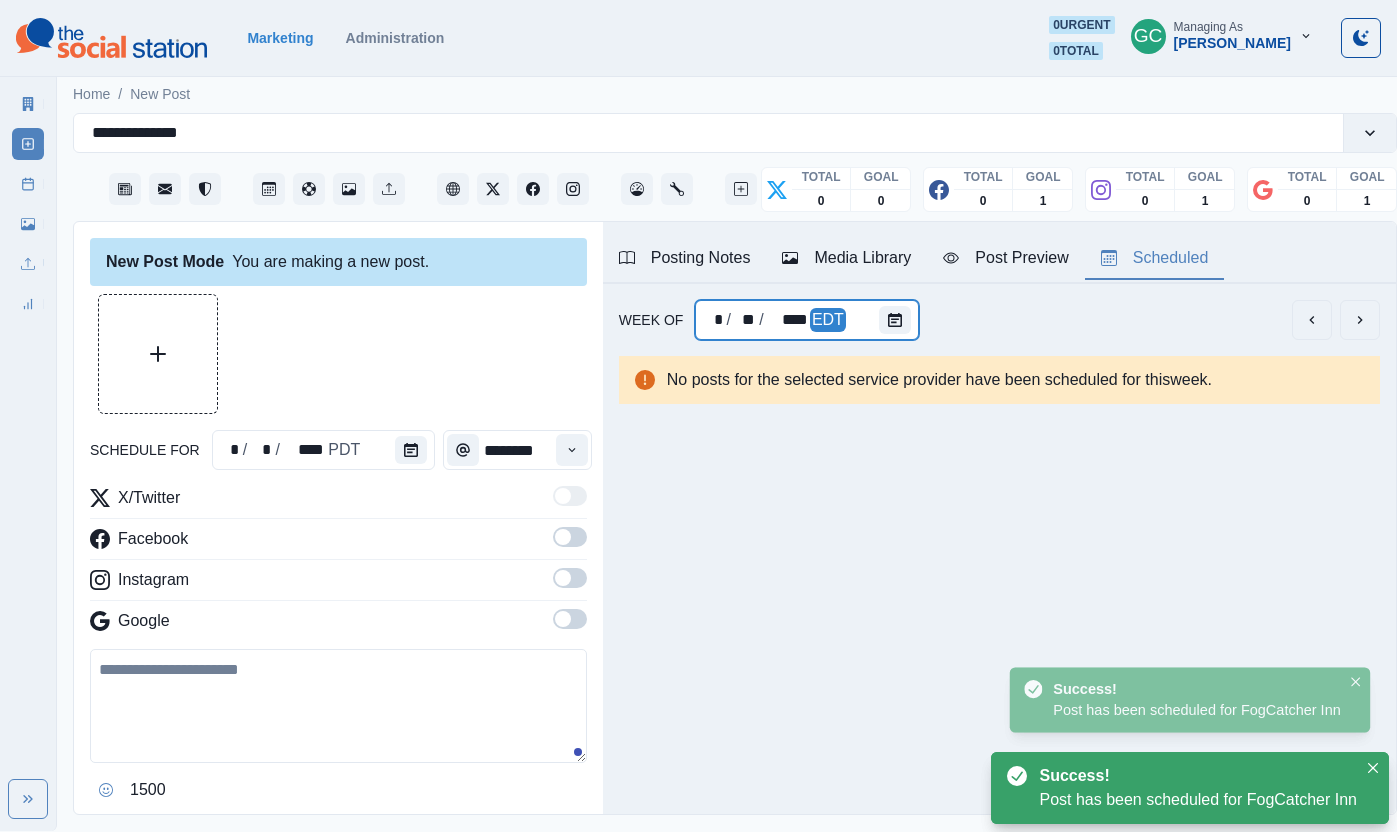 scroll, scrollTop: 3, scrollLeft: 0, axis: vertical 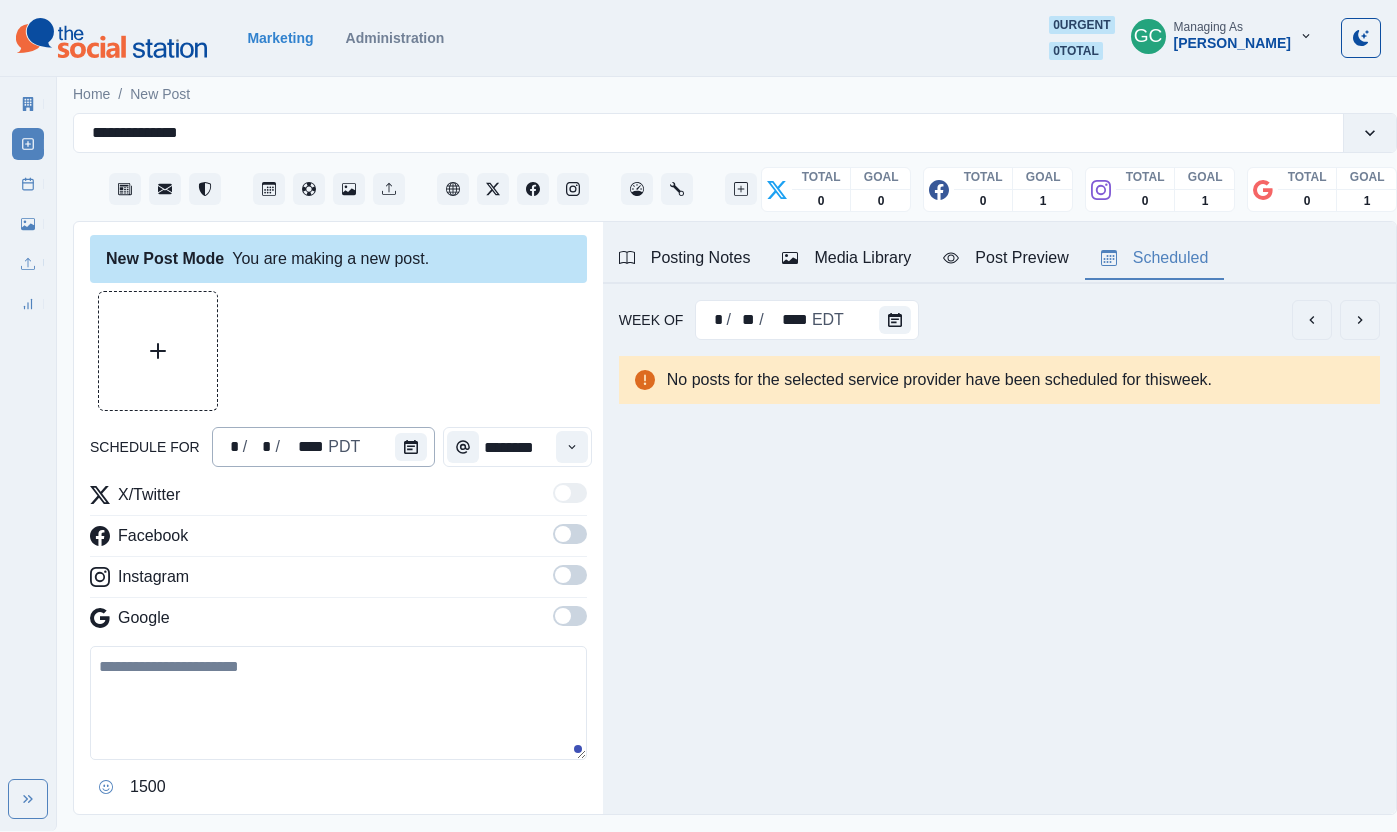 click on "* / * / **** PDT" at bounding box center [324, 447] 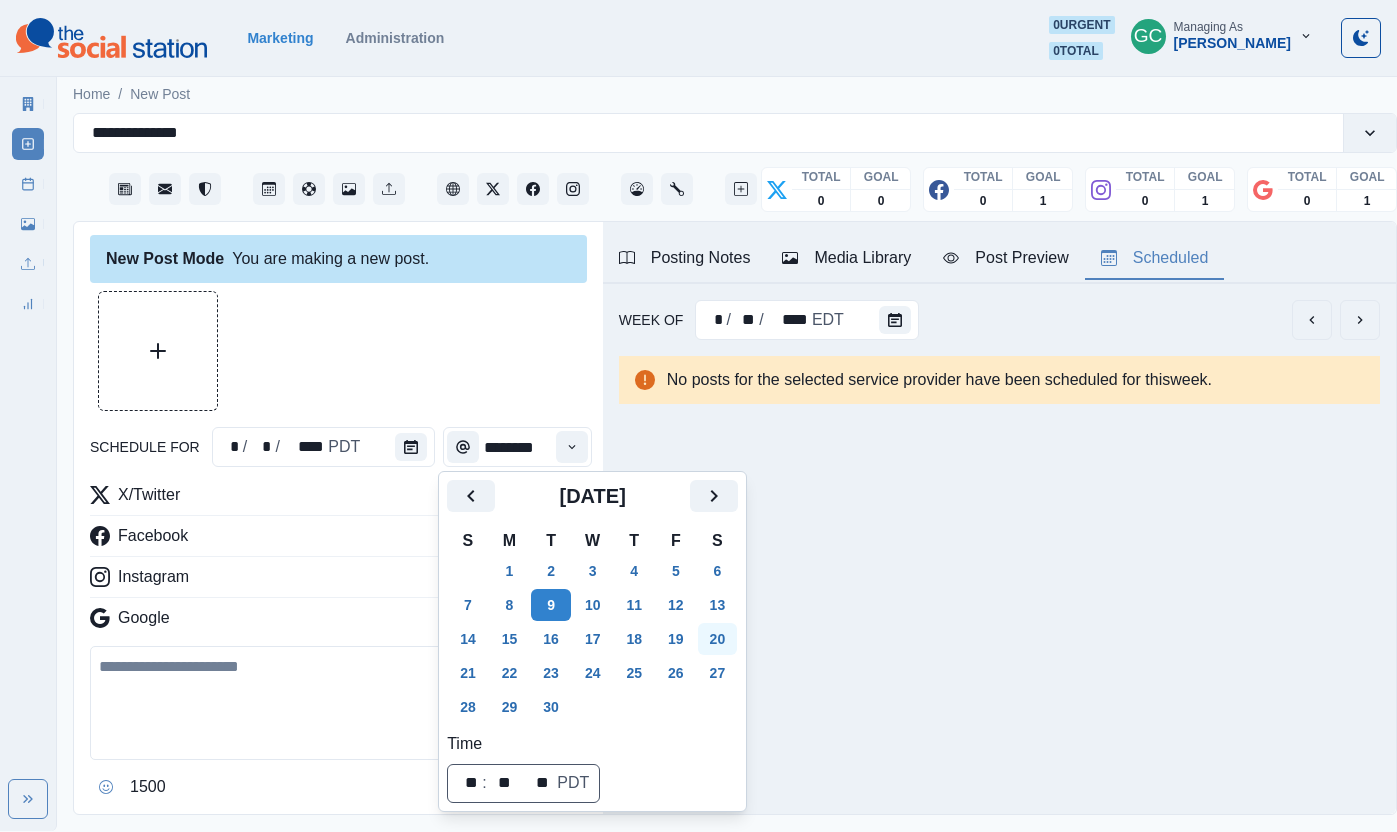 click on "20" at bounding box center (718, 639) 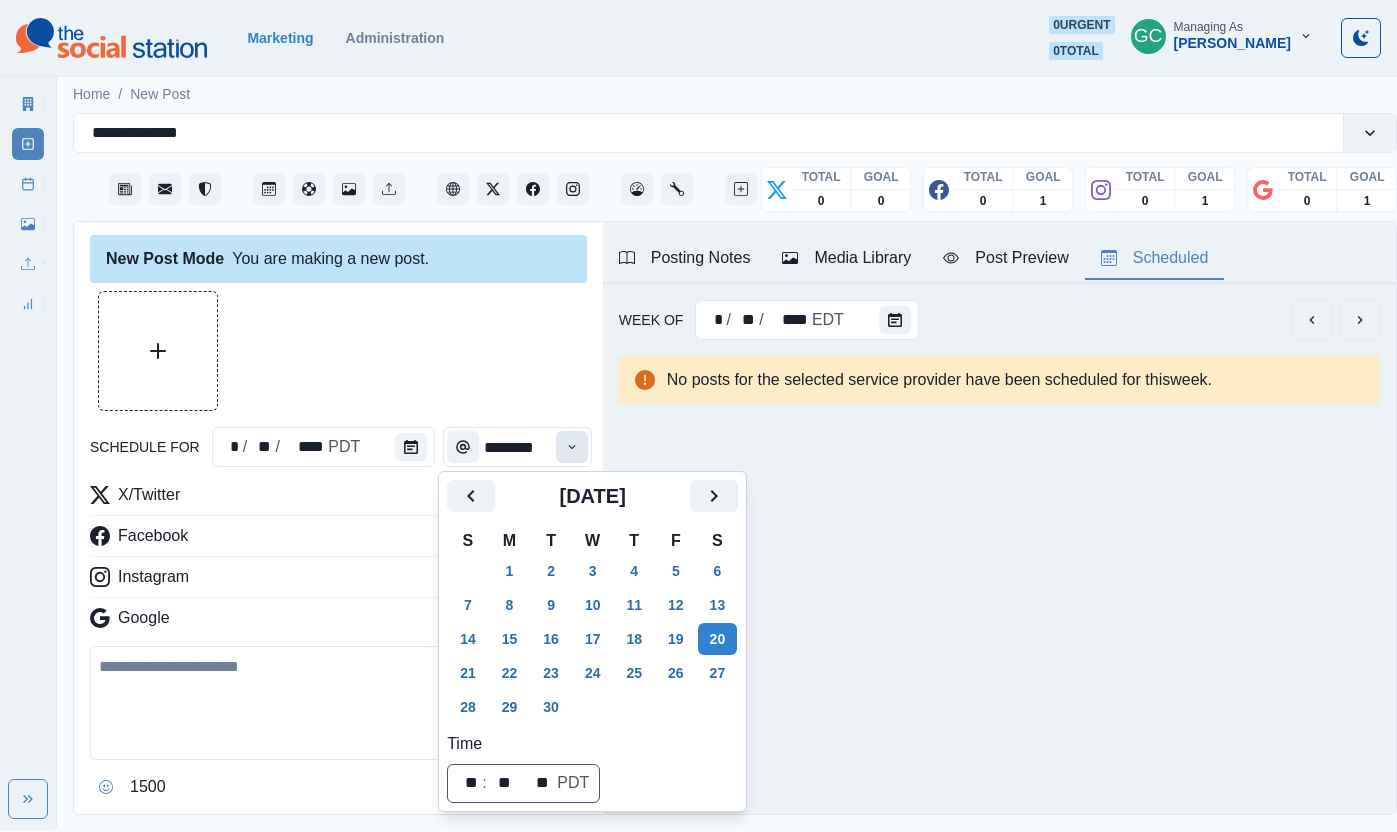 click 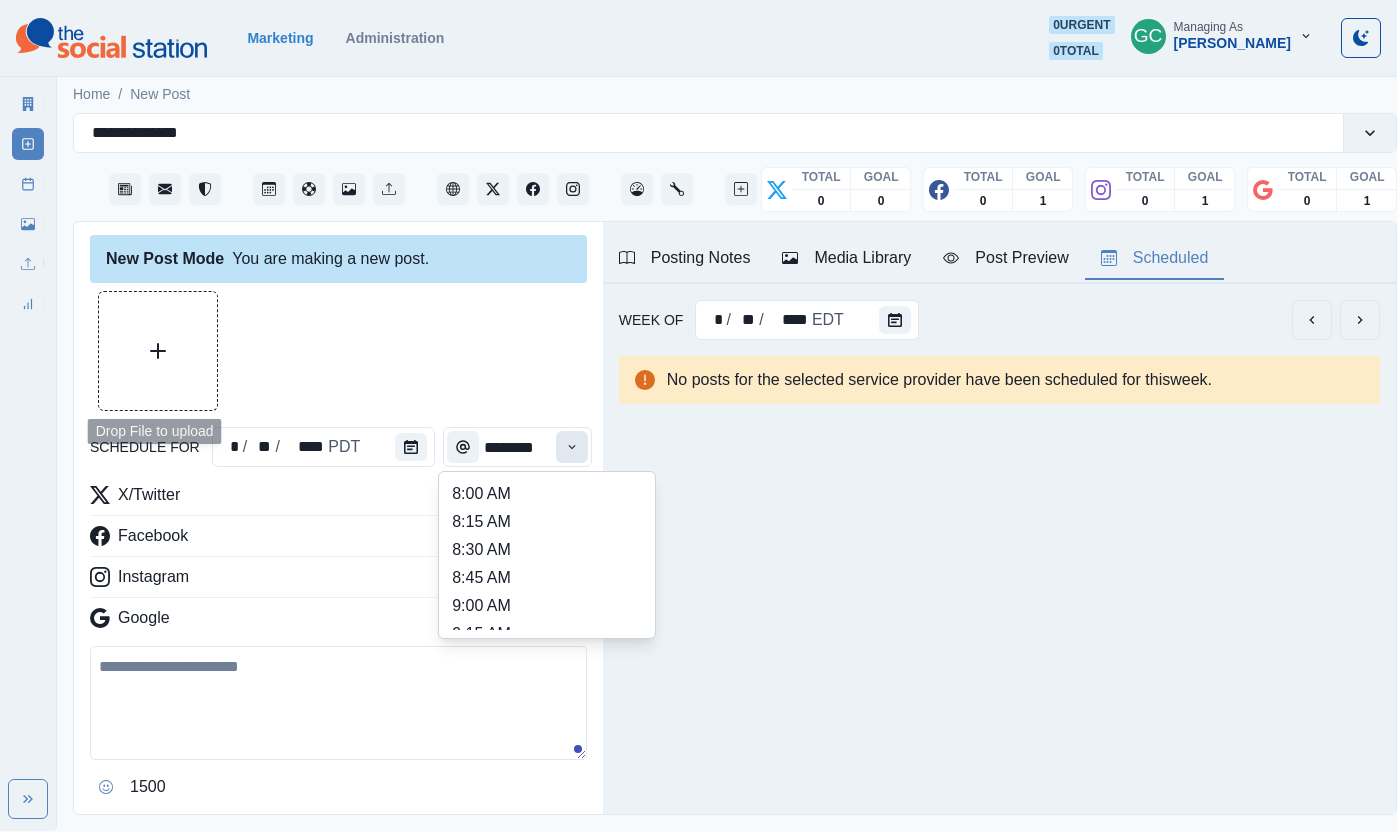 click 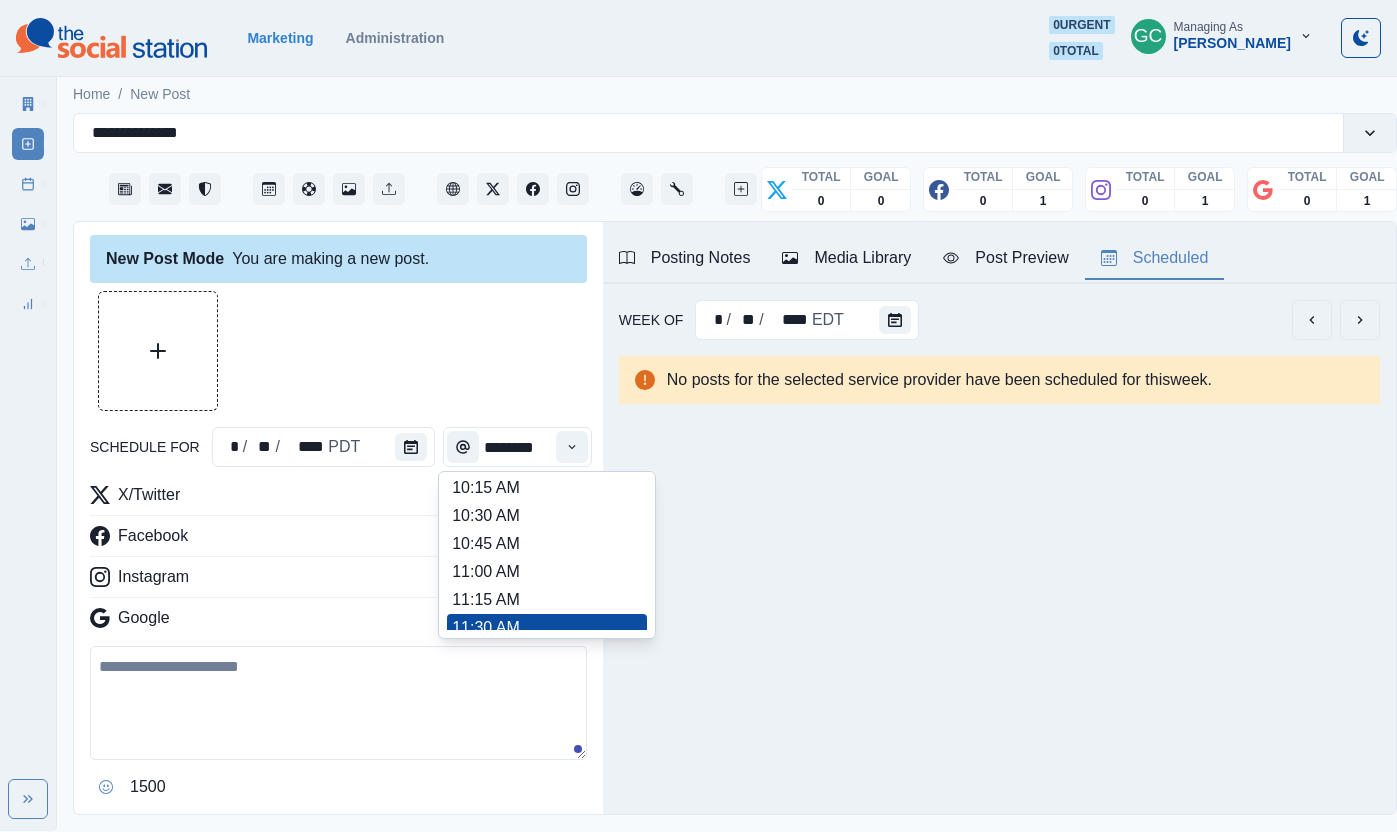 scroll, scrollTop: 301, scrollLeft: 0, axis: vertical 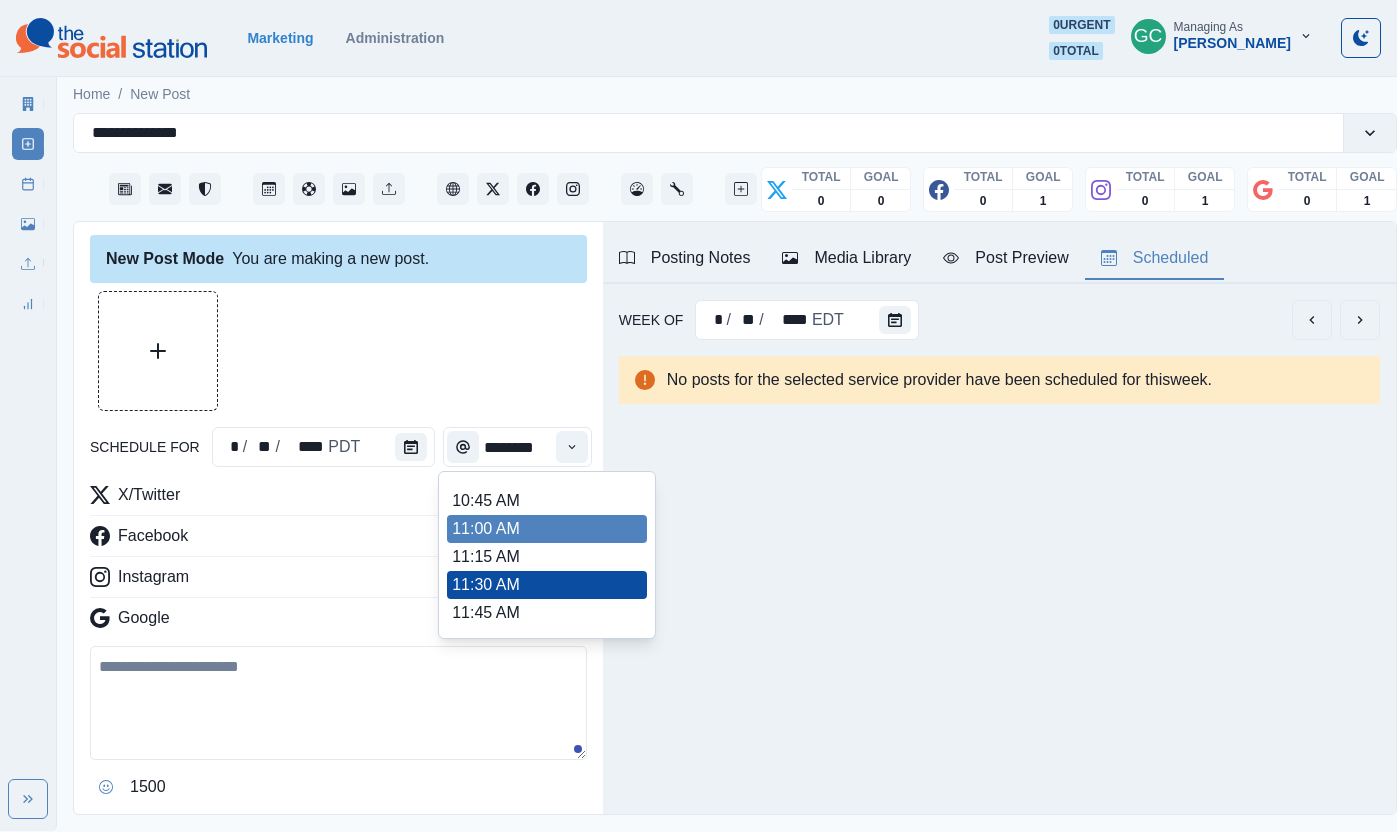 click on "11:00 AM" at bounding box center [547, 529] 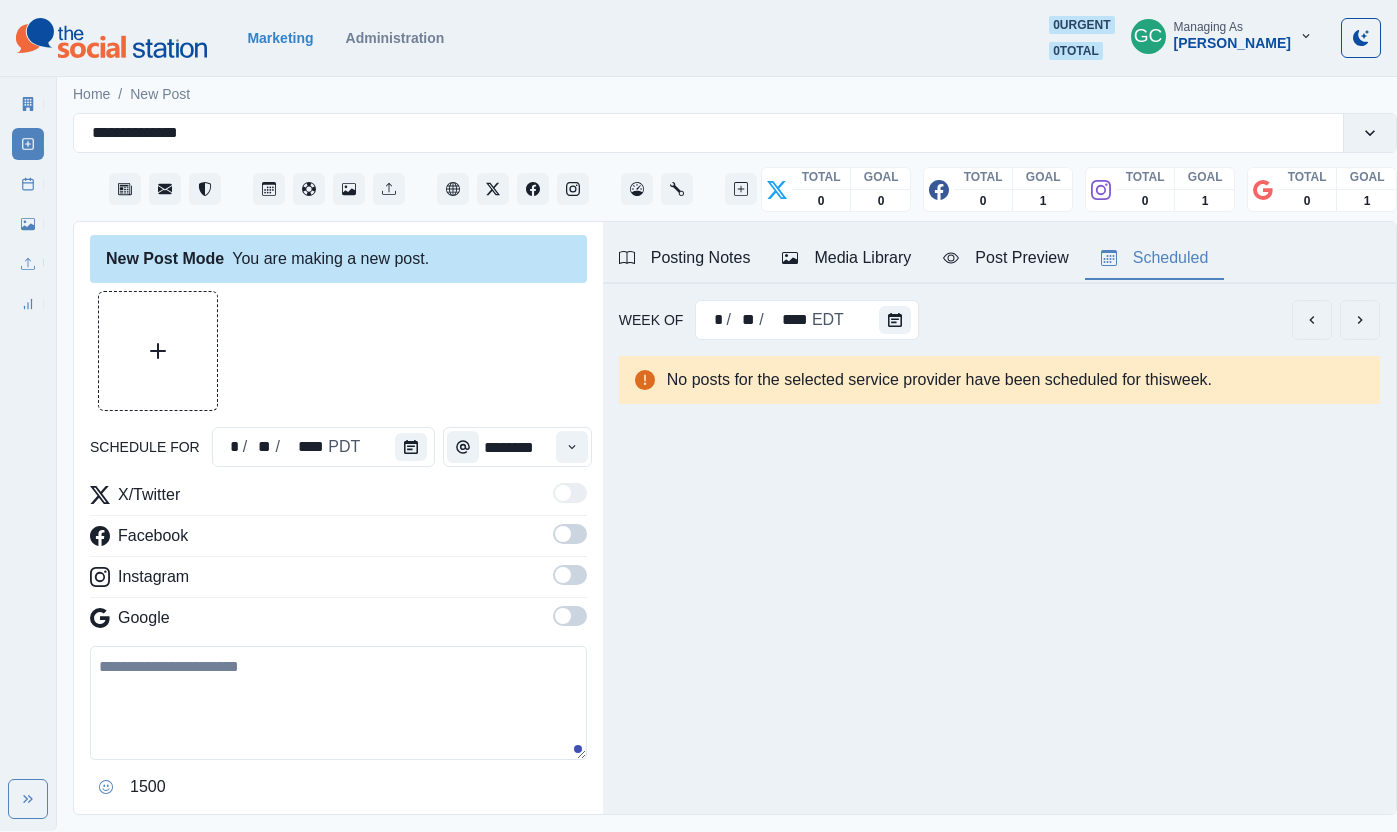 click at bounding box center [563, 616] 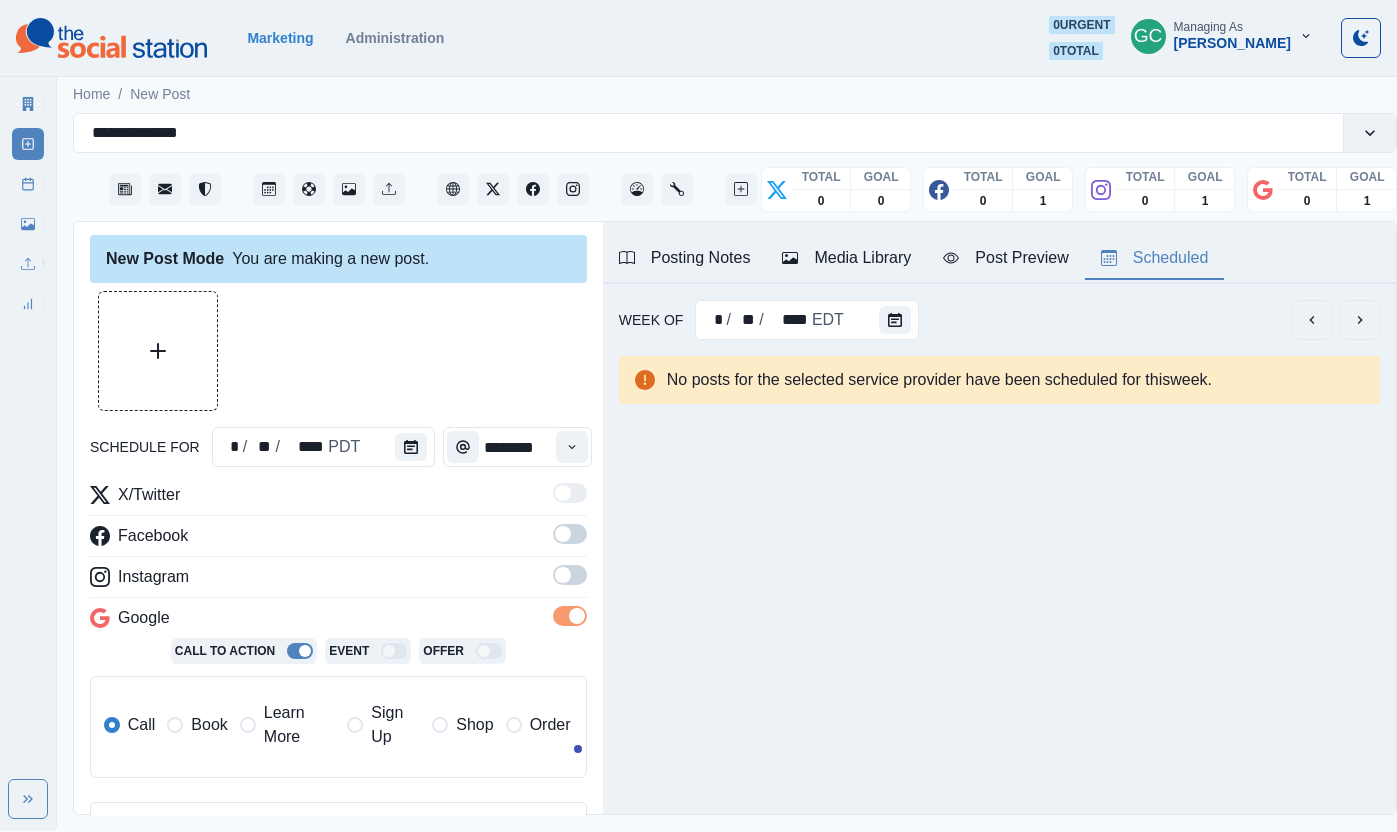drag, startPoint x: 566, startPoint y: 569, endPoint x: 567, endPoint y: 541, distance: 28.01785 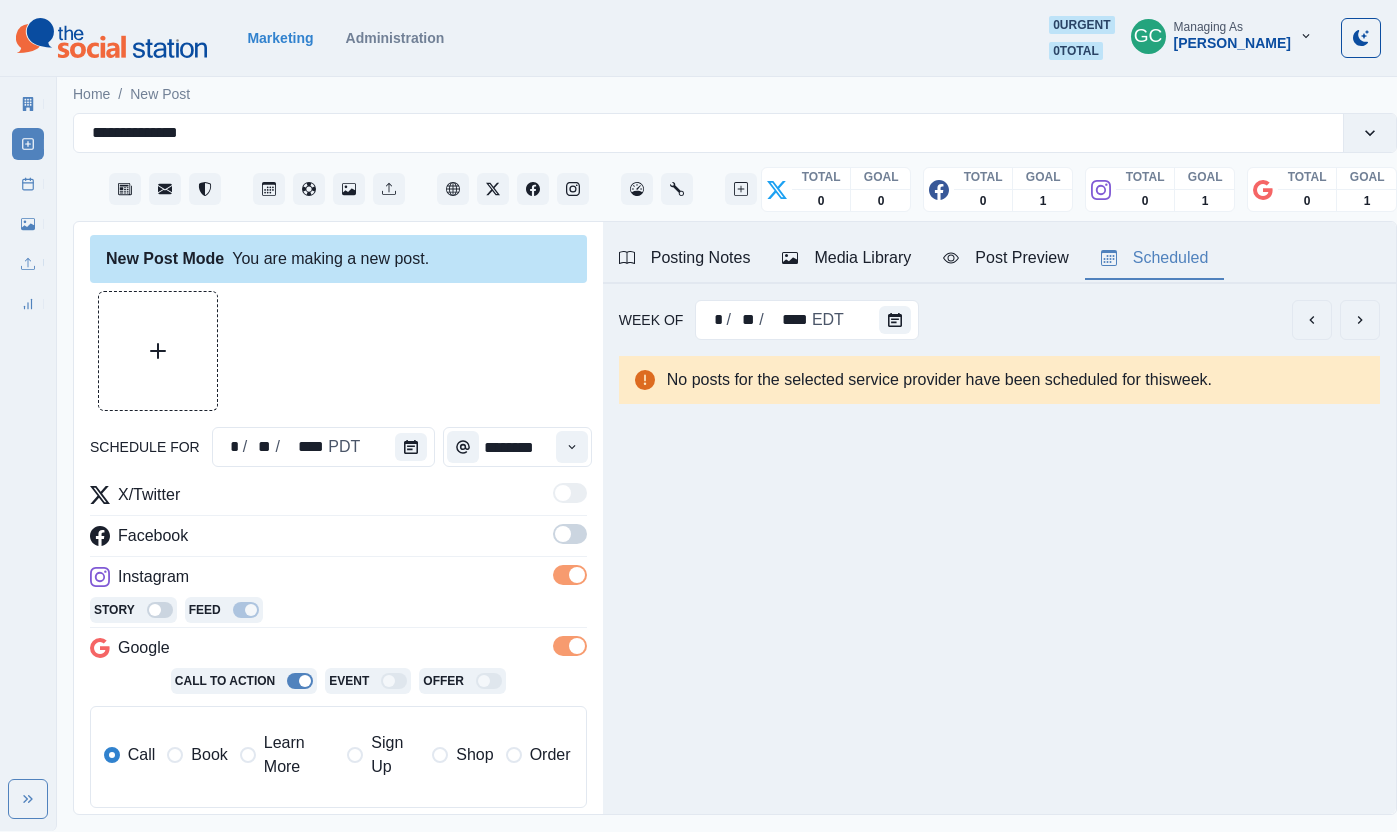 click at bounding box center (570, 534) 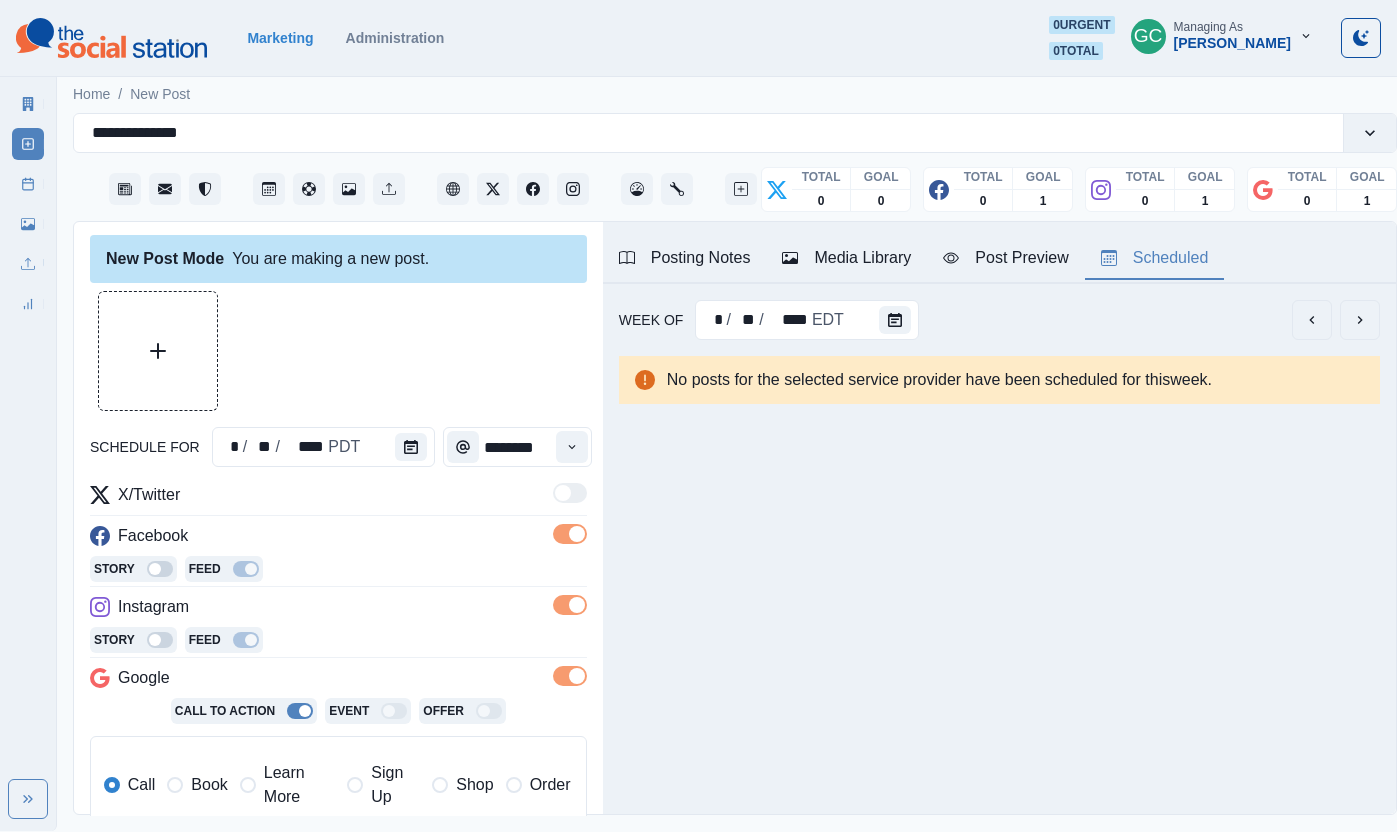 click on "Learn More" at bounding box center [299, 785] 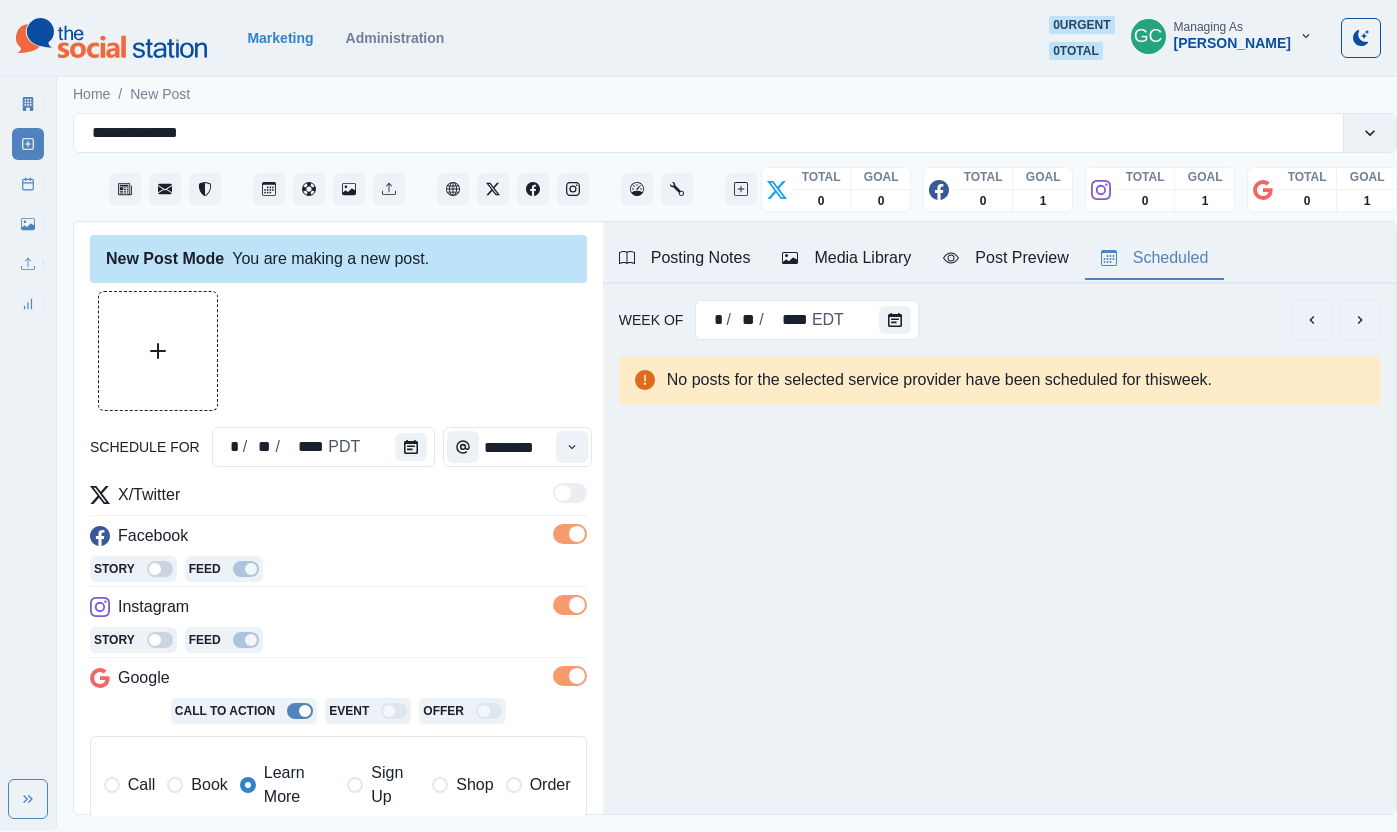 click on "Story Feed" at bounding box center (338, 642) 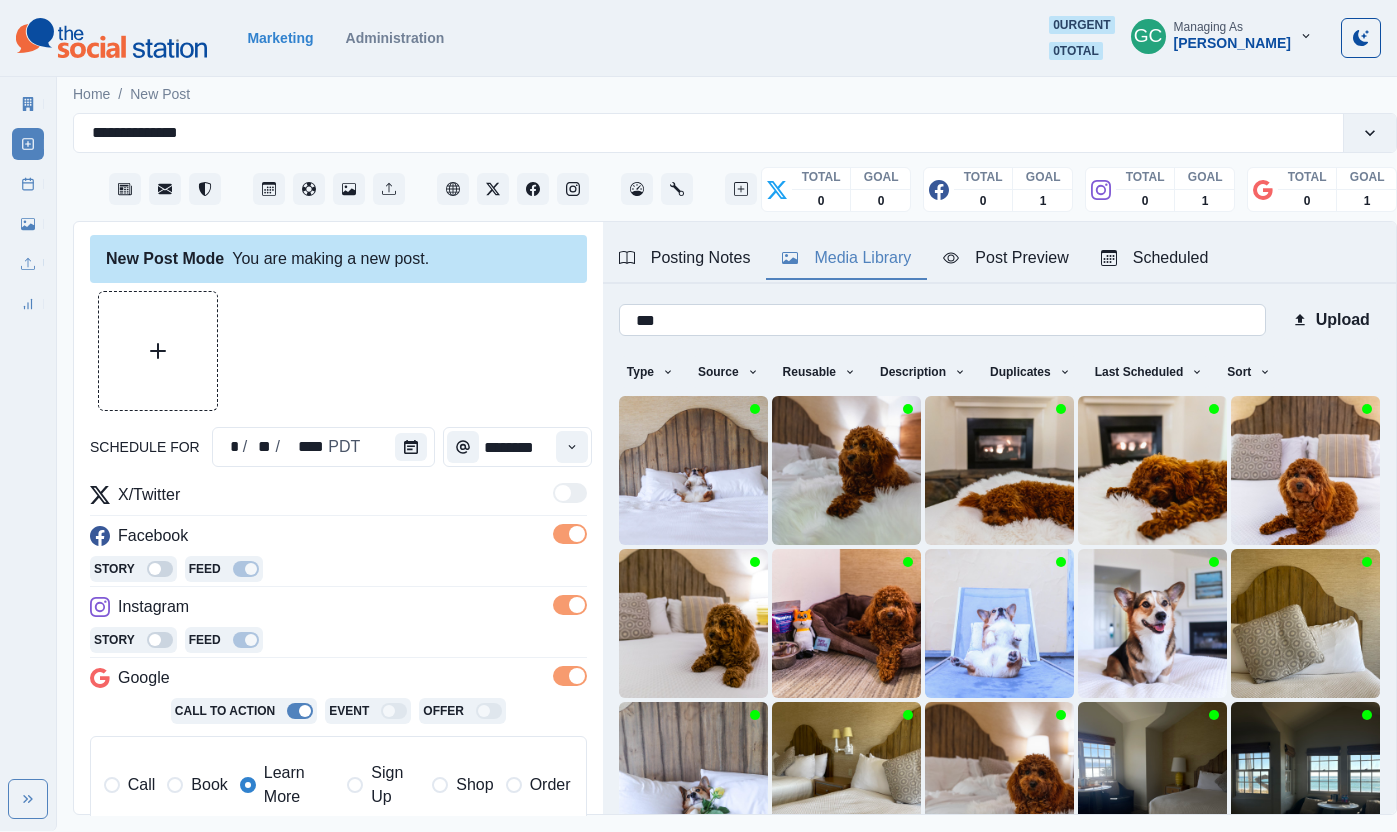 click on "***" at bounding box center [942, 320] 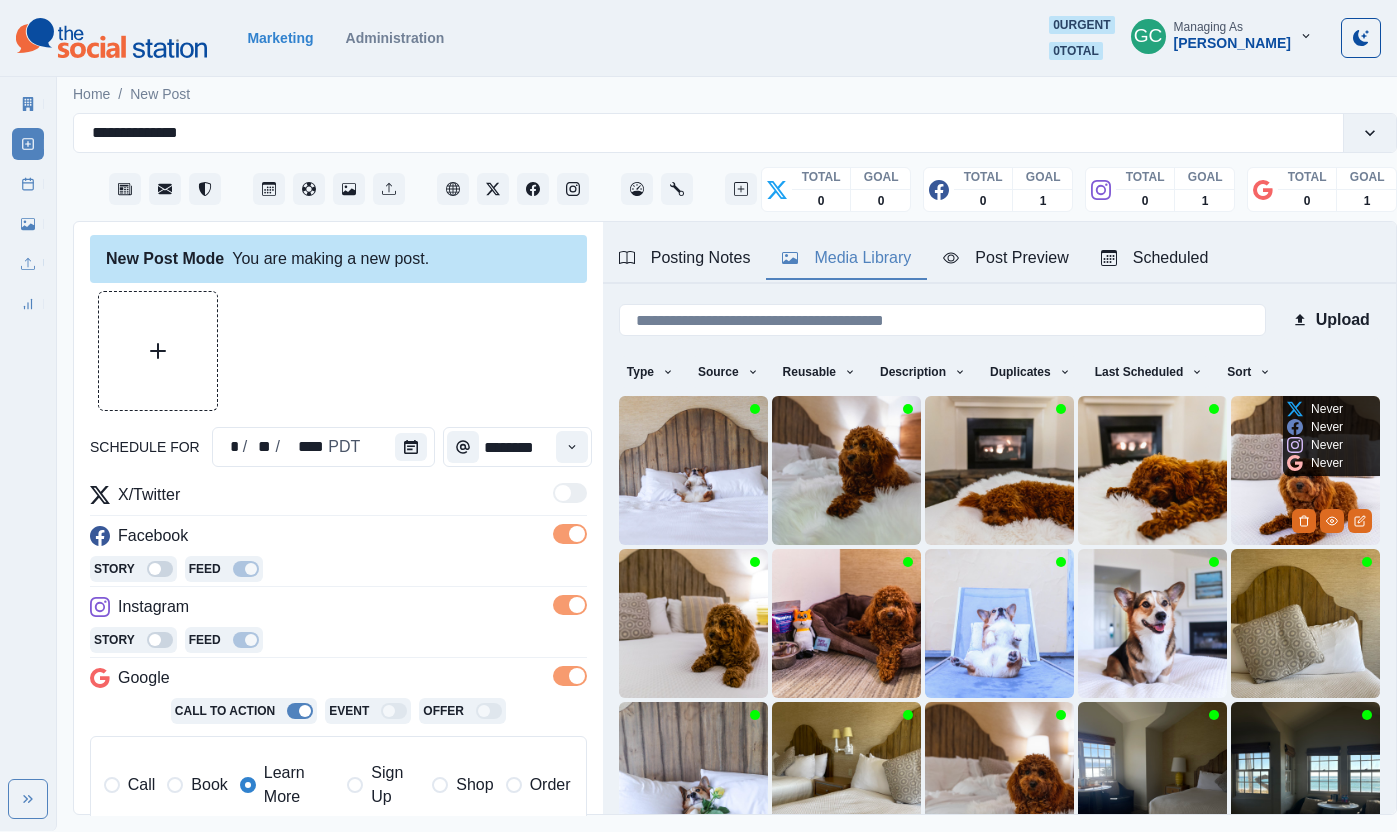 type 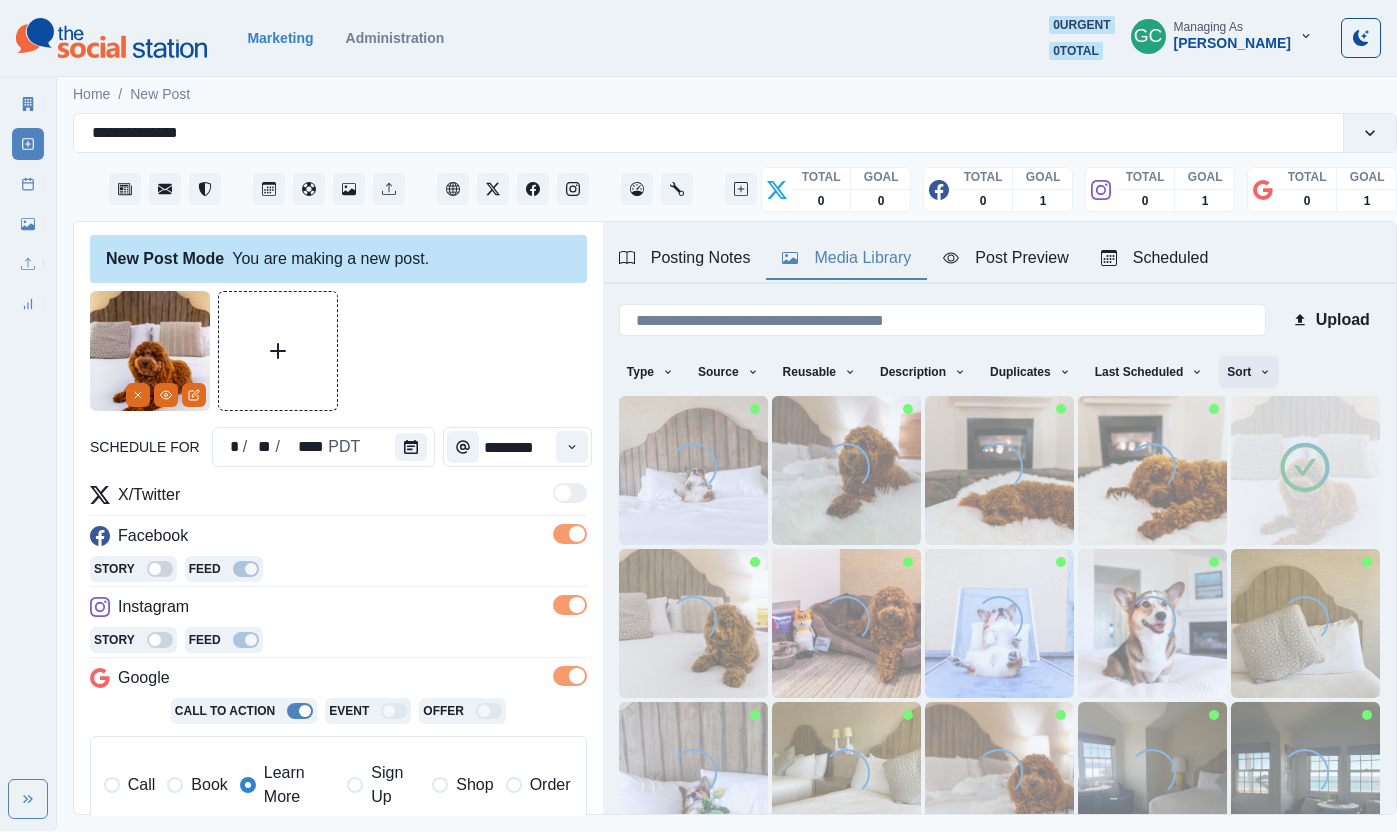 click on "Sort" at bounding box center (1249, 372) 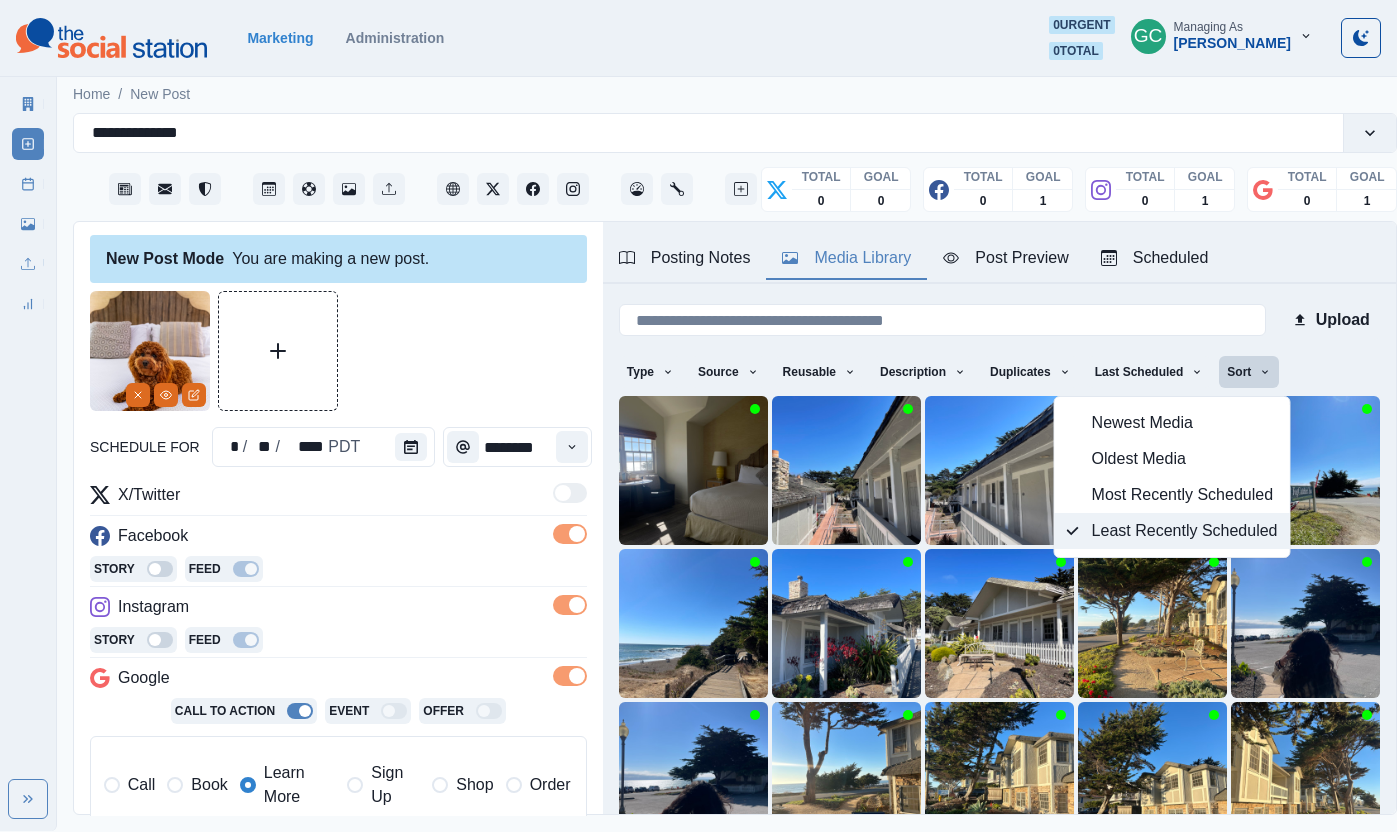 click on "Least Recently Scheduled" at bounding box center [1185, 531] 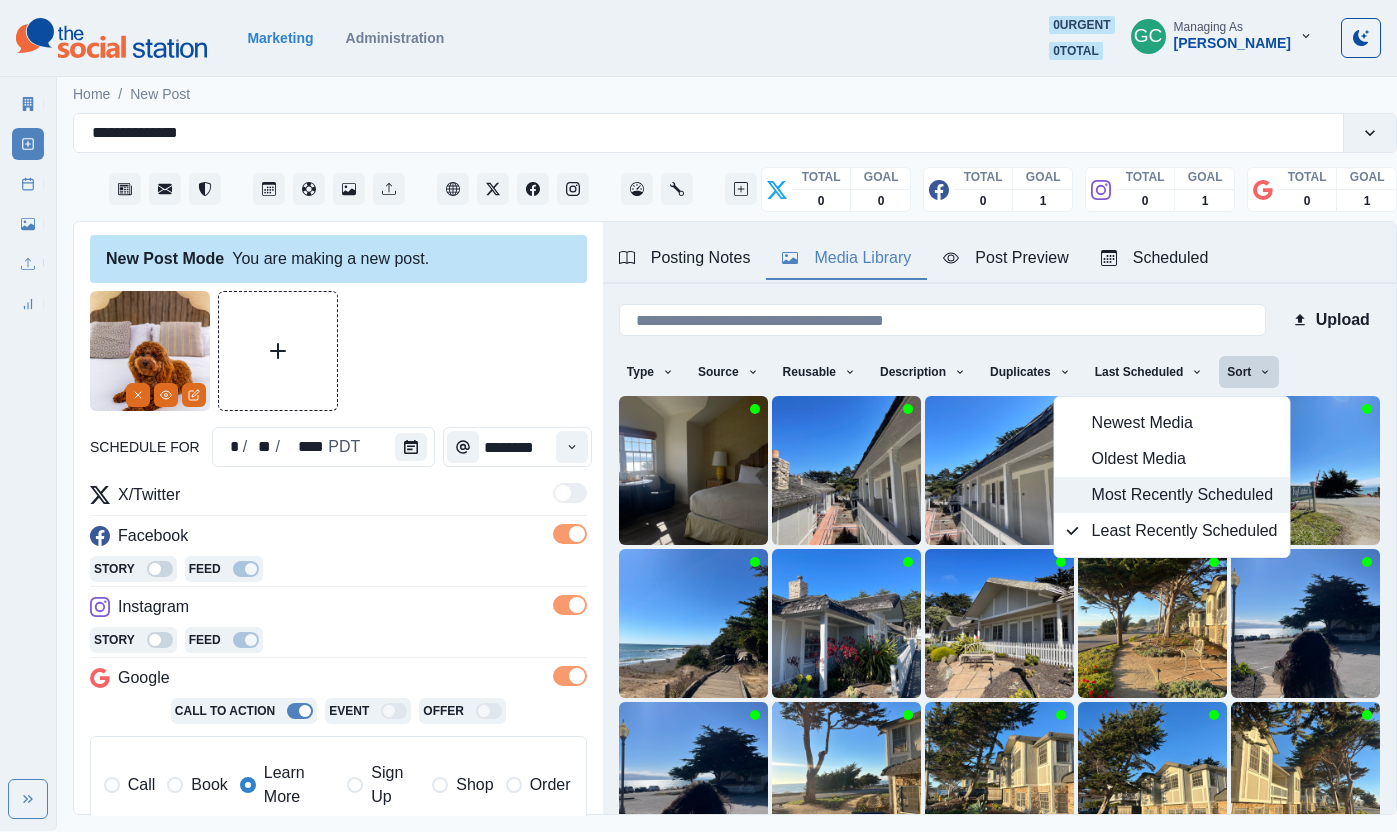 click on "Most Recently Scheduled" at bounding box center (1172, 495) 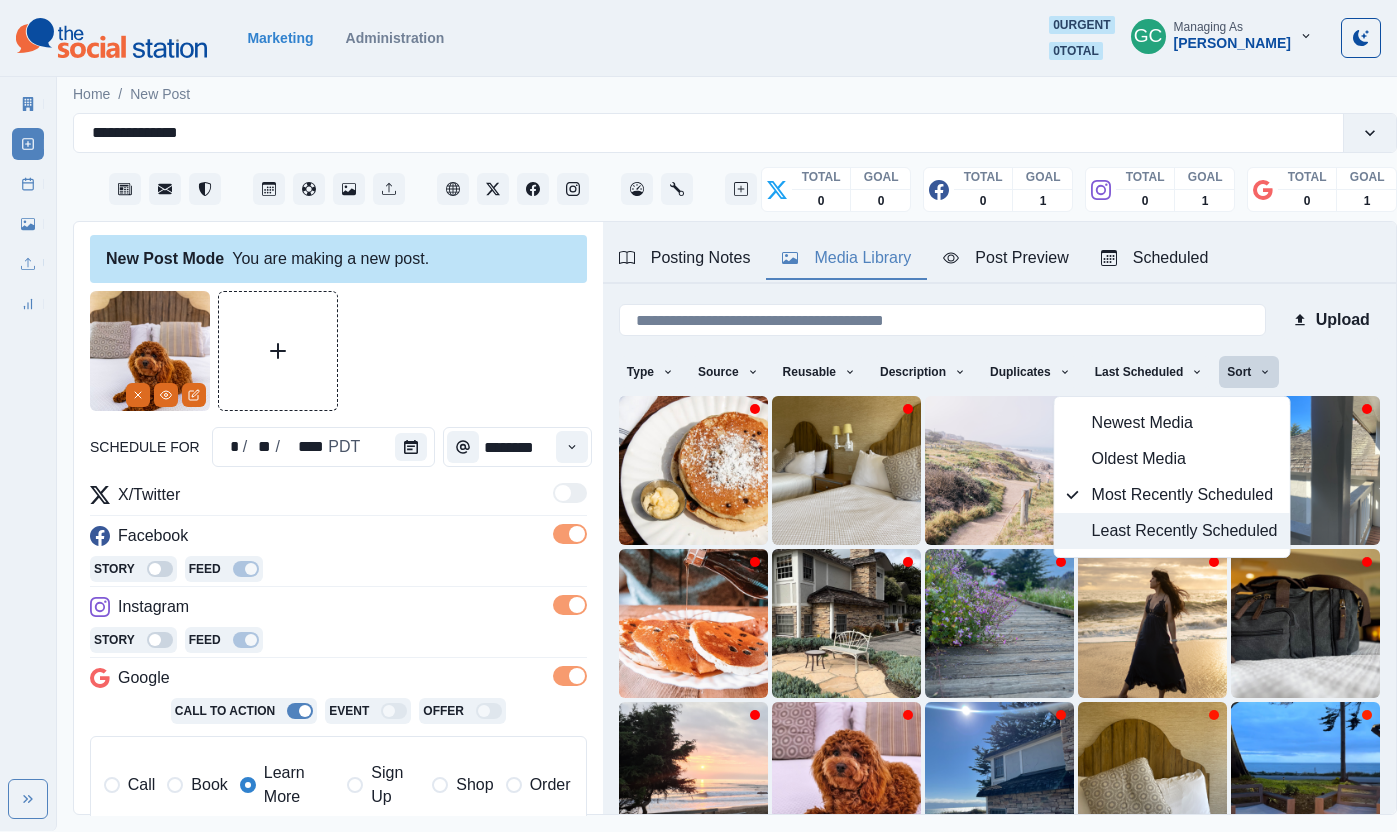 click on "Least Recently Scheduled" at bounding box center [1185, 531] 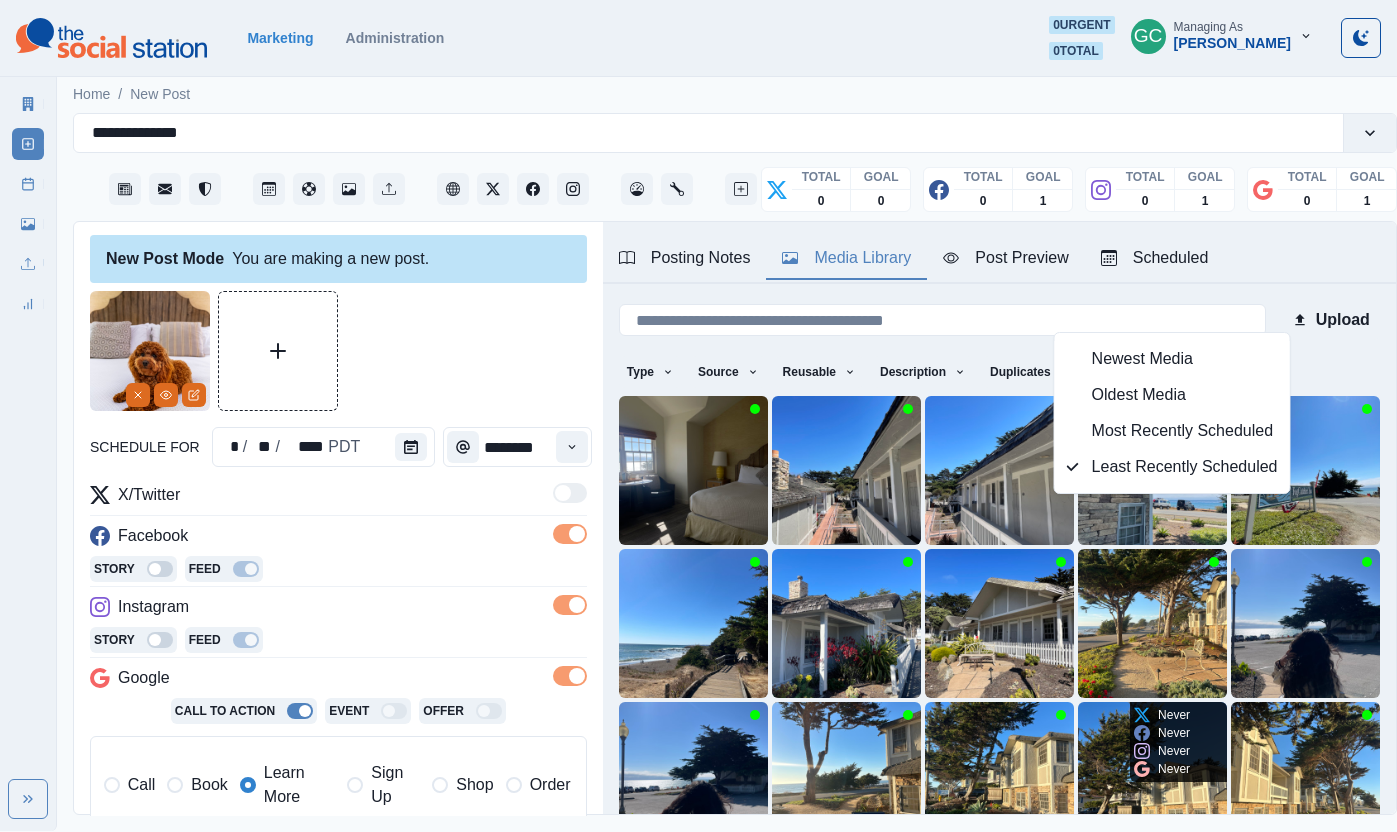 scroll, scrollTop: 95, scrollLeft: 0, axis: vertical 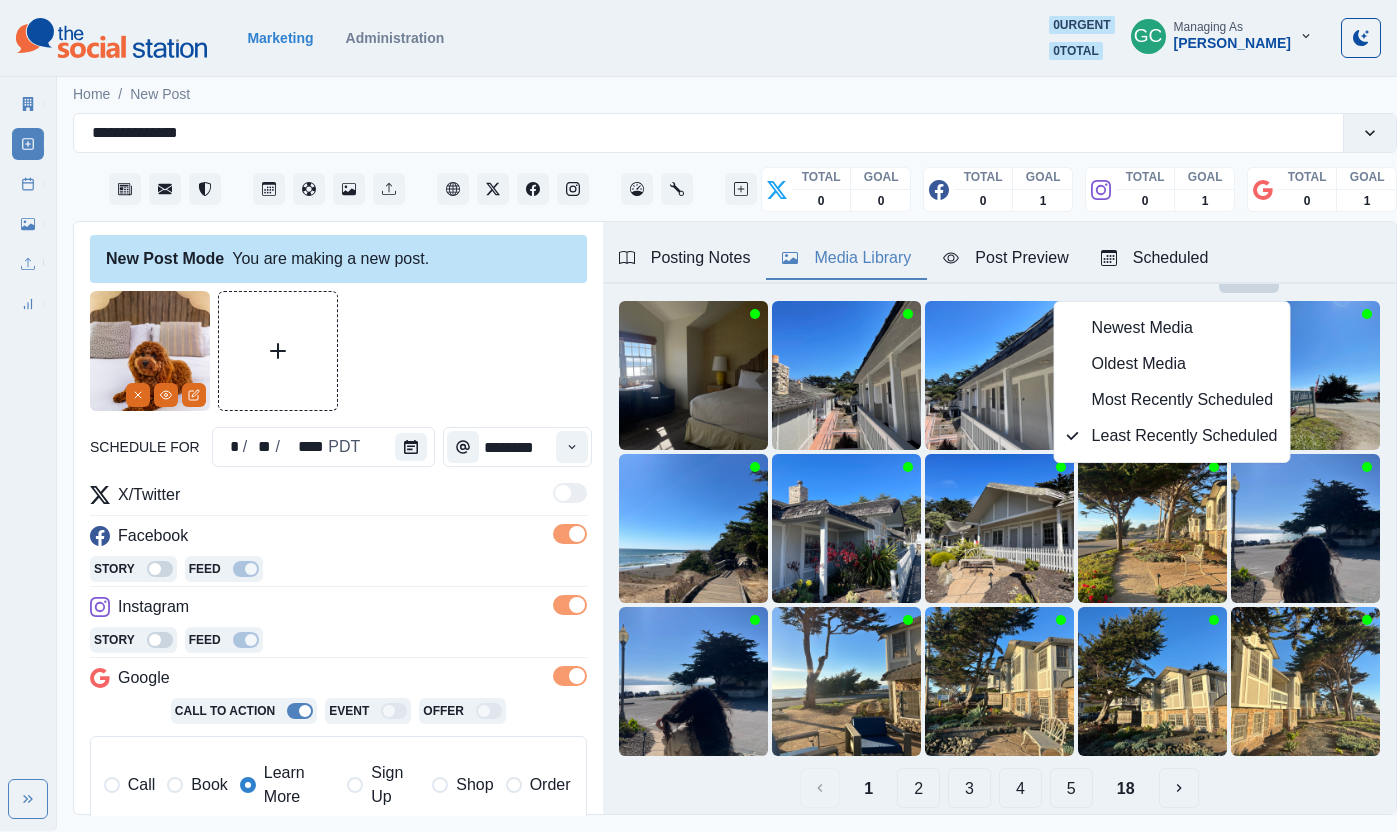click on "2" at bounding box center (918, 788) 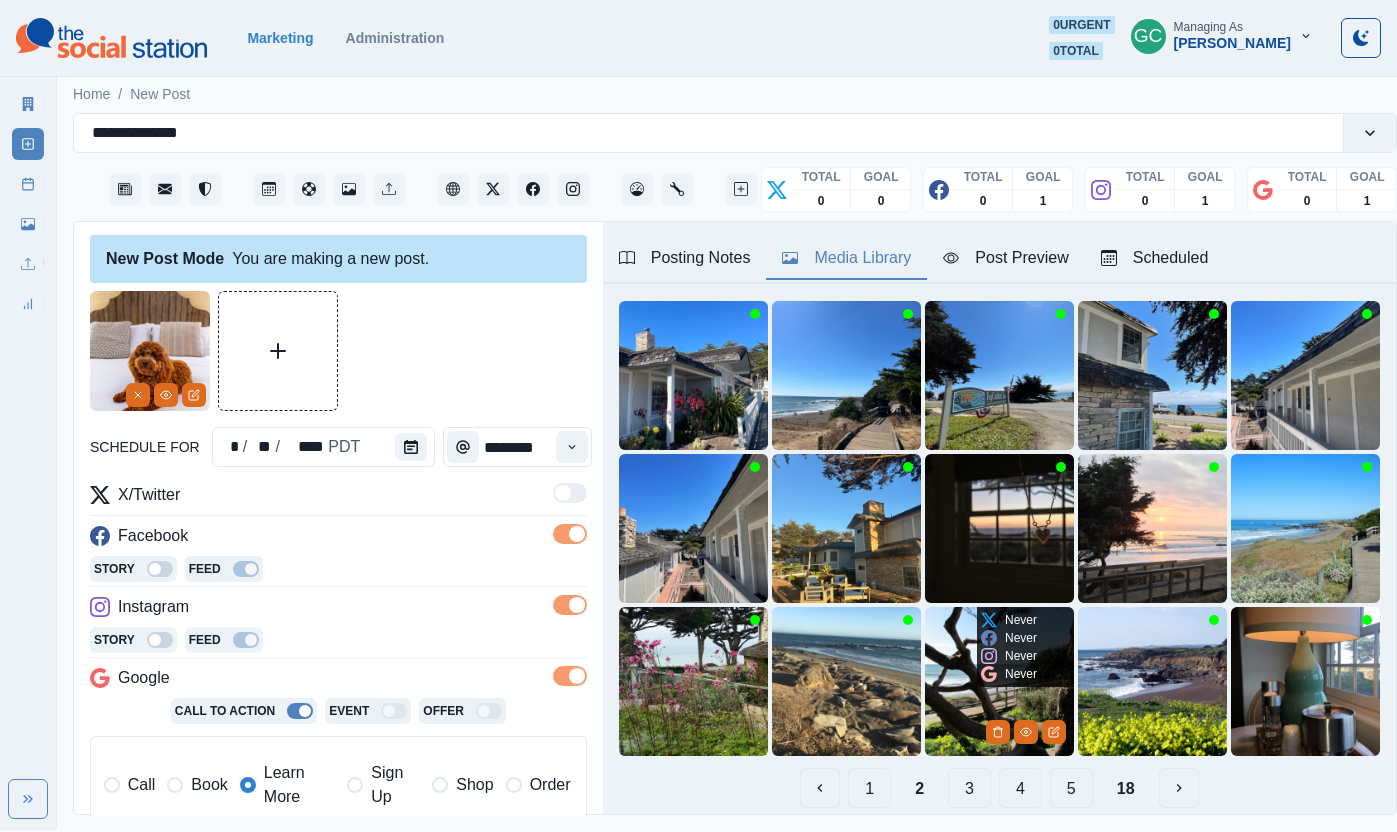 scroll, scrollTop: 167, scrollLeft: 0, axis: vertical 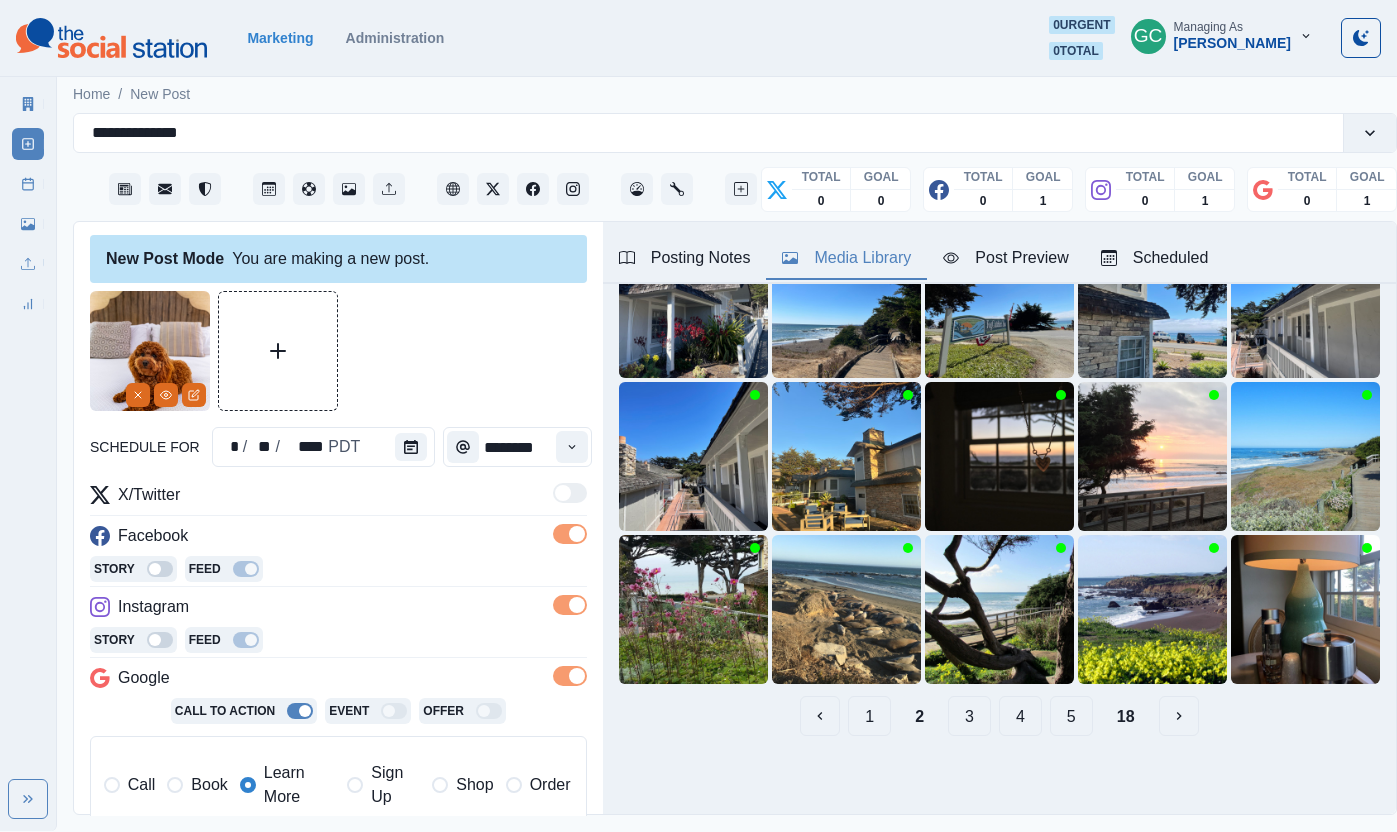 click on "3" at bounding box center (969, 716) 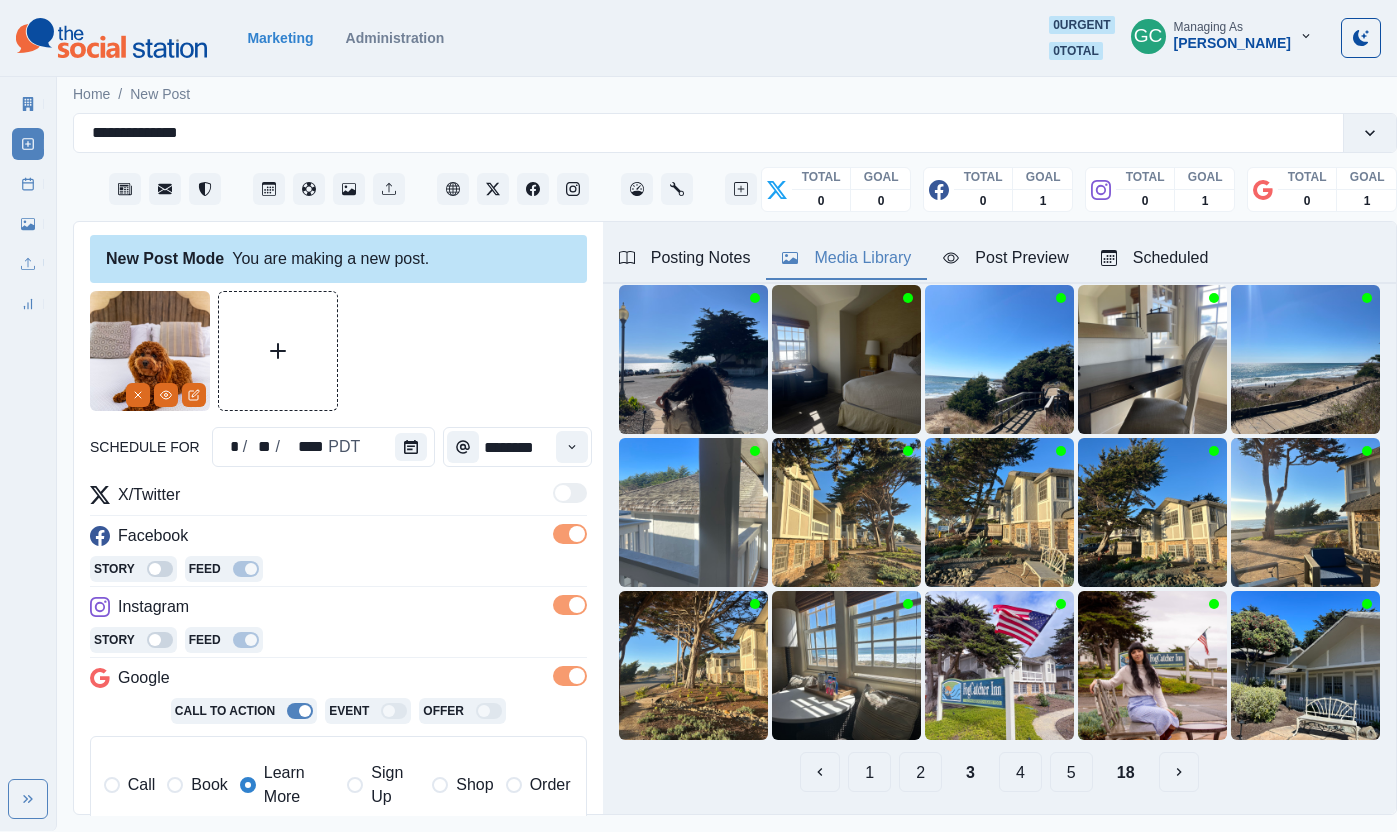 scroll, scrollTop: 132, scrollLeft: 0, axis: vertical 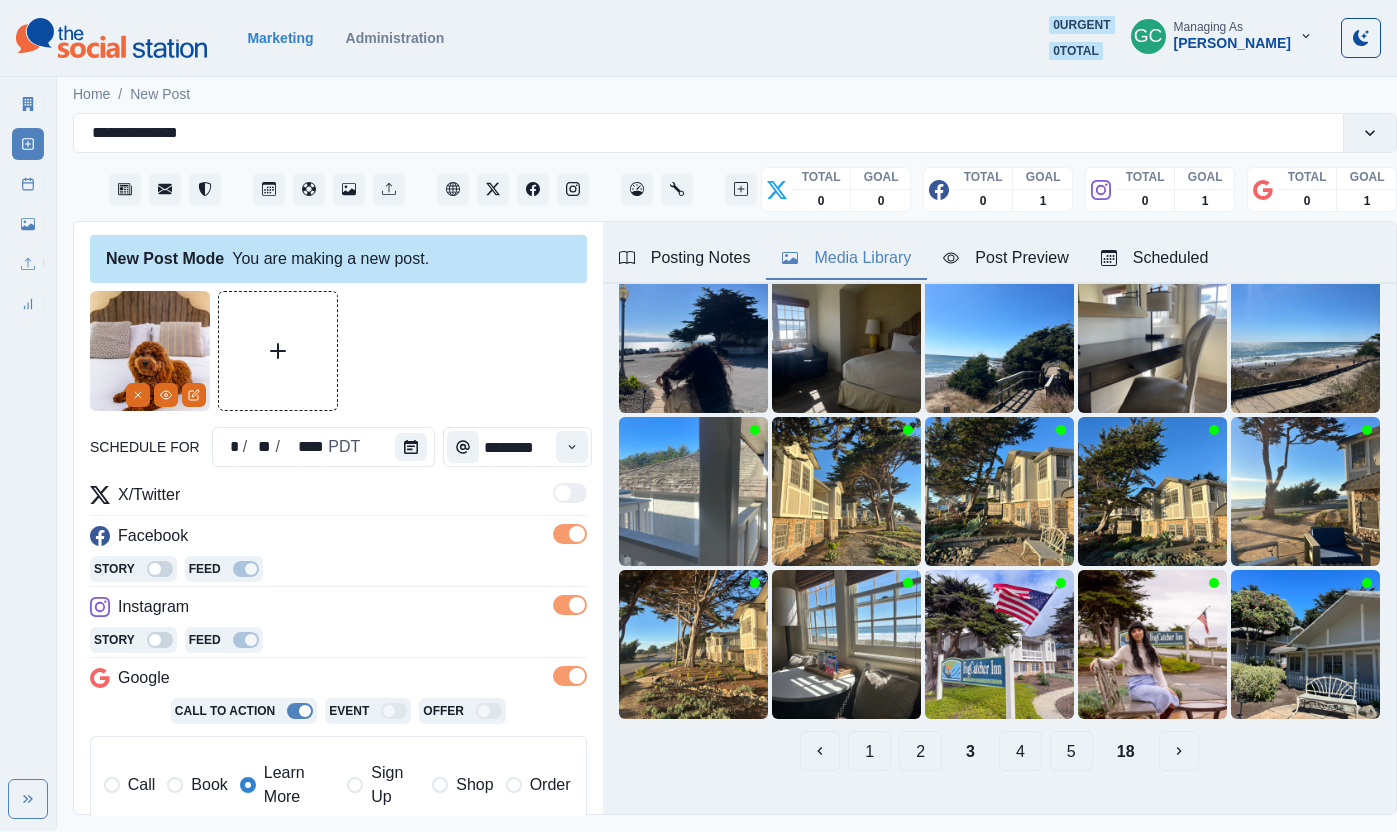 click on "4" at bounding box center [1020, 751] 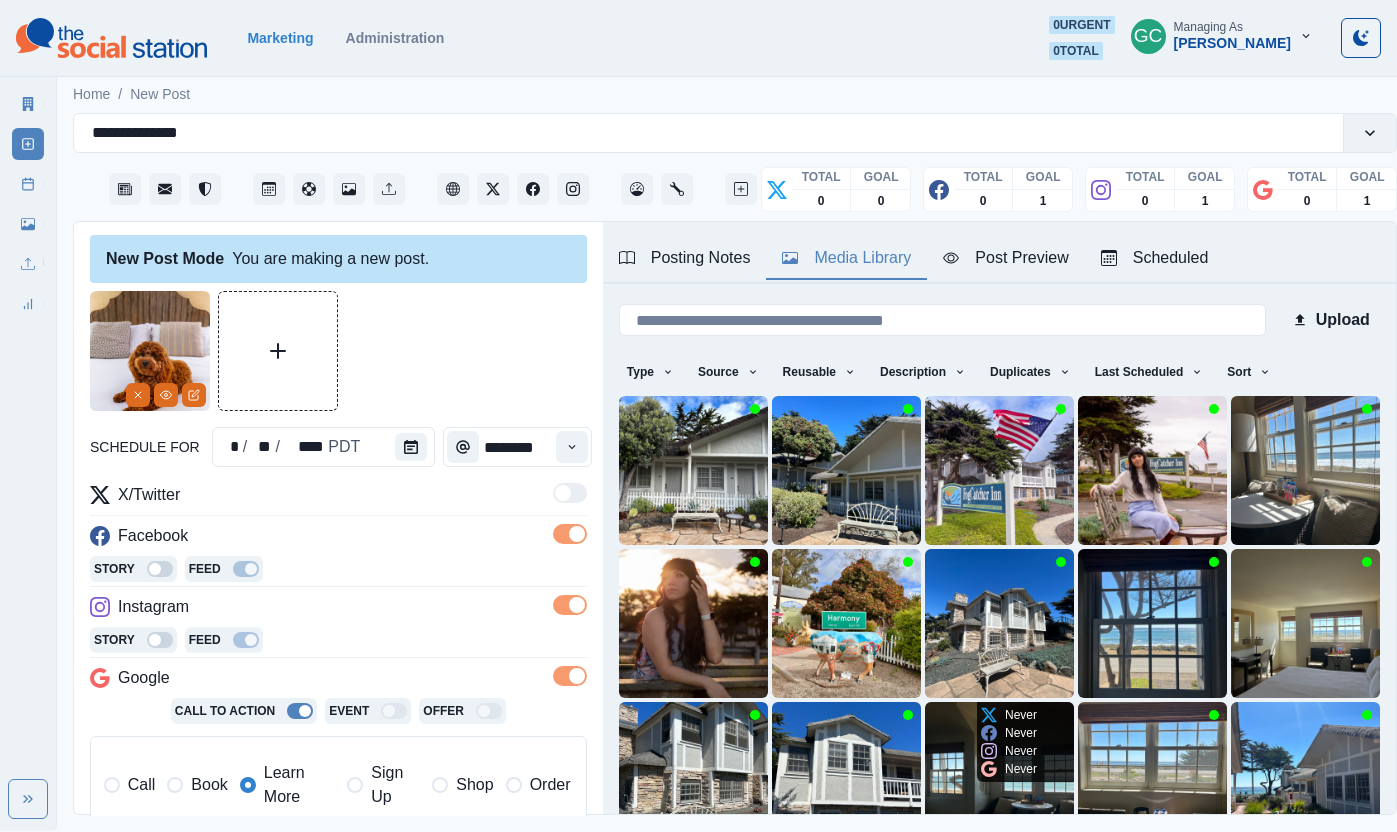 scroll, scrollTop: 1, scrollLeft: 0, axis: vertical 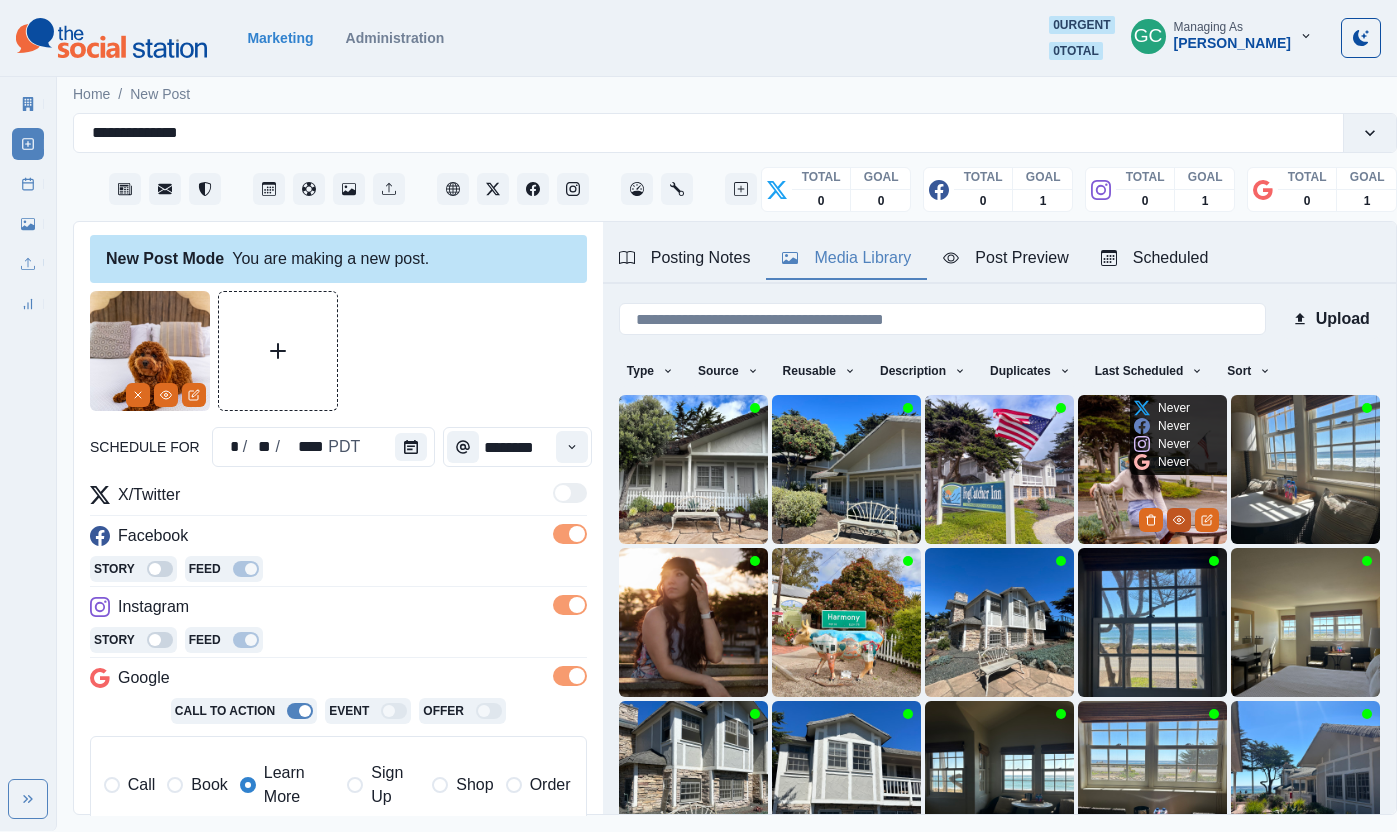 click 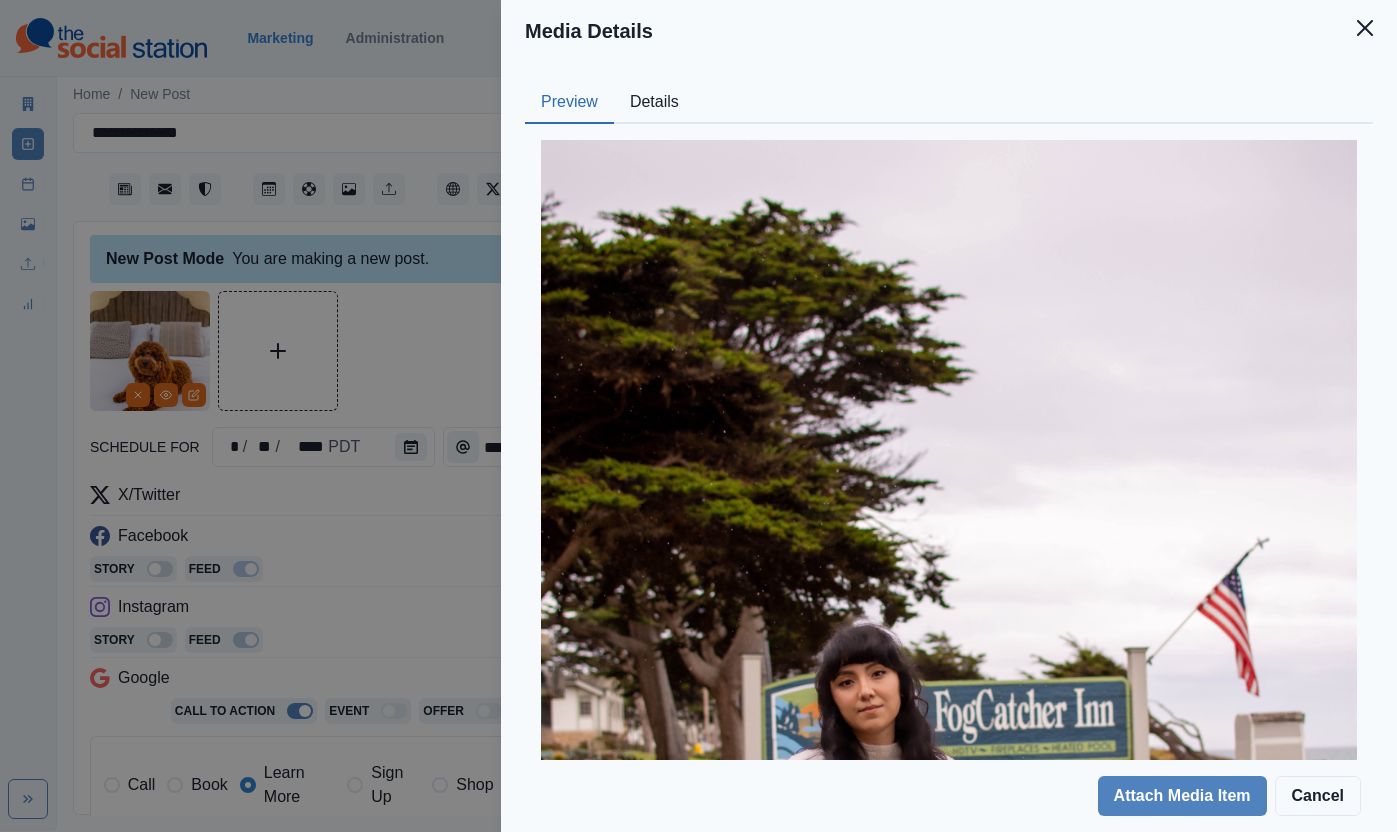 click at bounding box center (949, 752) 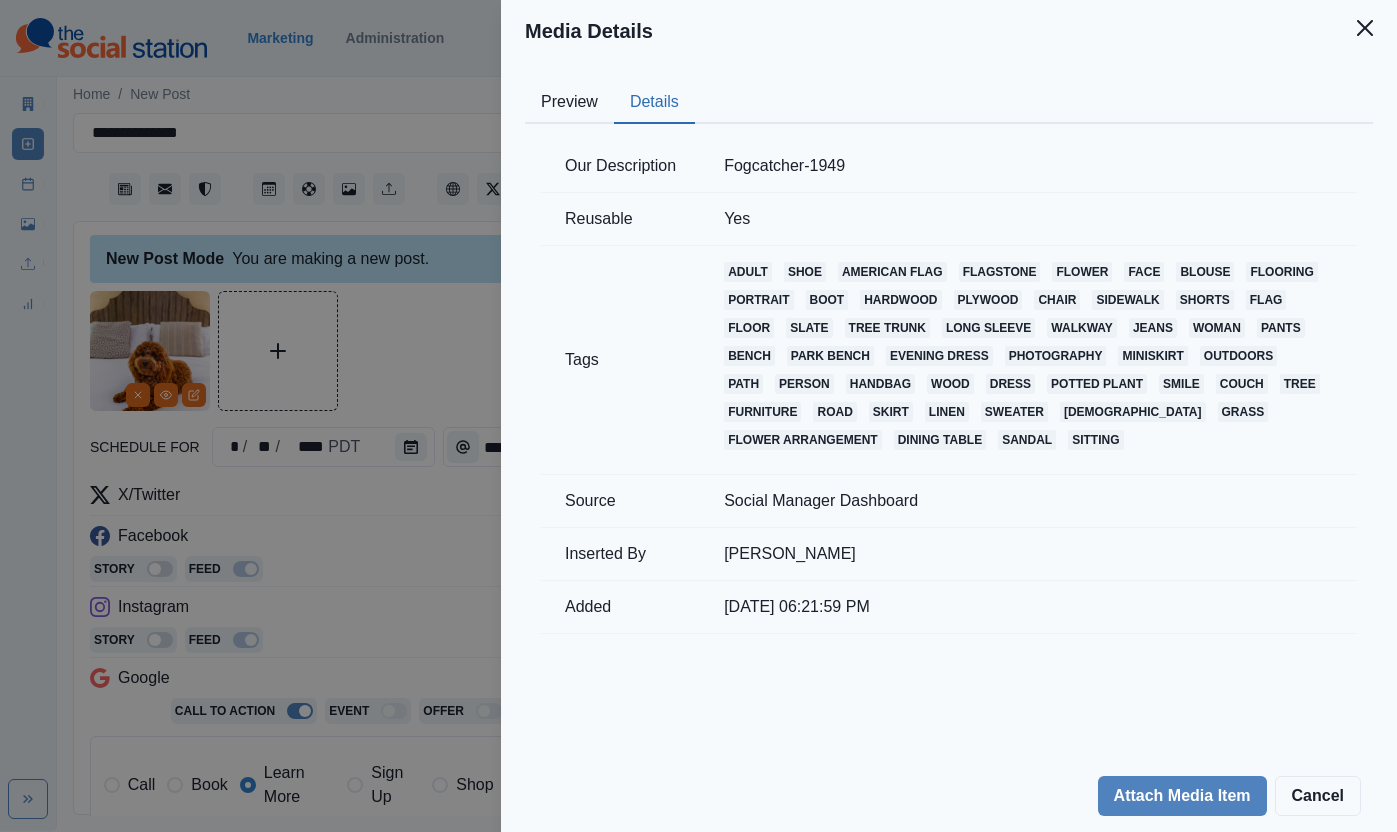 drag, startPoint x: 660, startPoint y: 110, endPoint x: 693, endPoint y: 96, distance: 35.846897 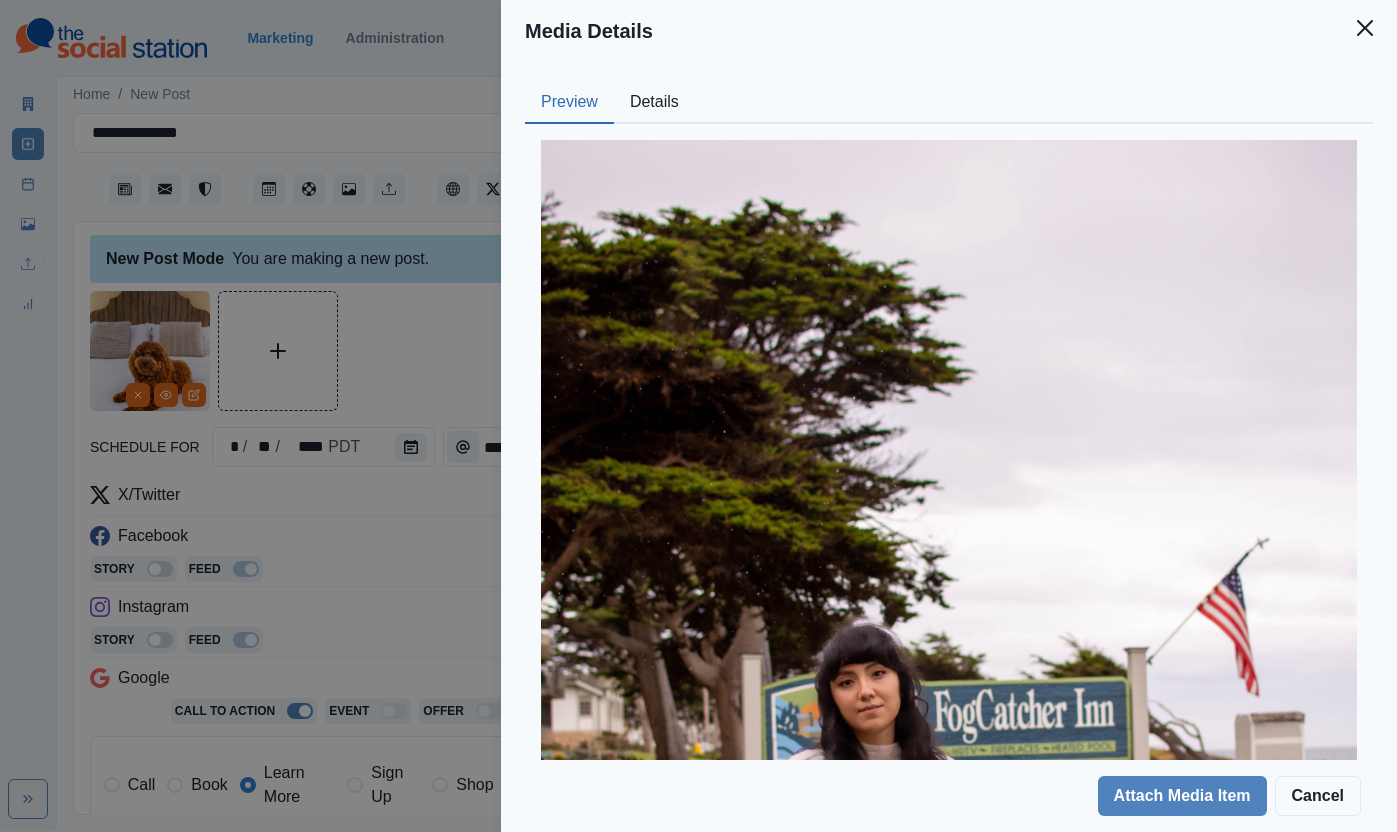 click on "Preview" at bounding box center [569, 103] 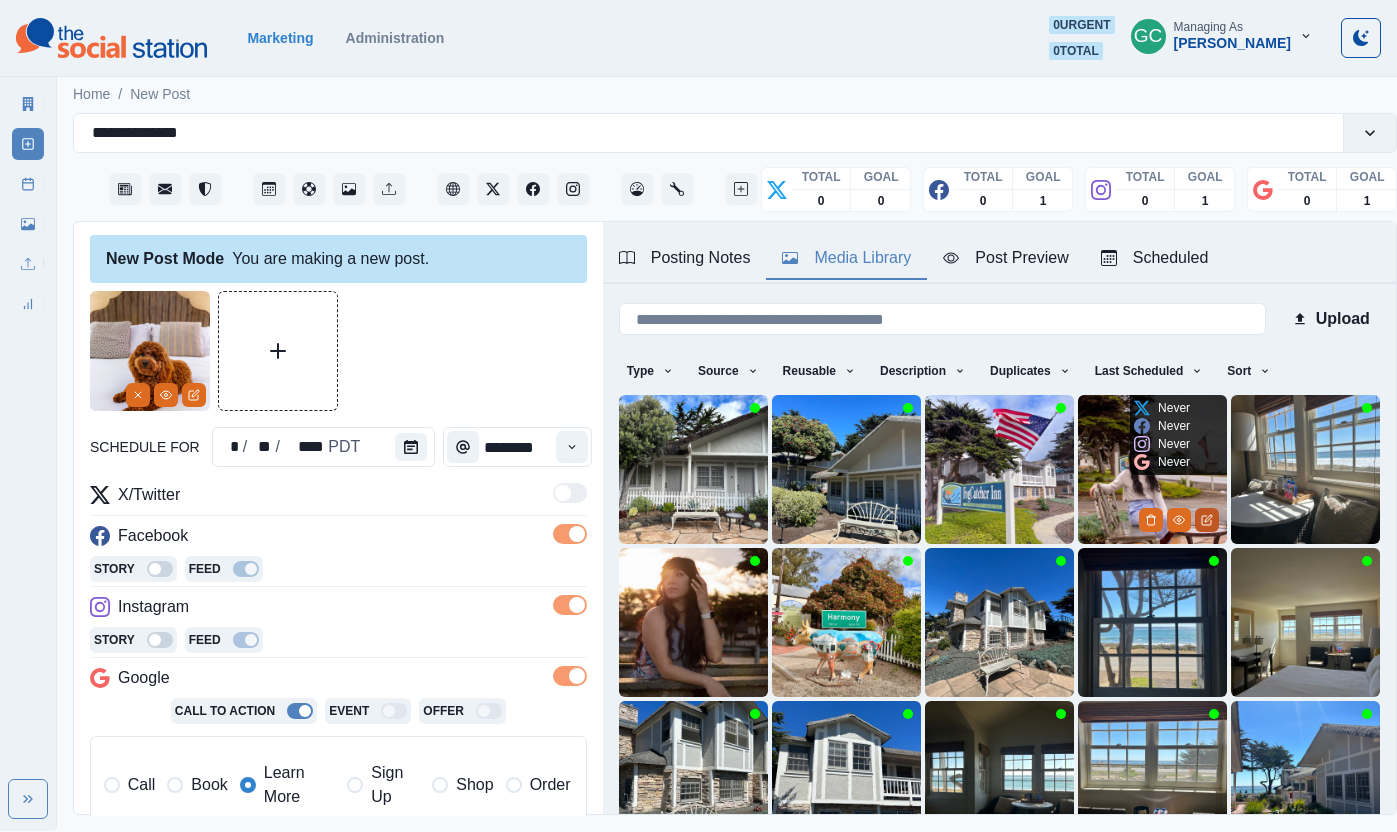 click 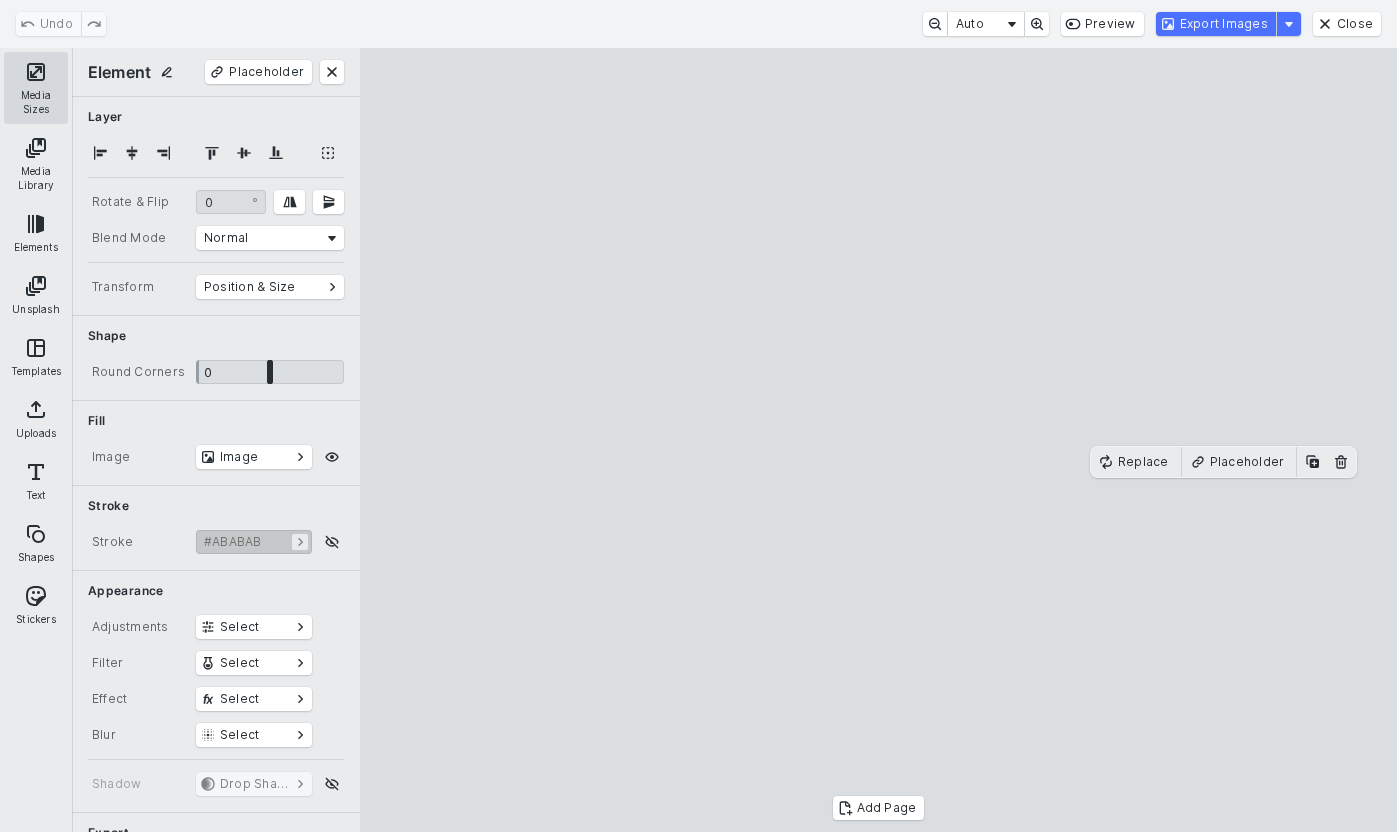 scroll, scrollTop: 0, scrollLeft: 16, axis: horizontal 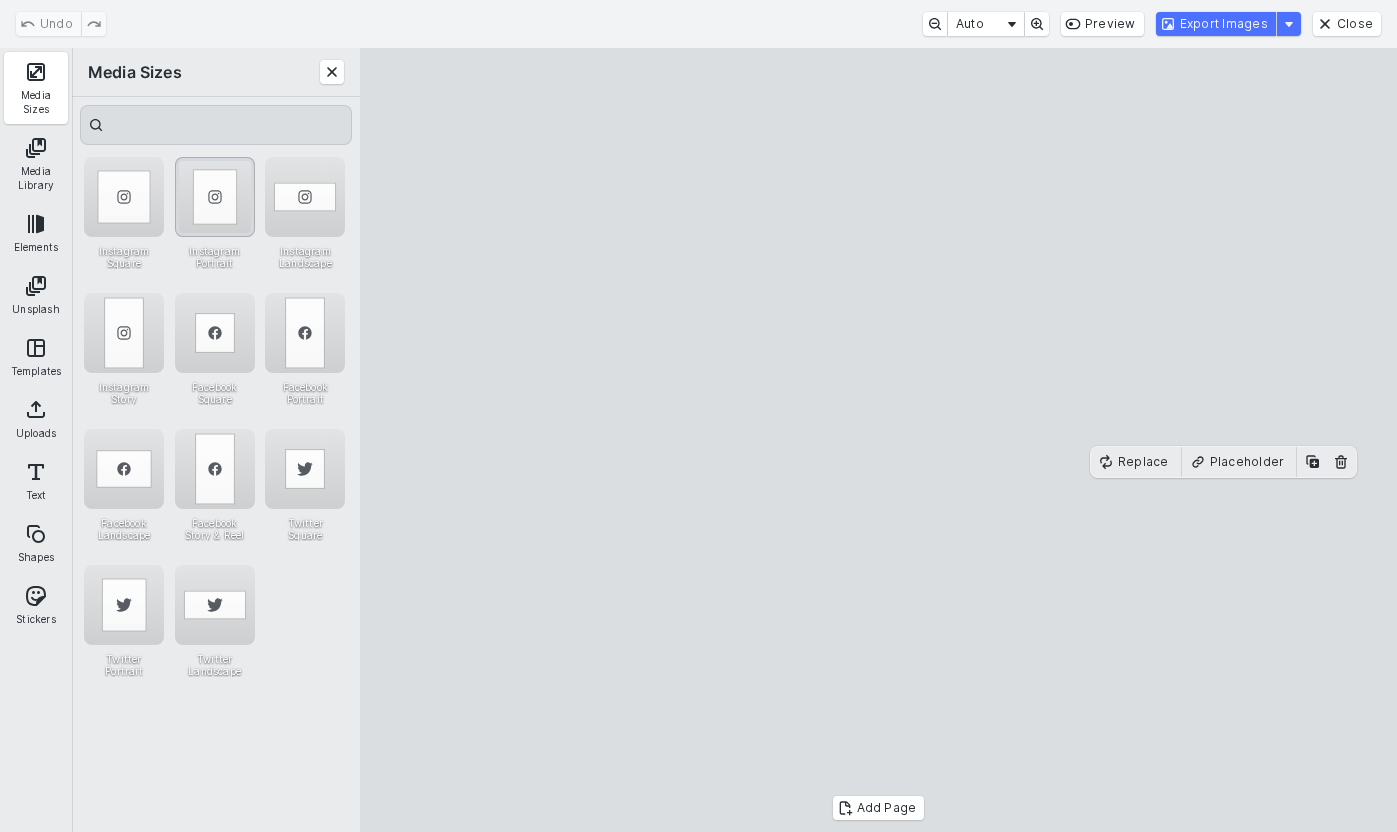 click at bounding box center (215, 197) 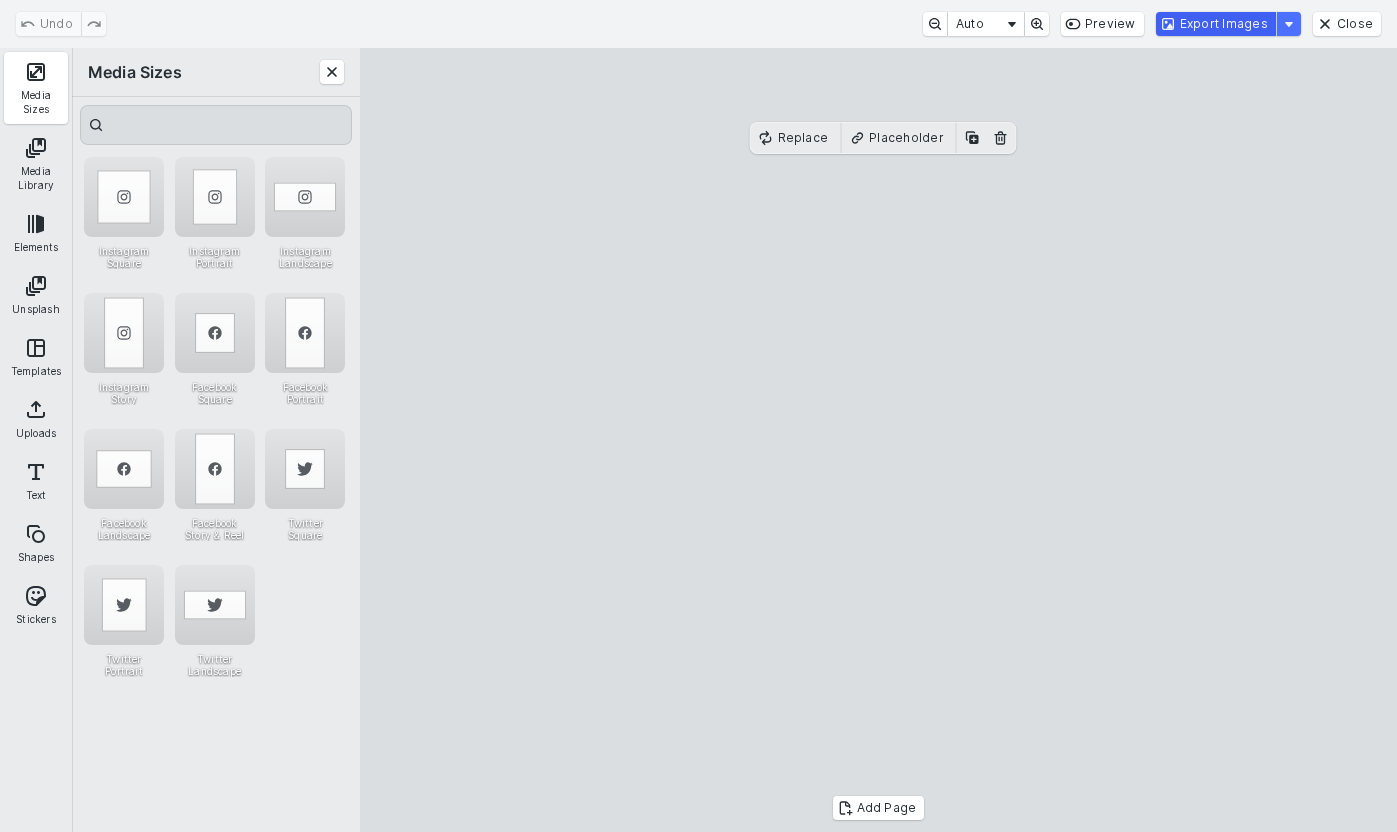 click on "Export Images" at bounding box center [1216, 24] 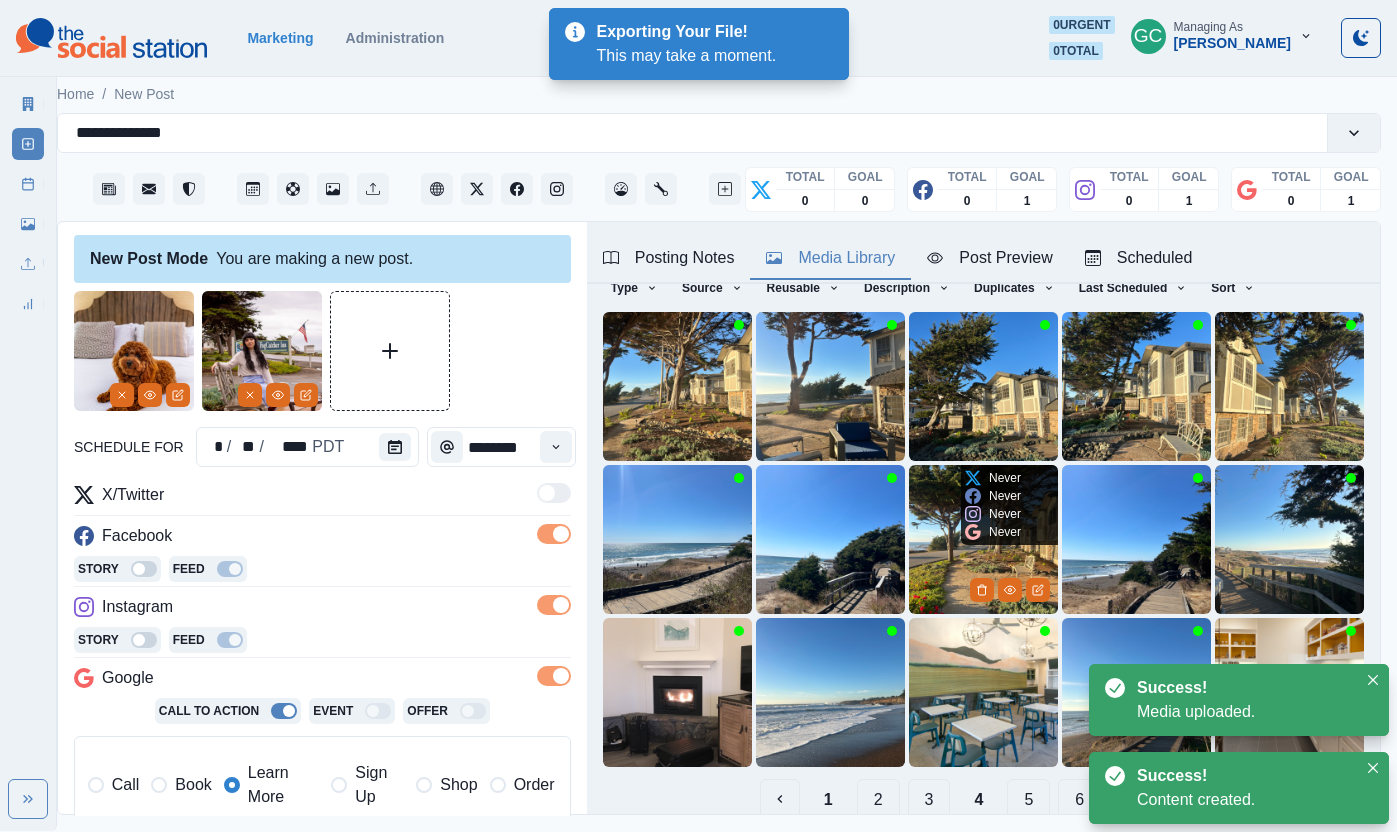 scroll, scrollTop: 167, scrollLeft: 0, axis: vertical 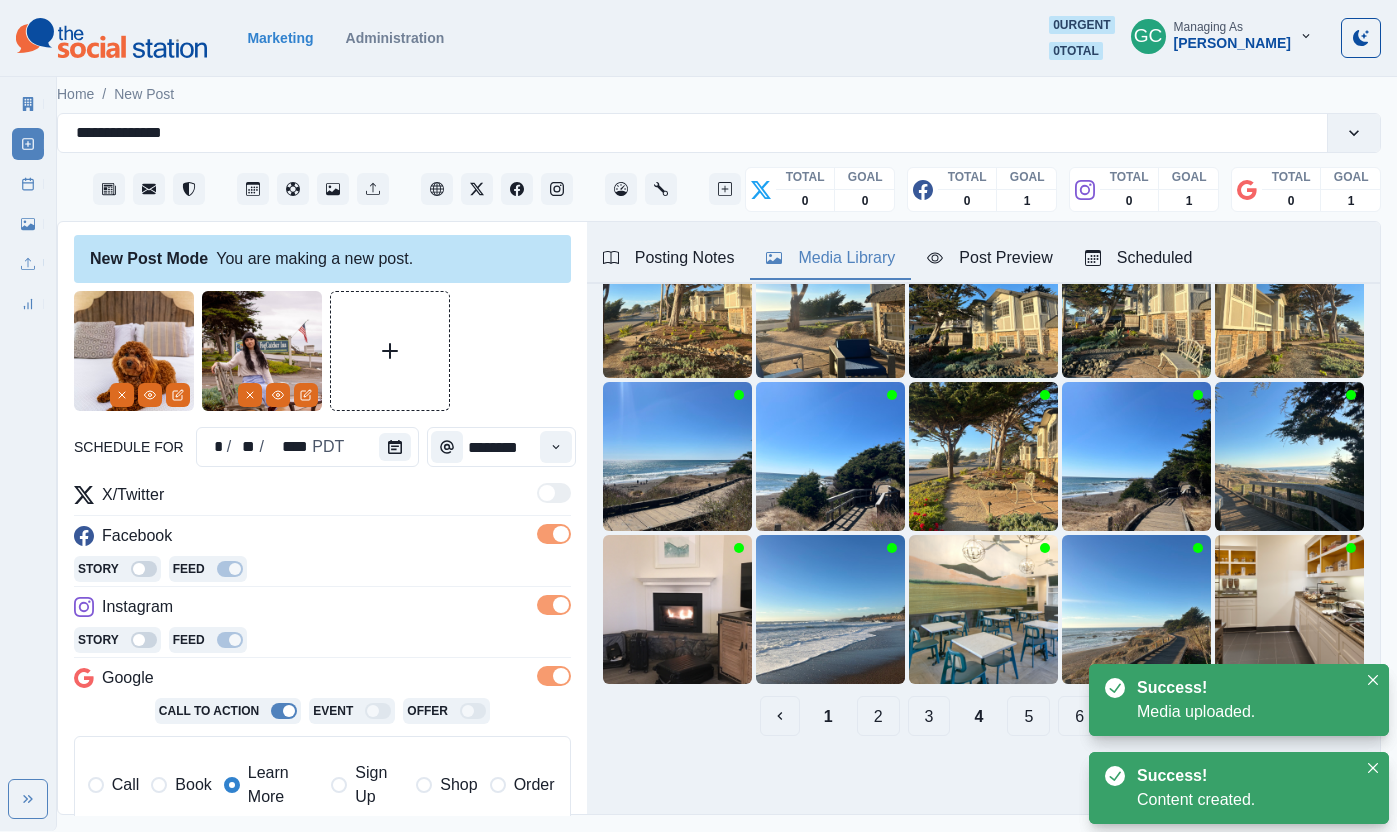 click on "5" at bounding box center [1028, 716] 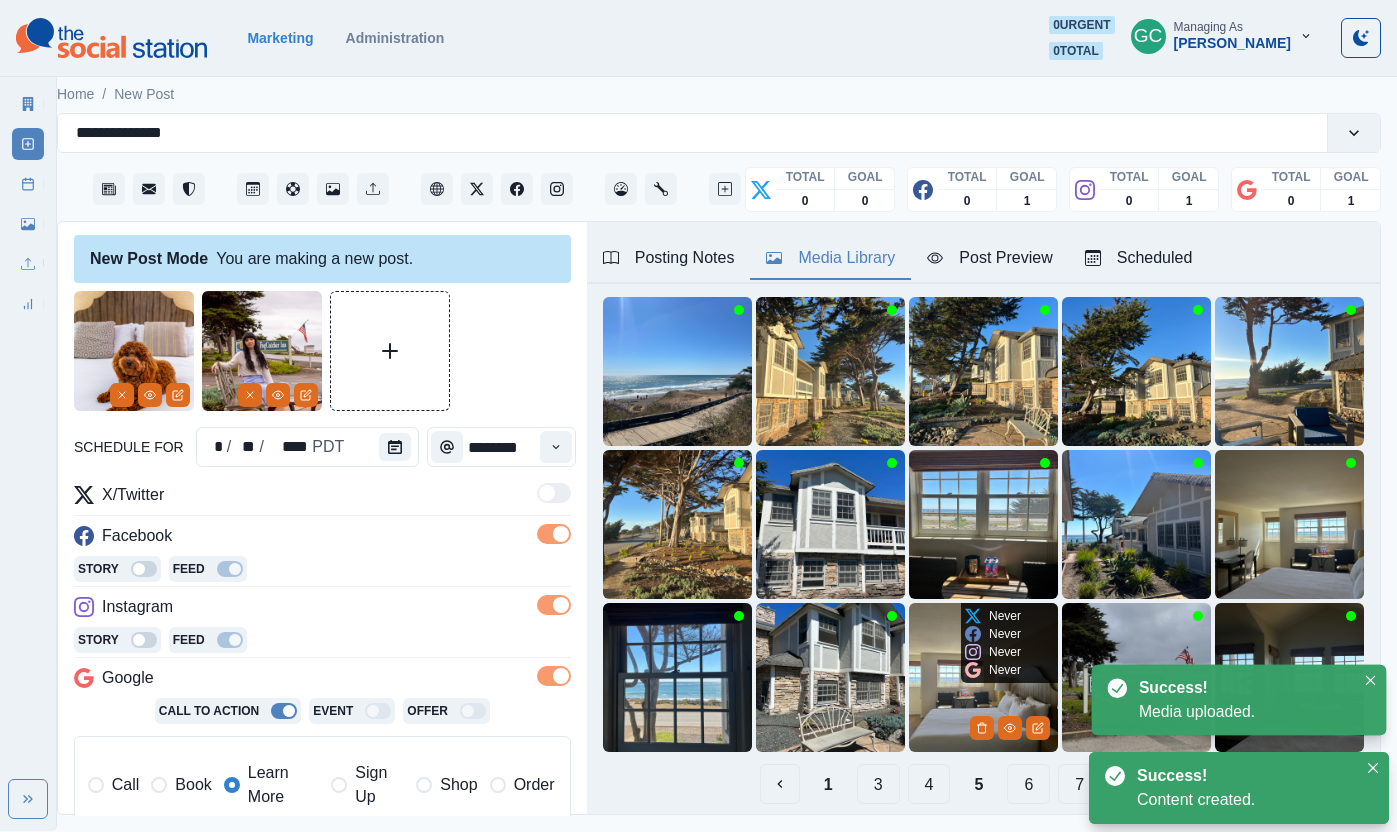 scroll, scrollTop: 107, scrollLeft: 0, axis: vertical 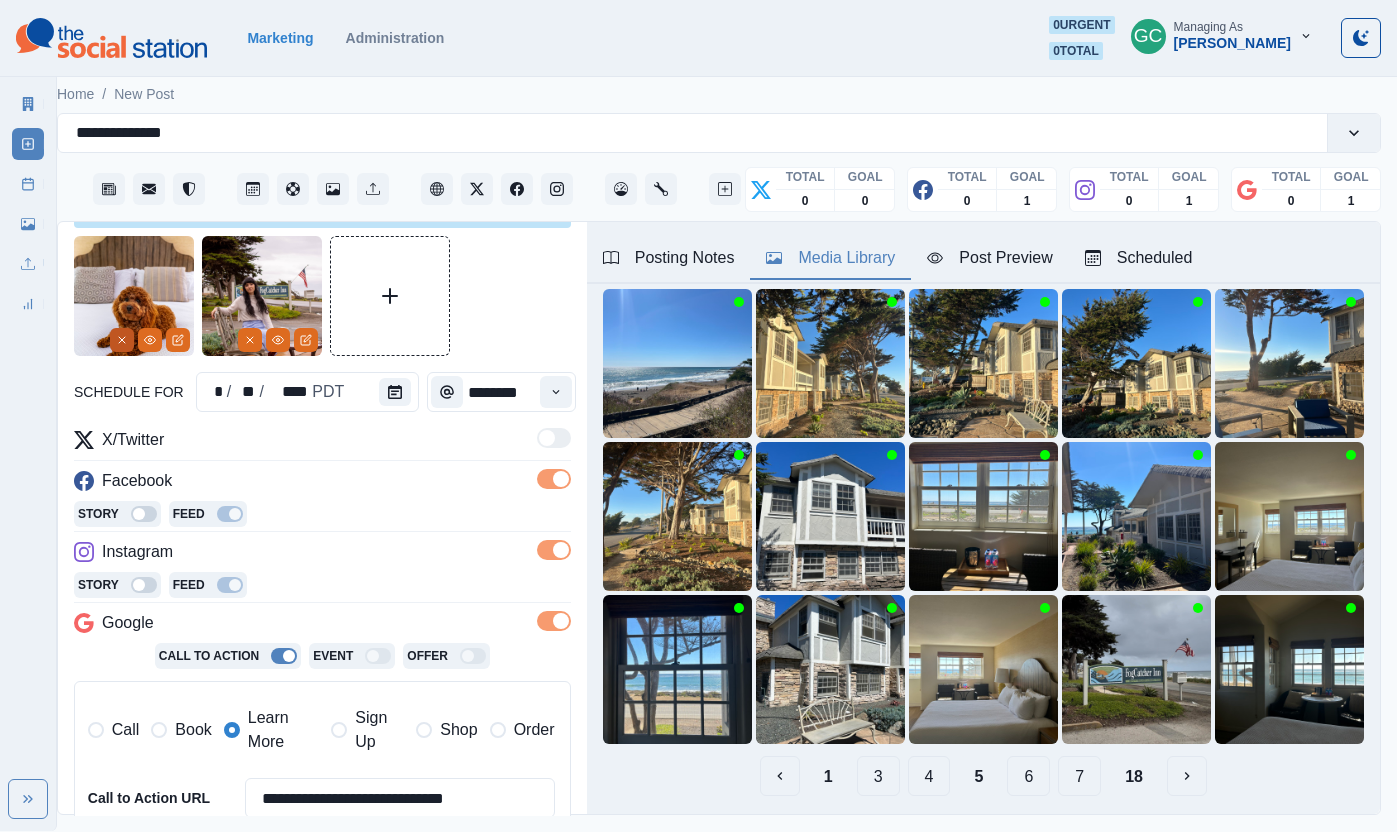 click at bounding box center [122, 340] 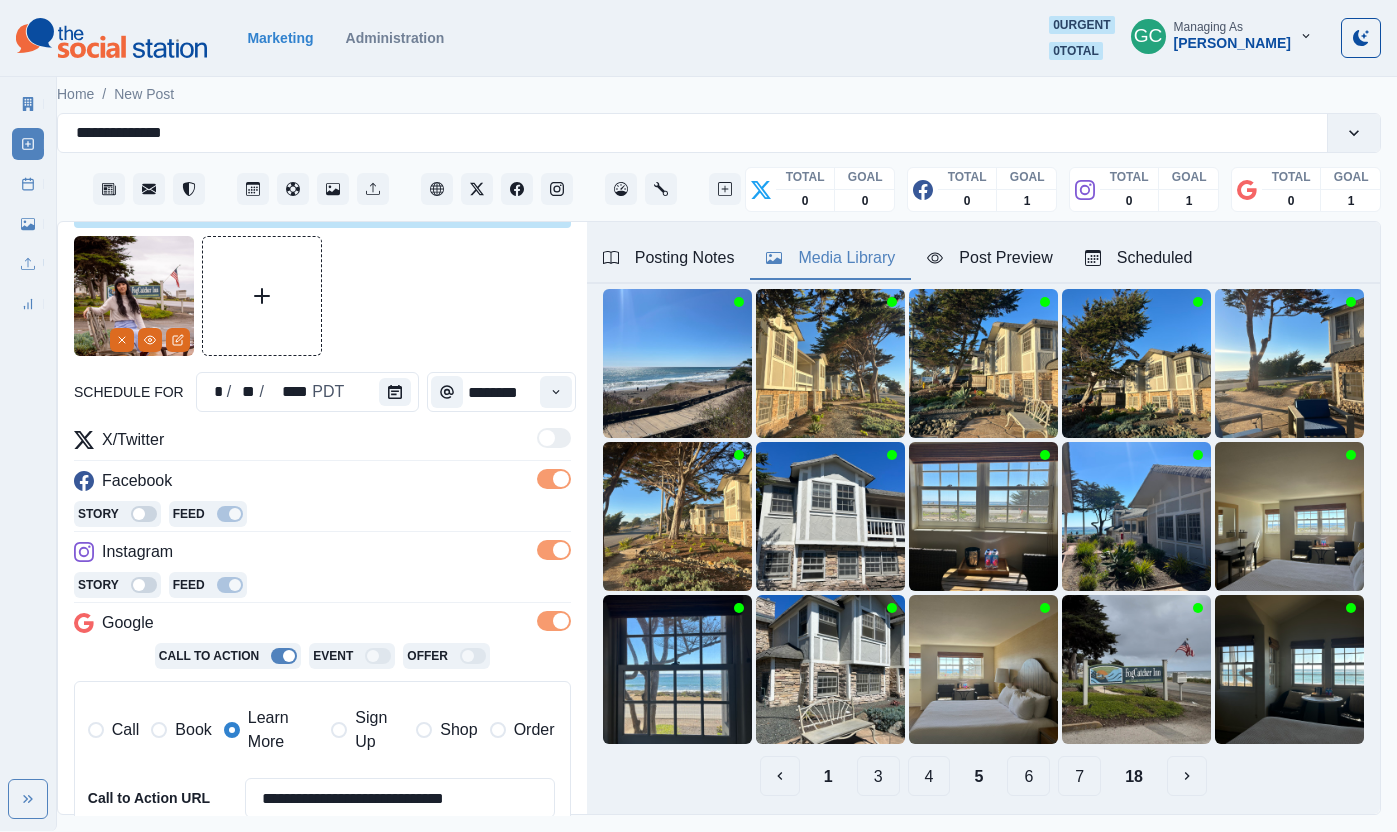 click on "3" at bounding box center [878, 776] 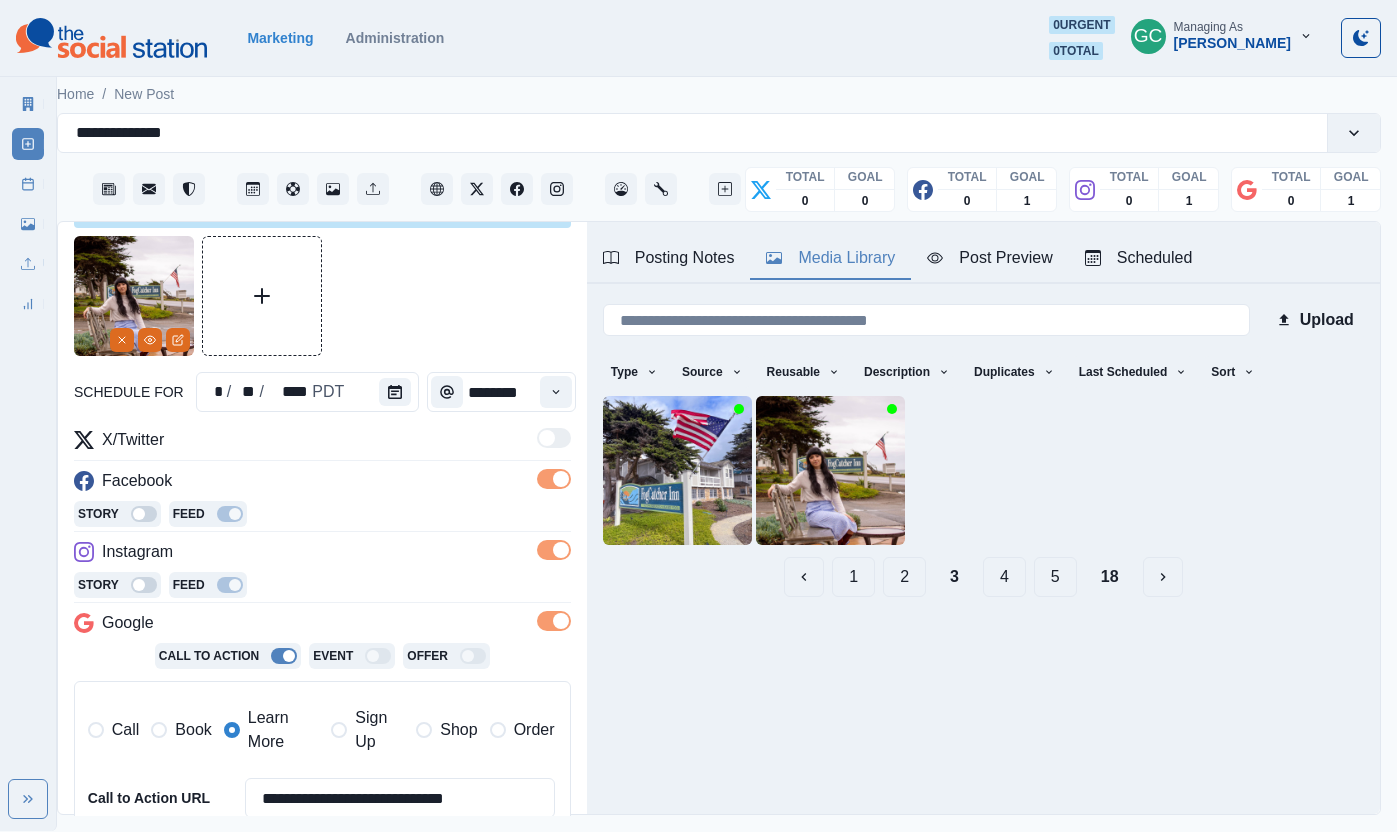 scroll, scrollTop: 107, scrollLeft: 0, axis: vertical 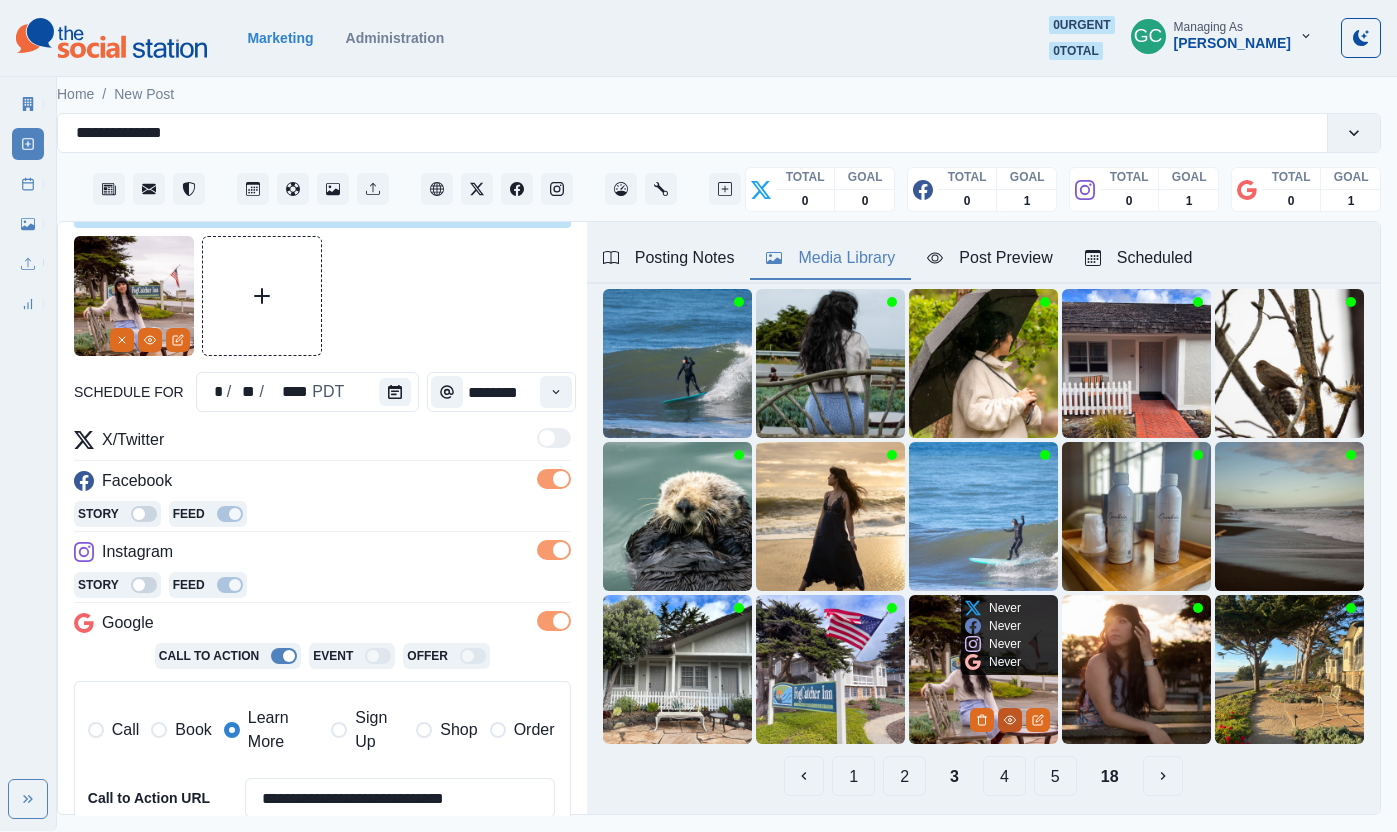 click 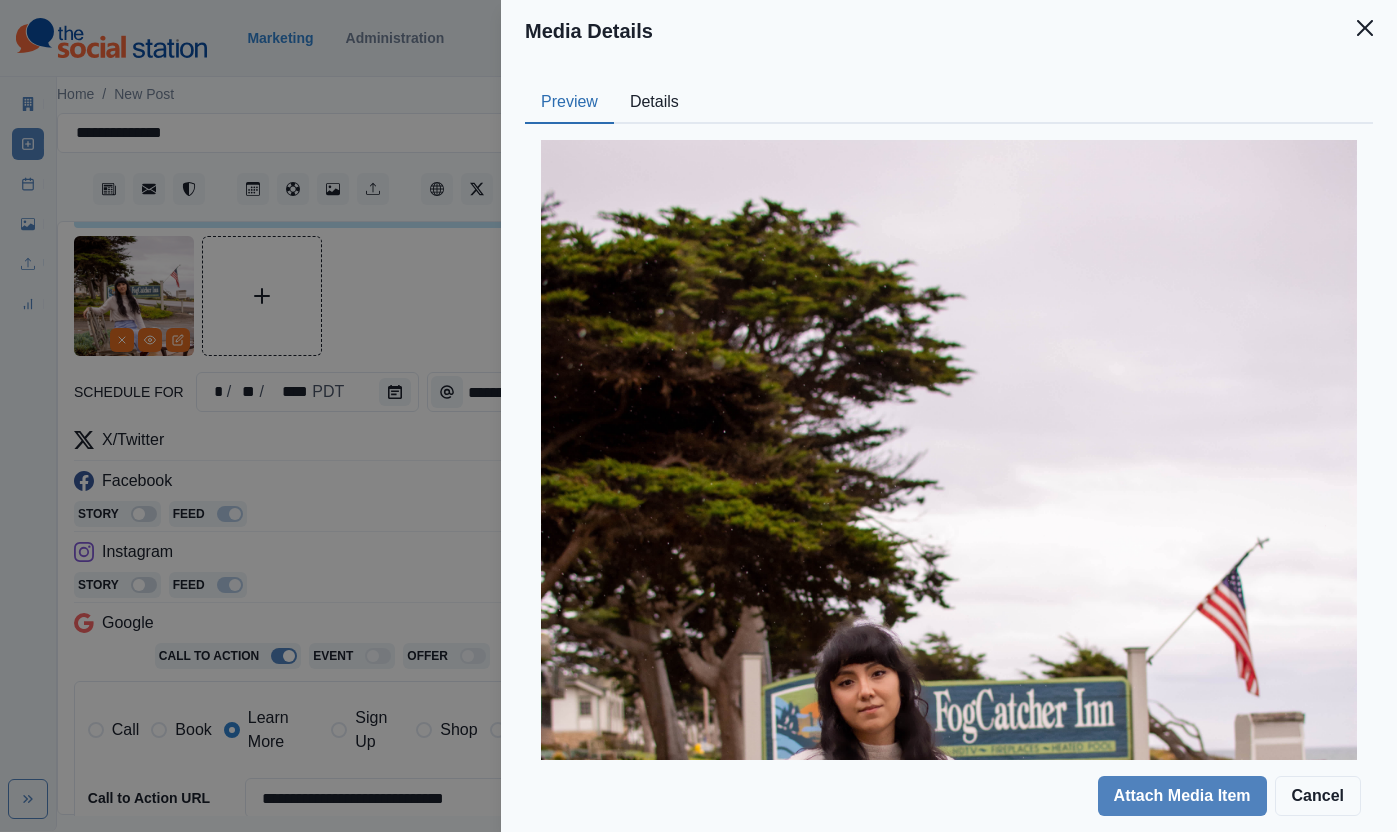click on "Details" at bounding box center (654, 103) 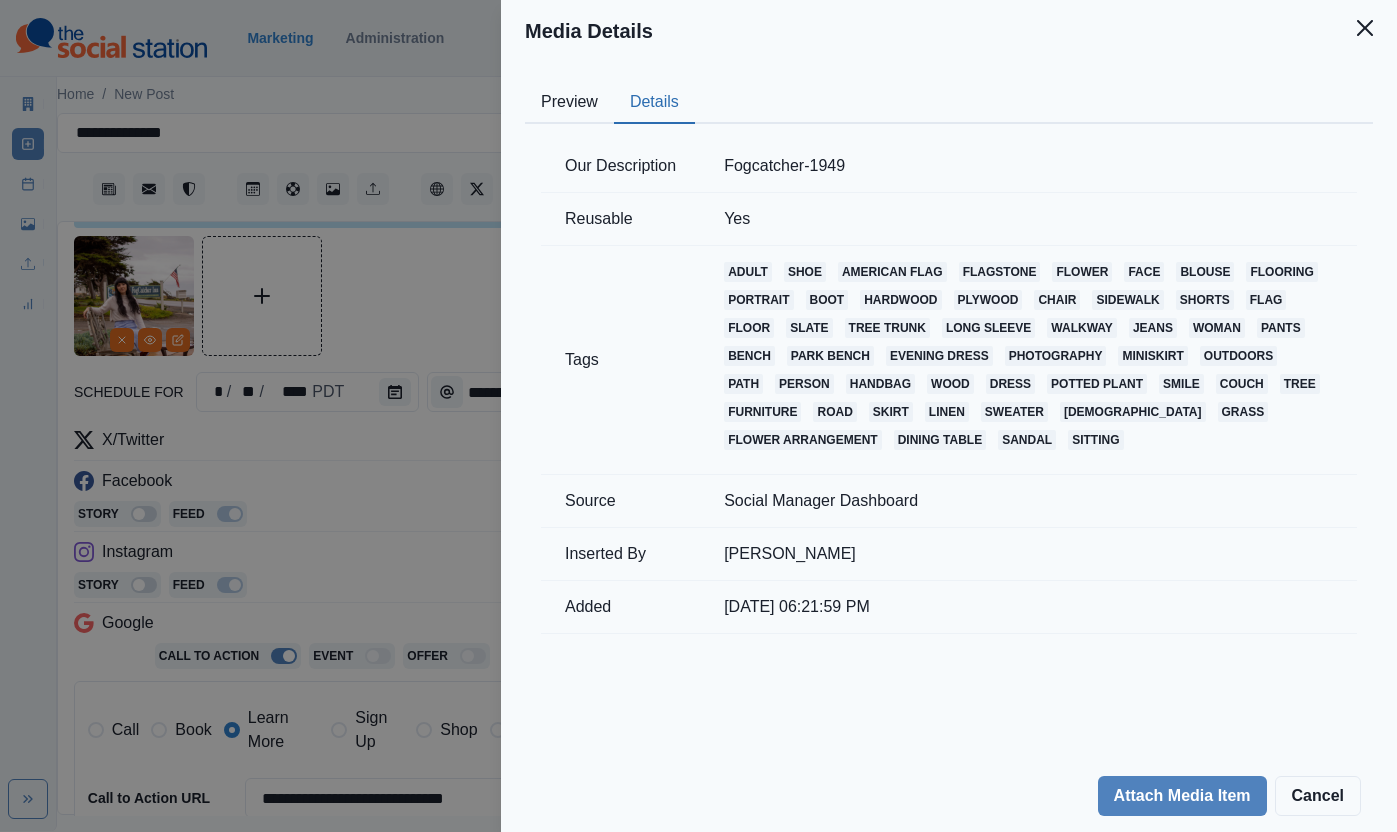 click on "Media Details Preview Details Our Description Fogcatcher-1949 Reusable Yes Tags adult shoe american flag flagstone flower face blouse flooring portrait boot hardwood plywood chair sidewalk shorts flag floor slate tree trunk long sleeve walkway jeans woman pants bench park bench evening dress photography miniskirt outdoors path person handbag wood dress potted plant smile couch tree furniture road skirt linen sweater female grass flower arrangement dining table sandal sitting Source Social Manager Dashboard Inserted By Sara Haas Added 06/29/2024, 06:21:59 PM Attach Media Item Cancel" at bounding box center (698, 416) 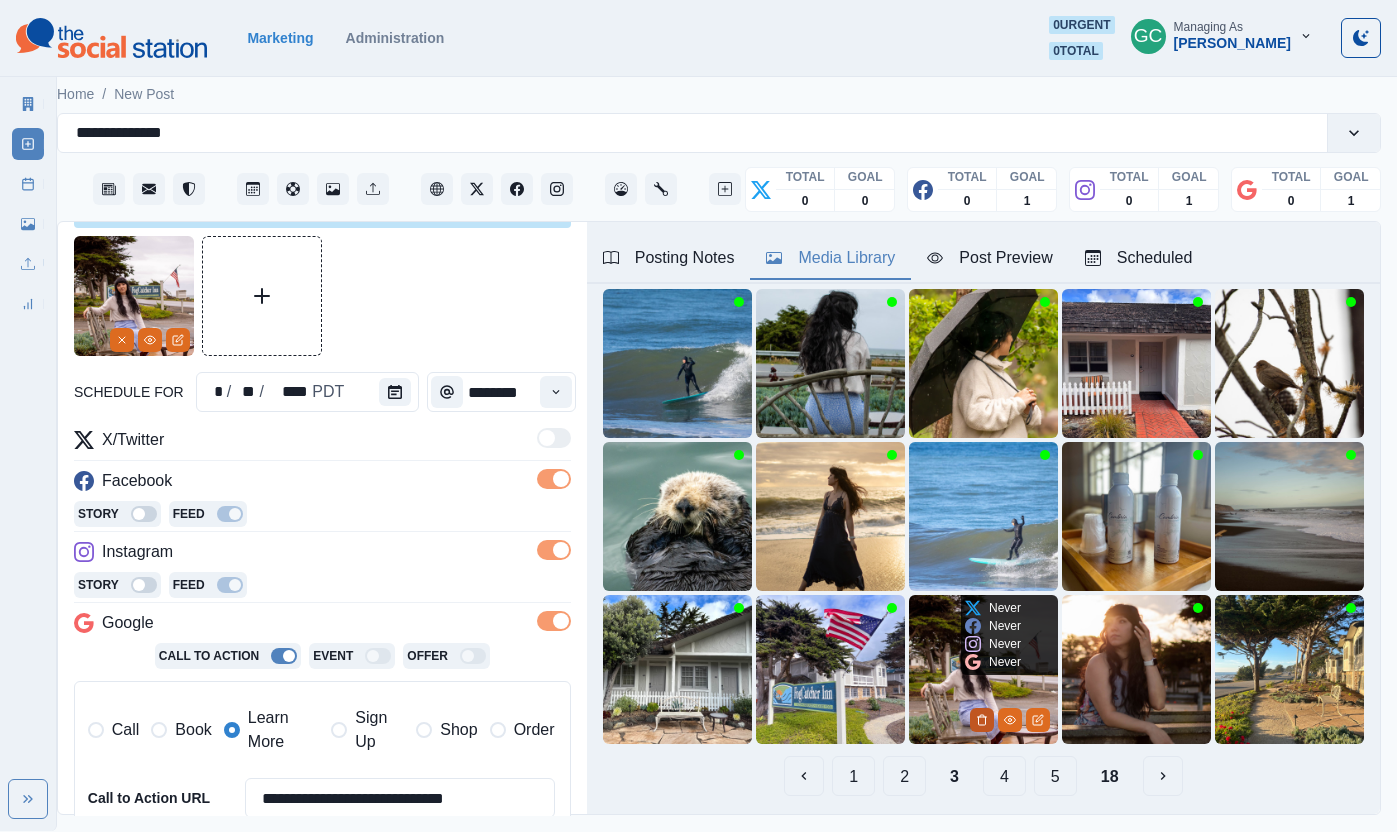 click at bounding box center [982, 720] 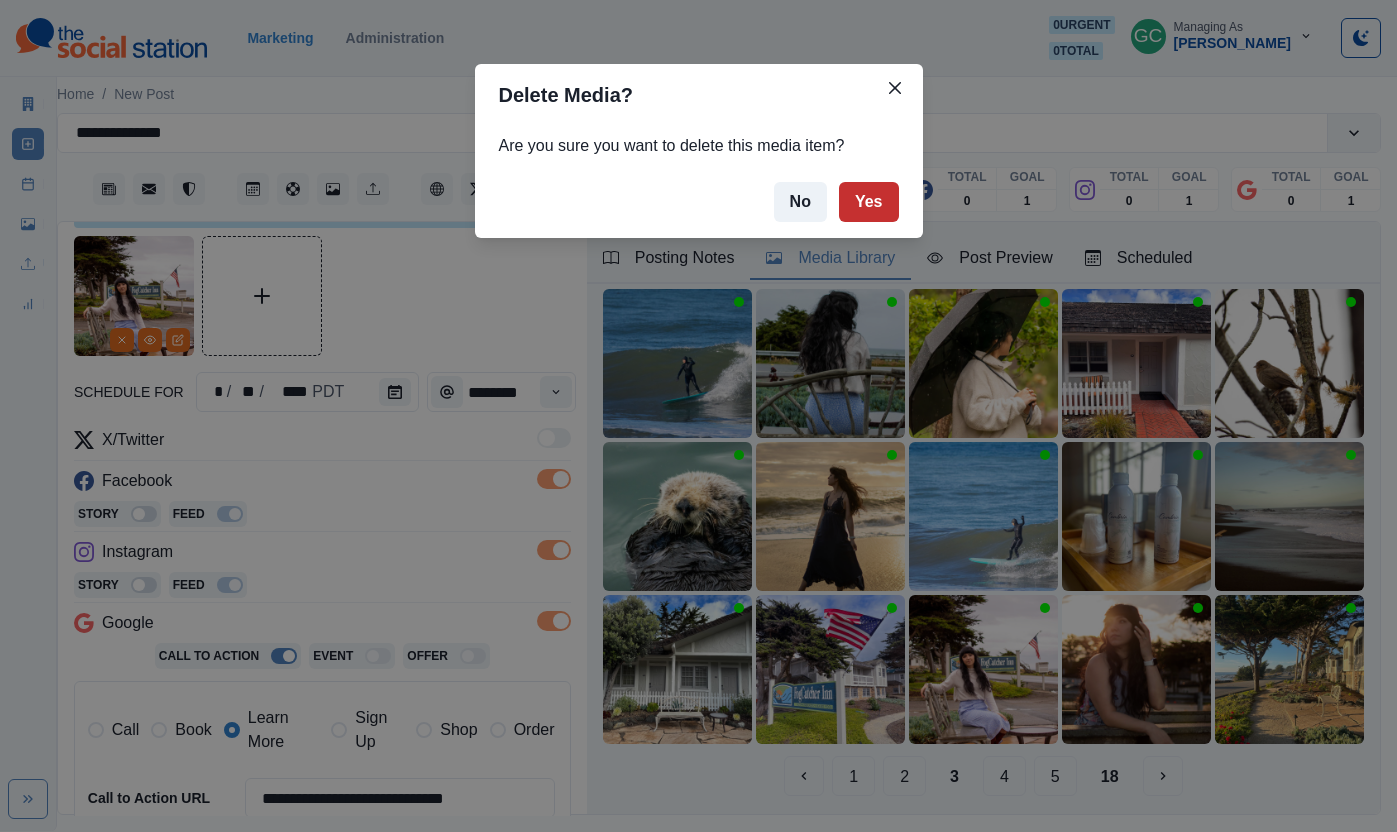 click on "Yes" at bounding box center (869, 202) 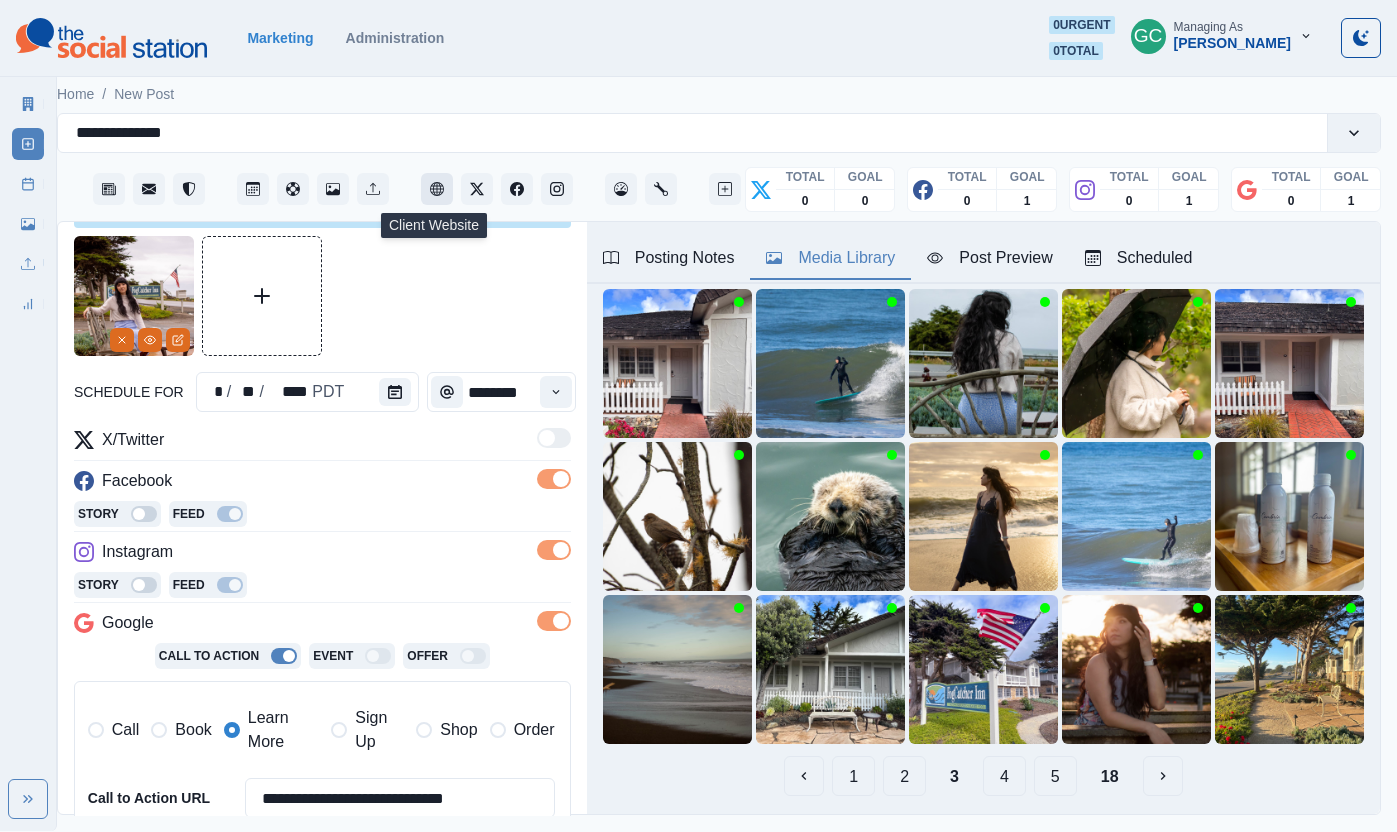 click 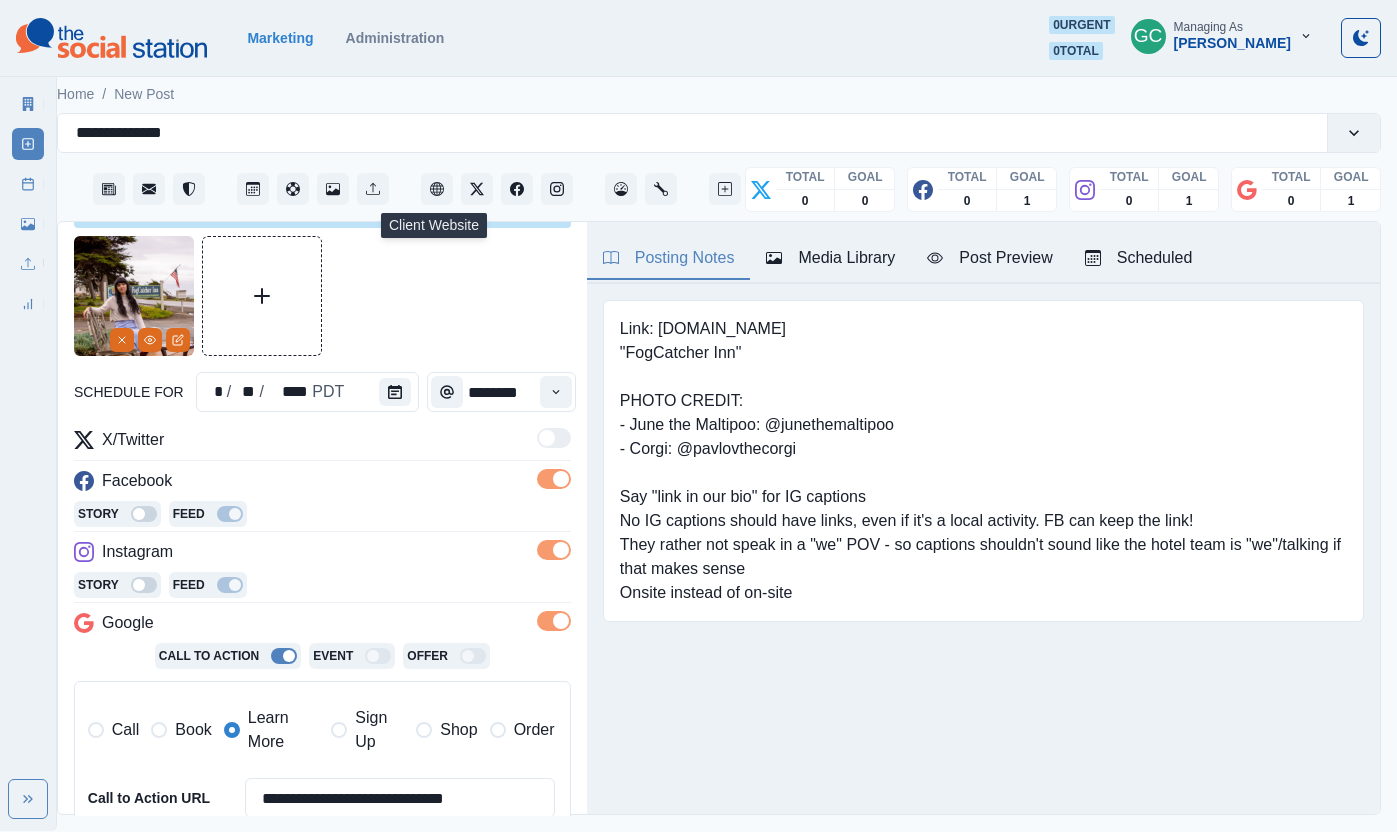 click on "Posting Notes" at bounding box center (669, 258) 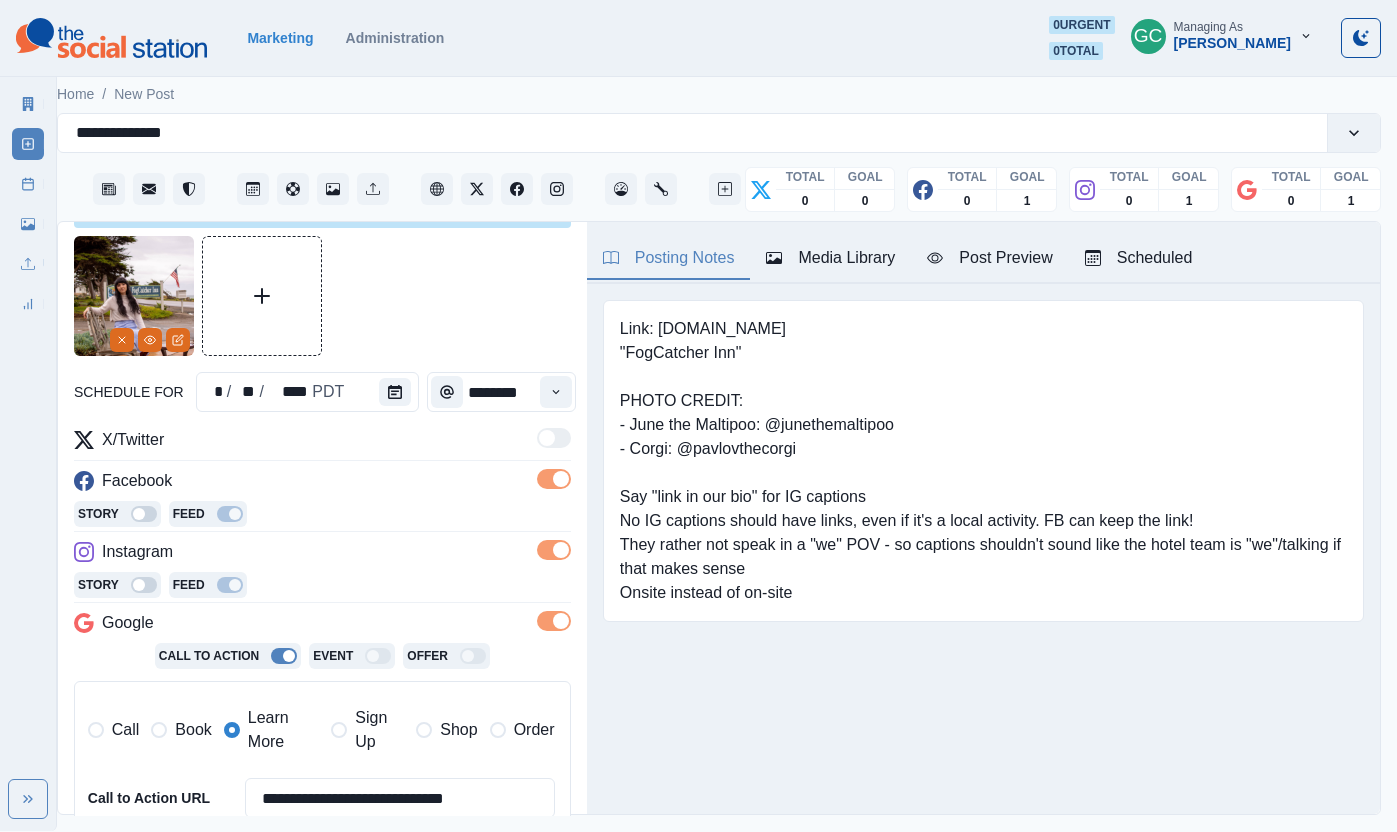 click at bounding box center (322, 296) 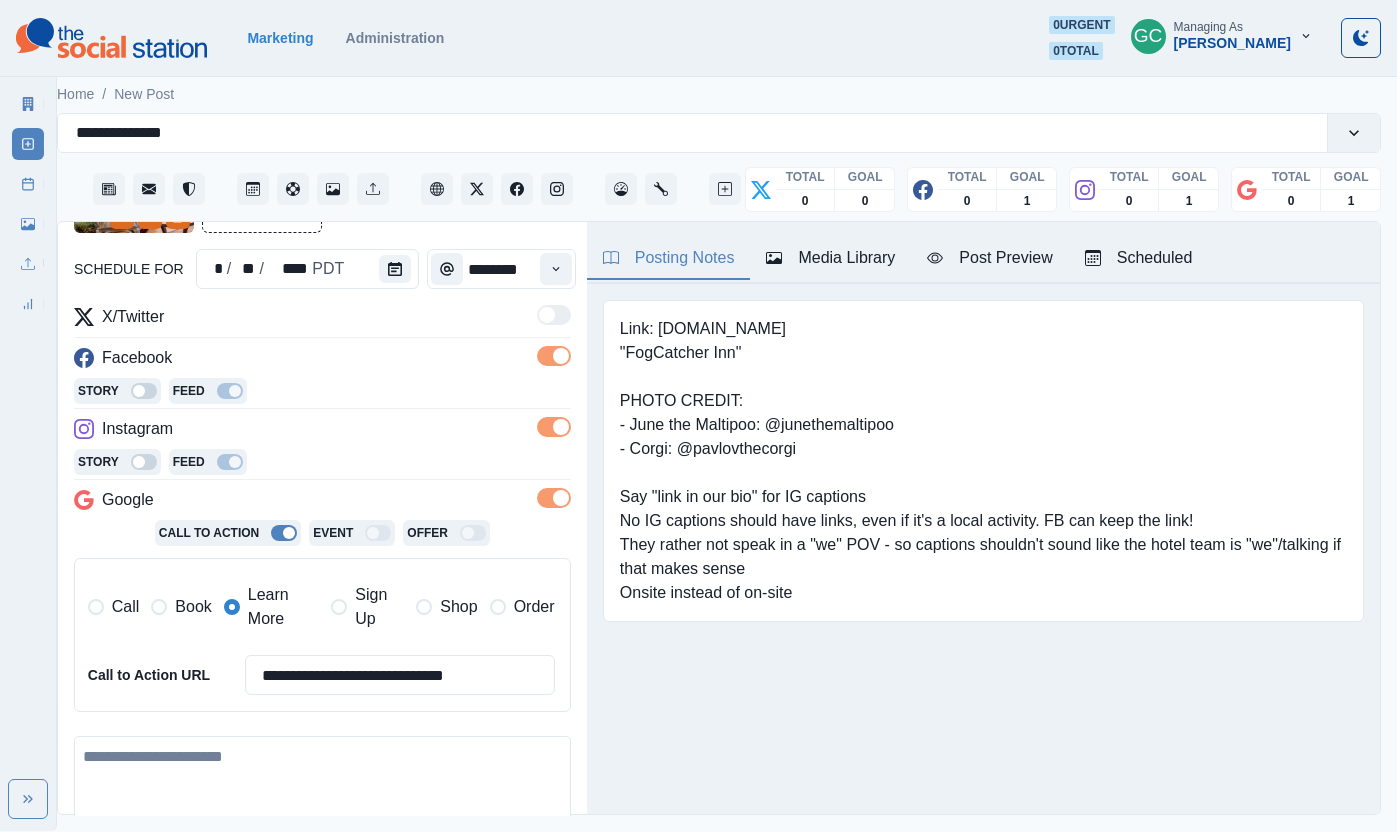 scroll, scrollTop: 377, scrollLeft: 0, axis: vertical 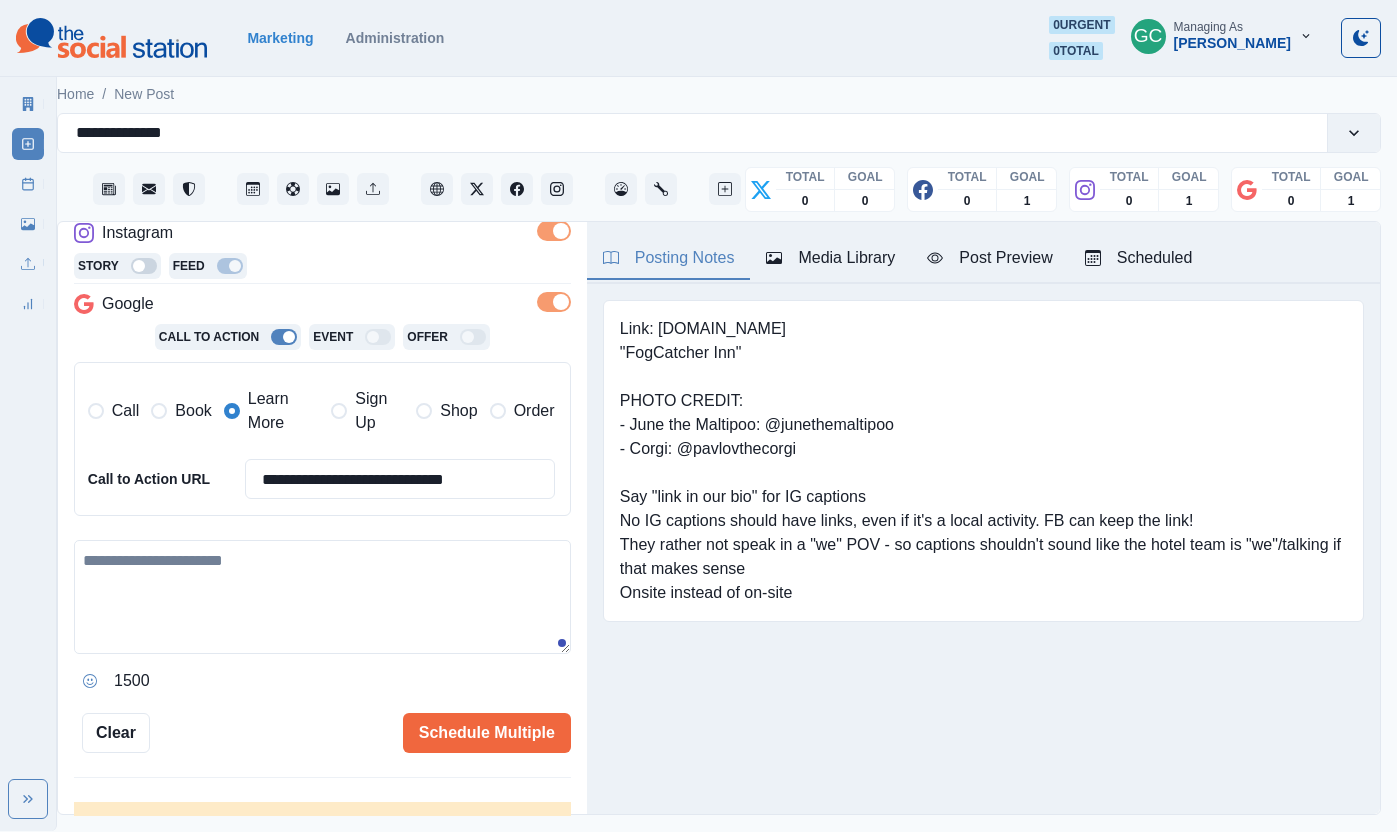 click at bounding box center (322, 597) 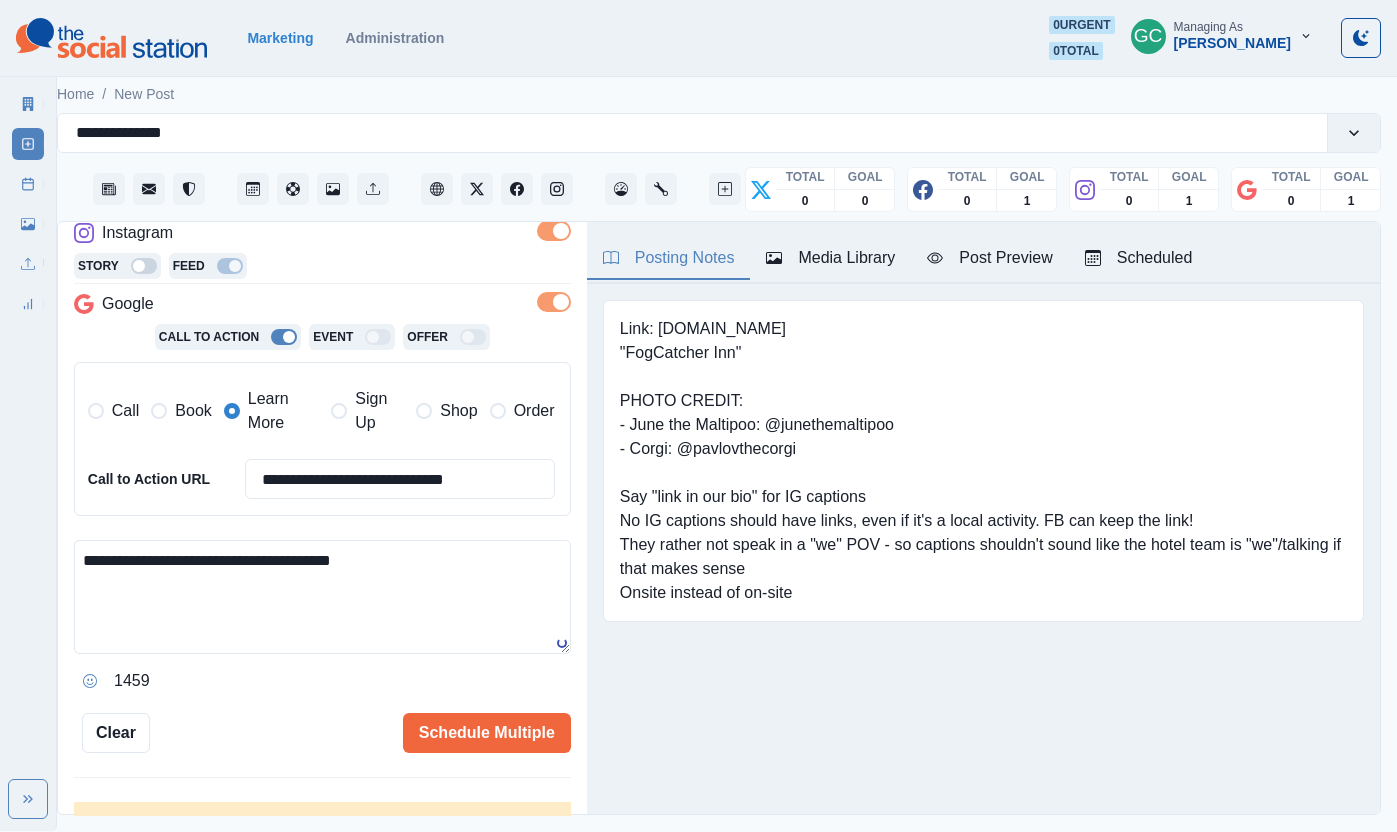 drag, startPoint x: 90, startPoint y: 557, endPoint x: 43, endPoint y: 544, distance: 48.76474 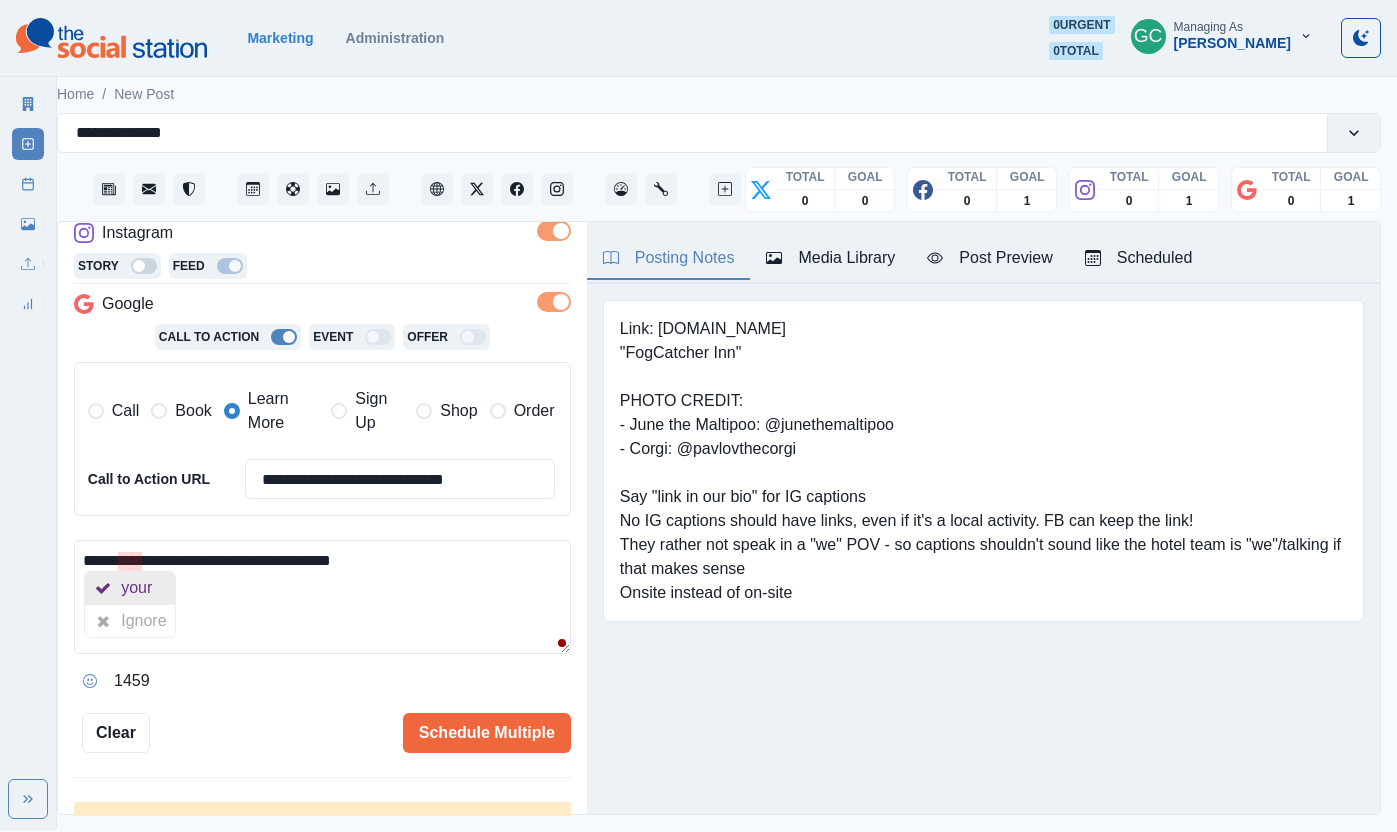 drag, startPoint x: 127, startPoint y: 585, endPoint x: 151, endPoint y: 596, distance: 26.400757 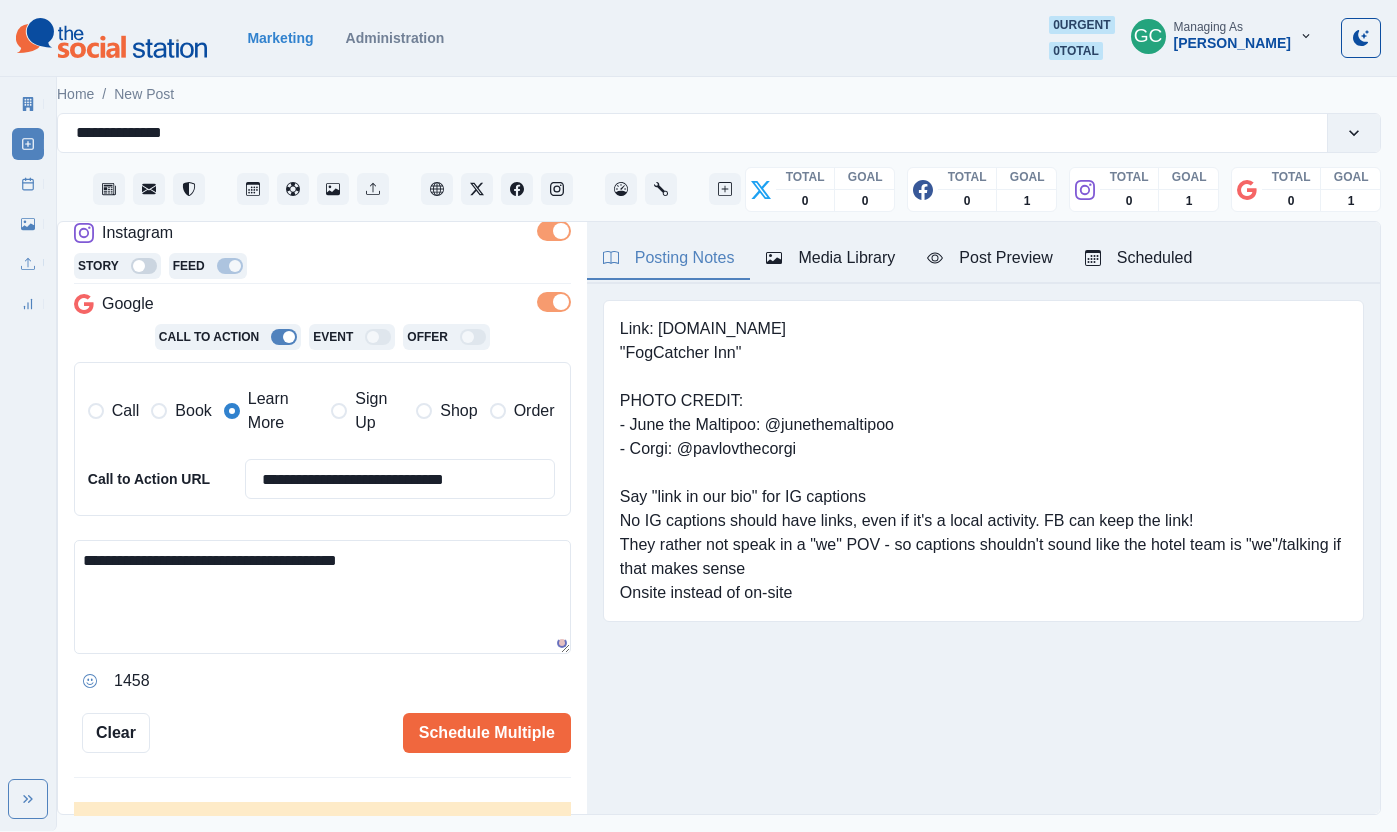 click on "**********" at bounding box center [322, 597] 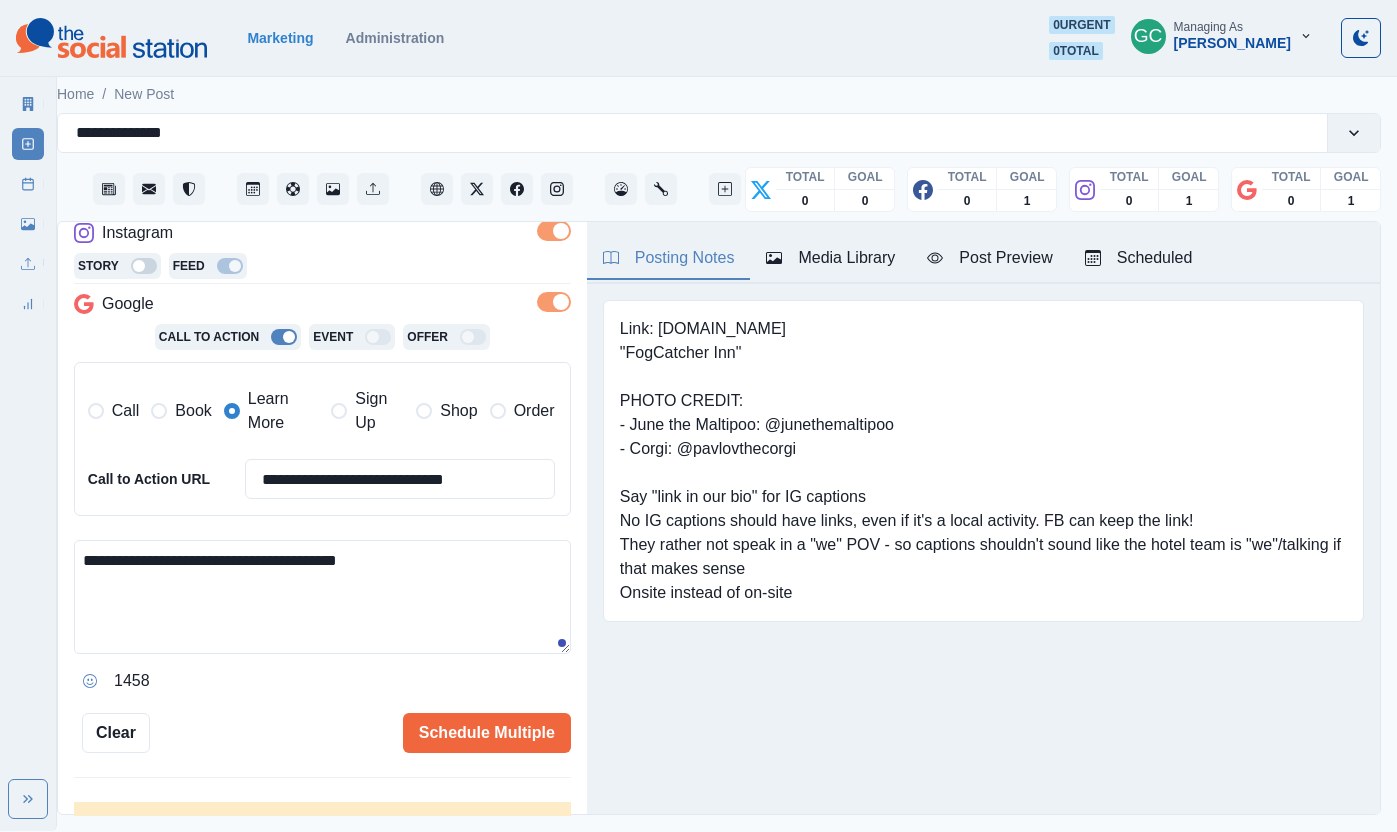 click on "**********" at bounding box center (322, 597) 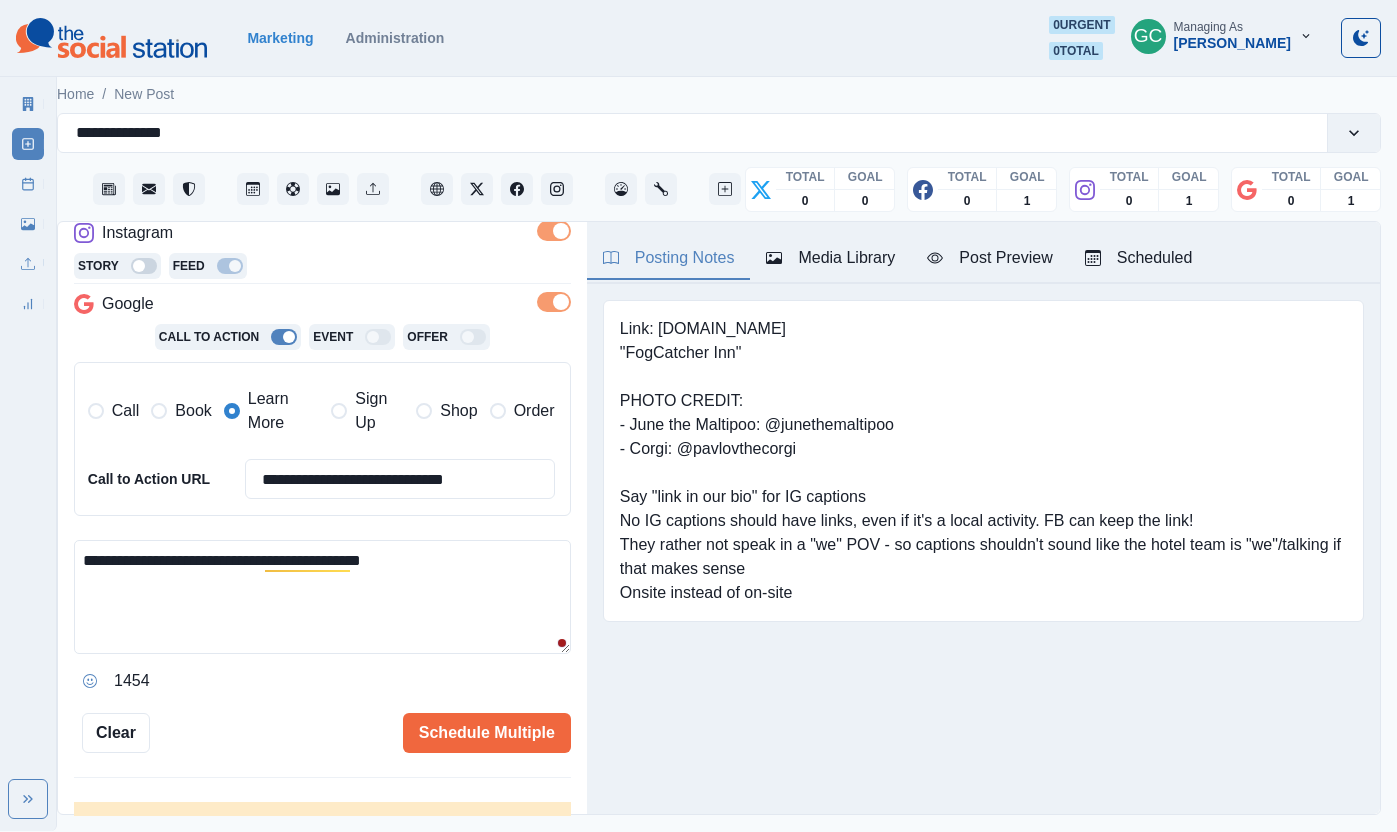 click on "**********" at bounding box center (322, 597) 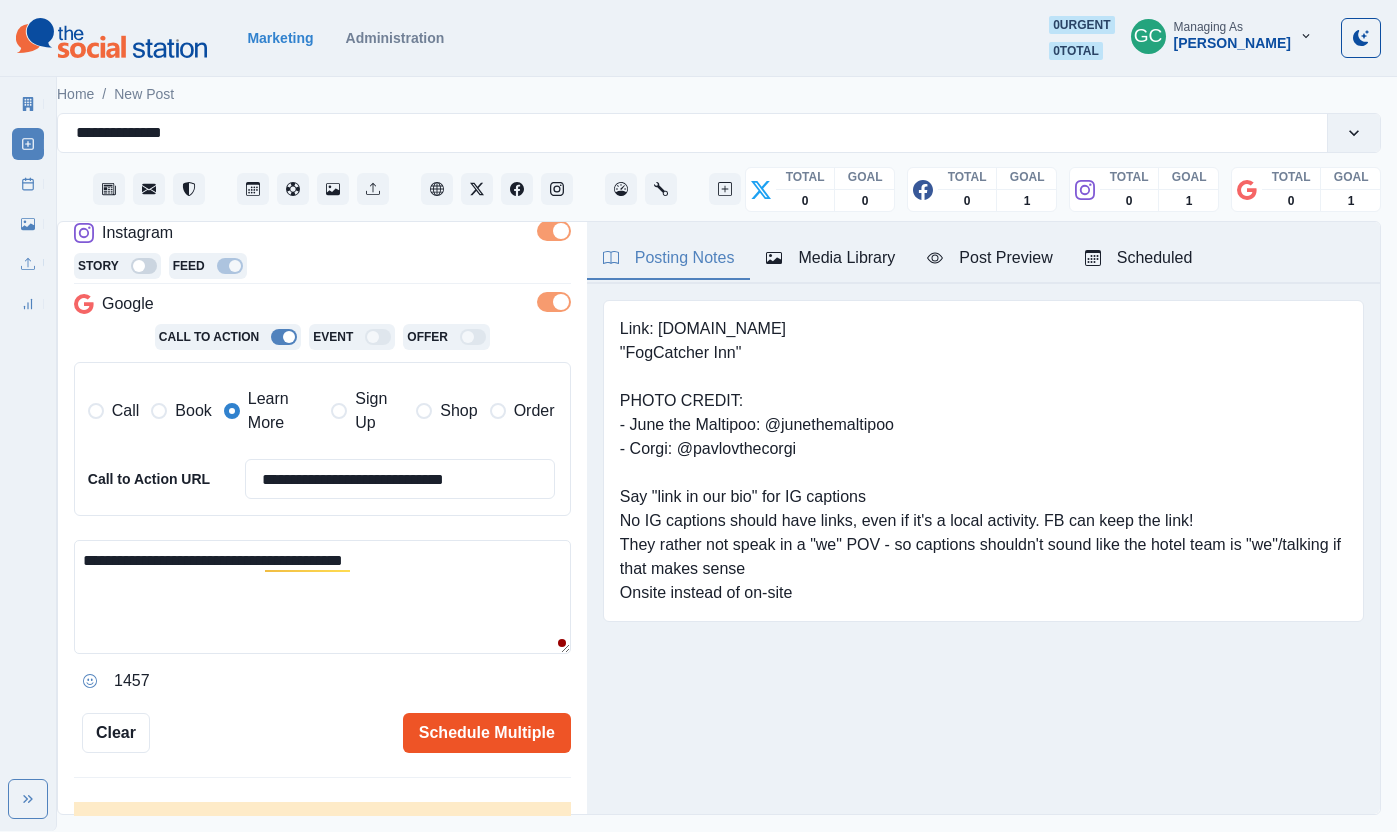 type on "**********" 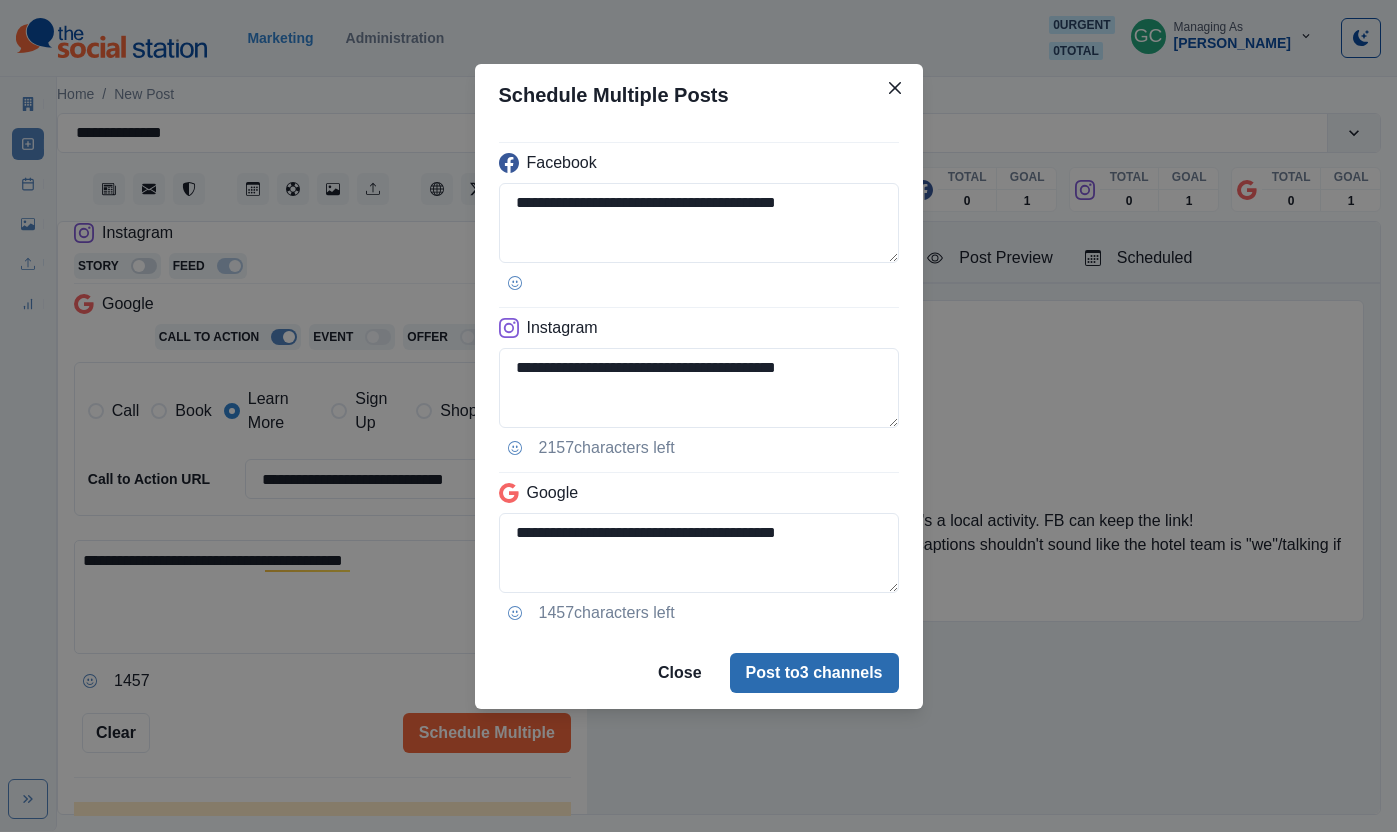 click on "Post to  3   channels" at bounding box center [814, 673] 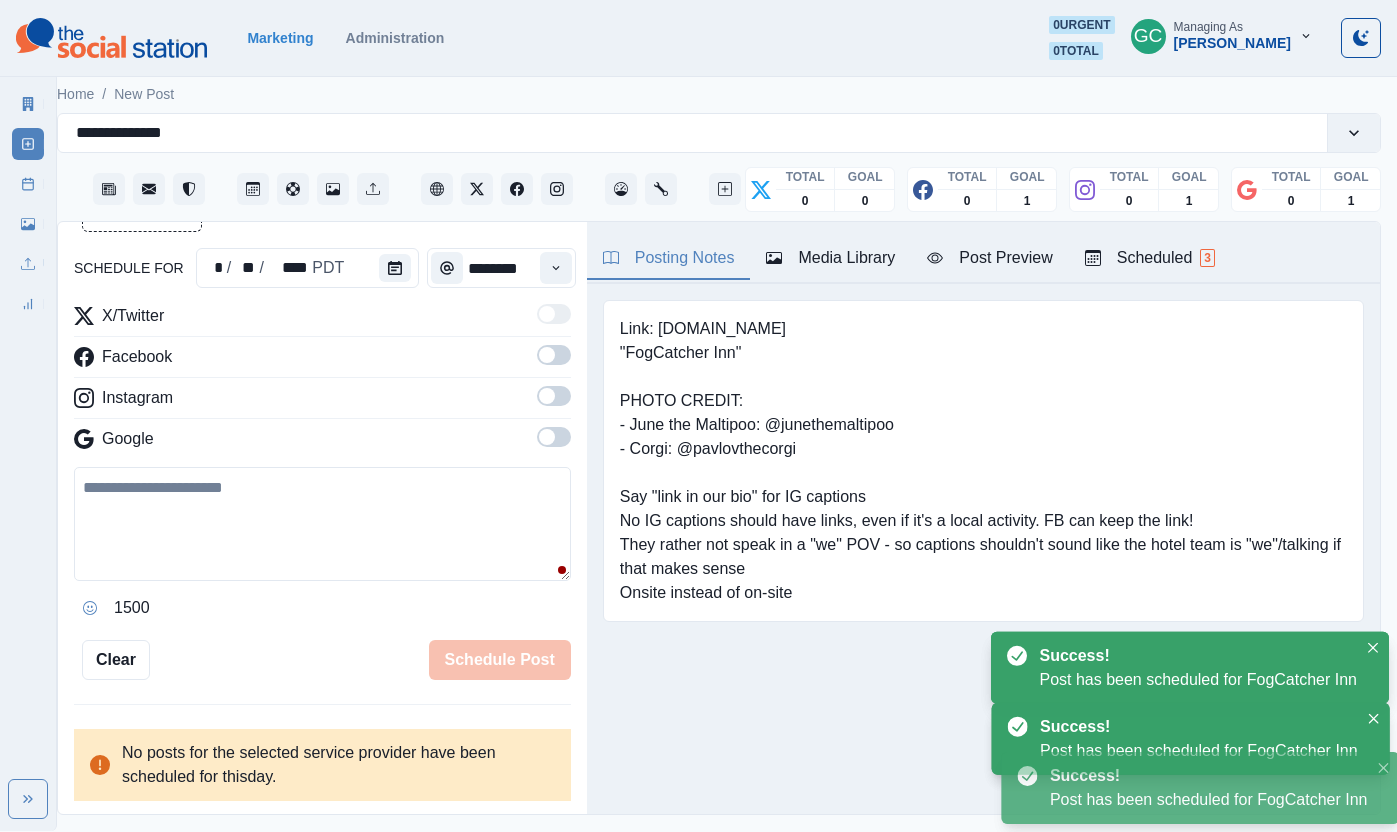 scroll, scrollTop: 347, scrollLeft: 0, axis: vertical 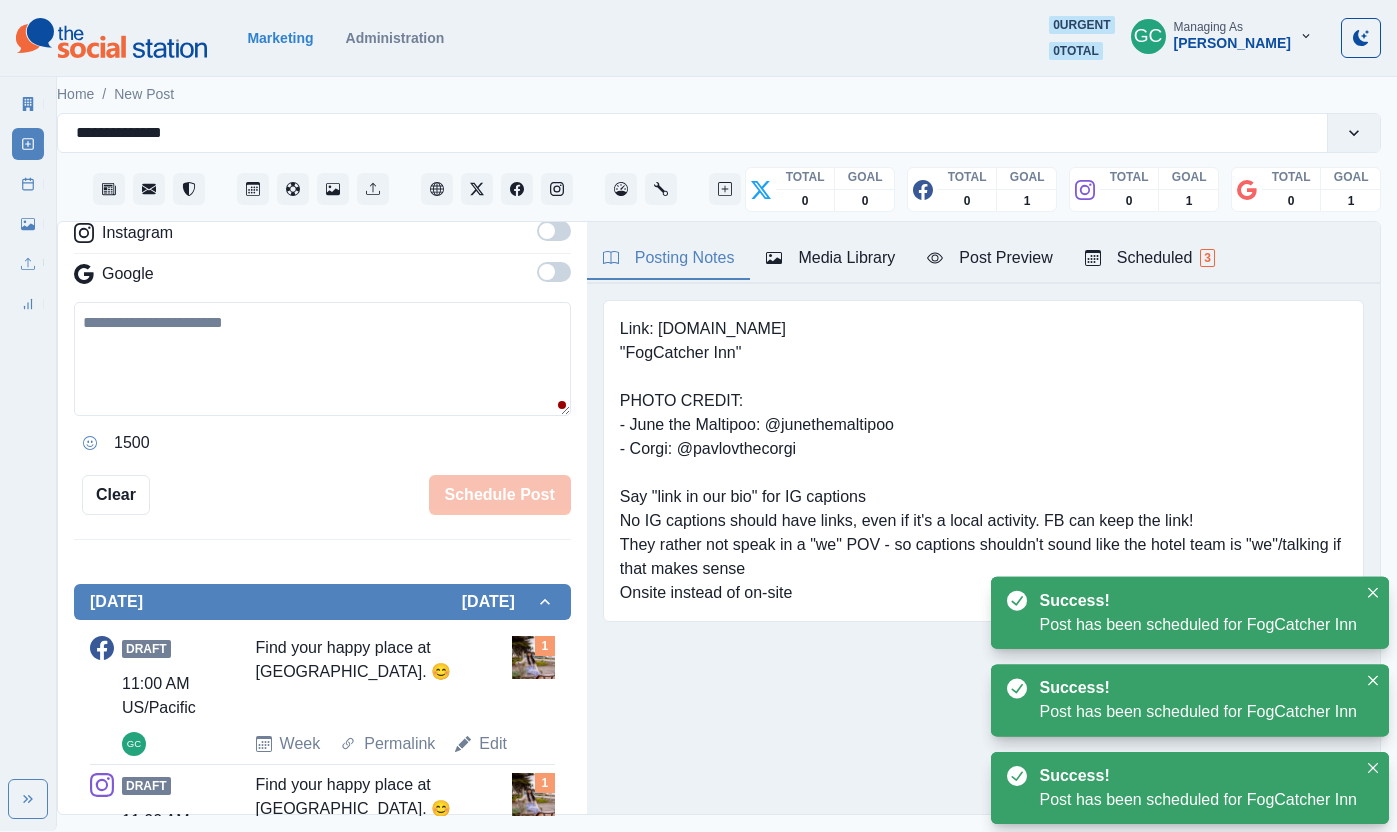 click on "3" at bounding box center [1207, 258] 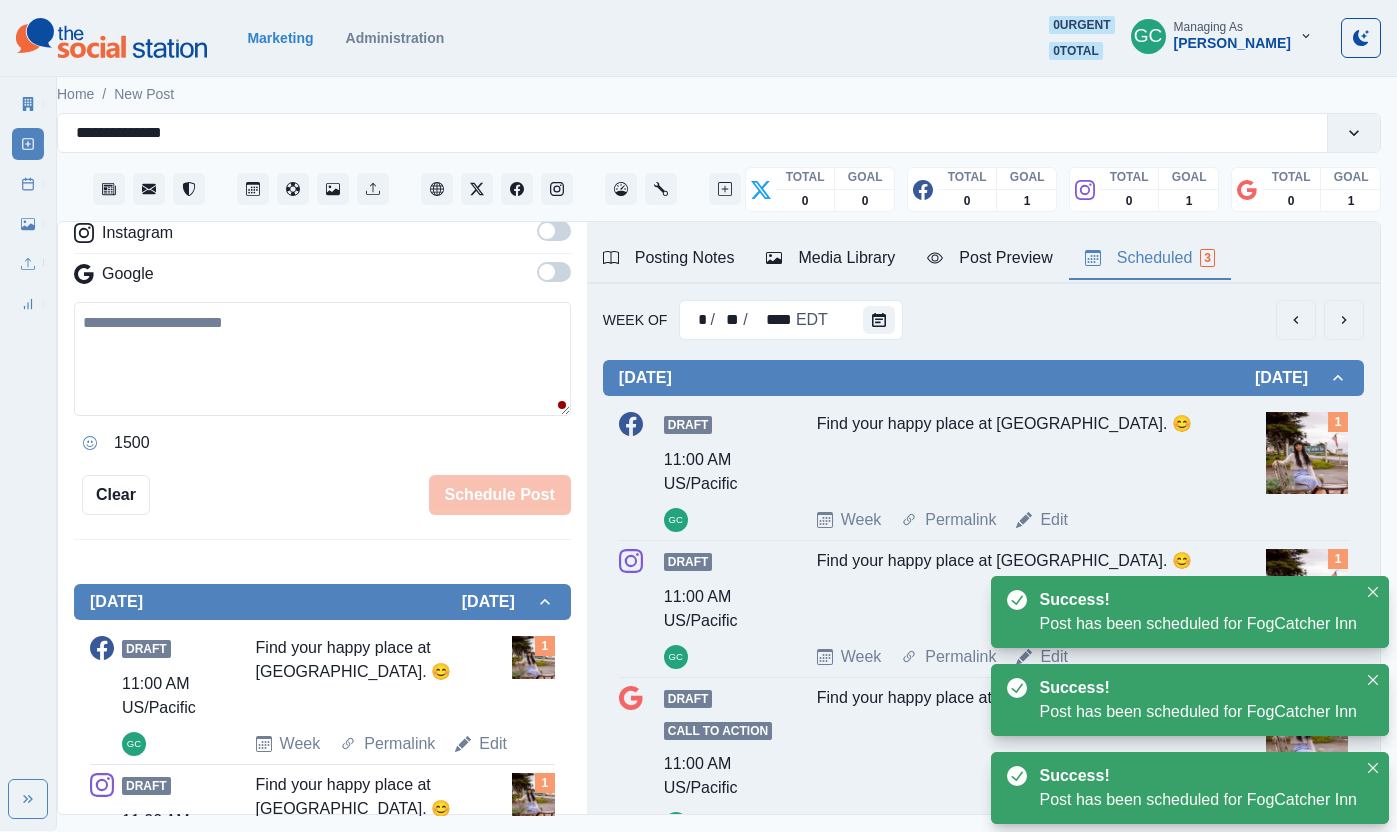 click at bounding box center (1307, 453) 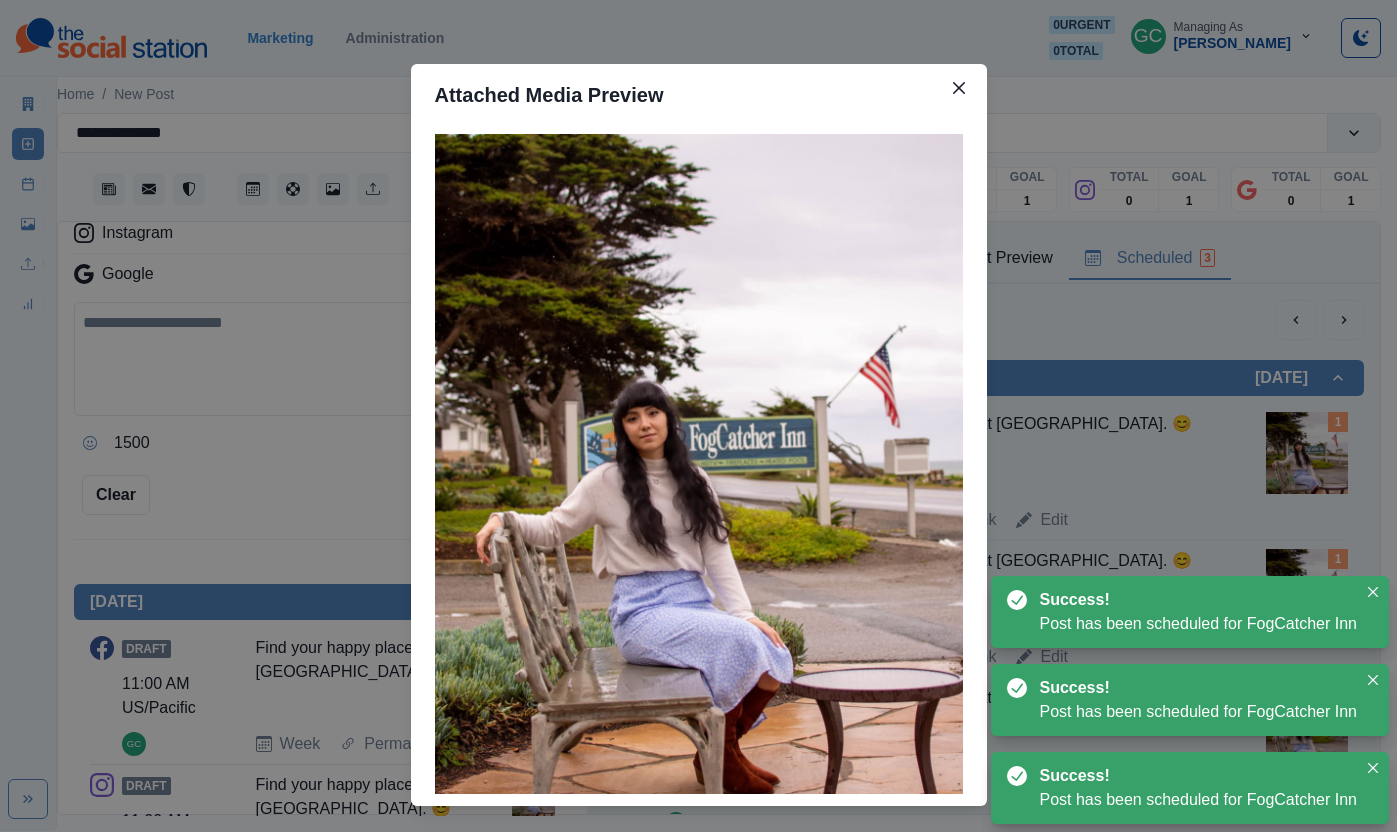 click on "Attached Media Preview" at bounding box center (698, 416) 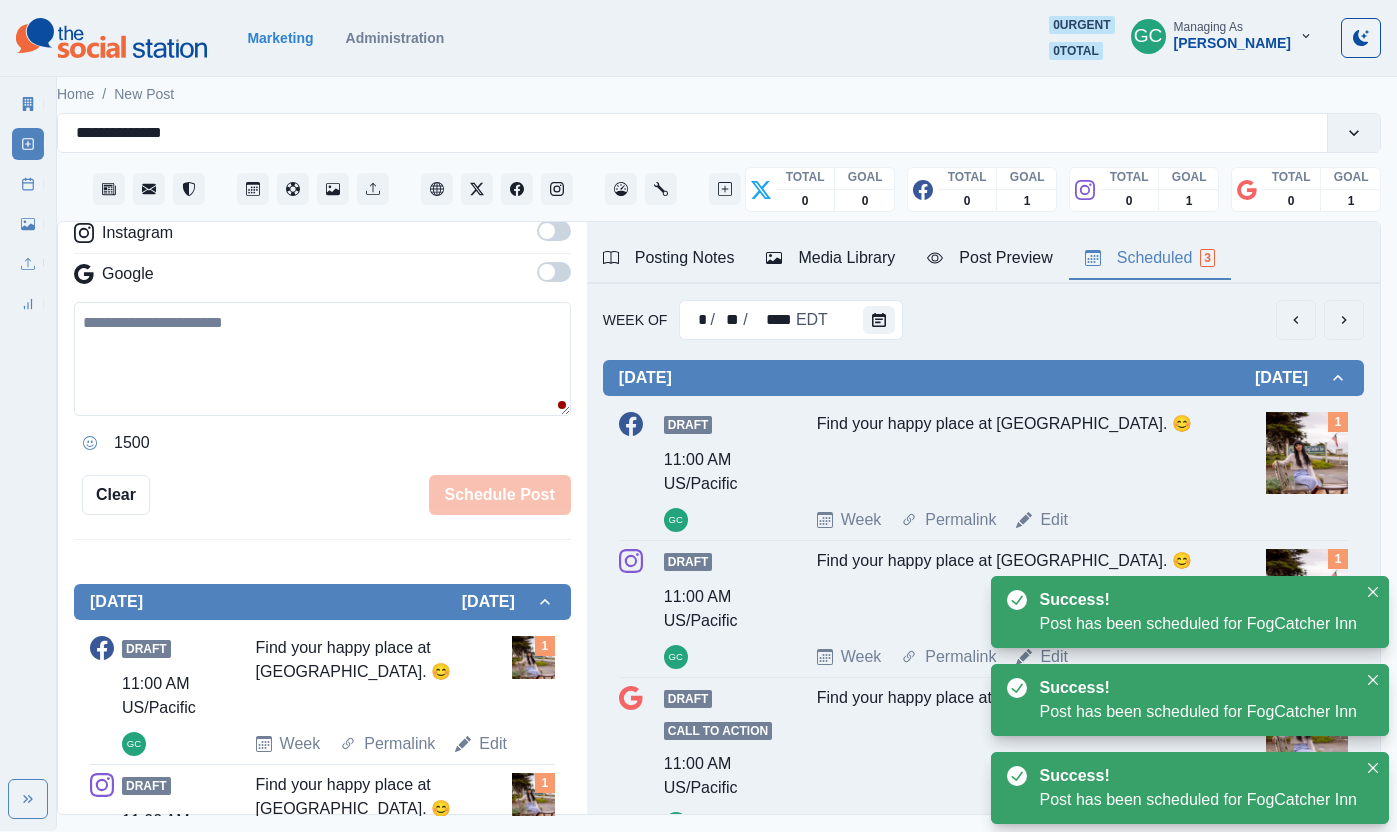 scroll, scrollTop: 62, scrollLeft: 0, axis: vertical 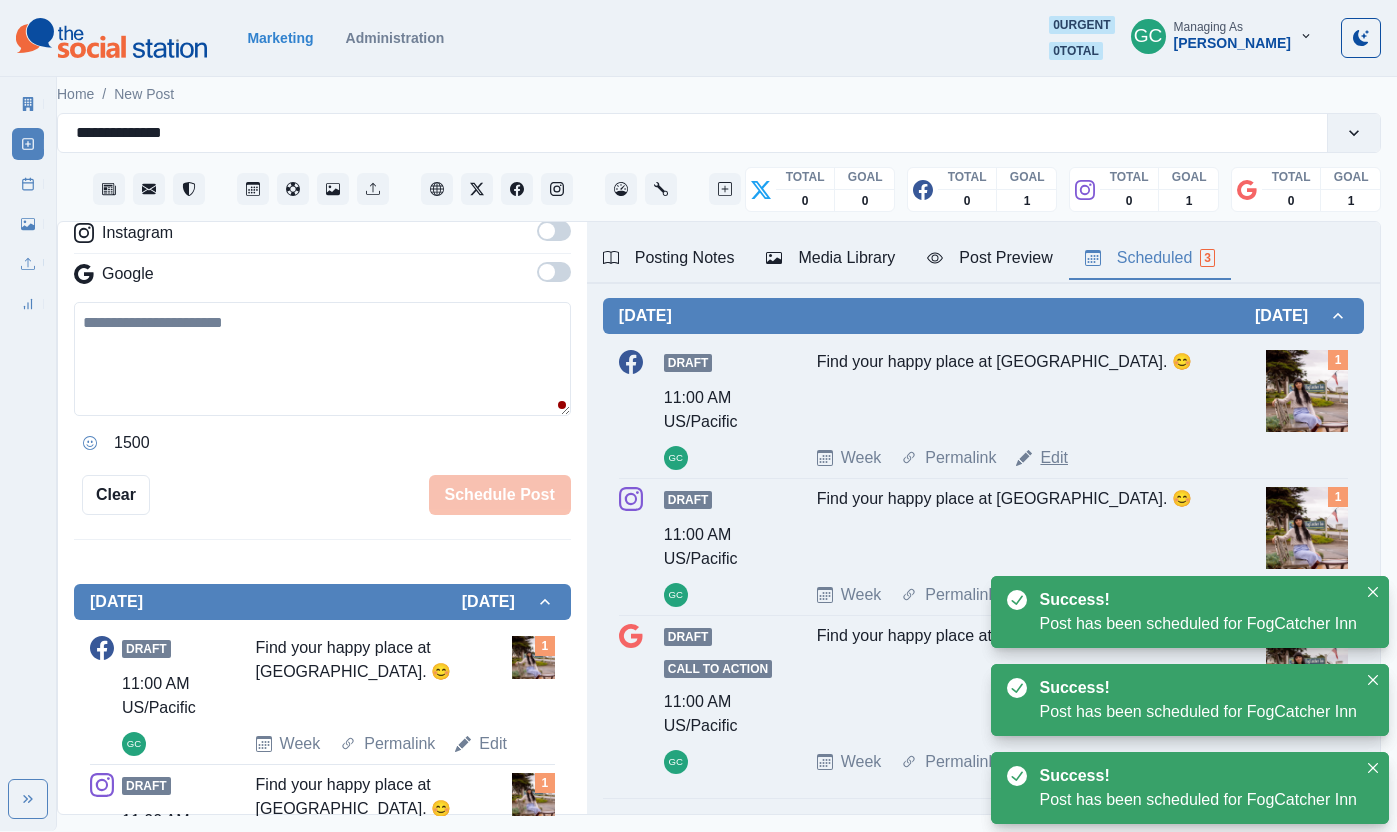 click on "Edit" at bounding box center (1054, 458) 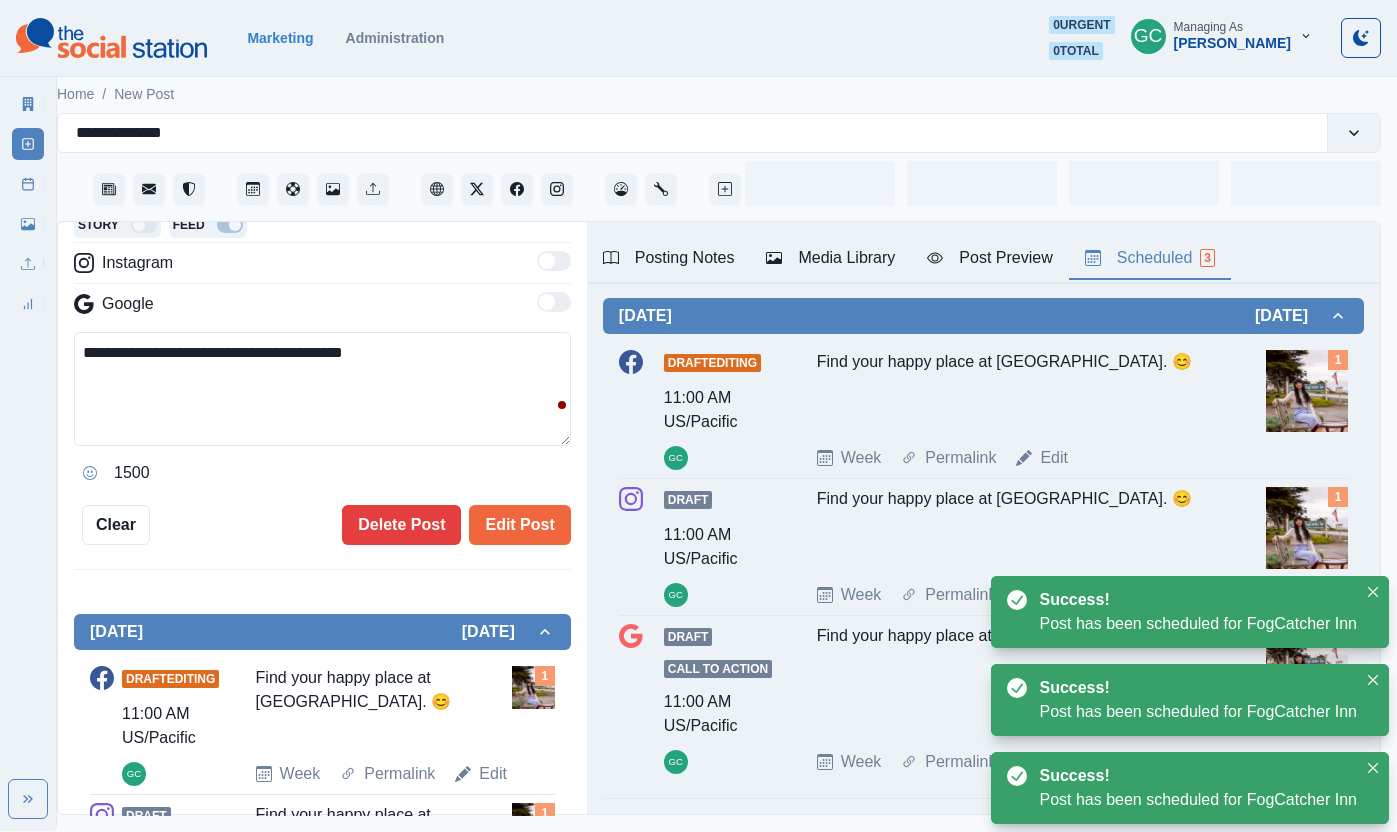 scroll, scrollTop: 377, scrollLeft: 0, axis: vertical 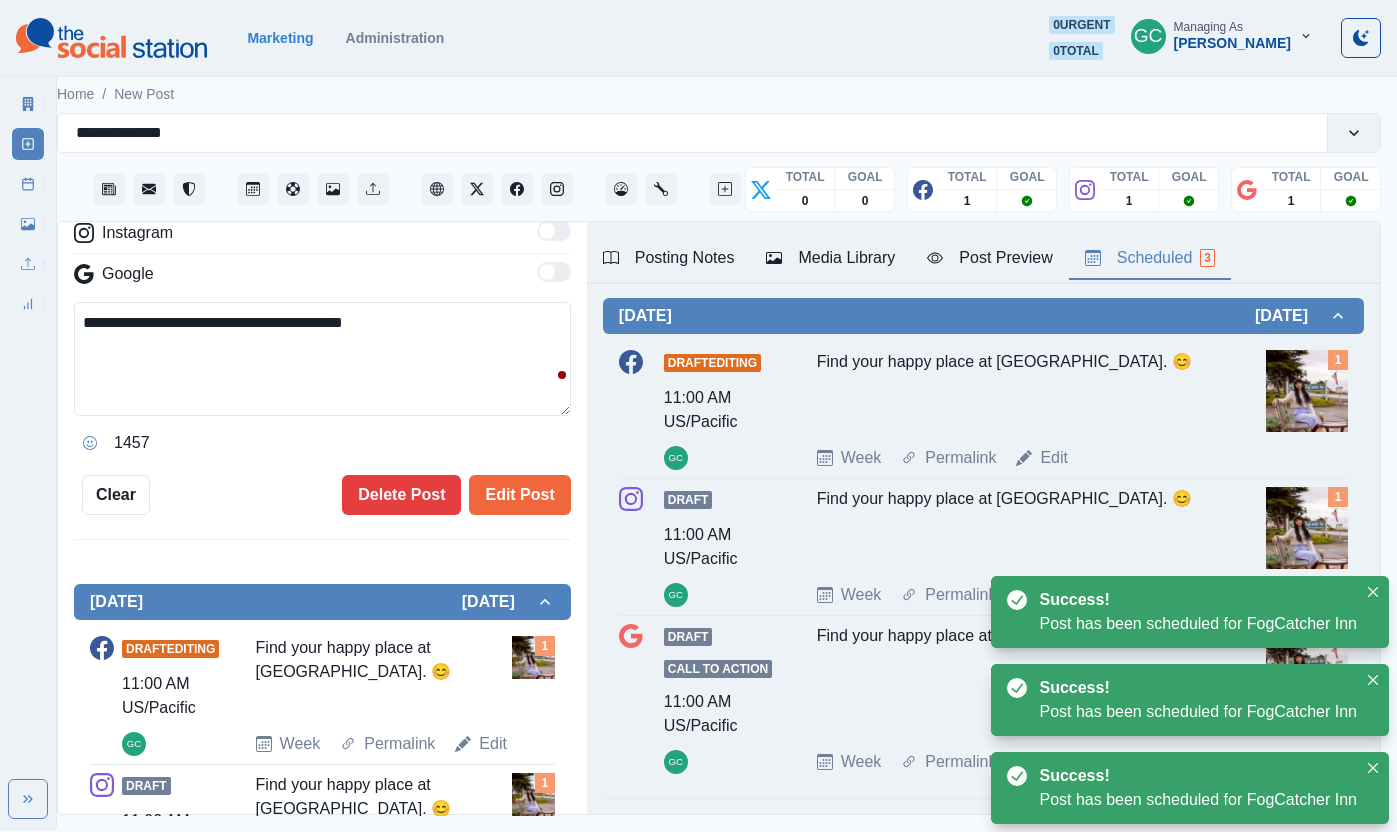 click on "**********" at bounding box center [322, 359] 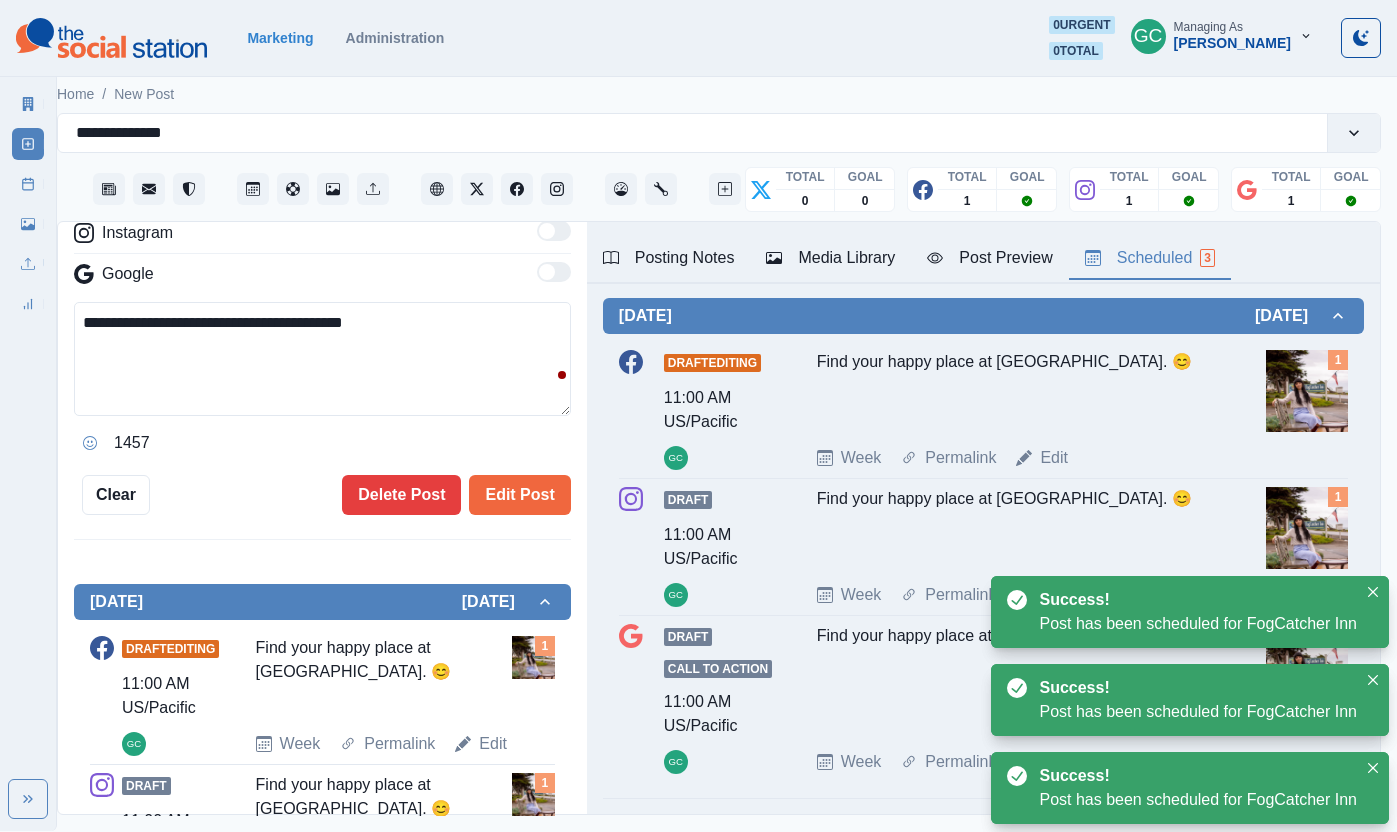 click on "**********" at bounding box center [322, 359] 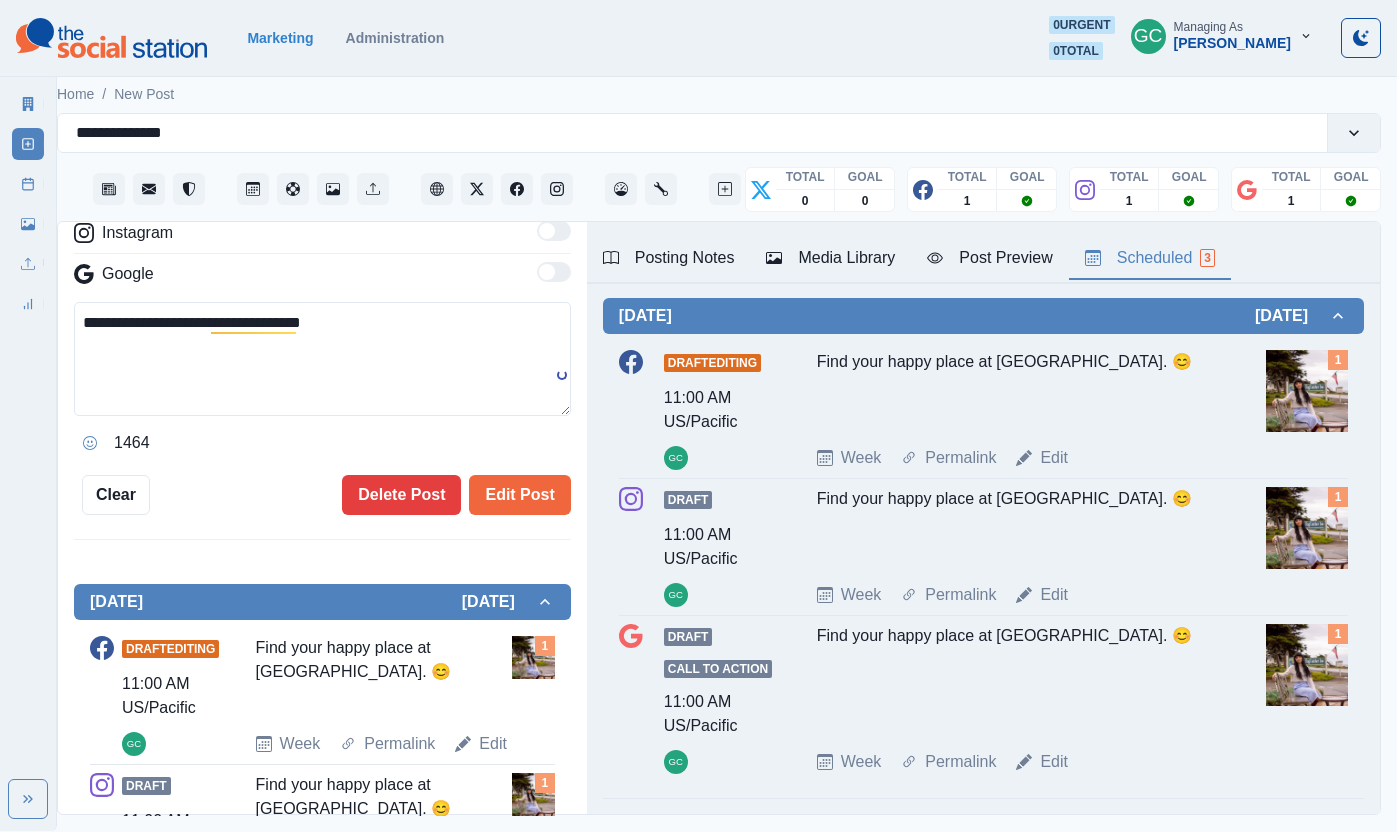 click on "**********" at bounding box center (322, 359) 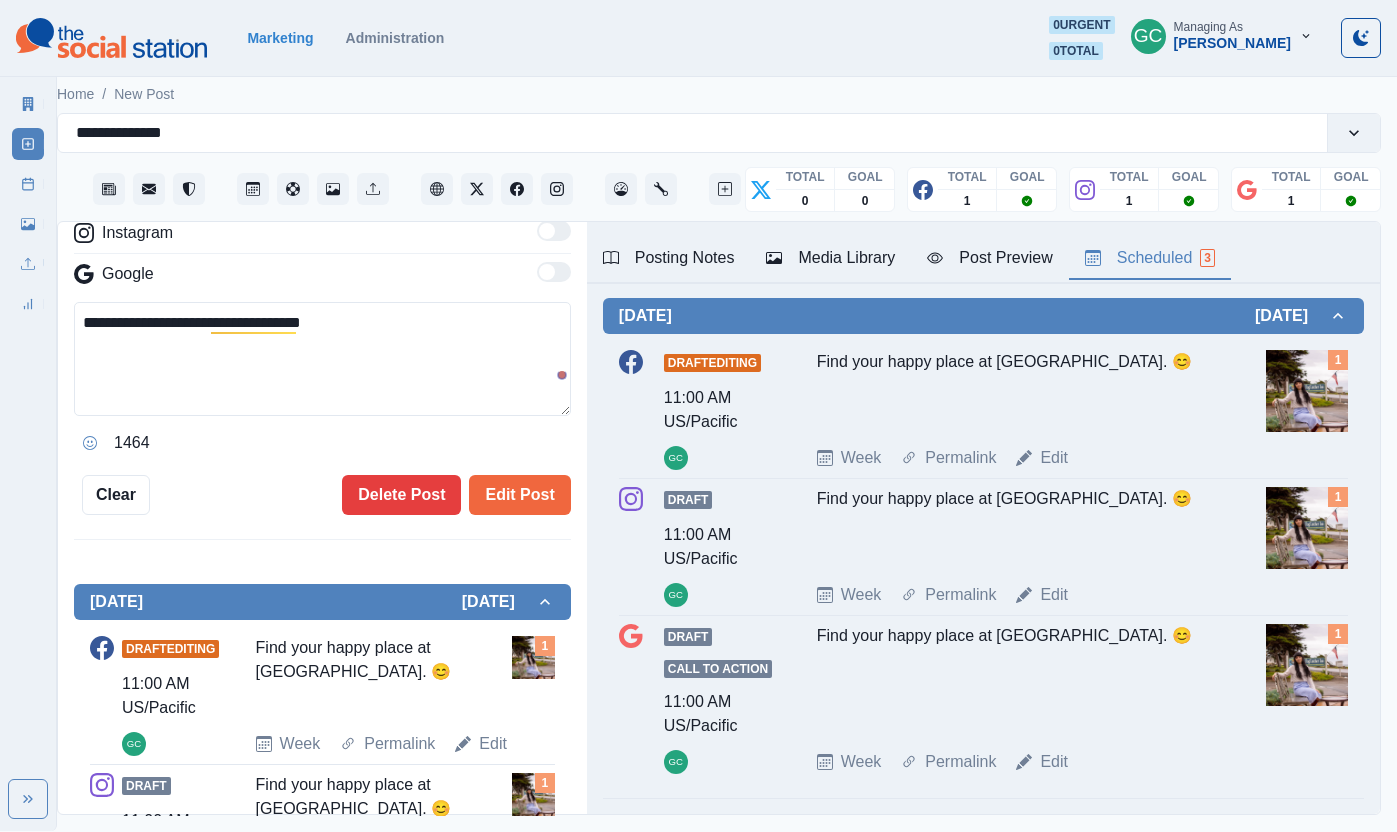 click on "**********" at bounding box center [322, 359] 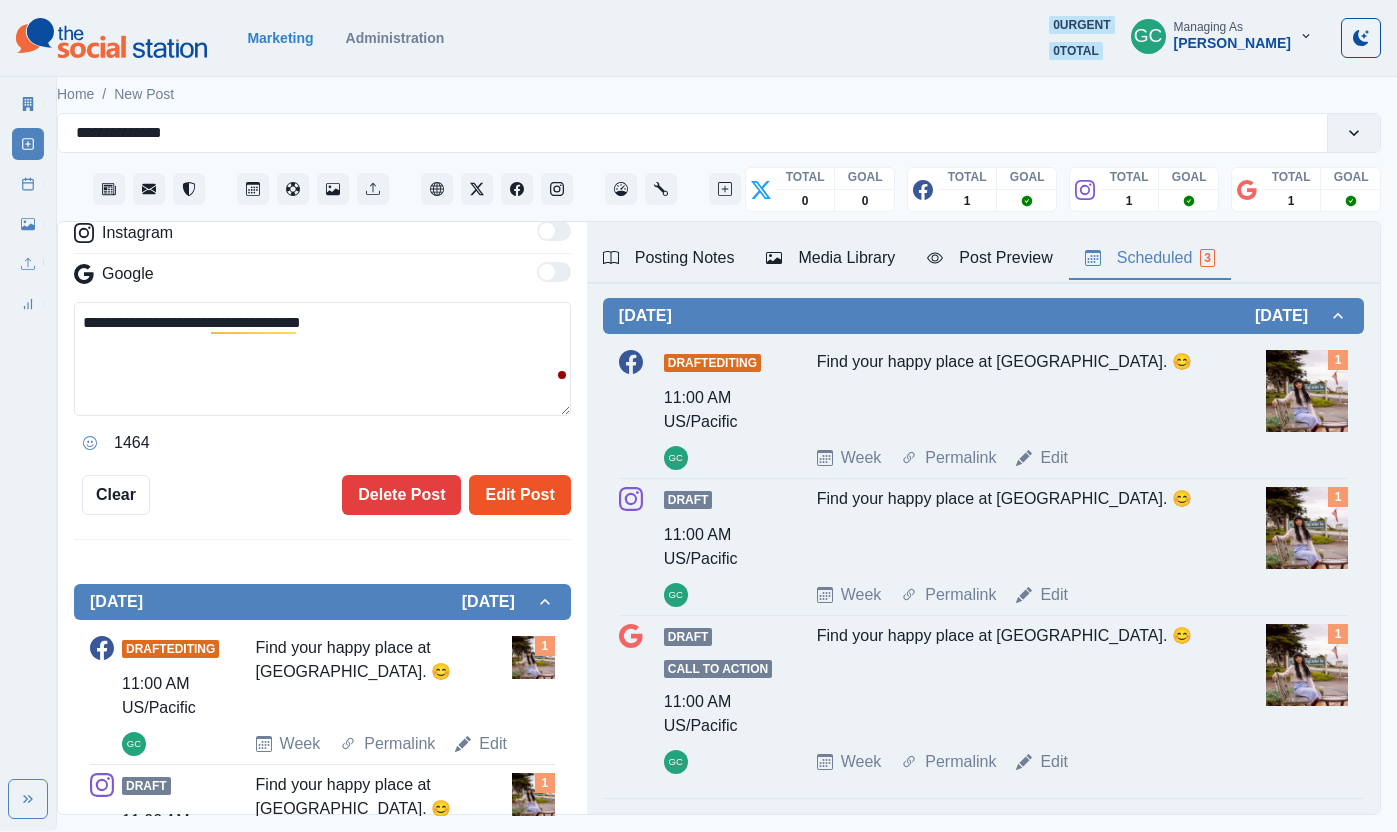 type on "**********" 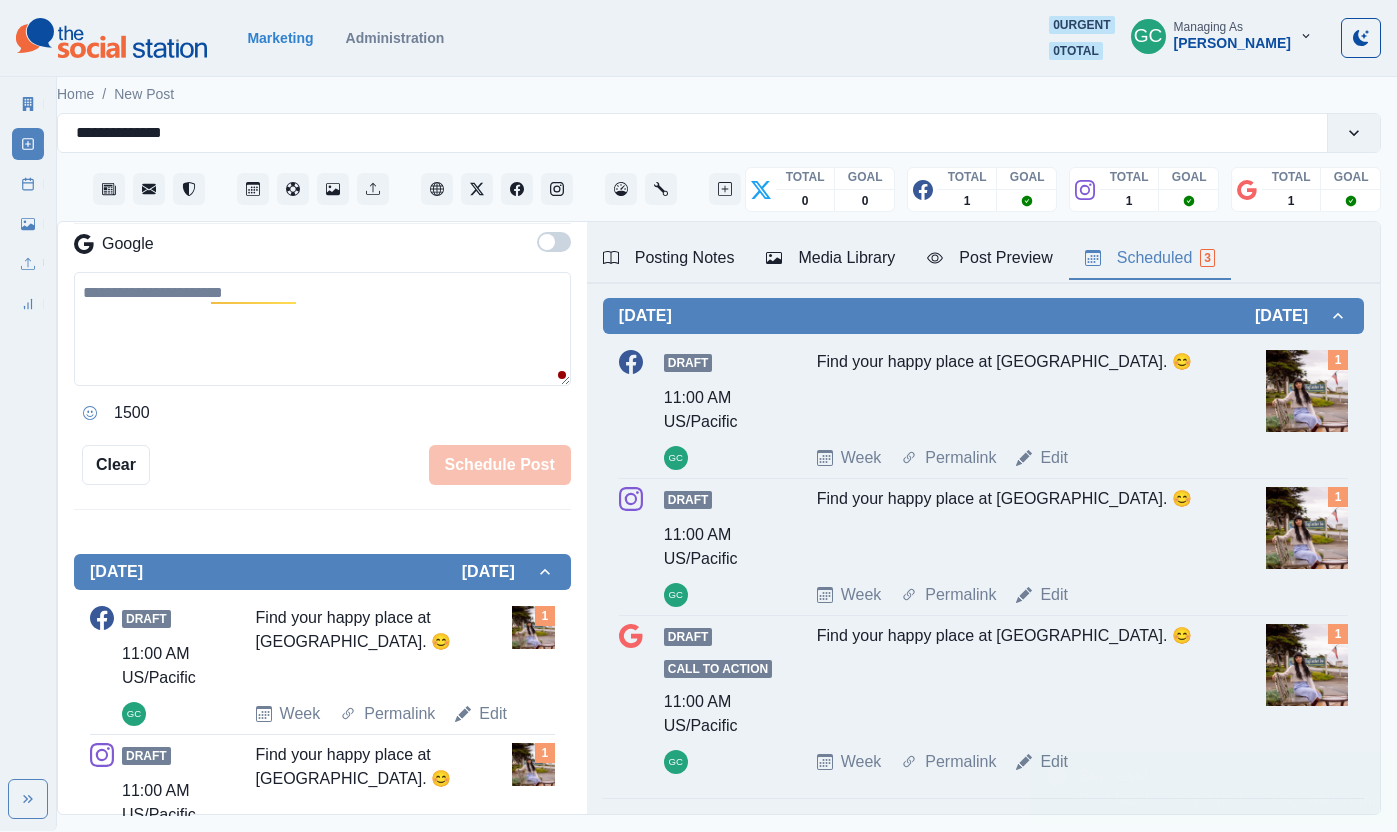 scroll, scrollTop: 347, scrollLeft: 0, axis: vertical 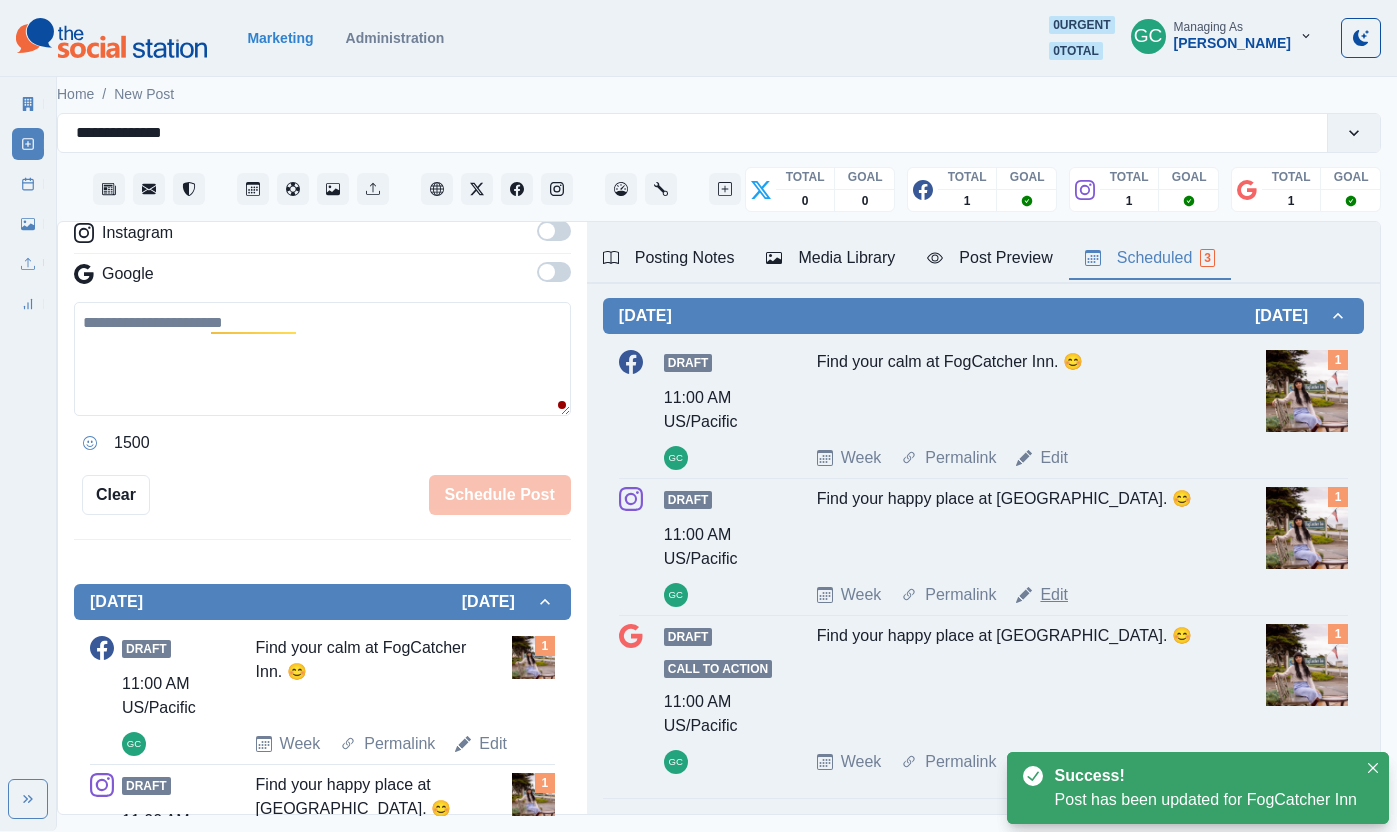 click on "Edit" at bounding box center (1054, 595) 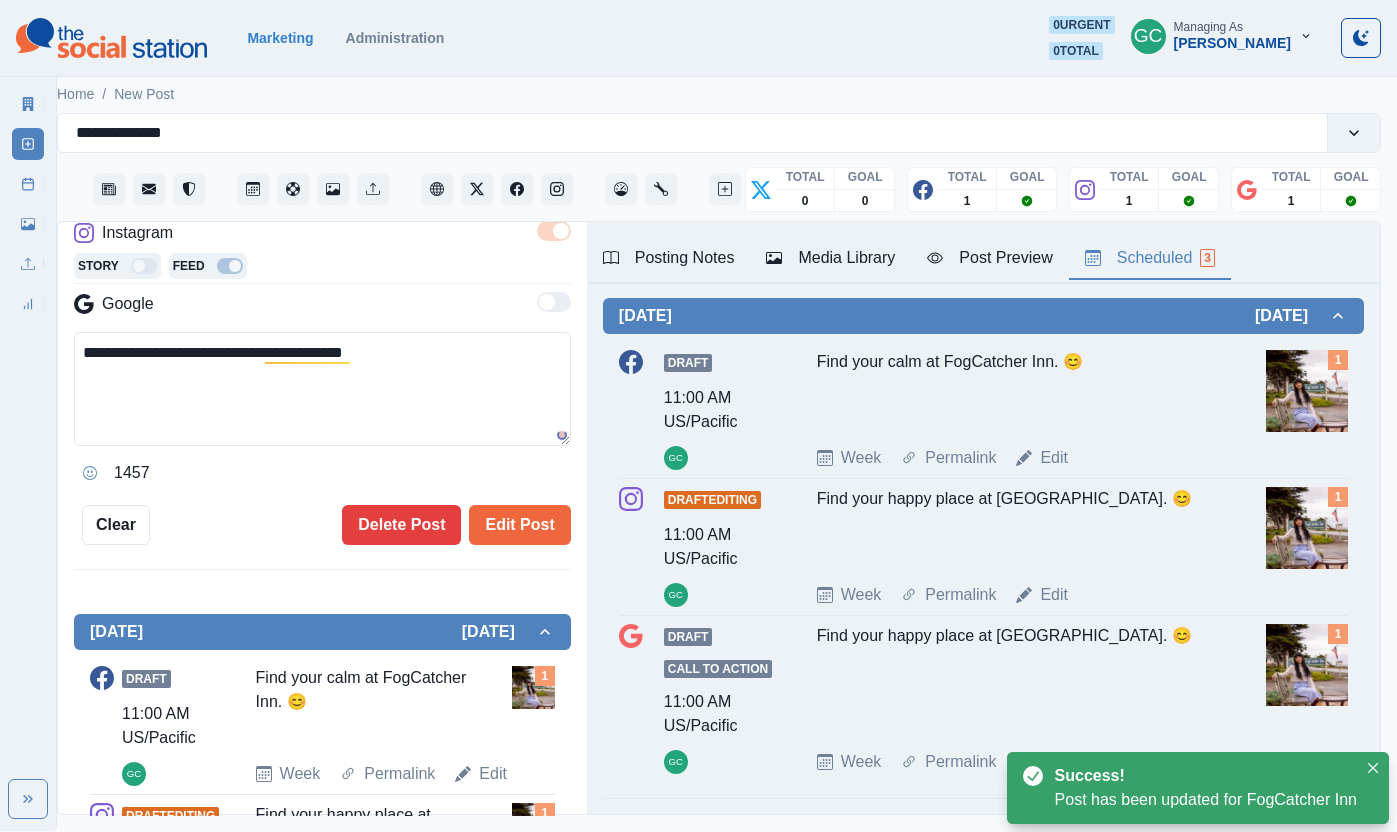 drag, startPoint x: 296, startPoint y: 384, endPoint x: 1, endPoint y: 315, distance: 302.96204 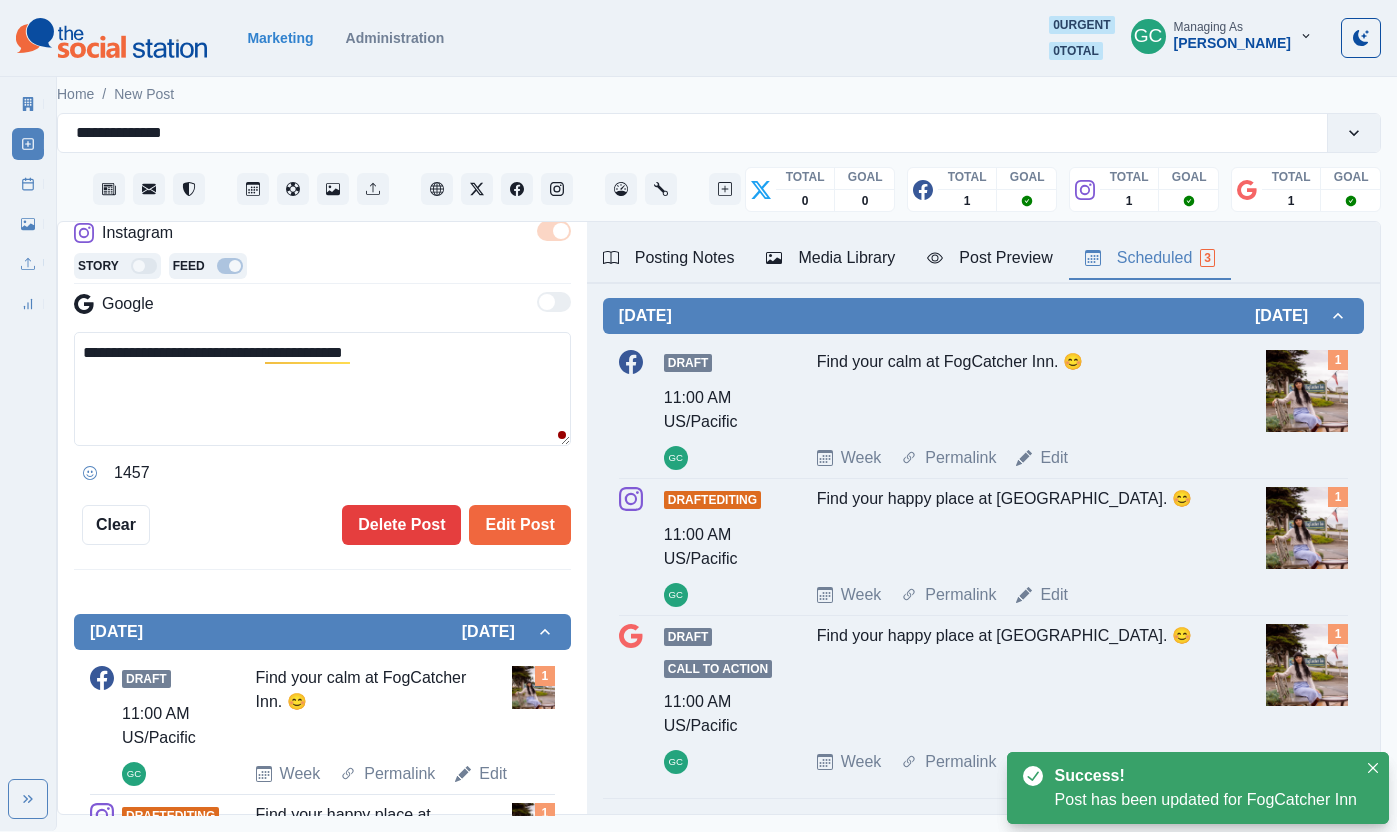 scroll, scrollTop: 0, scrollLeft: 0, axis: both 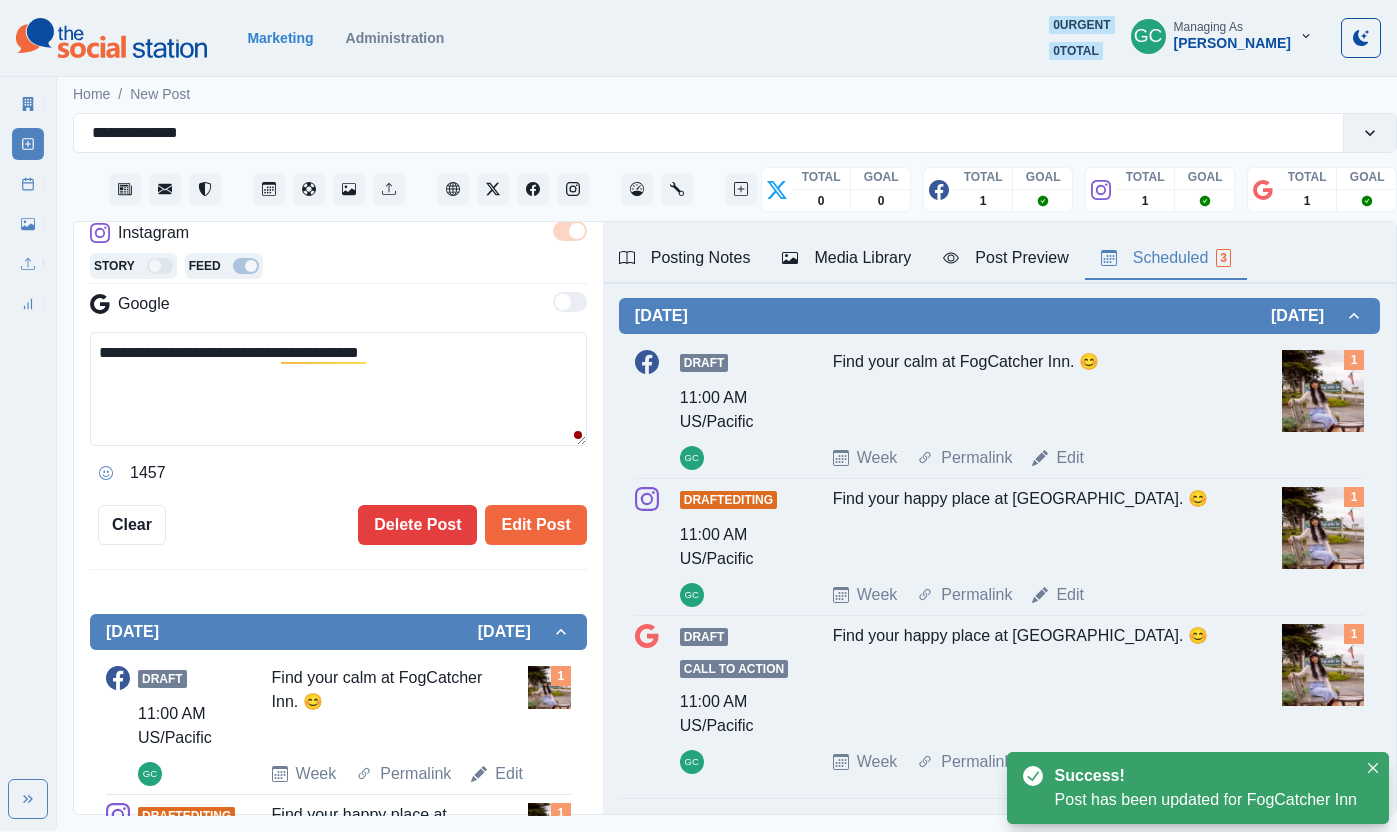 paste 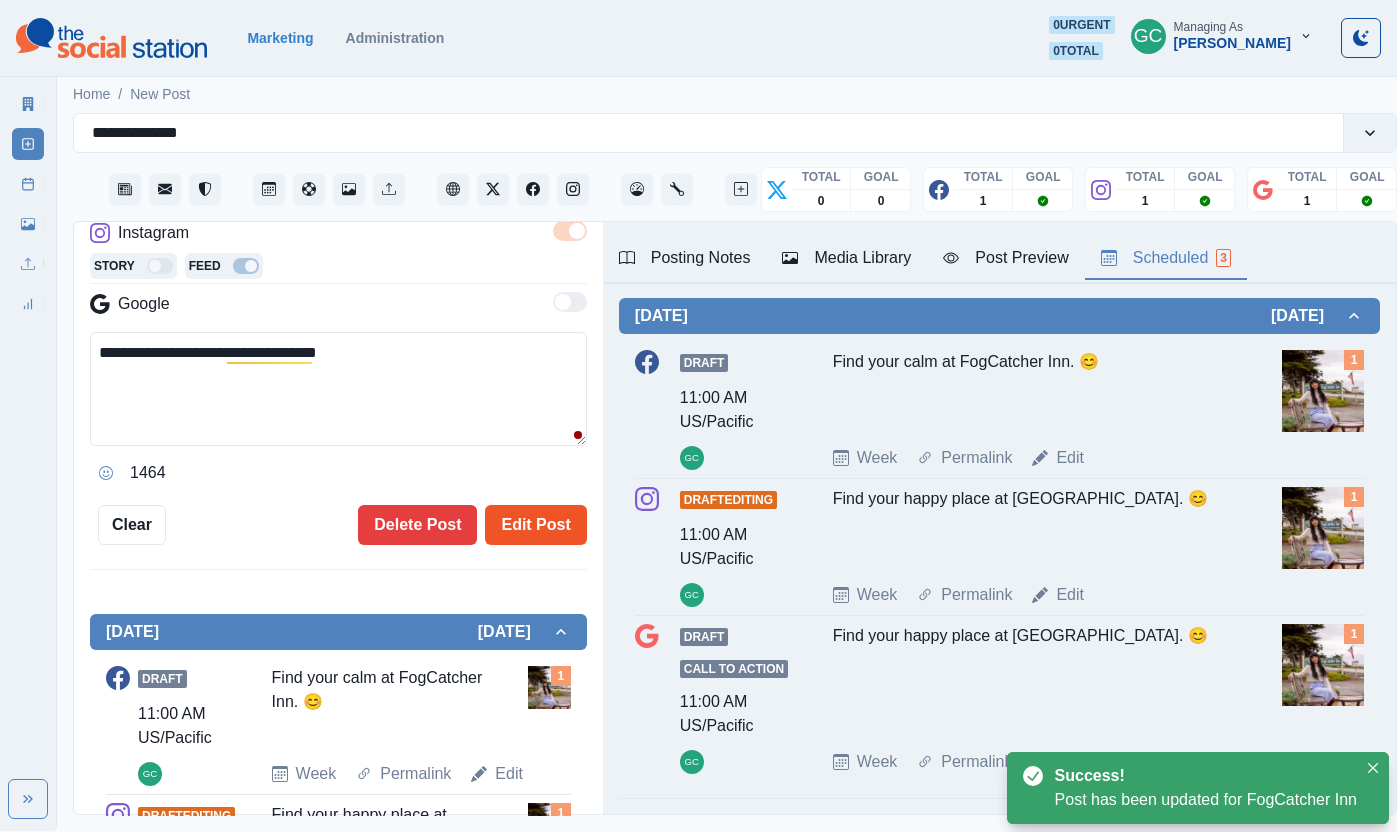type on "**********" 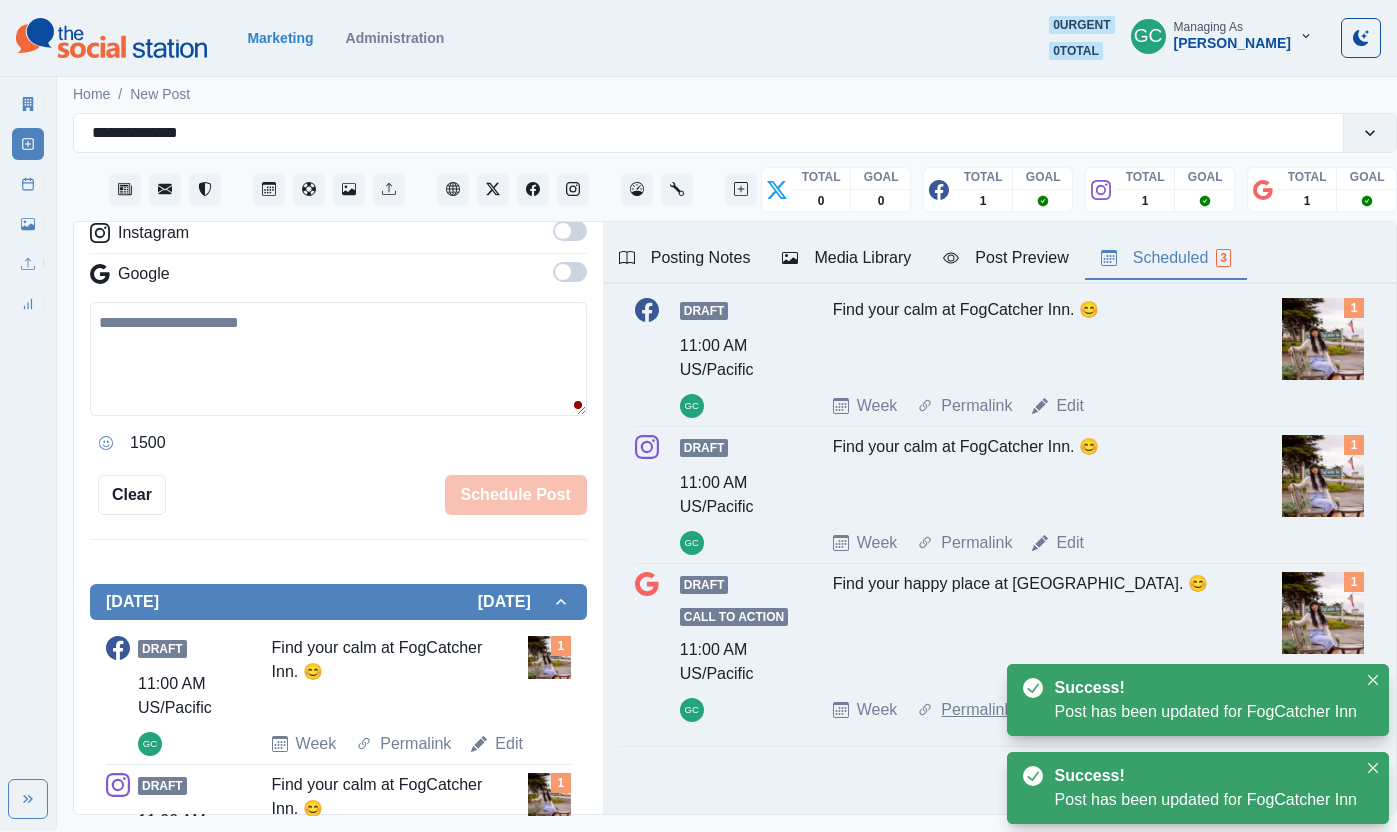 scroll, scrollTop: 145, scrollLeft: 0, axis: vertical 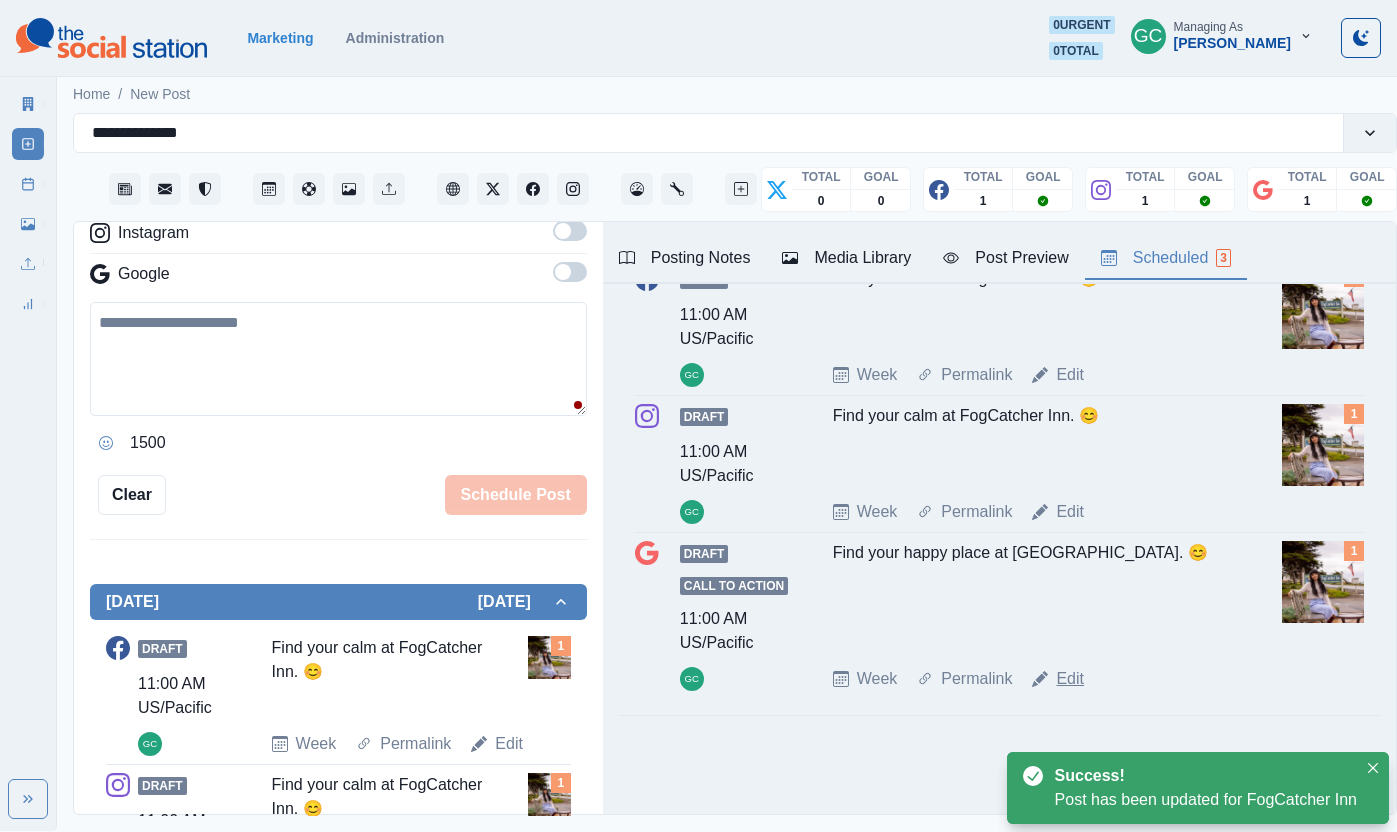 click on "Edit" at bounding box center [1070, 679] 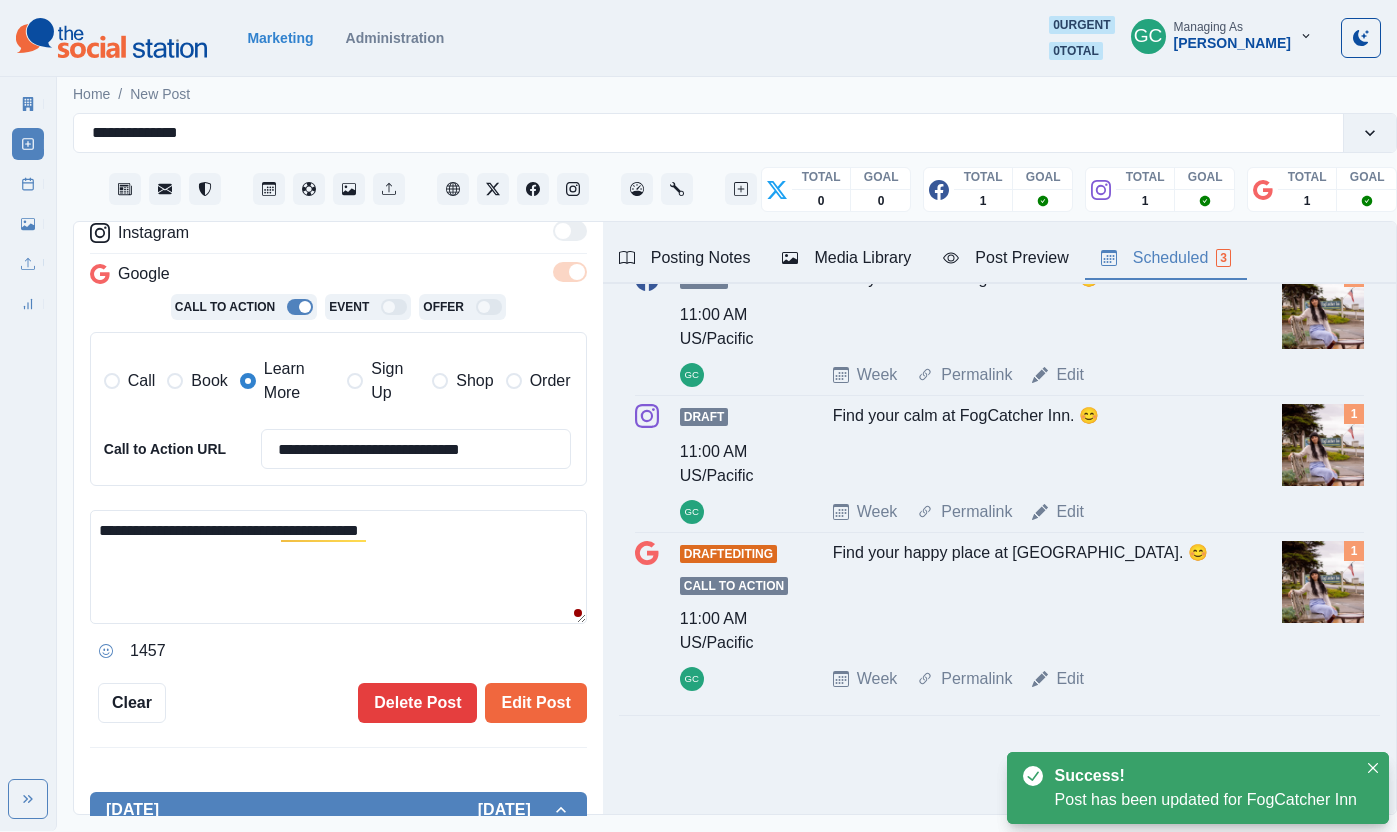 drag, startPoint x: 0, startPoint y: 526, endPoint x: 35, endPoint y: 500, distance: 43.60046 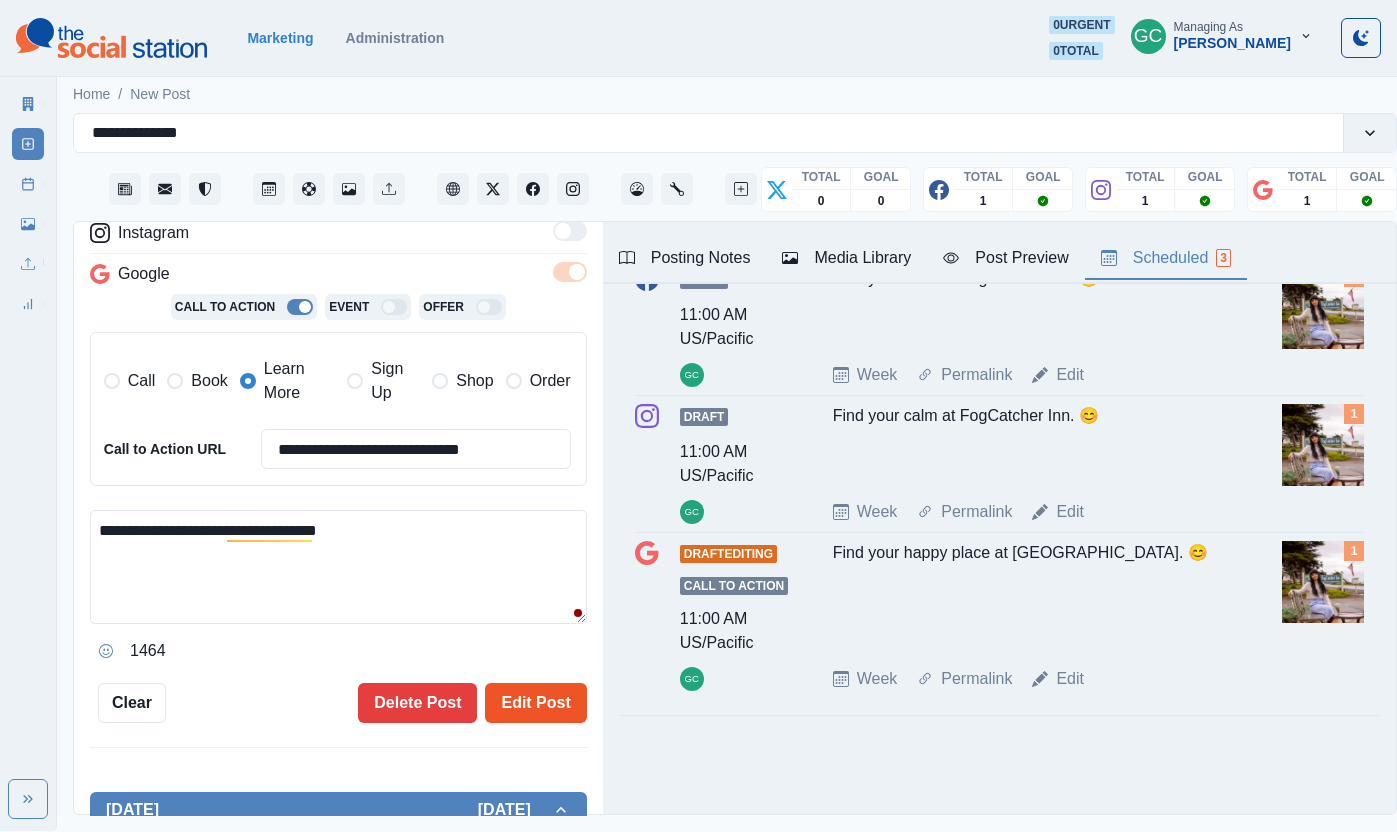 type on "**********" 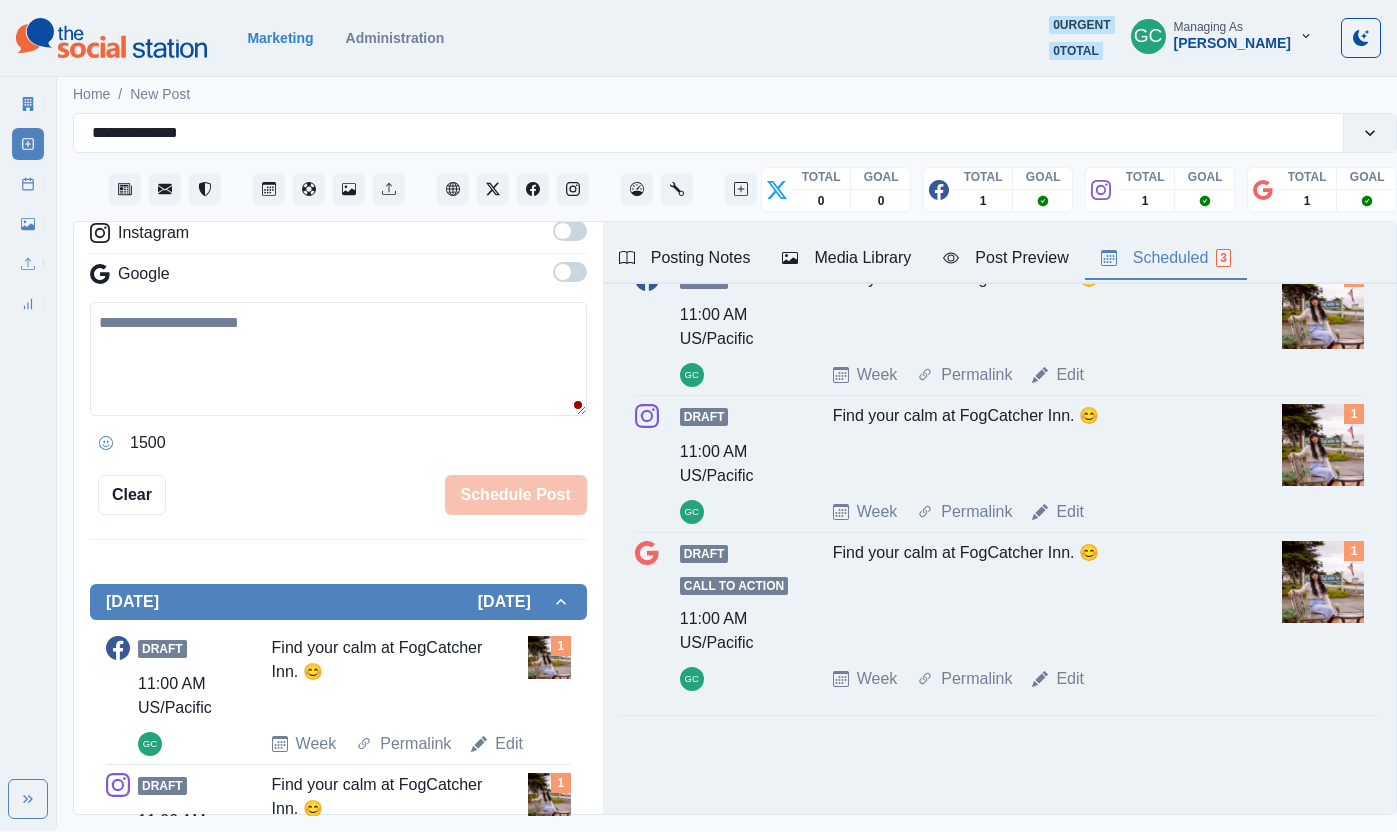 scroll, scrollTop: 0, scrollLeft: 0, axis: both 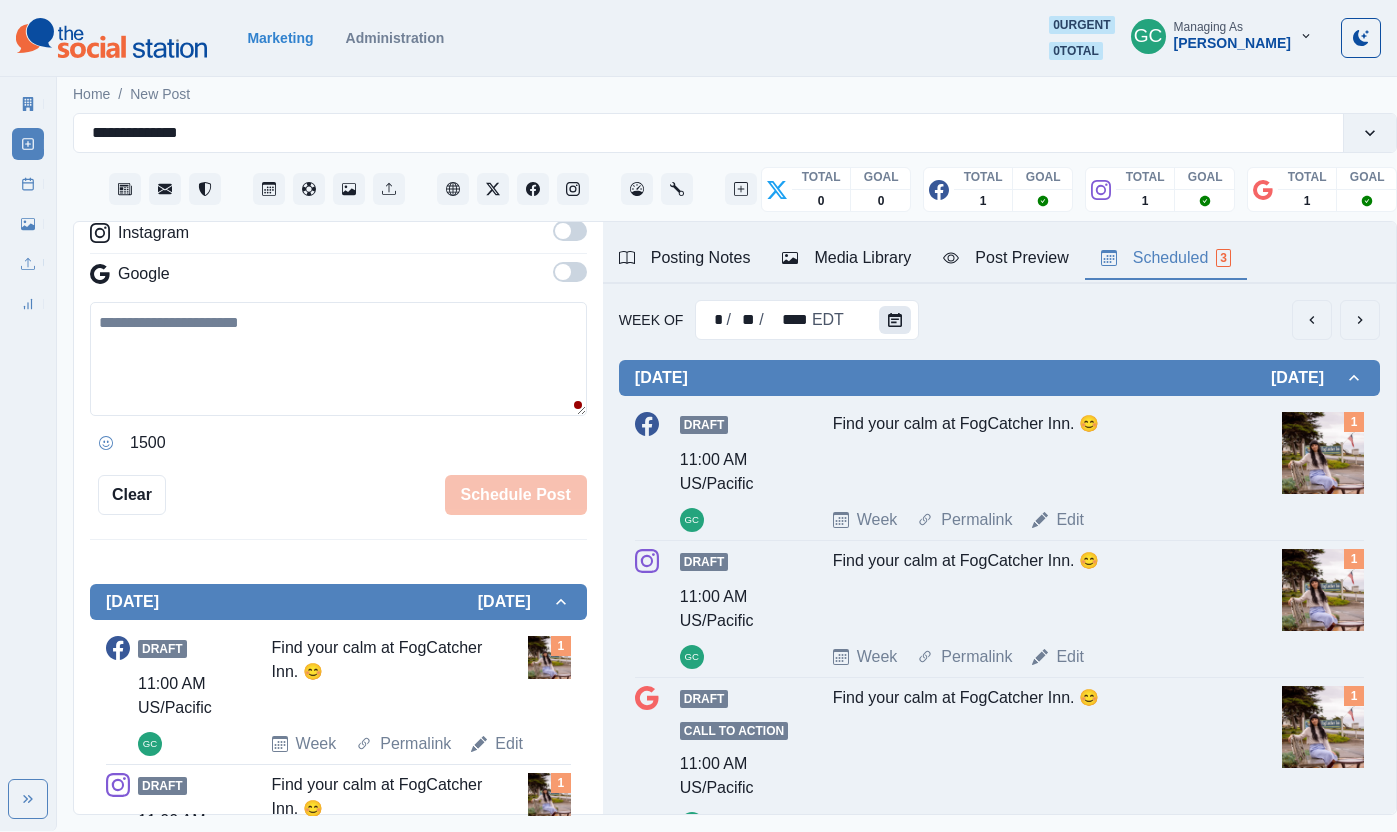 click 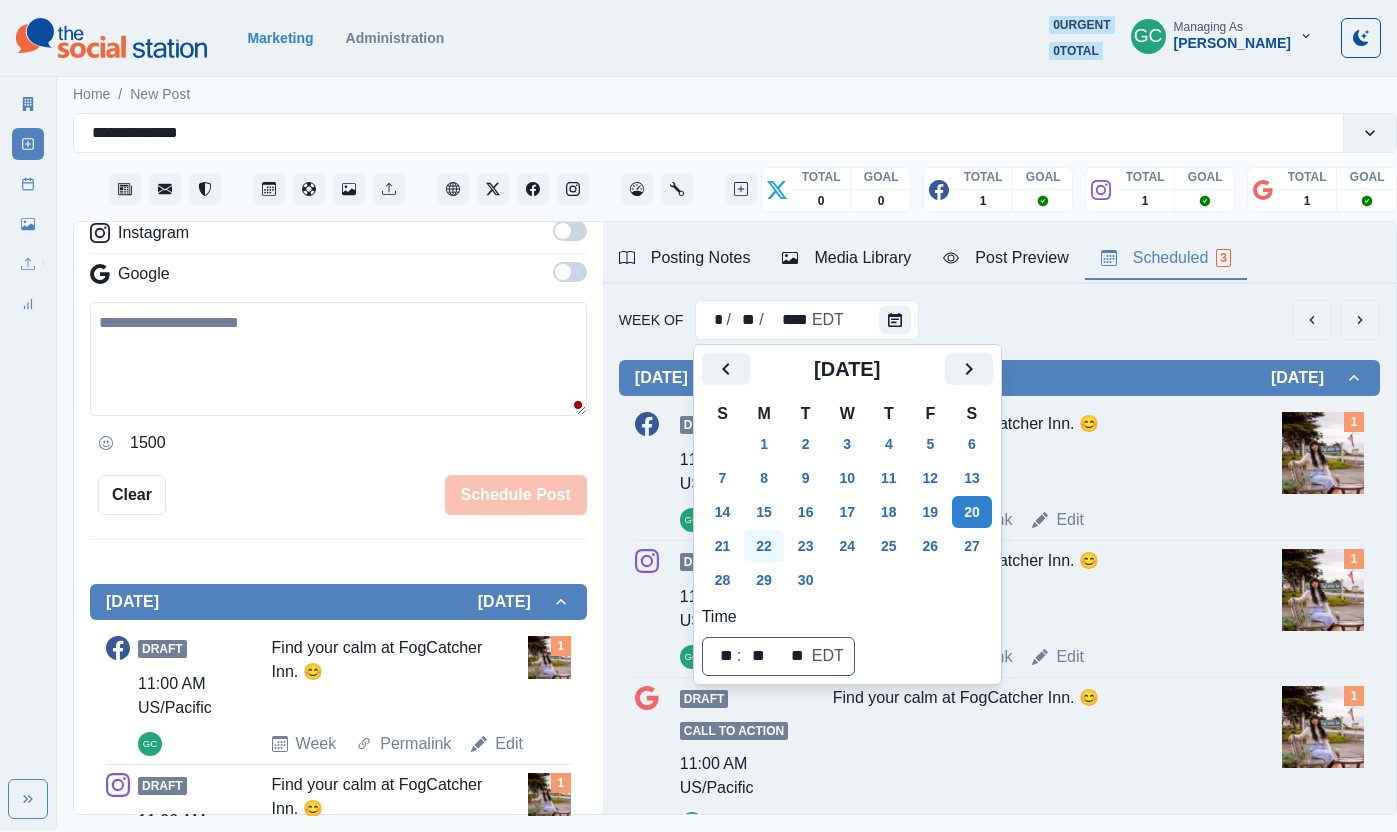 click on "22" at bounding box center [764, 546] 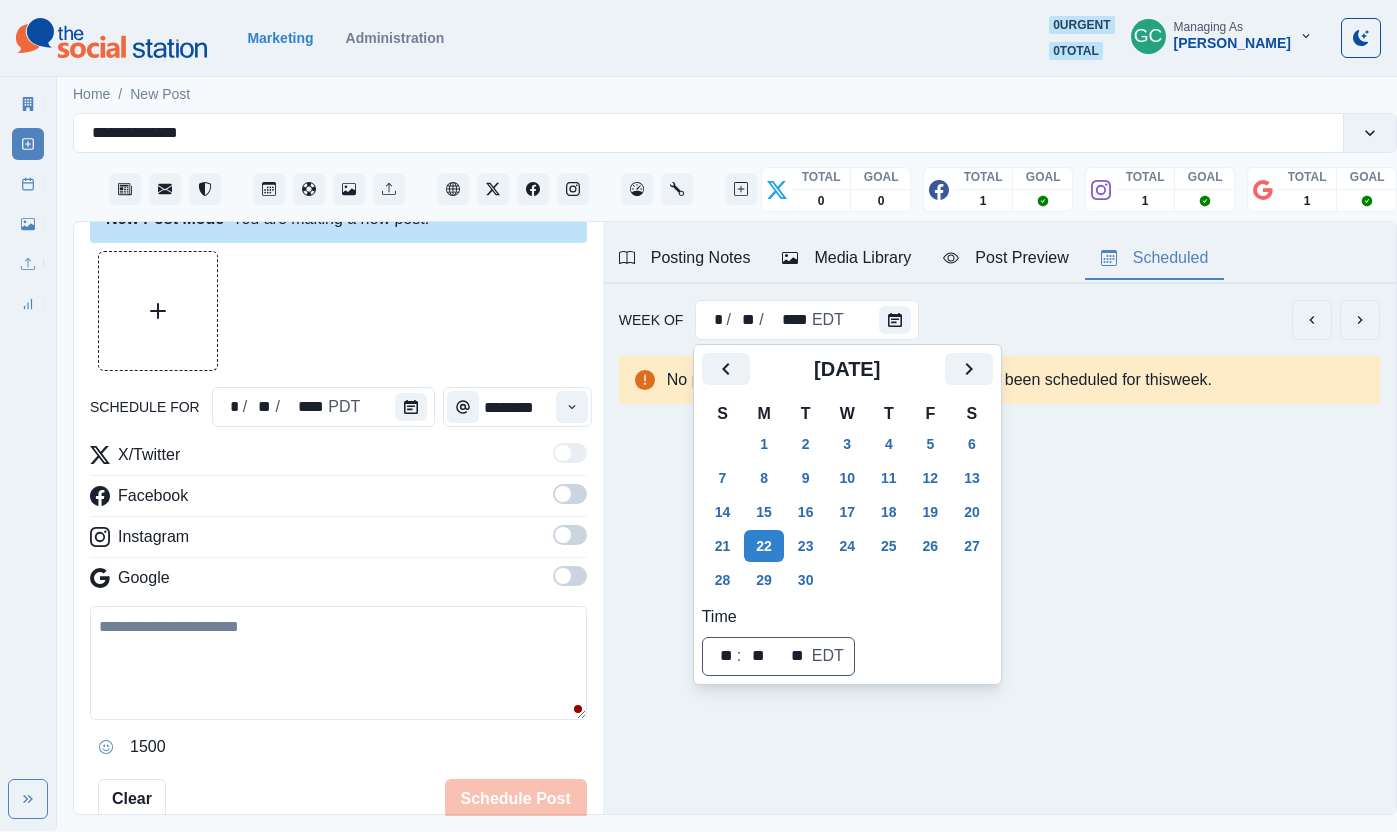 scroll, scrollTop: 0, scrollLeft: 0, axis: both 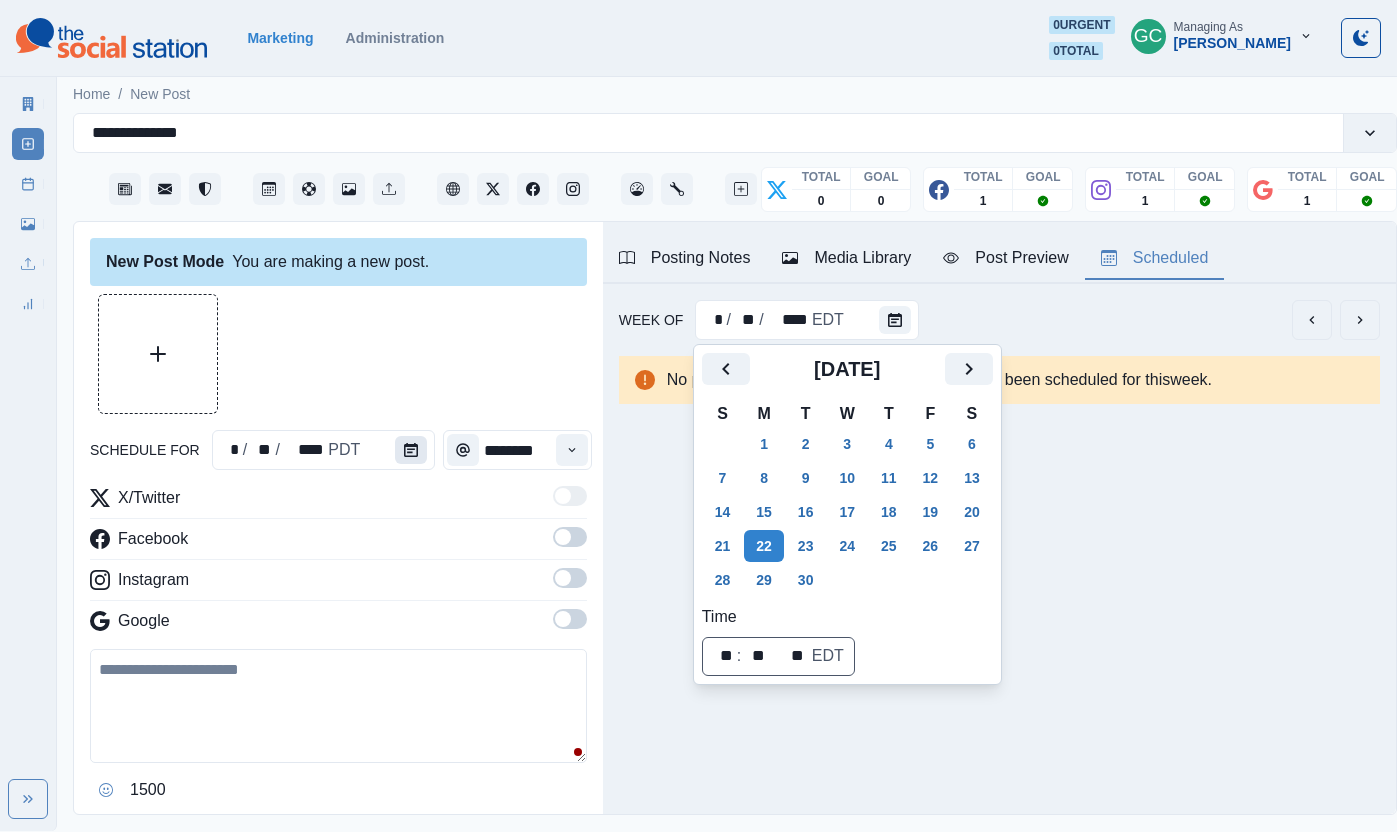 click at bounding box center [411, 450] 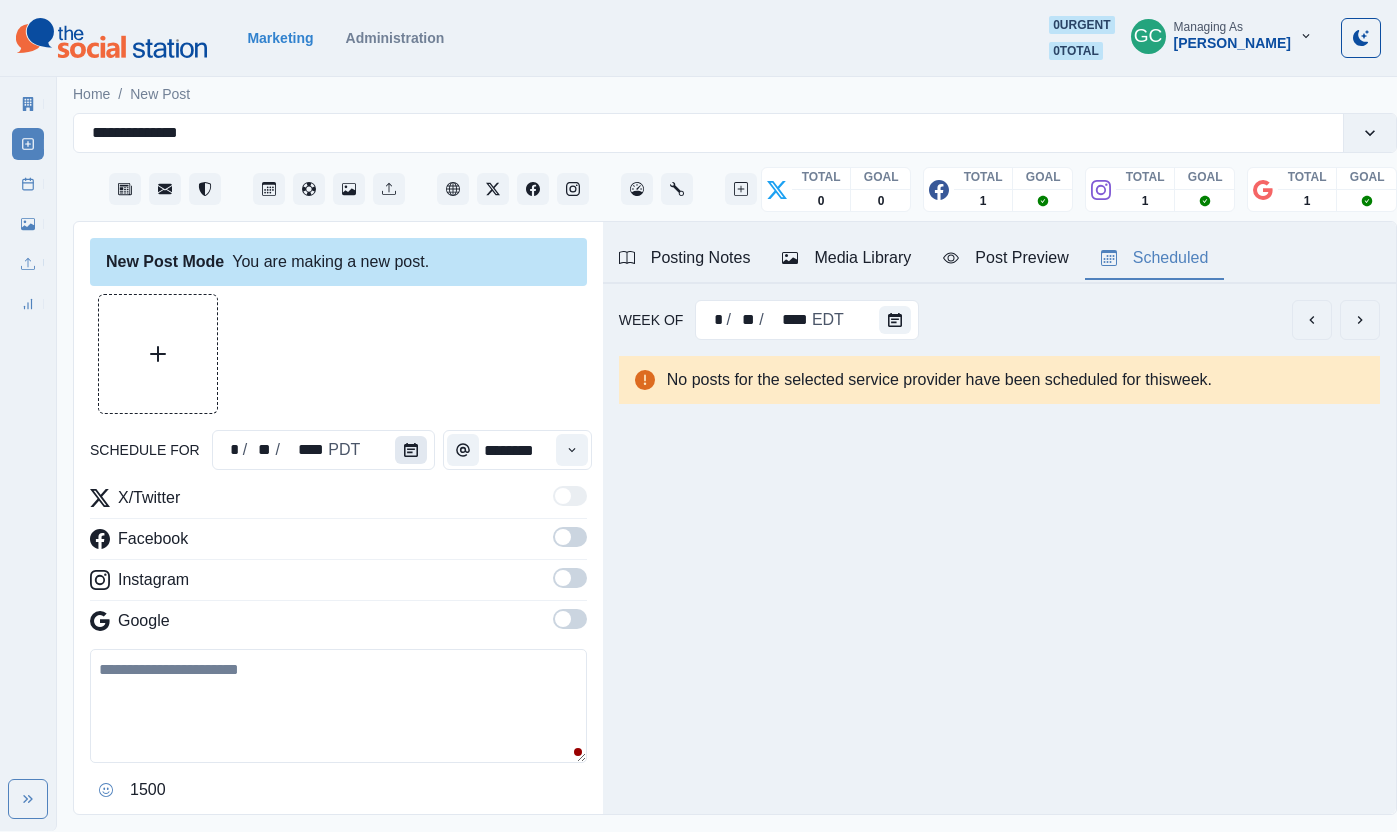 click 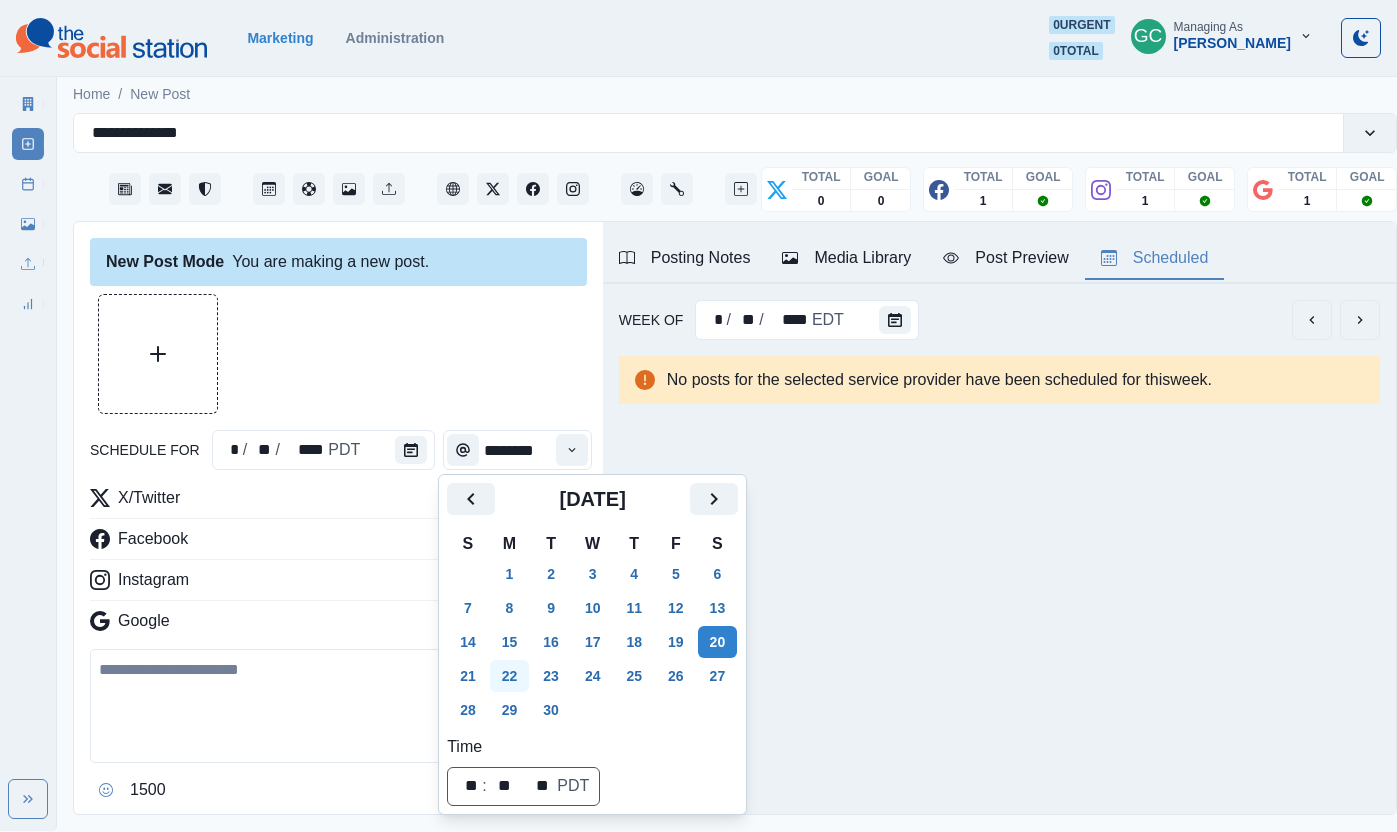 click on "22" at bounding box center (510, 676) 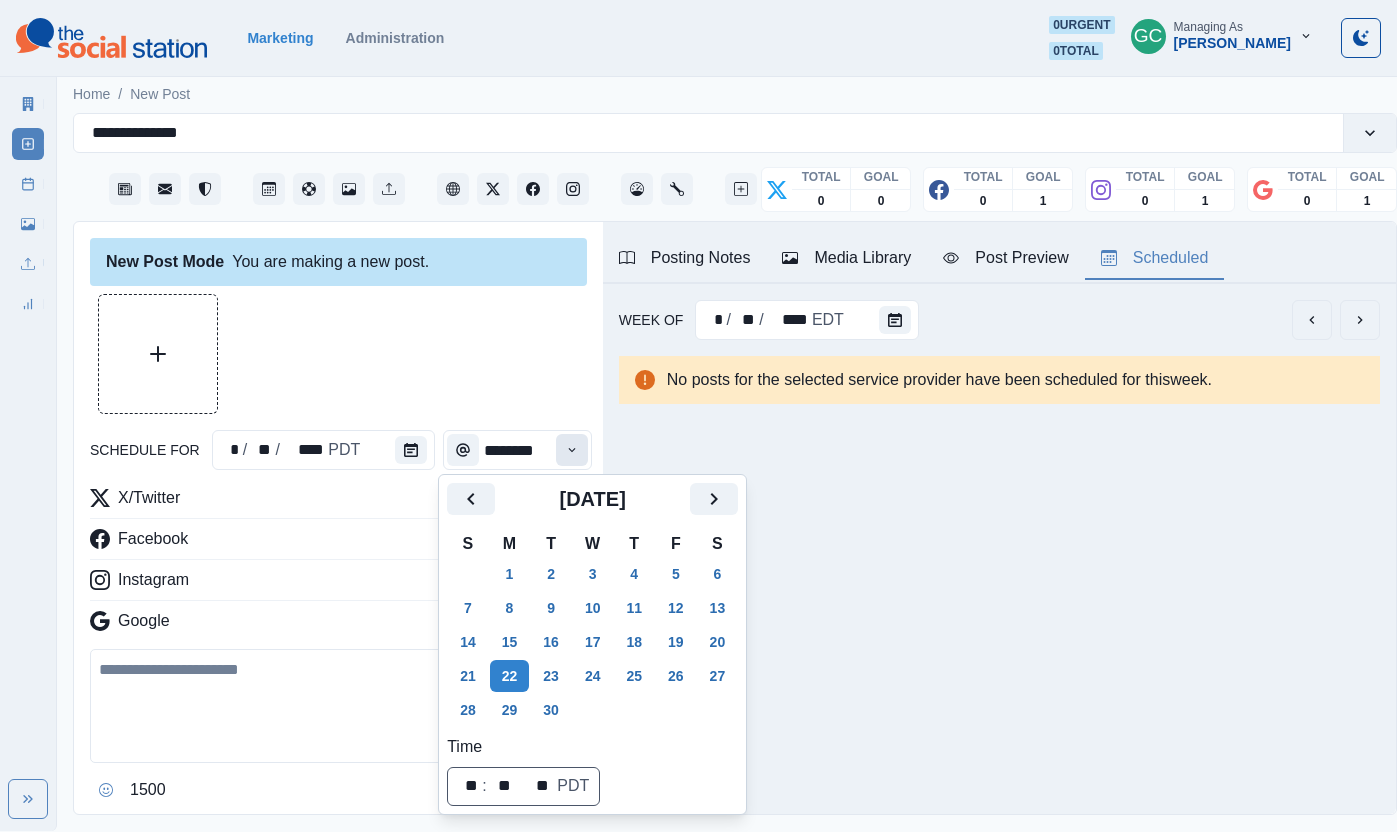 click at bounding box center (572, 450) 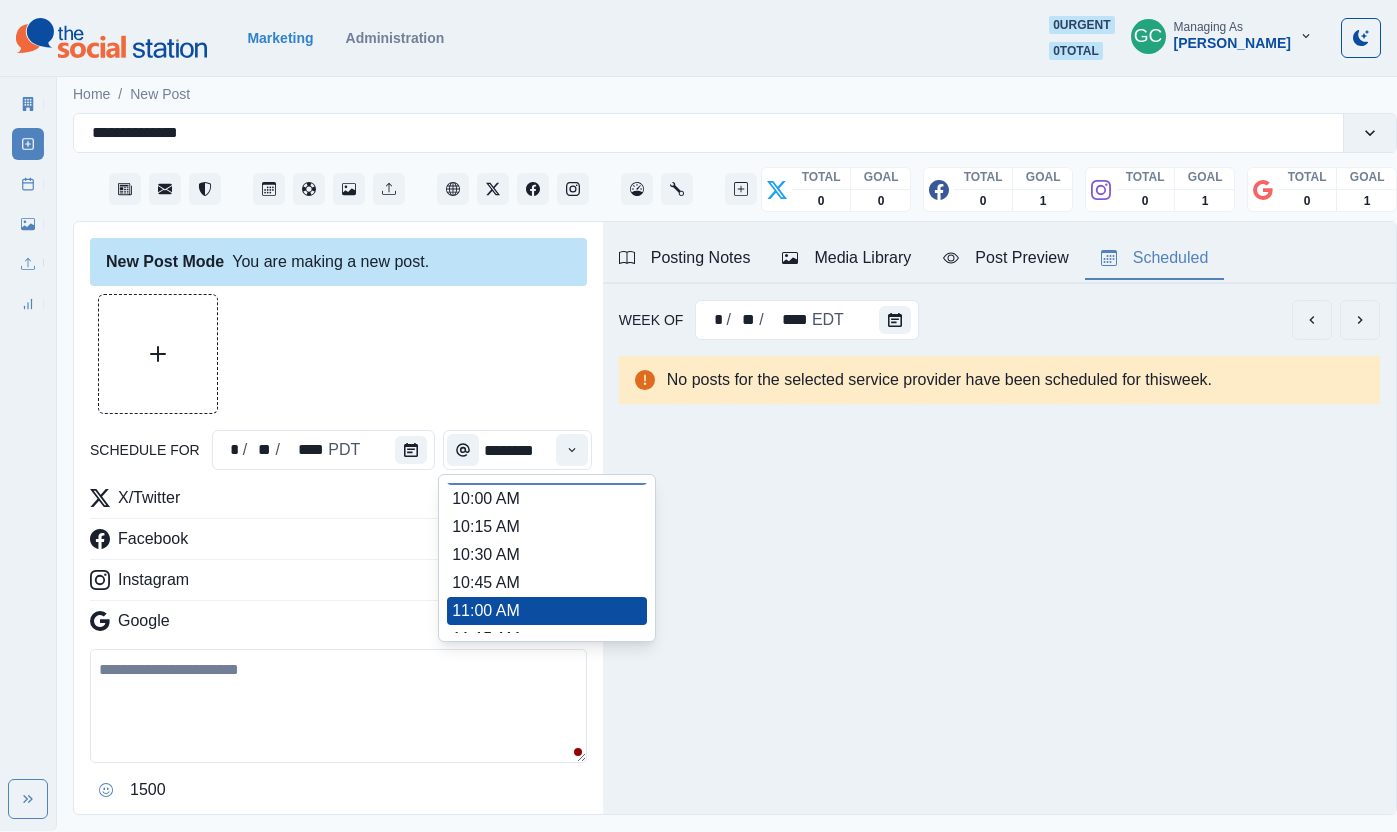 scroll, scrollTop: 247, scrollLeft: 0, axis: vertical 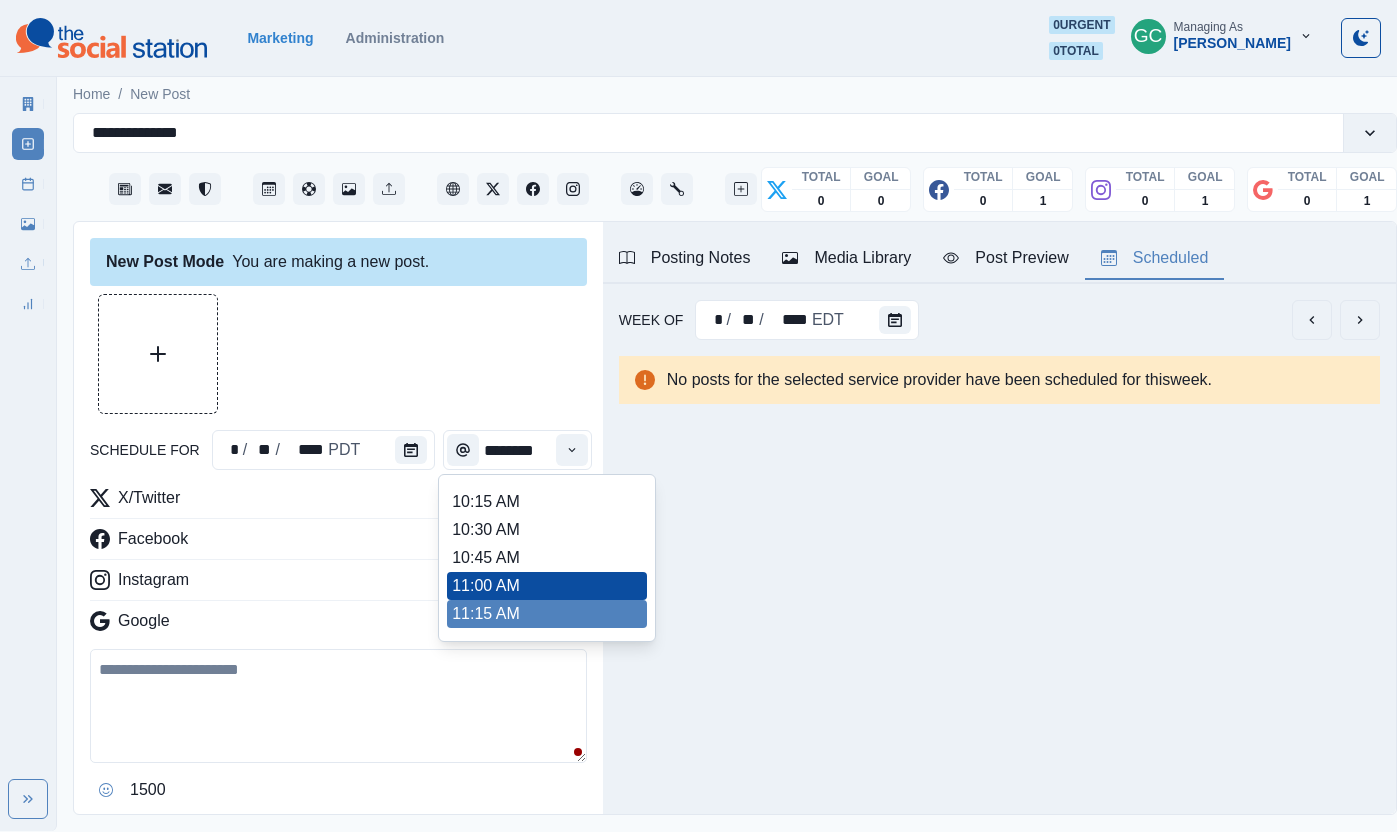 click on "11:15 AM" at bounding box center (547, 614) 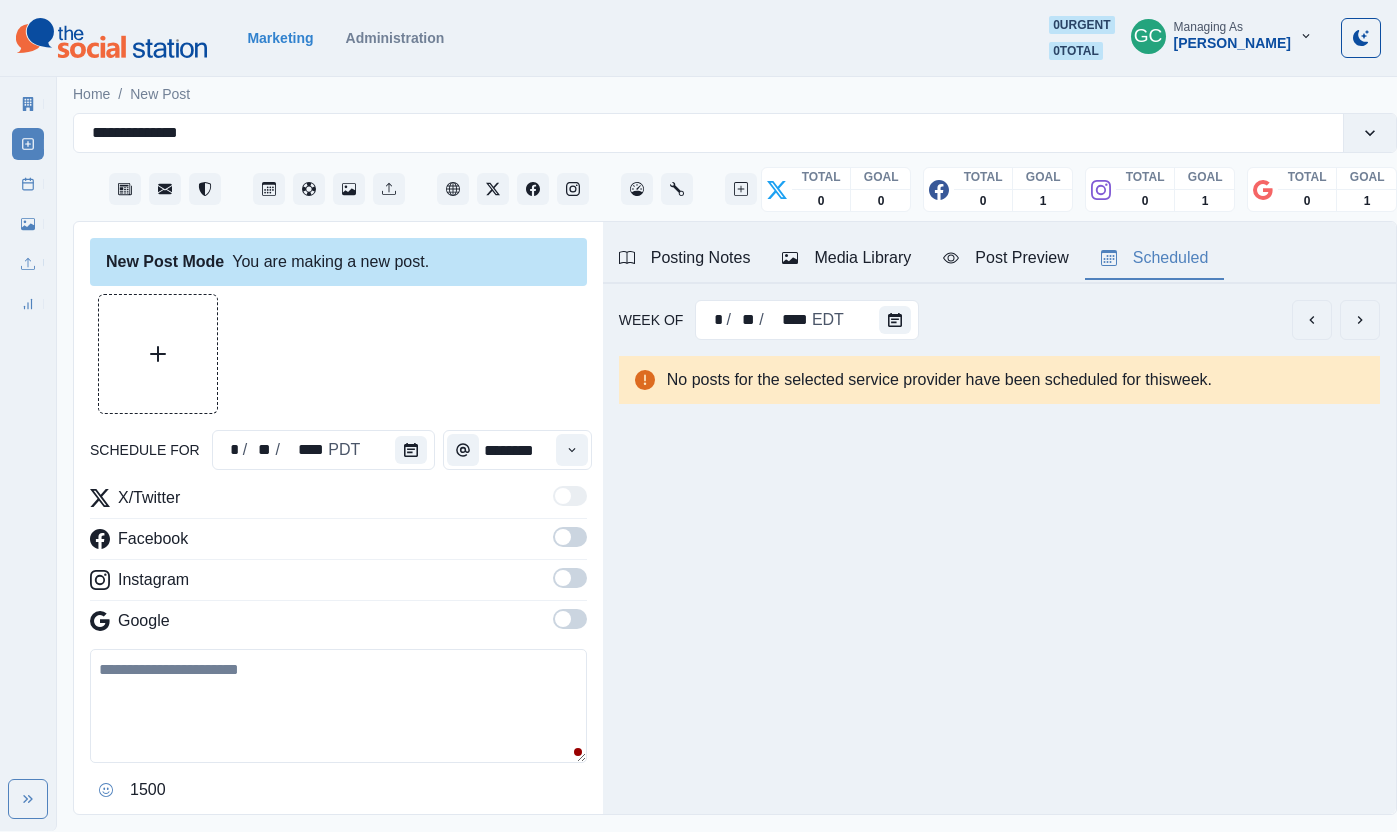 drag, startPoint x: 566, startPoint y: 620, endPoint x: 565, endPoint y: 565, distance: 55.00909 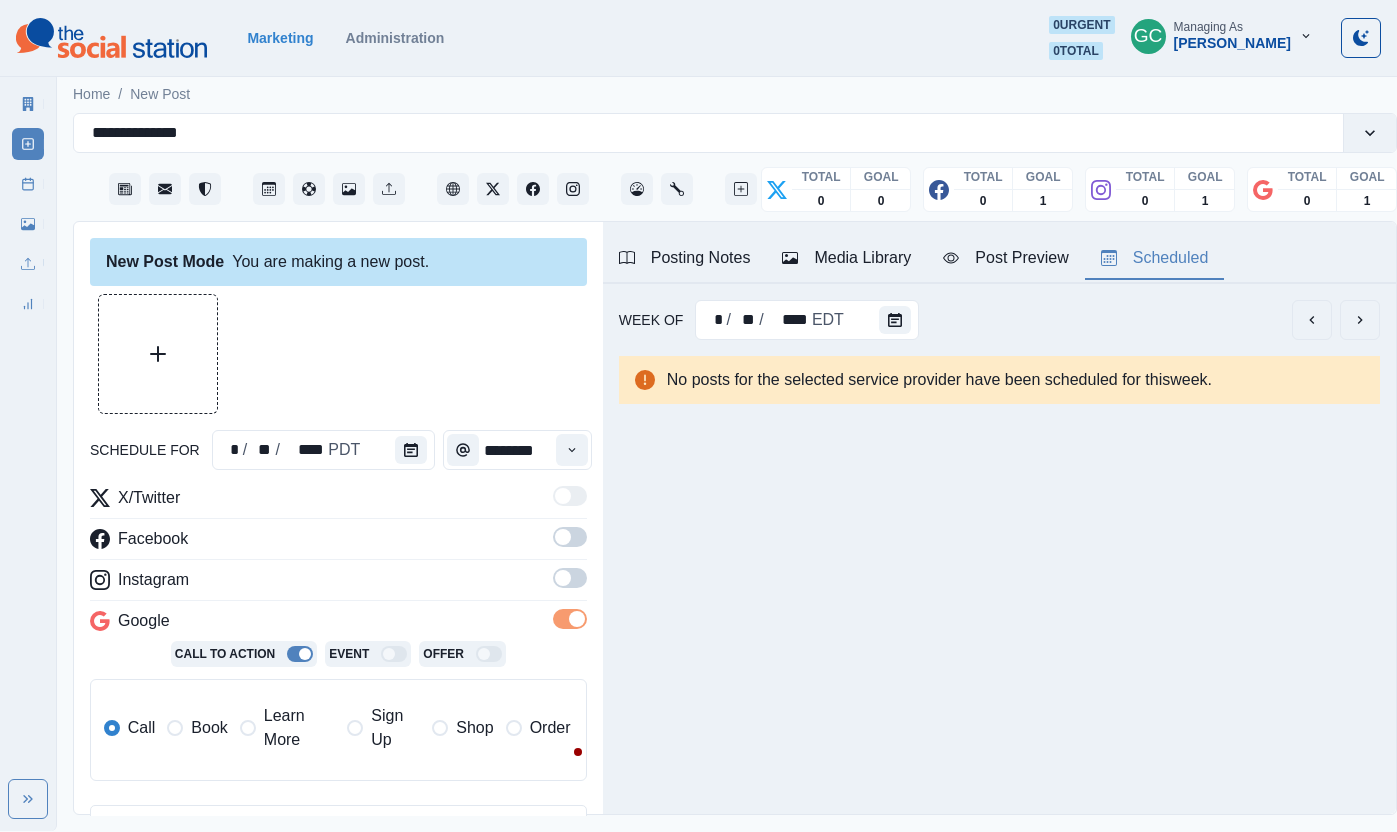 click on "X/Twitter Facebook Instagram Google Call To Action Event Offer Call Book Learn More Sign Up Shop Order" at bounding box center [338, 641] 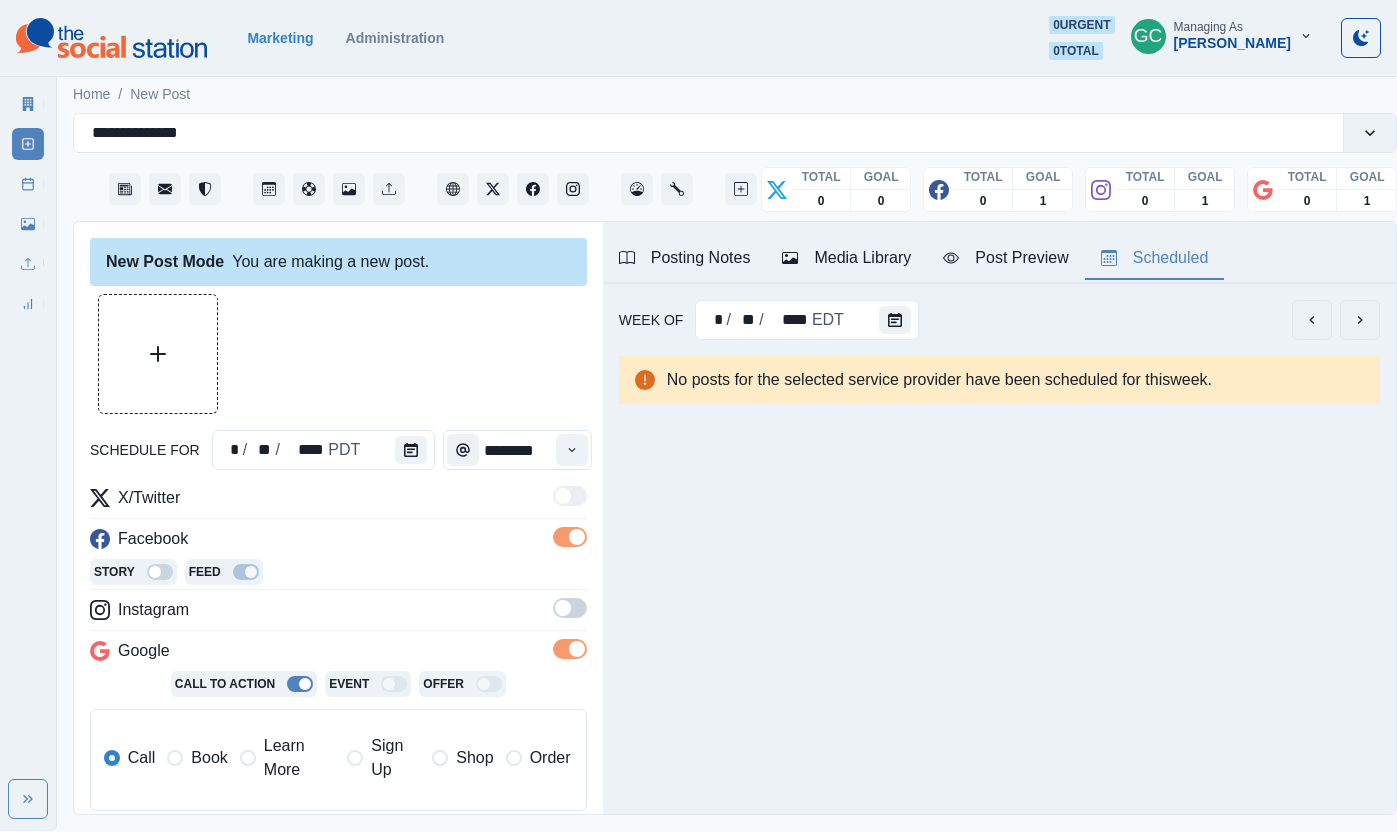 click at bounding box center [563, 608] 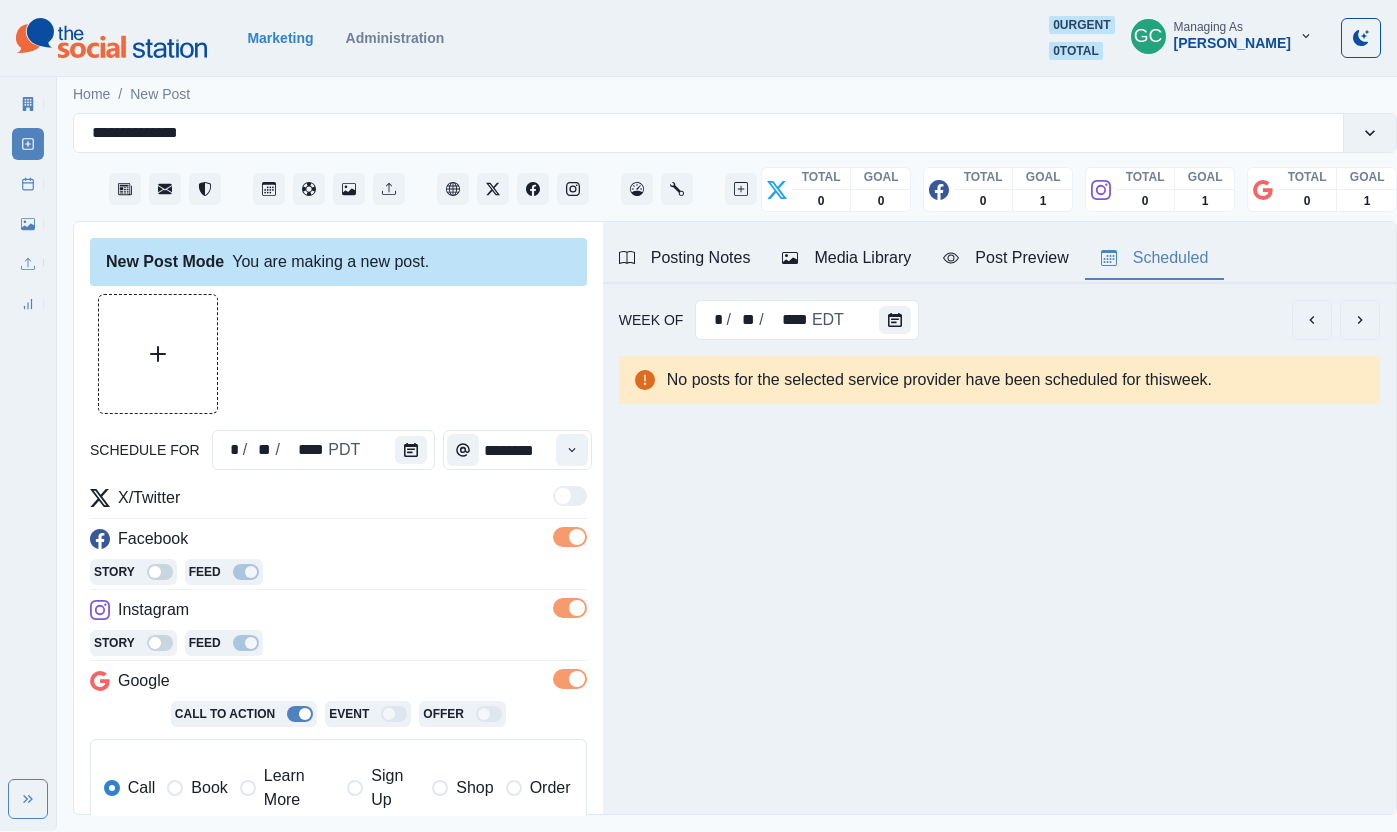 click on "Learn More" at bounding box center (299, 788) 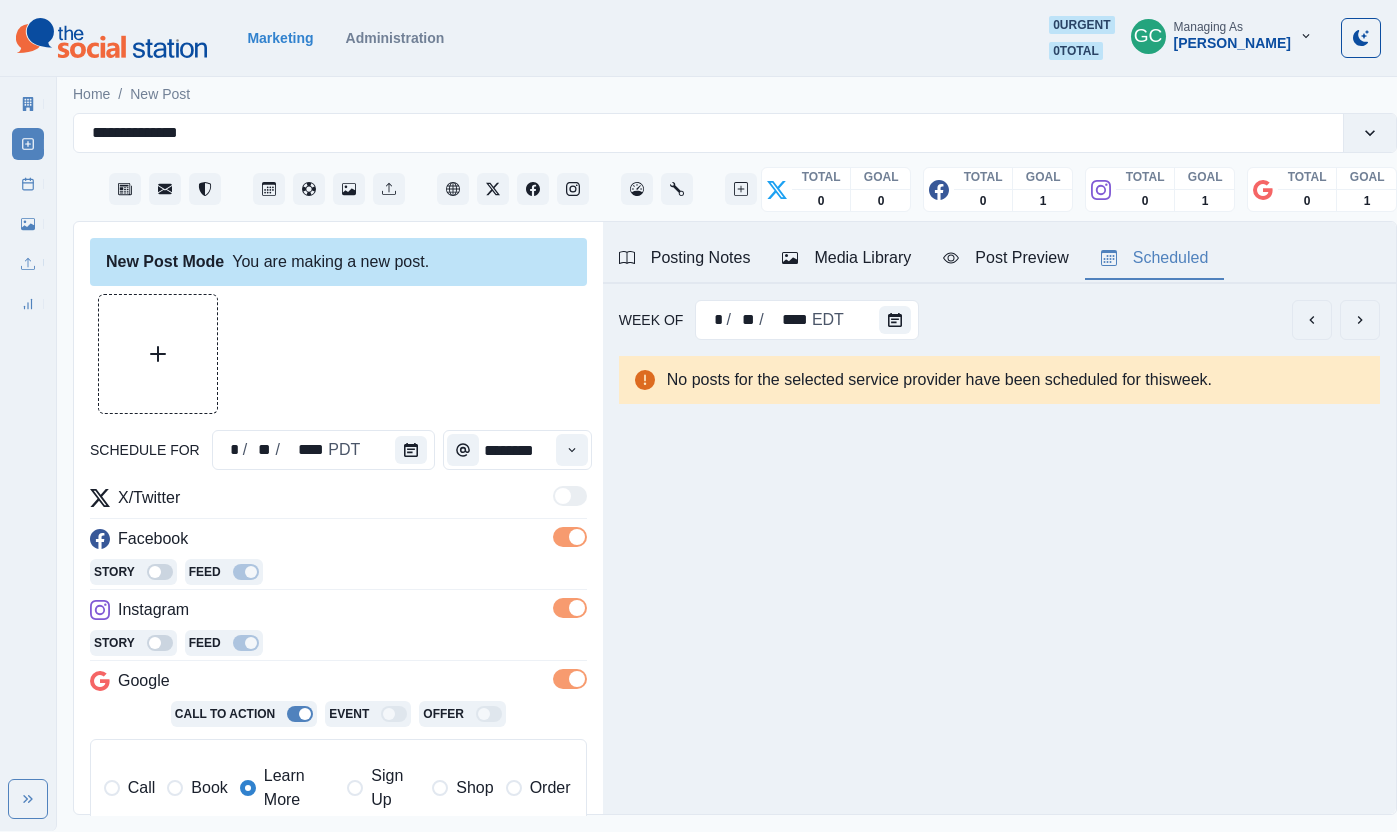 click on "Instagram" at bounding box center (338, 614) 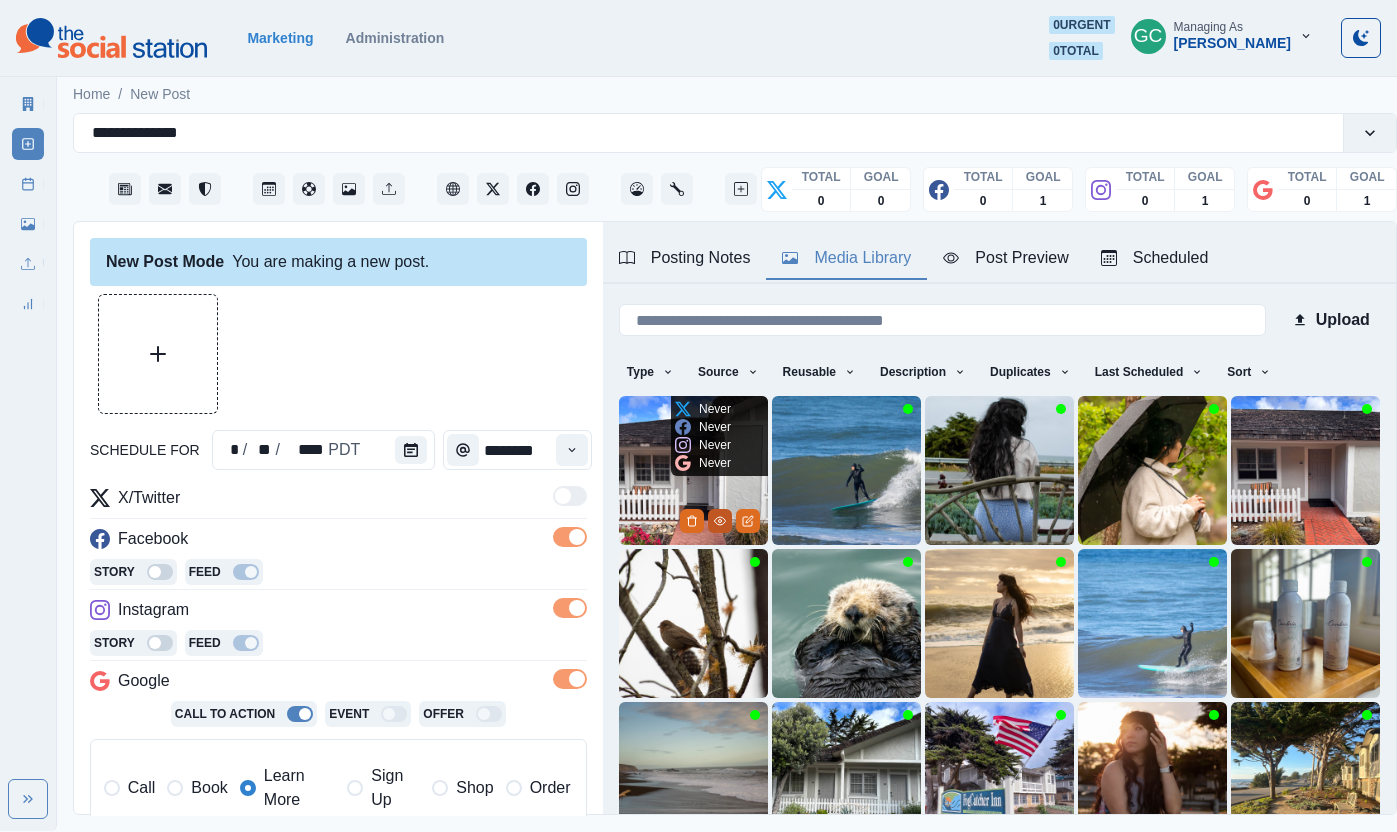 click 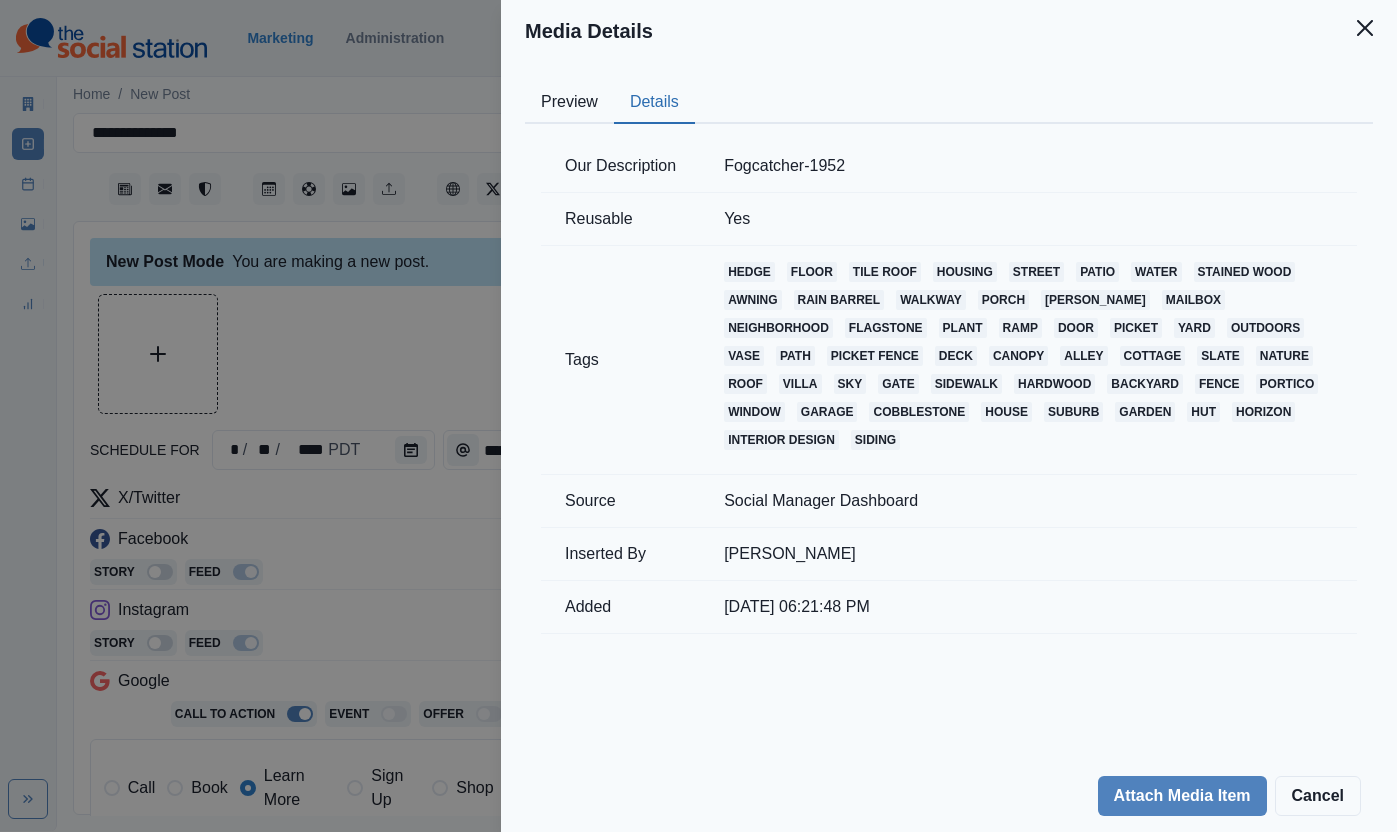 click on "Details" at bounding box center [654, 103] 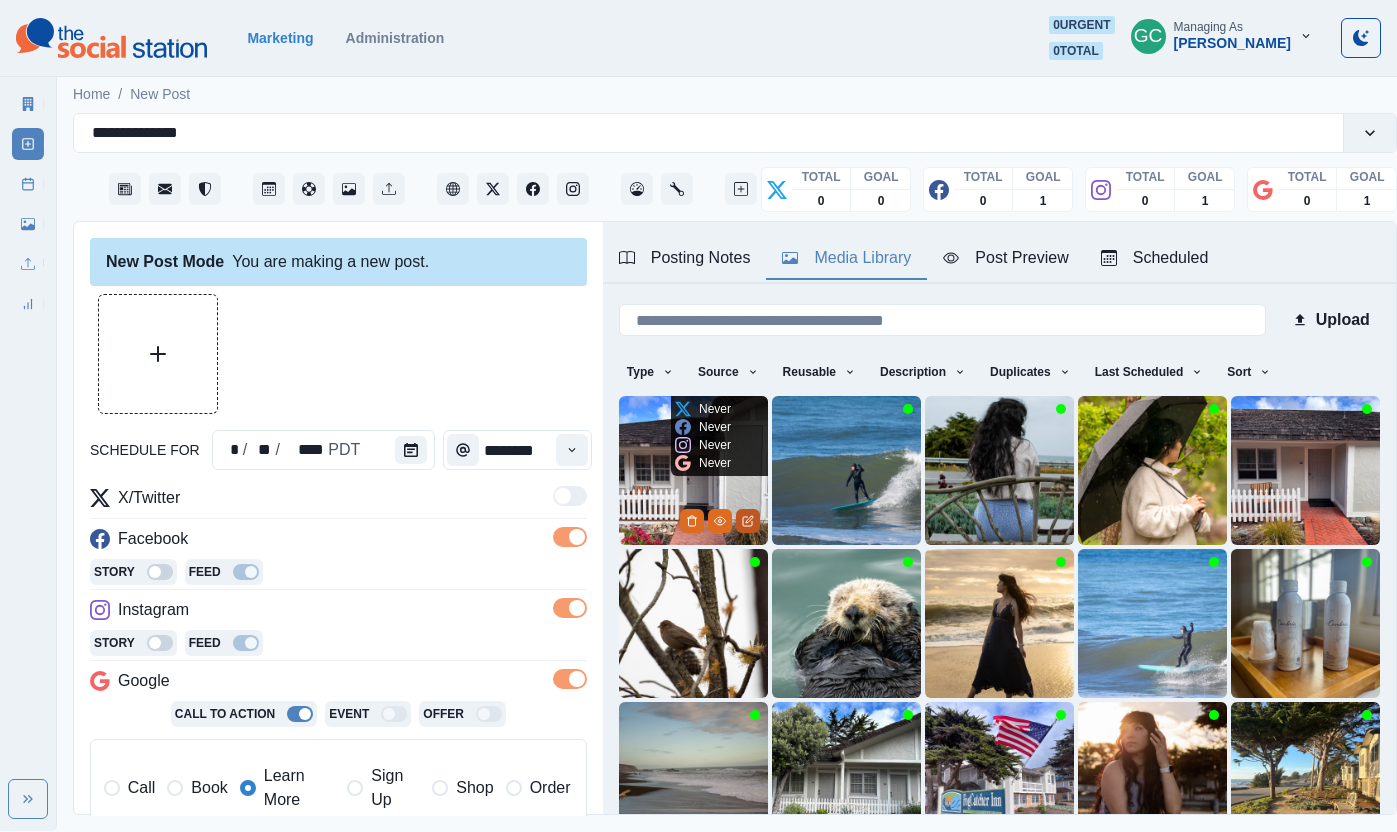 click at bounding box center [748, 521] 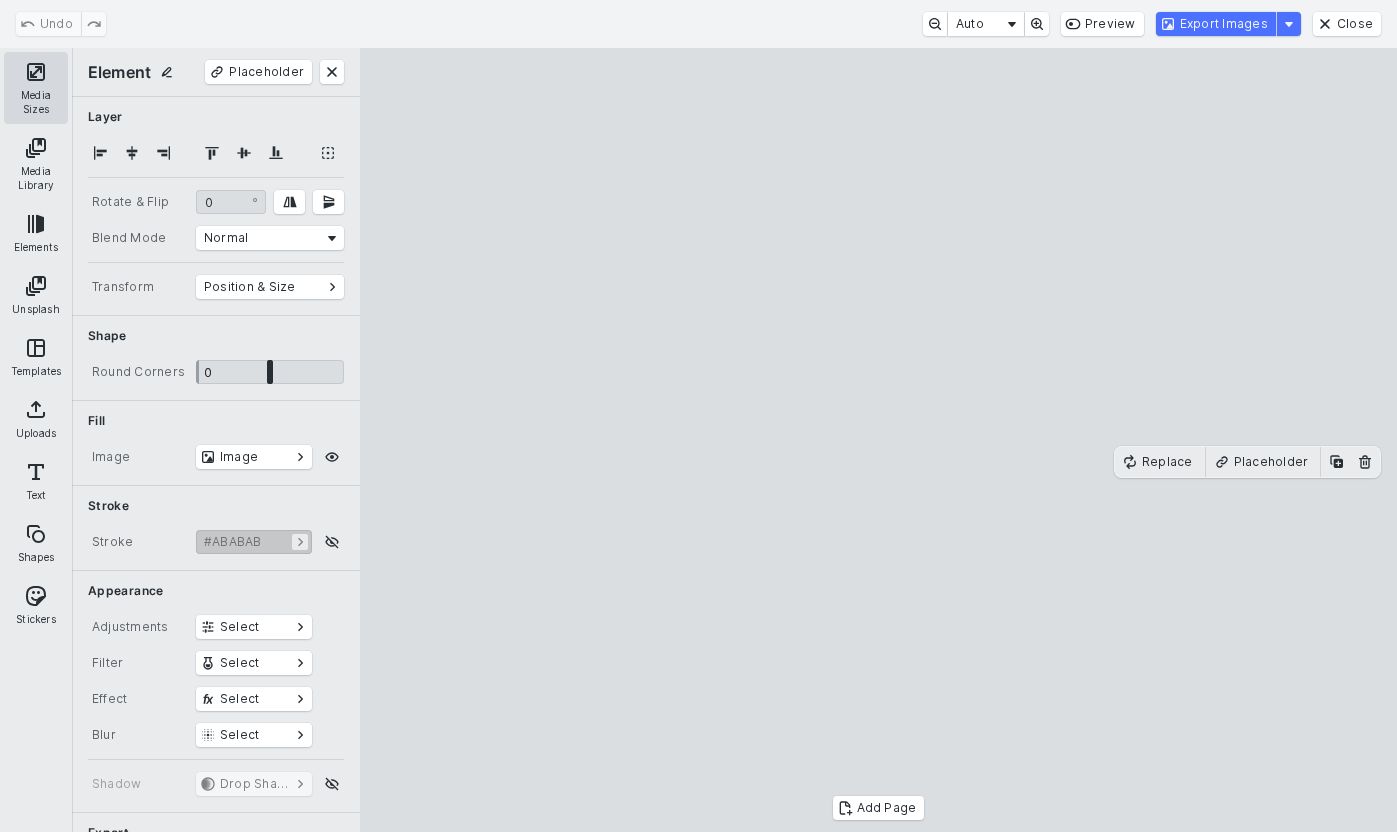 click on "Media Sizes" at bounding box center [36, 88] 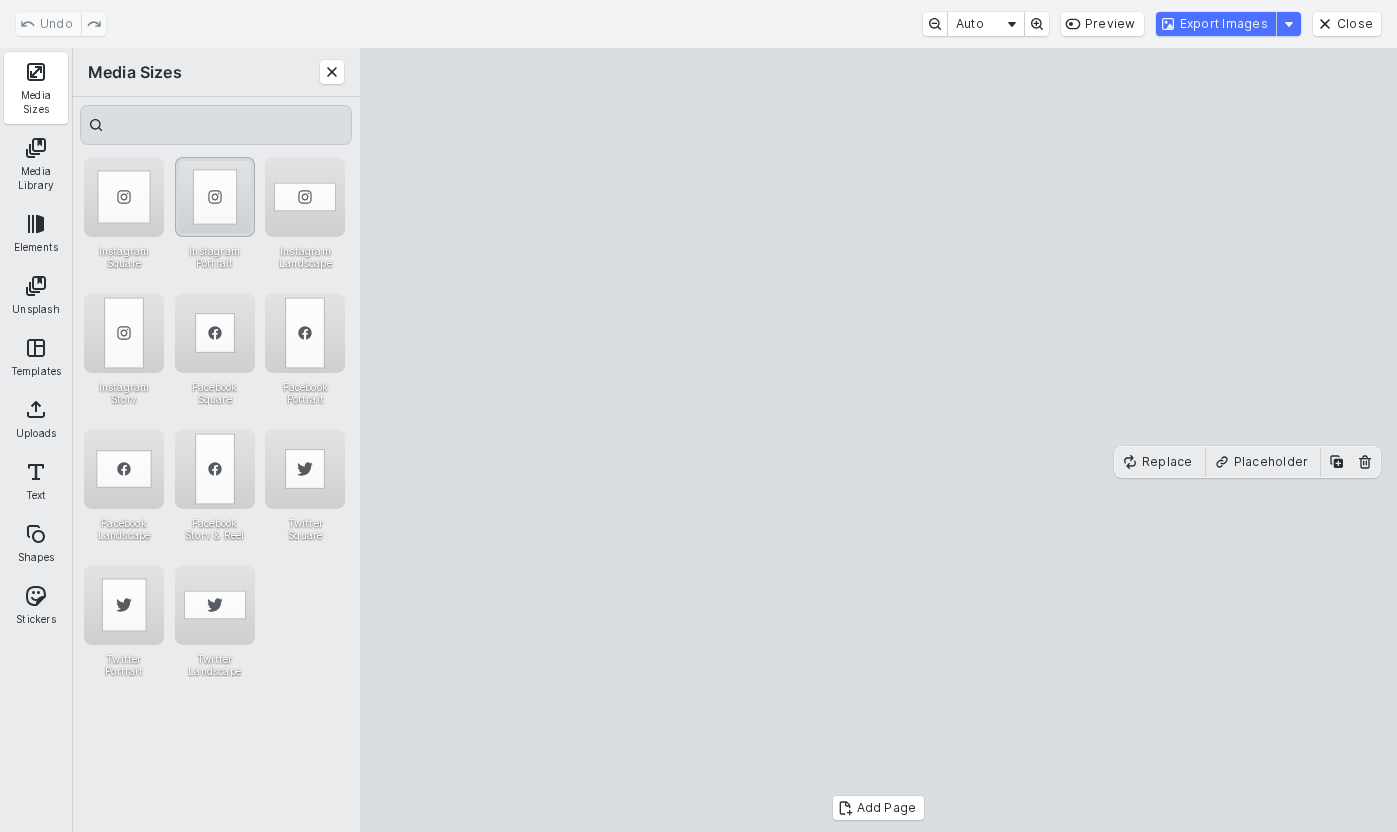 click at bounding box center [215, 197] 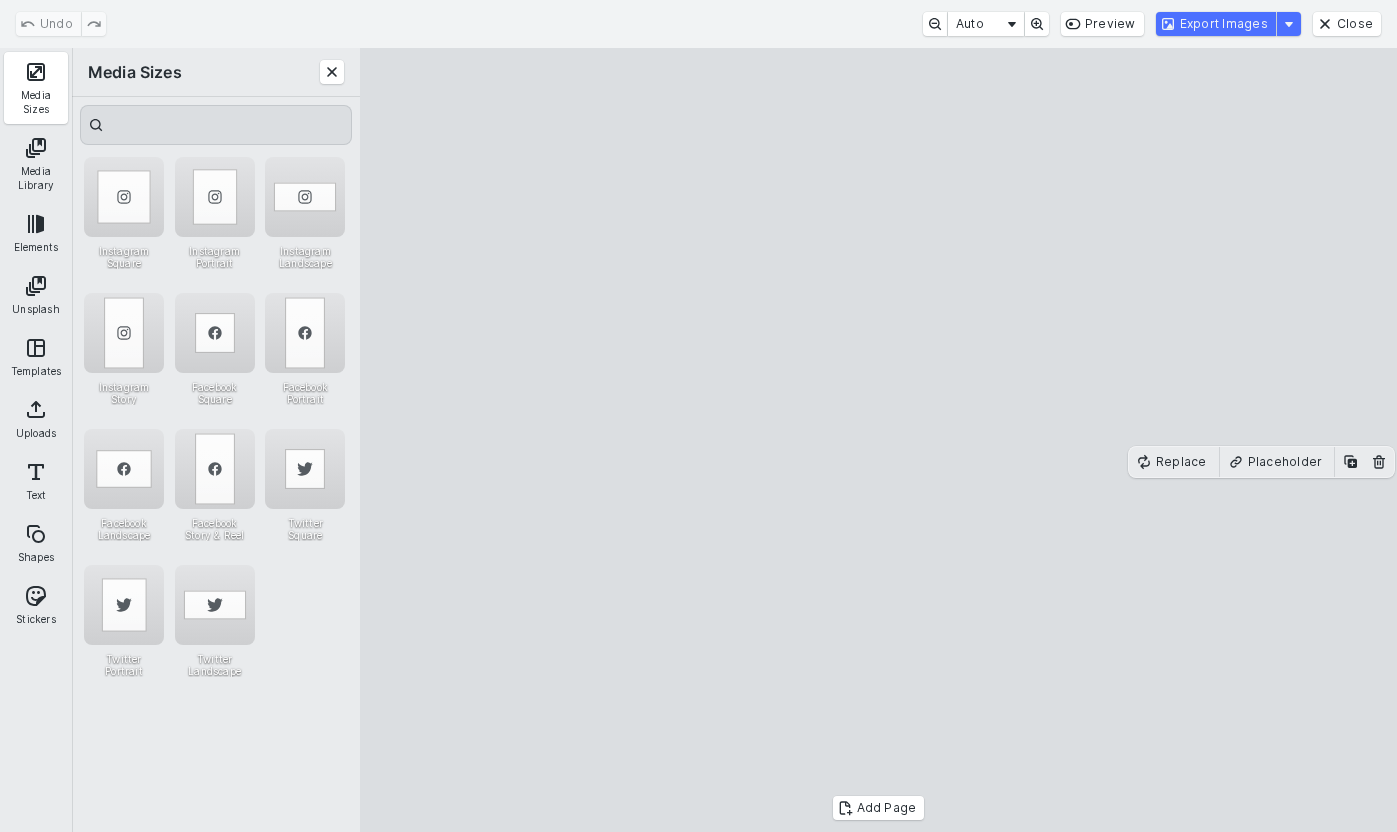 click on "Export Images" at bounding box center [1216, 24] 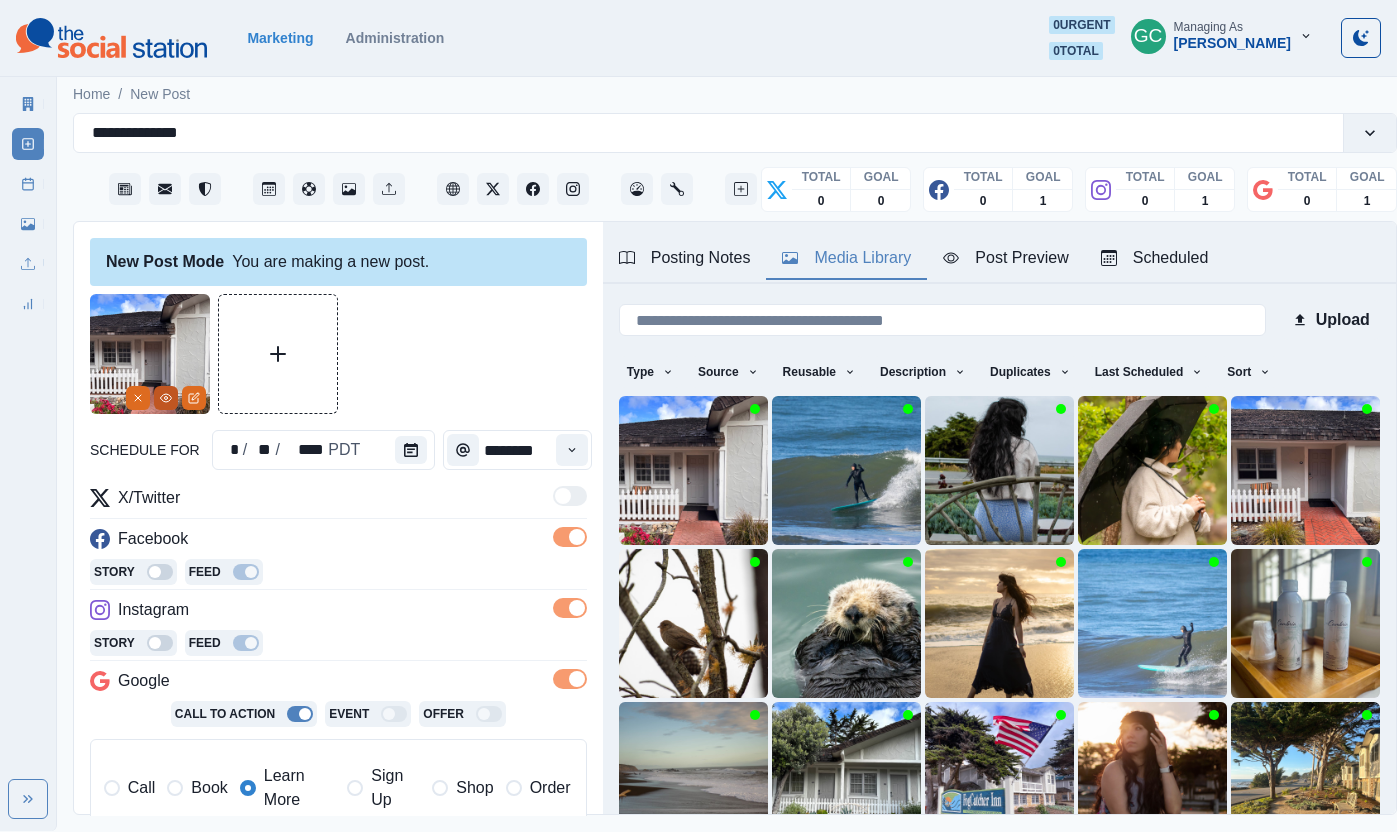 click 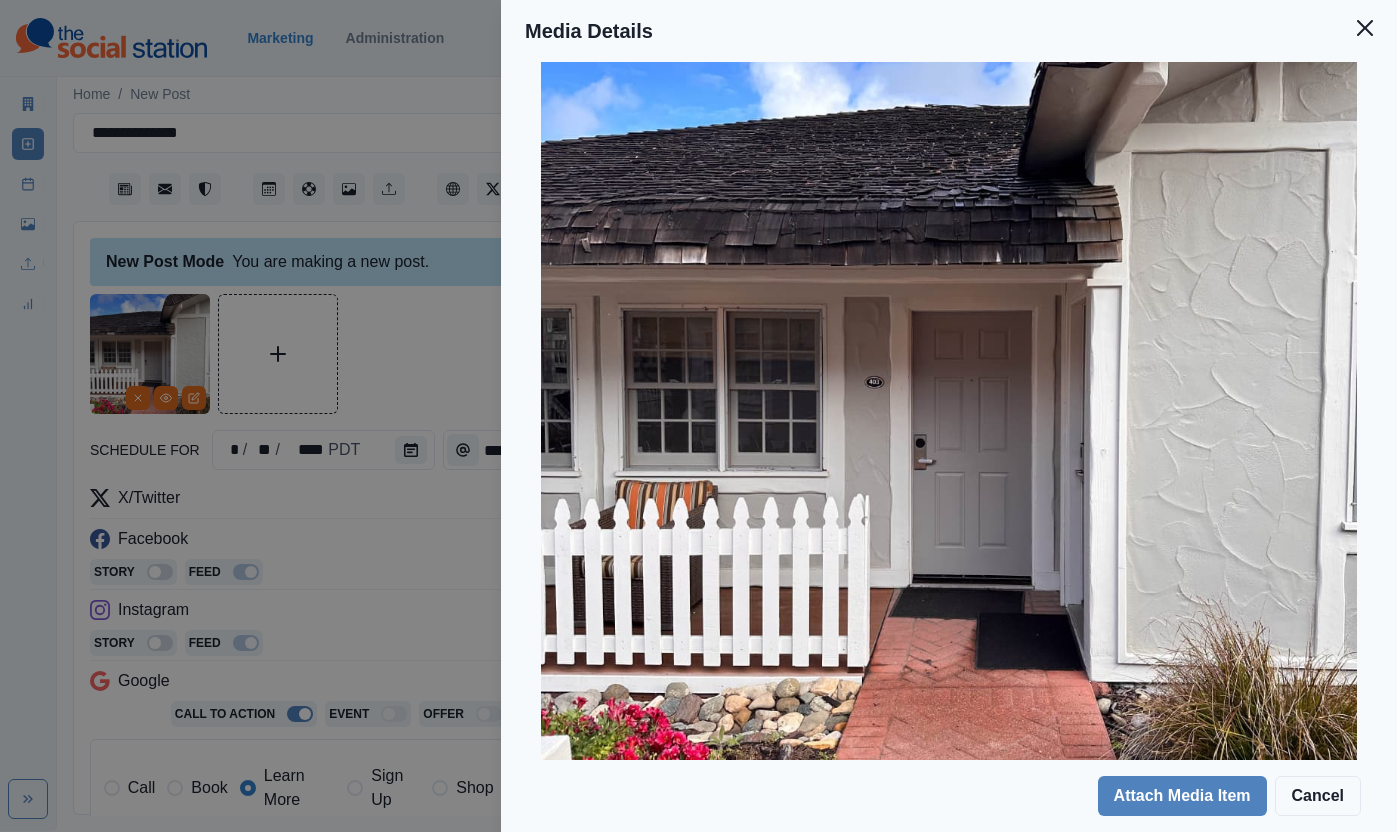scroll, scrollTop: 370, scrollLeft: 0, axis: vertical 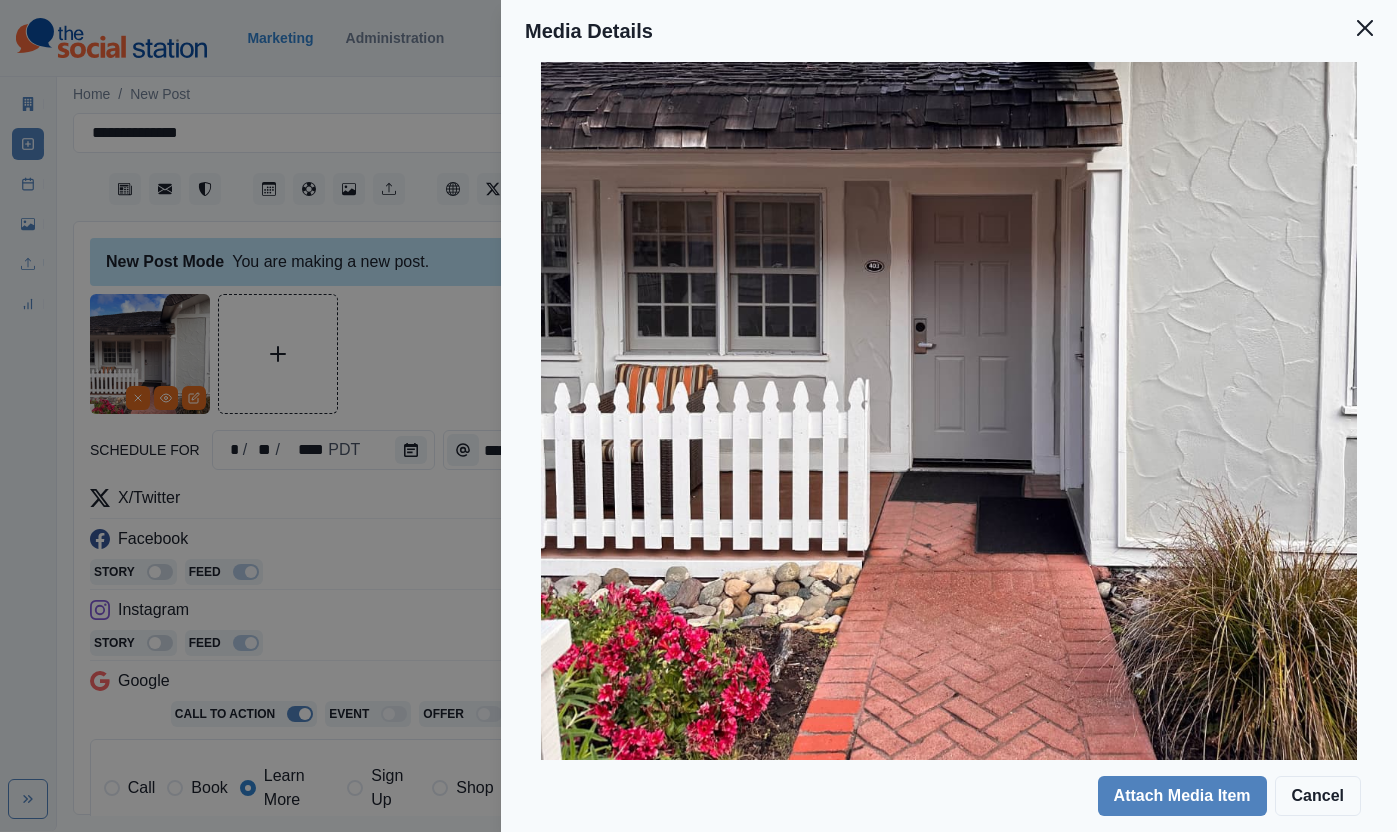 click on "Media Details Preview Details Our Description Fogcatcher-1952-edited Reusable Yes Tags floor hedge house gutter patio horizon flagstone suburb awning rain barrel stained wood mailbox housing garage neighborhood water nature plant ramp door path porch street tile roof deck canopy picket hut picket fence garden window fence yard outdoors walkway gate slate villa sidewalk sky roof interior design siding cottage backyard alley hardwood cobblestone portico bush Source Social Manager Dashboard Inserted By Gizelle Carlos Added 07/07/2025, 01:06:07 PM Attach Media Item Cancel" at bounding box center (698, 416) 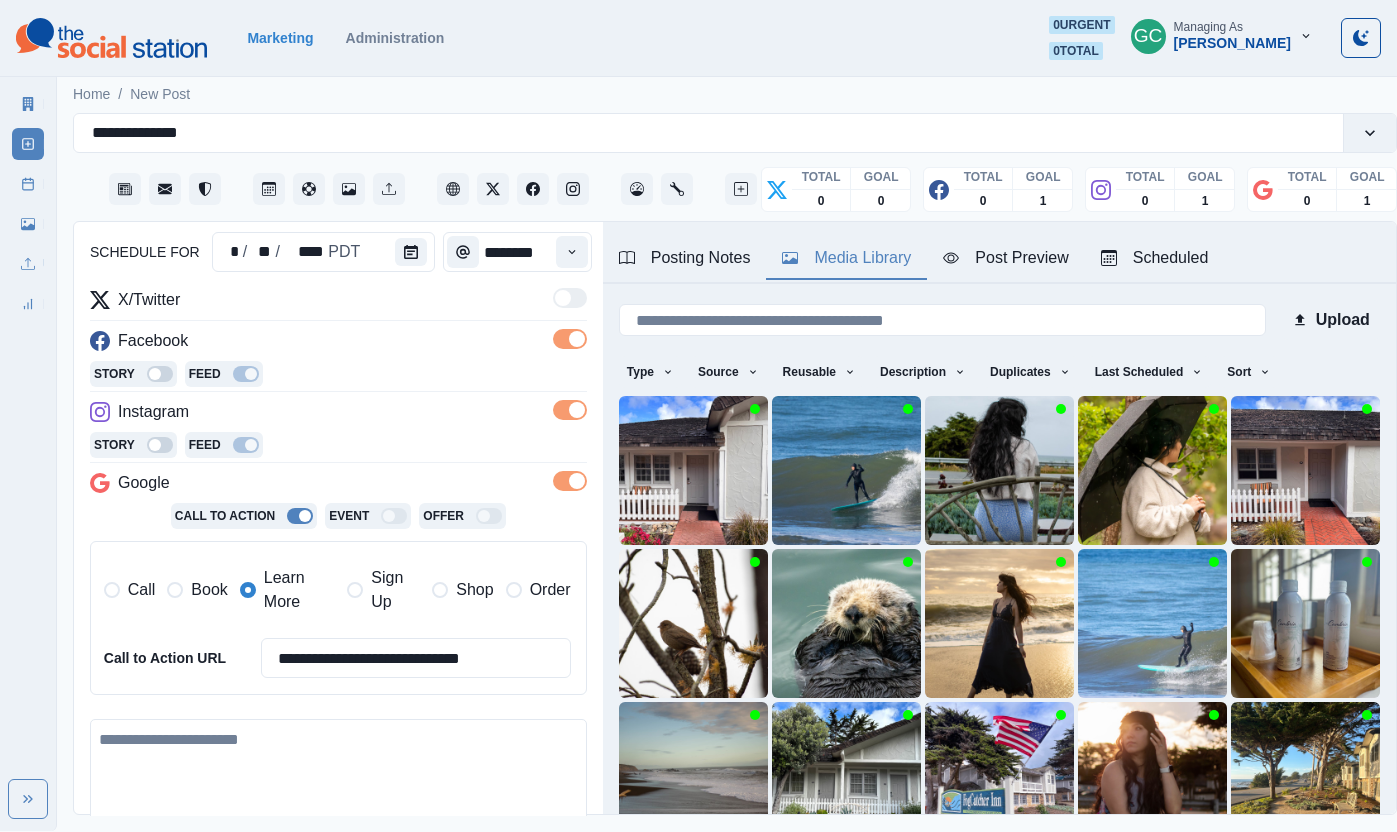 scroll, scrollTop: 204, scrollLeft: 0, axis: vertical 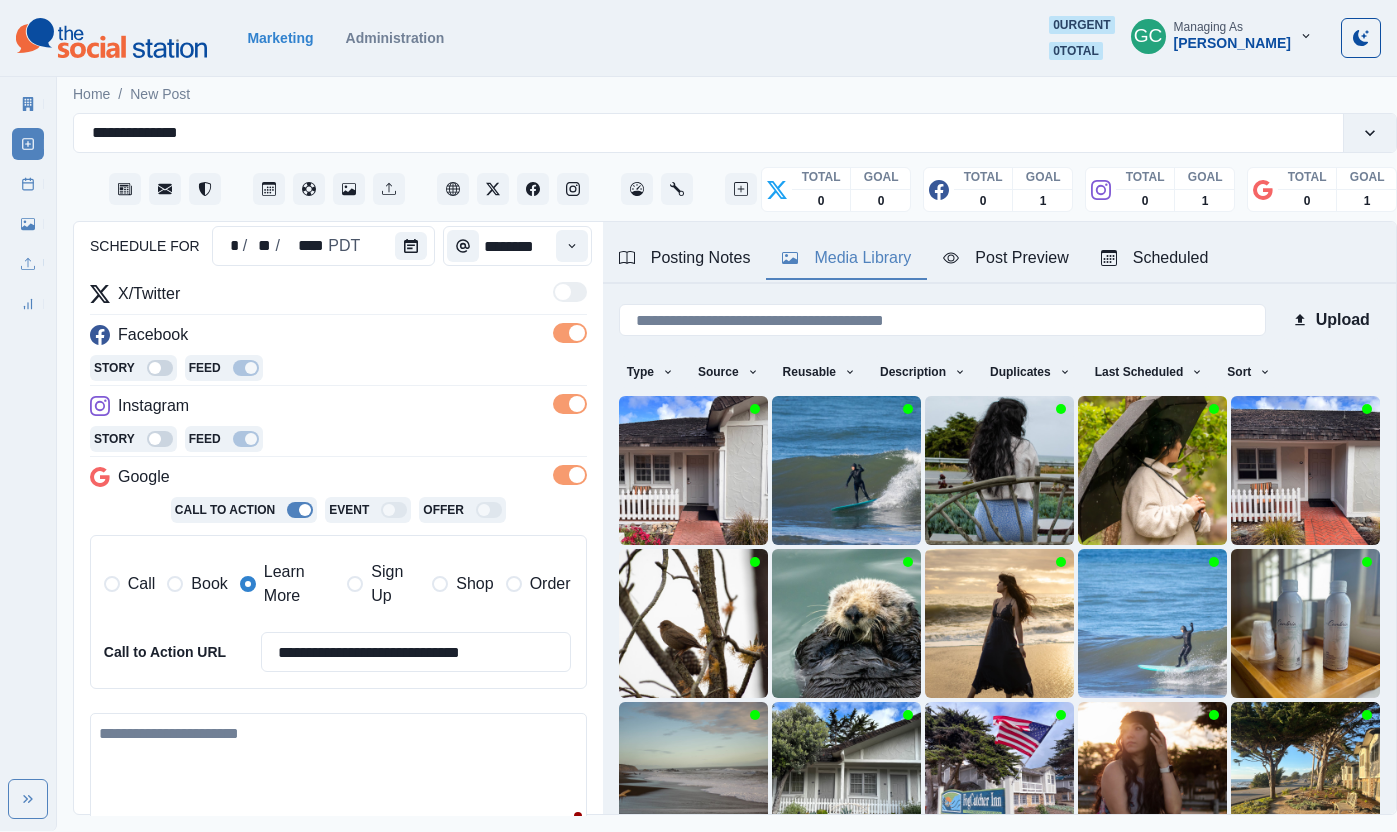 click at bounding box center (338, 770) 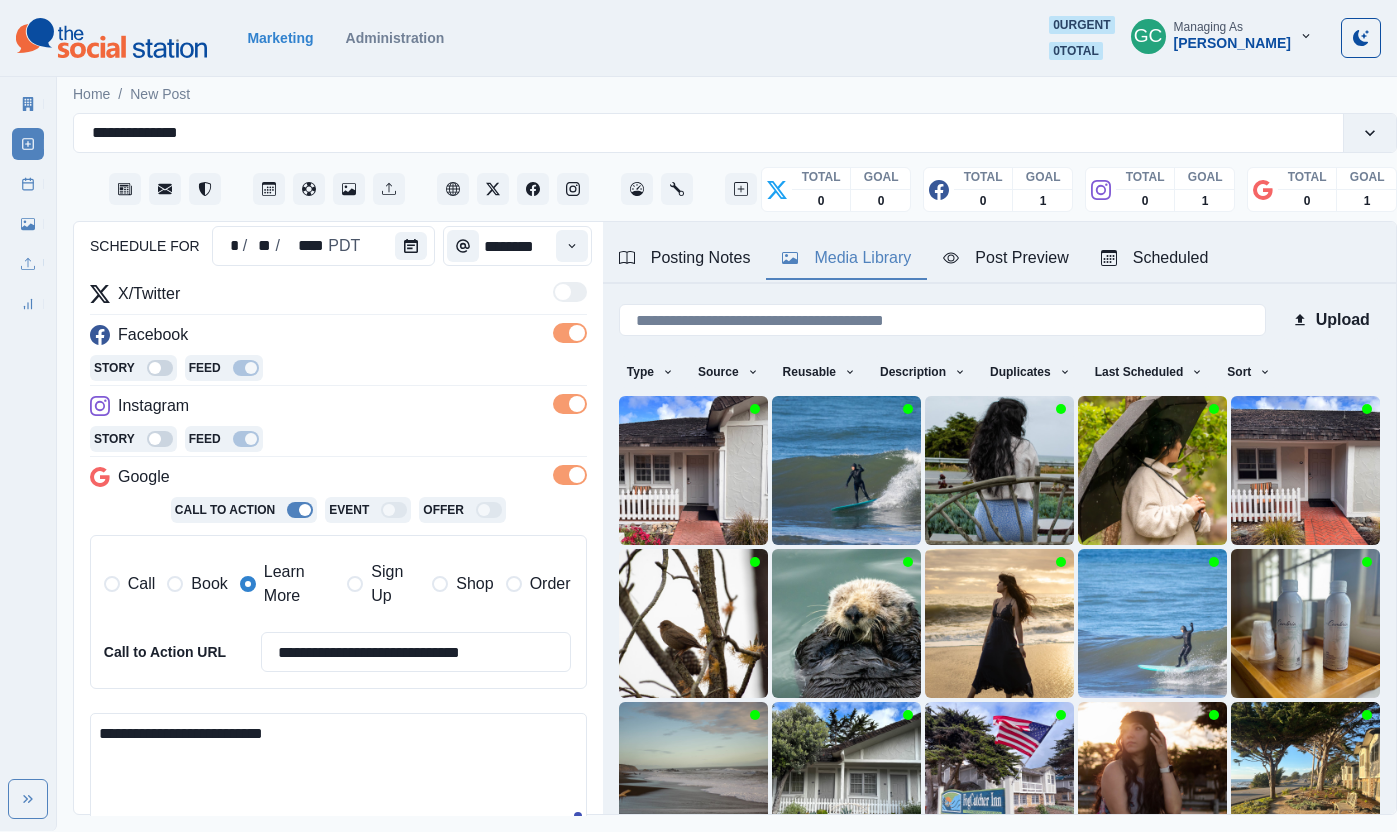 scroll, scrollTop: 0, scrollLeft: 1, axis: horizontal 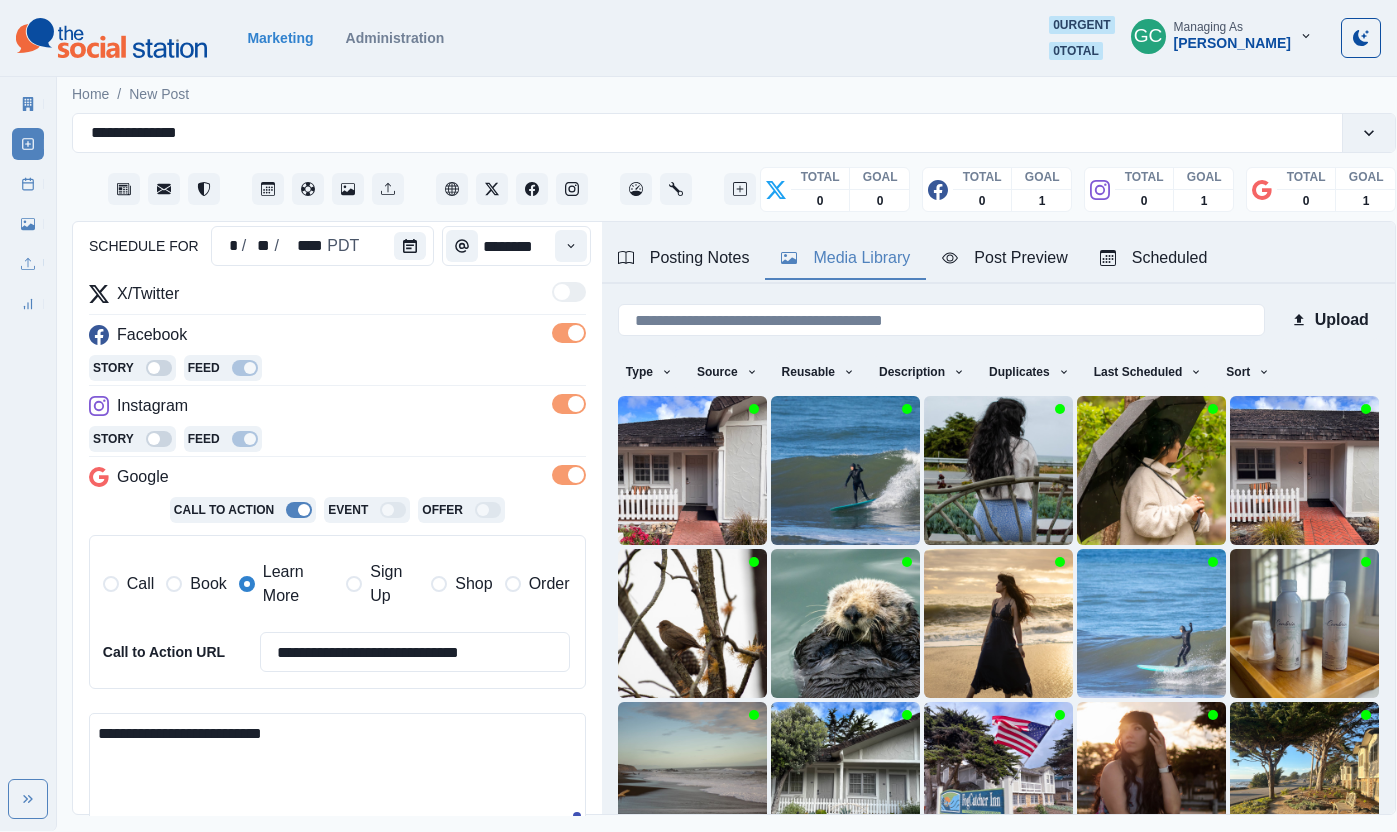 click on "**********" at bounding box center (337, 770) 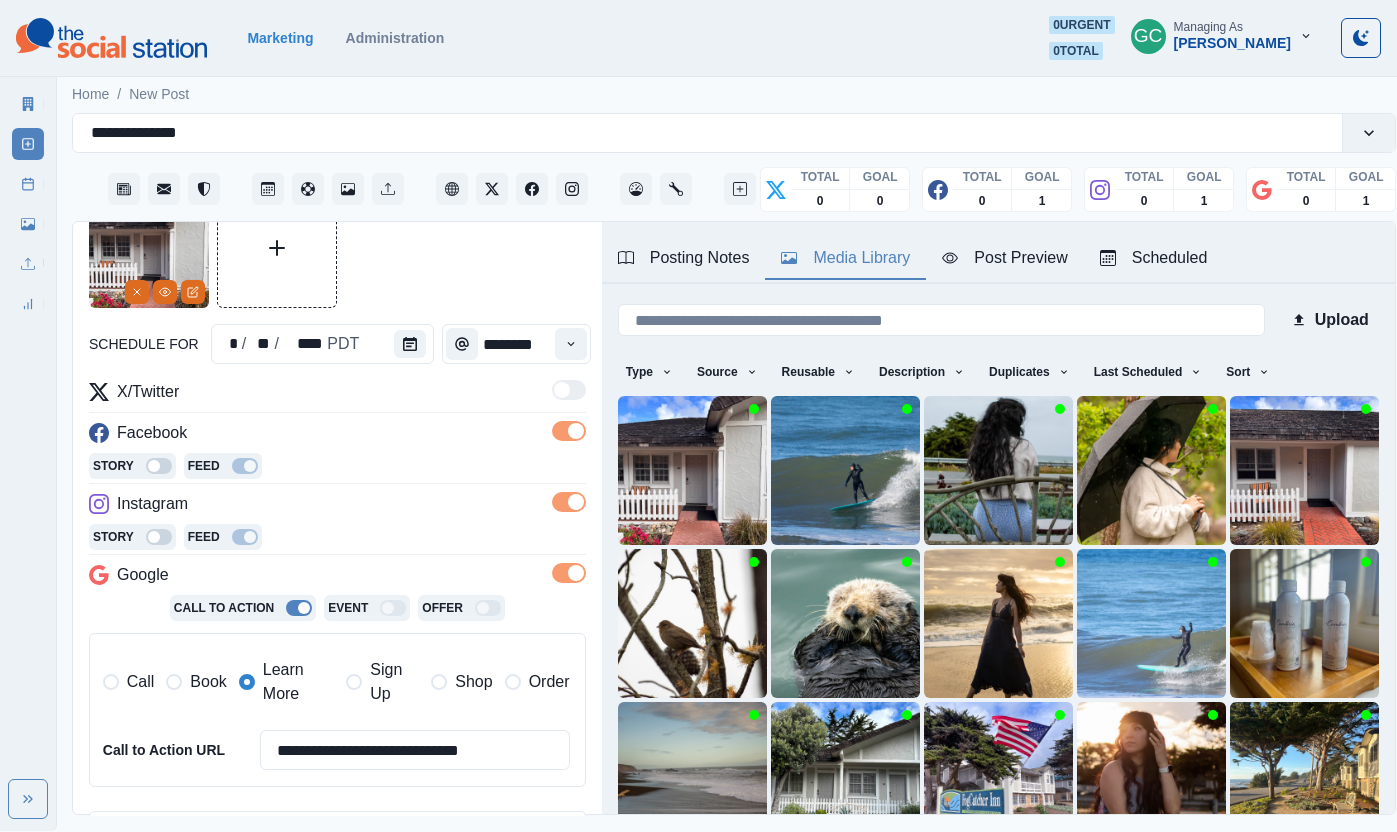 scroll, scrollTop: 105, scrollLeft: 0, axis: vertical 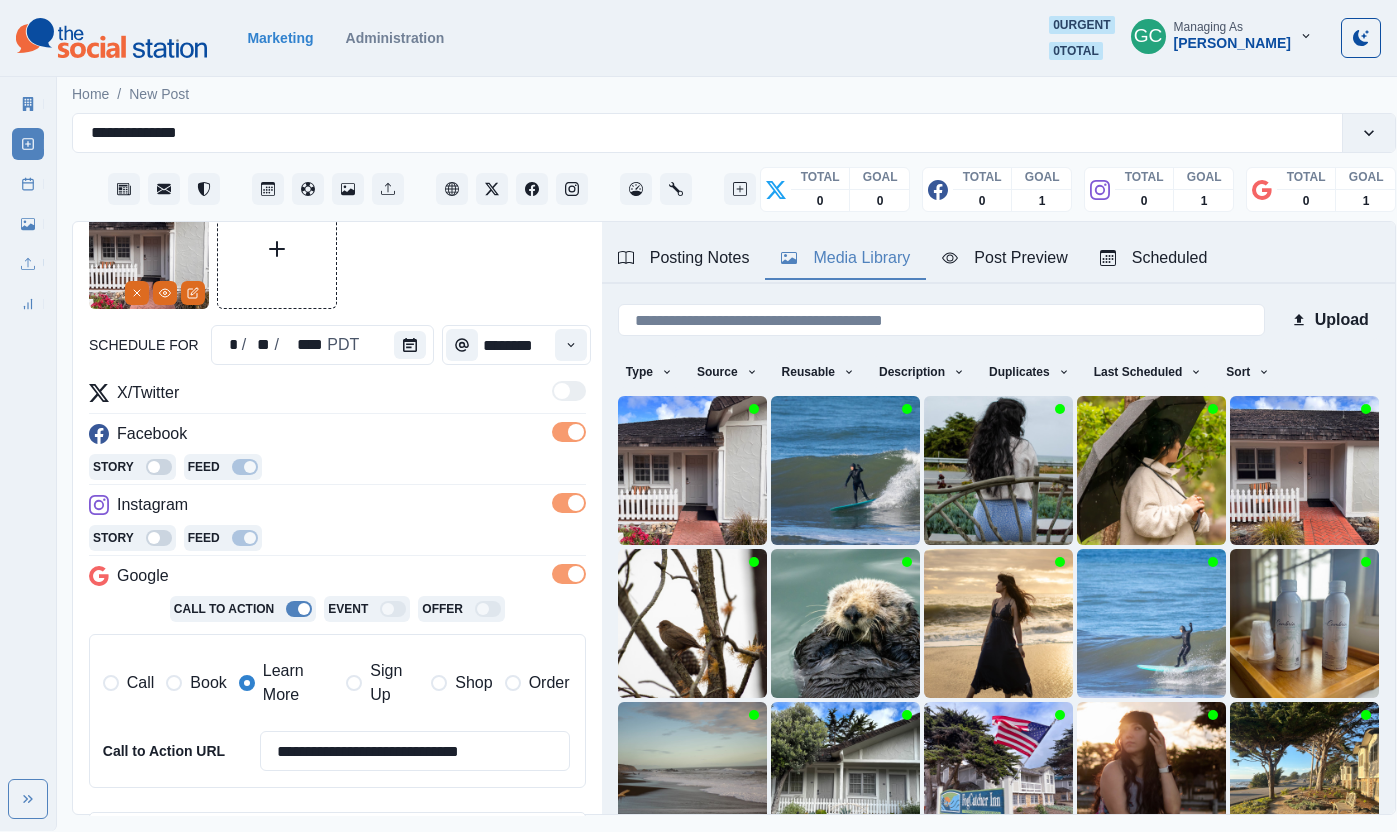 type on "**********" 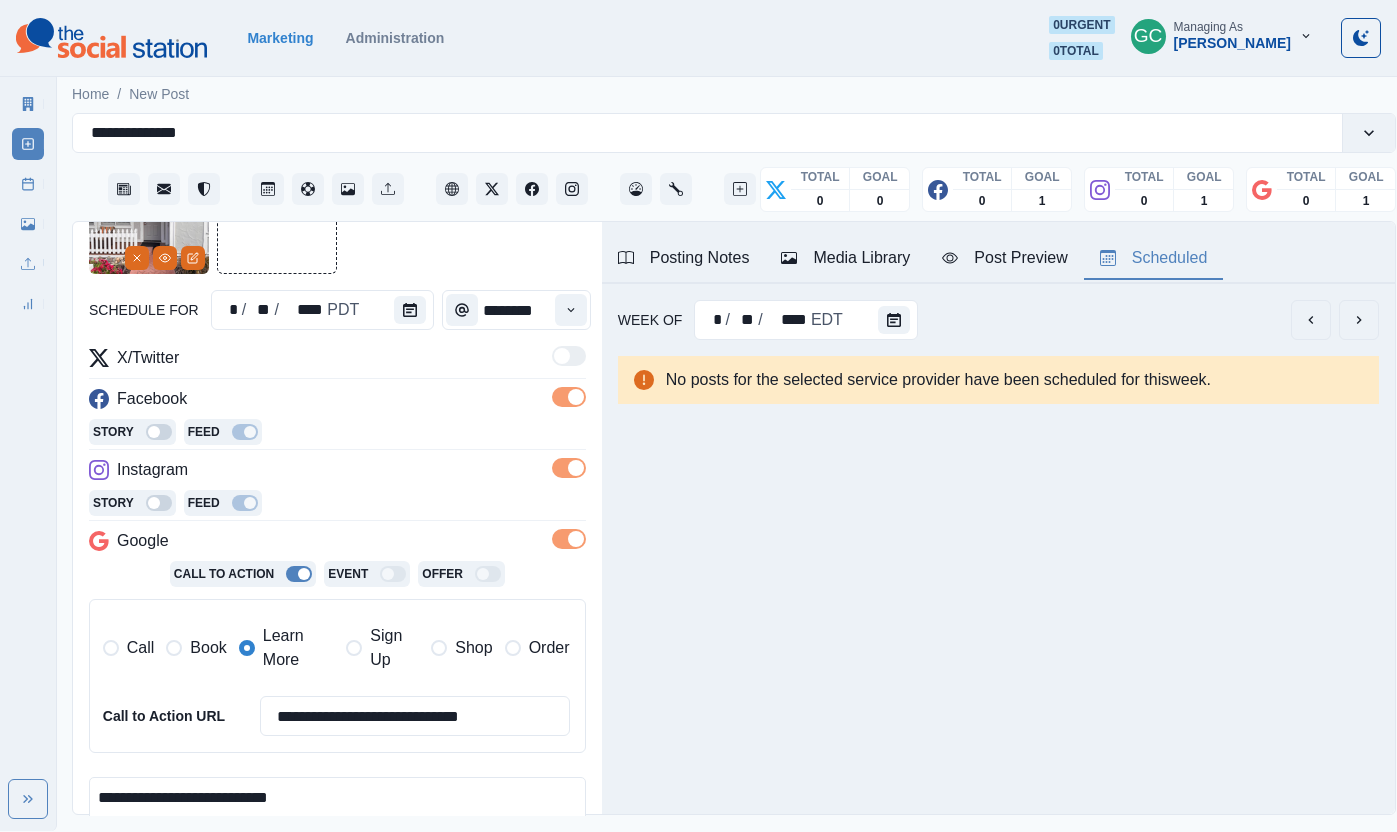 scroll, scrollTop: 399, scrollLeft: 0, axis: vertical 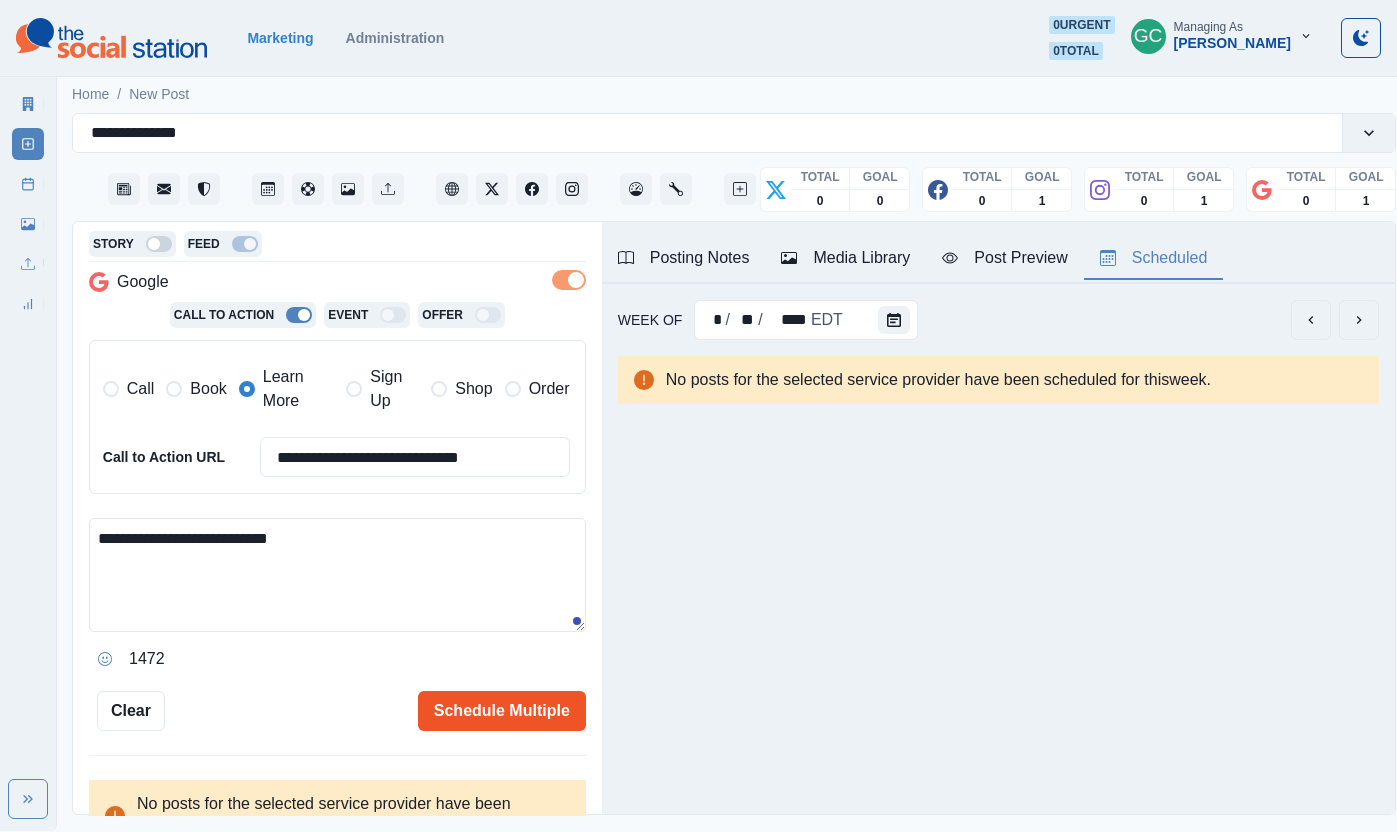 click on "Schedule Multiple" at bounding box center (502, 711) 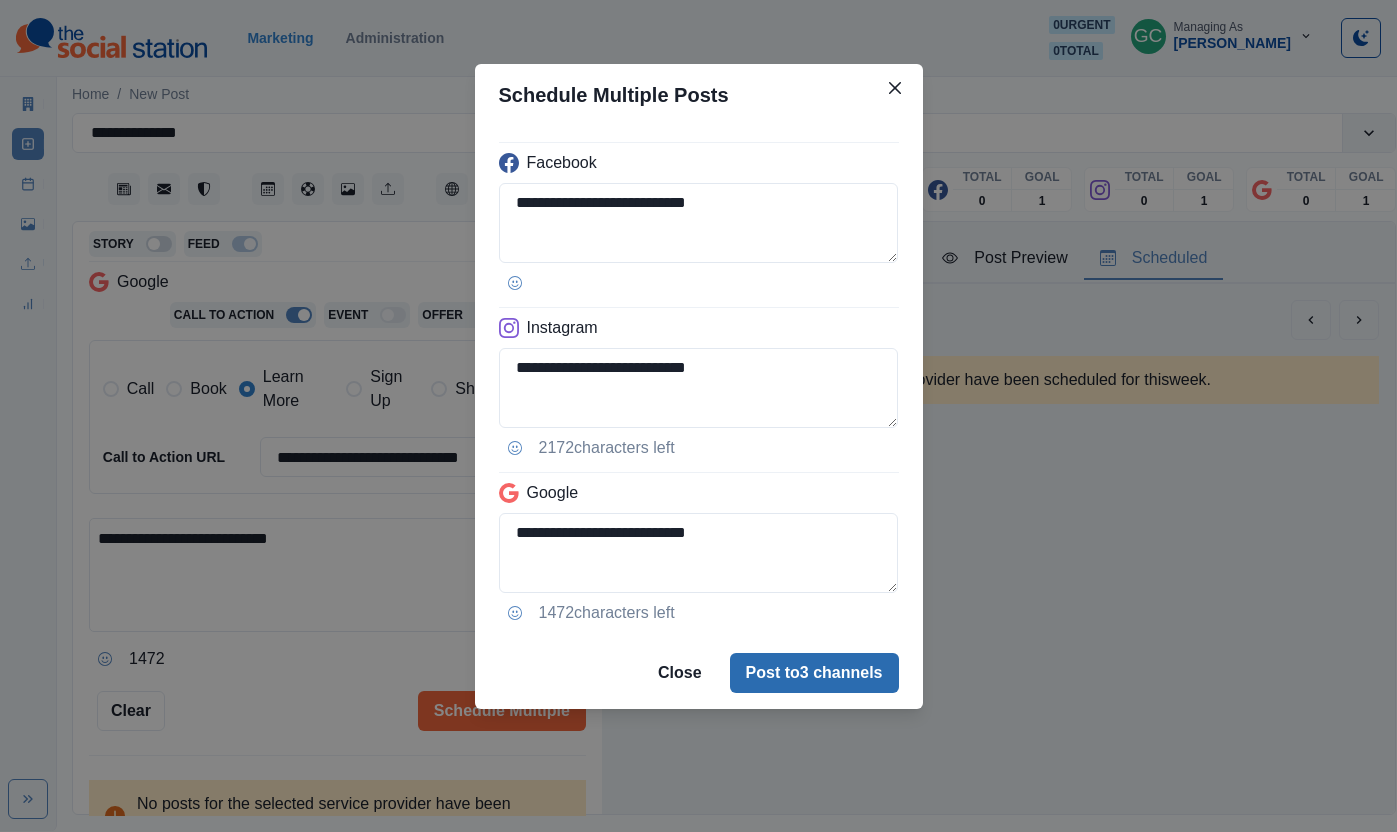 click on "Post to  3   channels" at bounding box center (814, 673) 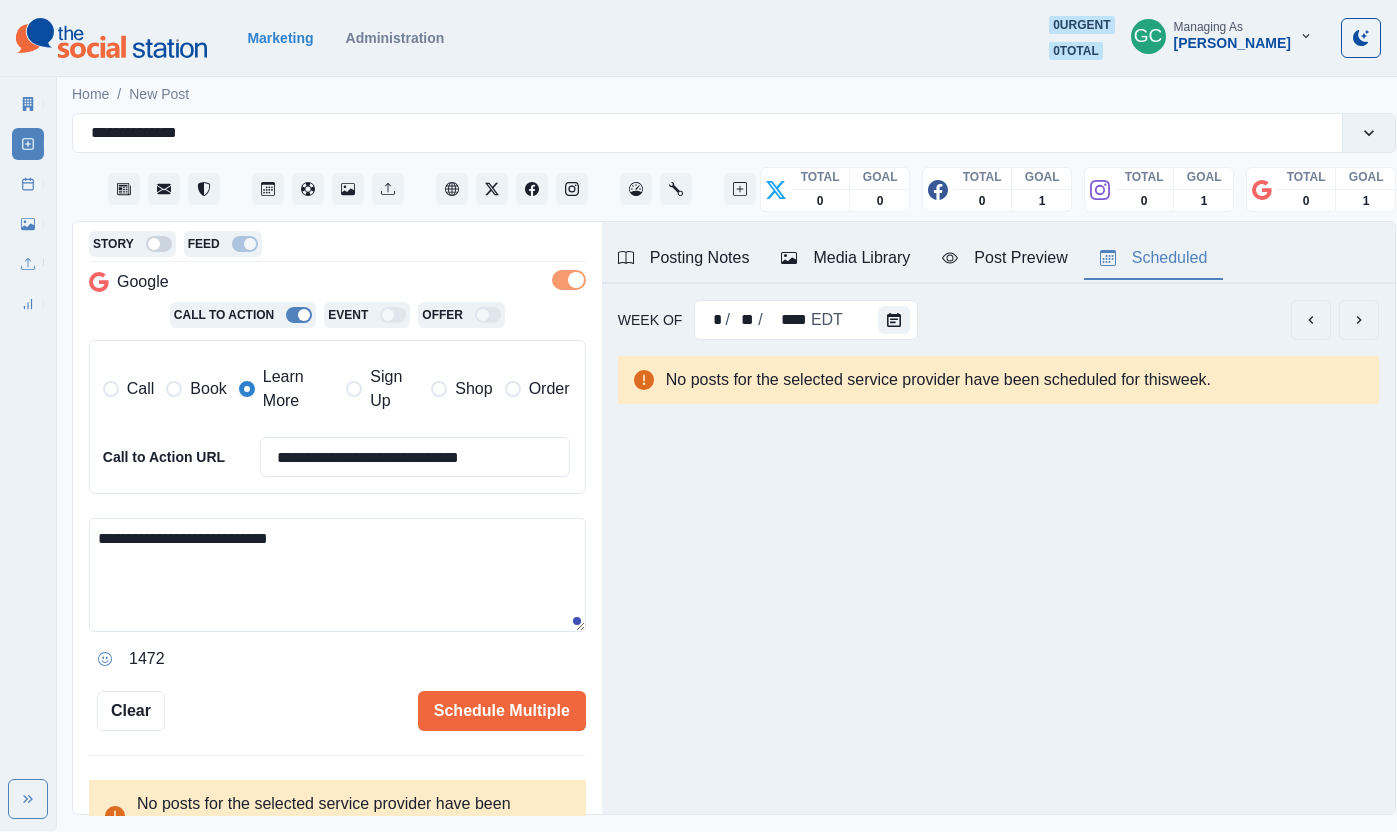 type 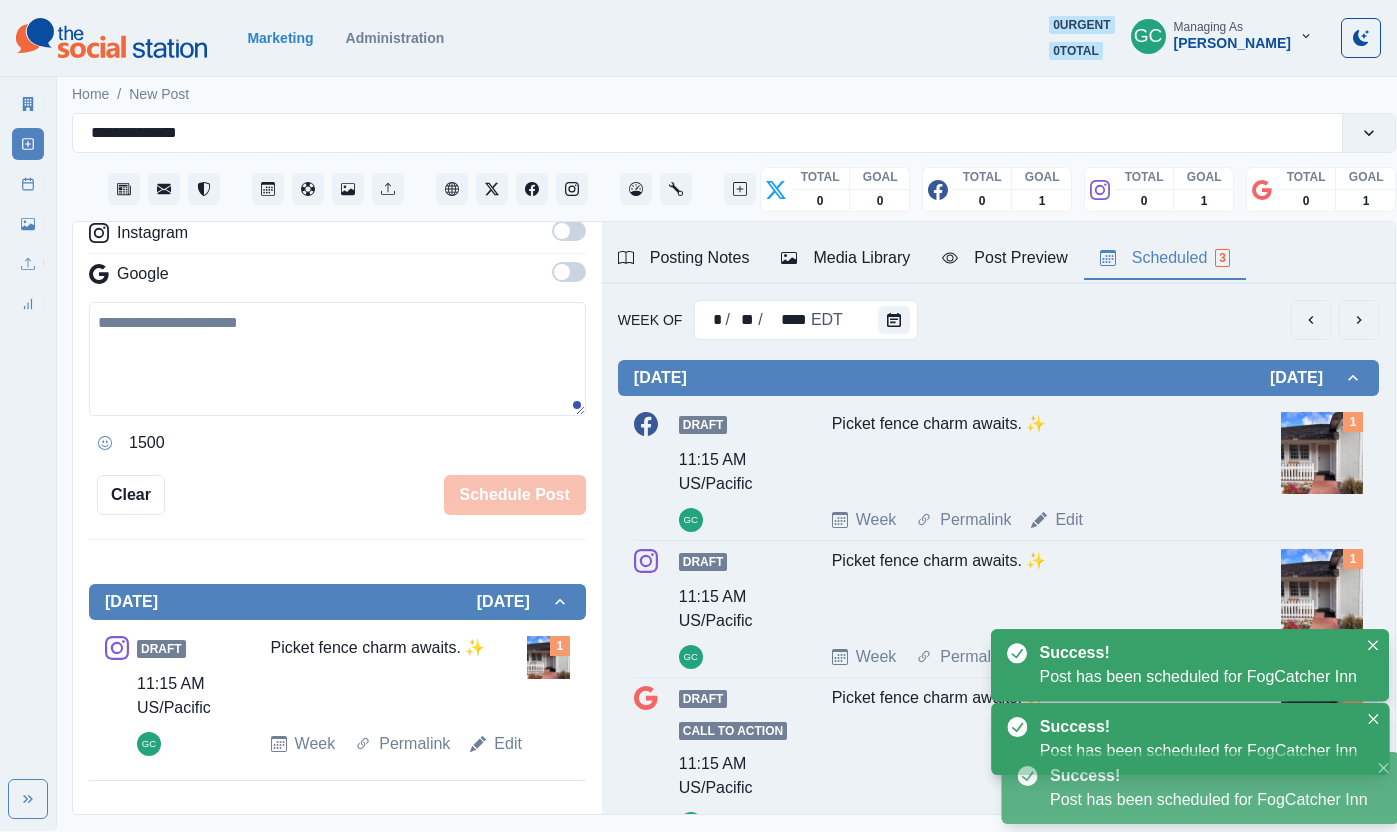 scroll, scrollTop: 369, scrollLeft: 0, axis: vertical 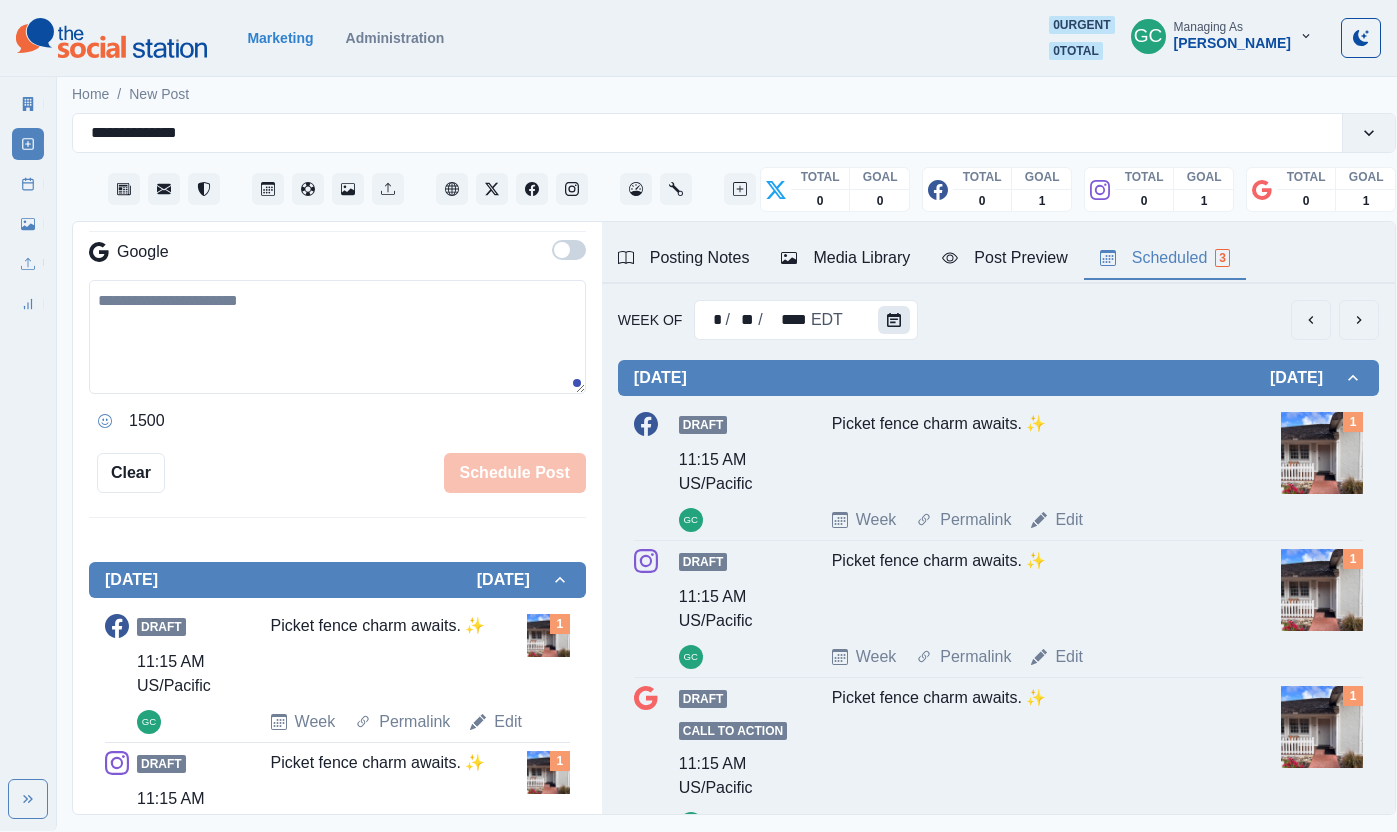 click at bounding box center [894, 320] 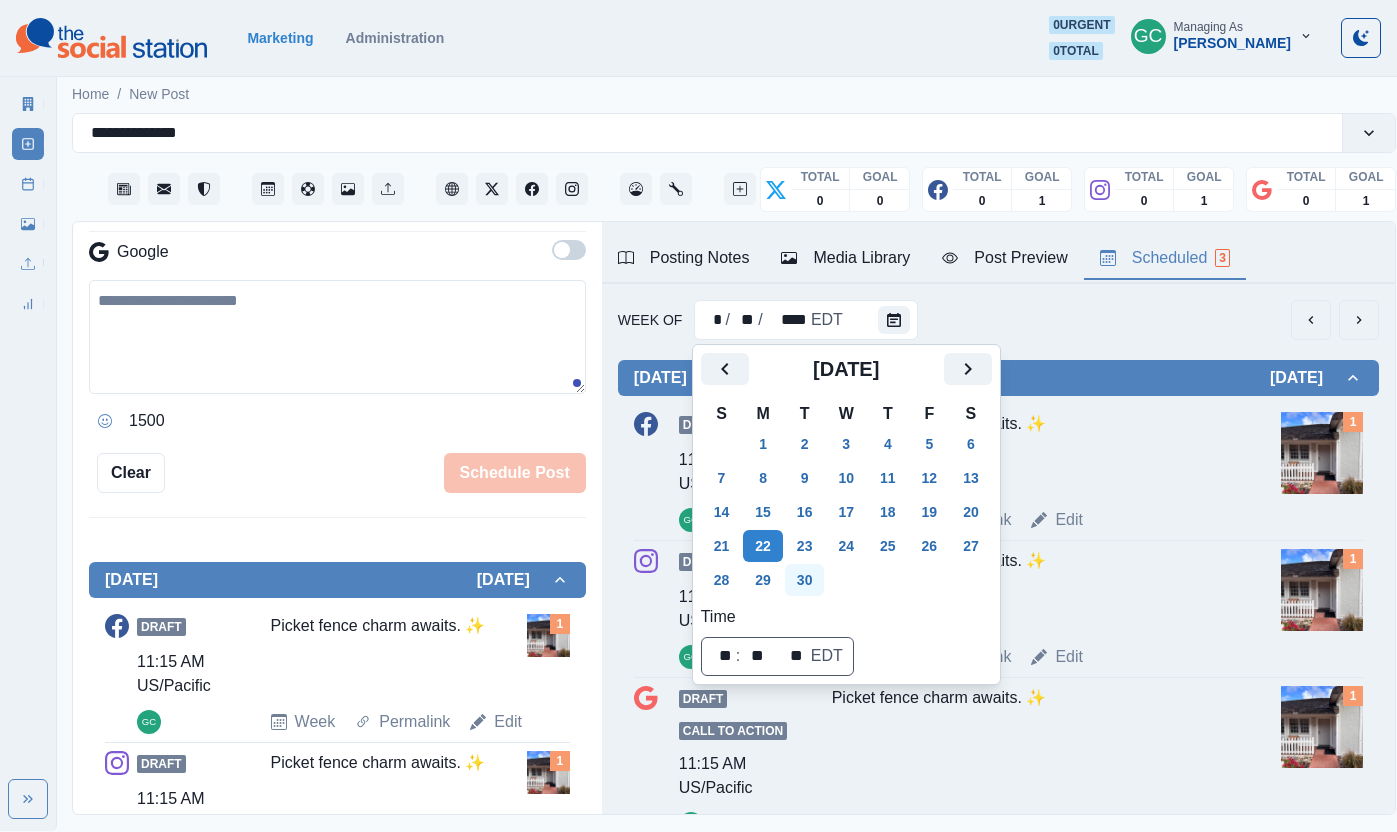 click on "30" at bounding box center (805, 580) 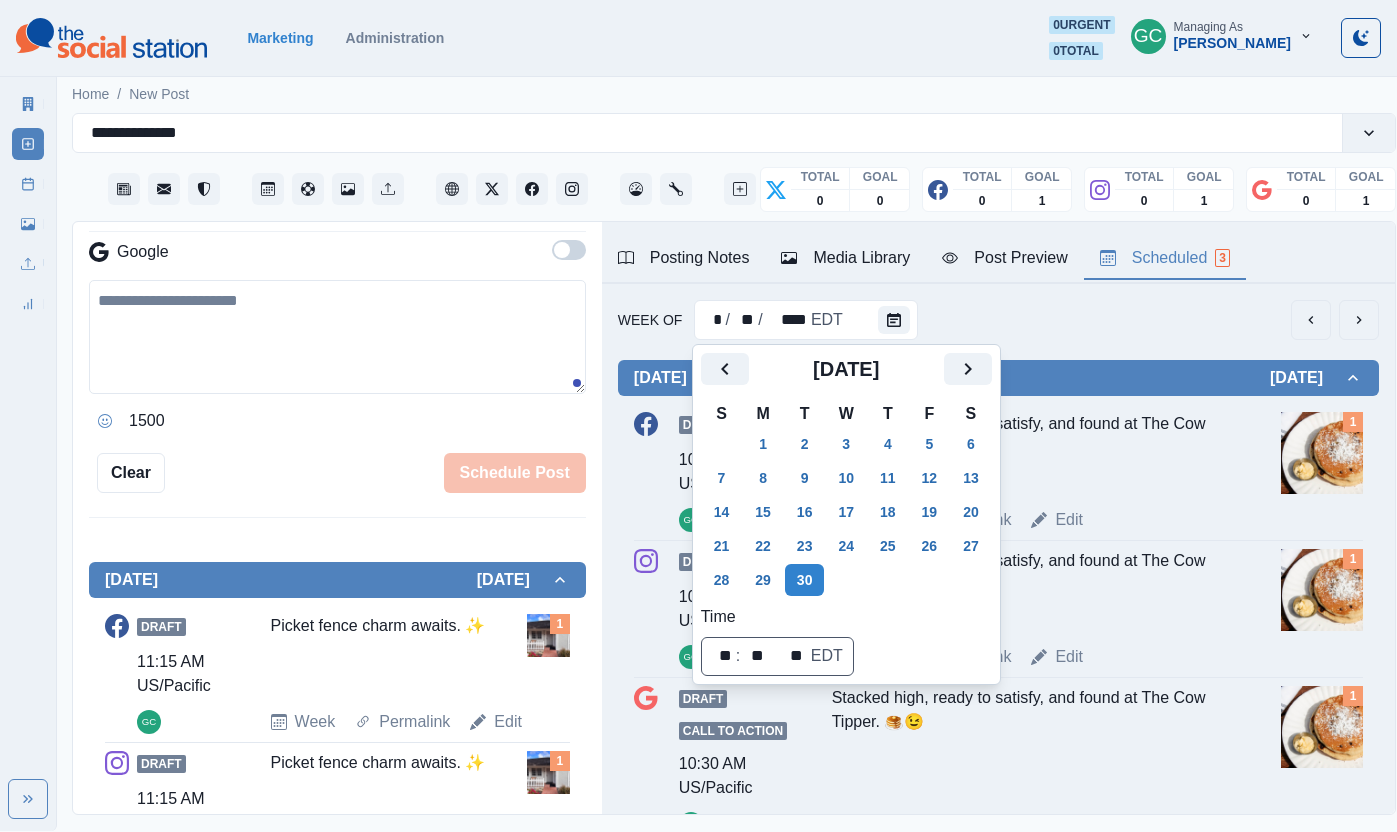 click at bounding box center [1322, 453] 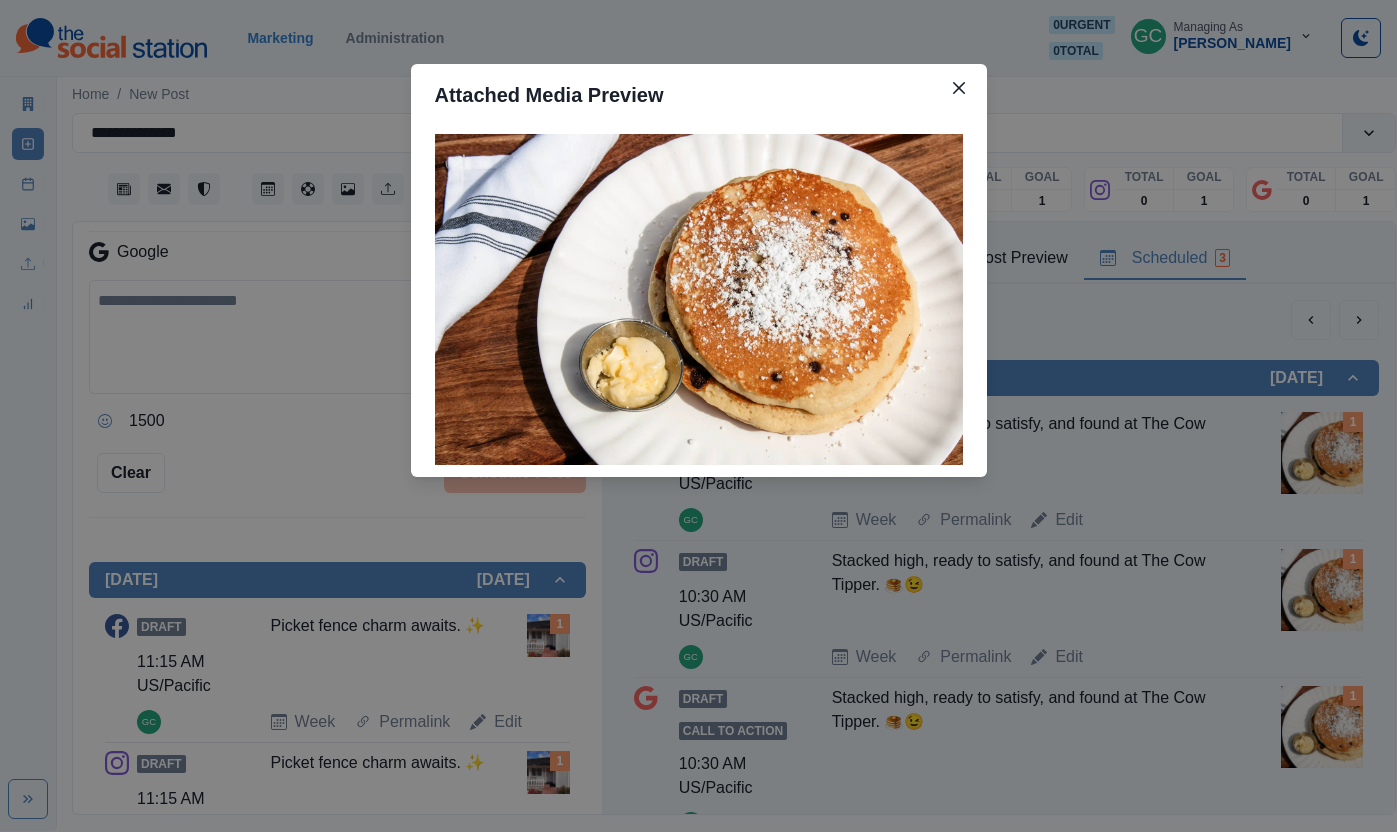 type 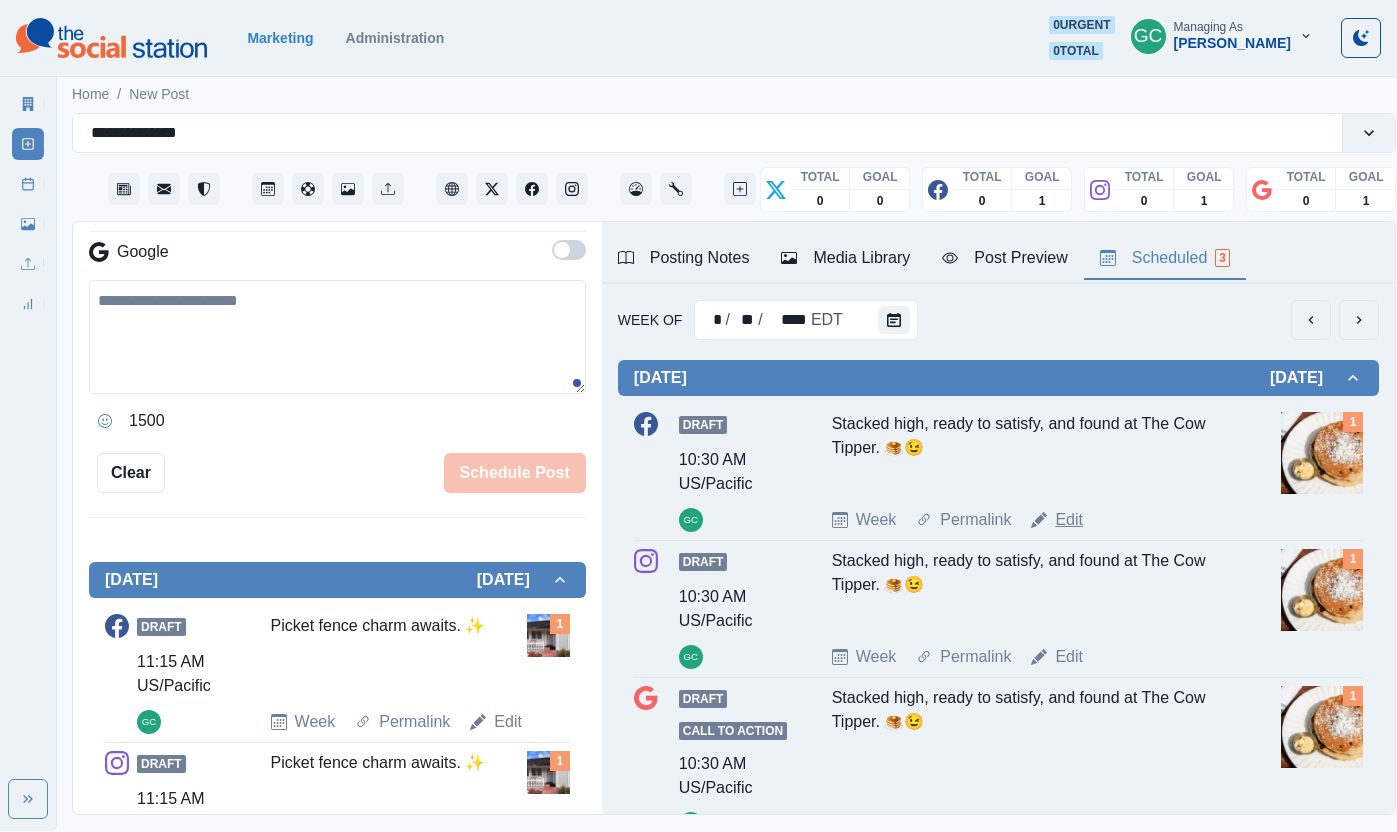 click on "Edit" at bounding box center (1069, 520) 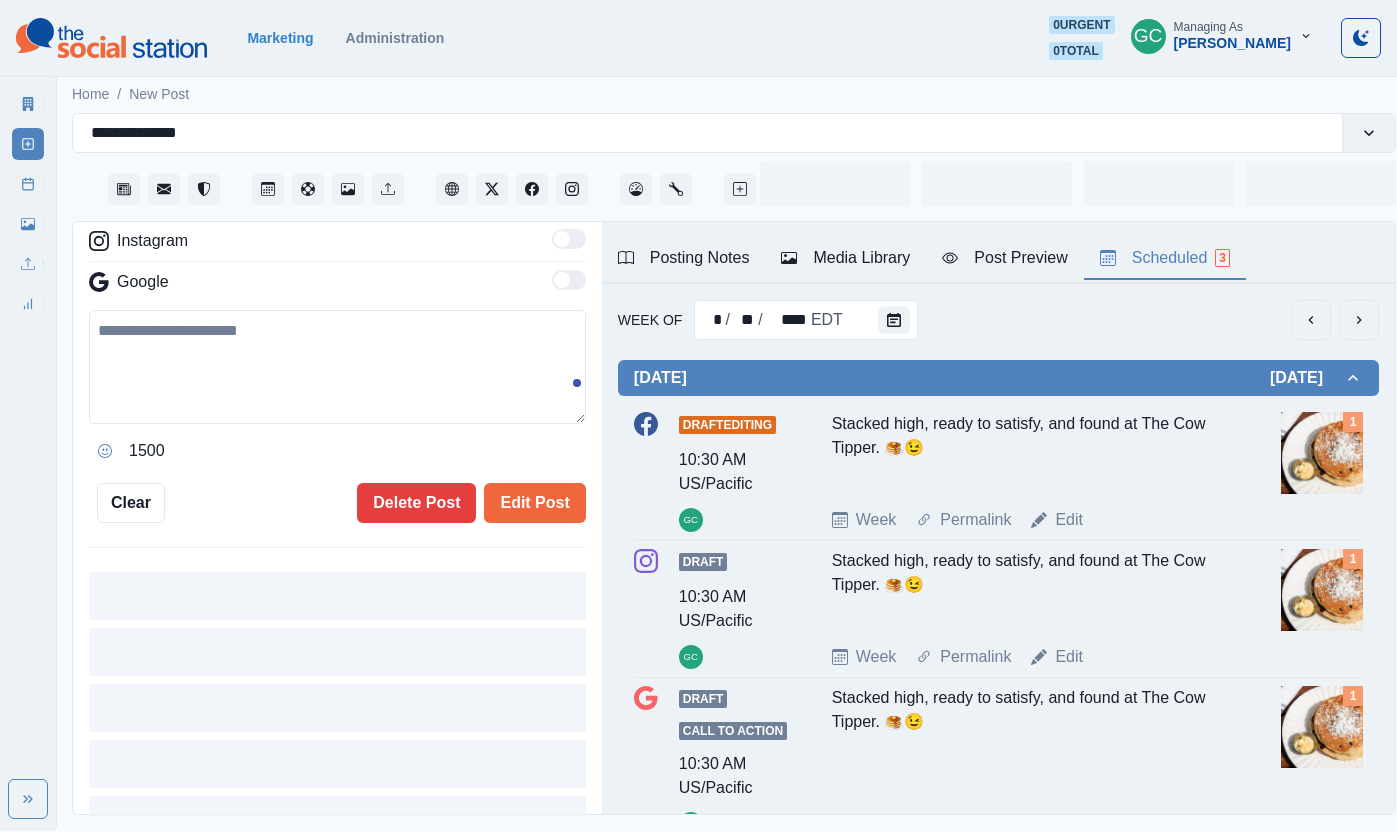 type on "********" 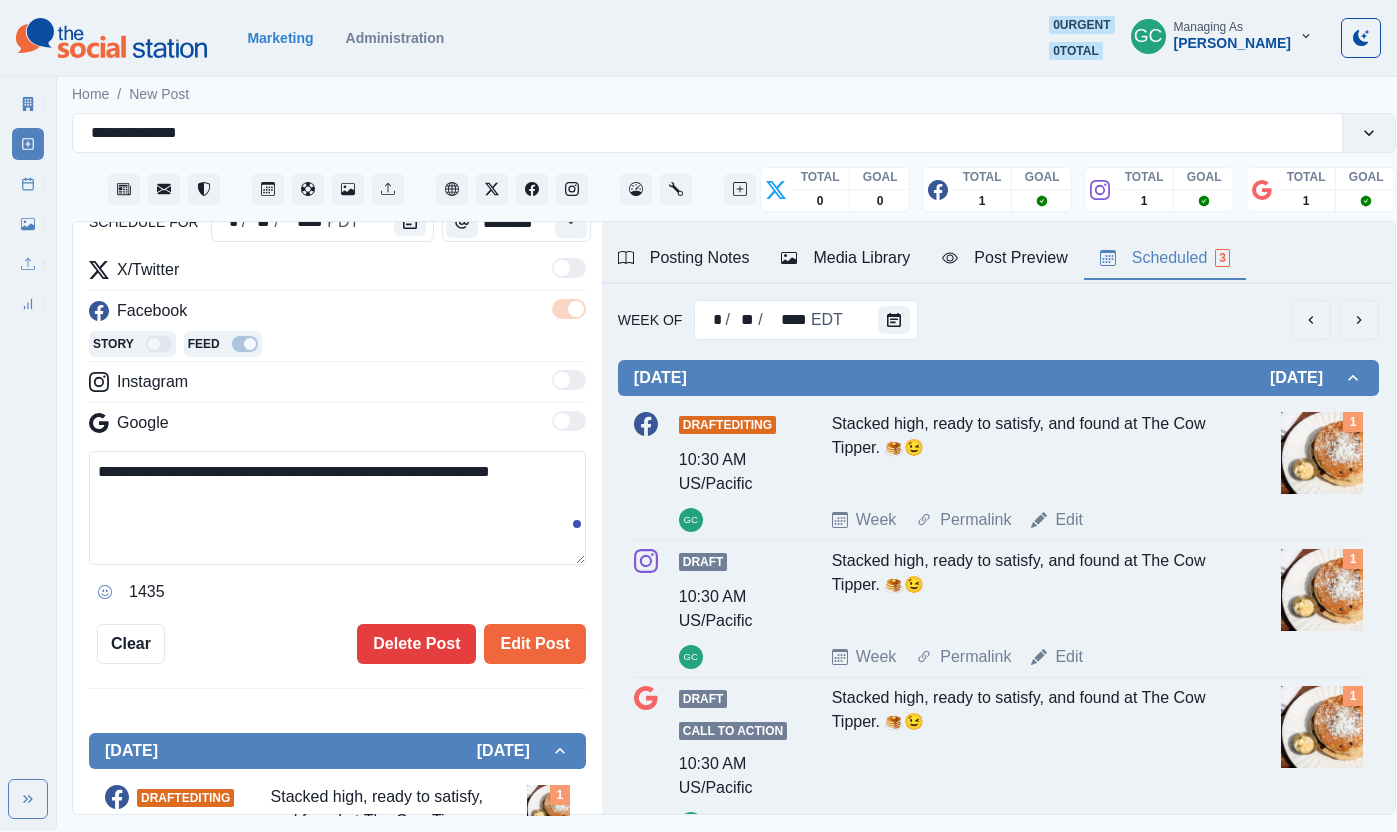 scroll, scrollTop: 162, scrollLeft: 0, axis: vertical 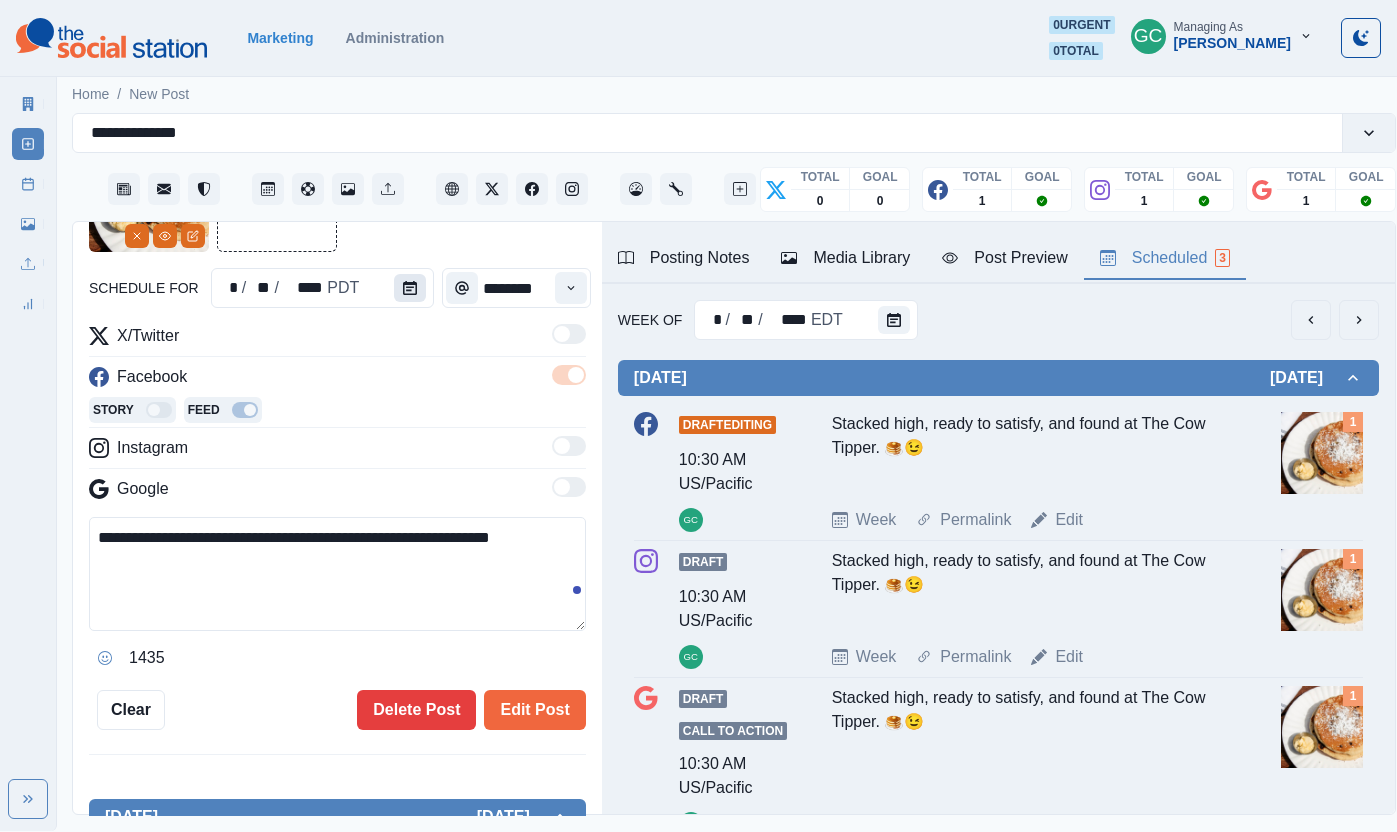 click 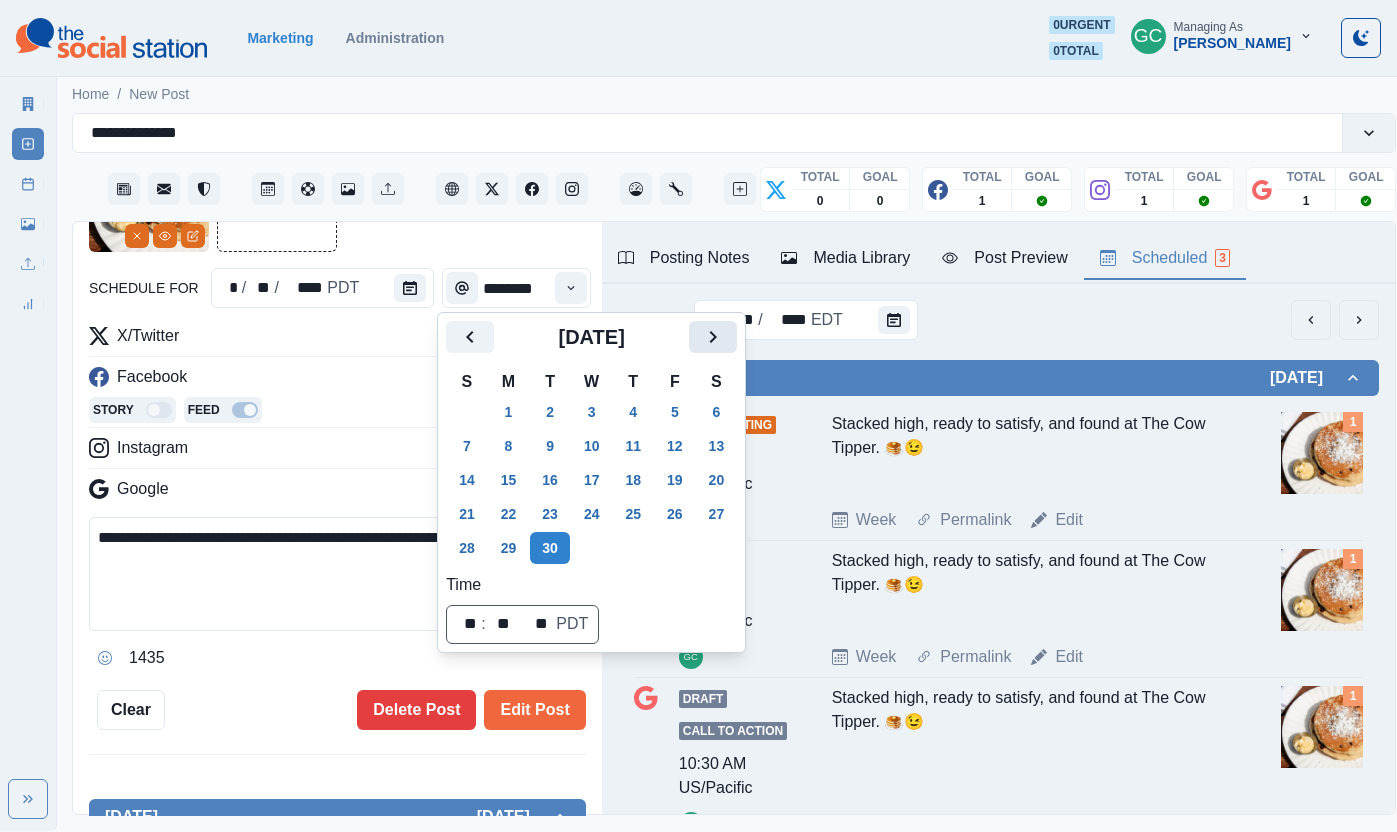 click at bounding box center [713, 337] 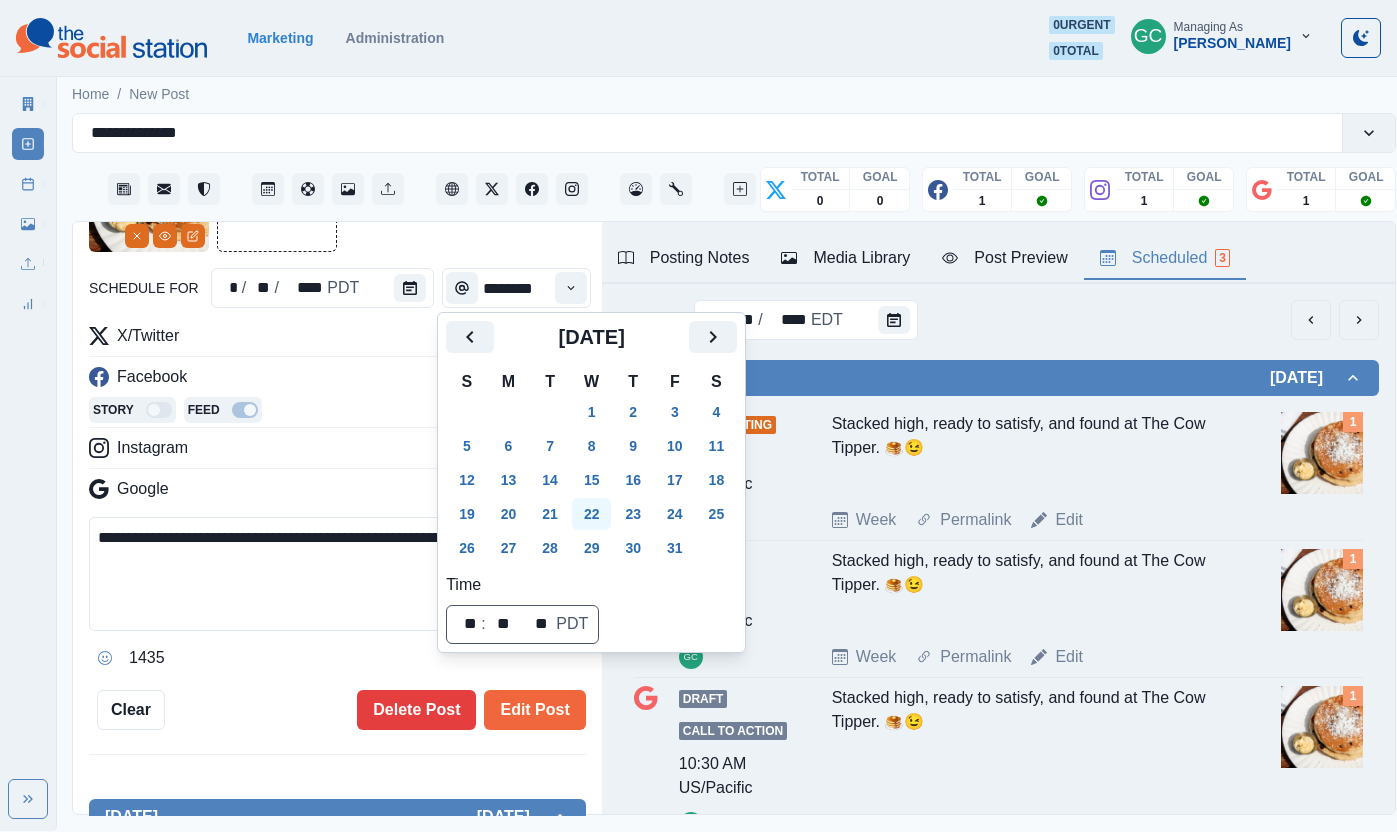 click on "22" at bounding box center [592, 514] 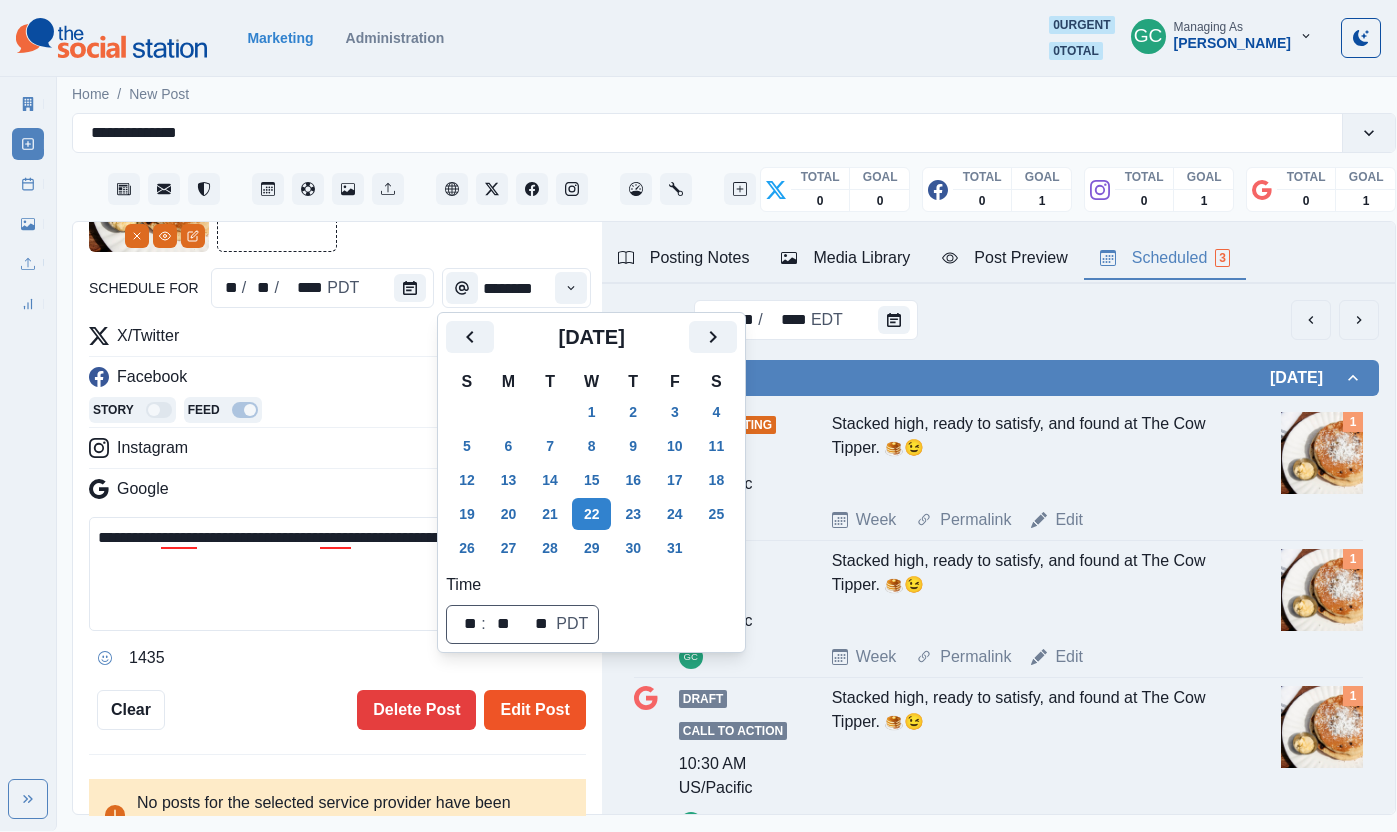 click on "Edit Post" at bounding box center (534, 710) 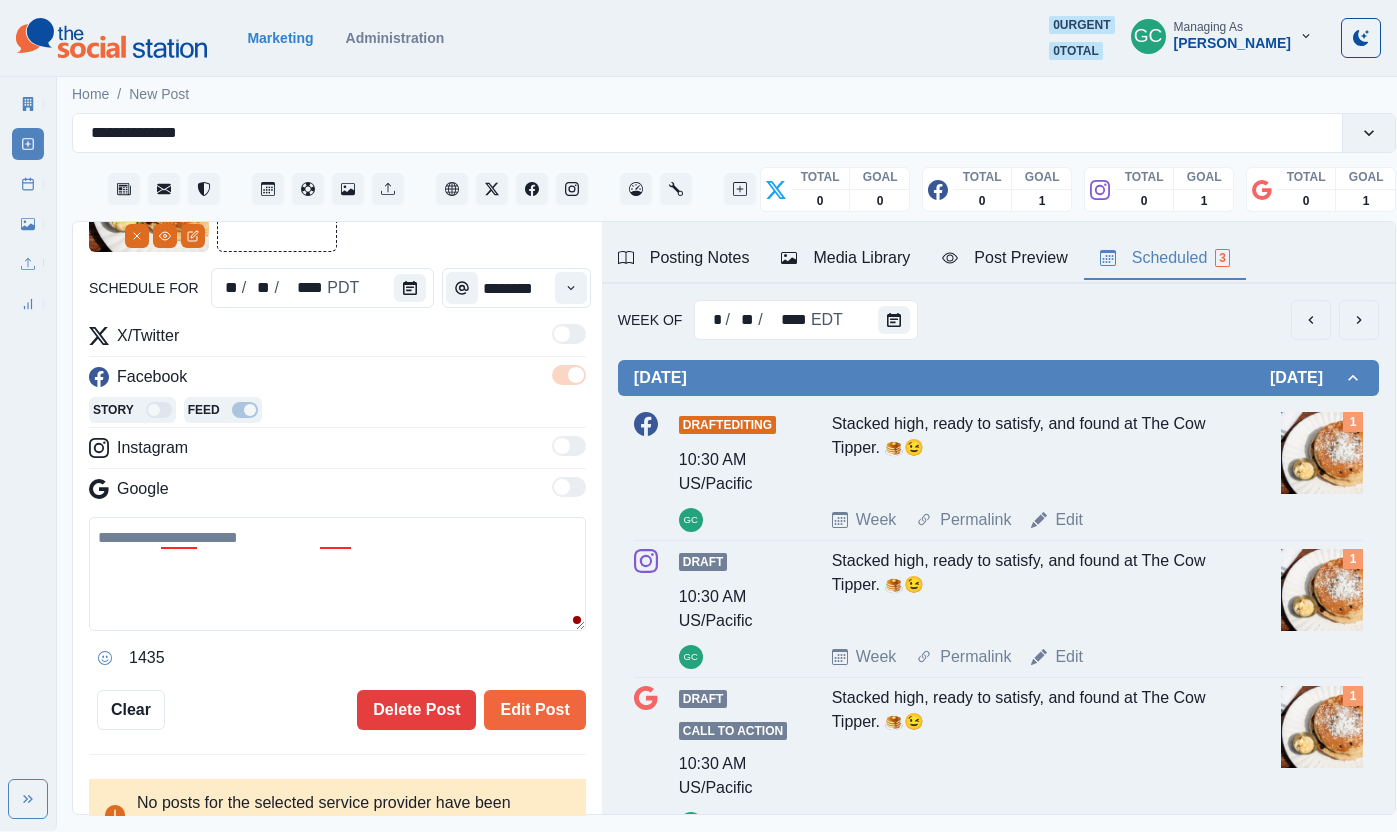 scroll, scrollTop: 162, scrollLeft: 0, axis: vertical 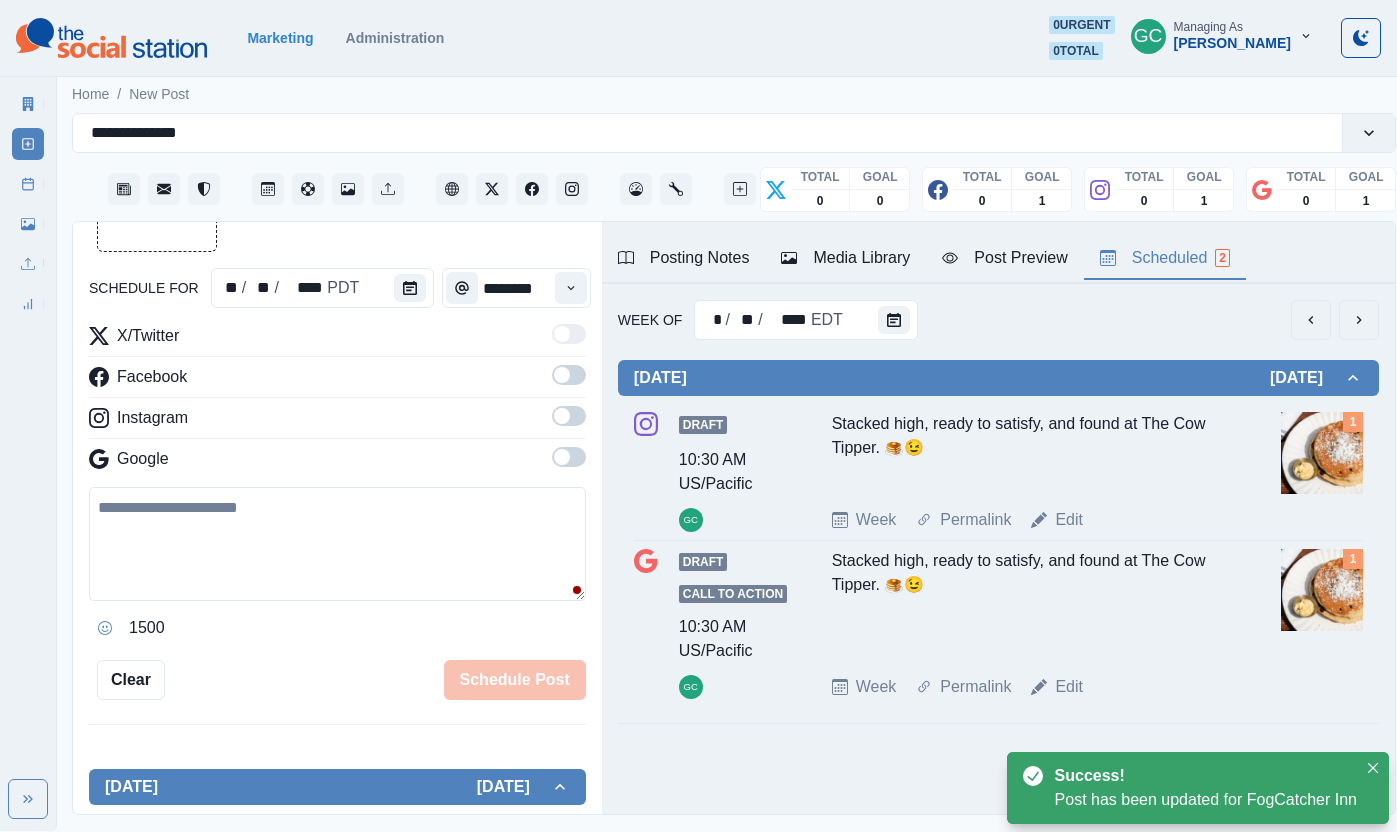 drag, startPoint x: 1068, startPoint y: 525, endPoint x: 1043, endPoint y: 524, distance: 25.019993 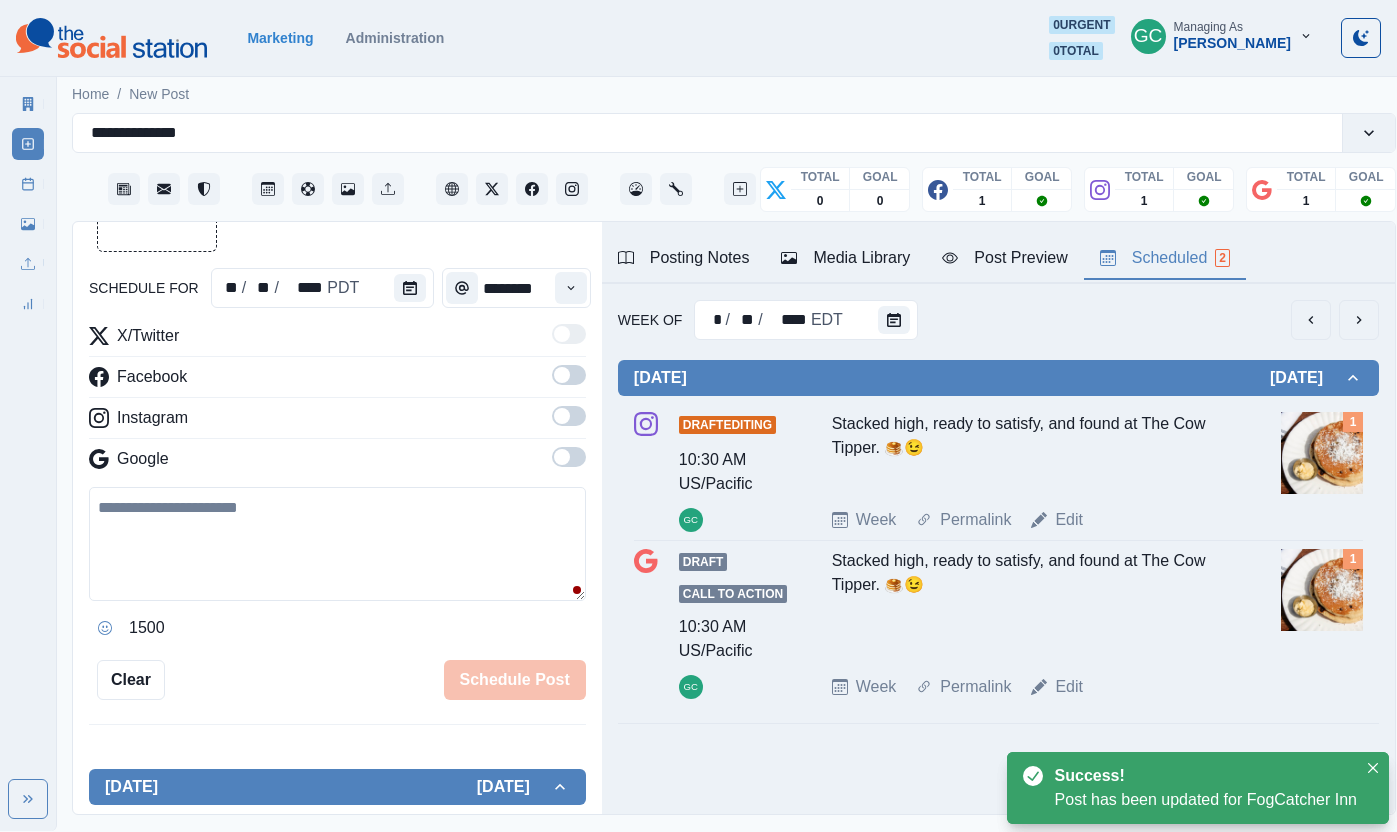 type on "**********" 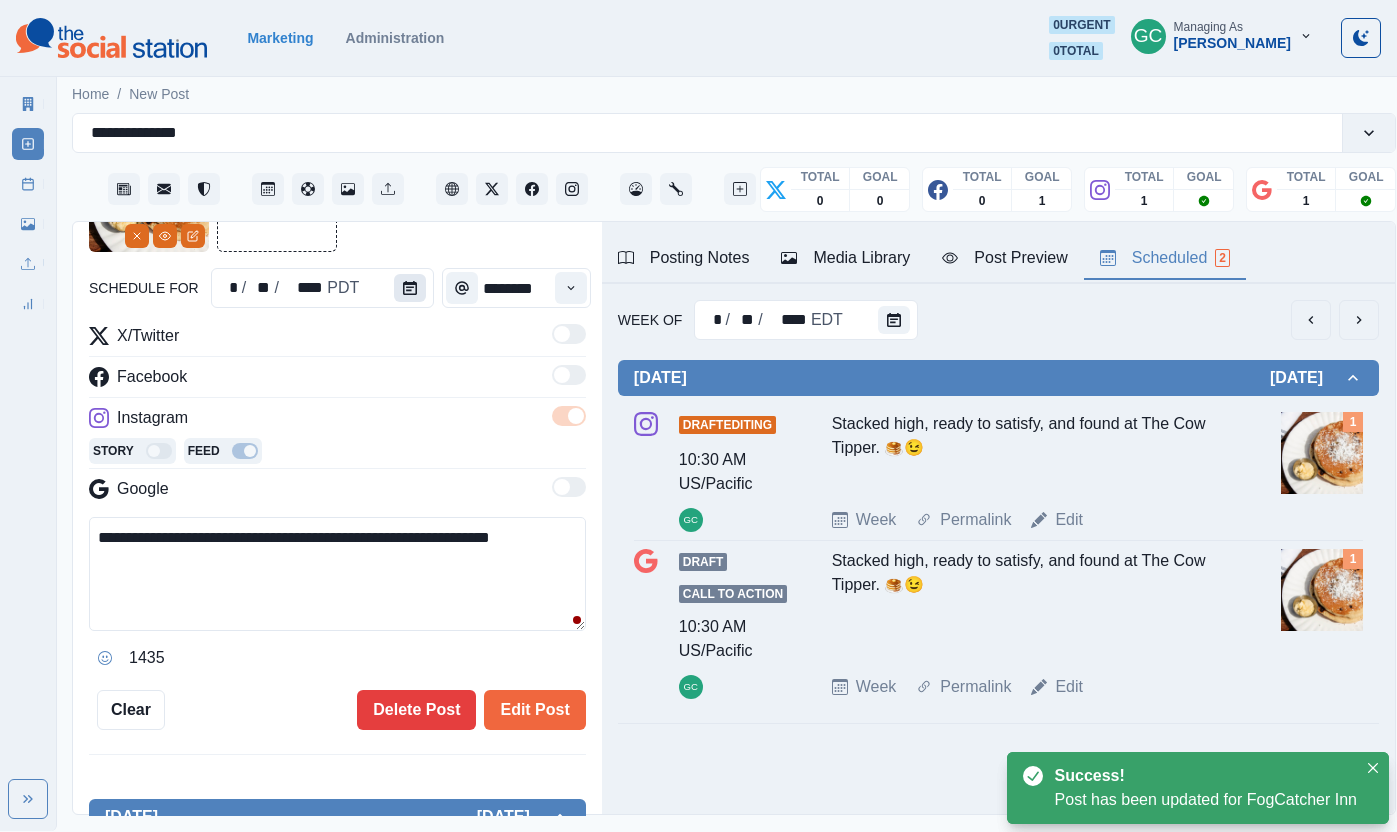 click 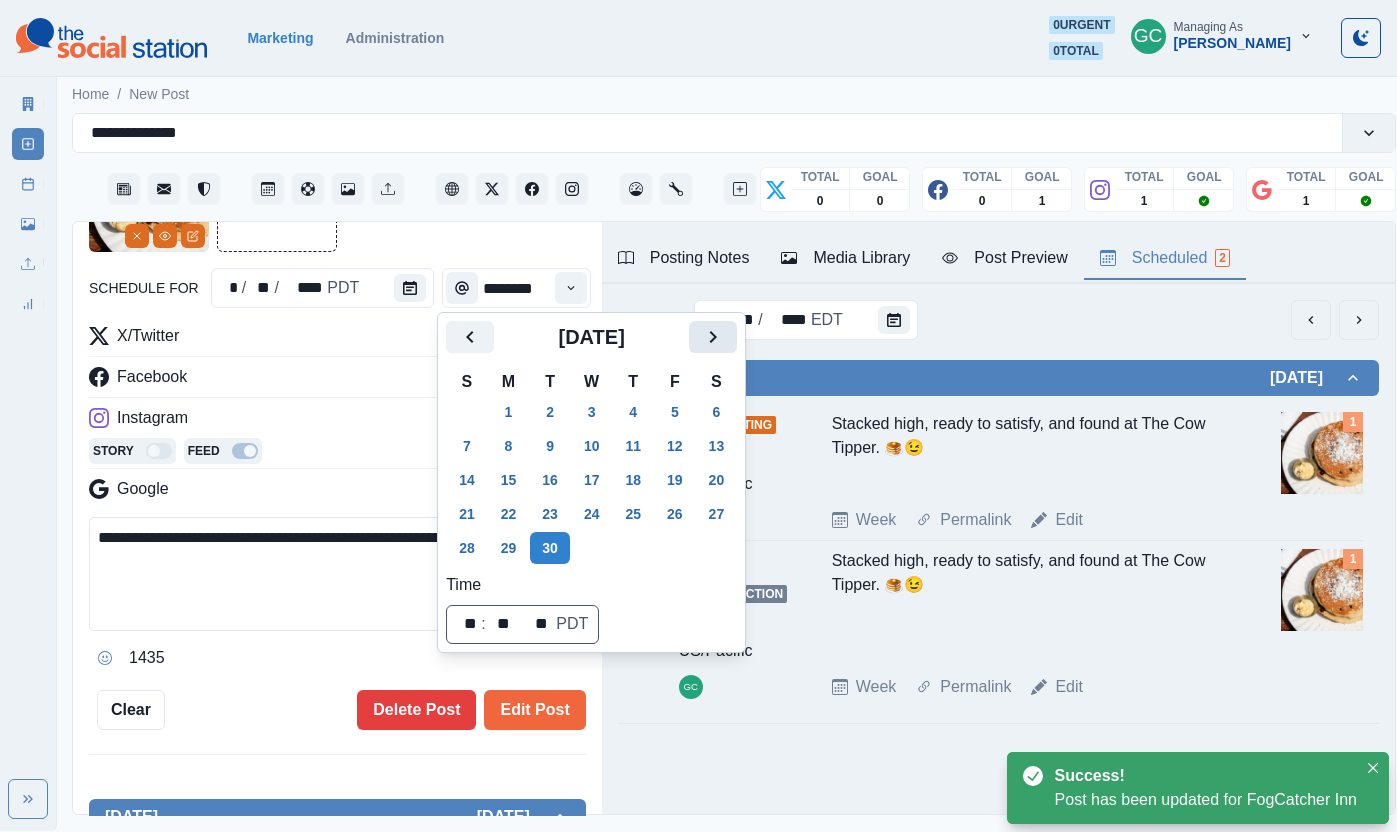 click at bounding box center (713, 337) 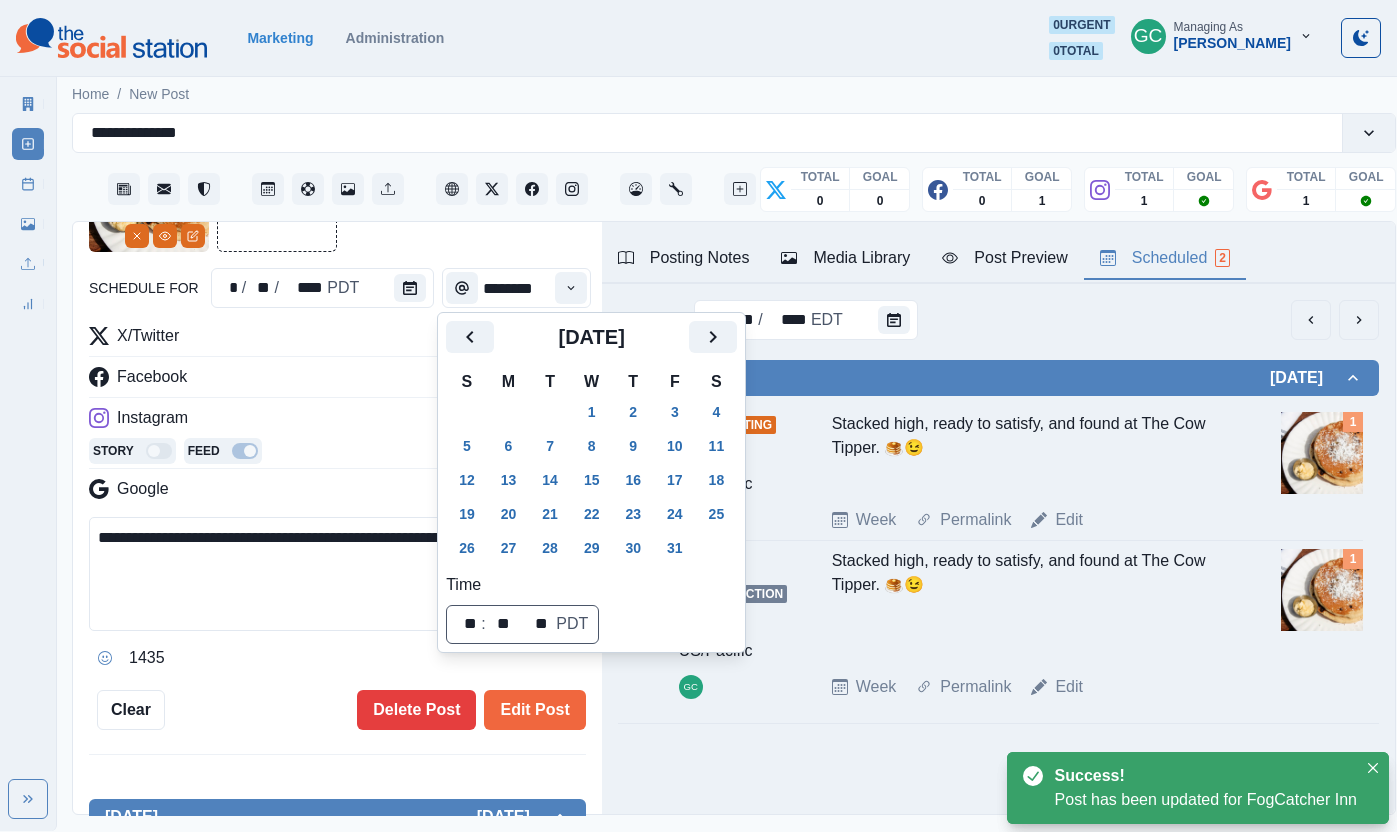 click on "22" at bounding box center [592, 514] 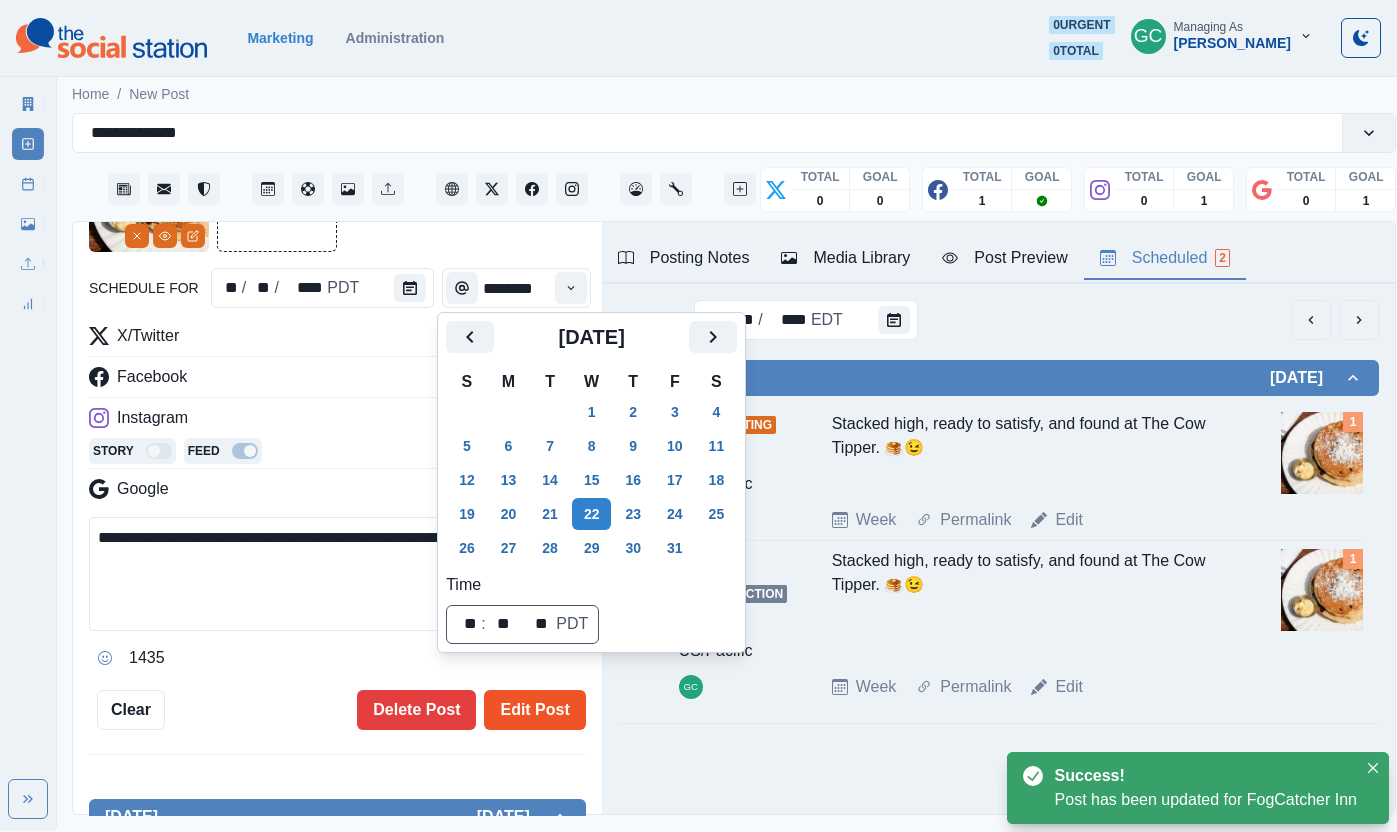 click on "Edit Post" at bounding box center (534, 710) 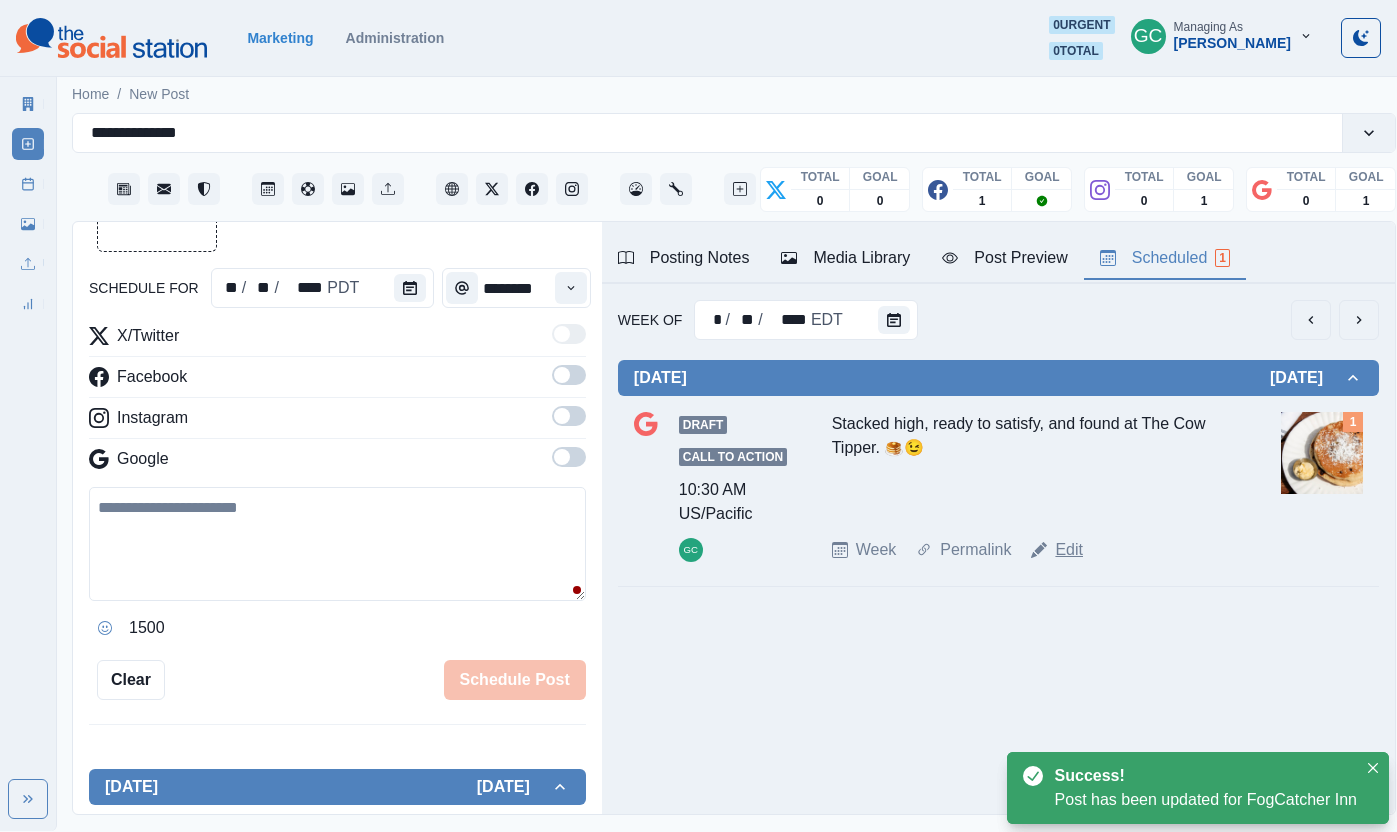 click on "Edit" at bounding box center [1069, 550] 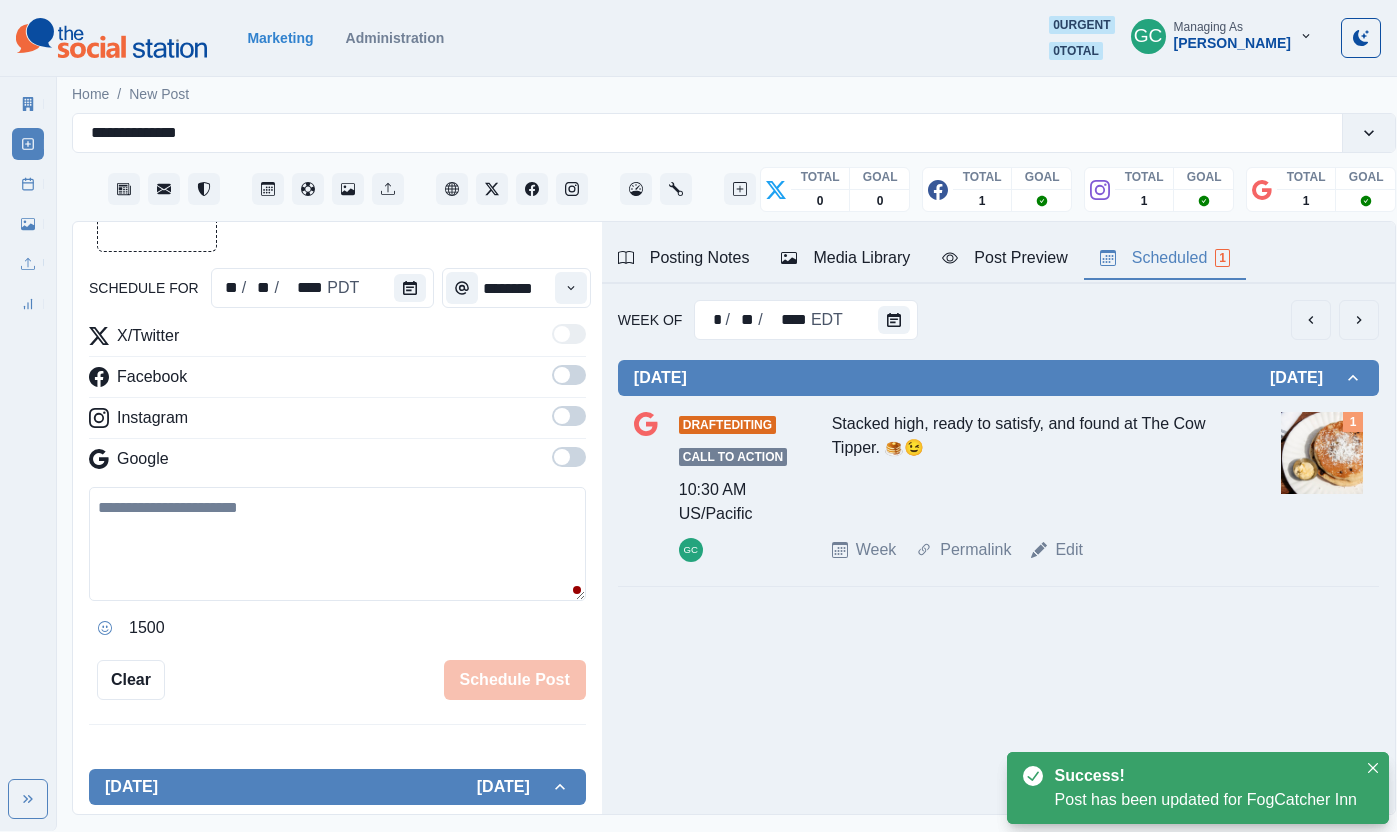 type on "**********" 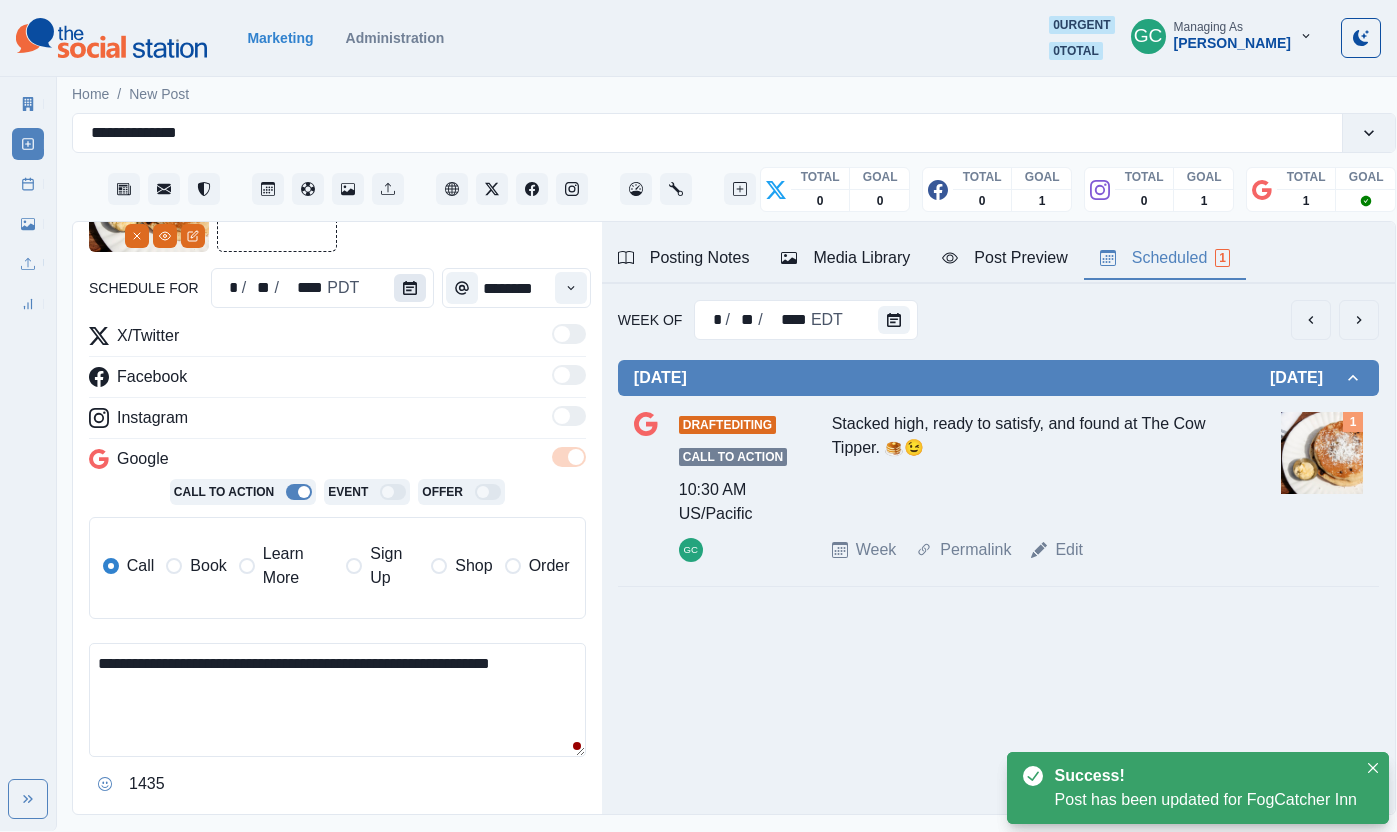 click 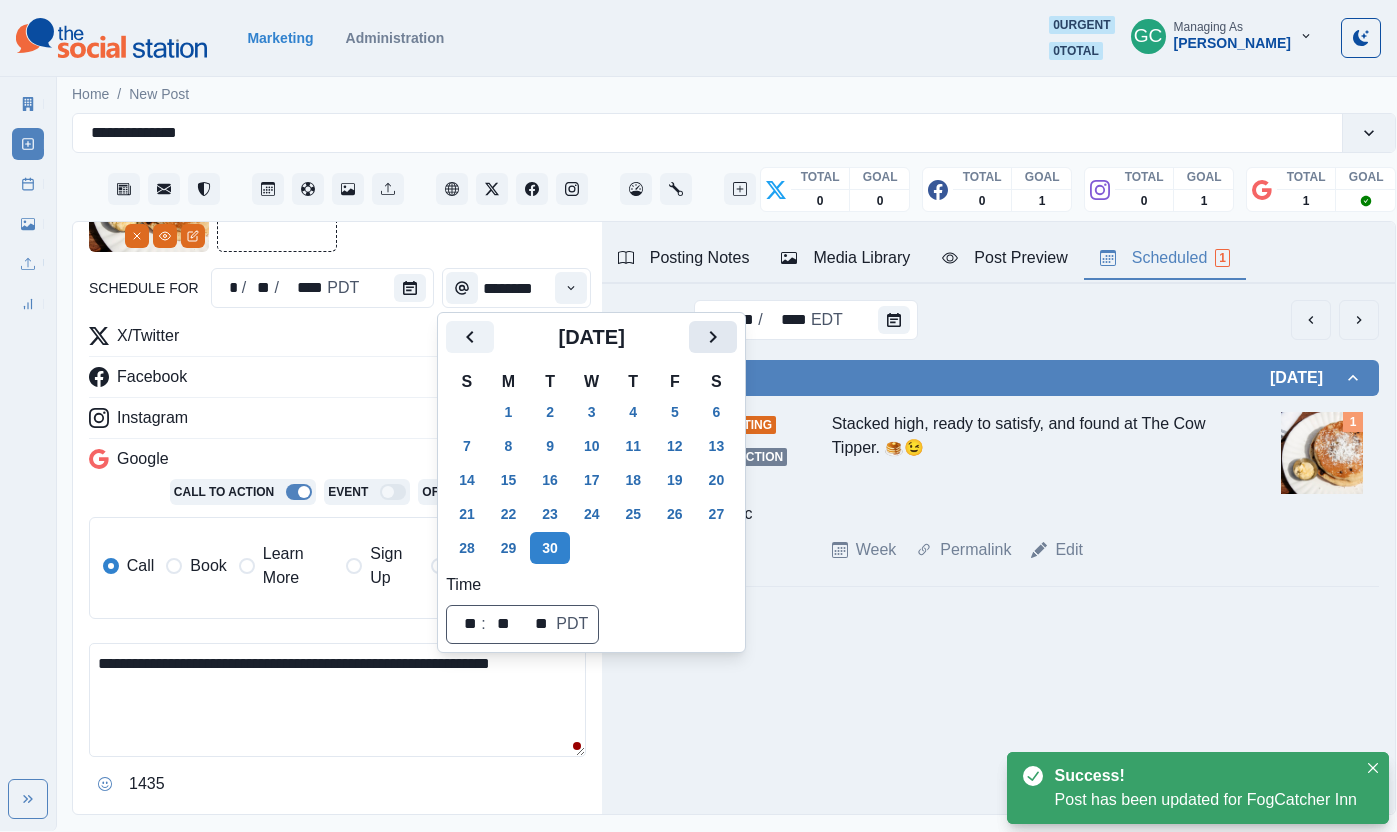 click at bounding box center [713, 337] 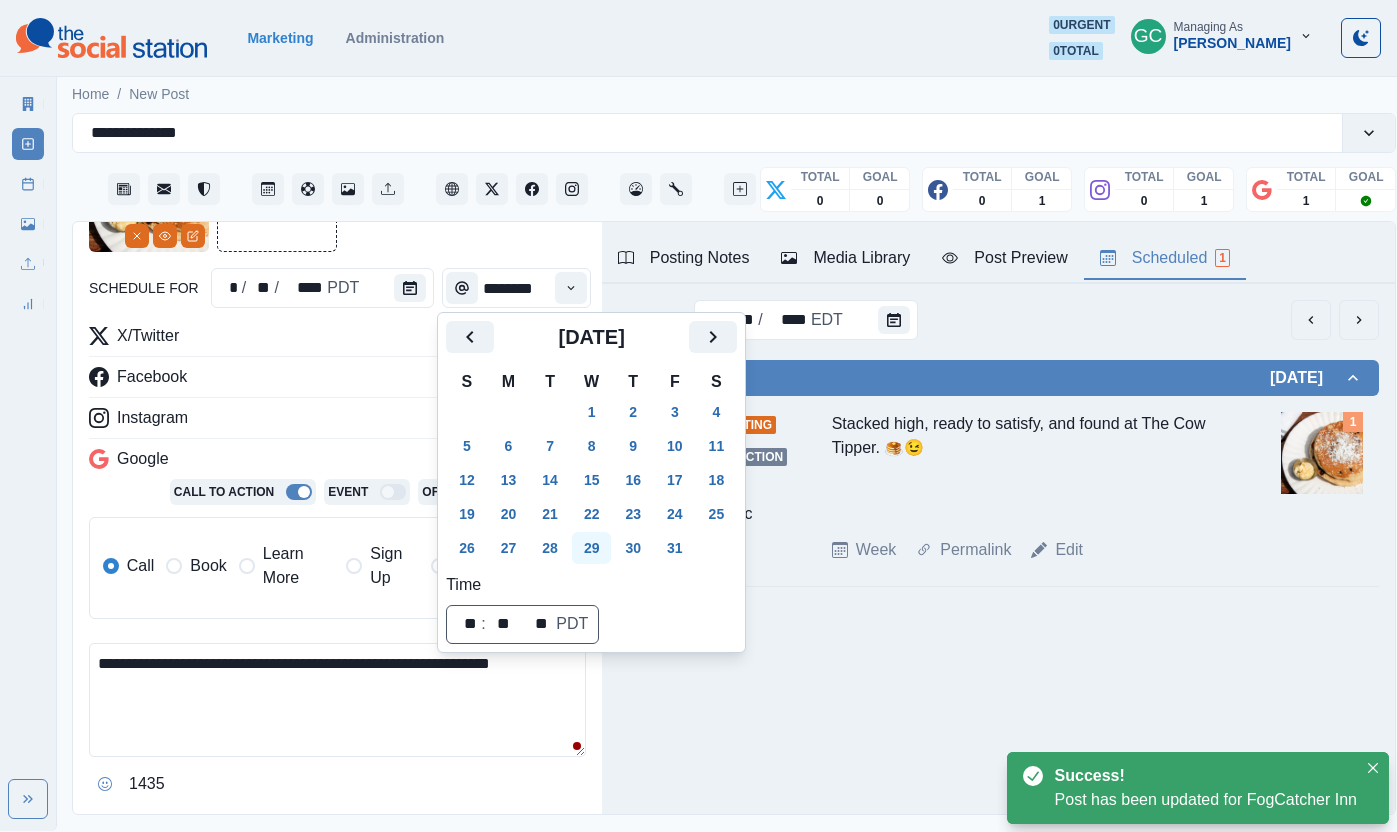 click on "22" at bounding box center (592, 514) 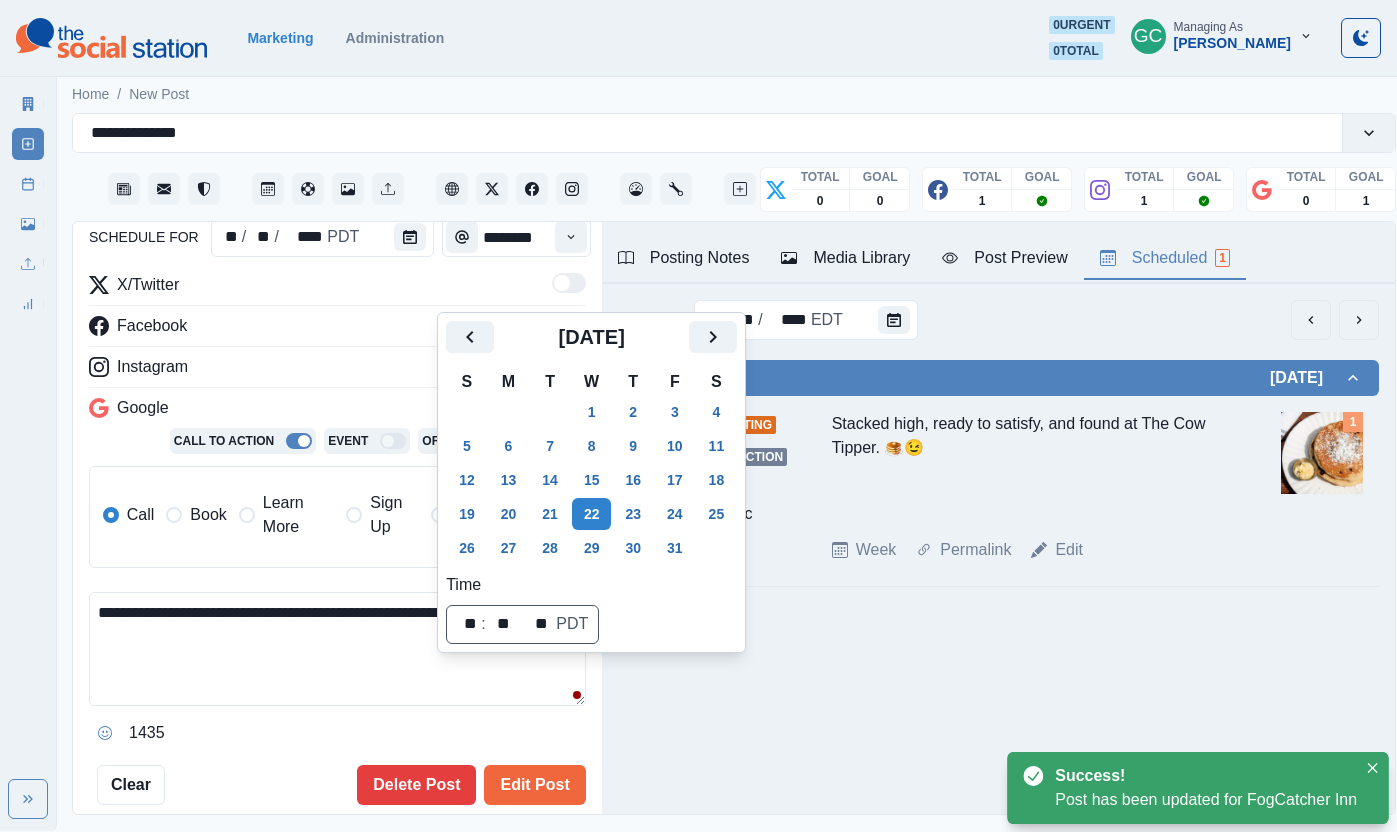 scroll, scrollTop: 214, scrollLeft: 0, axis: vertical 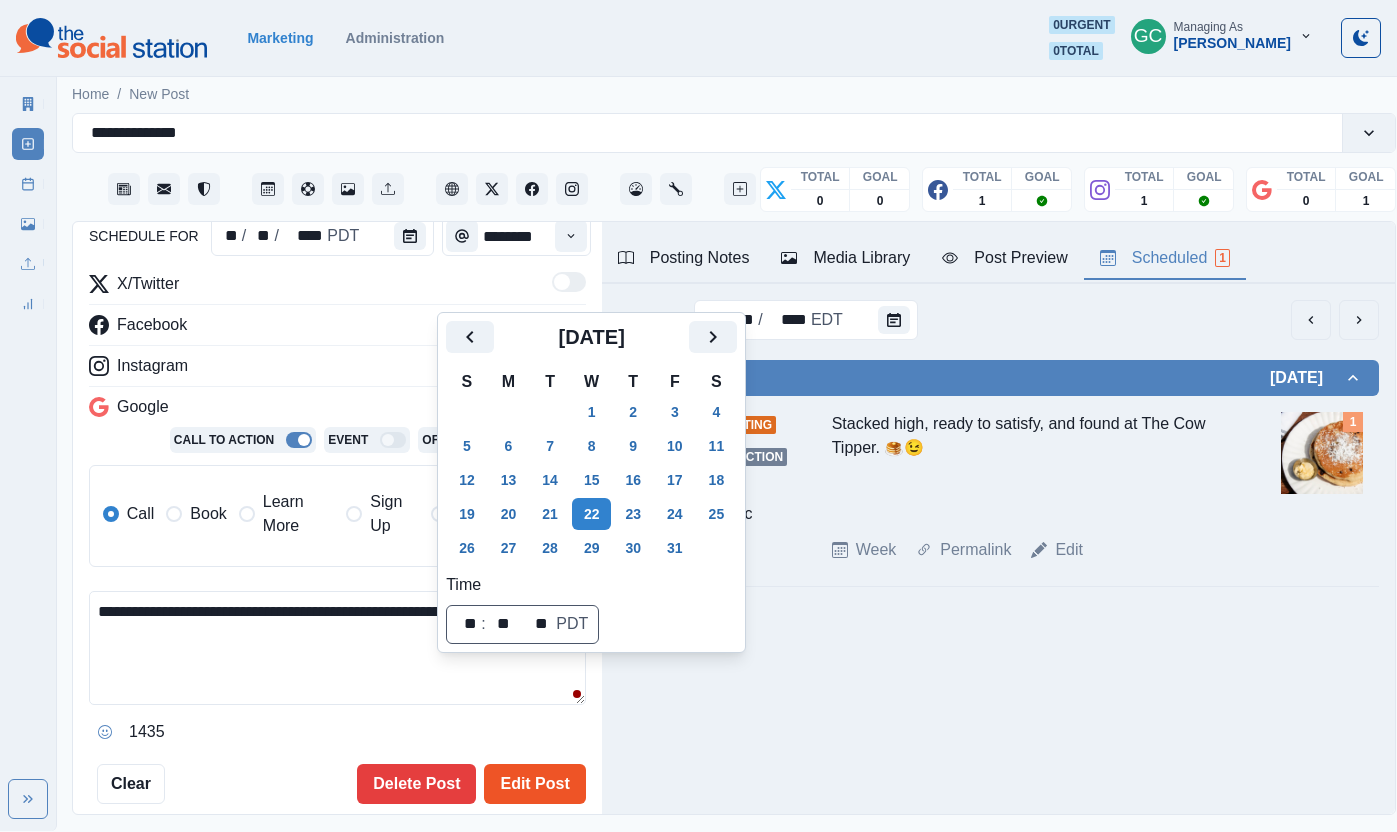 click on "Edit Post" at bounding box center (534, 784) 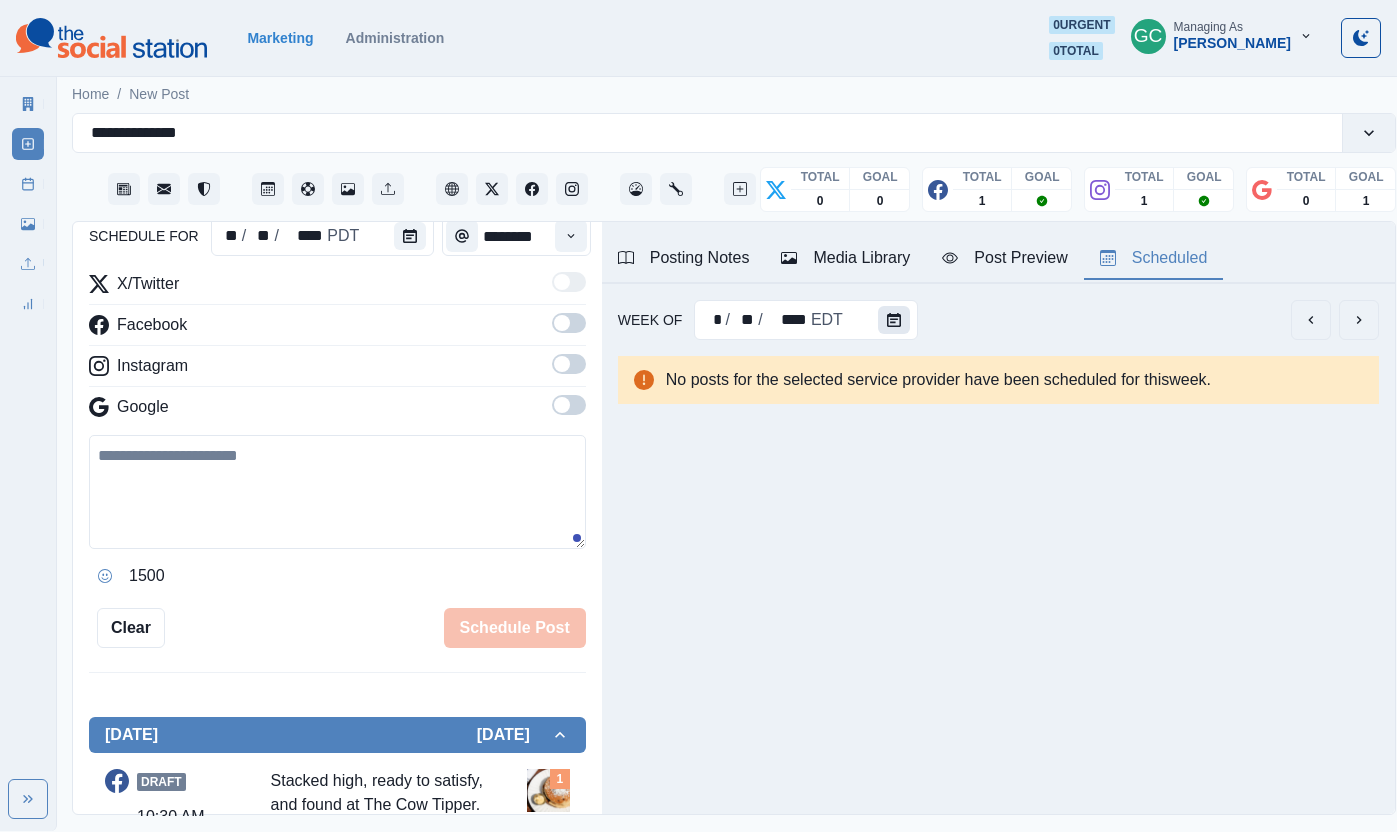 click 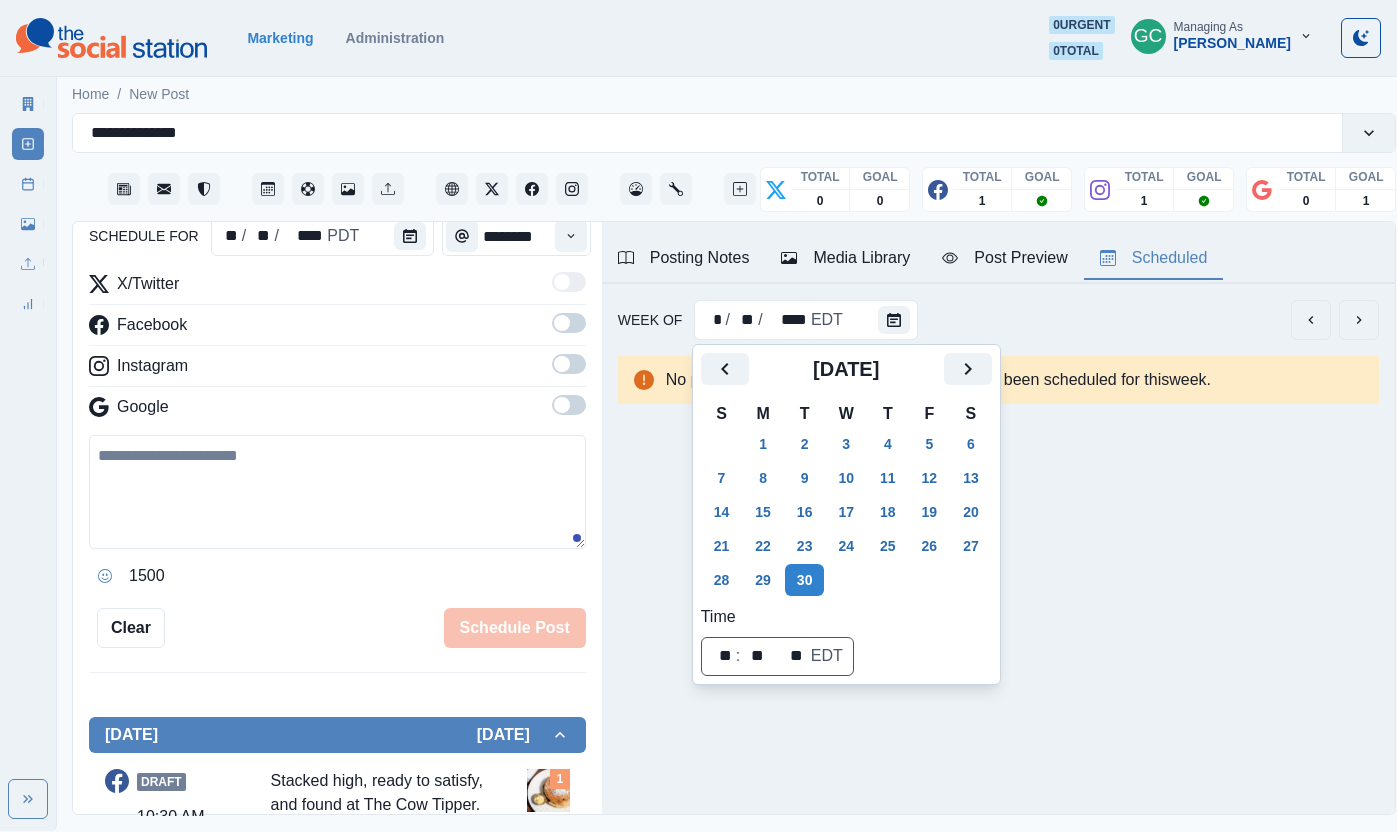click on "Media Library" at bounding box center (845, 258) 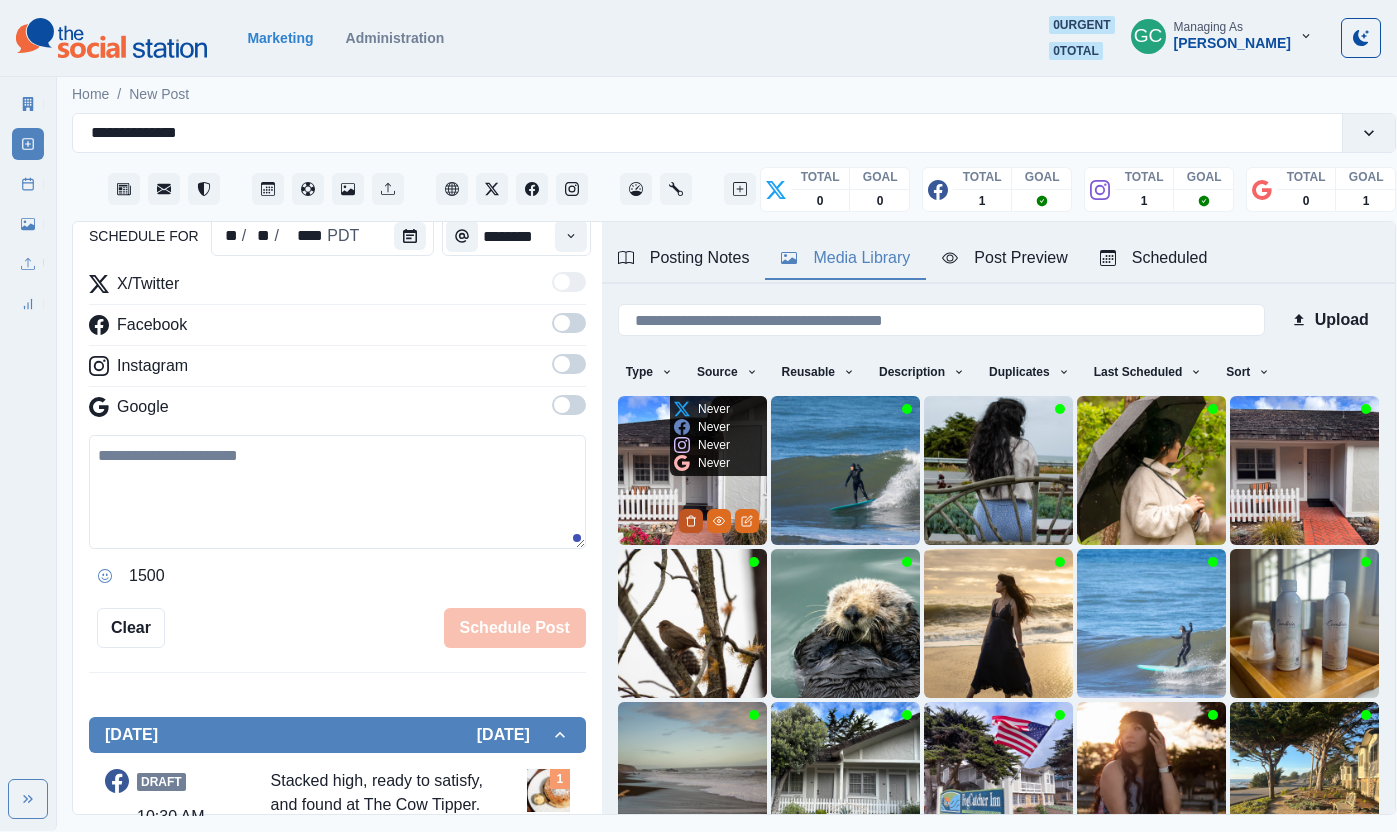 click 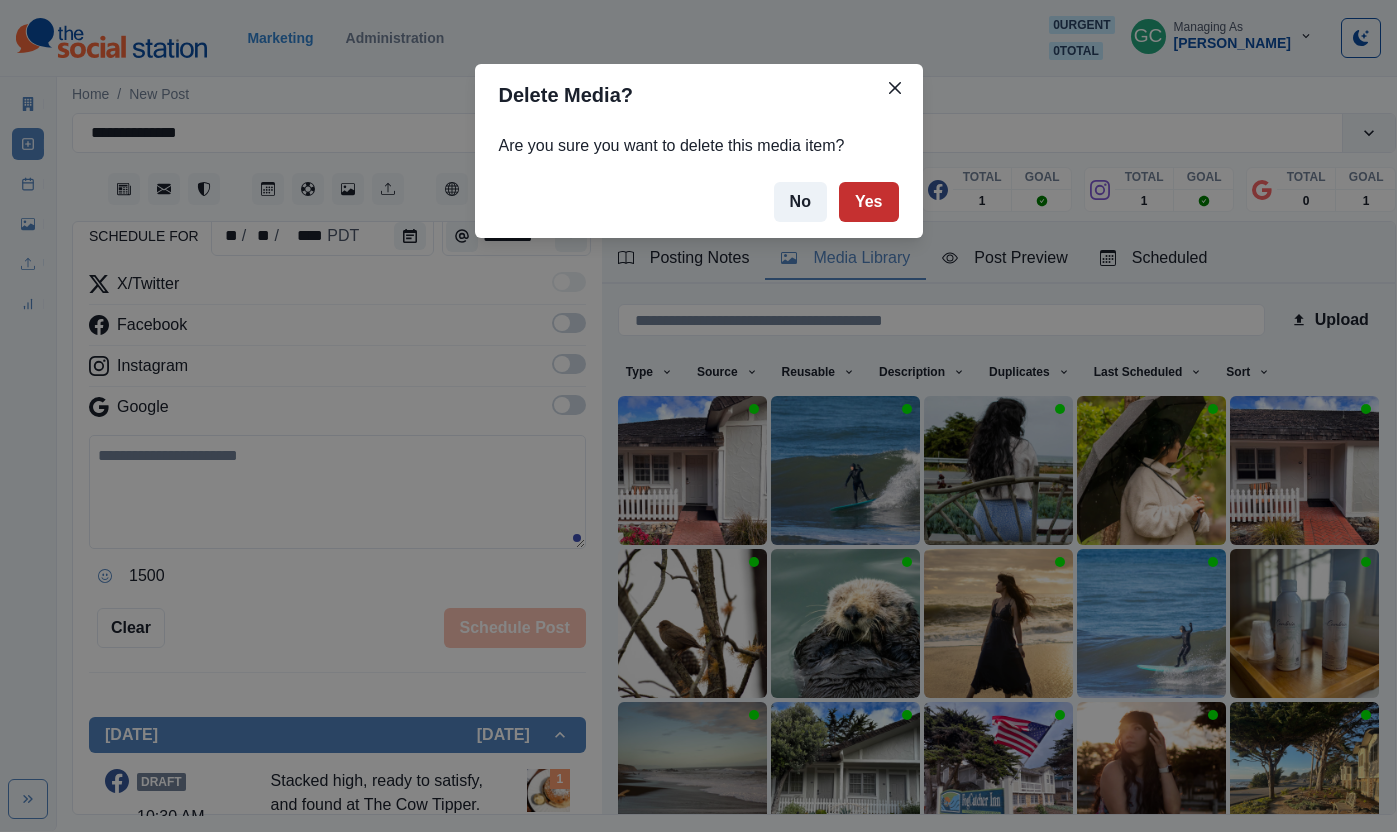 click on "Yes" at bounding box center [869, 202] 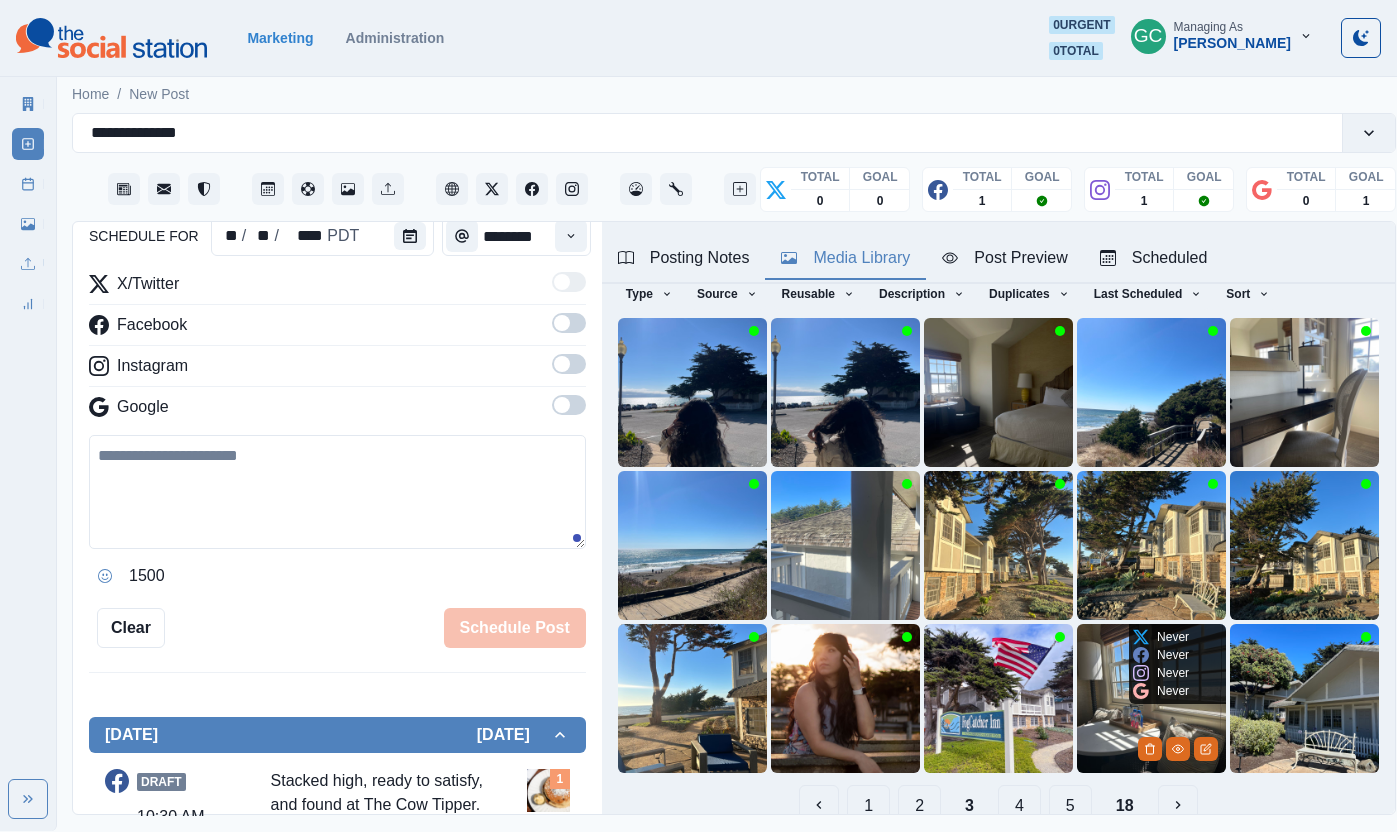 scroll, scrollTop: 120, scrollLeft: 0, axis: vertical 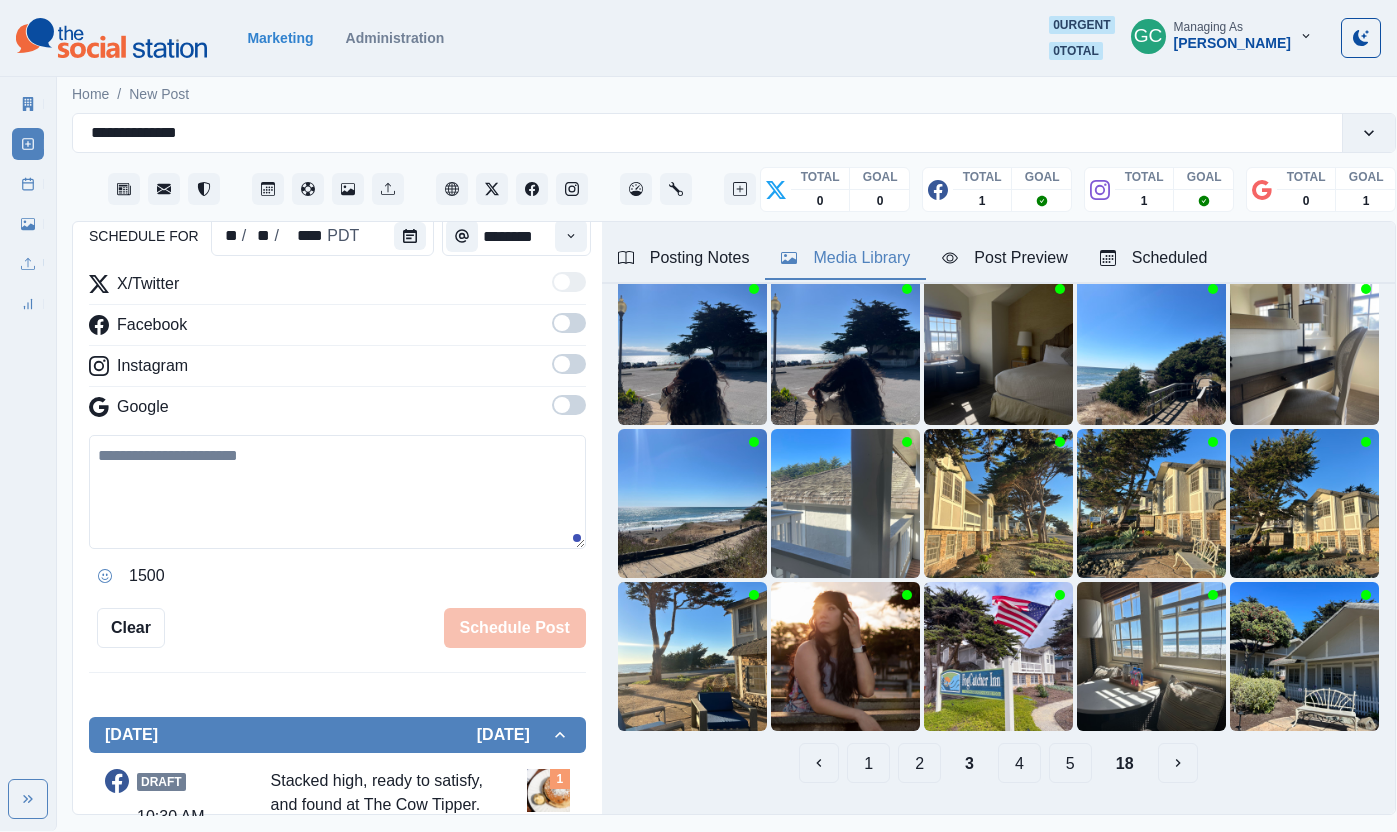 click on "4" at bounding box center [1019, 763] 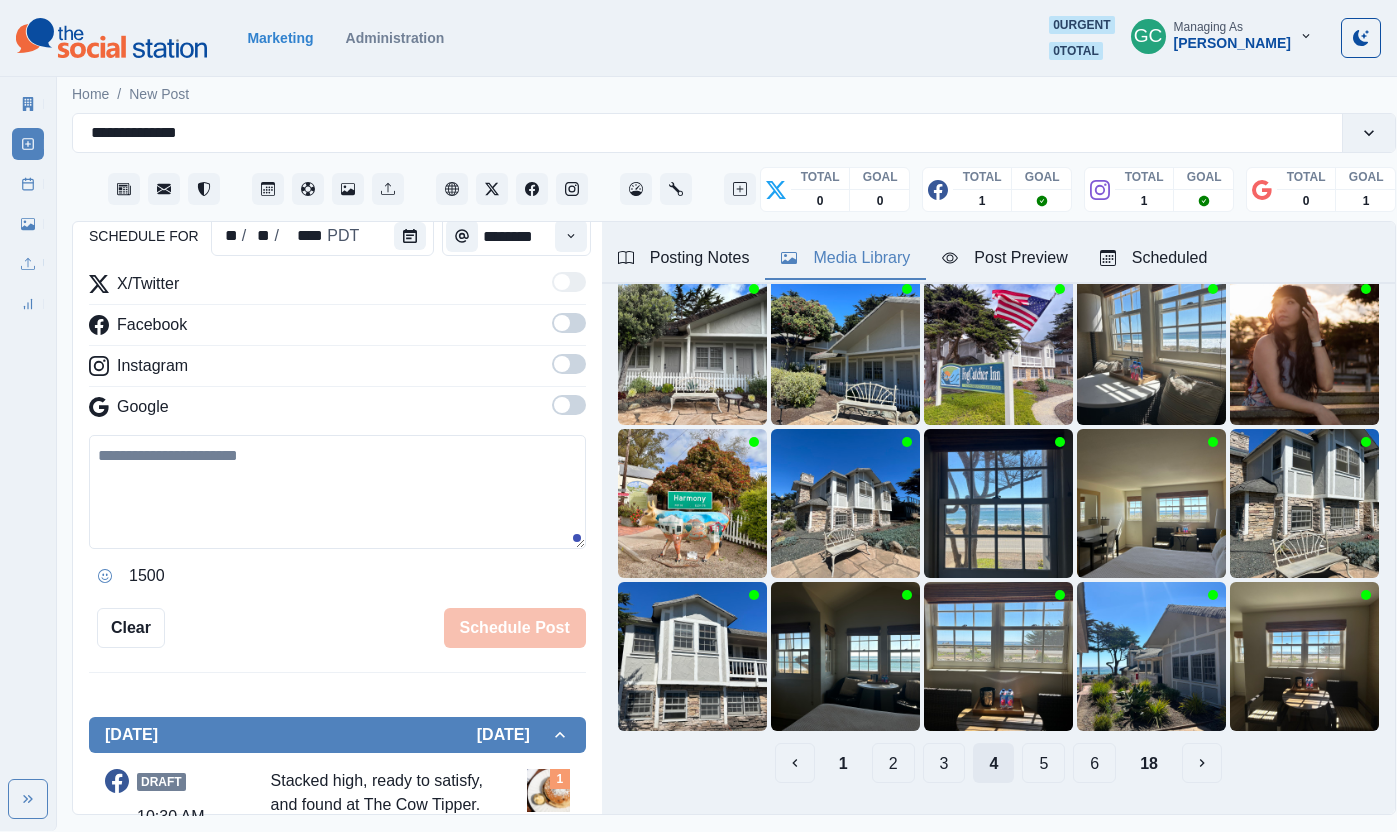 scroll, scrollTop: 120, scrollLeft: 0, axis: vertical 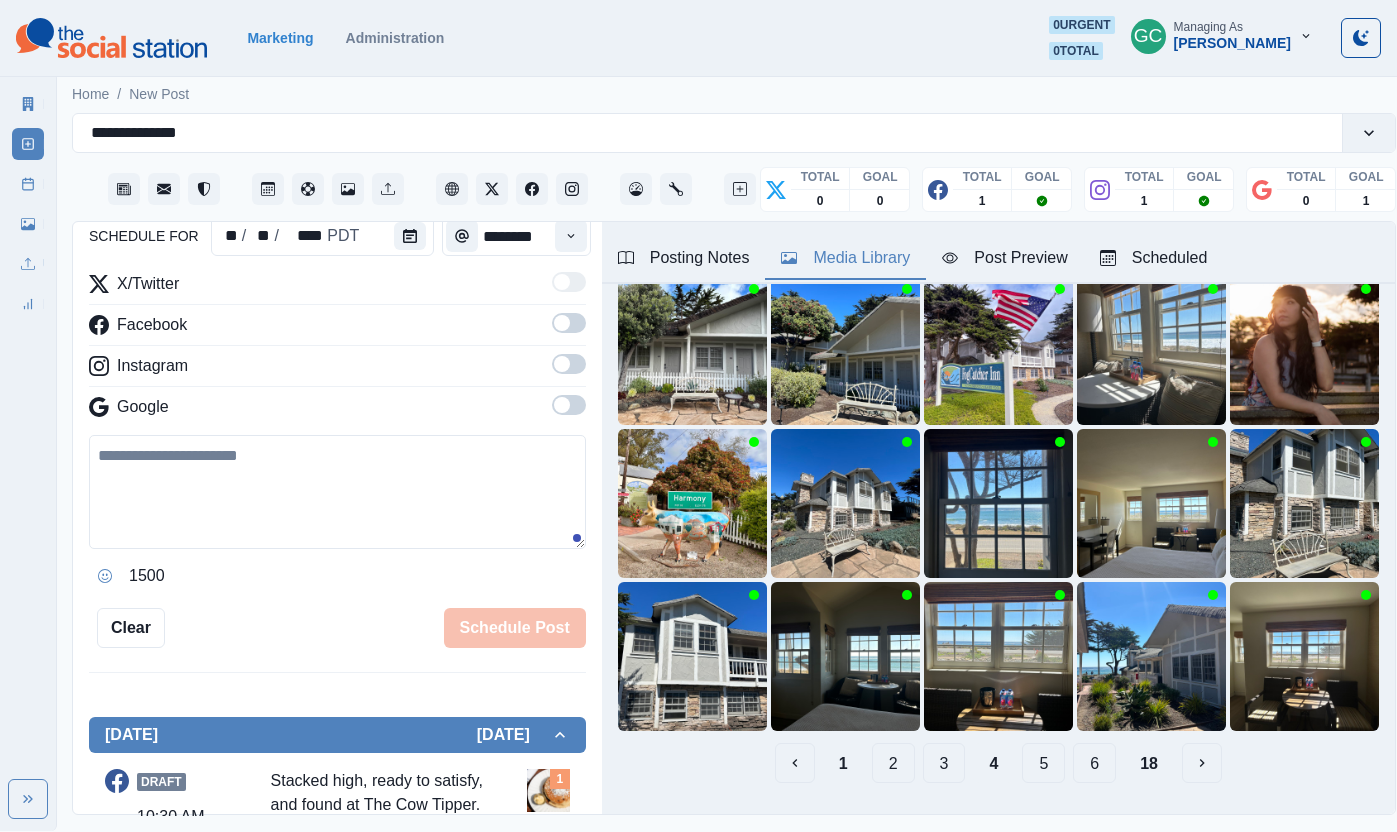 click on "5" at bounding box center [1043, 763] 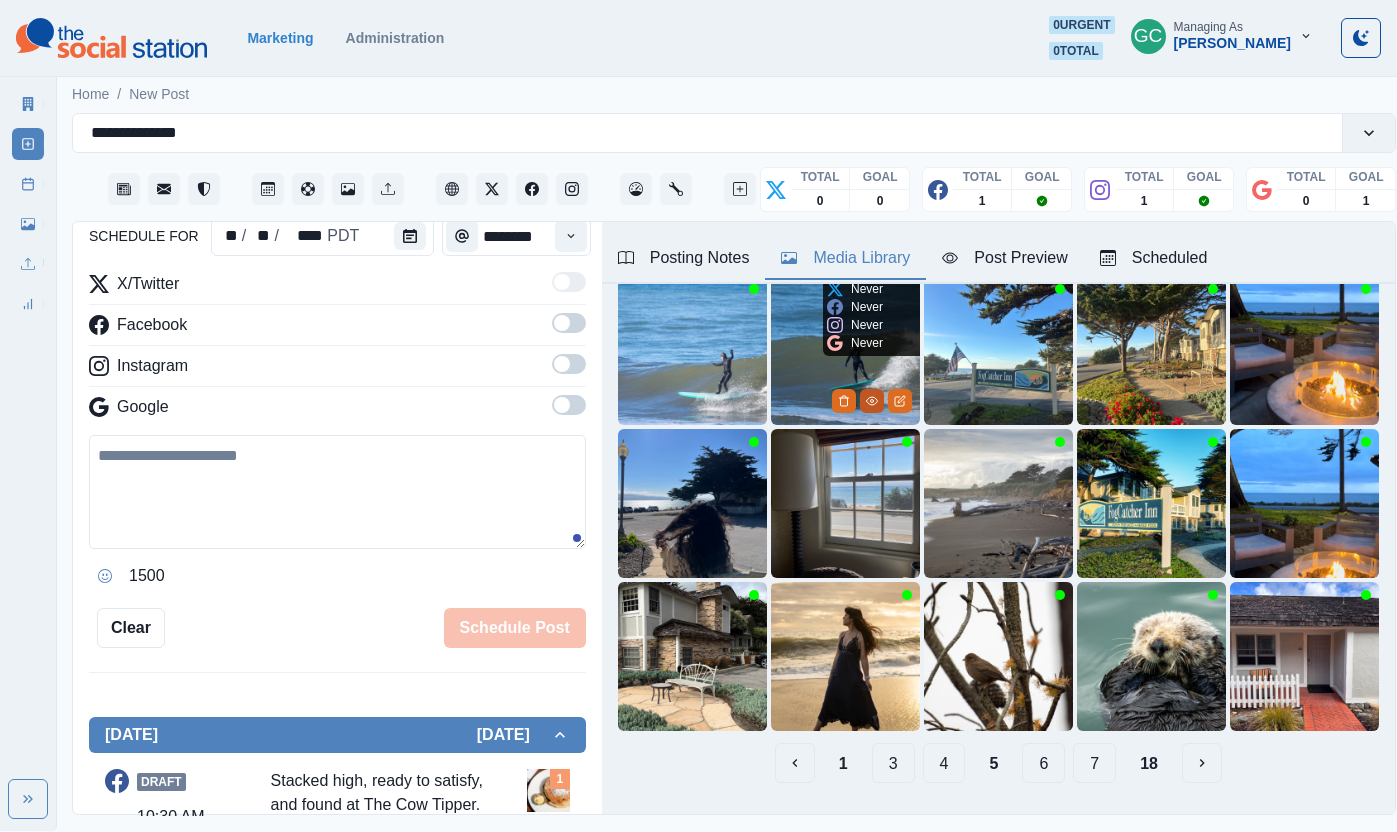 click 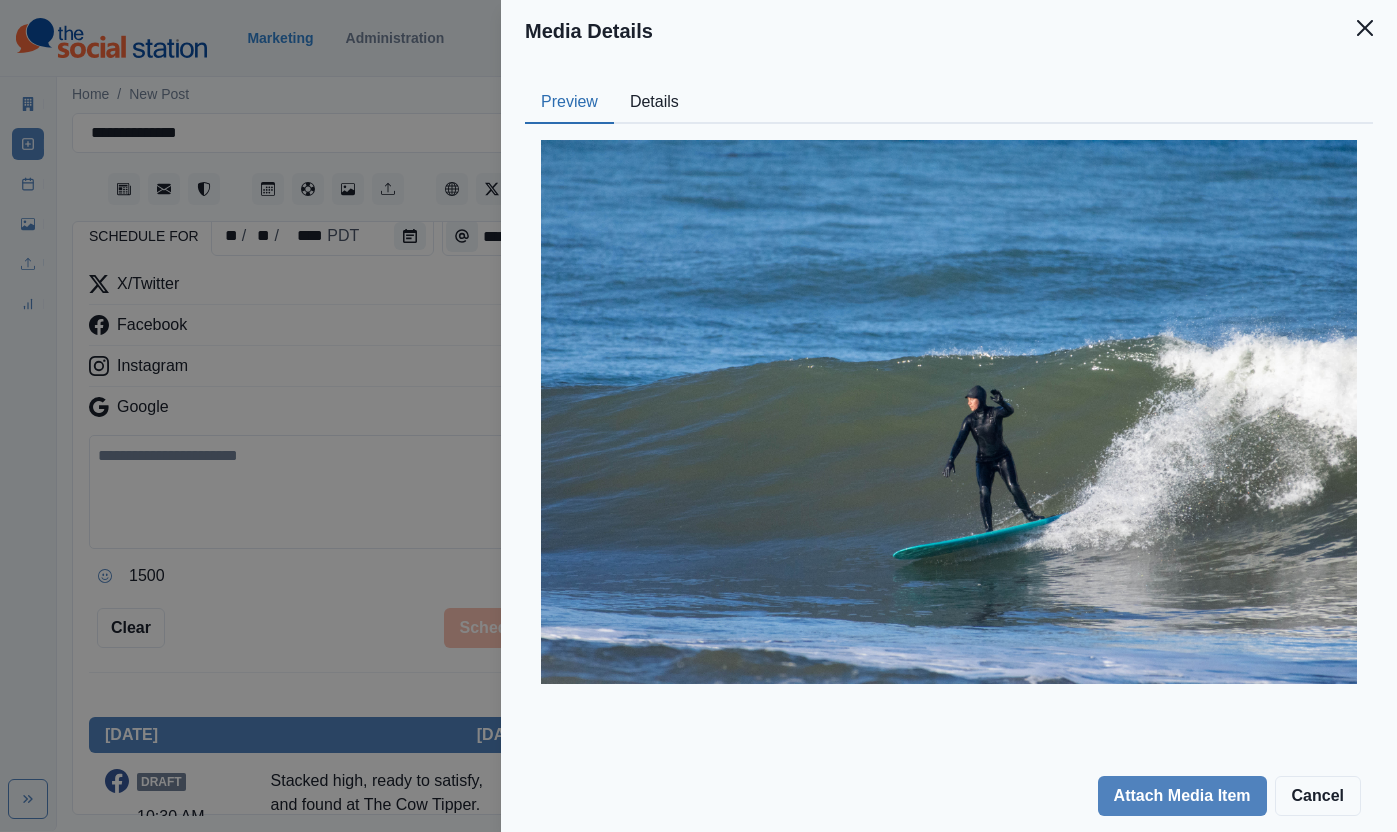 click on "Details" at bounding box center (654, 103) 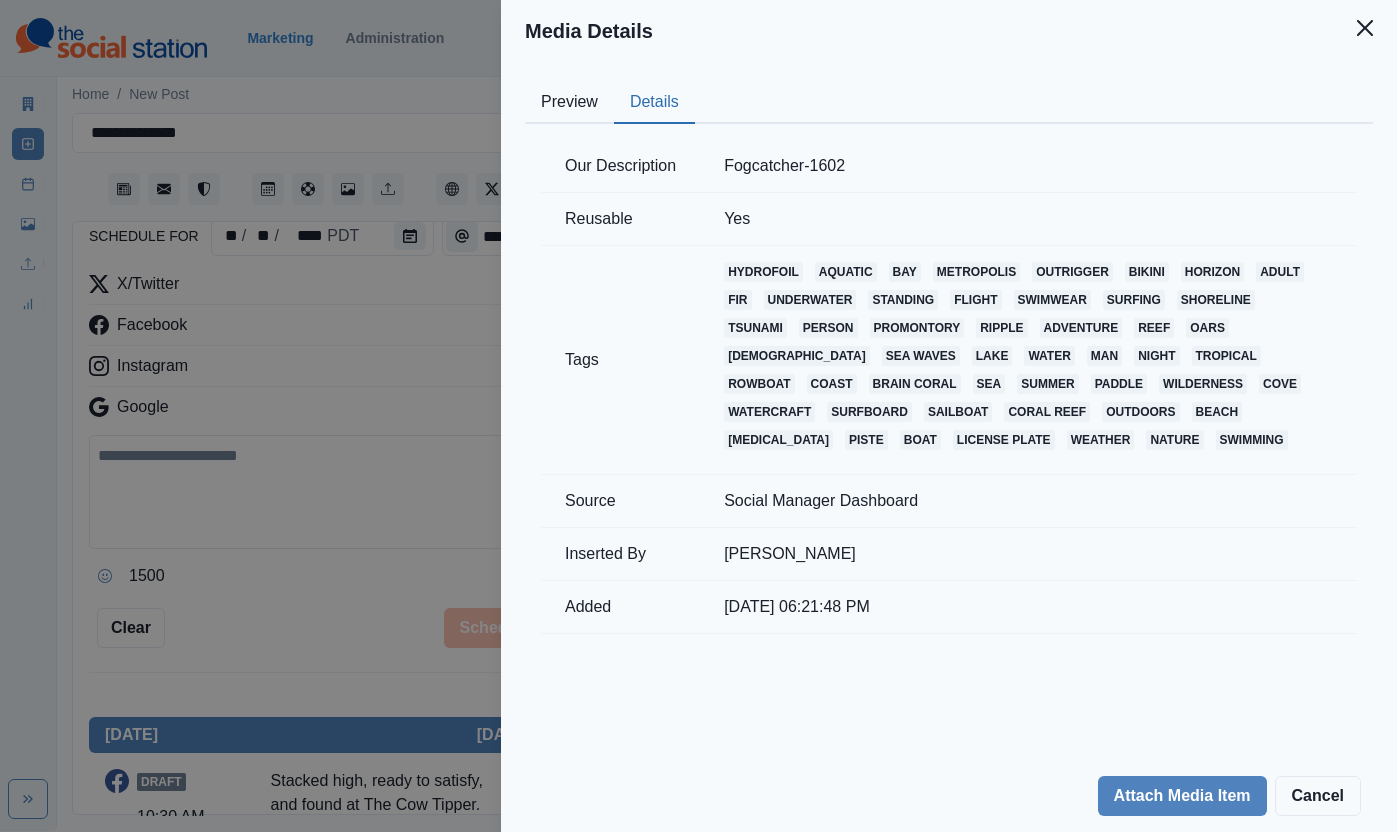 click on "Media Details Preview Details Our Description Fogcatcher-1602 Reusable Yes Tags hydrofoil aquatic bay metropolis outrigger bikini horizon adult fir underwater standing flight swimwear surfing shoreline tsunami person promontory ripple adventure reef oars male sea waves lake water man night tropical rowboat coast brain coral sea summer paddle wilderness cove watercraft surfboard sailboat coral reef outdoors beach scuba diving piste boat license plate weather nature swimming Source Social Manager Dashboard Inserted By Sara Haas Added 06/29/2024, 06:21:48 PM Attach Media Item Cancel" at bounding box center [698, 416] 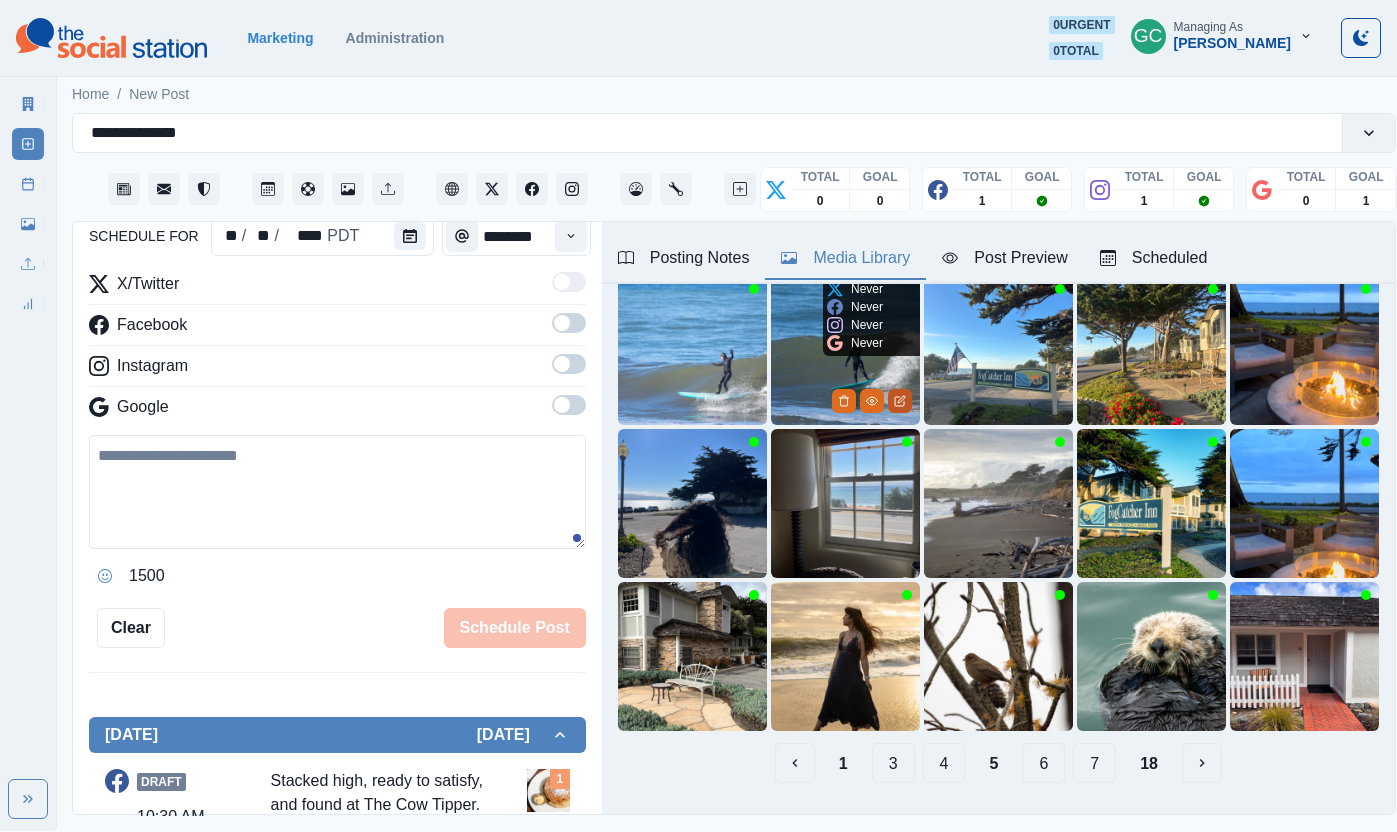 click 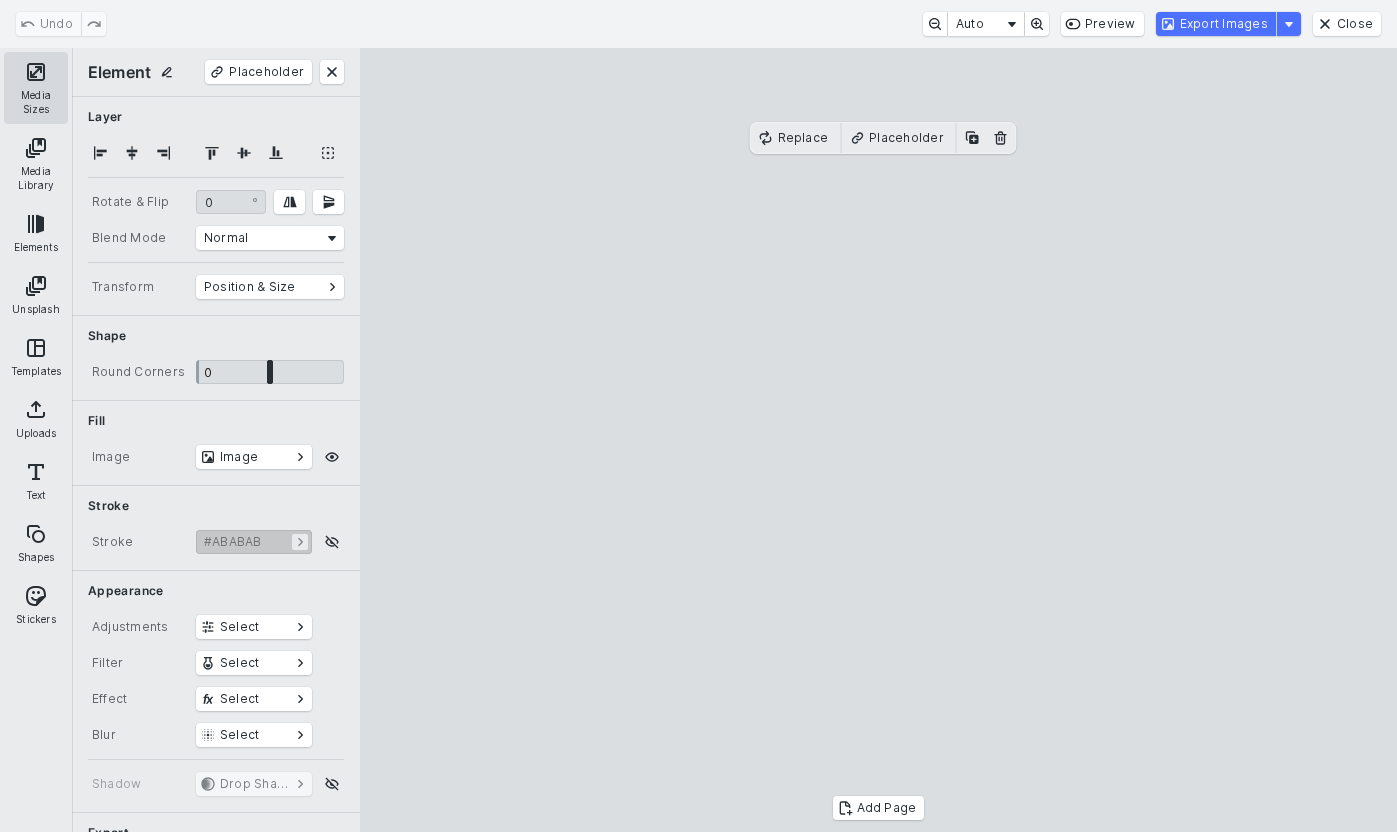click on "Media Sizes" at bounding box center (36, 88) 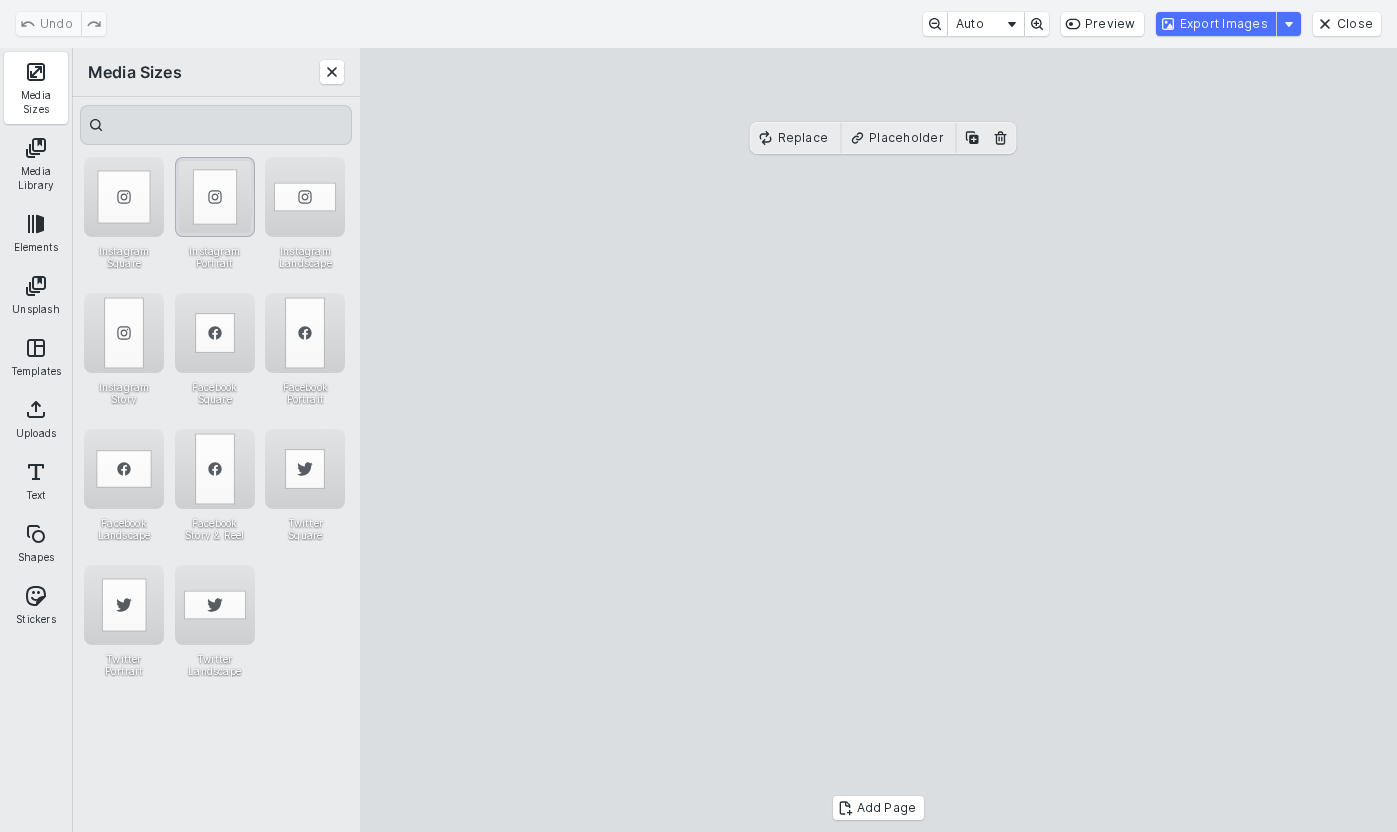 click at bounding box center [215, 197] 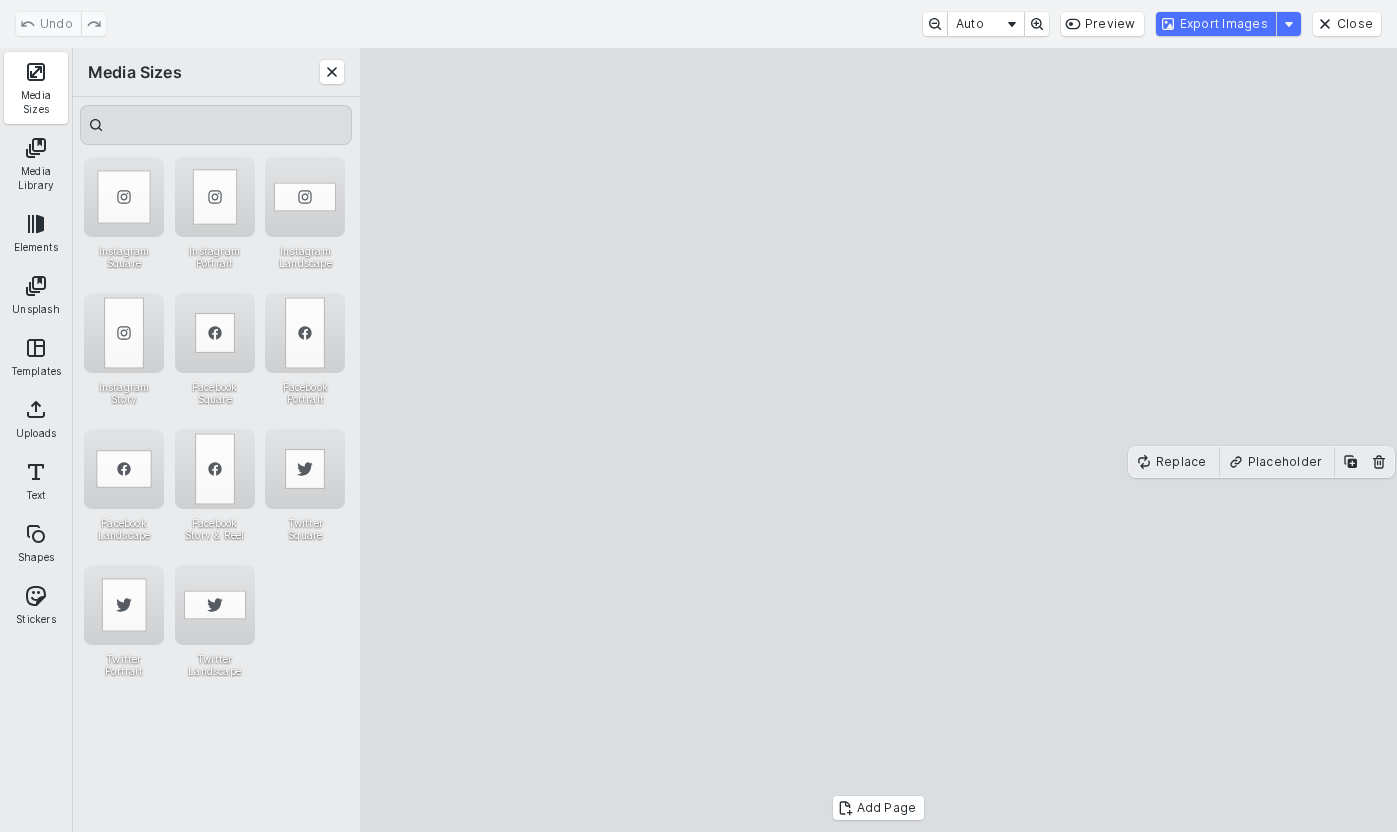 drag, startPoint x: 966, startPoint y: 476, endPoint x: 930, endPoint y: 479, distance: 36.124783 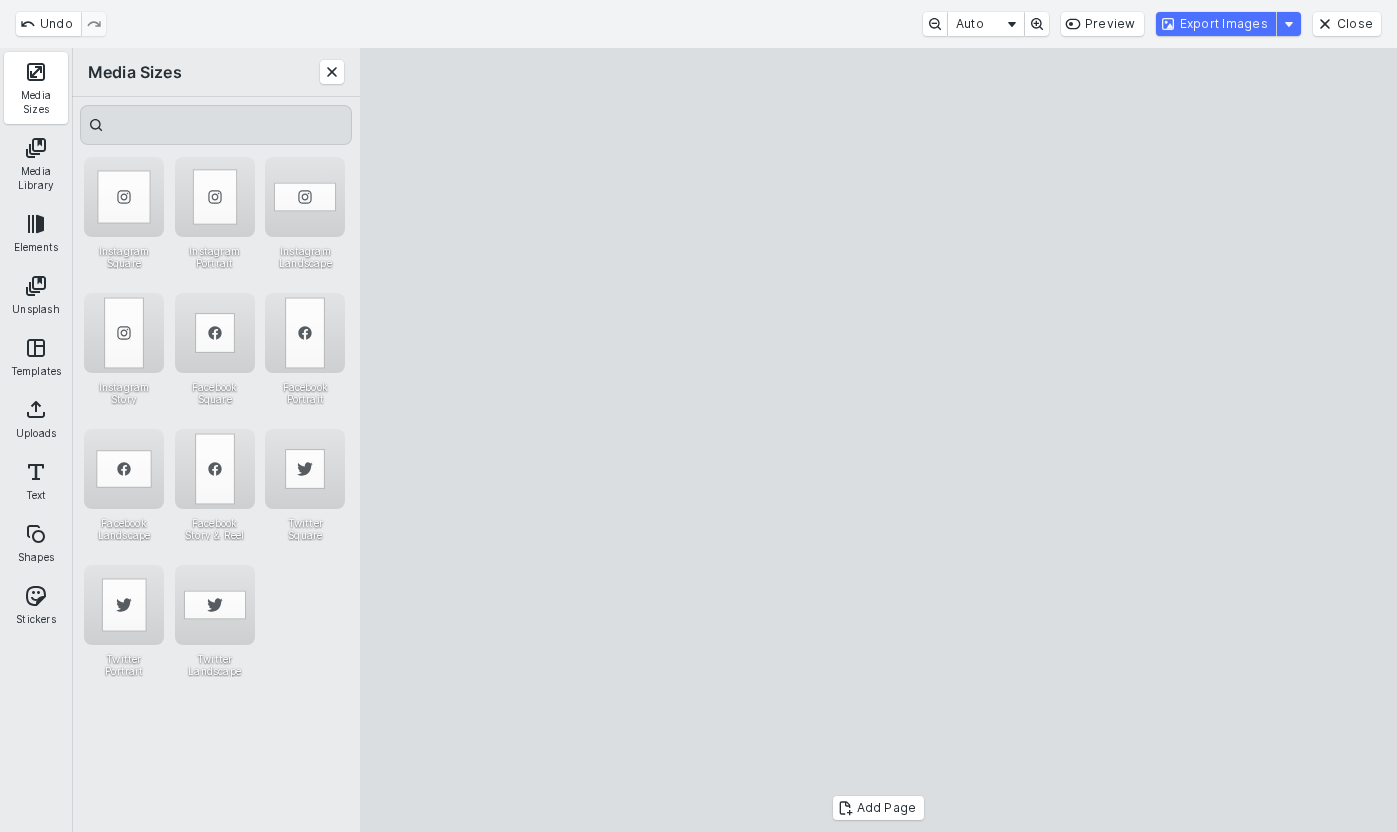 drag, startPoint x: 1078, startPoint y: 457, endPoint x: 1184, endPoint y: 447, distance: 106.47065 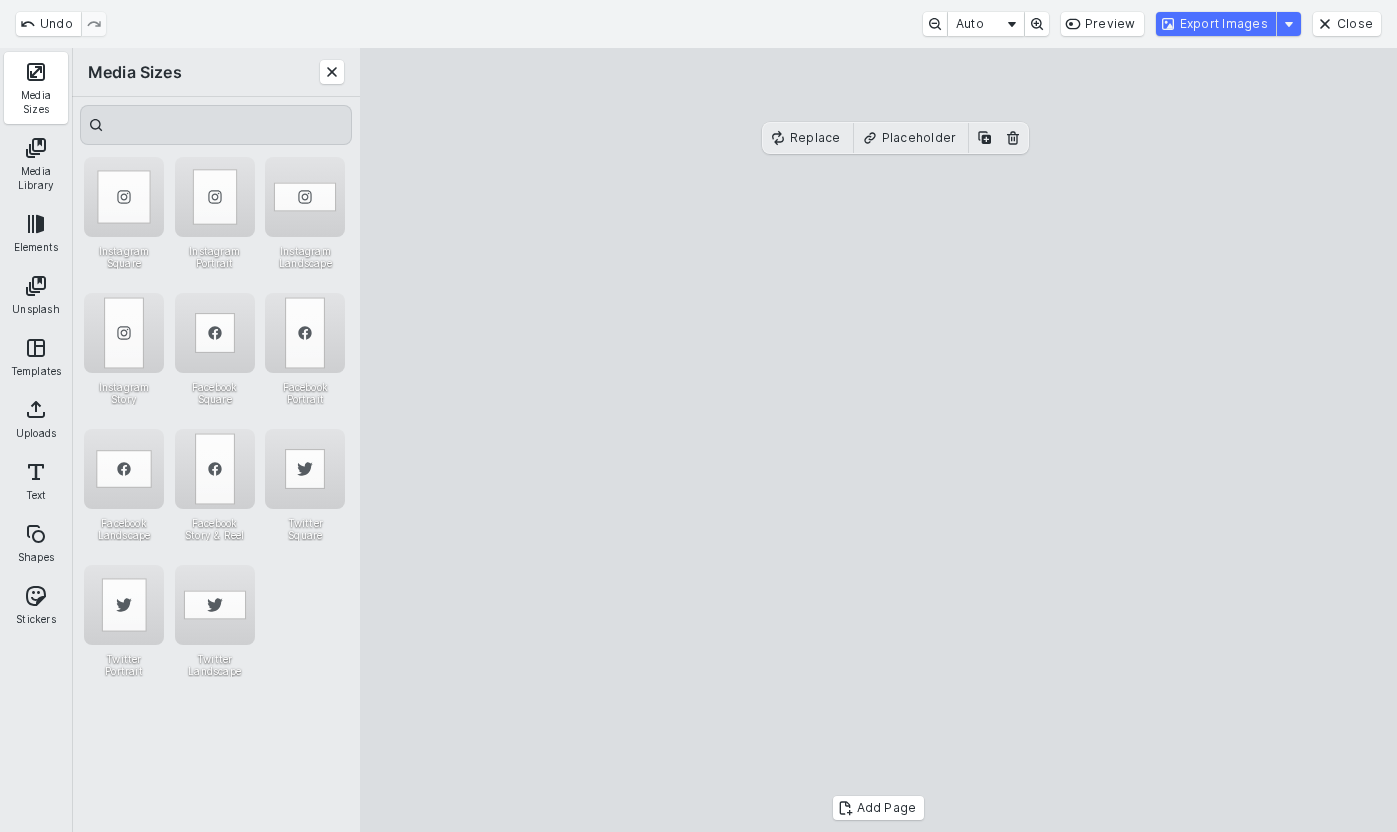 click at bounding box center (879, 440) 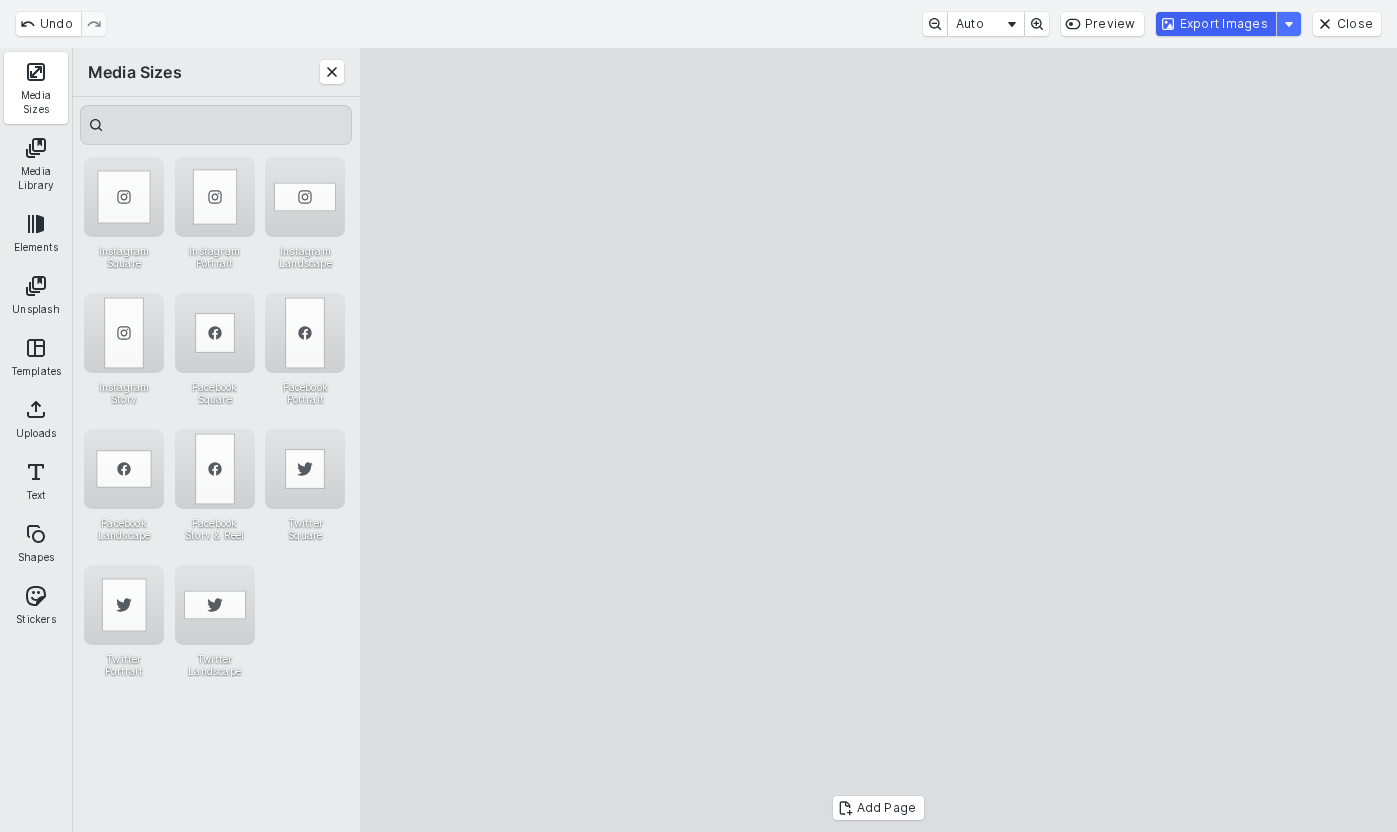 drag, startPoint x: 1213, startPoint y: 27, endPoint x: 1372, endPoint y: 119, distance: 183.69812 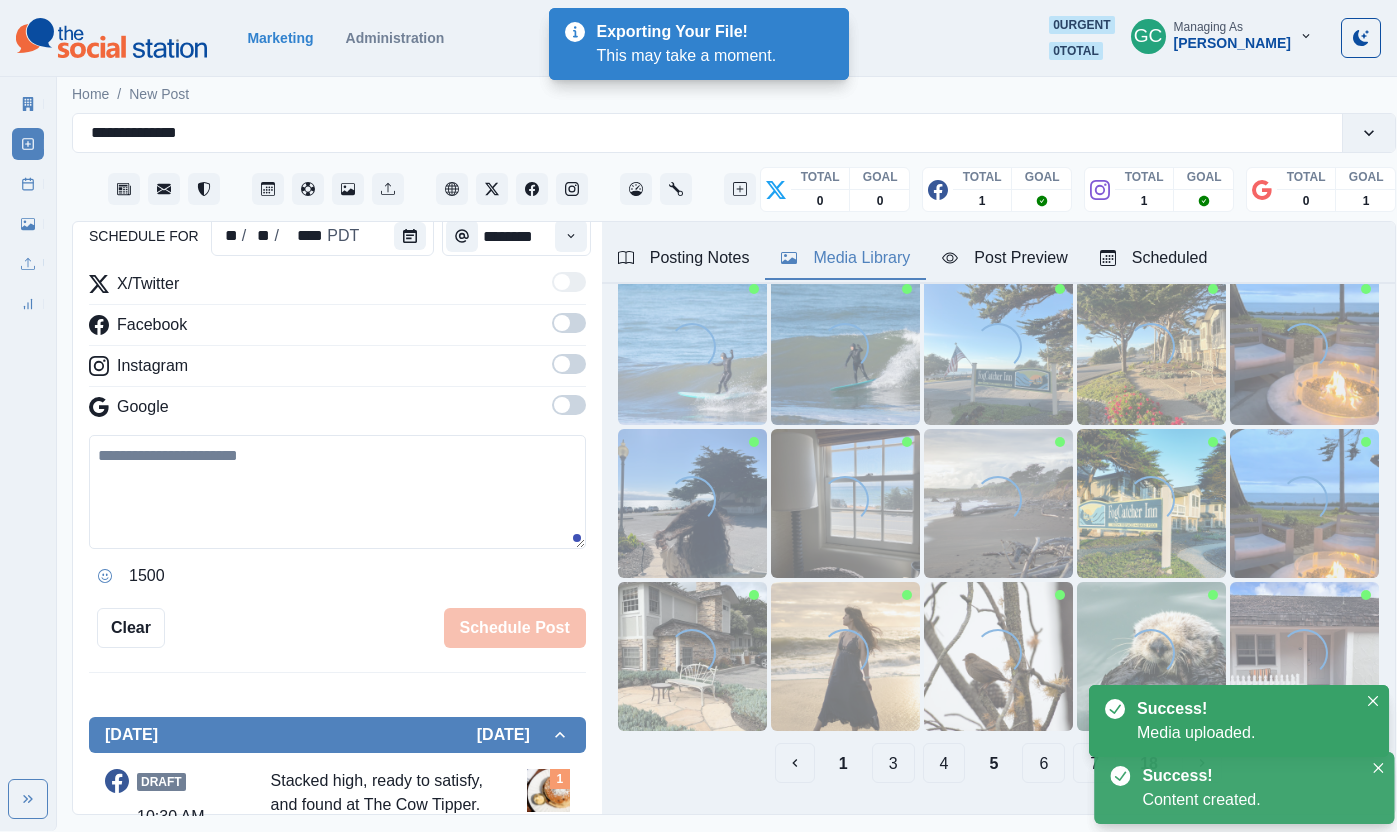 scroll, scrollTop: 0, scrollLeft: 0, axis: both 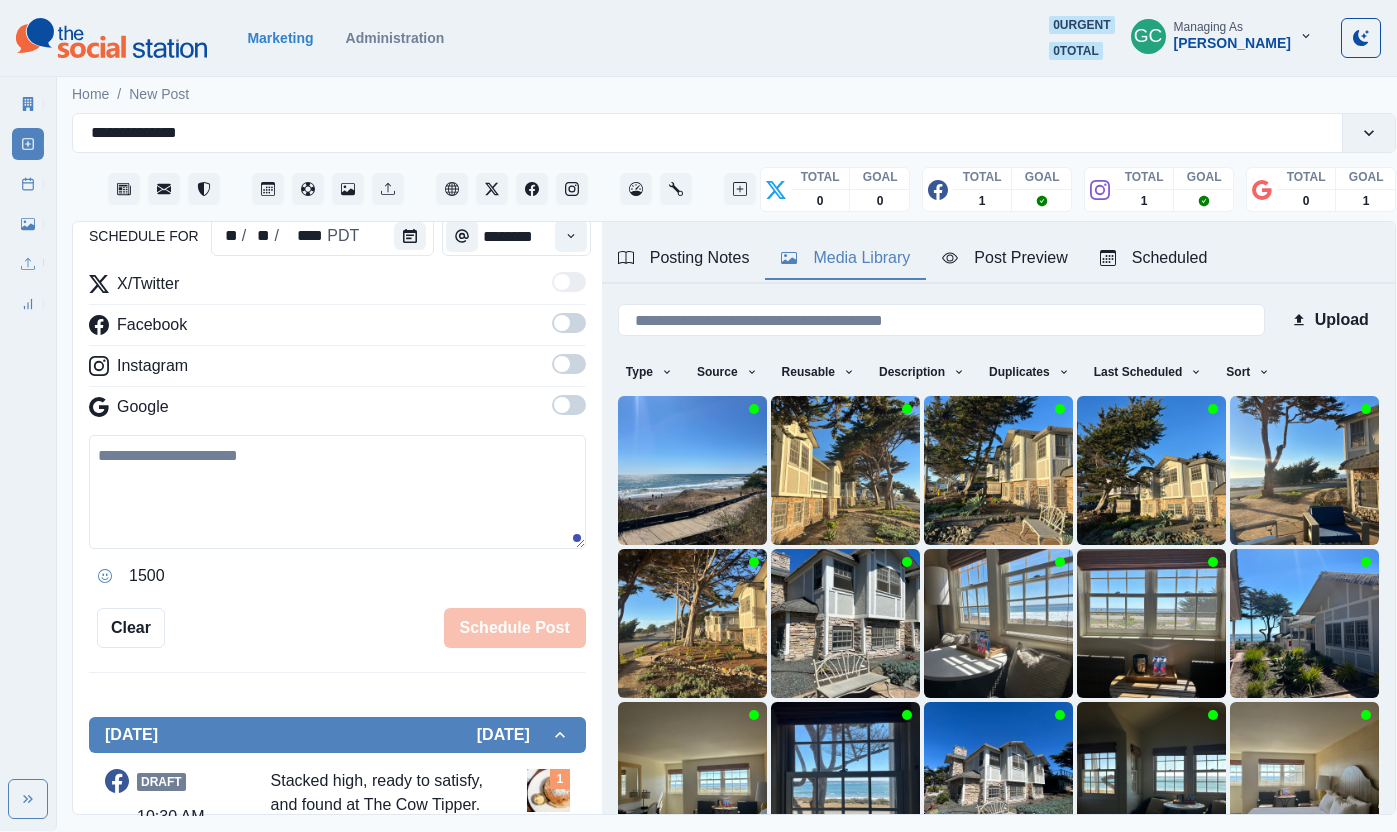 click at bounding box center (337, 492) 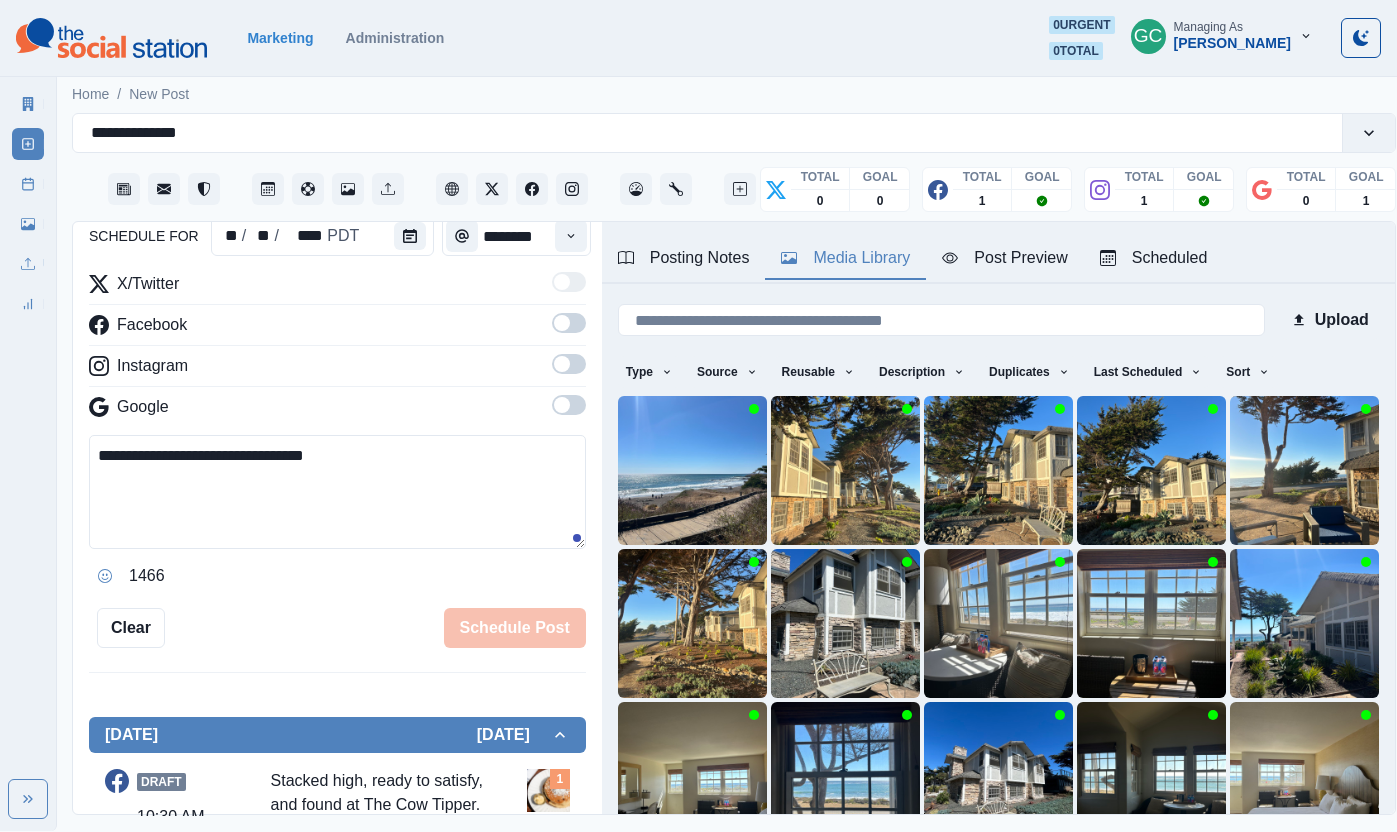 type on "**********" 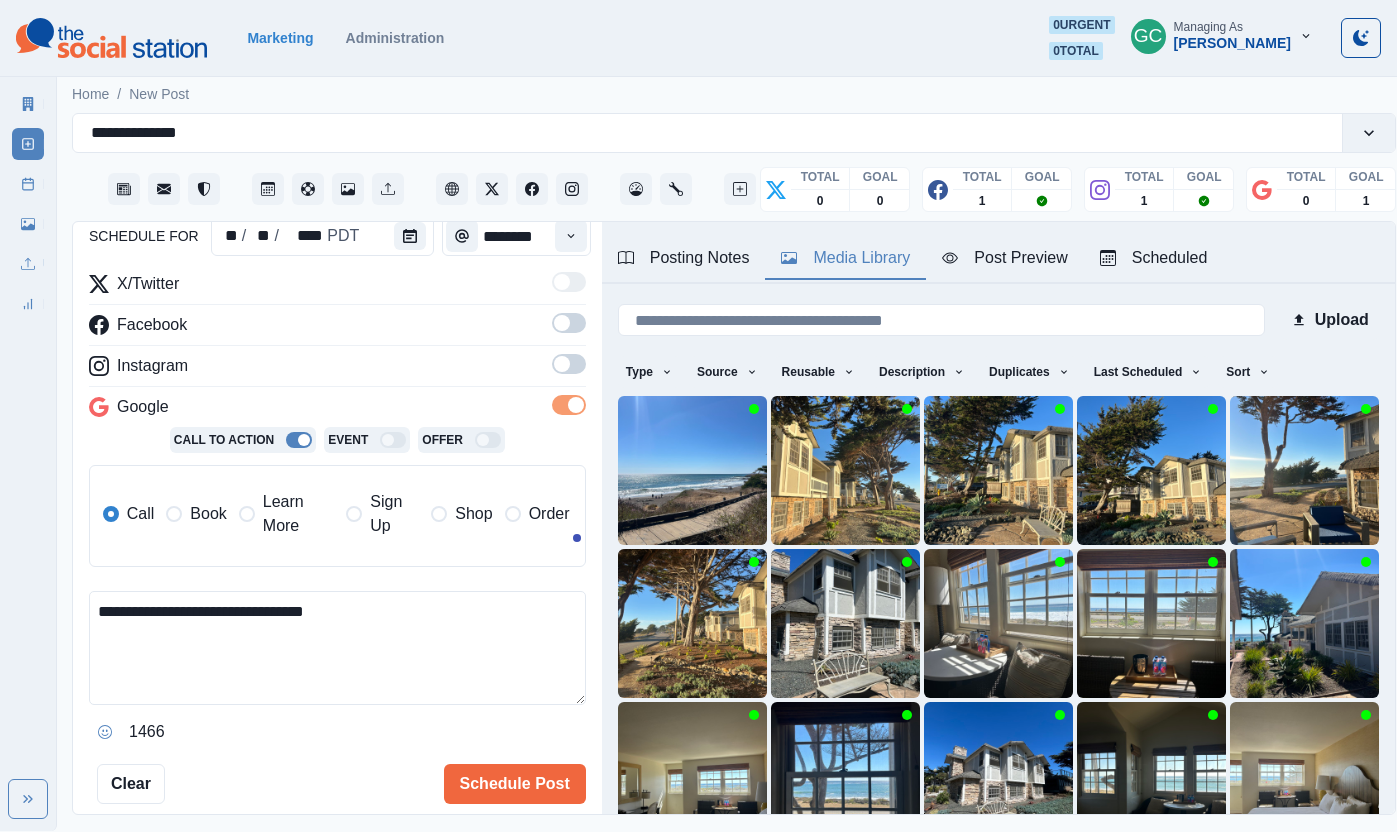 drag, startPoint x: 567, startPoint y: 368, endPoint x: 570, endPoint y: 346, distance: 22.203604 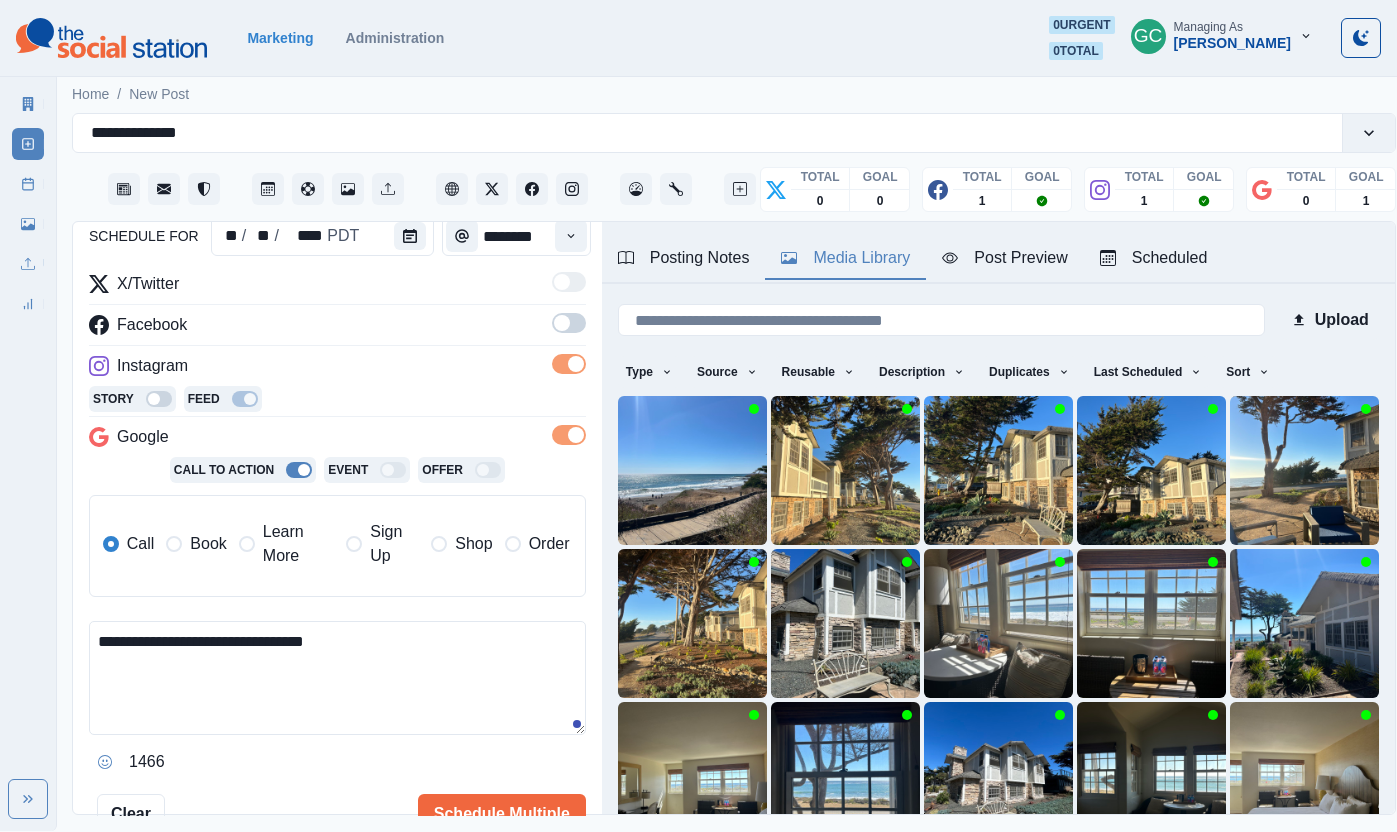 click at bounding box center (562, 323) 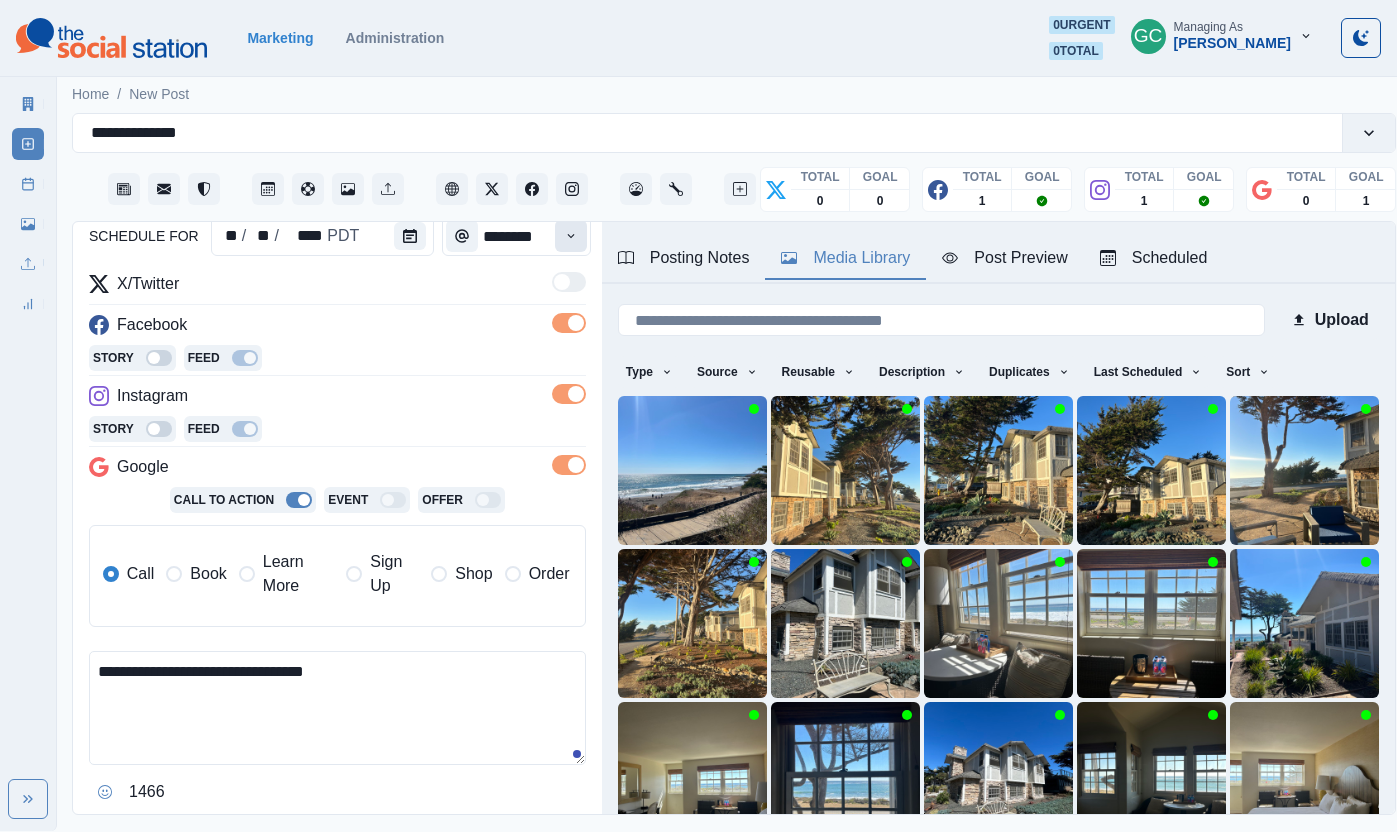 scroll, scrollTop: 208, scrollLeft: 0, axis: vertical 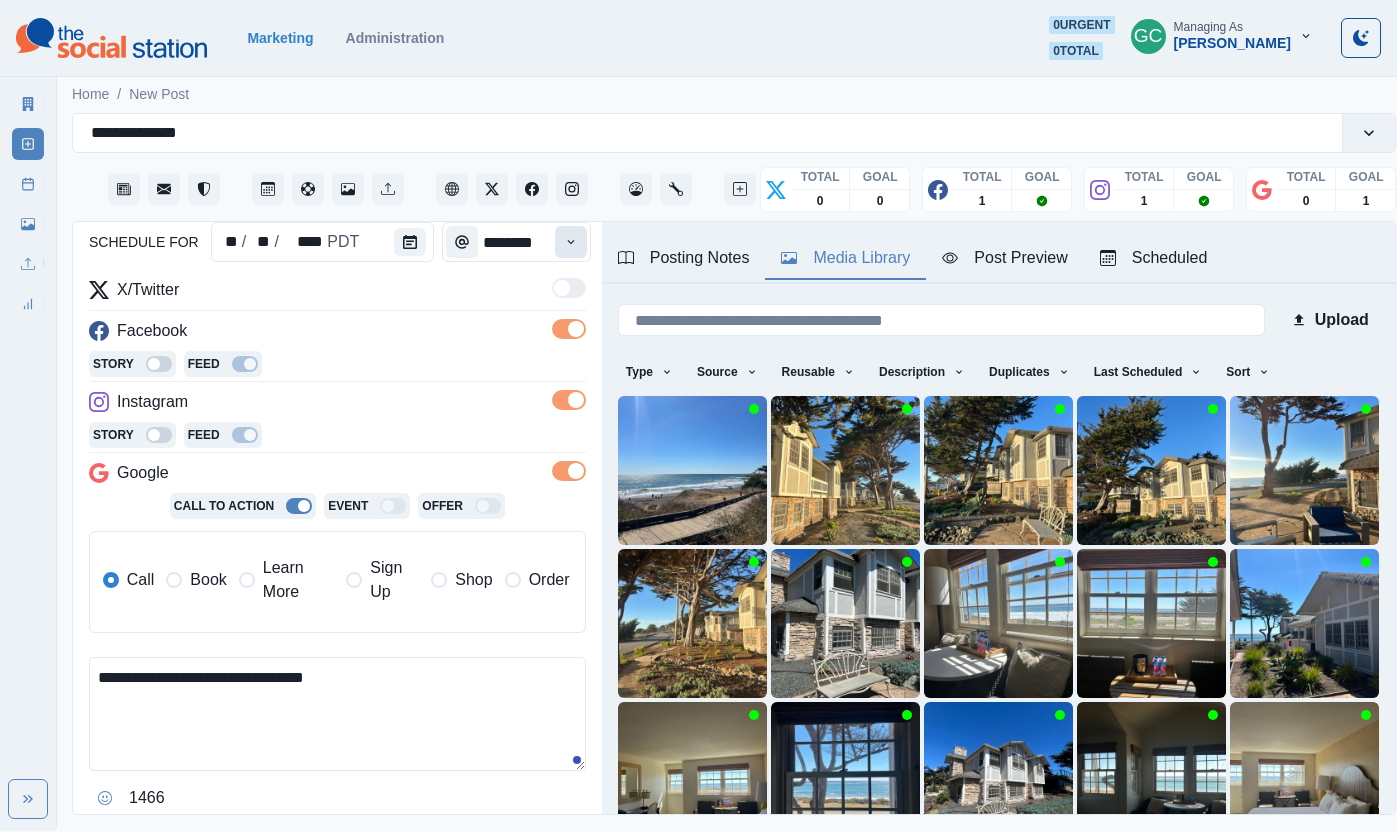 click 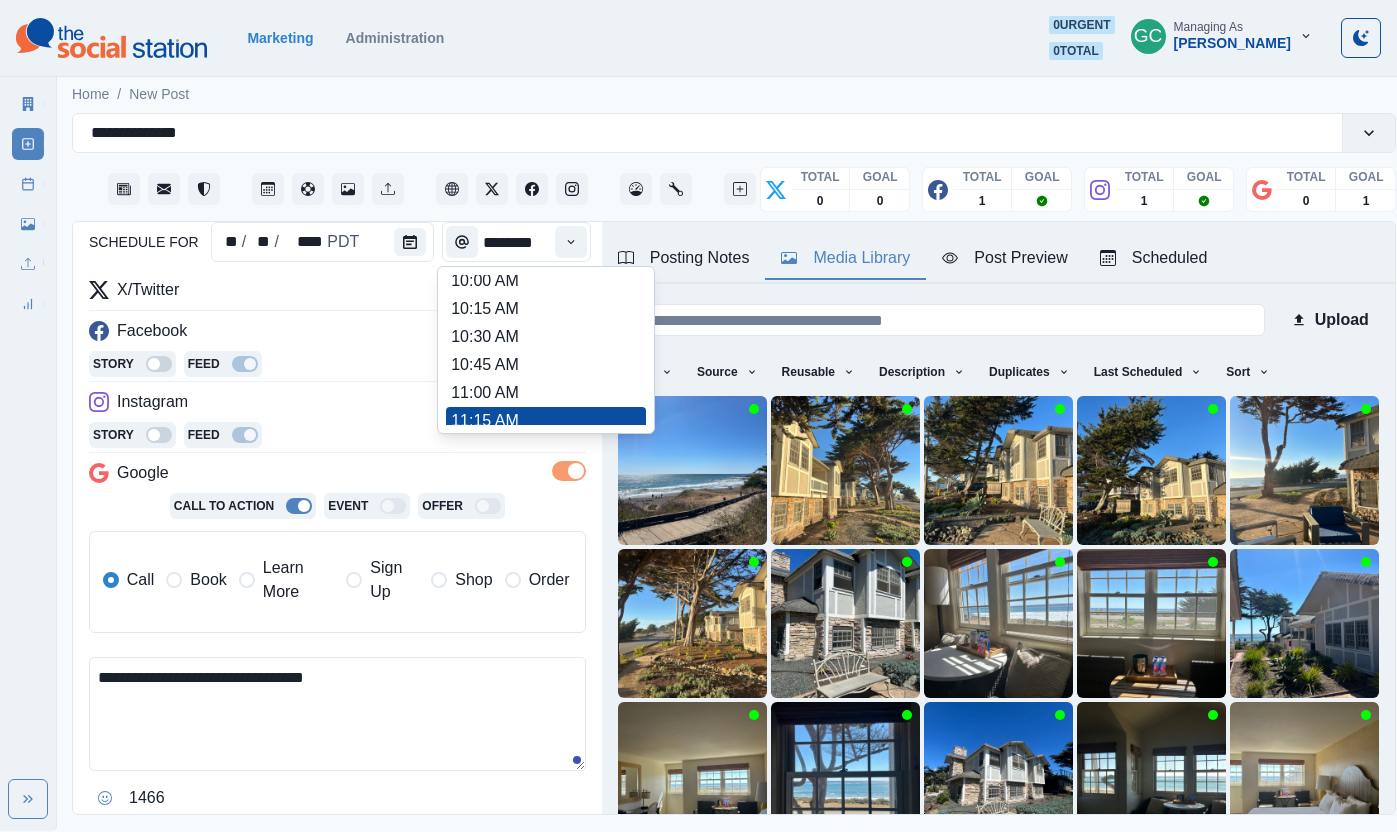 scroll, scrollTop: 264, scrollLeft: 0, axis: vertical 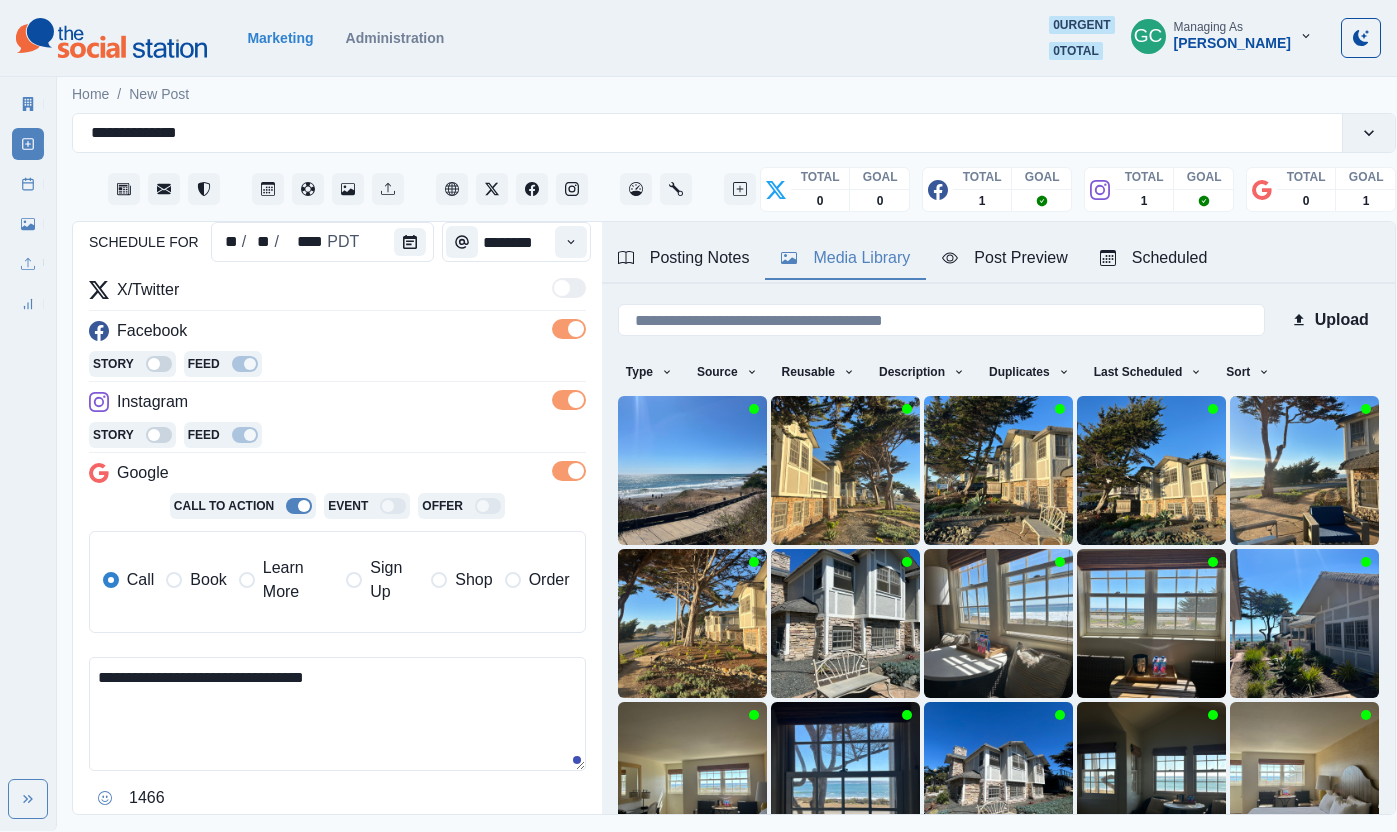 type on "********" 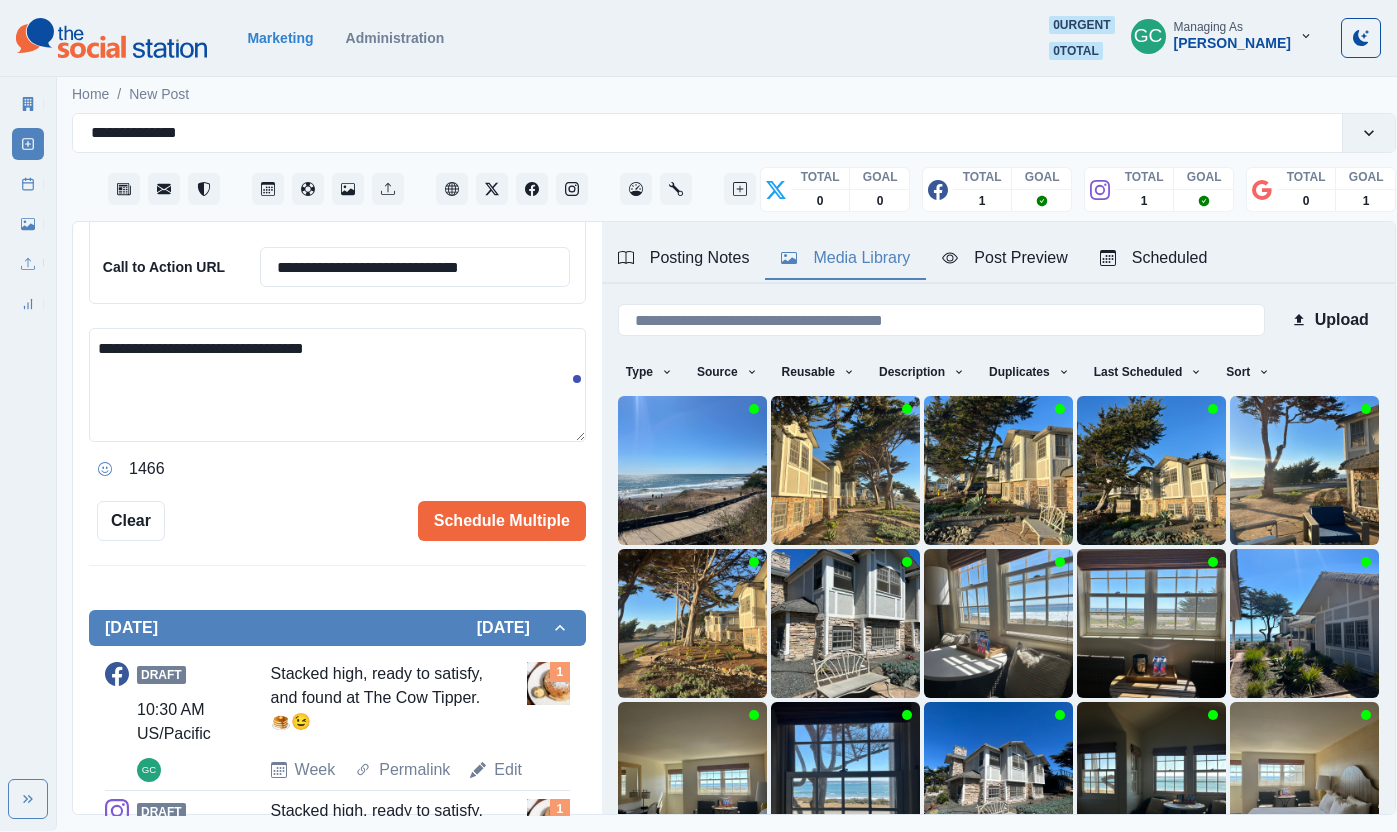 scroll, scrollTop: 591, scrollLeft: 0, axis: vertical 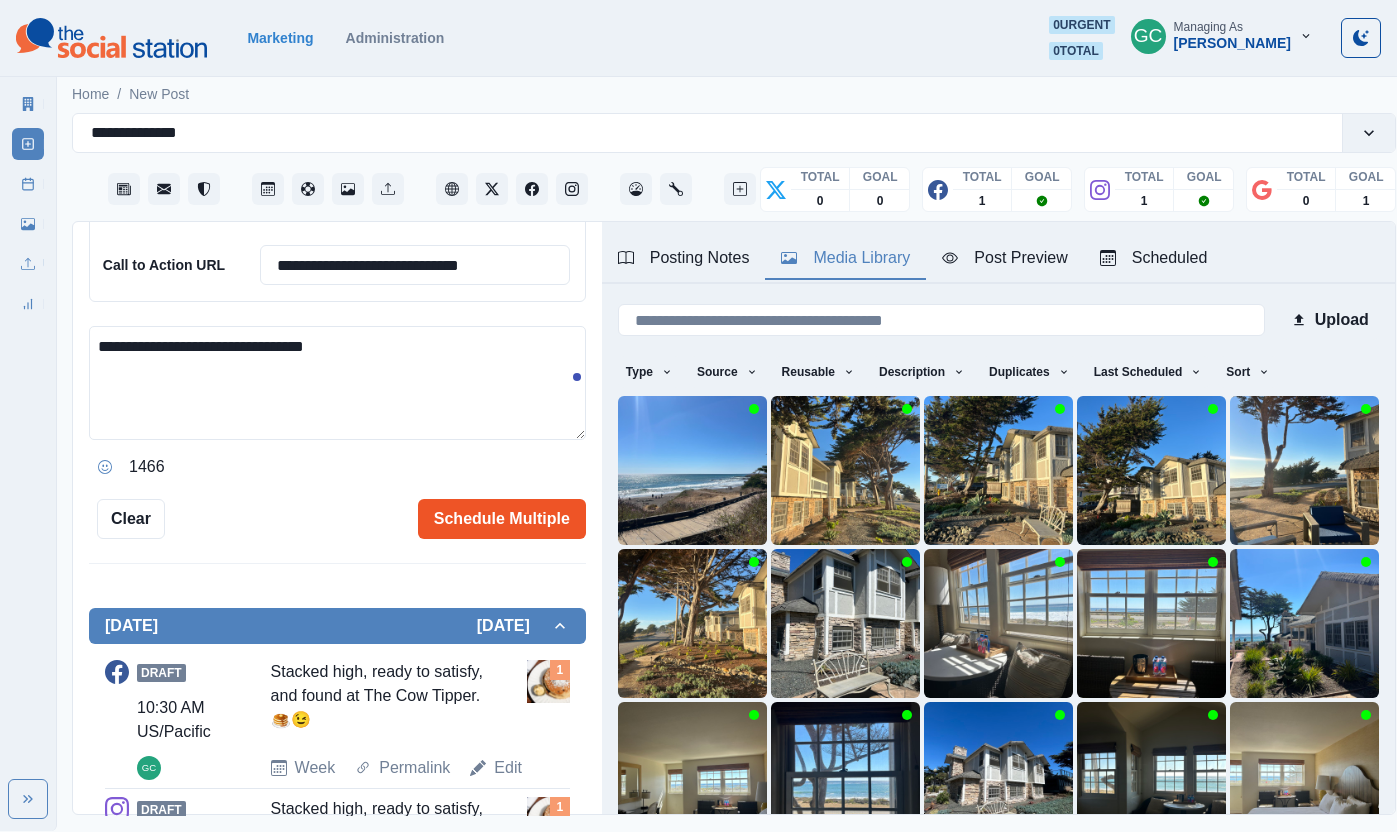 click on "Schedule Multiple" at bounding box center [502, 519] 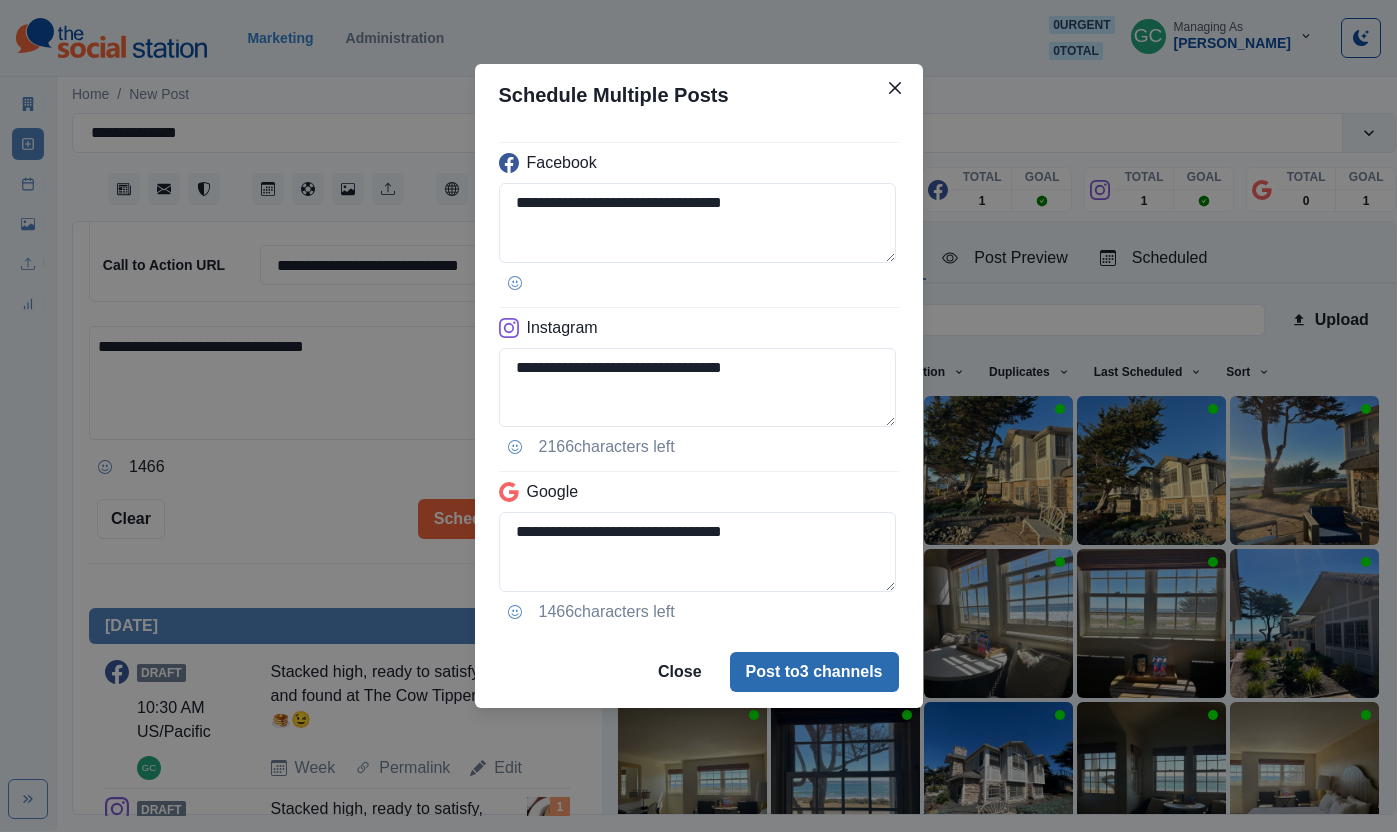 click on "Post to  3   channels" at bounding box center (814, 672) 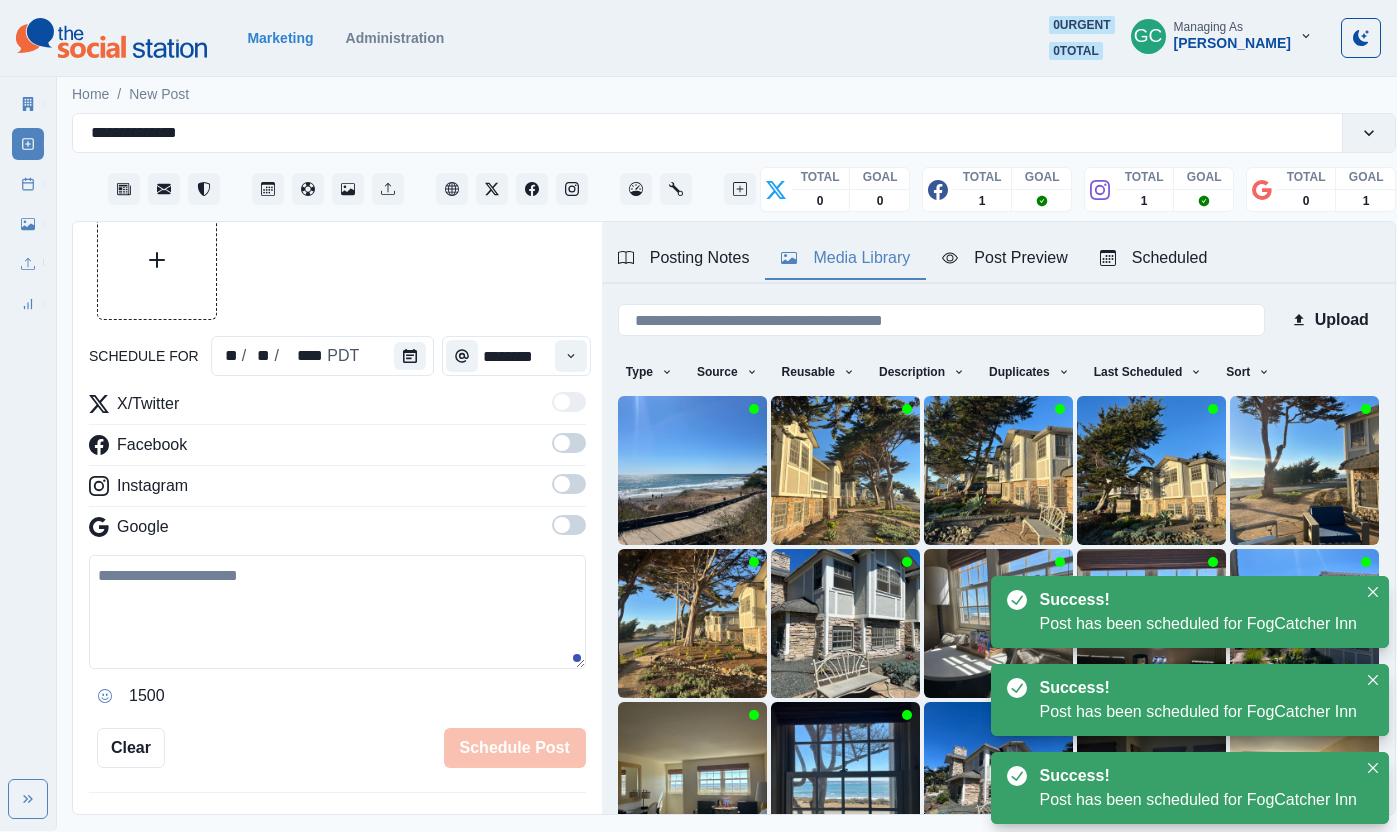 scroll, scrollTop: 0, scrollLeft: 0, axis: both 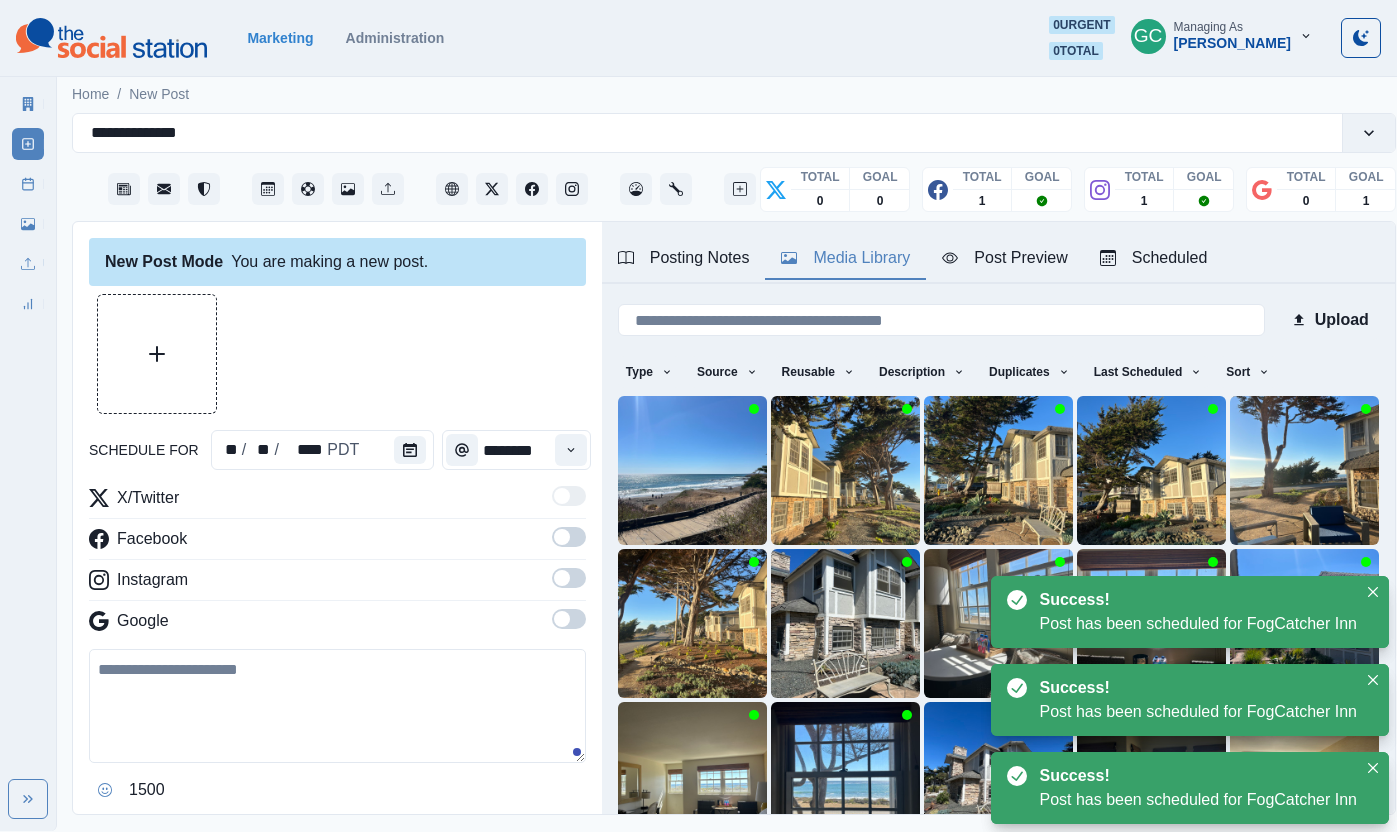 click on "Scheduled" at bounding box center (1154, 258) 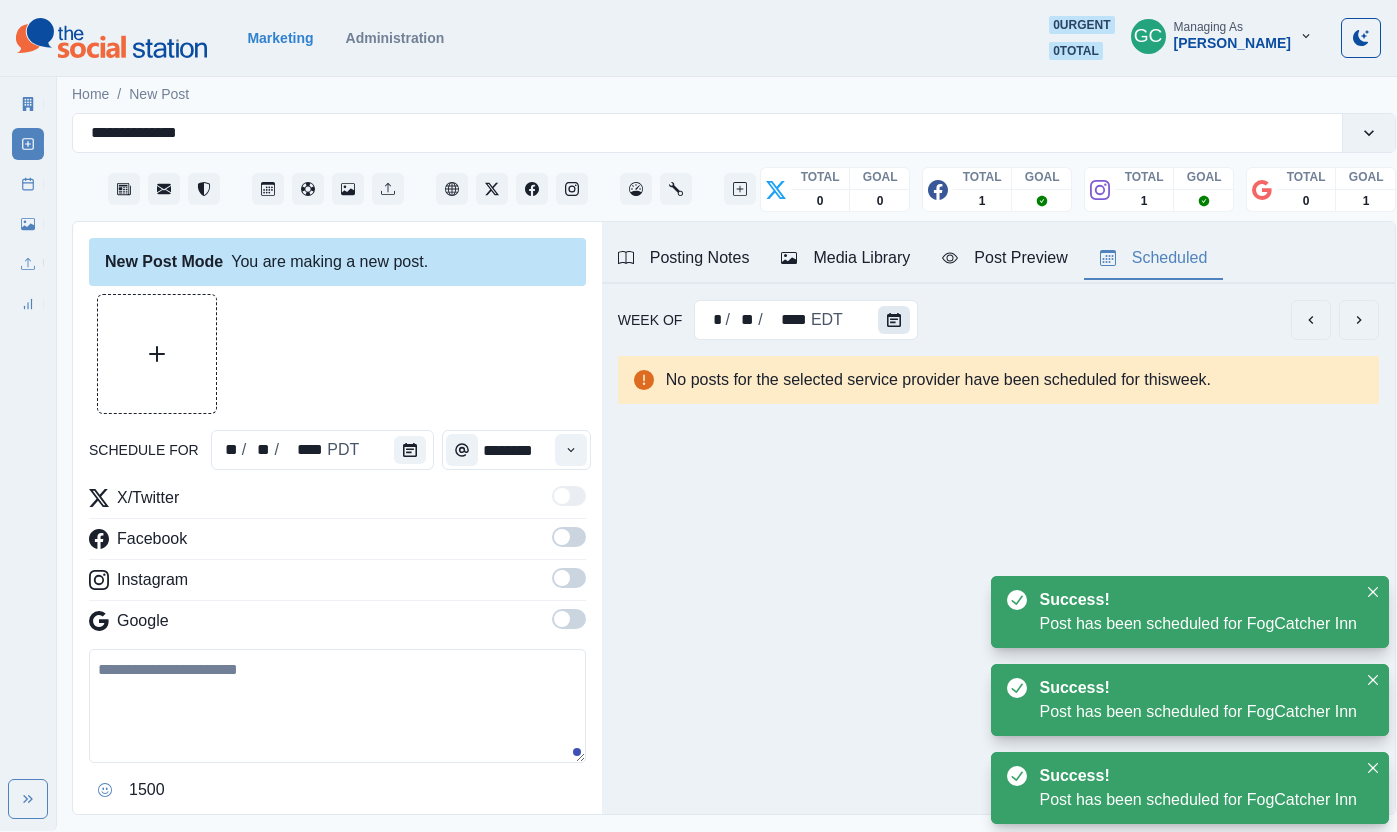 click 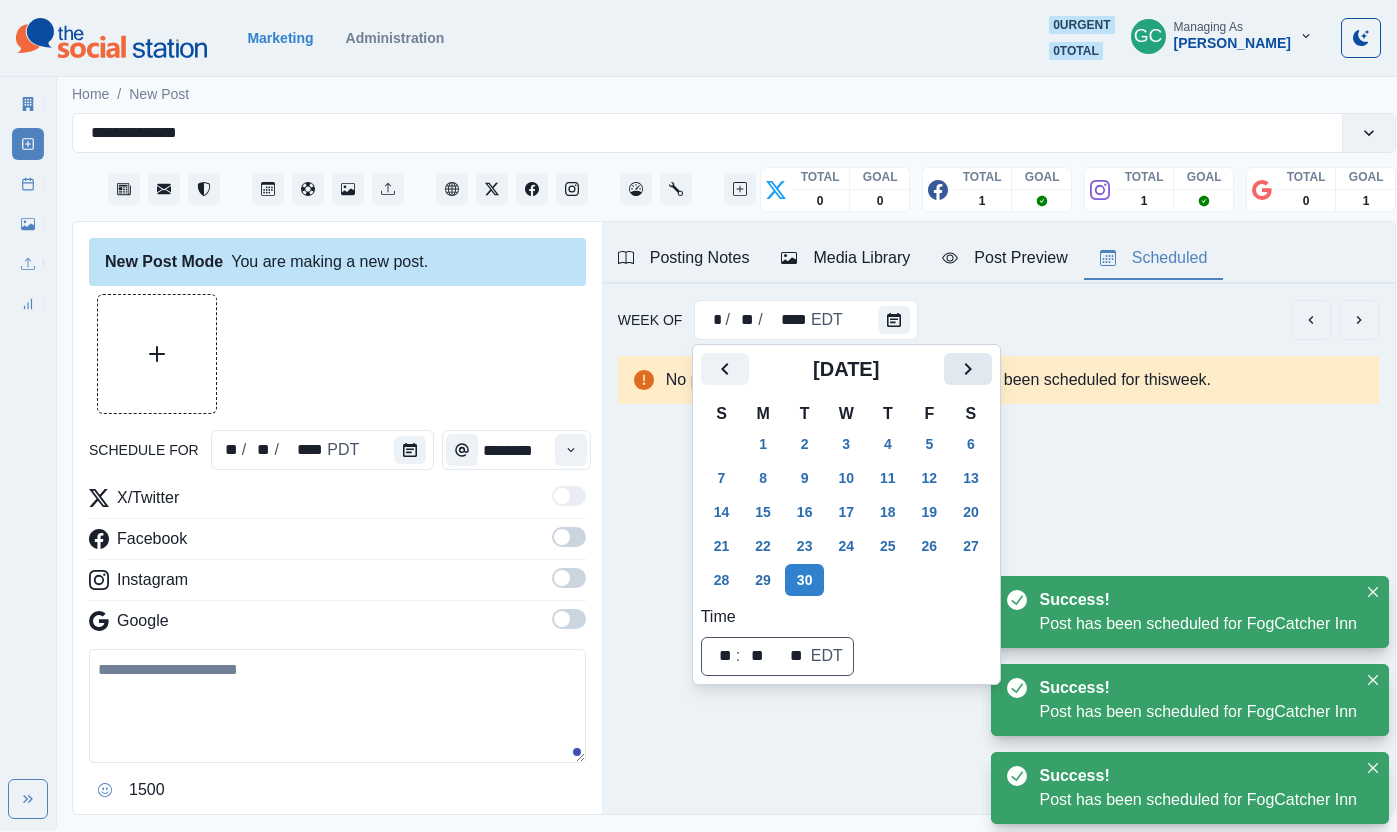 click 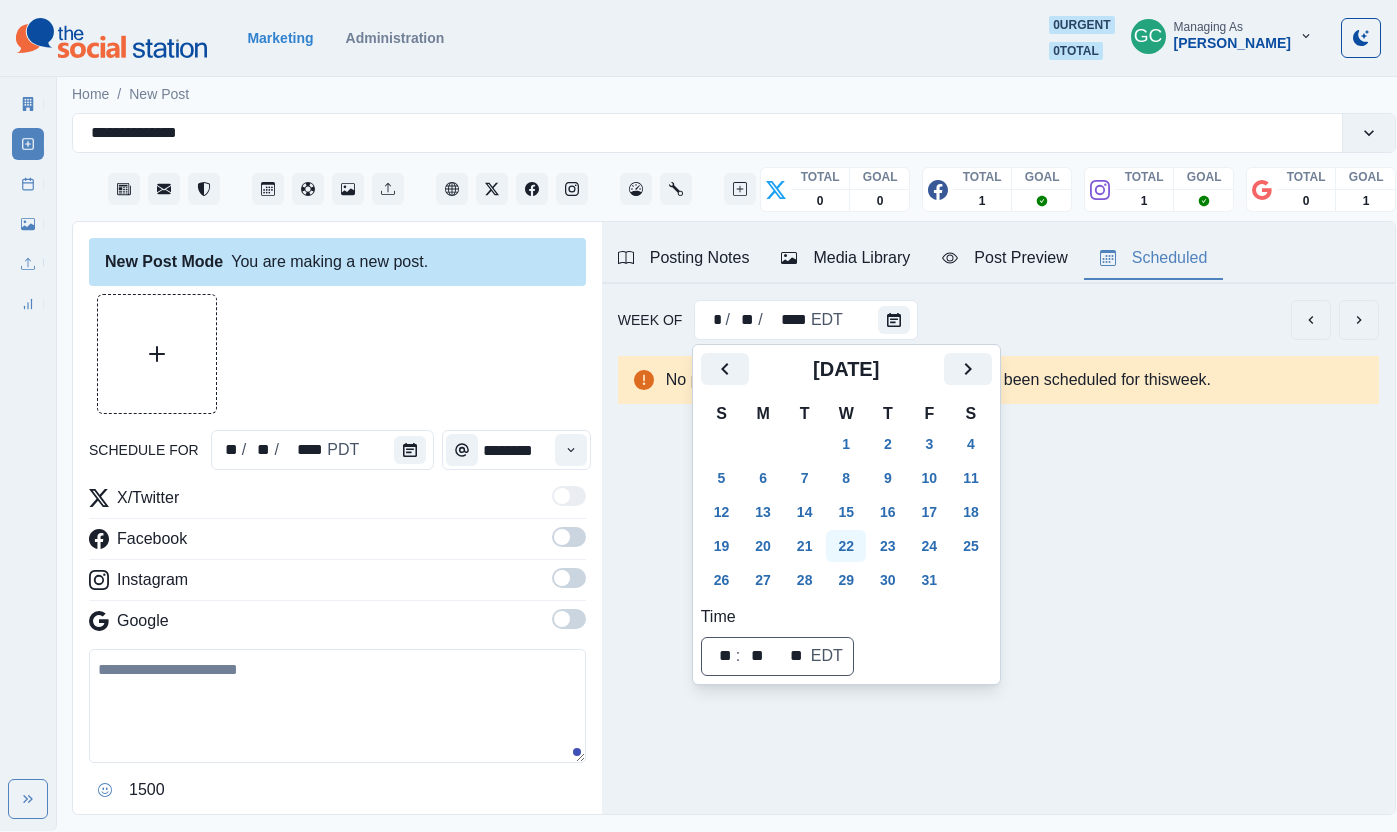 click on "22" at bounding box center [846, 546] 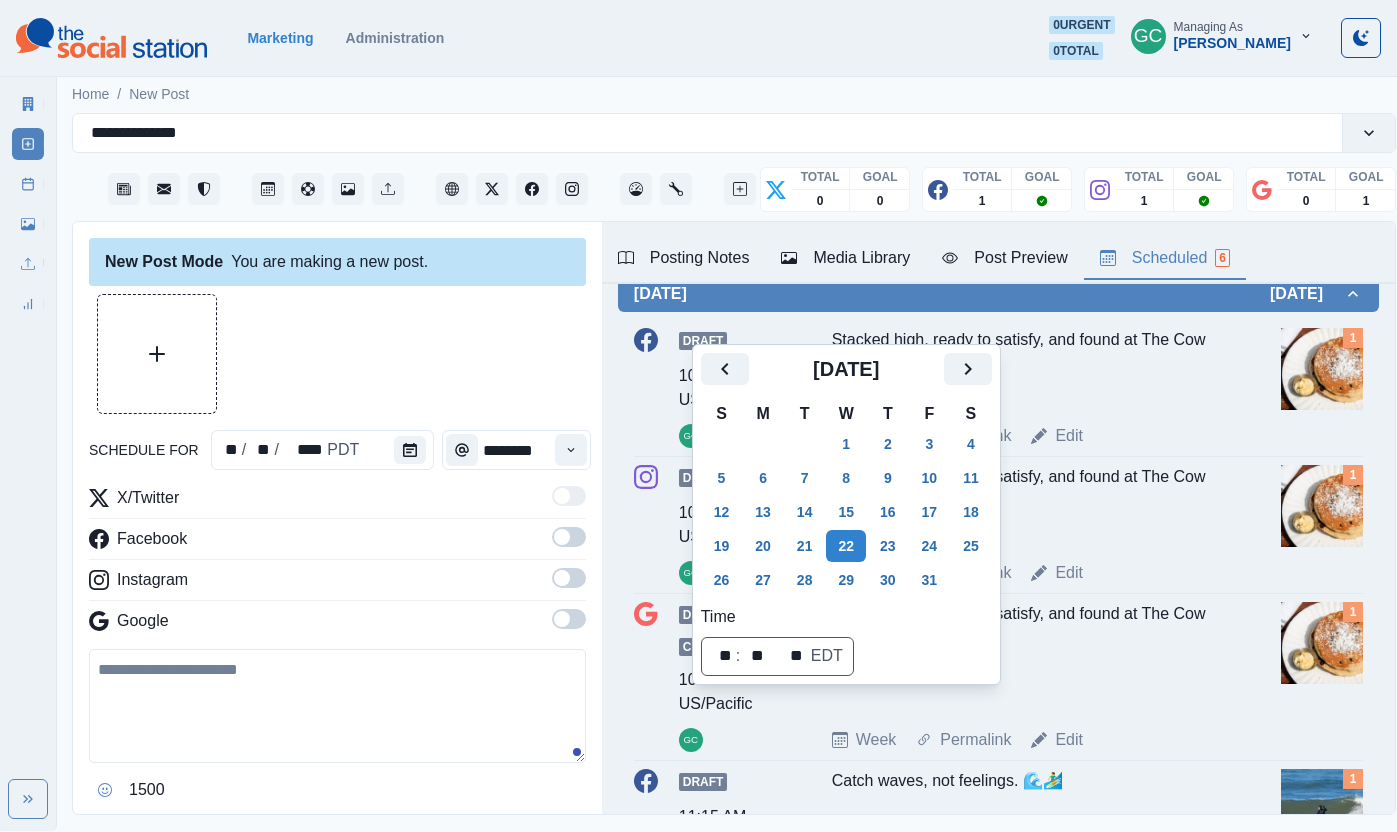 scroll, scrollTop: 316, scrollLeft: 0, axis: vertical 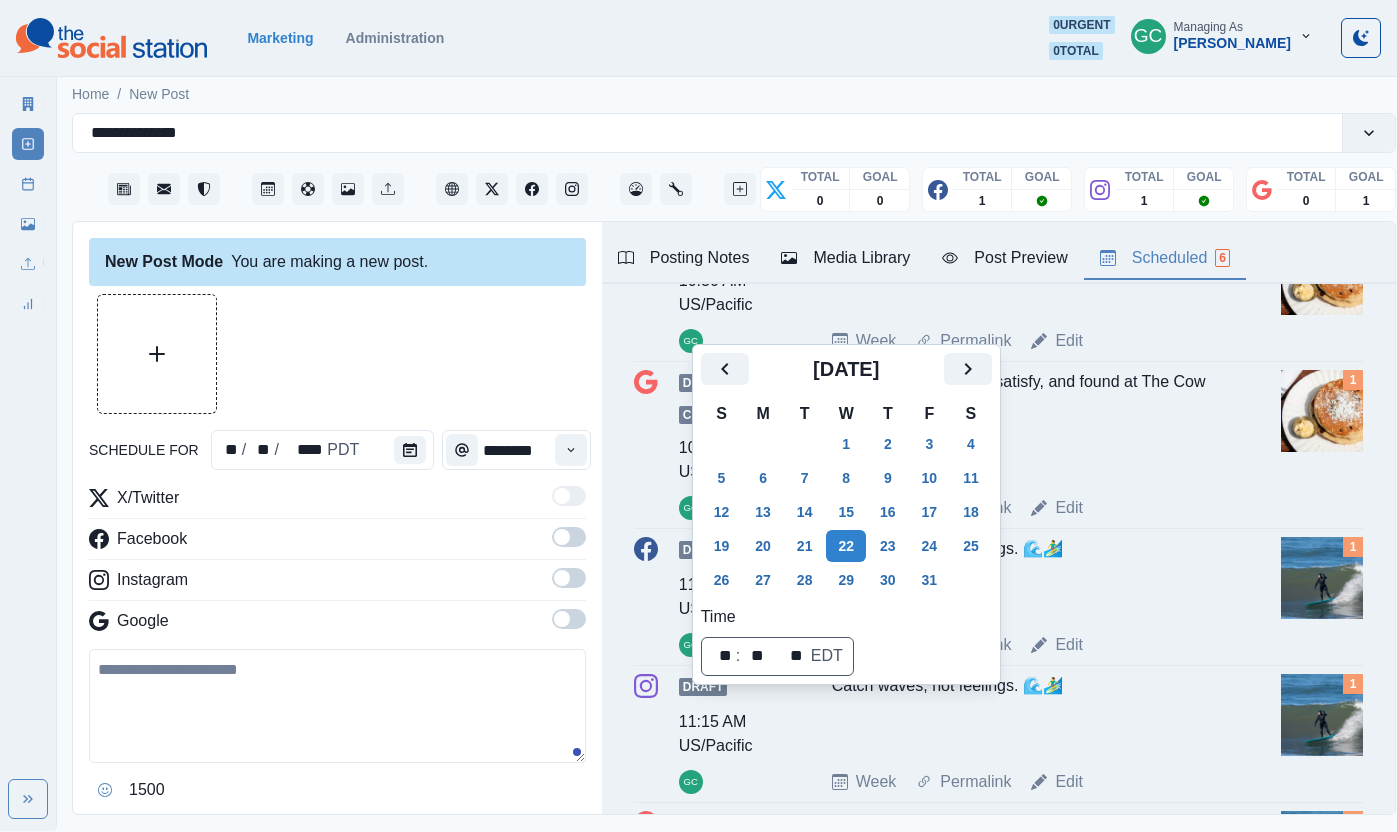 click on "Catch waves, not feelings. 🌊🏄‍♂️" at bounding box center (1030, 577) 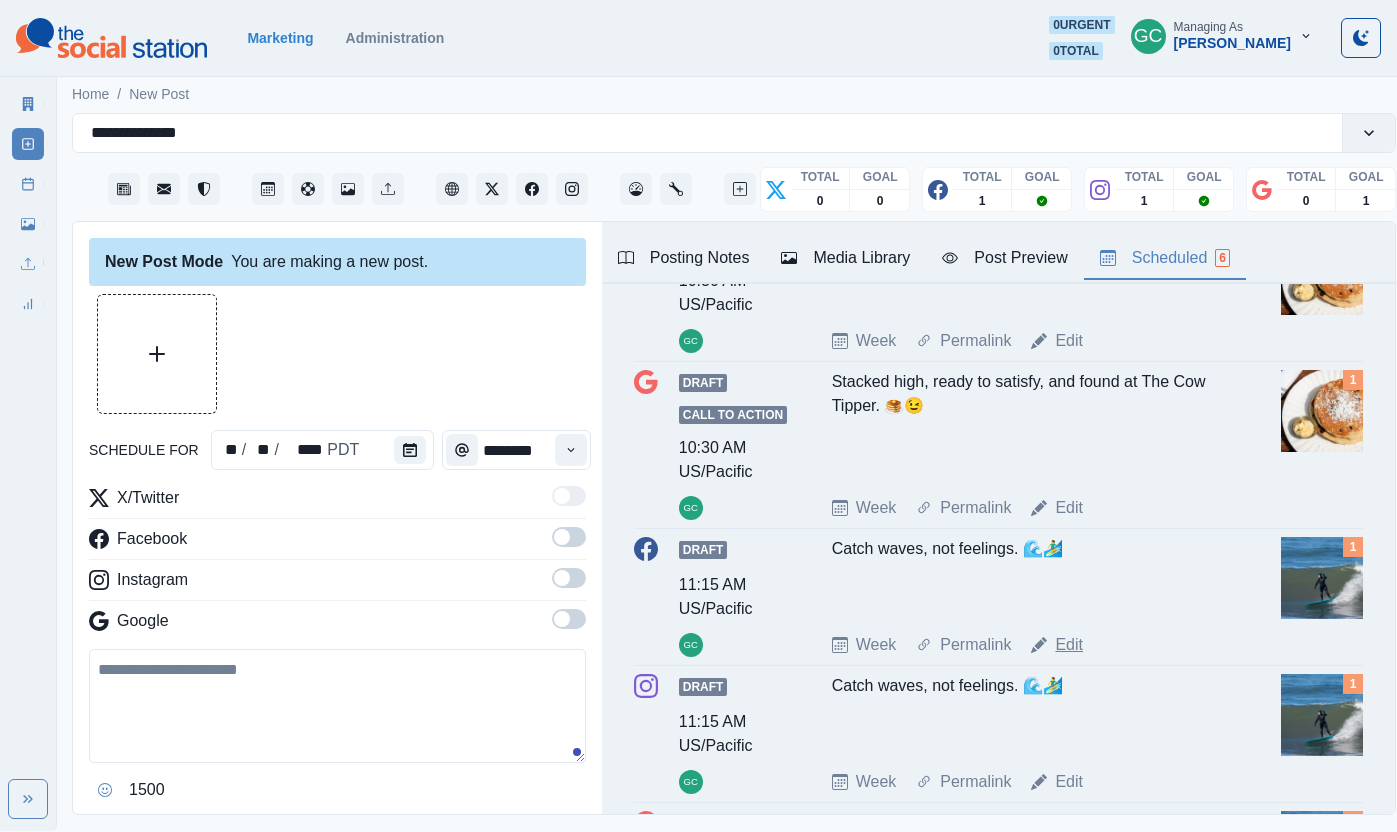 click on "Edit" at bounding box center (1069, 645) 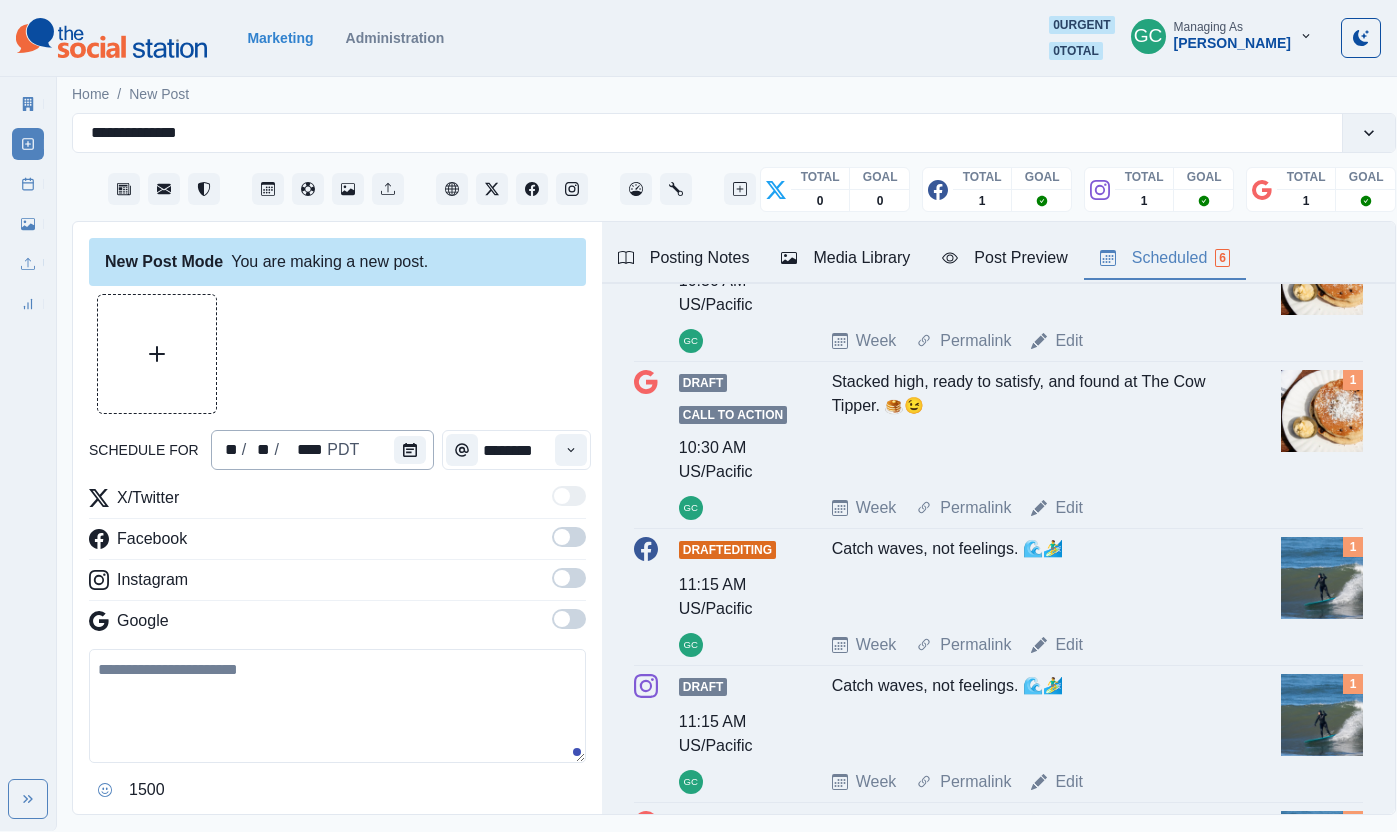 type on "**********" 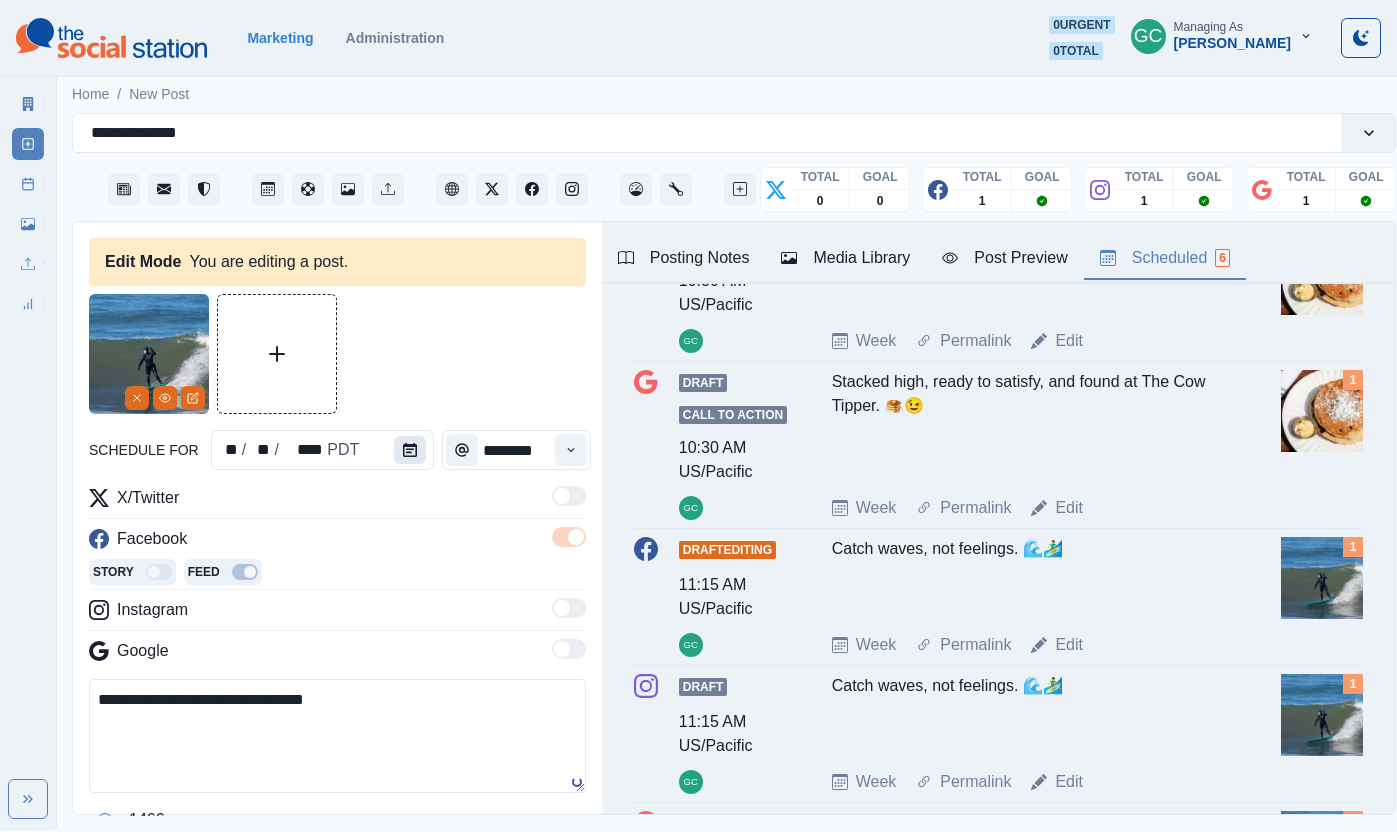 click 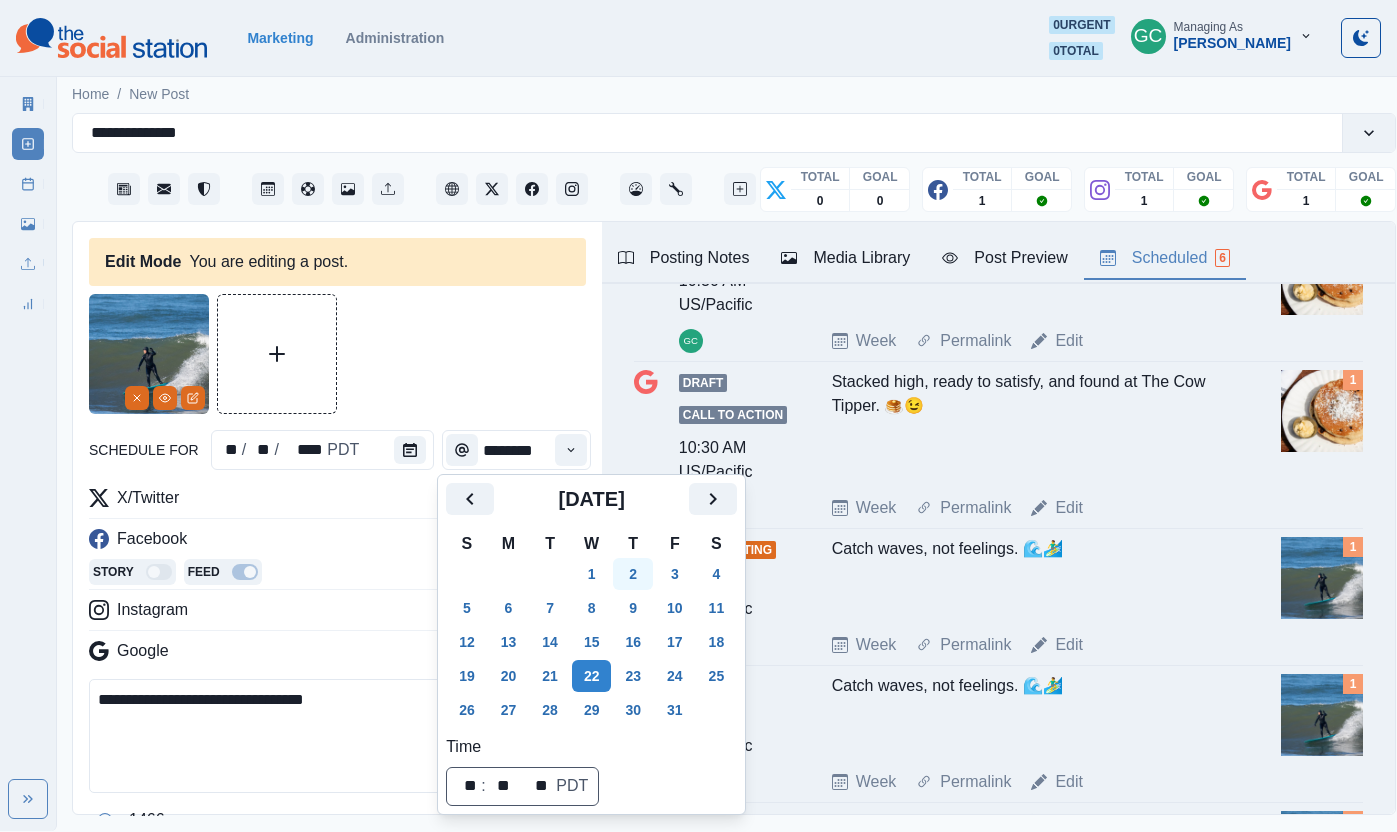 click on "2" at bounding box center (633, 574) 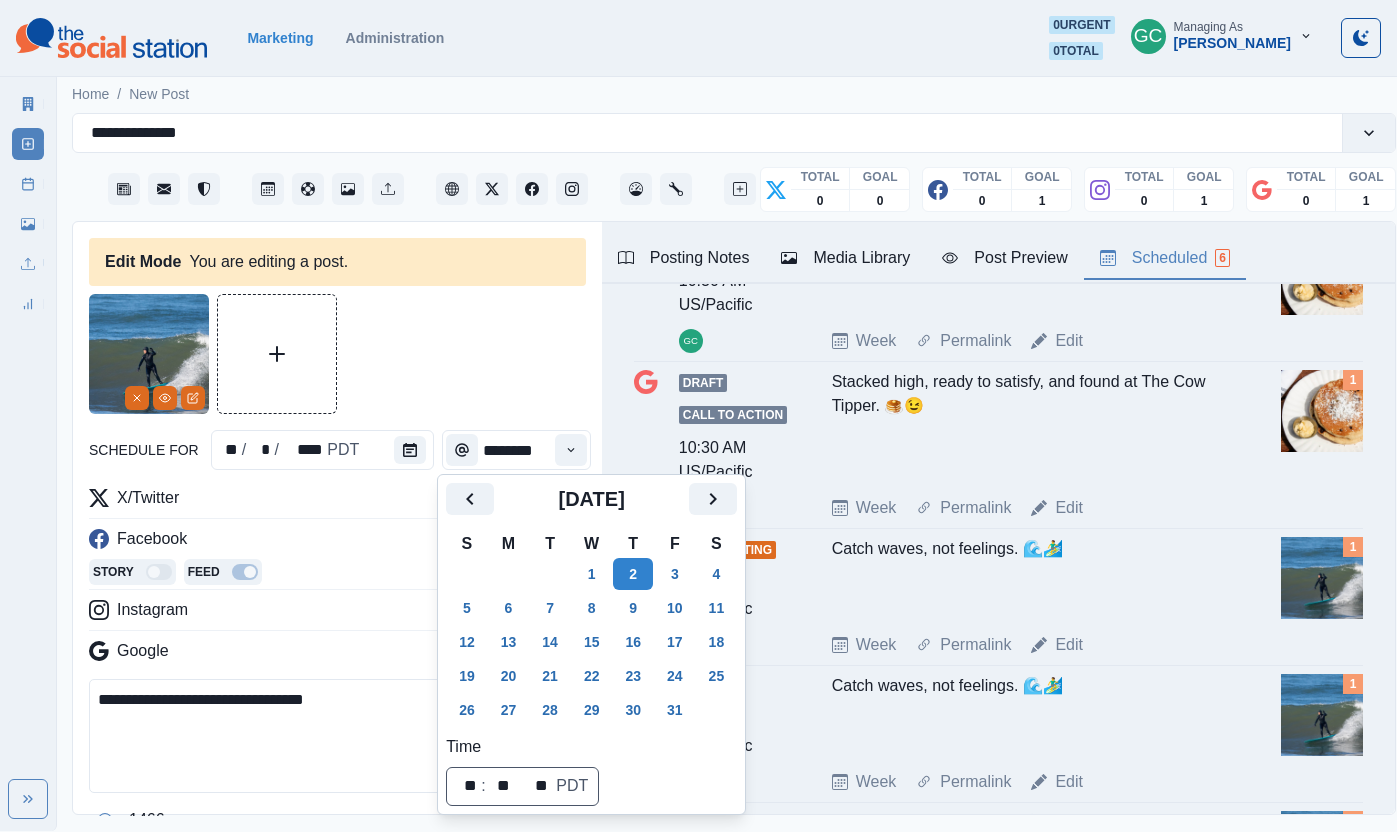 click on "Instagram" at bounding box center (337, 614) 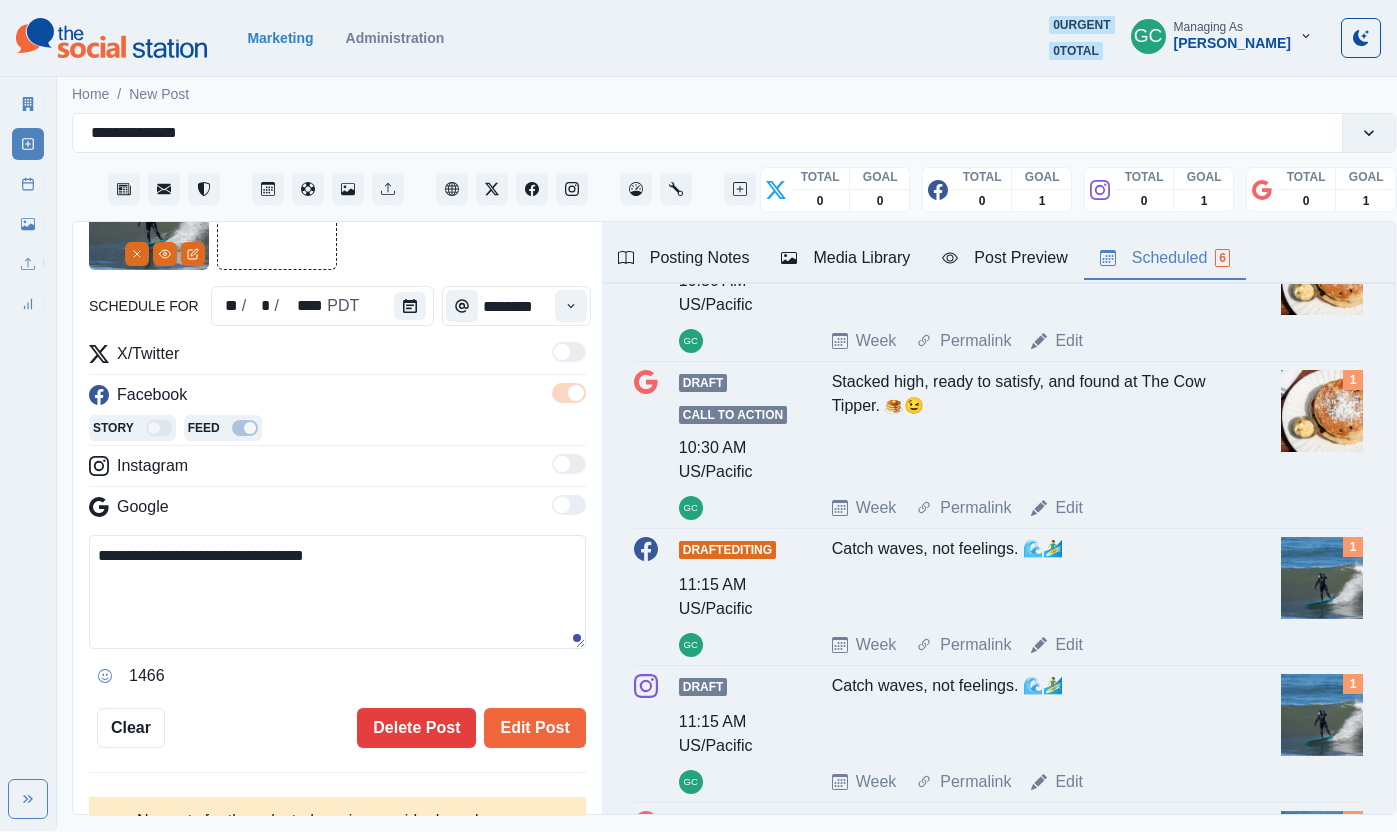 scroll, scrollTop: 162, scrollLeft: 0, axis: vertical 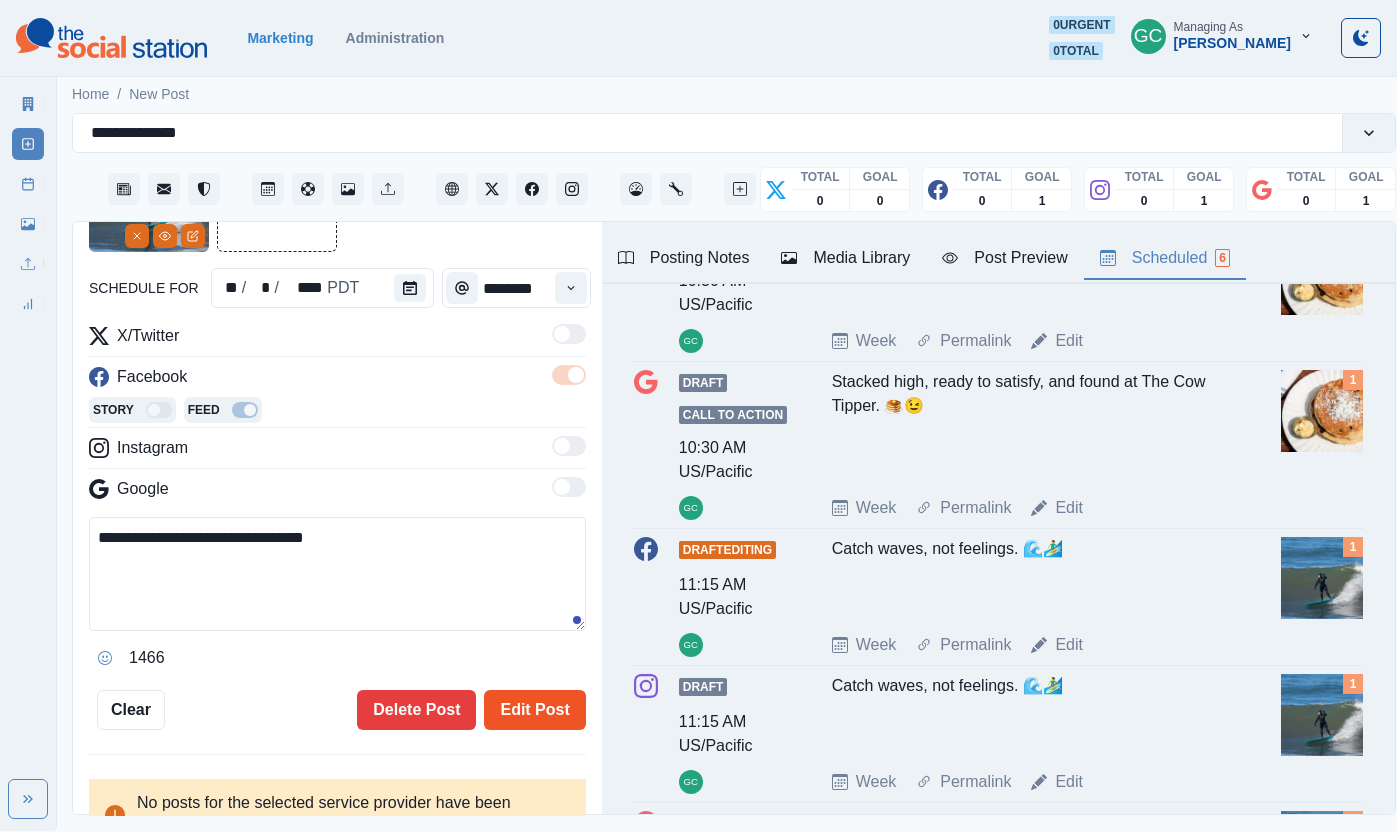 click on "Edit Post" at bounding box center [534, 710] 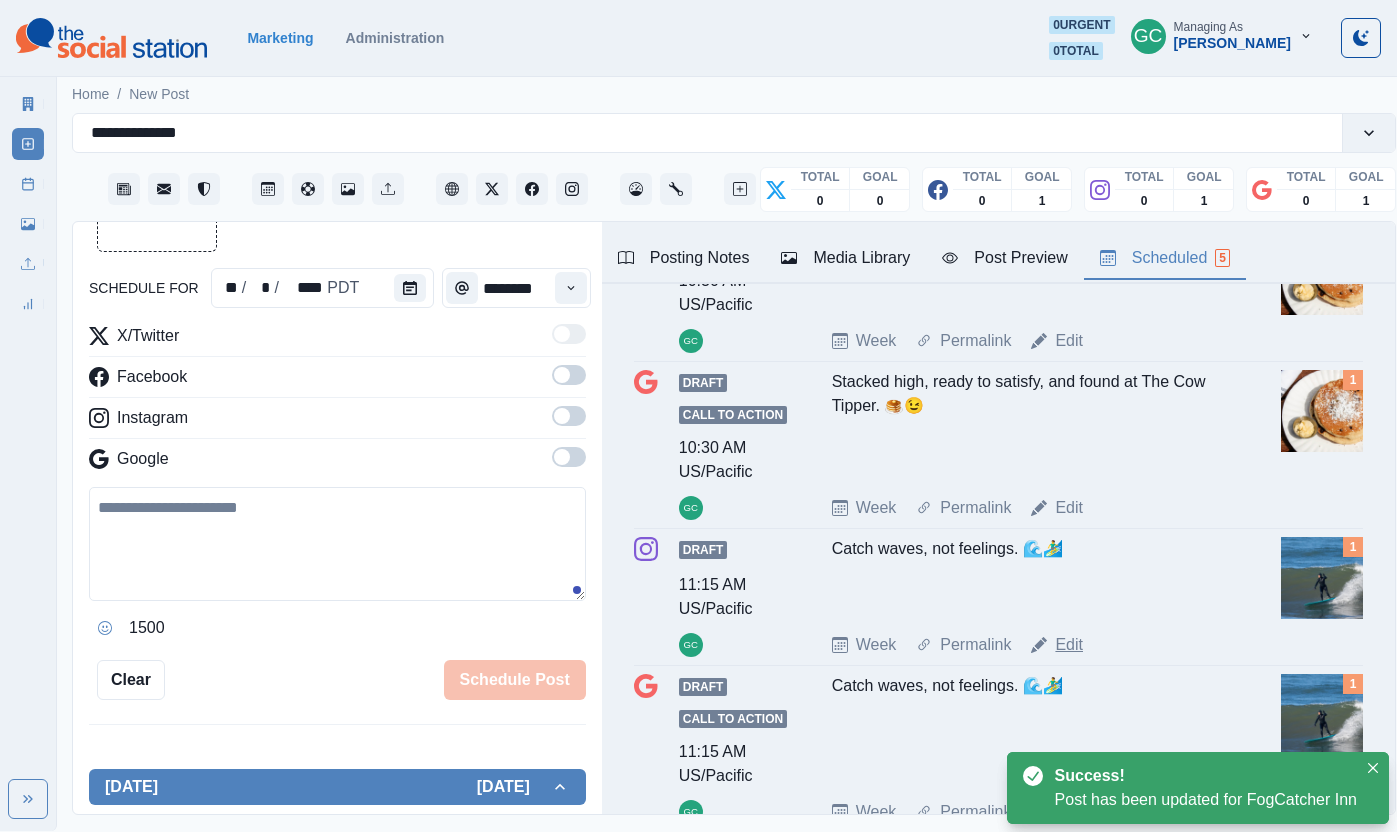 click on "Edit" at bounding box center (1069, 645) 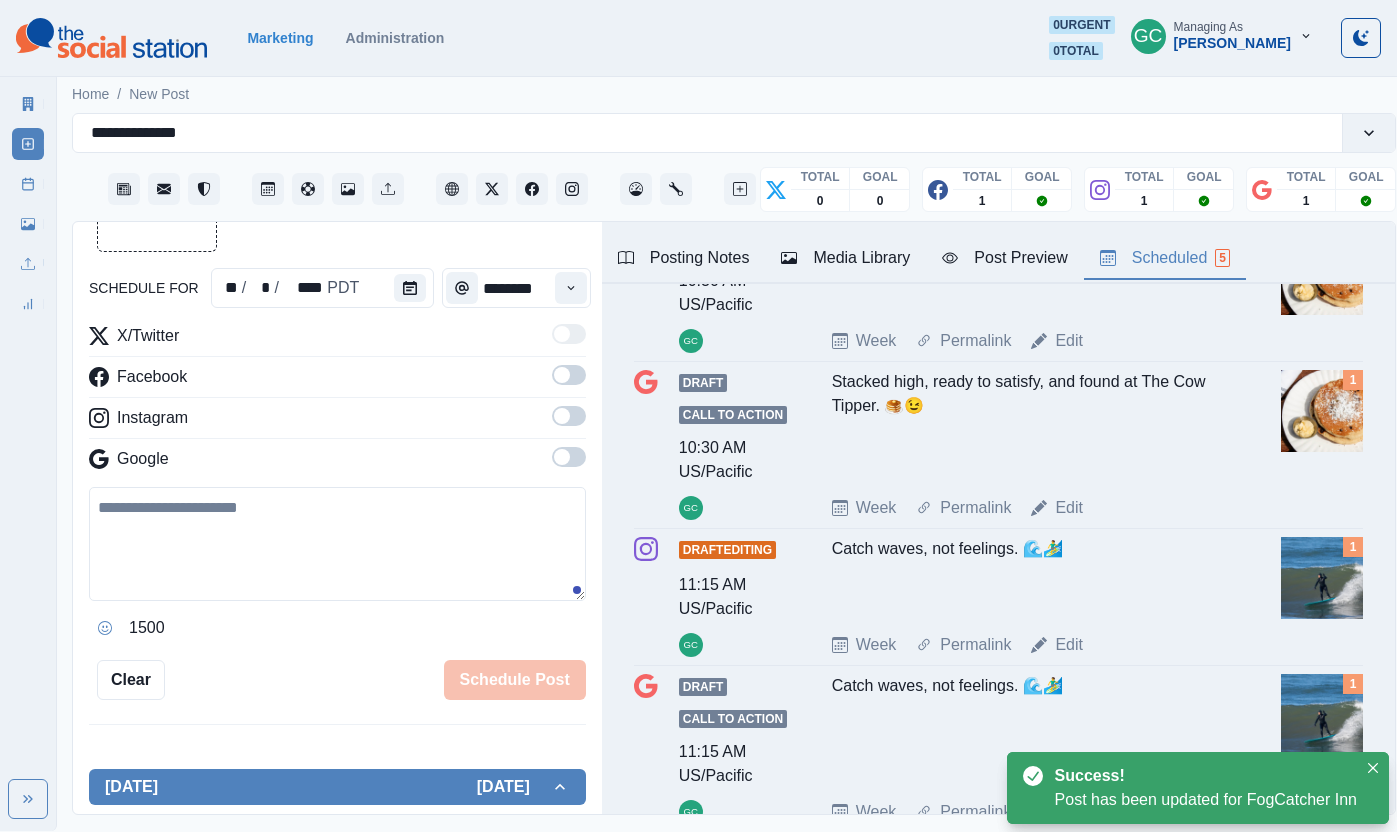 type on "**********" 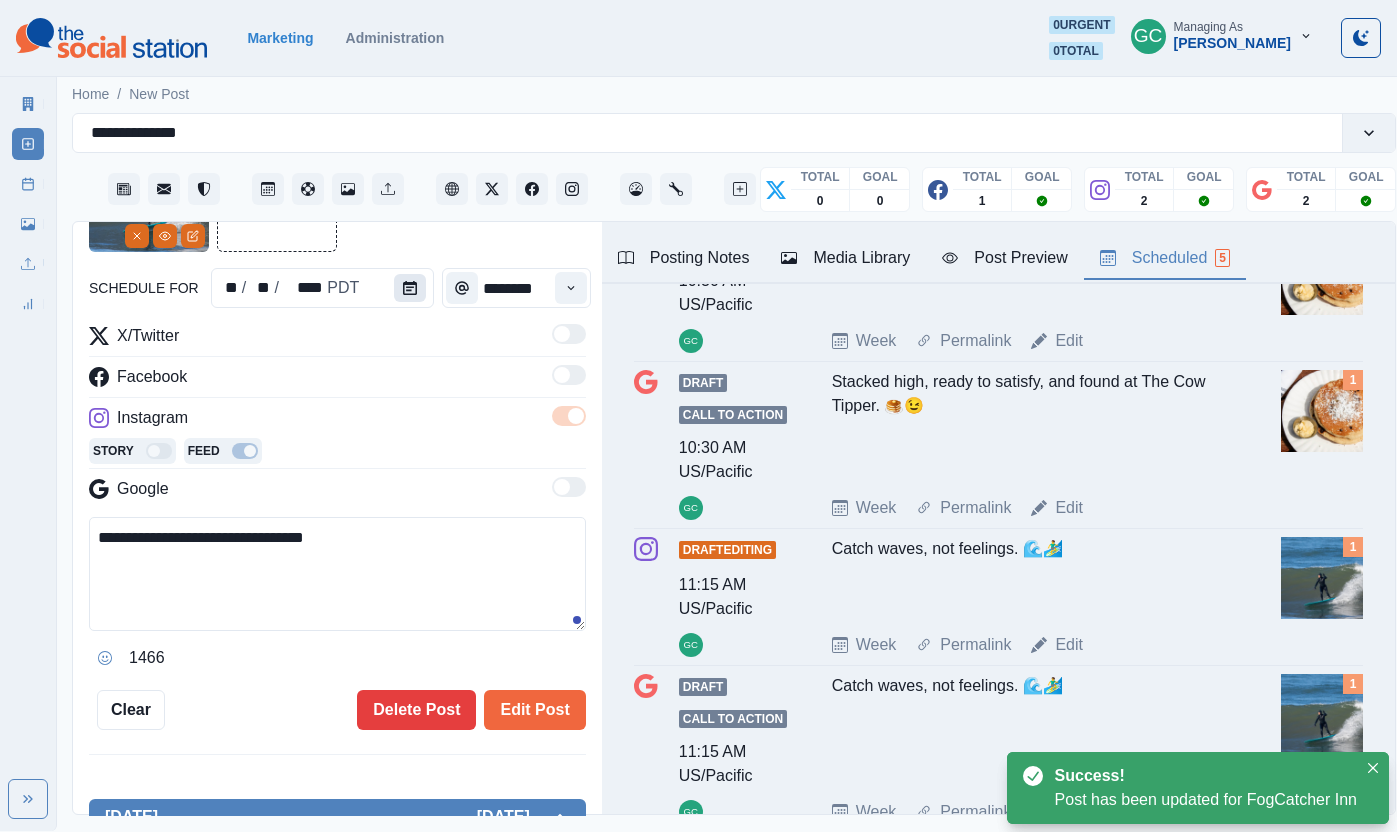 click 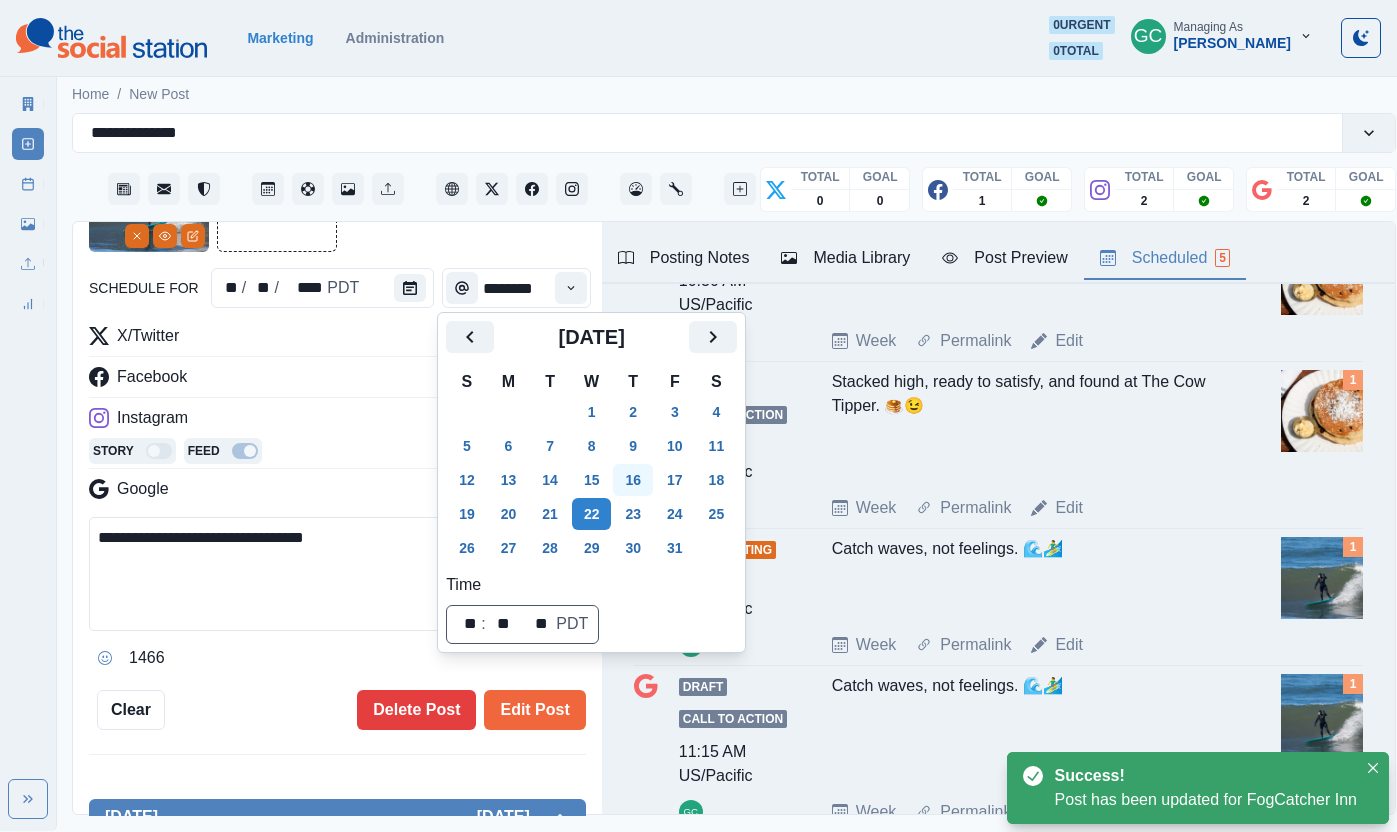 click on "2" at bounding box center [633, 412] 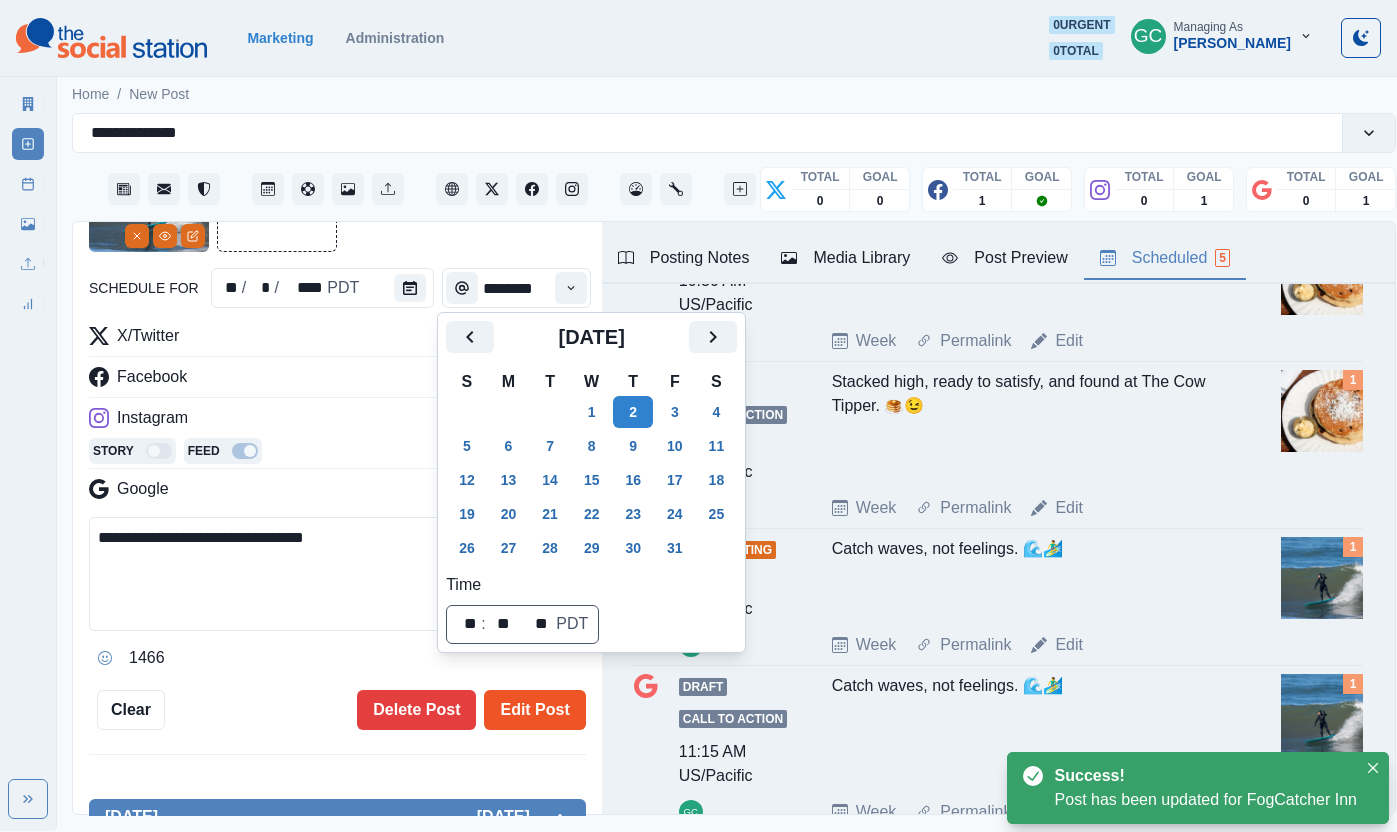 click on "Edit Post" at bounding box center (534, 710) 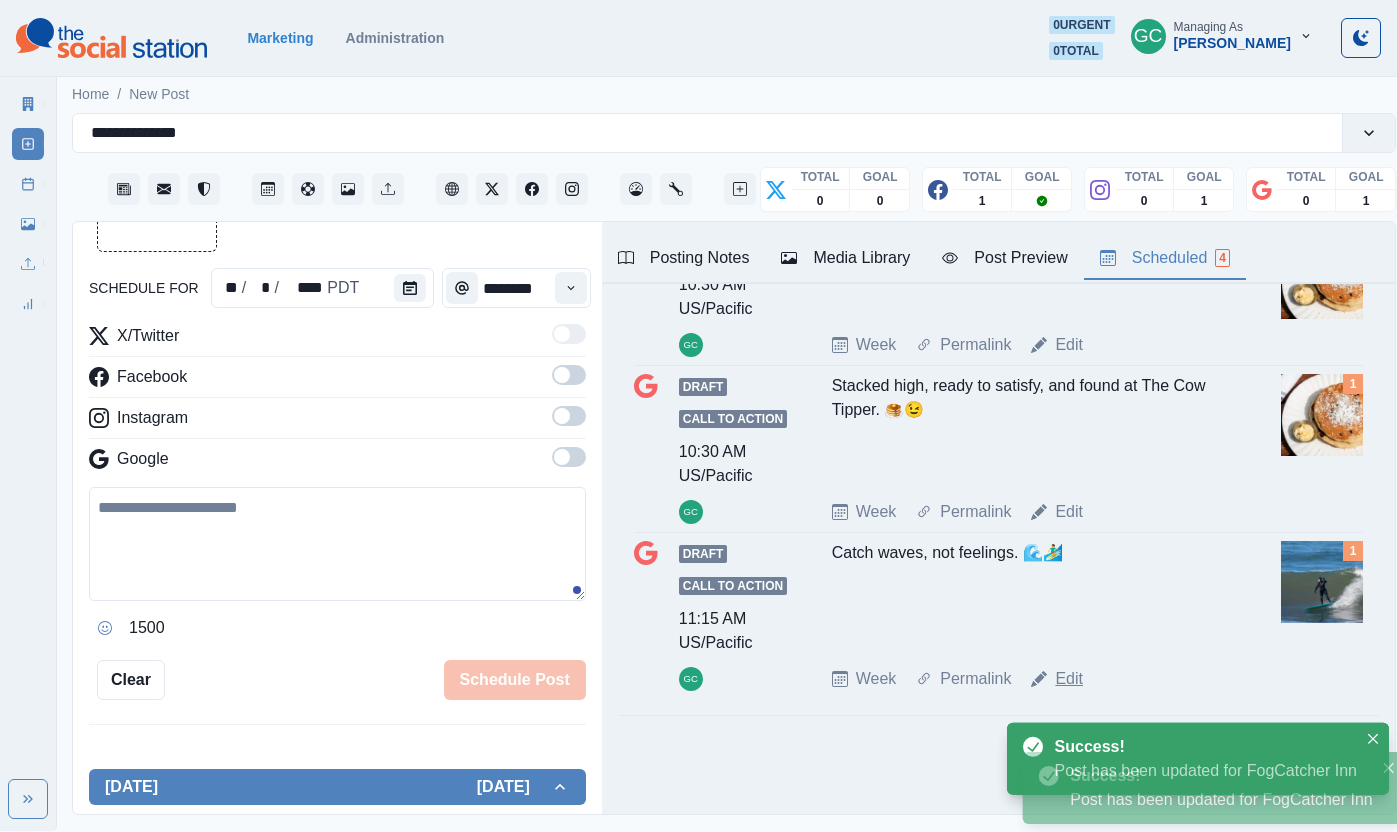 scroll, scrollTop: 312, scrollLeft: 0, axis: vertical 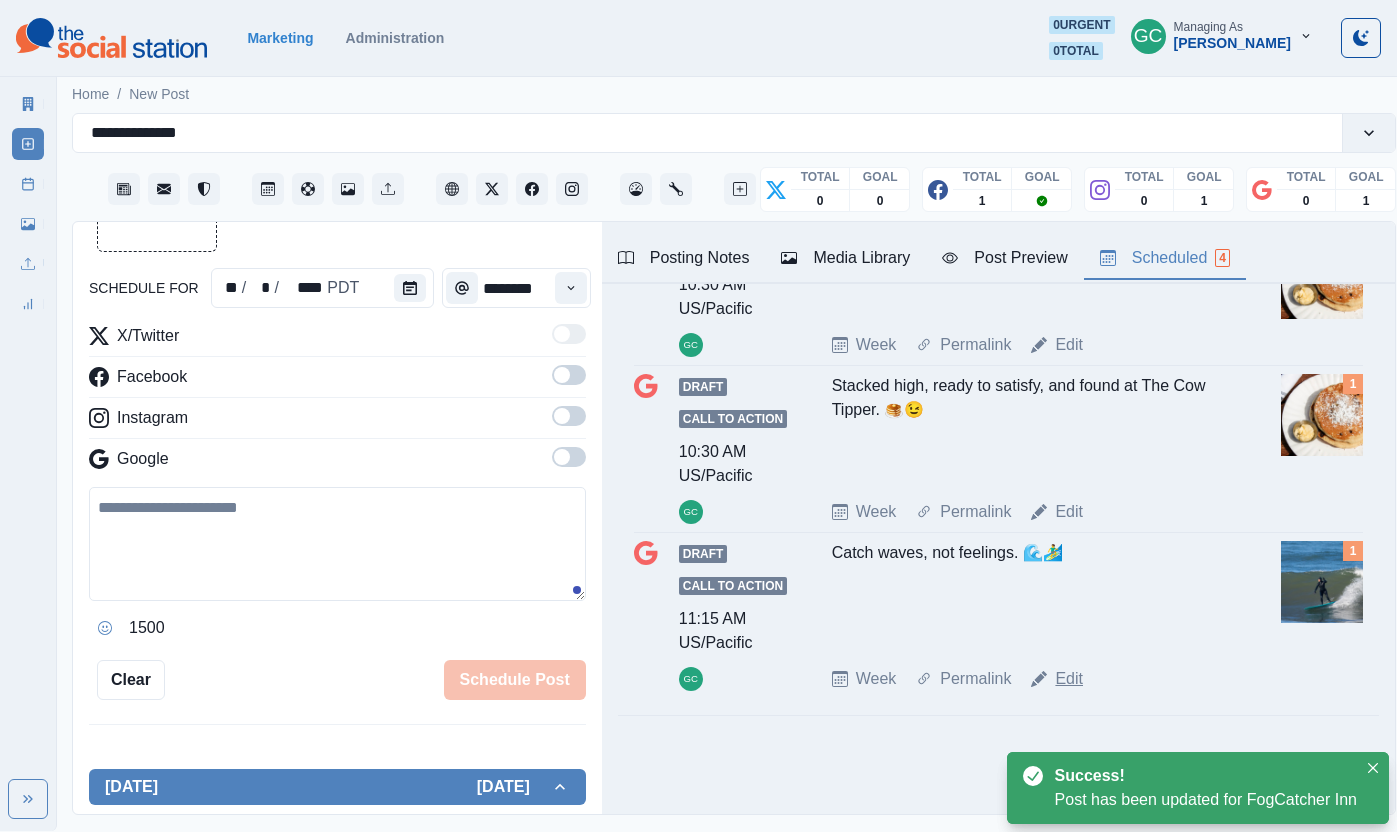 click on "Edit" at bounding box center (1069, 679) 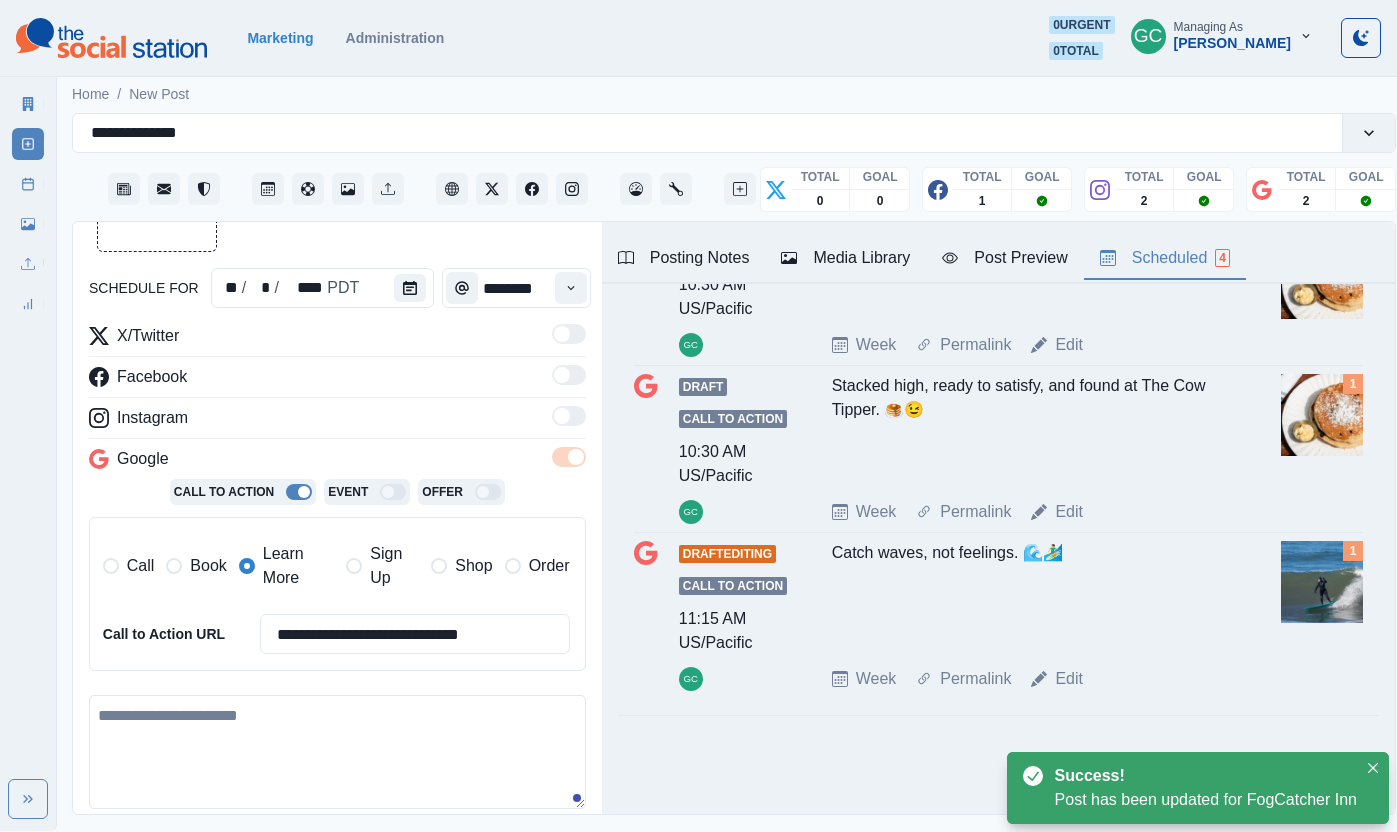 type on "**********" 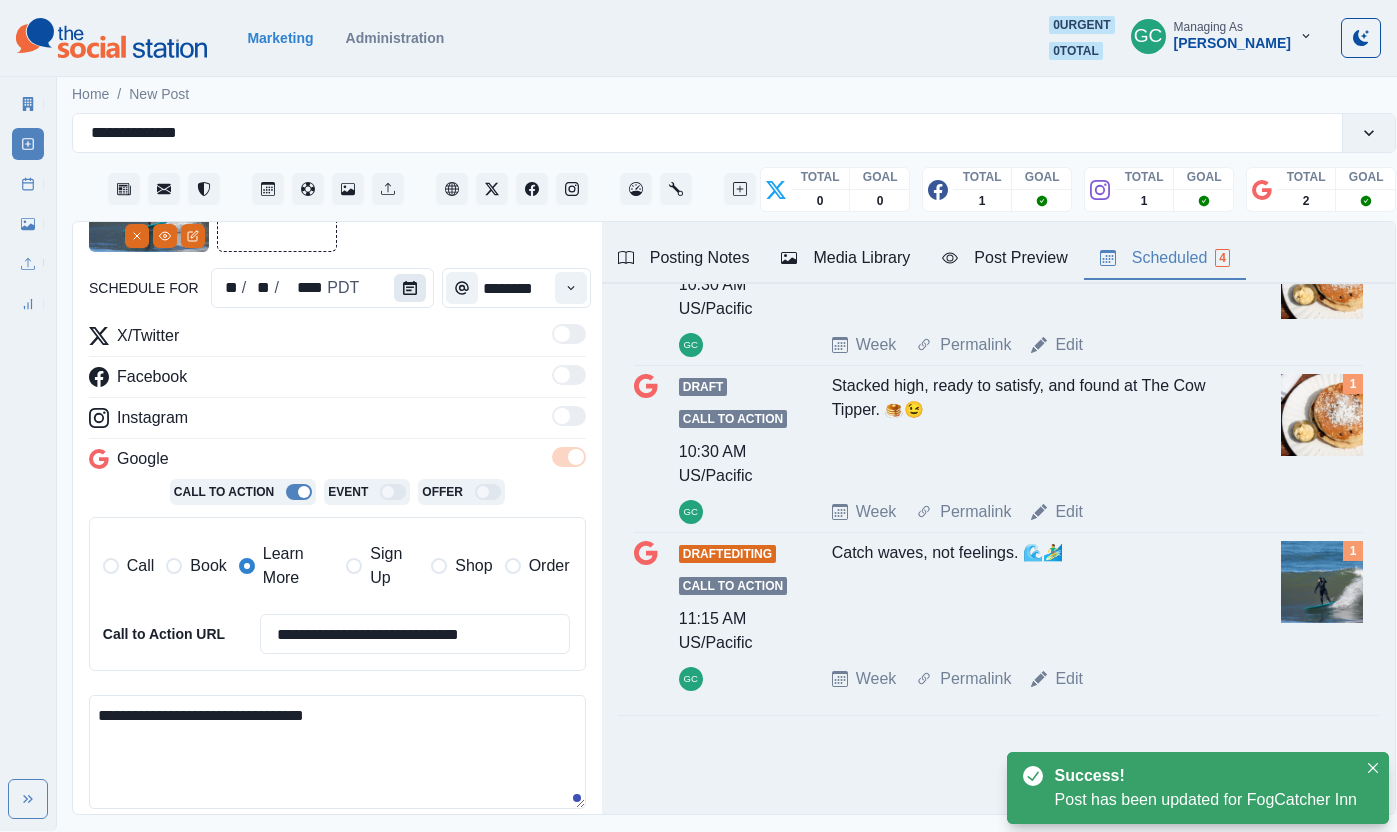click at bounding box center [410, 288] 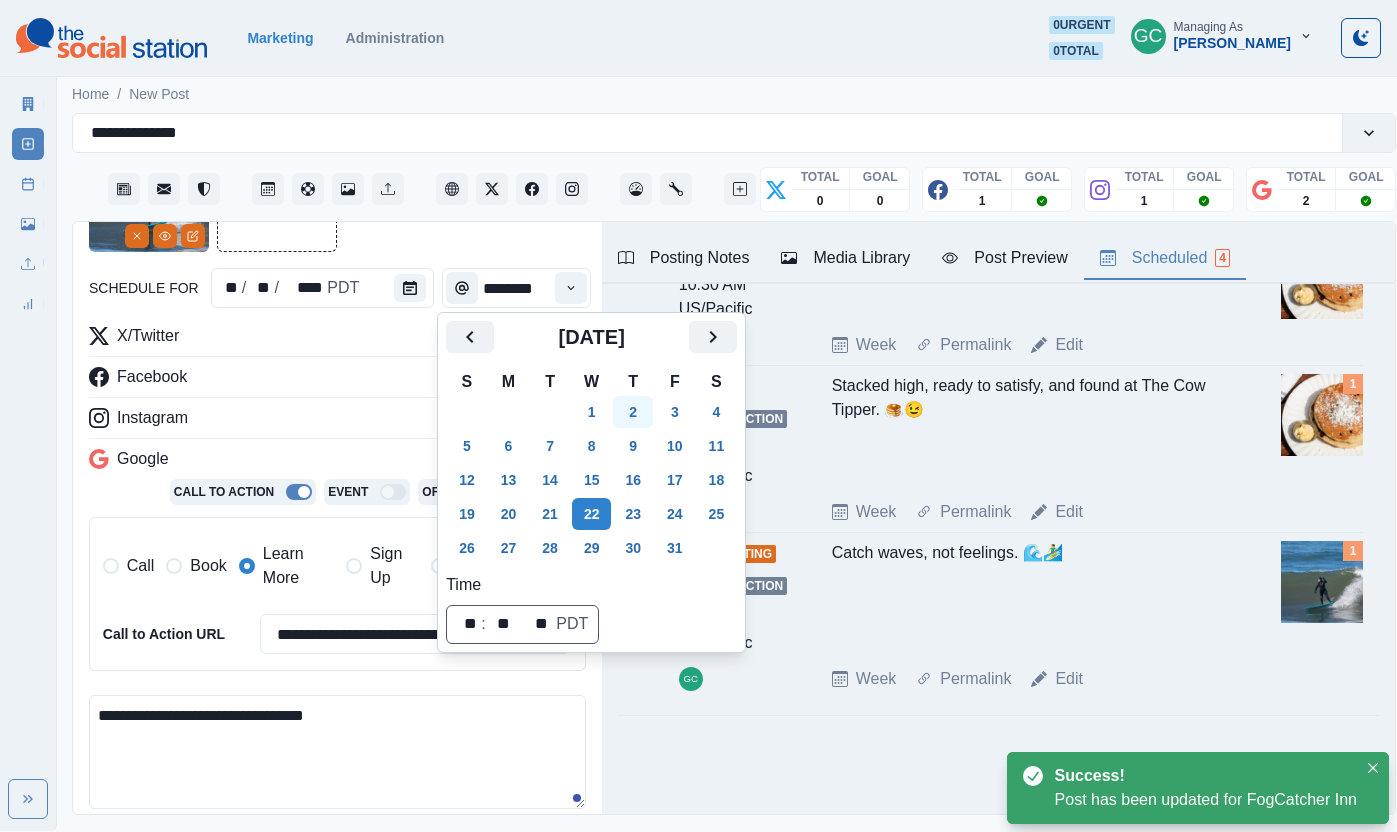 click on "2" at bounding box center [633, 412] 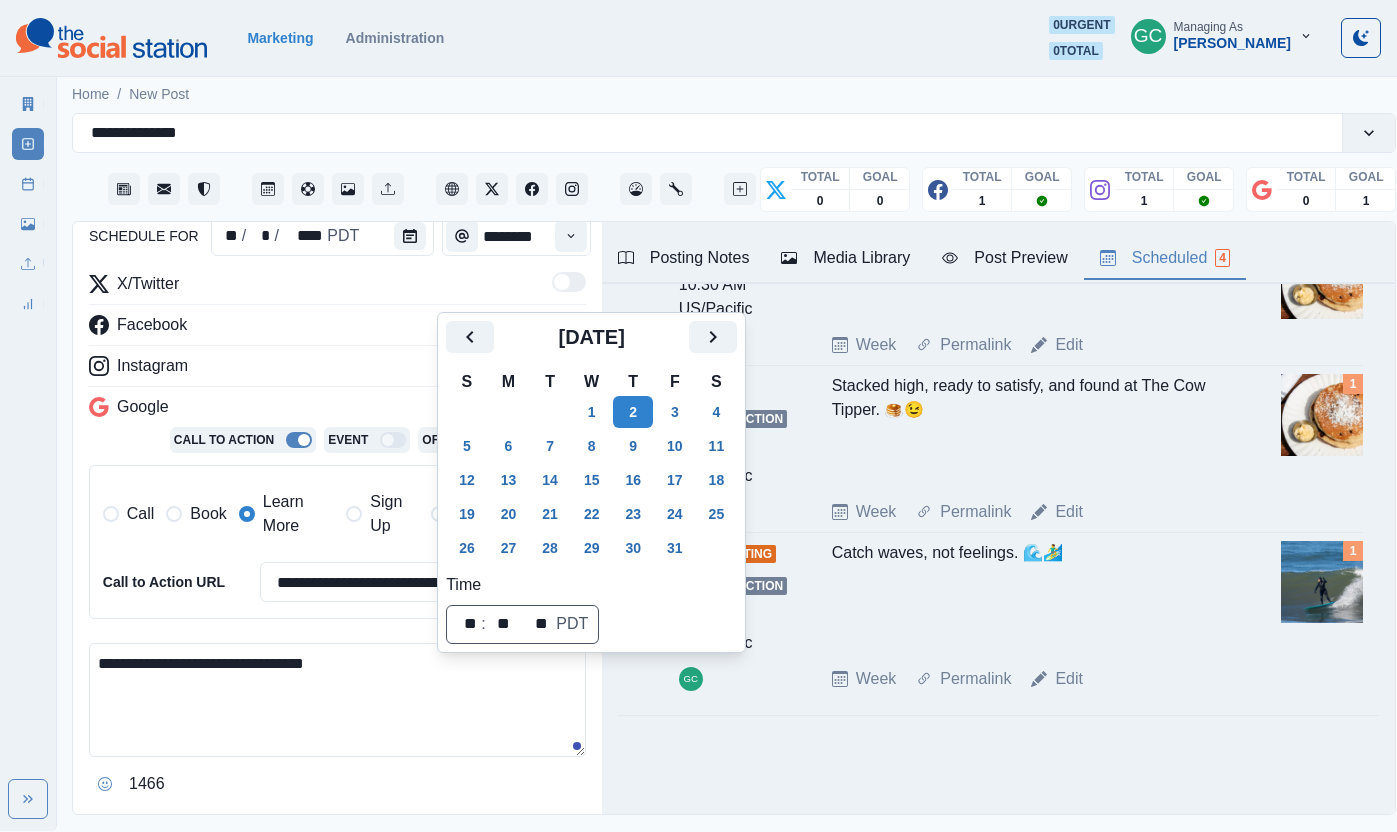 scroll, scrollTop: 278, scrollLeft: 0, axis: vertical 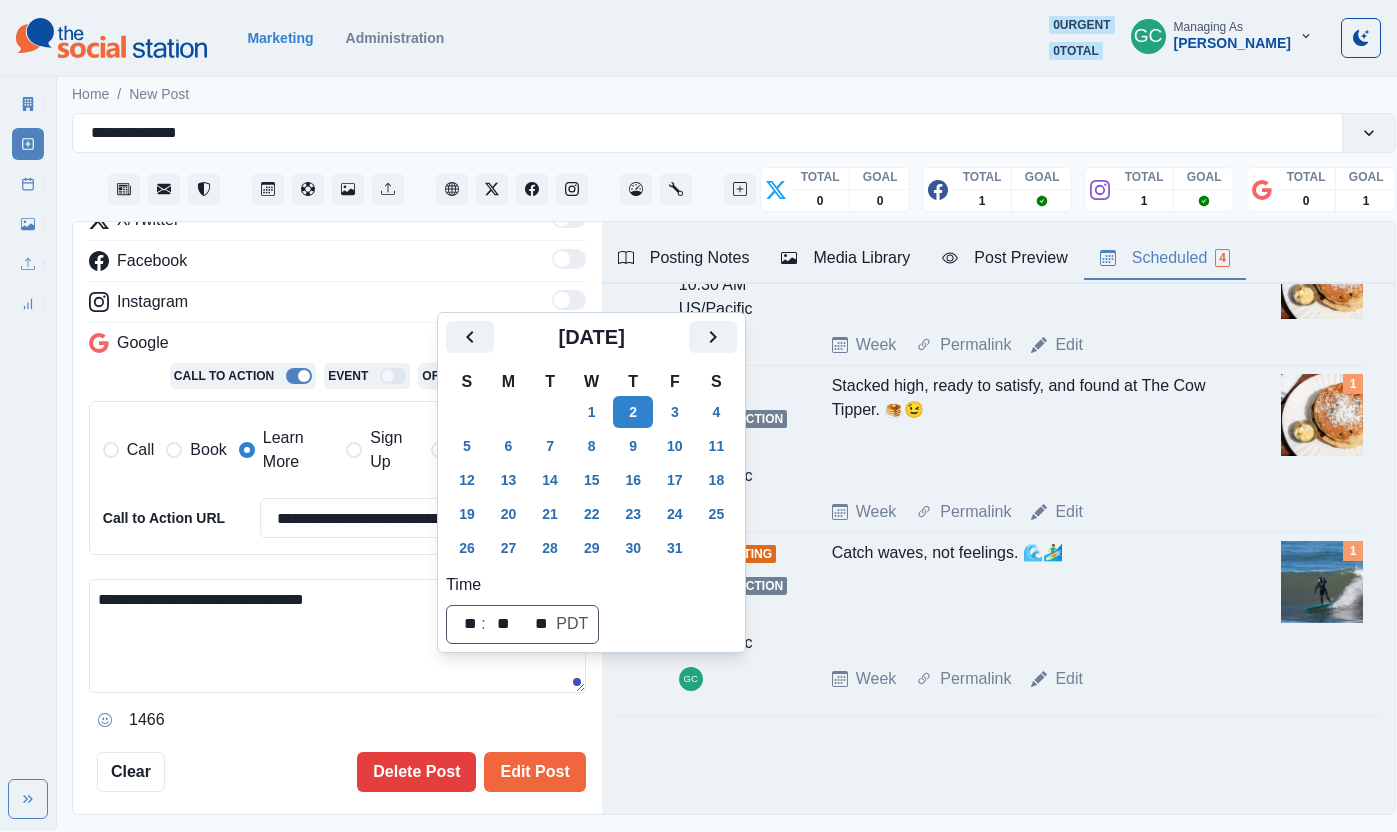 click on "Edit Post" at bounding box center [534, 772] 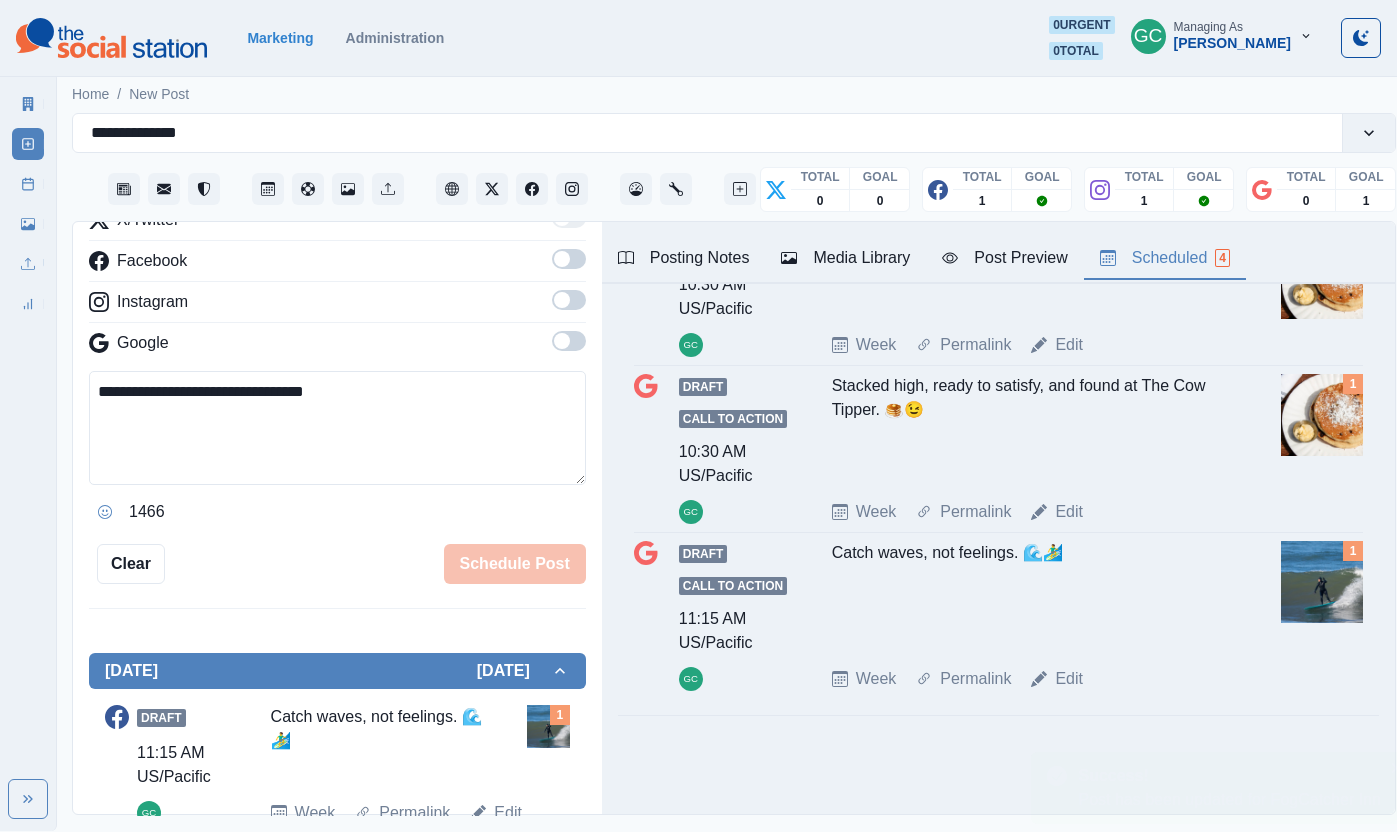 type 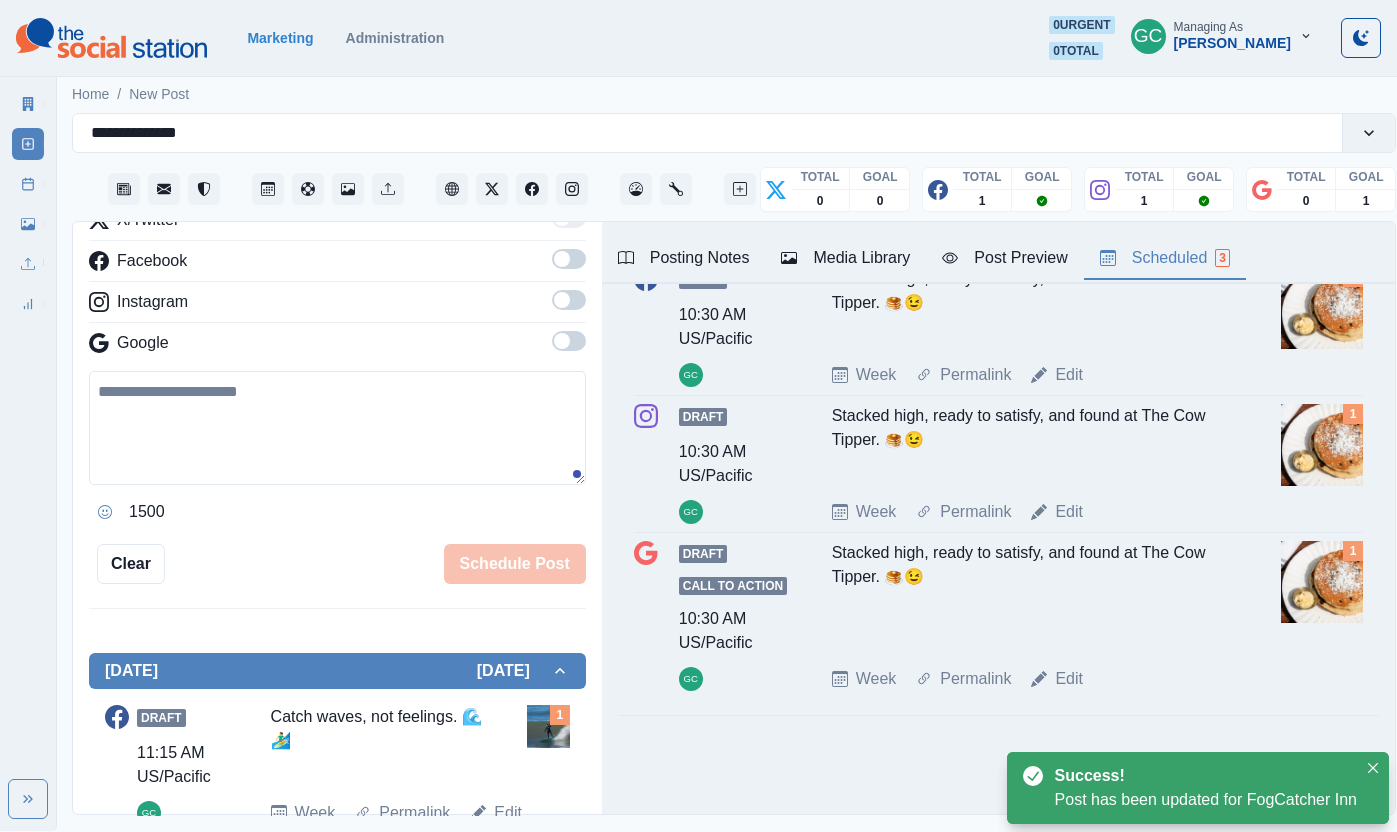 scroll, scrollTop: 0, scrollLeft: 0, axis: both 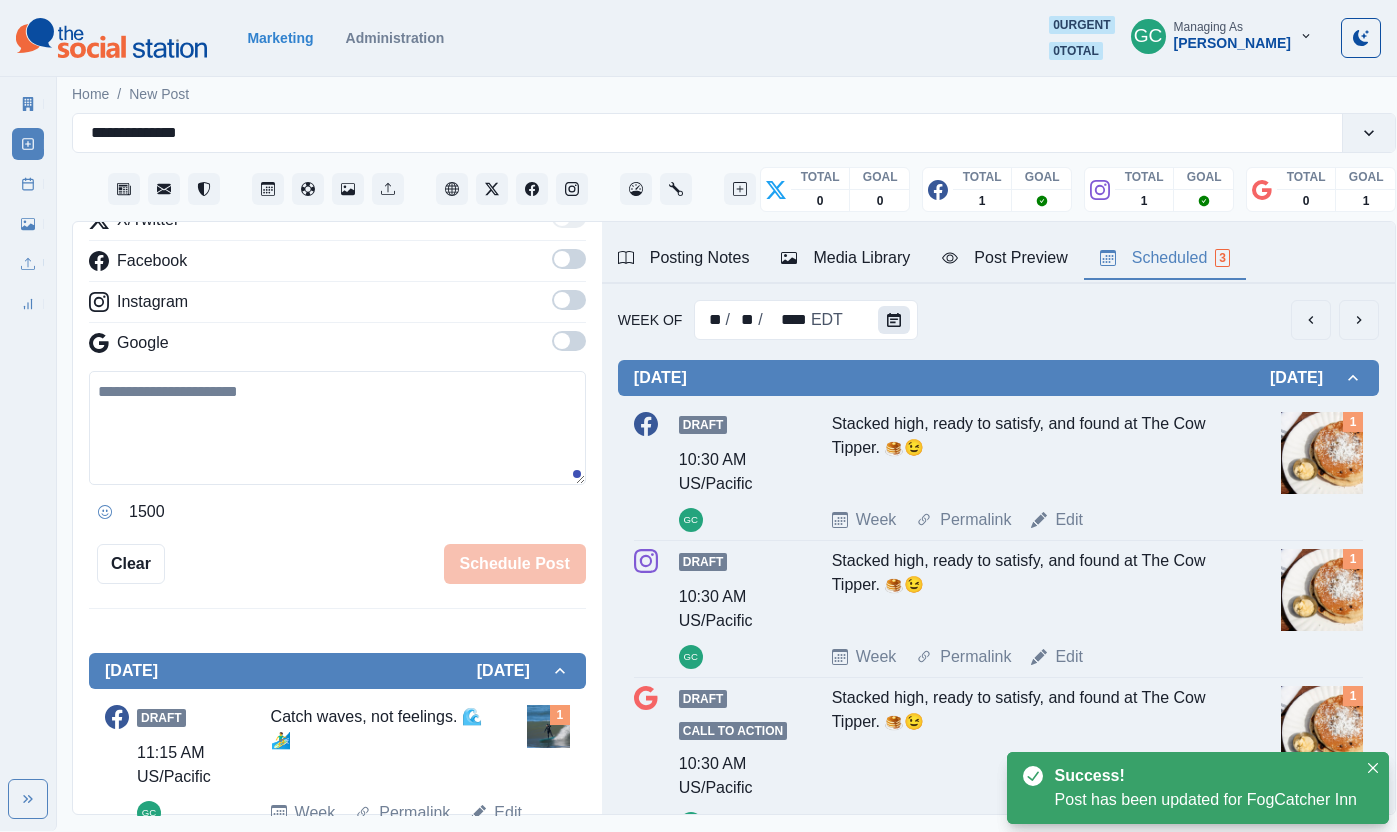 click 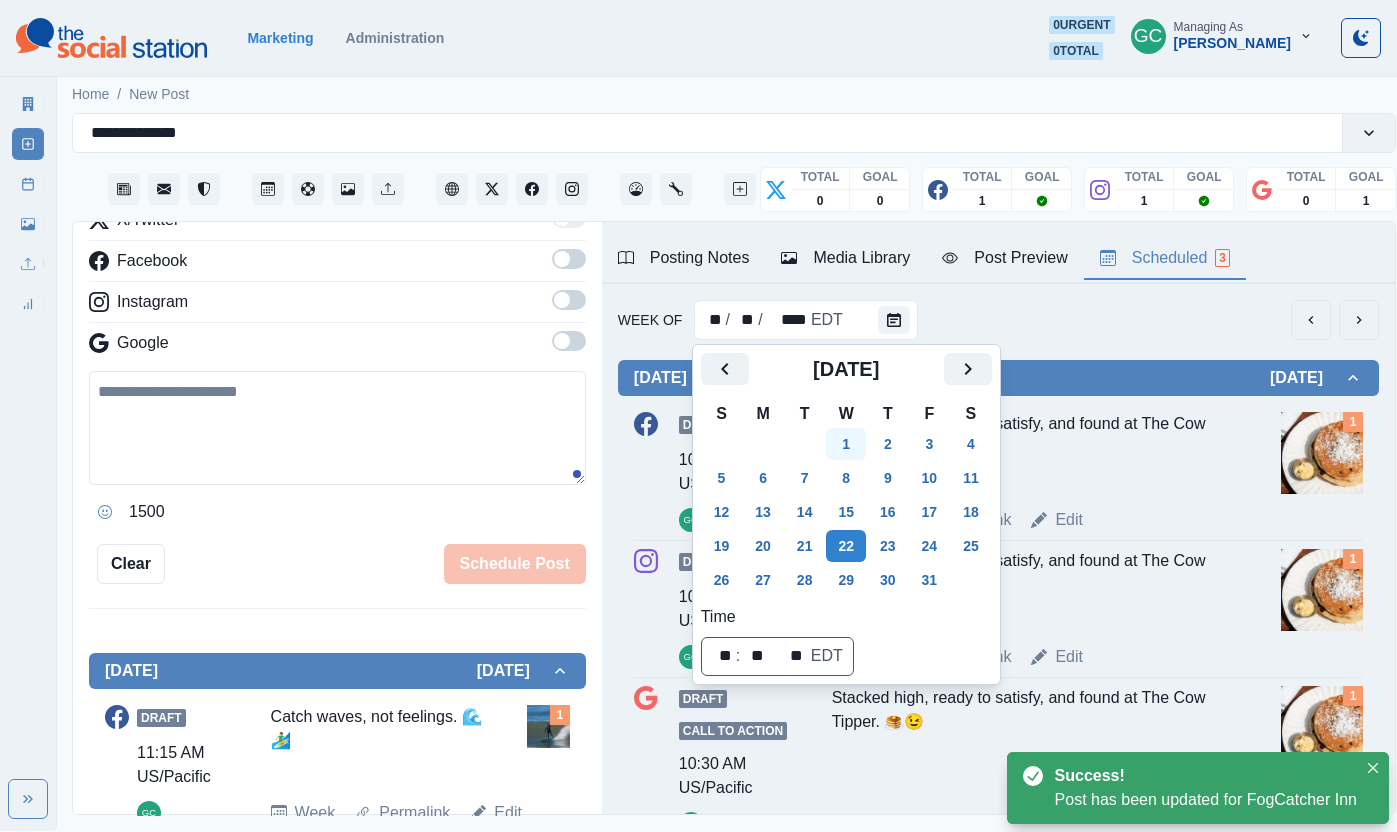 click on "1" at bounding box center (846, 444) 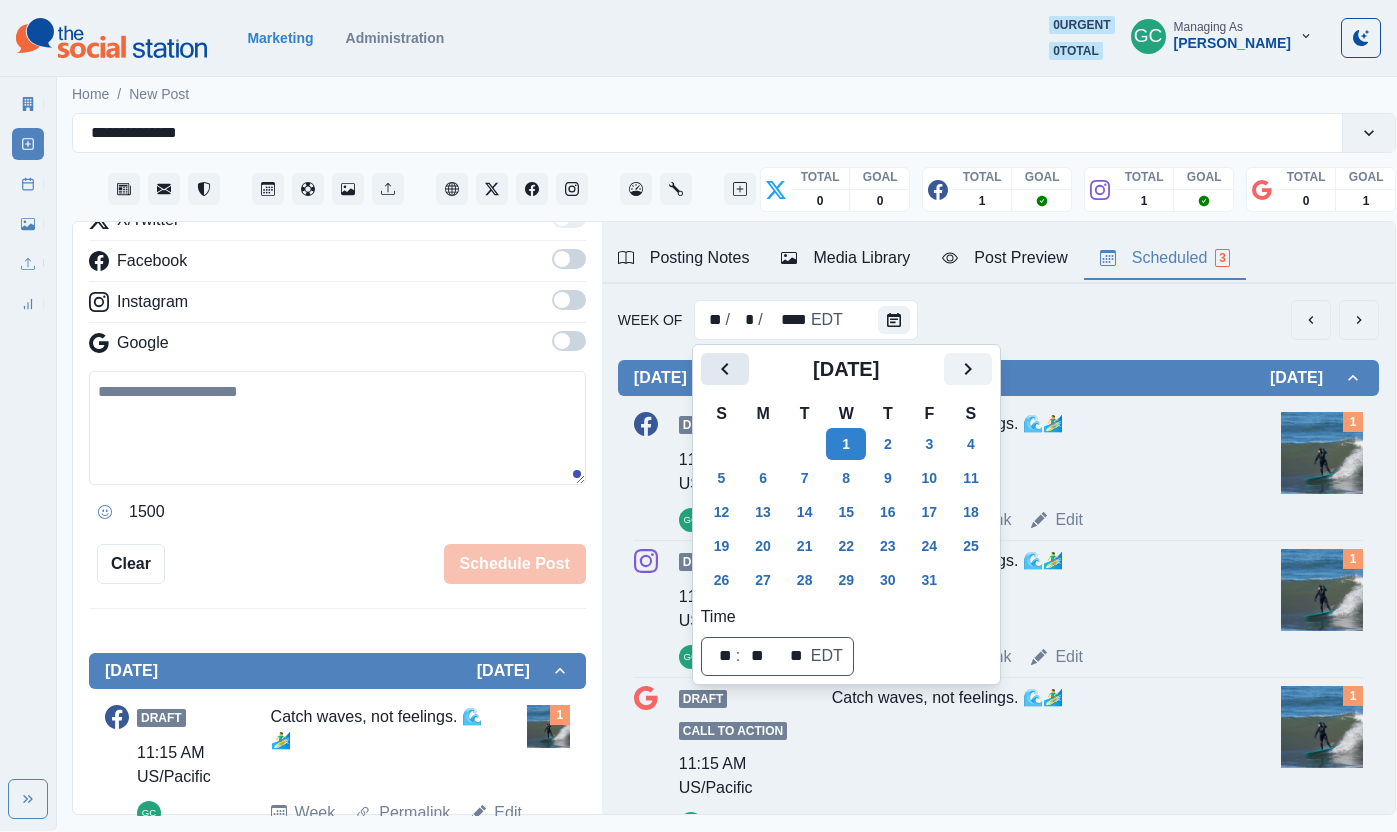 click 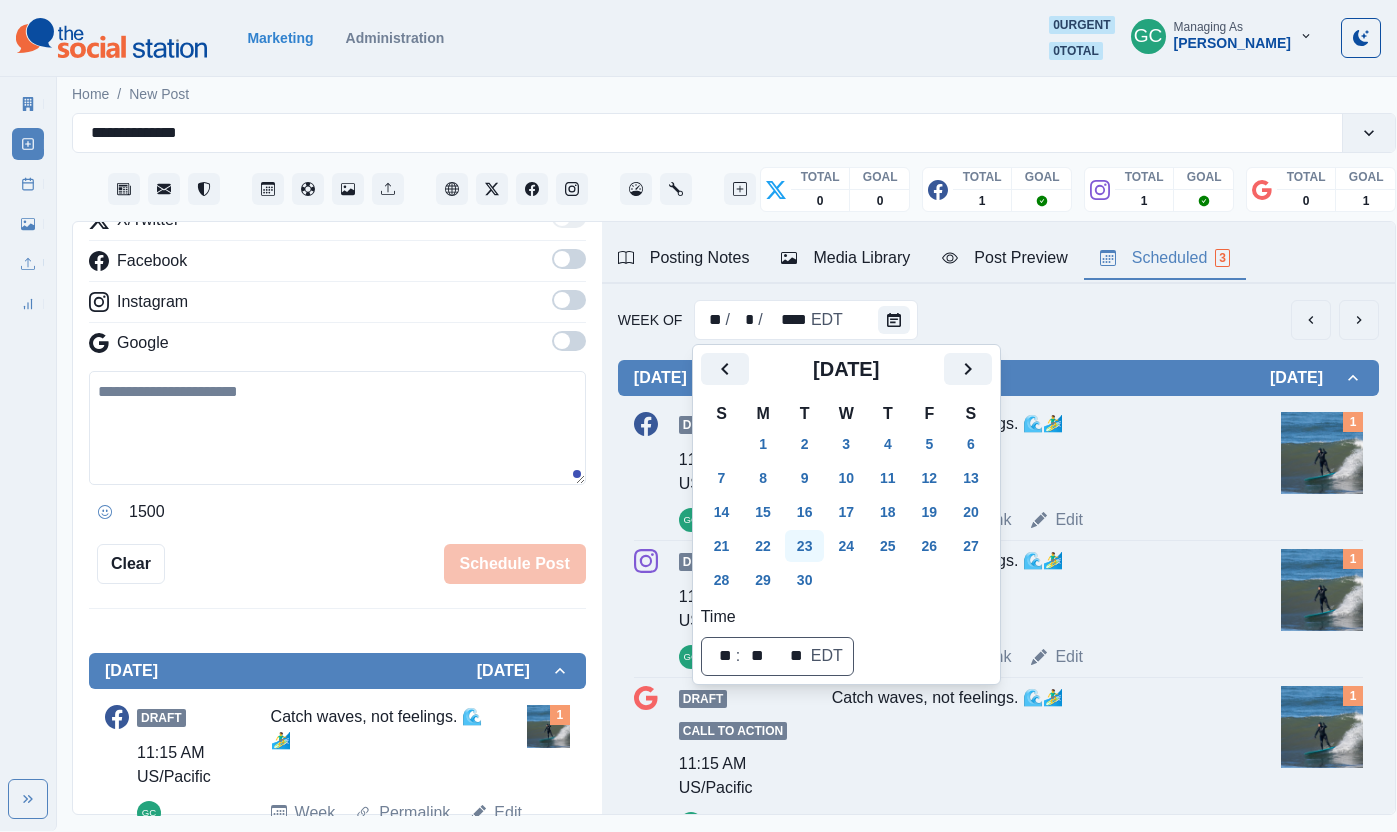 click on "23" at bounding box center (805, 546) 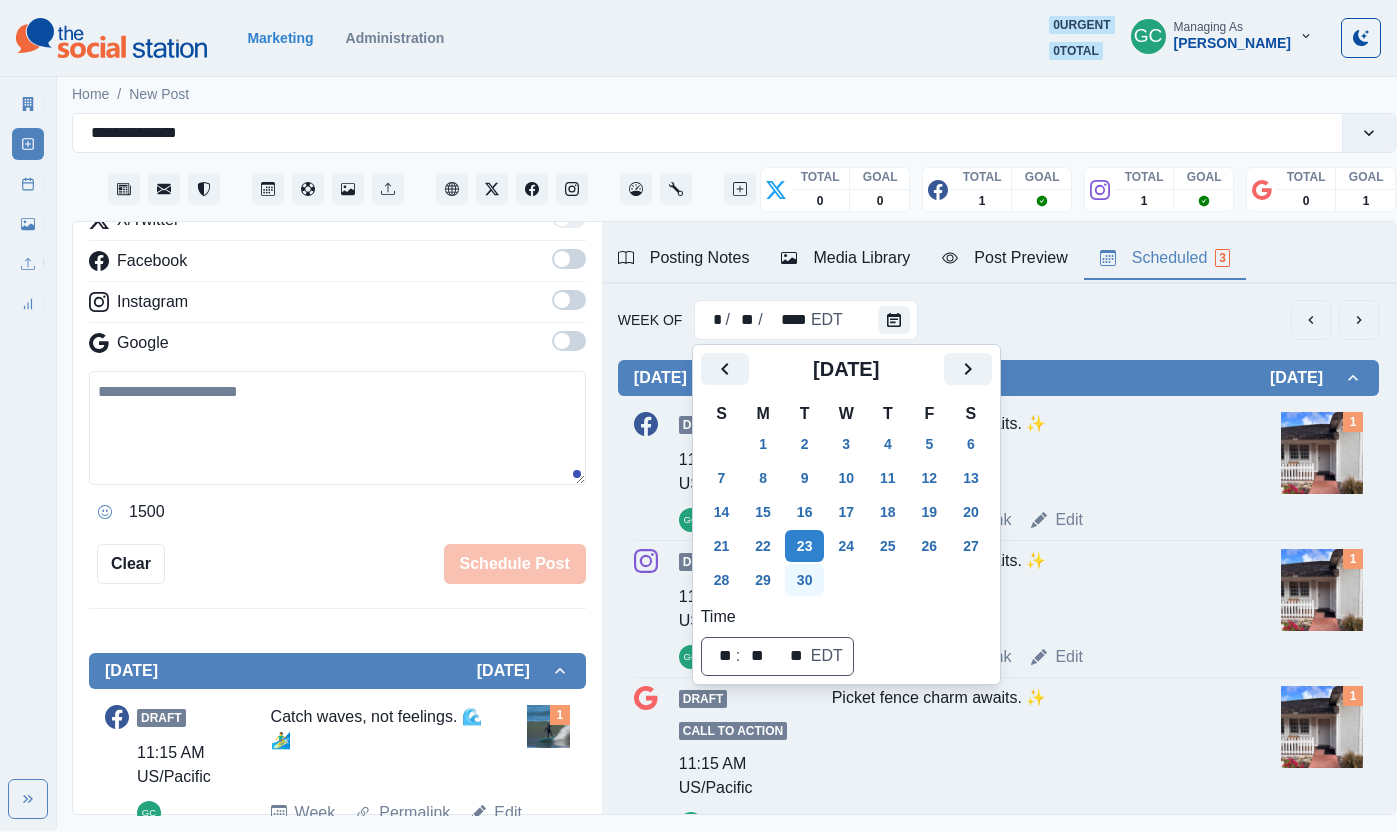 click on "30" at bounding box center (805, 580) 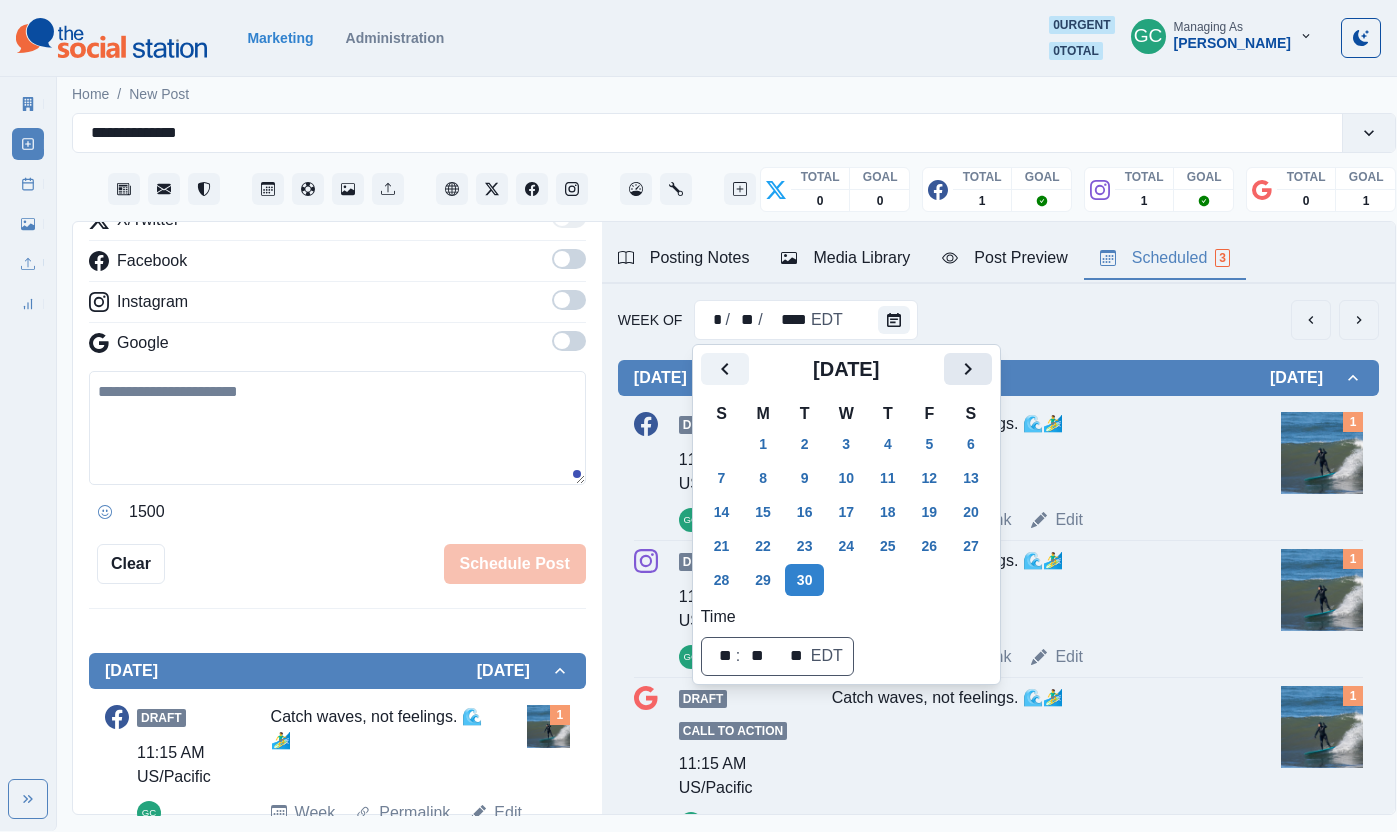 click at bounding box center [968, 369] 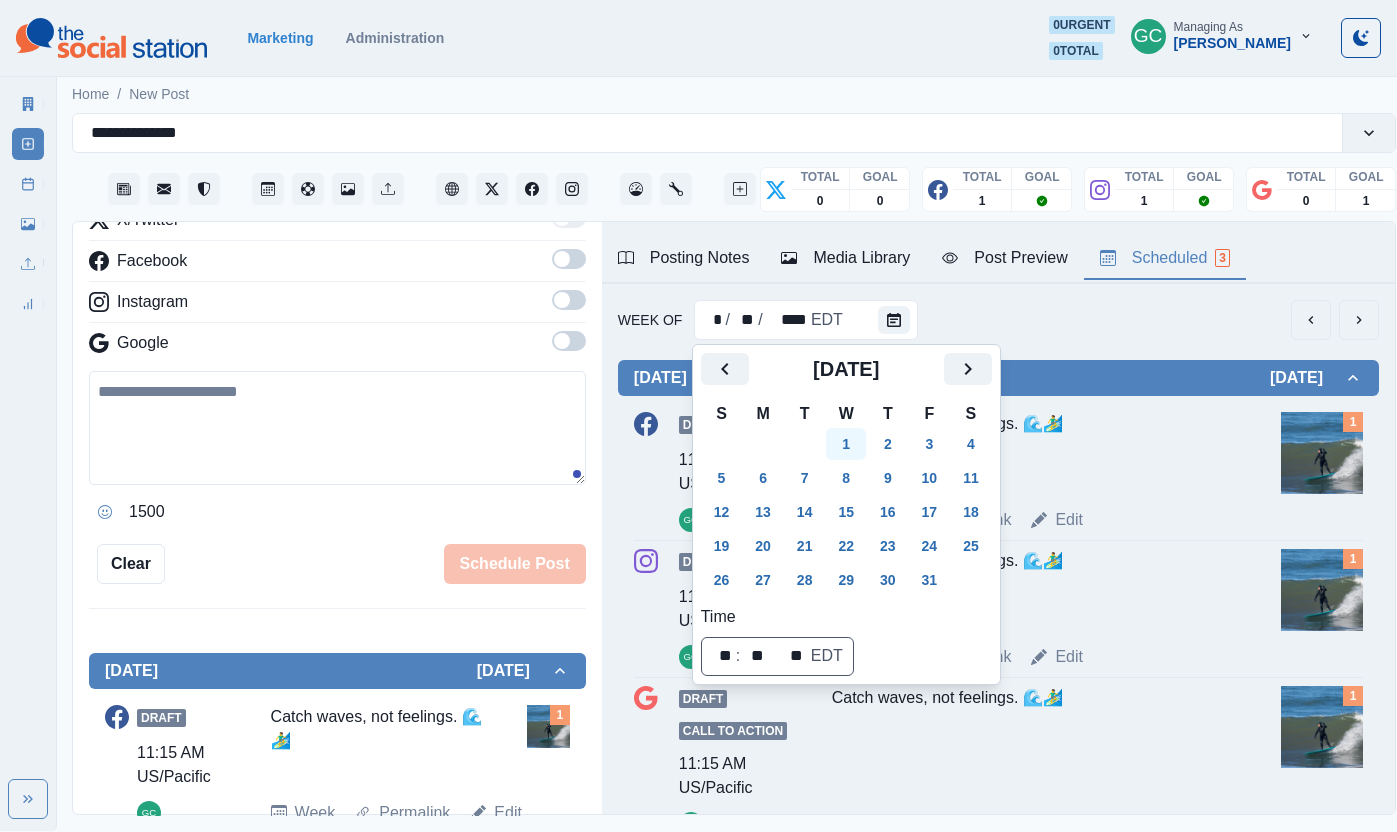 click on "1" at bounding box center [846, 444] 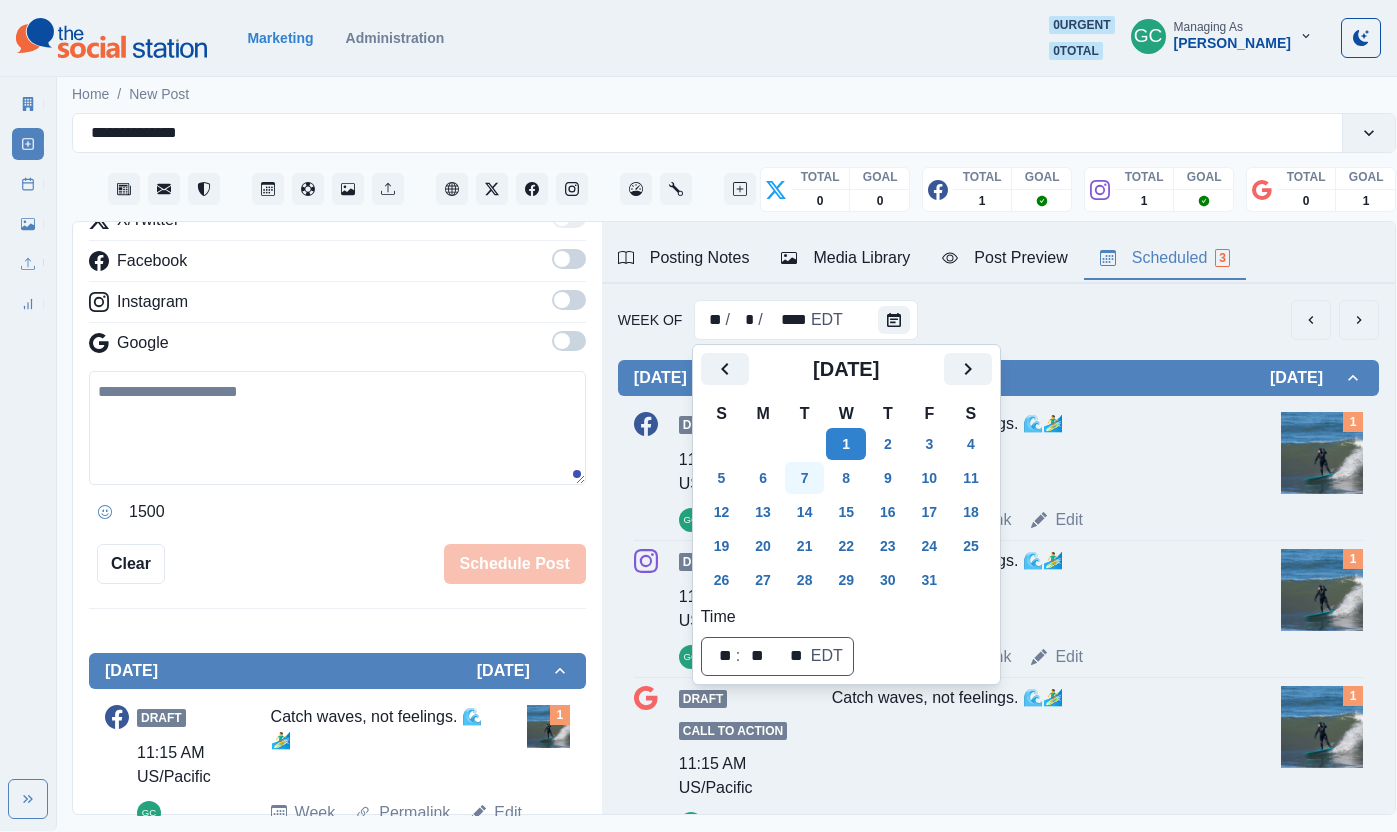 click on "7" at bounding box center [805, 478] 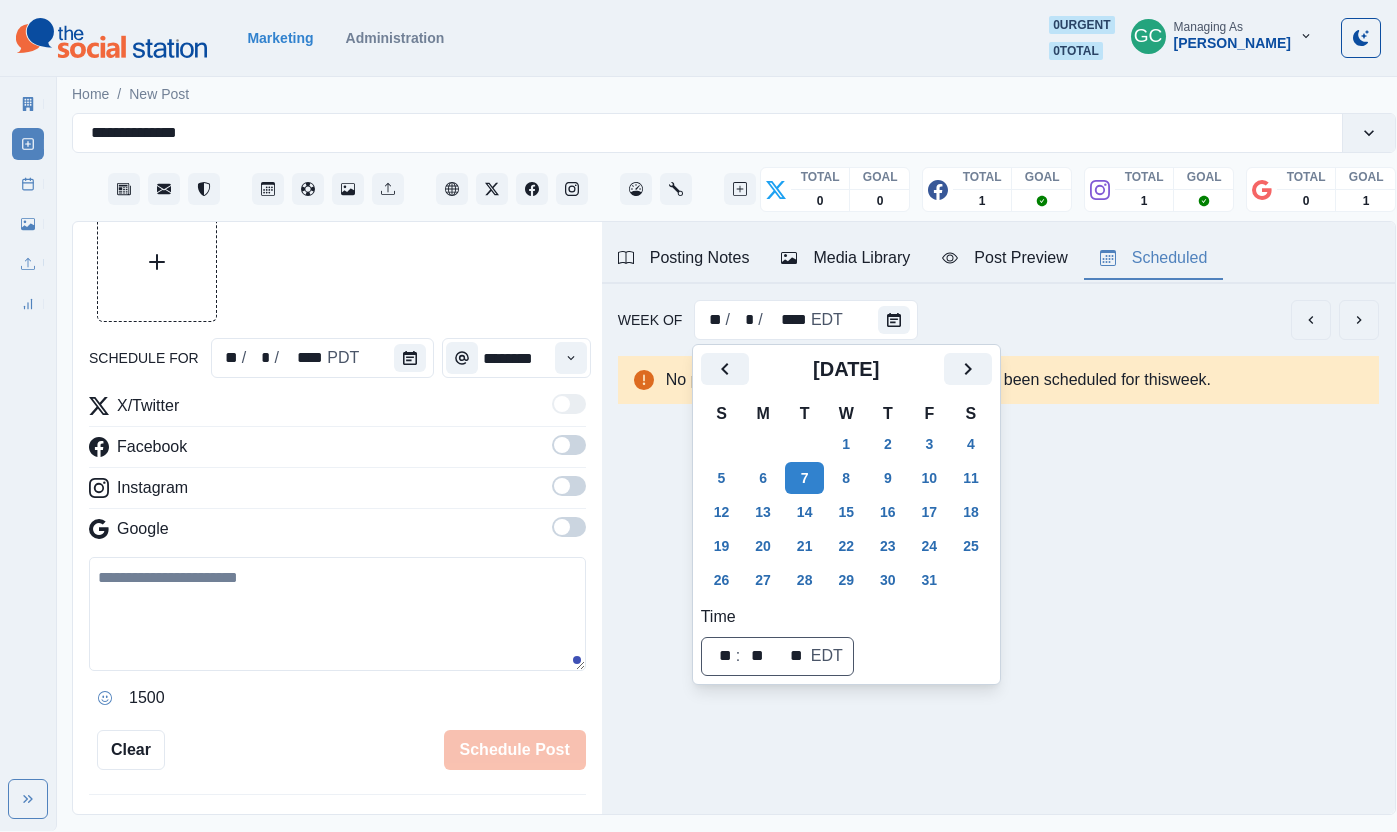 click on "schedule for  ** / * / **** PDT ******** X/Twitter Facebook Instagram Google
1500 Clear Schedule Post" at bounding box center [337, 486] 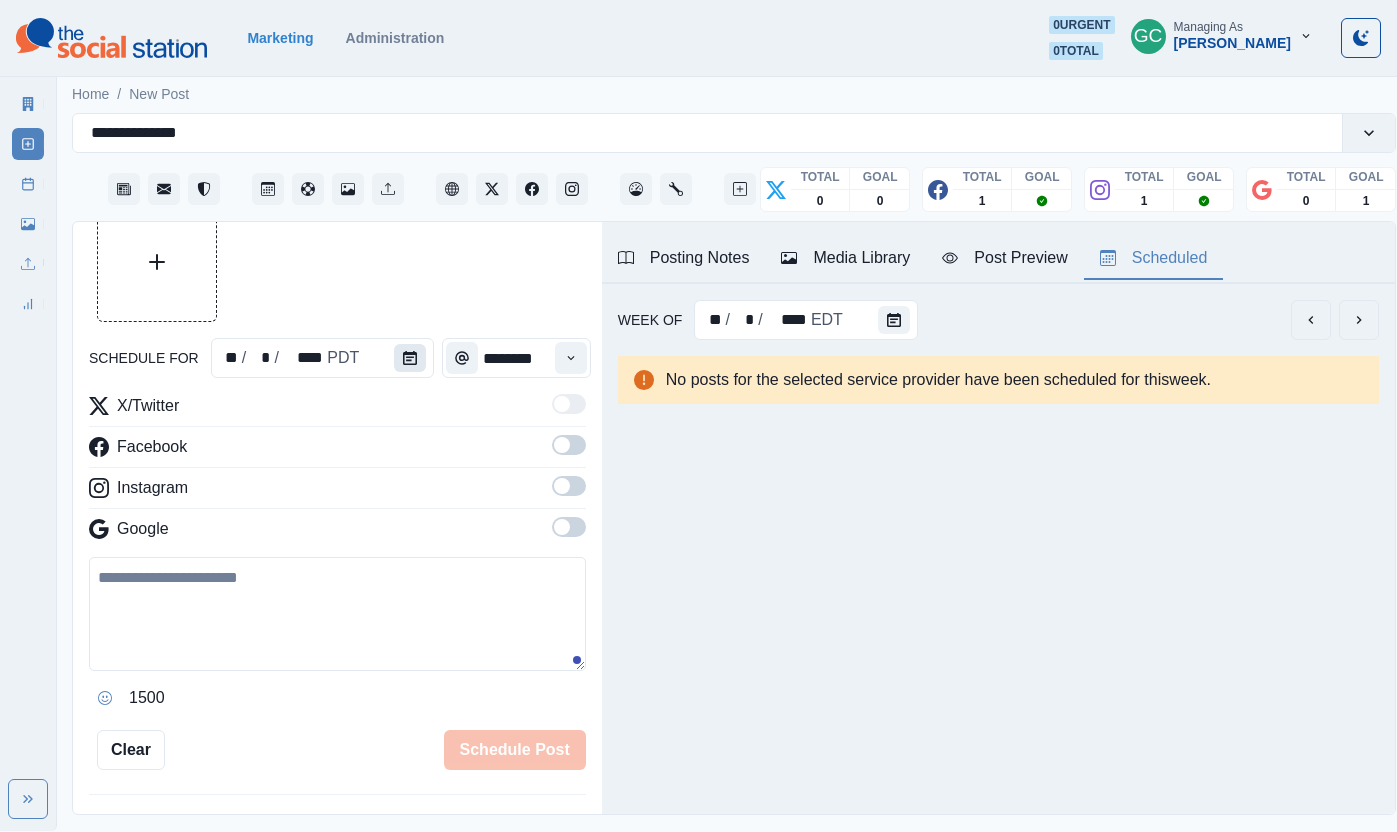click 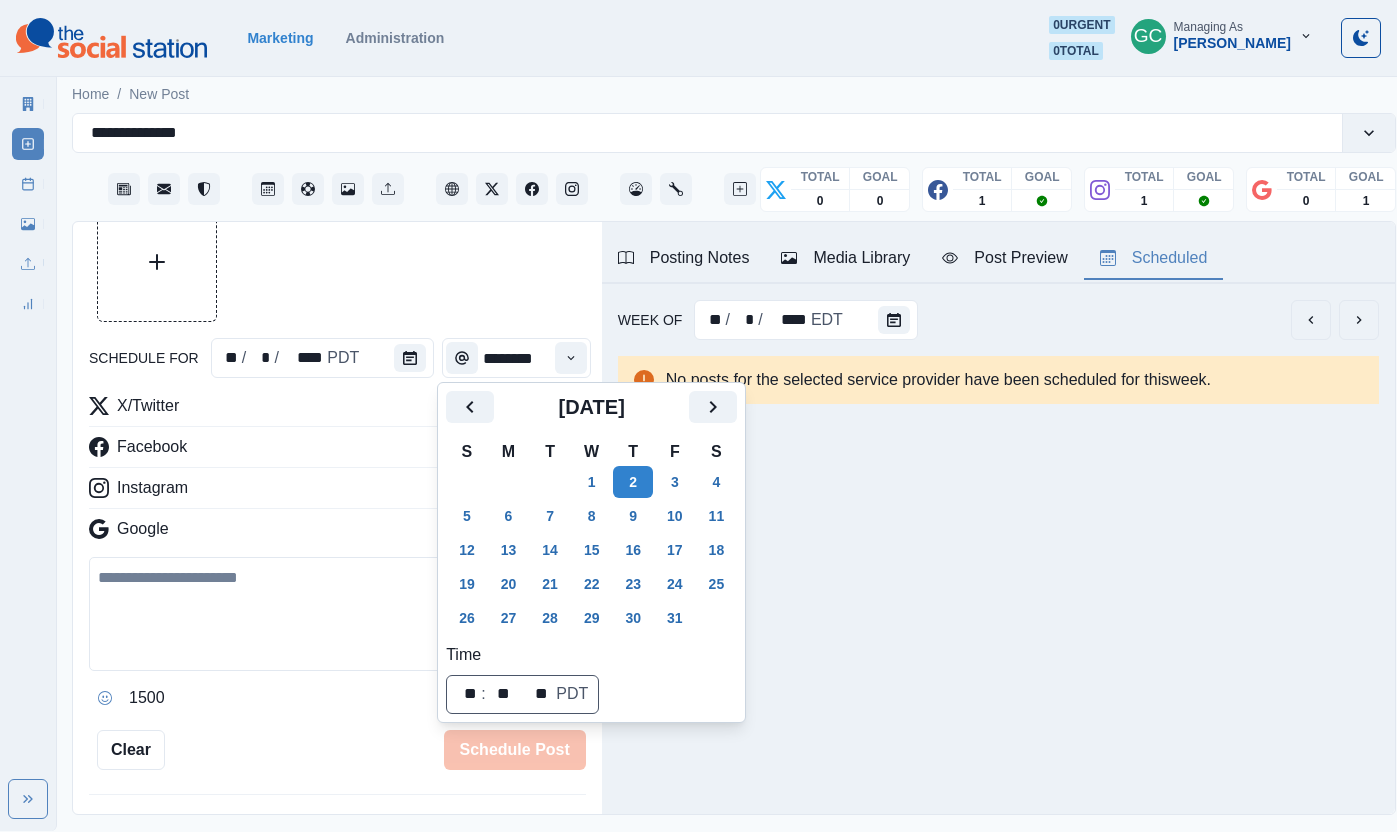 scroll, scrollTop: 93, scrollLeft: 0, axis: vertical 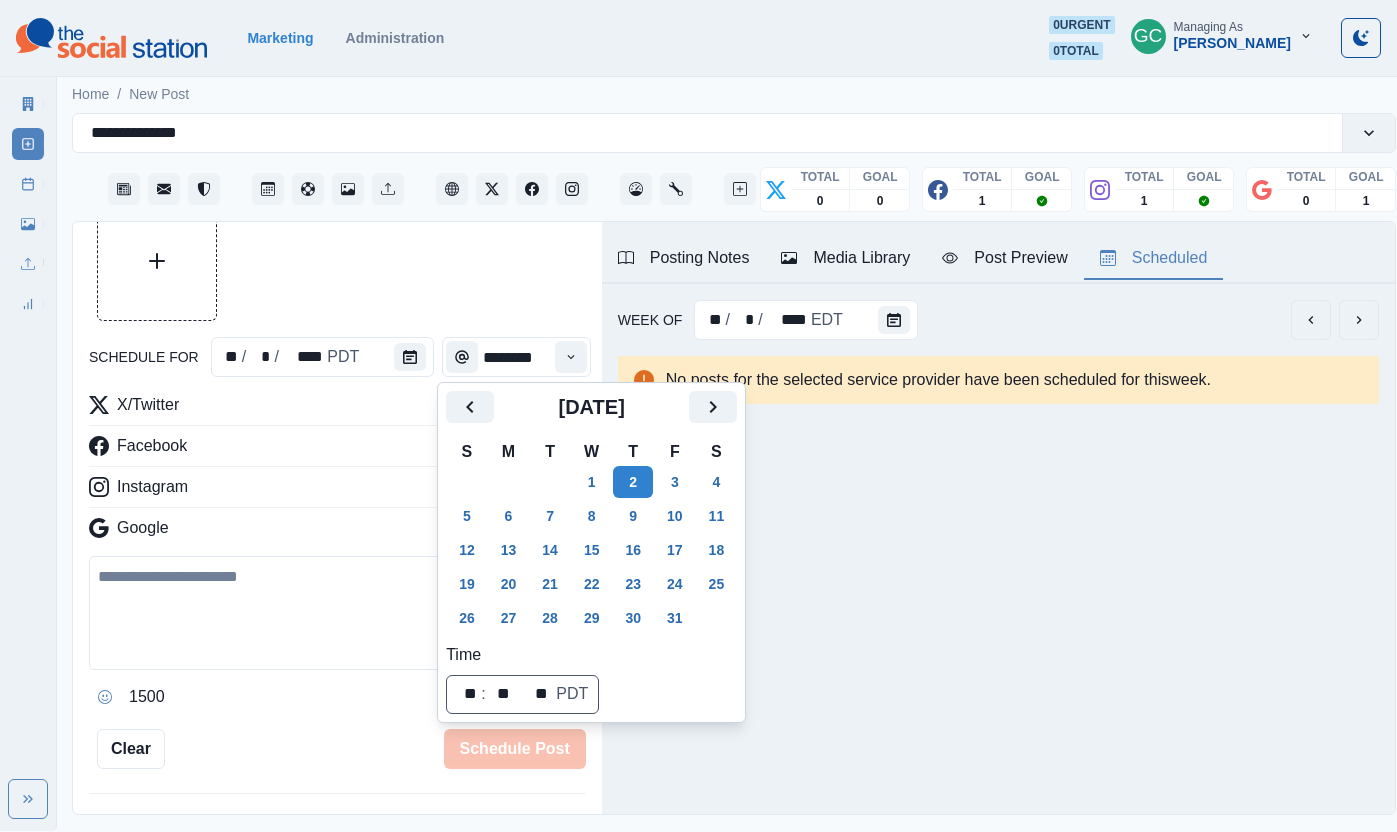 click on "7" at bounding box center (550, 516) 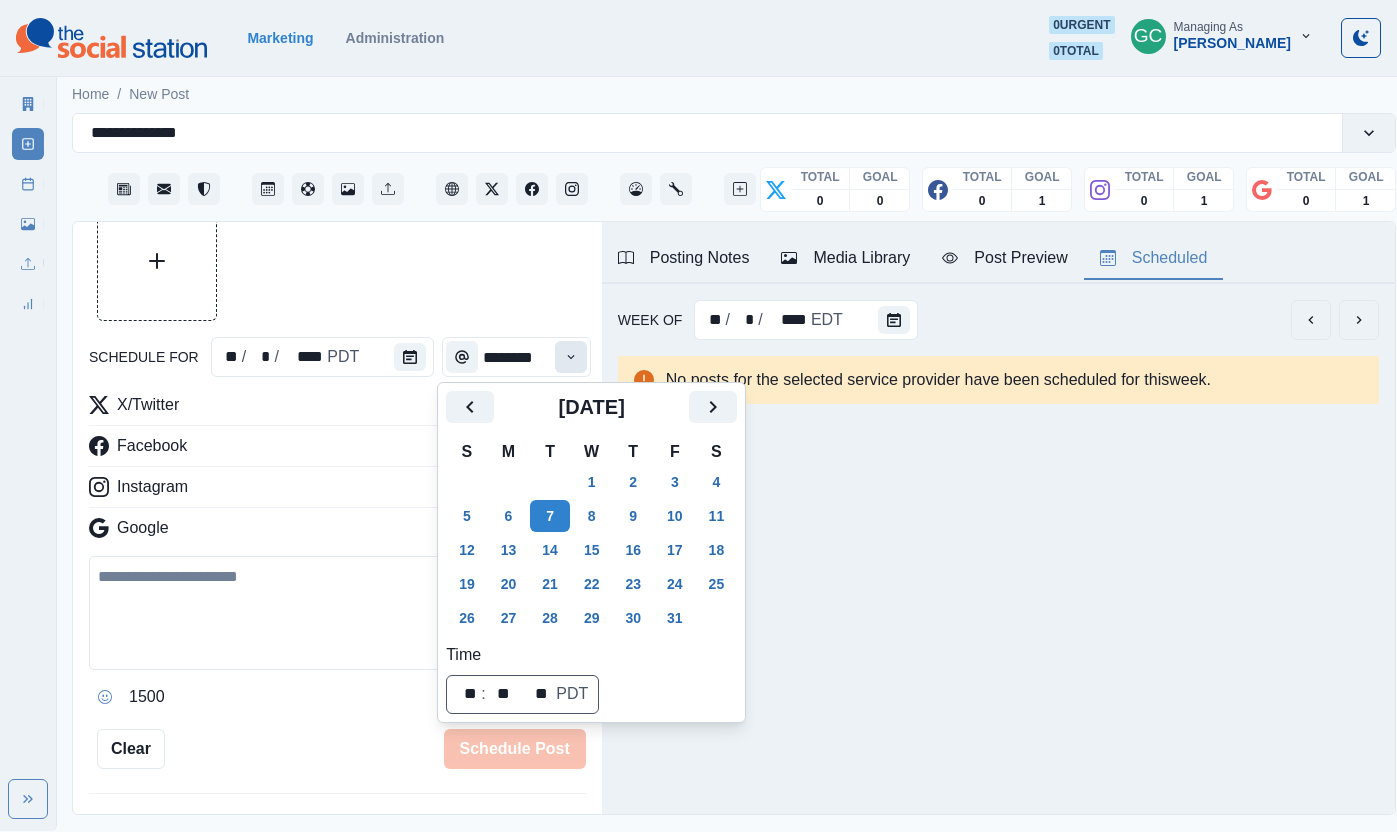 click 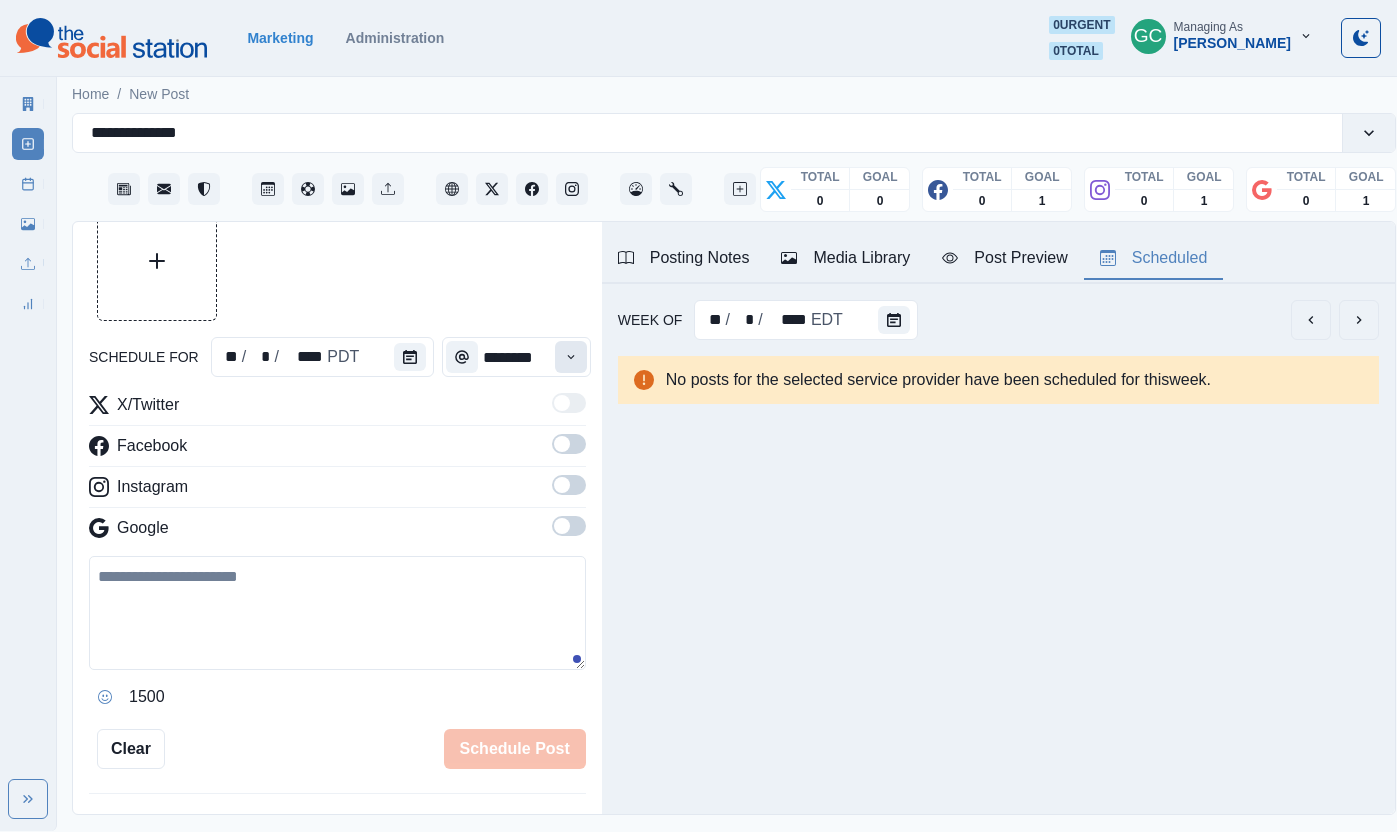 click 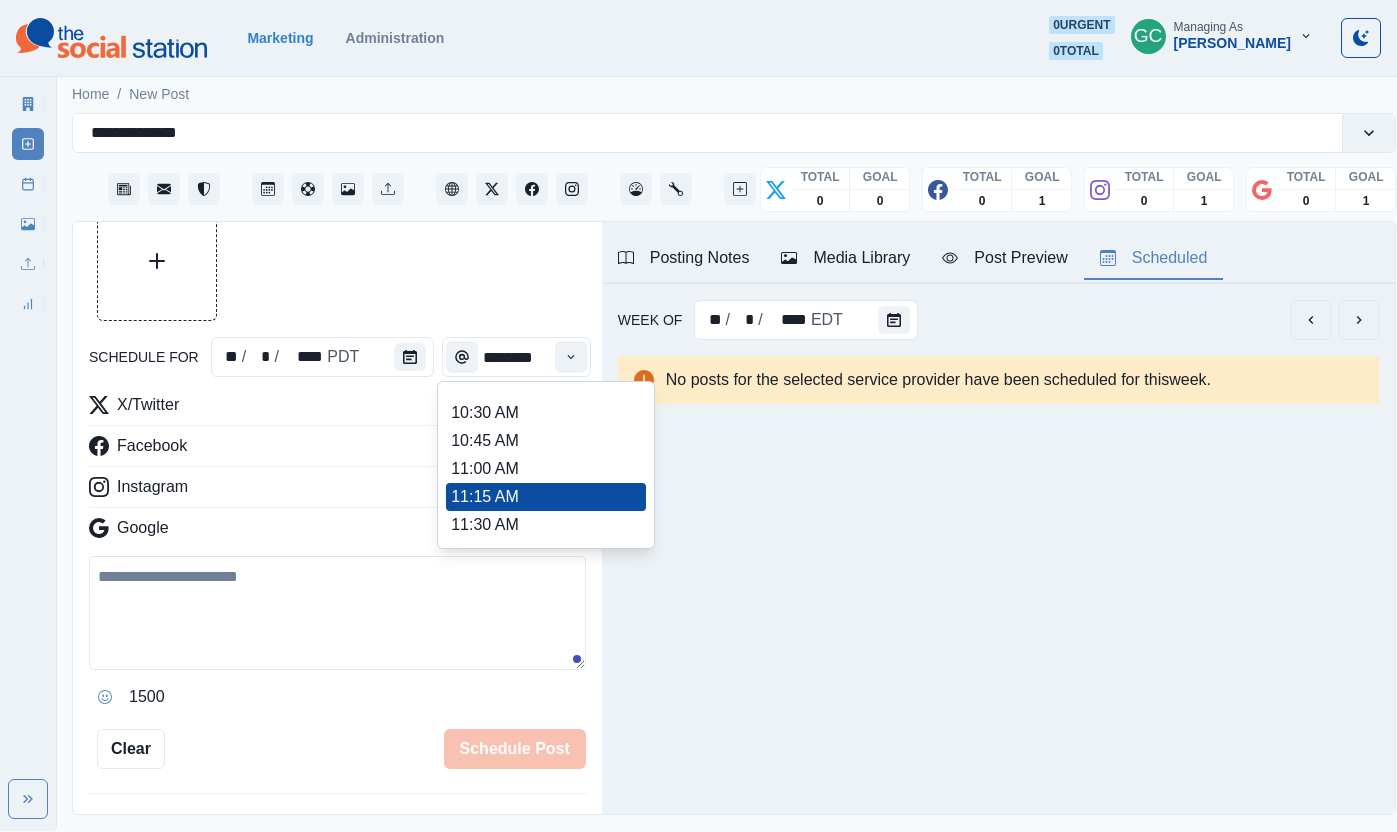 scroll, scrollTop: 311, scrollLeft: 0, axis: vertical 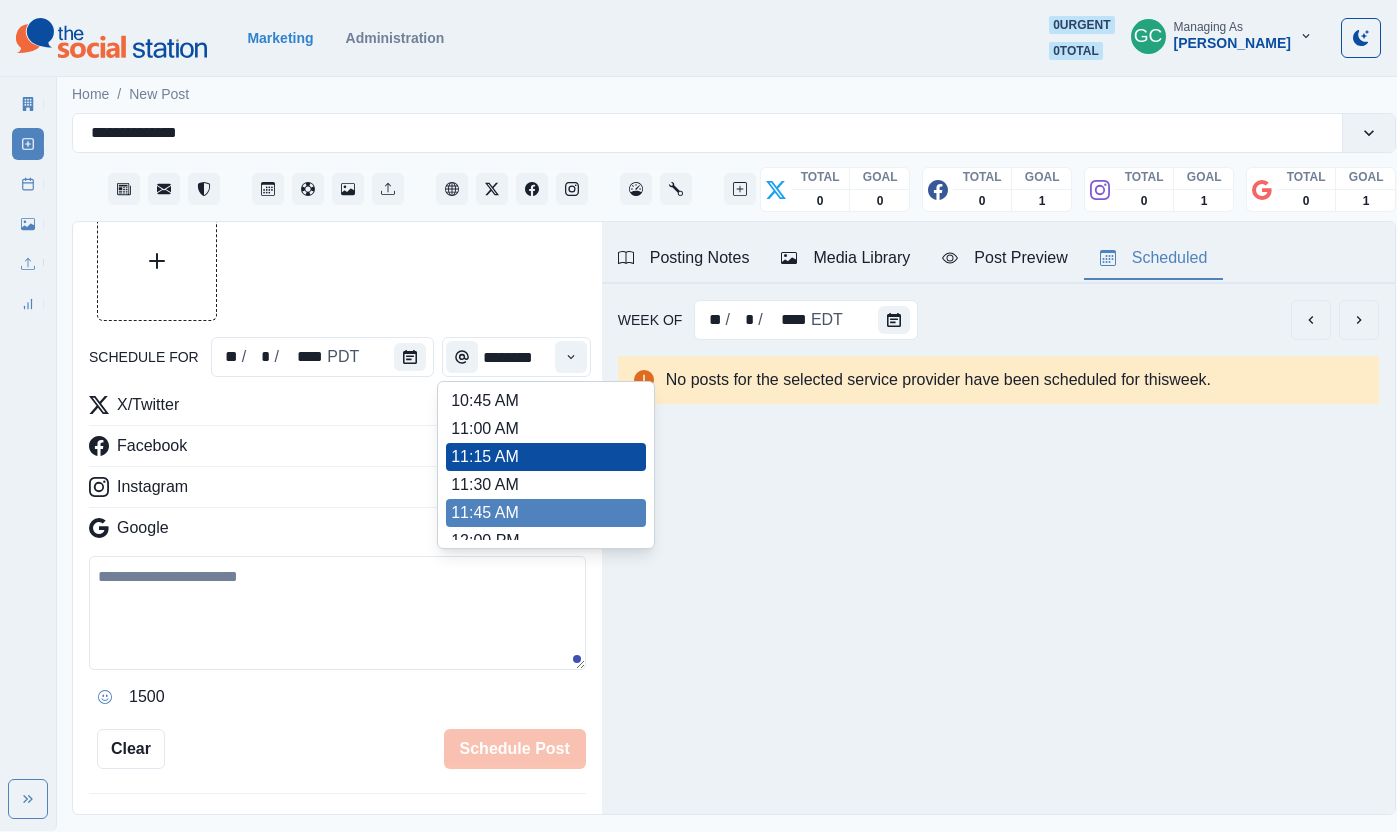 click on "11:45 AM" at bounding box center (546, 513) 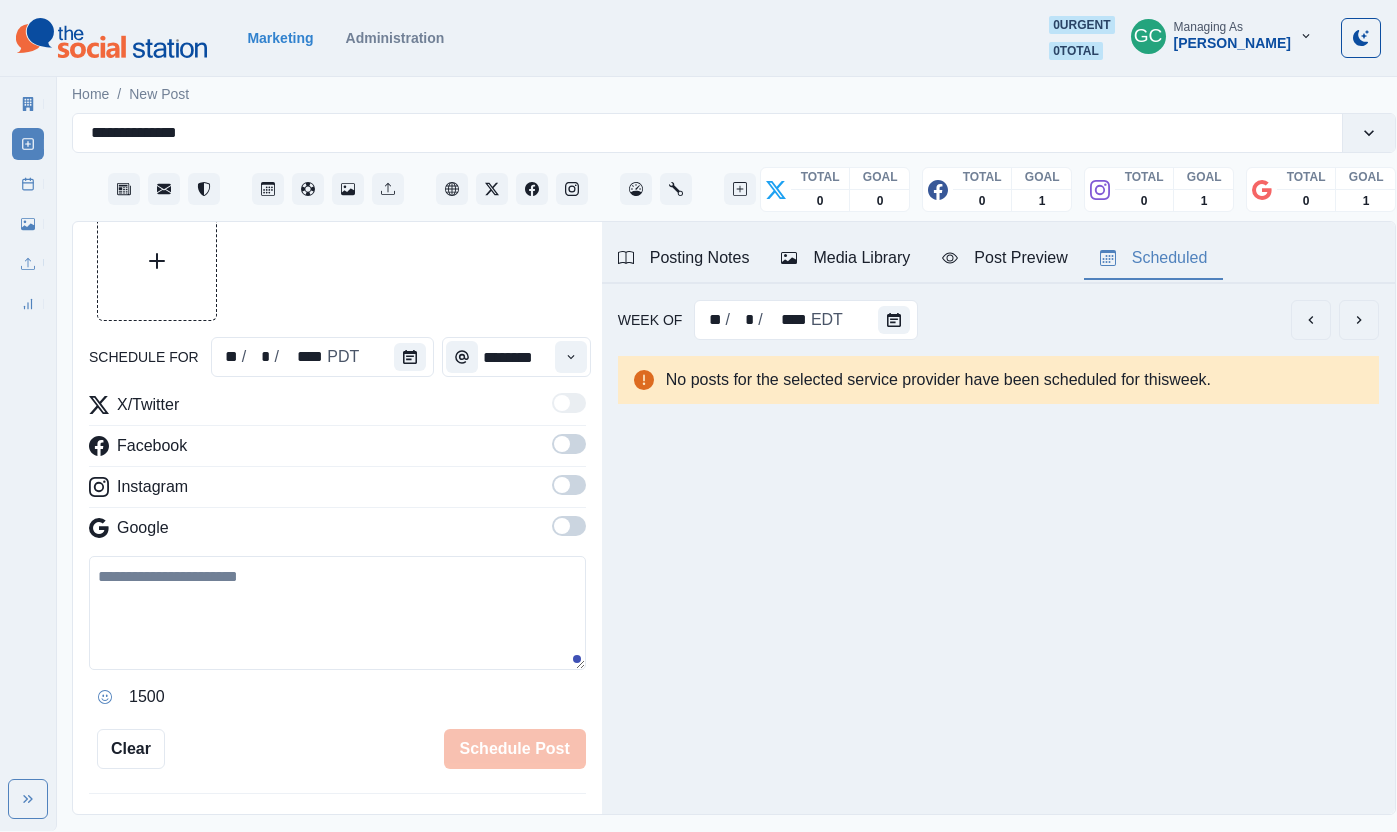drag, startPoint x: 565, startPoint y: 526, endPoint x: 569, endPoint y: 498, distance: 28.284271 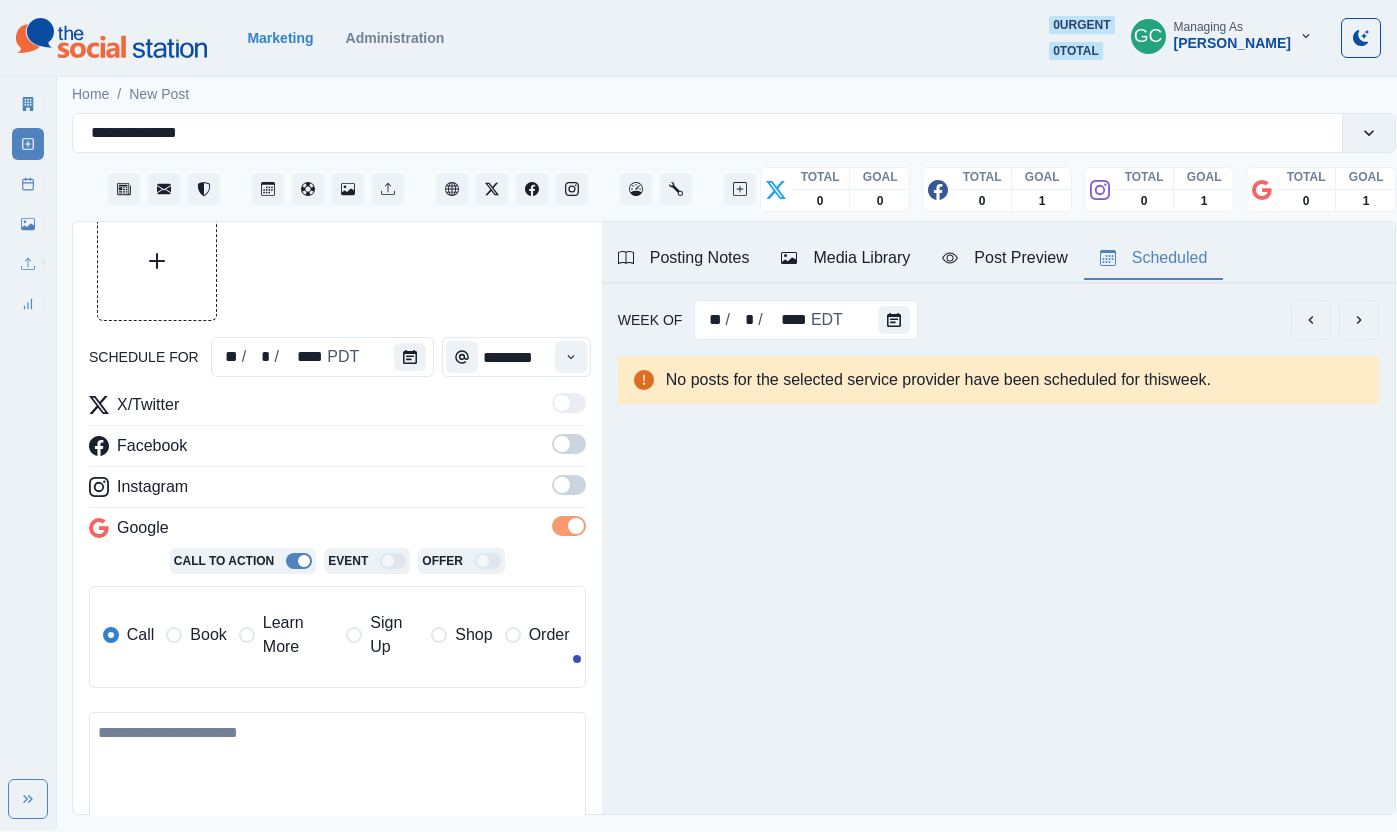 drag, startPoint x: 572, startPoint y: 492, endPoint x: 566, endPoint y: 439, distance: 53.338543 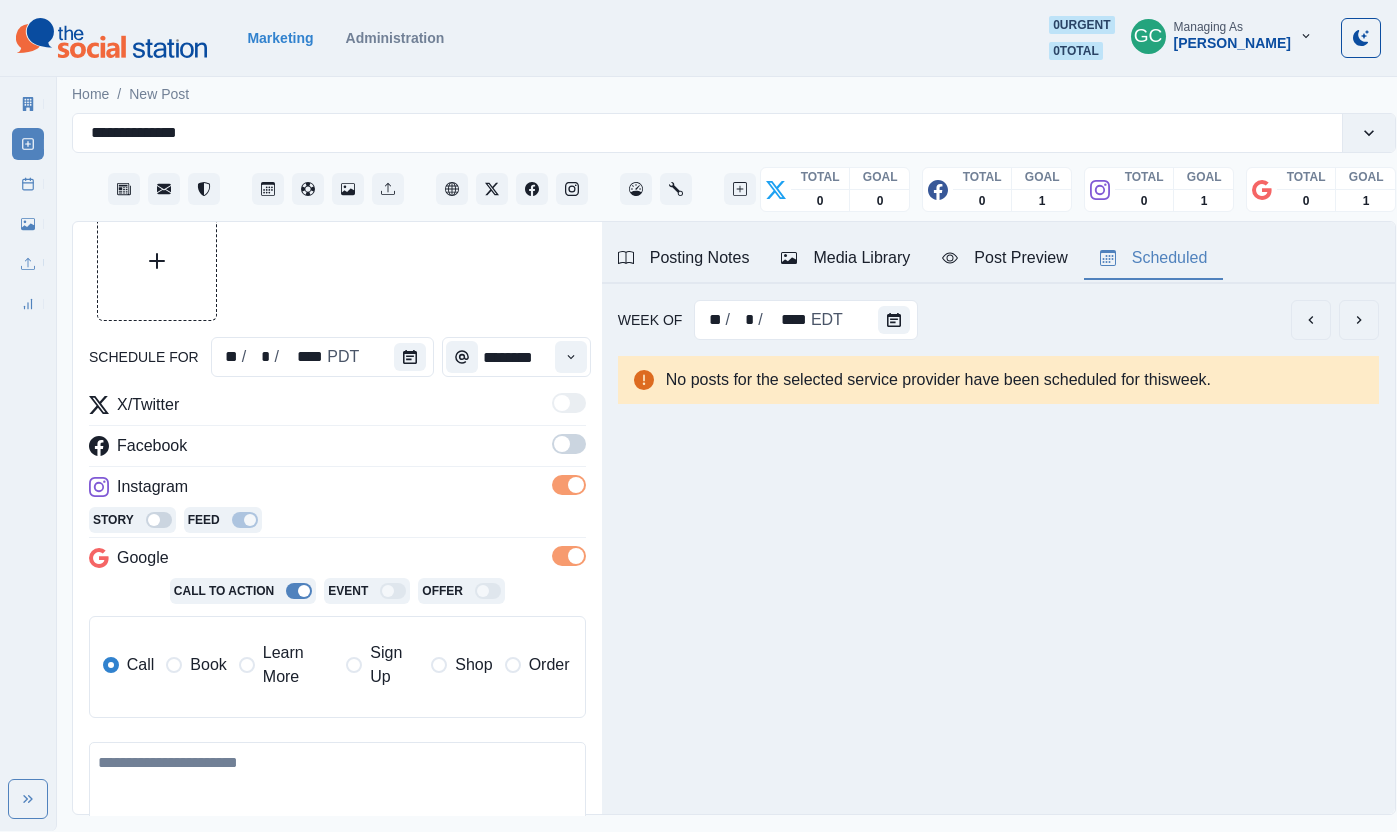 drag, startPoint x: 566, startPoint y: 439, endPoint x: 545, endPoint y: 447, distance: 22.472204 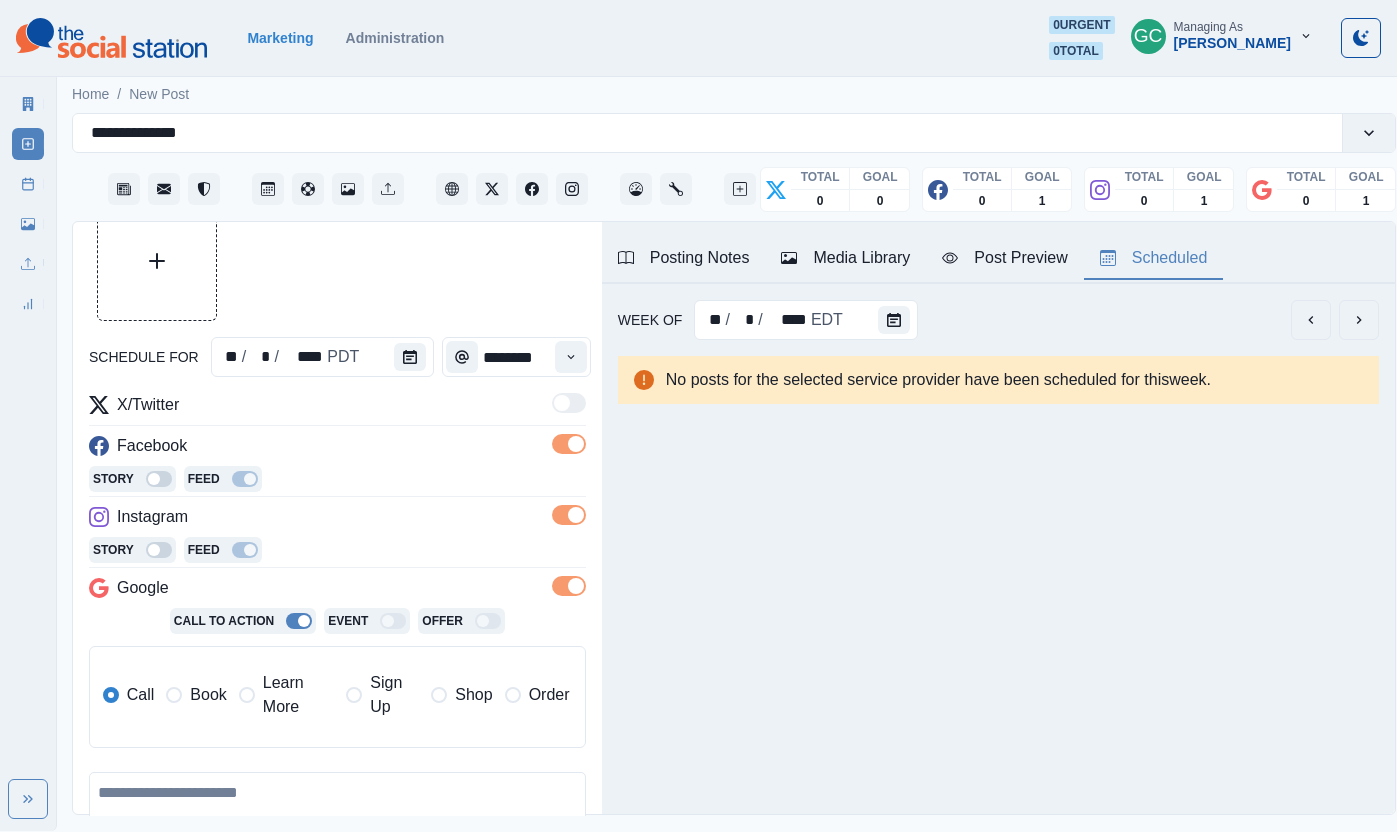 click on "Learn More" at bounding box center (298, 695) 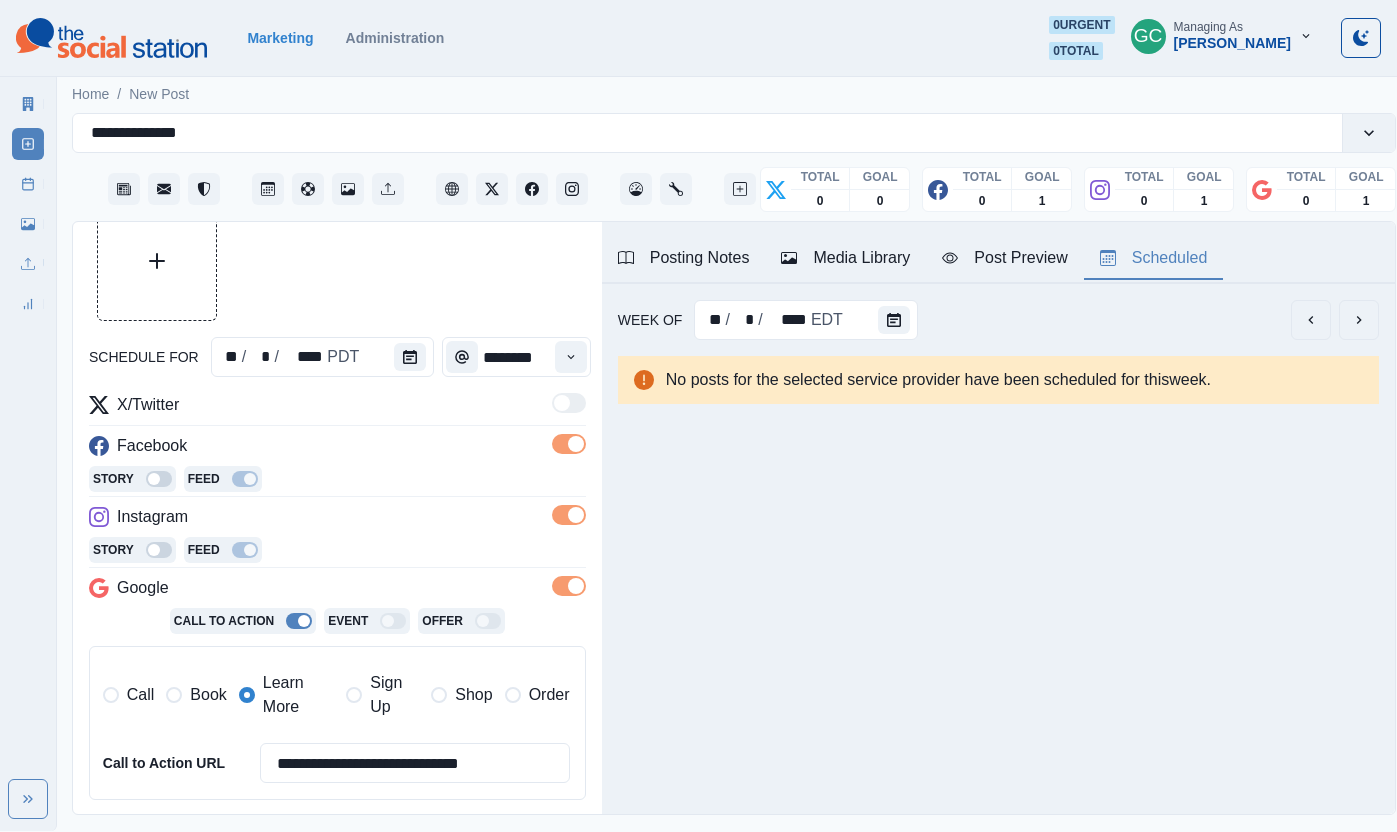 click on "Facebook" at bounding box center (337, 450) 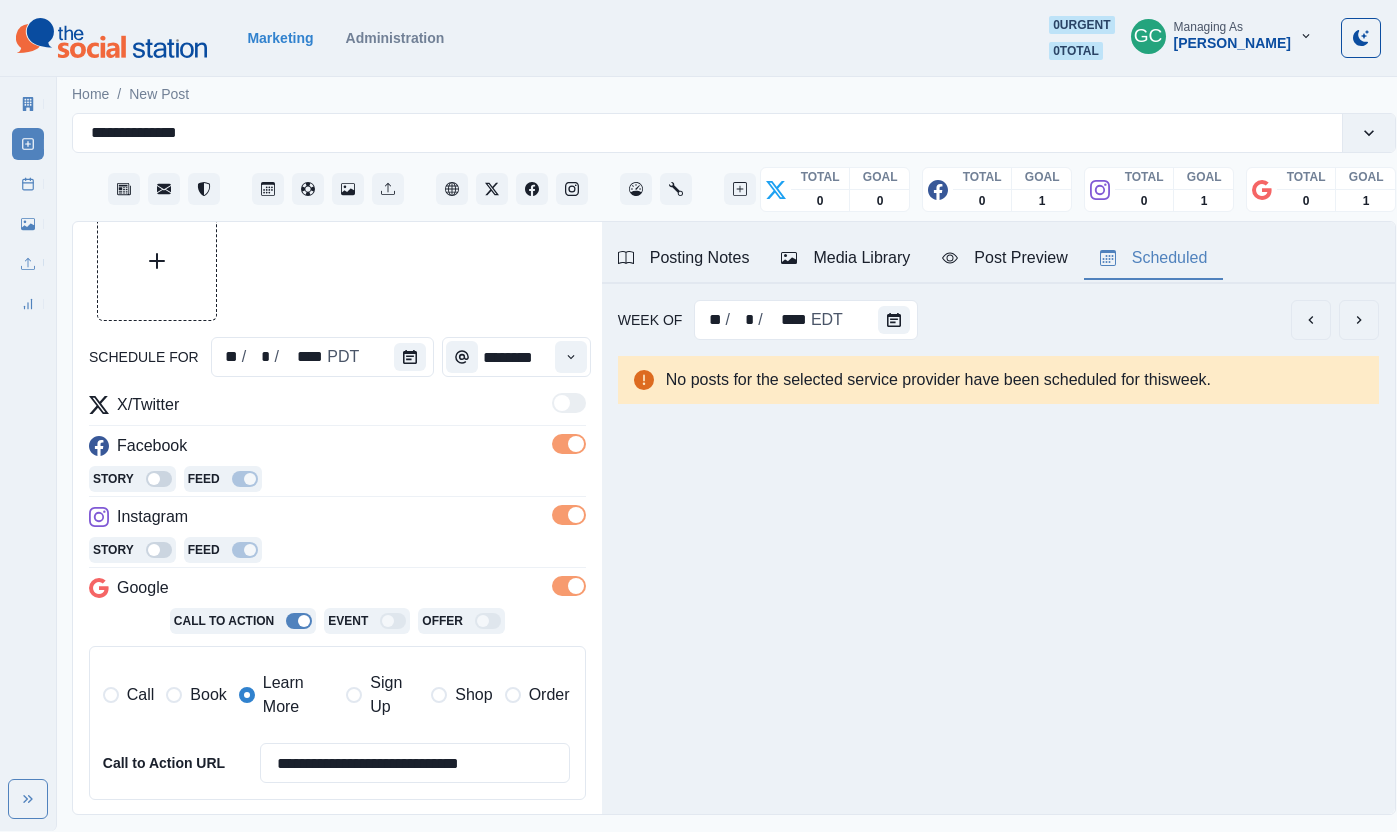 click on "Media Library" at bounding box center [845, 258] 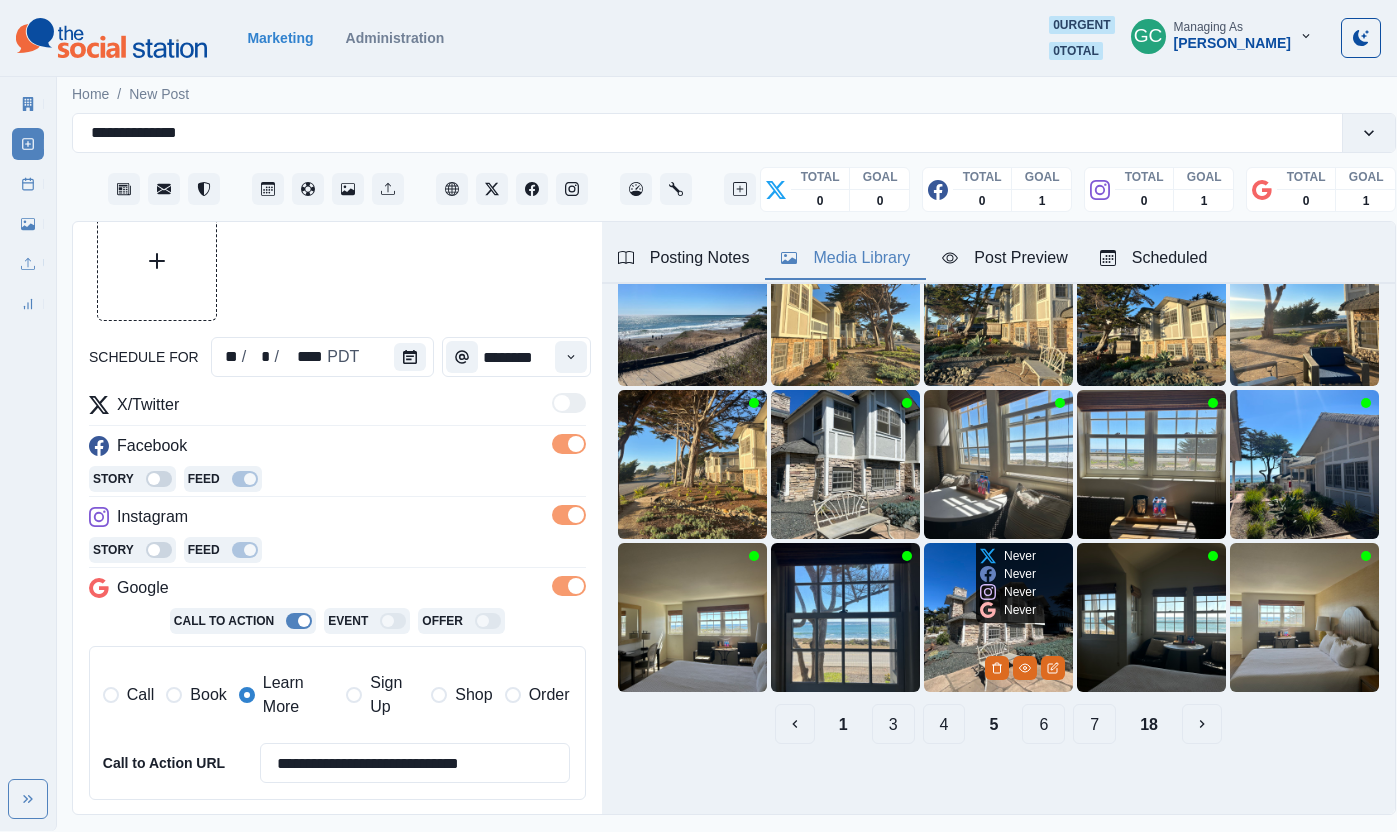 scroll, scrollTop: 167, scrollLeft: 0, axis: vertical 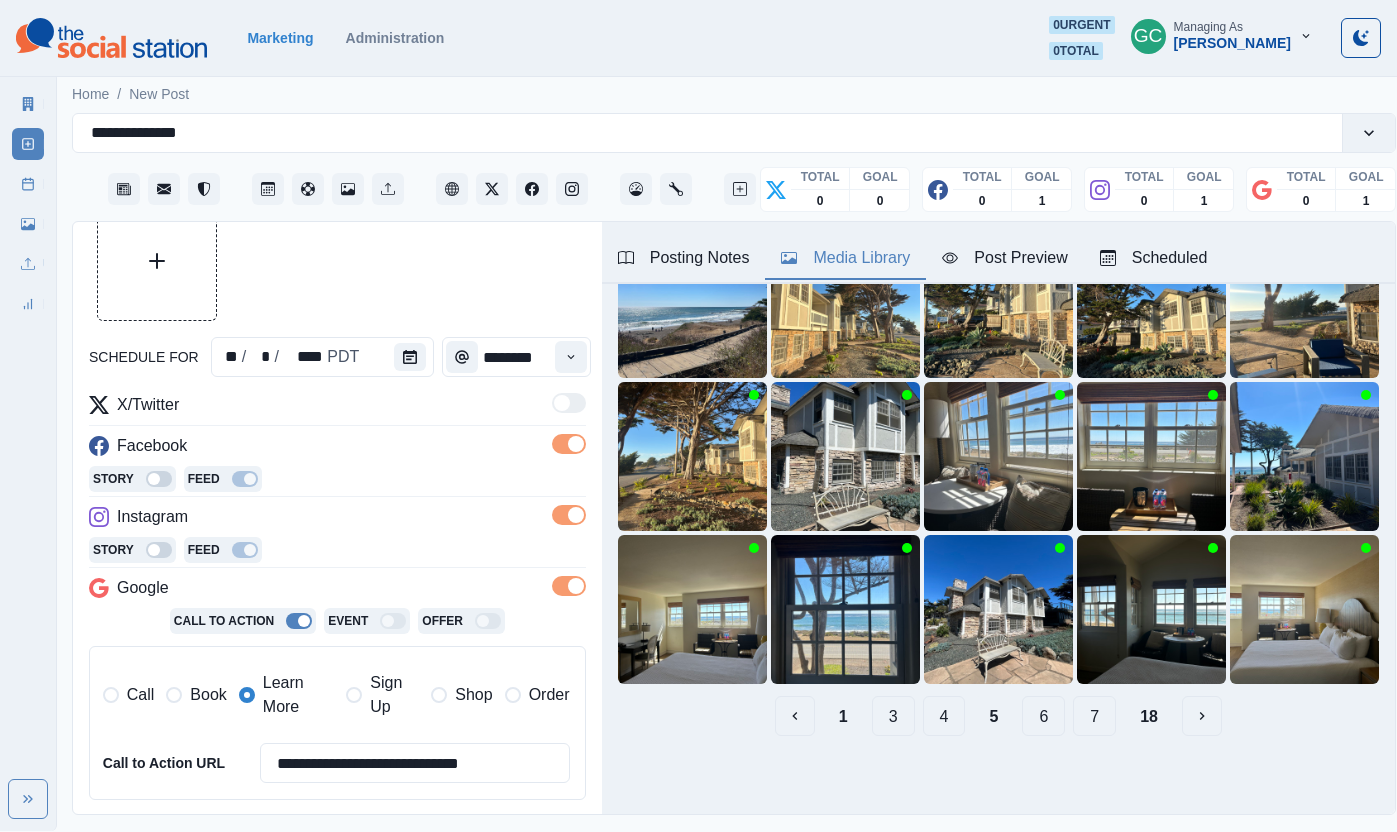 click on "6" at bounding box center [1043, 716] 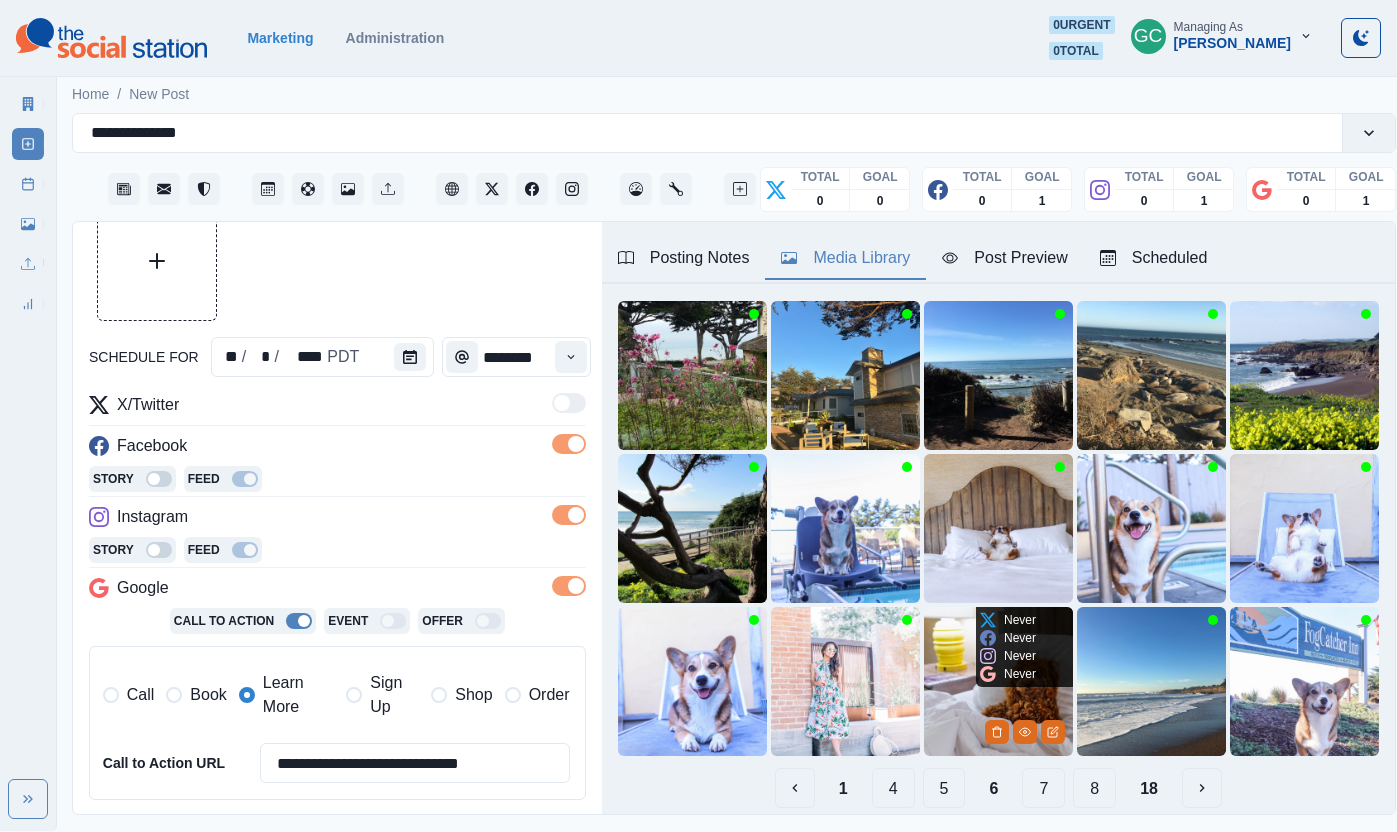 scroll, scrollTop: 97, scrollLeft: 0, axis: vertical 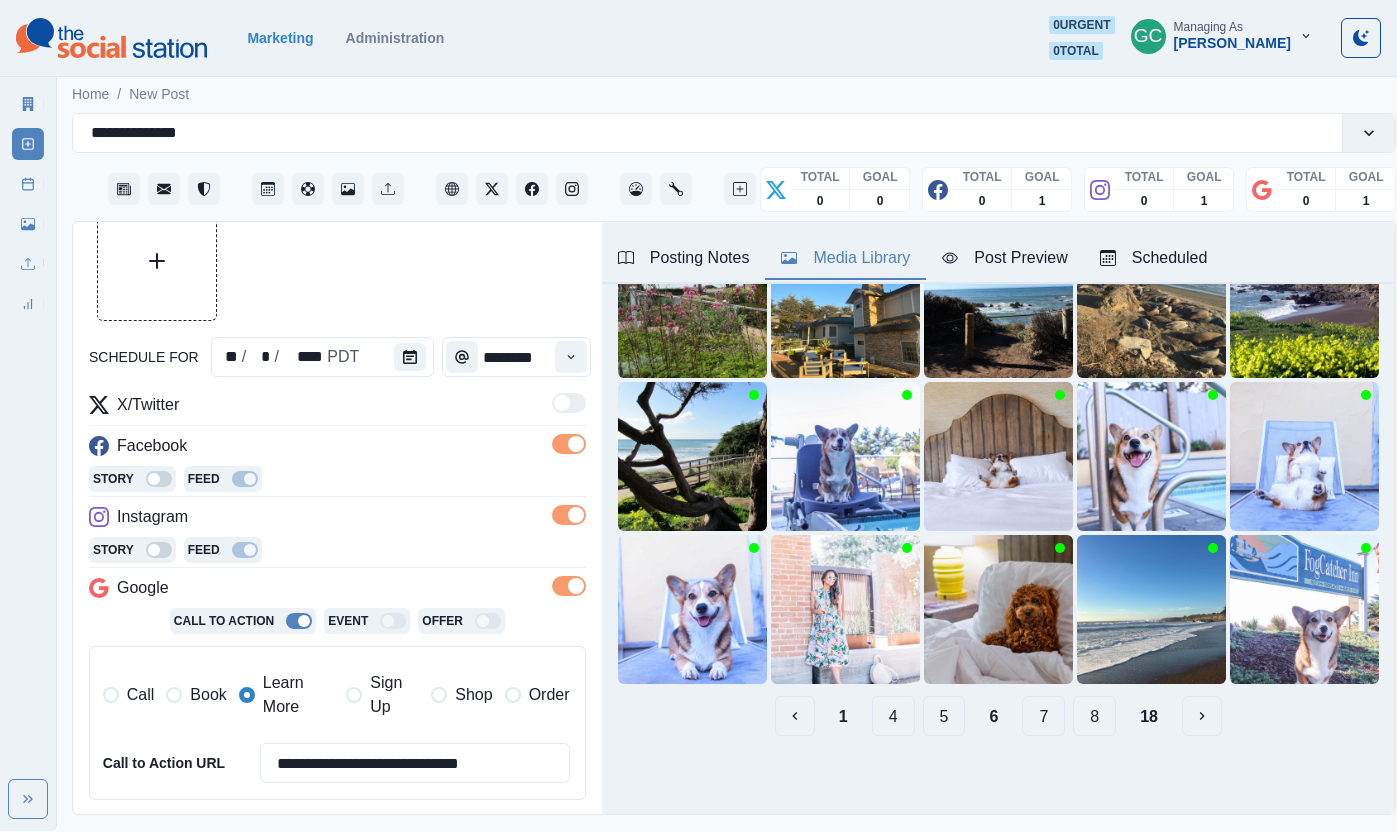 click on "7" at bounding box center (1043, 716) 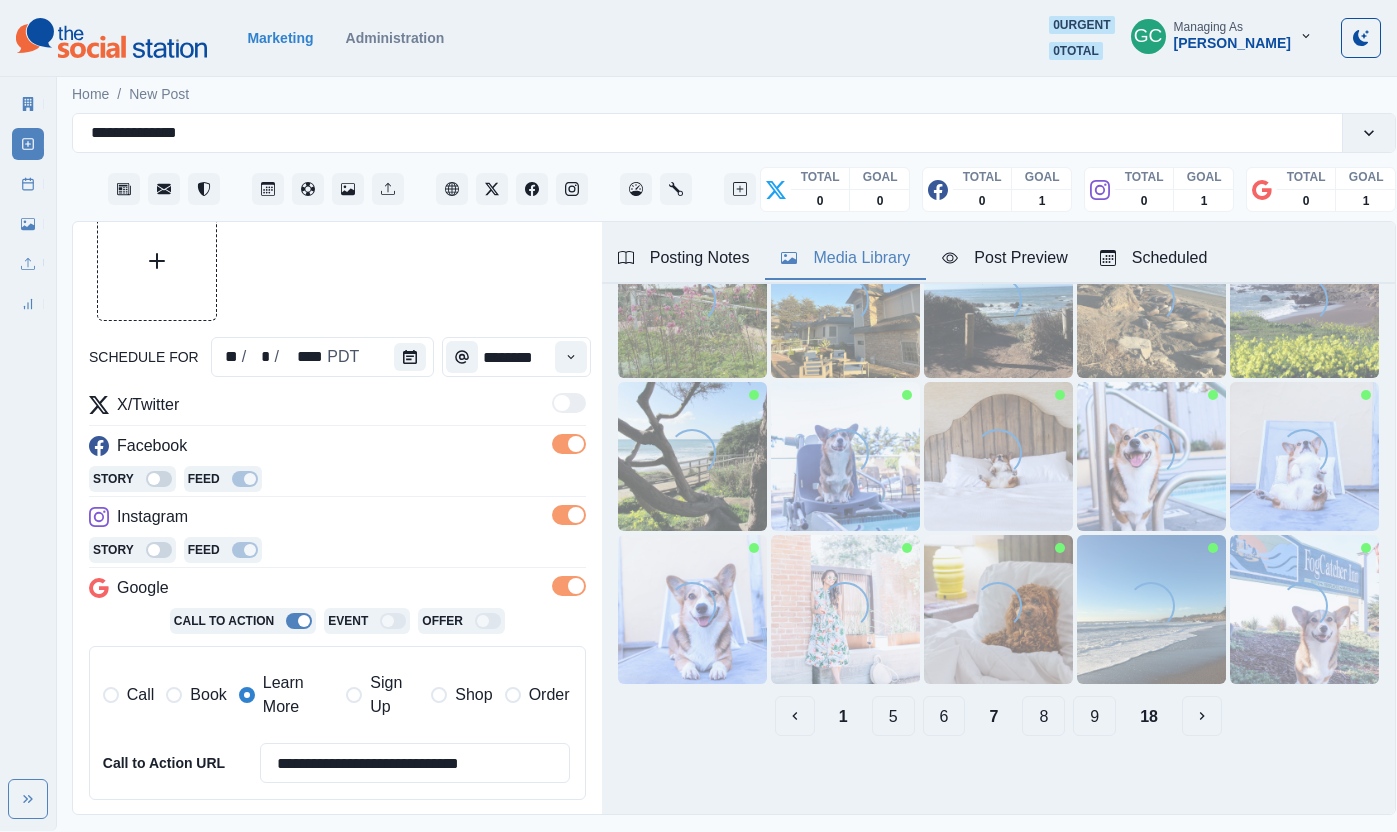 scroll, scrollTop: 167, scrollLeft: 0, axis: vertical 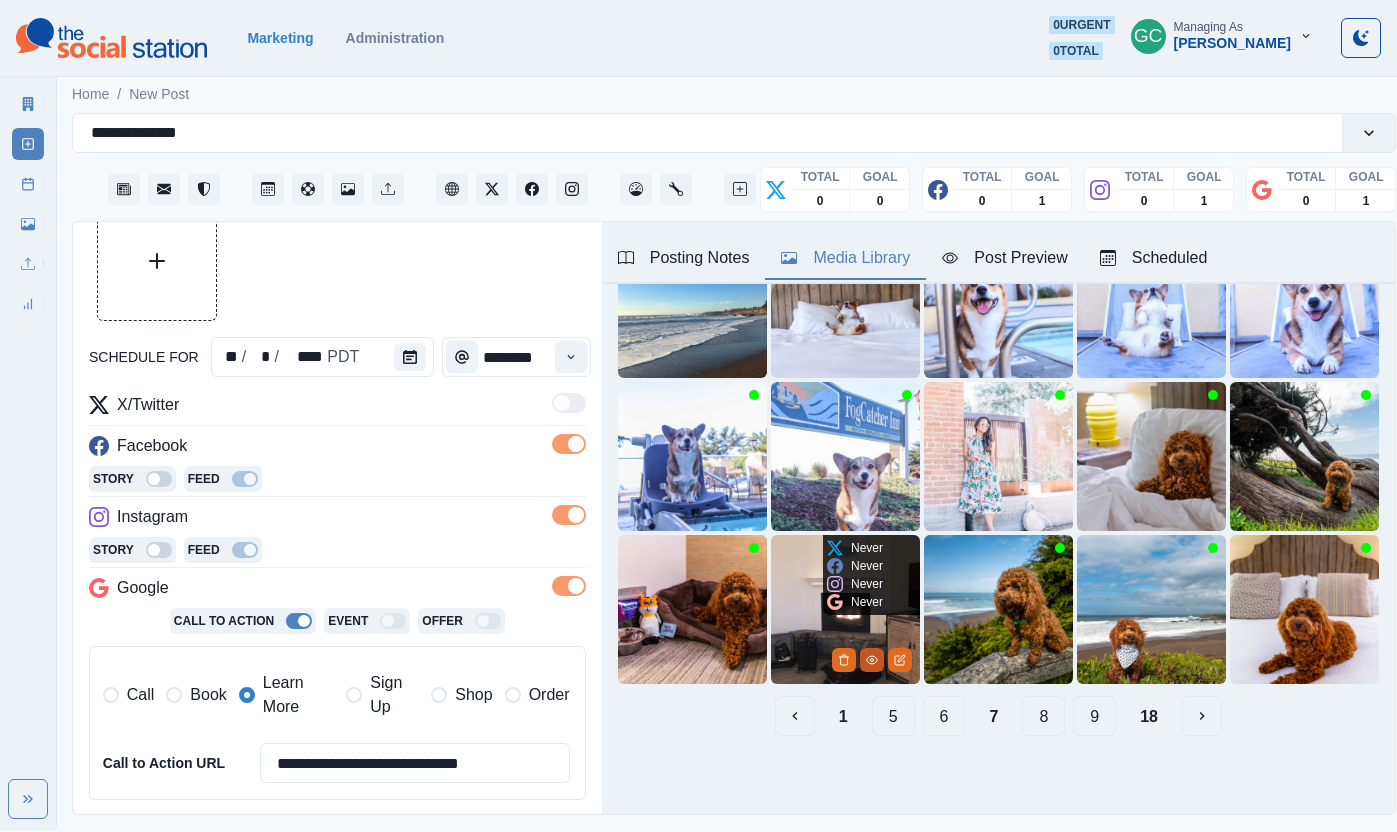 click at bounding box center [872, 660] 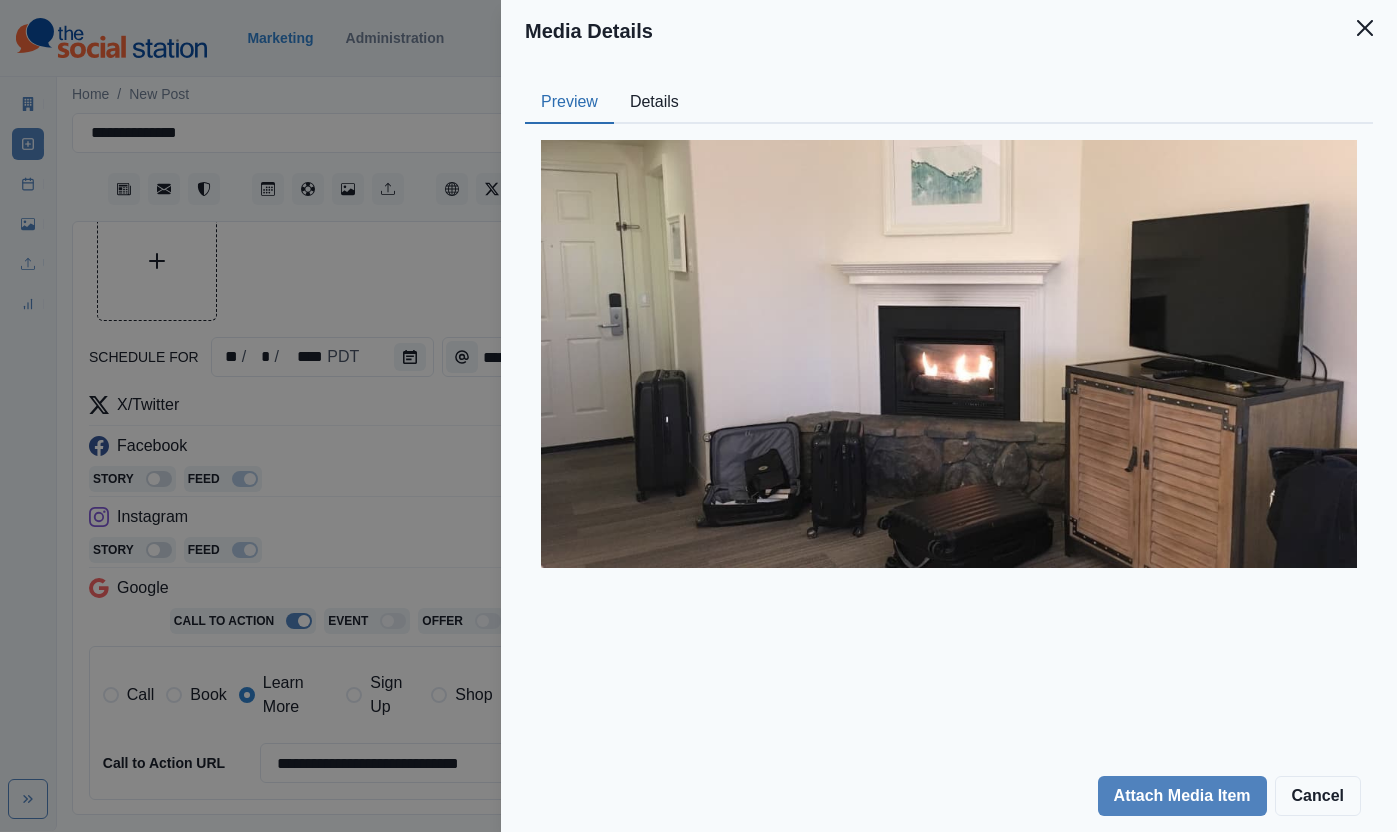 click at bounding box center [949, 354] 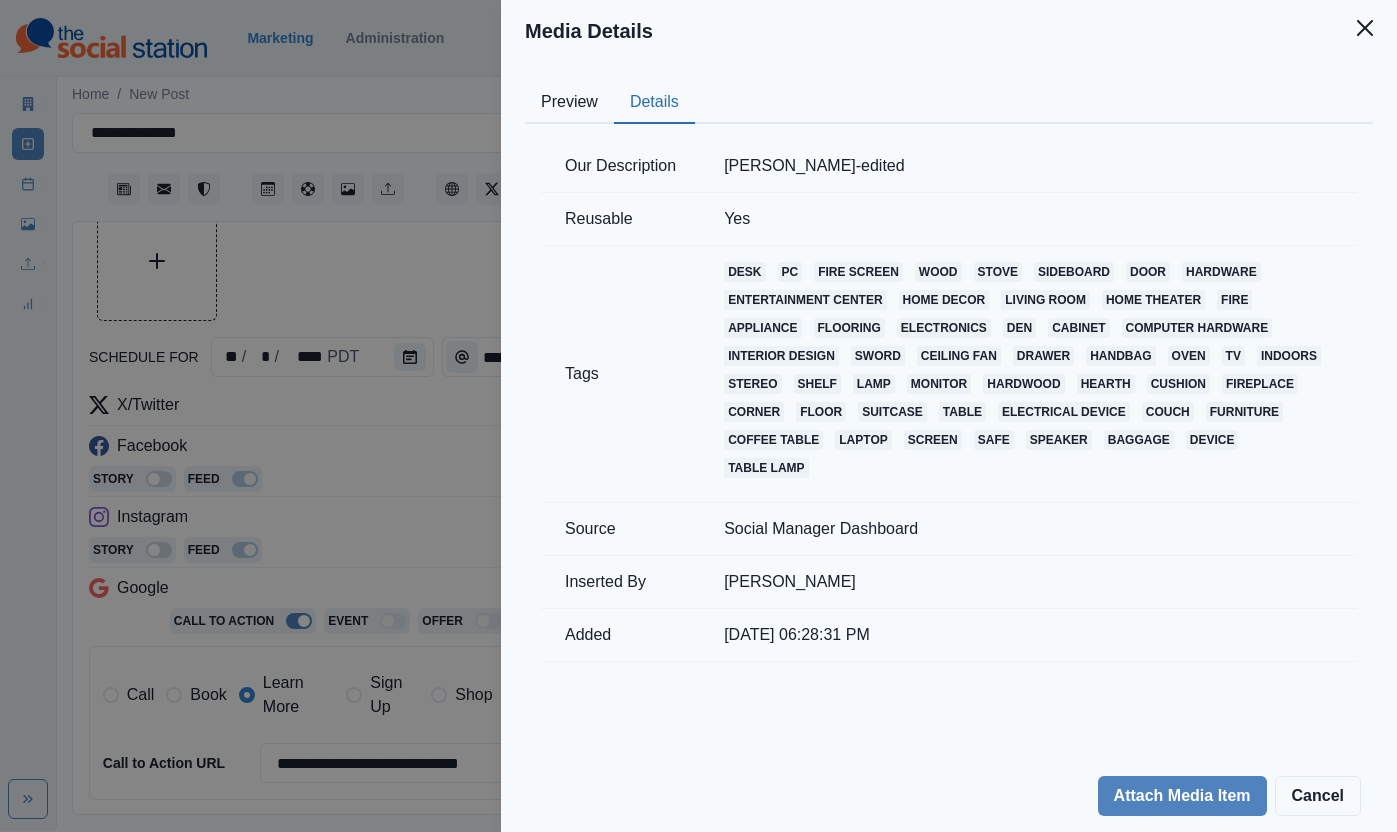 drag, startPoint x: 396, startPoint y: 256, endPoint x: 592, endPoint y: 455, distance: 279.31525 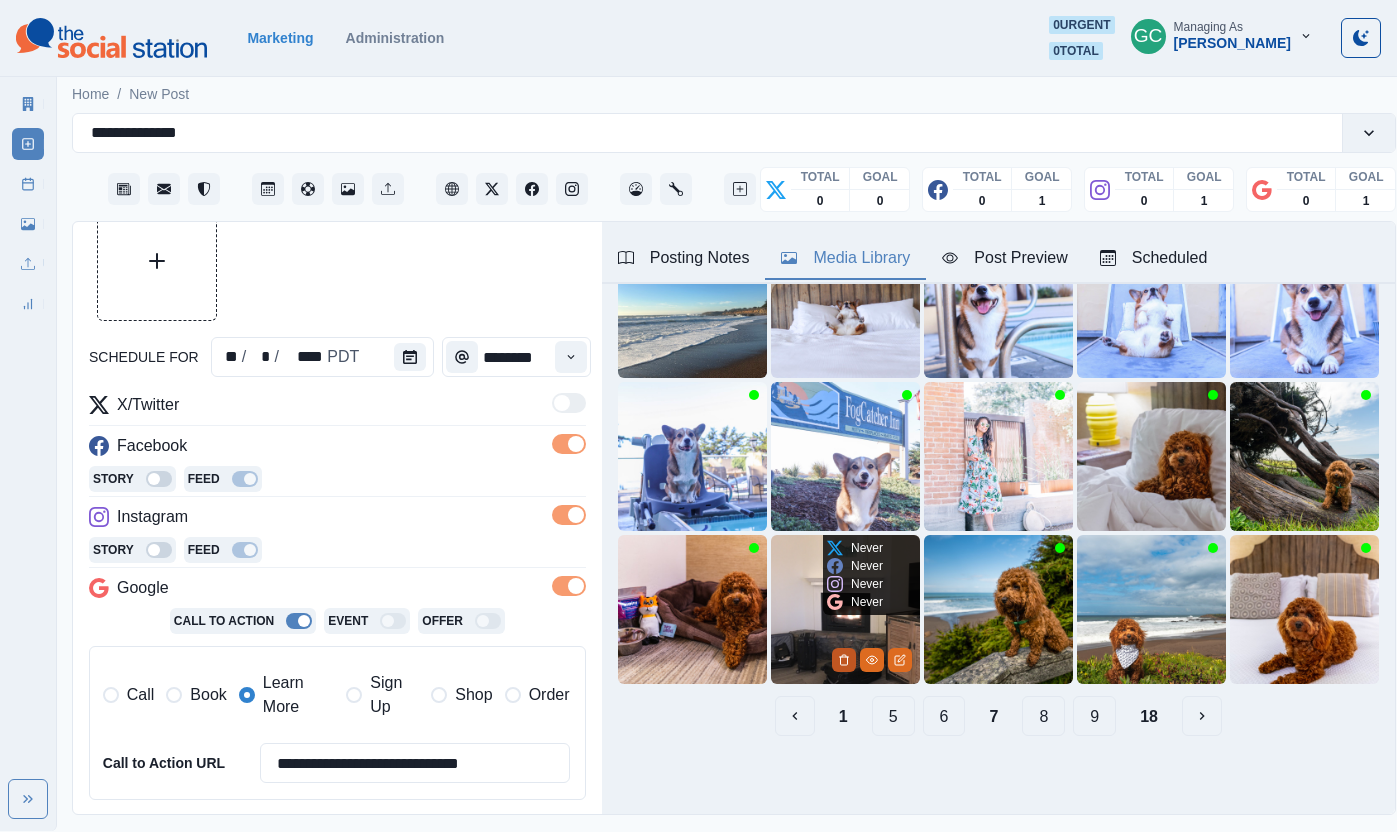 click 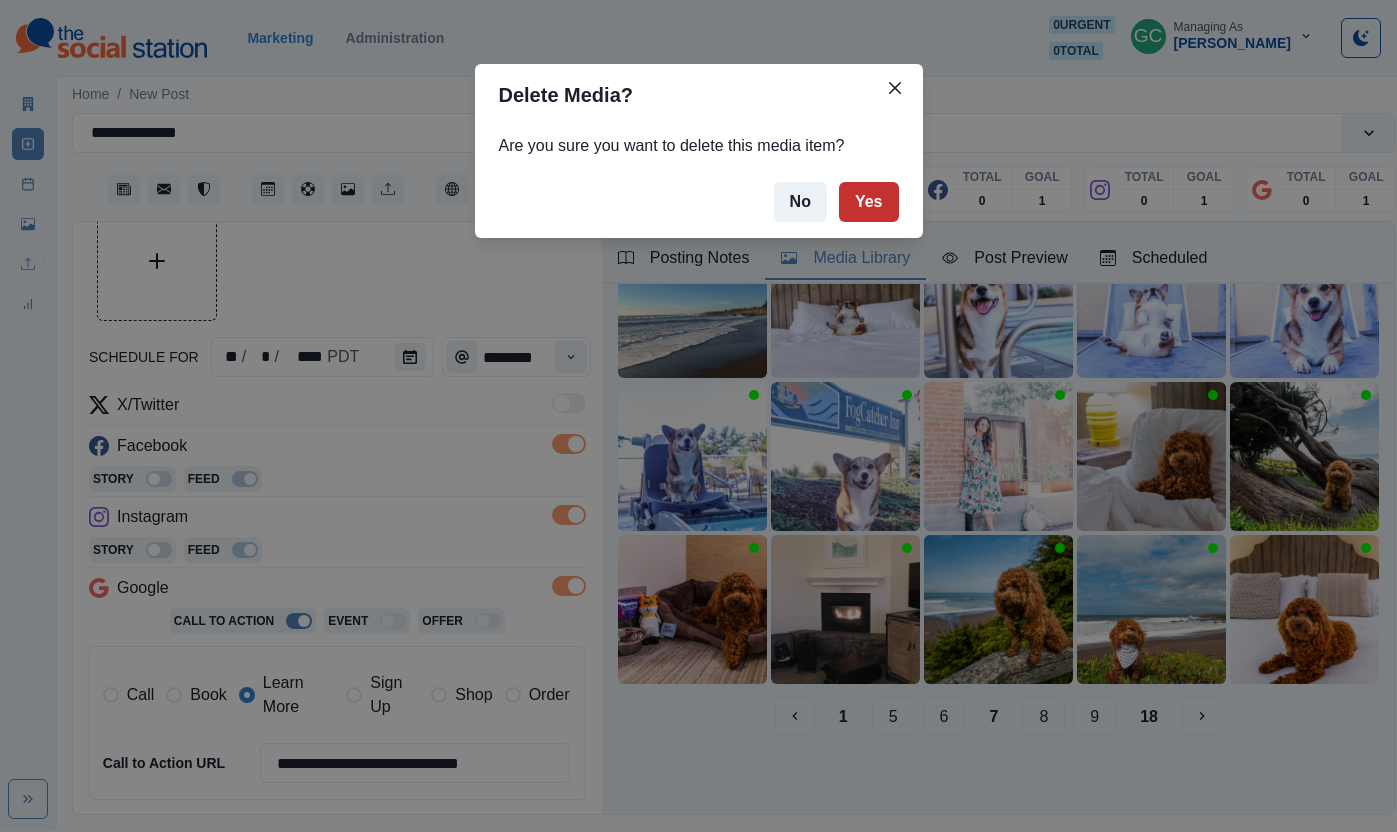 drag, startPoint x: 849, startPoint y: 200, endPoint x: 852, endPoint y: 210, distance: 10.440307 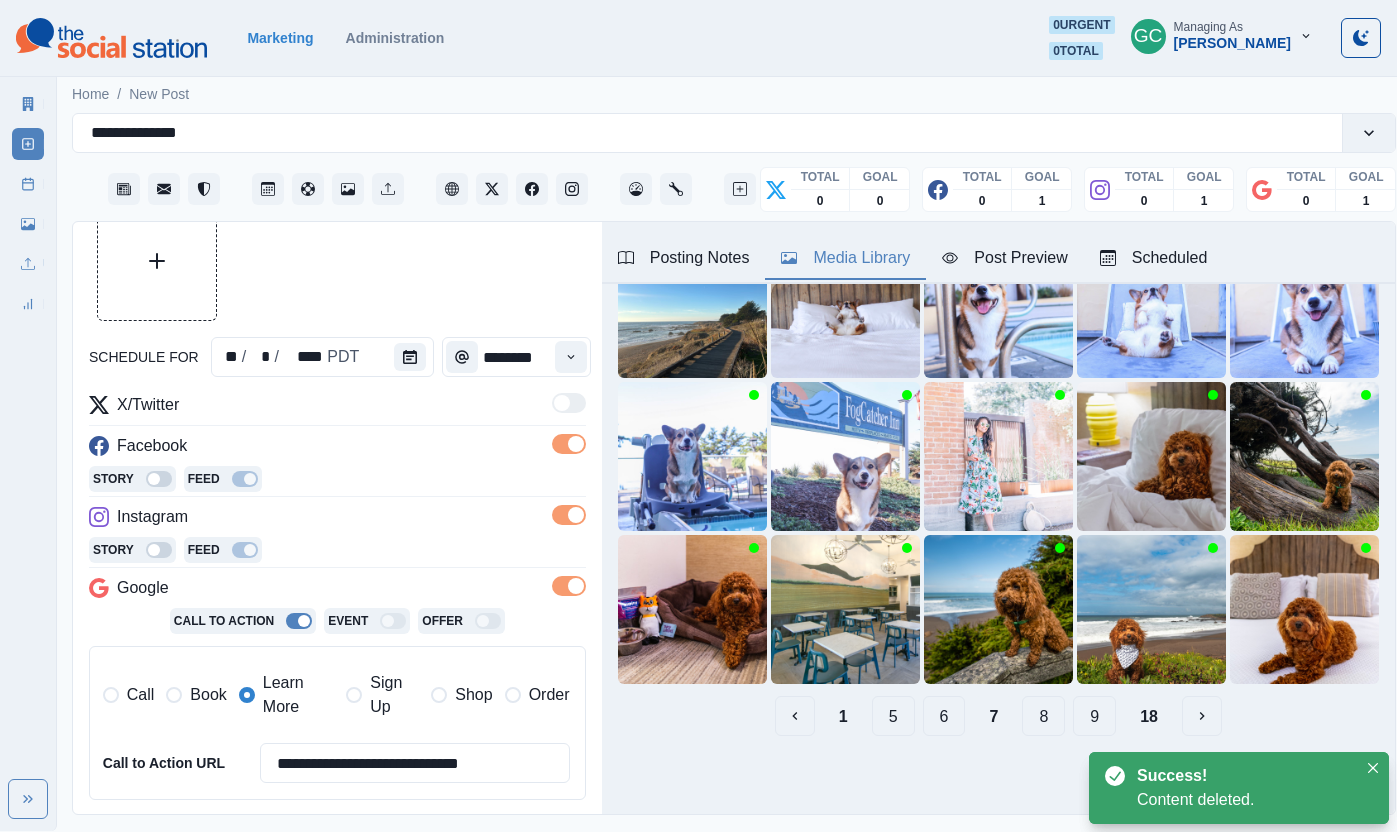 click on "8" at bounding box center (1043, 716) 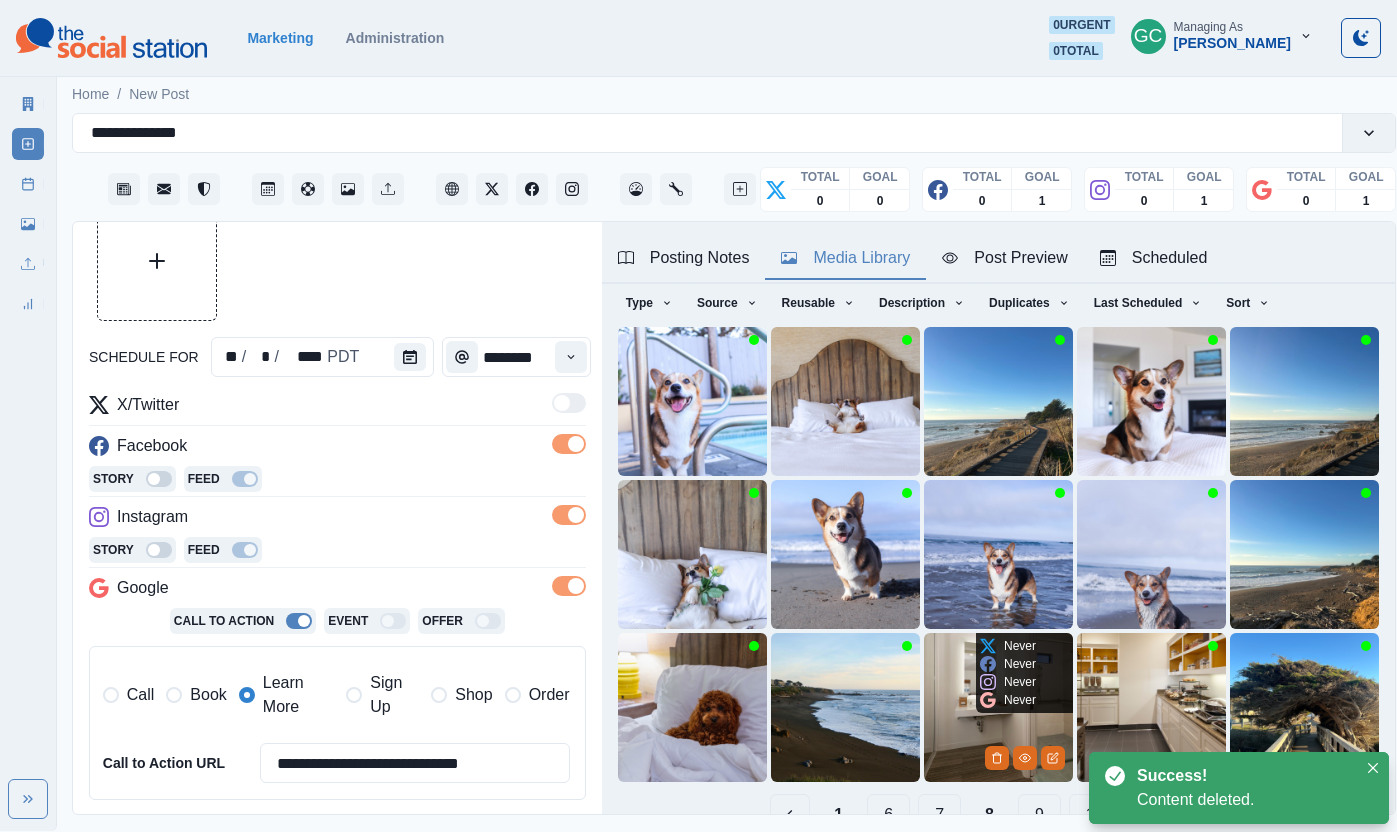 scroll, scrollTop: 167, scrollLeft: 0, axis: vertical 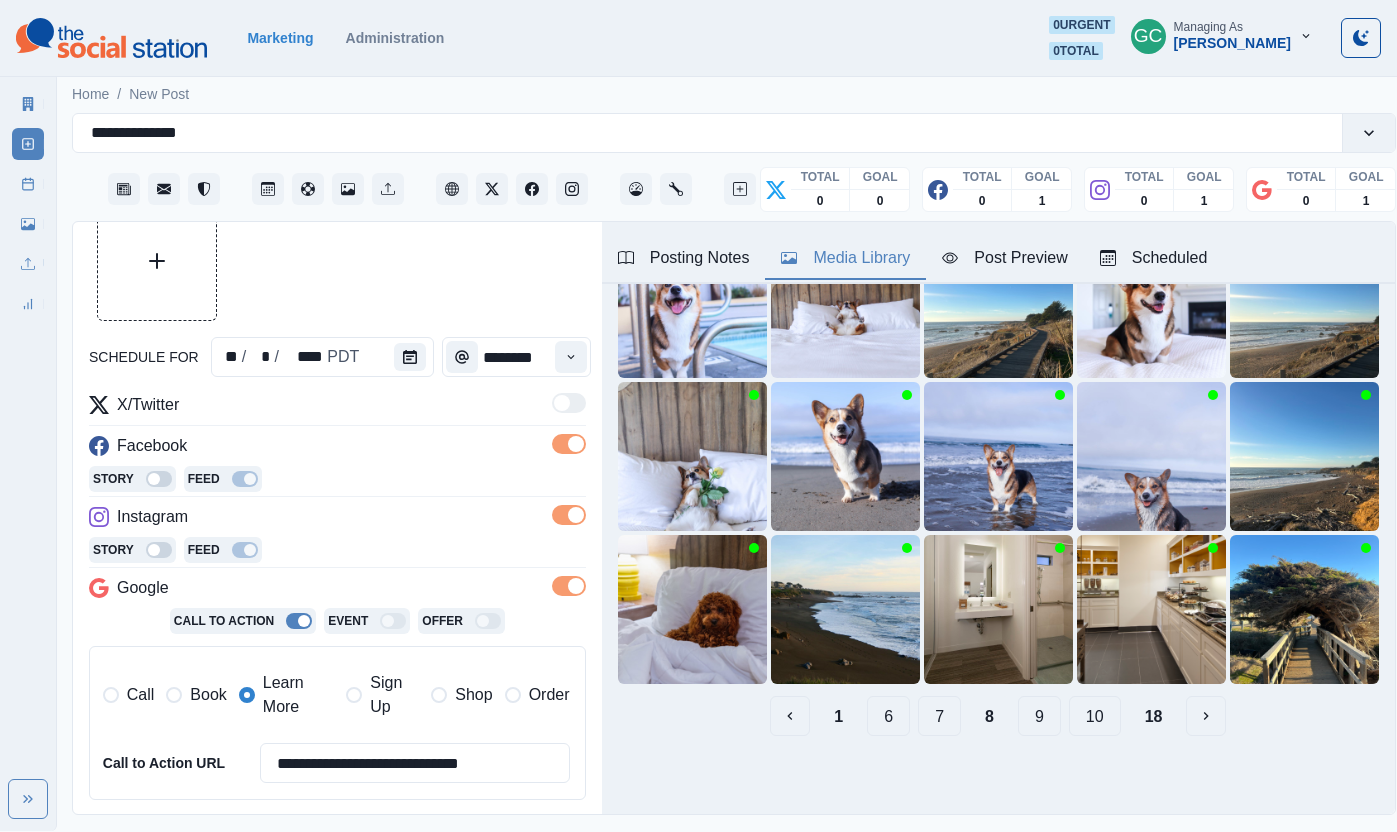 click on "10" at bounding box center [1095, 716] 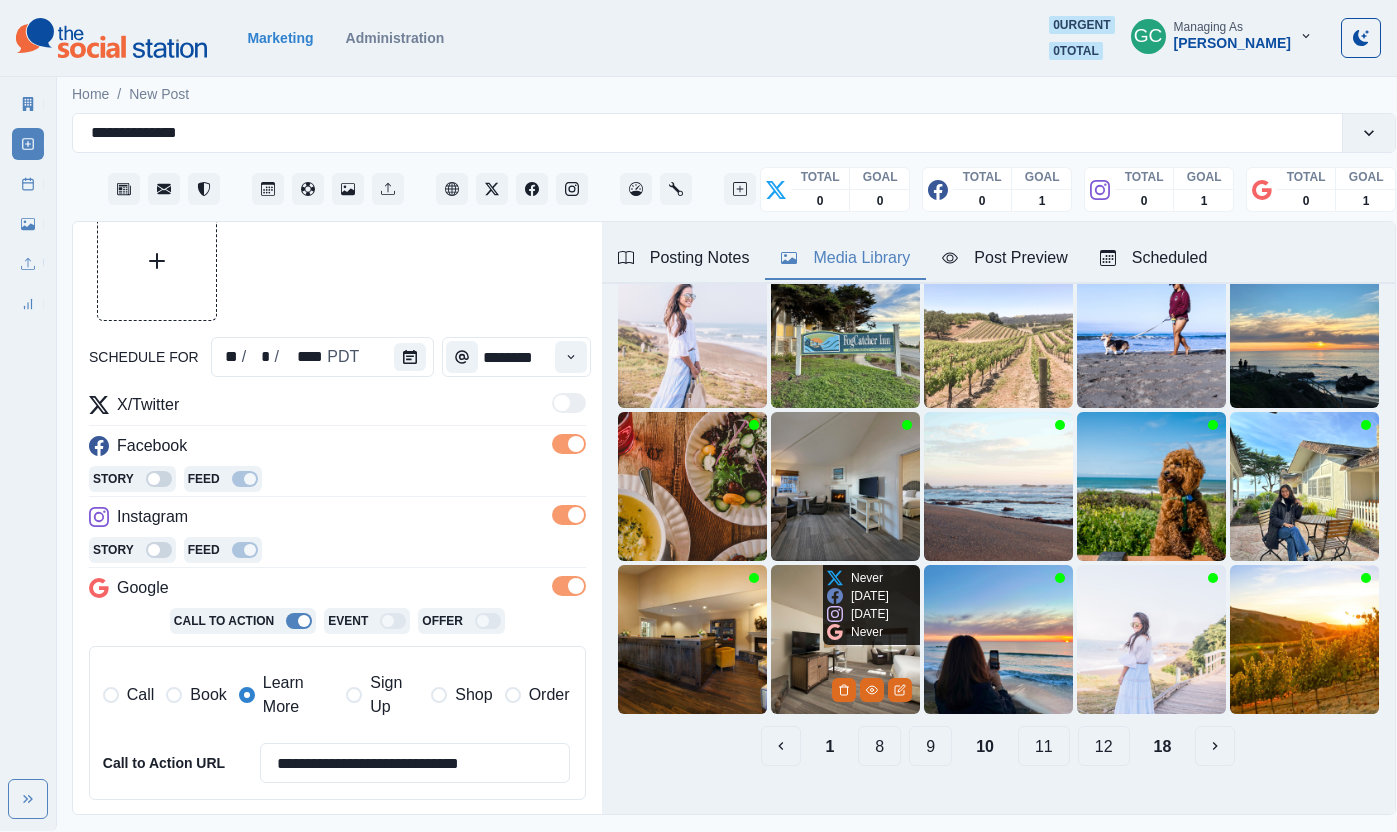 scroll, scrollTop: 167, scrollLeft: 0, axis: vertical 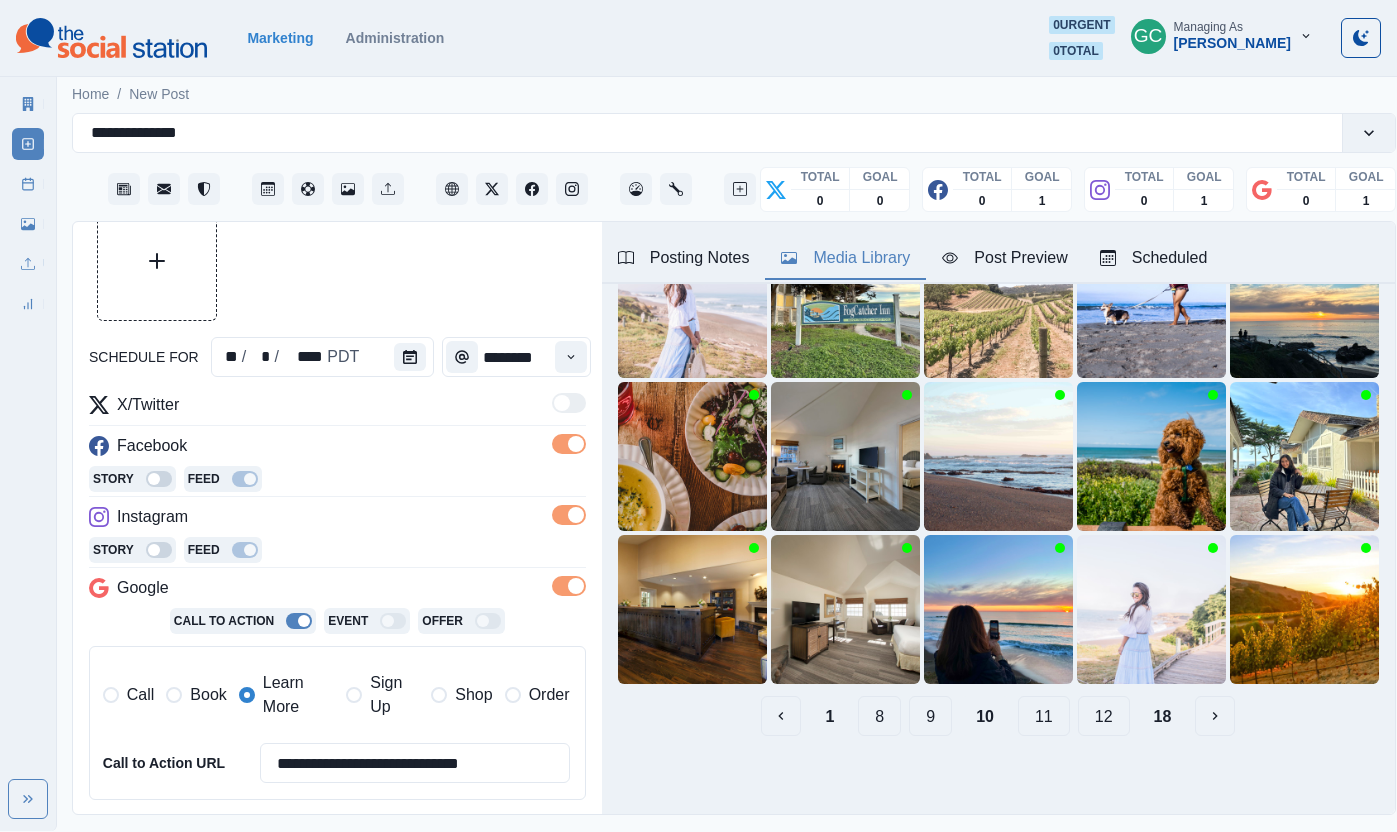 click on "12" at bounding box center (1104, 716) 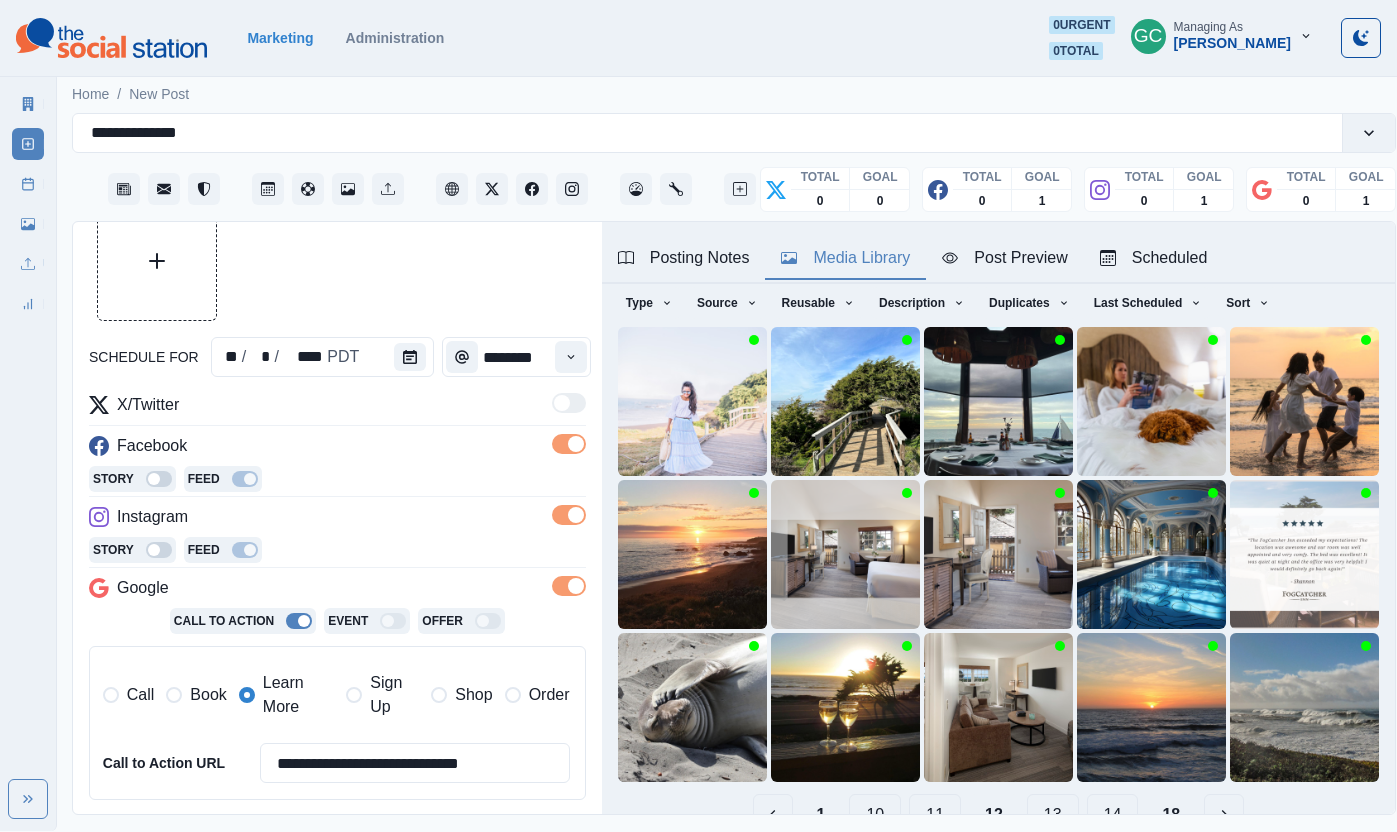 scroll, scrollTop: 167, scrollLeft: 0, axis: vertical 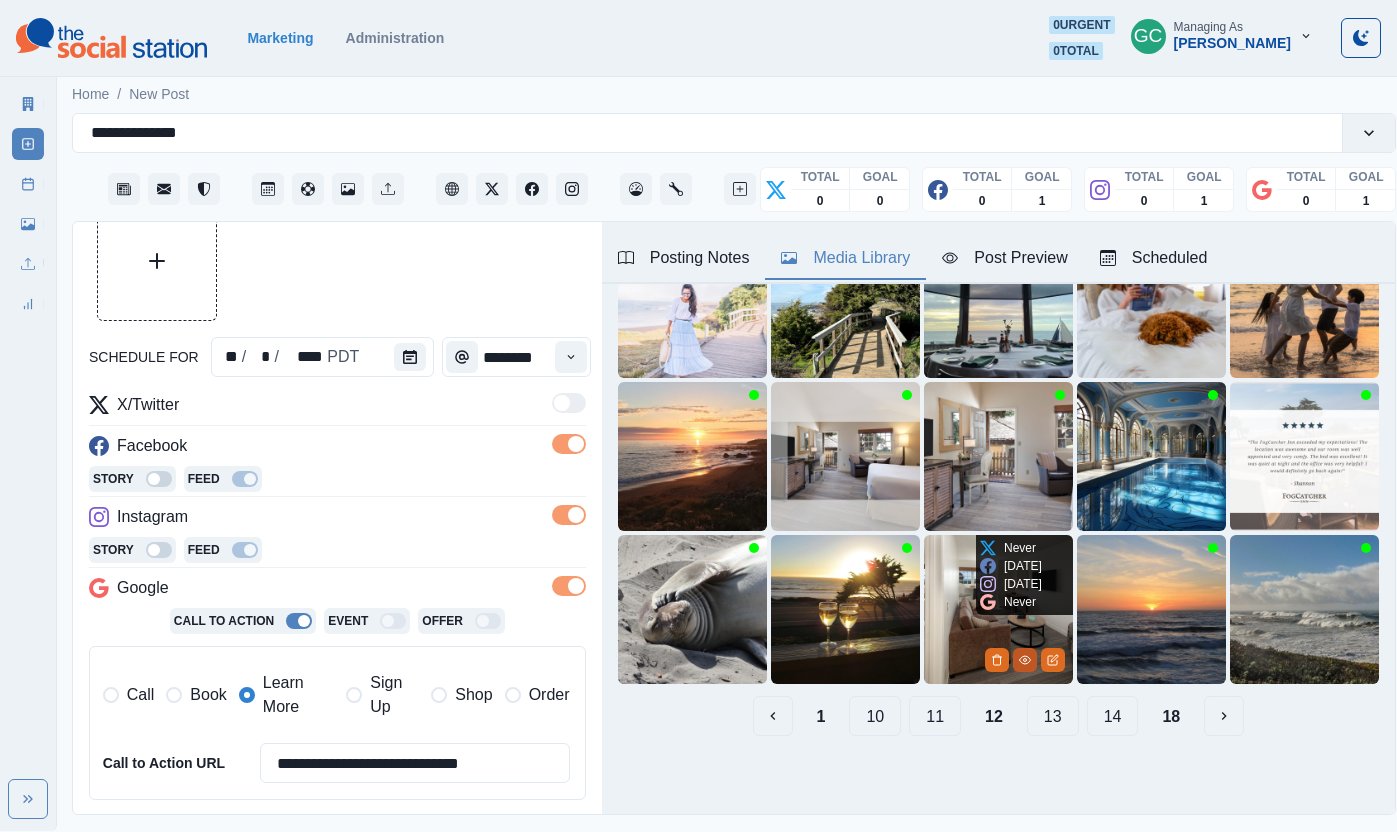 click 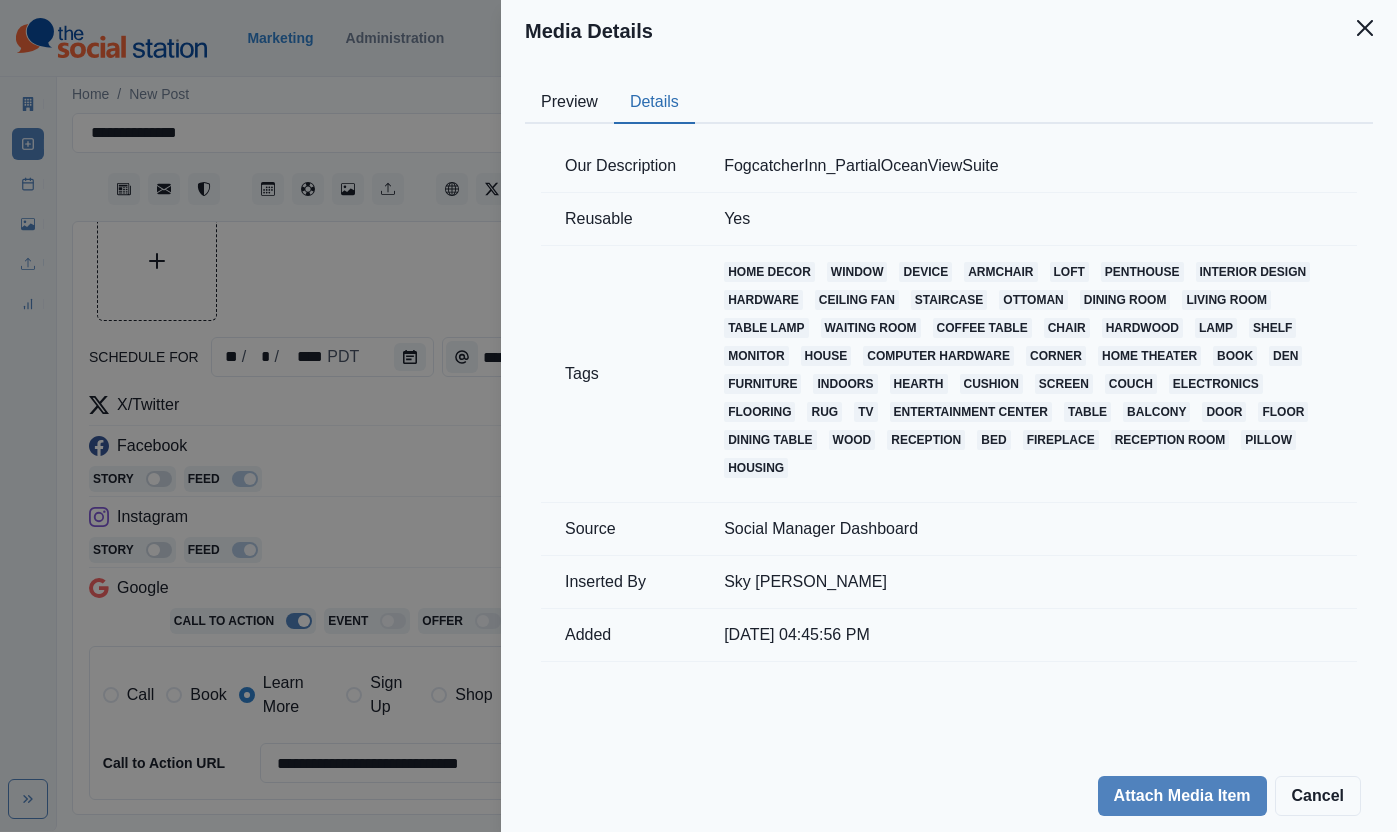 click on "Details" at bounding box center (654, 103) 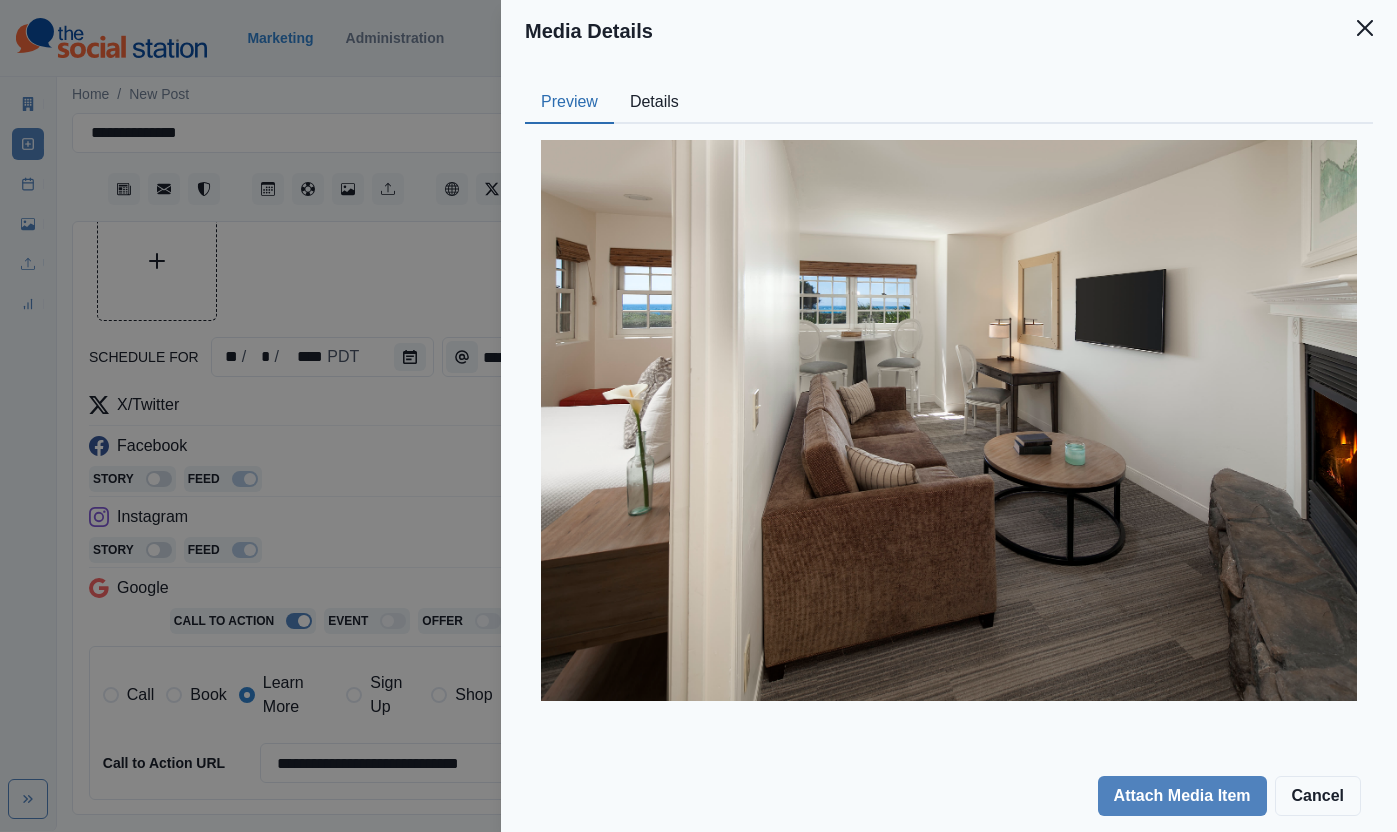drag, startPoint x: 424, startPoint y: 478, endPoint x: 419, endPoint y: 442, distance: 36.345562 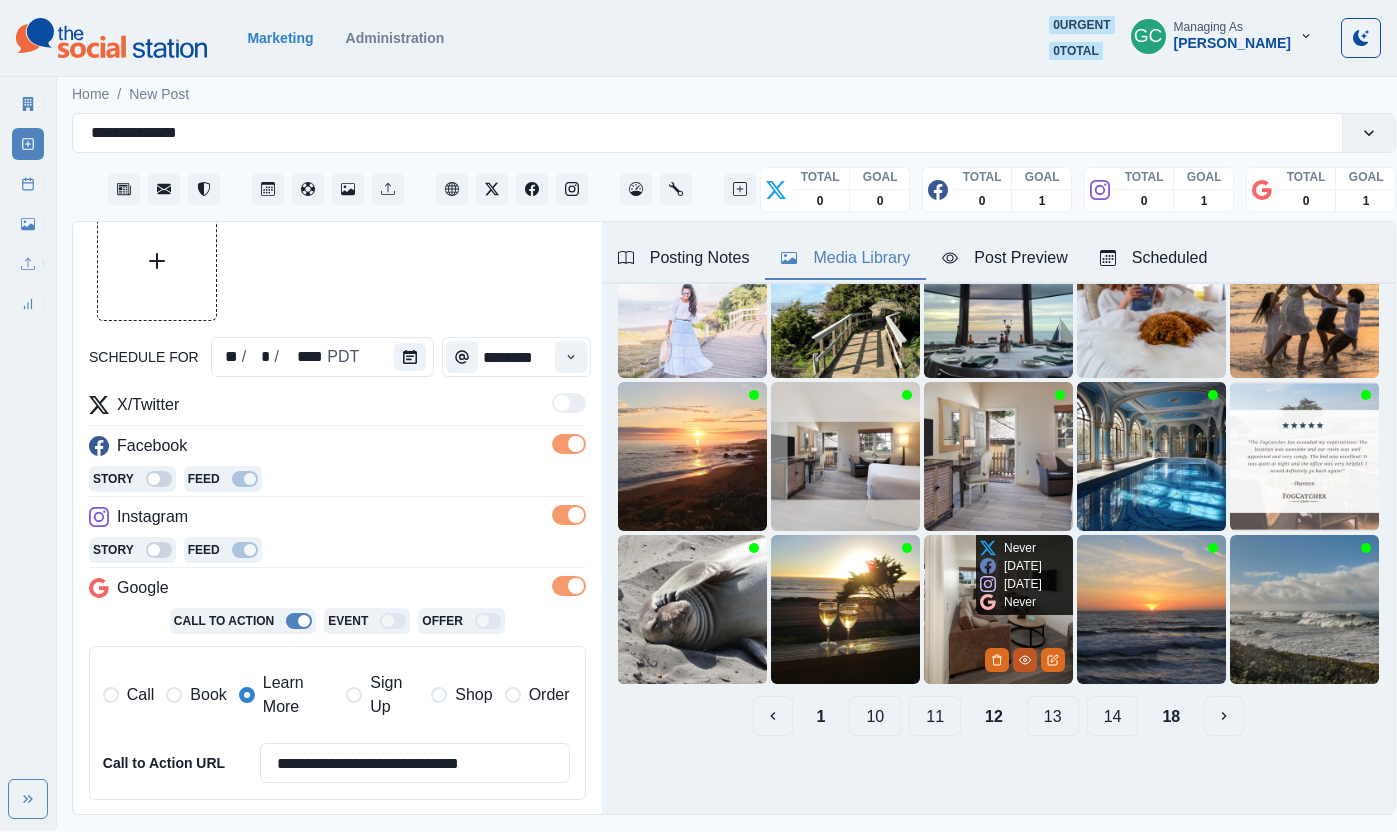 click at bounding box center (1025, 660) 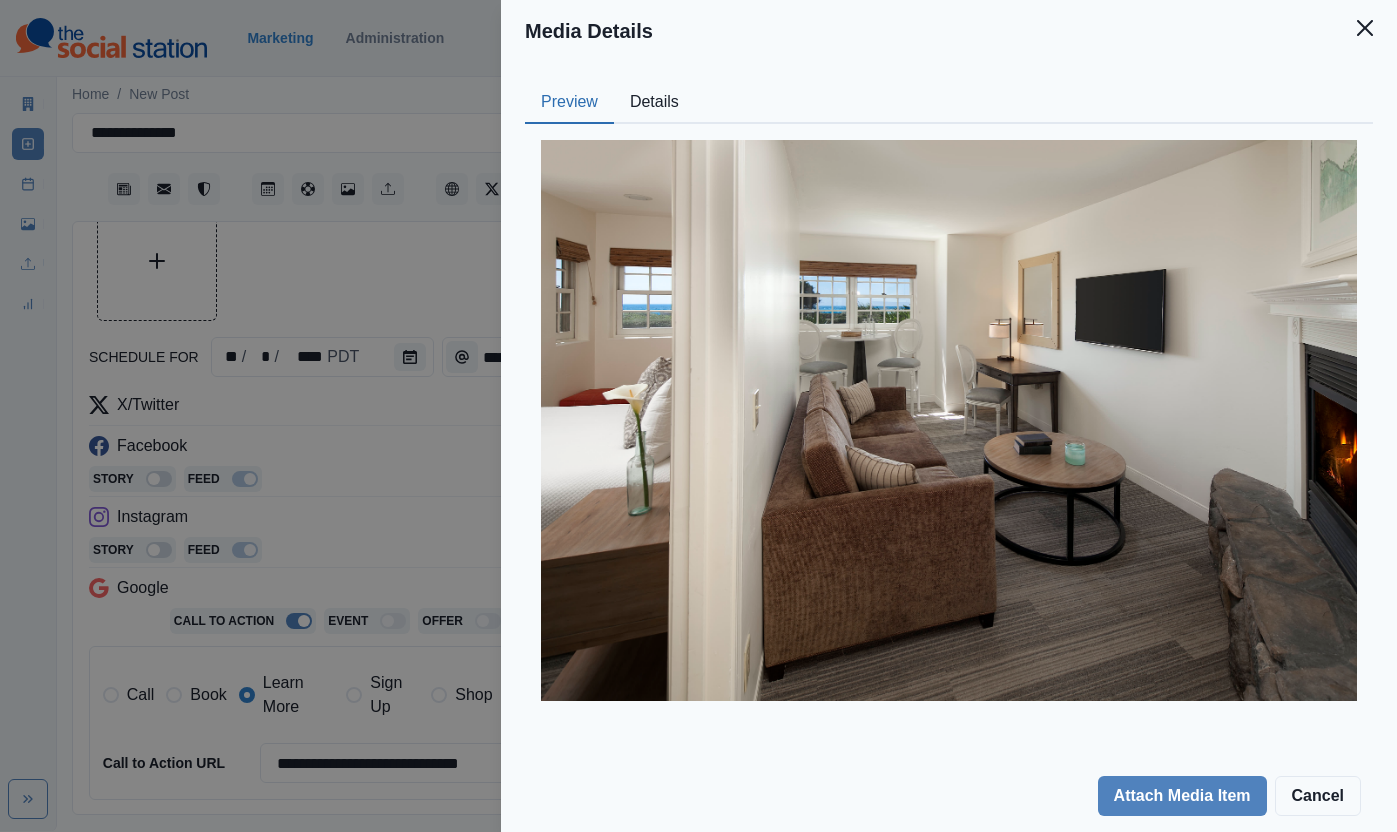 type 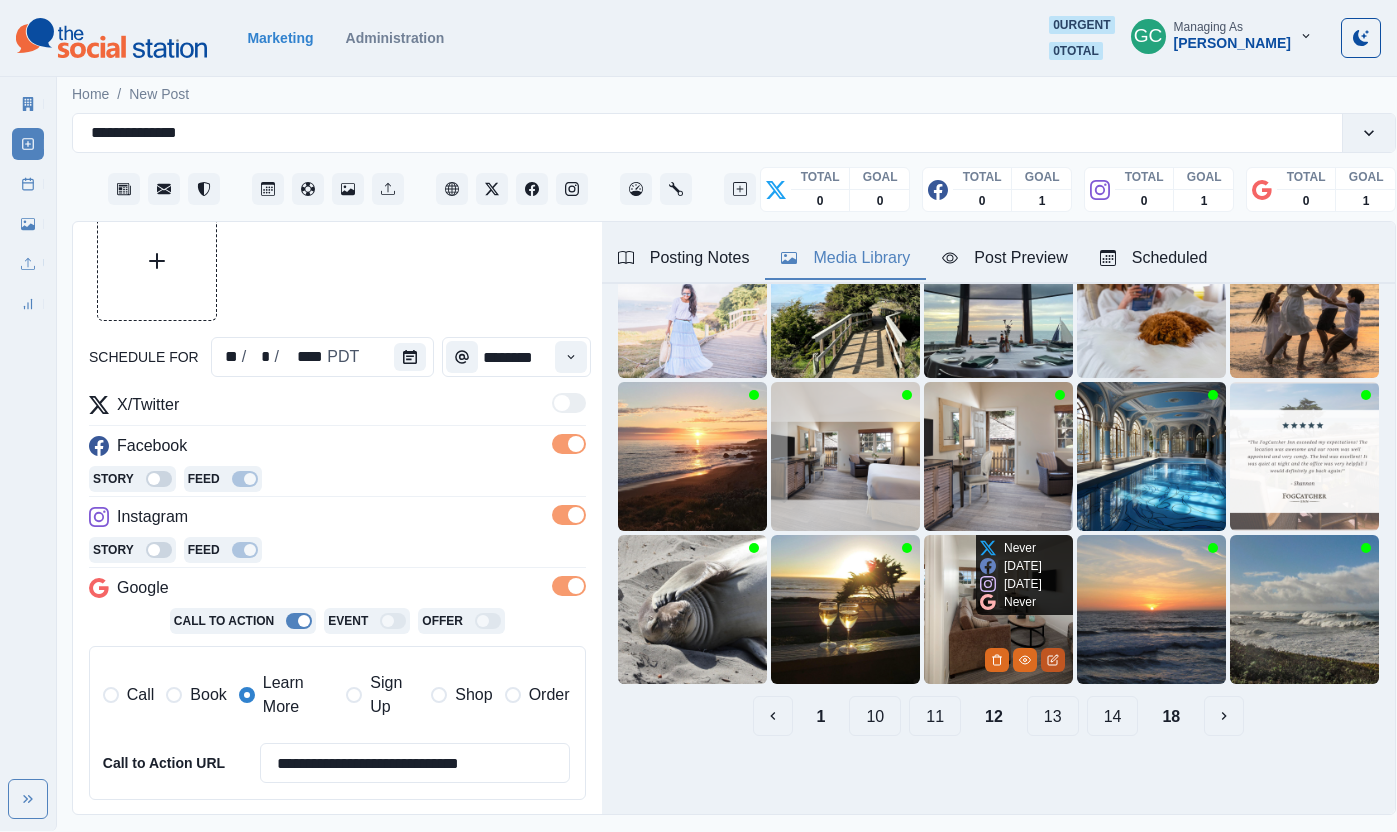 click 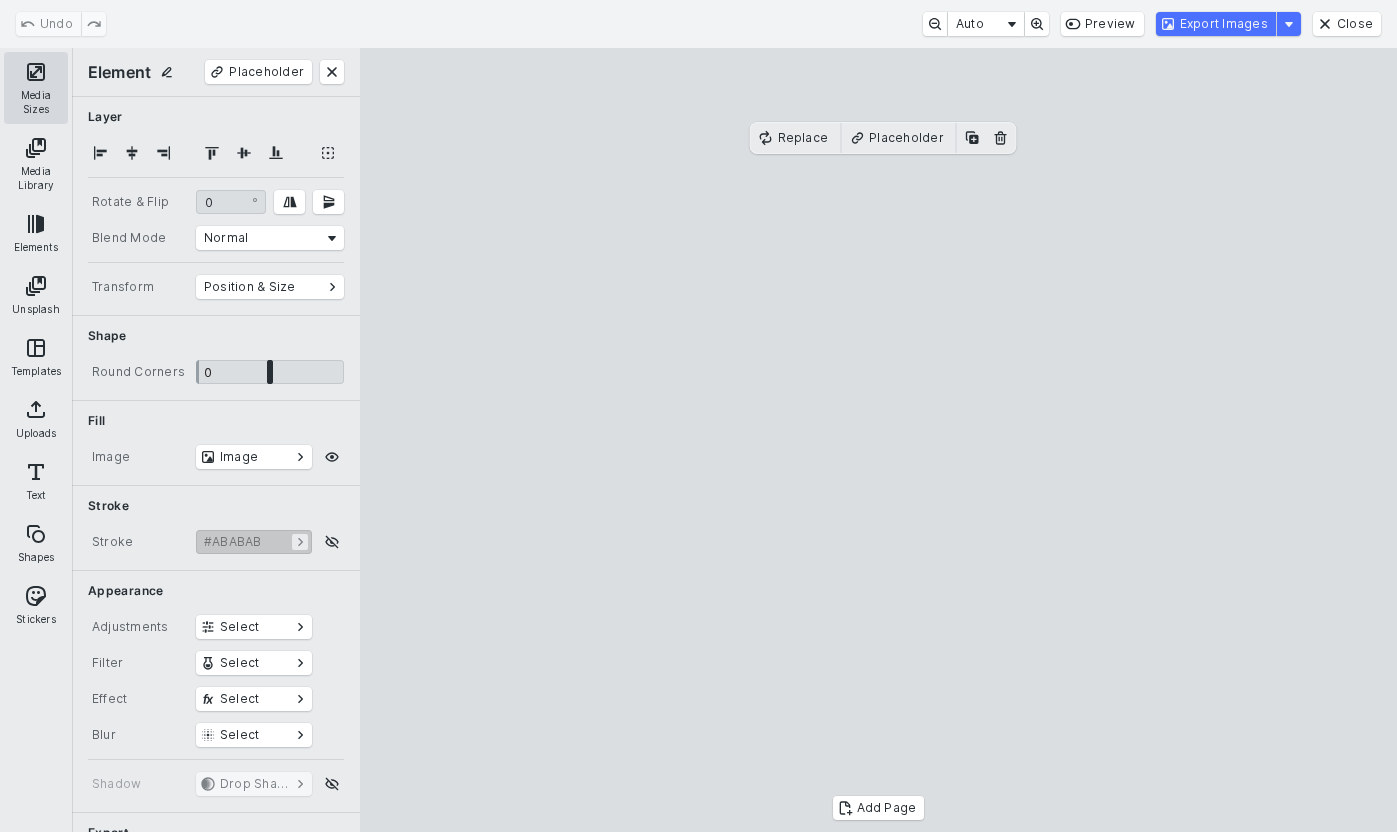 click on "Media Sizes" at bounding box center [36, 88] 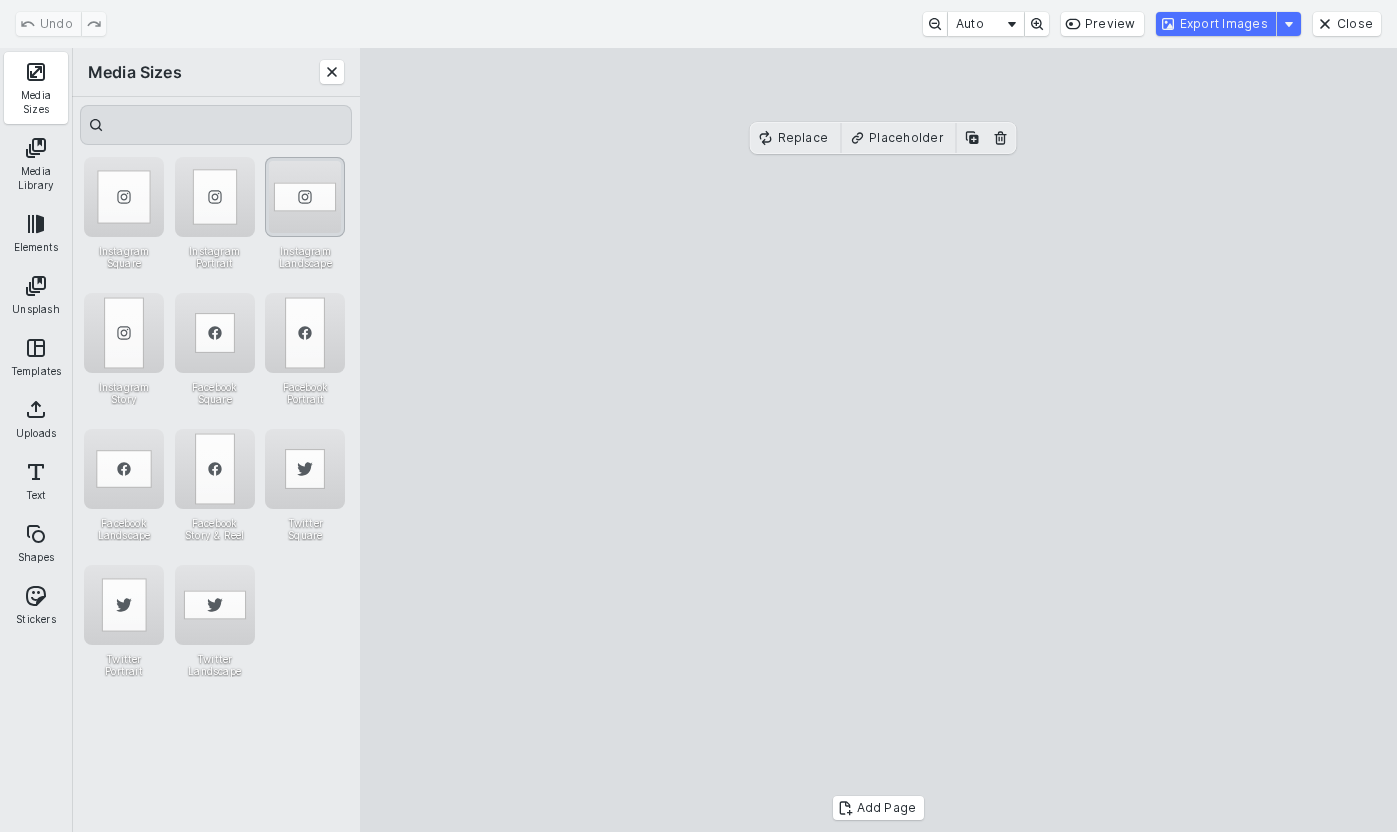 click at bounding box center [305, 197] 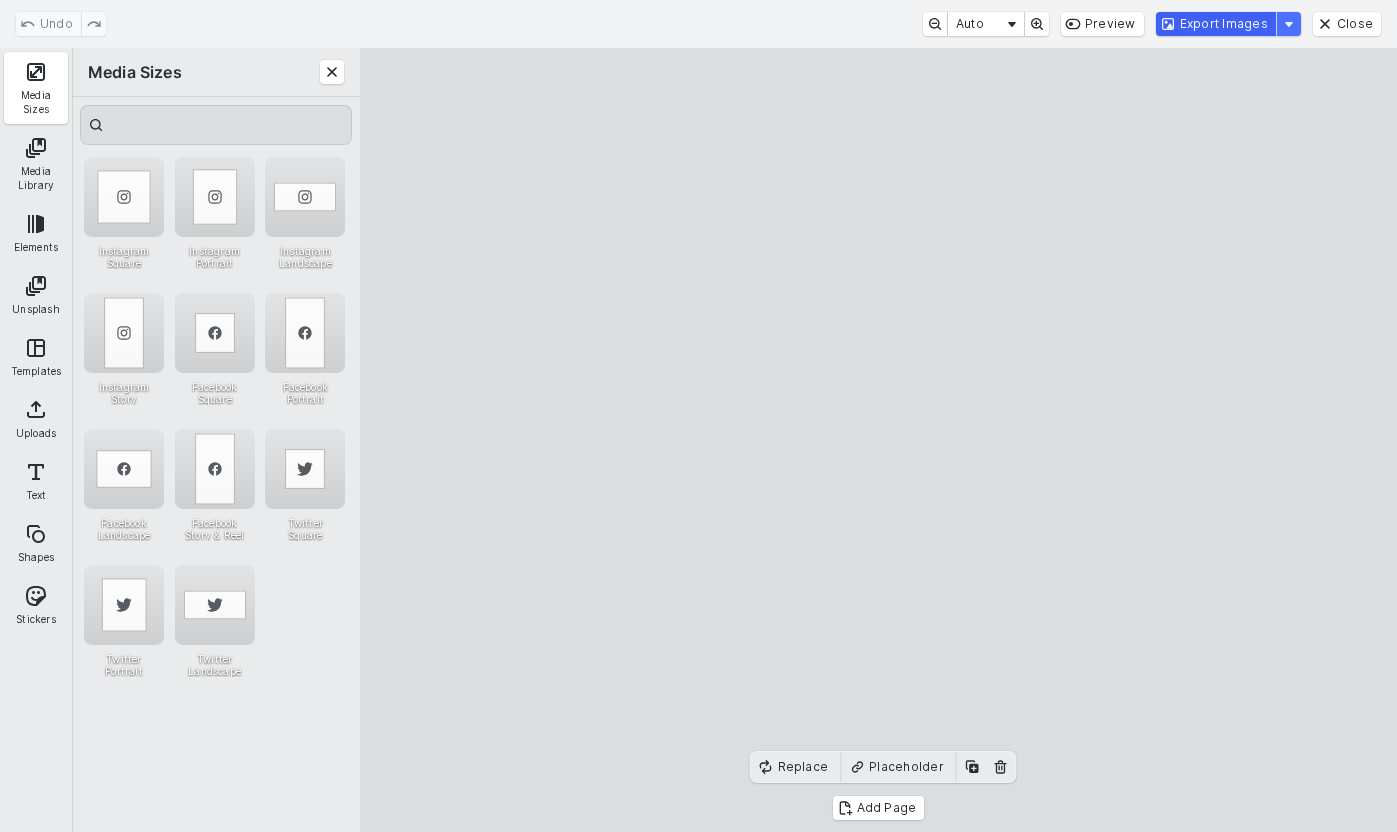click on "Export Images" at bounding box center [1216, 24] 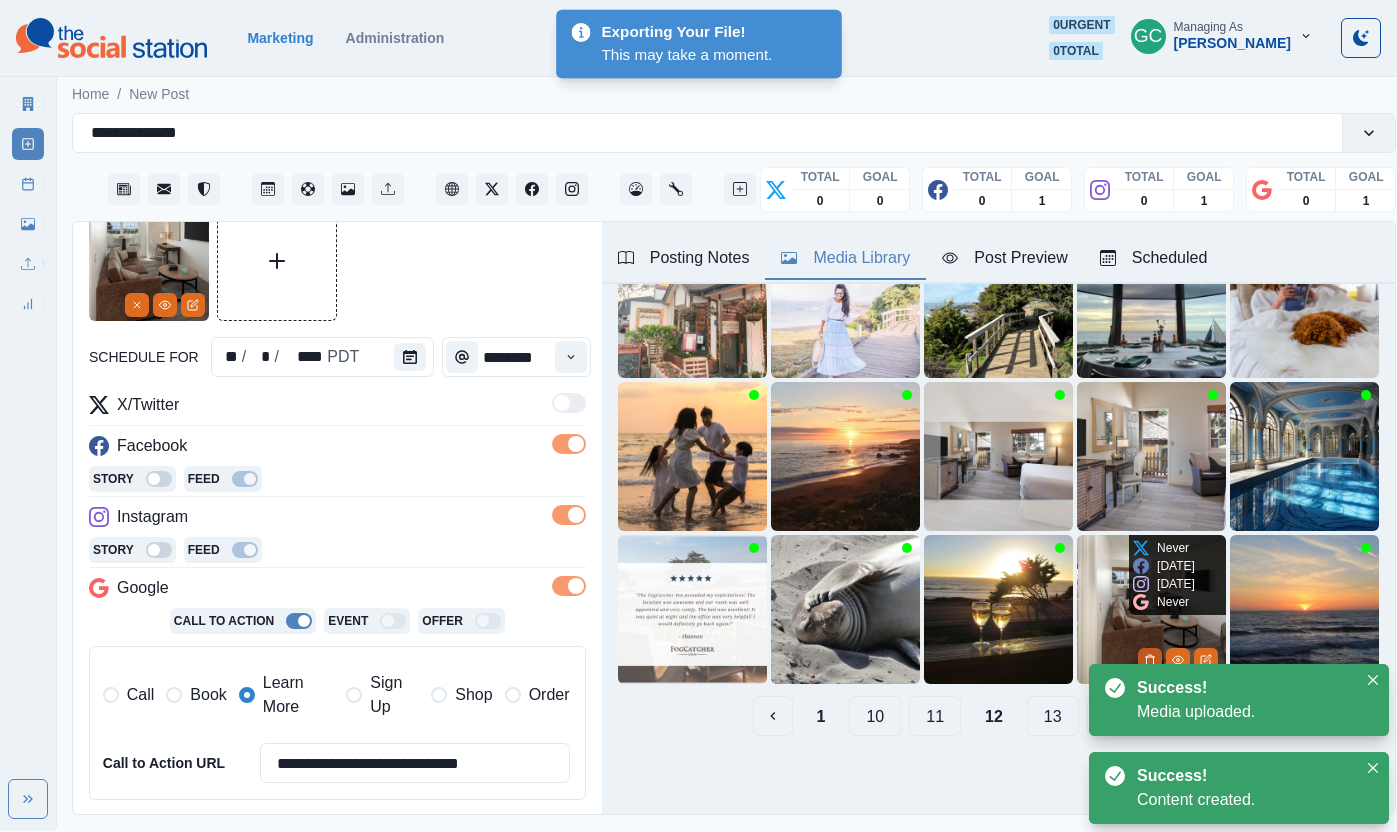 click 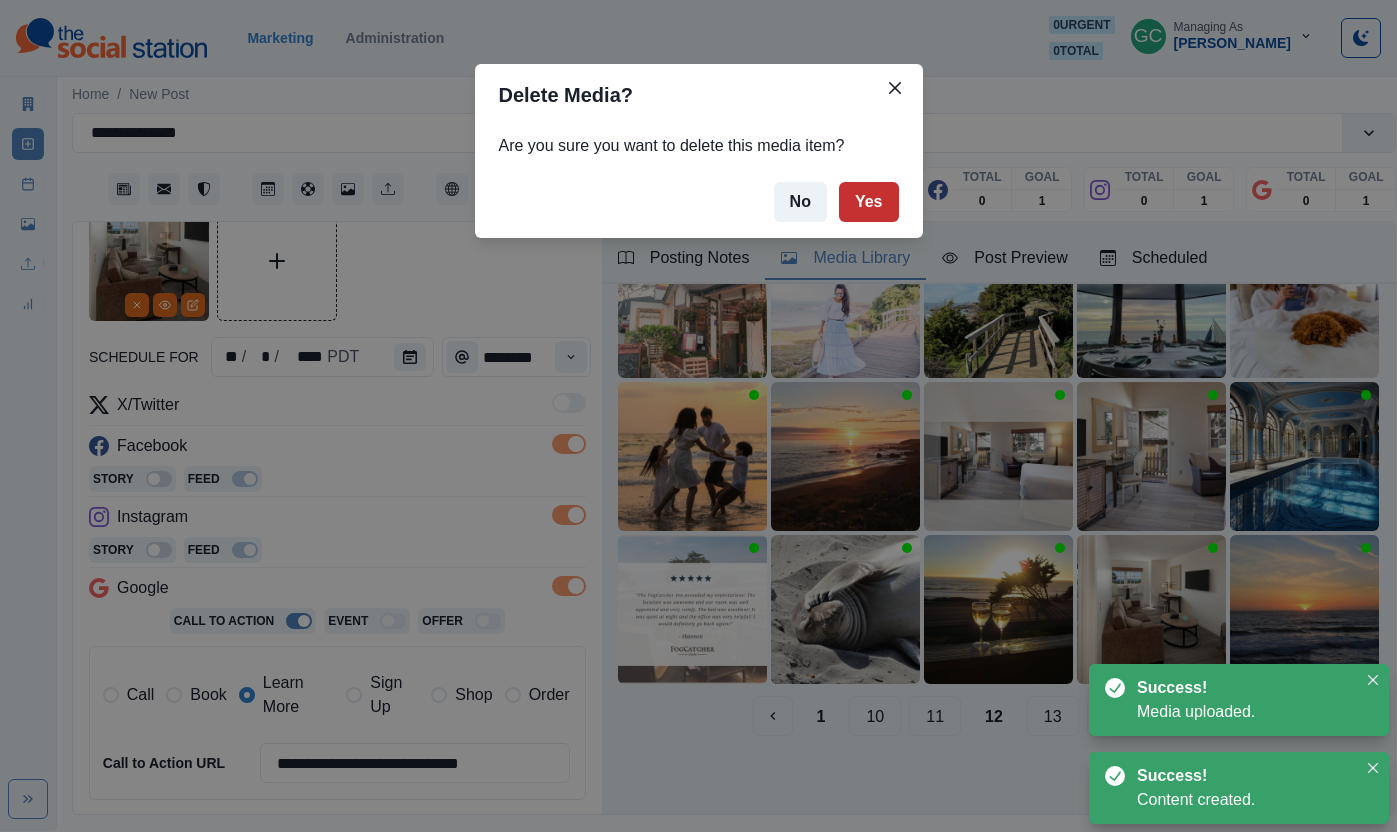 click on "Yes" at bounding box center [869, 202] 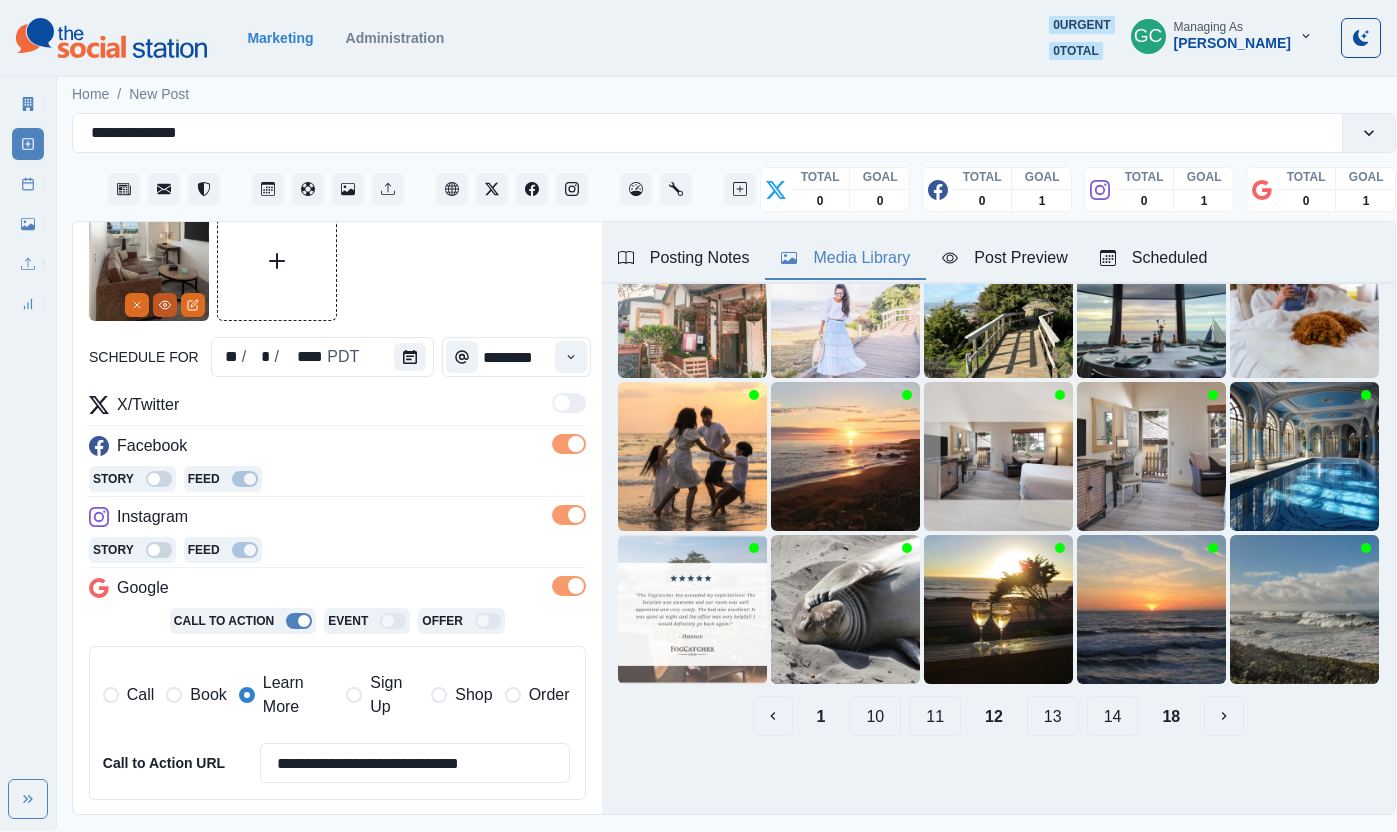 click 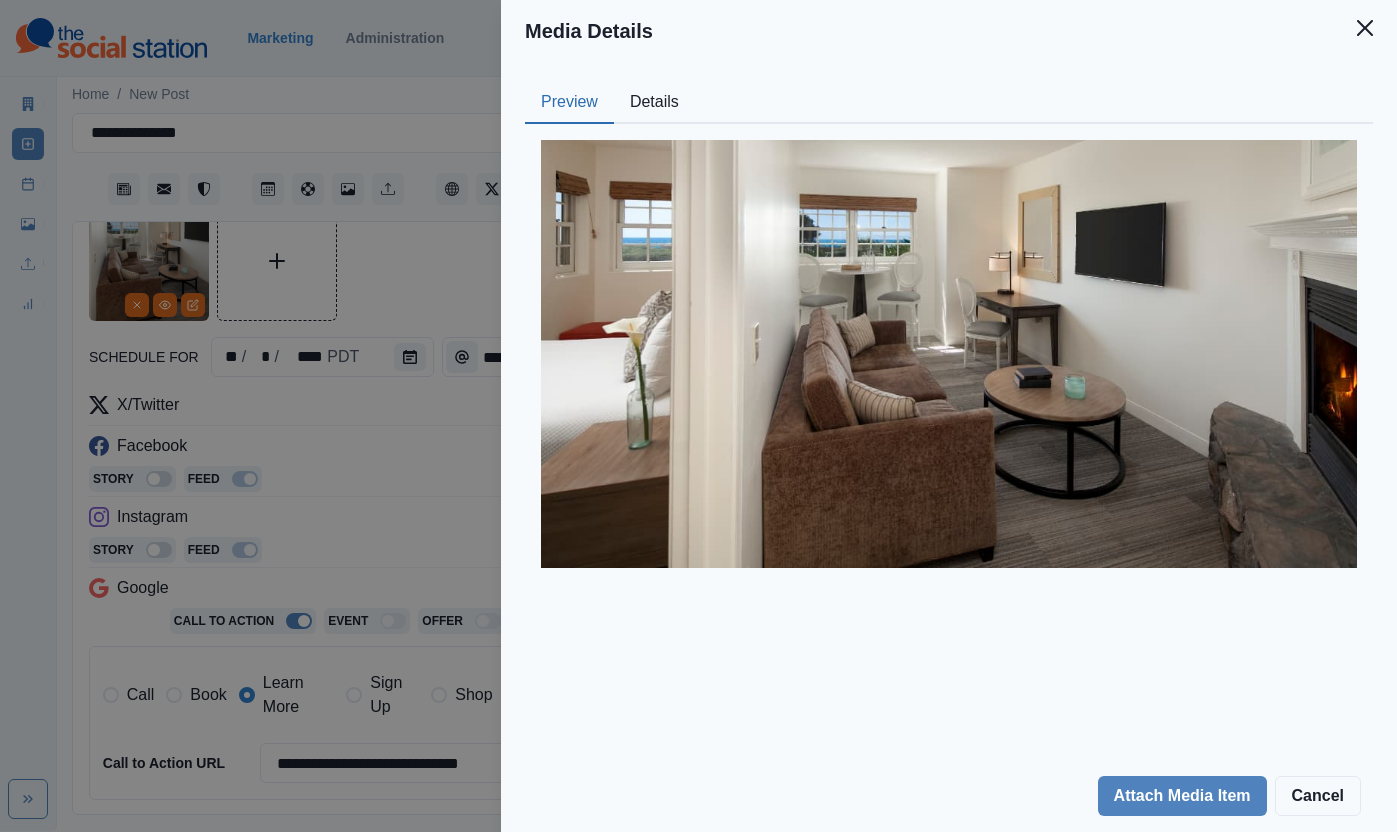 click on "Media Details Preview Details Our Description FogcatcherInn_PartialOceanViewSuite-edited Reusable Yes Tags shelf lamp chair indoors reception room monitor hearth cushion foyer hardwood fireplace corner floor reception table screen door entertainment center furniture coffee table couch device dining room table lamp loft window waiting room ottoman staircase hardware penthouse armchair home decor wood housing dining table tv flooring pillow electronics living room den home theater ceiling fan computer hardware interior design balcony house bed rug Source Social Manager Dashboard Inserted By Gizelle Carlos Added 07/07/2025, 01:16:20 PM Attach Media Item Cancel" at bounding box center [698, 416] 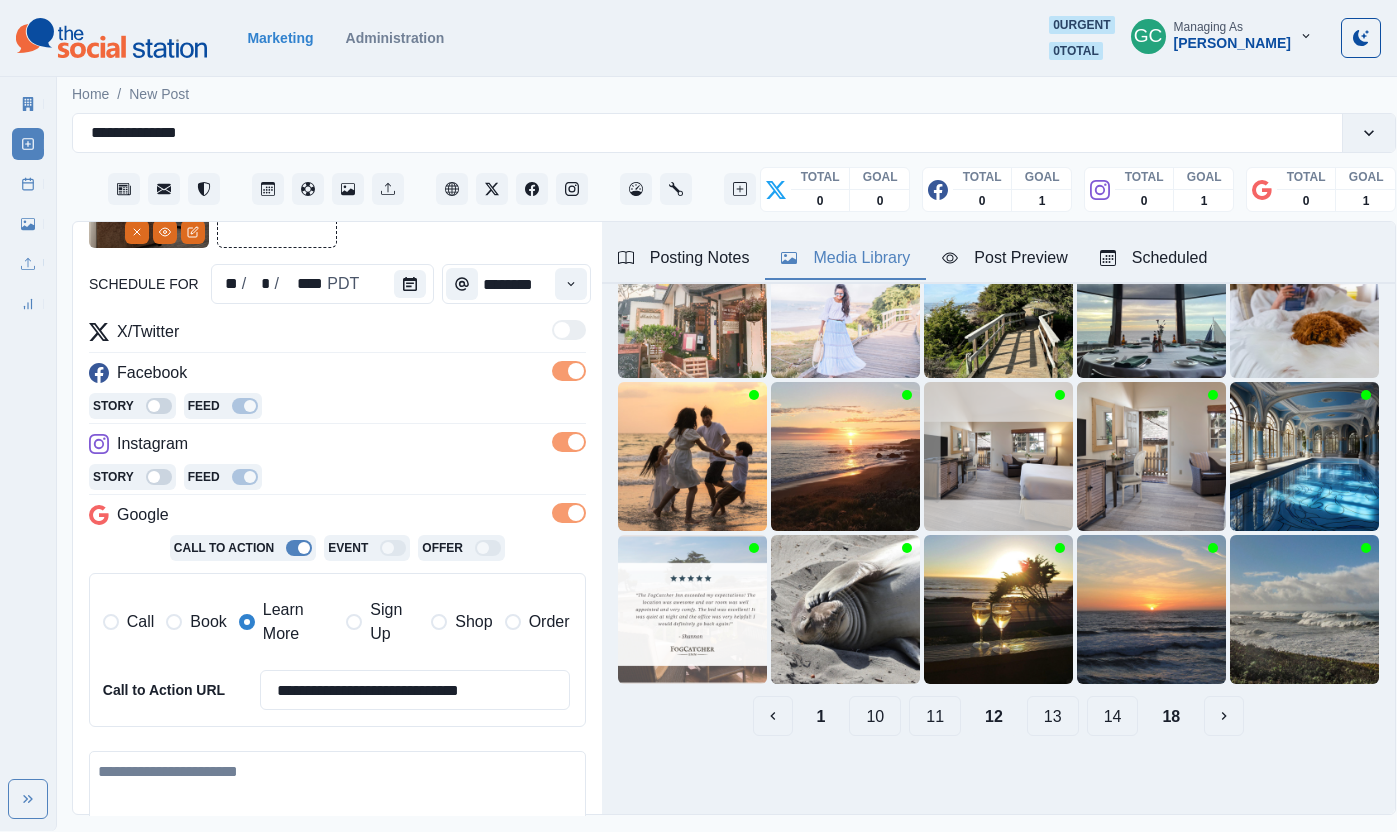 scroll, scrollTop: 291, scrollLeft: 0, axis: vertical 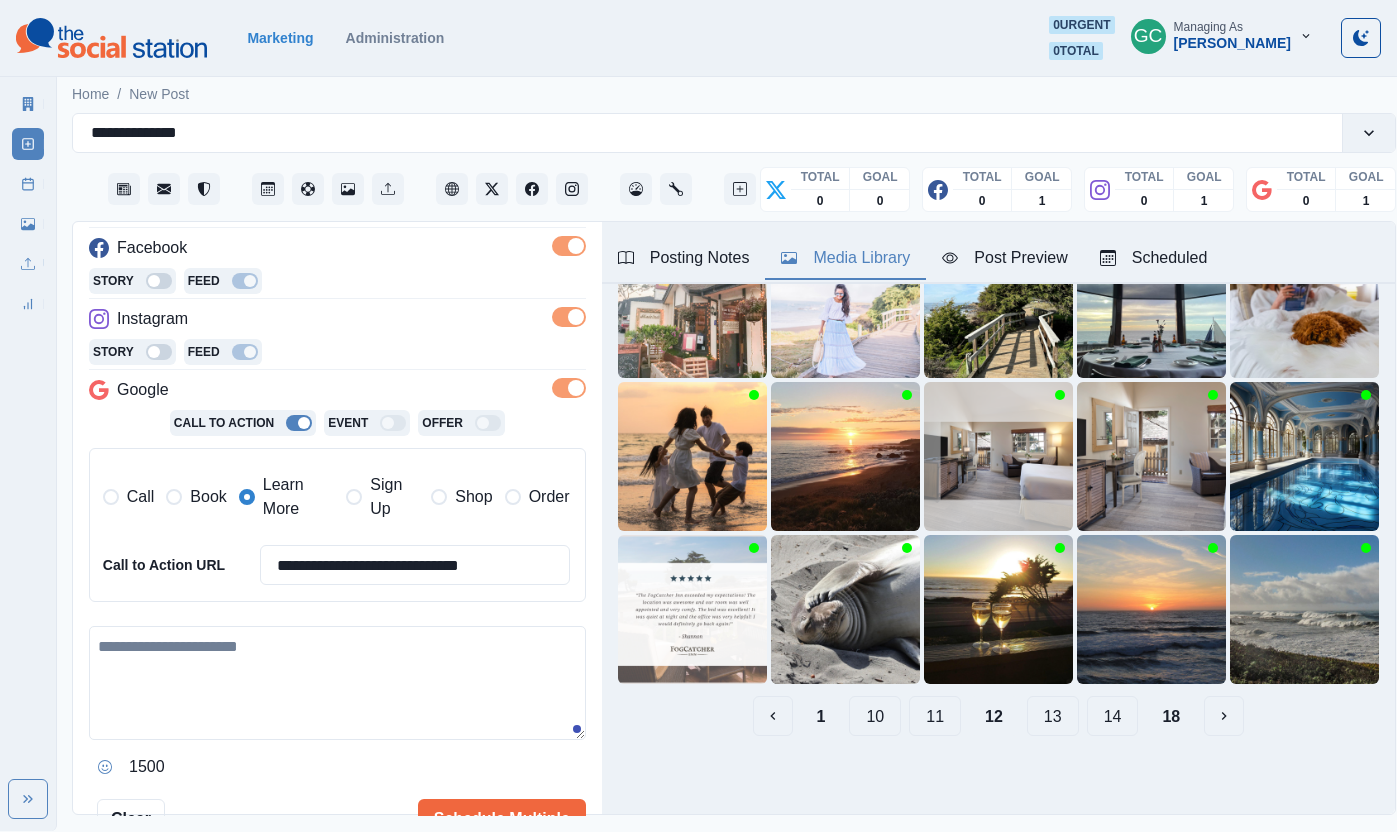 click at bounding box center [337, 683] 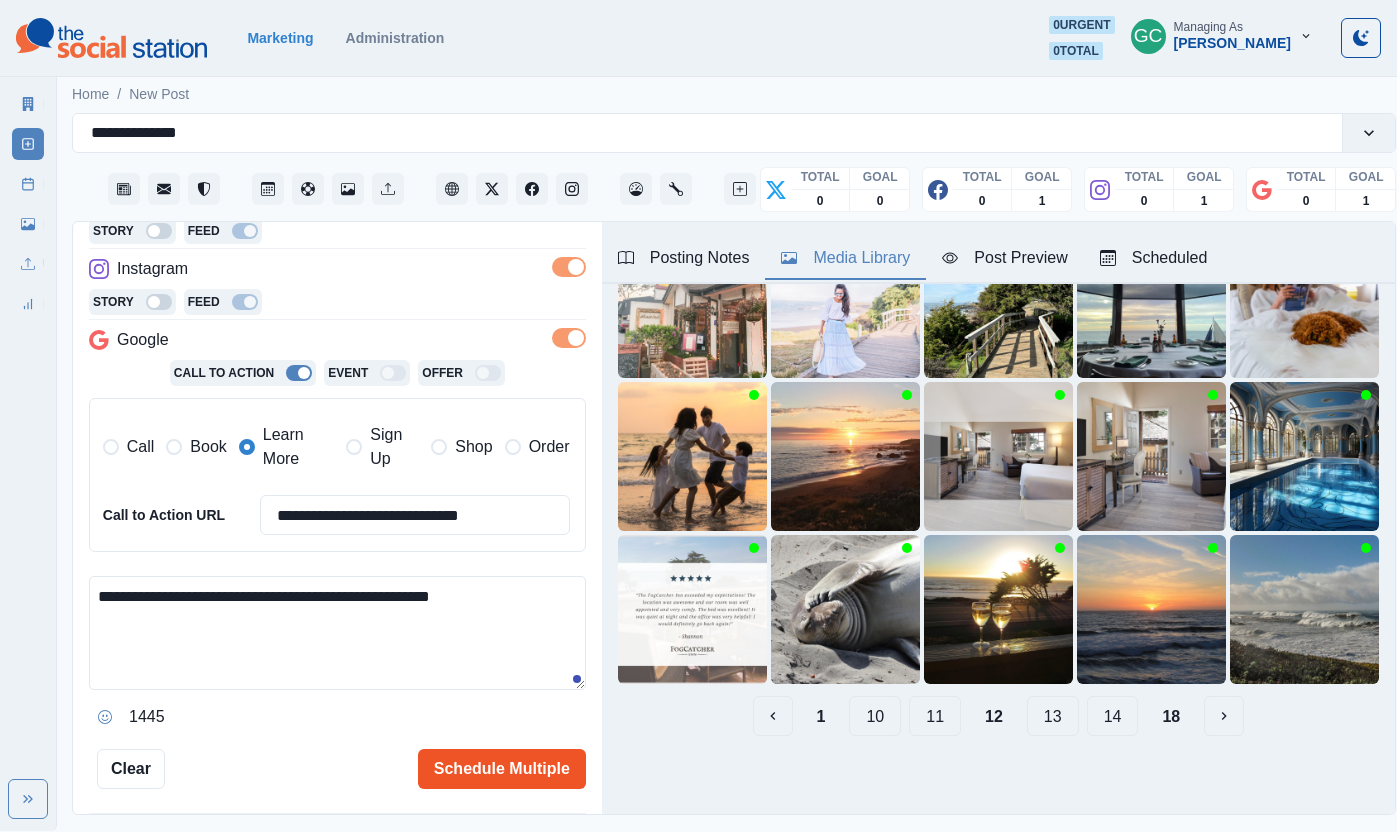 type on "**********" 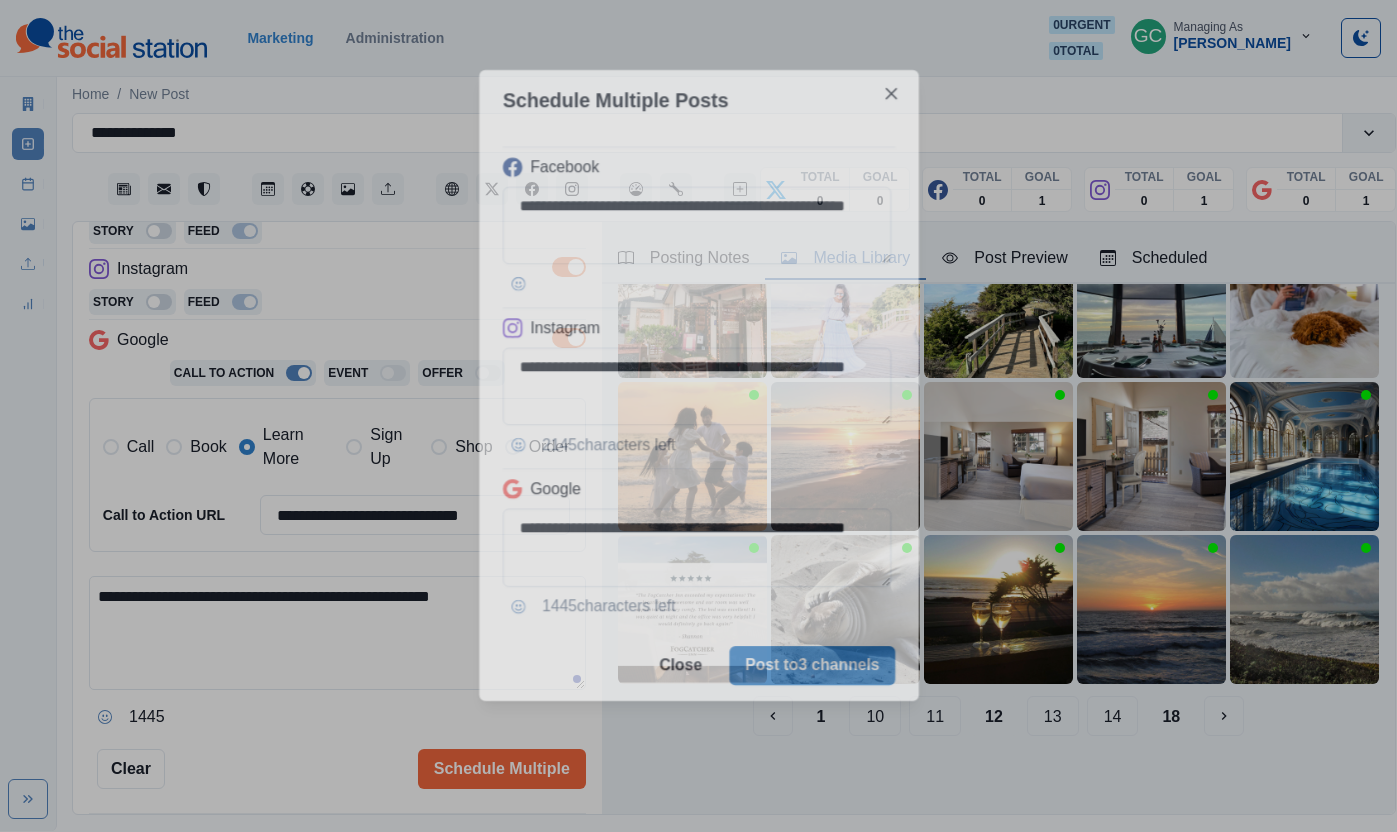 scroll, scrollTop: 340, scrollLeft: 0, axis: vertical 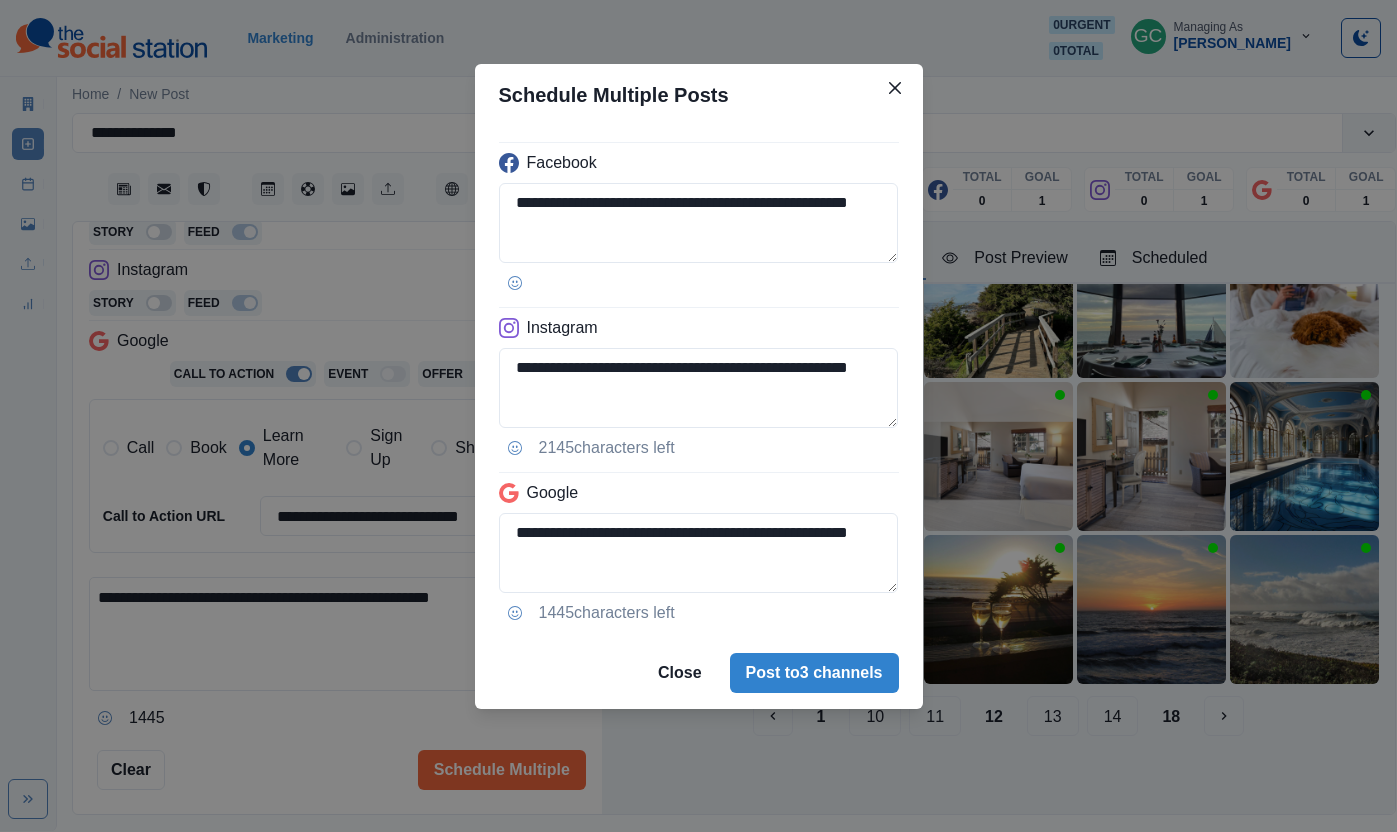 click on "Post to  3   channels" at bounding box center [814, 673] 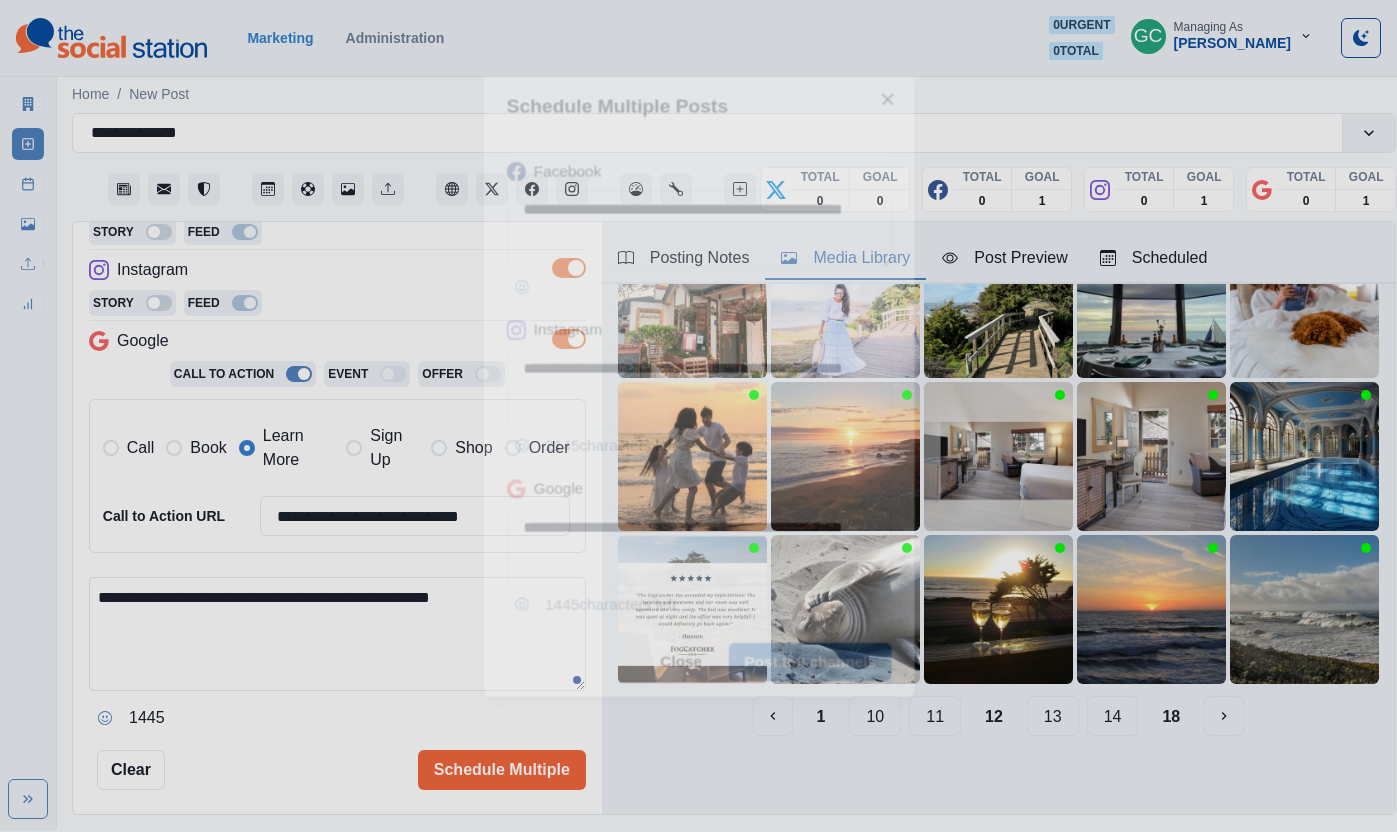 type 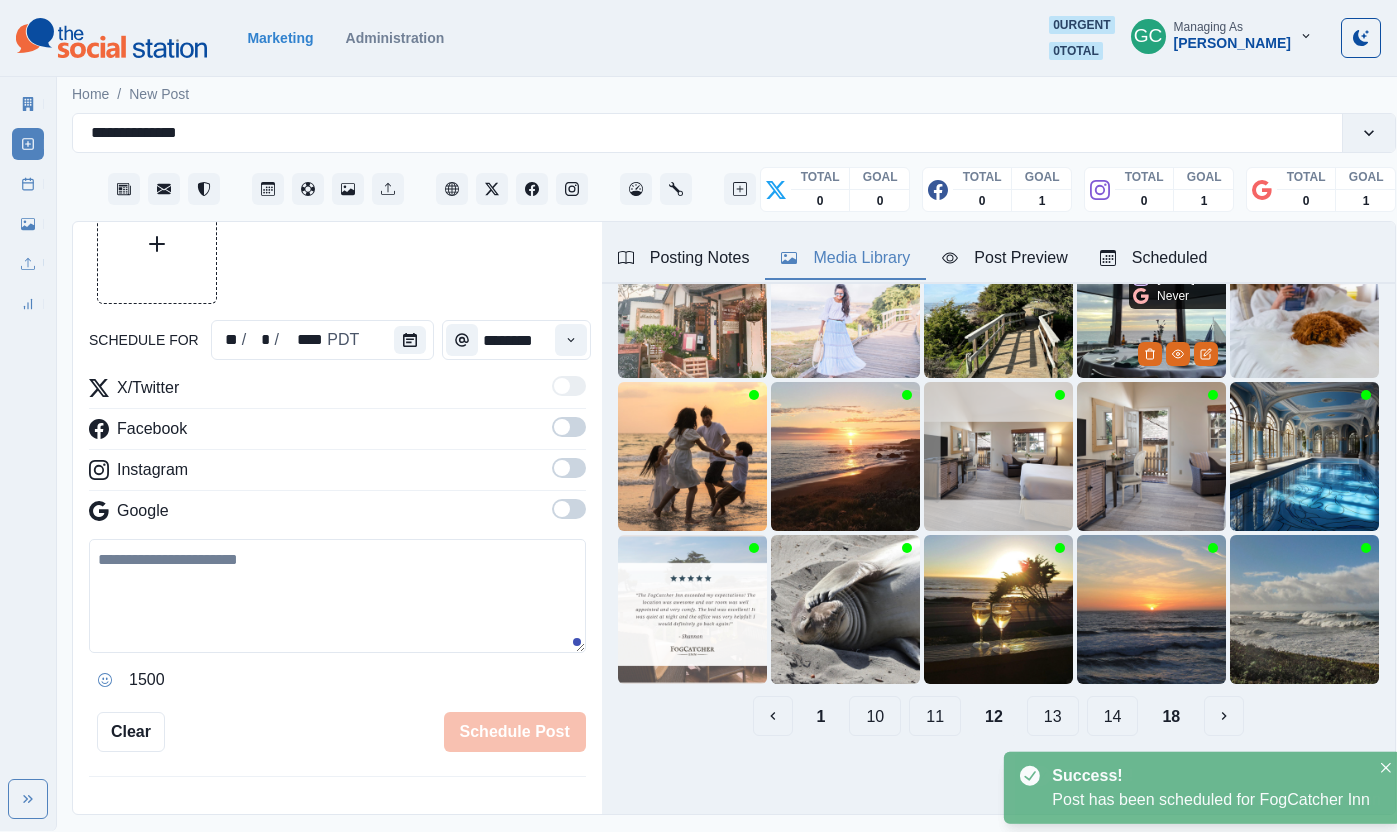 scroll, scrollTop: 340, scrollLeft: 0, axis: vertical 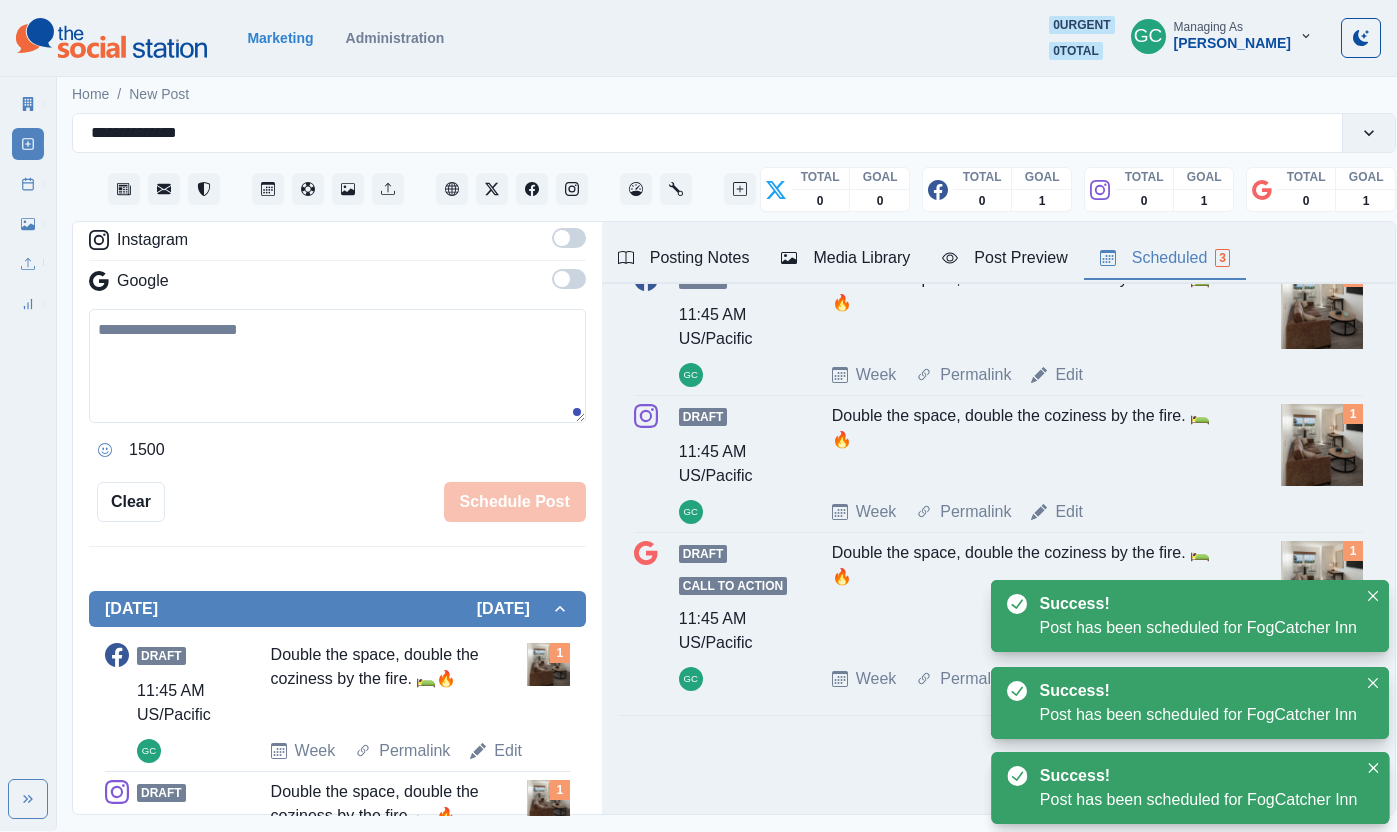 click on "Scheduled 3" at bounding box center [1165, 258] 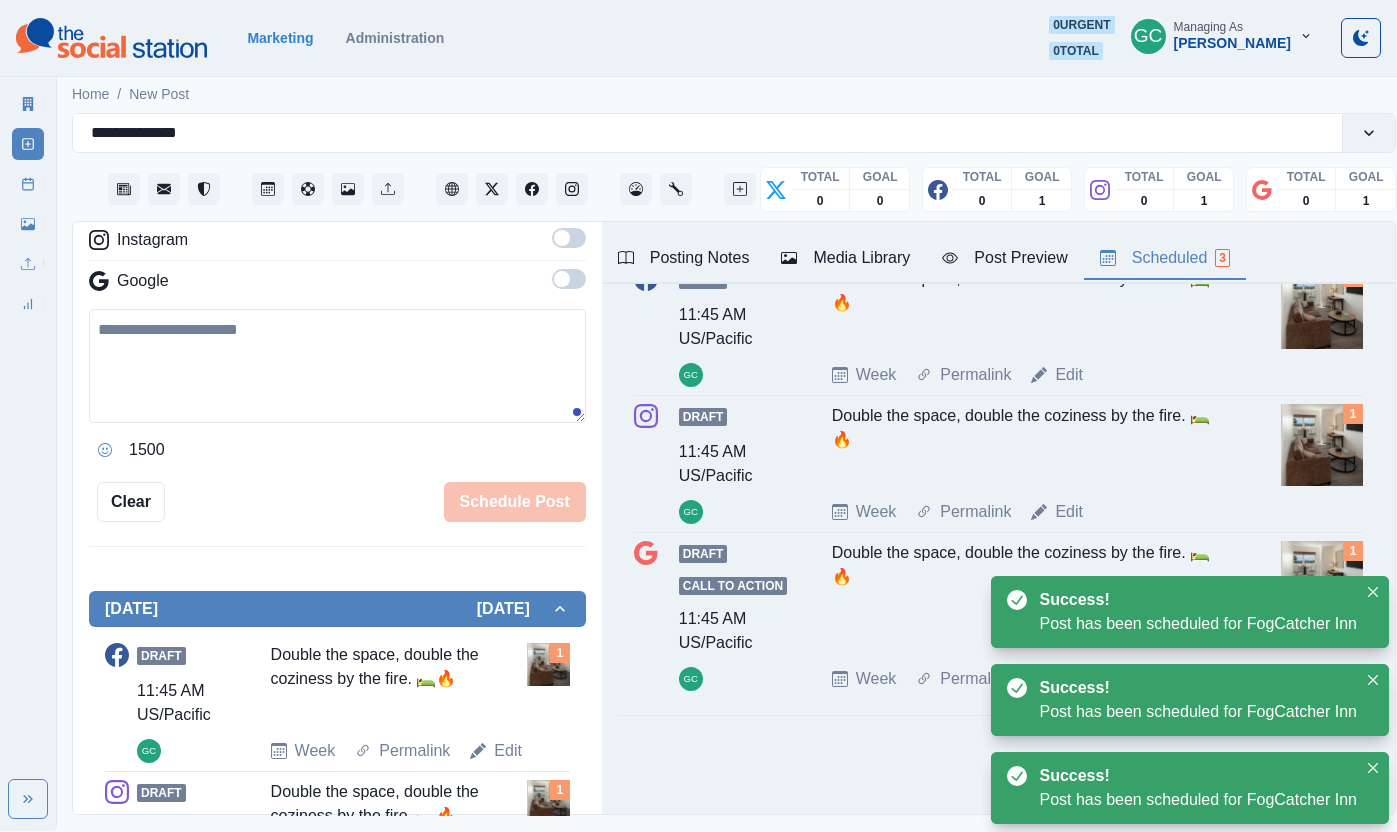 scroll, scrollTop: 0, scrollLeft: 0, axis: both 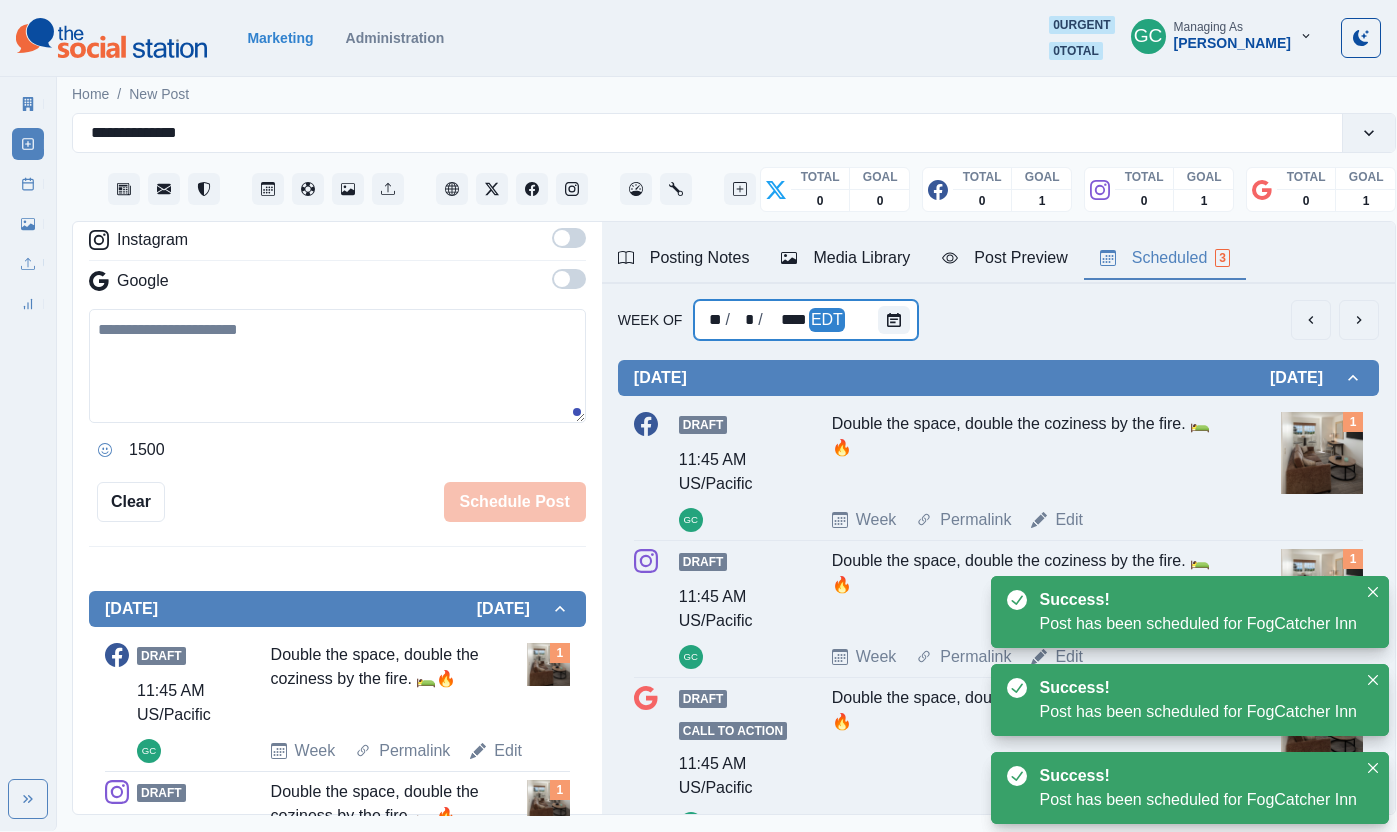 click on "** / * / **** EDT" at bounding box center (806, 320) 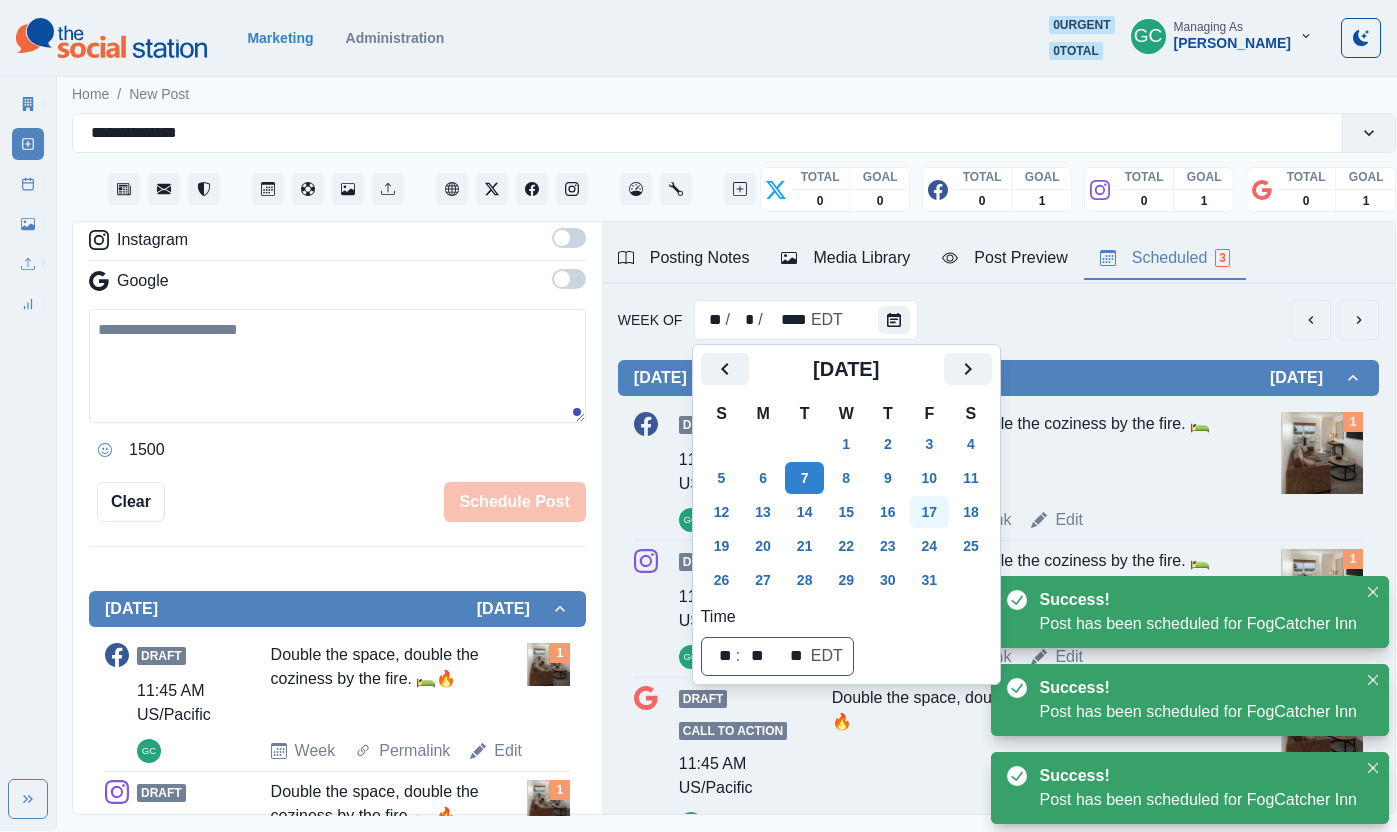 click on "17" at bounding box center (930, 512) 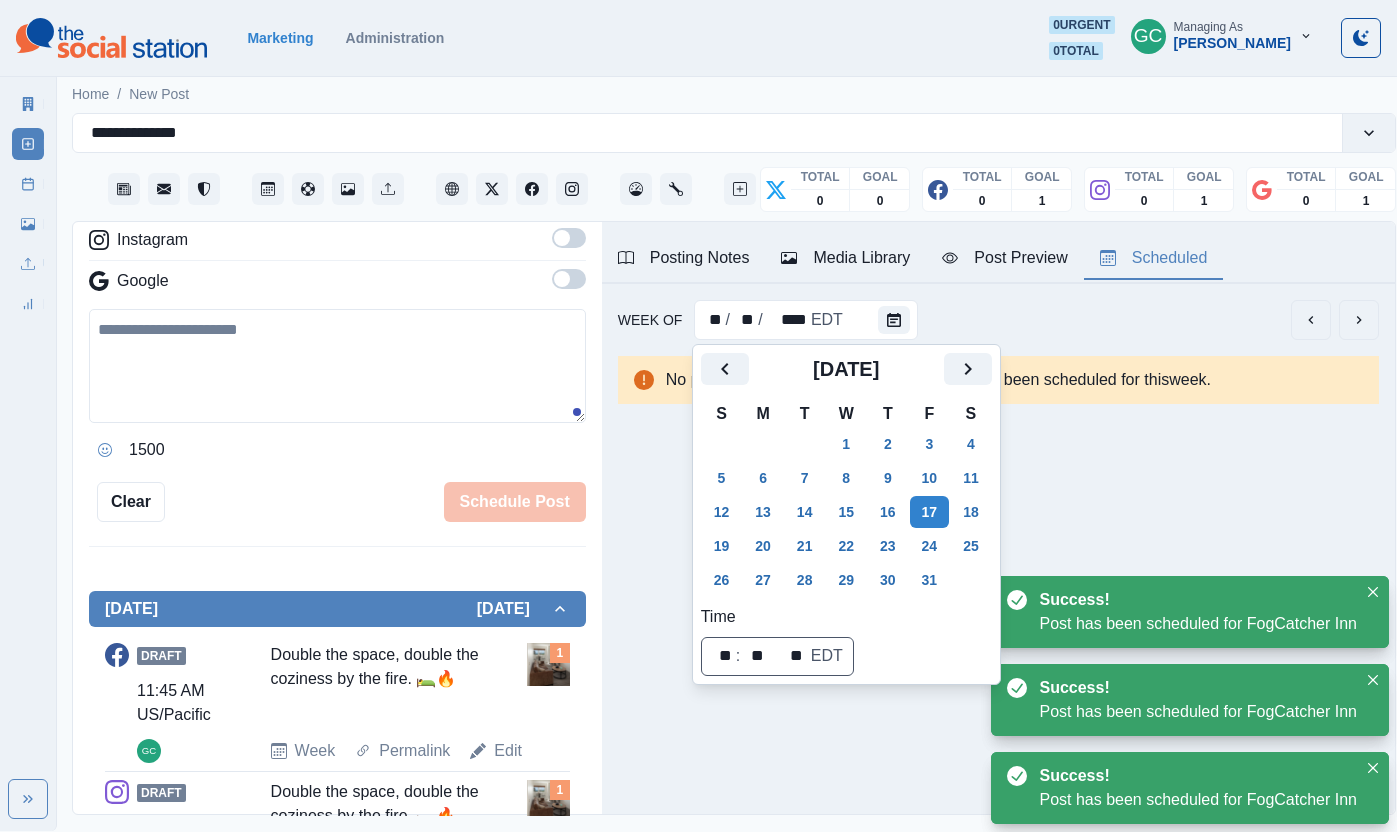 scroll, scrollTop: 0, scrollLeft: 0, axis: both 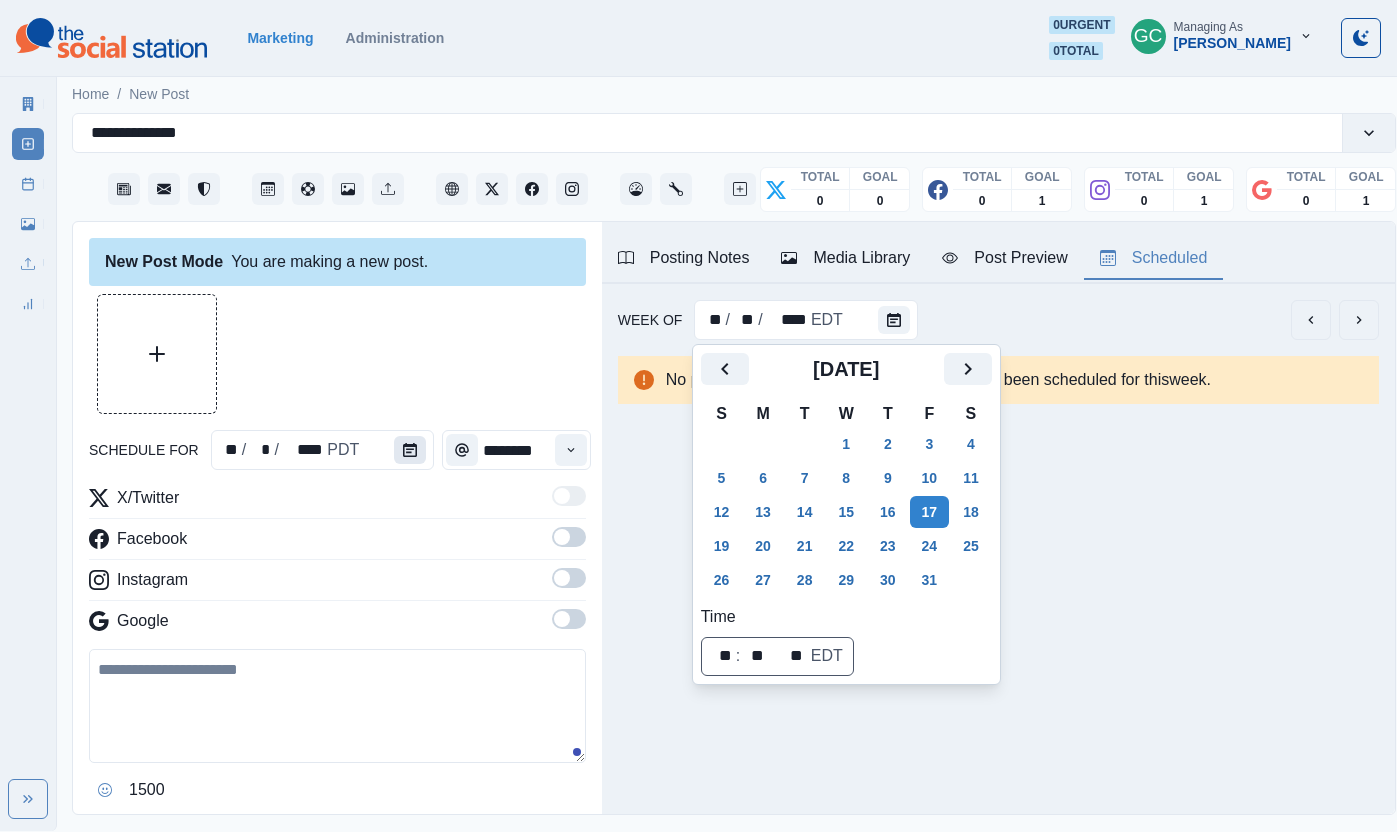 click at bounding box center [410, 450] 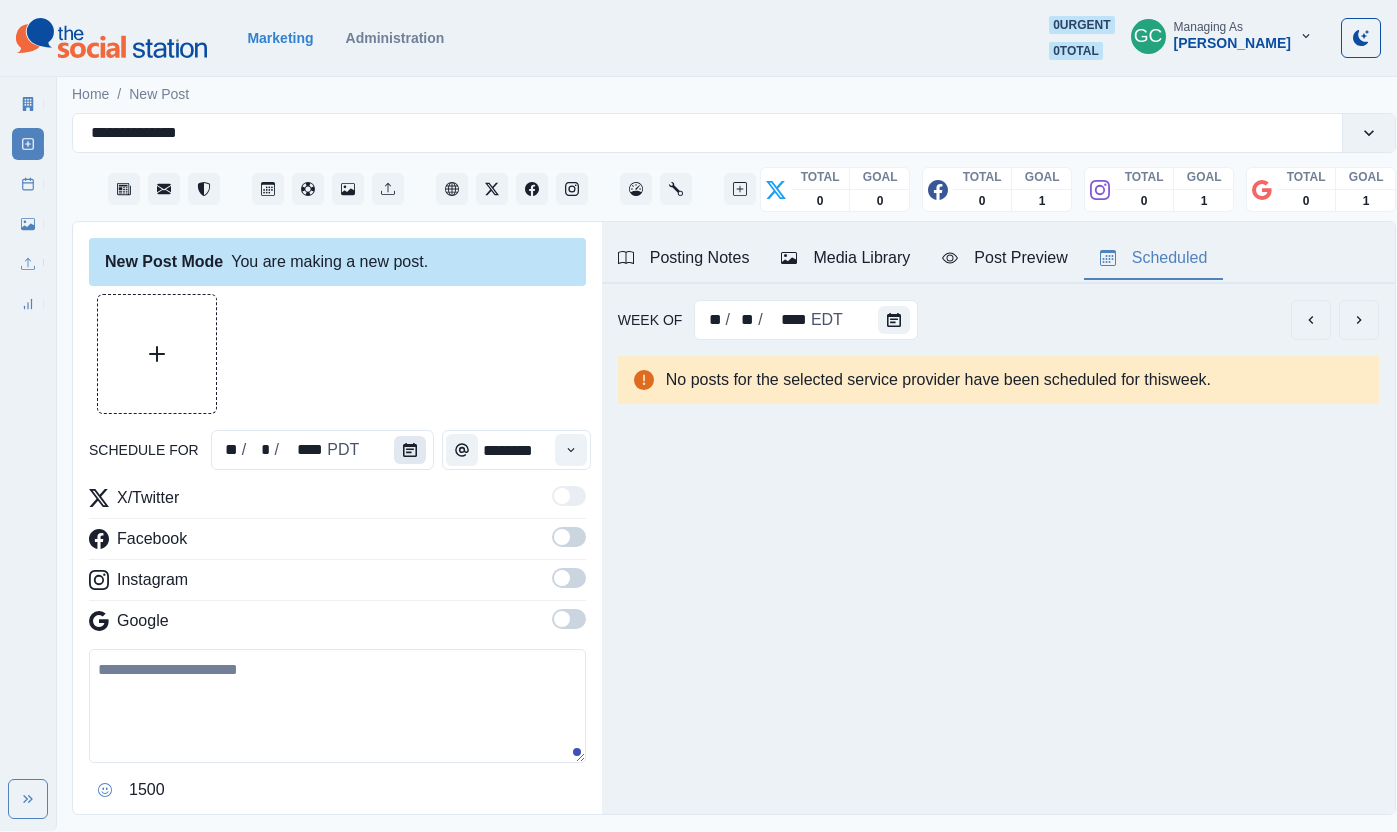click at bounding box center [410, 450] 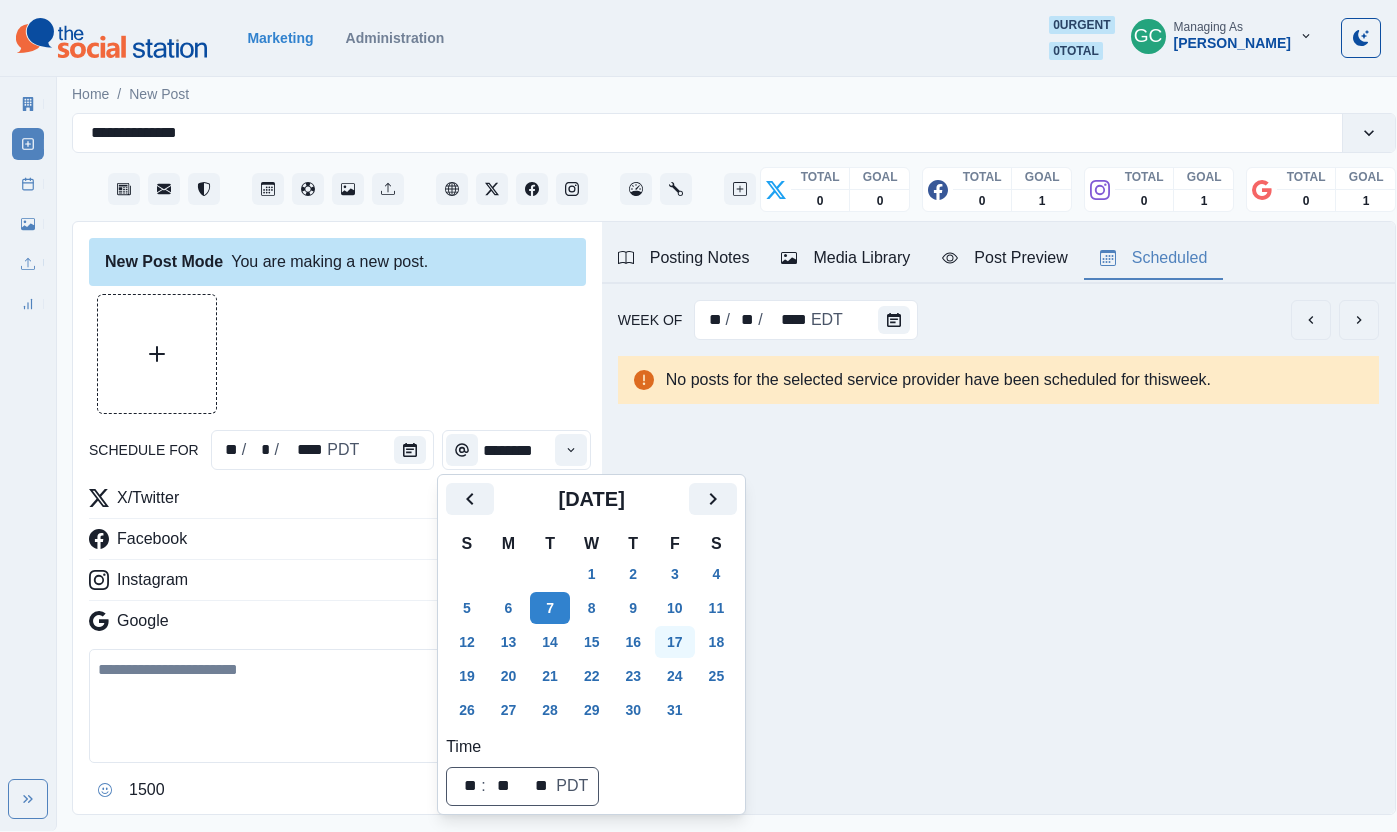 click on "17" at bounding box center (675, 642) 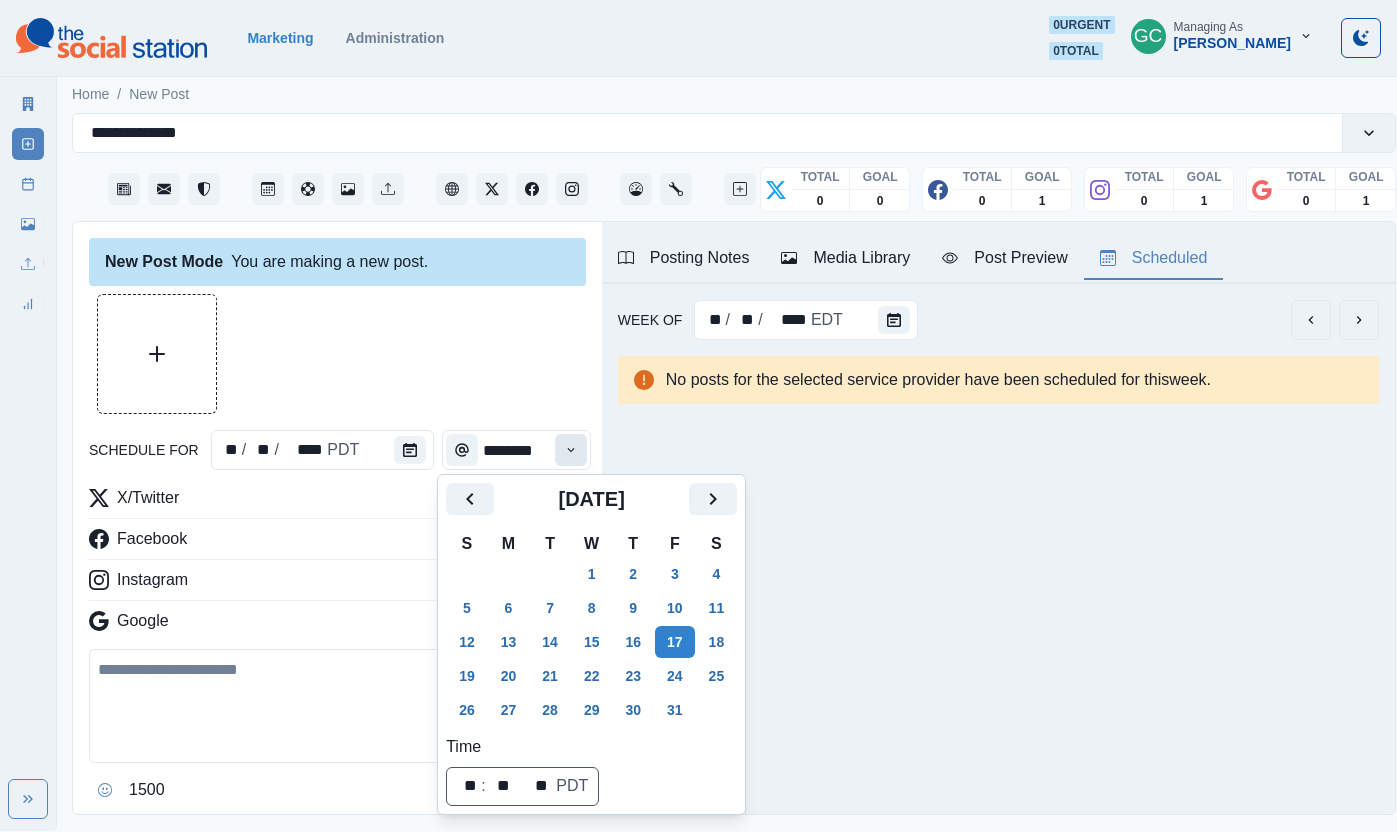 click 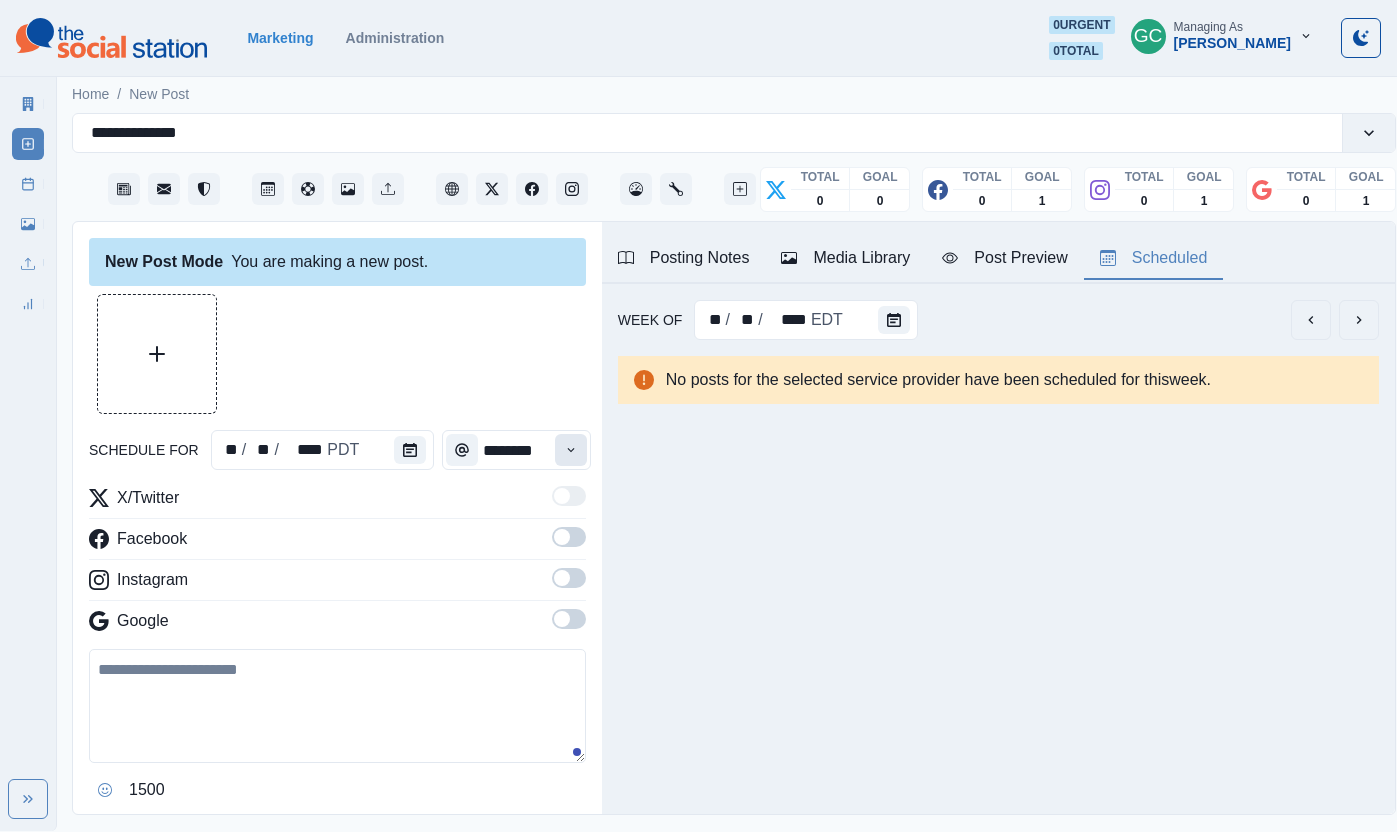 click 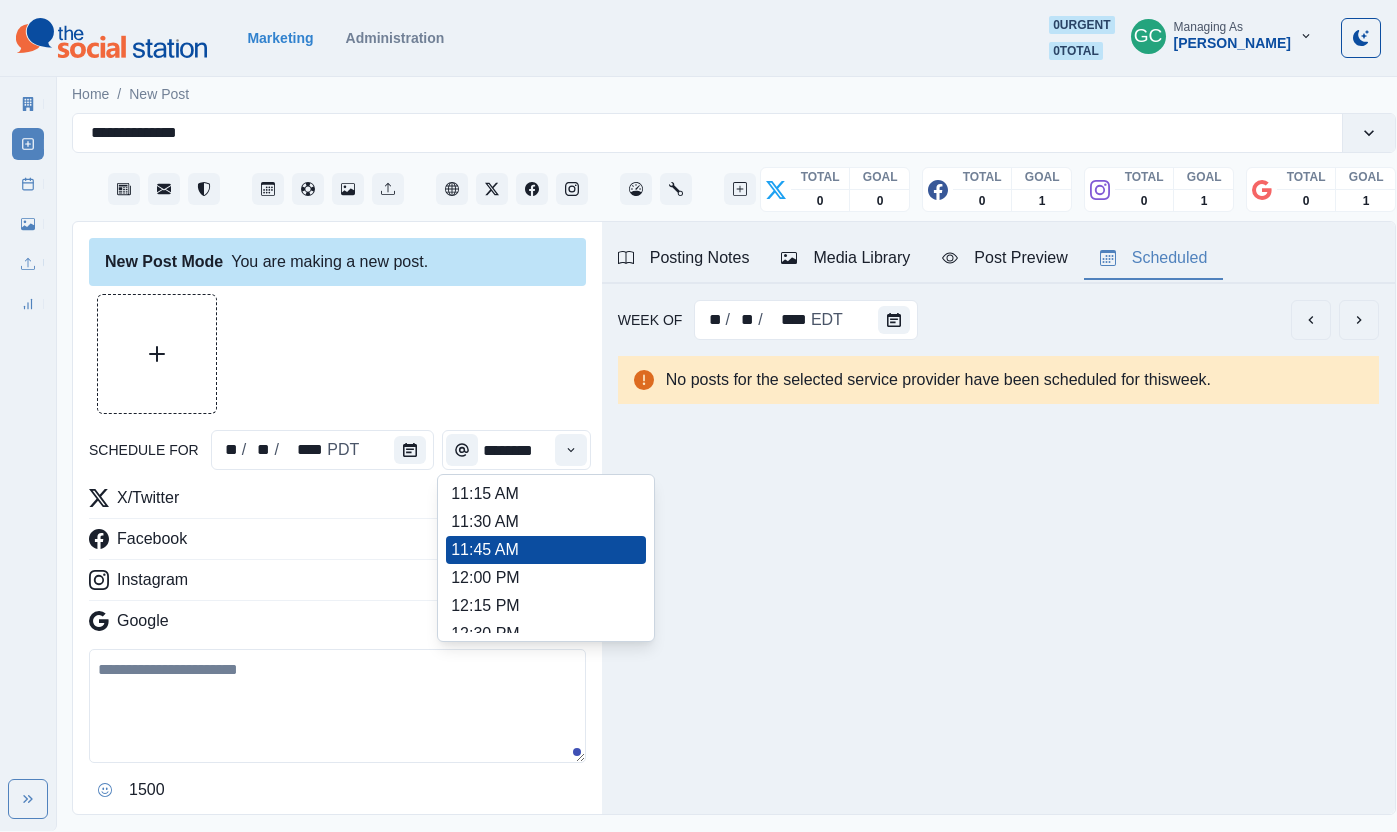 scroll, scrollTop: 678, scrollLeft: 0, axis: vertical 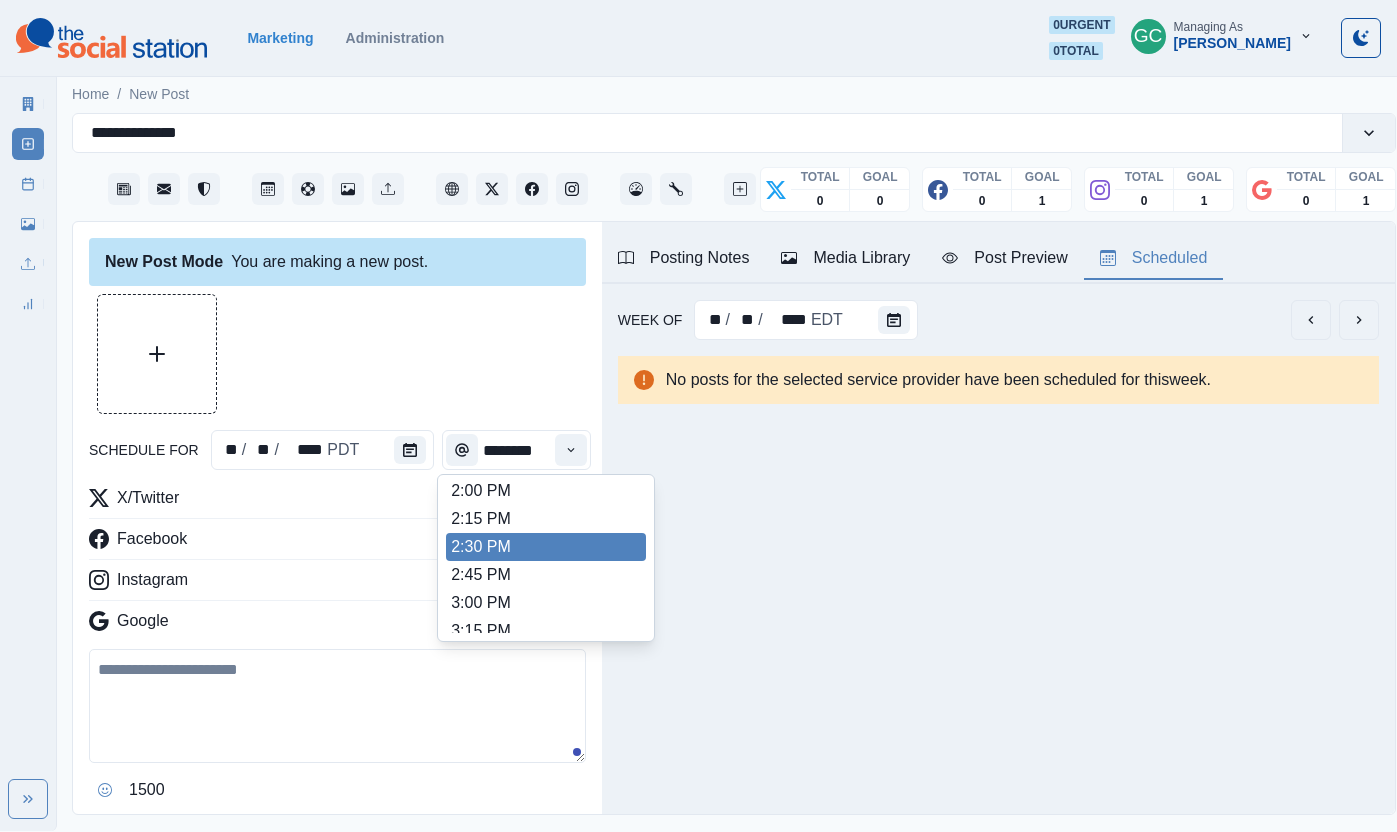 click on "2:30 PM" at bounding box center (546, 547) 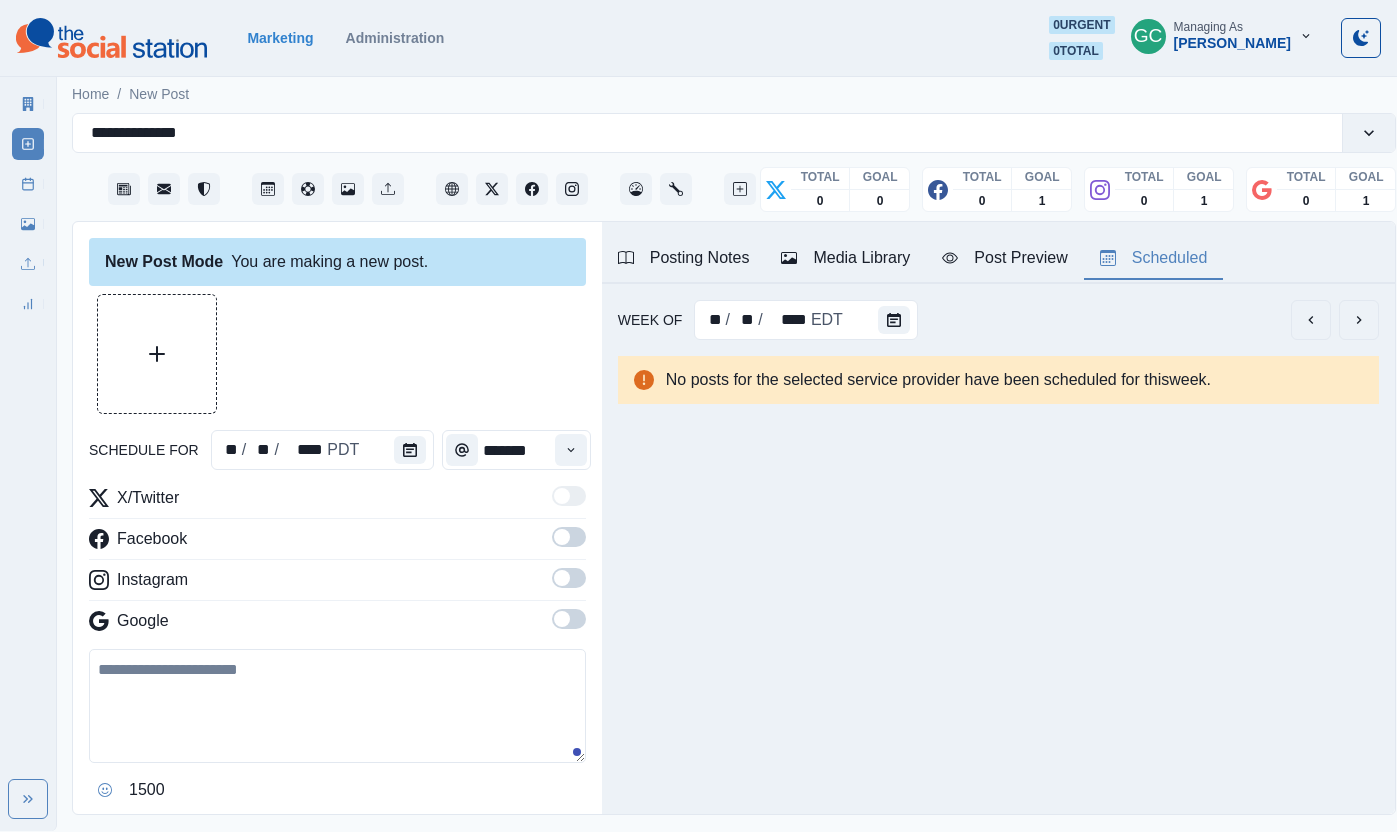 drag, startPoint x: 578, startPoint y: 620, endPoint x: 568, endPoint y: 573, distance: 48.052055 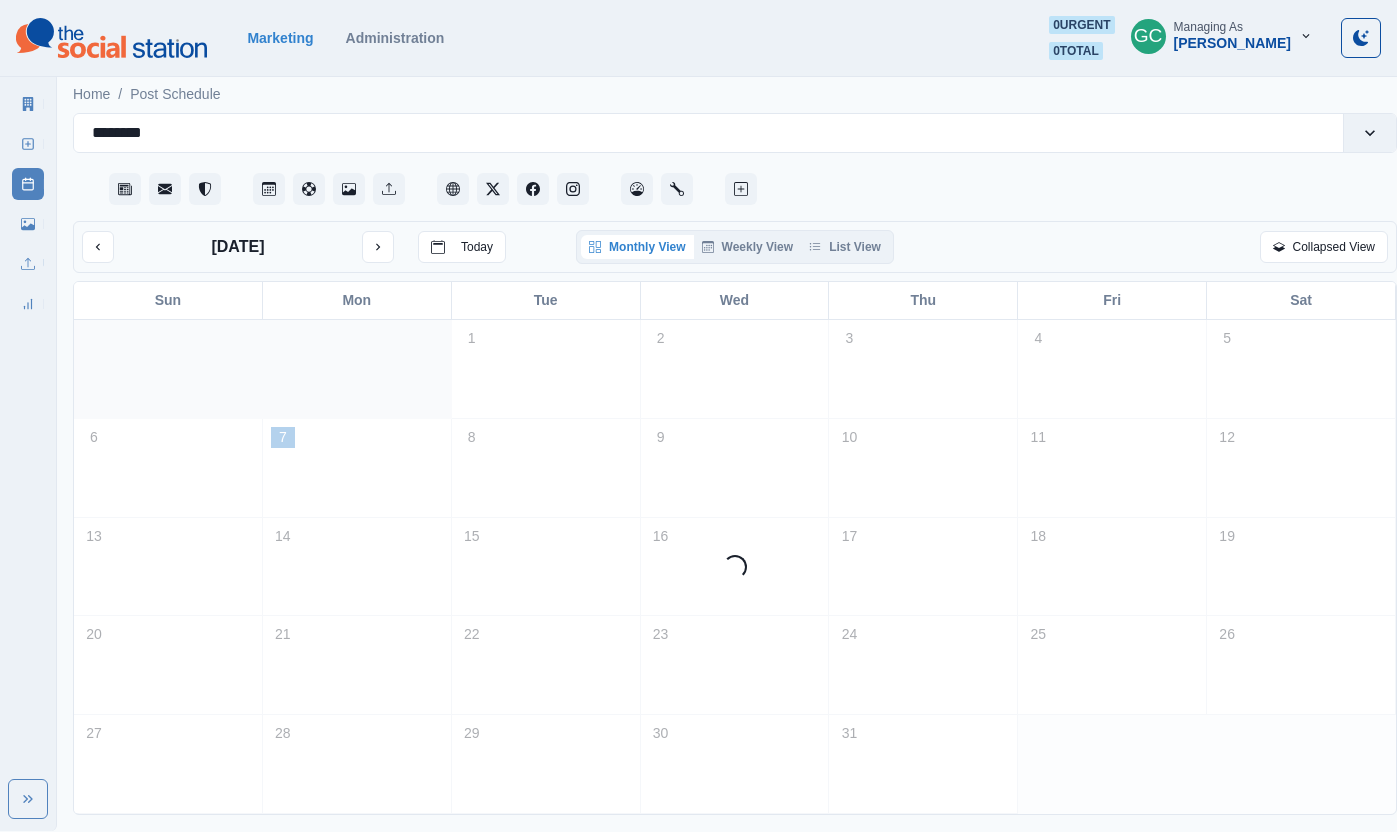 scroll, scrollTop: 0, scrollLeft: 0, axis: both 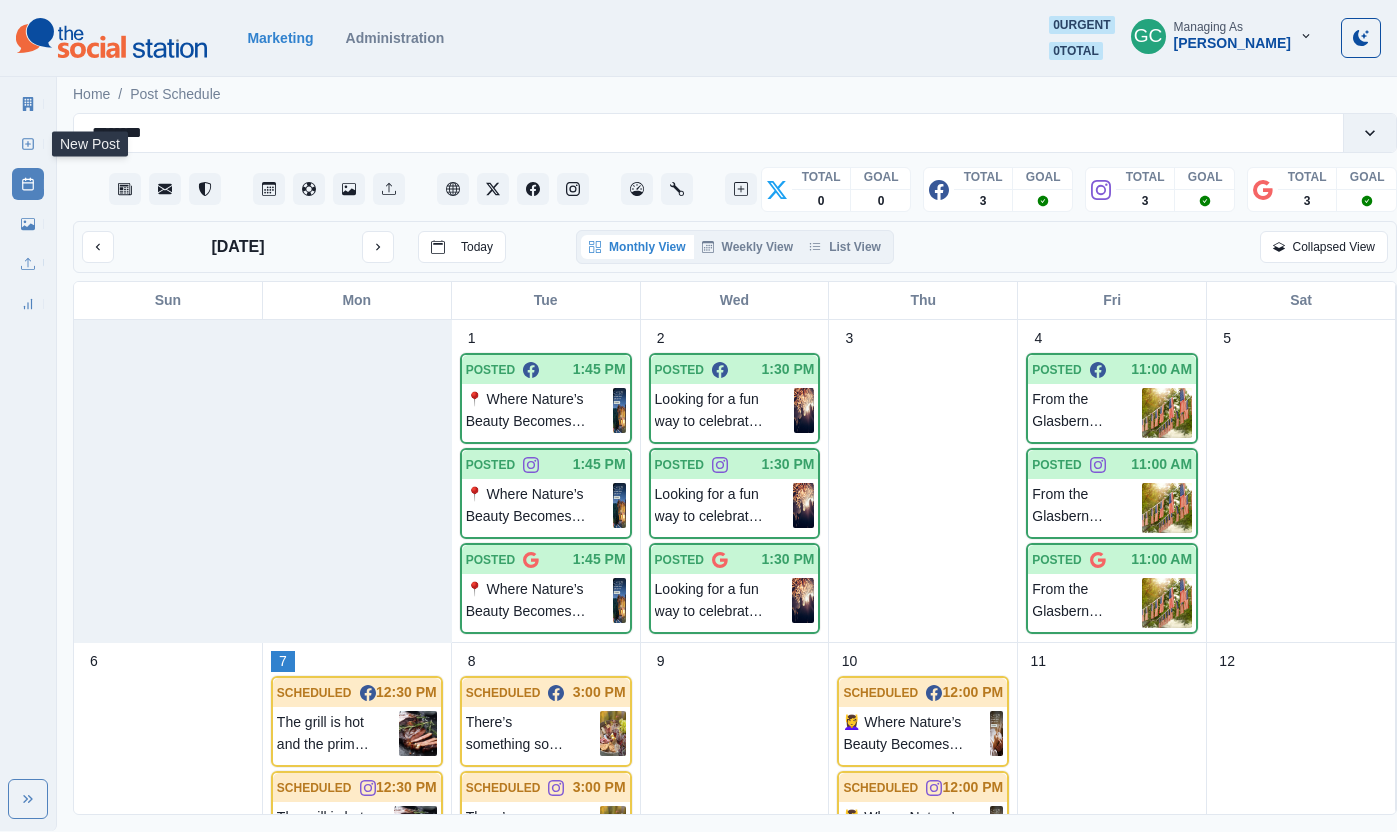 click 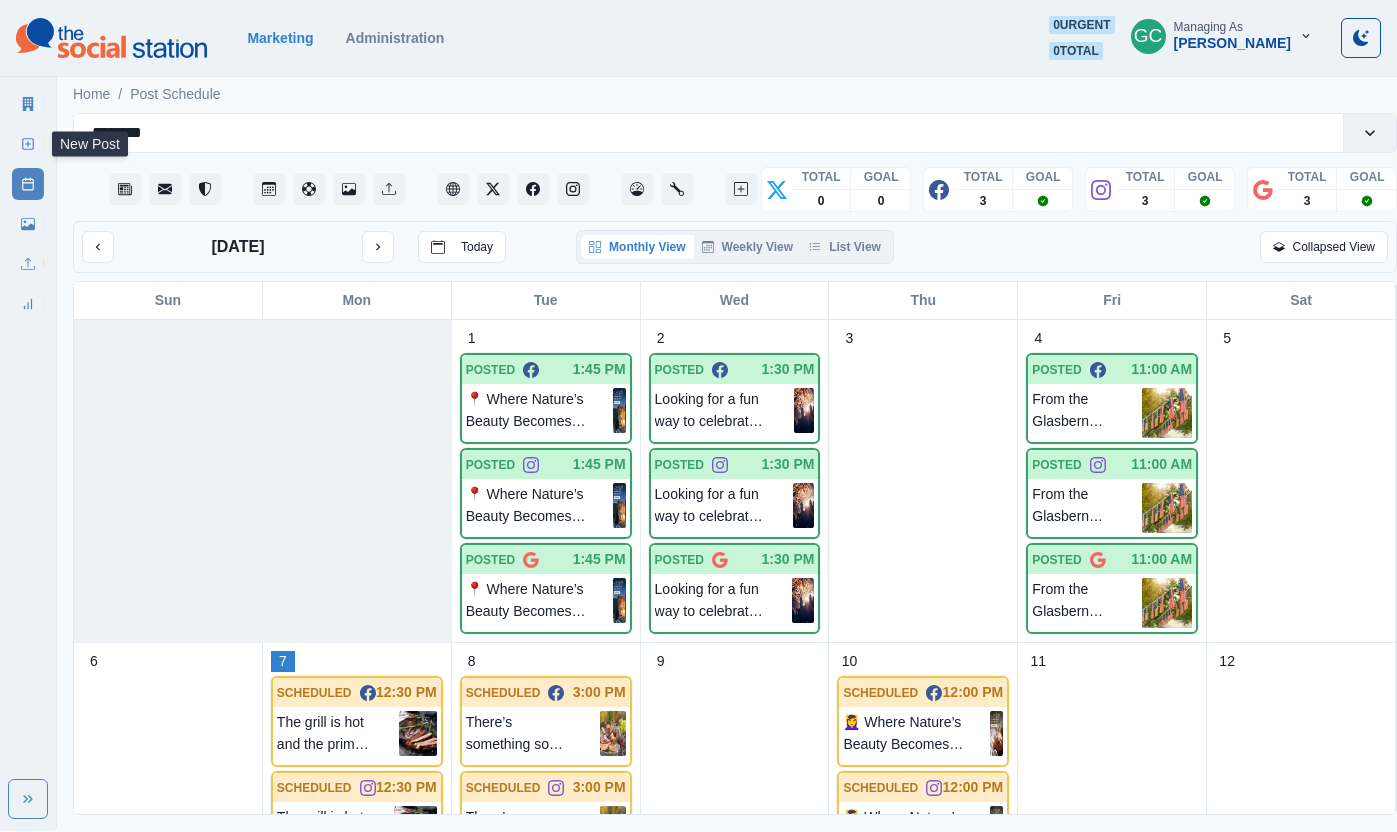 click 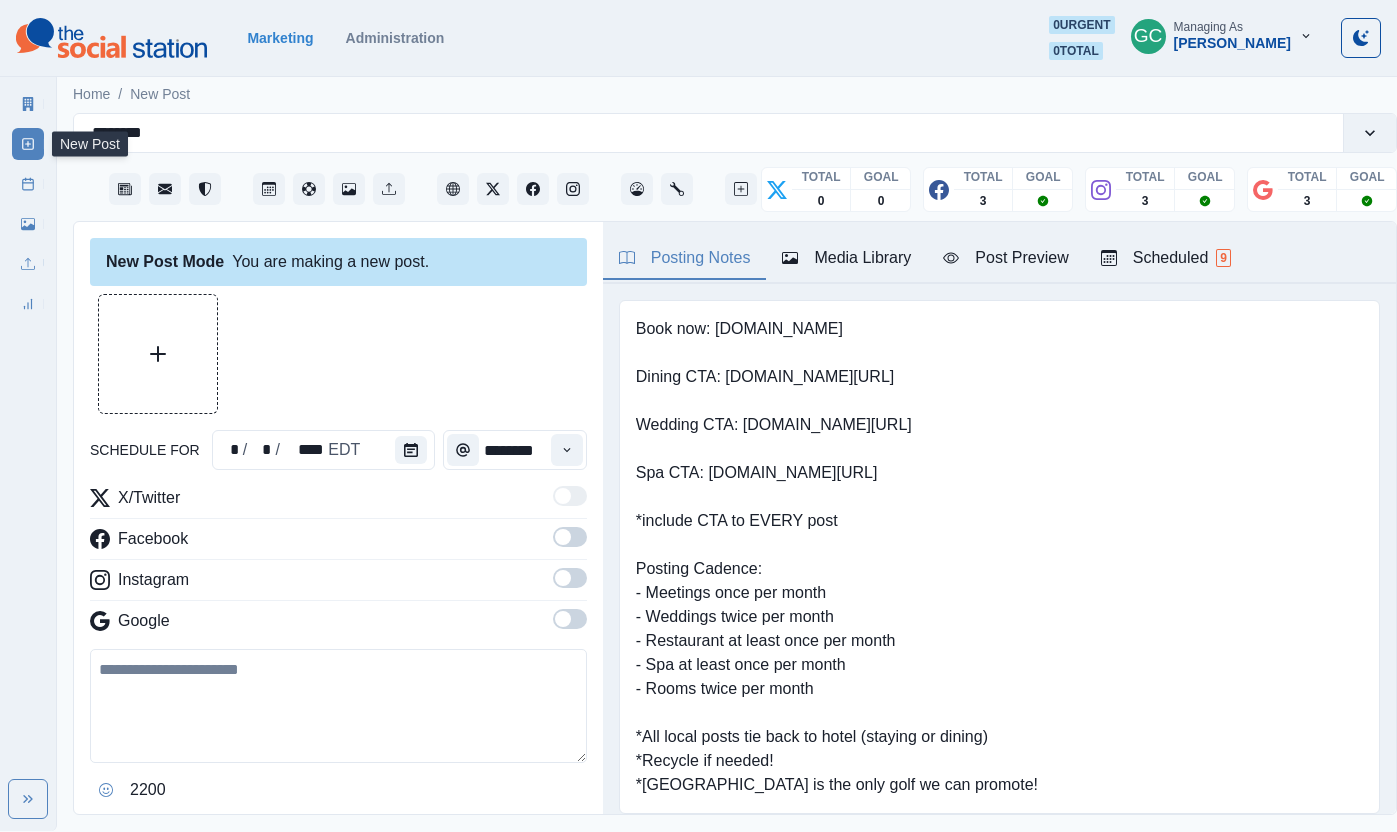 click on "Scheduled 9" at bounding box center (1166, 258) 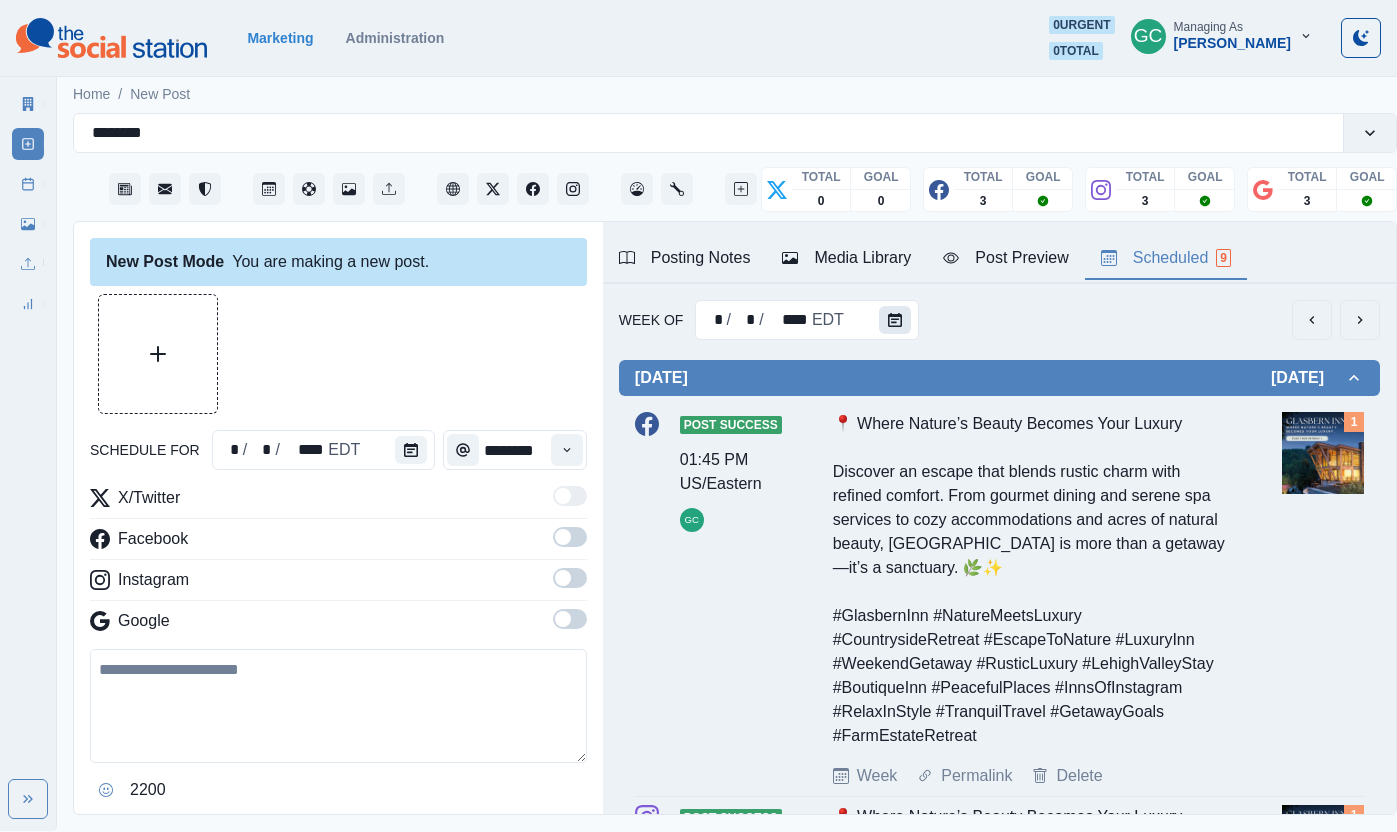 click at bounding box center [895, 320] 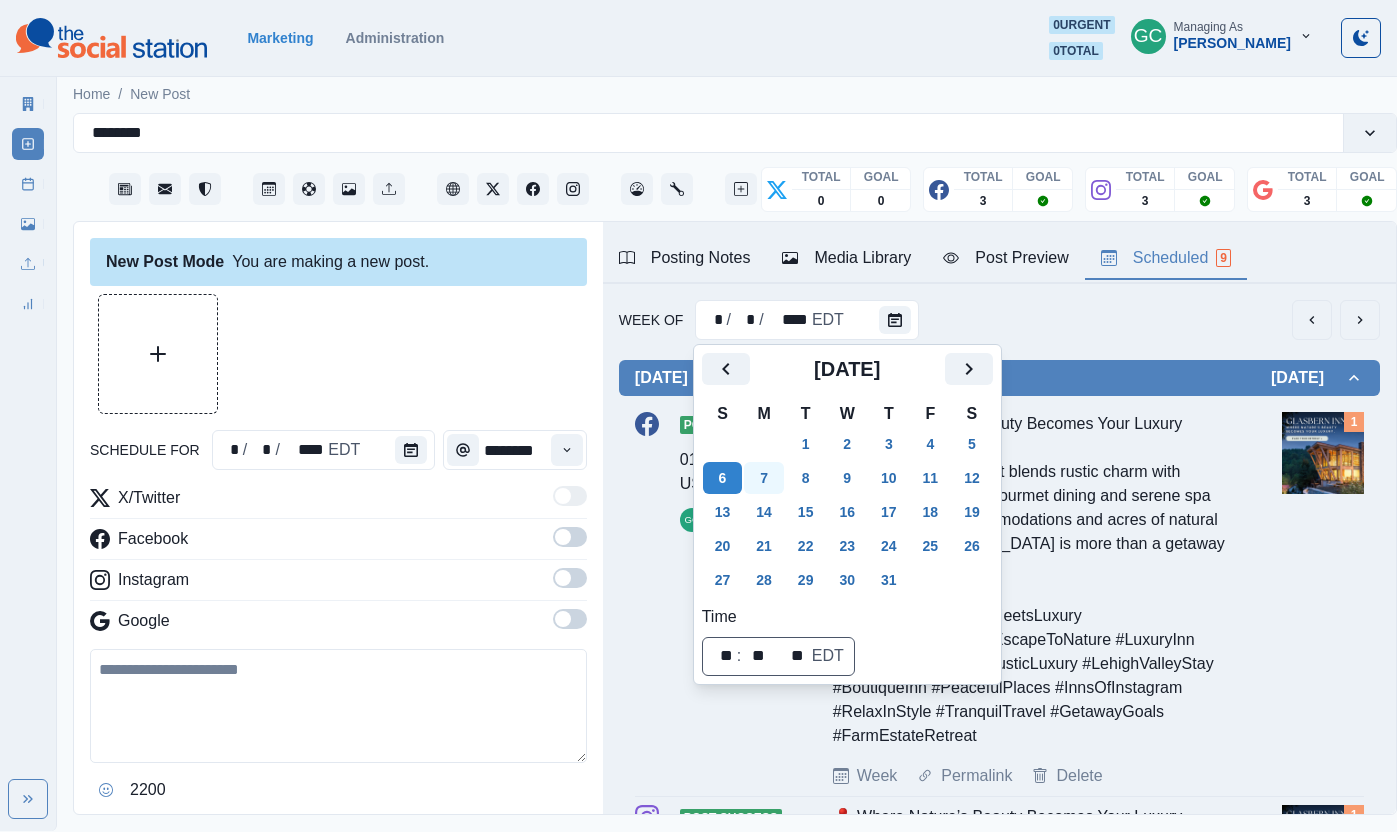 click on "7" at bounding box center (764, 478) 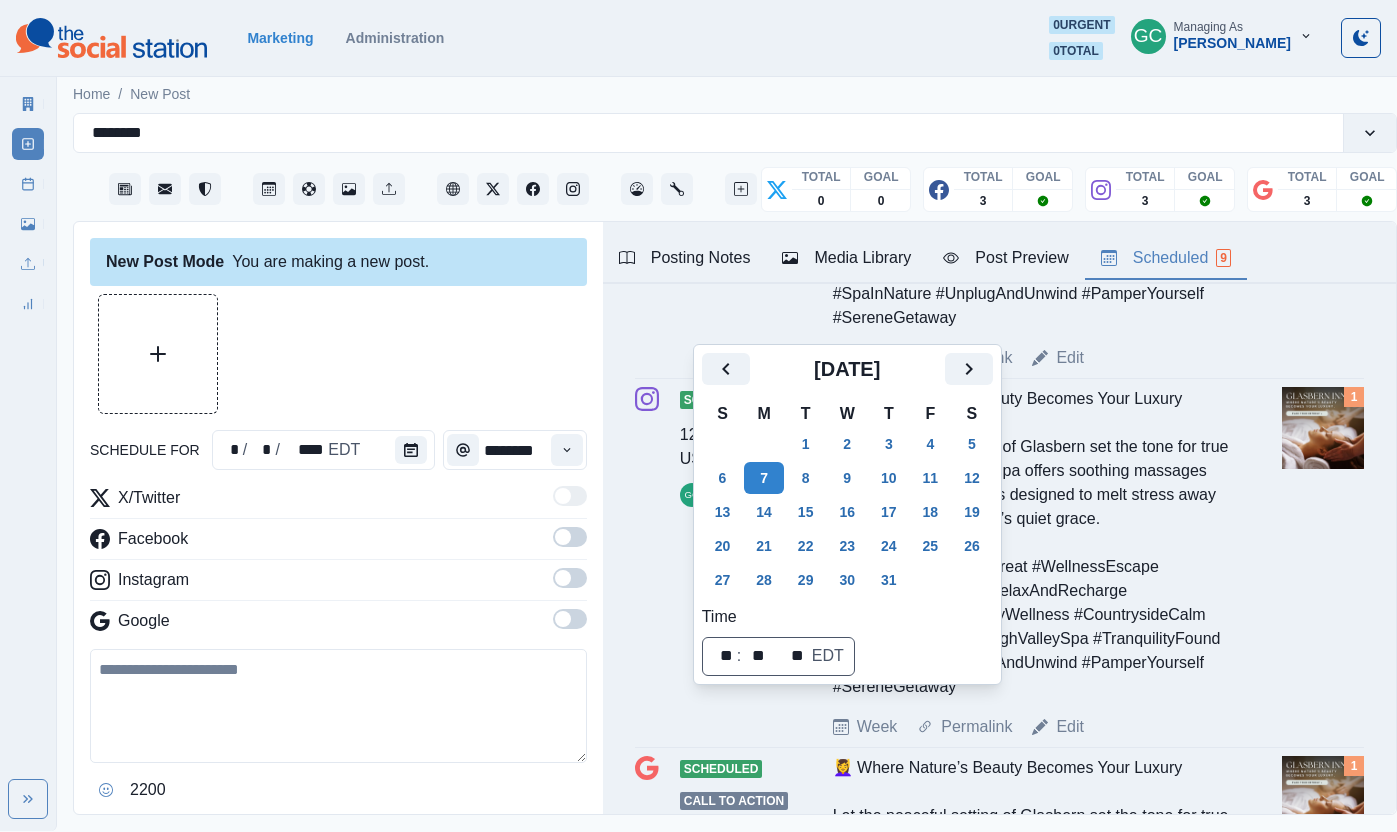 scroll, scrollTop: 1995, scrollLeft: 0, axis: vertical 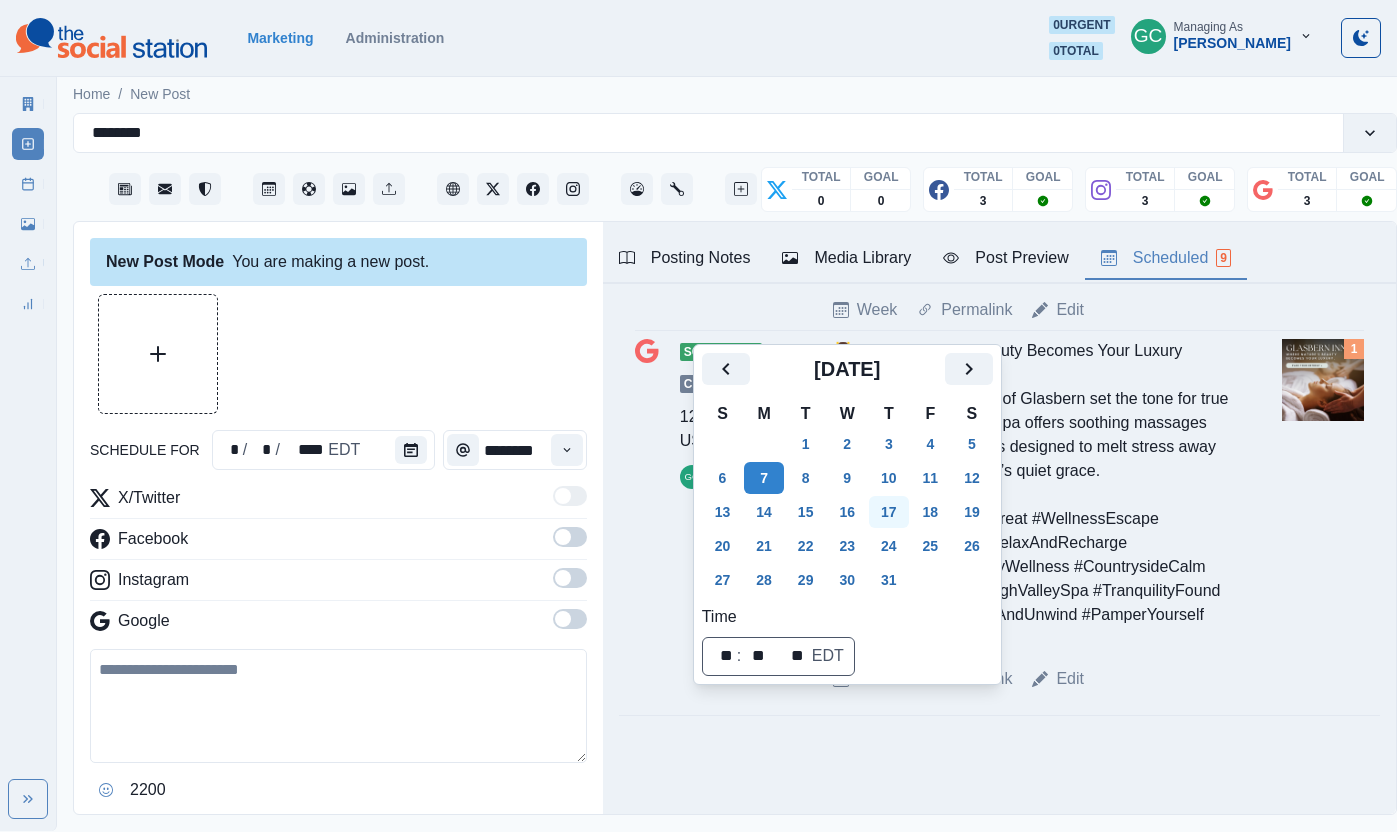 click on "17" at bounding box center (889, 512) 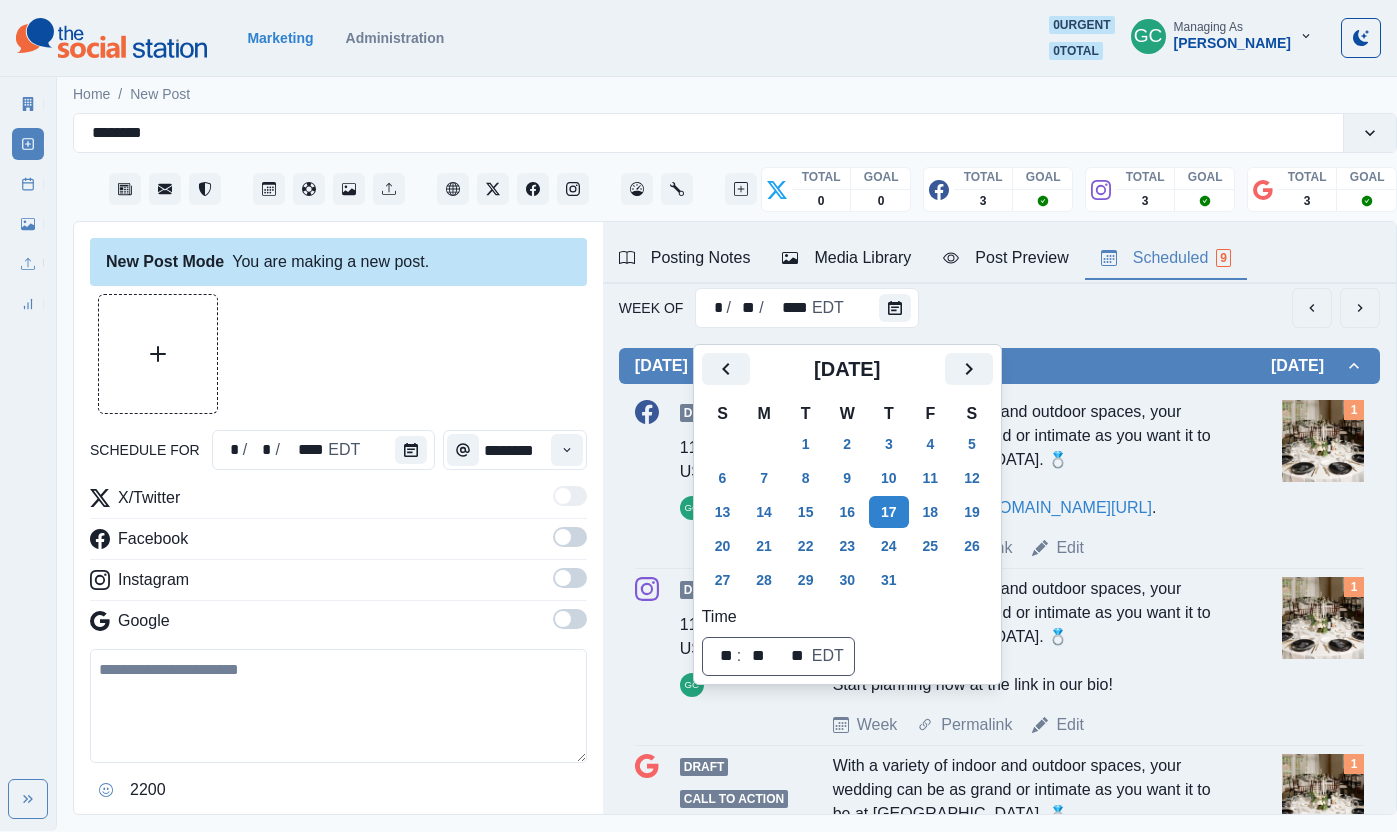 scroll, scrollTop: 0, scrollLeft: 0, axis: both 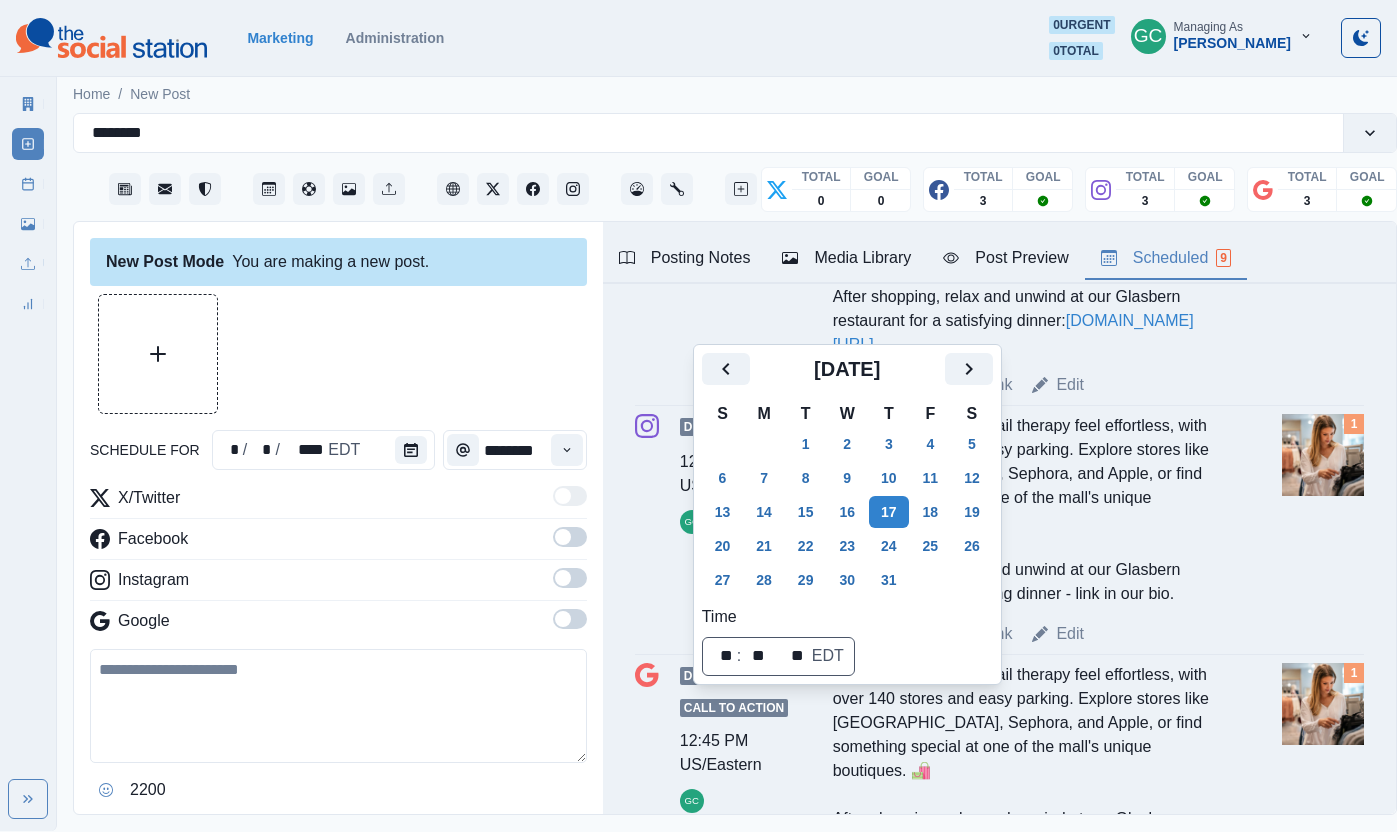 click on "Draft  12:45 PM US/Eastern GC The @lvmall makes retail therapy feel effortless, with over 140 stores and easy parking. Explore stores like Lululemon, Sephora, and Apple, or find something special at one of the mall's unique boutiques. 🛍️
After shopping, relax and unwind at our Glasbern restaurant for a satisfying dinner - link in our bio. Week Permalink Edit 1" at bounding box center [999, 530] 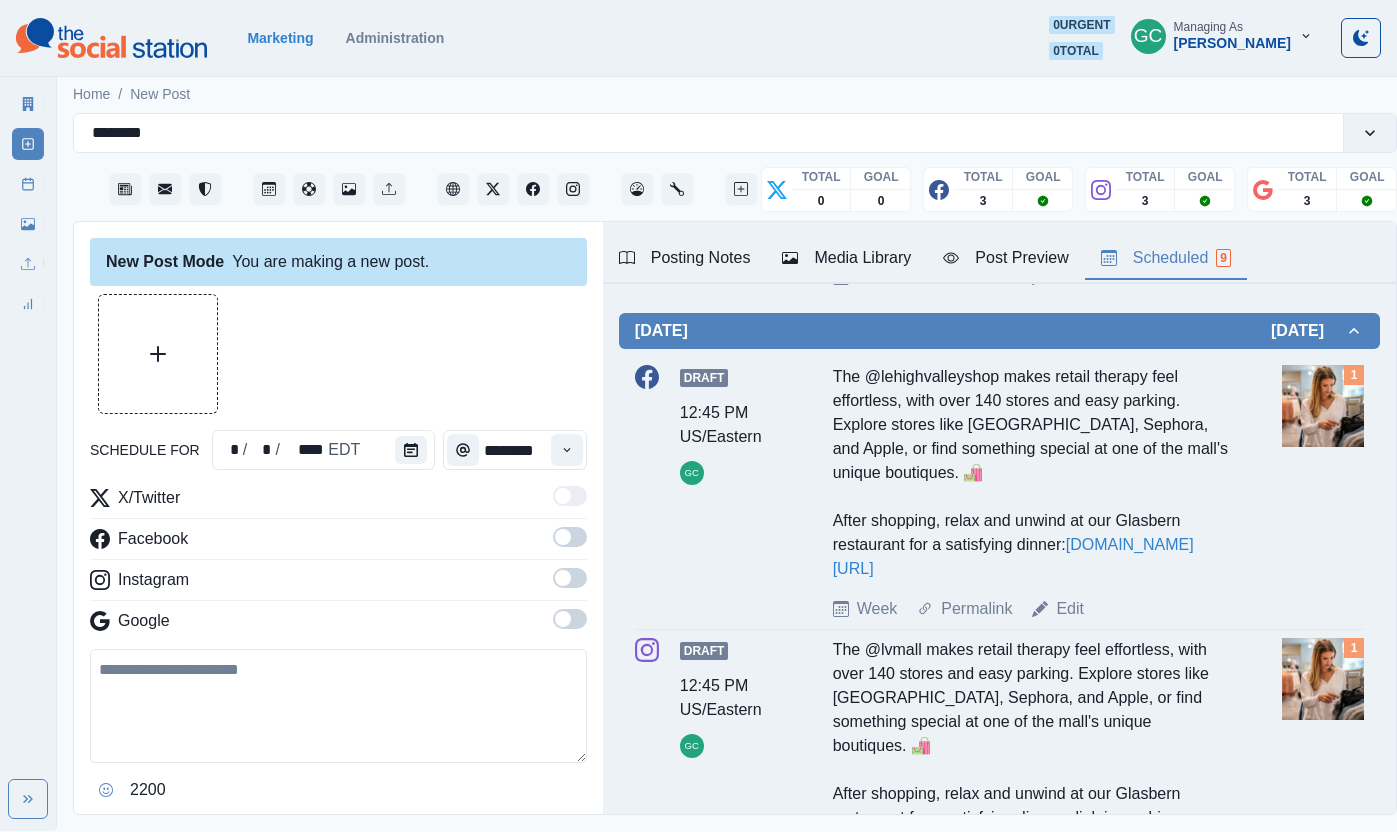 scroll, scrollTop: 603, scrollLeft: 0, axis: vertical 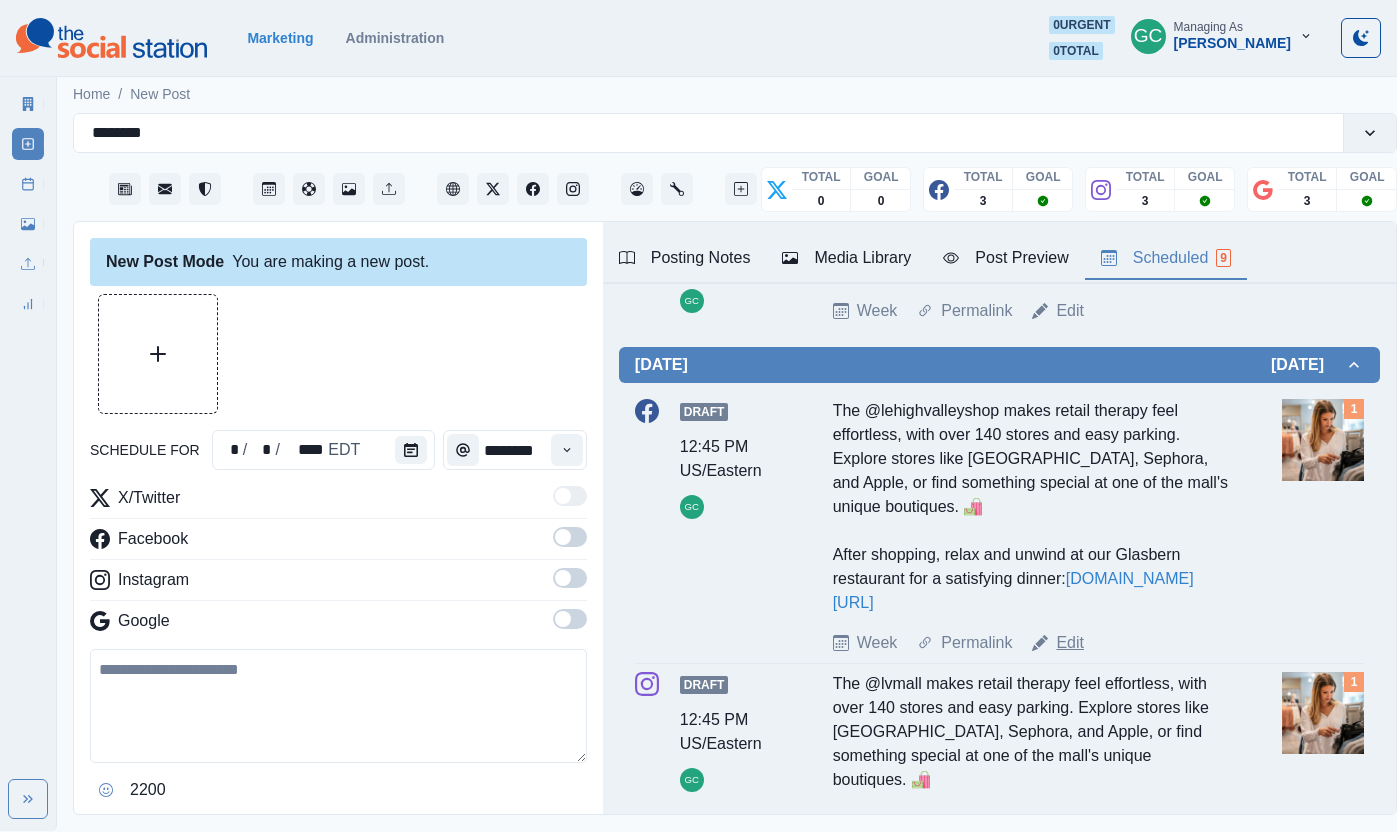 click on "Edit" at bounding box center (1070, 643) 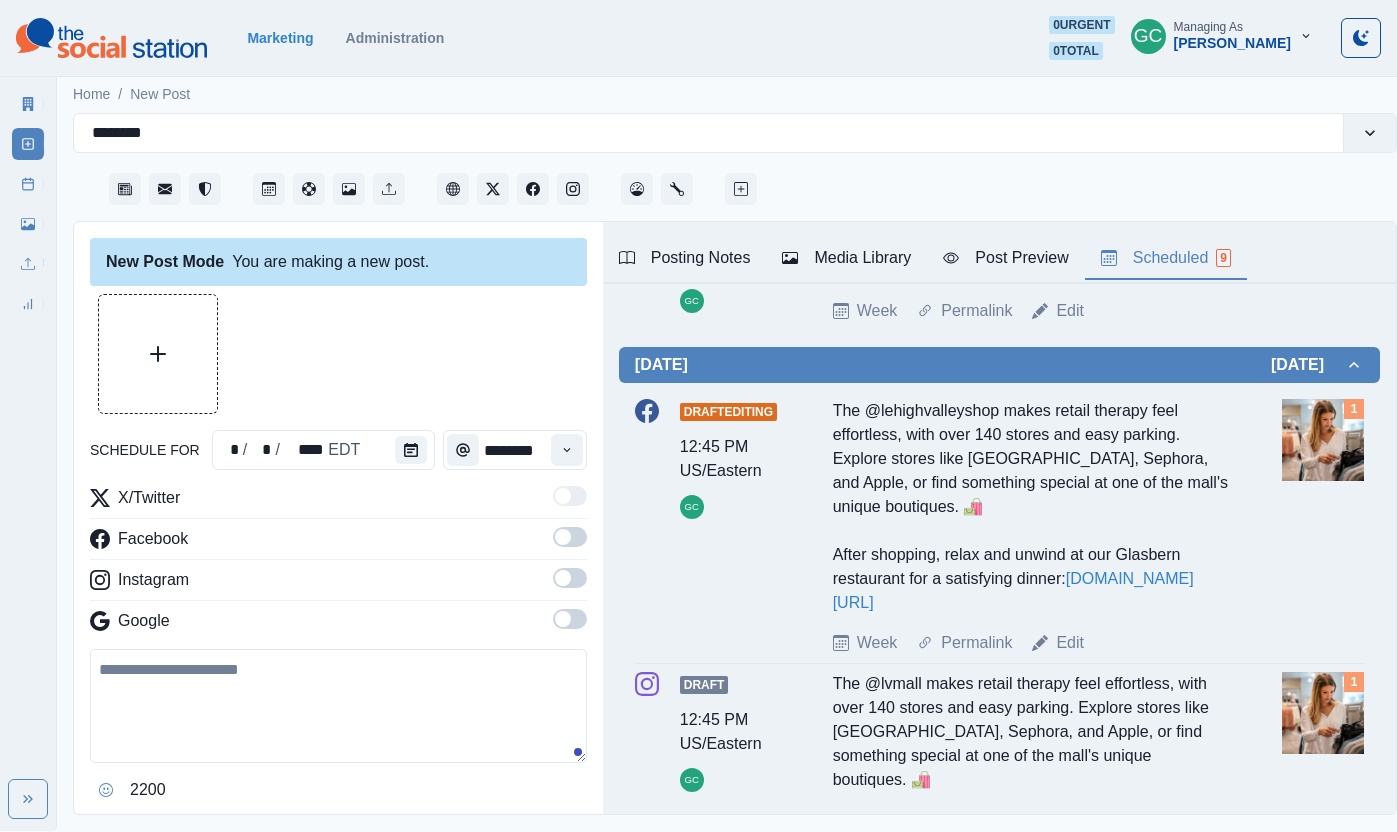 type on "********" 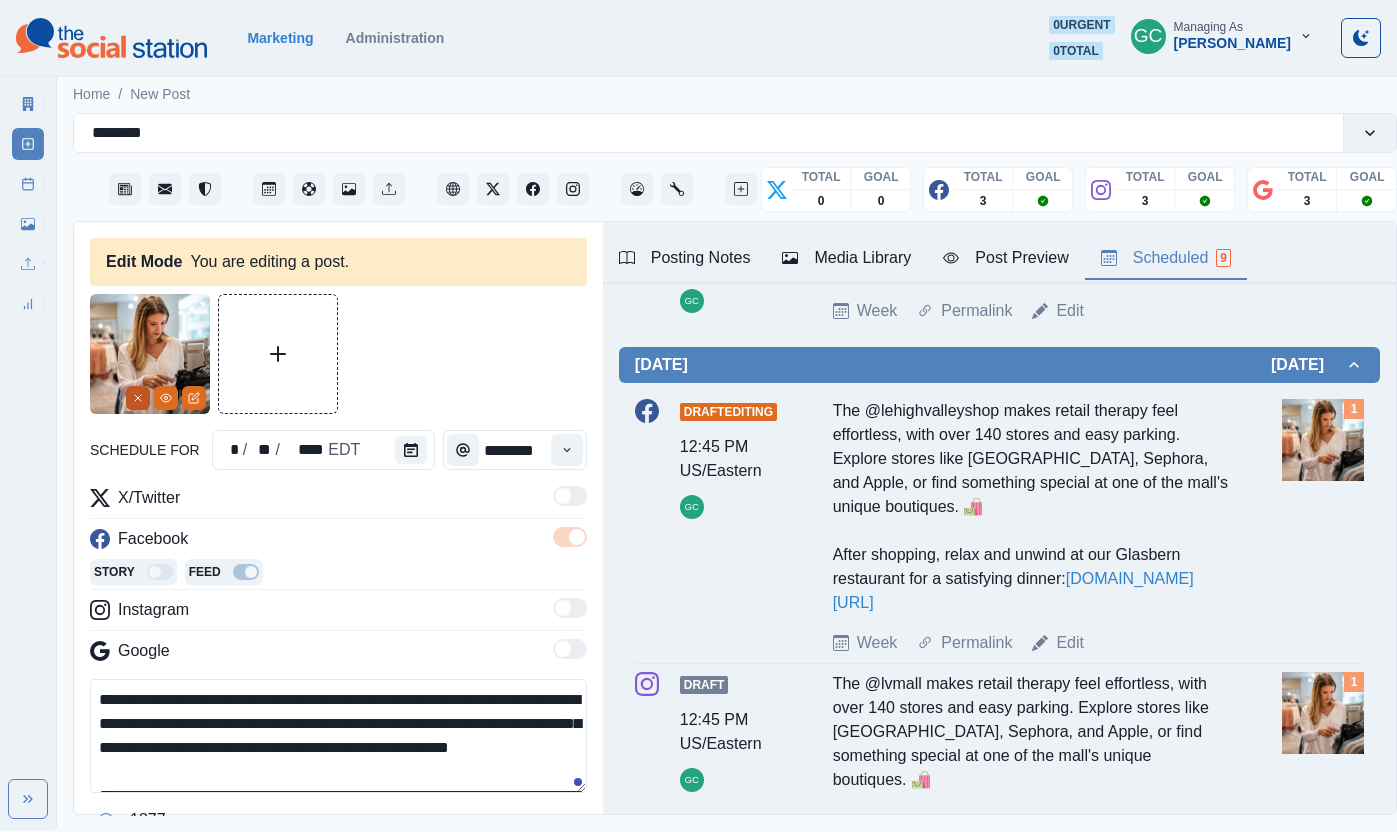 click at bounding box center [138, 398] 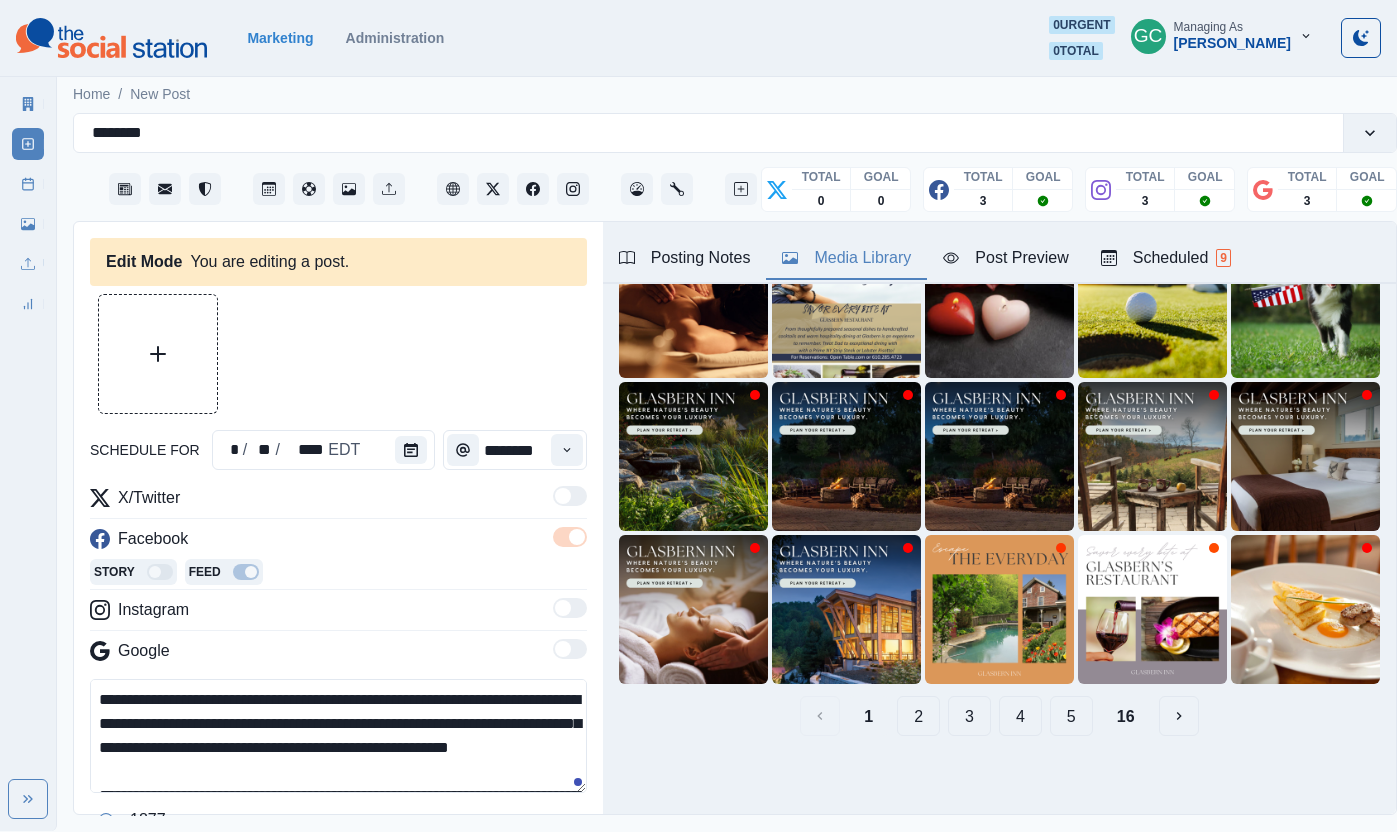 click on "Media Library" at bounding box center (846, 258) 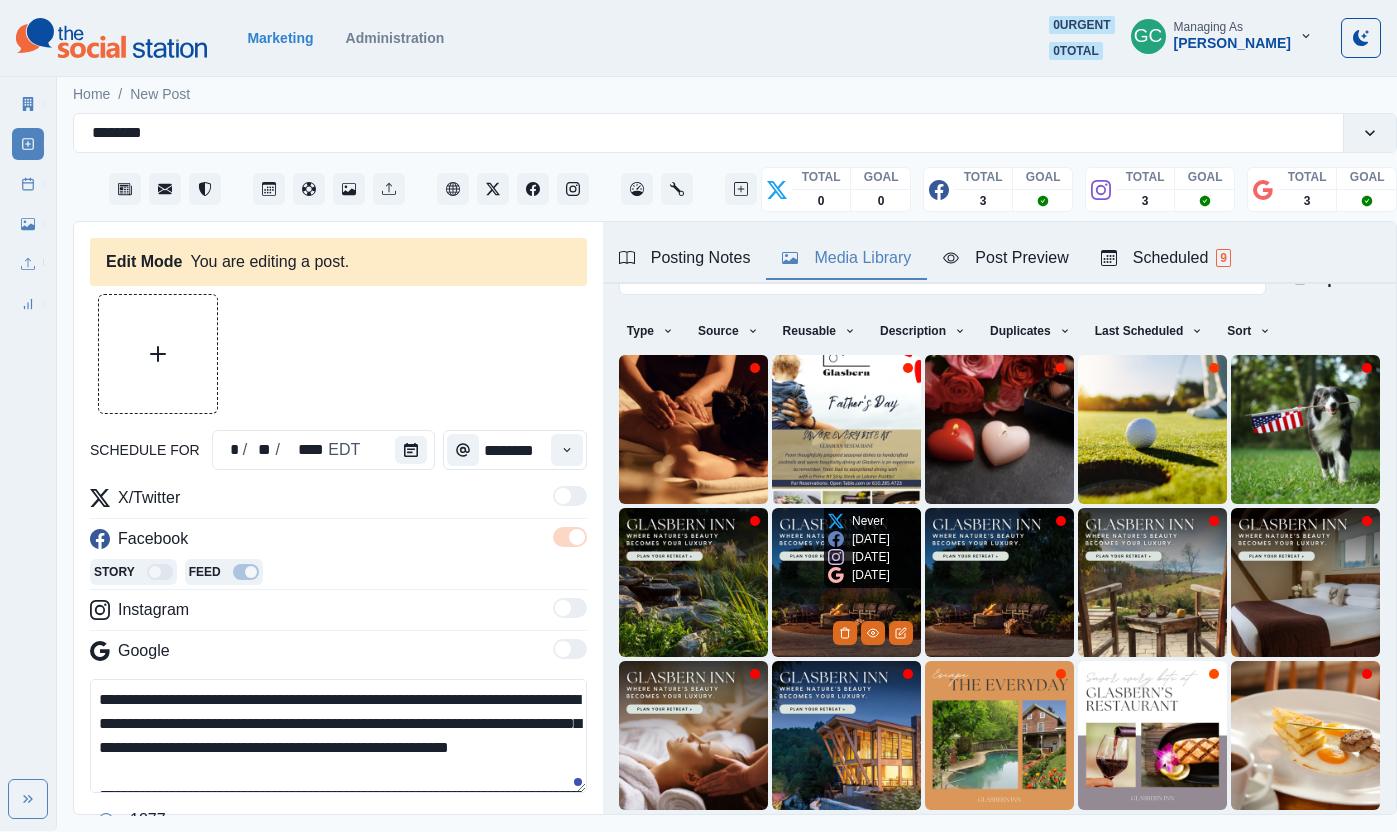 scroll, scrollTop: 0, scrollLeft: 0, axis: both 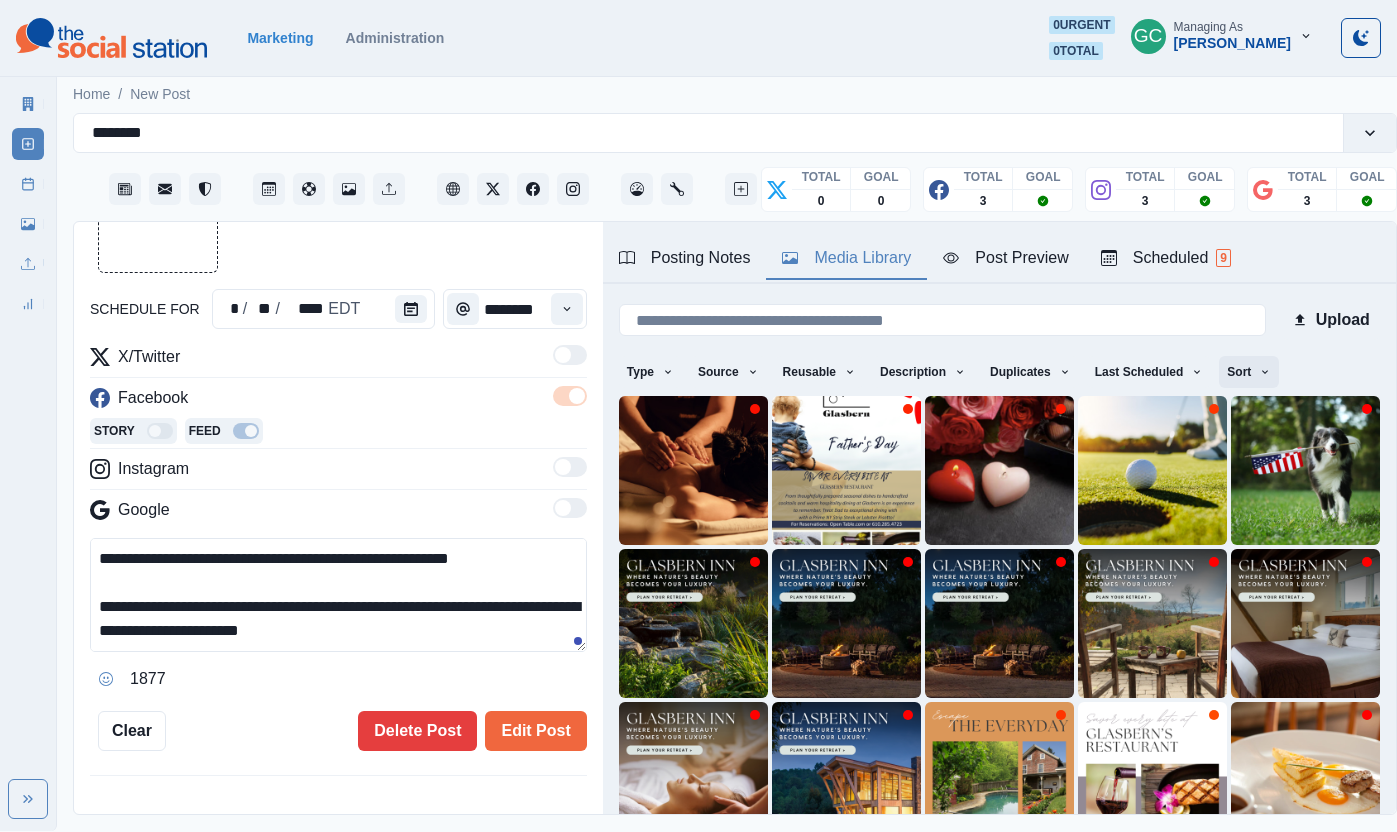 click on "Sort" at bounding box center (1249, 372) 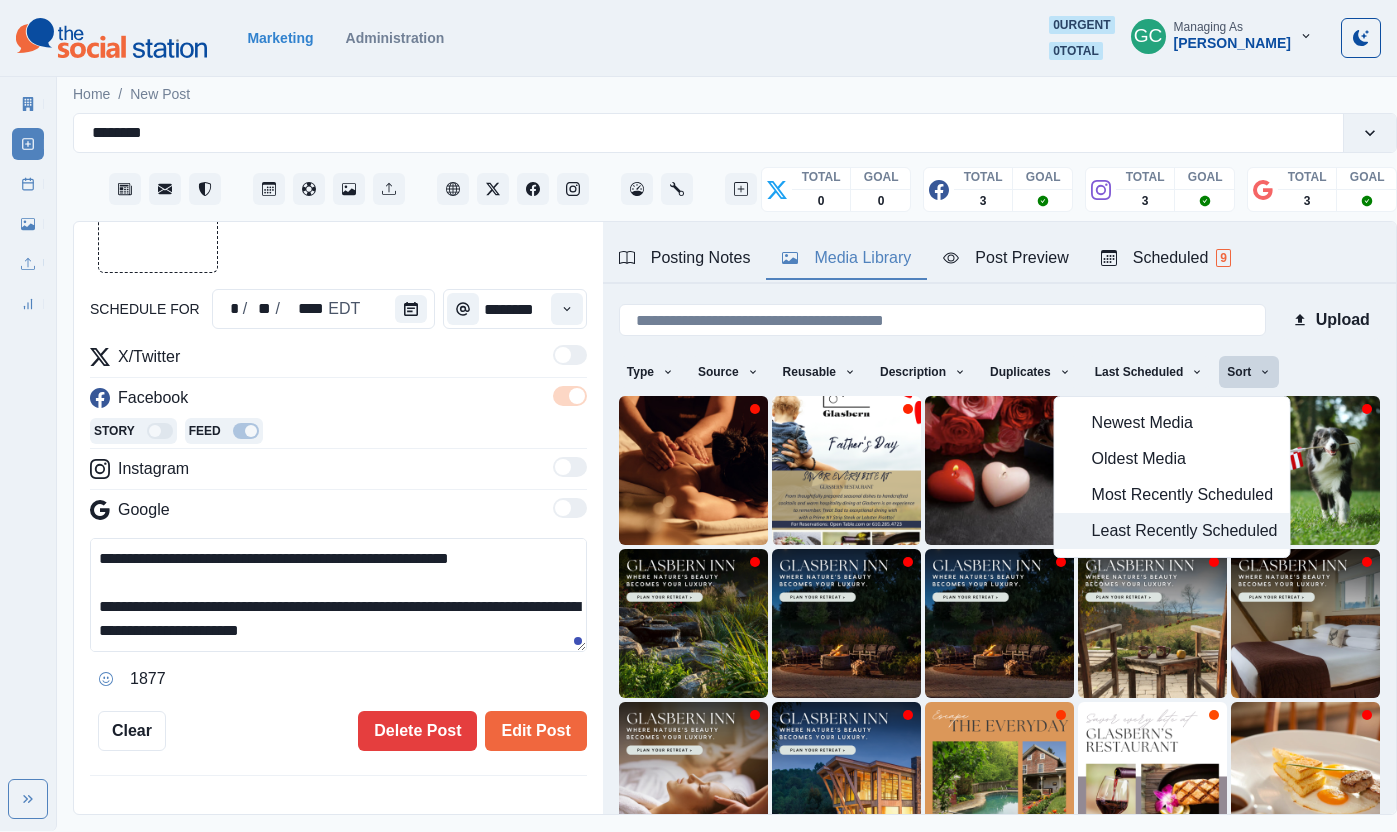 click on "Least Recently Scheduled" at bounding box center [1185, 531] 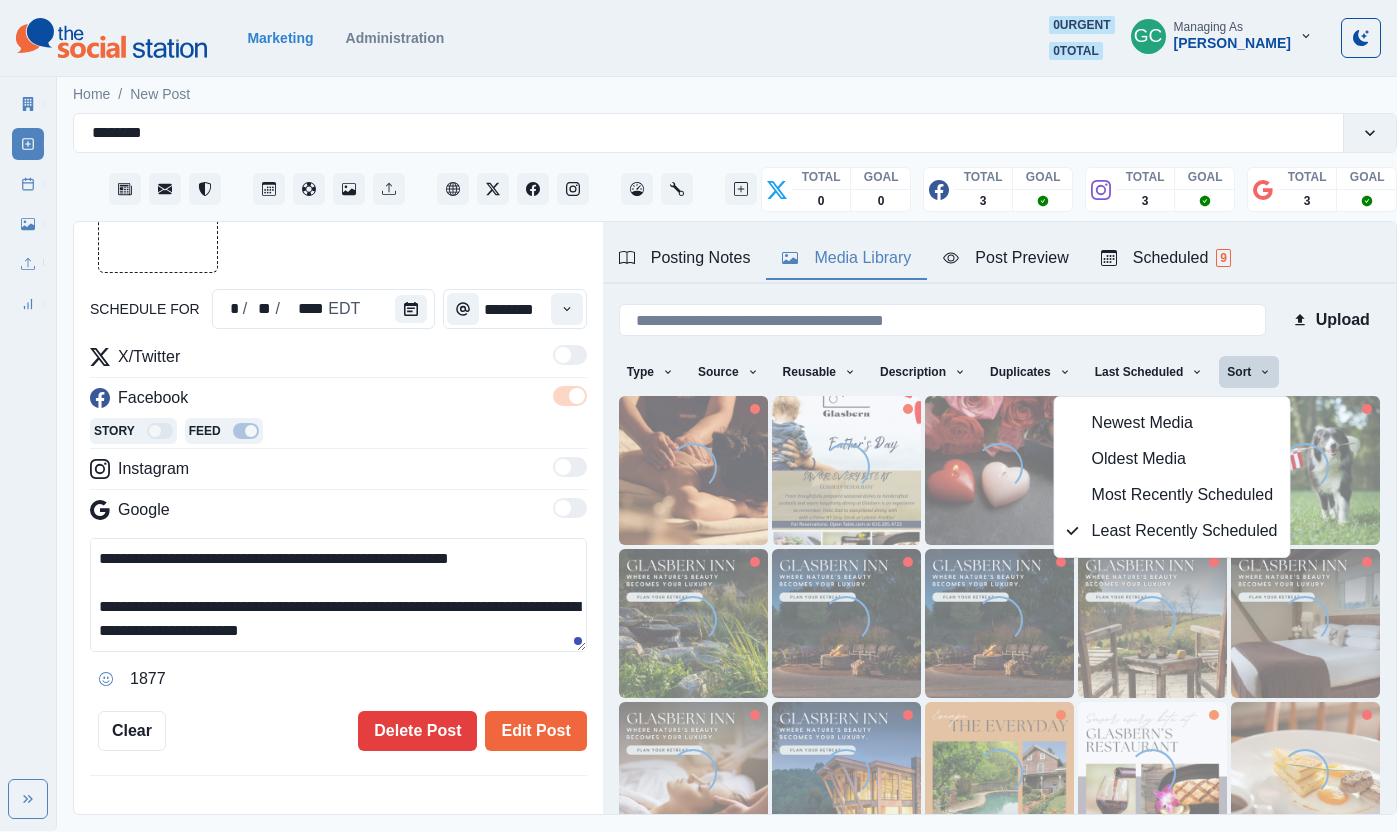 click on "Story Feed" at bounding box center (338, 433) 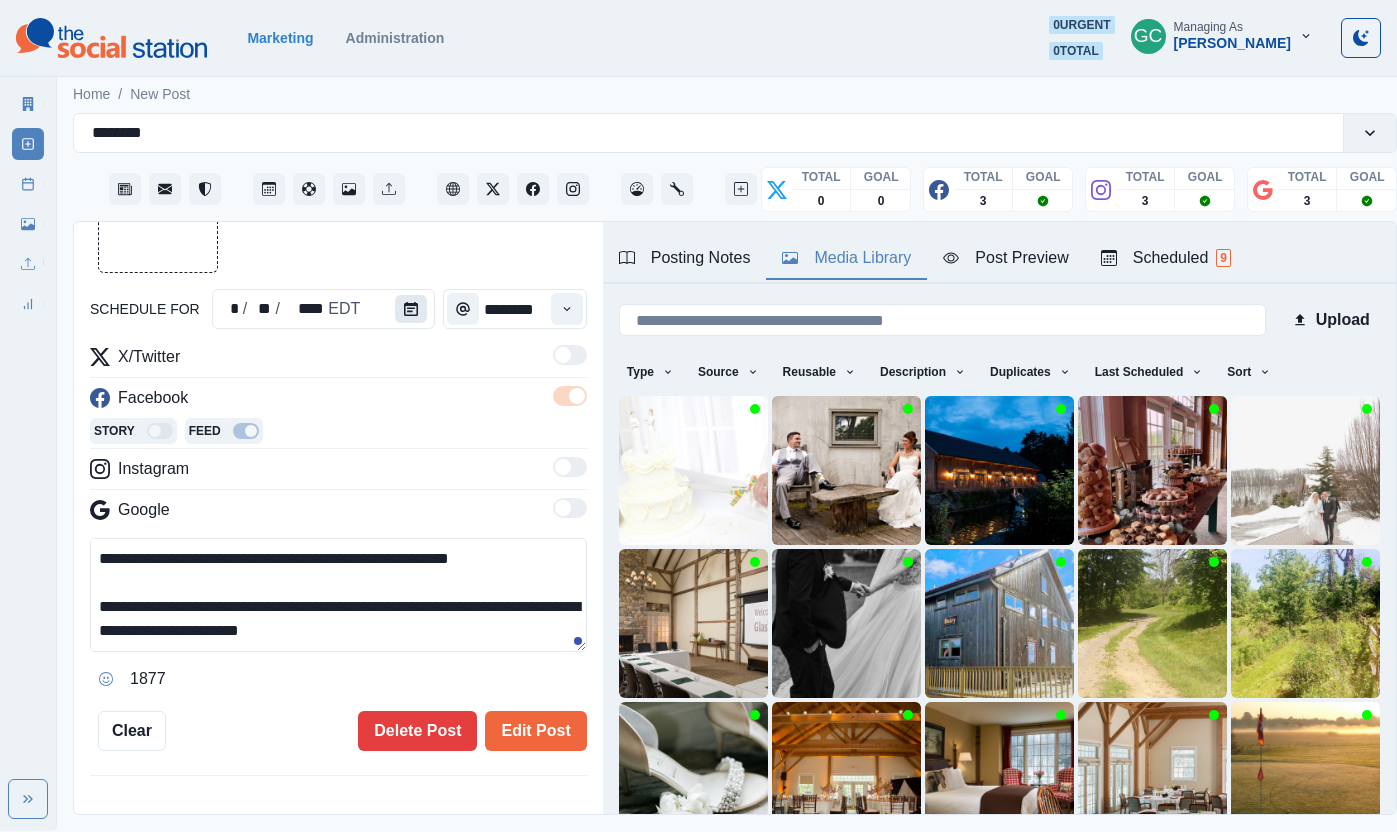 click at bounding box center [411, 309] 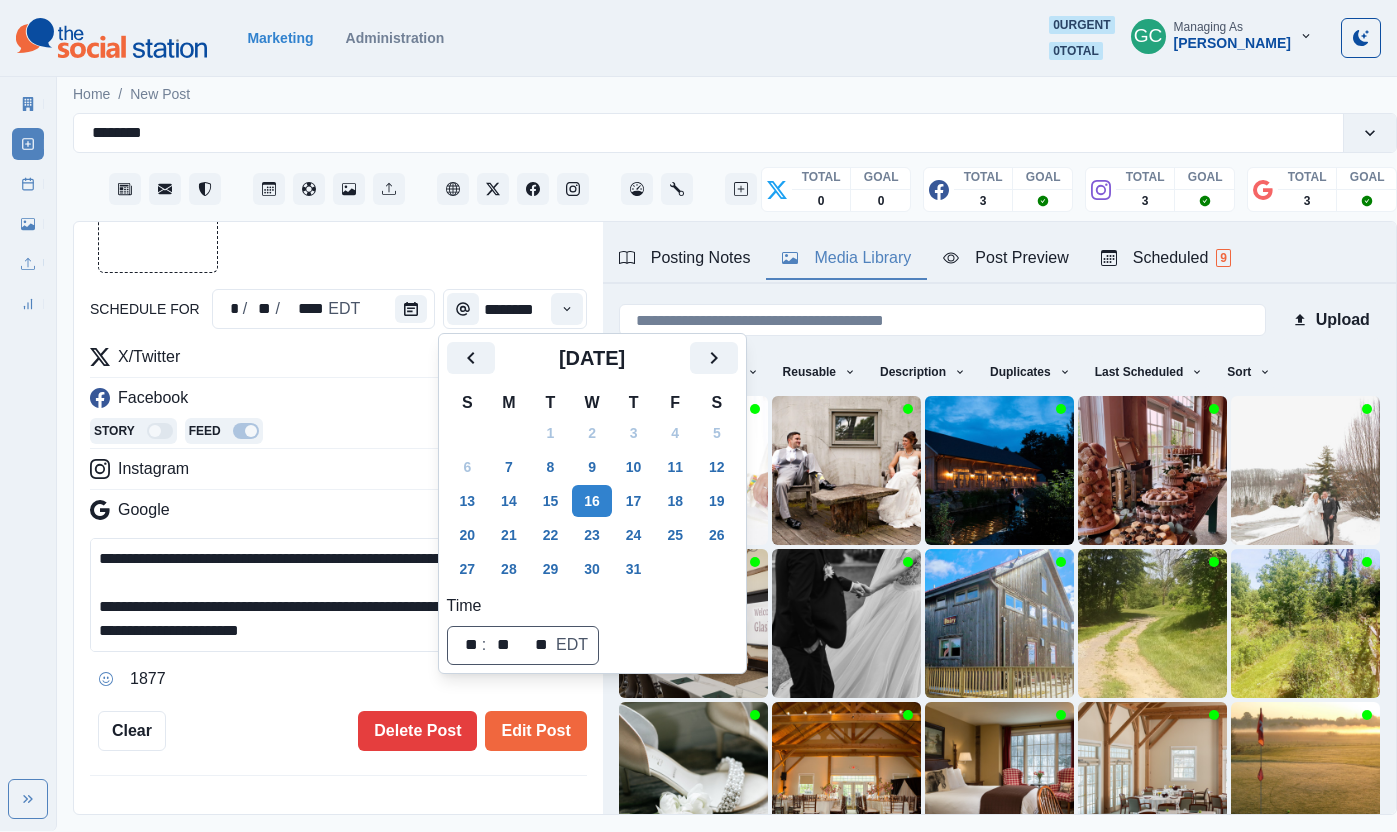 click at bounding box center (338, 213) 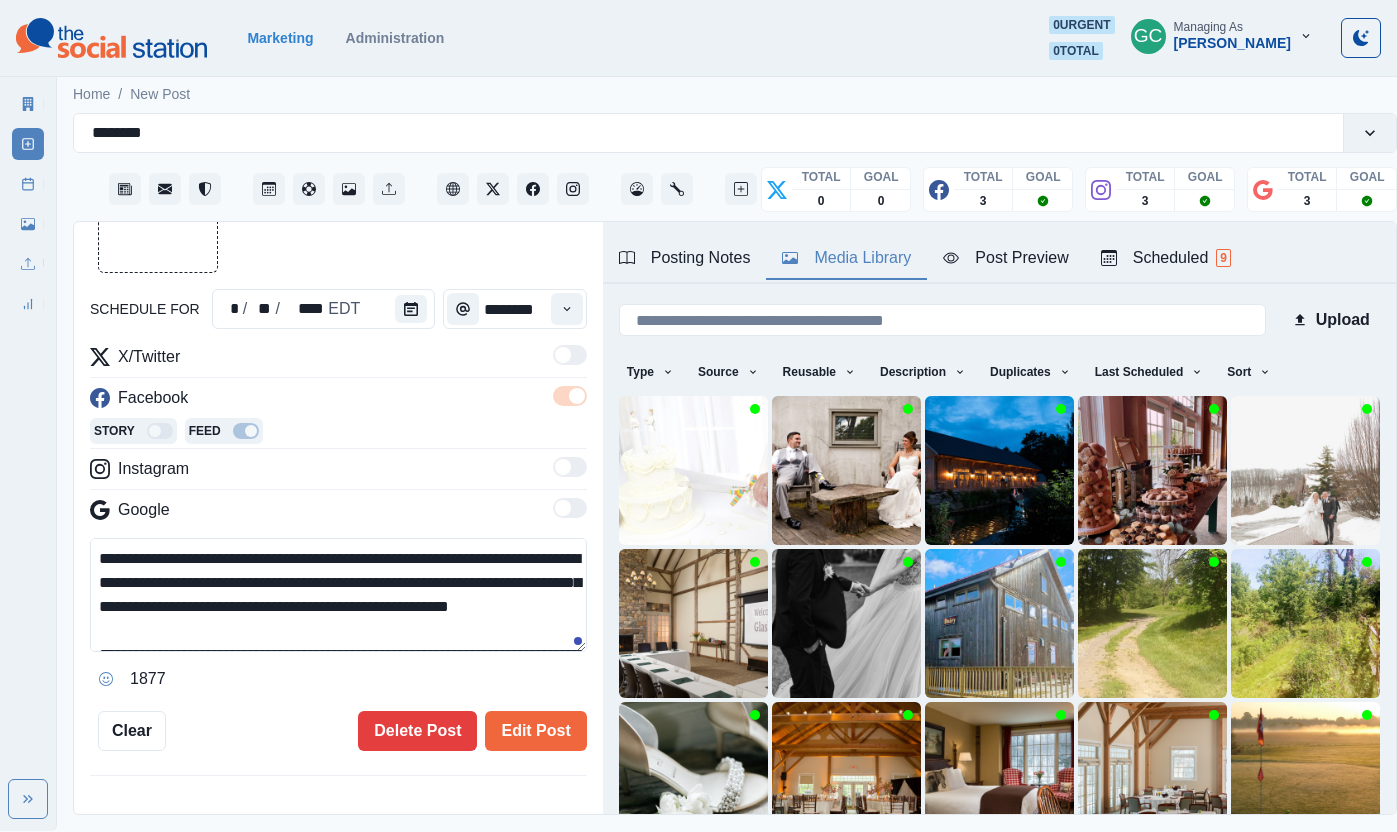 scroll, scrollTop: 72, scrollLeft: 0, axis: vertical 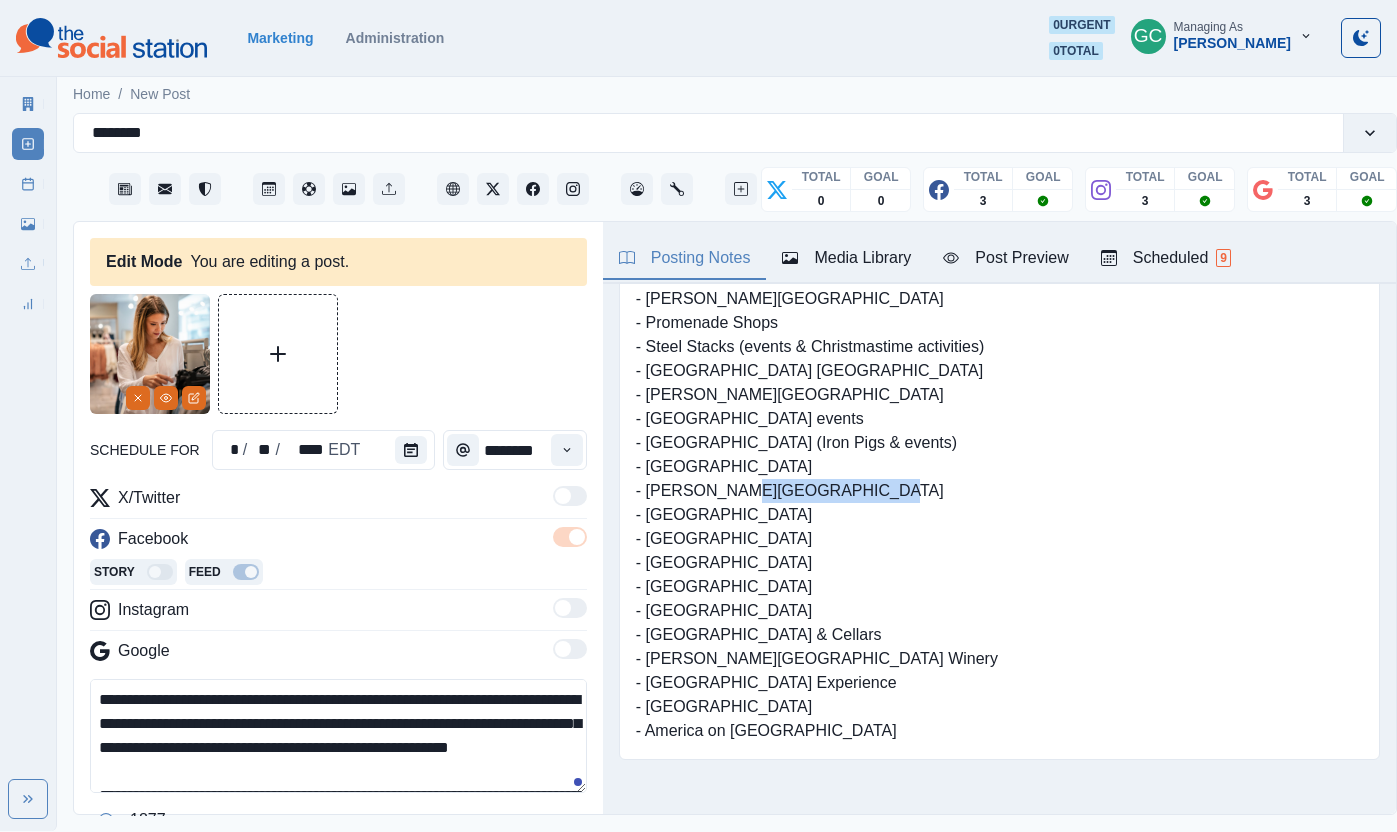 drag, startPoint x: 648, startPoint y: 565, endPoint x: 848, endPoint y: 563, distance: 200.01 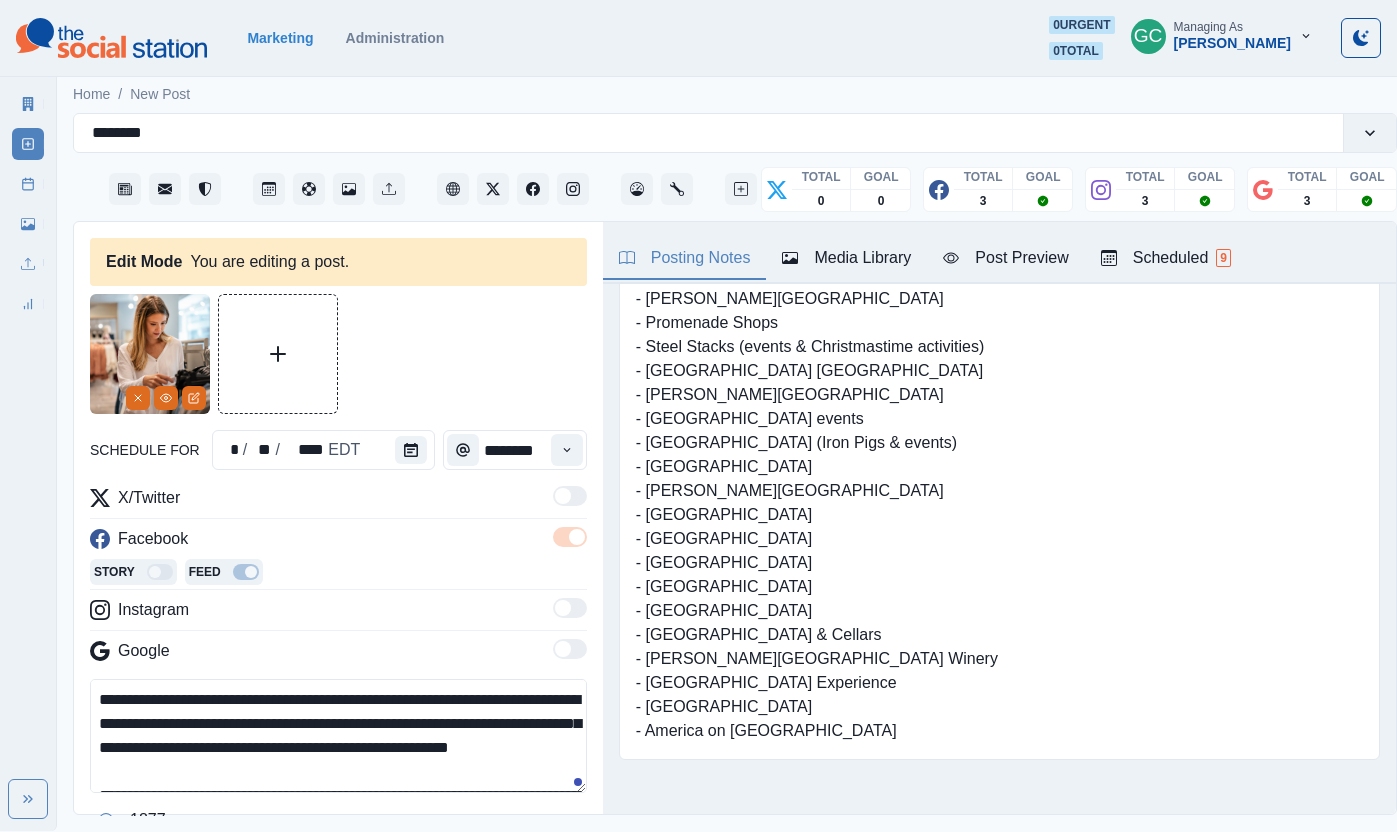 click on "Book now: www.glasbern.com
Dining CTA: www.bit.ly/3Vp8Vxq
Wedding CTA: www.bit.ly/49ZK9dg
Spa CTA: www.bit.ly/4ik1hy1
*include CTA to EVERY post
Posting Cadence:
- Meetings once per month
- Weddings twice per month
- Restaurant at least once per month
- Spa at least once per month
- Rooms twice per month
*All local posts tie back to hotel (staying or dining)
*Recycle if needed!
Local Topics:
- Twin Lakes: ONLY golf we can promote!
- Grim's Orchards
- Dorney Park
- Promenade Shops
- Steel Stacks (events & Christmastime activities)
- Wind Creek Bethlehem
- Hamilton Crossings
- PPL Center events
- Coca-Cola Park (Iron Pigs & events)
- Lehigh Valley Zoo
- Trexler Nature Preserve
- Allentown Art Museum
- Allentown Fairgrounds
- Cedar Beach Park
- Allentown Rose Gardens
- Eight Oaks Farm Distillery
- Blue Mountain Vineyards & Cellars
- Folino Estate Winery
- Crayola Experience
- Da Vinci Science Center
- America on Wheels Museum" at bounding box center (999, 239) 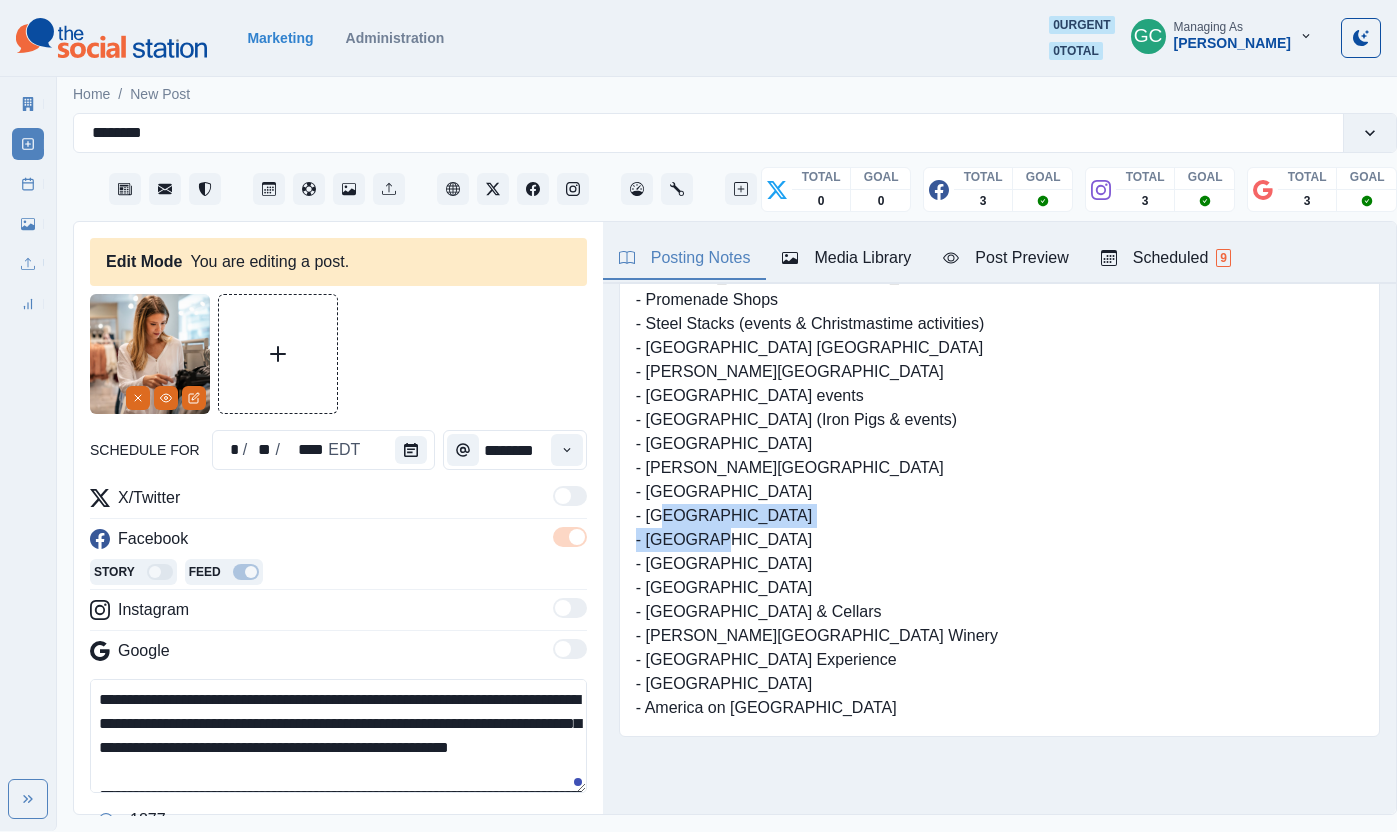 drag, startPoint x: 706, startPoint y: 582, endPoint x: 938, endPoint y: 579, distance: 232.0194 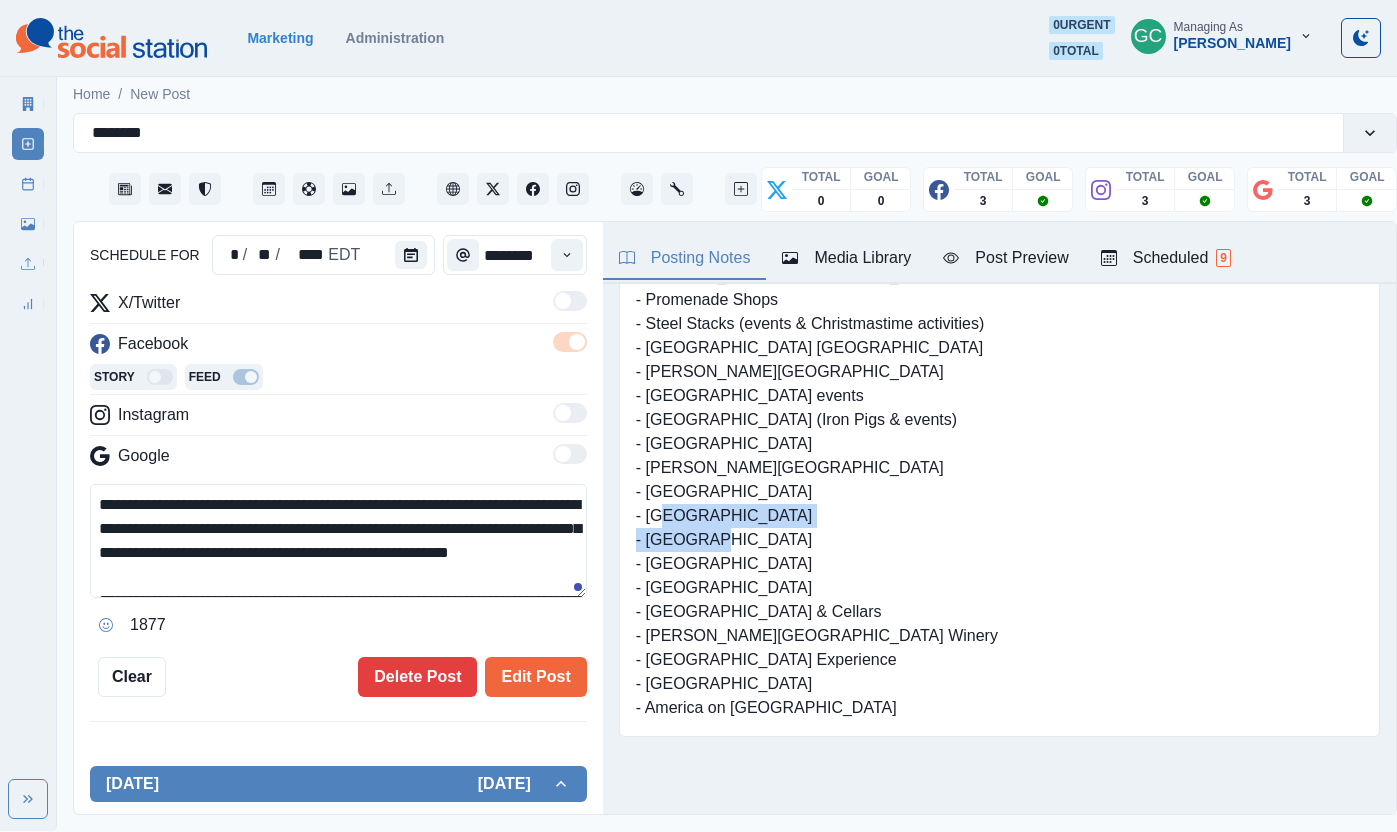 scroll, scrollTop: 215, scrollLeft: 0, axis: vertical 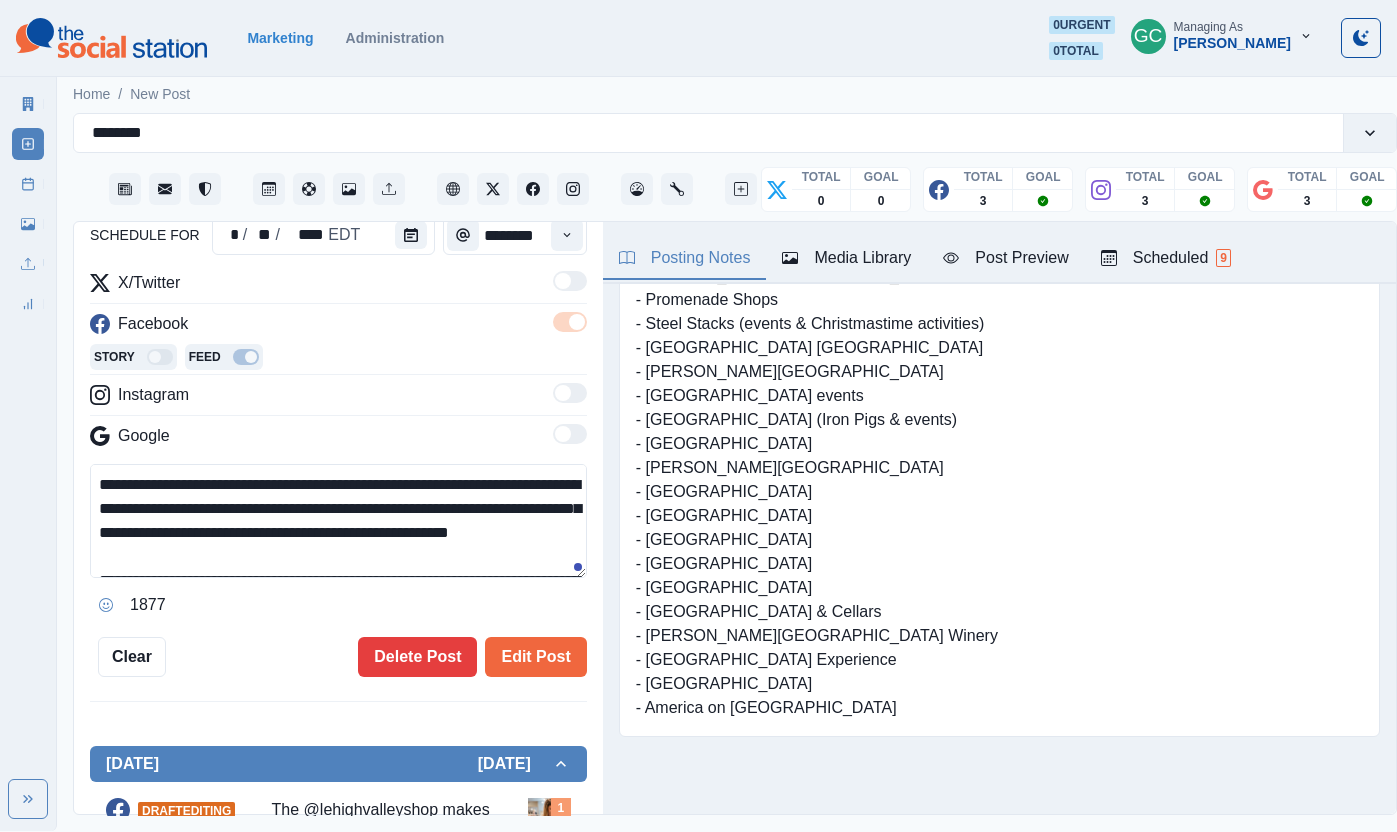 drag, startPoint x: 265, startPoint y: 512, endPoint x: 0, endPoint y: 353, distance: 309.04044 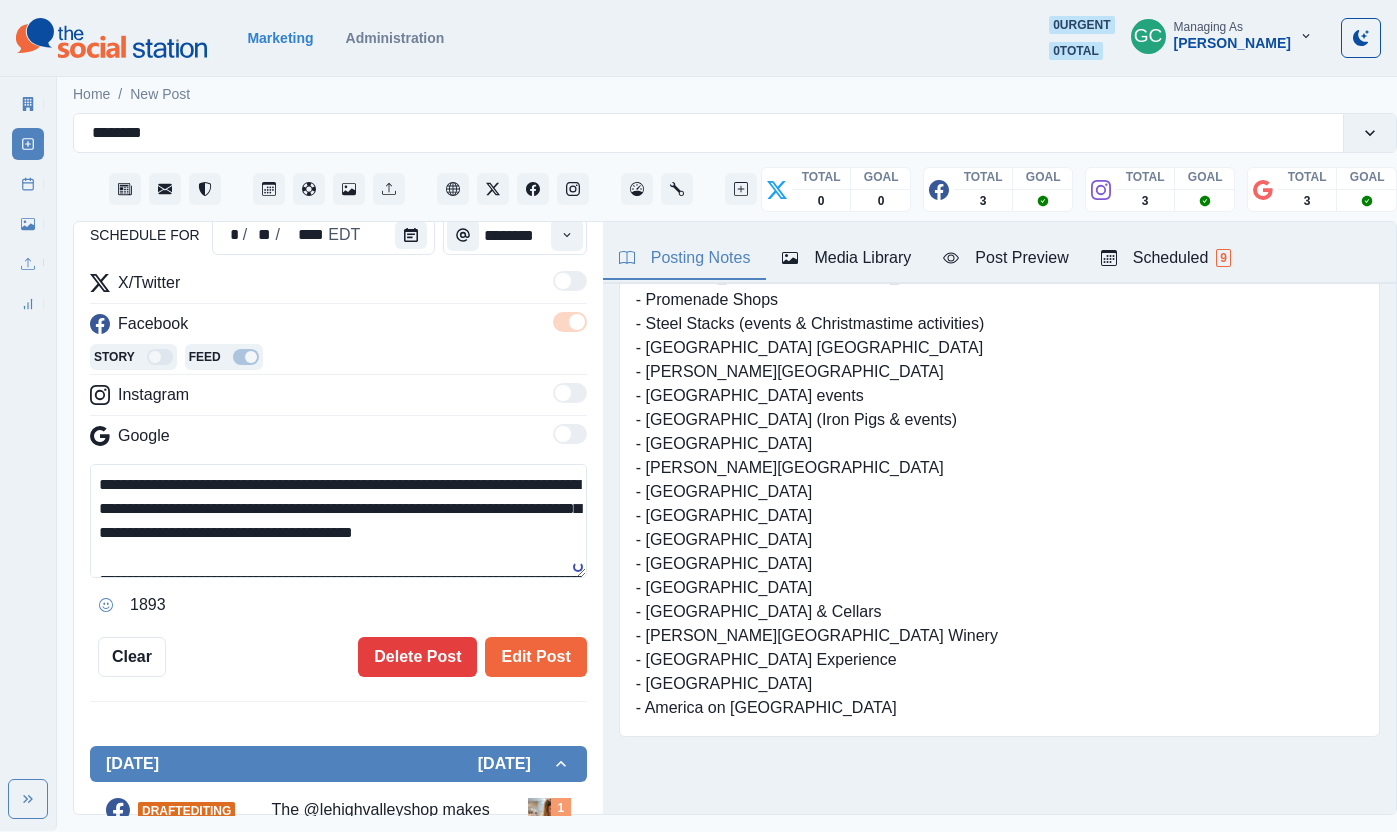 scroll, scrollTop: 24, scrollLeft: 0, axis: vertical 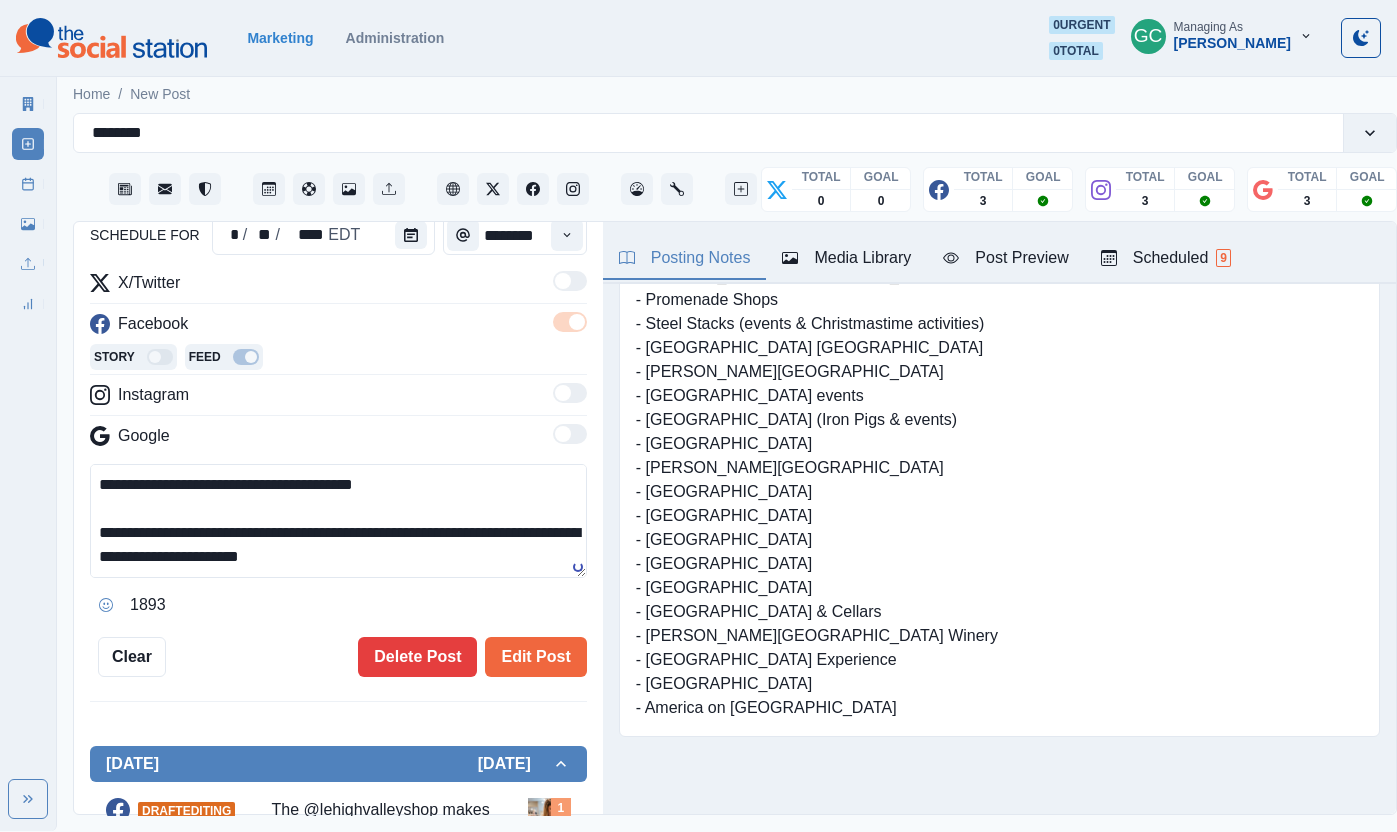 click on "**********" at bounding box center [338, 521] 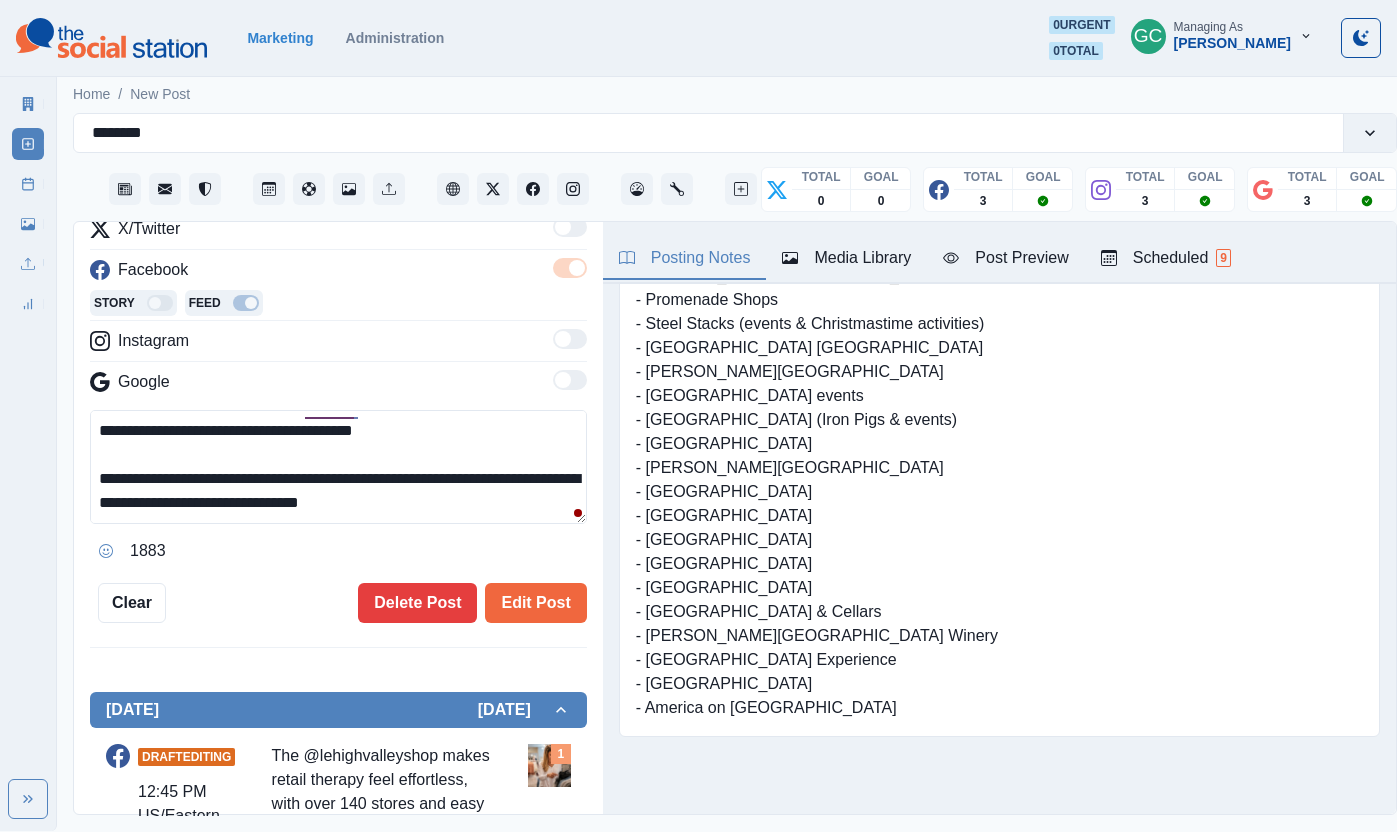 scroll, scrollTop: 273, scrollLeft: 0, axis: vertical 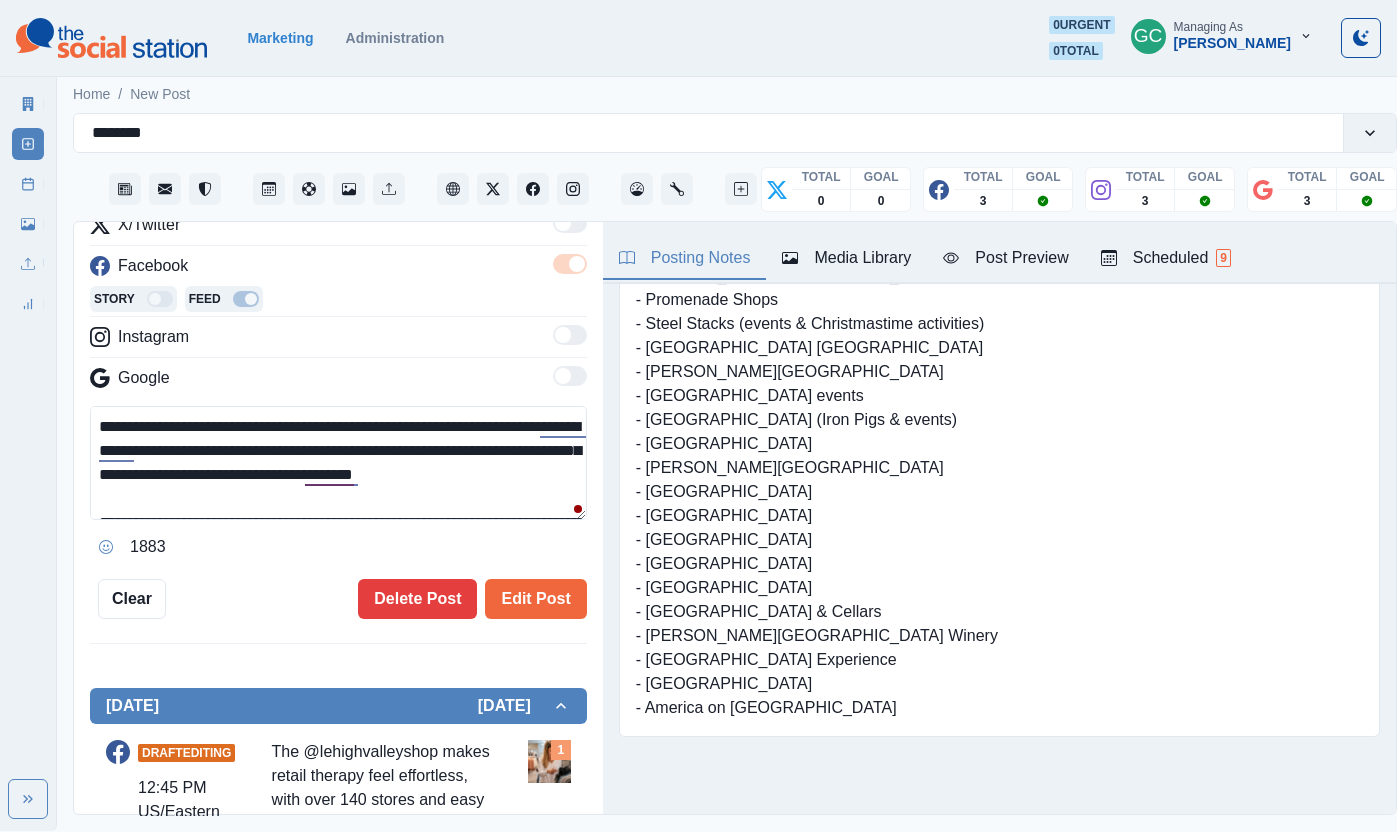 drag, startPoint x: 420, startPoint y: 476, endPoint x: 100, endPoint y: 367, distance: 338.05472 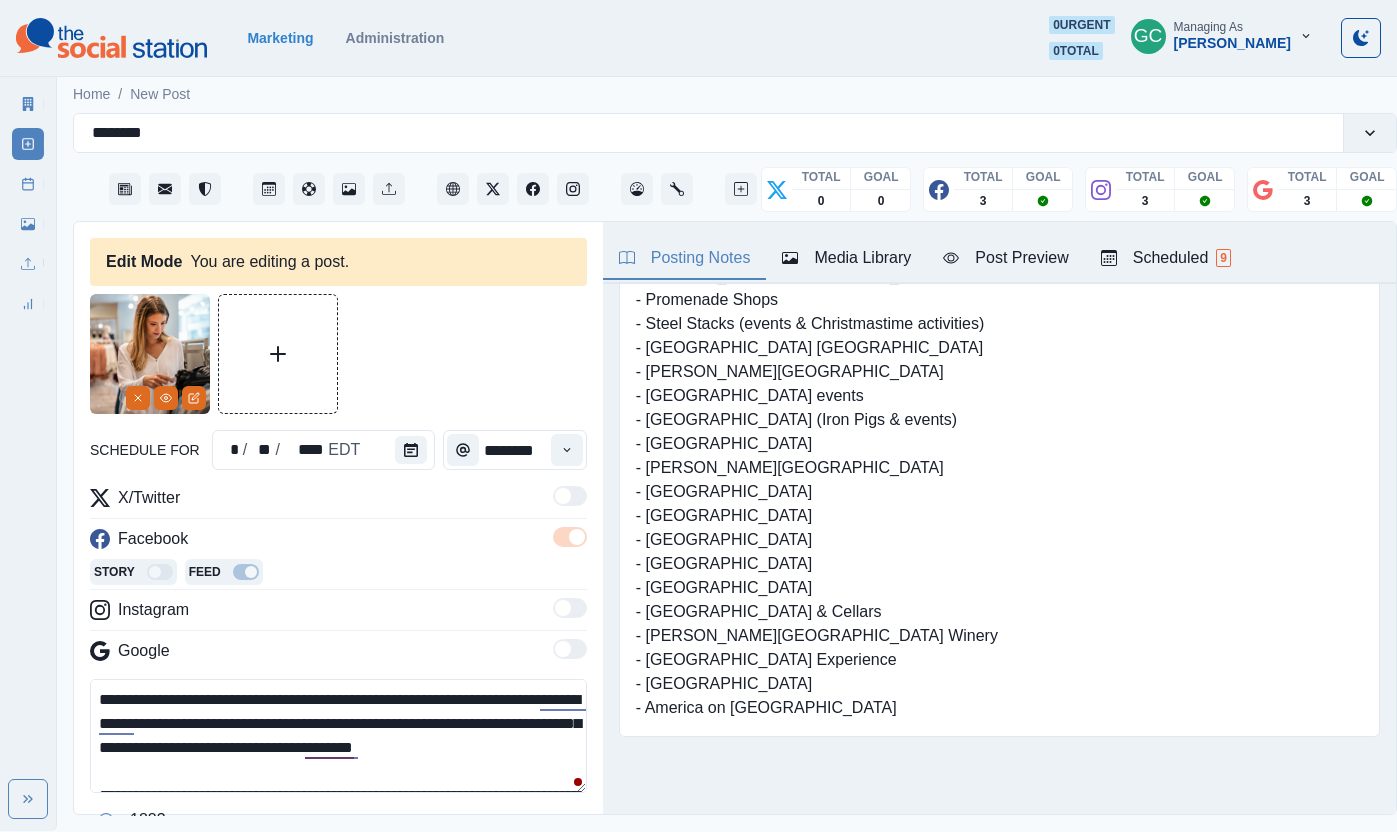 type on "**********" 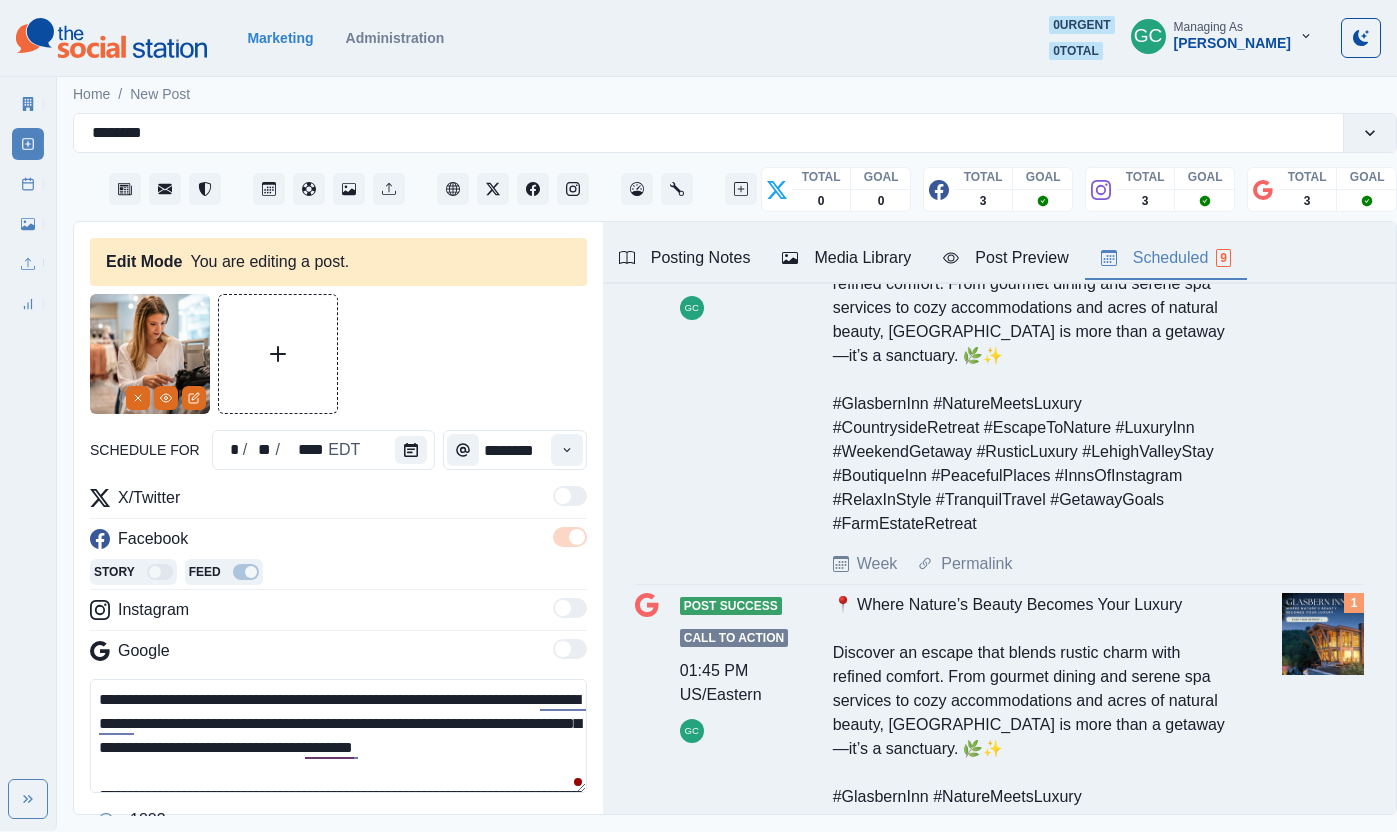 drag, startPoint x: 1137, startPoint y: 251, endPoint x: 1255, endPoint y: 259, distance: 118.270874 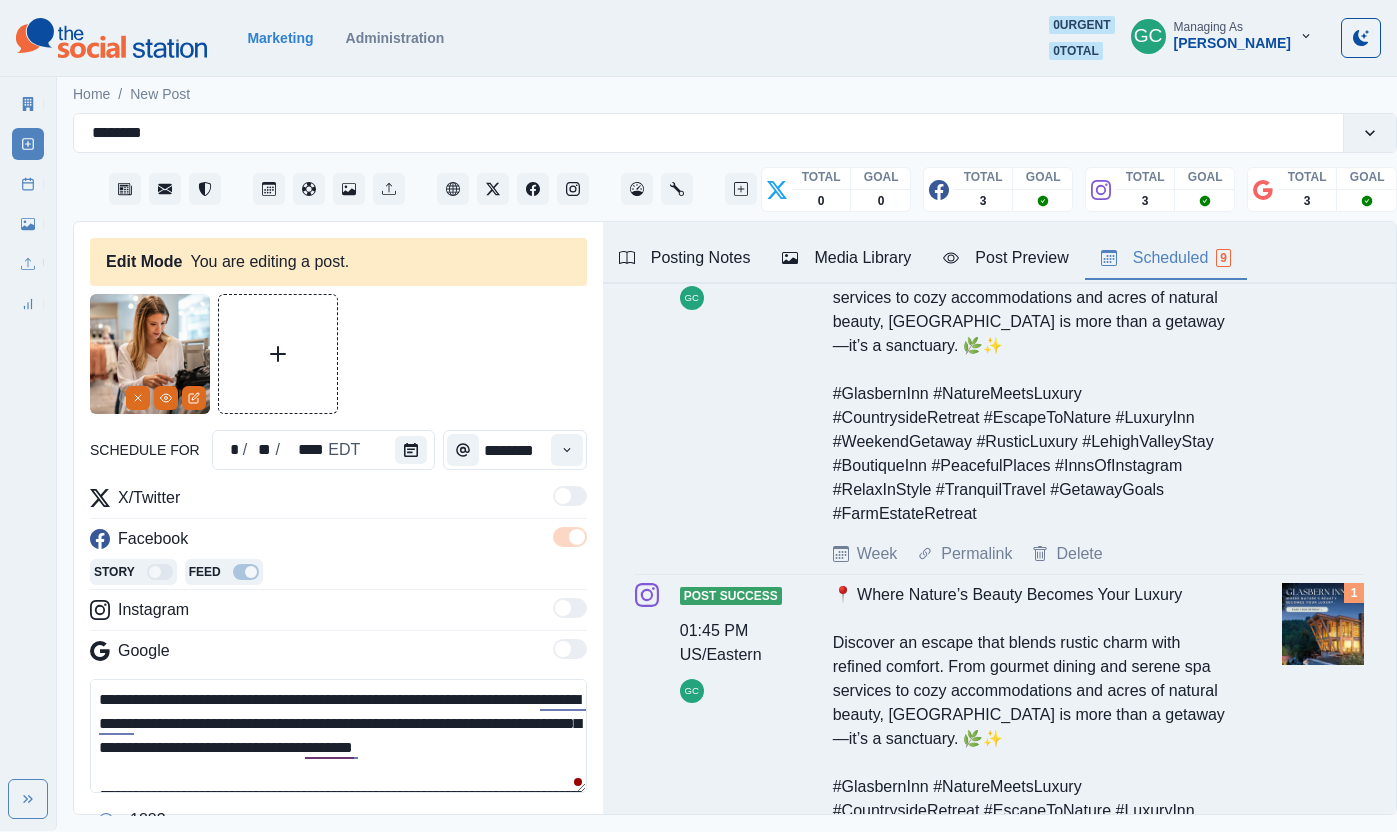 scroll, scrollTop: 0, scrollLeft: 0, axis: both 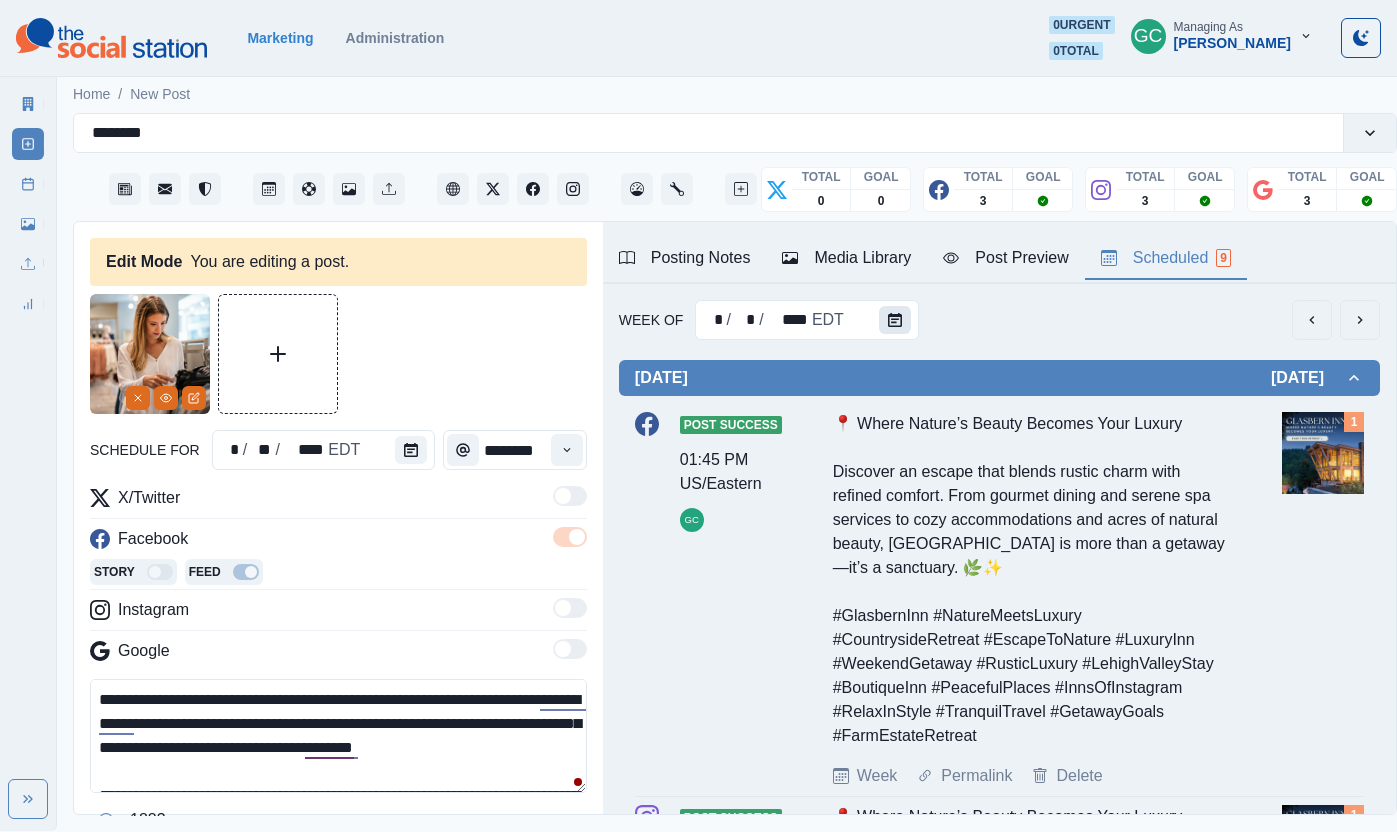 click at bounding box center (895, 320) 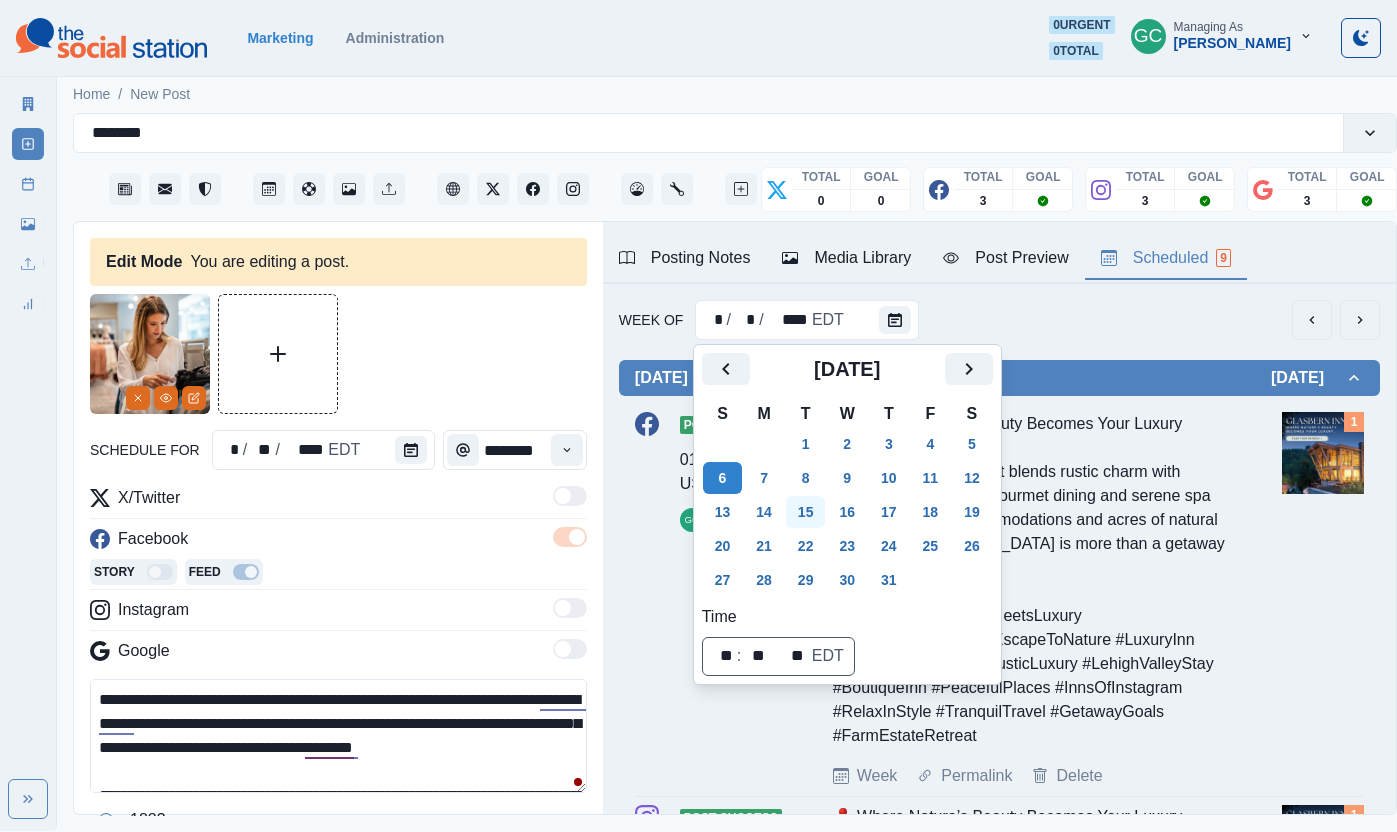 click on "15" at bounding box center [806, 512] 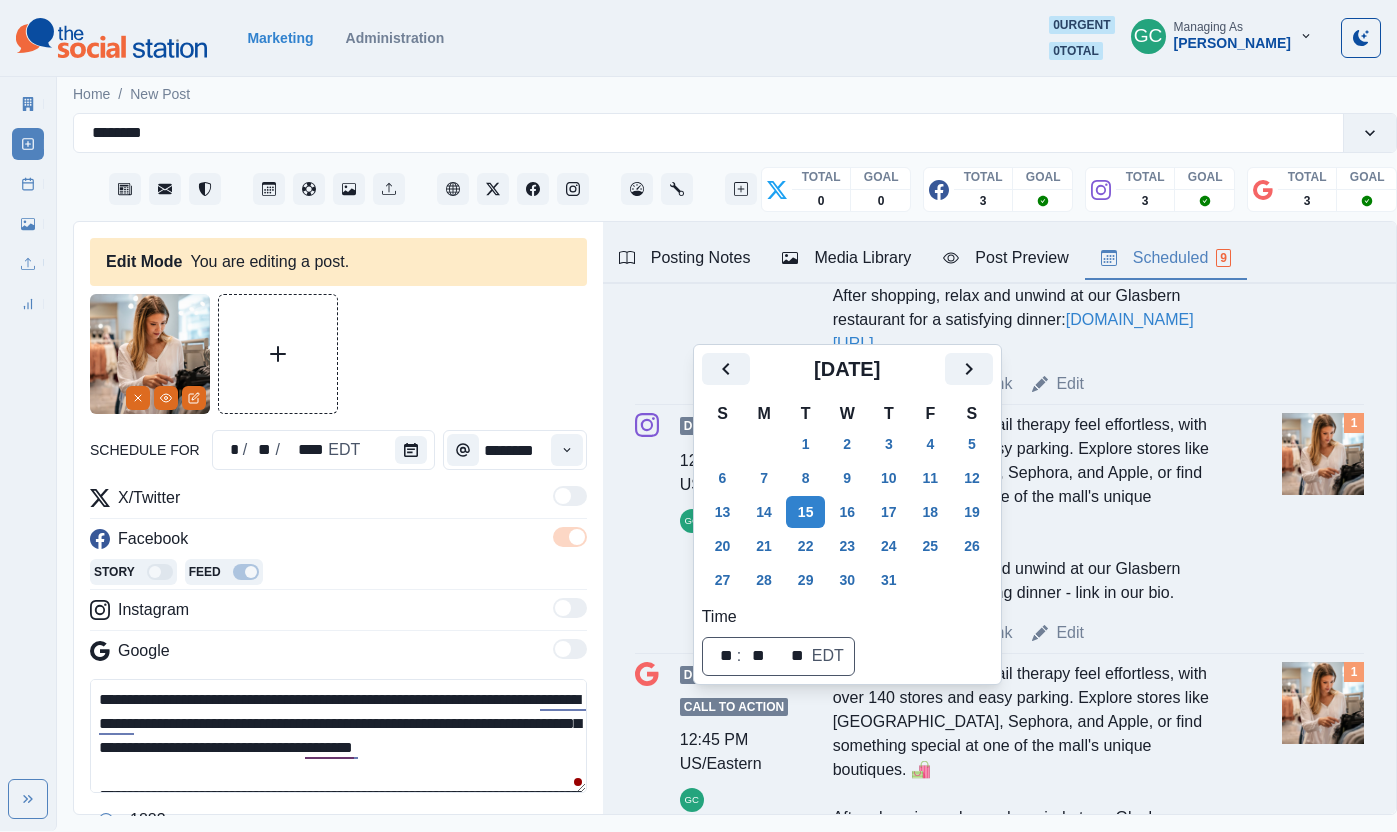 scroll, scrollTop: 866, scrollLeft: 0, axis: vertical 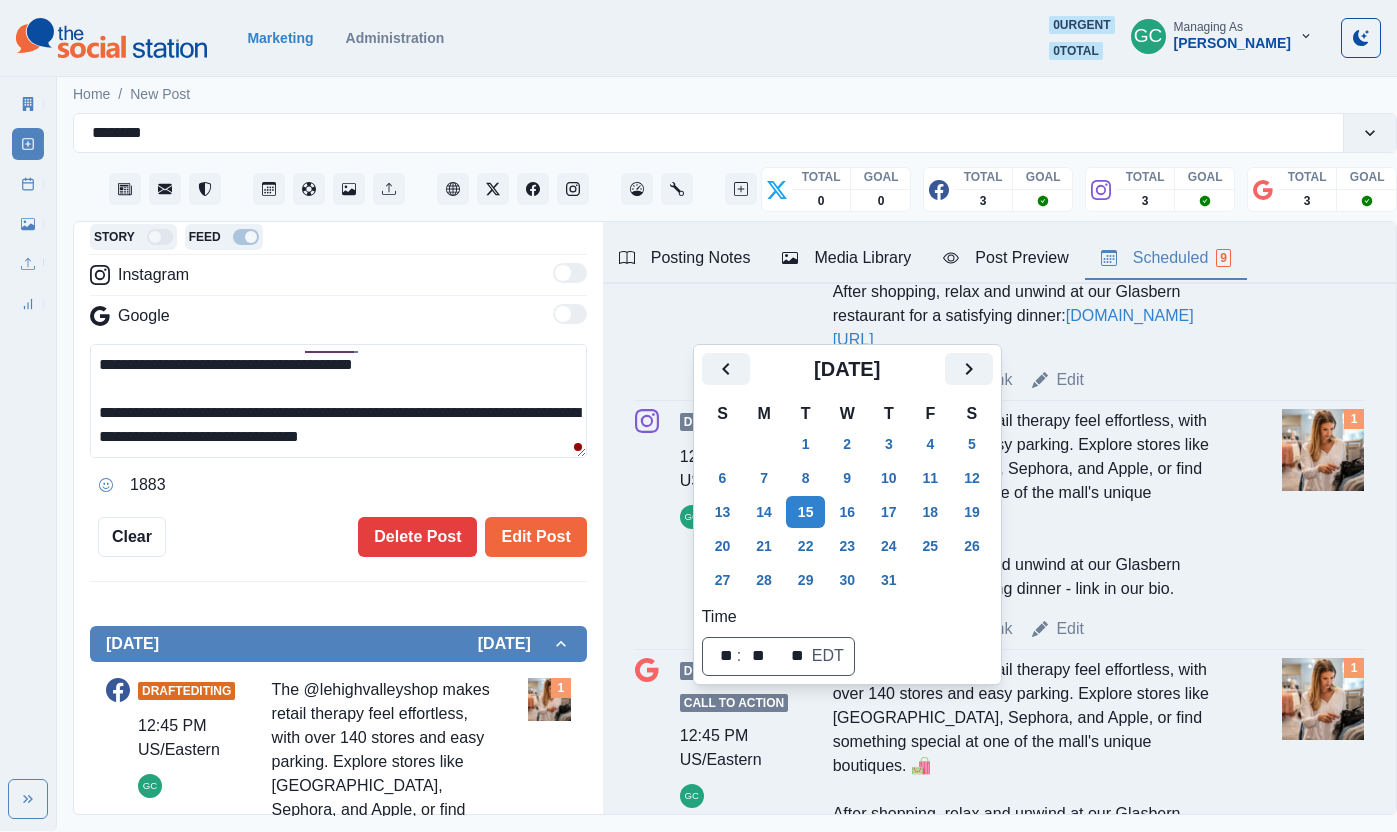 click on "**********" at bounding box center (698, 415) 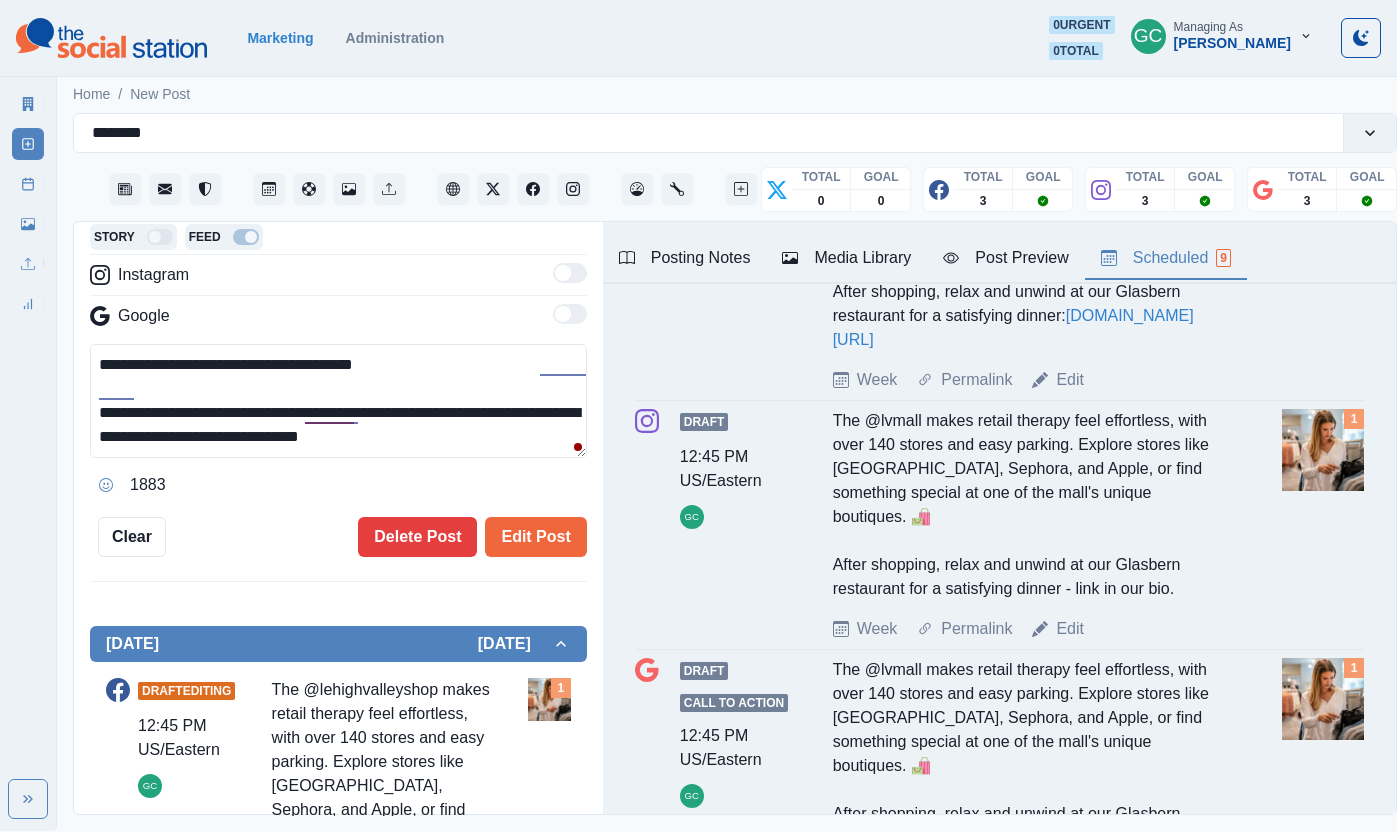 scroll, scrollTop: 0, scrollLeft: 0, axis: both 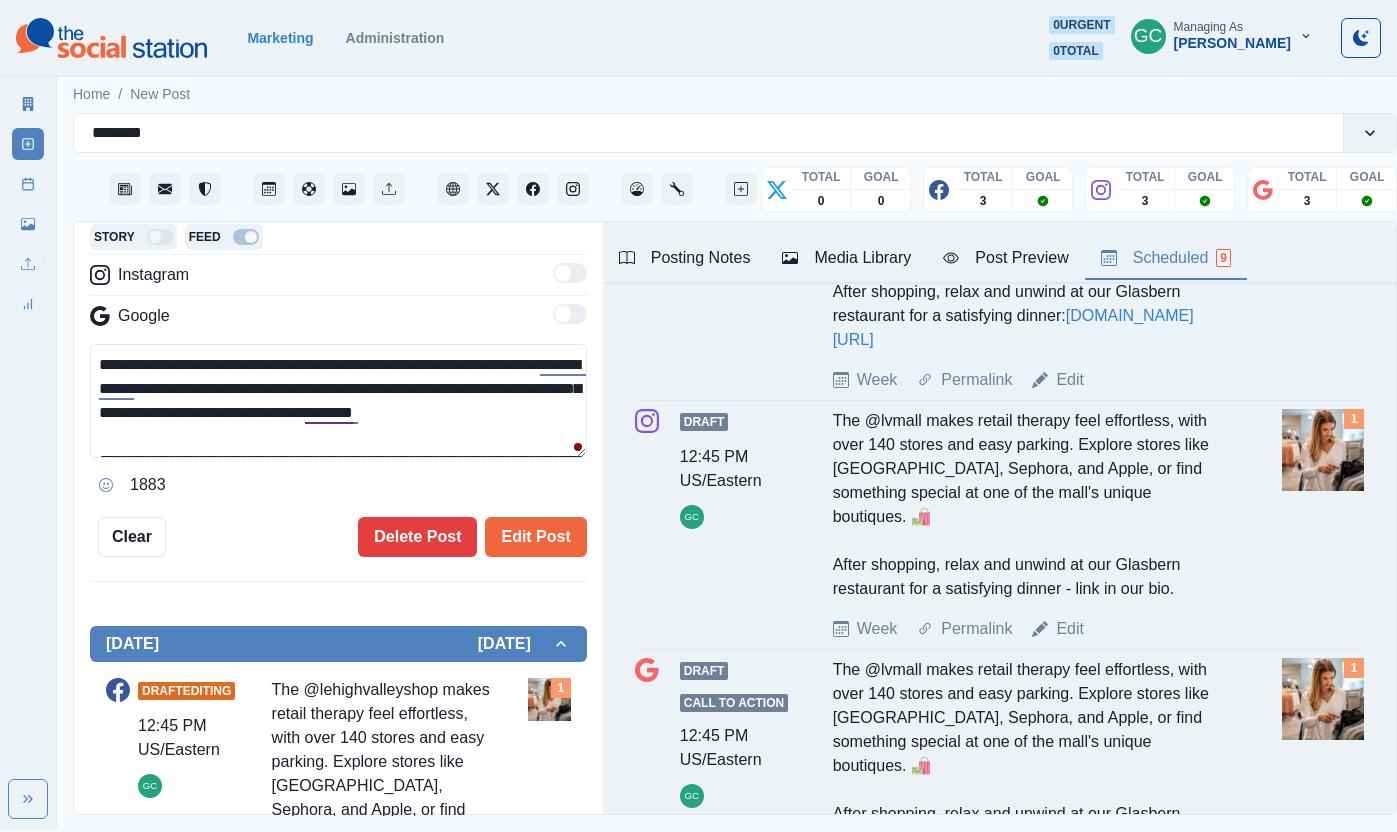 drag, startPoint x: 501, startPoint y: 439, endPoint x: 0, endPoint y: 273, distance: 527.785 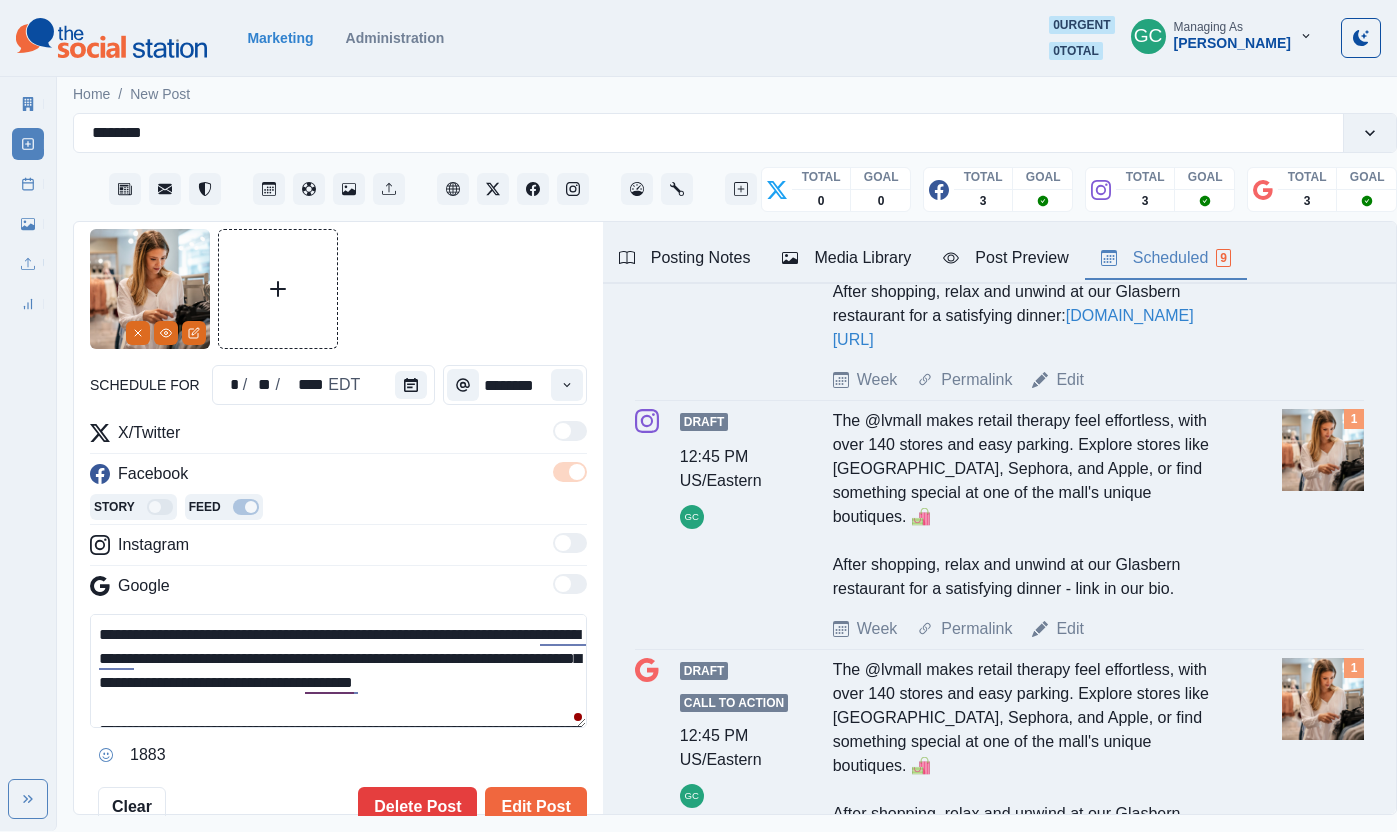 scroll, scrollTop: 63, scrollLeft: 0, axis: vertical 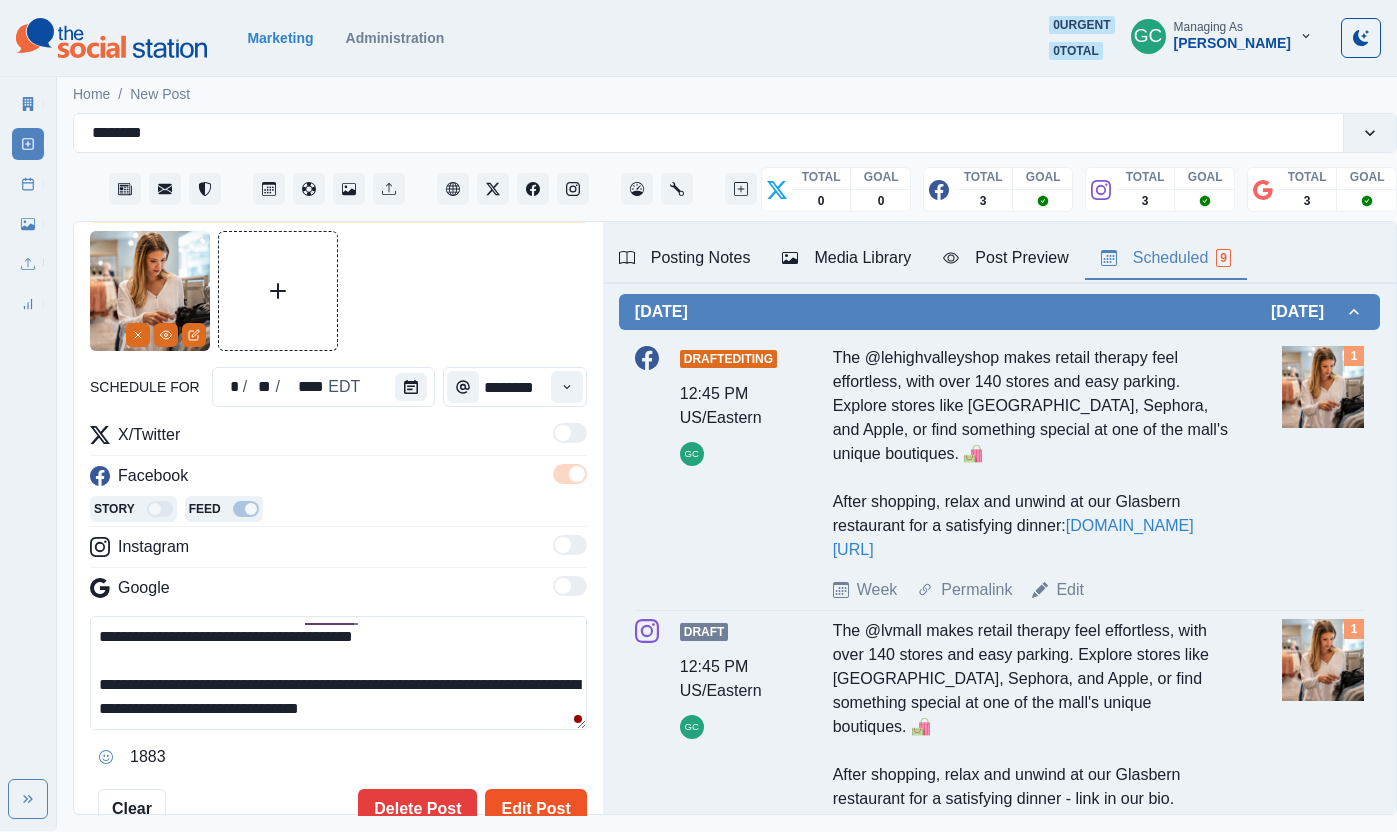 click on "Edit Post" at bounding box center [535, 809] 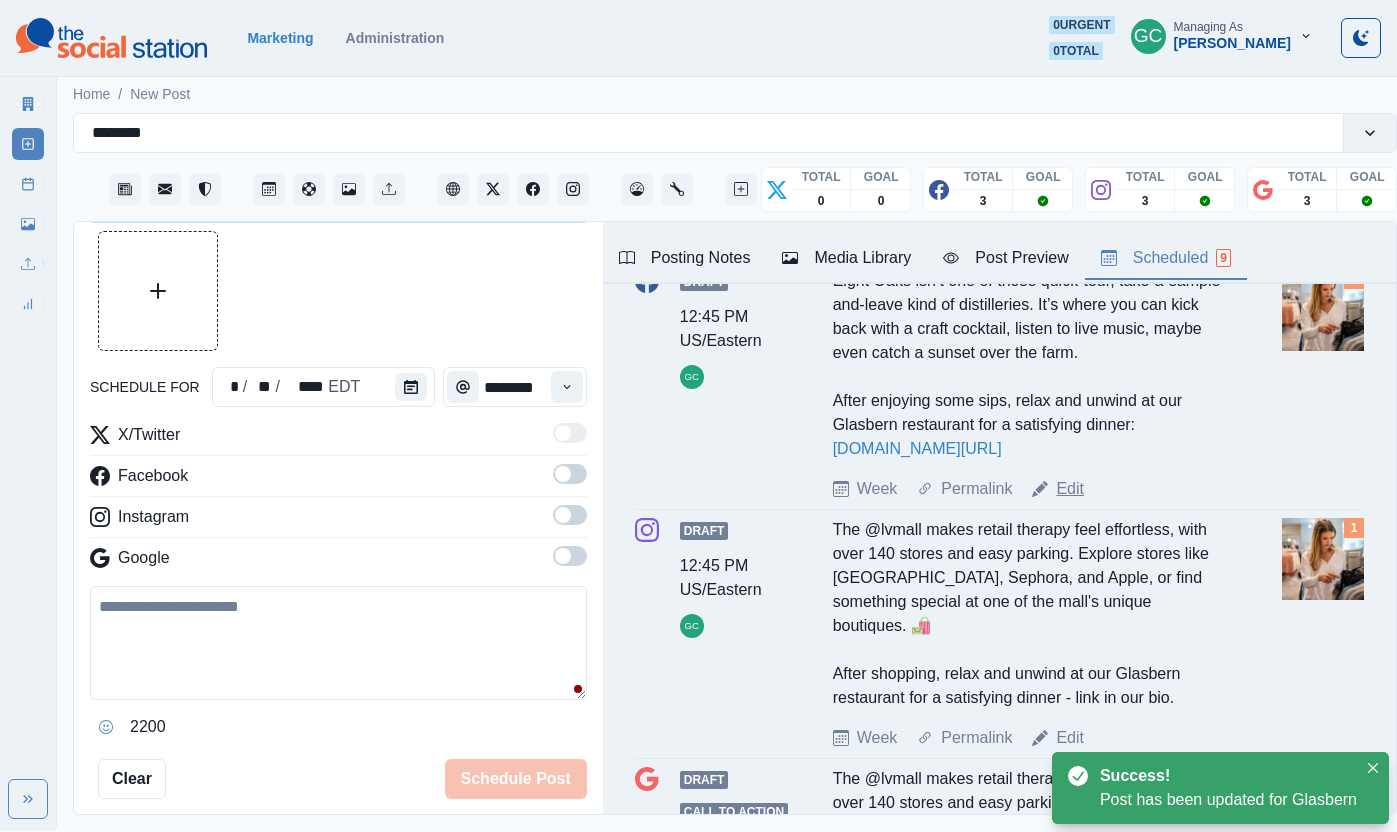 click on "Edit" at bounding box center [1070, 489] 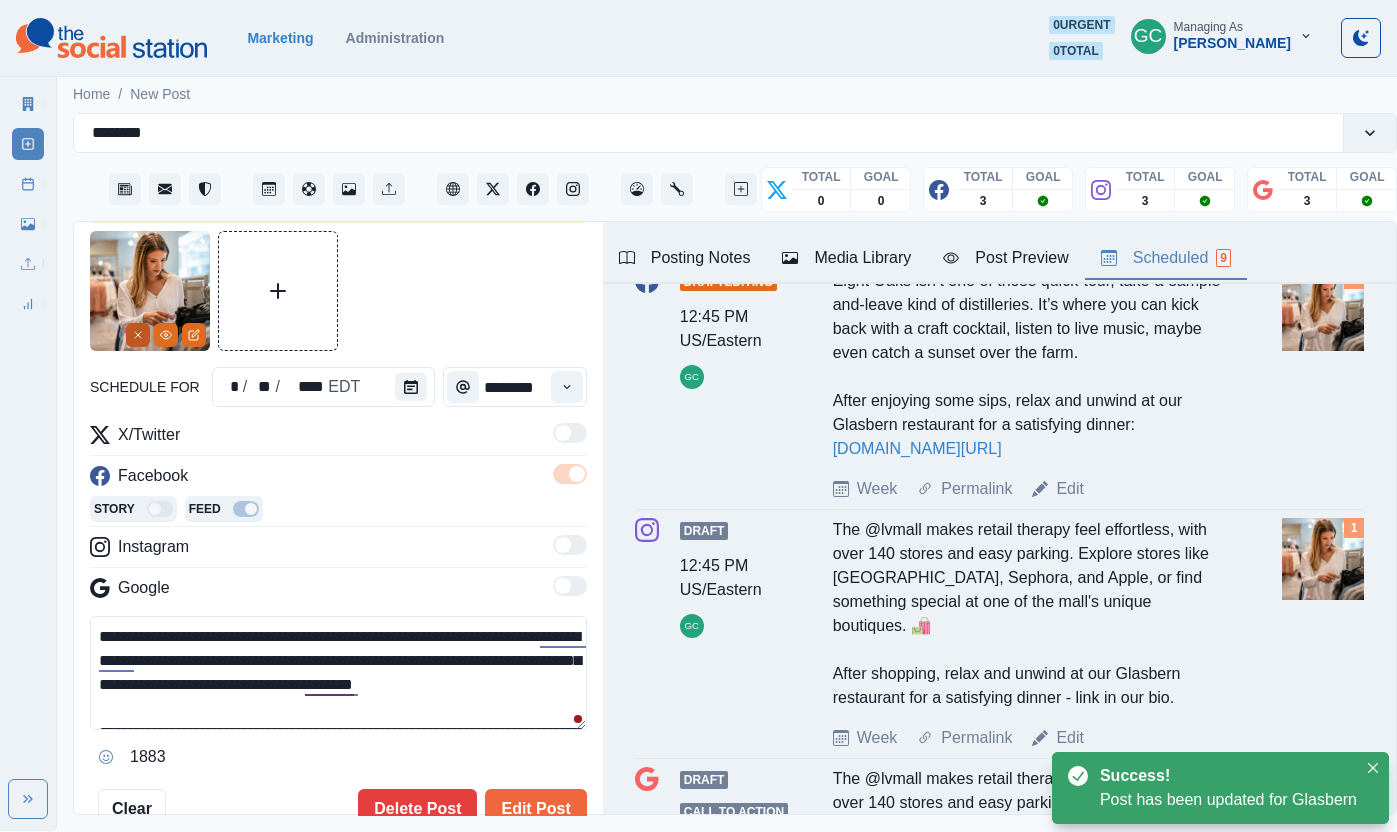 click 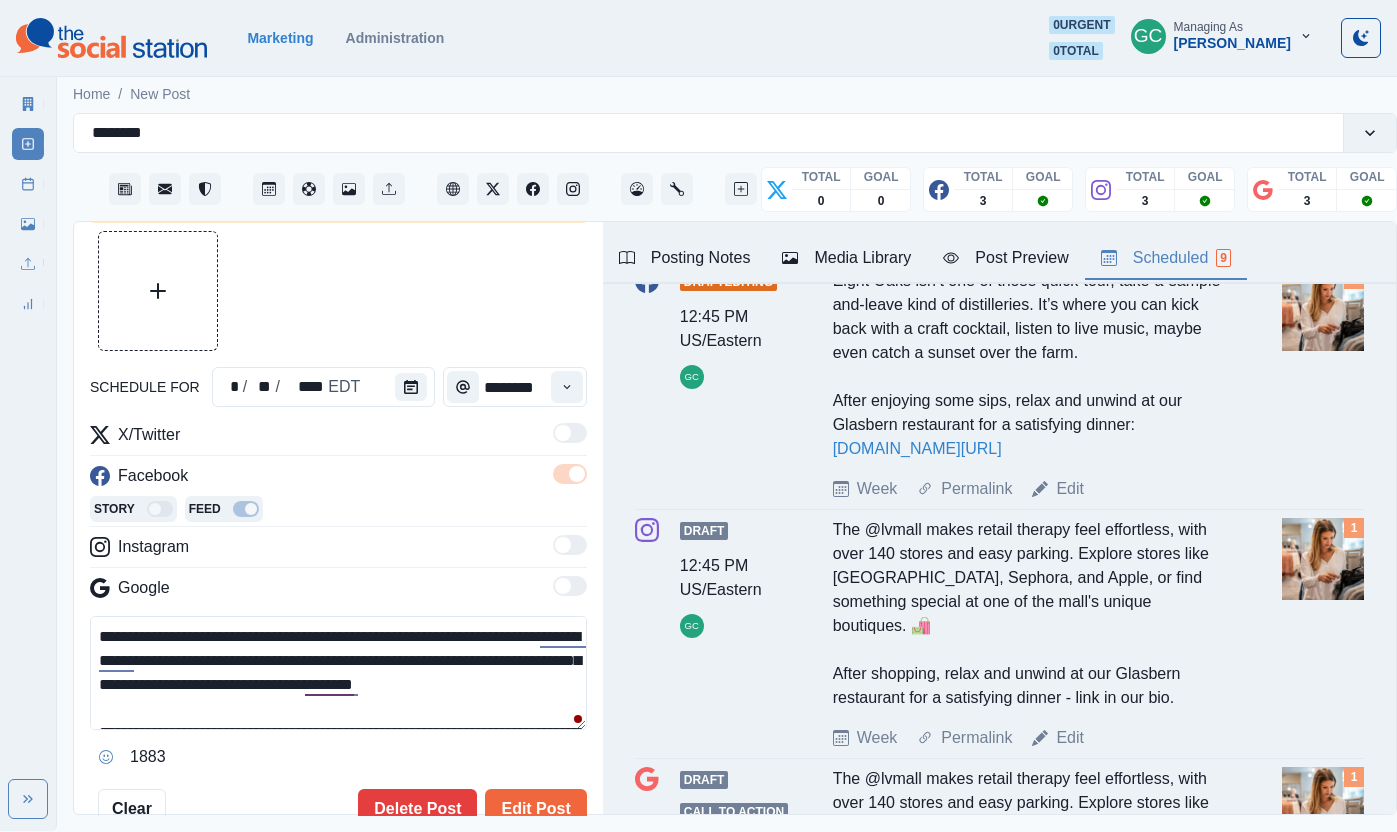 click on "**********" at bounding box center (338, 673) 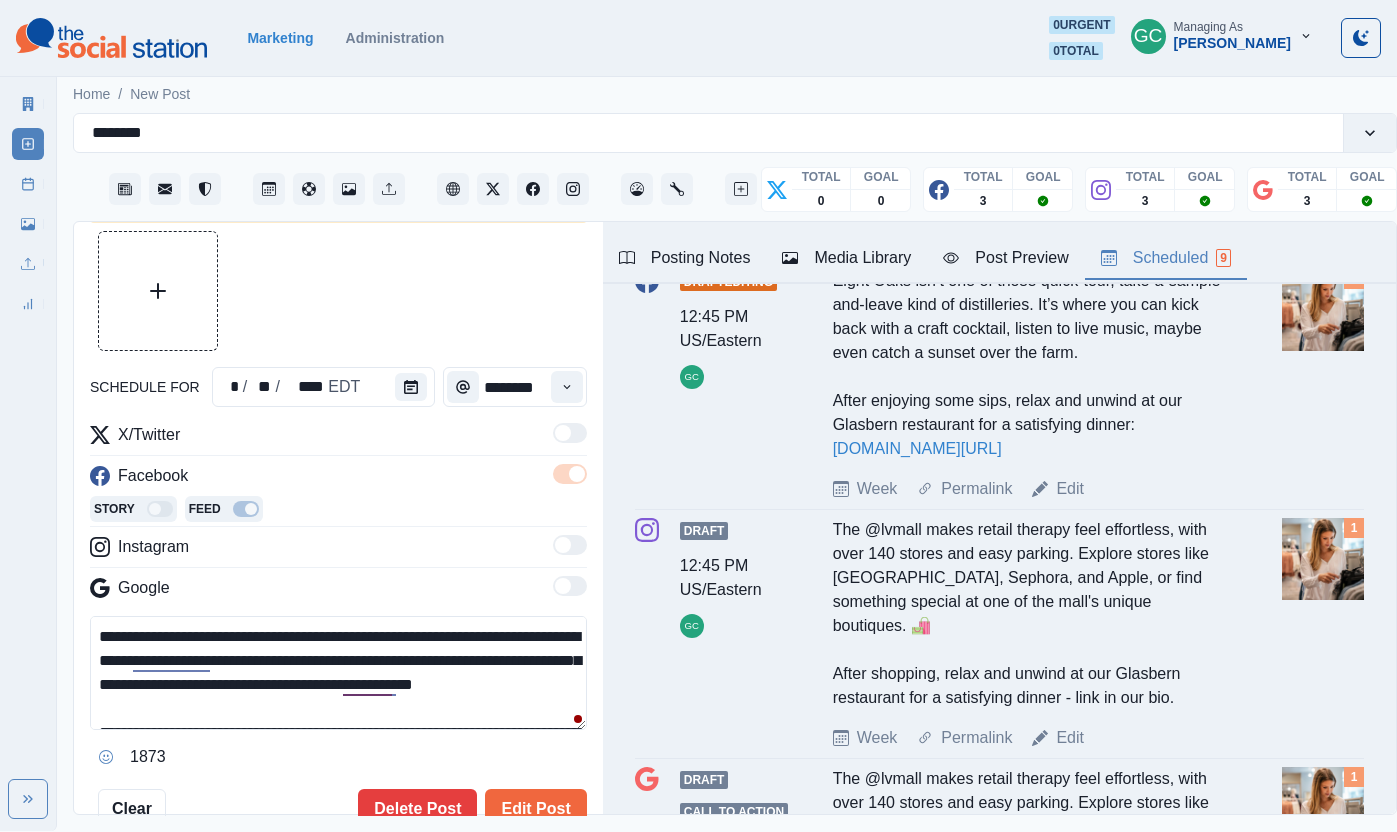 scroll, scrollTop: 56, scrollLeft: 0, axis: vertical 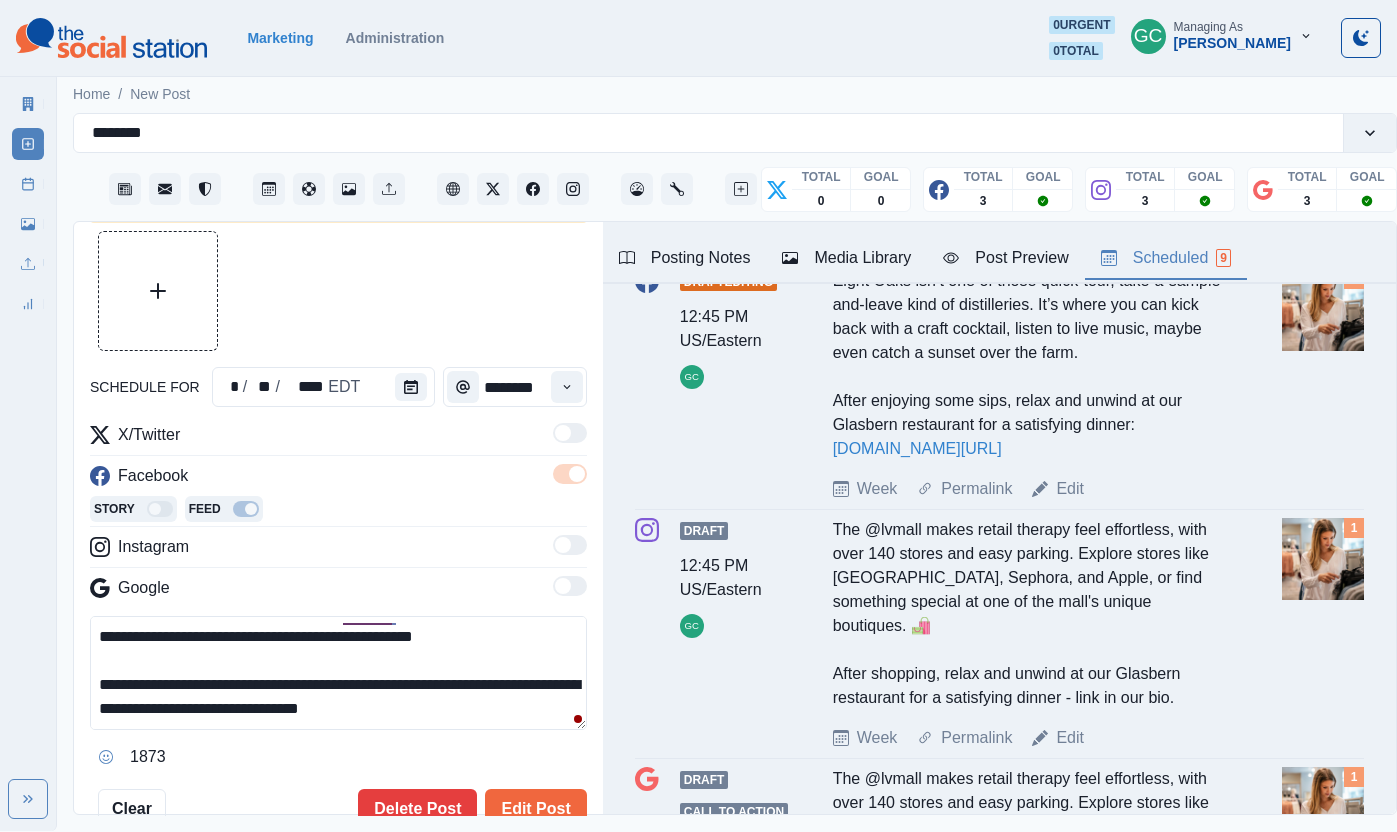 click on "Media Library" at bounding box center [846, 258] 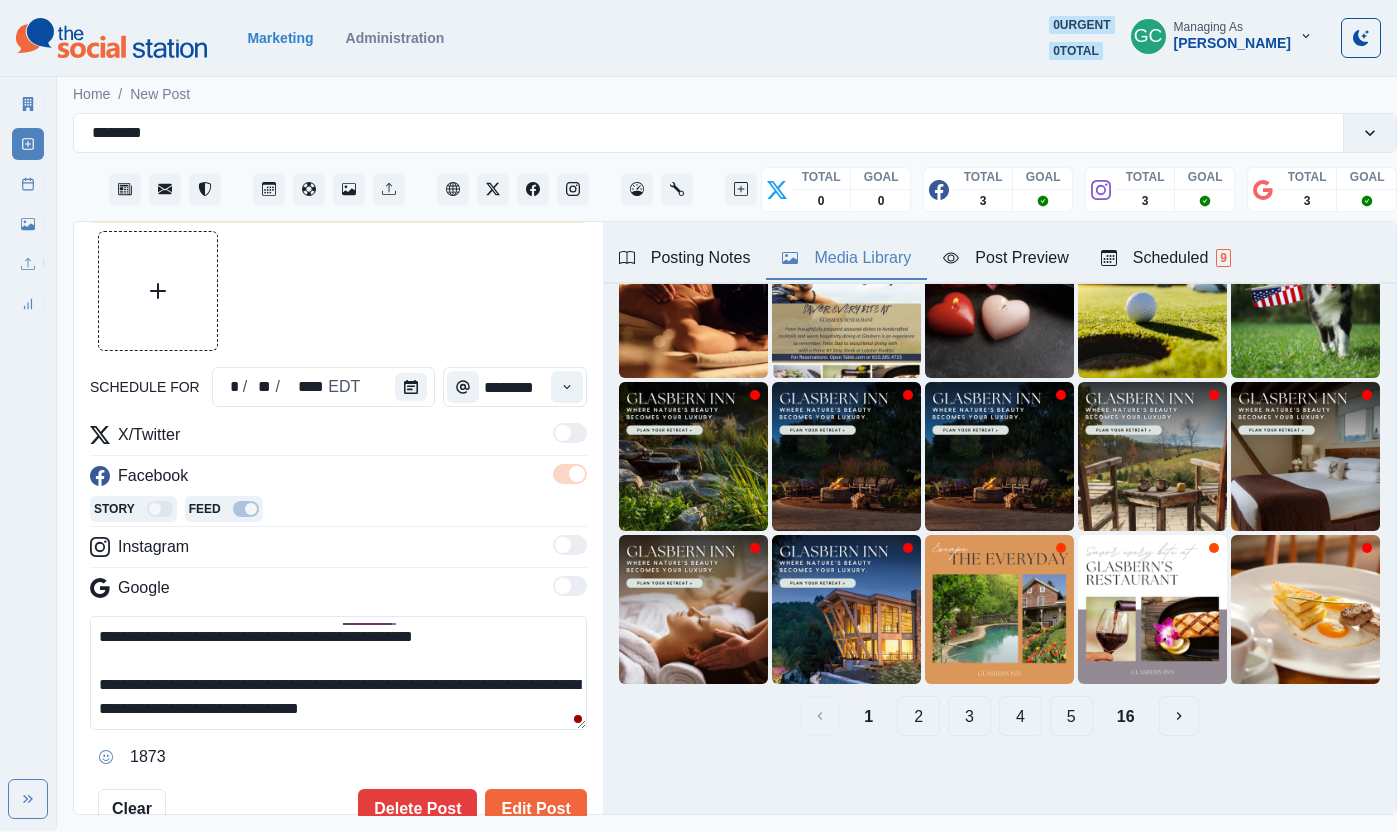 scroll, scrollTop: 0, scrollLeft: 0, axis: both 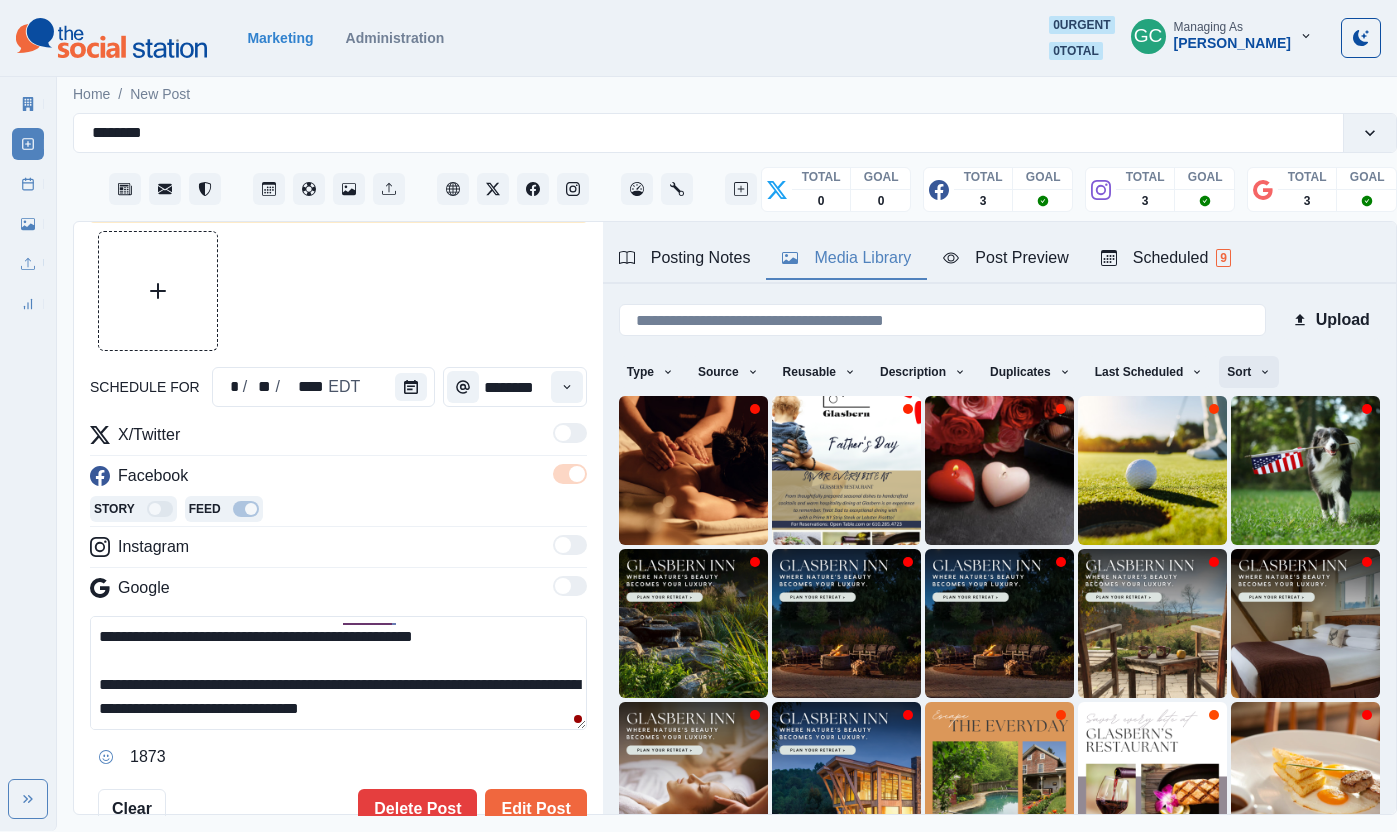 click on "Sort" at bounding box center [1249, 372] 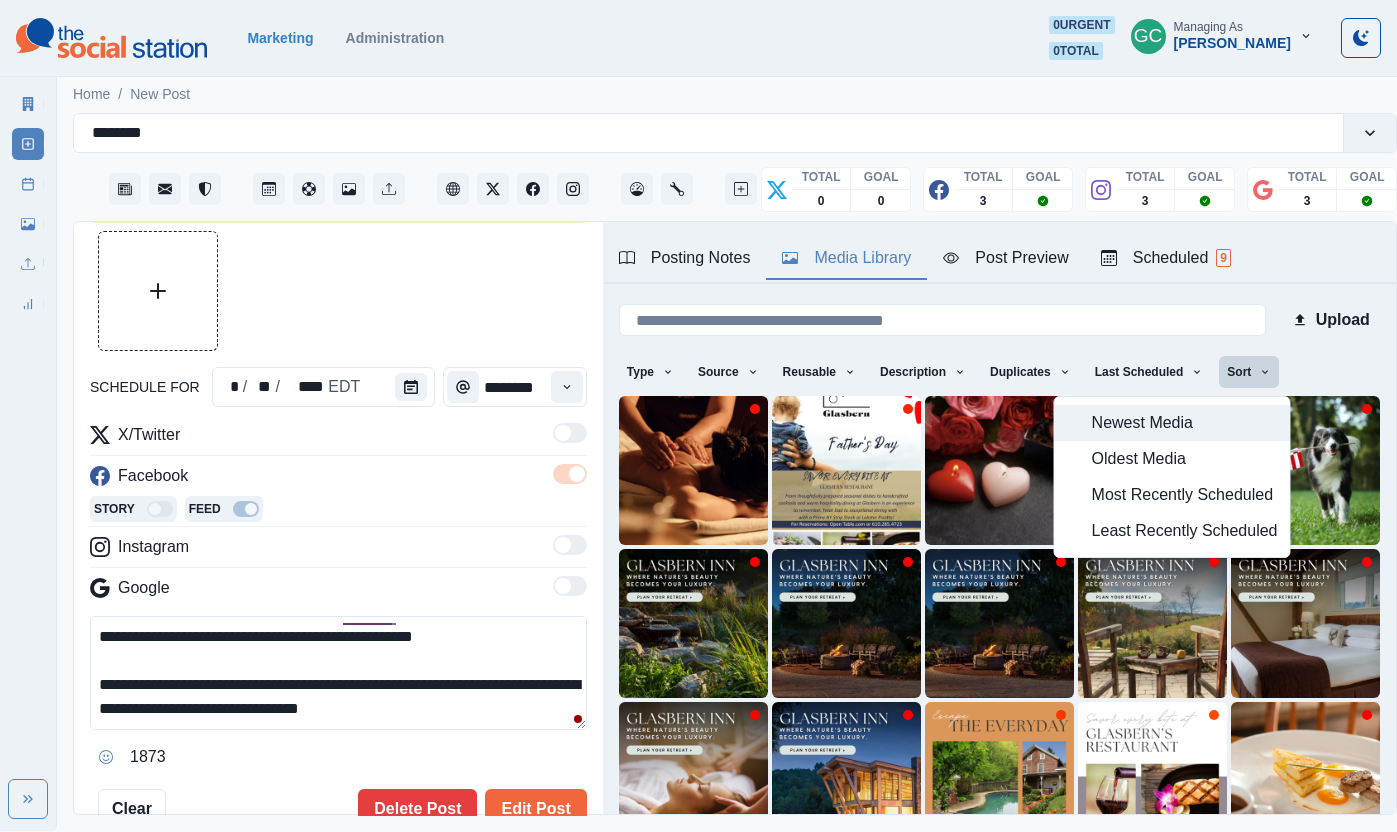 drag, startPoint x: 1257, startPoint y: 405, endPoint x: 1243, endPoint y: 413, distance: 16.124516 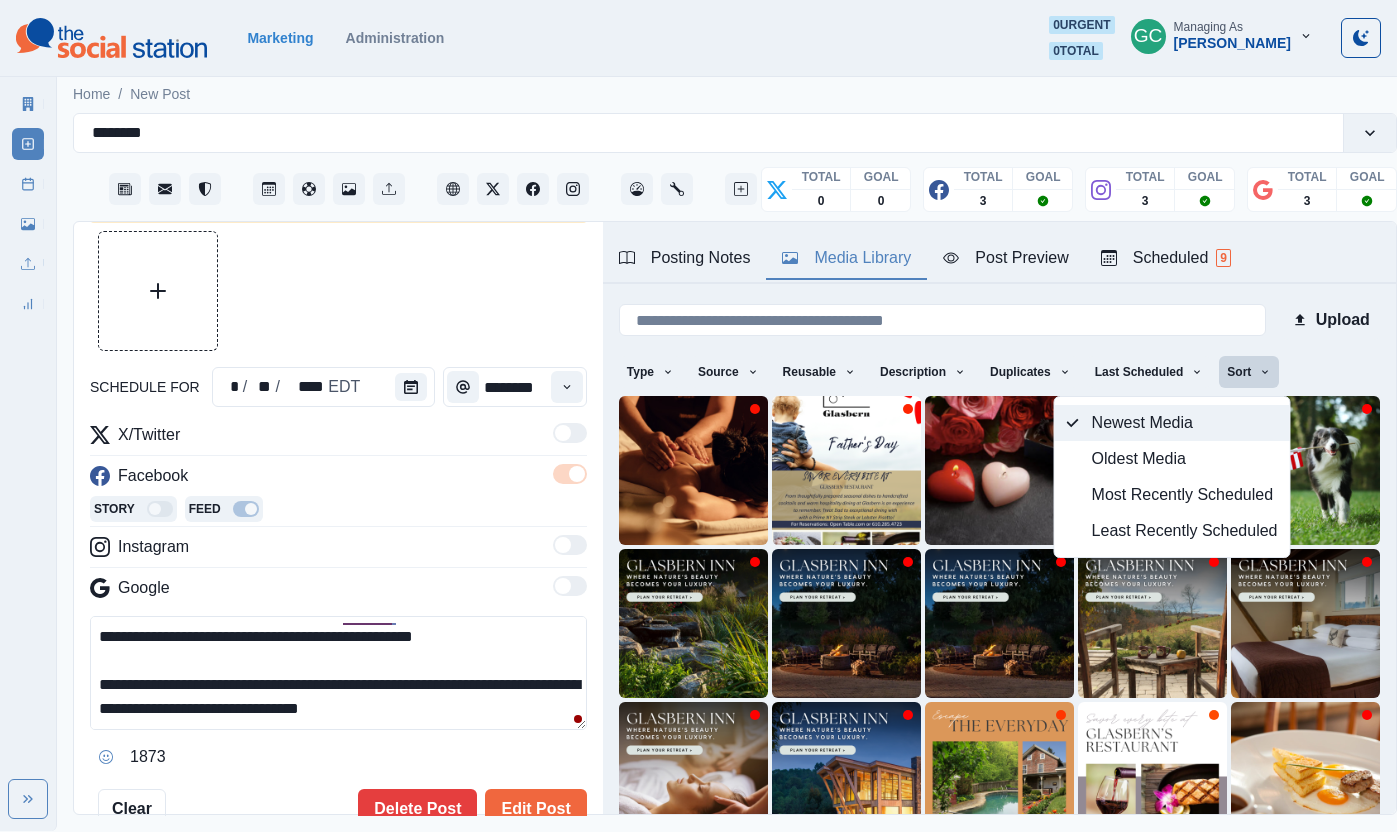 click on "Newest Media" at bounding box center [1185, 423] 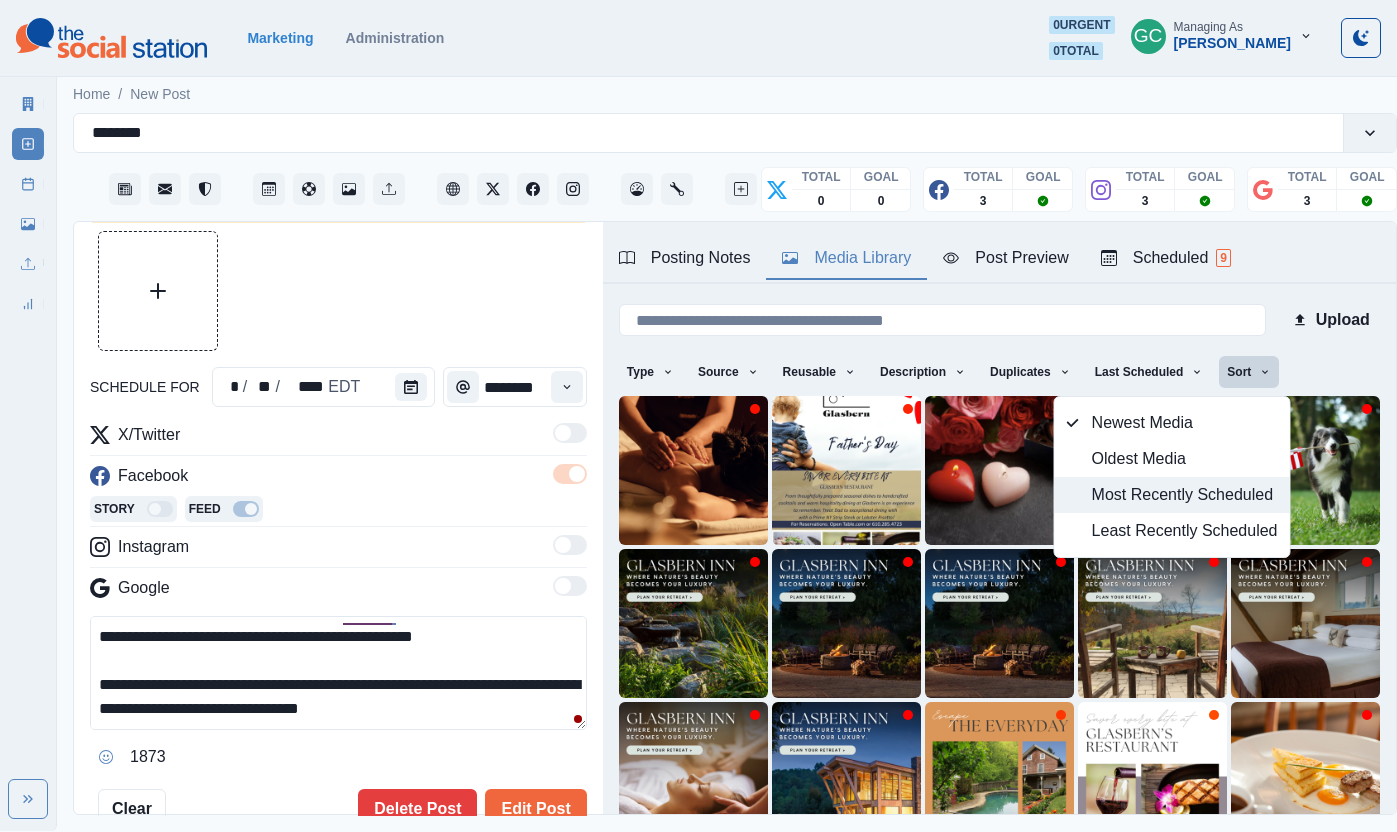 click on "Most Recently Scheduled" at bounding box center (1185, 495) 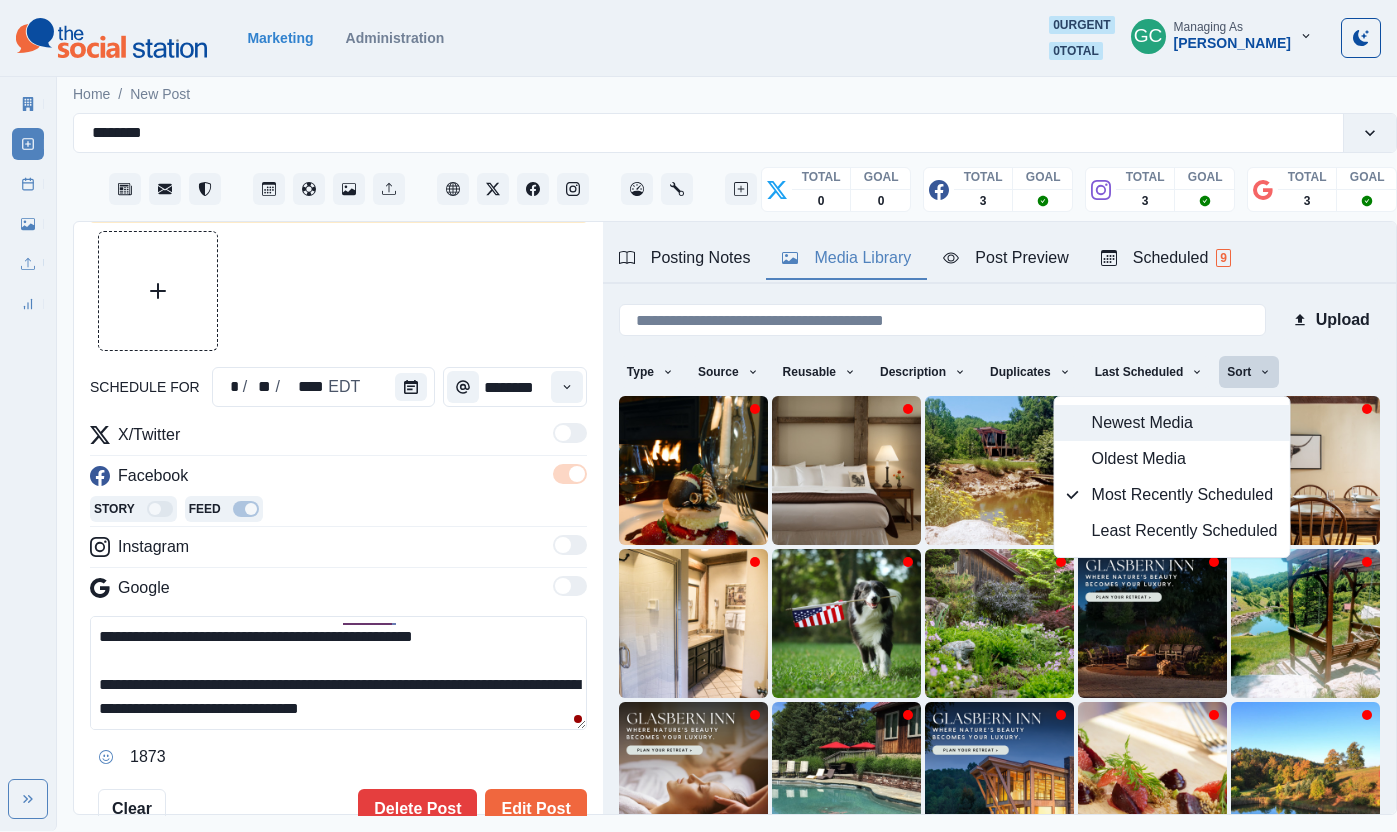 click on "Newest Media" at bounding box center [1185, 423] 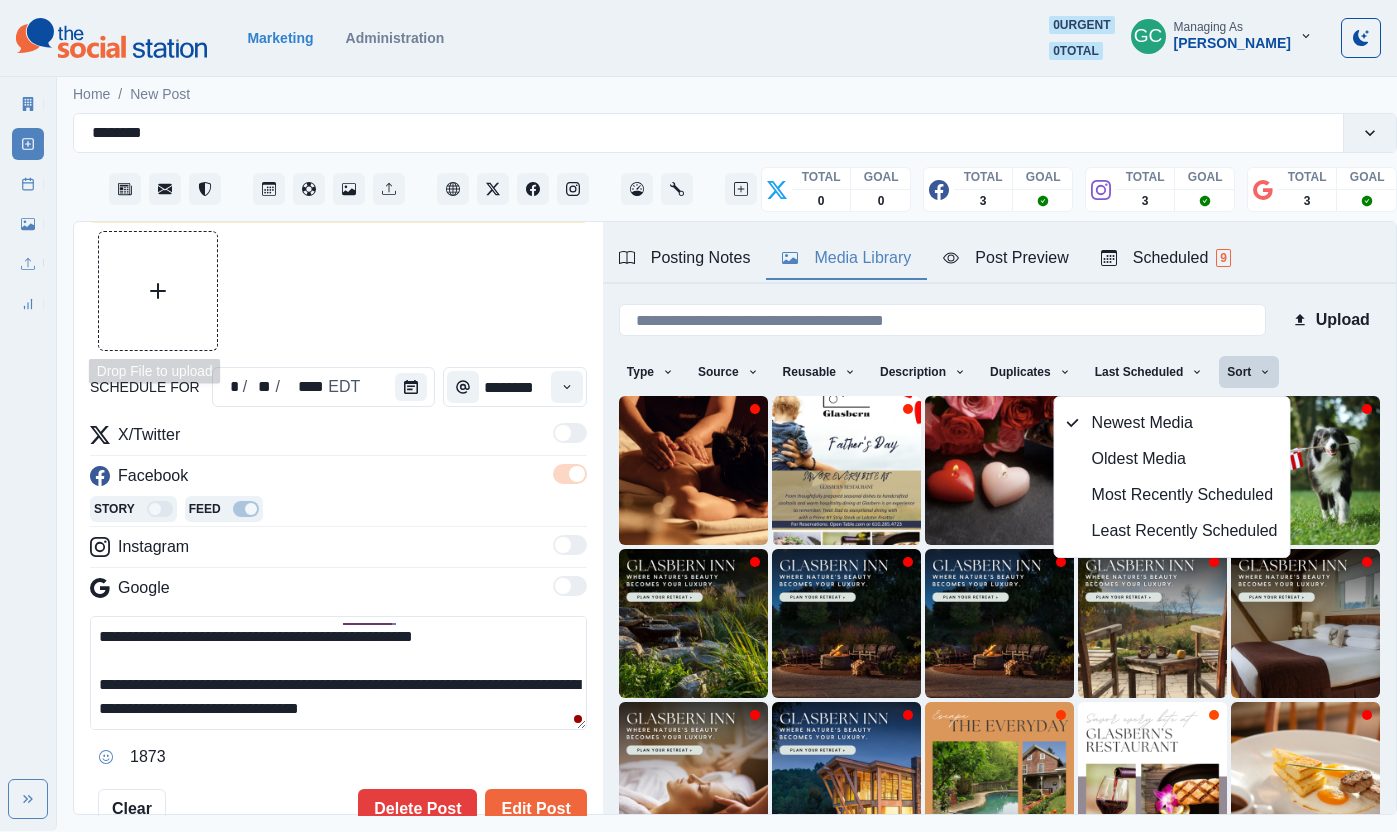 click at bounding box center [158, 291] 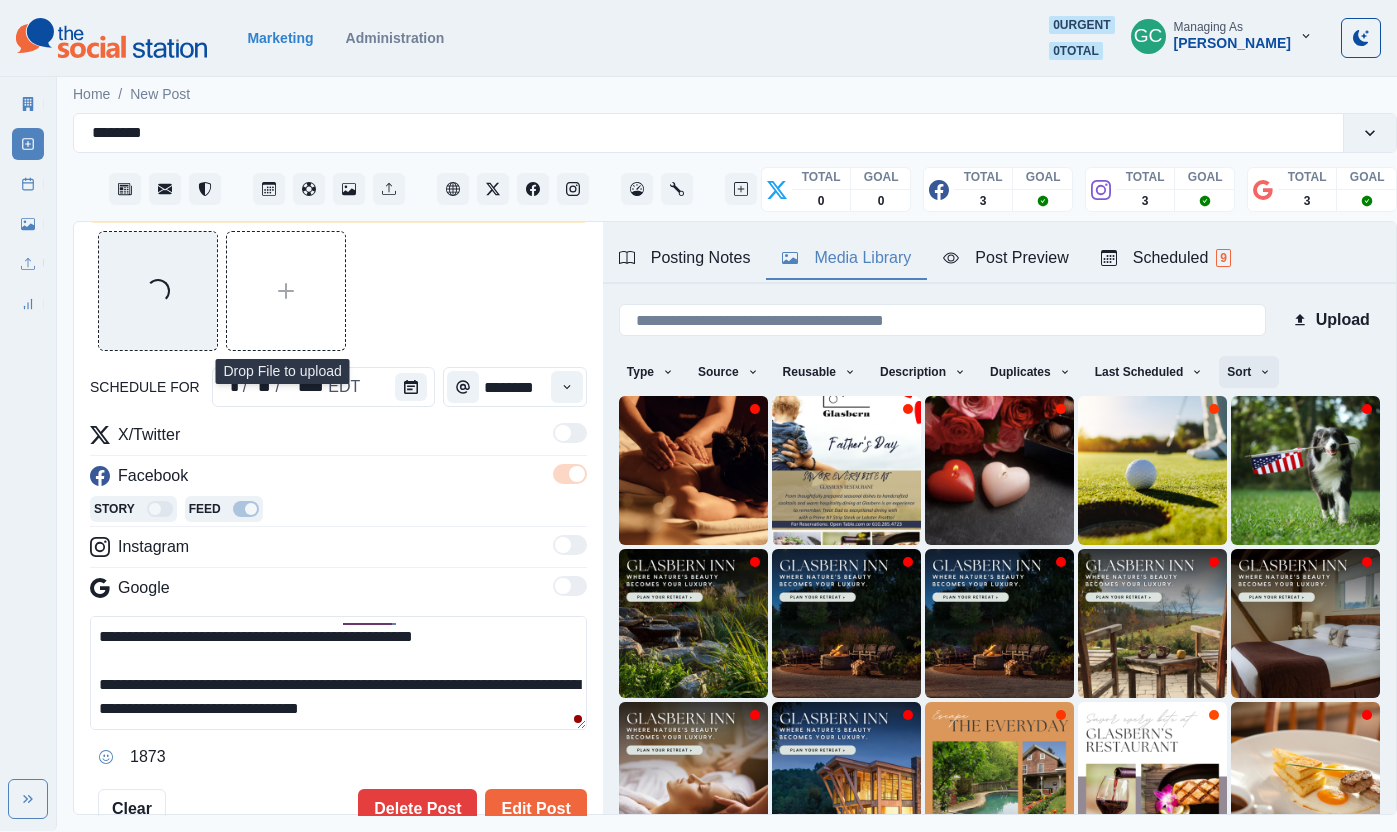 click on "Sort" at bounding box center (1249, 372) 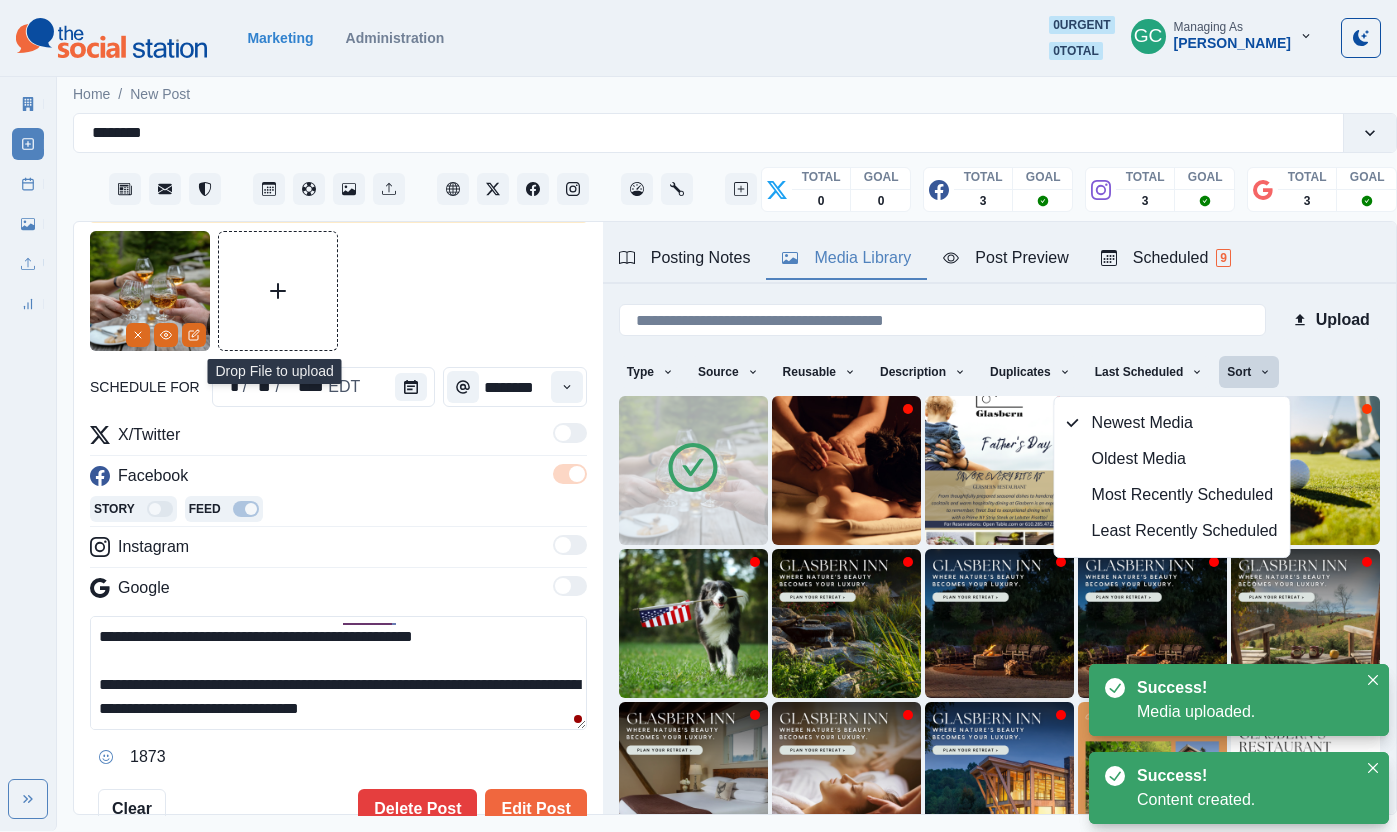 click 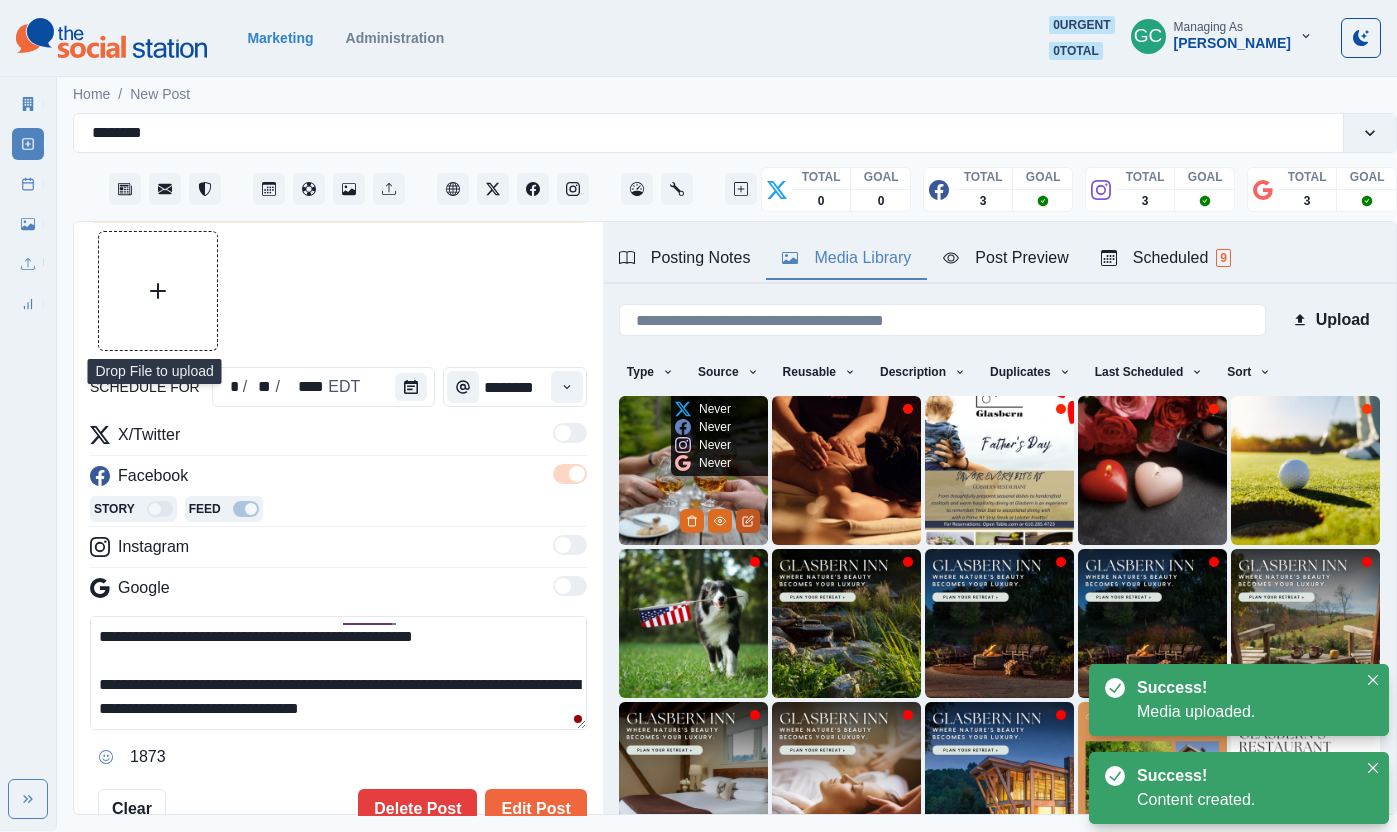 click at bounding box center (693, 470) 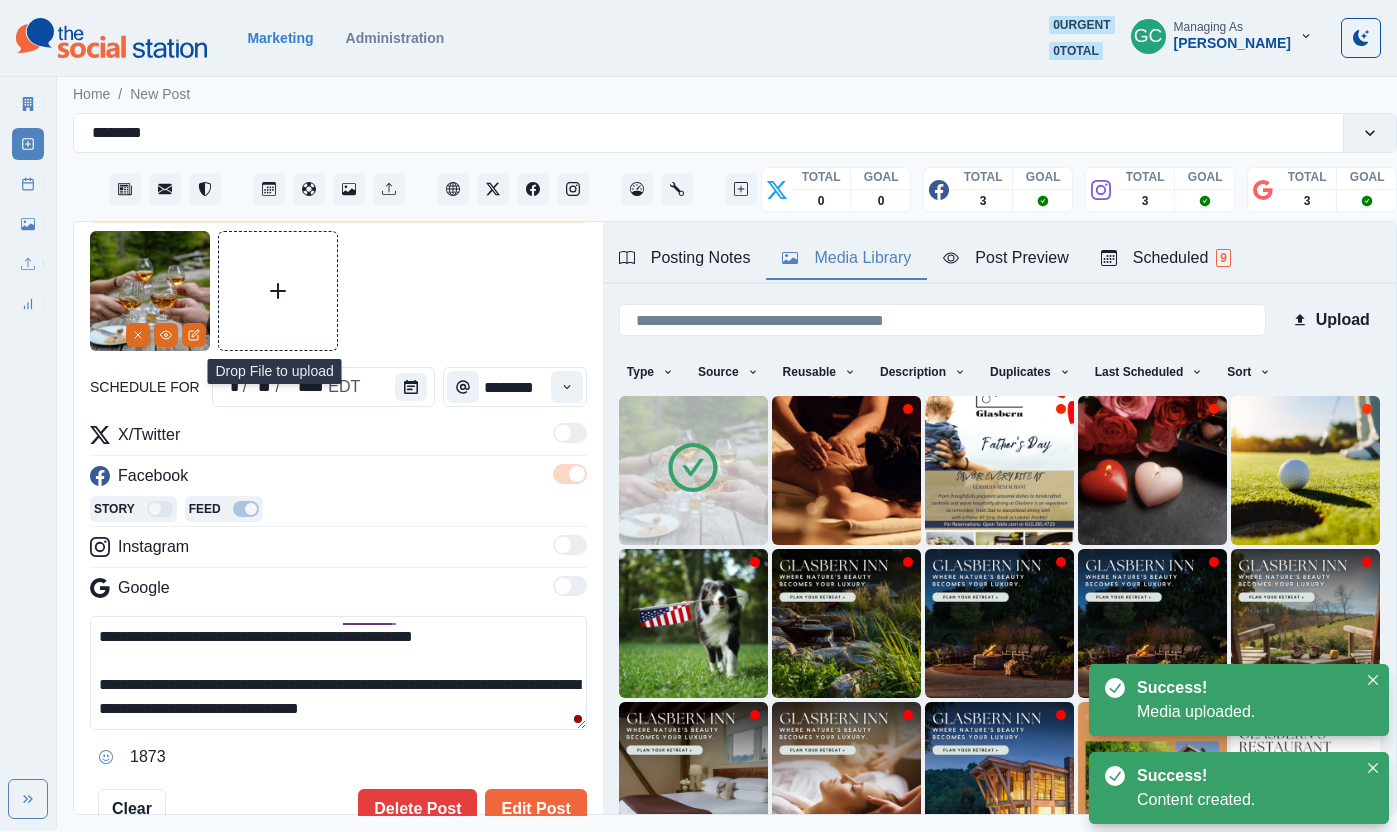 click at bounding box center (693, 470) 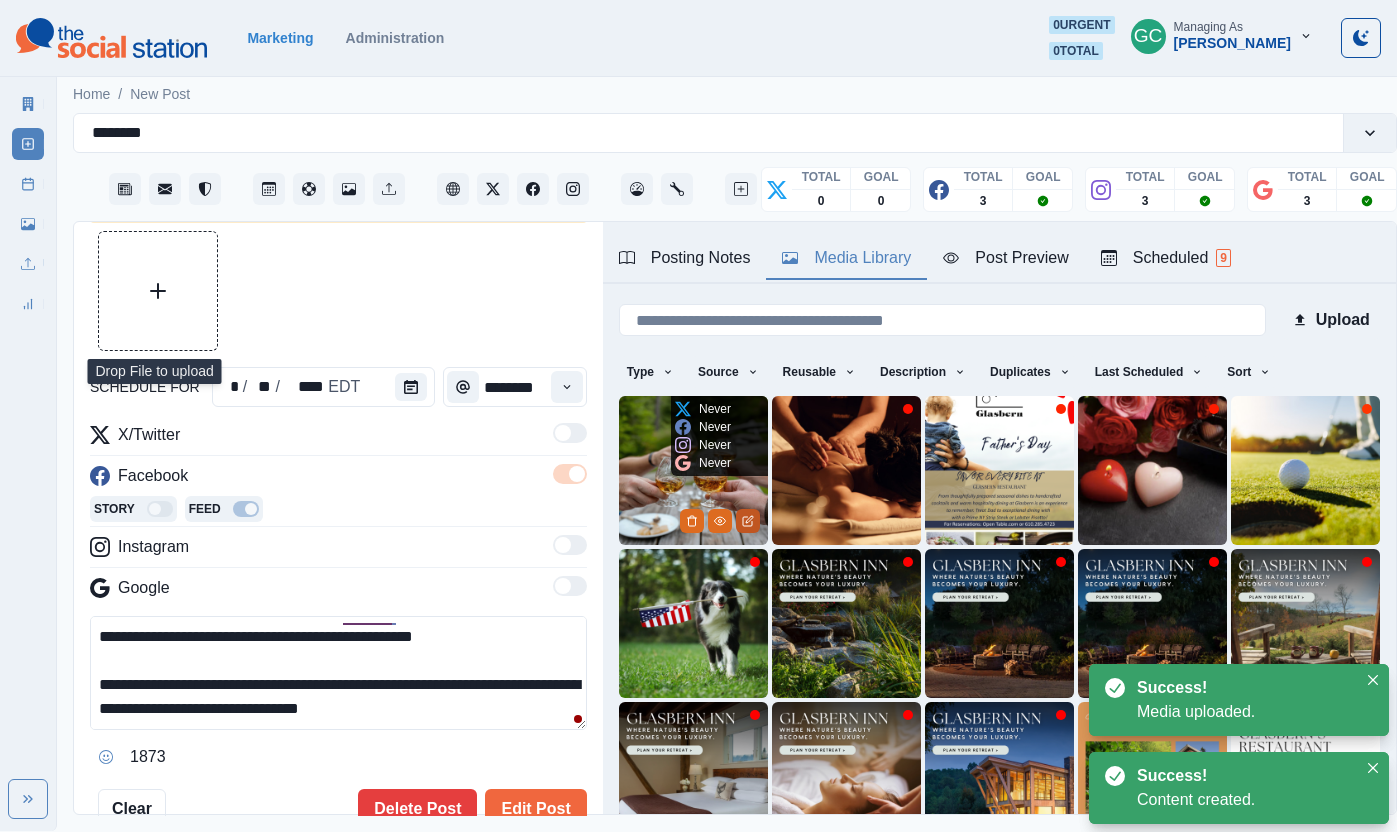 click 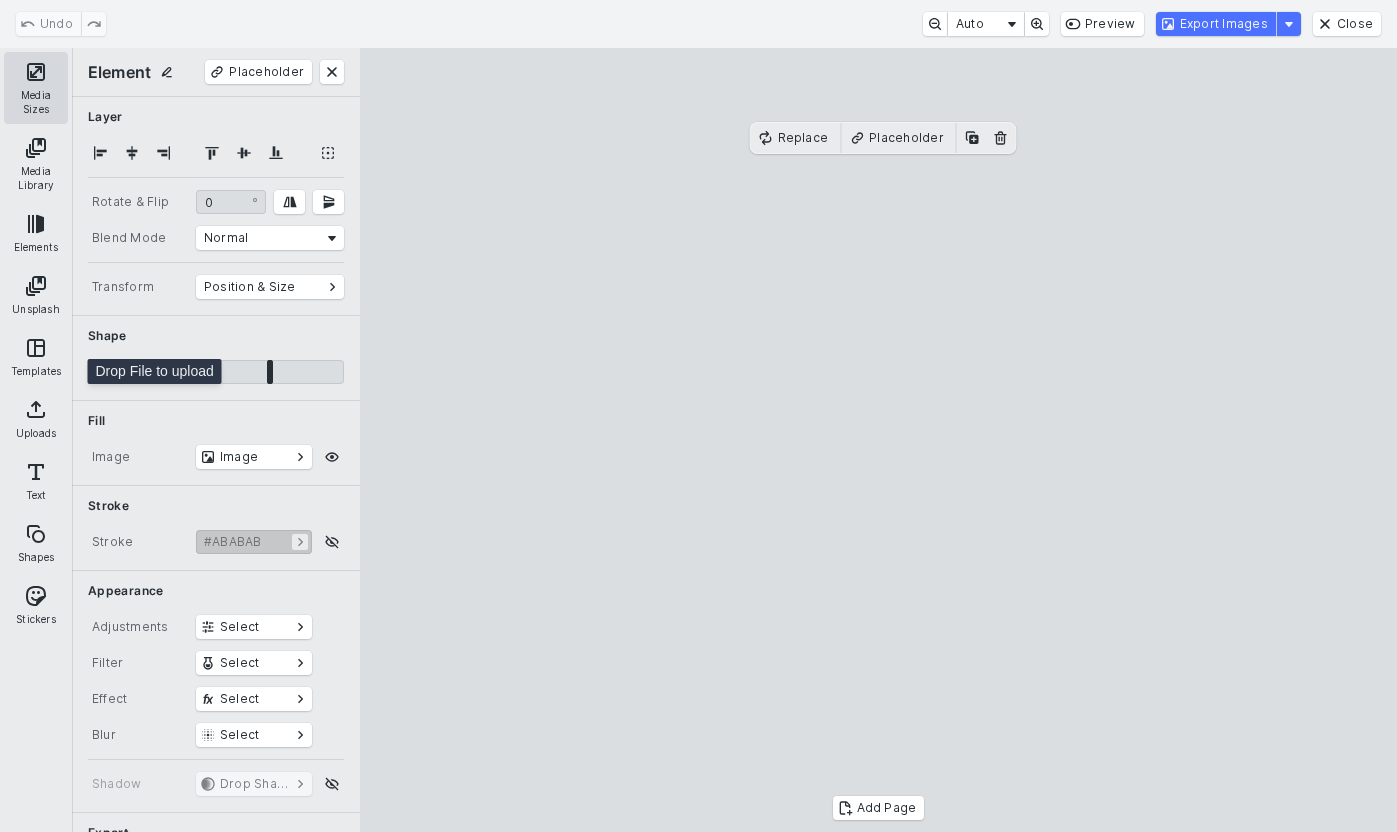 drag, startPoint x: 37, startPoint y: 93, endPoint x: 60, endPoint y: 106, distance: 26.41969 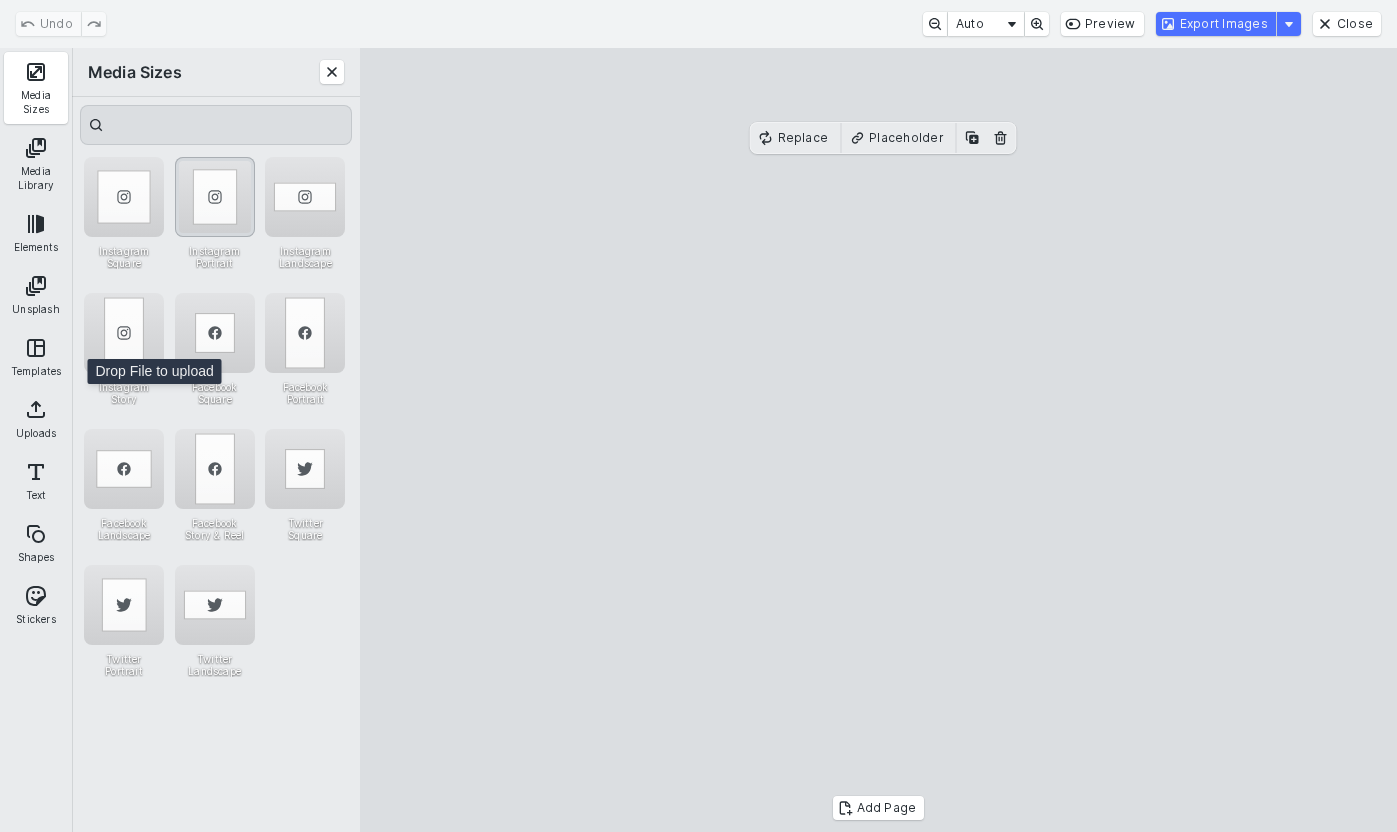 click at bounding box center [215, 197] 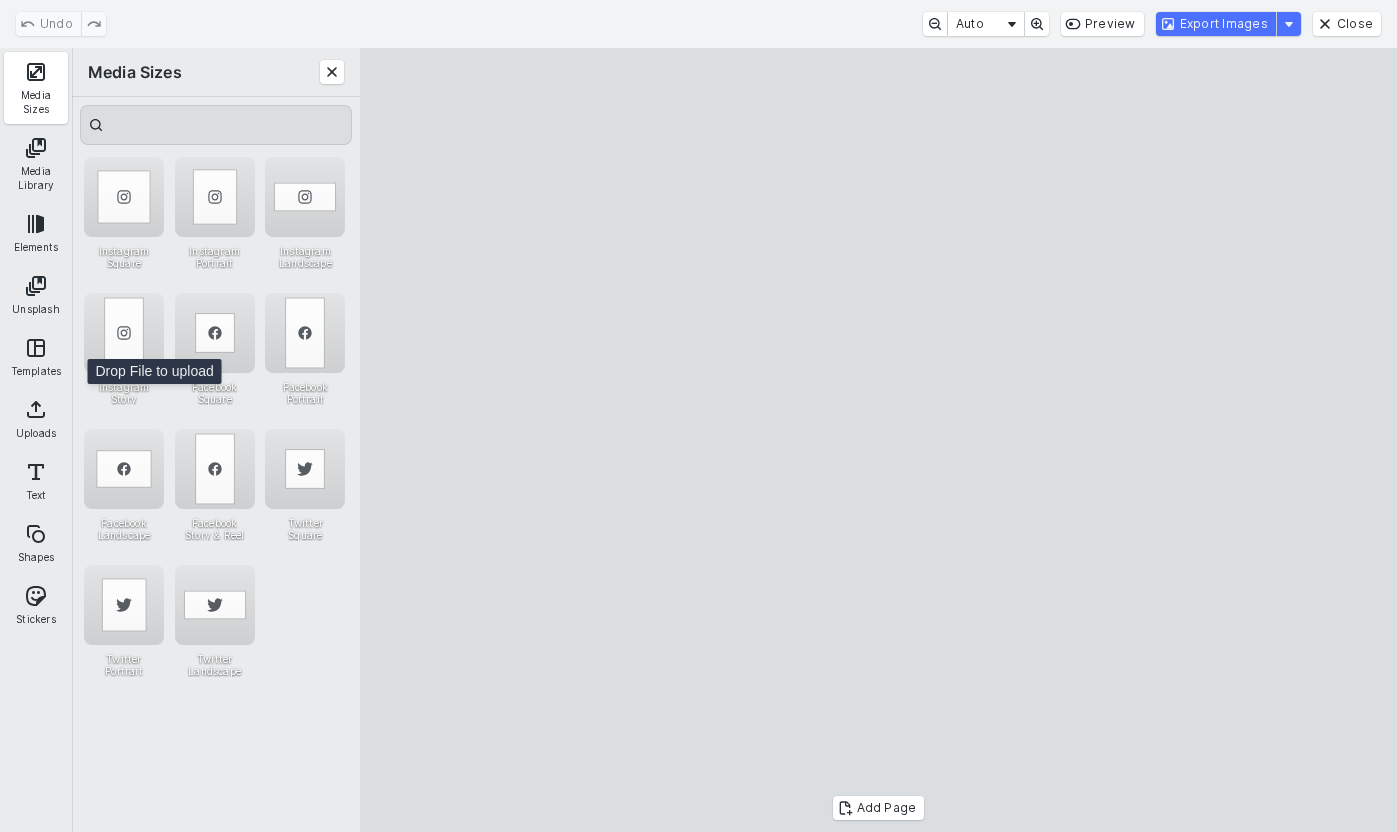 drag, startPoint x: 1110, startPoint y: 464, endPoint x: 1126, endPoint y: 462, distance: 16.124516 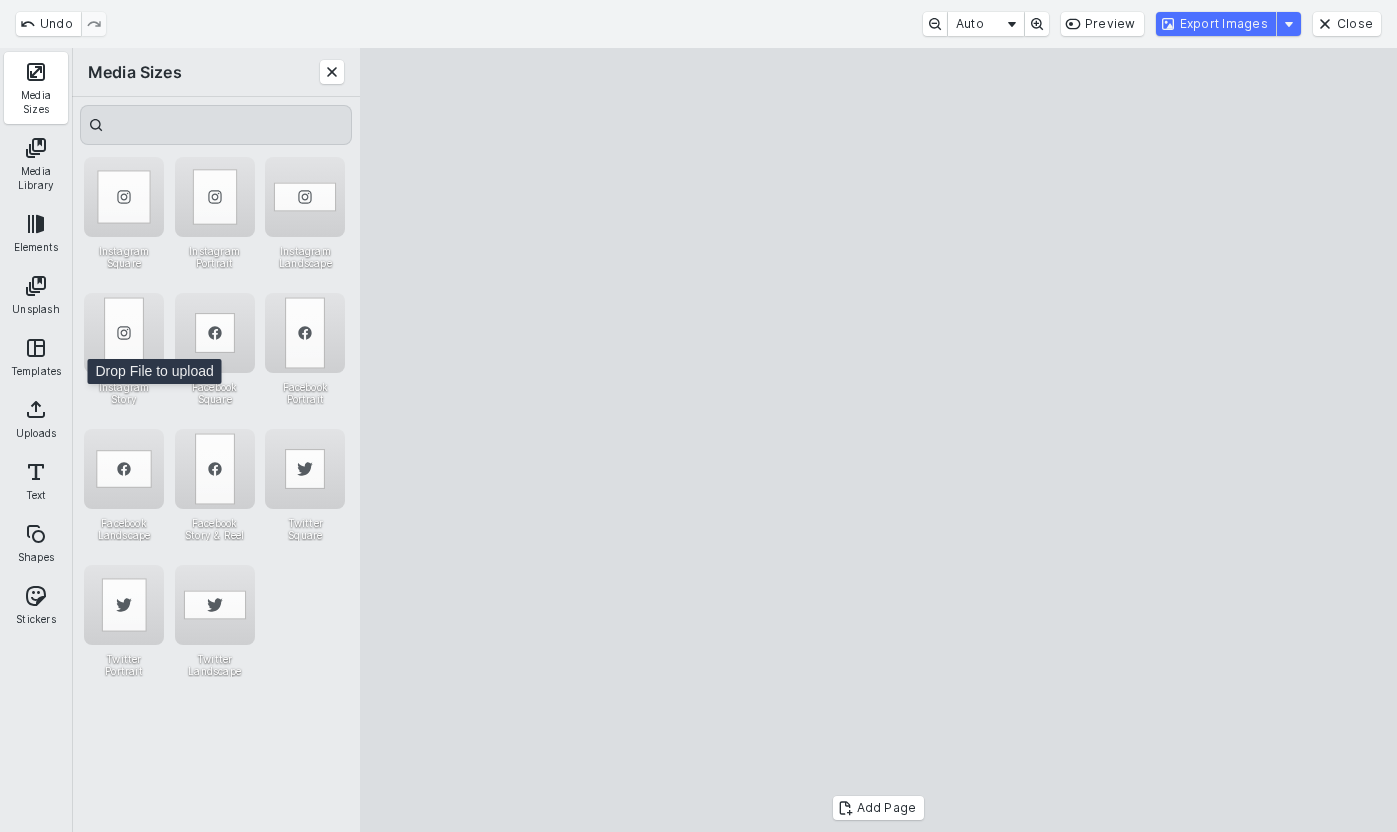 click at bounding box center (879, 440) 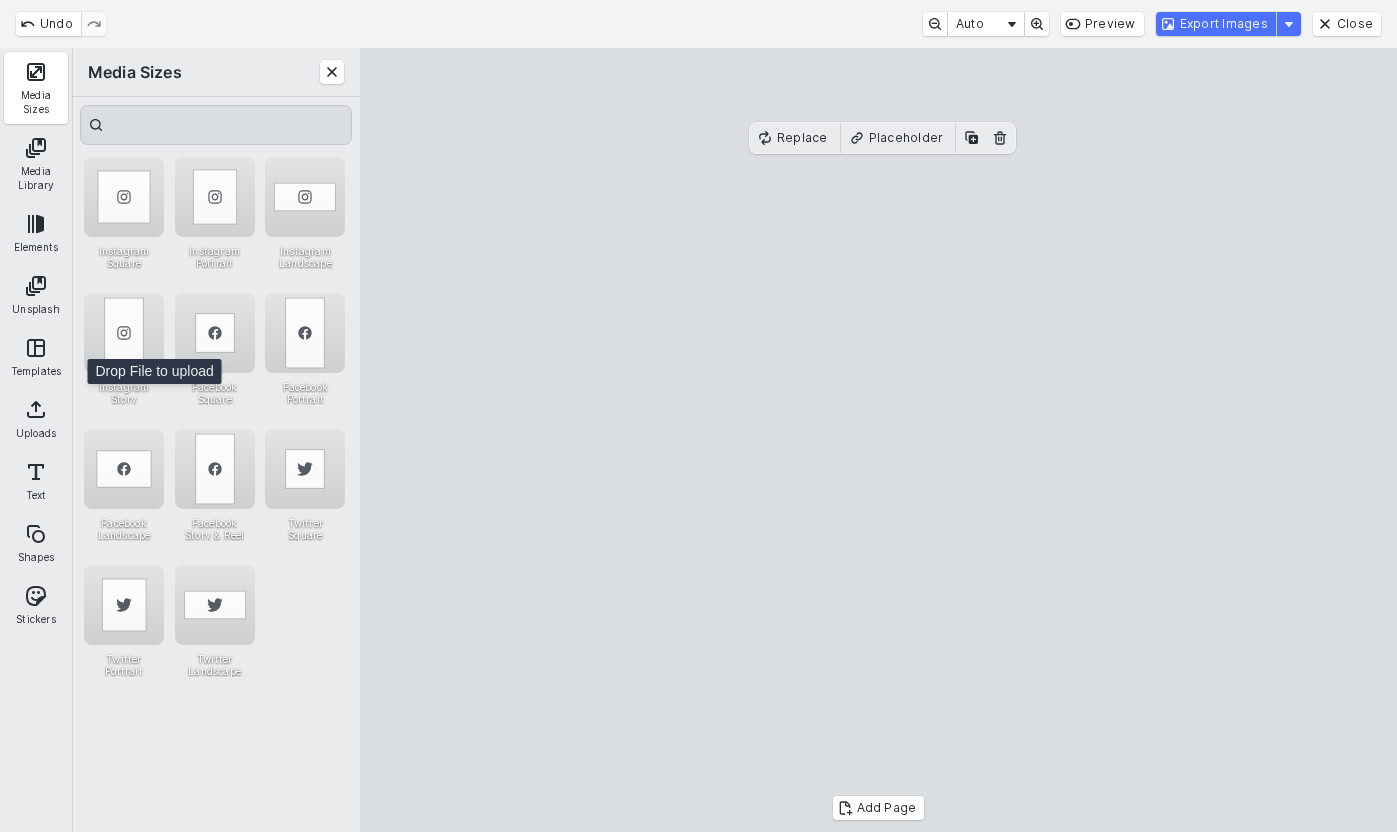 drag, startPoint x: 1220, startPoint y: 23, endPoint x: 0, endPoint y: 661, distance: 1376.7512 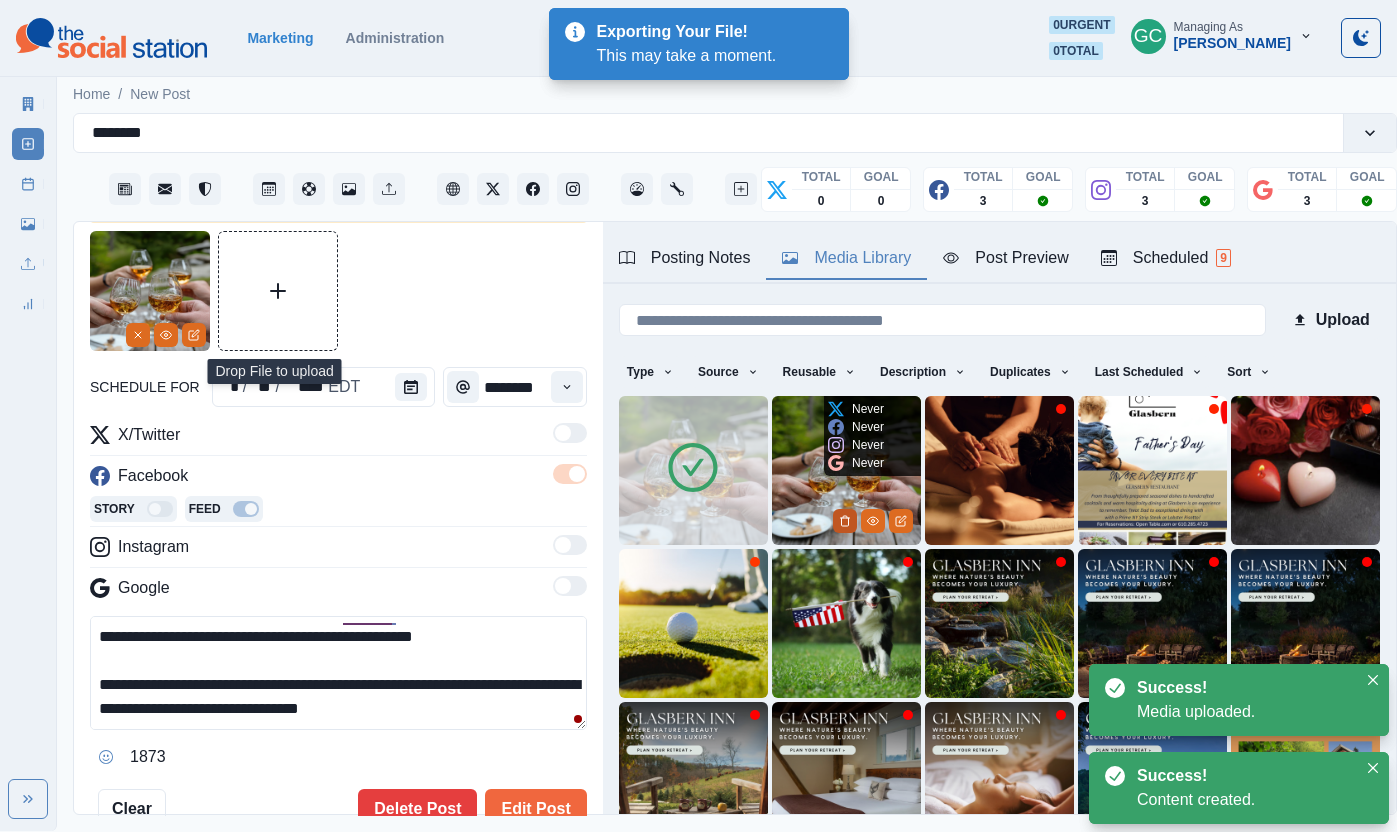 click at bounding box center [845, 521] 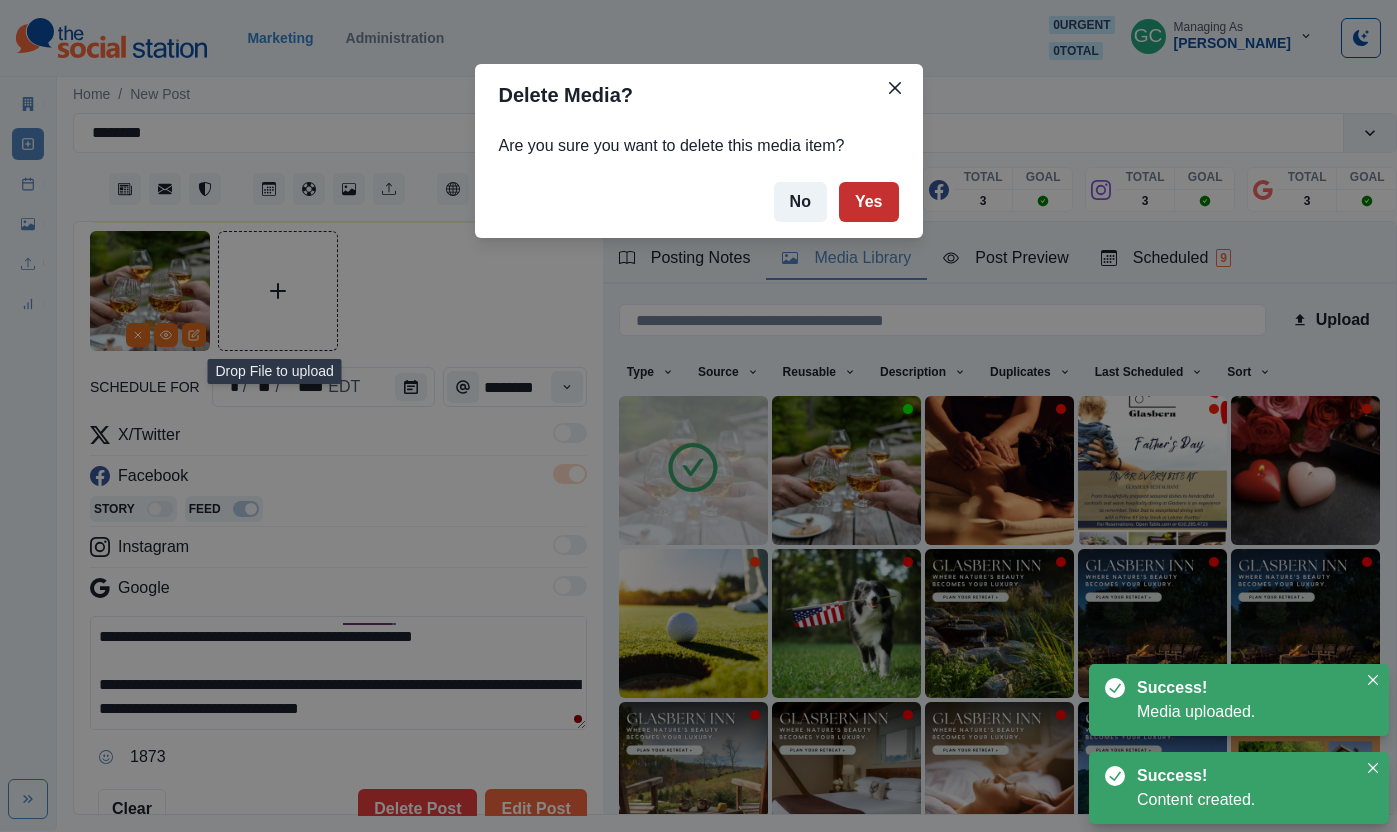 click on "Yes" at bounding box center [869, 202] 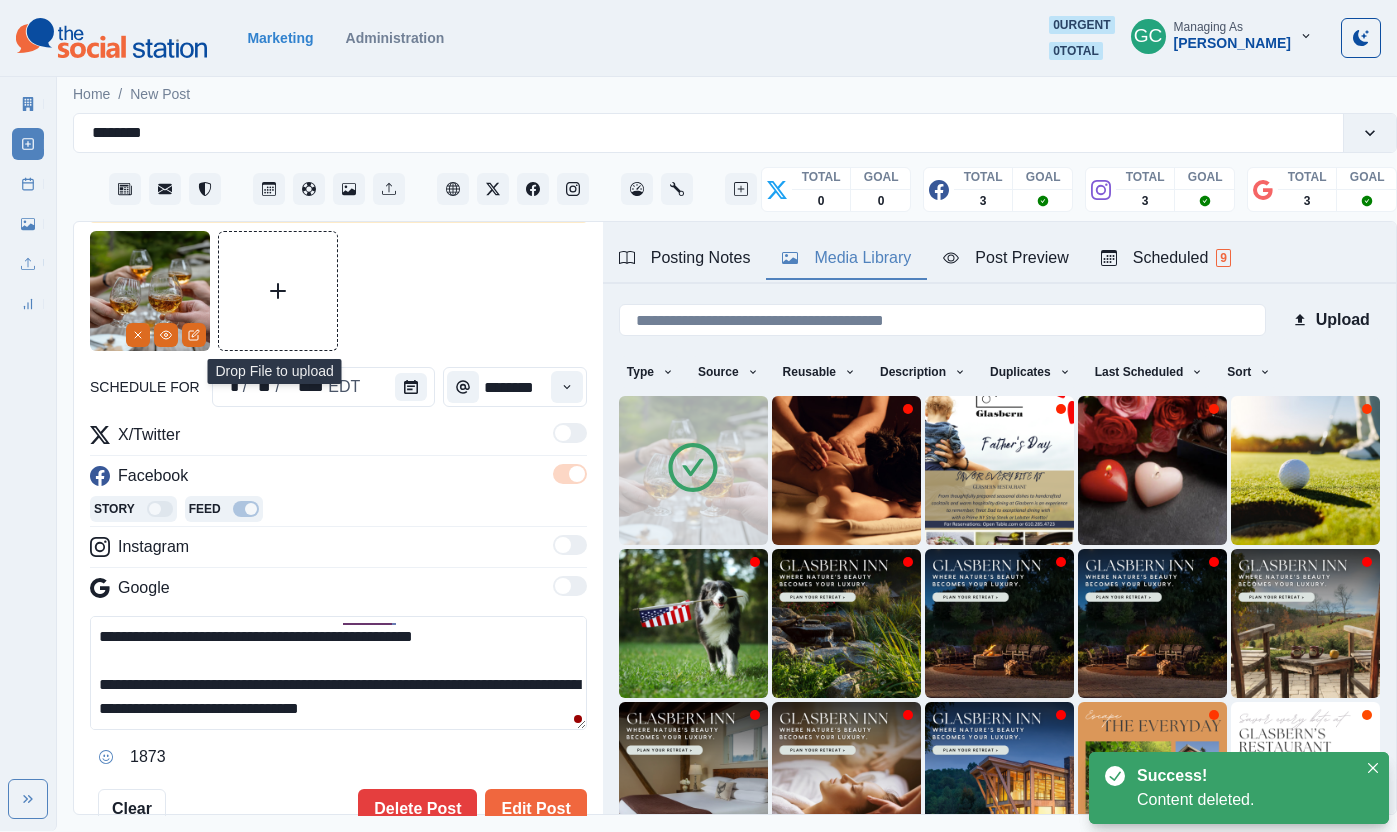 click on "**********" at bounding box center [338, 673] 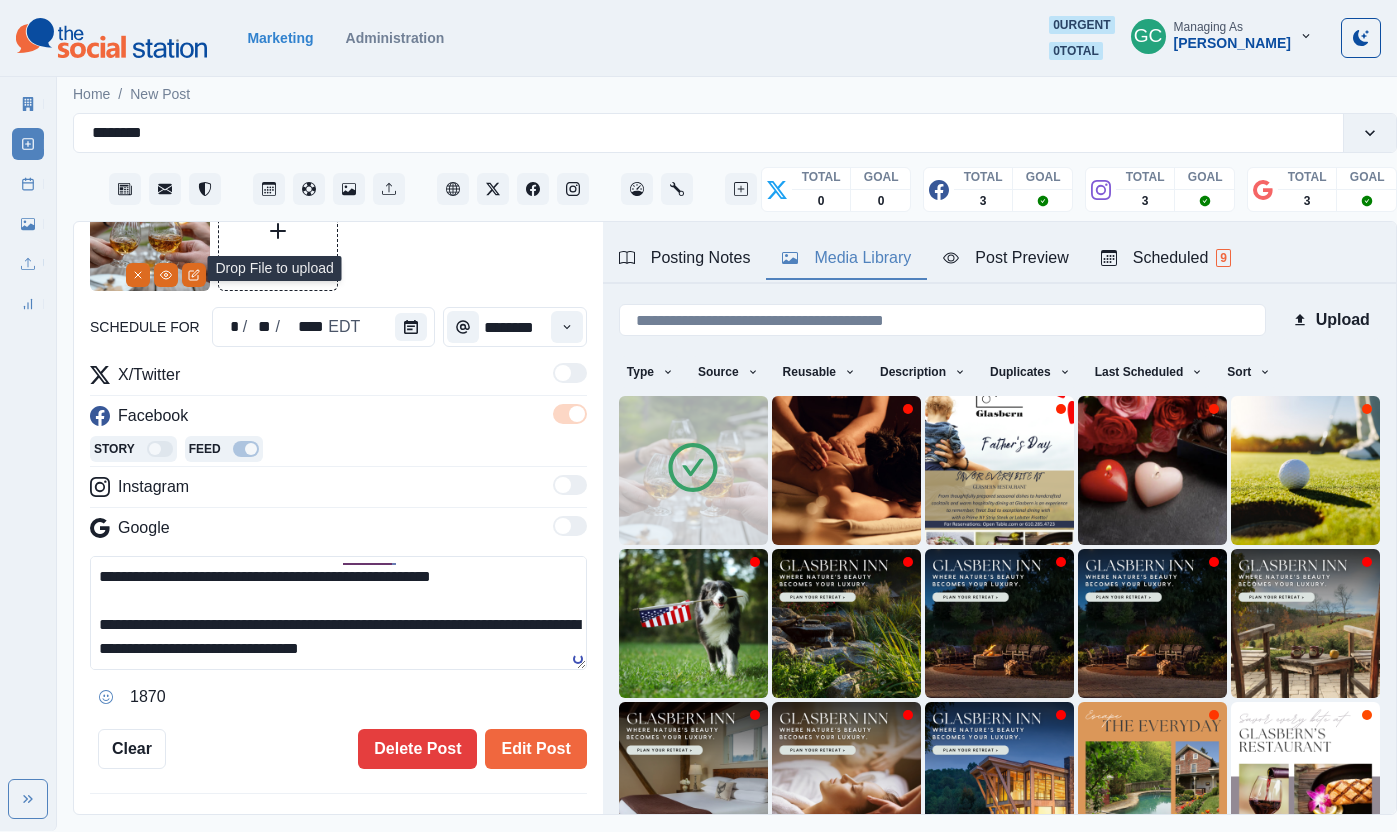 scroll, scrollTop: 232, scrollLeft: 0, axis: vertical 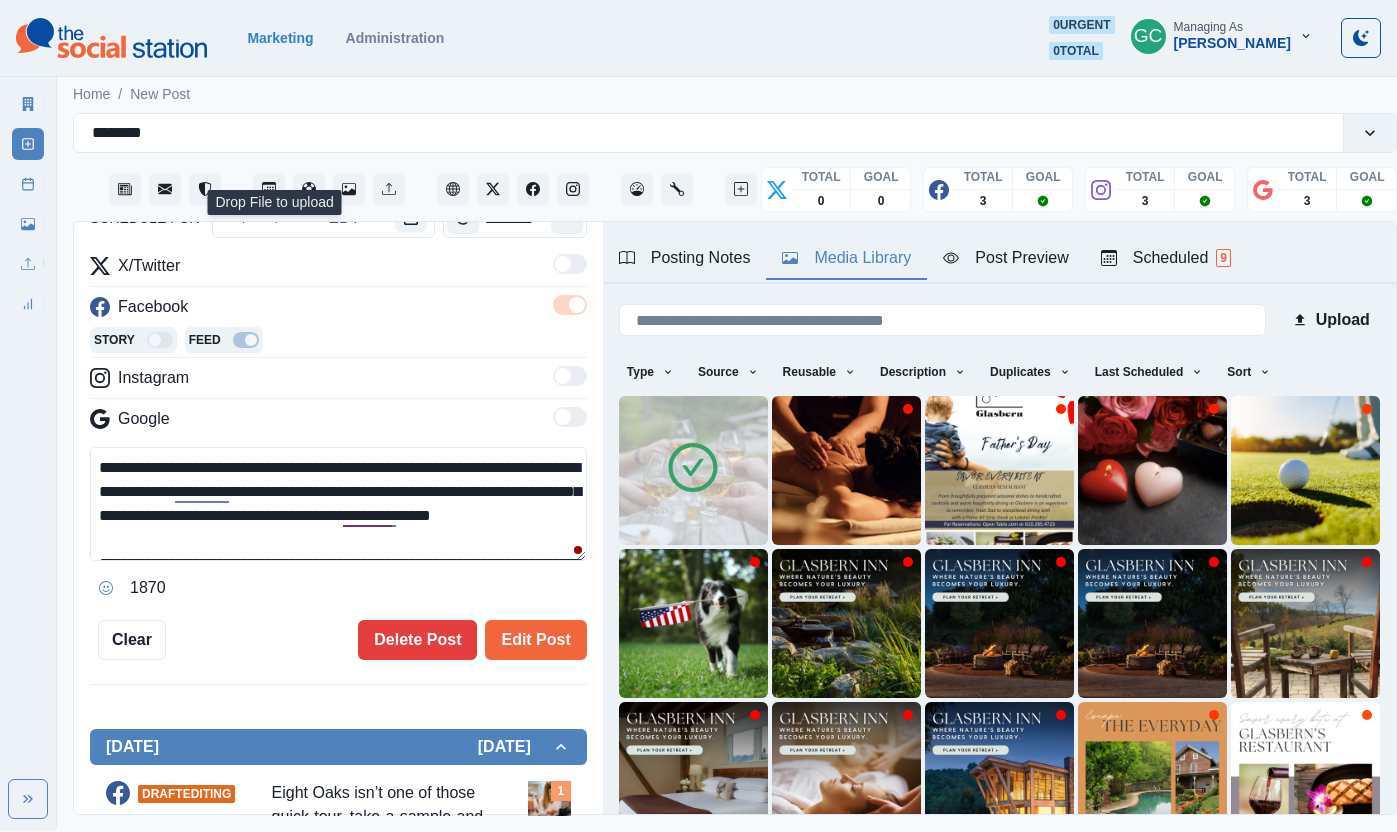 drag, startPoint x: 522, startPoint y: 545, endPoint x: 0, endPoint y: 433, distance: 533.8801 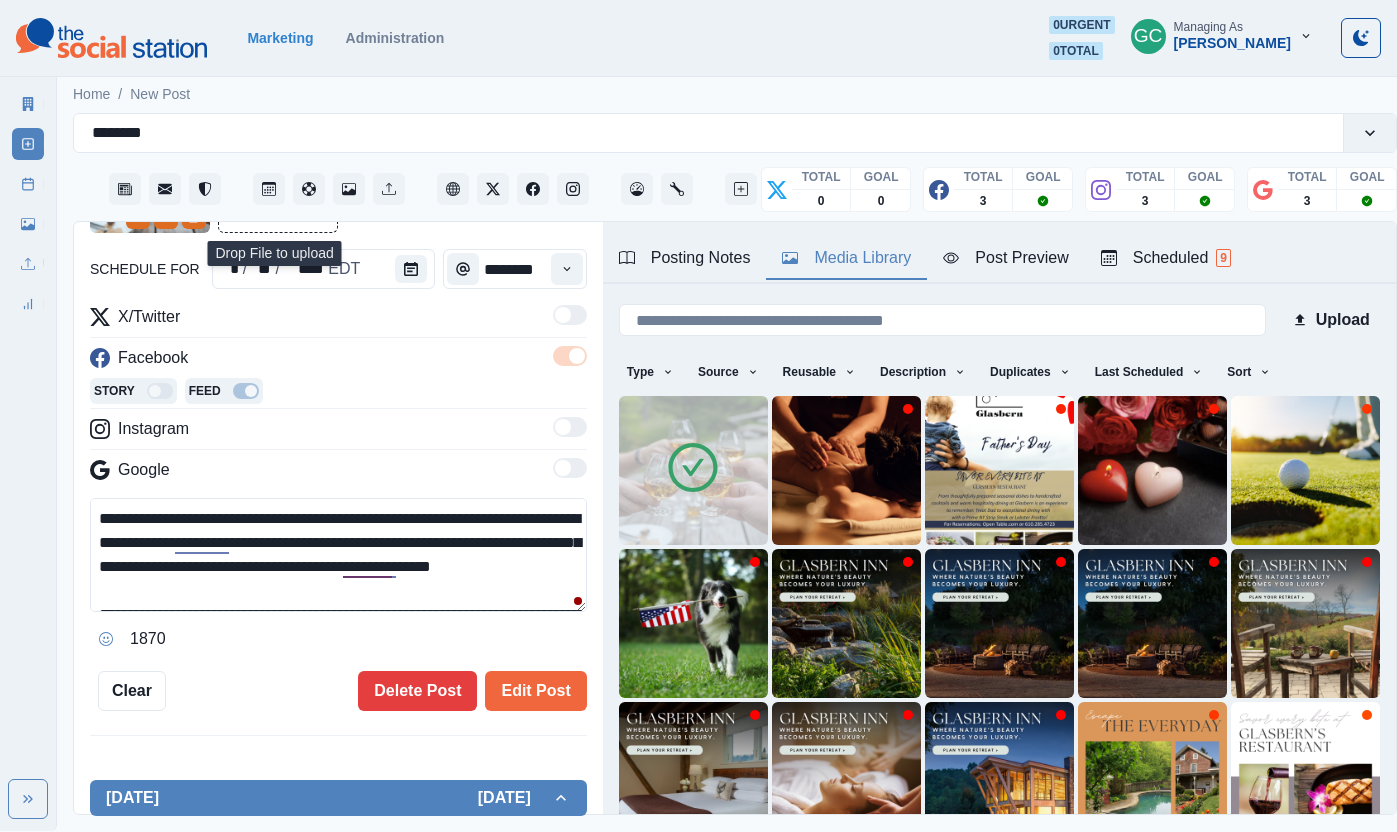 scroll, scrollTop: 0, scrollLeft: 0, axis: both 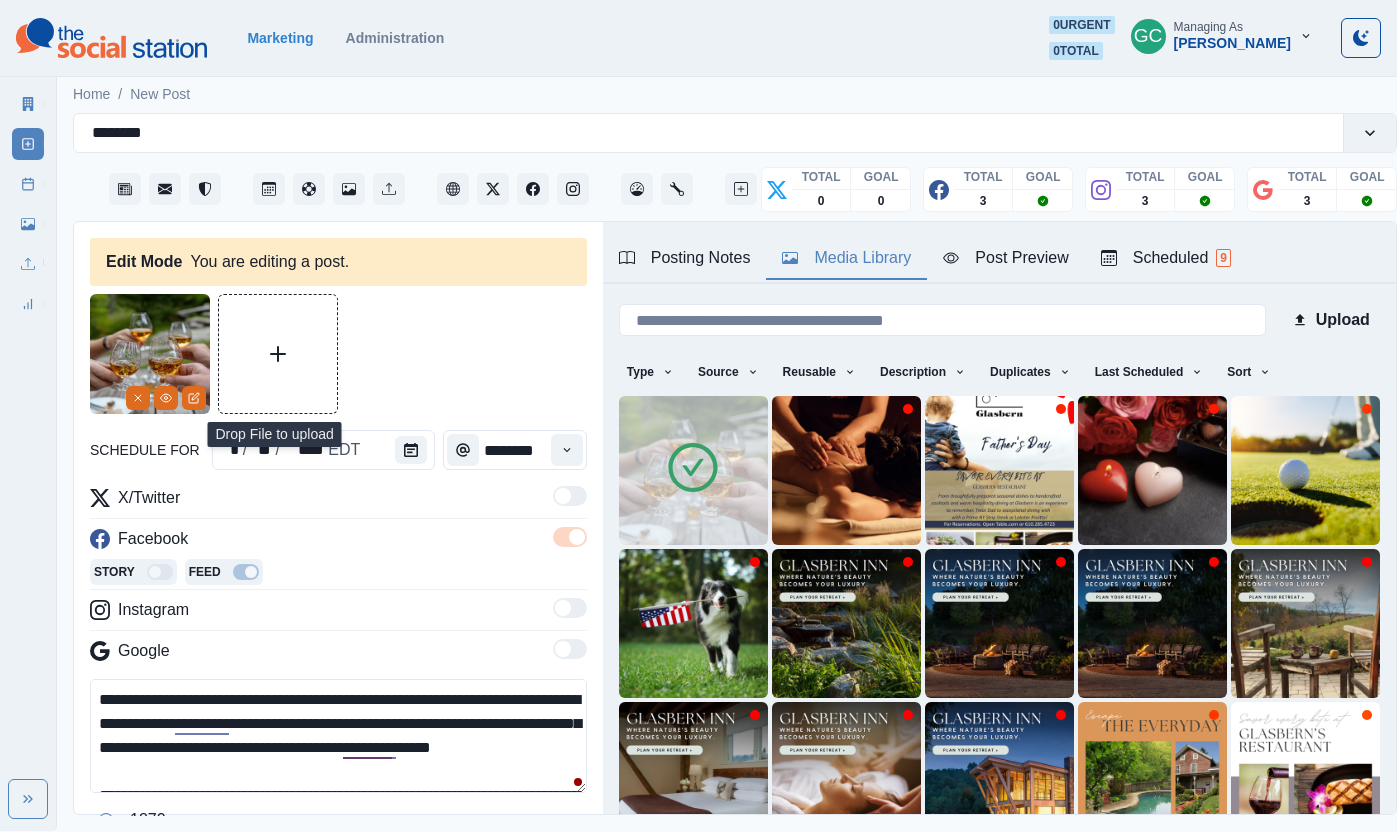 type on "**********" 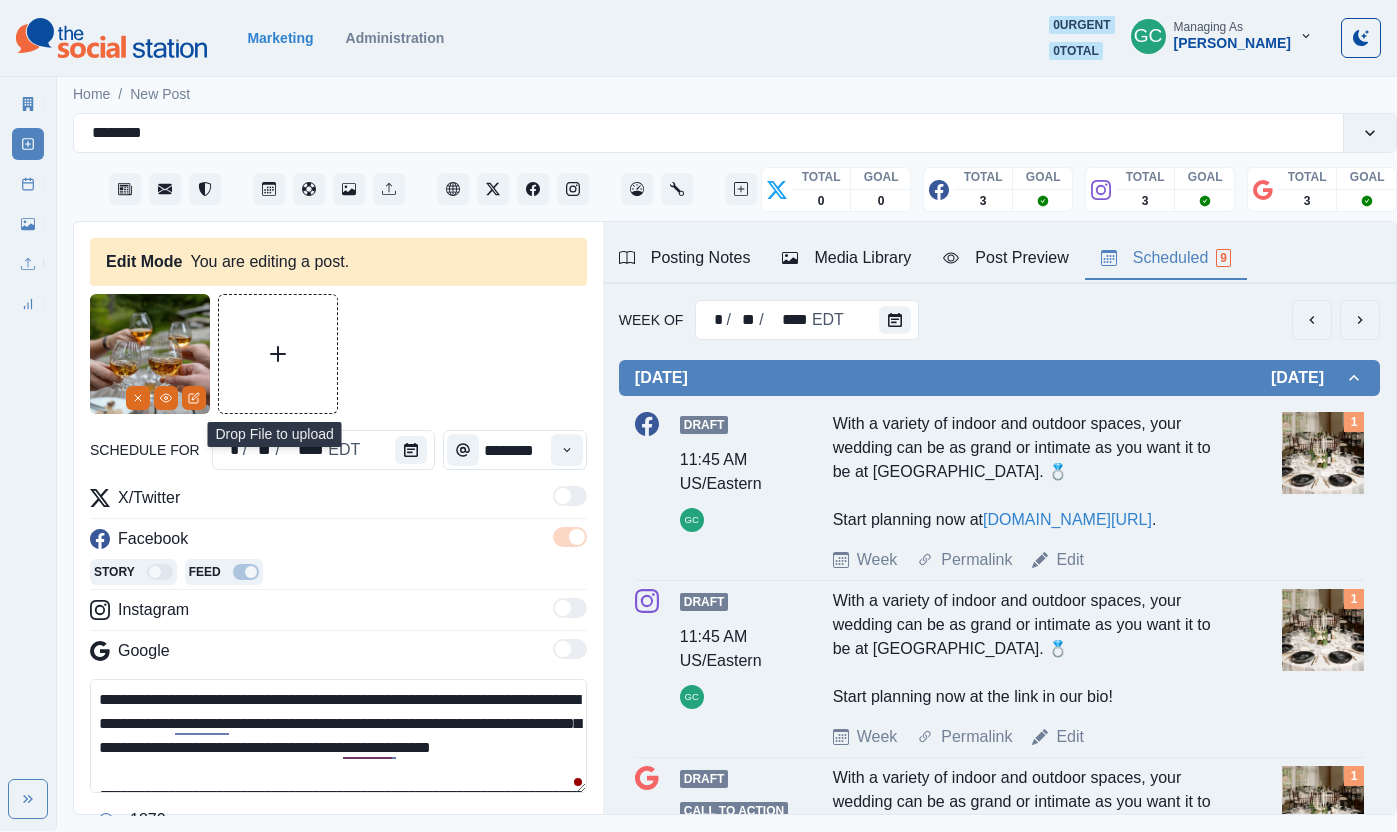 click on "9" at bounding box center (1223, 258) 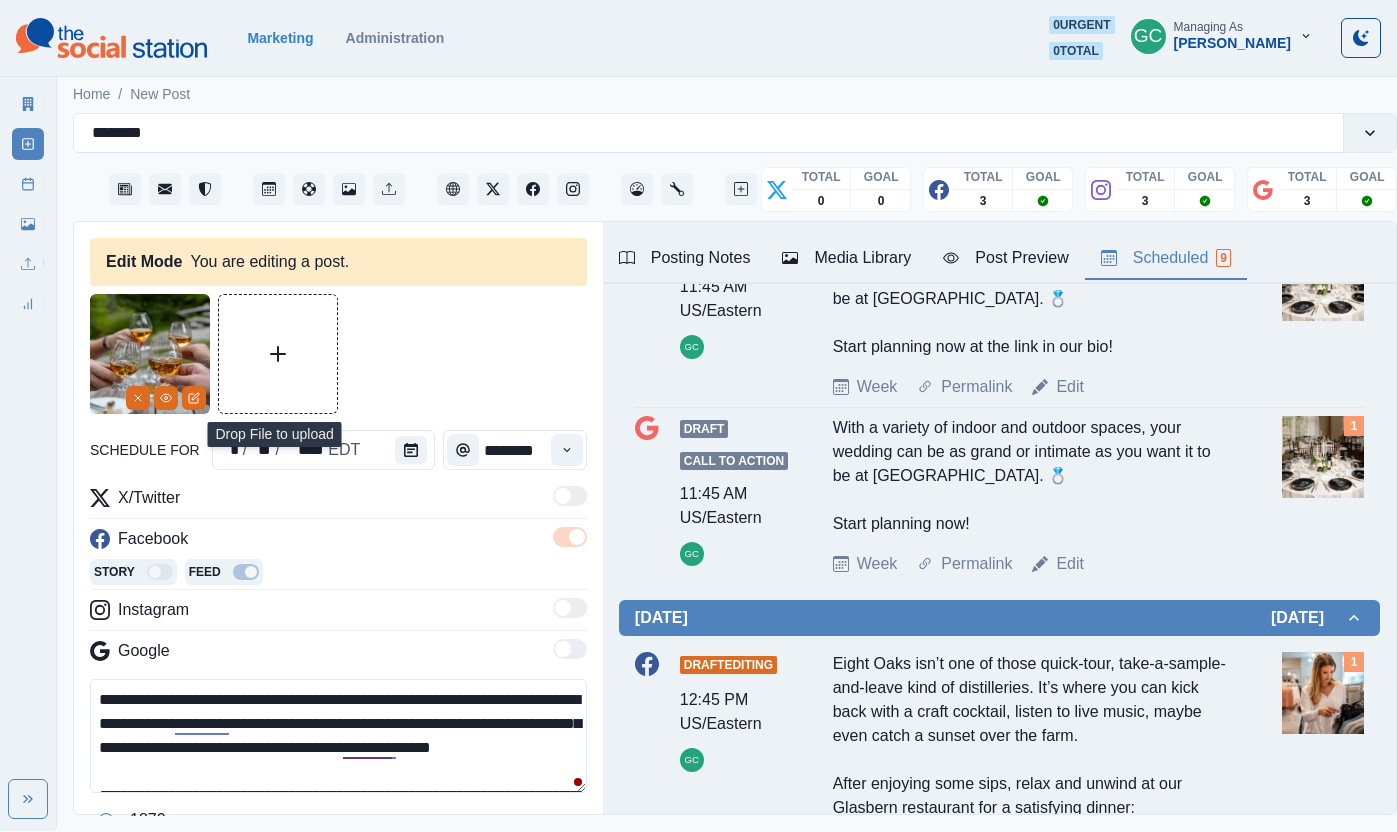 scroll, scrollTop: 684, scrollLeft: 0, axis: vertical 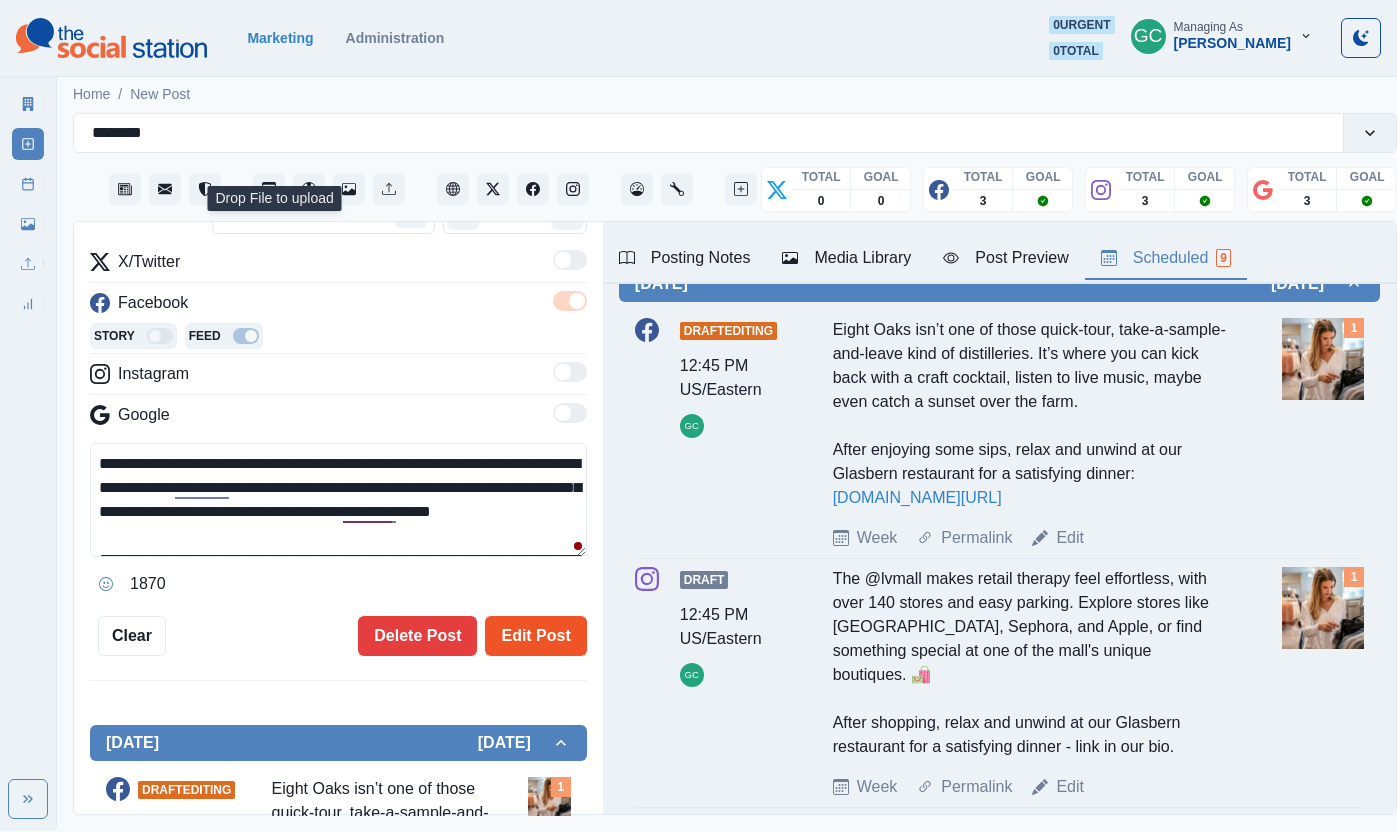 click on "Edit Post" at bounding box center (535, 636) 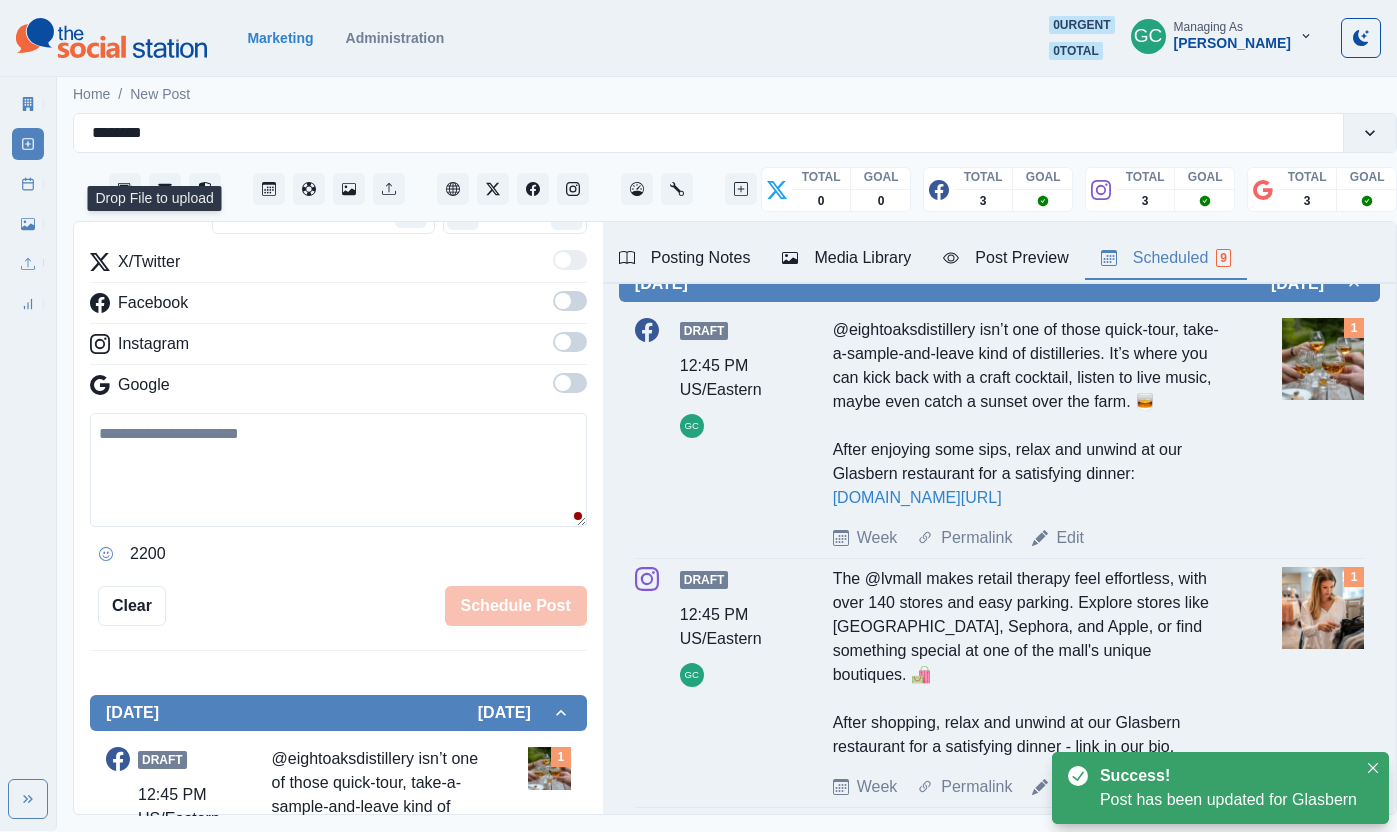 scroll, scrollTop: 749, scrollLeft: 0, axis: vertical 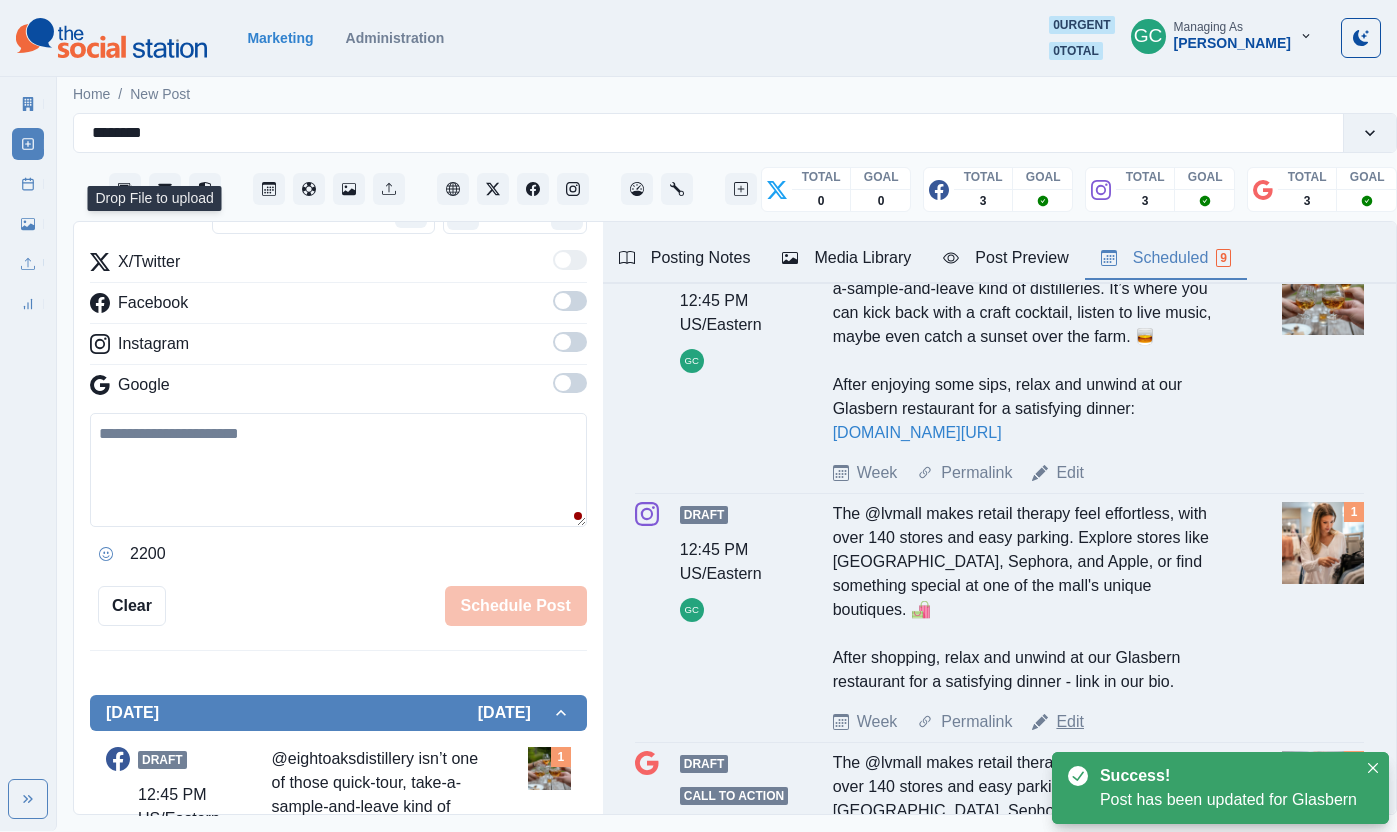 click on "Edit" at bounding box center [1070, 722] 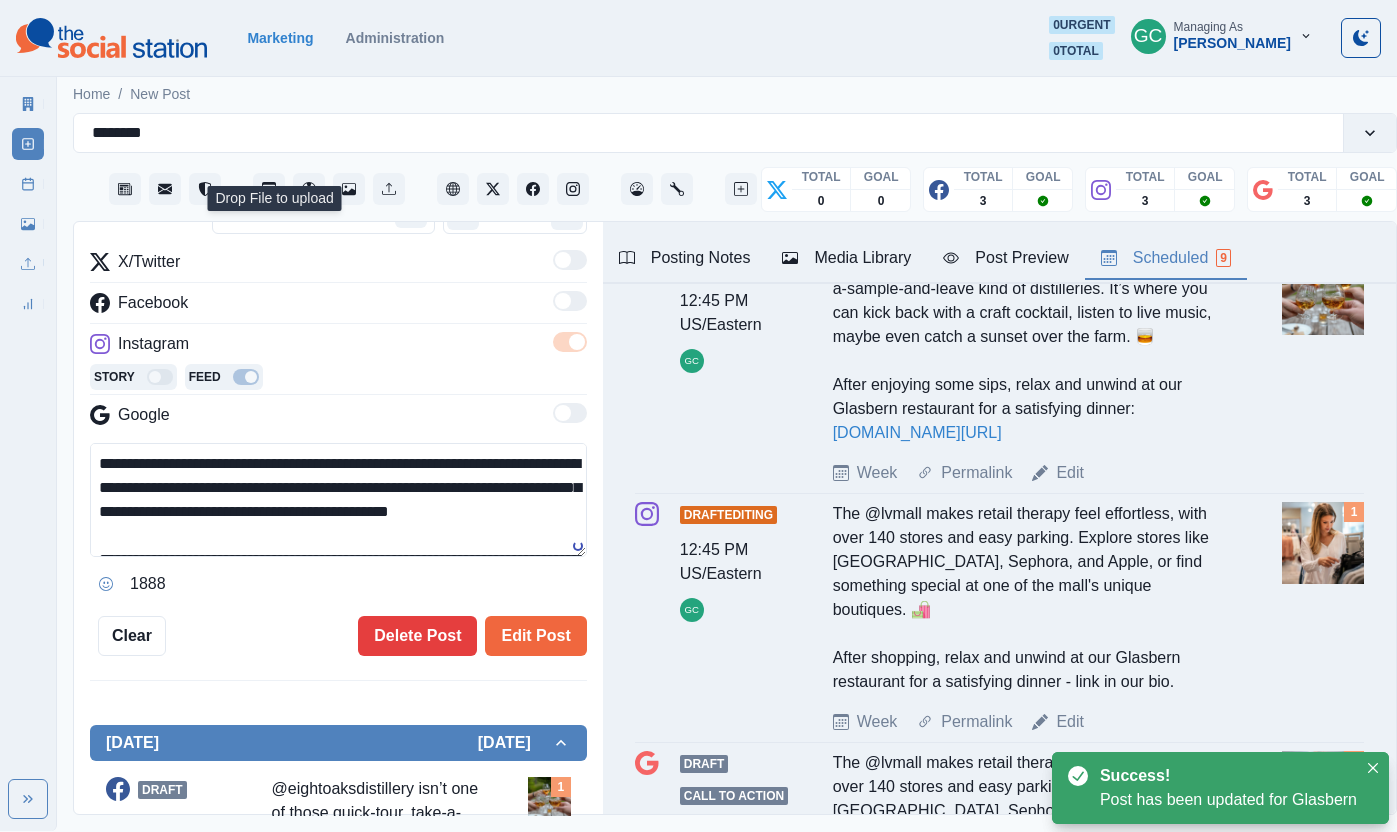 scroll, scrollTop: 72, scrollLeft: 0, axis: vertical 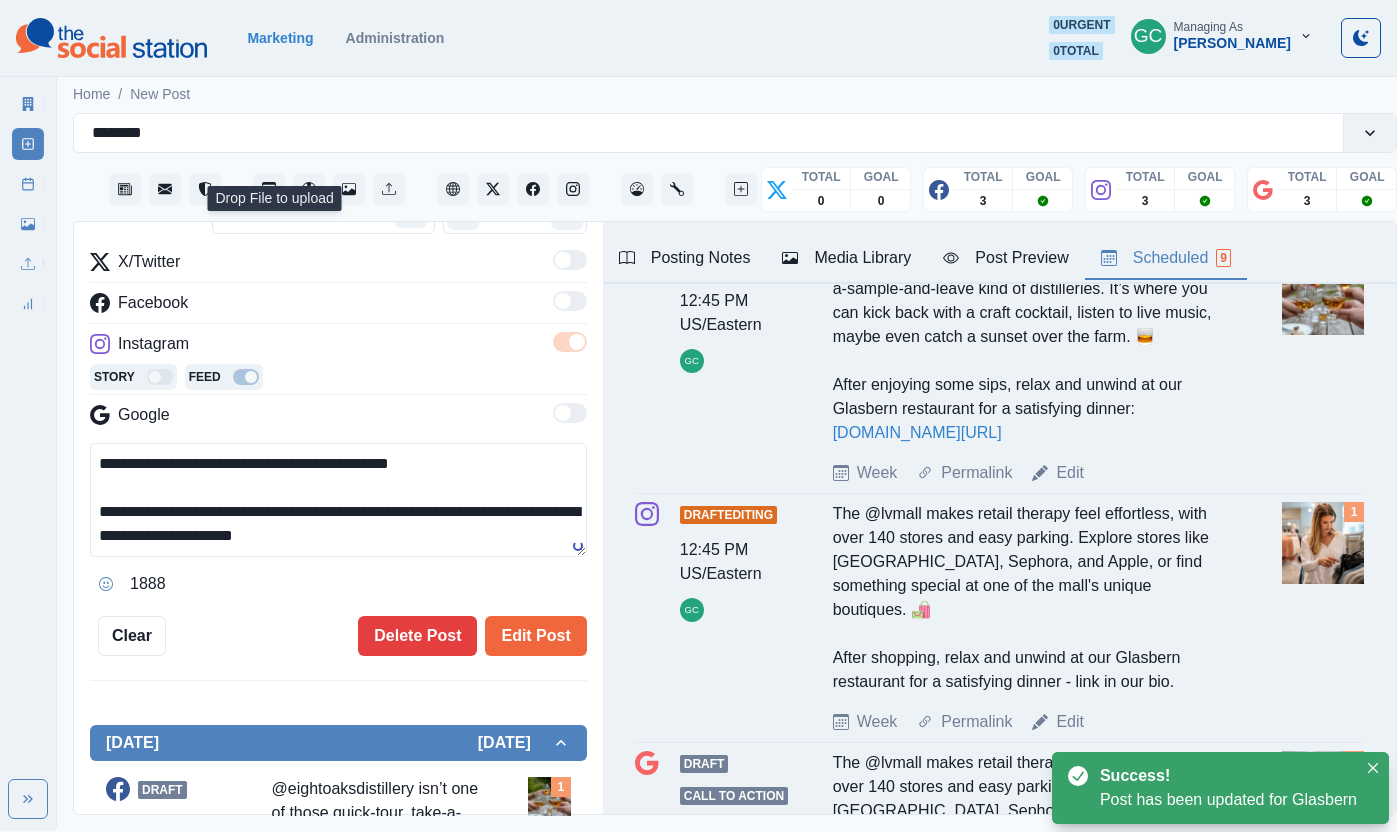 drag, startPoint x: 373, startPoint y: 538, endPoint x: 0, endPoint y: 361, distance: 412.8656 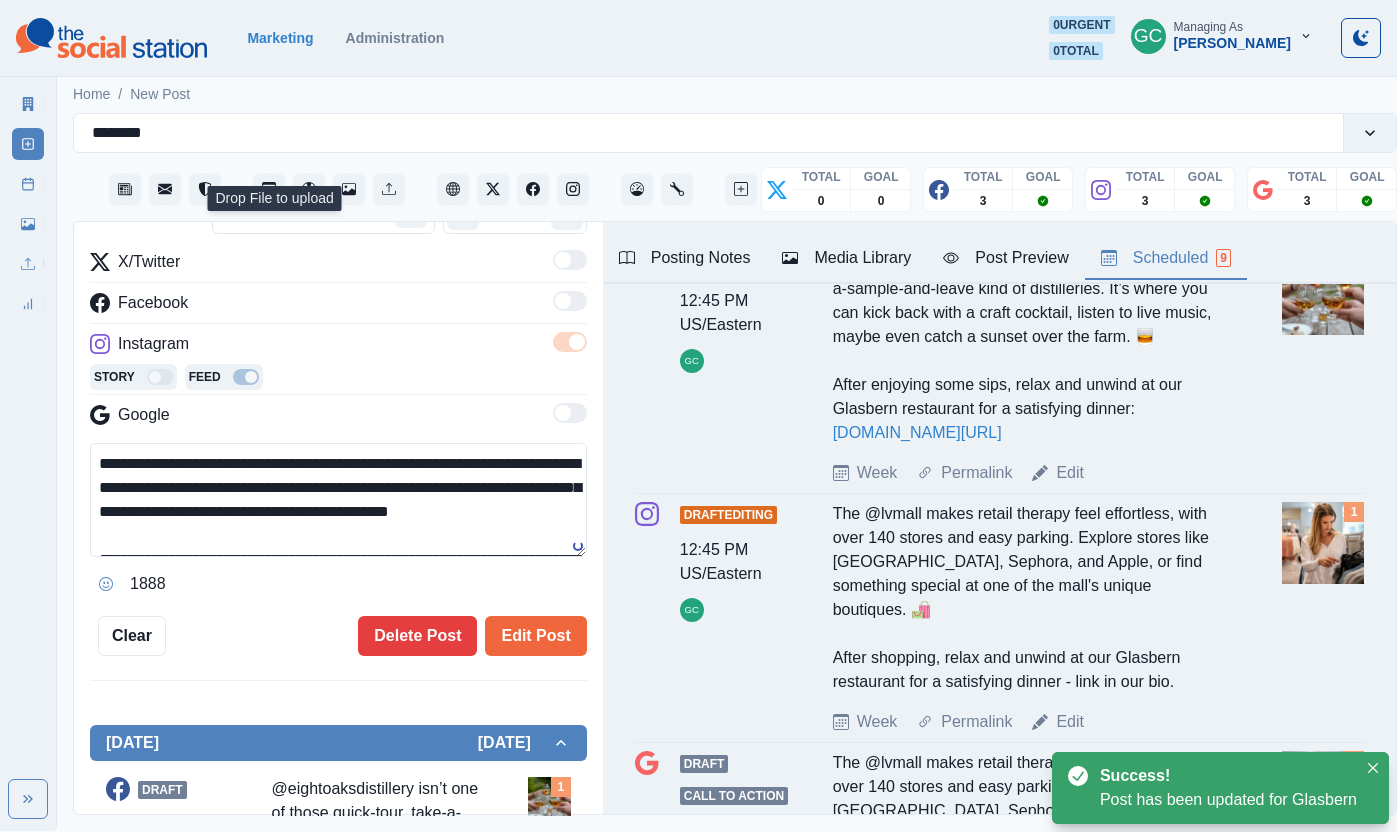 paste on "**********" 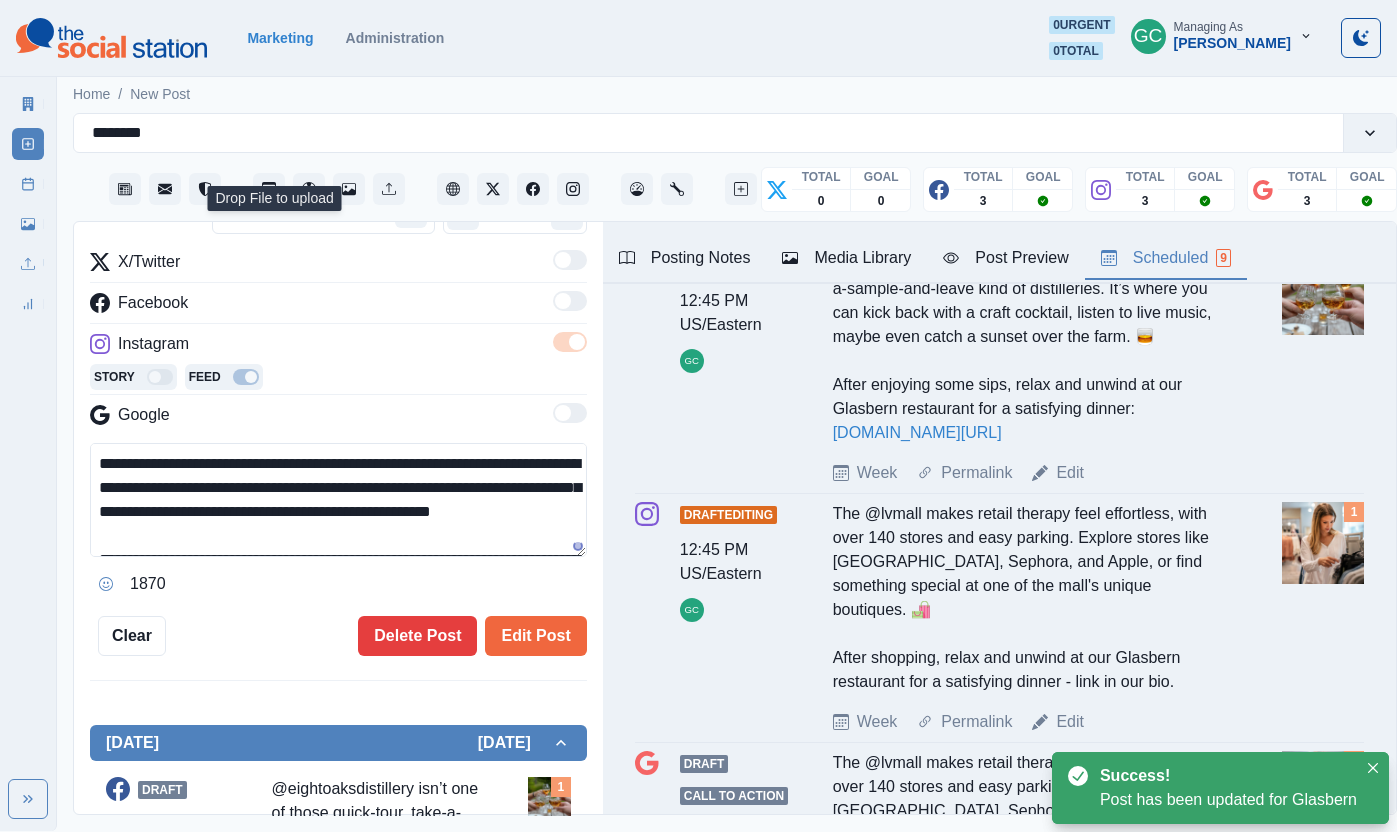 scroll, scrollTop: 61, scrollLeft: 0, axis: vertical 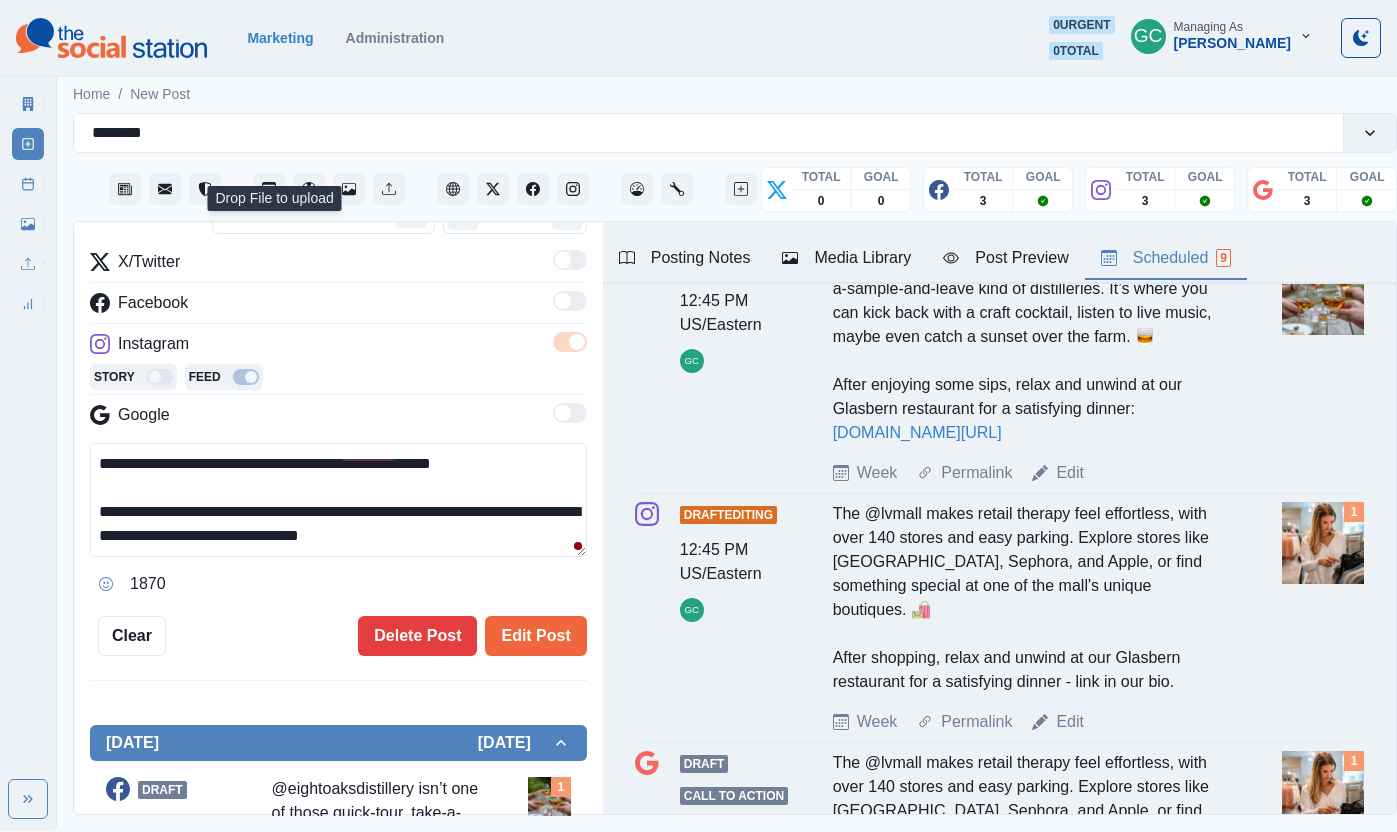 drag, startPoint x: 336, startPoint y: 543, endPoint x: 354, endPoint y: 578, distance: 39.357338 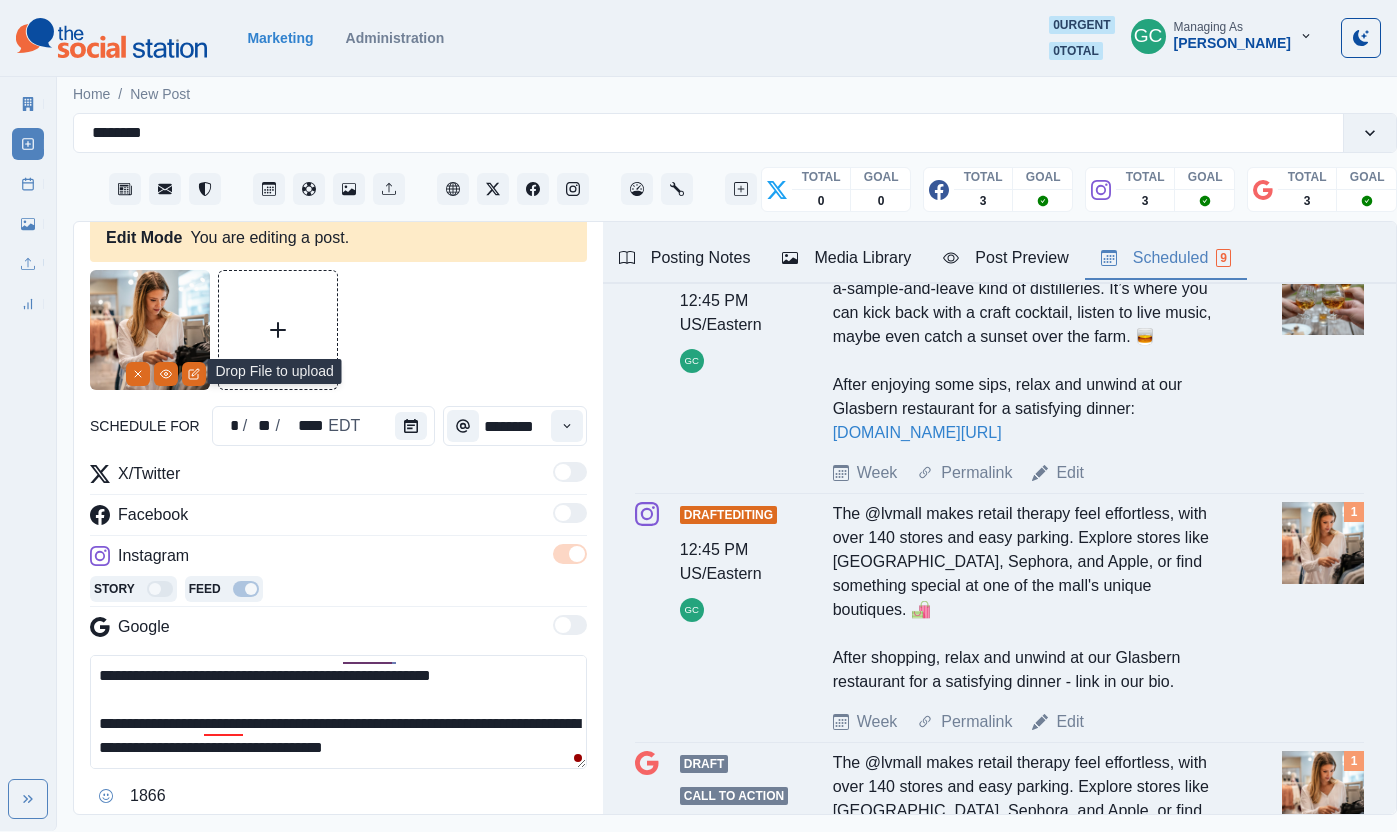 scroll, scrollTop: 0, scrollLeft: 0, axis: both 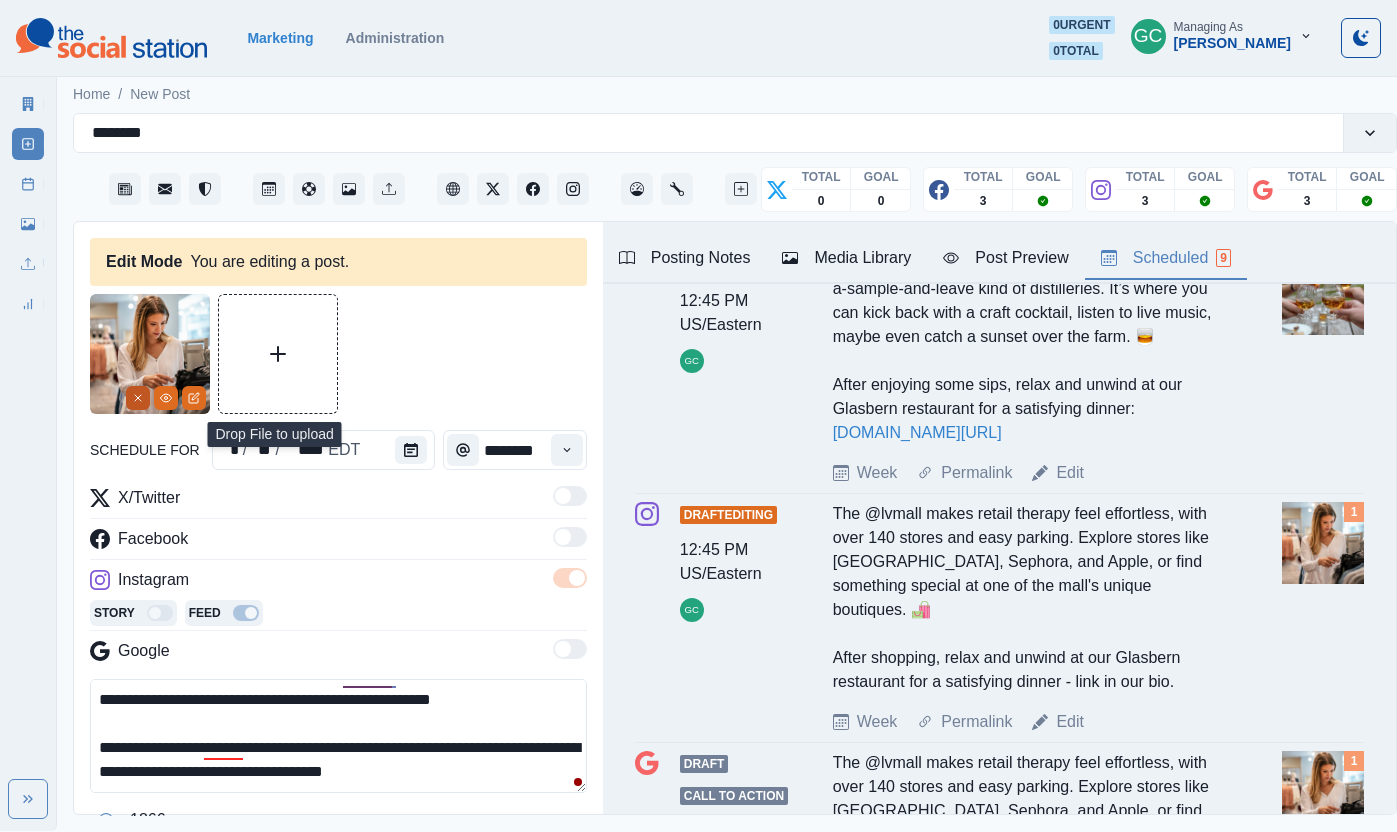 type on "**********" 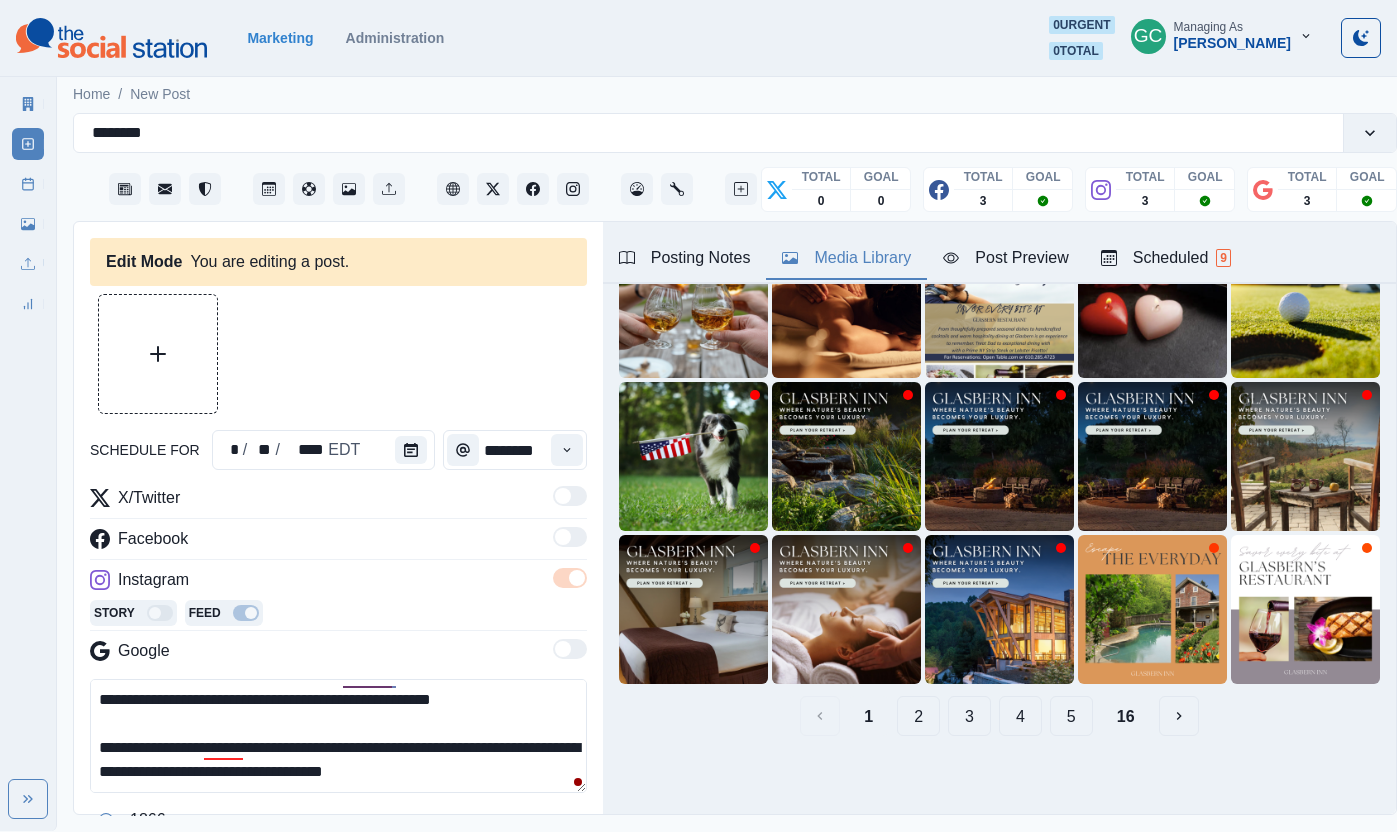 click on "Media Library" at bounding box center (846, 258) 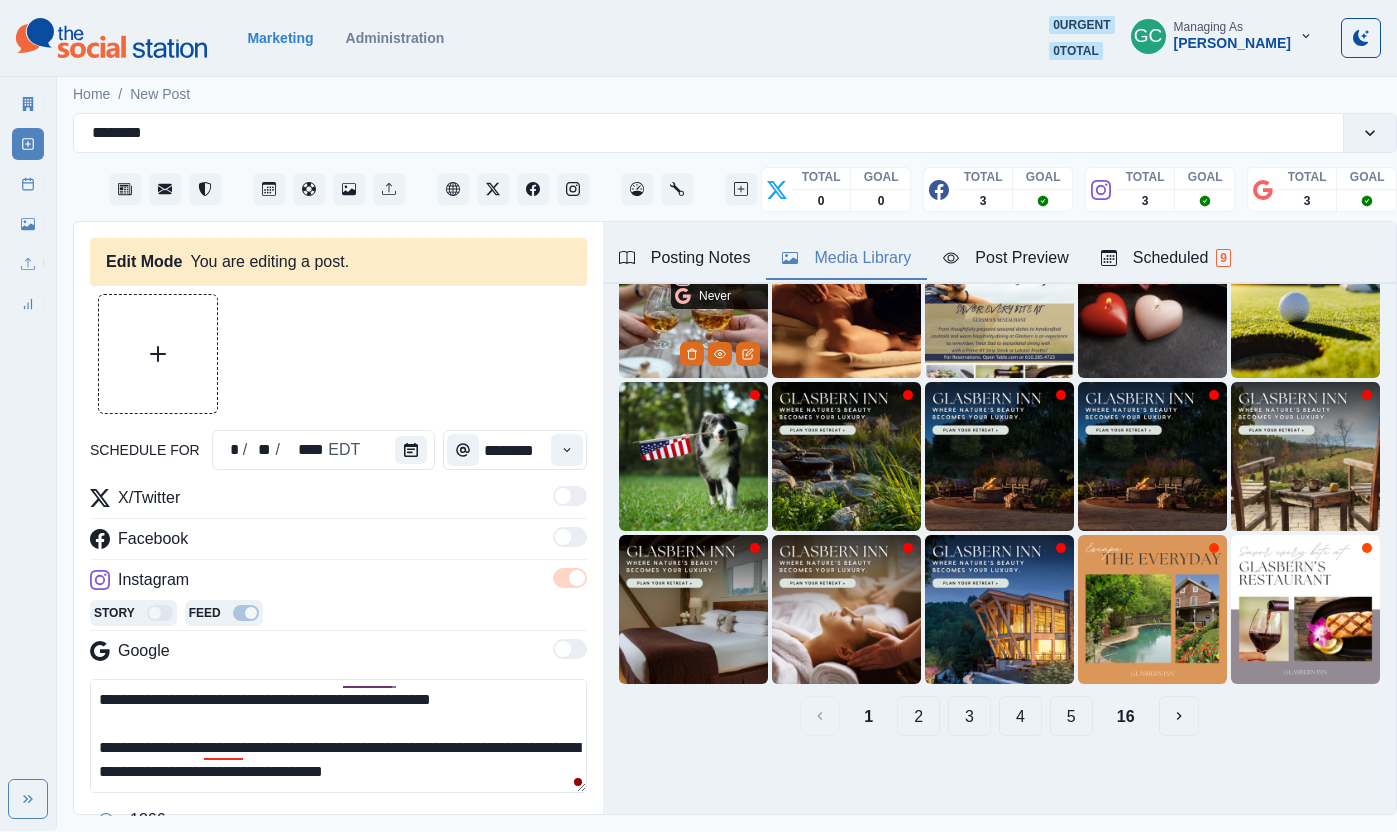 click at bounding box center [693, 303] 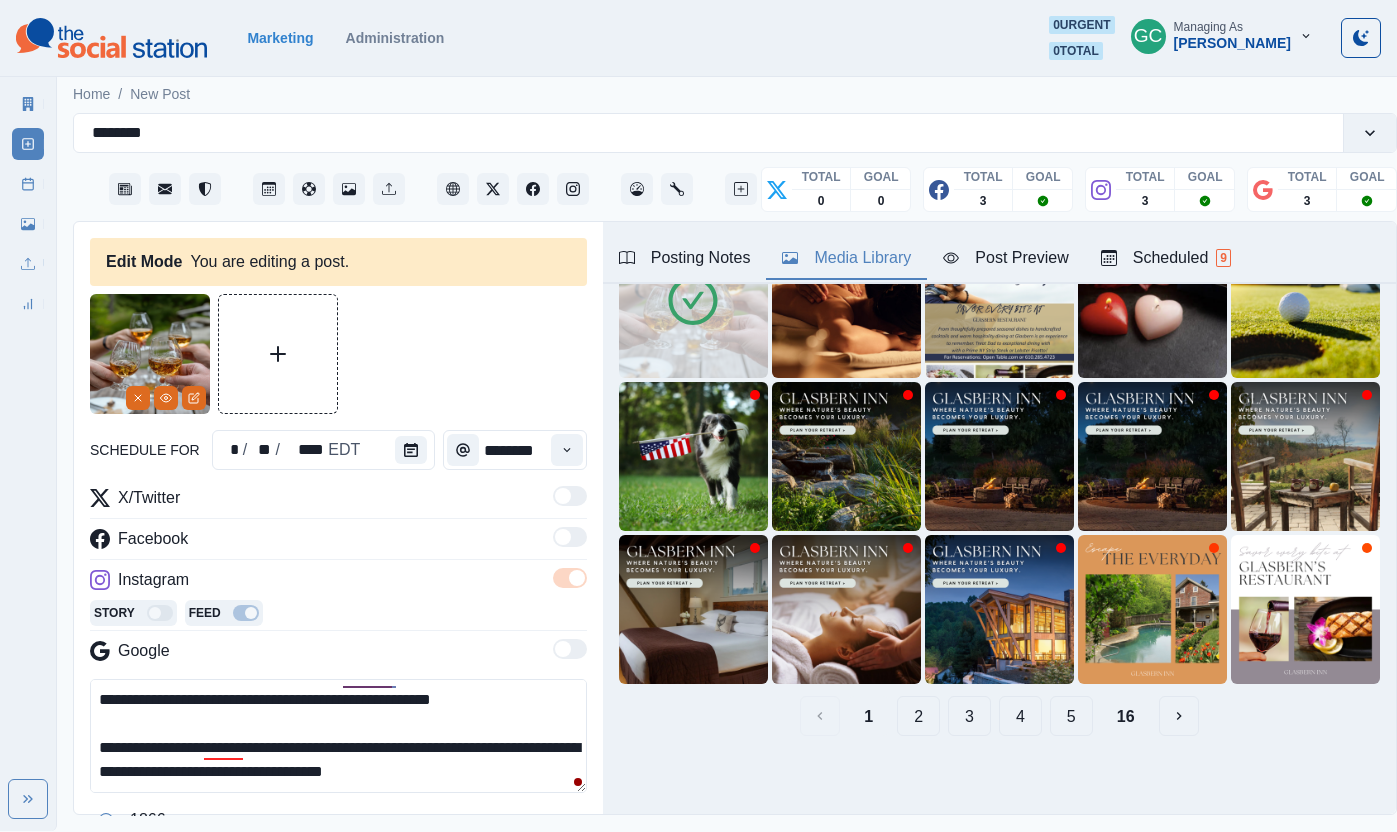 scroll, scrollTop: 215, scrollLeft: 0, axis: vertical 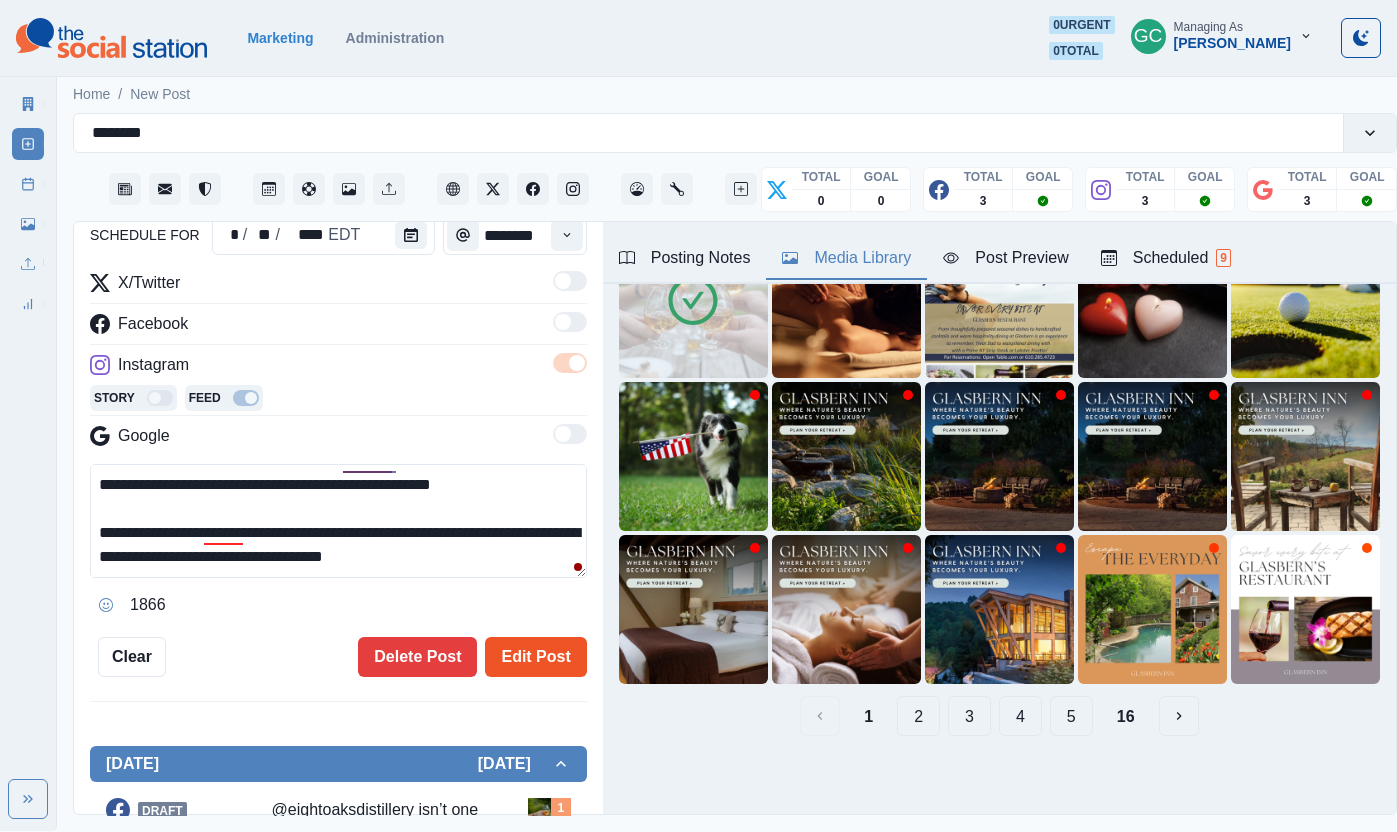 click on "Edit Post" at bounding box center (535, 657) 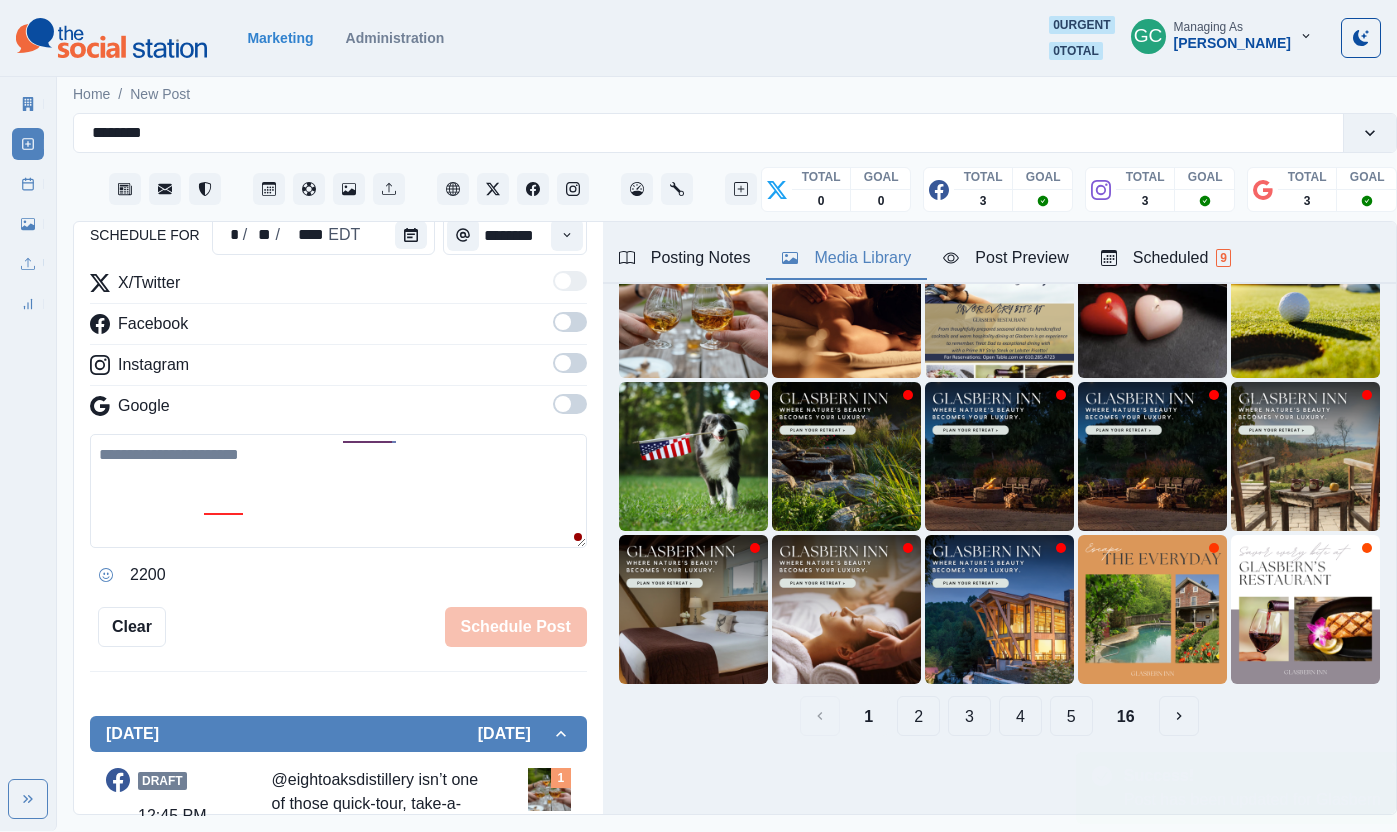 scroll, scrollTop: 0, scrollLeft: 0, axis: both 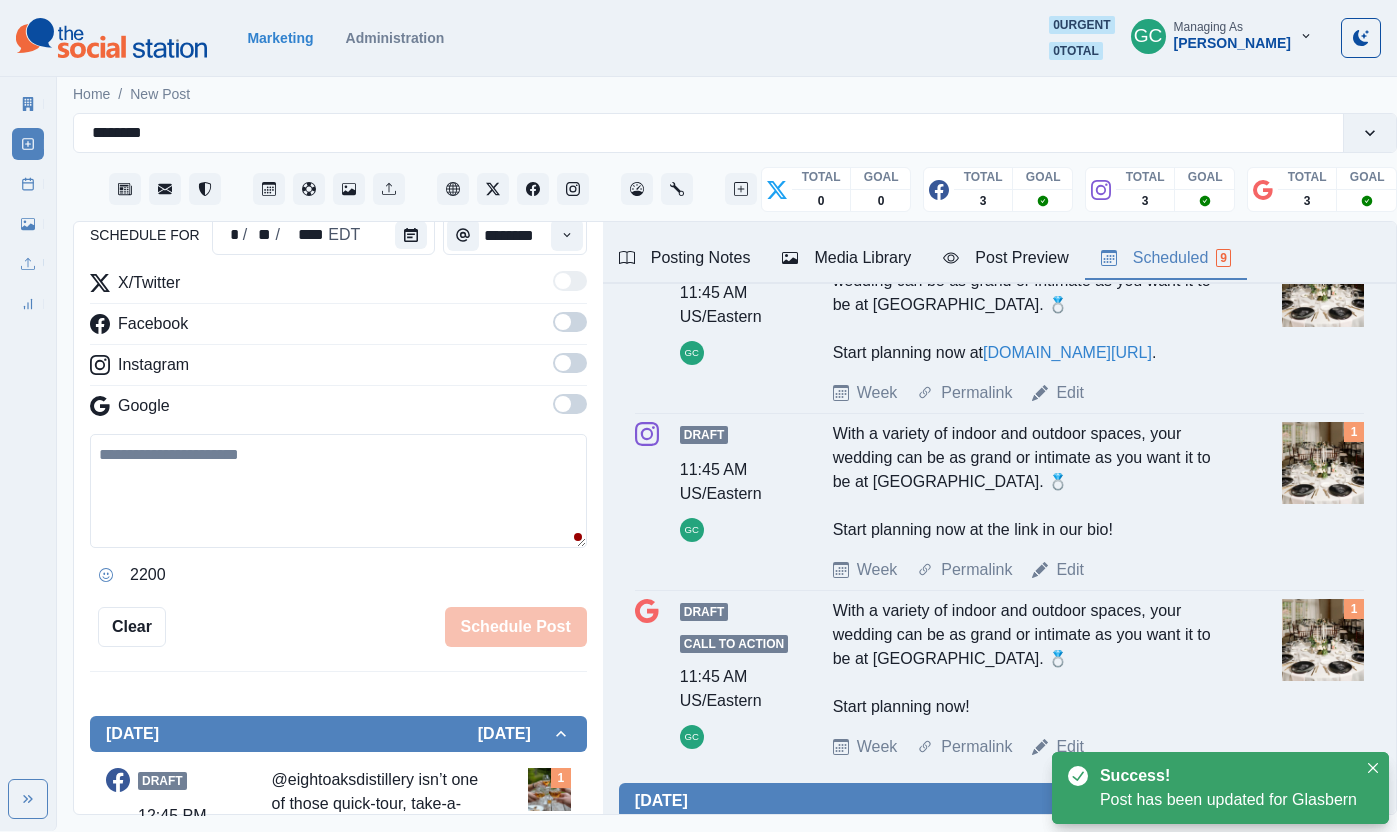 drag, startPoint x: 1176, startPoint y: 252, endPoint x: 1197, endPoint y: 286, distance: 39.962482 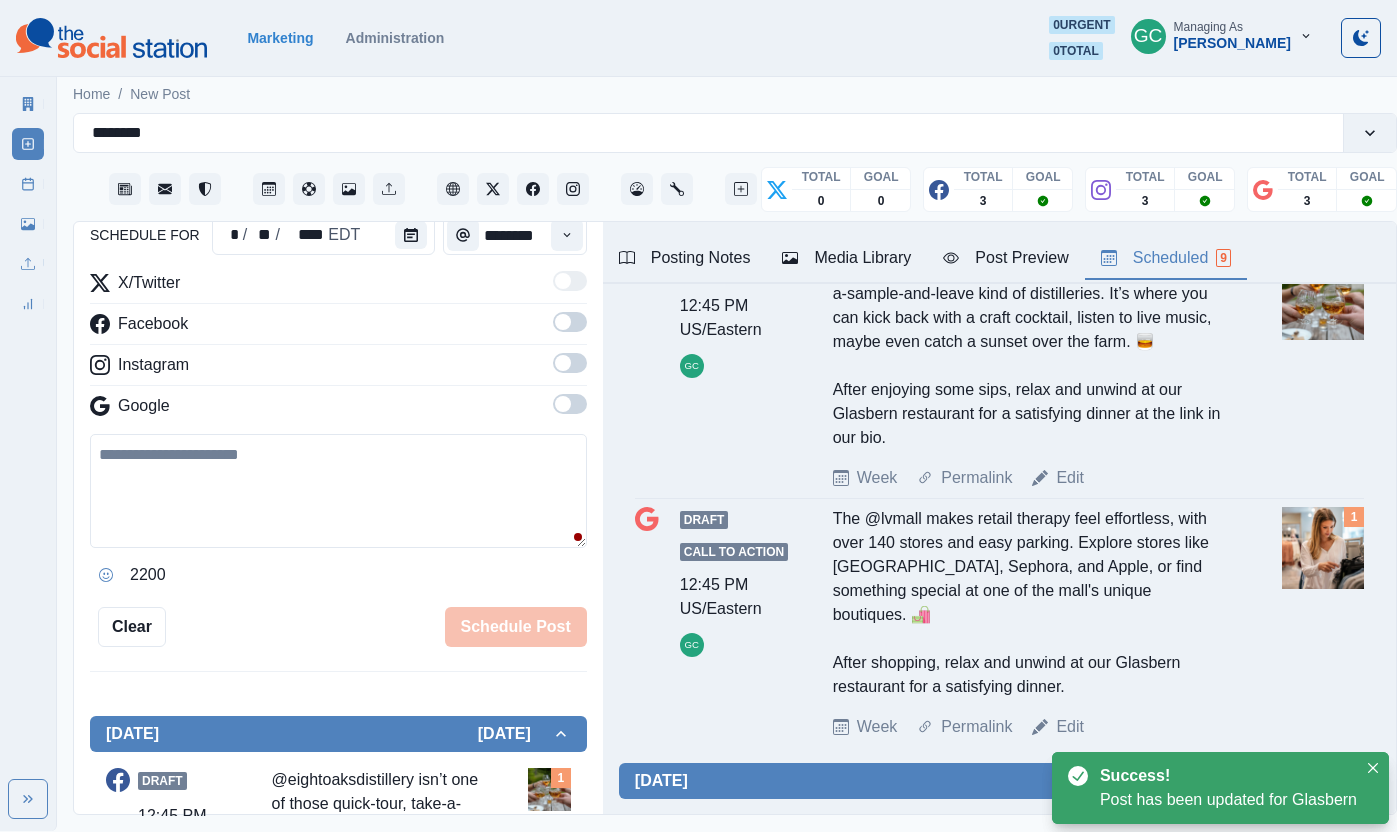 scroll, scrollTop: 1000, scrollLeft: 0, axis: vertical 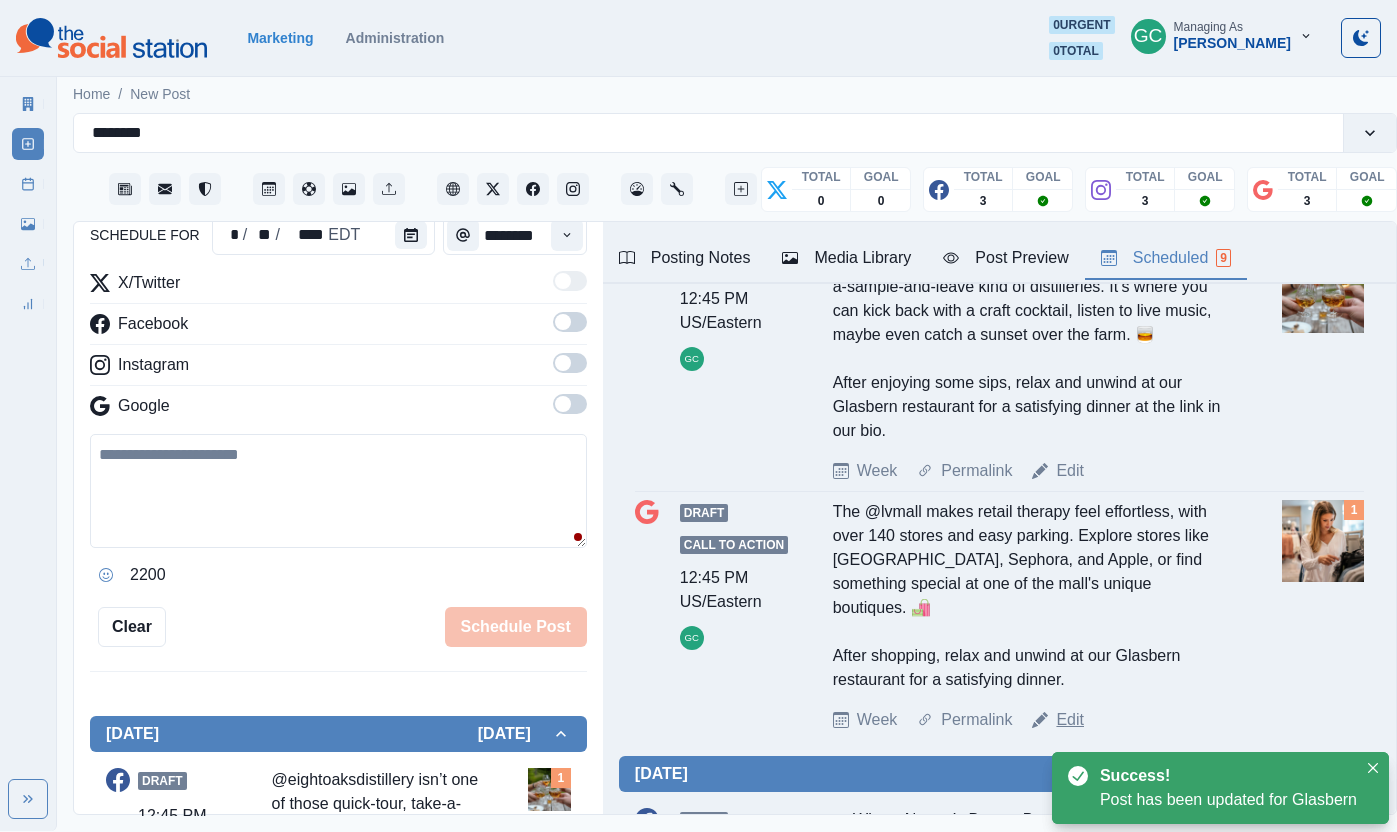 click on "Edit" at bounding box center (1070, 720) 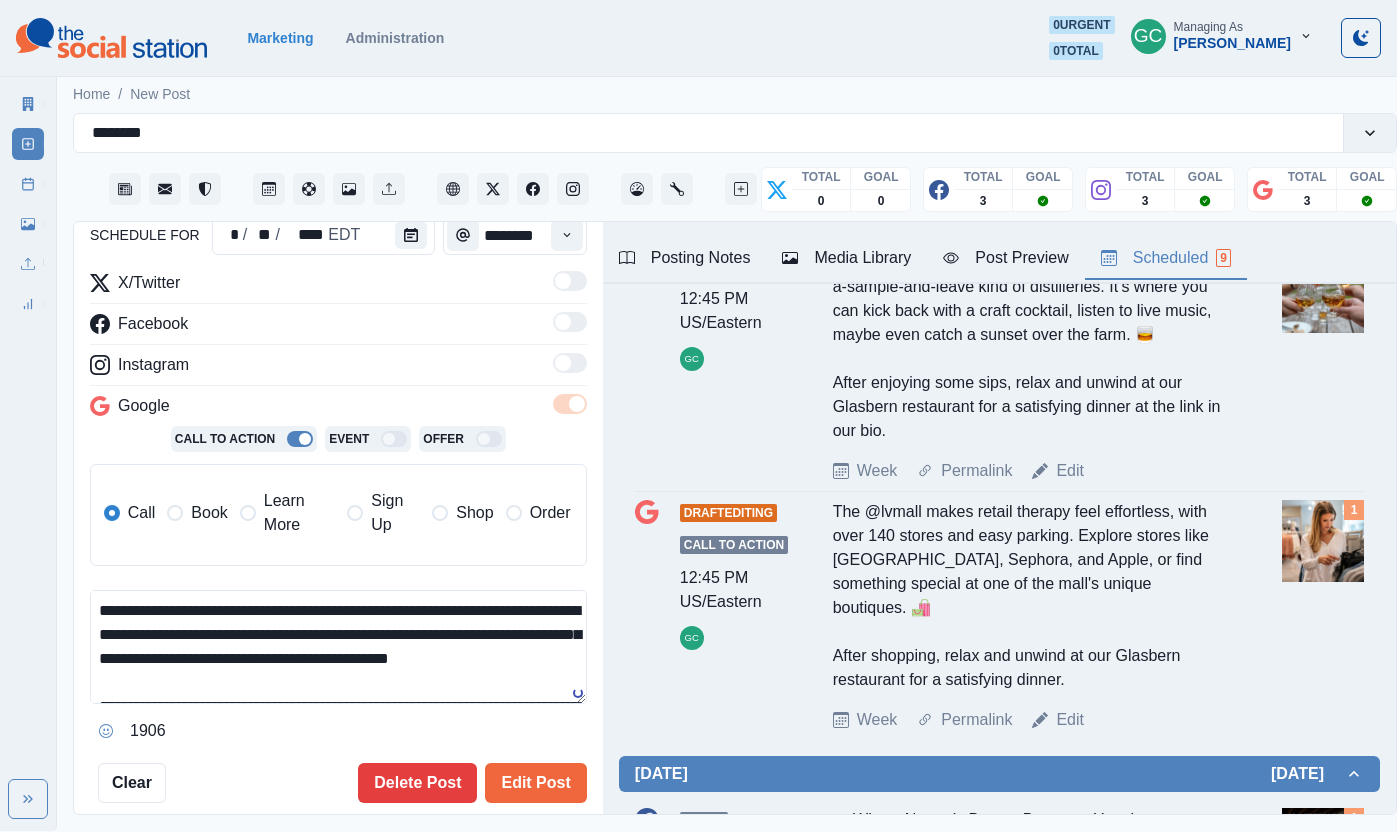 scroll, scrollTop: 67, scrollLeft: 0, axis: vertical 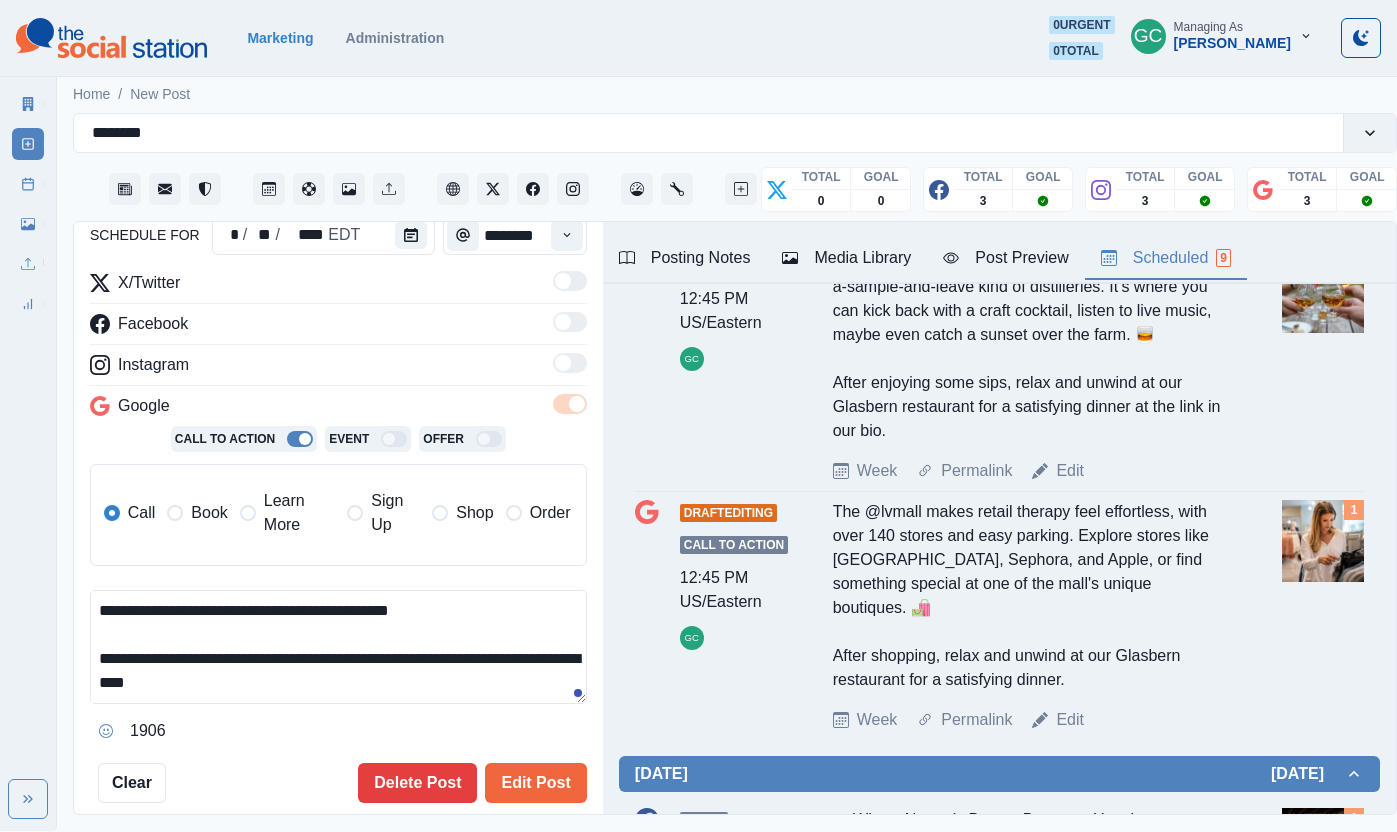 drag, startPoint x: 0, startPoint y: 574, endPoint x: 0, endPoint y: 400, distance: 174 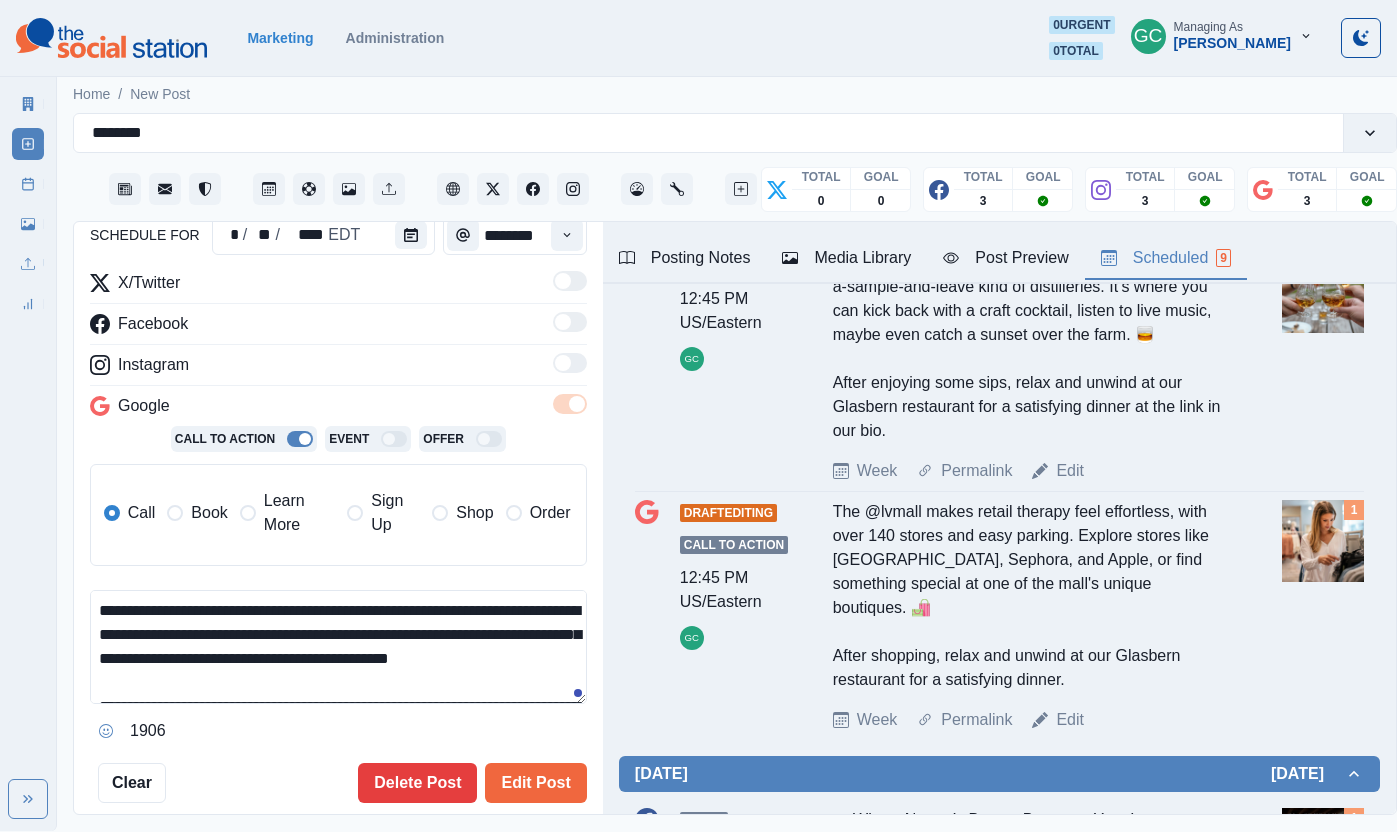 paste on "**********" 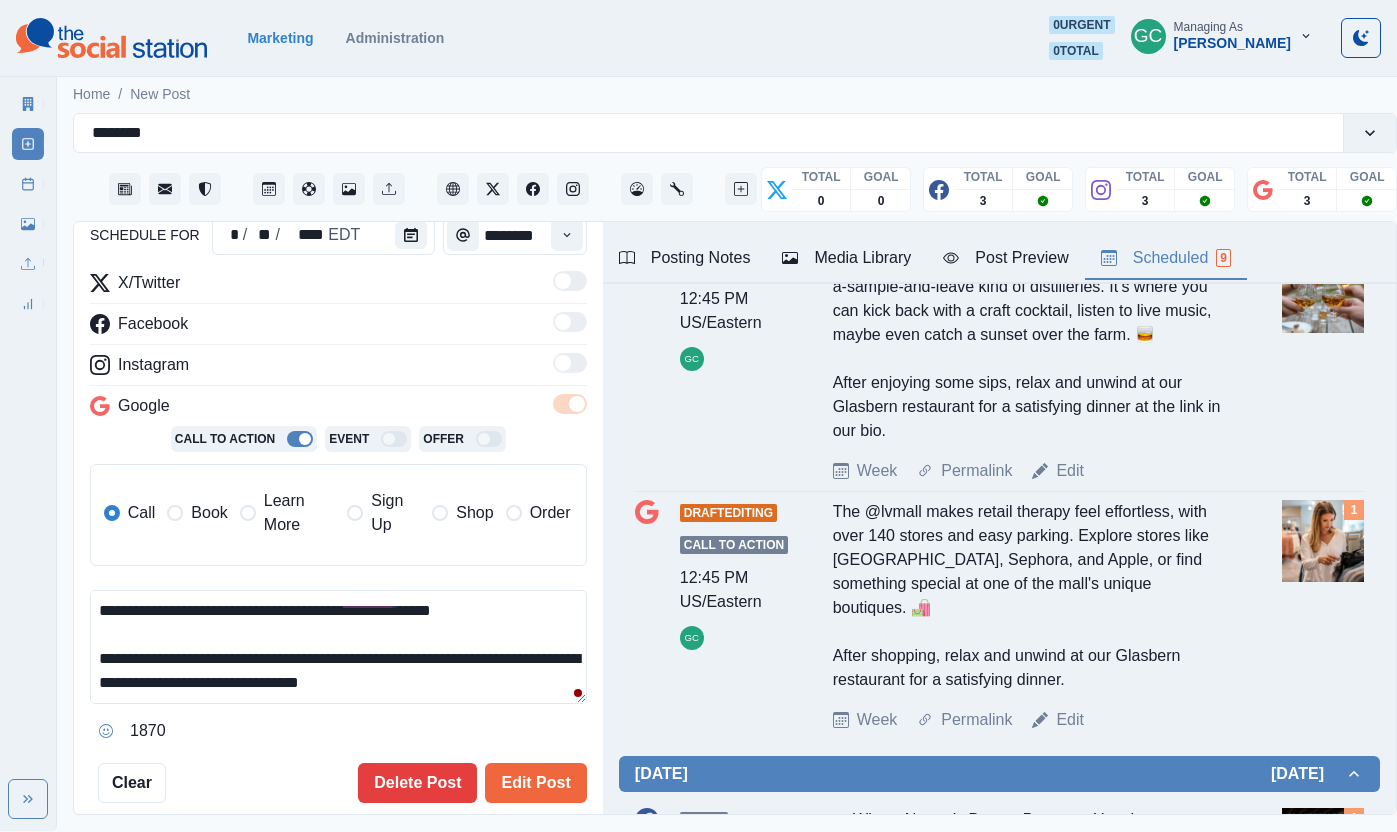 drag, startPoint x: 330, startPoint y: 688, endPoint x: 359, endPoint y: 752, distance: 70.26379 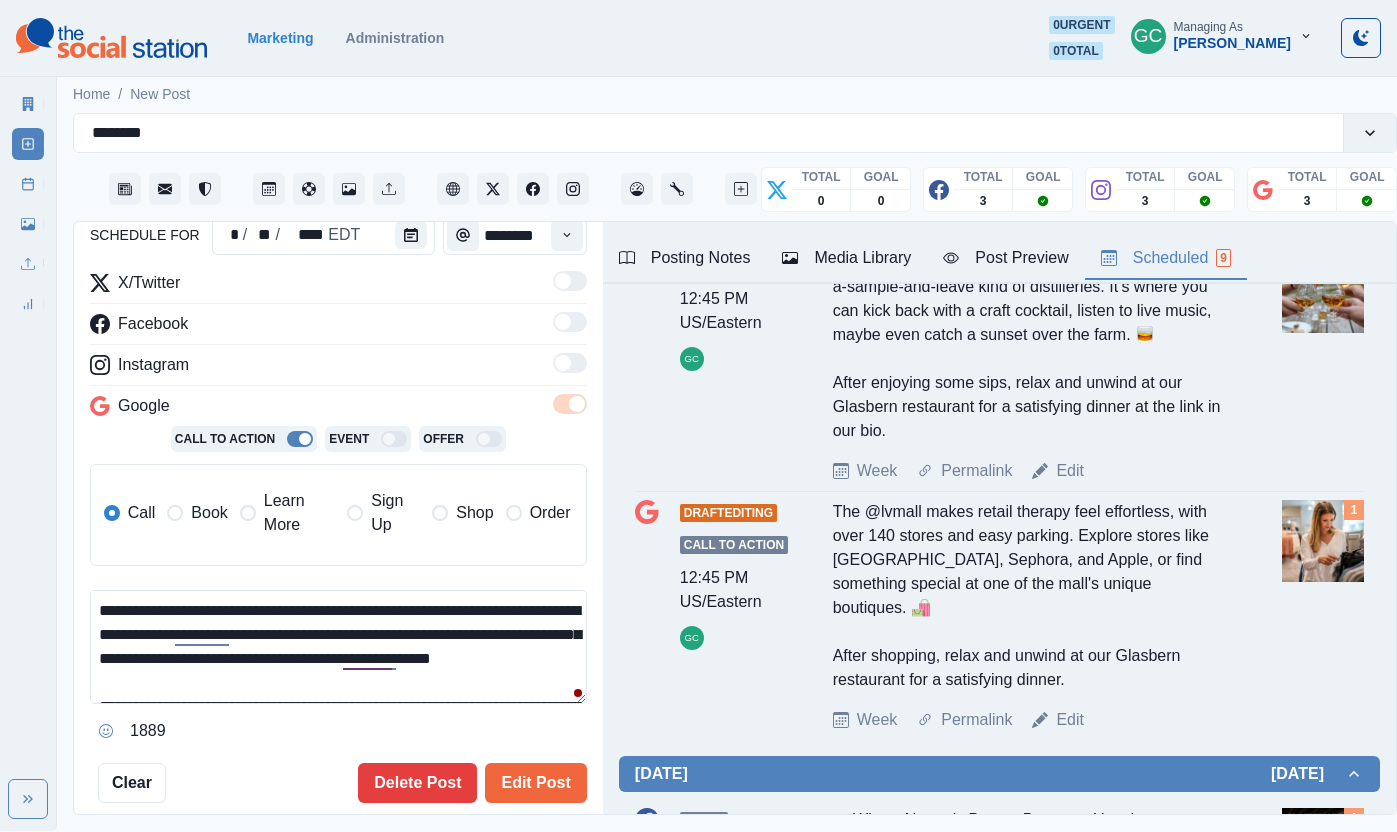 click on "Learn More" at bounding box center [299, 513] 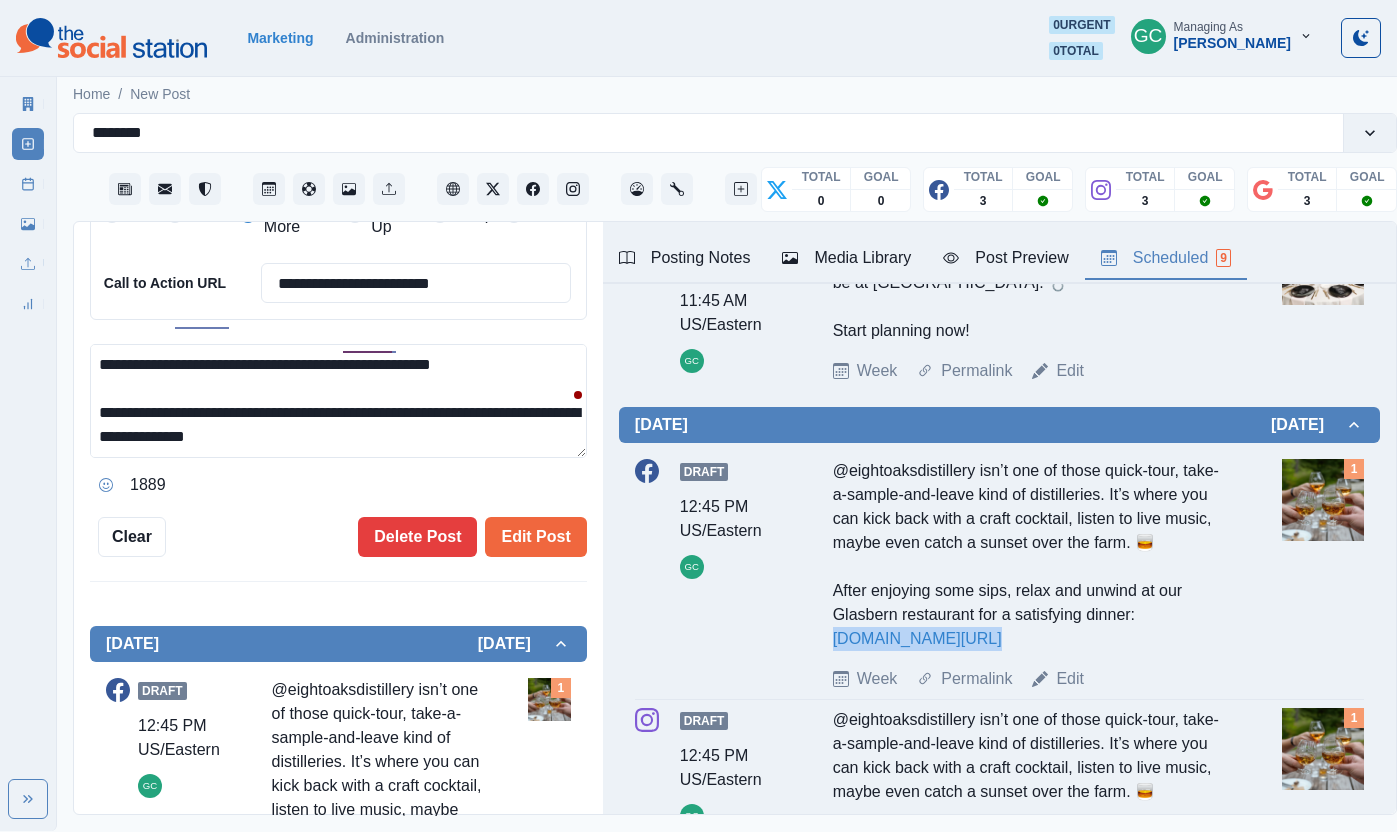 copy on "www.bit.ly/3Vp8Vxq" 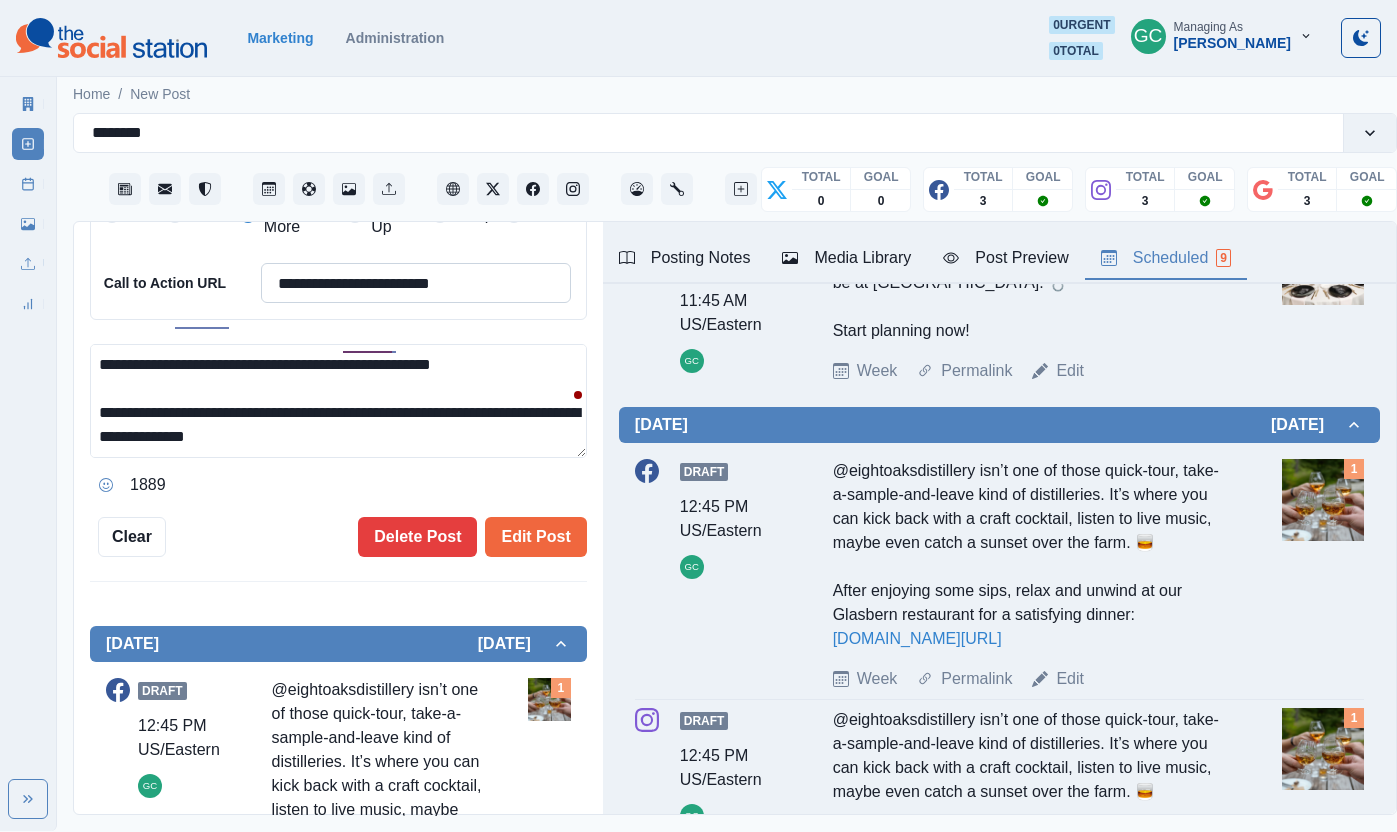 click on "**********" at bounding box center (416, 283) 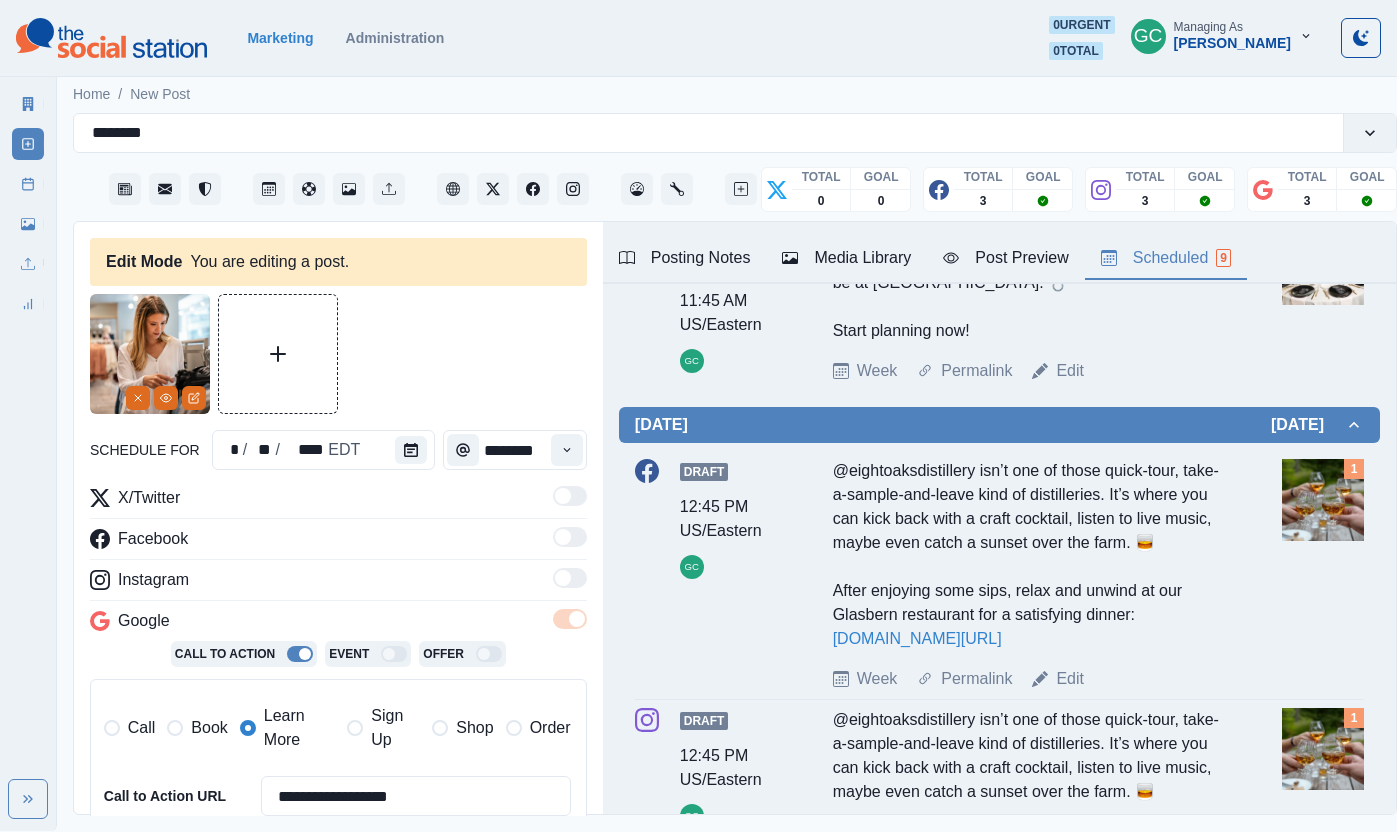 type on "**********" 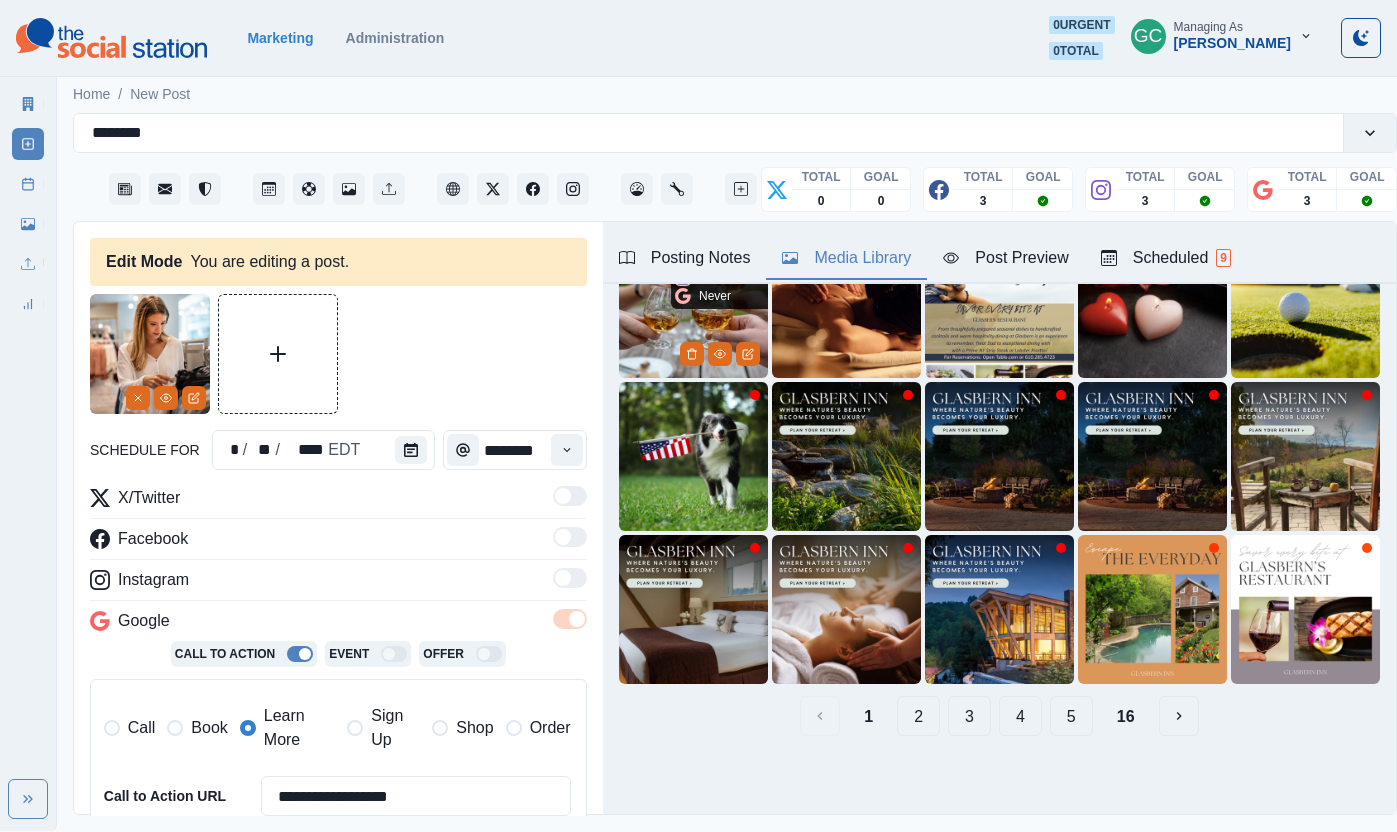 click at bounding box center [693, 303] 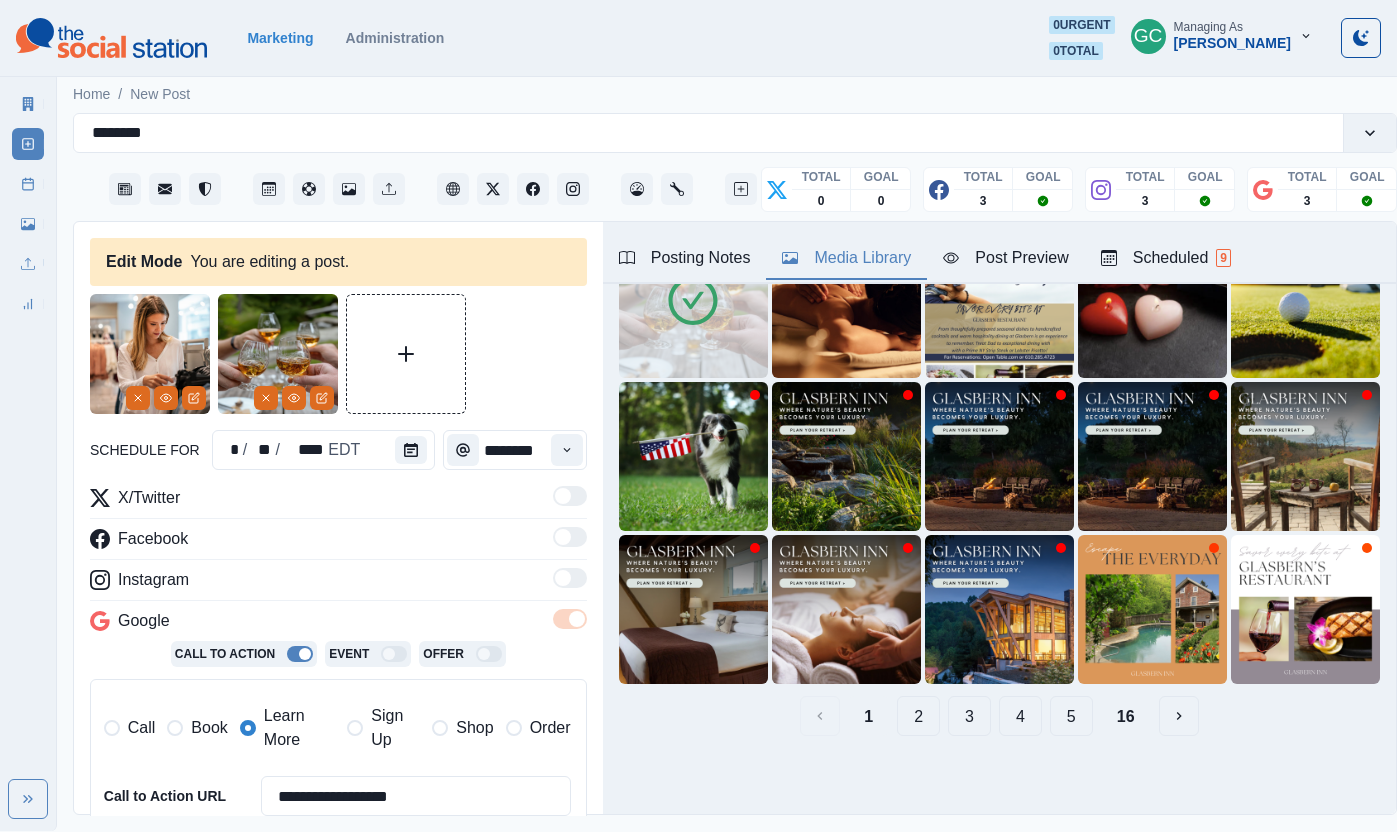 drag, startPoint x: 136, startPoint y: 401, endPoint x: 168, endPoint y: 417, distance: 35.77709 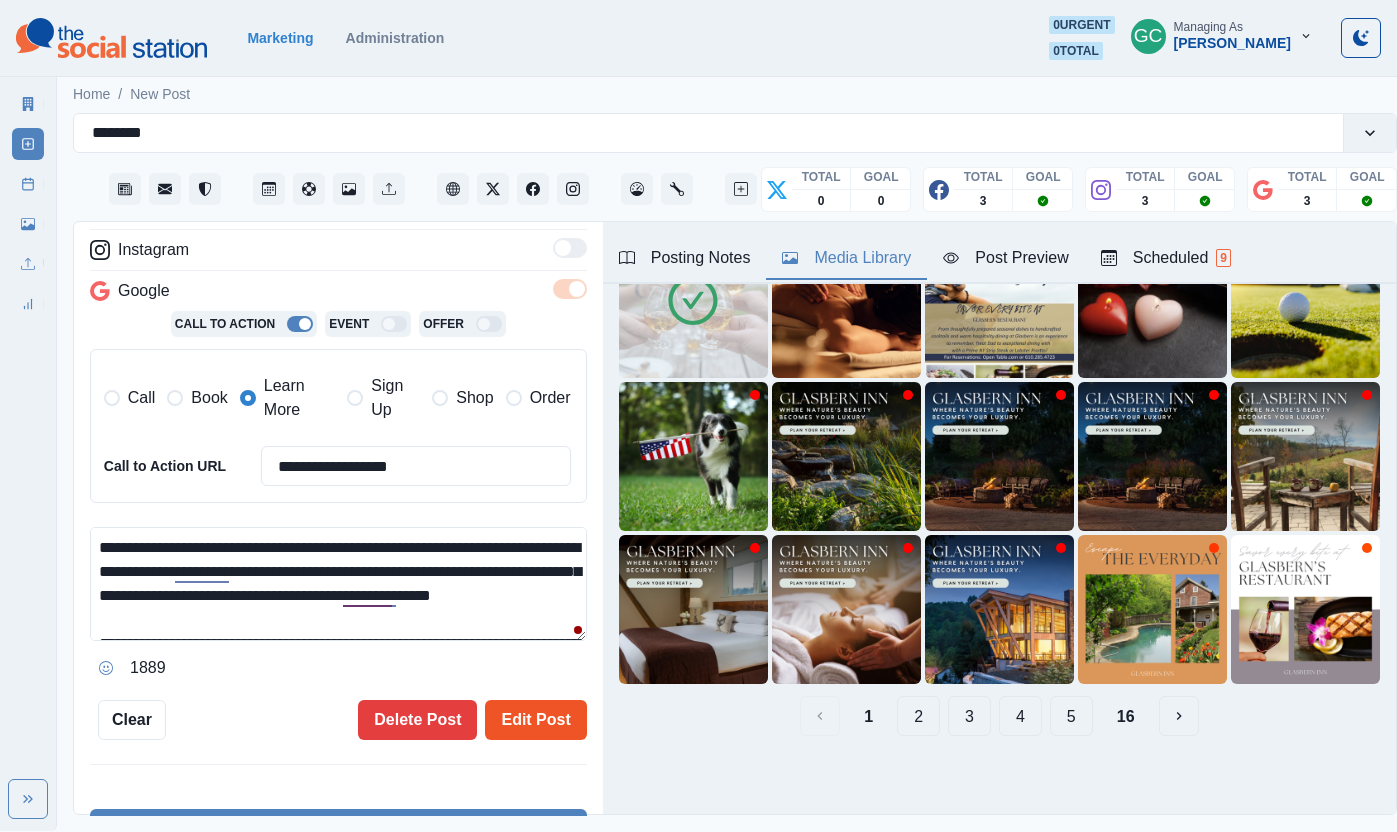 click on "Edit Post" at bounding box center [535, 720] 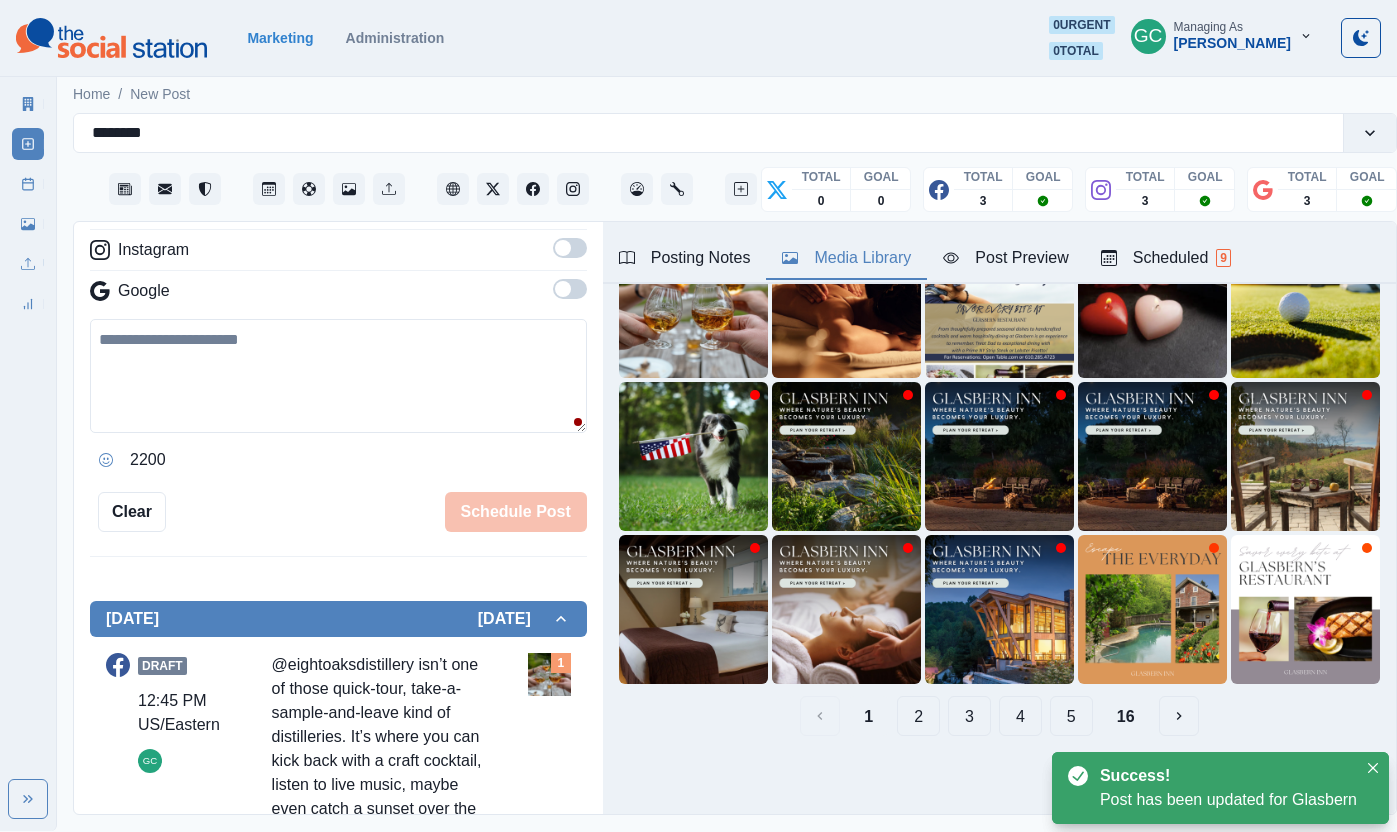 click on "Scheduled 9" at bounding box center (1166, 258) 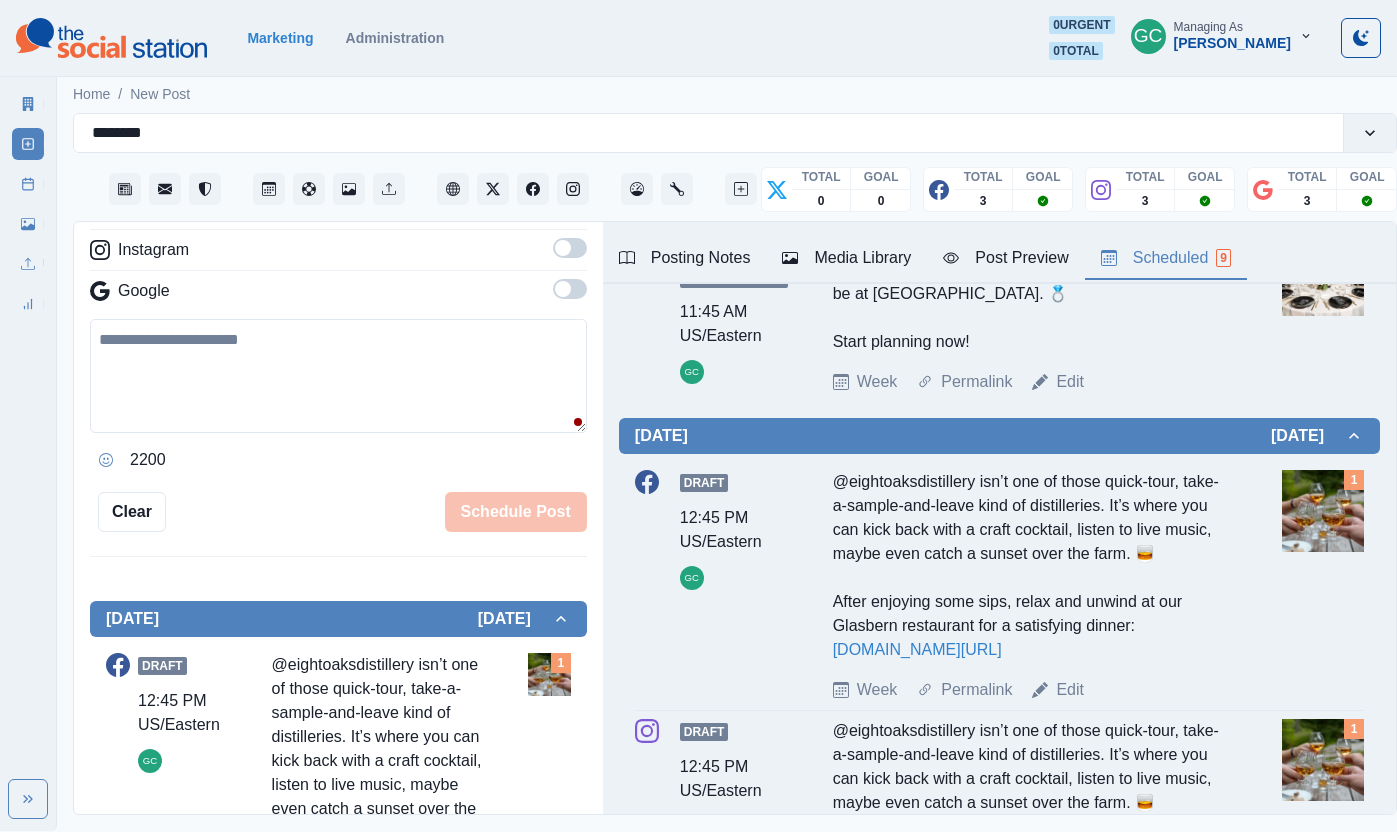 scroll, scrollTop: 548, scrollLeft: 0, axis: vertical 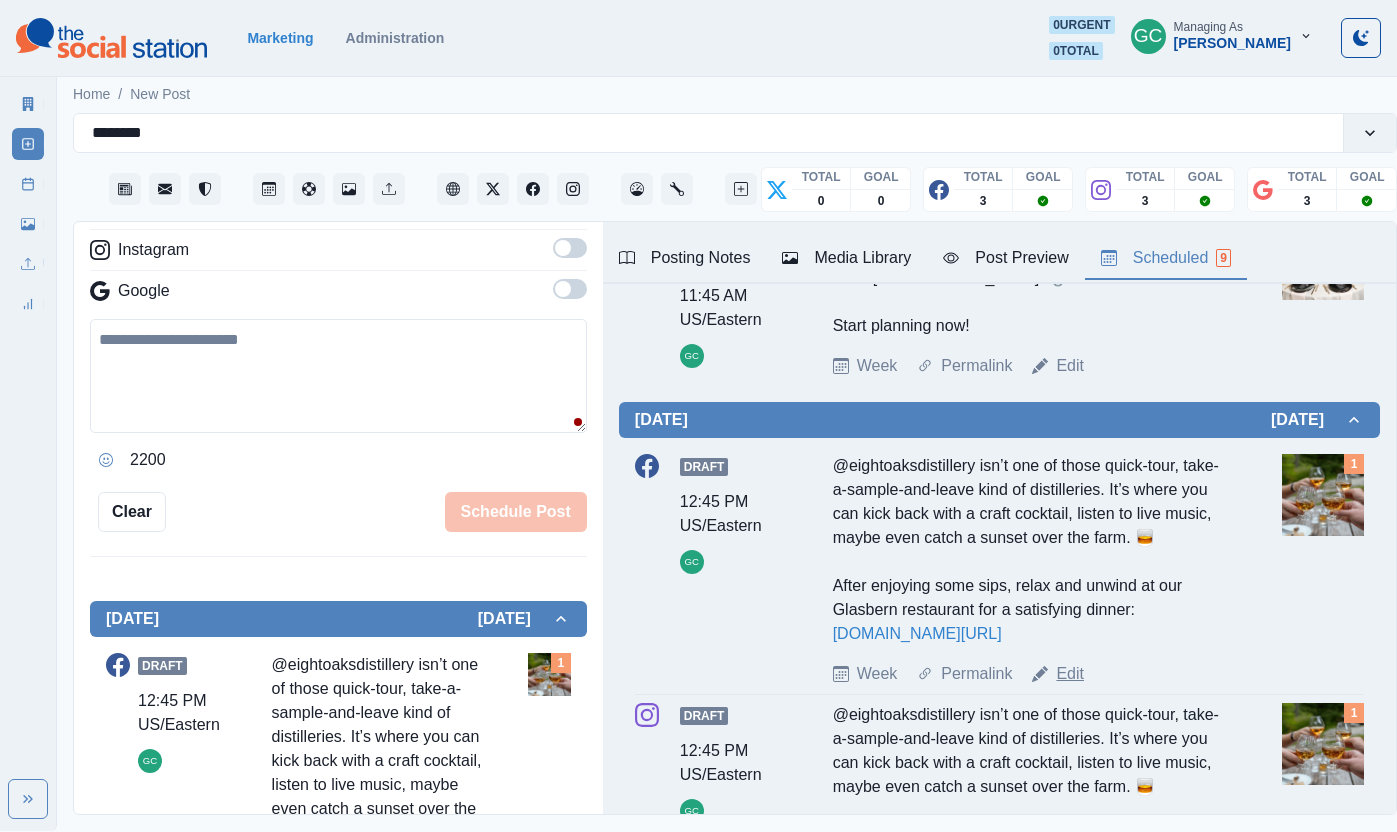 click on "Edit" at bounding box center [1070, 674] 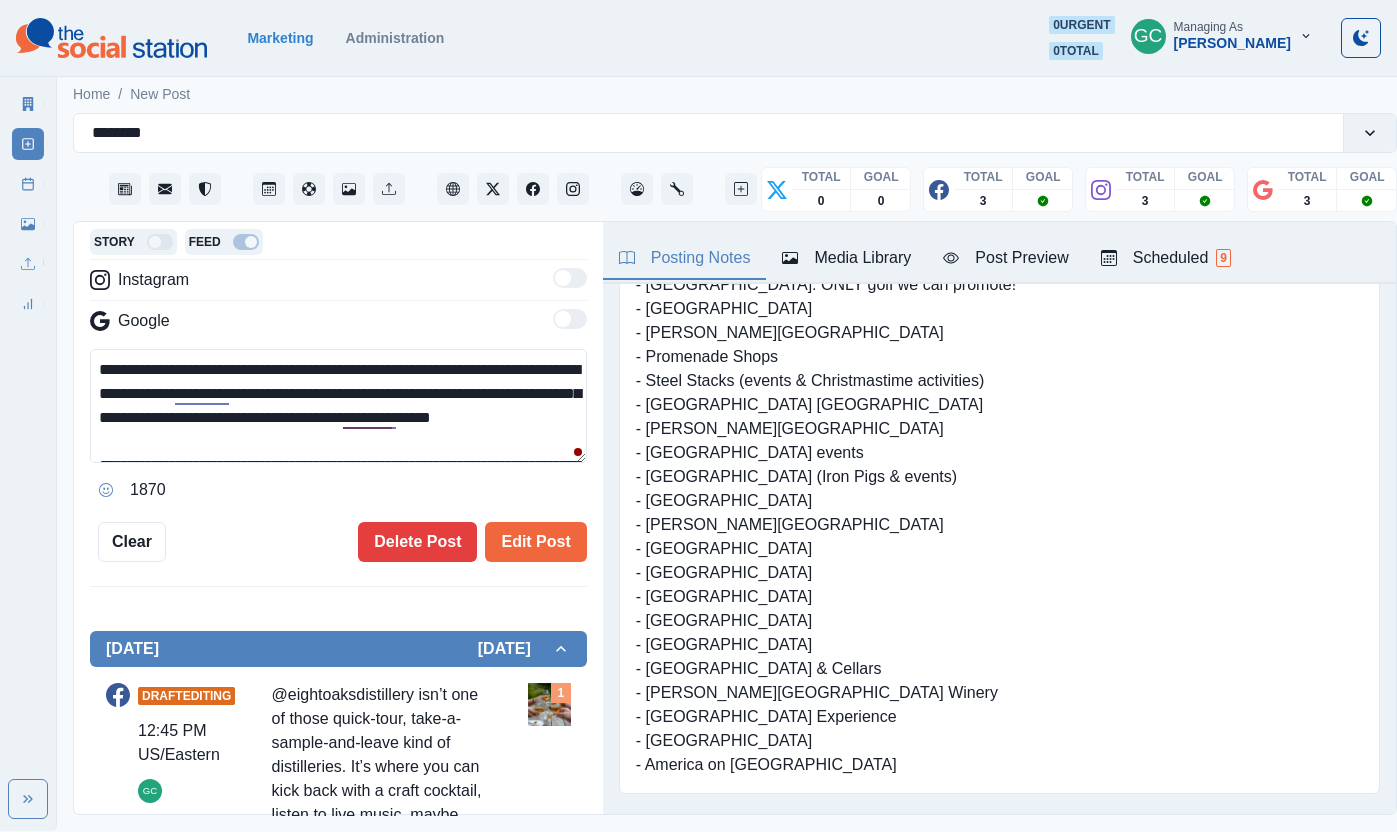 click on "Posting Notes" at bounding box center (685, 258) 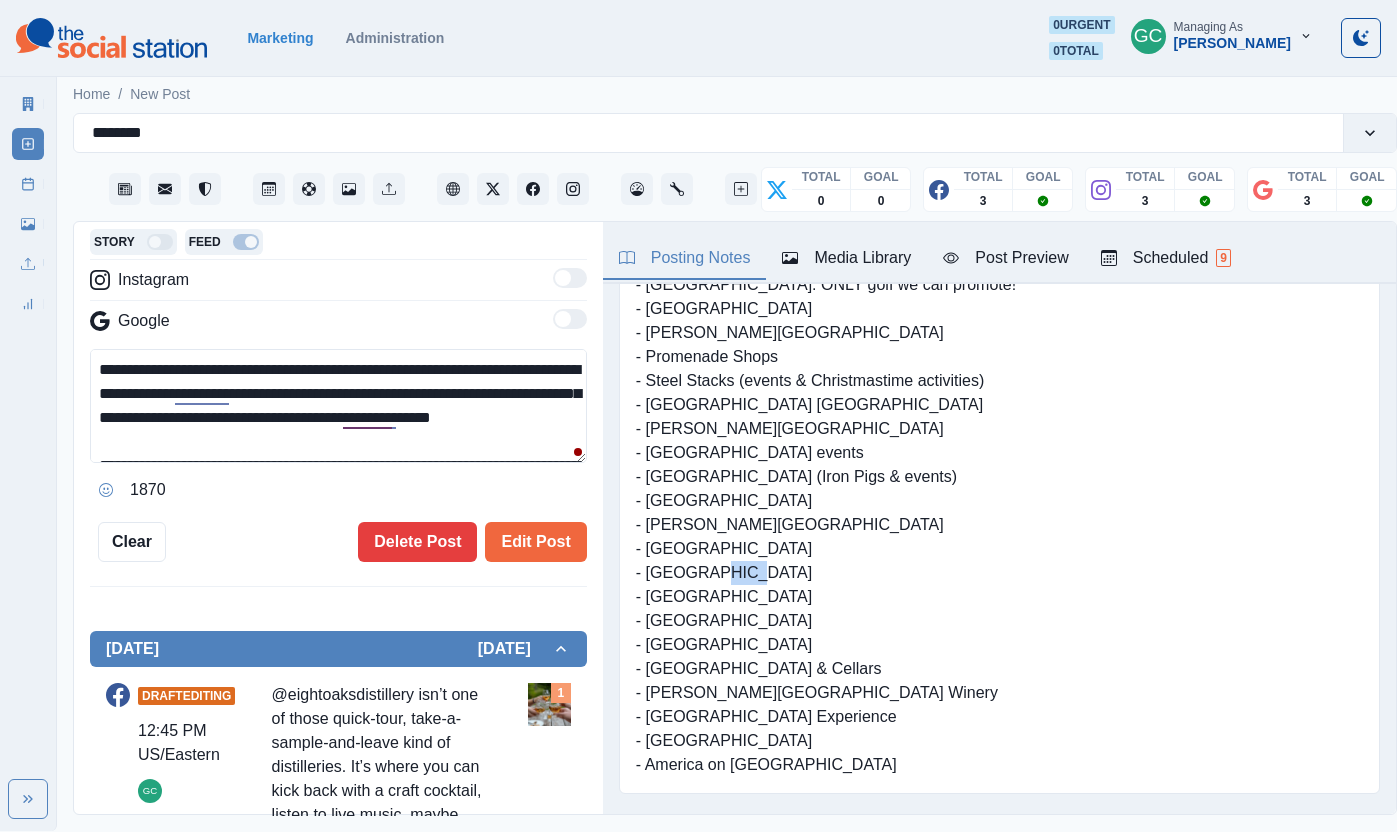 click on "Book now: www.glasbern.com
Dining CTA: www.bit.ly/3Vp8Vxq
Wedding CTA: www.bit.ly/49ZK9dg
Spa CTA: www.bit.ly/4ik1hy1
*include CTA to EVERY post
Posting Cadence:
- Meetings once per month
- Weddings twice per month
- Restaurant at least once per month
- Spa at least once per month
- Rooms twice per month
*All local posts tie back to hotel (staying or dining)
*Recycle if needed!
Local Topics:
- Twin Lakes: ONLY golf we can promote!
- Grim's Orchards
- Dorney Park
- Promenade Shops
- Steel Stacks (events & Christmastime activities)
- Wind Creek Bethlehem
- Hamilton Crossings
- PPL Center events
- Coca-Cola Park (Iron Pigs & events)
- Lehigh Valley Zoo
- Trexler Nature Preserve
- Allentown Art Museum
- Allentown Fairgrounds
- Cedar Beach Park
- Allentown Rose Gardens
- Eight Oaks Farm Distillery
- Blue Mountain Vineyards & Cellars
- Folino Estate Winery
- Crayola Experience
- Da Vinci Science Center
- America on Wheels Museum" at bounding box center (826, 273) 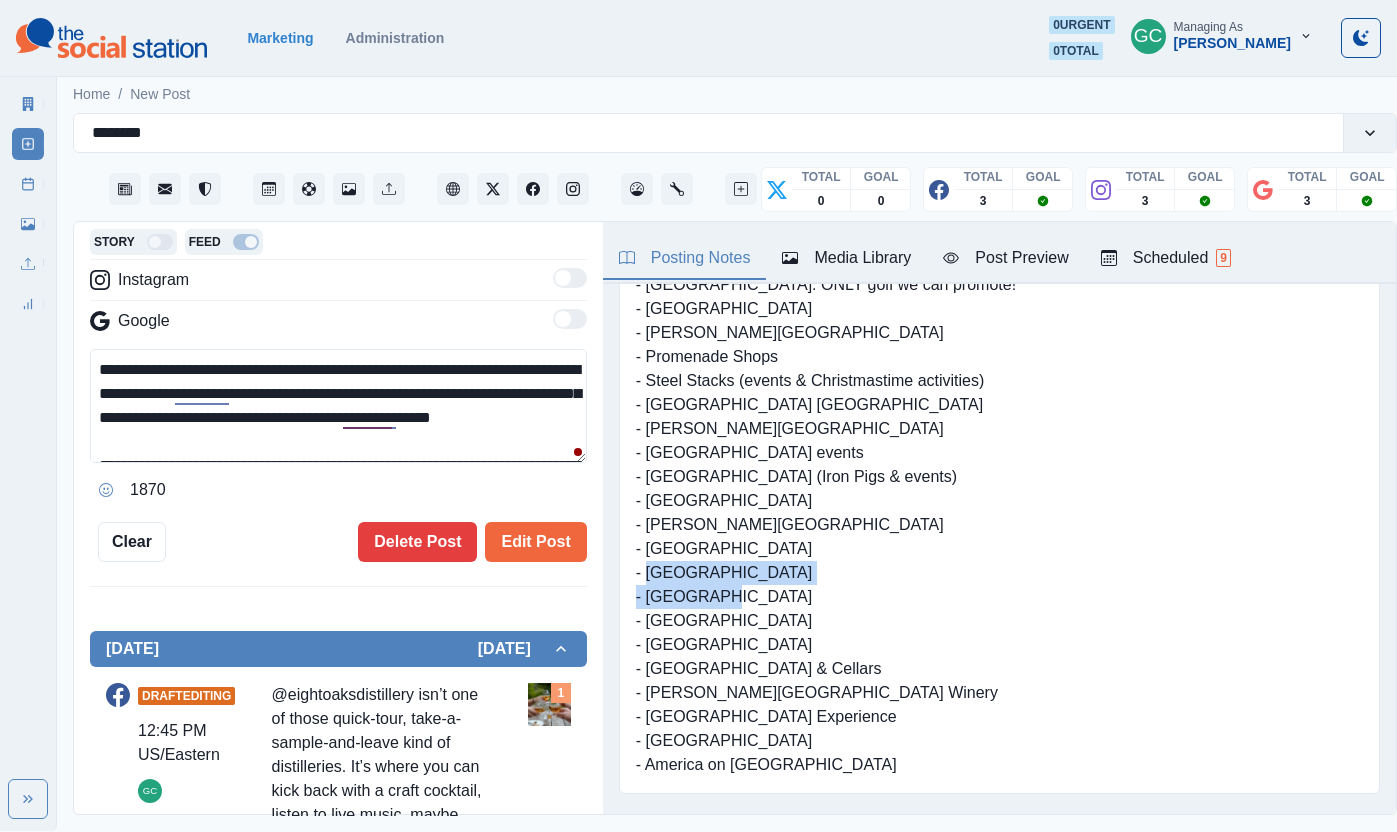 click on "Book now: www.glasbern.com
Dining CTA: www.bit.ly/3Vp8Vxq
Wedding CTA: www.bit.ly/49ZK9dg
Spa CTA: www.bit.ly/4ik1hy1
*include CTA to EVERY post
Posting Cadence:
- Meetings once per month
- Weddings twice per month
- Restaurant at least once per month
- Spa at least once per month
- Rooms twice per month
*All local posts tie back to hotel (staying or dining)
*Recycle if needed!
Local Topics:
- Twin Lakes: ONLY golf we can promote!
- Grim's Orchards
- Dorney Park
- Promenade Shops
- Steel Stacks (events & Christmastime activities)
- Wind Creek Bethlehem
- Hamilton Crossings
- PPL Center events
- Coca-Cola Park (Iron Pigs & events)
- Lehigh Valley Zoo
- Trexler Nature Preserve
- Allentown Art Museum
- Allentown Fairgrounds
- Cedar Beach Park
- Allentown Rose Gardens
- Eight Oaks Farm Distillery
- Blue Mountain Vineyards & Cellars
- Folino Estate Winery
- Crayola Experience
- Da Vinci Science Center
- America on Wheels Museum" at bounding box center [826, 273] 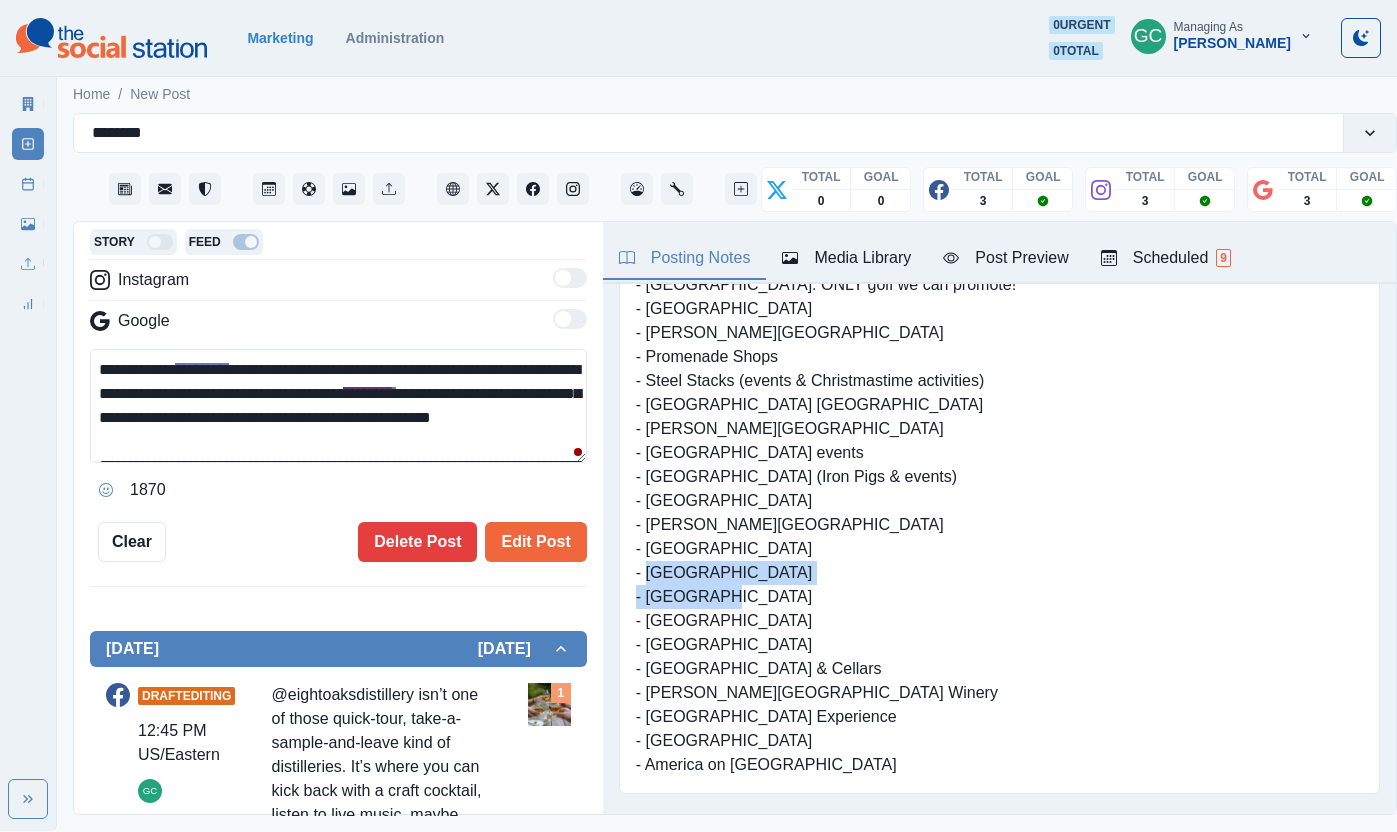 scroll, scrollTop: 69, scrollLeft: 0, axis: vertical 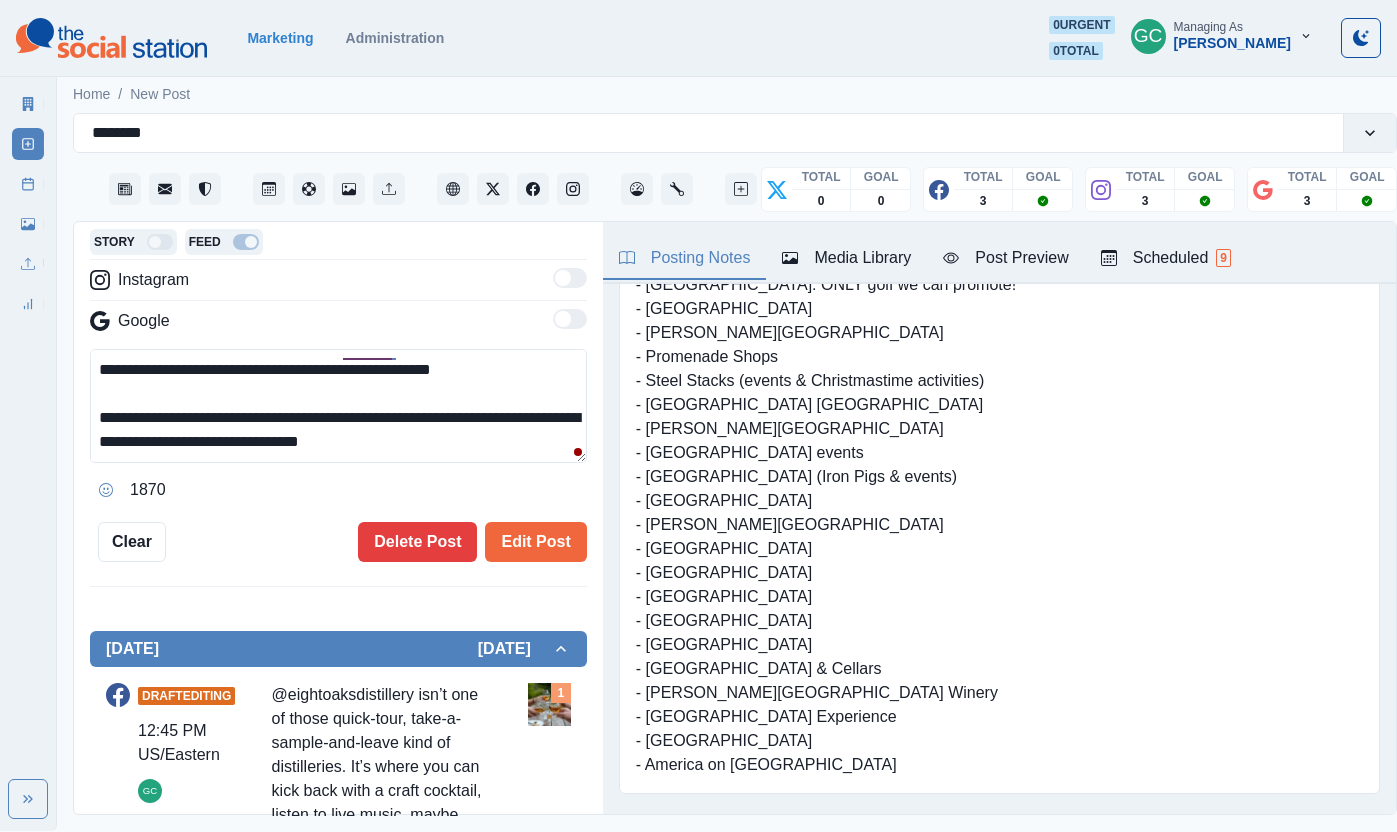 click on "**********" at bounding box center [338, 406] 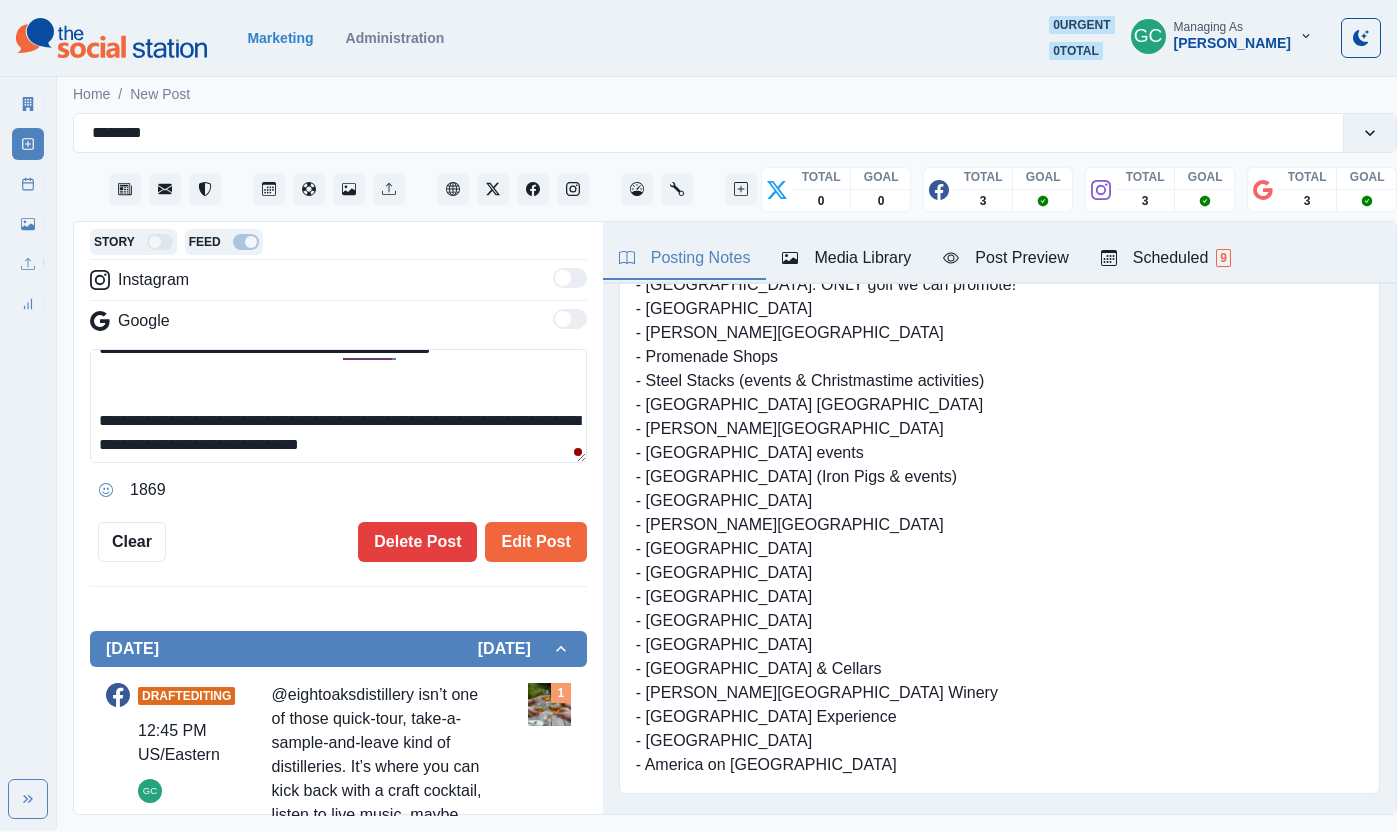 paste on "**********" 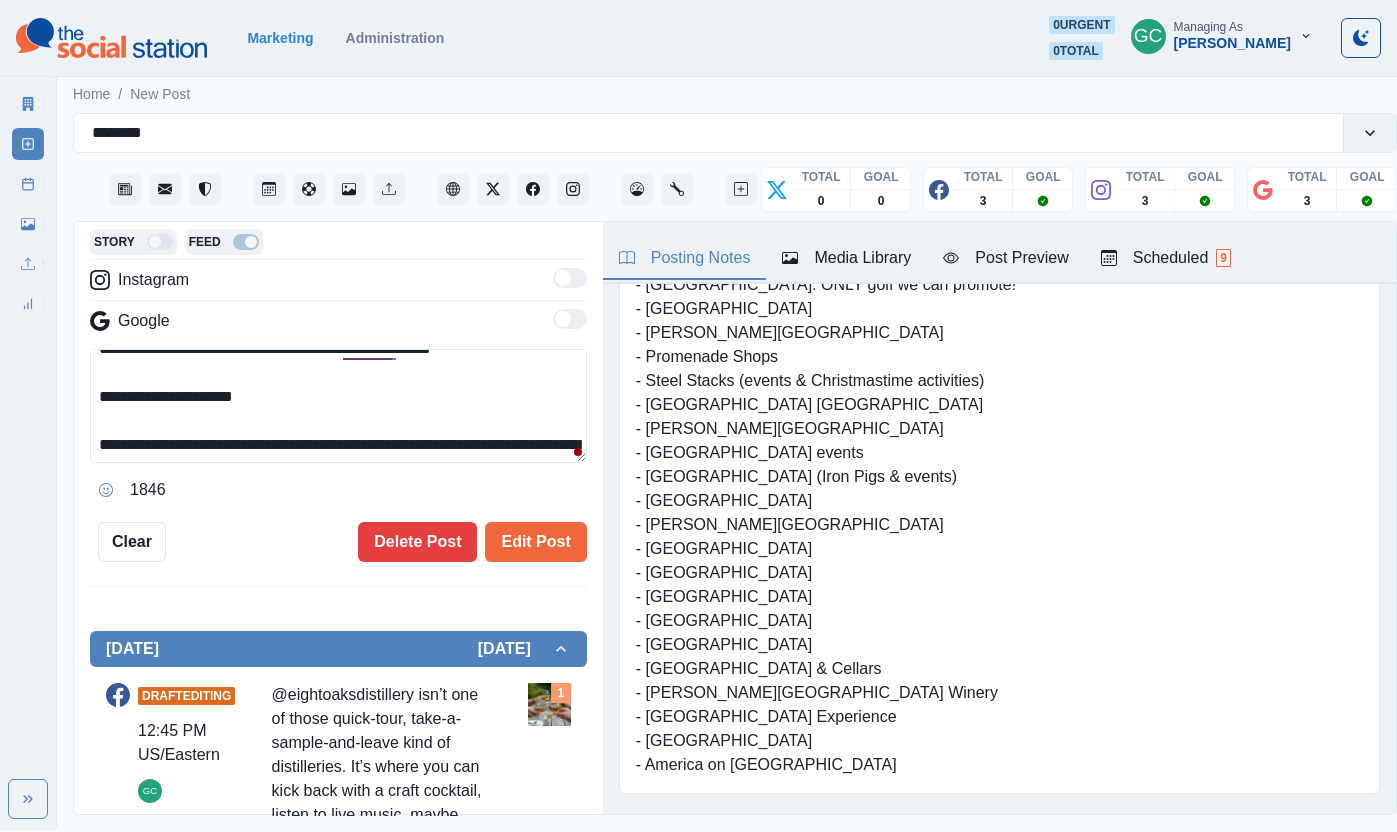 drag, startPoint x: 151, startPoint y: 419, endPoint x: 89, endPoint y: 419, distance: 62 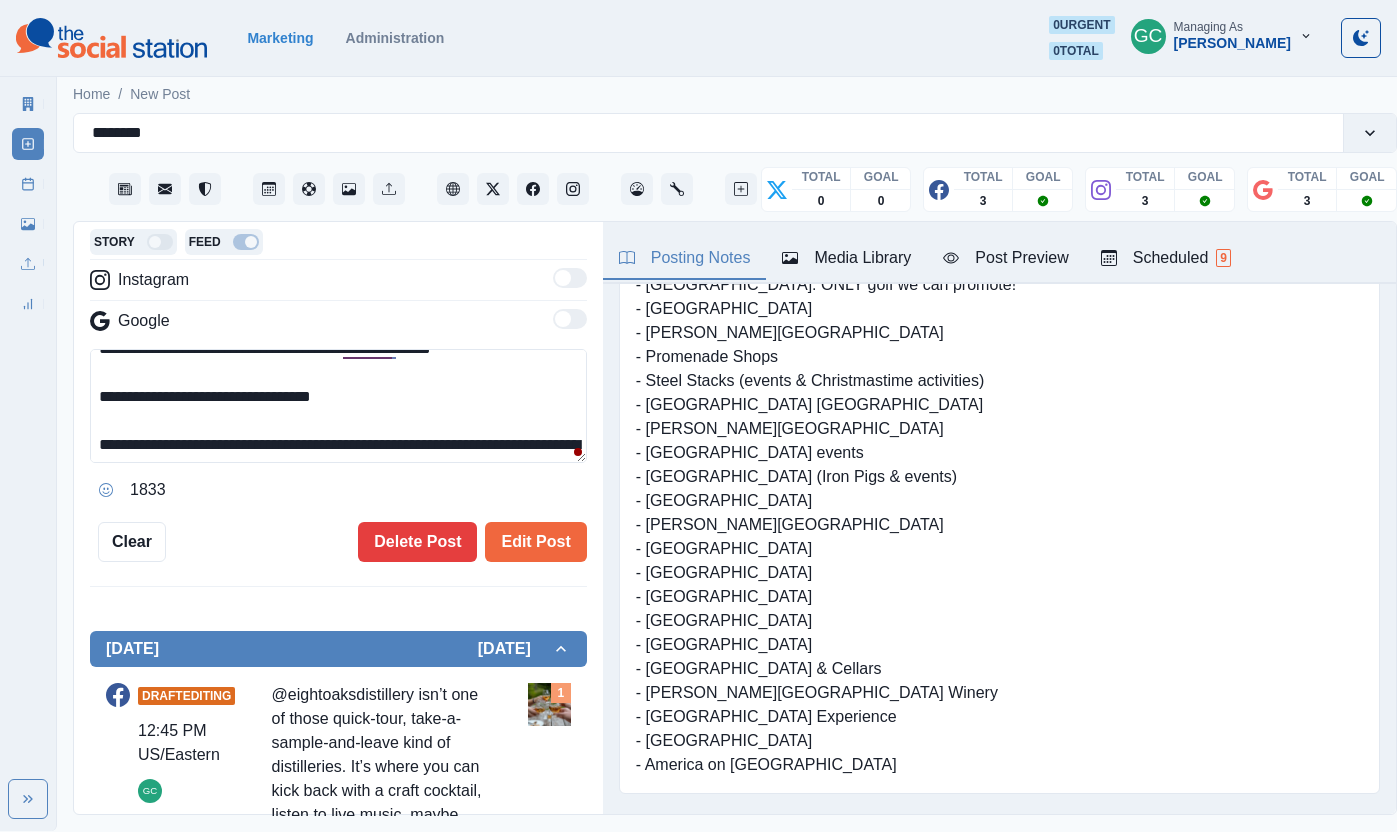 scroll, scrollTop: 120, scrollLeft: 0, axis: vertical 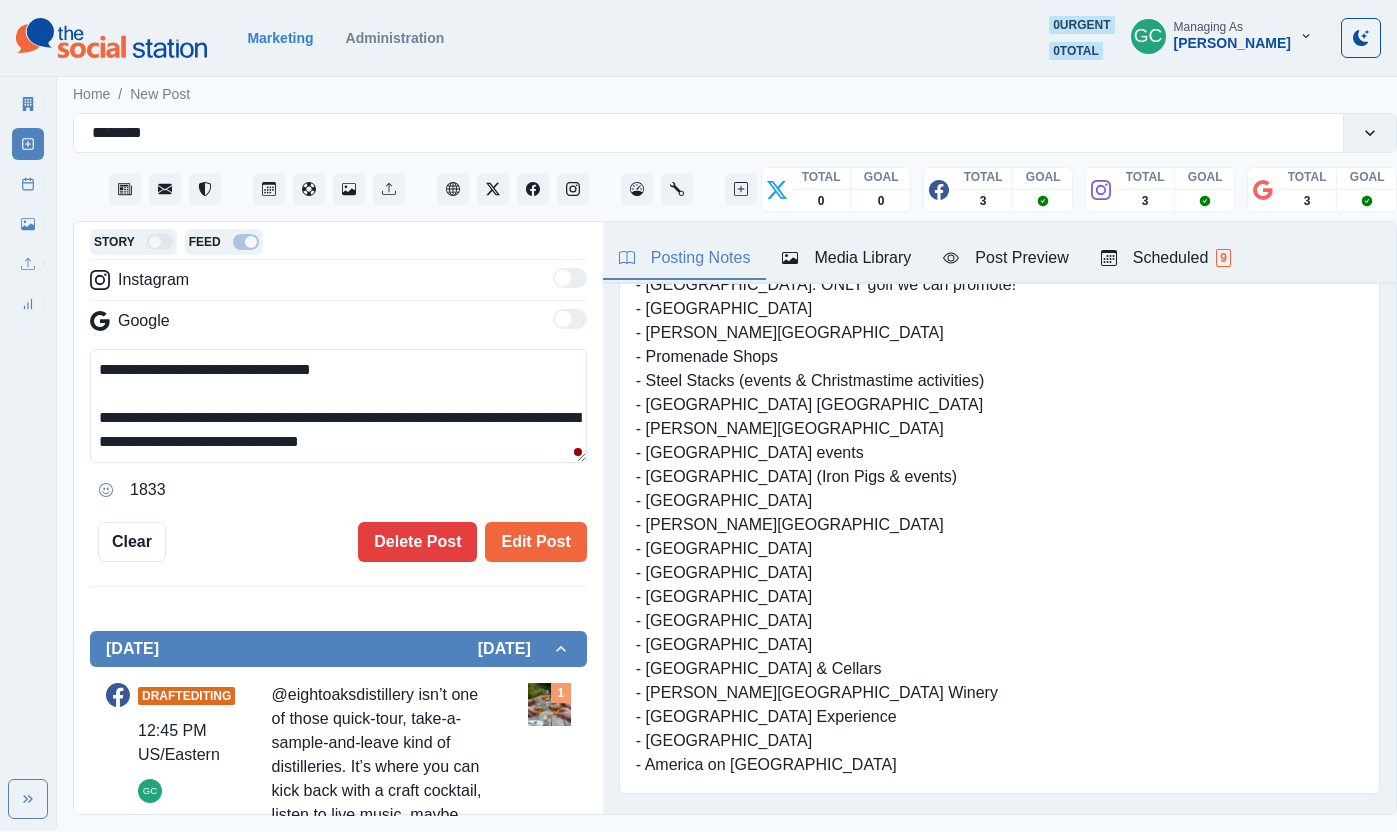 drag, startPoint x: 381, startPoint y: 380, endPoint x: 61, endPoint y: 370, distance: 320.15622 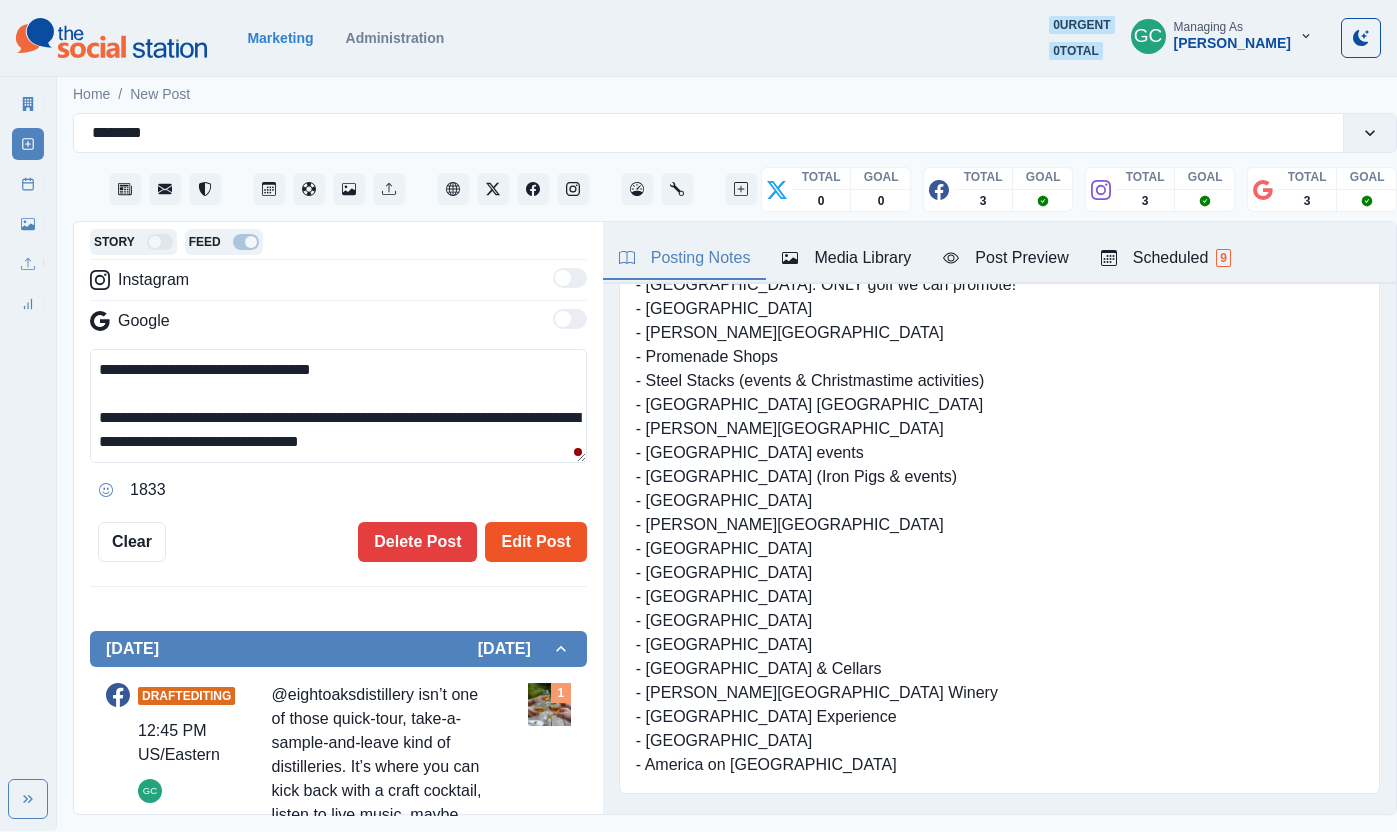 type on "**********" 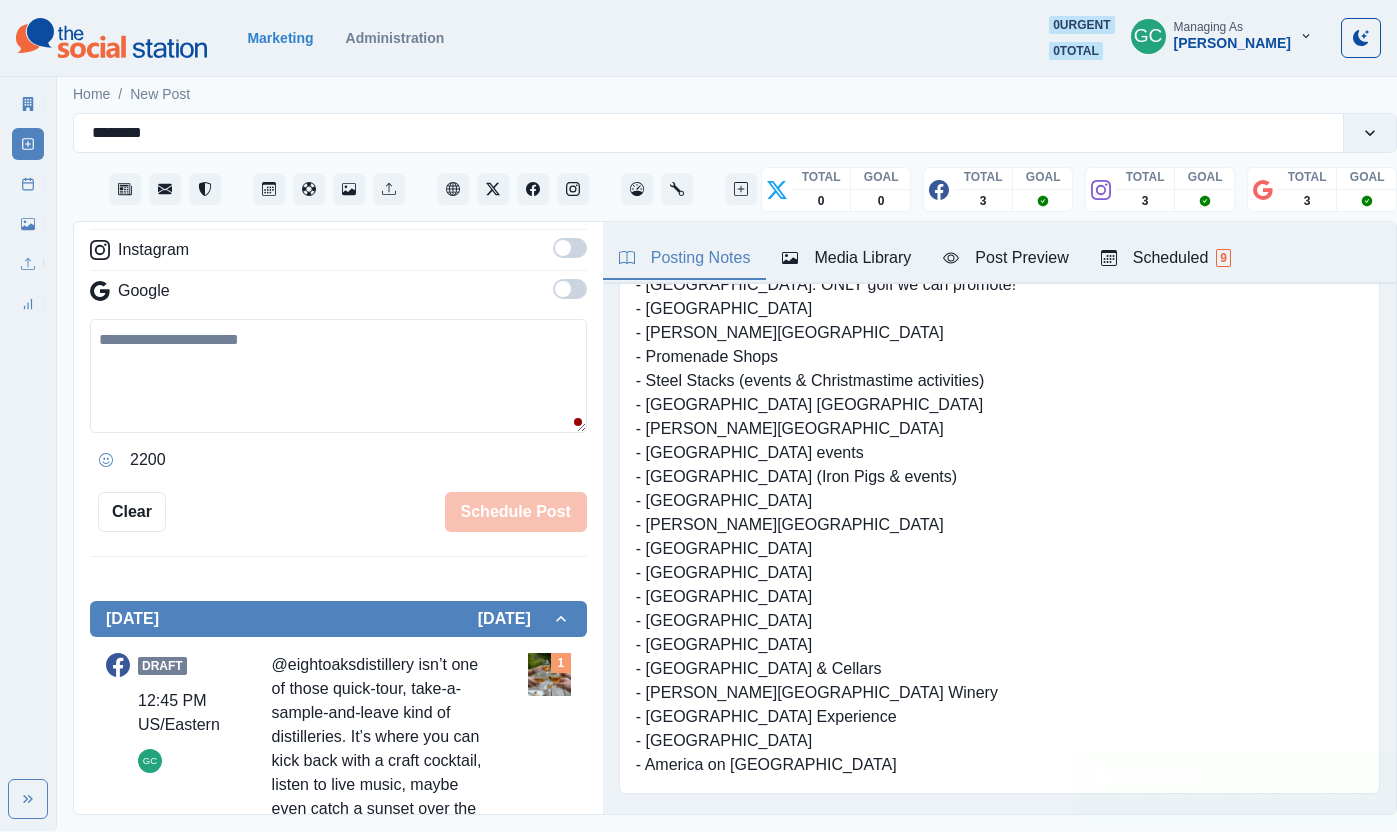 scroll, scrollTop: 0, scrollLeft: 0, axis: both 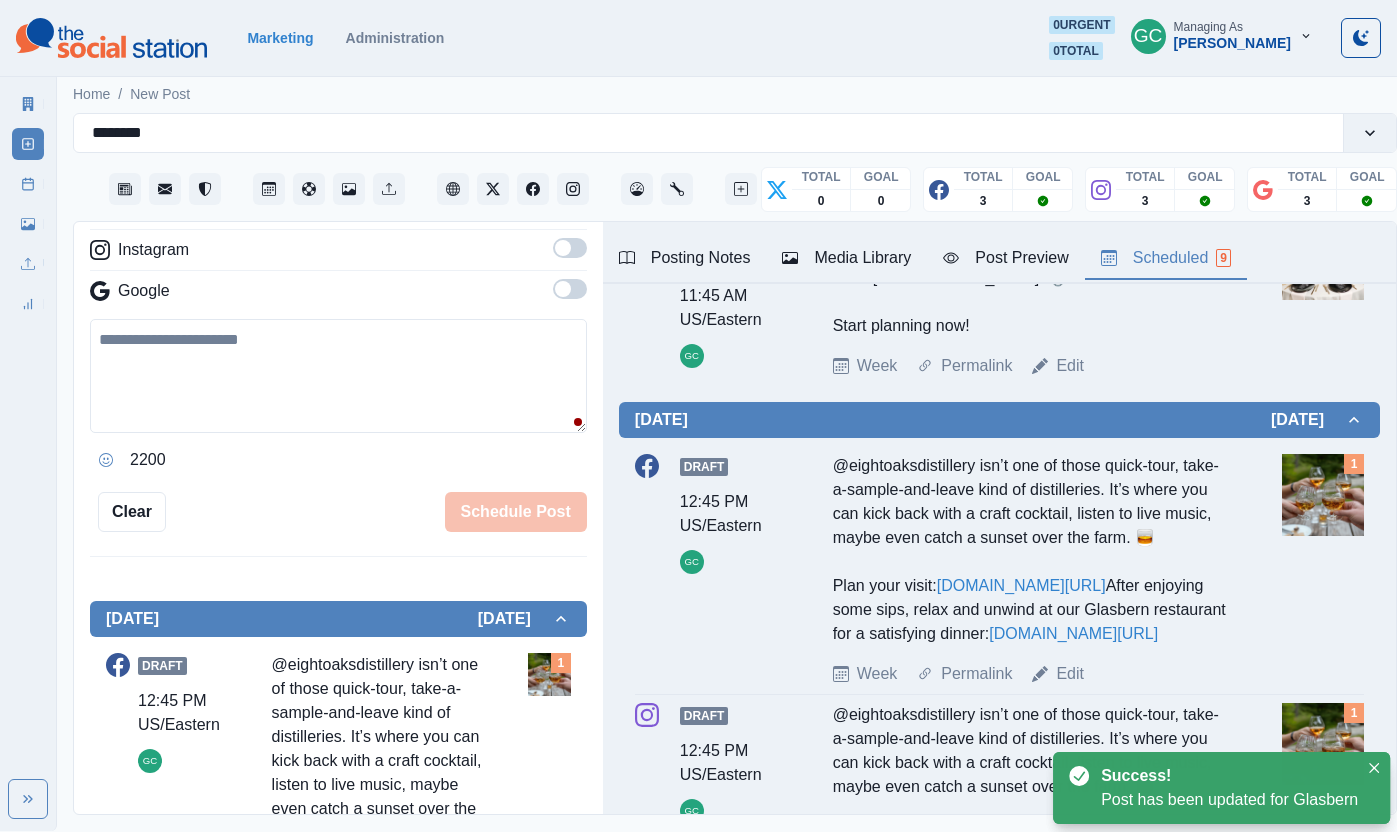 click on "Scheduled 9" at bounding box center [1166, 258] 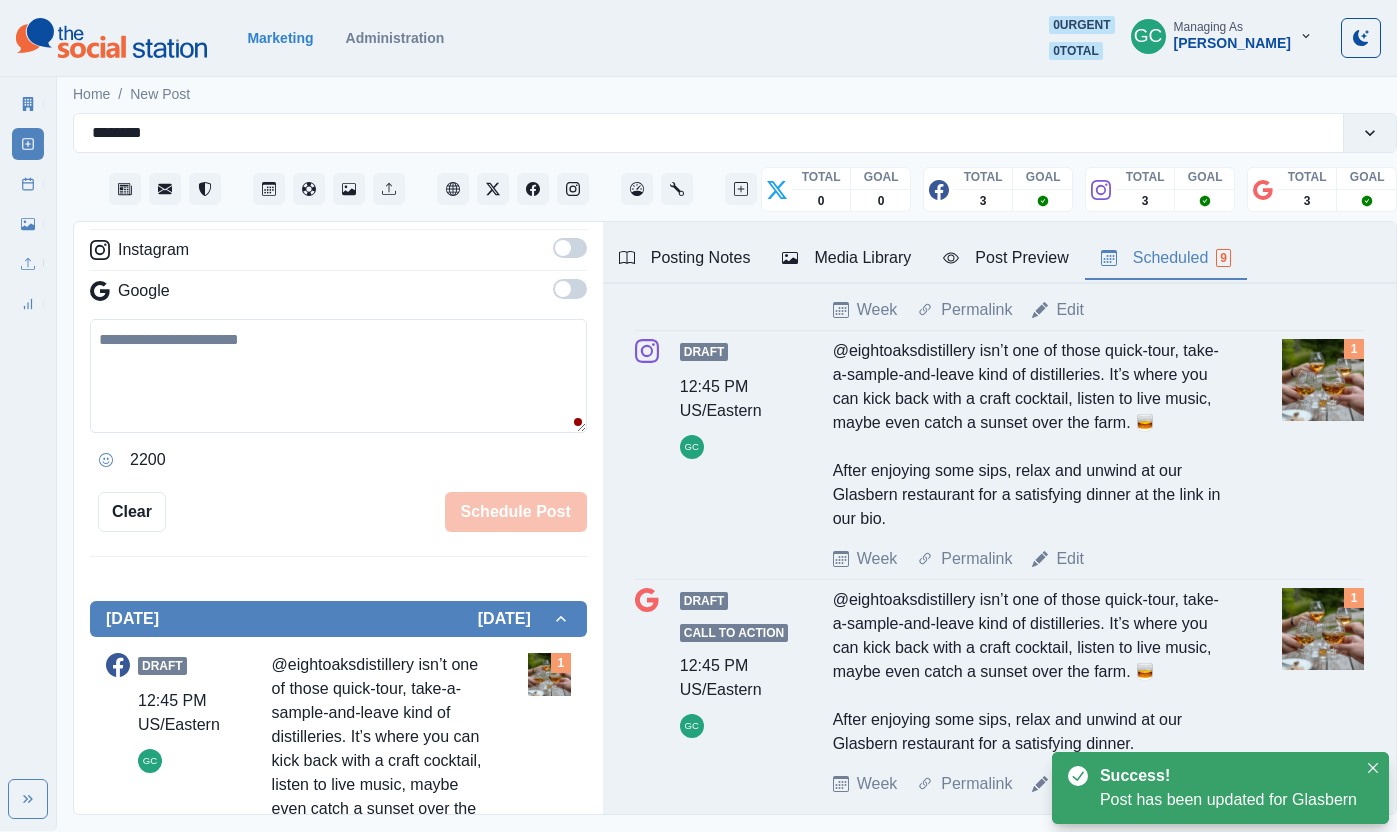 scroll, scrollTop: 939, scrollLeft: 0, axis: vertical 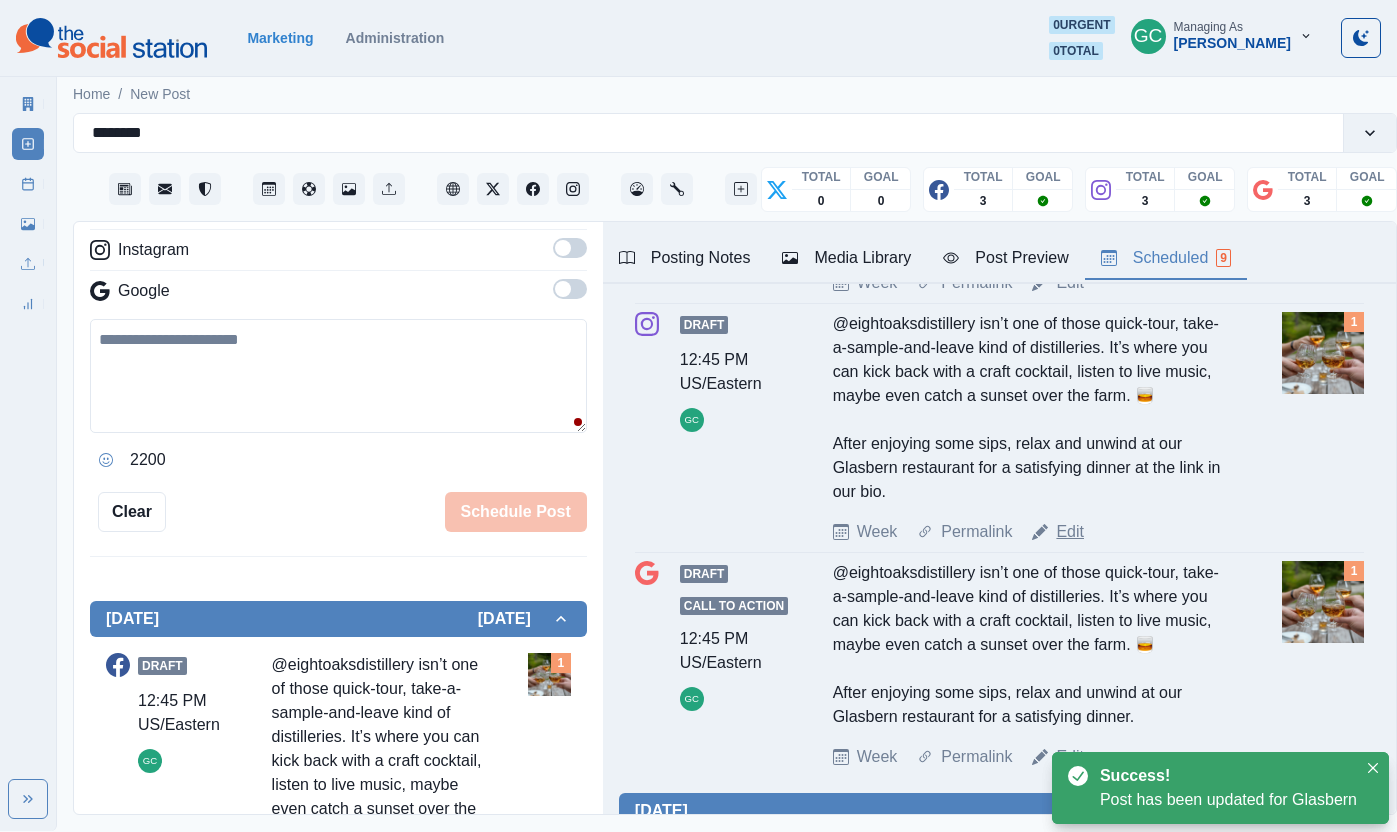 click on "Edit" at bounding box center [1070, 532] 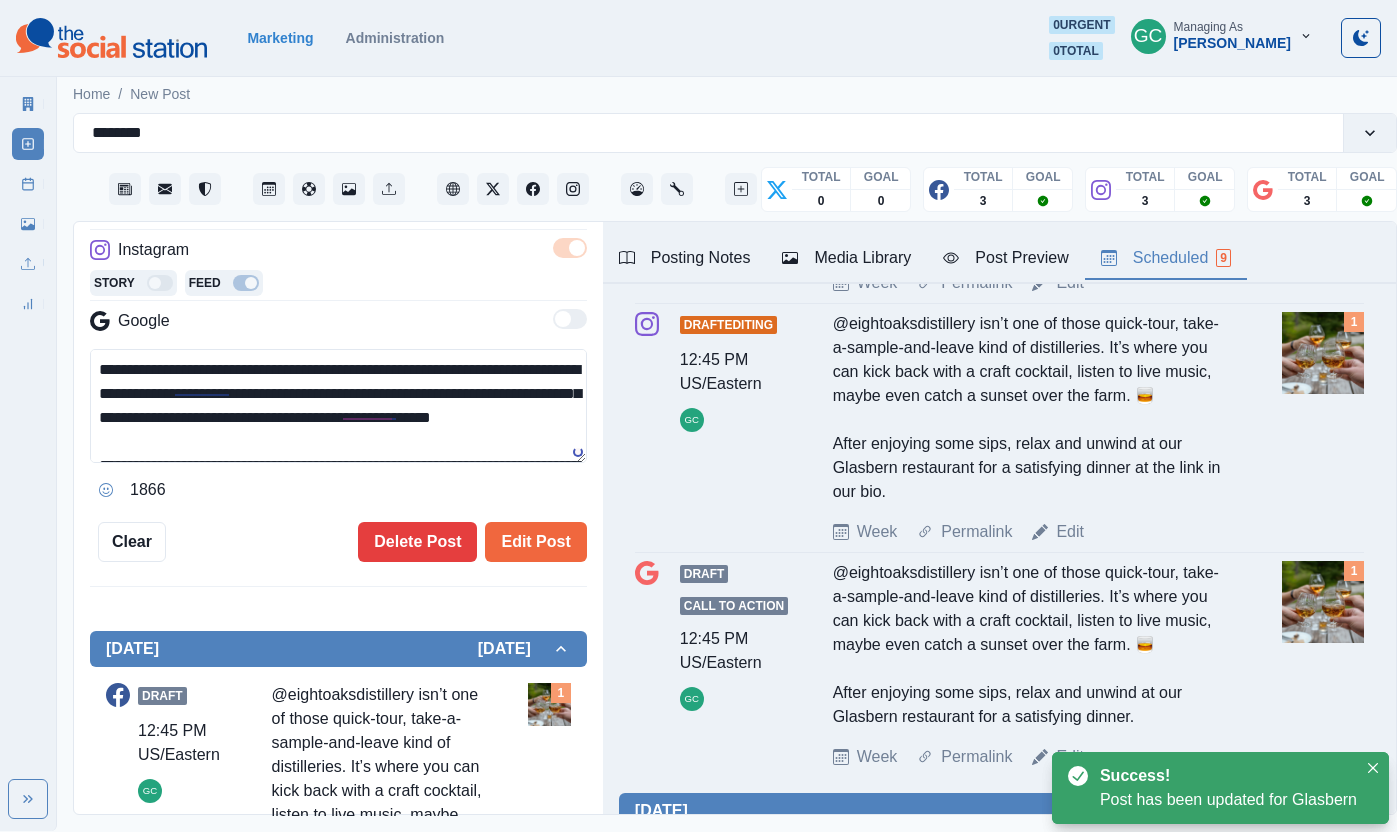 scroll, scrollTop: 38, scrollLeft: 0, axis: vertical 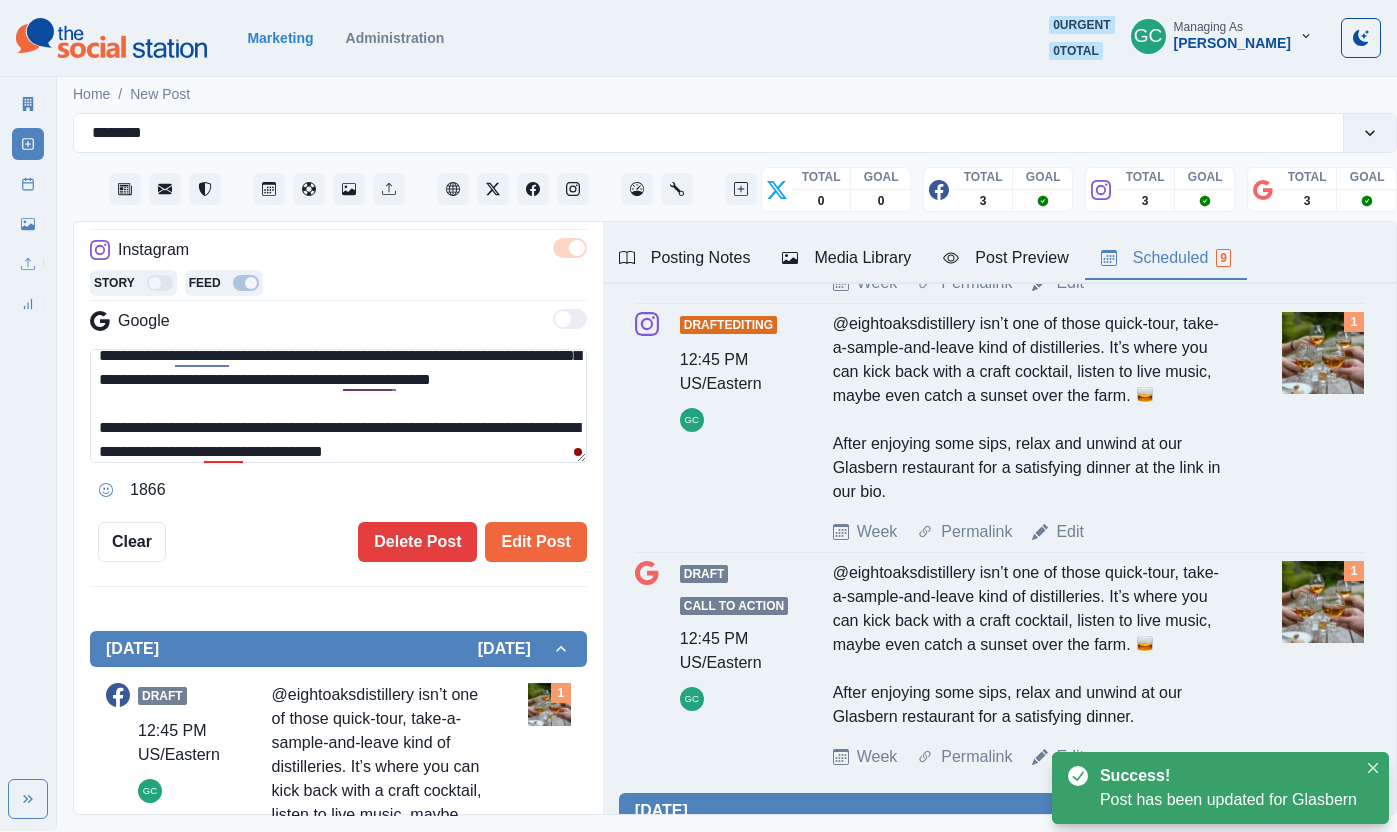 click on "**********" at bounding box center [338, 406] 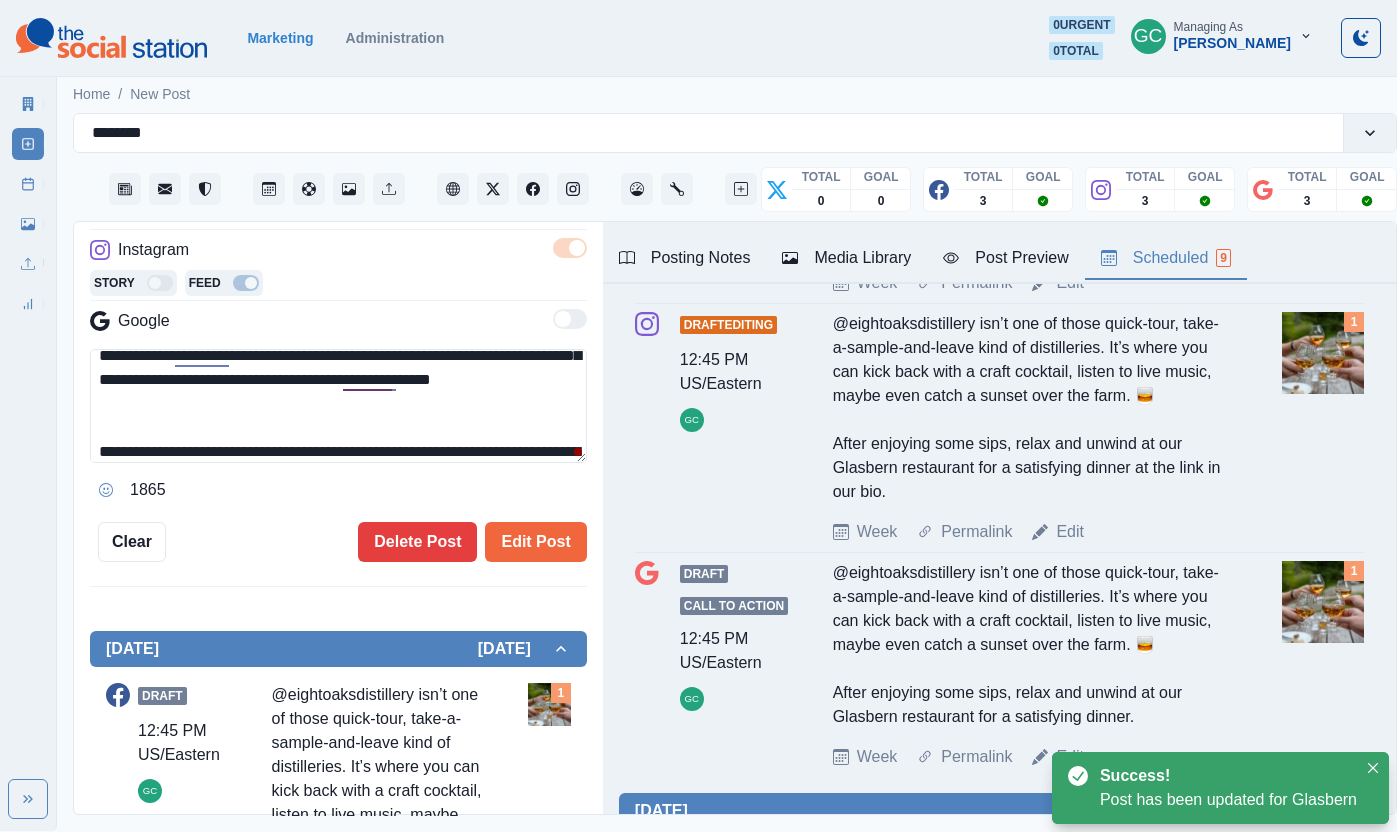 paste on "**********" 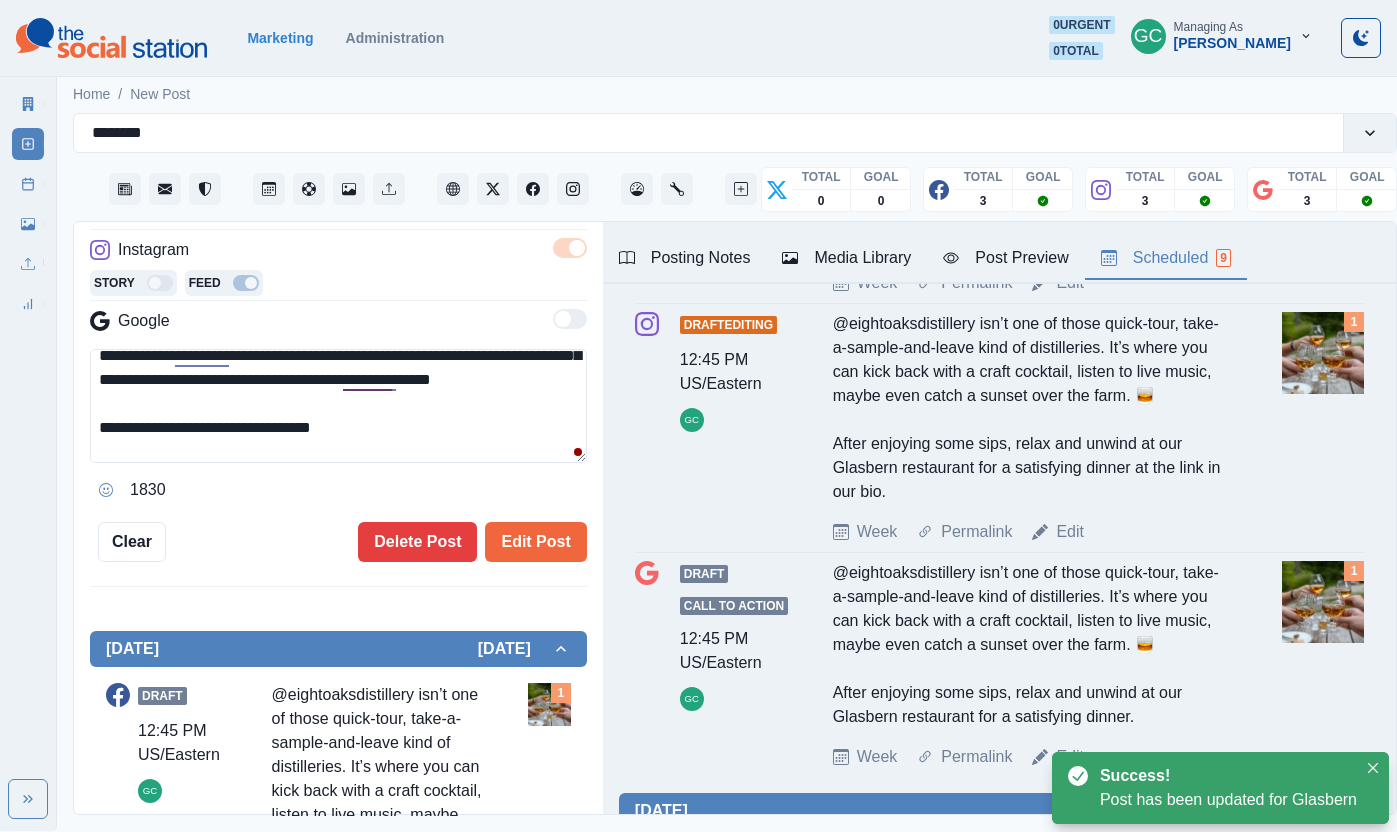 scroll, scrollTop: 61, scrollLeft: 0, axis: vertical 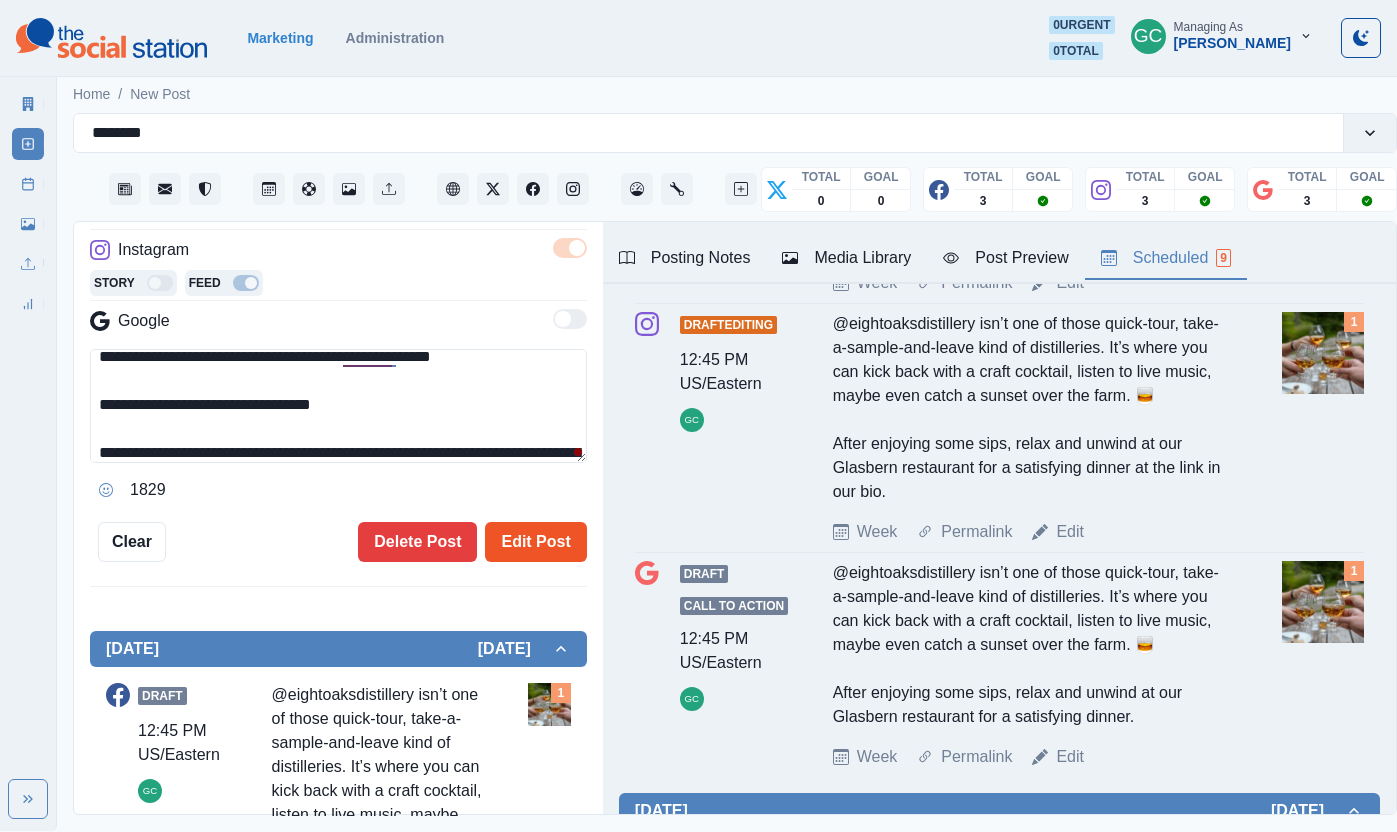 type on "**********" 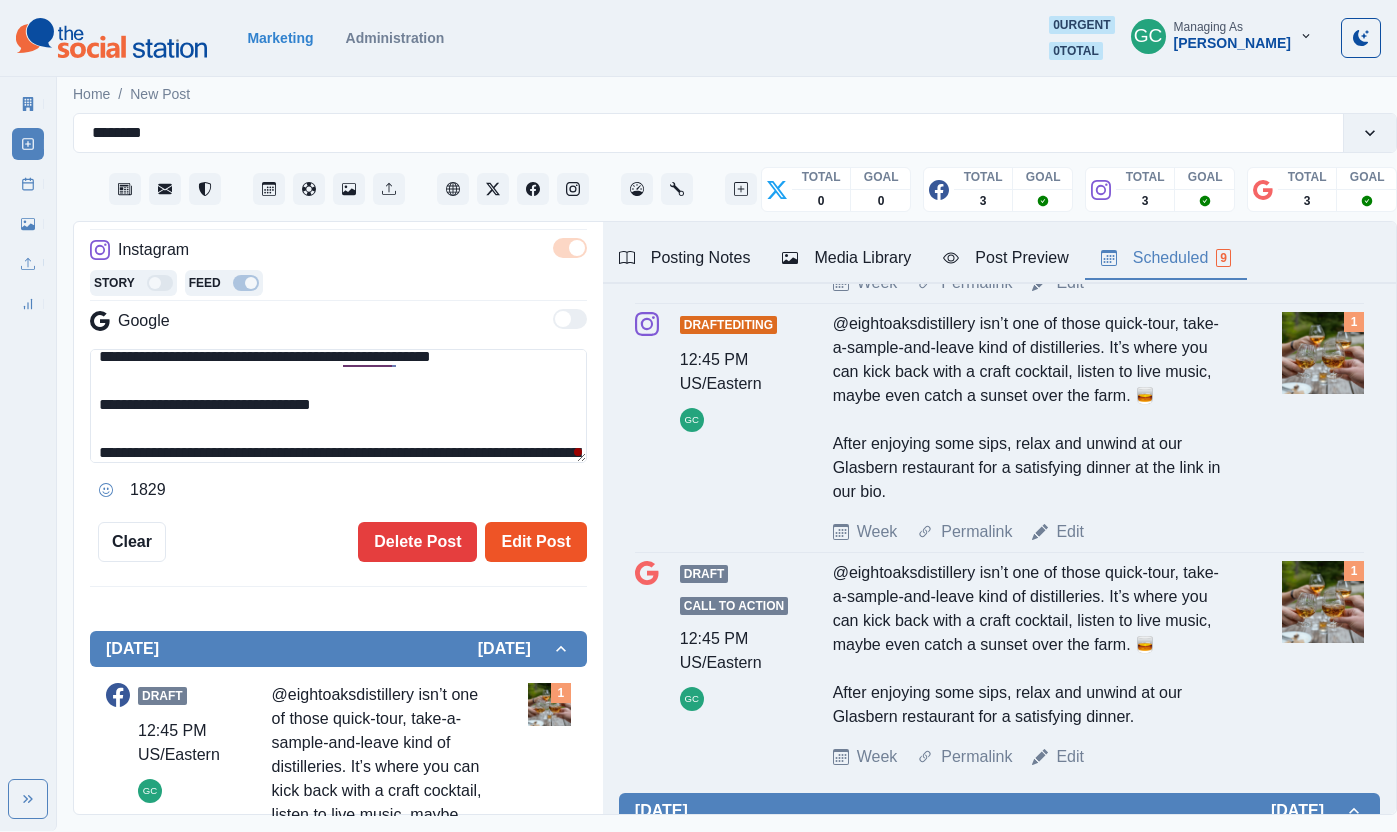 drag, startPoint x: 532, startPoint y: 549, endPoint x: 1024, endPoint y: 567, distance: 492.32916 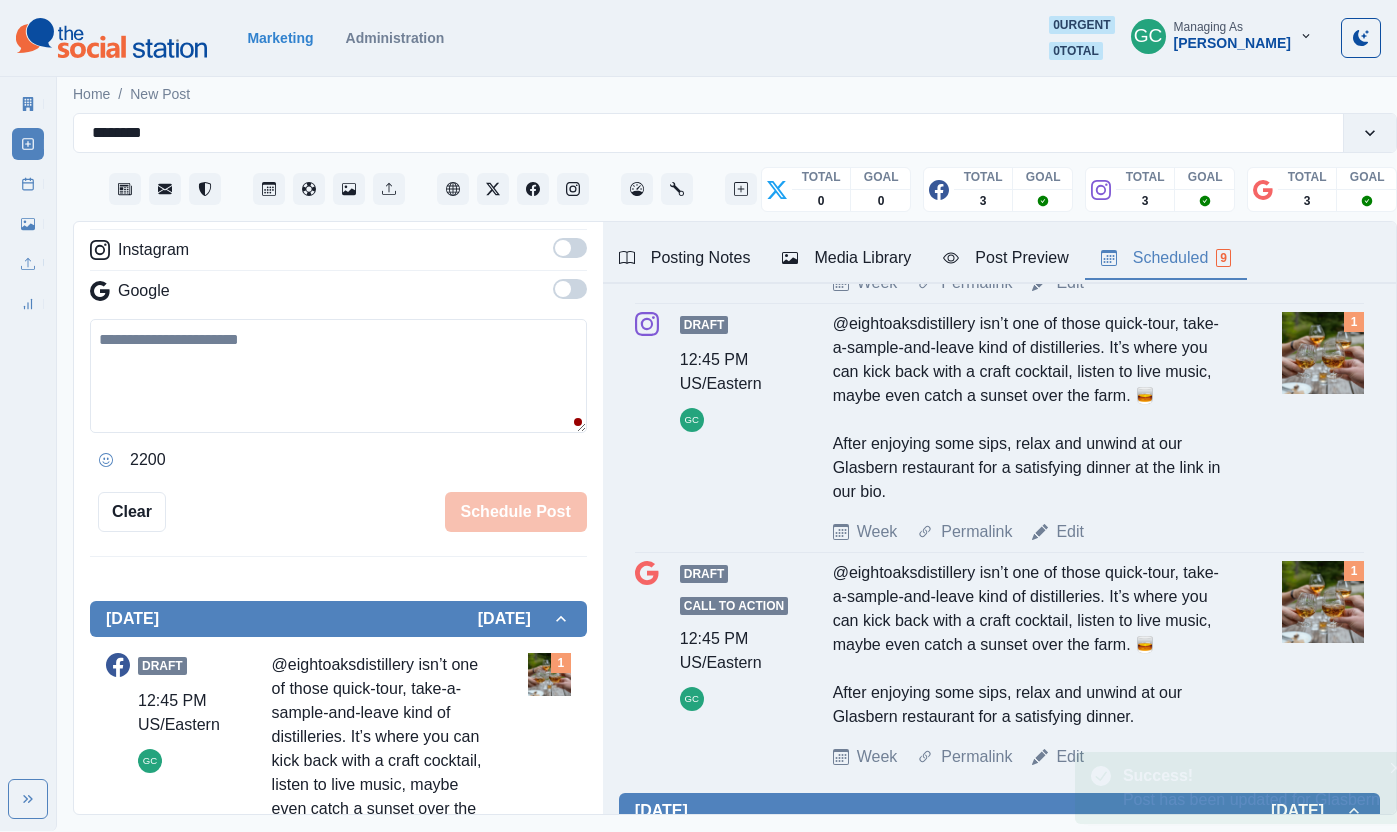 scroll, scrollTop: 0, scrollLeft: 0, axis: both 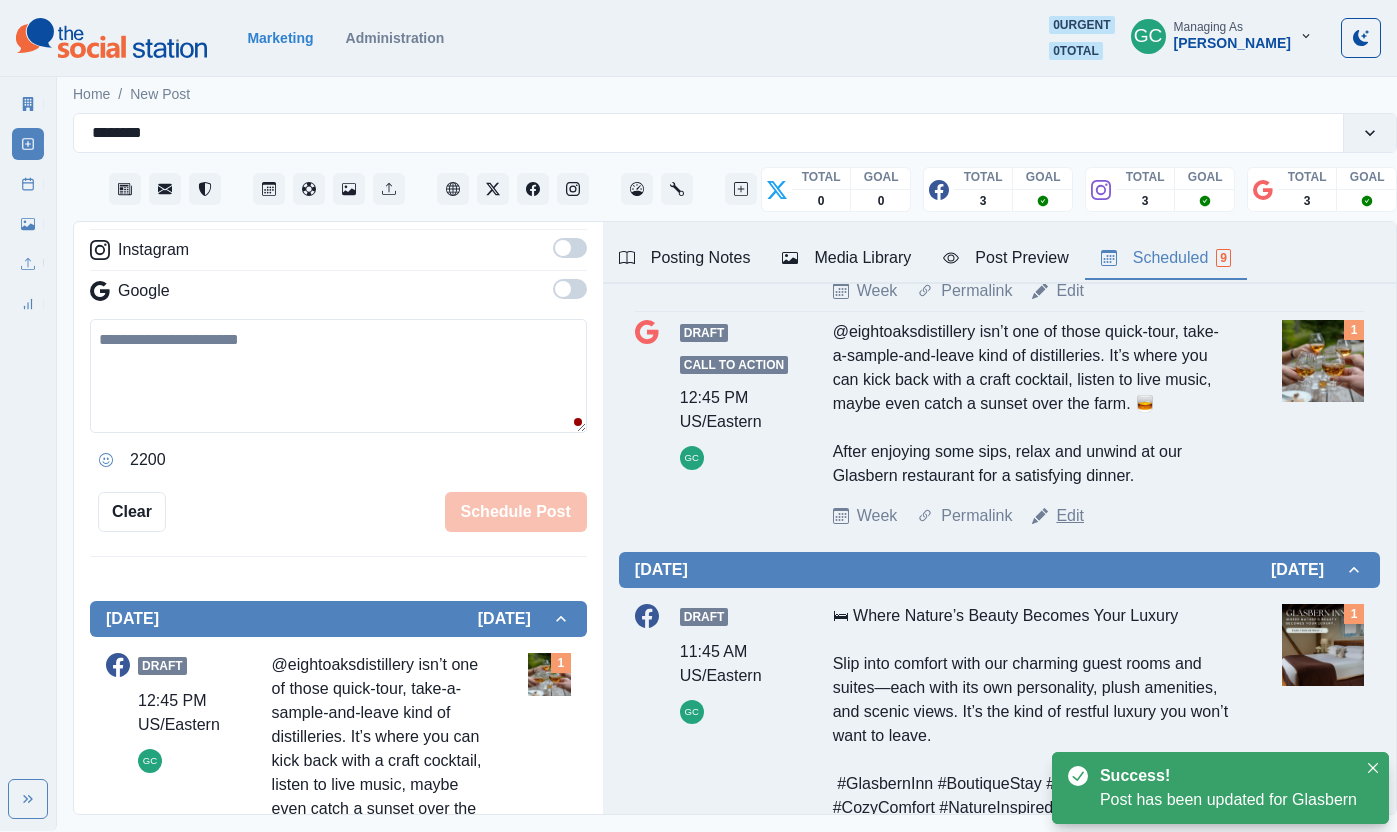 click on "Edit" at bounding box center (1070, 516) 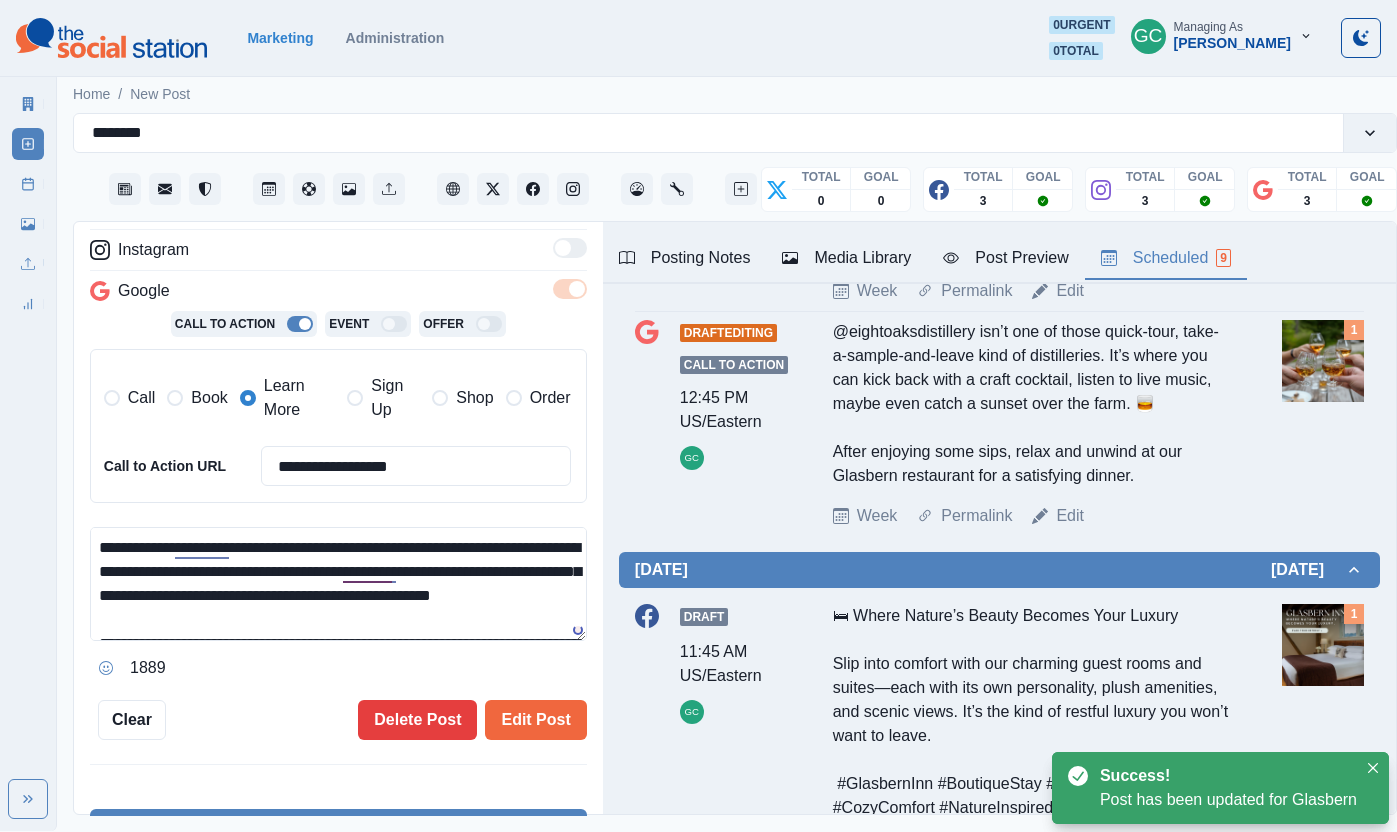 scroll, scrollTop: 65, scrollLeft: 0, axis: vertical 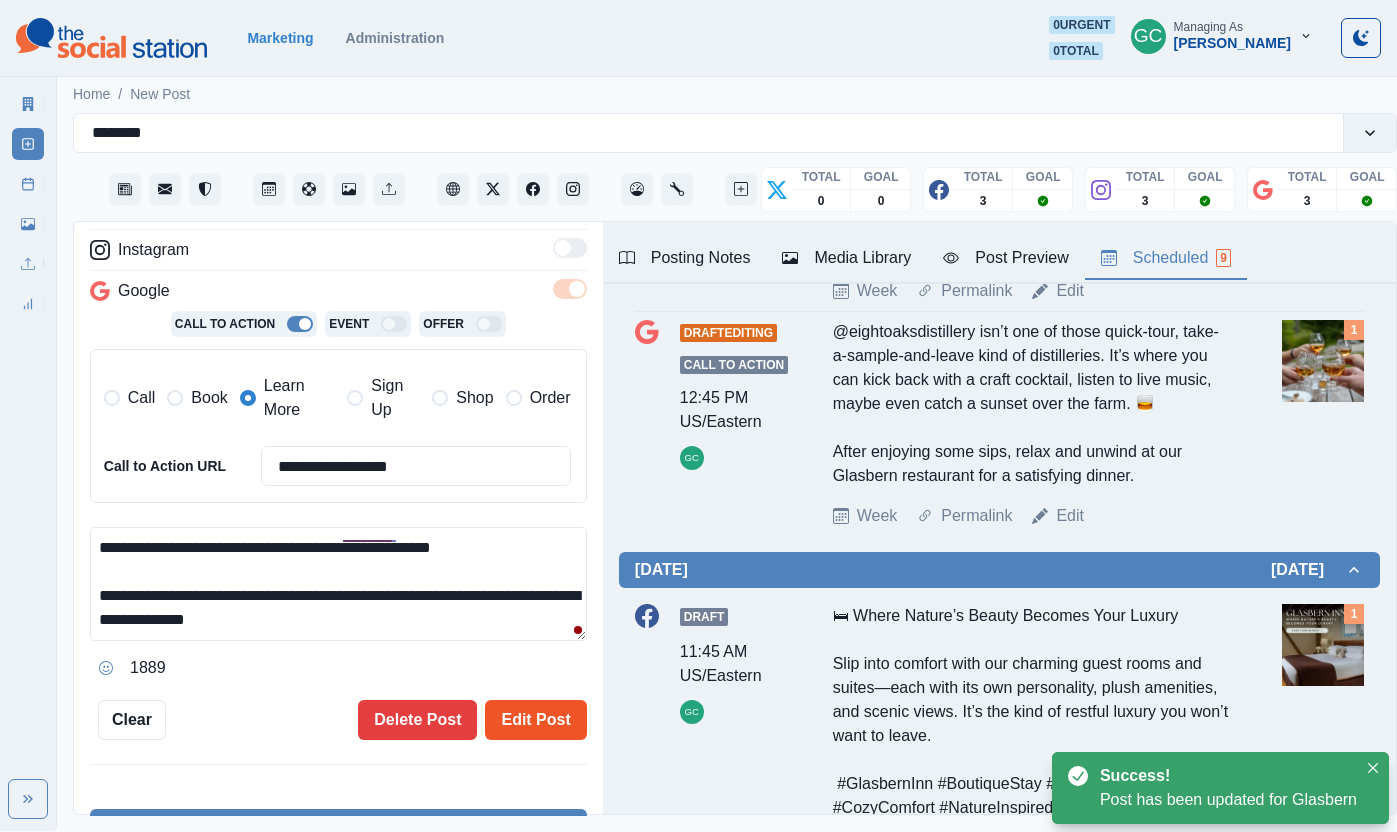 drag, startPoint x: 540, startPoint y: 721, endPoint x: 784, endPoint y: 684, distance: 246.78938 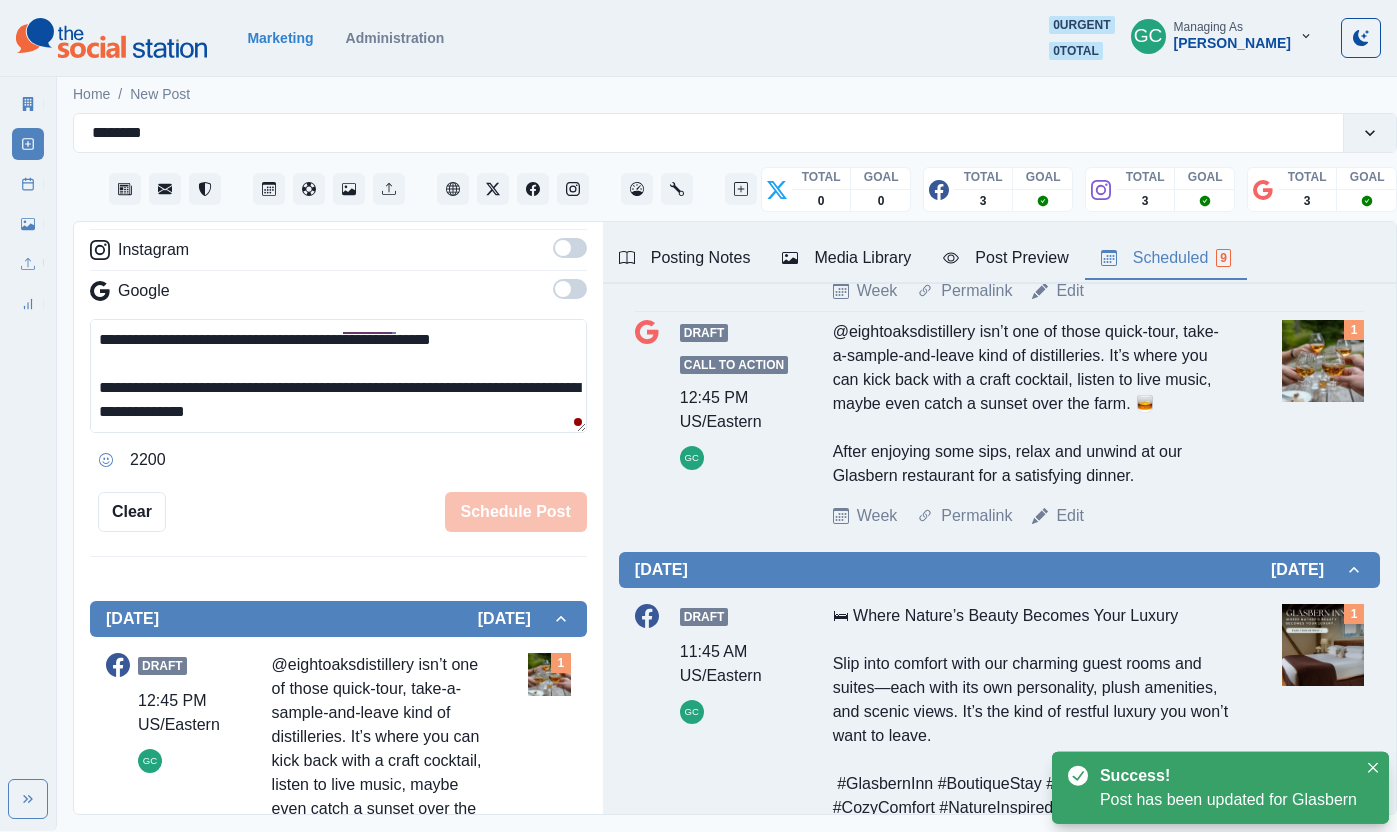 type 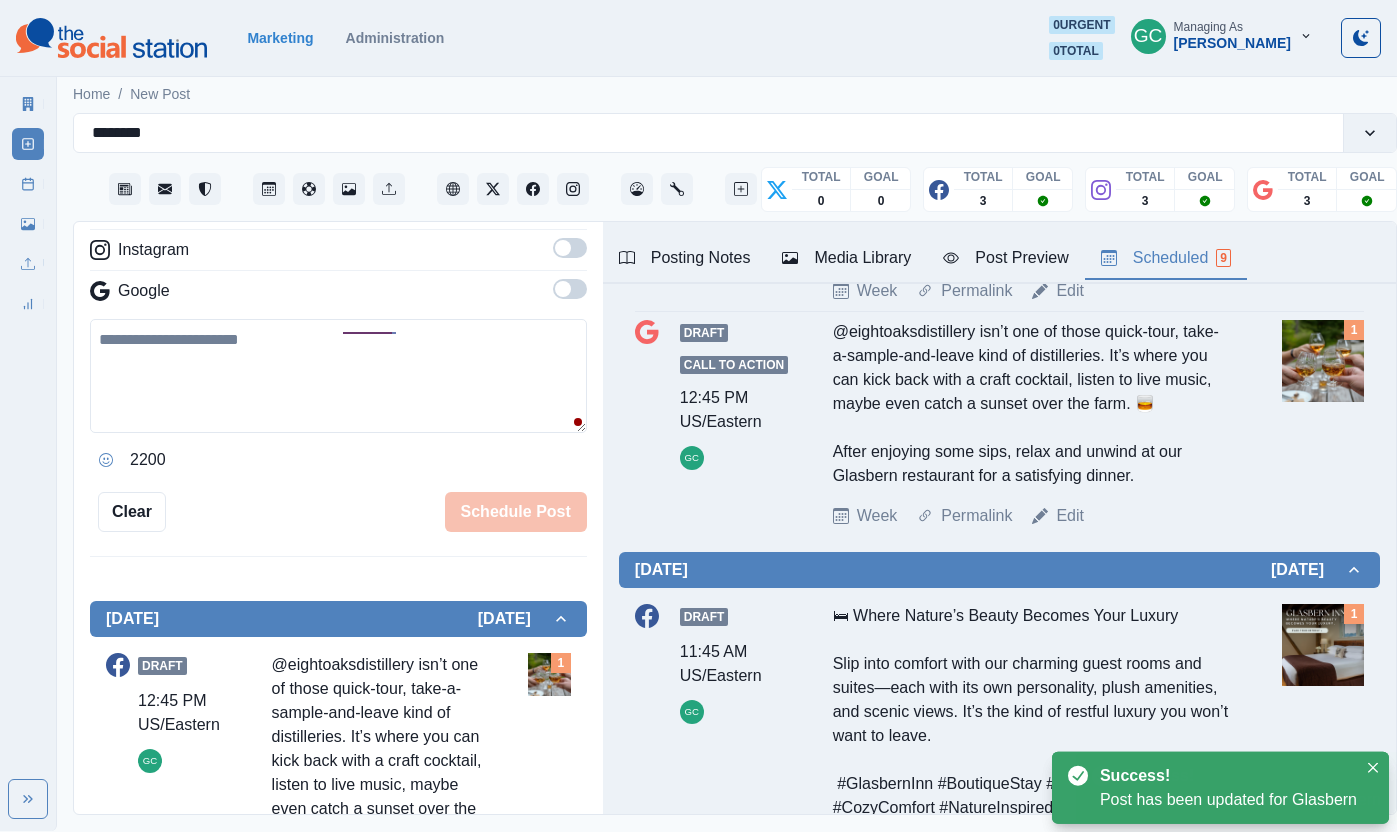 scroll, scrollTop: 0, scrollLeft: 0, axis: both 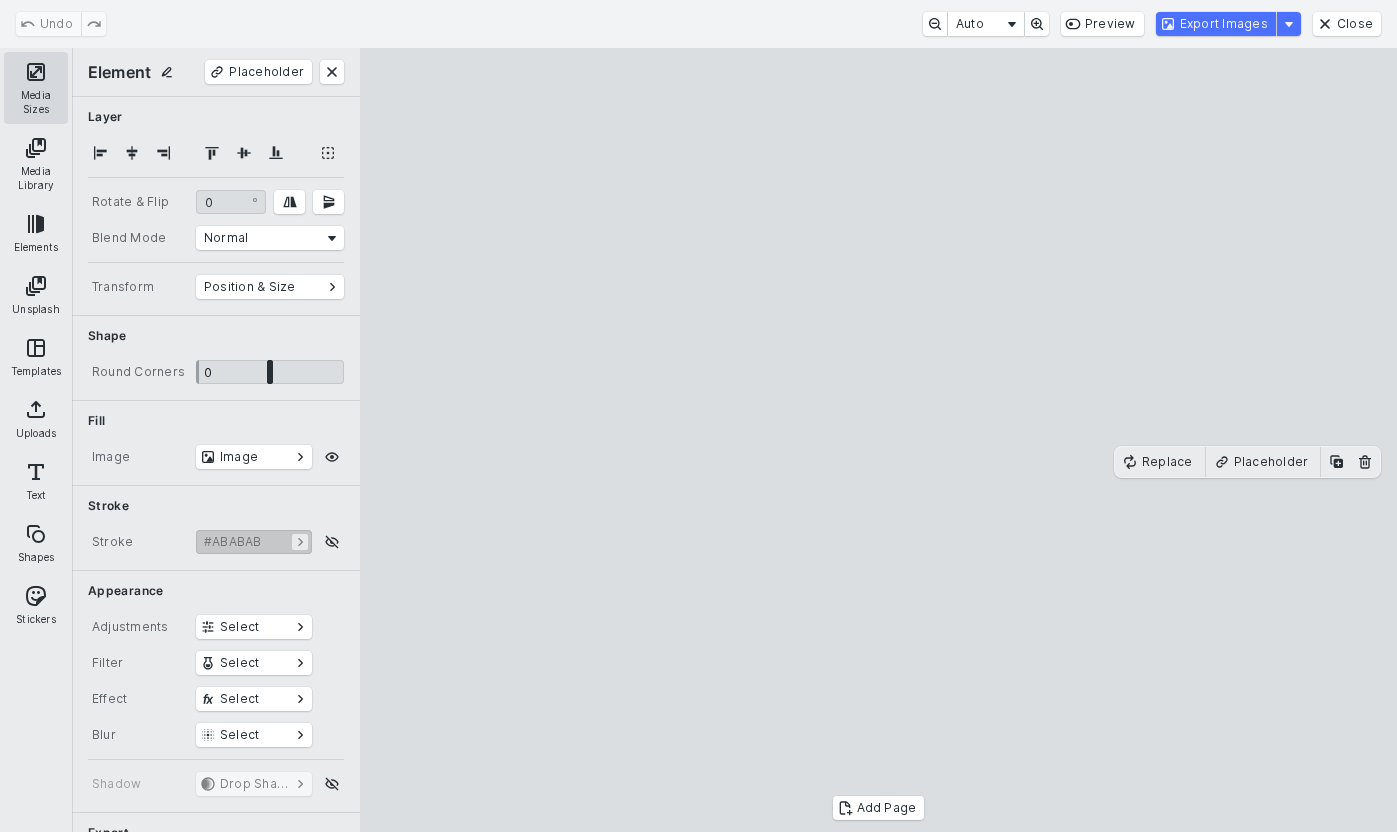 click on "Media Sizes" at bounding box center (36, 88) 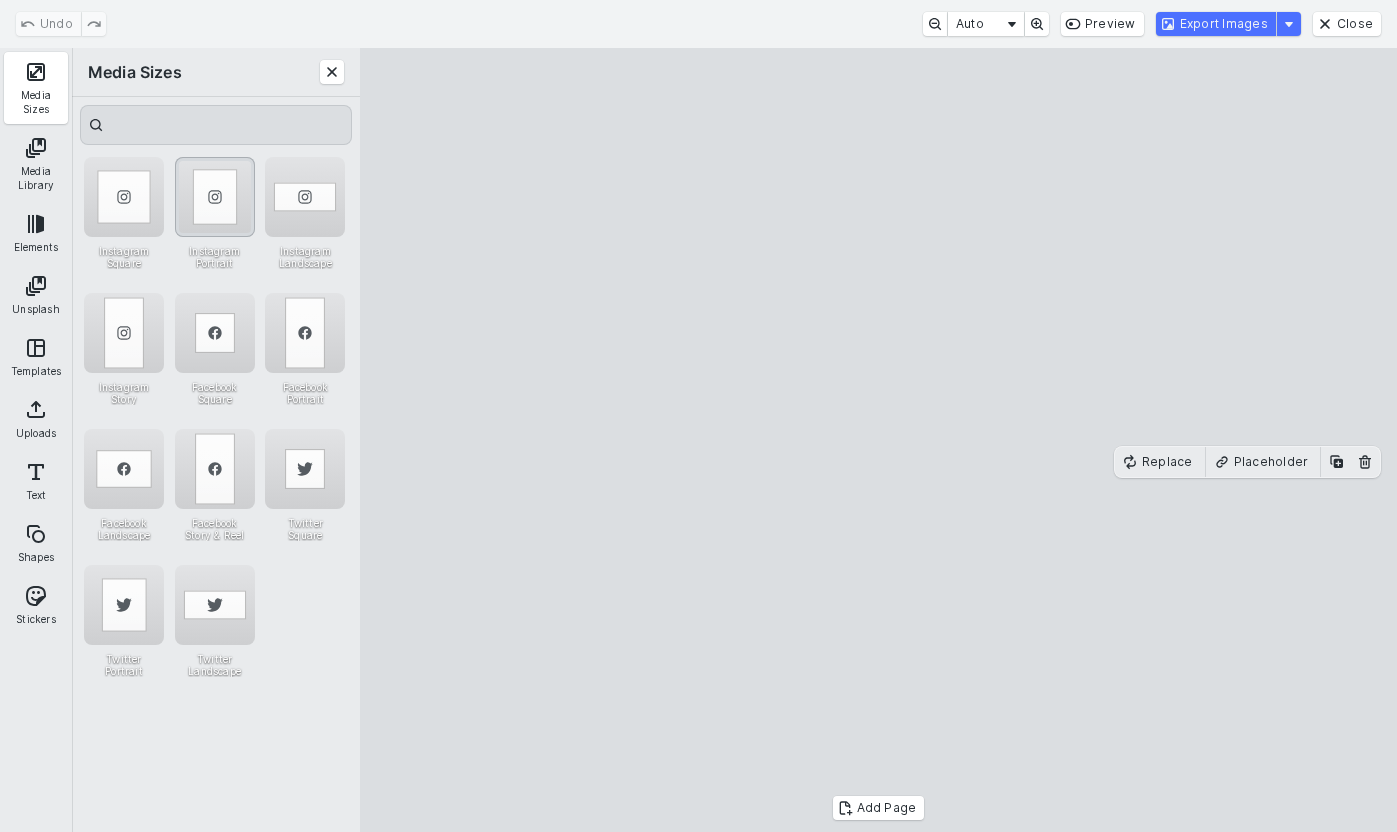 click at bounding box center (215, 197) 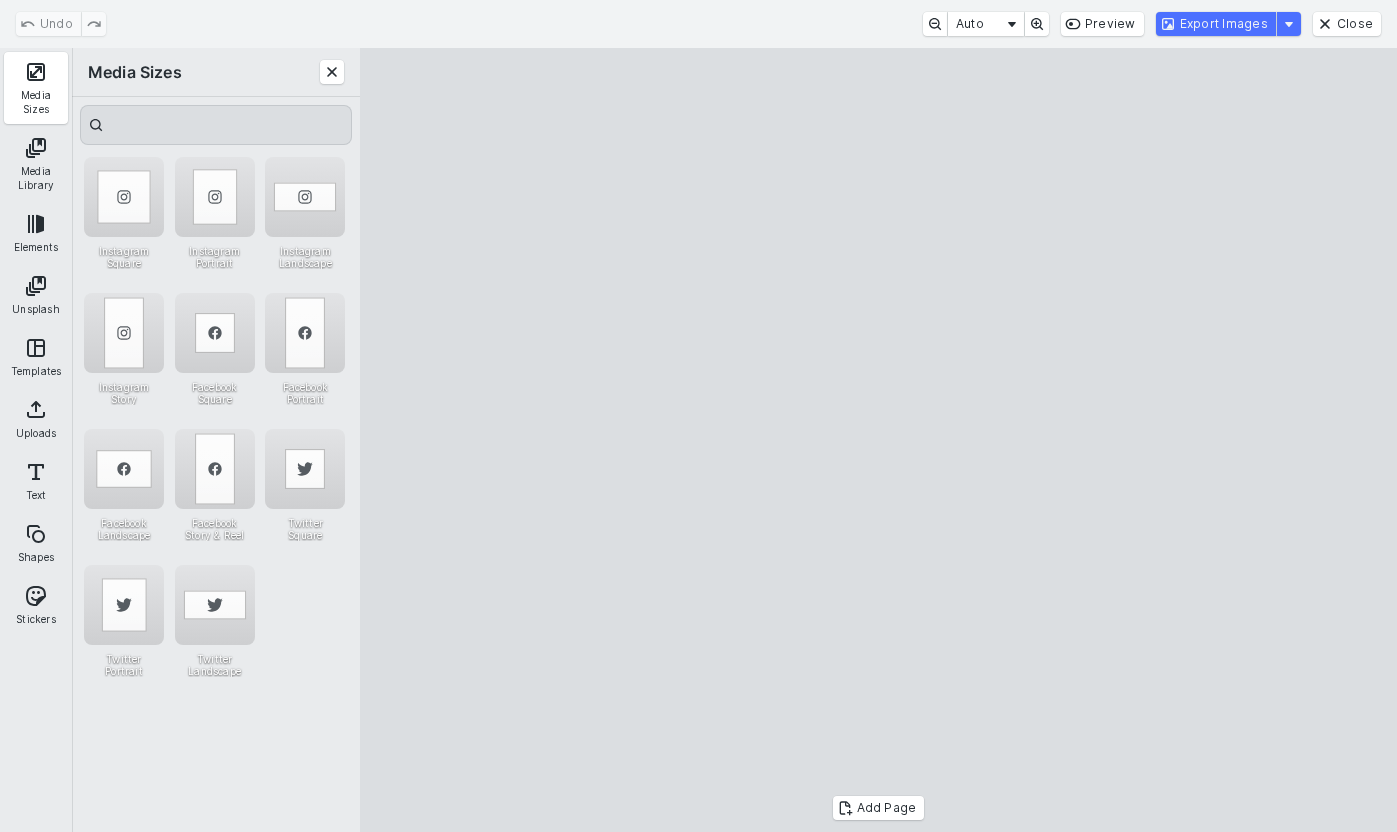 drag, startPoint x: 873, startPoint y: 783, endPoint x: 808, endPoint y: 789, distance: 65.27634 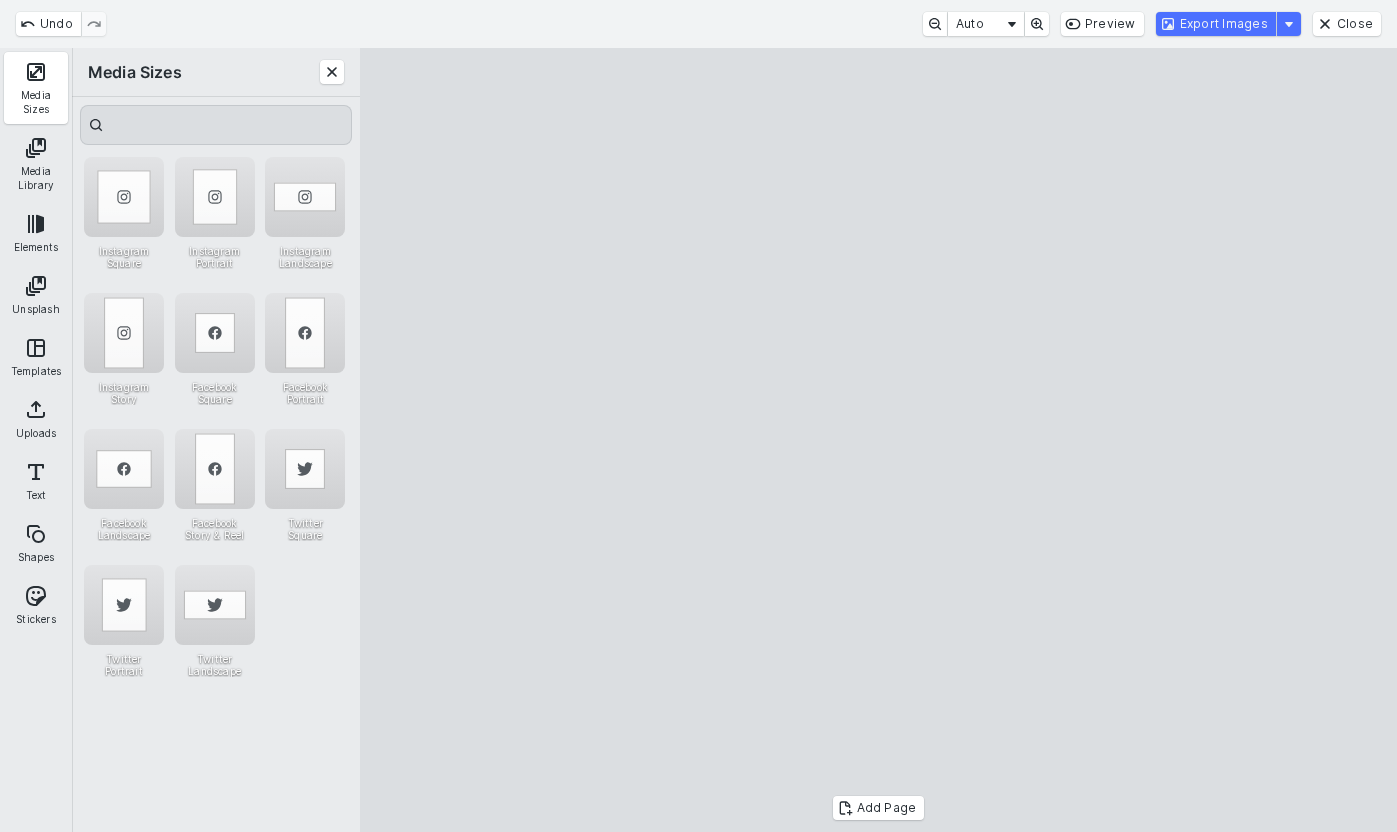 type on "*" 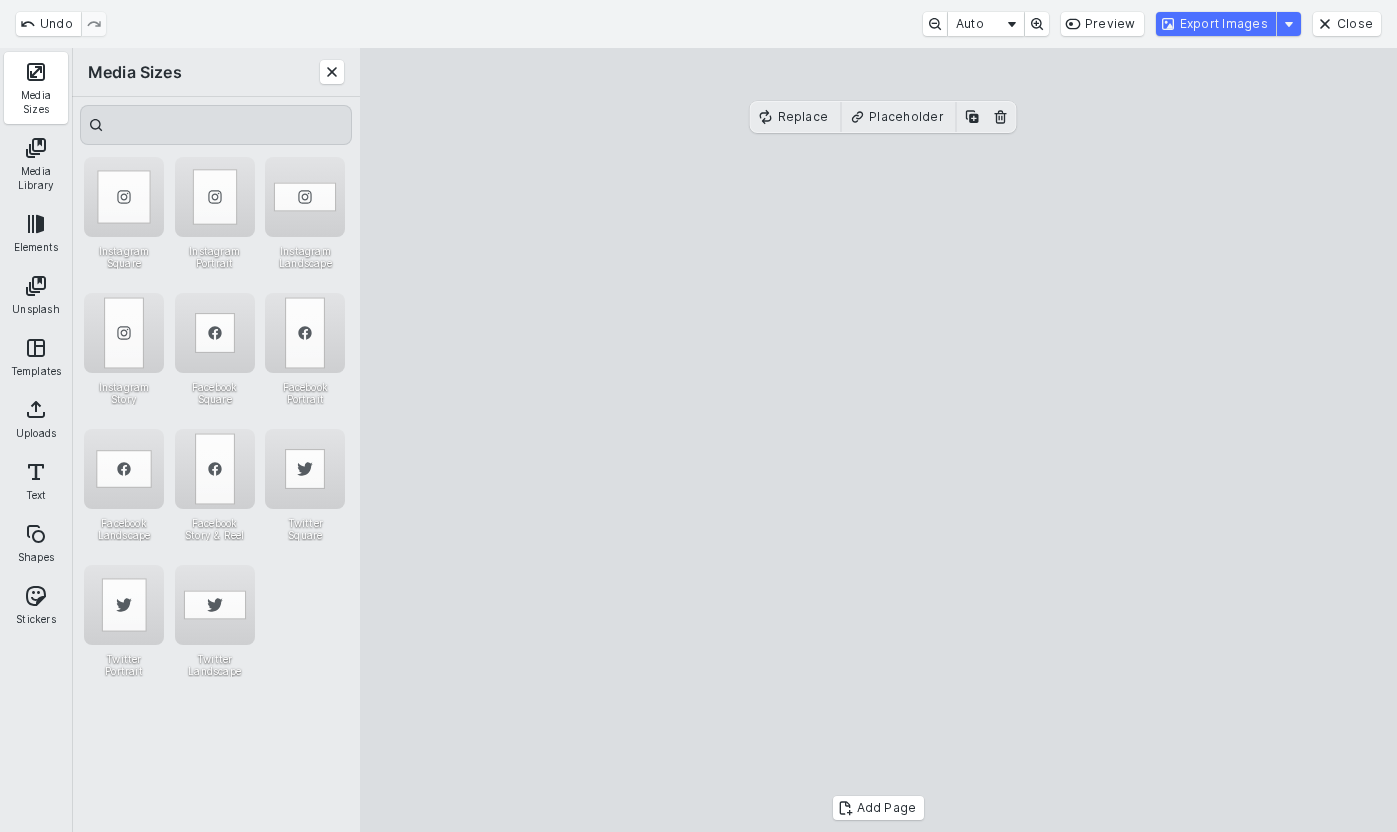 type 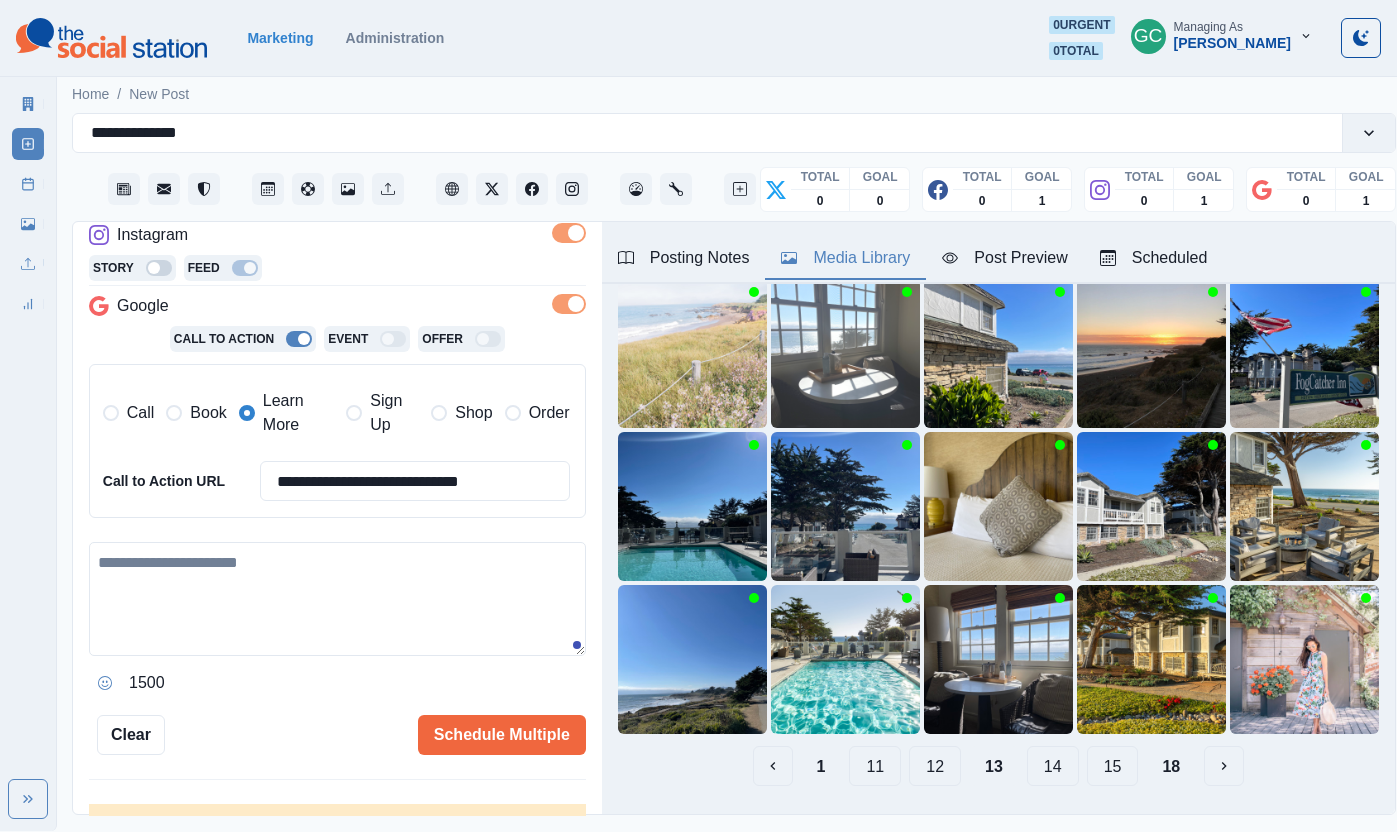 click on "1500" at bounding box center (337, 620) 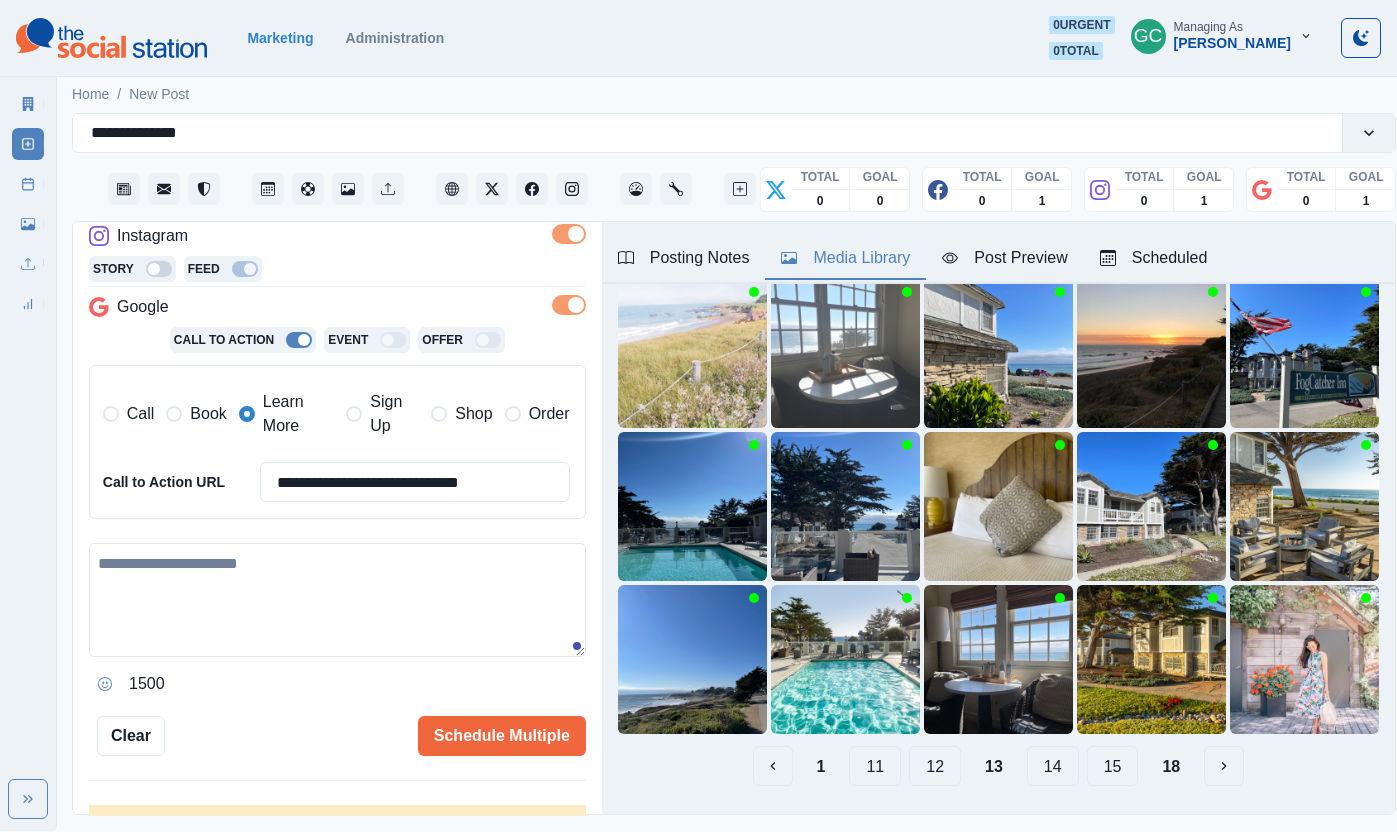 click at bounding box center (337, 600) 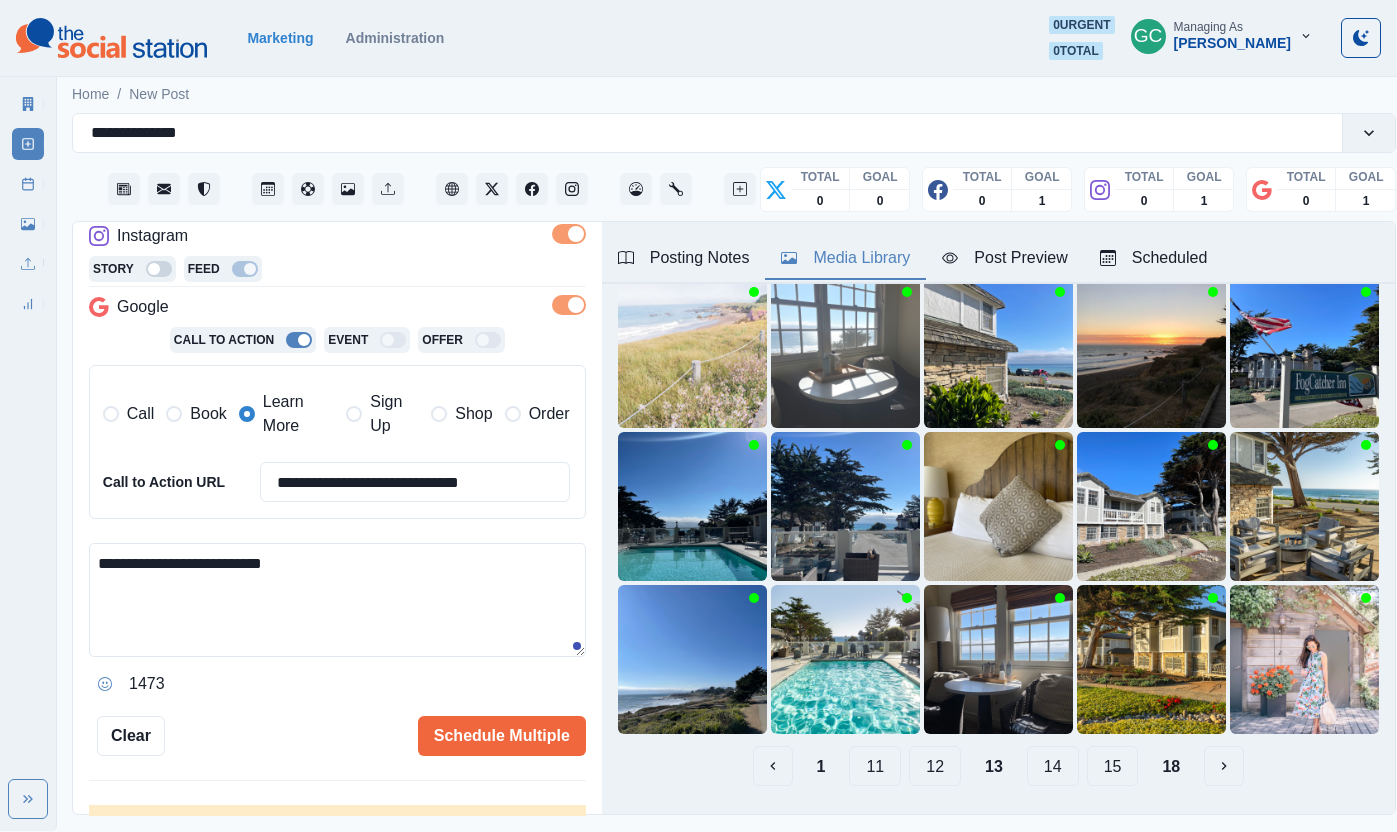 paste on "***" 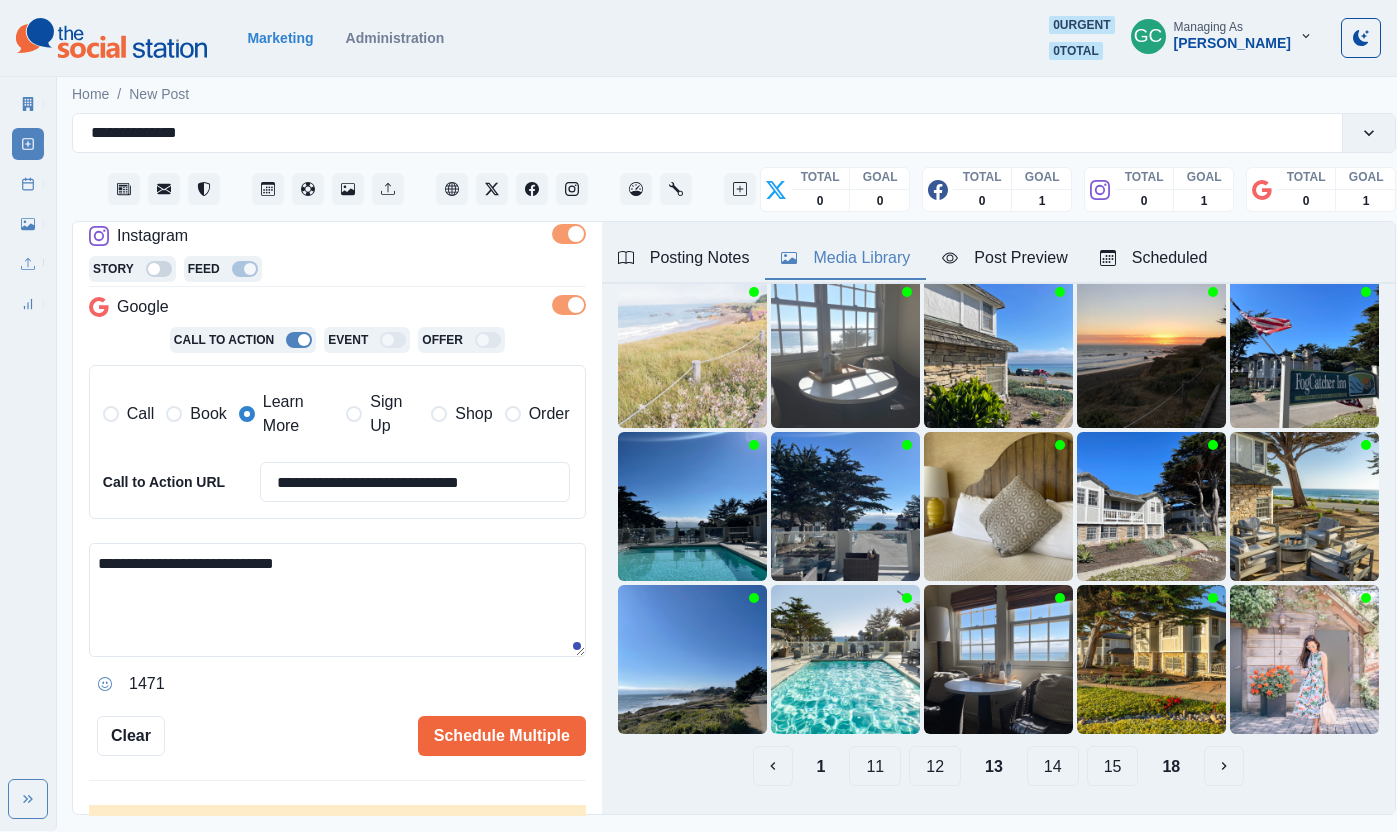scroll, scrollTop: 376, scrollLeft: 0, axis: vertical 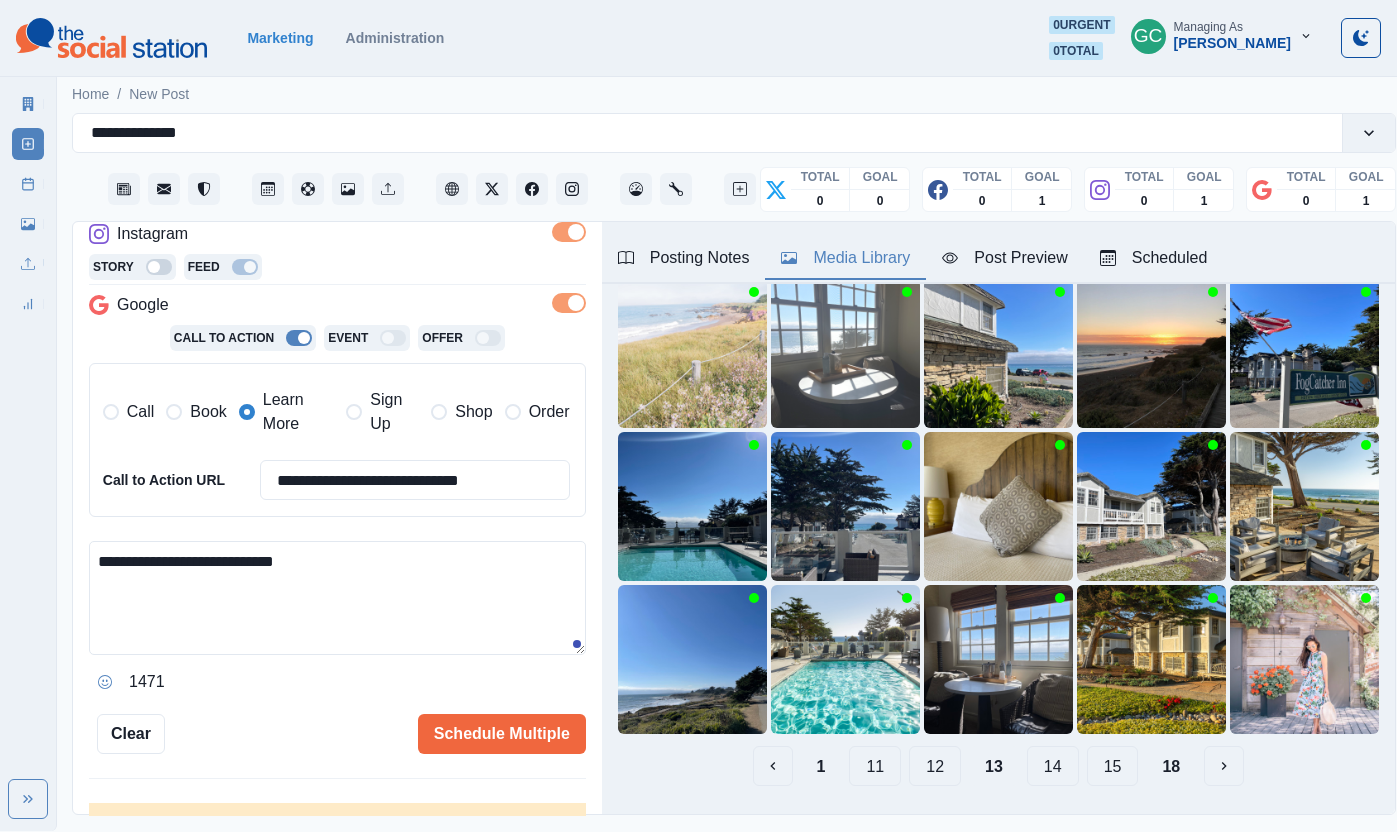 click on "**********" at bounding box center [337, 598] 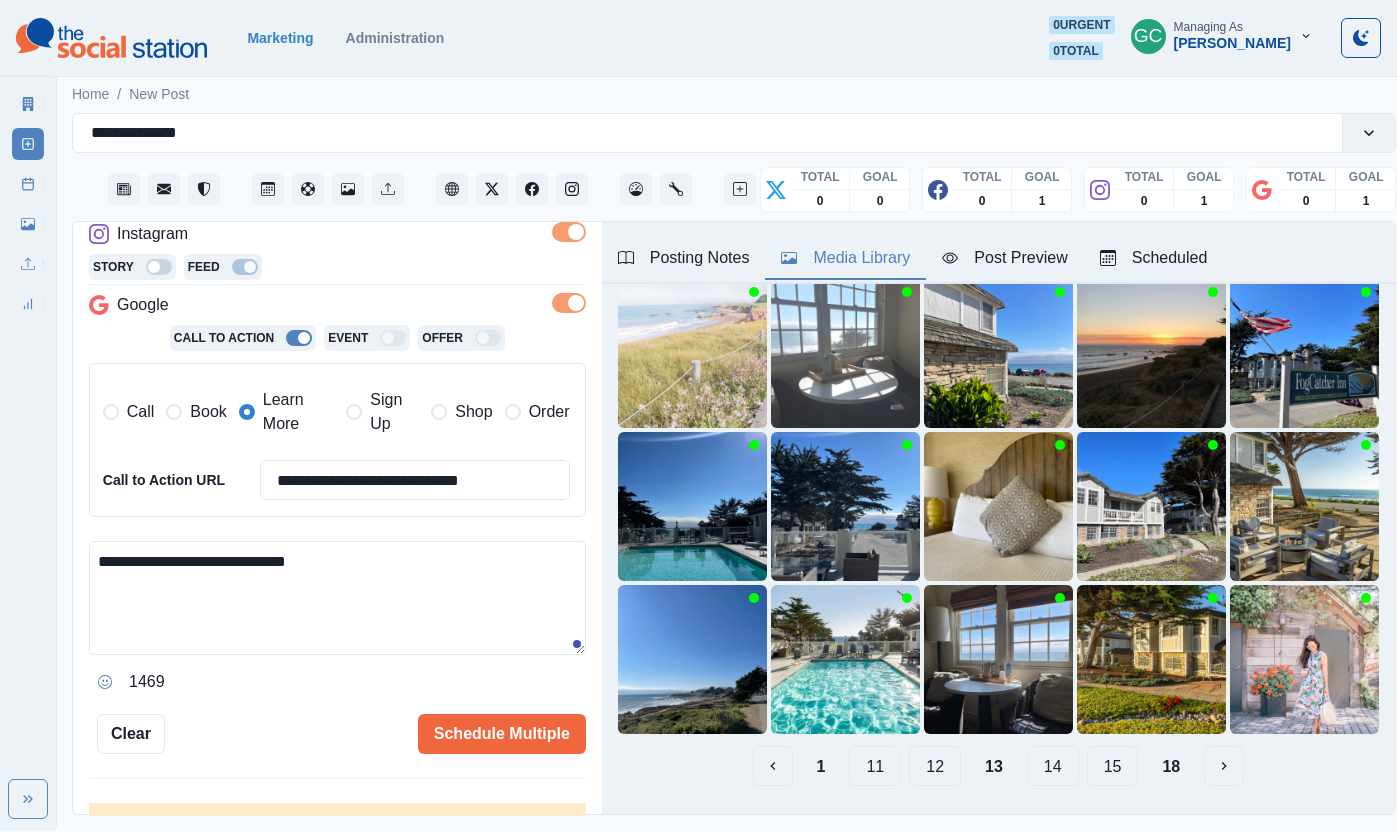 drag, startPoint x: 278, startPoint y: 563, endPoint x: 0, endPoint y: 511, distance: 282.8215 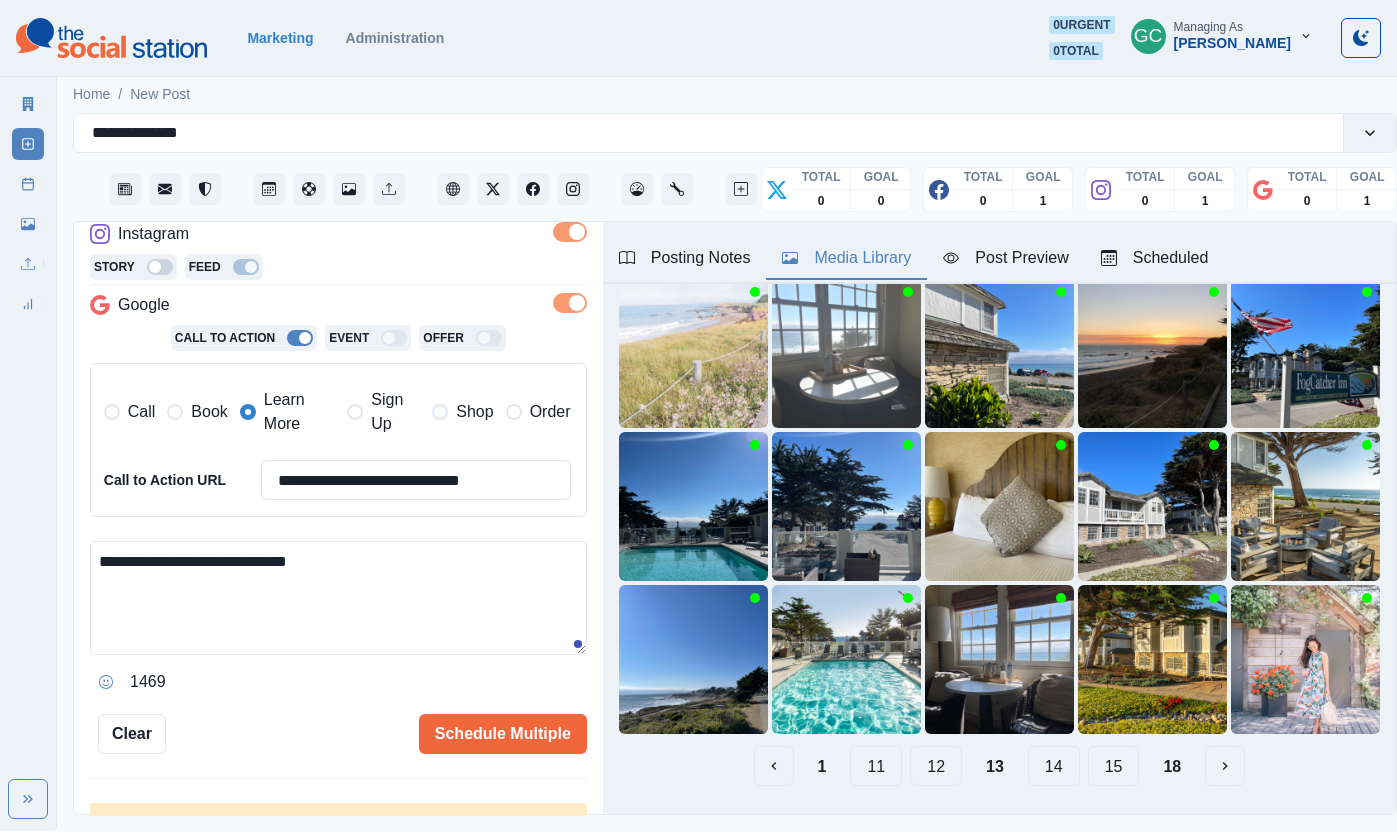 paste on "*****" 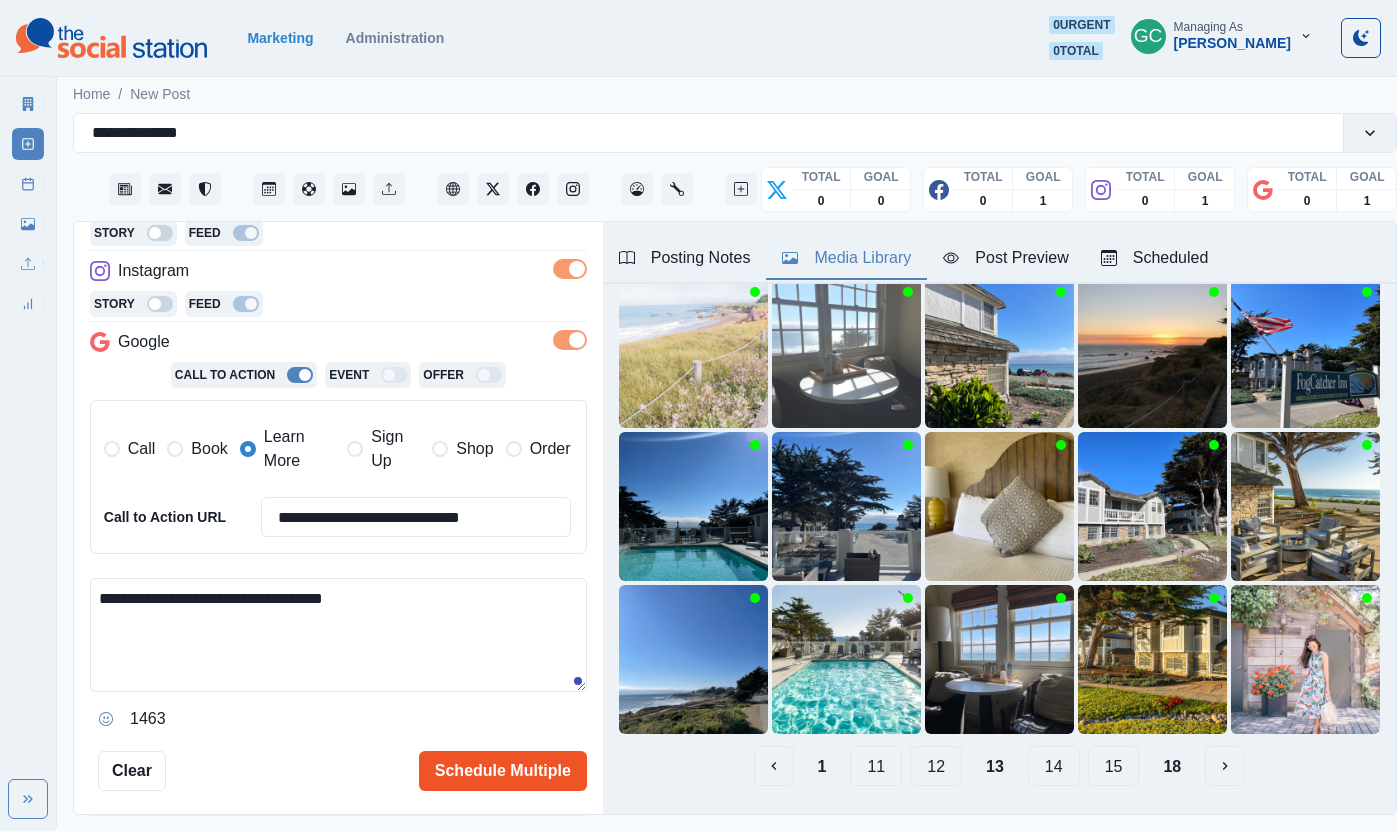 scroll, scrollTop: 450, scrollLeft: 0, axis: vertical 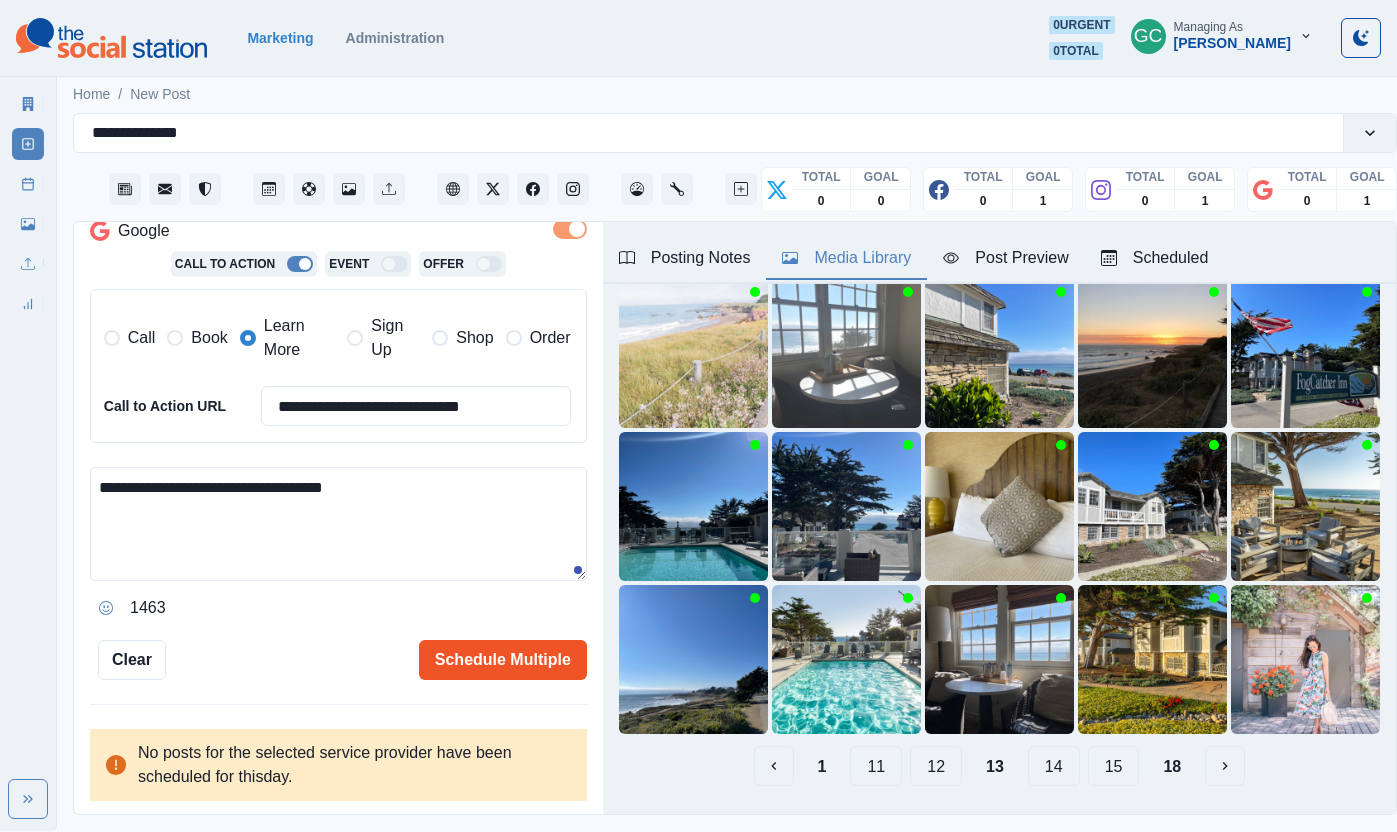 type on "**********" 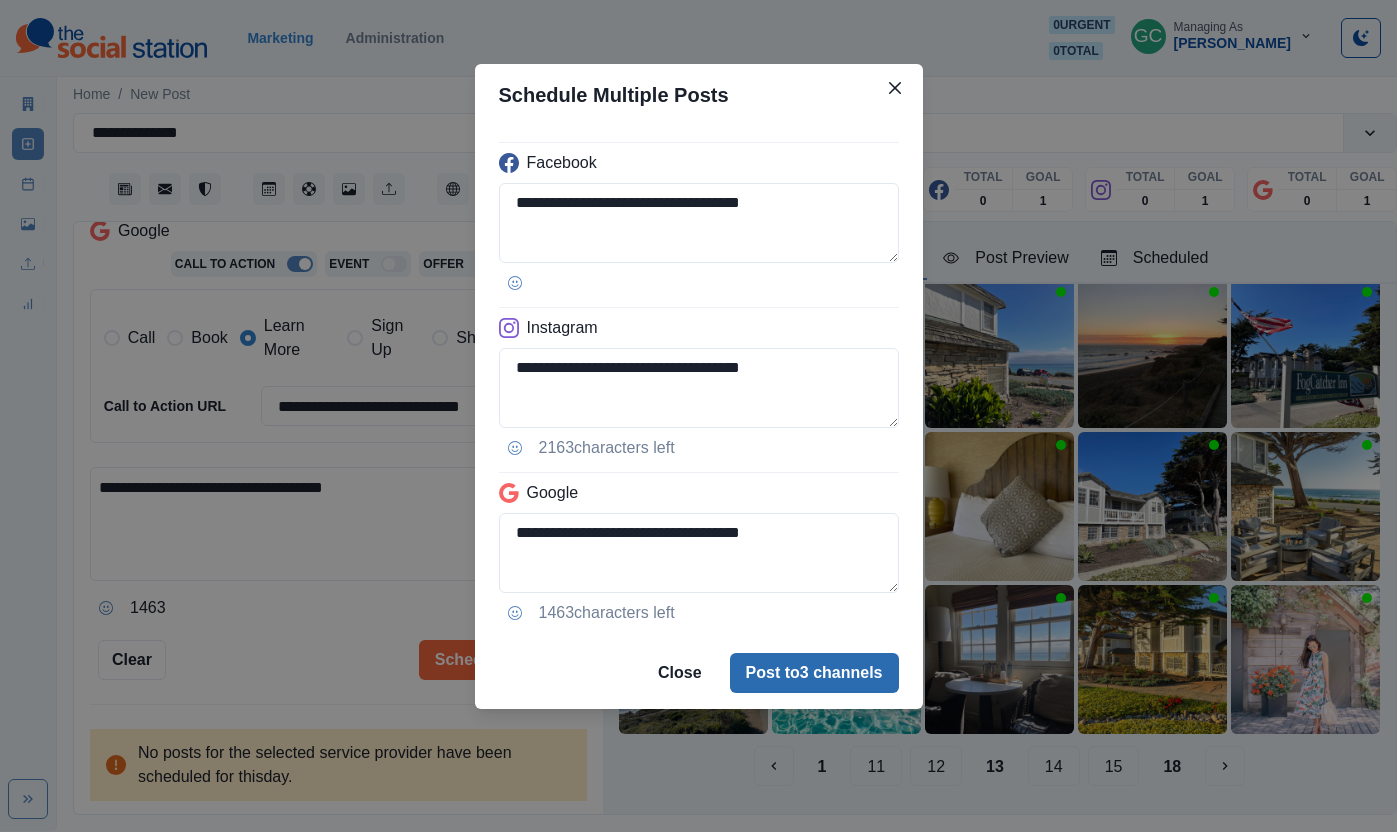 click on "Post to  3   channels" at bounding box center (814, 673) 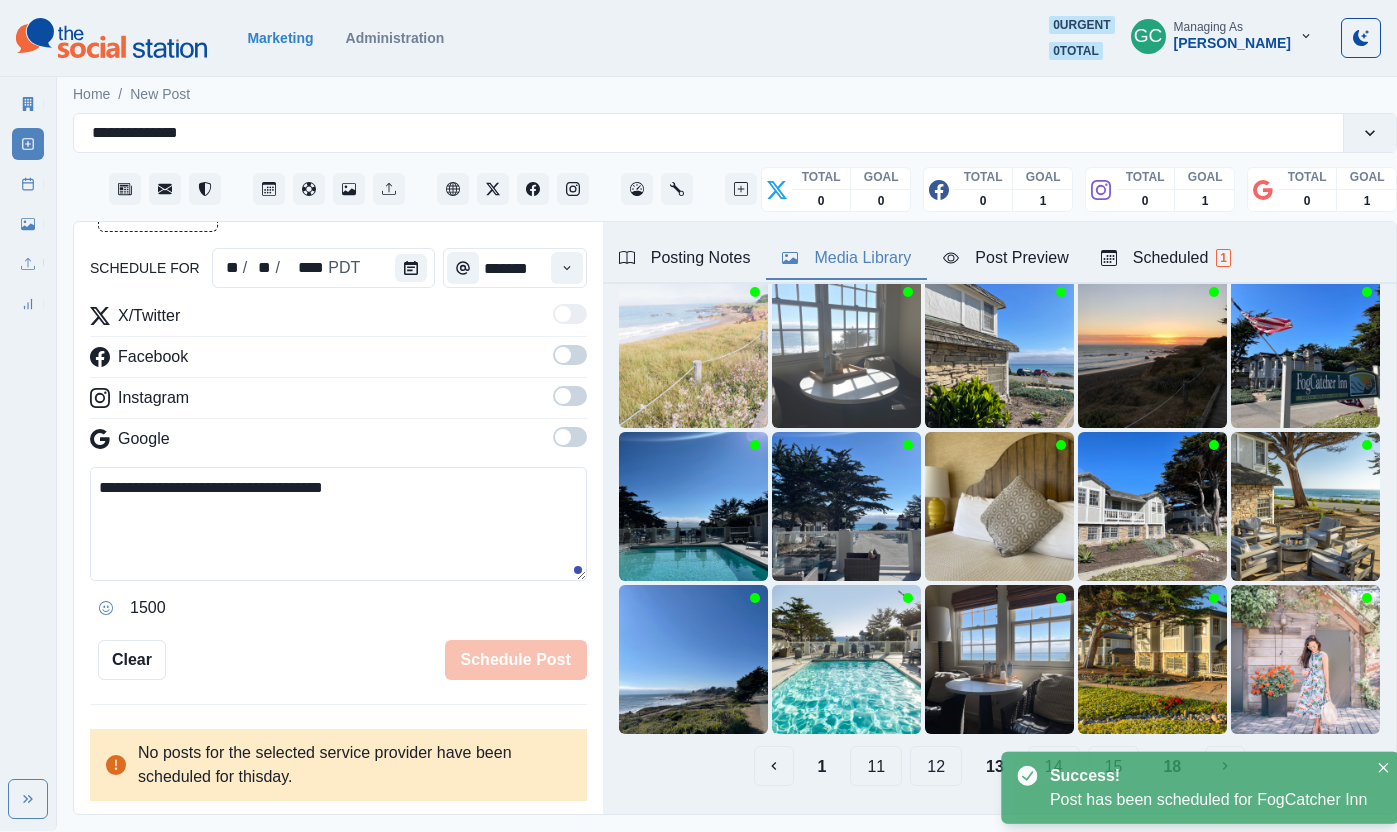 scroll, scrollTop: 390, scrollLeft: 0, axis: vertical 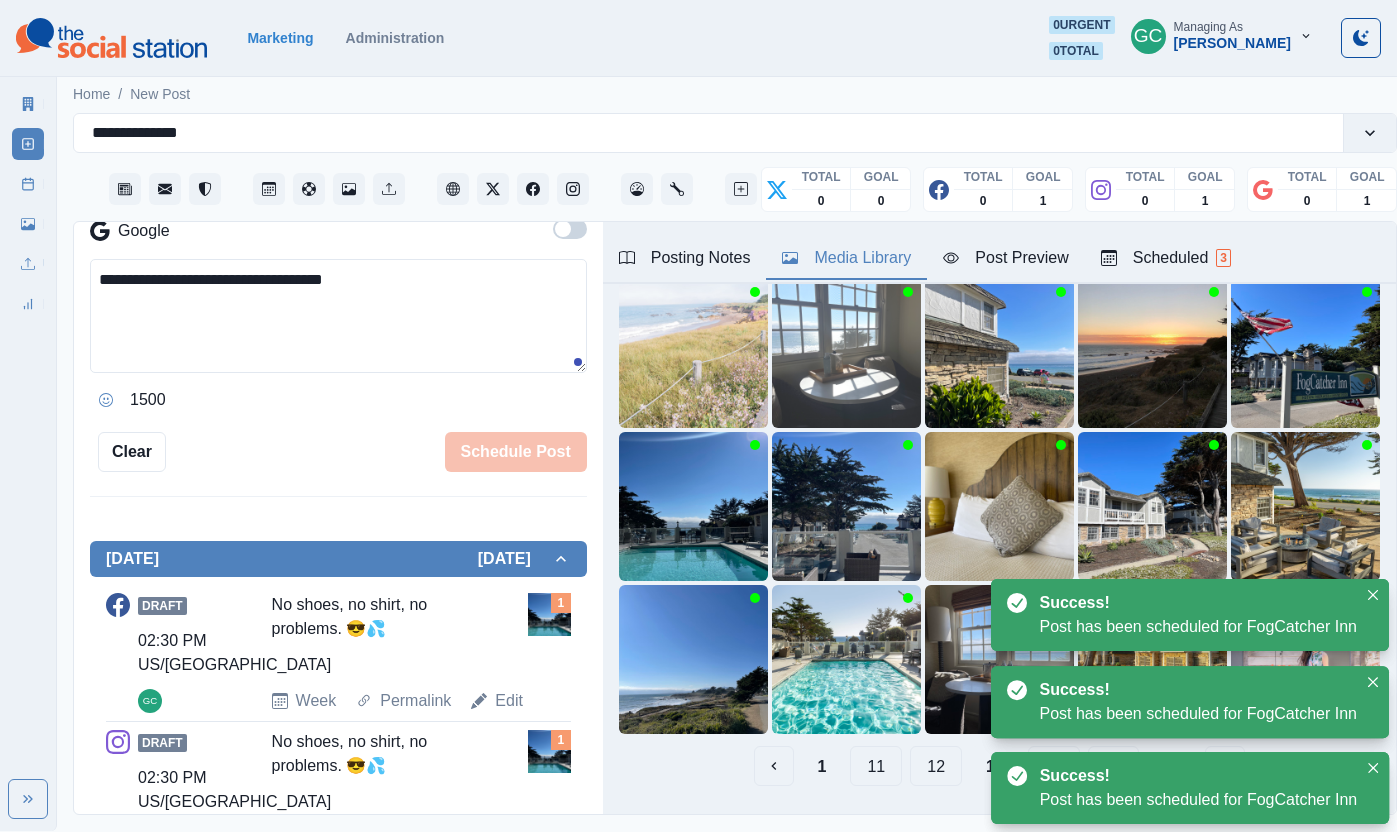 click on "Scheduled 3" at bounding box center [1166, 258] 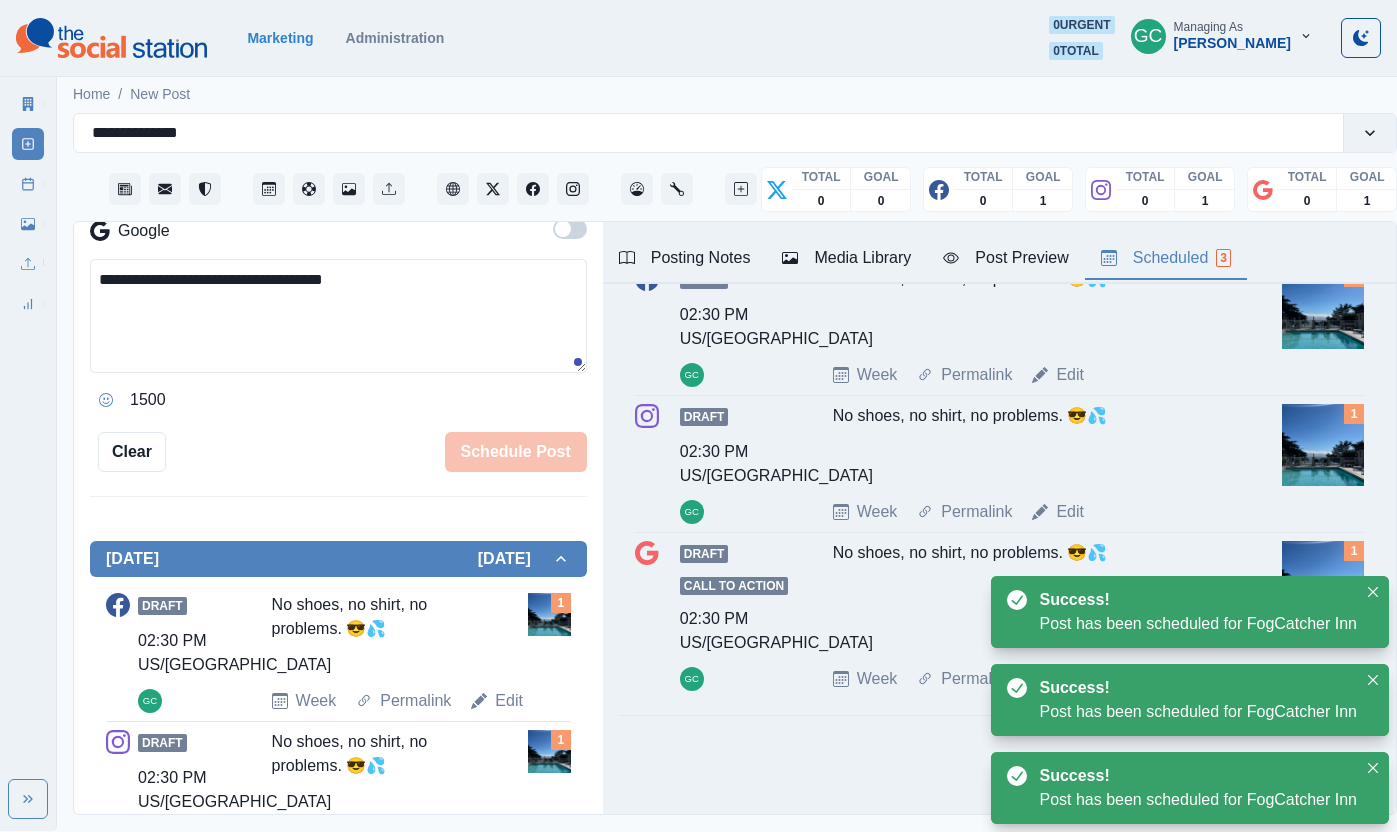 scroll, scrollTop: 0, scrollLeft: 0, axis: both 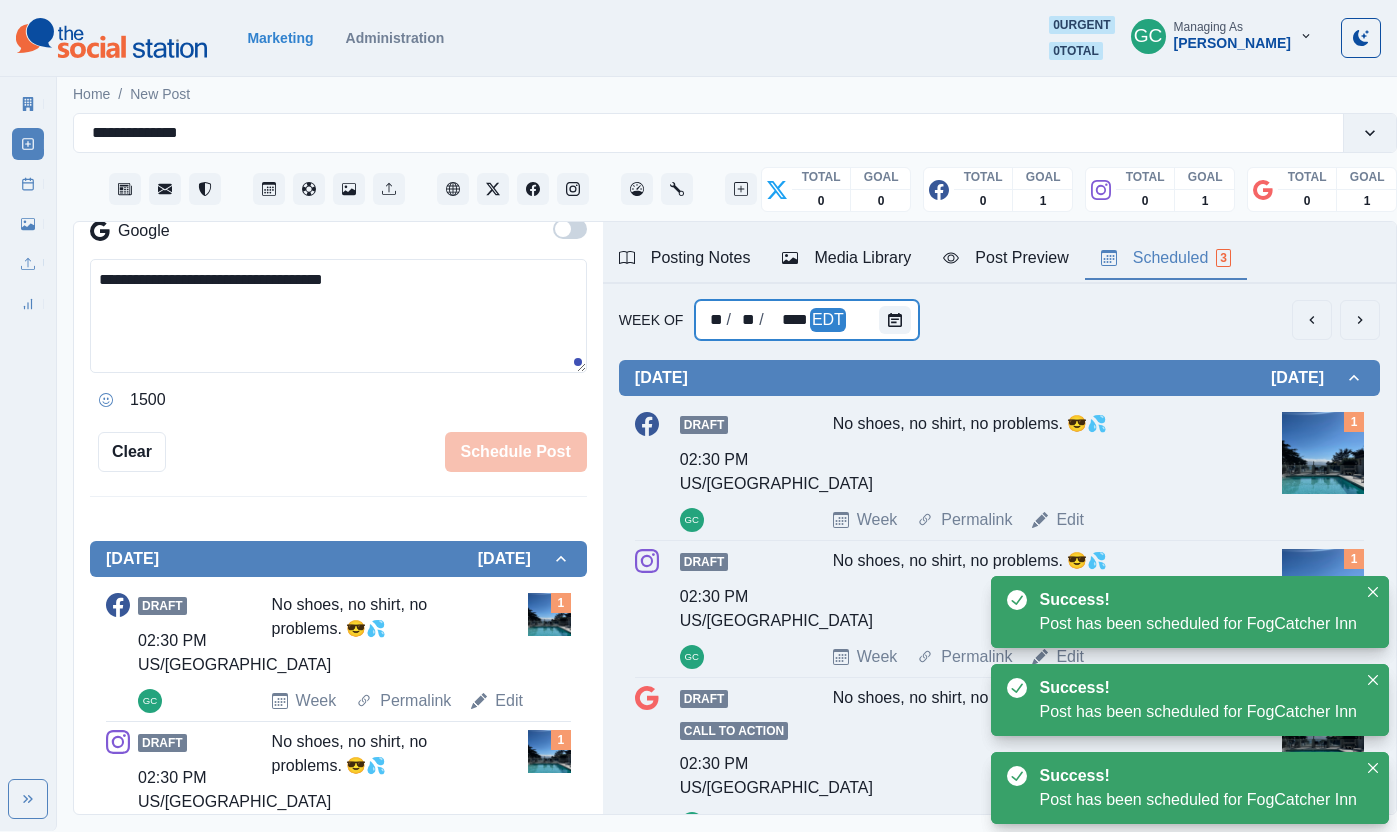 click on "** / ** / **** EDT" at bounding box center (807, 320) 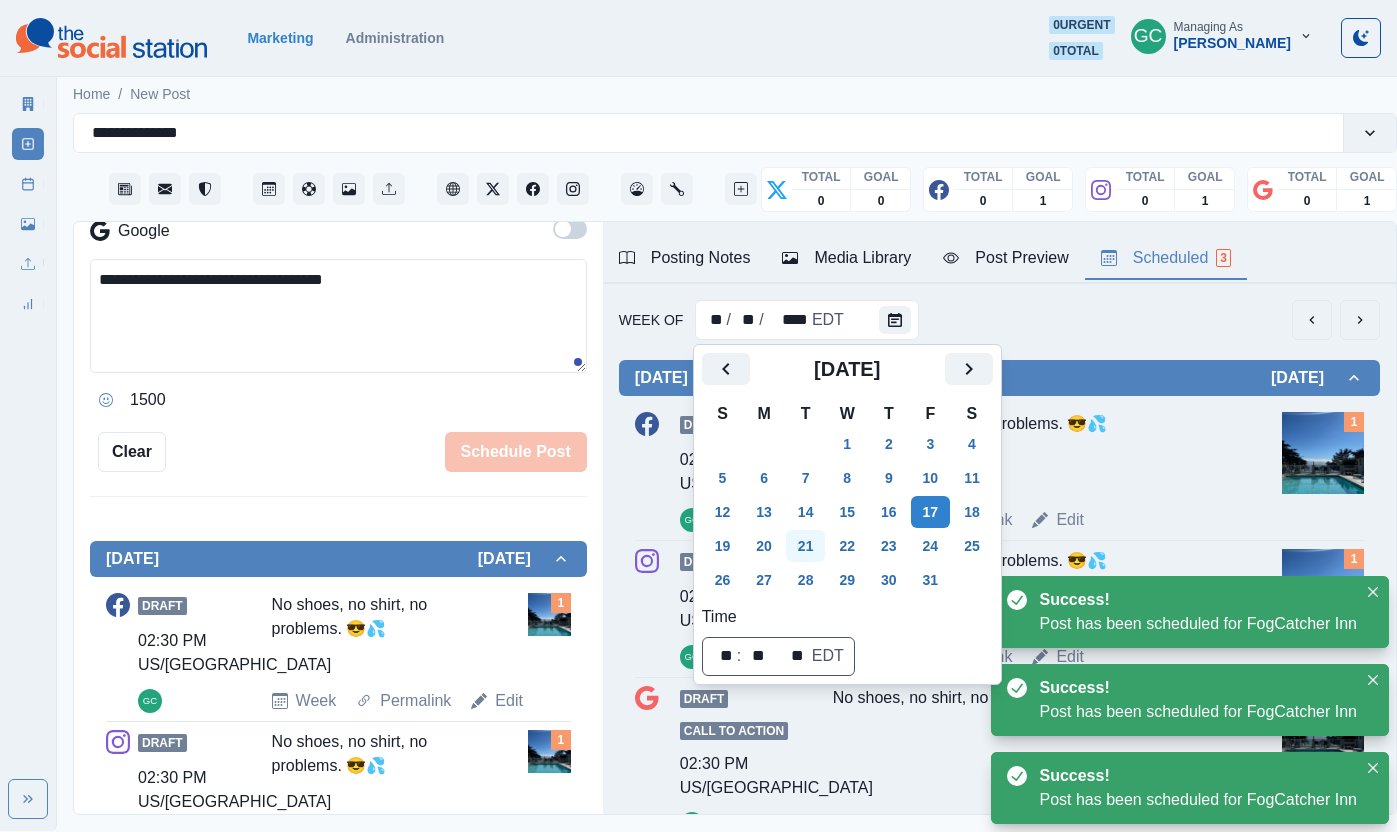 click on "21" at bounding box center (806, 546) 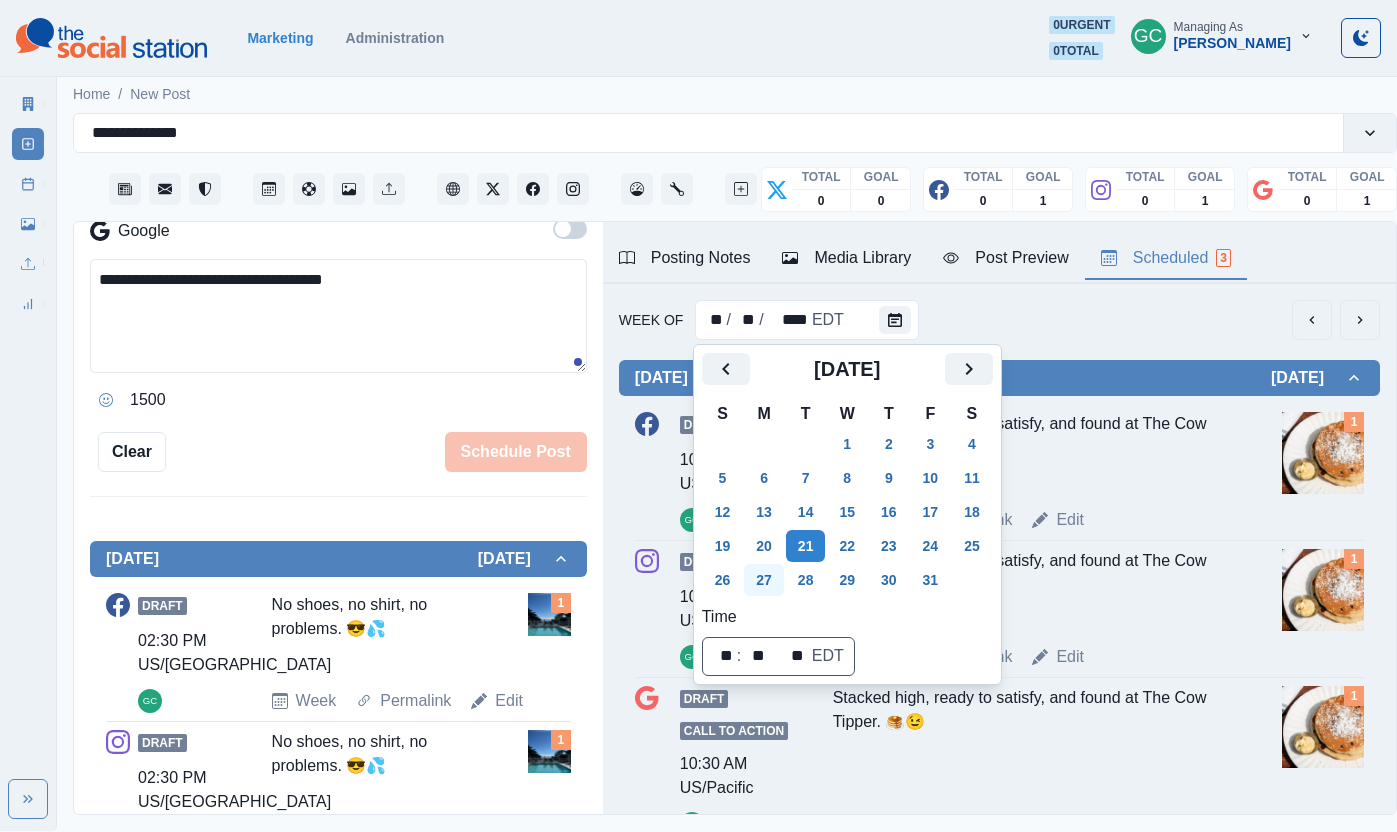 click on "27" at bounding box center (764, 580) 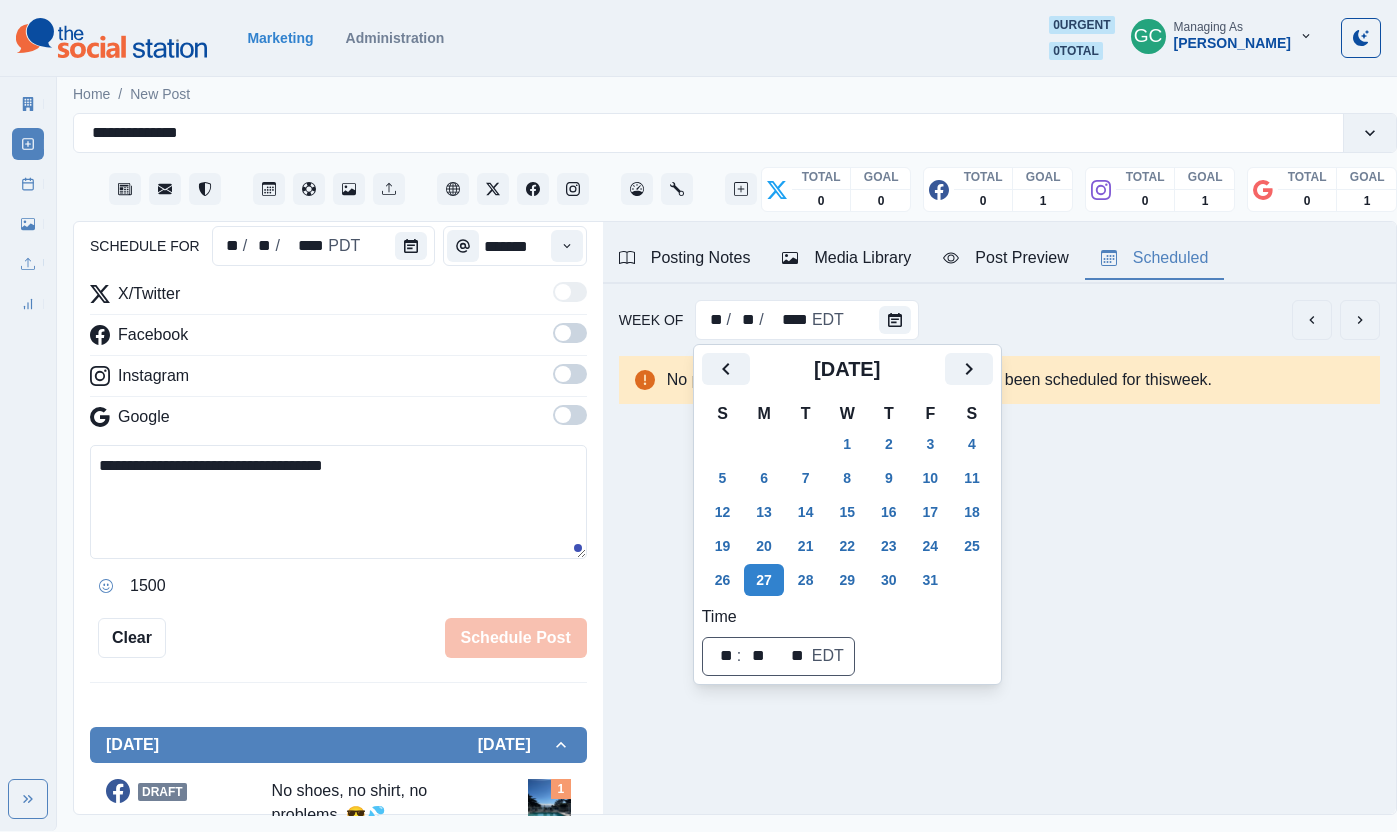 scroll, scrollTop: 0, scrollLeft: 0, axis: both 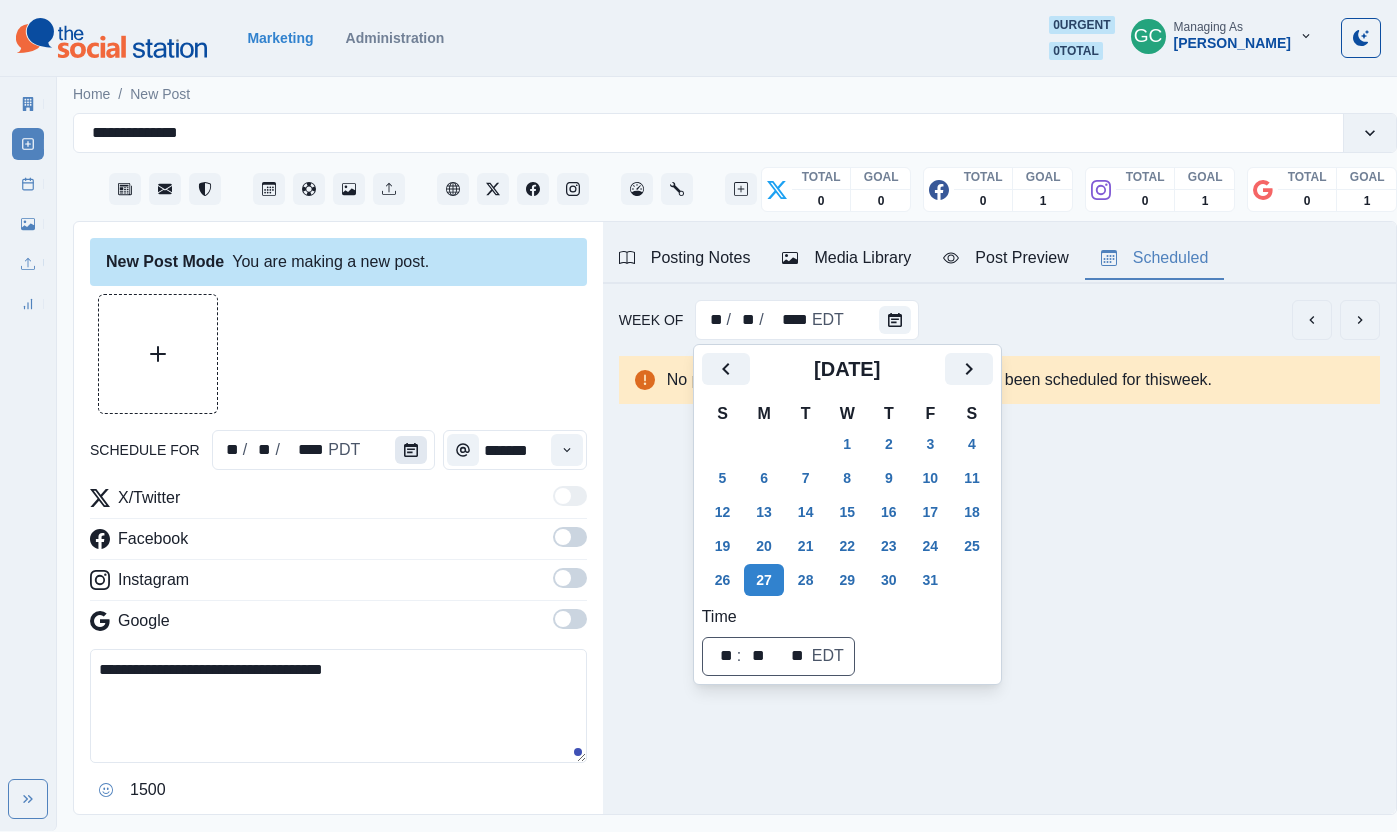click 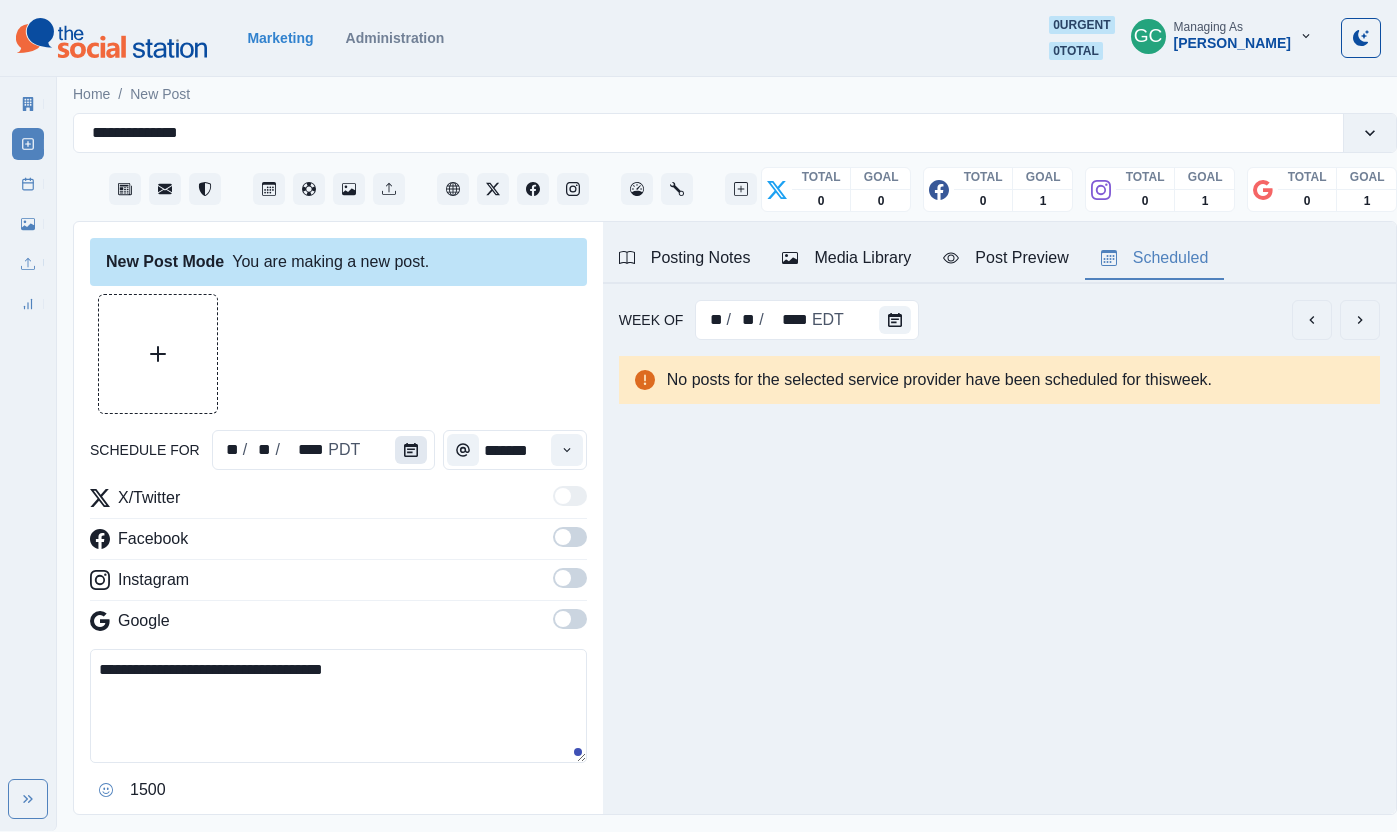 click 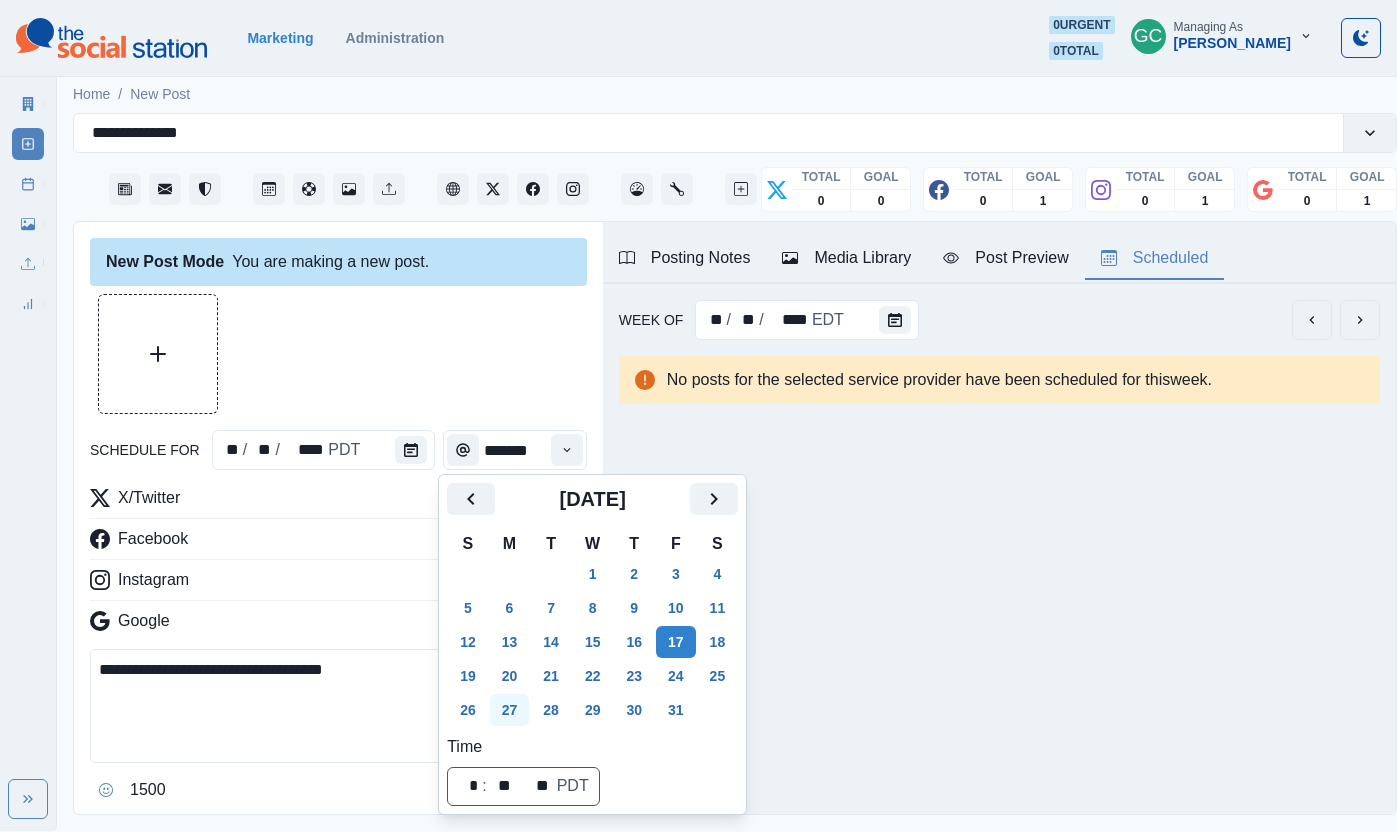 click on "27" at bounding box center [510, 710] 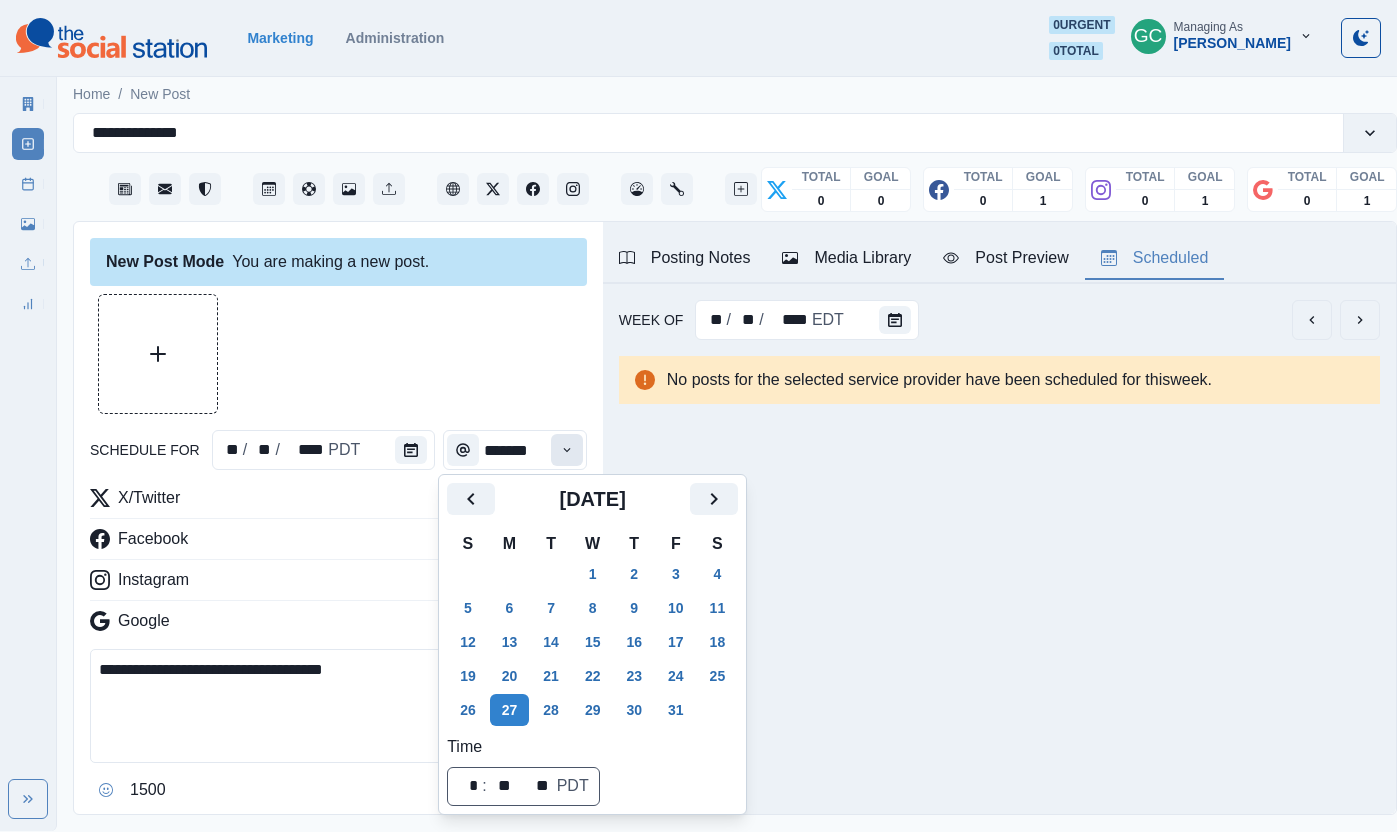 click at bounding box center (567, 450) 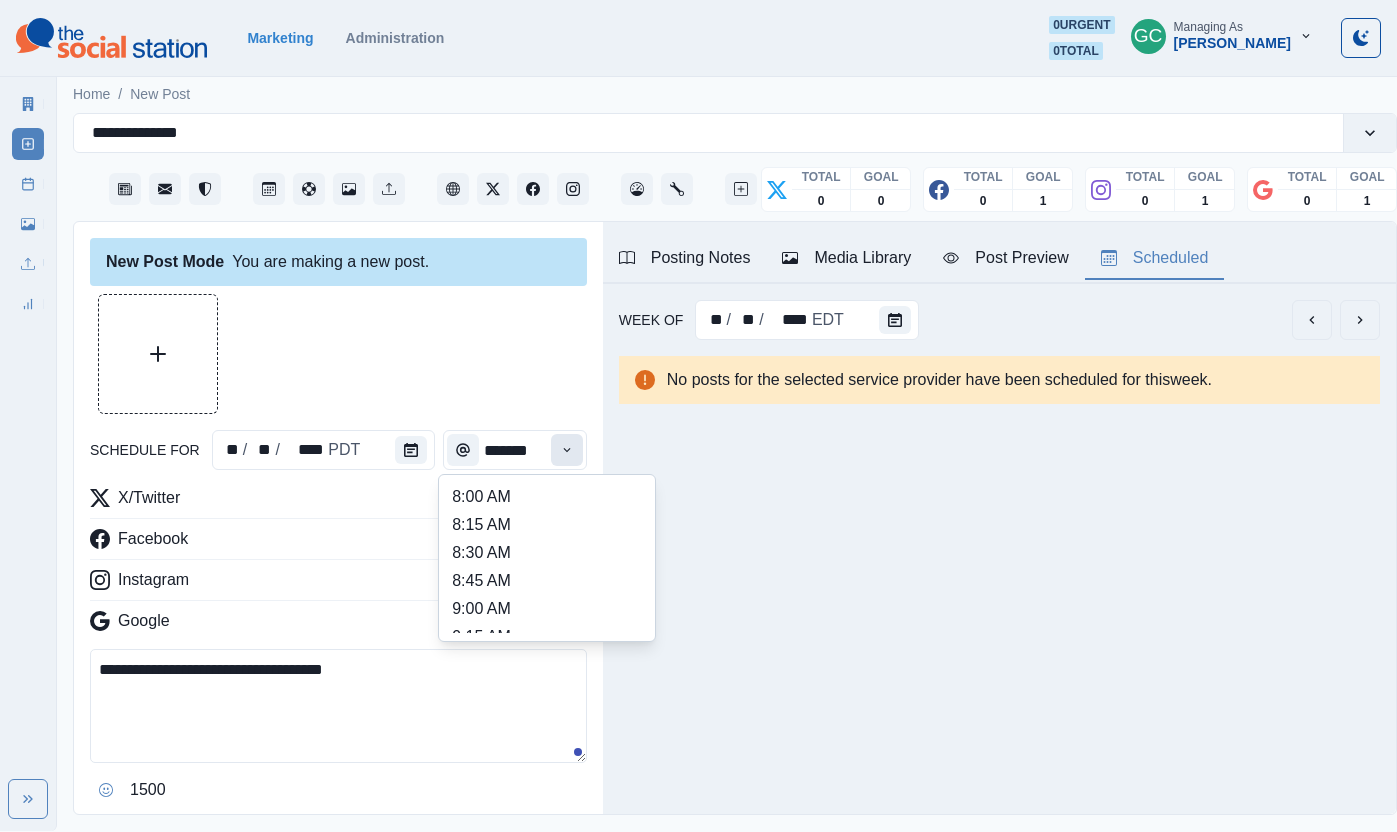 click at bounding box center [567, 450] 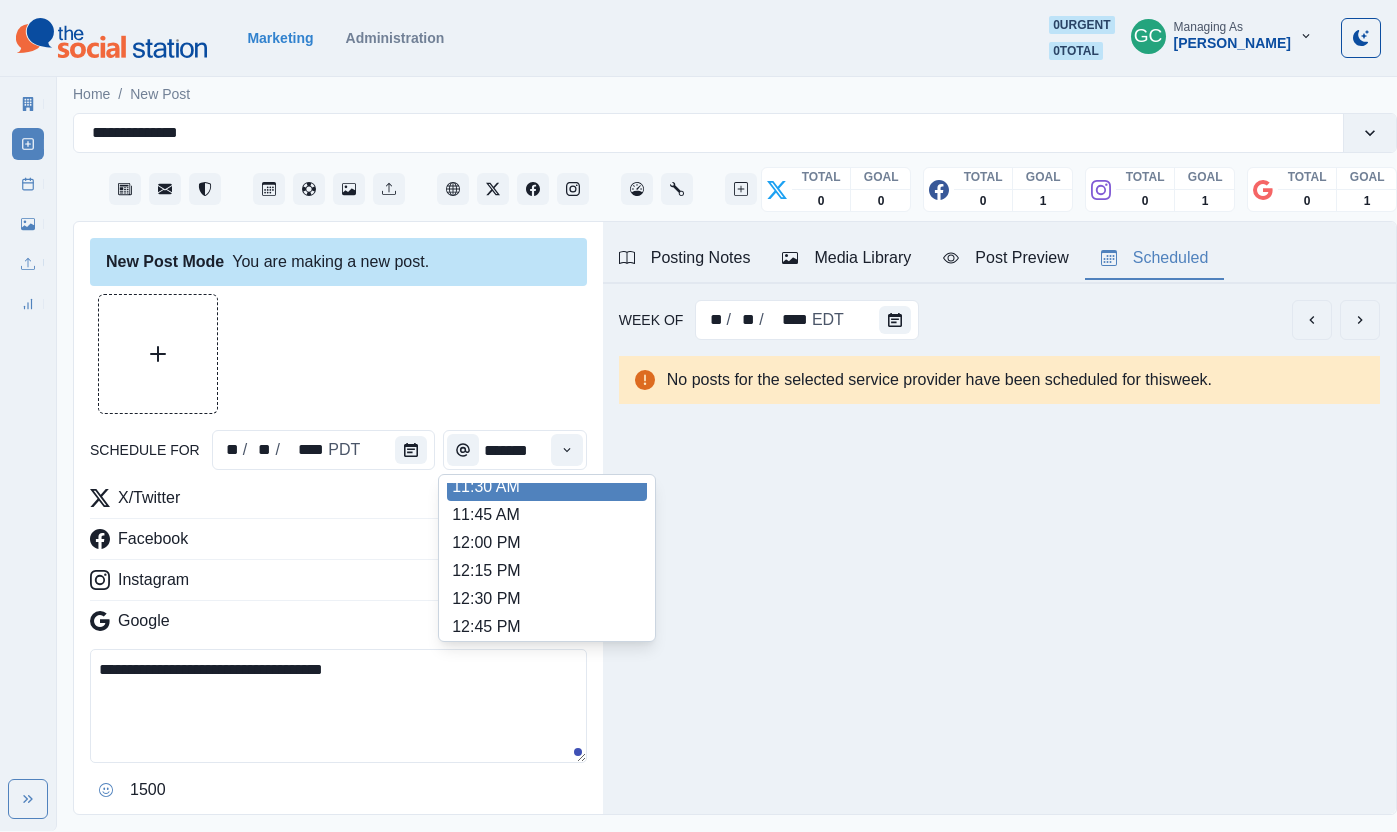 scroll, scrollTop: 407, scrollLeft: 0, axis: vertical 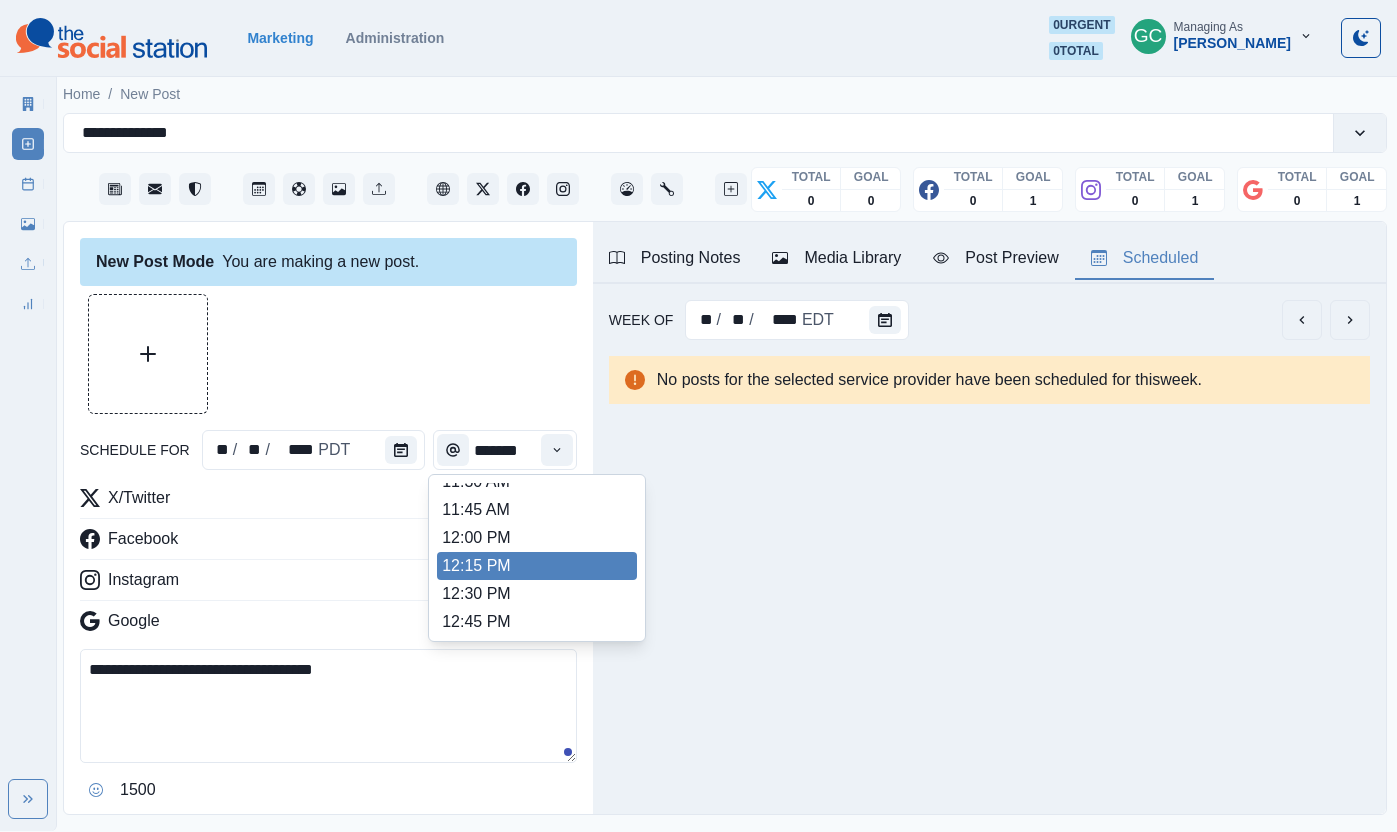 click on "12:15 PM" at bounding box center [537, 566] 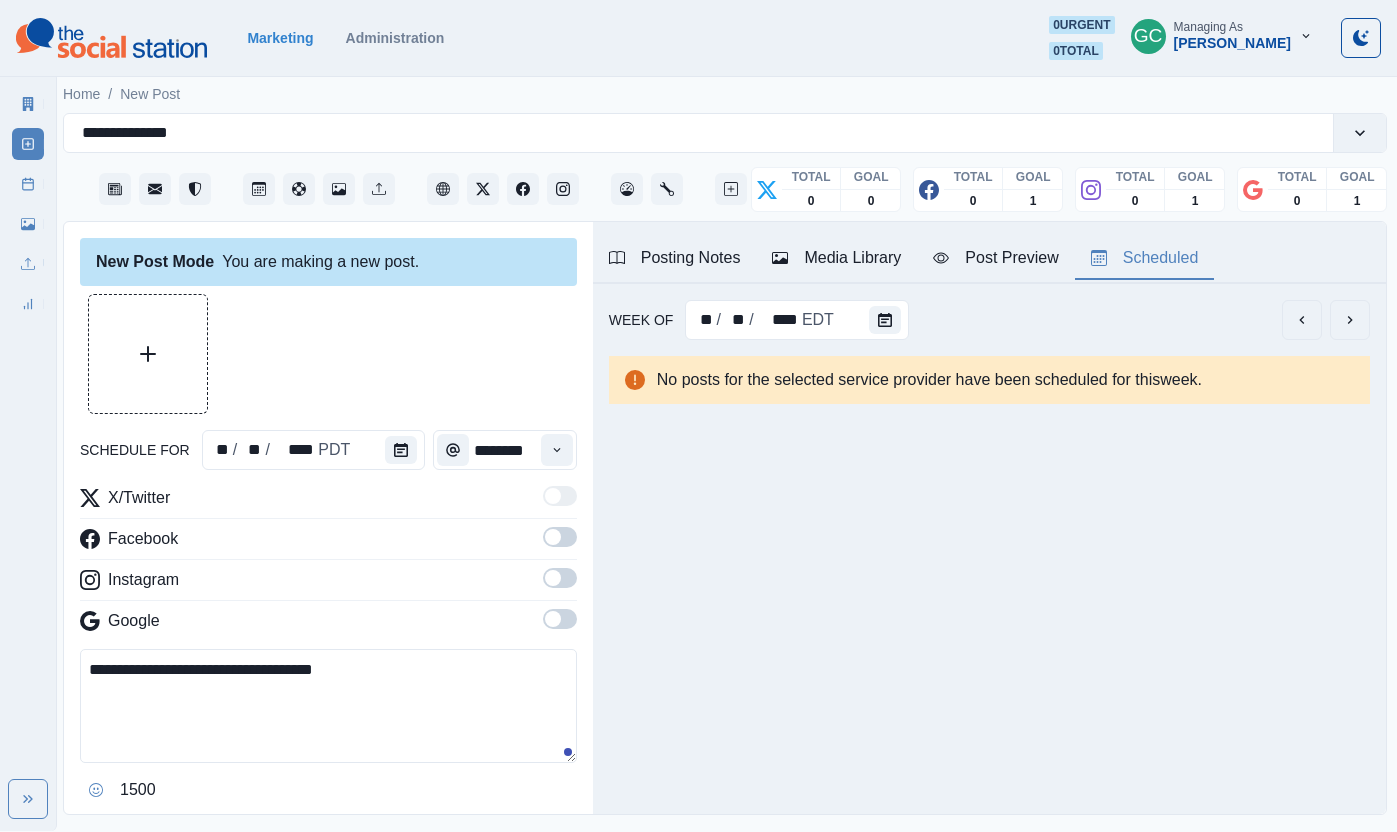 click at bounding box center [553, 619] 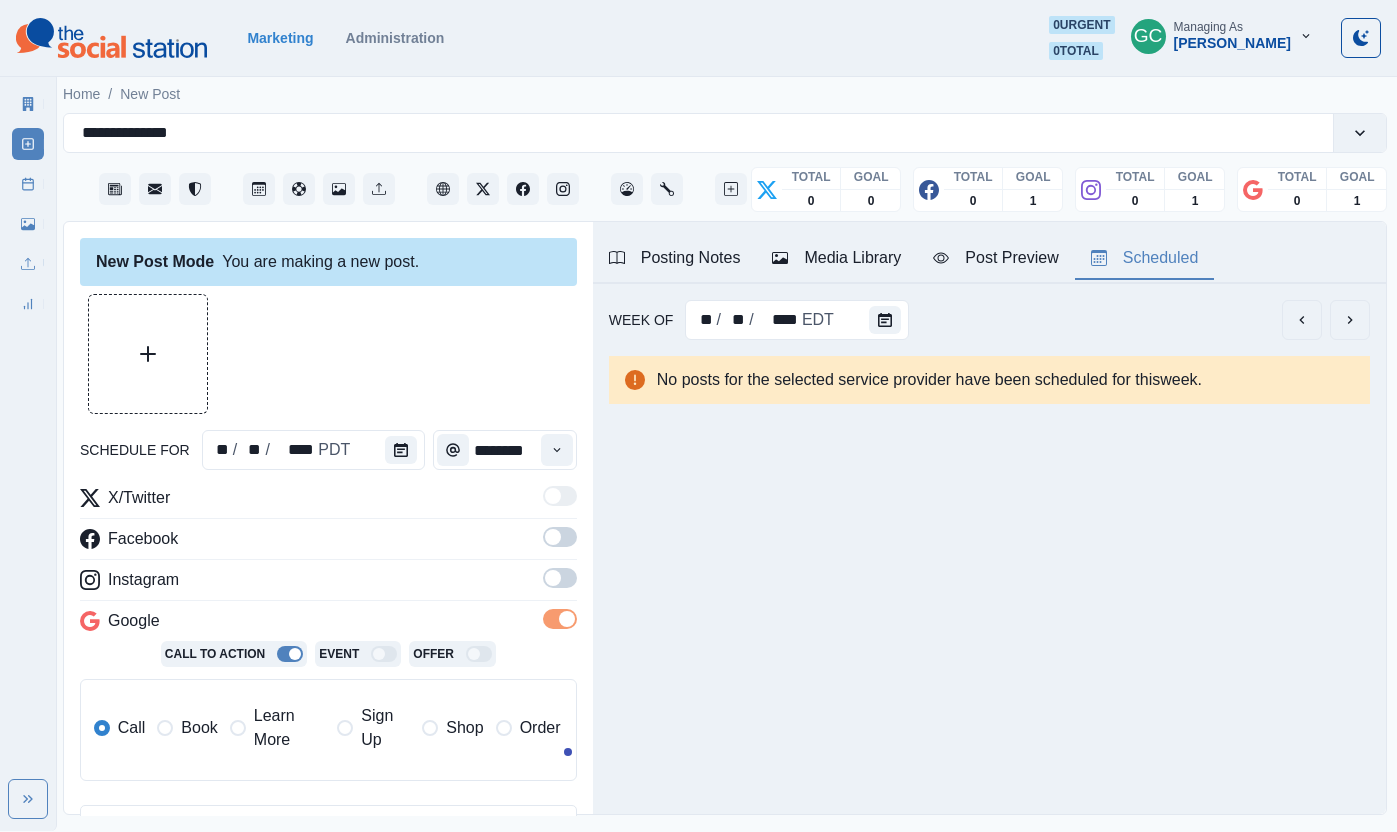 drag, startPoint x: 557, startPoint y: 571, endPoint x: 561, endPoint y: 538, distance: 33.24154 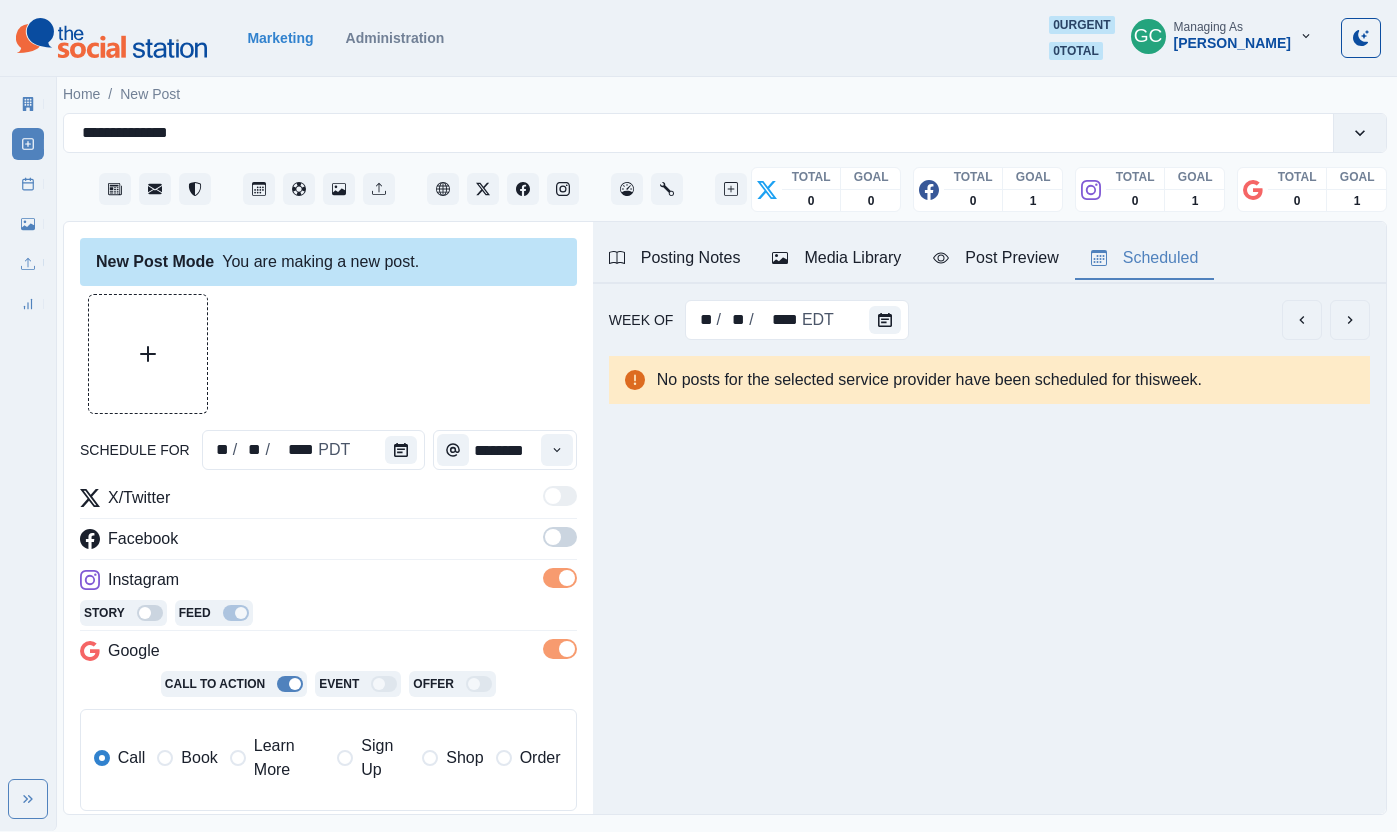 click at bounding box center [560, 537] 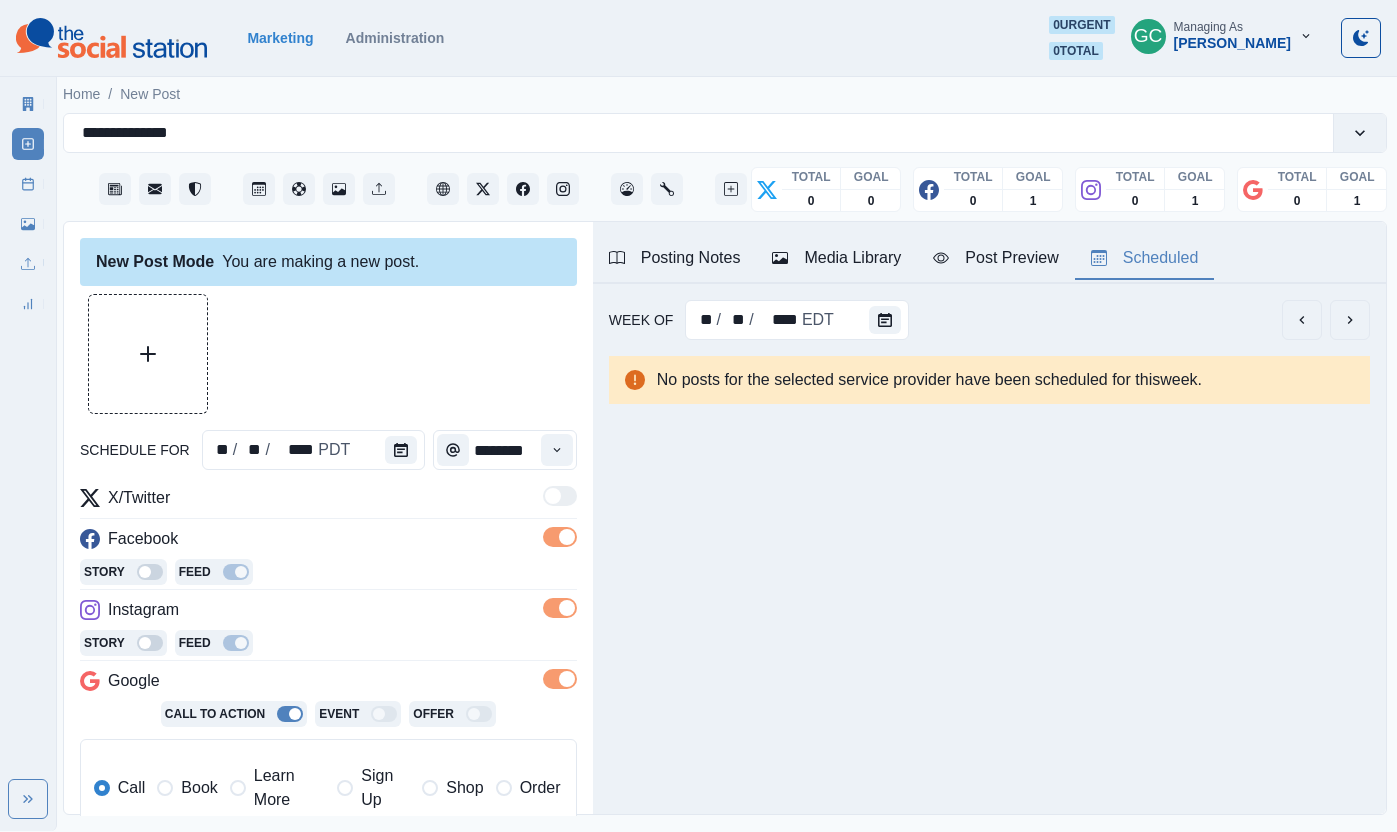click on "Learn More" at bounding box center [277, 788] 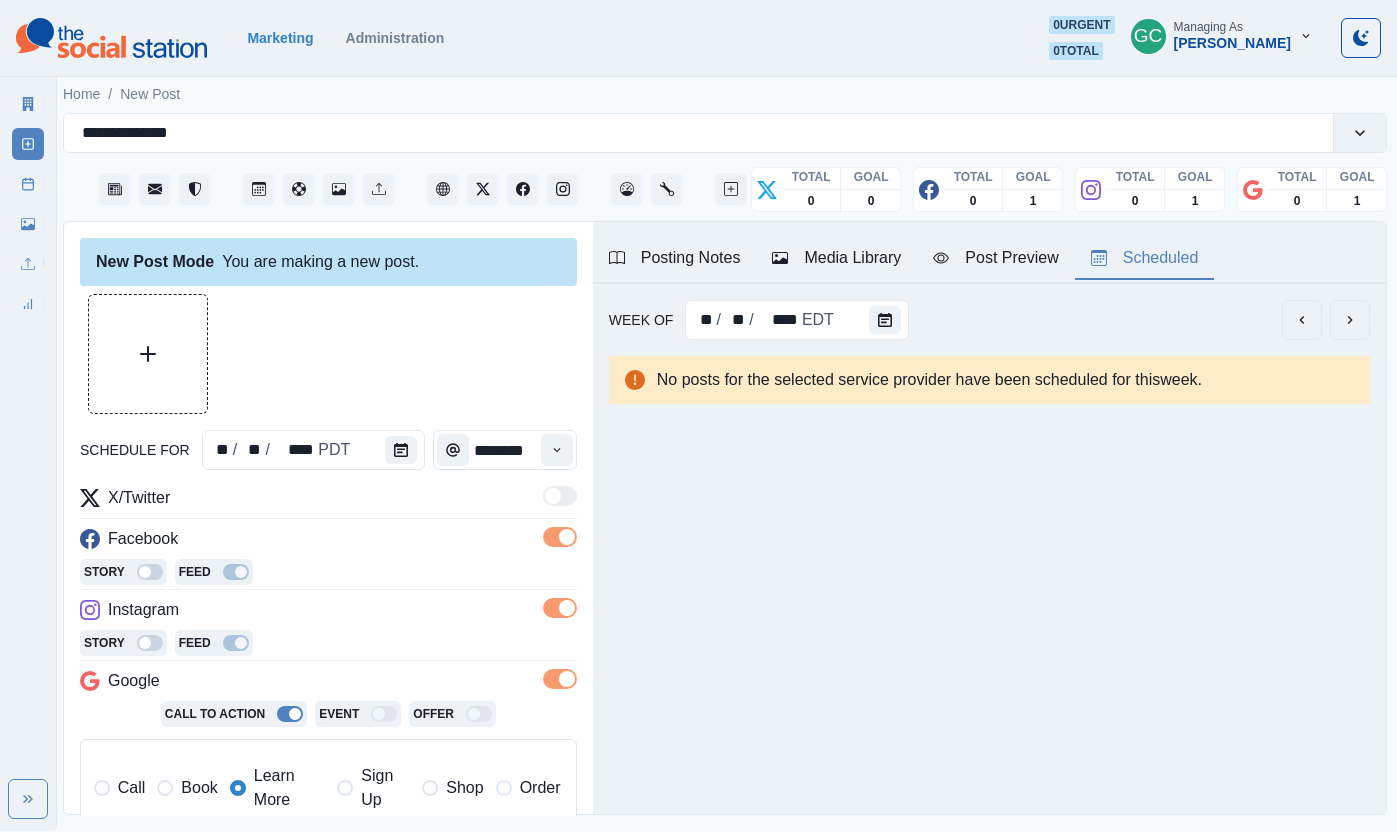 click on "Story Feed" at bounding box center (328, 574) 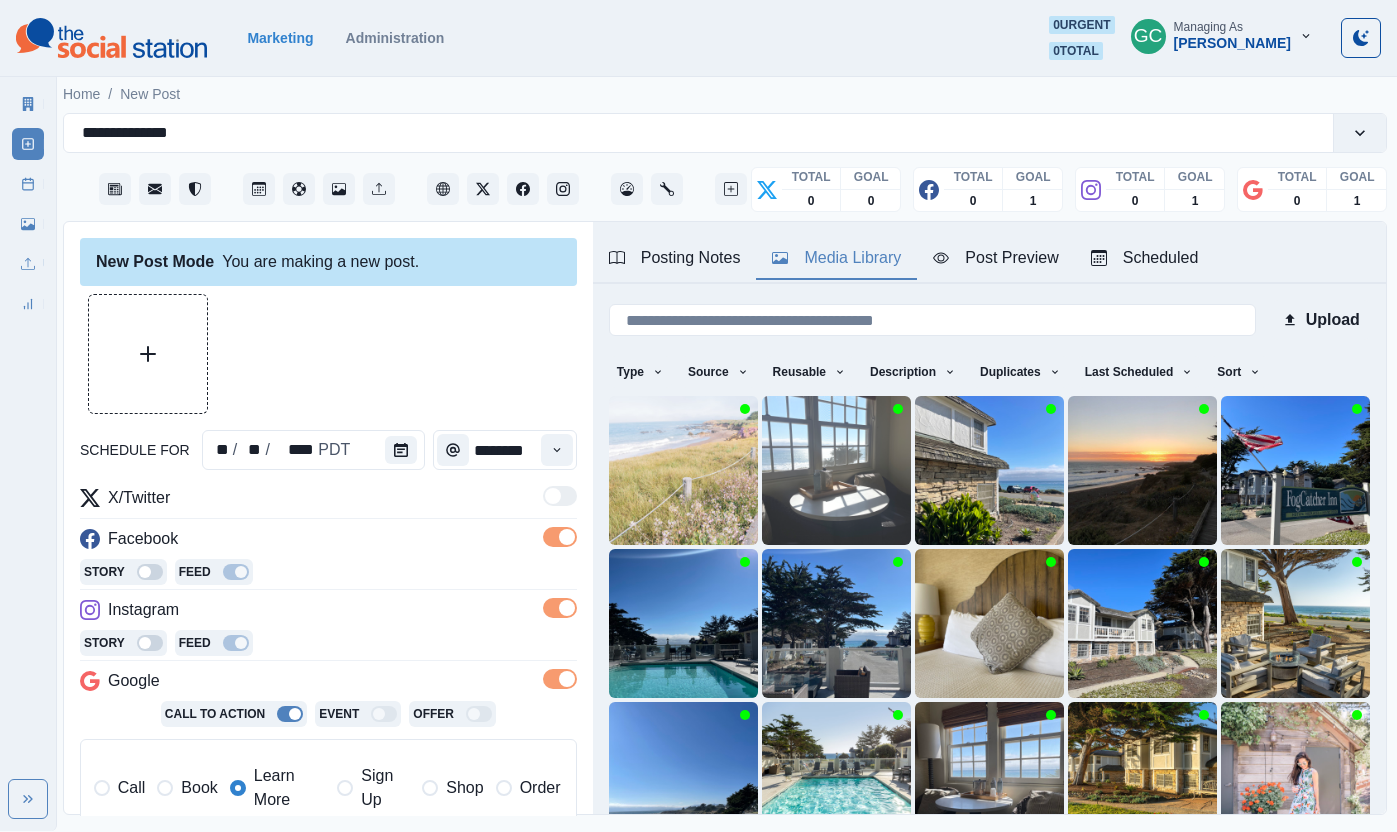 click on "Media Library" at bounding box center (836, 258) 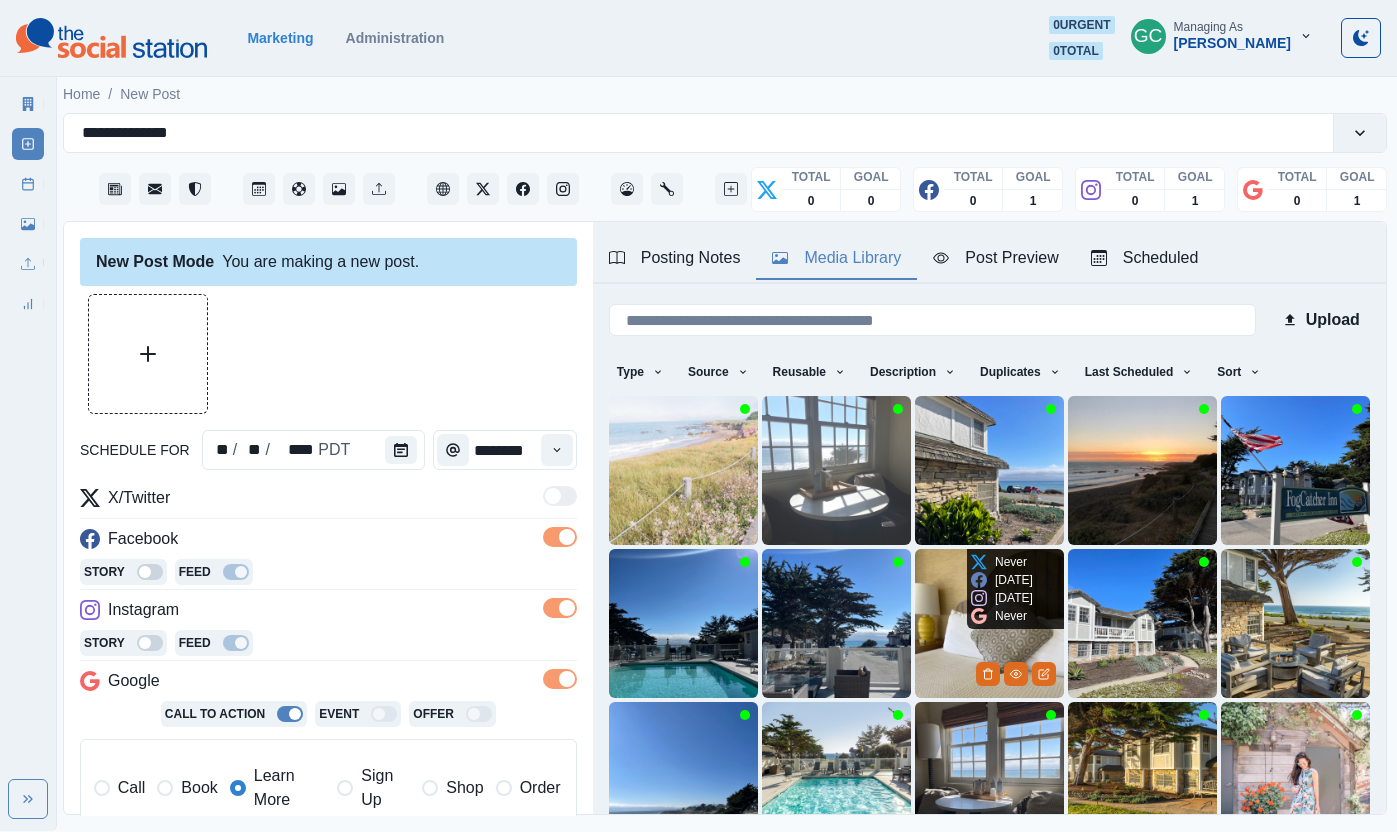scroll, scrollTop: 104, scrollLeft: 0, axis: vertical 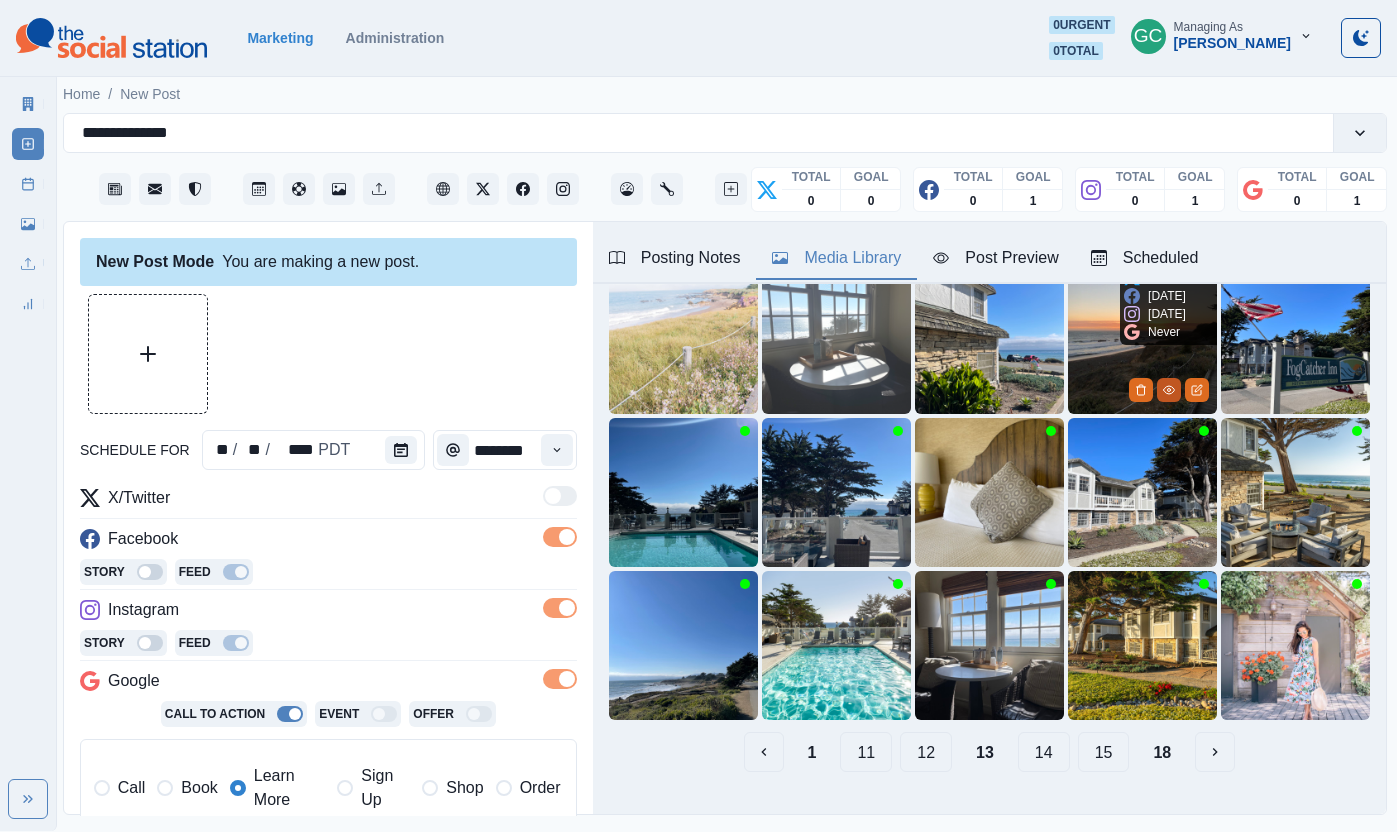 click 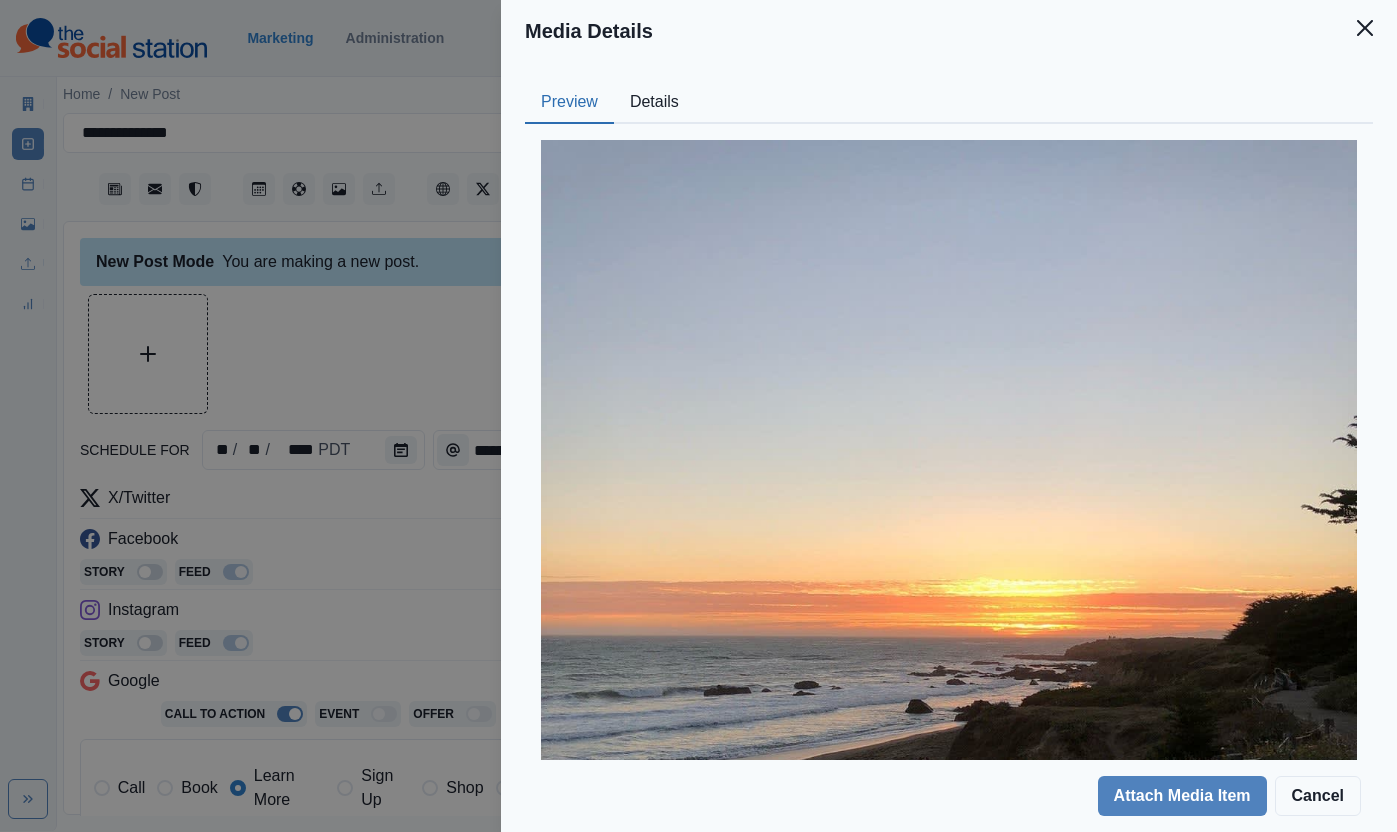 click on "Details" at bounding box center [654, 103] 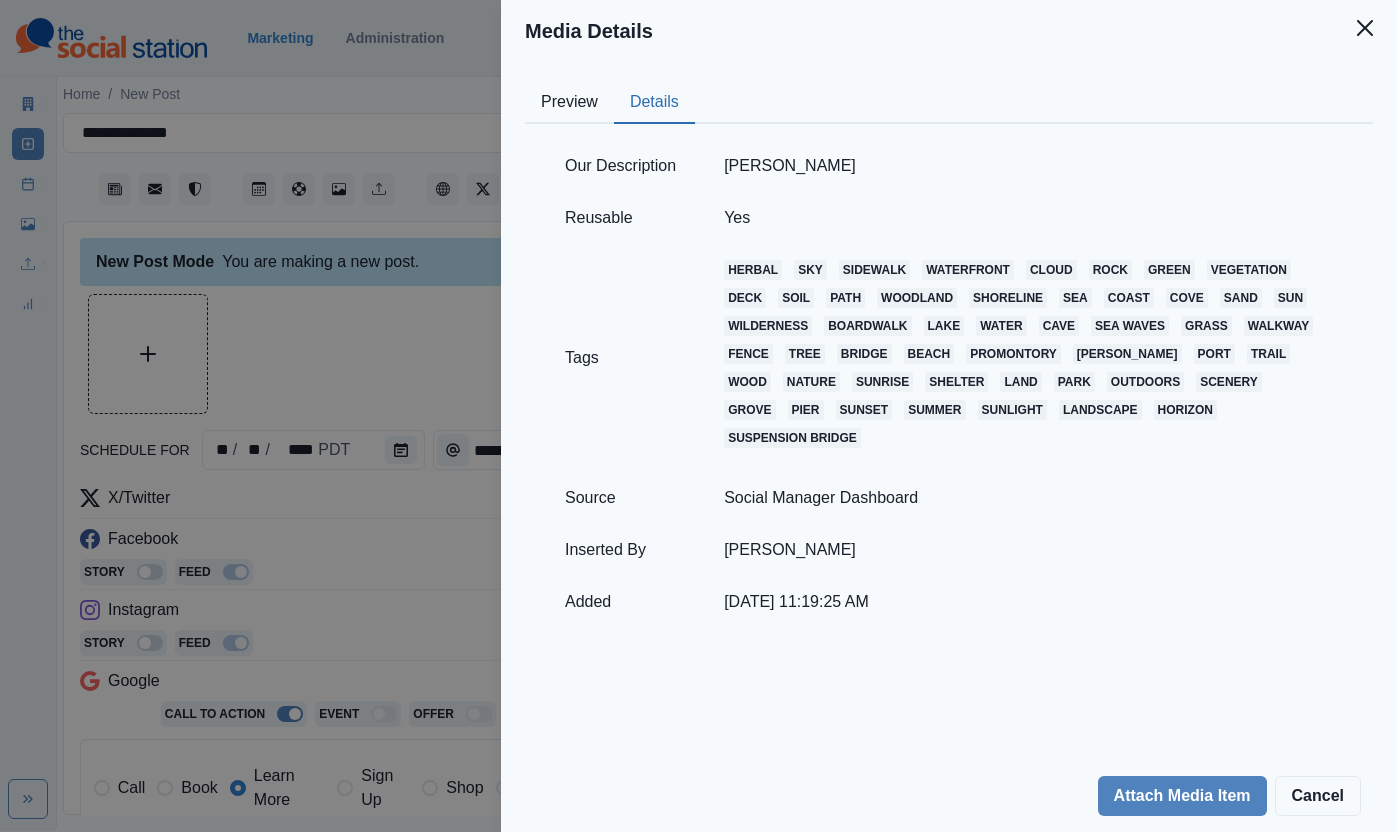 click on "Media Details Preview Details Our Description Anna S Reusable Yes Tags herbal sky sidewalk waterfront cloud rock green vegetation deck soil path woodland shoreline sea coast cove sand sun wilderness boardwalk lake water cave sea waves grass walkway fence tree bridge beach promontory moss port trail wood nature sunrise shelter land park outdoors scenery grove pier sunset summer sunlight landscape horizon suspension bridge Source Social Manager Dashboard Inserted By Sara Haas Added 06/08/2023, 11:19:25 AM Attach Media Item Cancel" at bounding box center [698, 416] 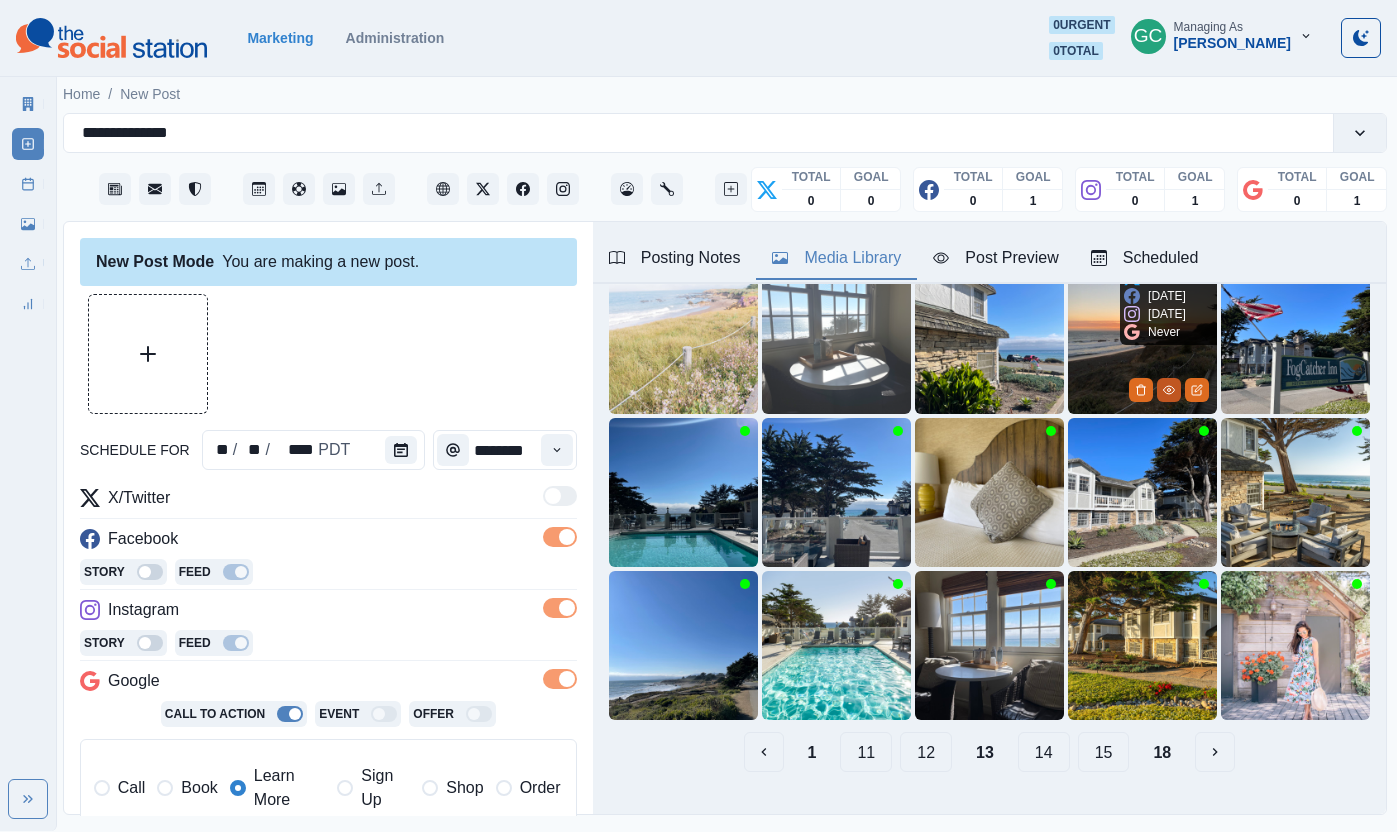 click 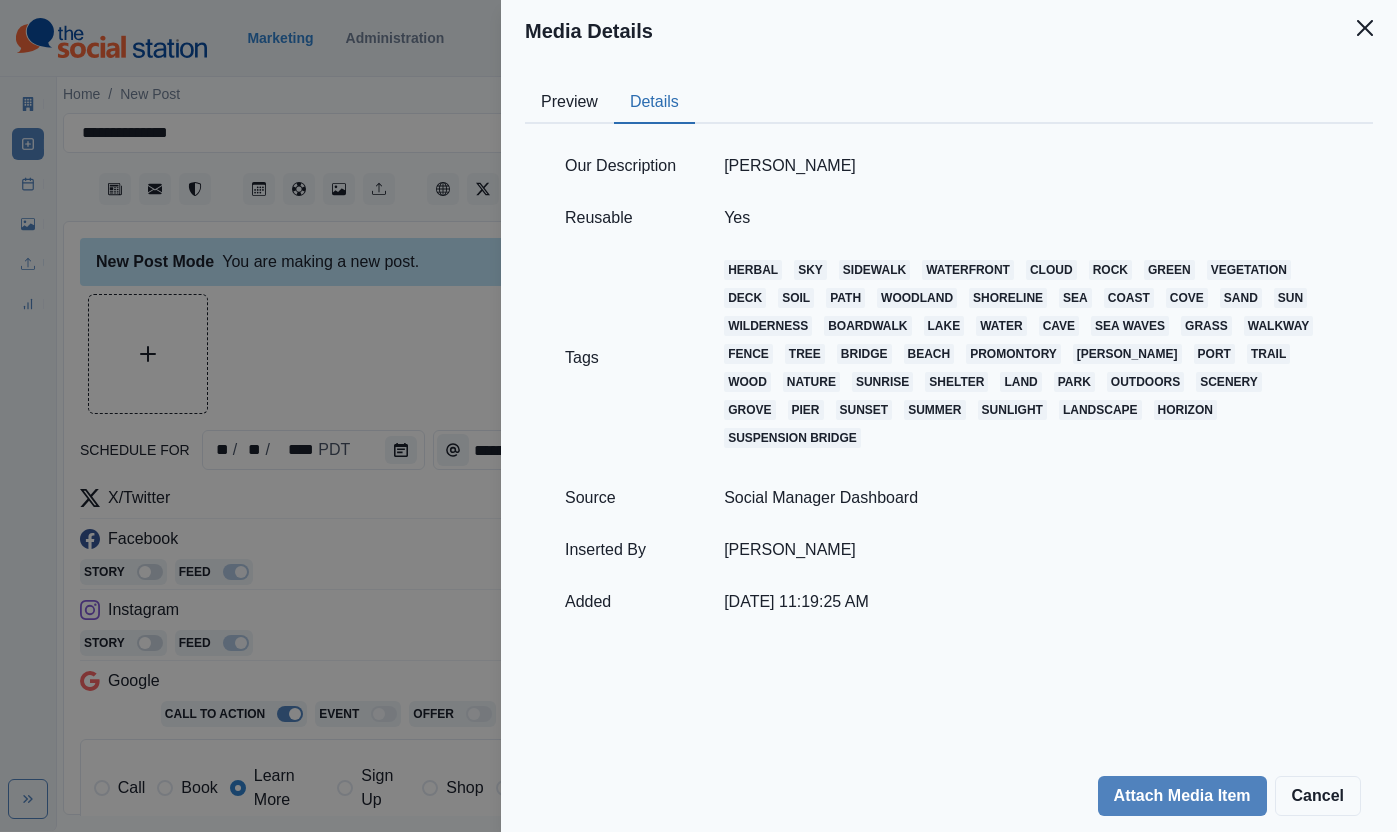 click on "Details" at bounding box center [654, 103] 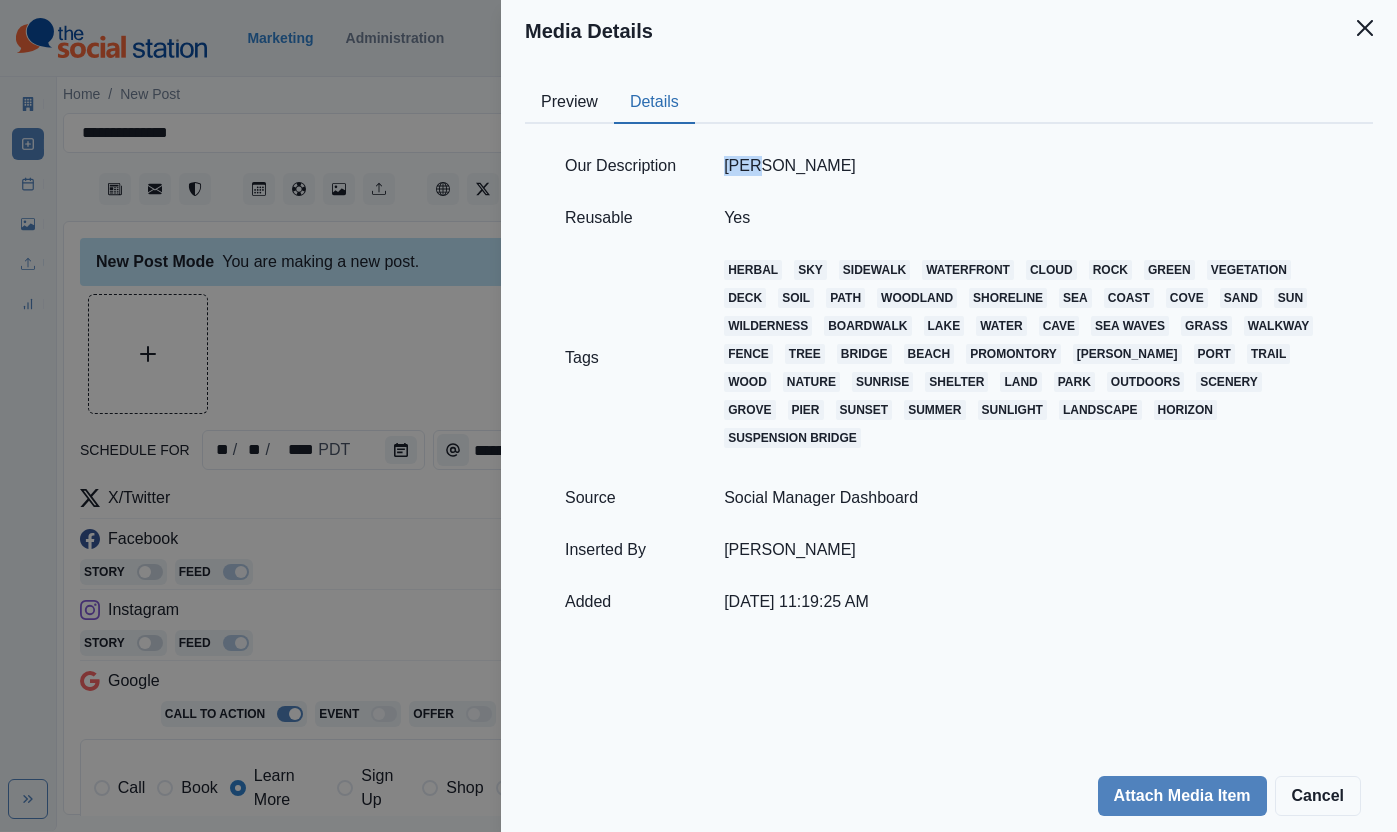 click on "Anna S" at bounding box center (1028, 166) 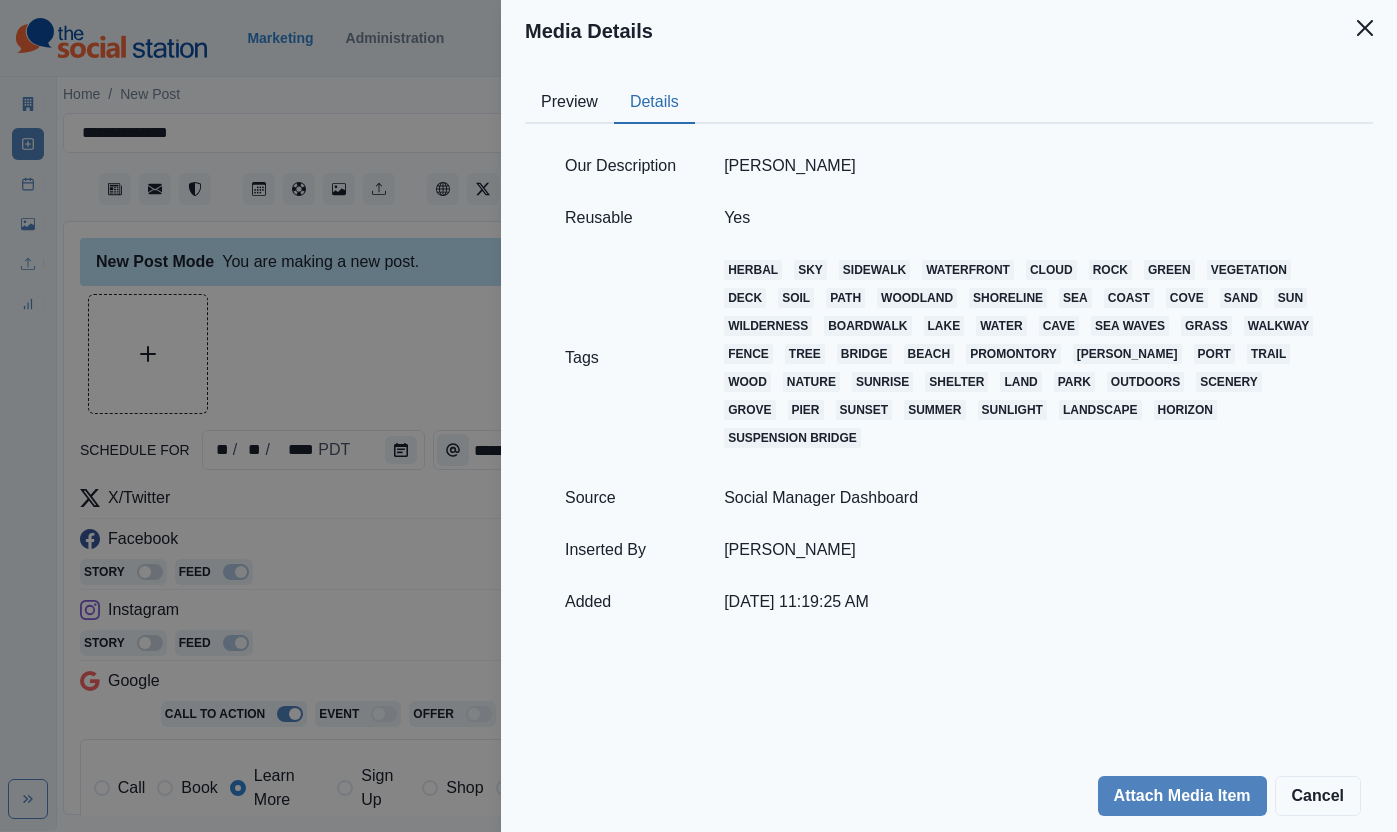 click on "Anna S" at bounding box center (1028, 166) 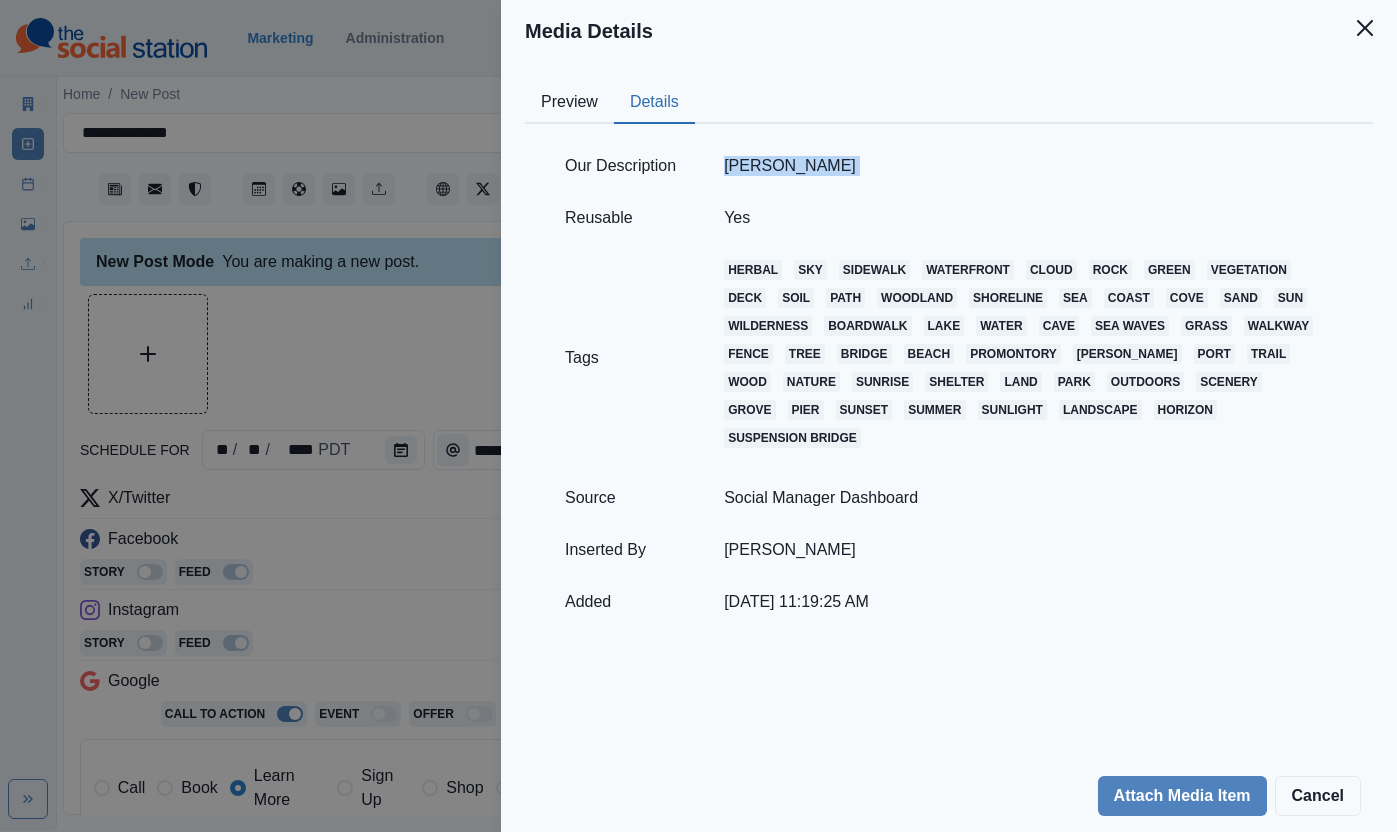 click on "Anna S" at bounding box center (1028, 166) 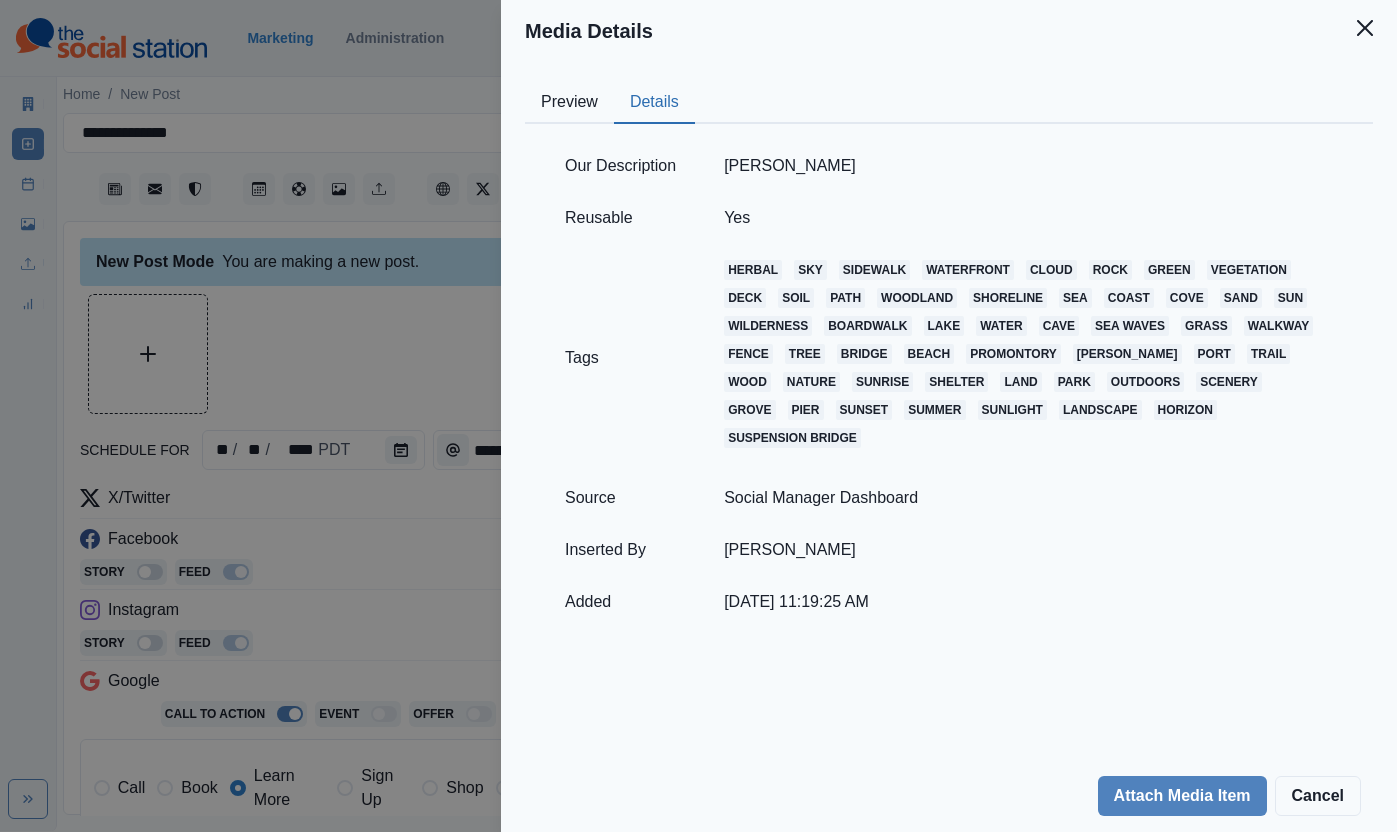 click on "Media Details Preview Details Our Description Anna S Reusable Yes Tags herbal sky sidewalk waterfront cloud rock green vegetation deck soil path woodland shoreline sea coast cove sand sun wilderness boardwalk lake water cave sea waves grass walkway fence tree bridge beach promontory moss port trail wood nature sunrise shelter land park outdoors scenery grove pier sunset summer sunlight landscape horizon suspension bridge Source Social Manager Dashboard Inserted By Sara Haas Added 06/08/2023, 11:19:25 AM Attach Media Item Cancel" at bounding box center [698, 416] 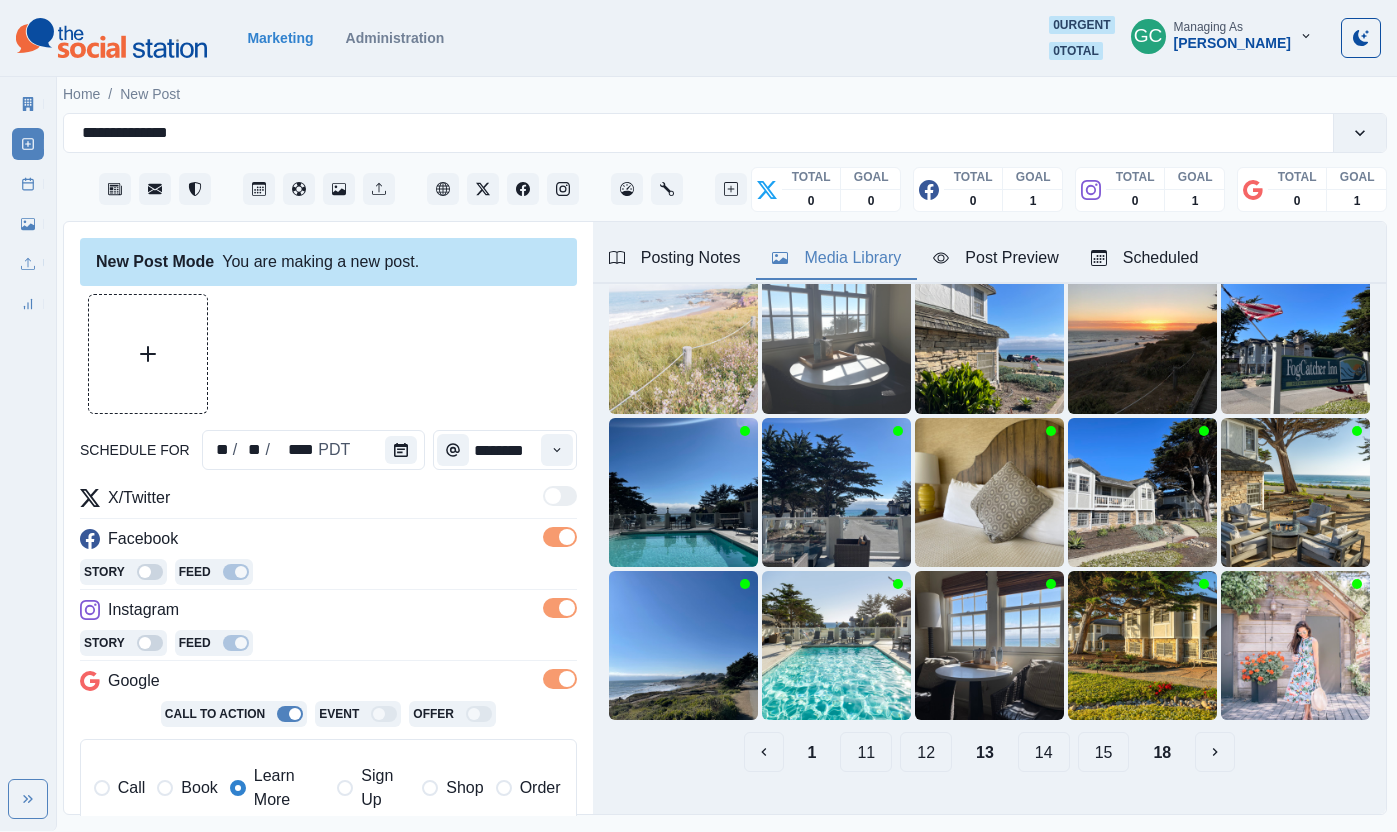 click on "Posting Notes" at bounding box center [675, 259] 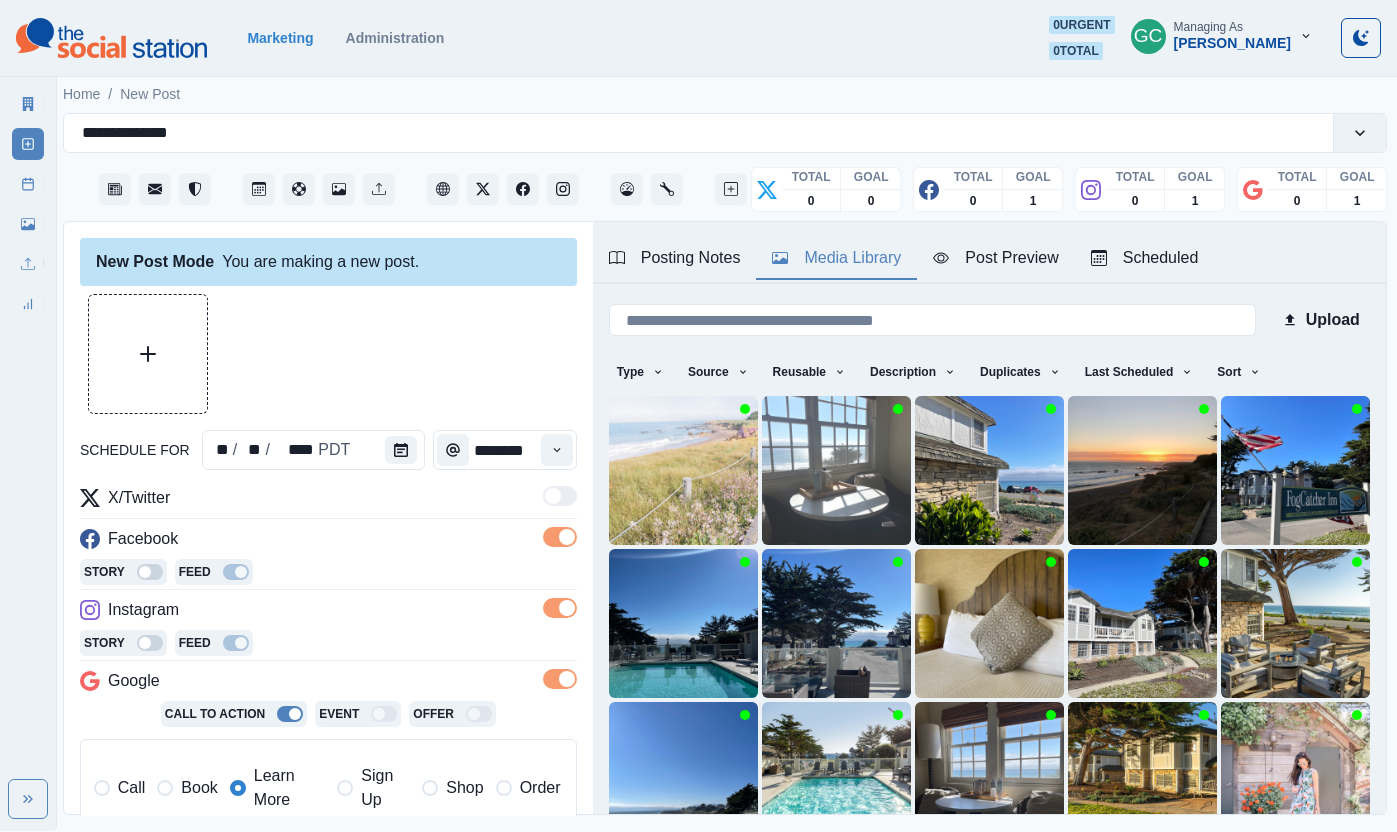click on "Media Library" at bounding box center (836, 259) 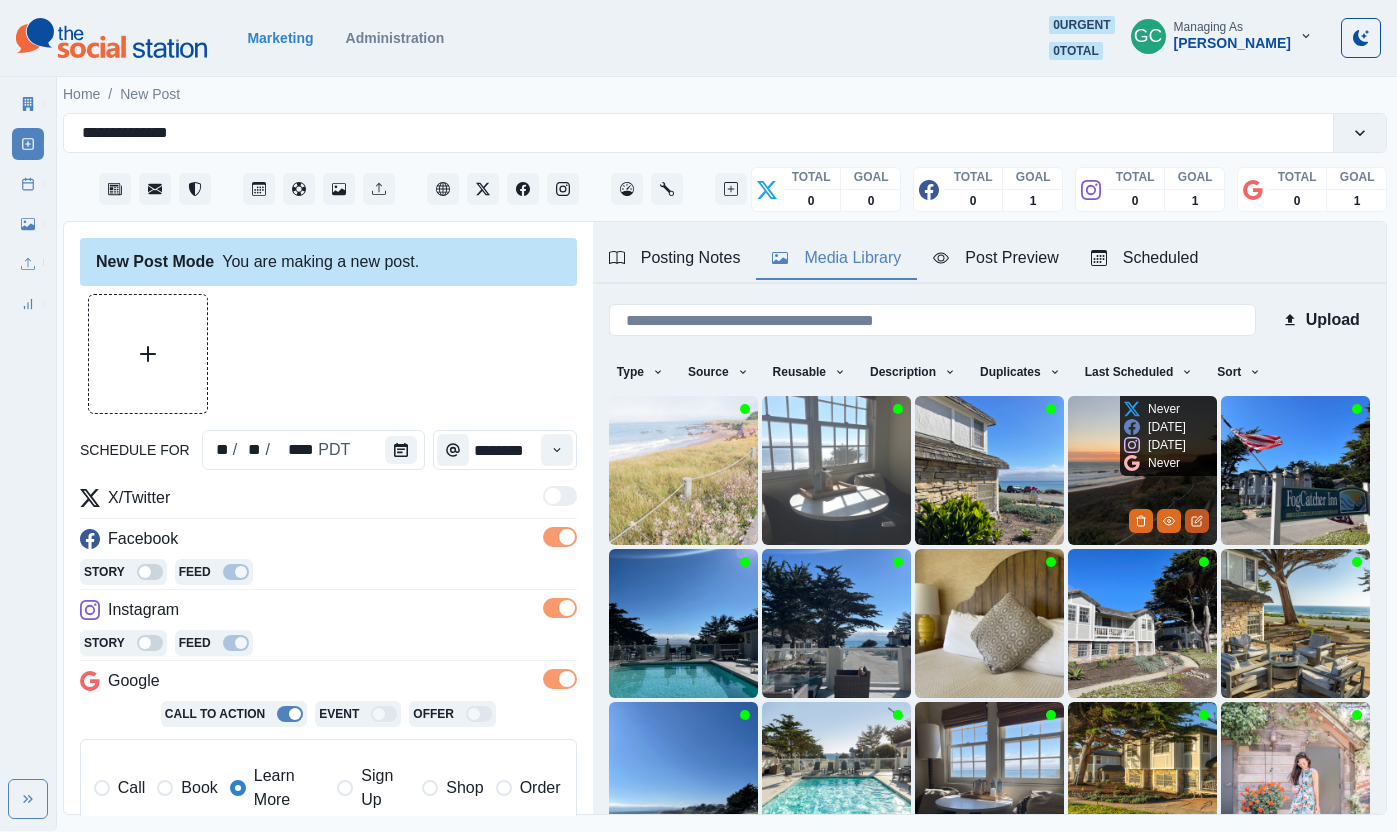 click 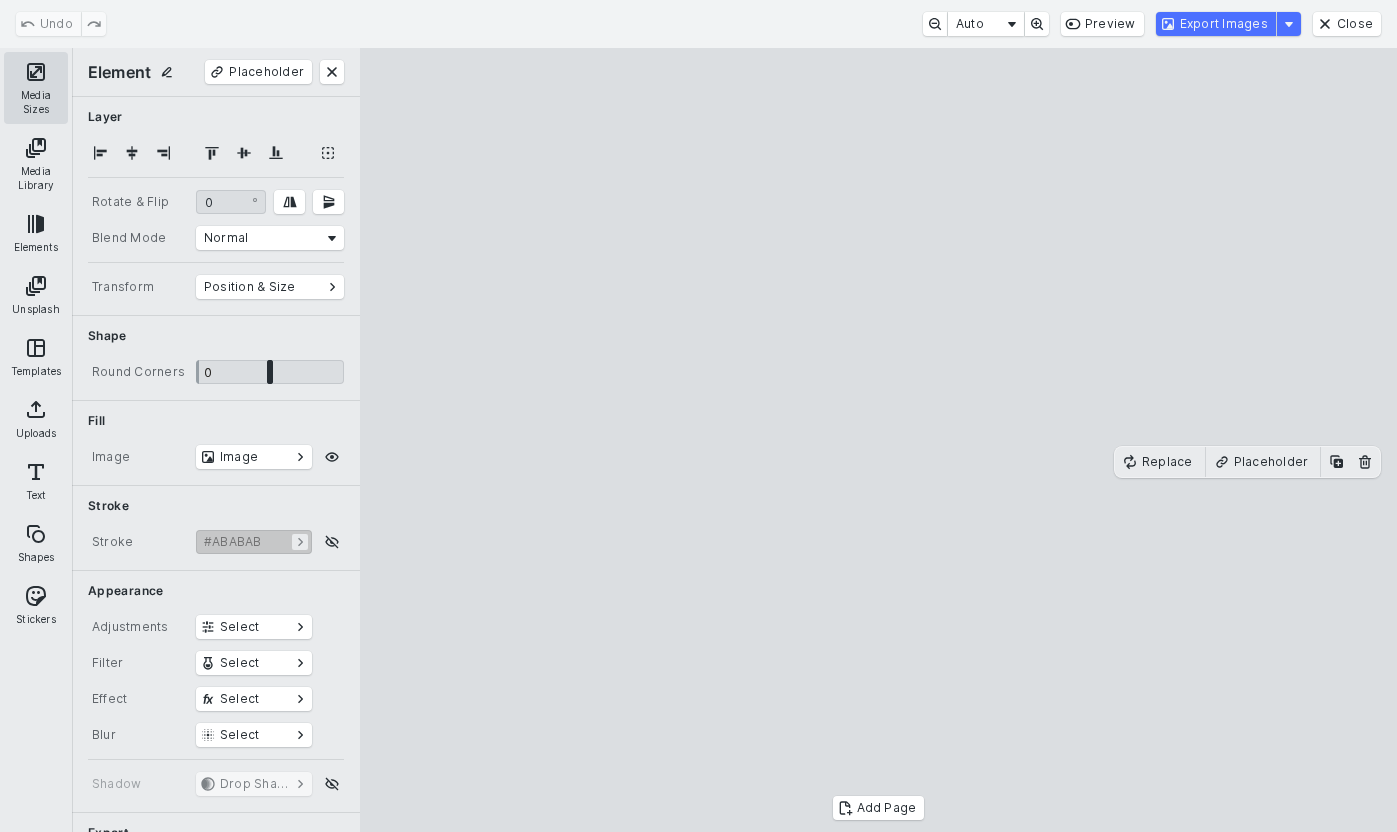 click on "Media Sizes" at bounding box center (36, 88) 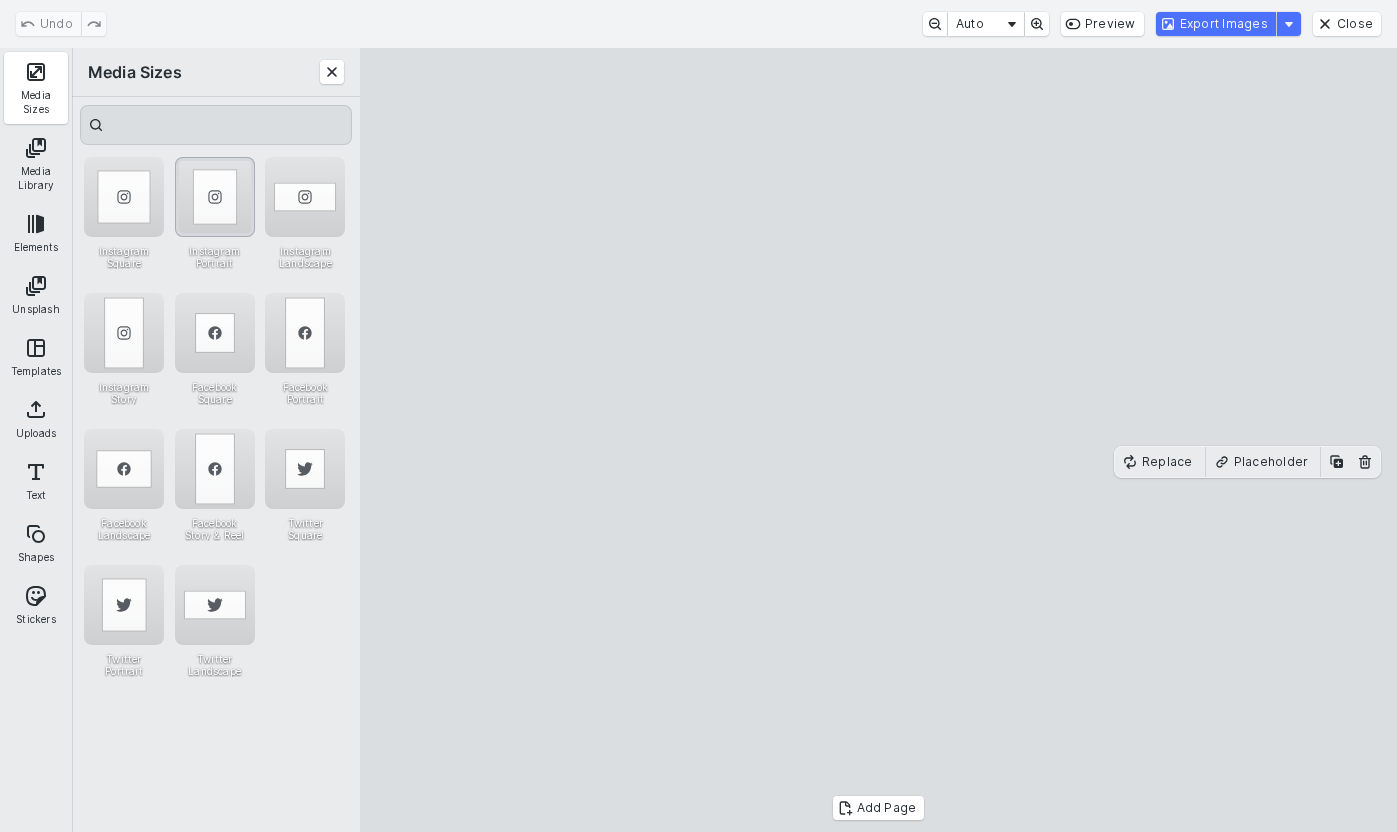 click at bounding box center (215, 197) 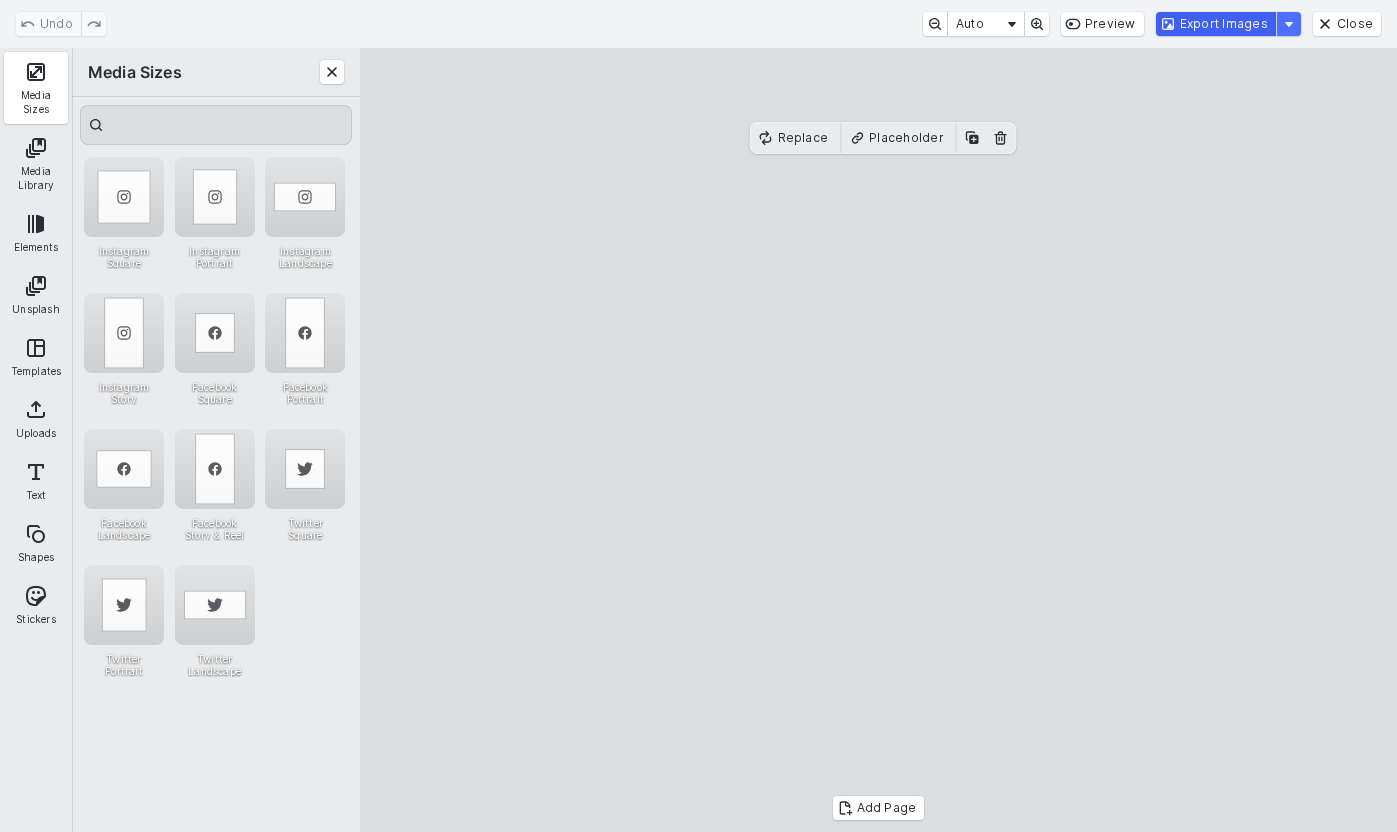click on "Export Images" at bounding box center (1216, 24) 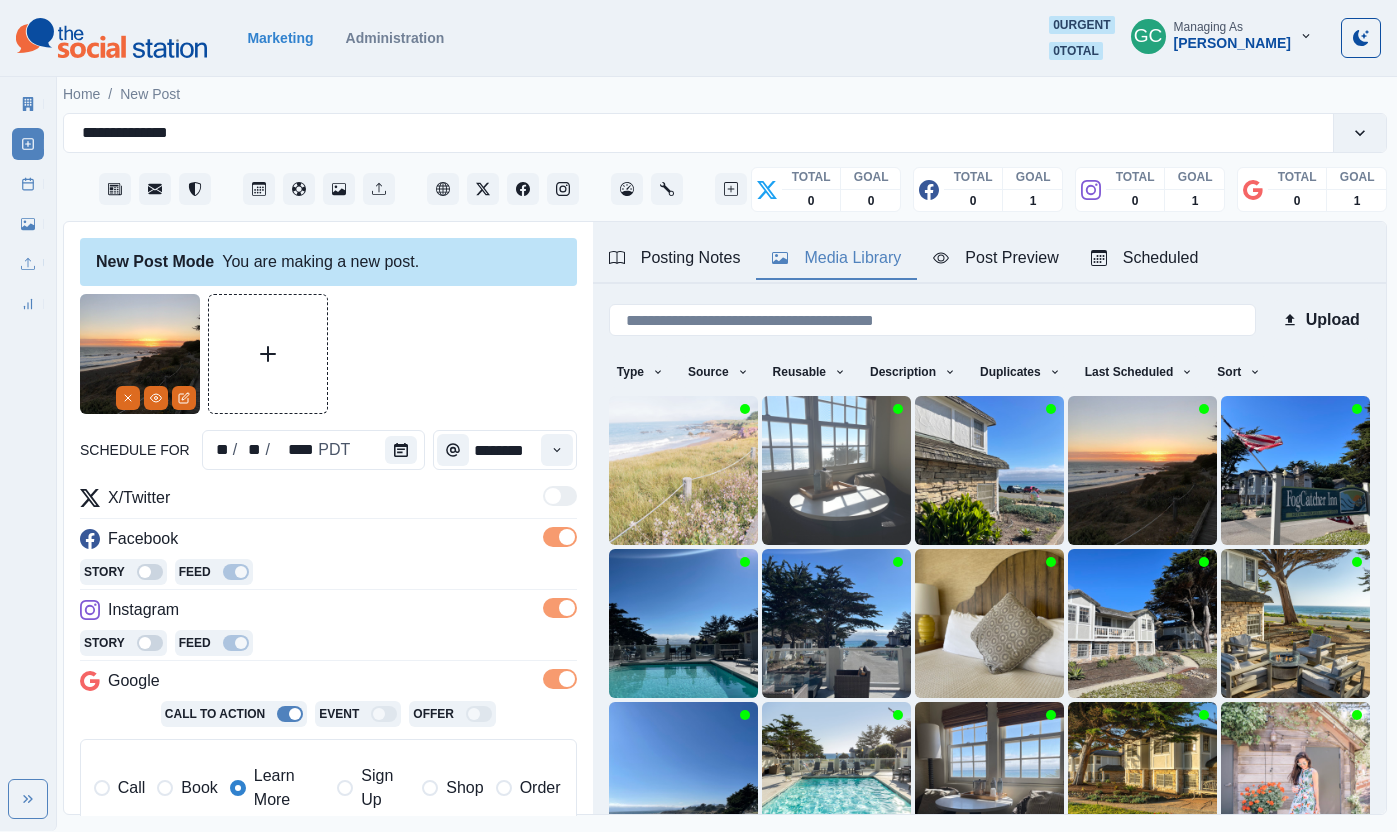 scroll, scrollTop: 232, scrollLeft: 0, axis: vertical 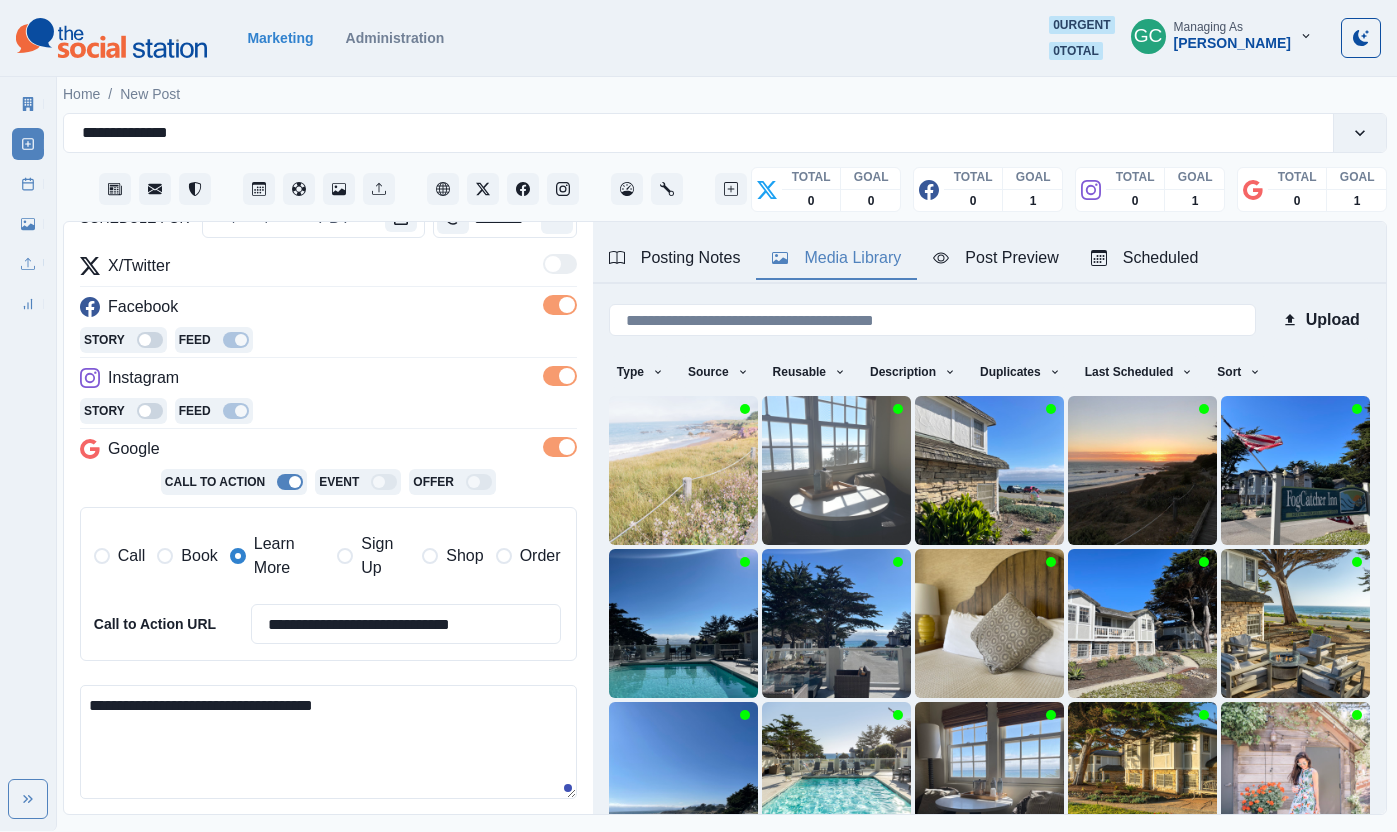 click on "**********" at bounding box center (328, 742) 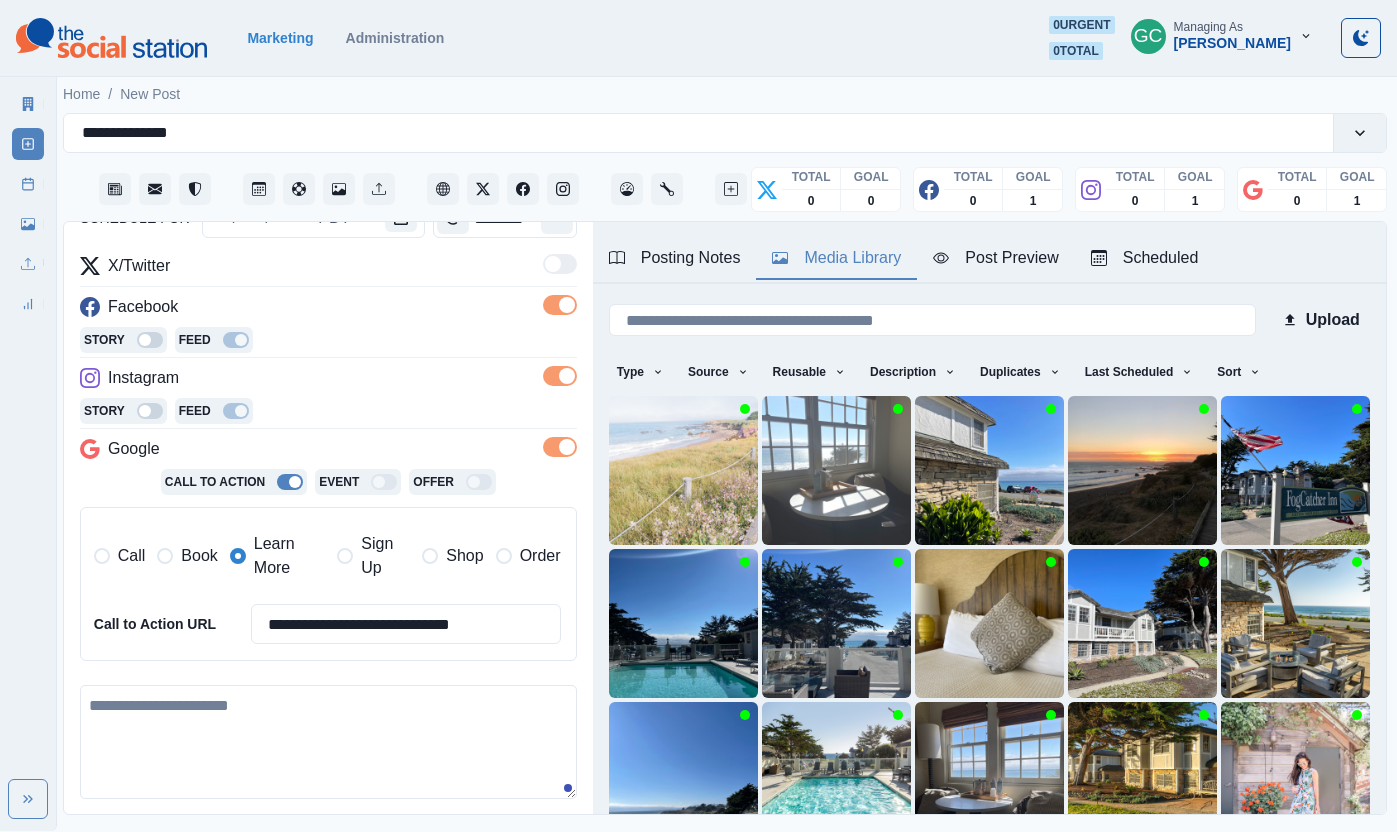 paste on "******" 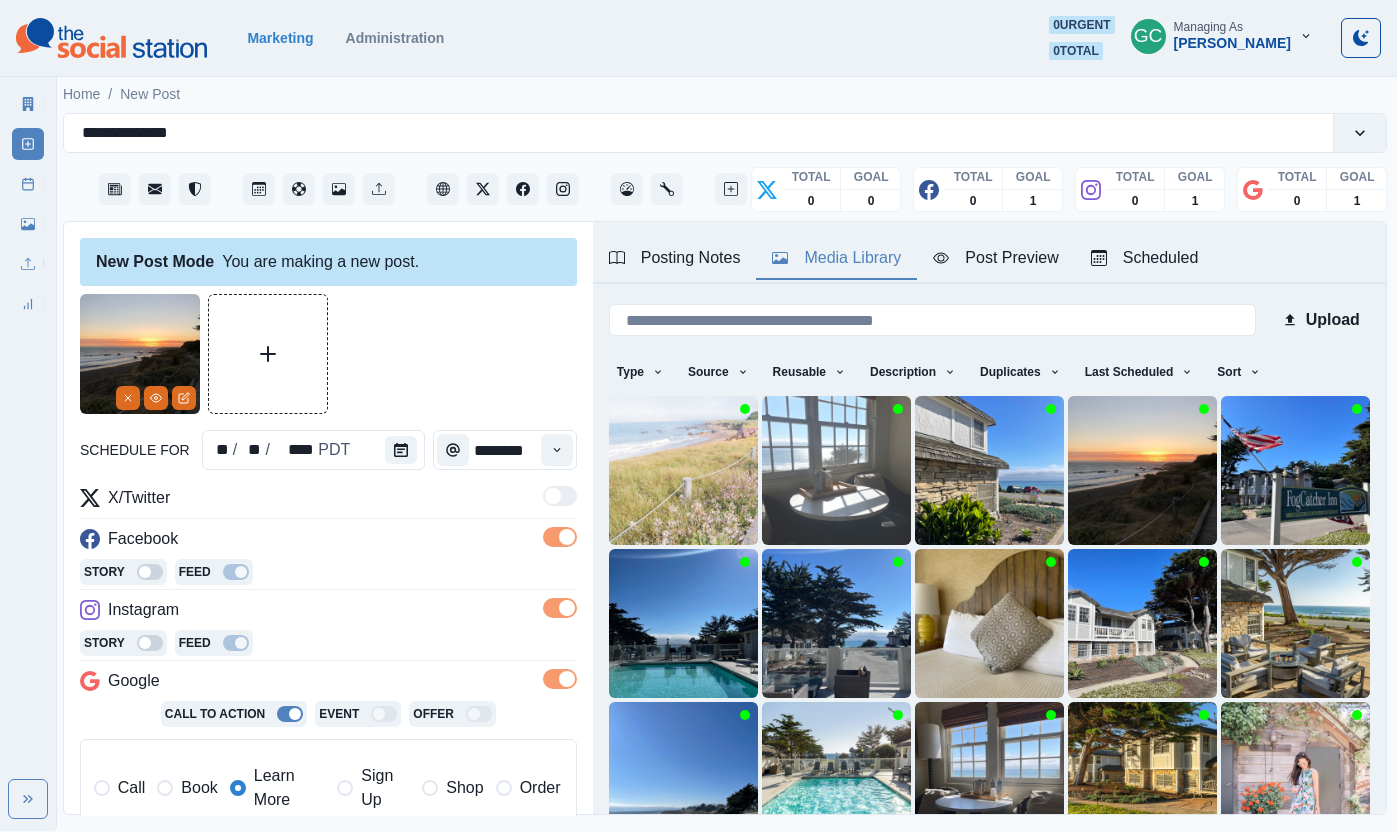 scroll, scrollTop: 450, scrollLeft: 0, axis: vertical 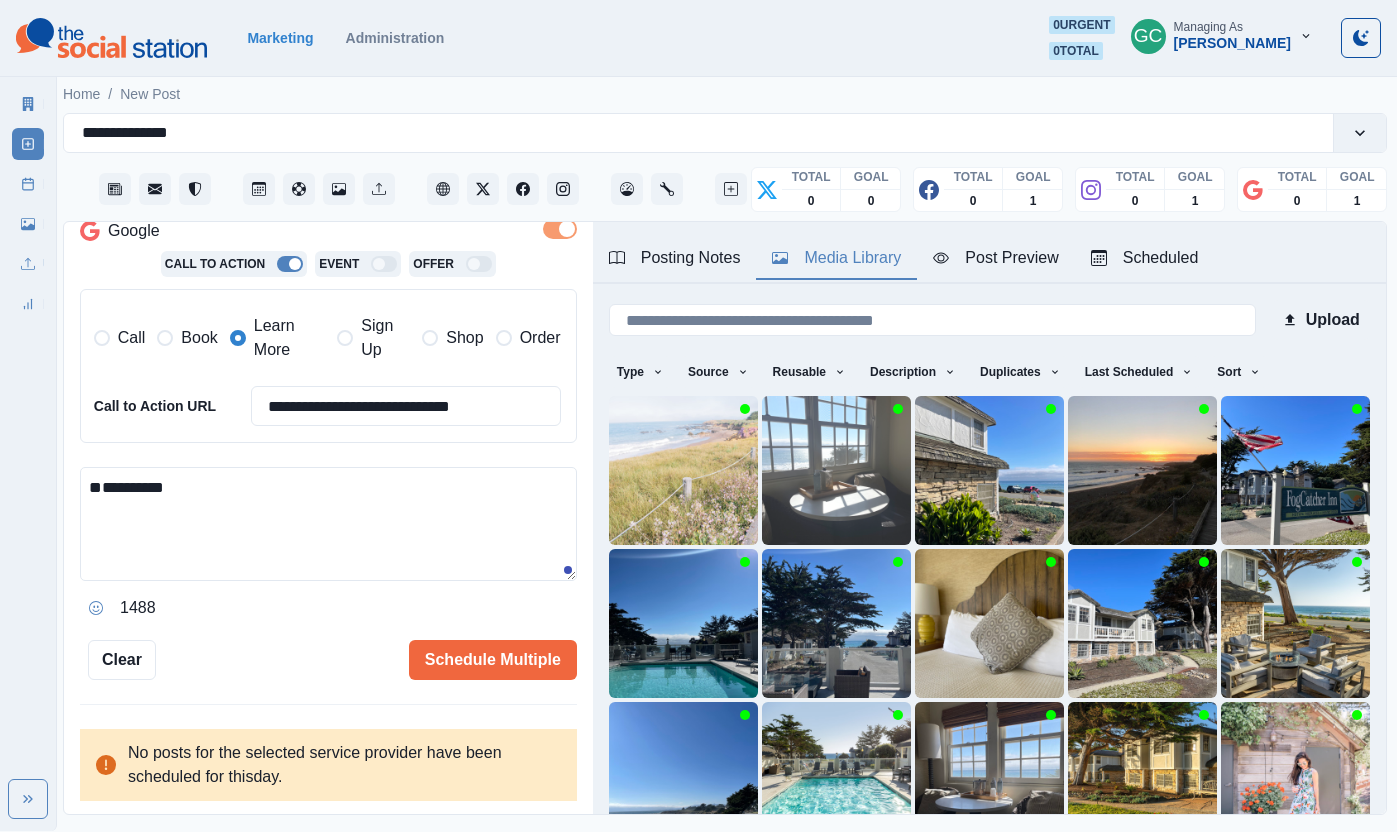 paste on "**********" 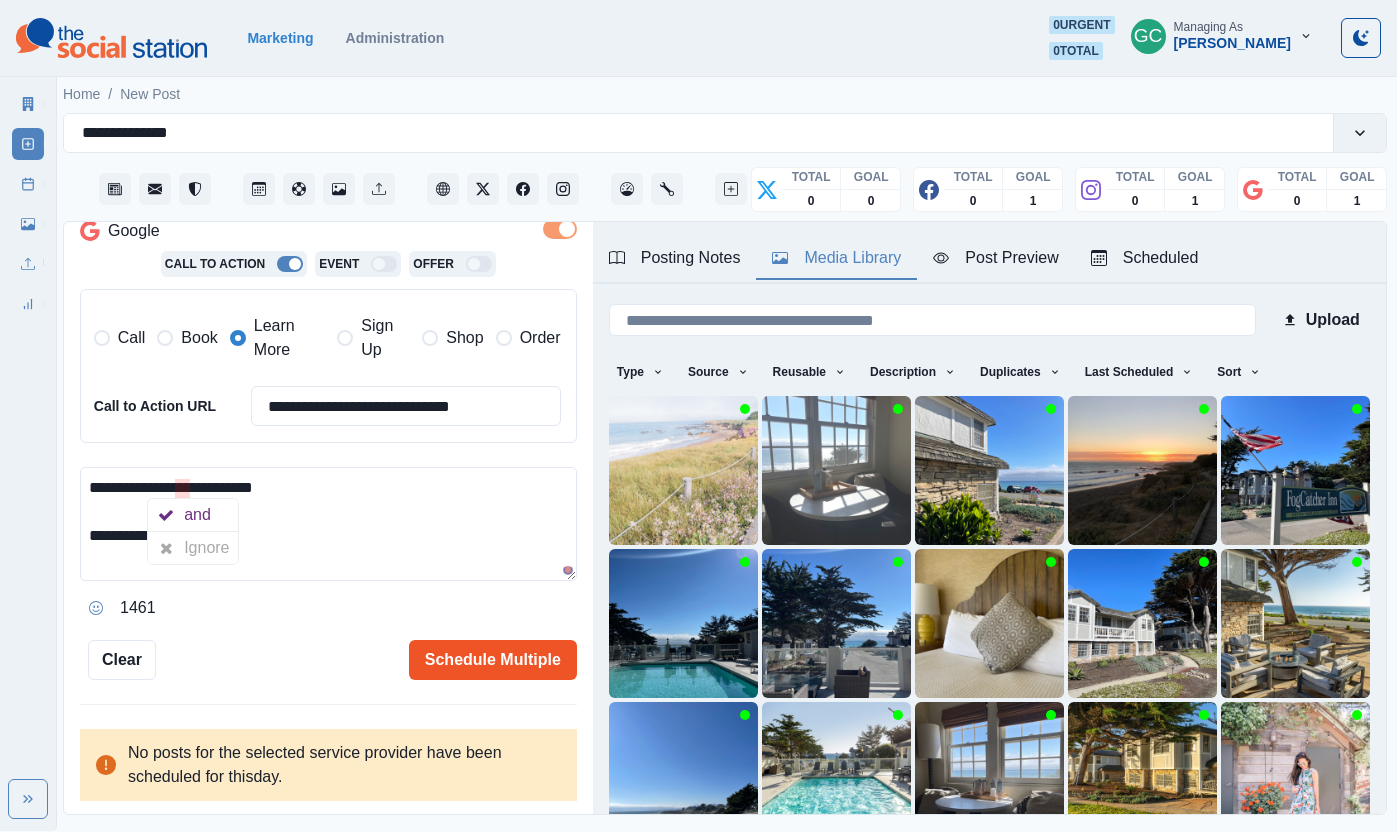 type on "**********" 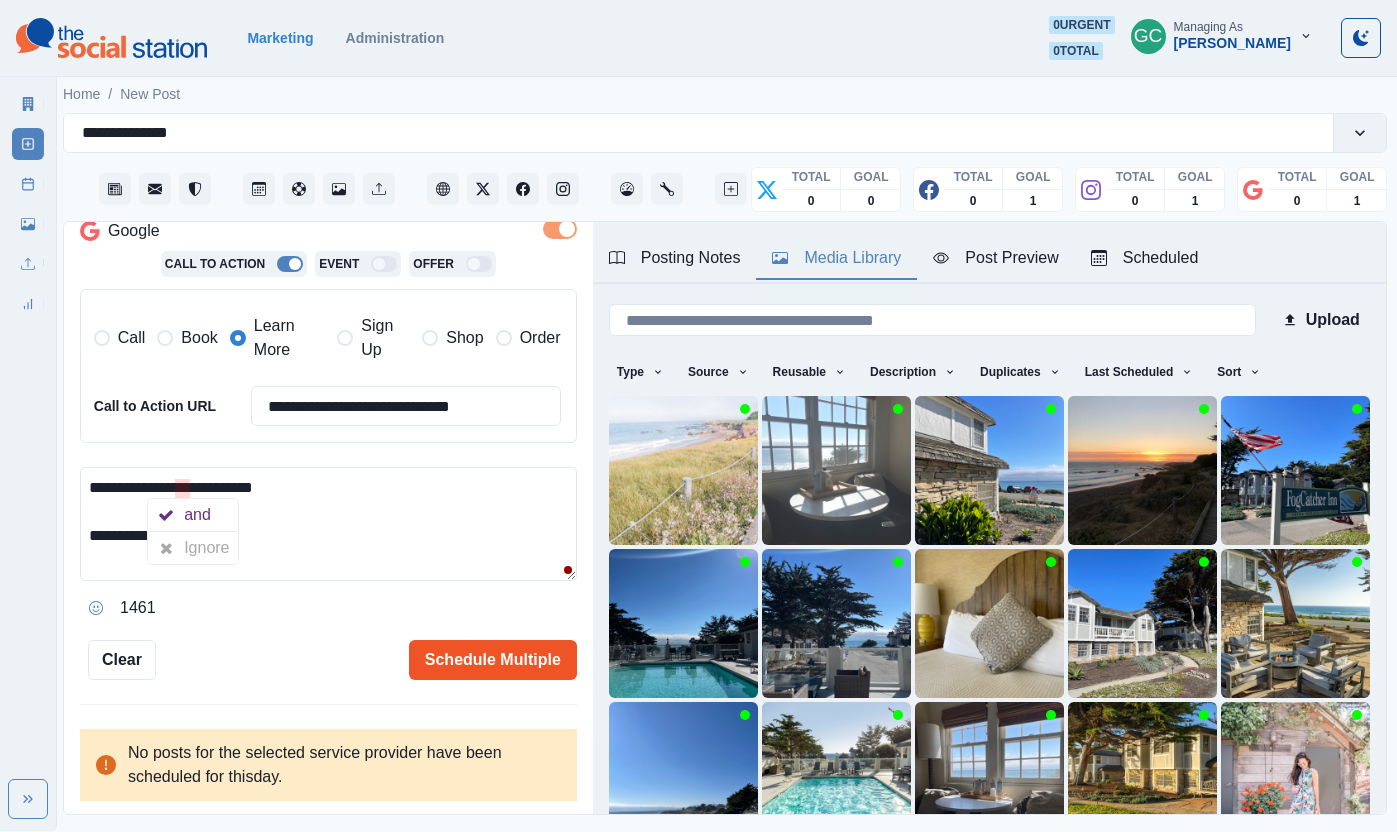 click on "Schedule Multiple" at bounding box center (493, 660) 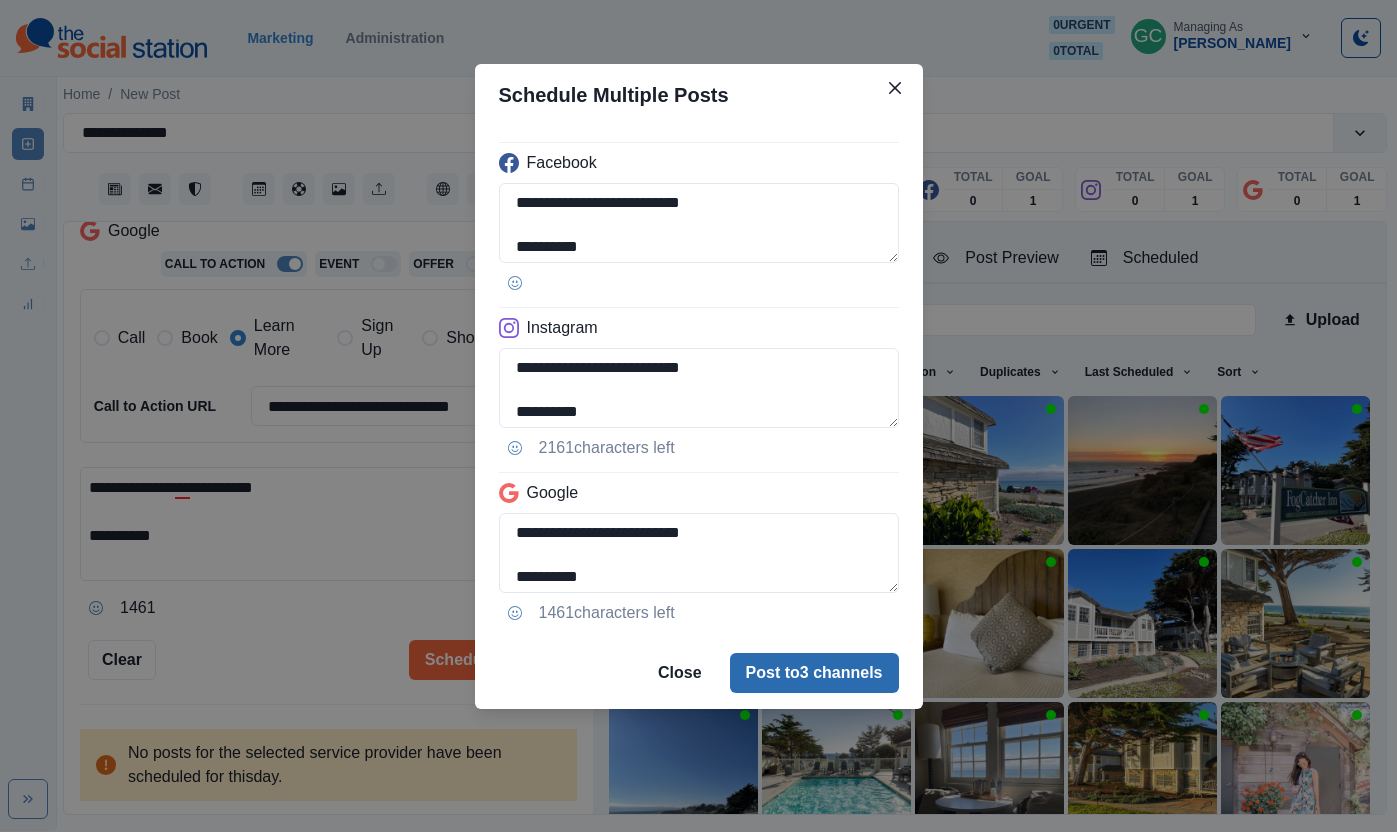 click on "Post to  3   channels" at bounding box center [814, 673] 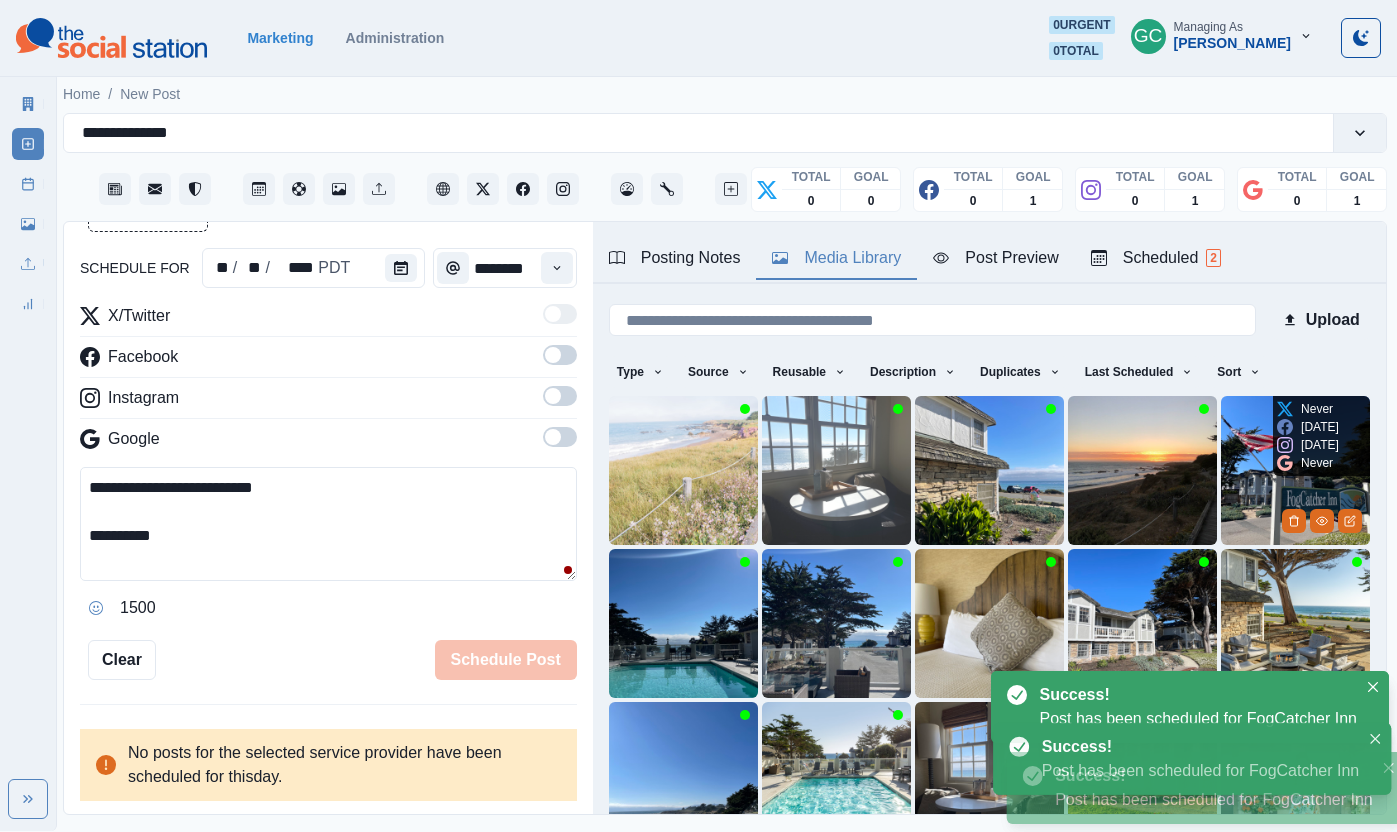 scroll, scrollTop: 390, scrollLeft: 0, axis: vertical 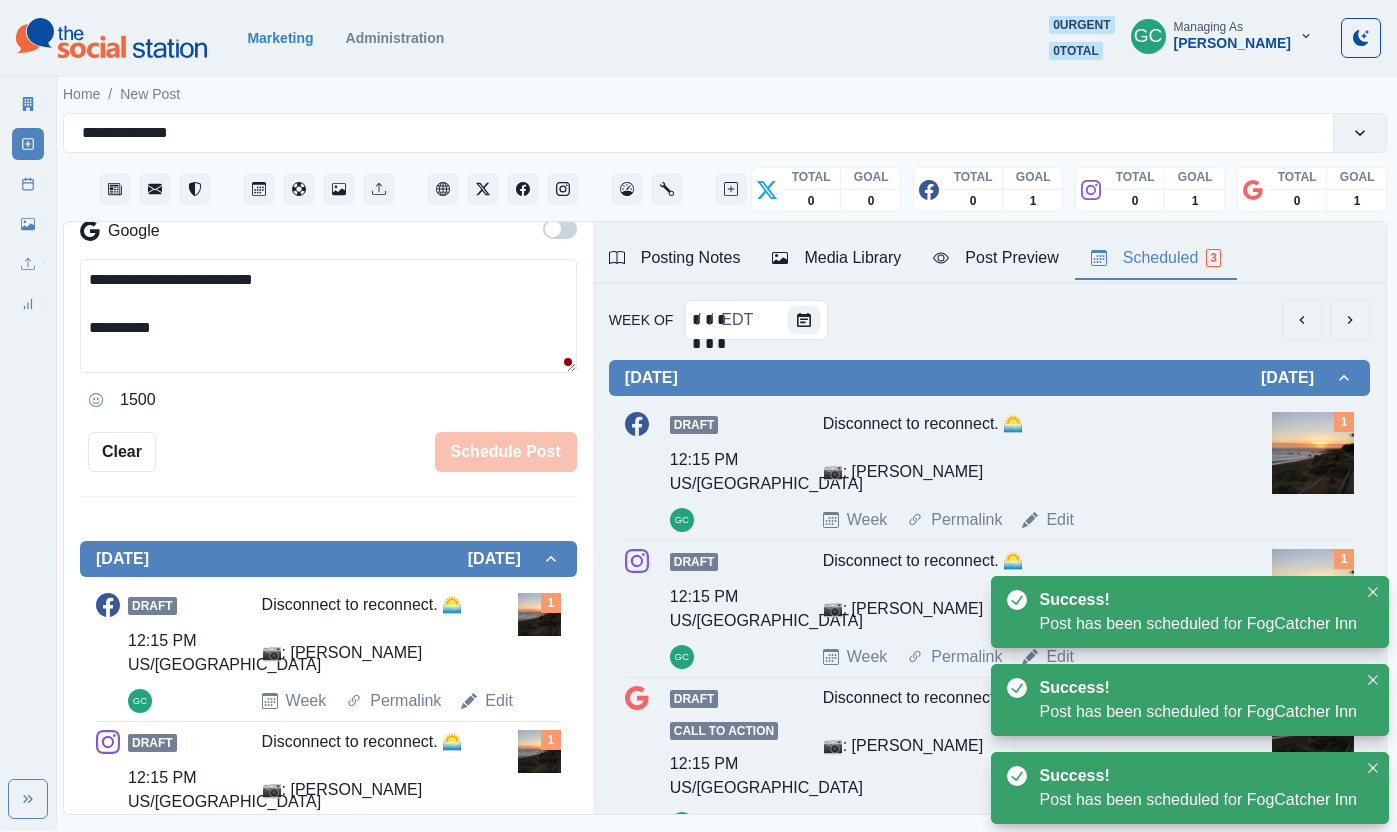 click on "Scheduled 3" at bounding box center (1156, 258) 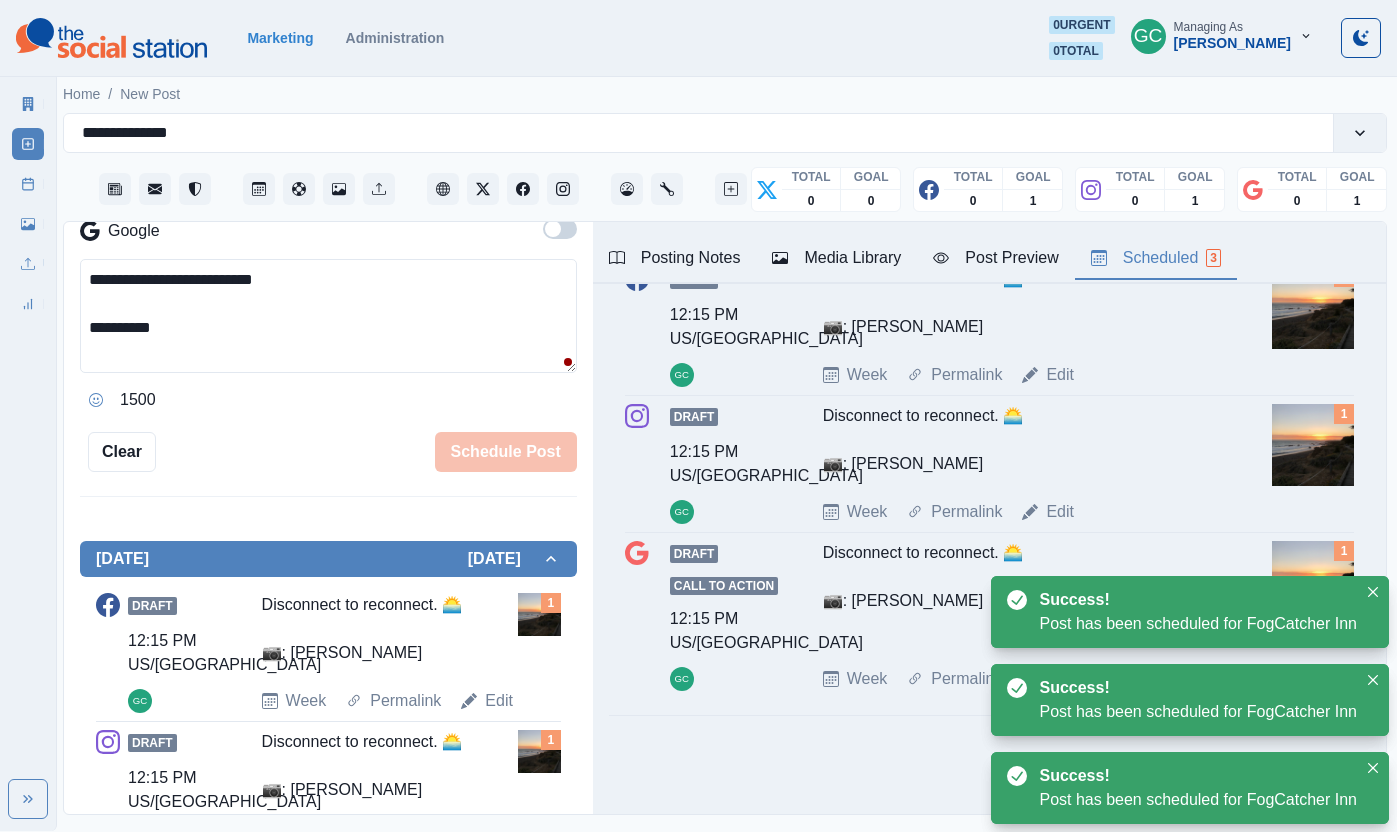 scroll, scrollTop: 0, scrollLeft: 0, axis: both 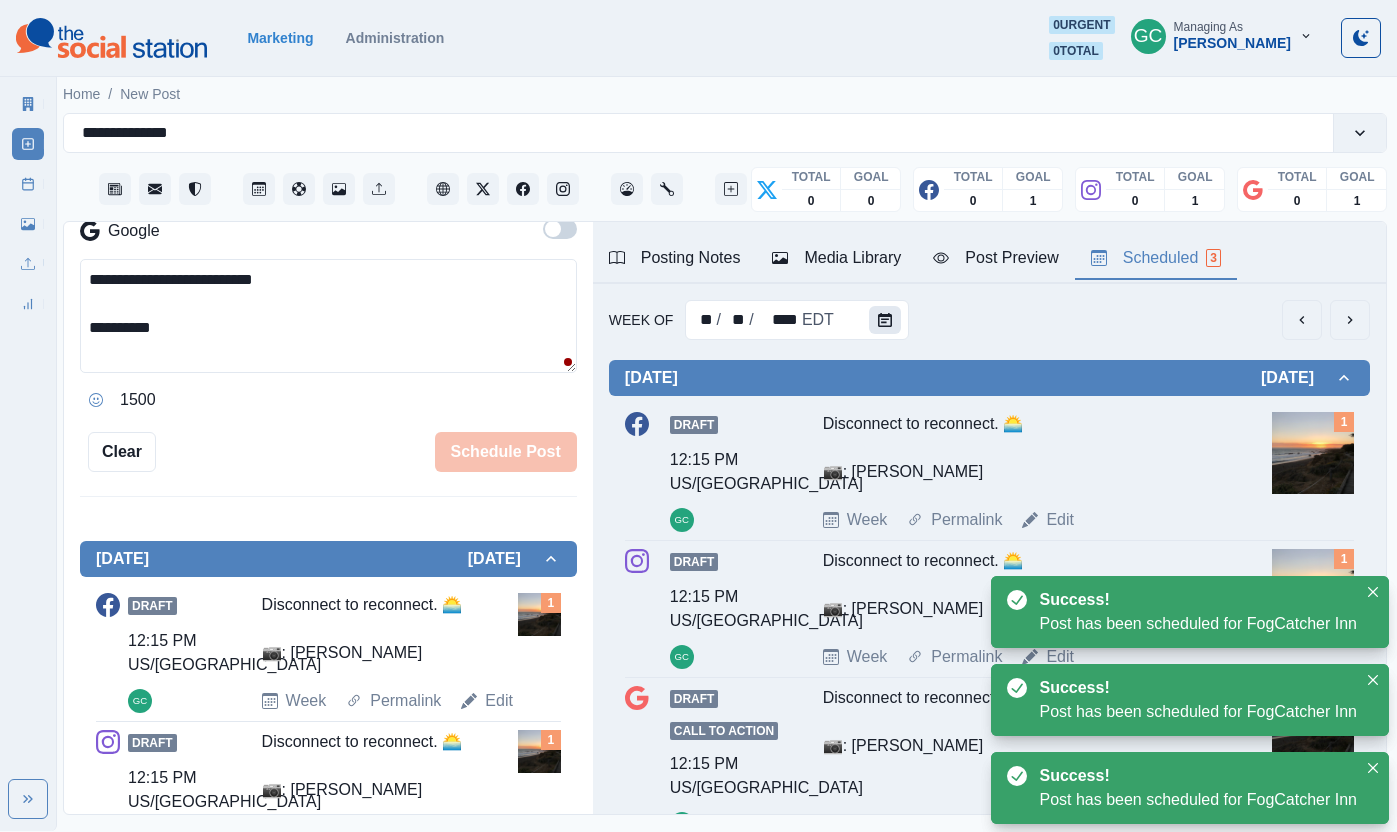 click at bounding box center (885, 320) 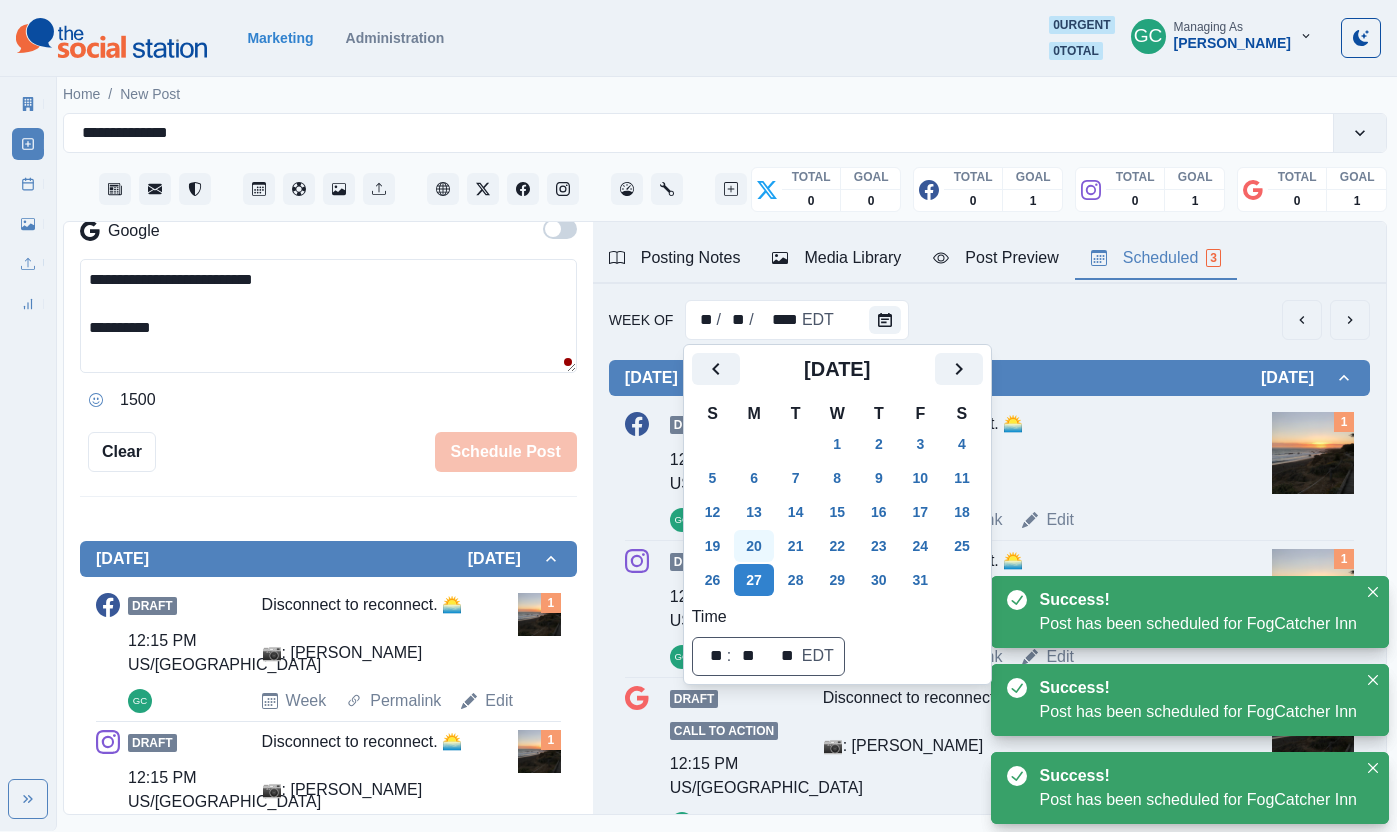 click on "20" at bounding box center [754, 546] 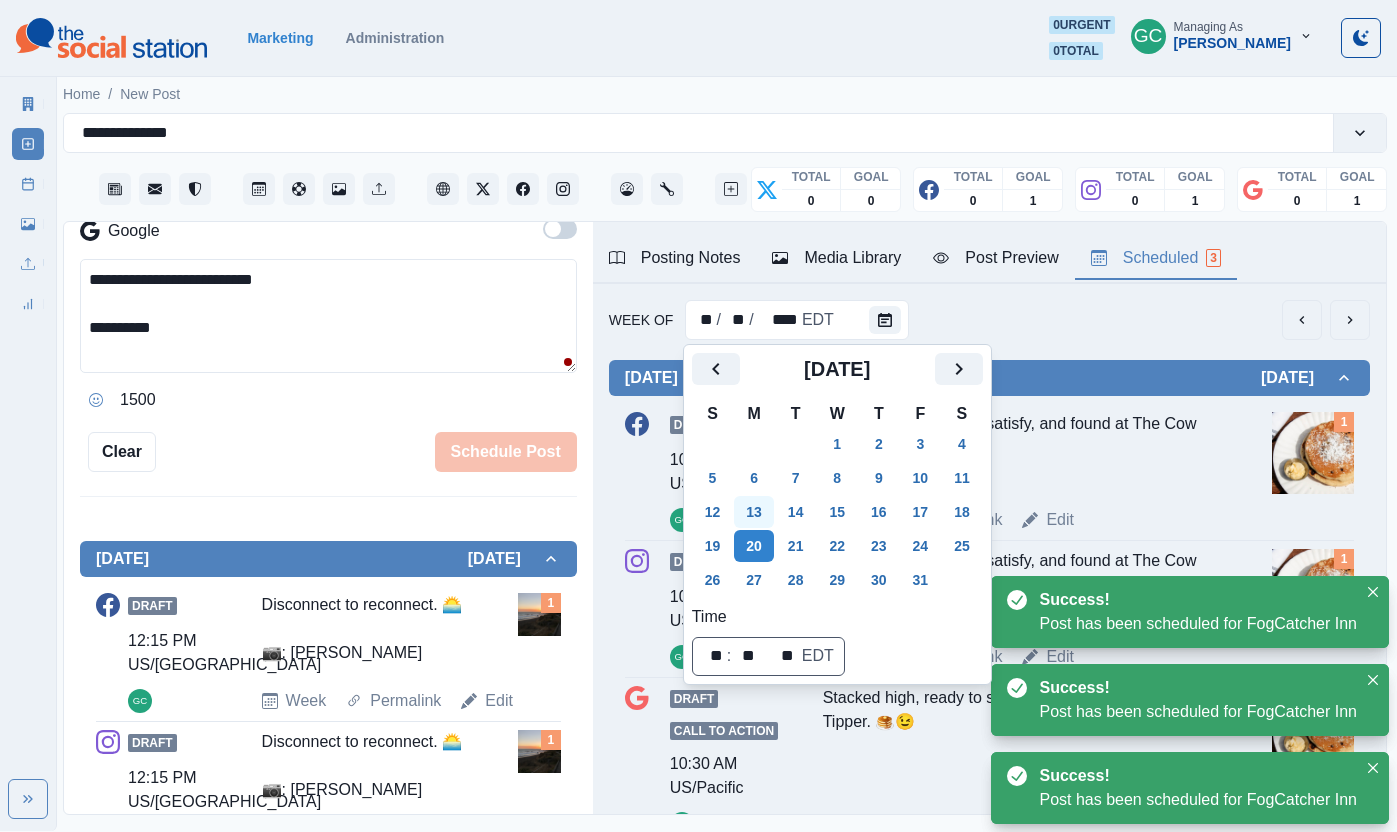 click on "13" at bounding box center [754, 512] 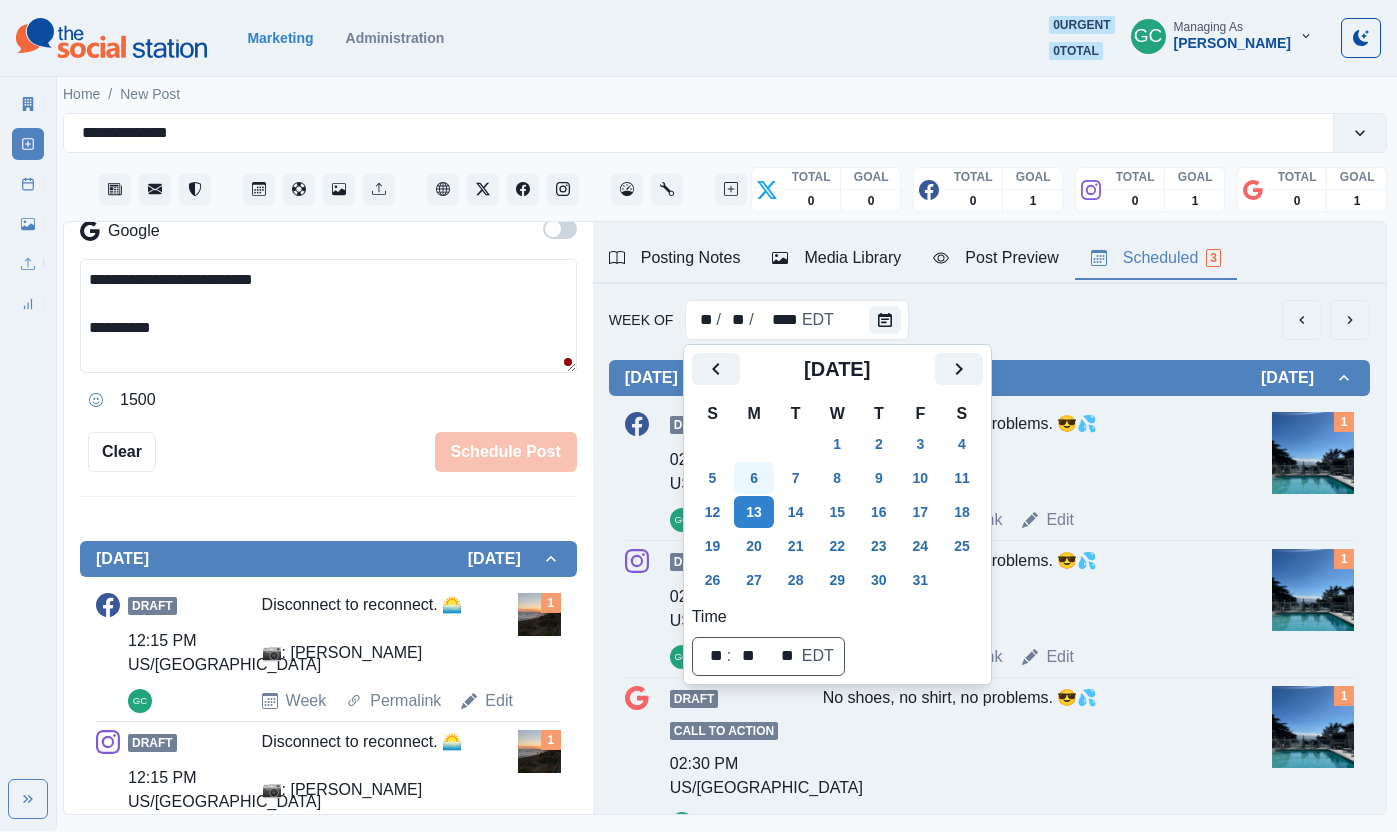 click on "6" at bounding box center [754, 478] 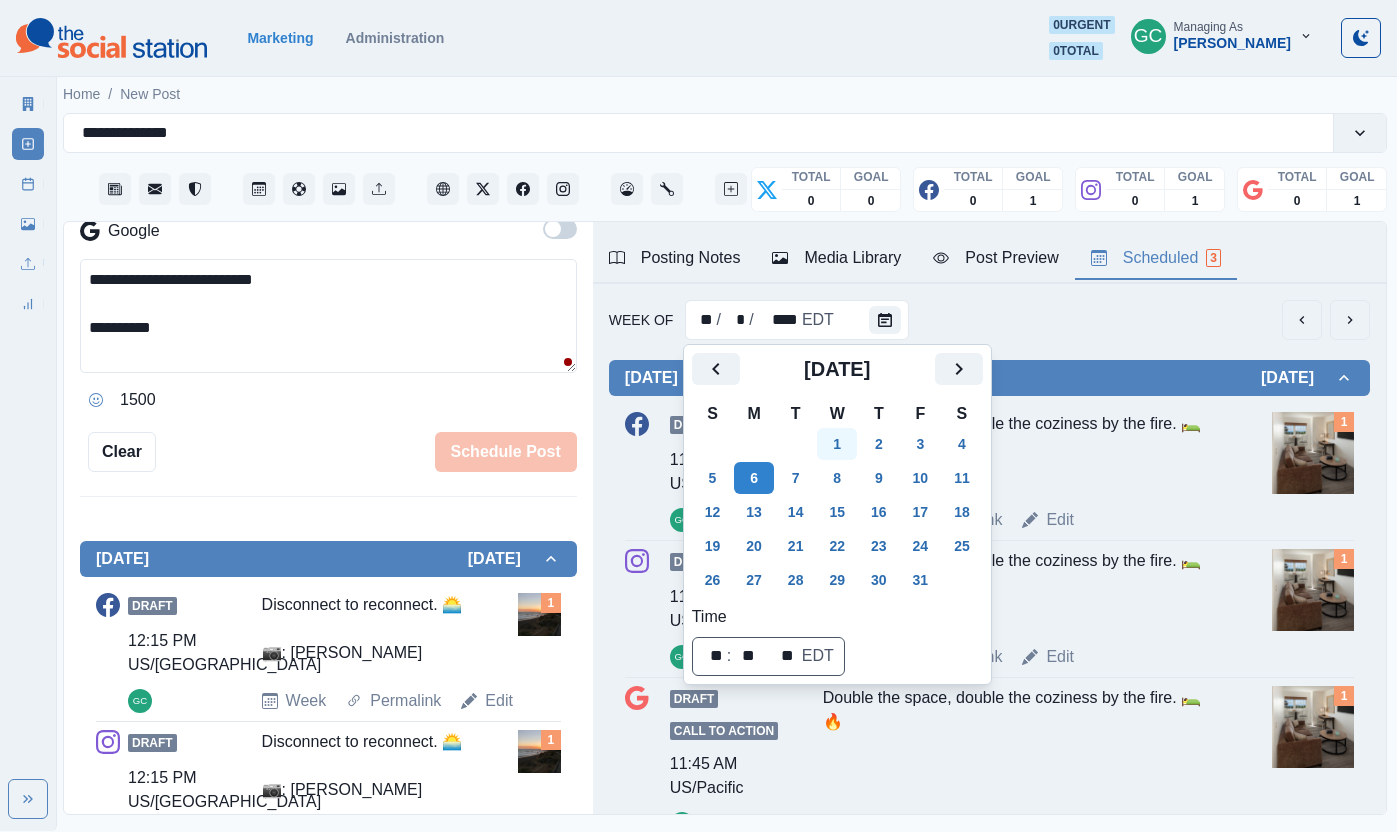 click on "1" at bounding box center [837, 444] 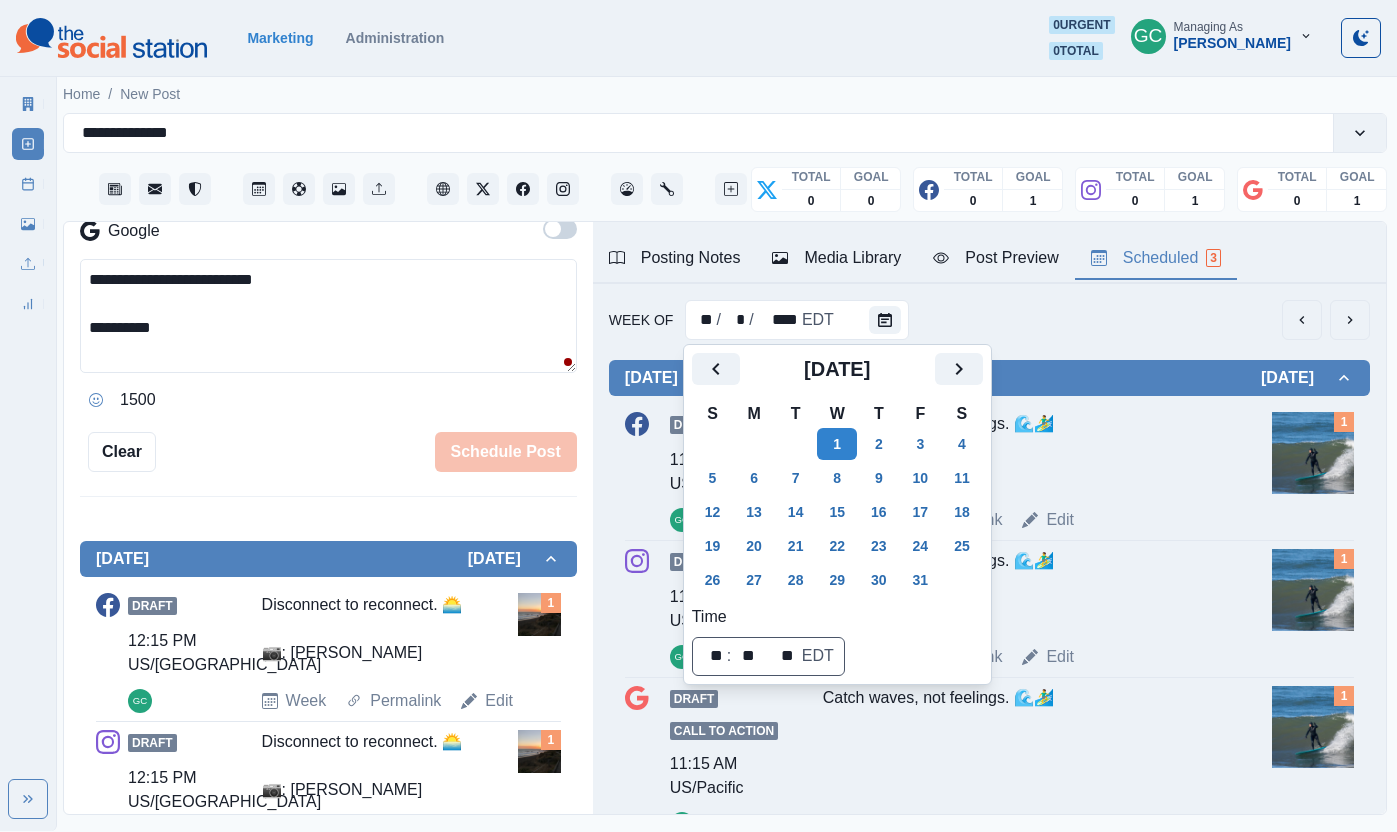 click 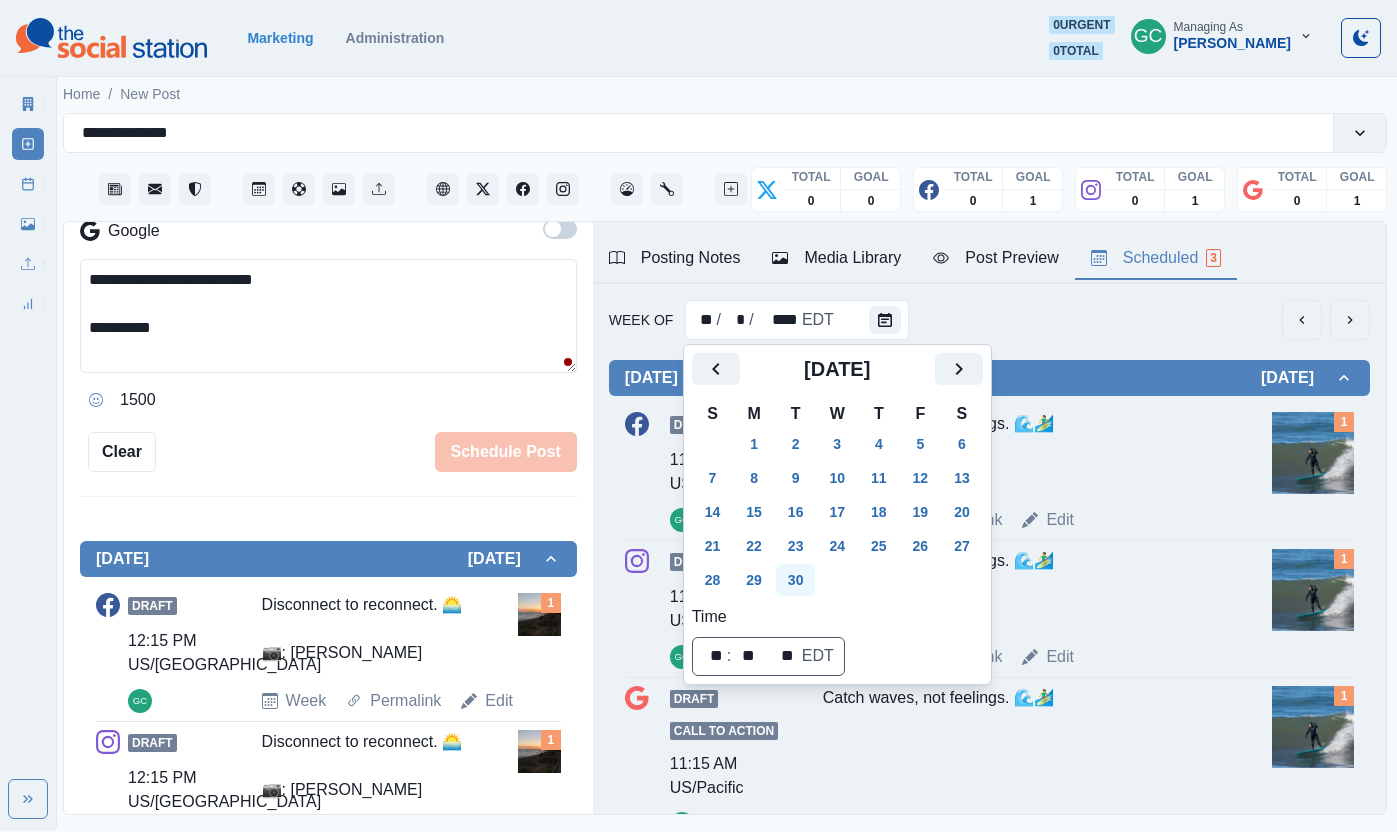 click on "30" at bounding box center [796, 580] 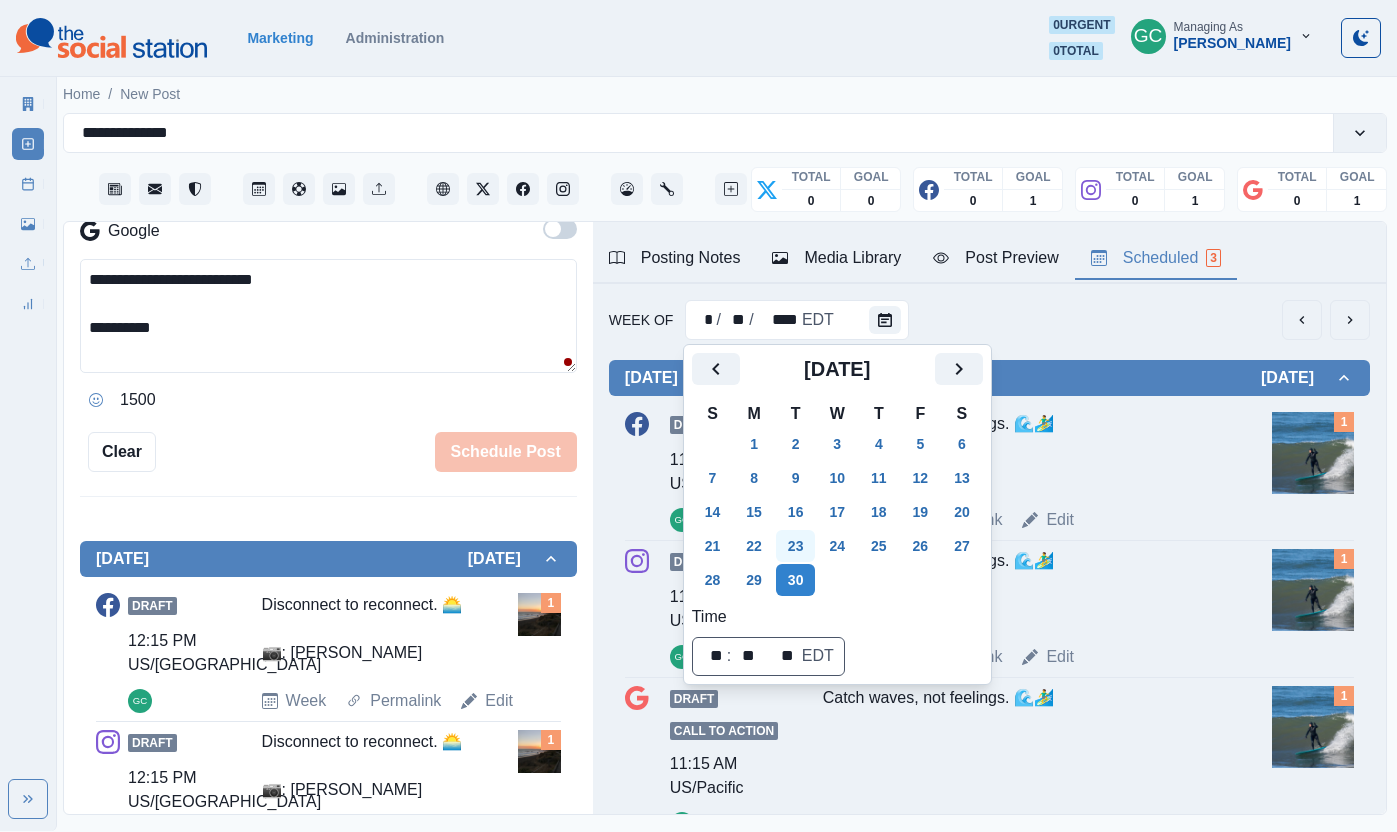 click on "23" at bounding box center (796, 546) 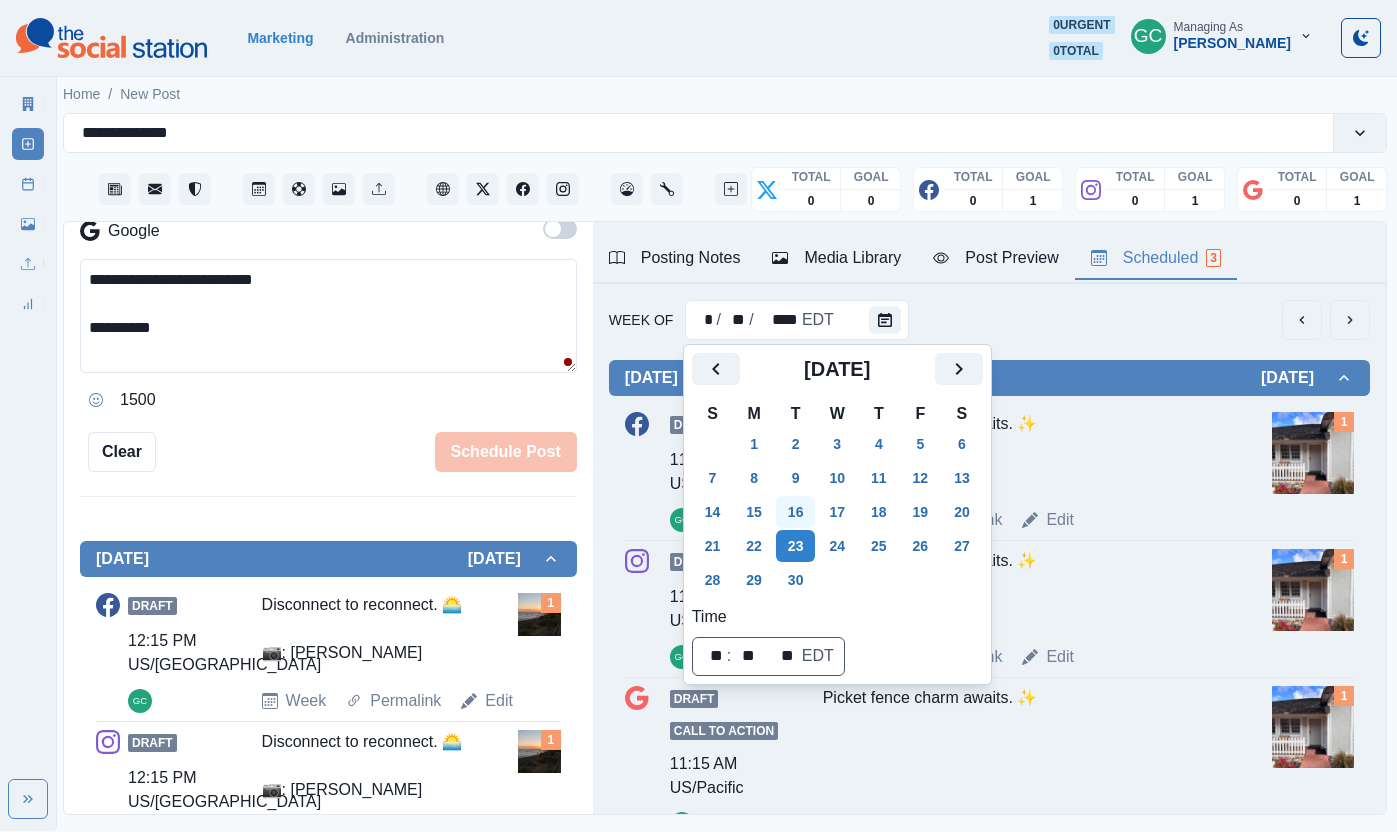 click on "16" at bounding box center (796, 512) 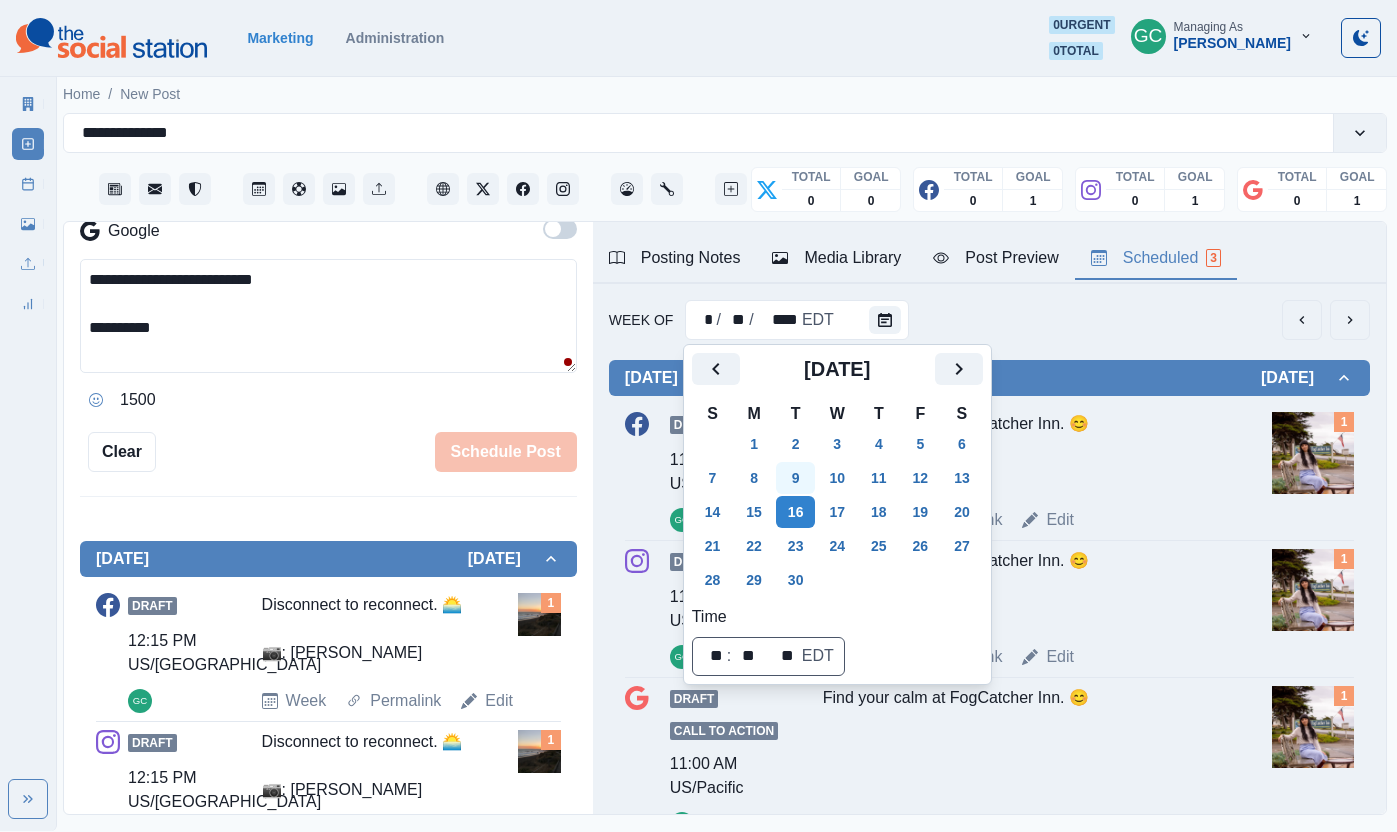 click on "16" at bounding box center (796, 512) 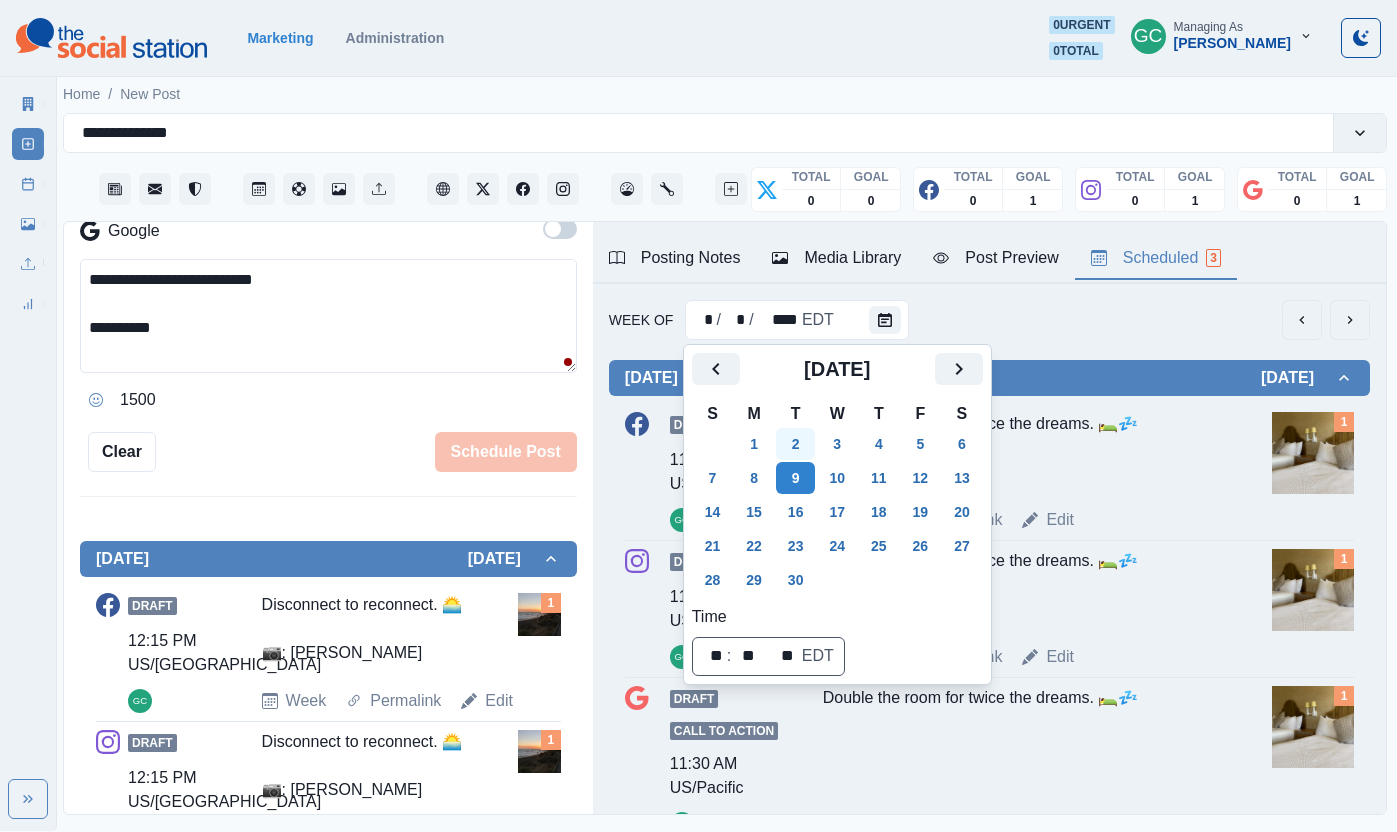 click on "2" at bounding box center [796, 444] 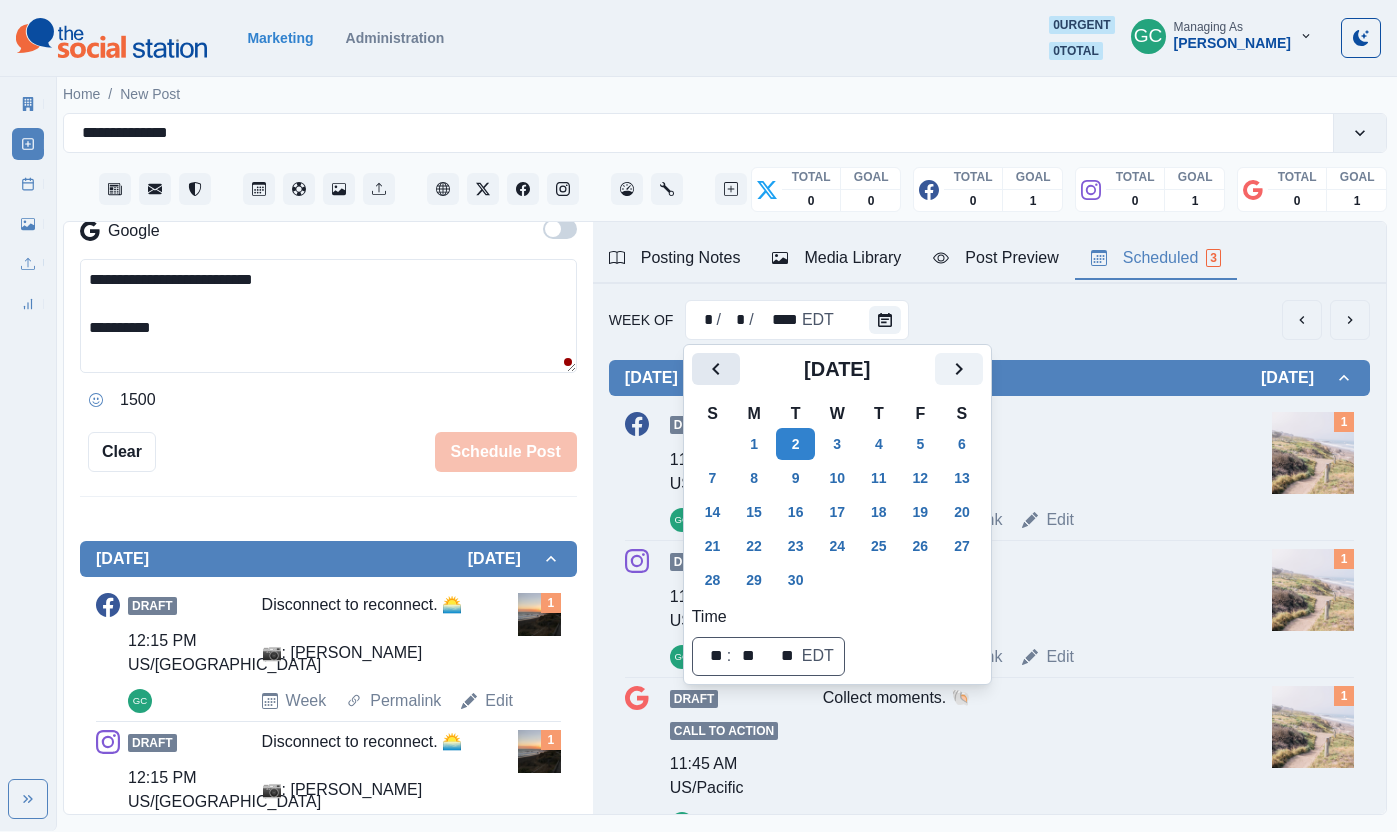 click 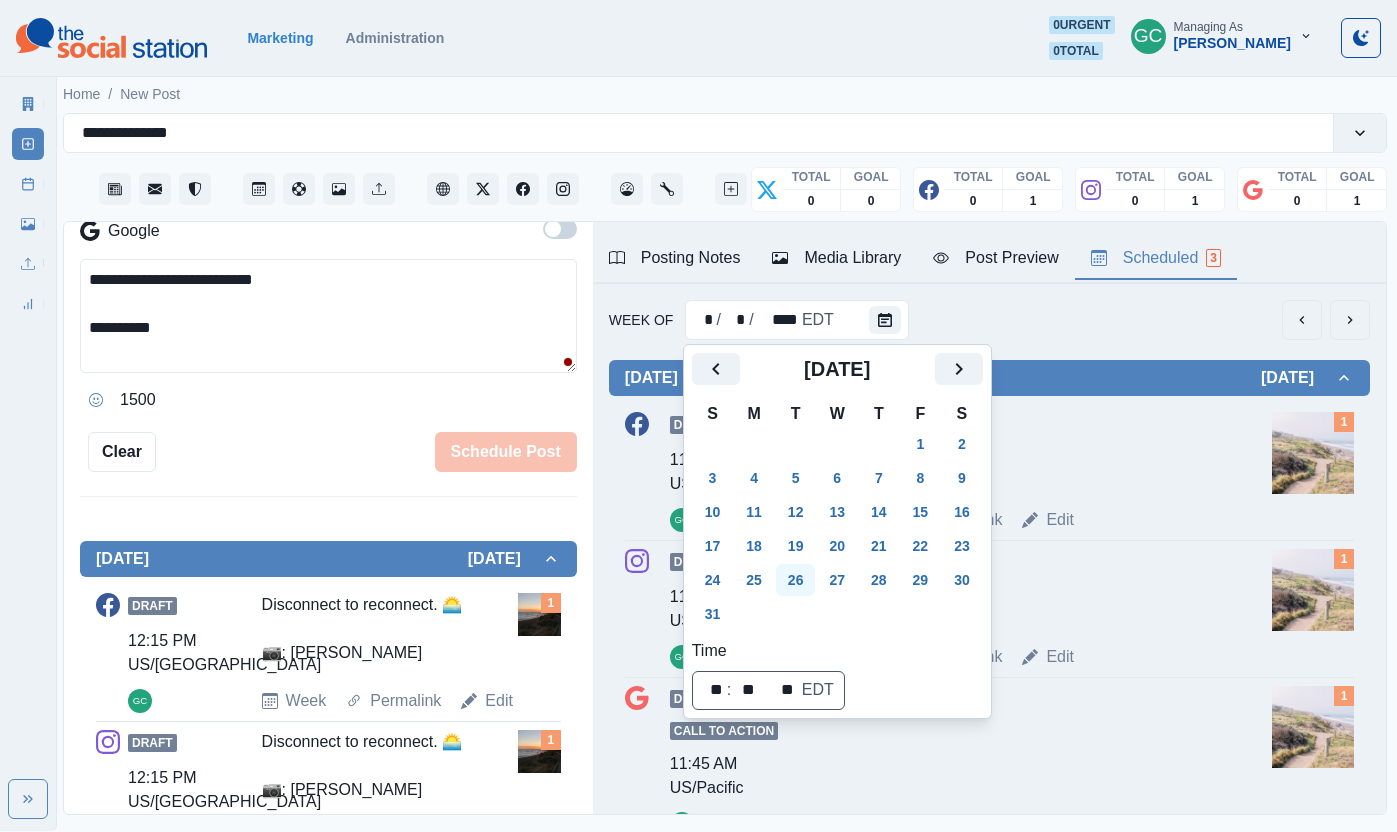 click on "26" at bounding box center [796, 580] 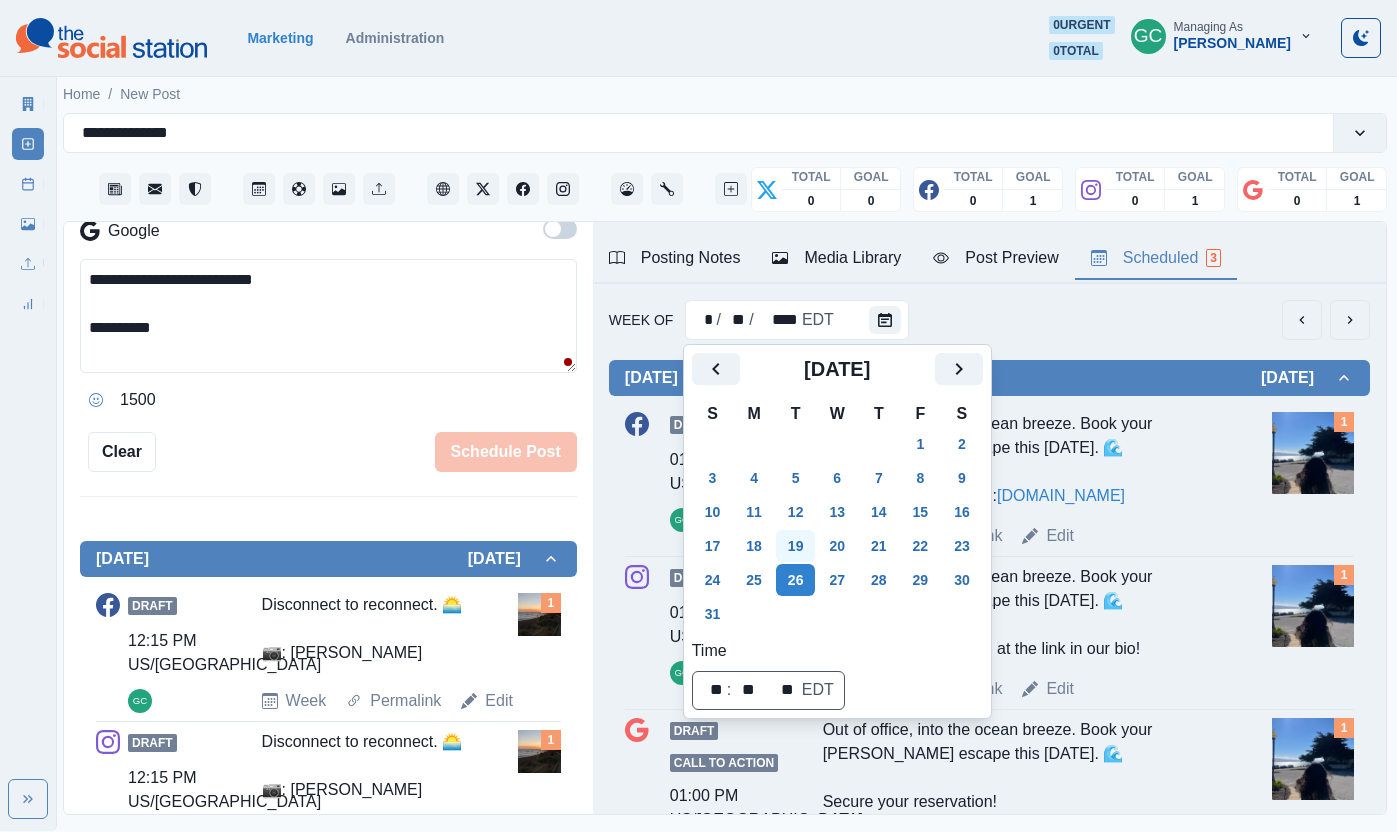 click on "19" at bounding box center (796, 546) 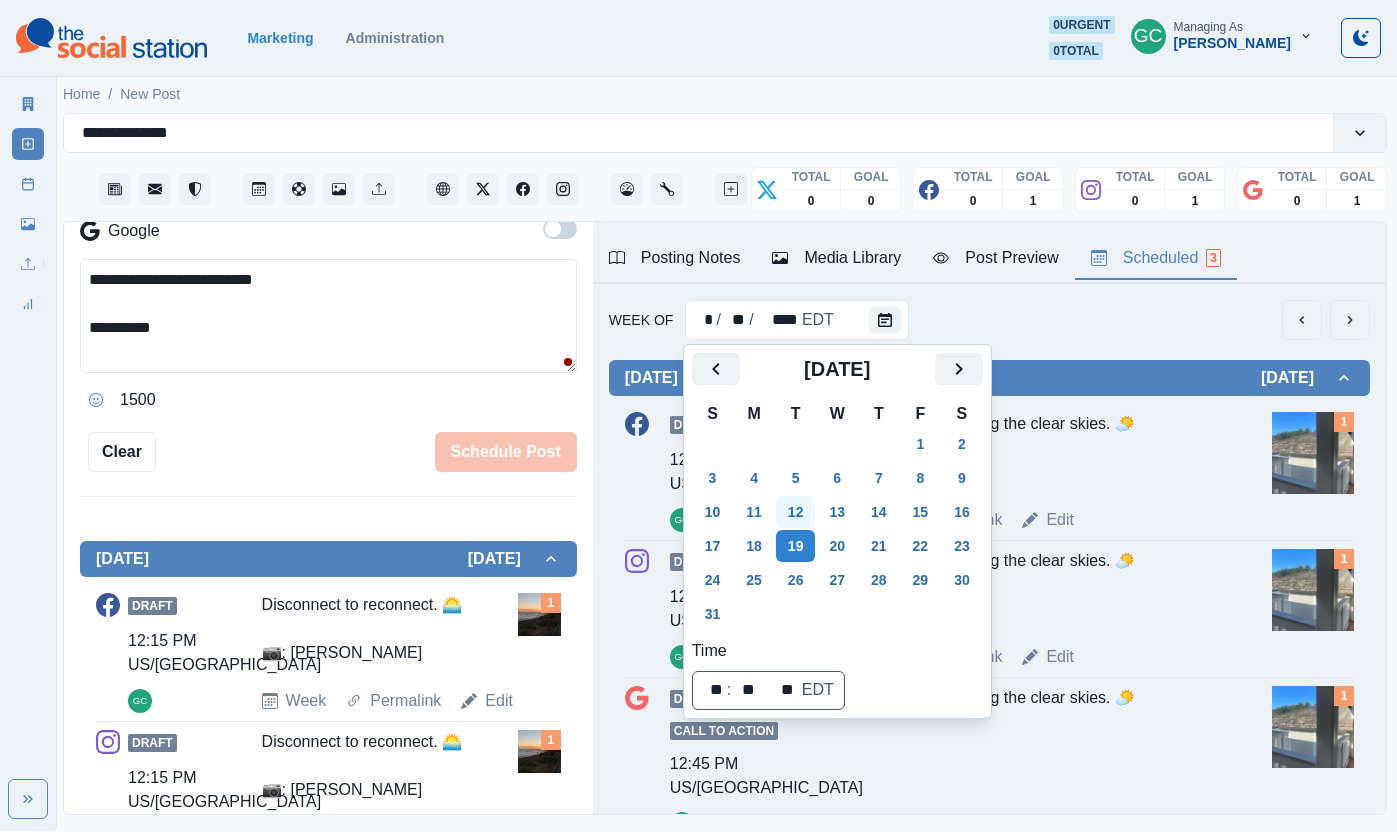 click on "12" at bounding box center [796, 512] 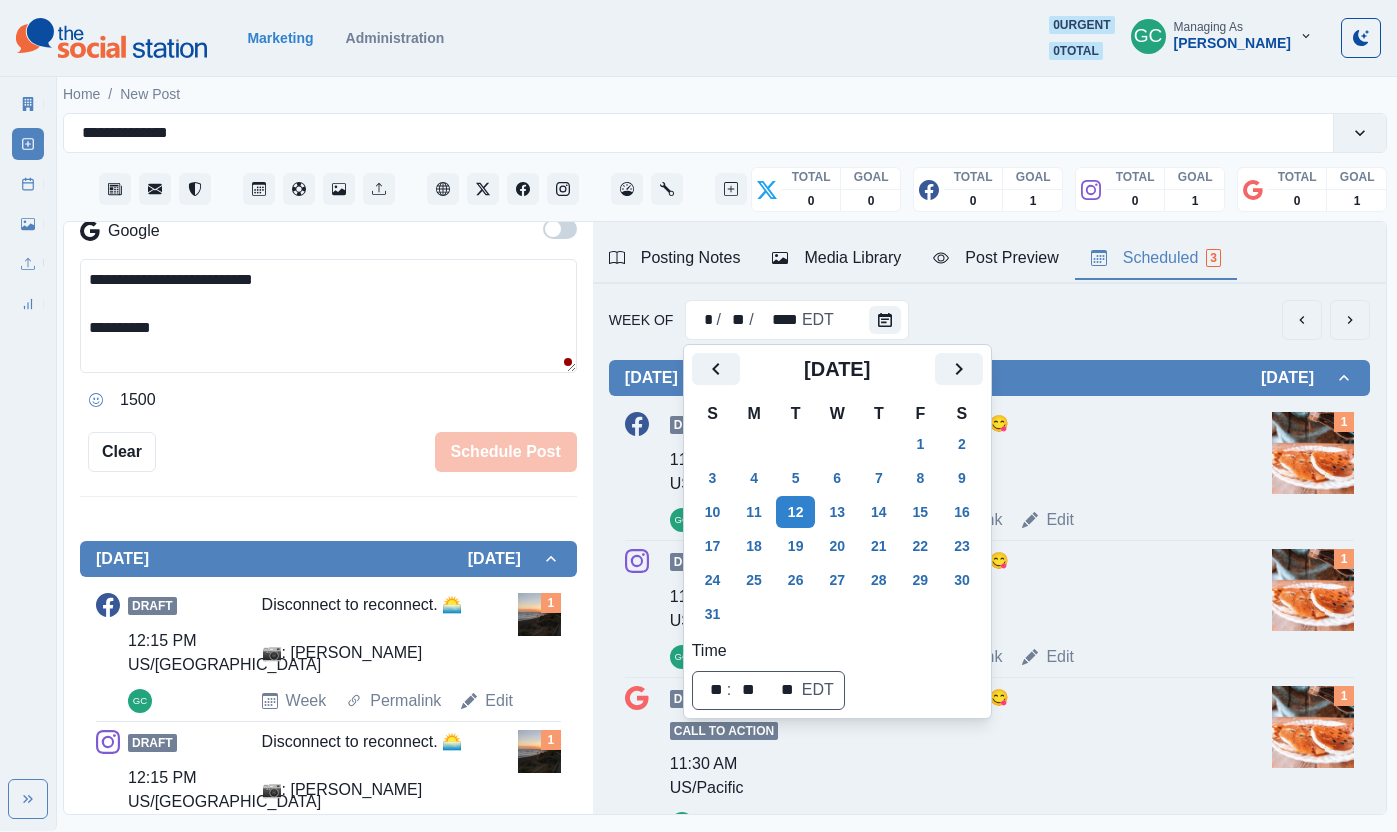 click on "5" at bounding box center (796, 478) 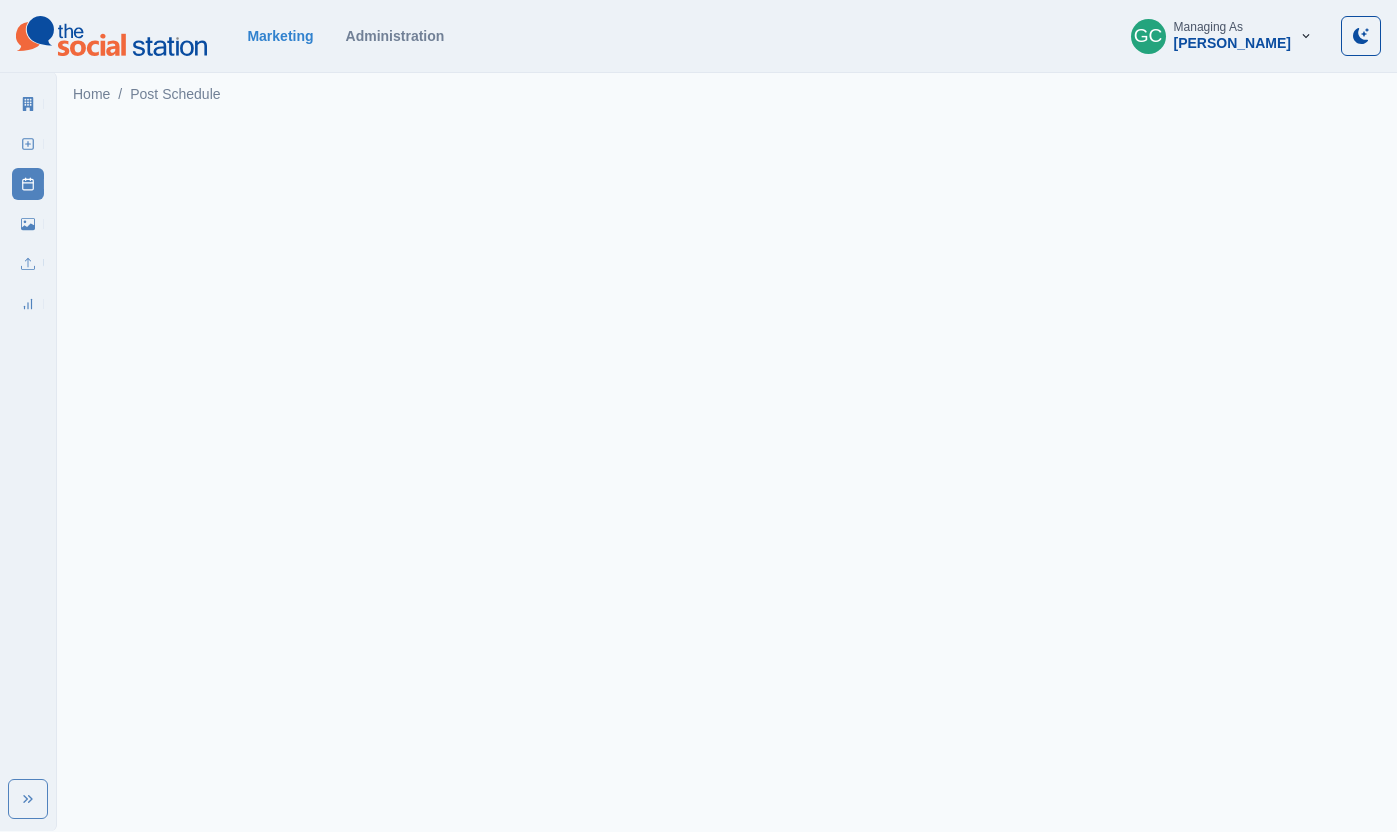 scroll, scrollTop: 0, scrollLeft: 0, axis: both 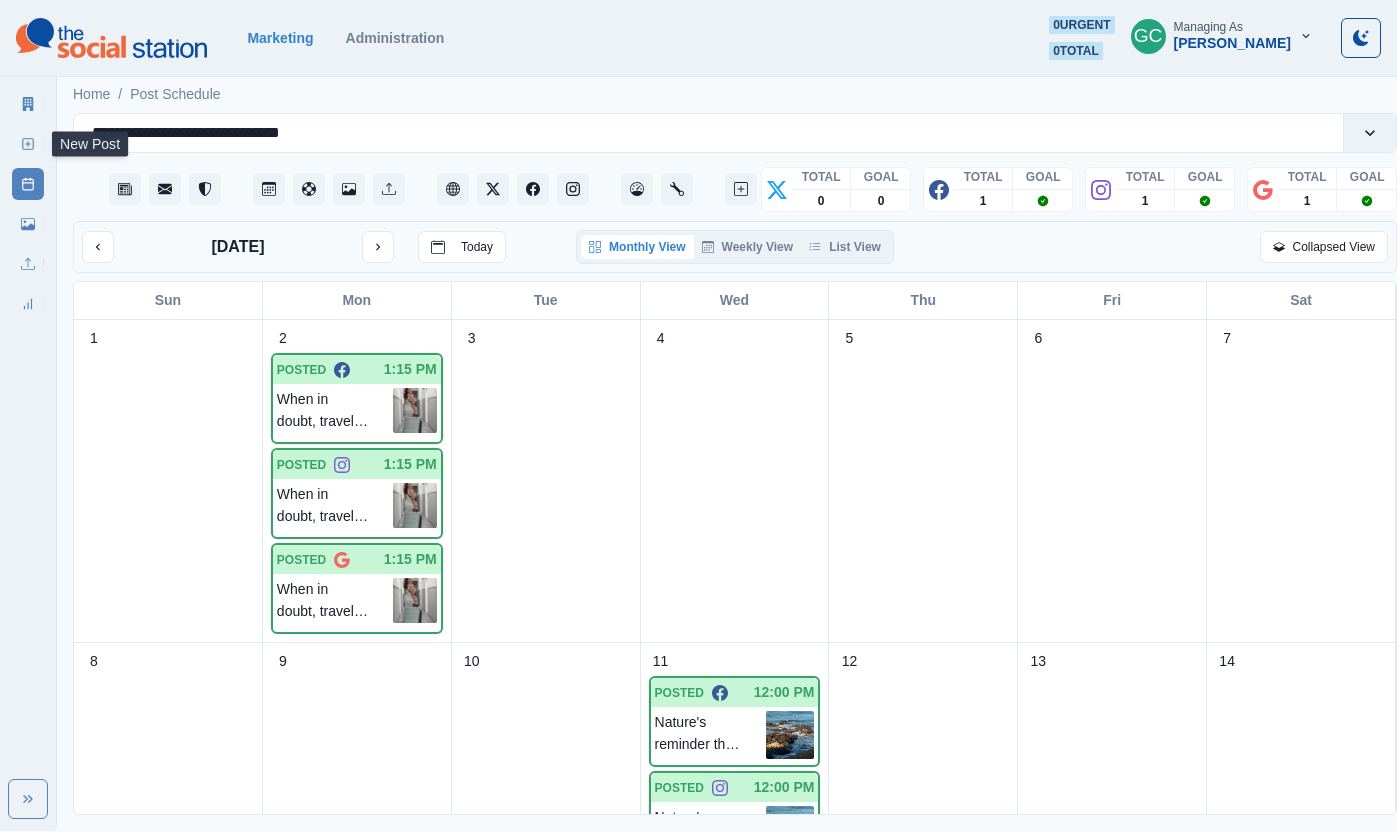 click 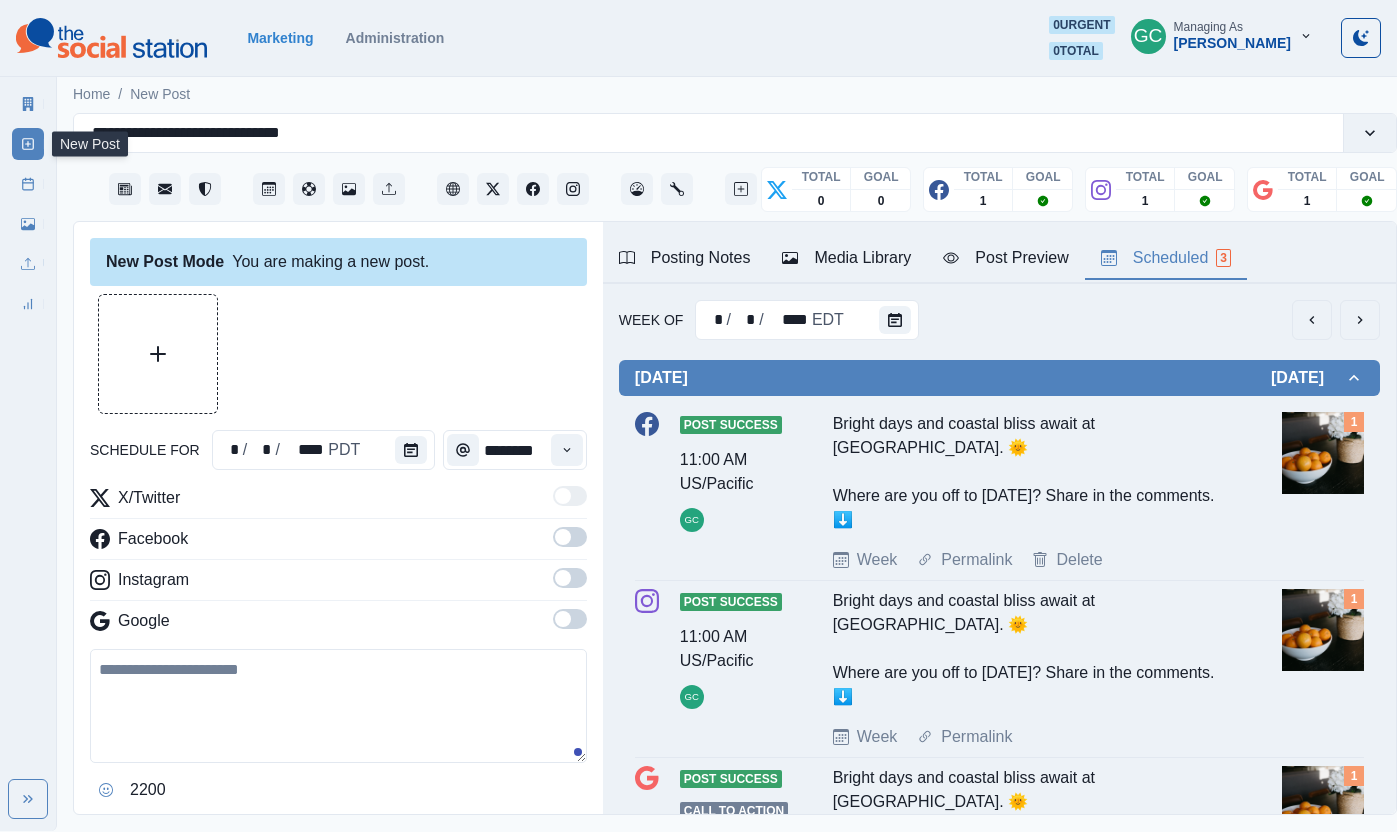 click on "Scheduled 3" at bounding box center [1166, 258] 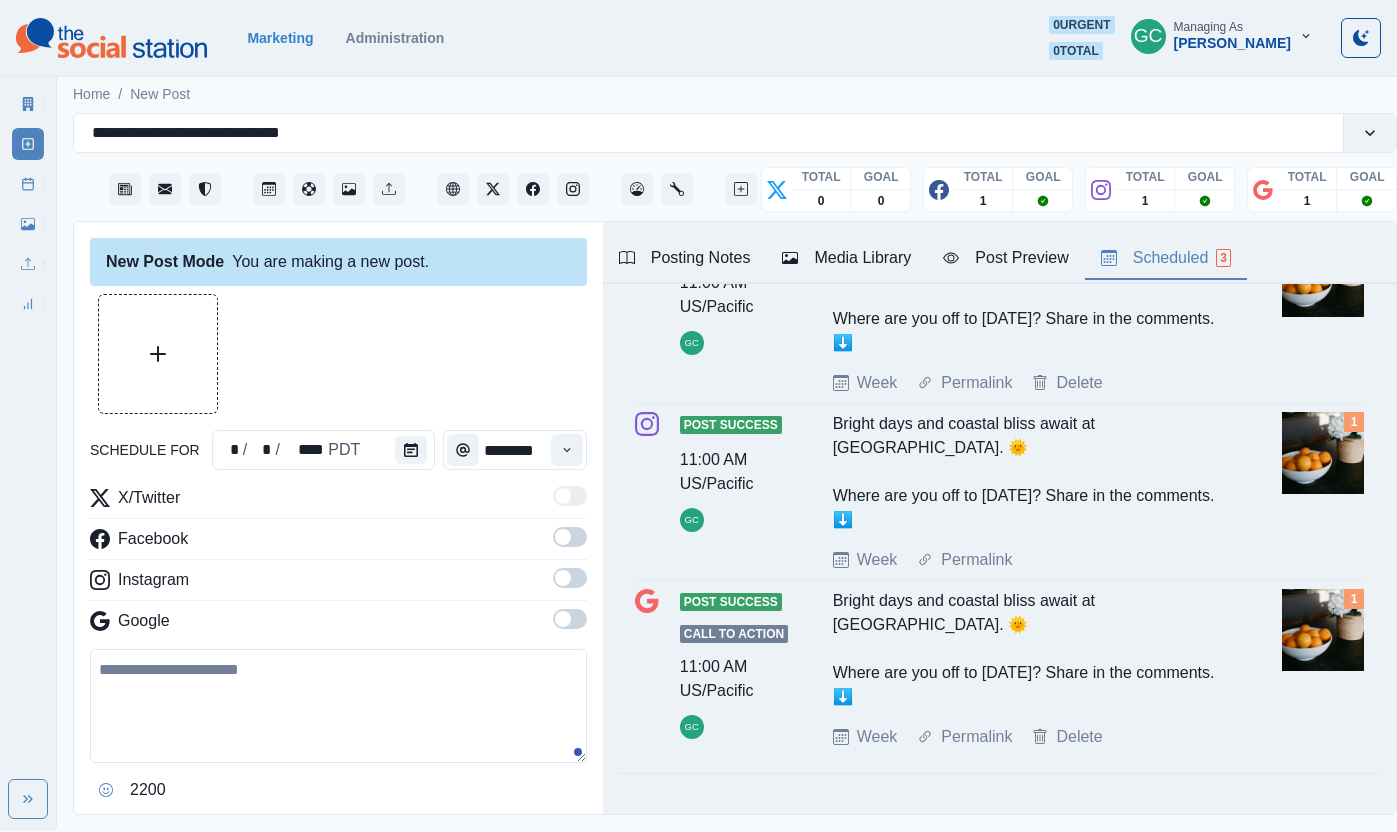 scroll, scrollTop: 0, scrollLeft: 0, axis: both 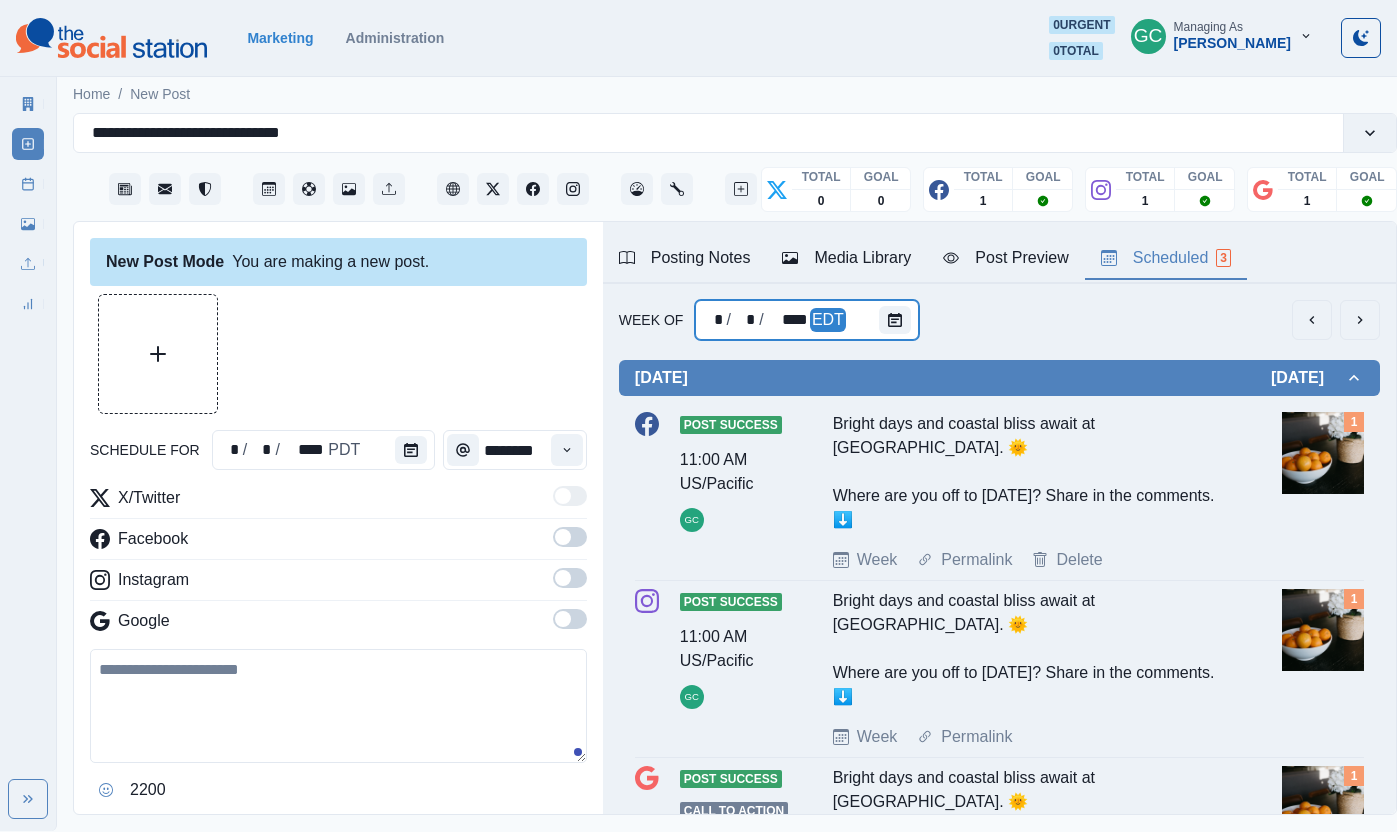 click on "* / * / **** EDT" at bounding box center (807, 320) 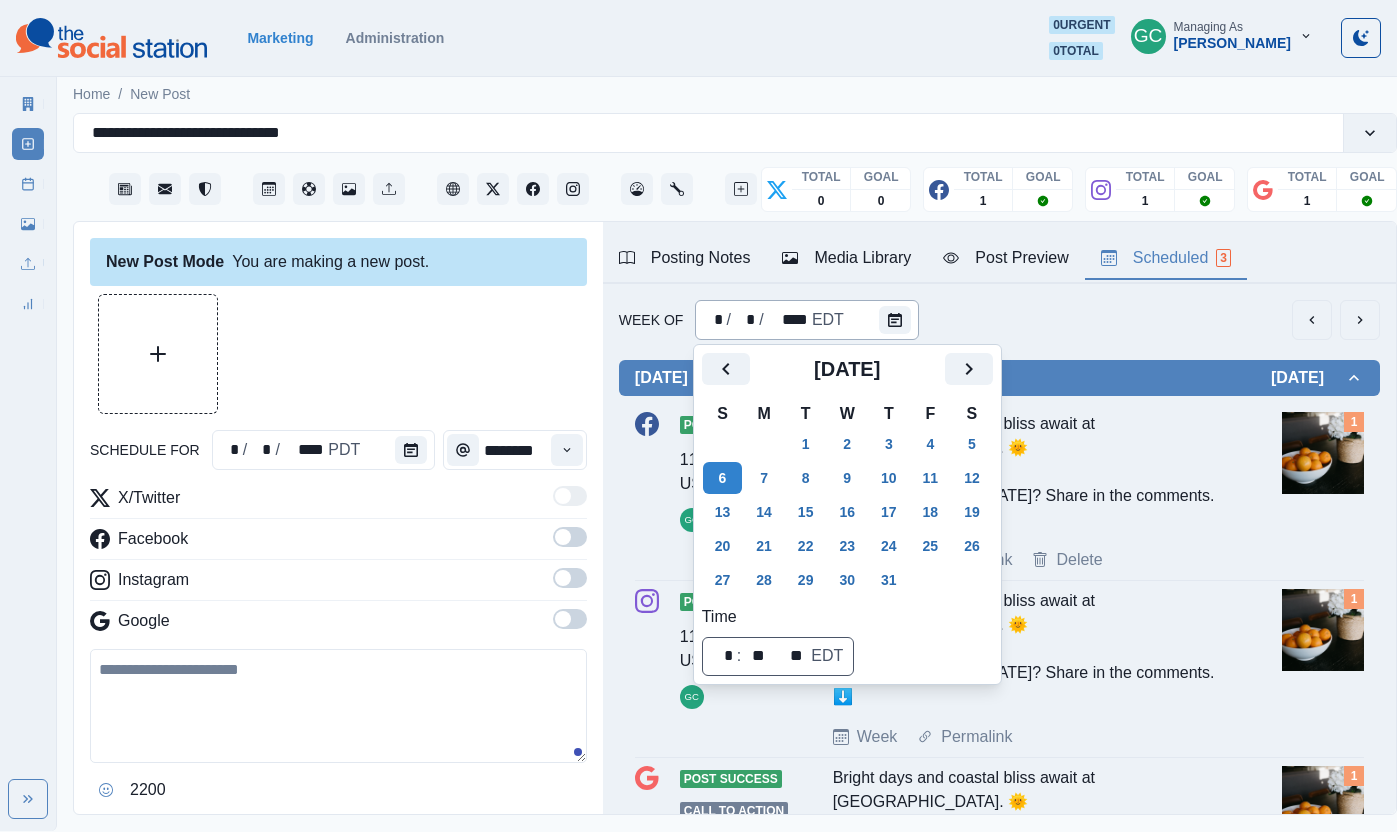 scroll, scrollTop: 1, scrollLeft: 0, axis: vertical 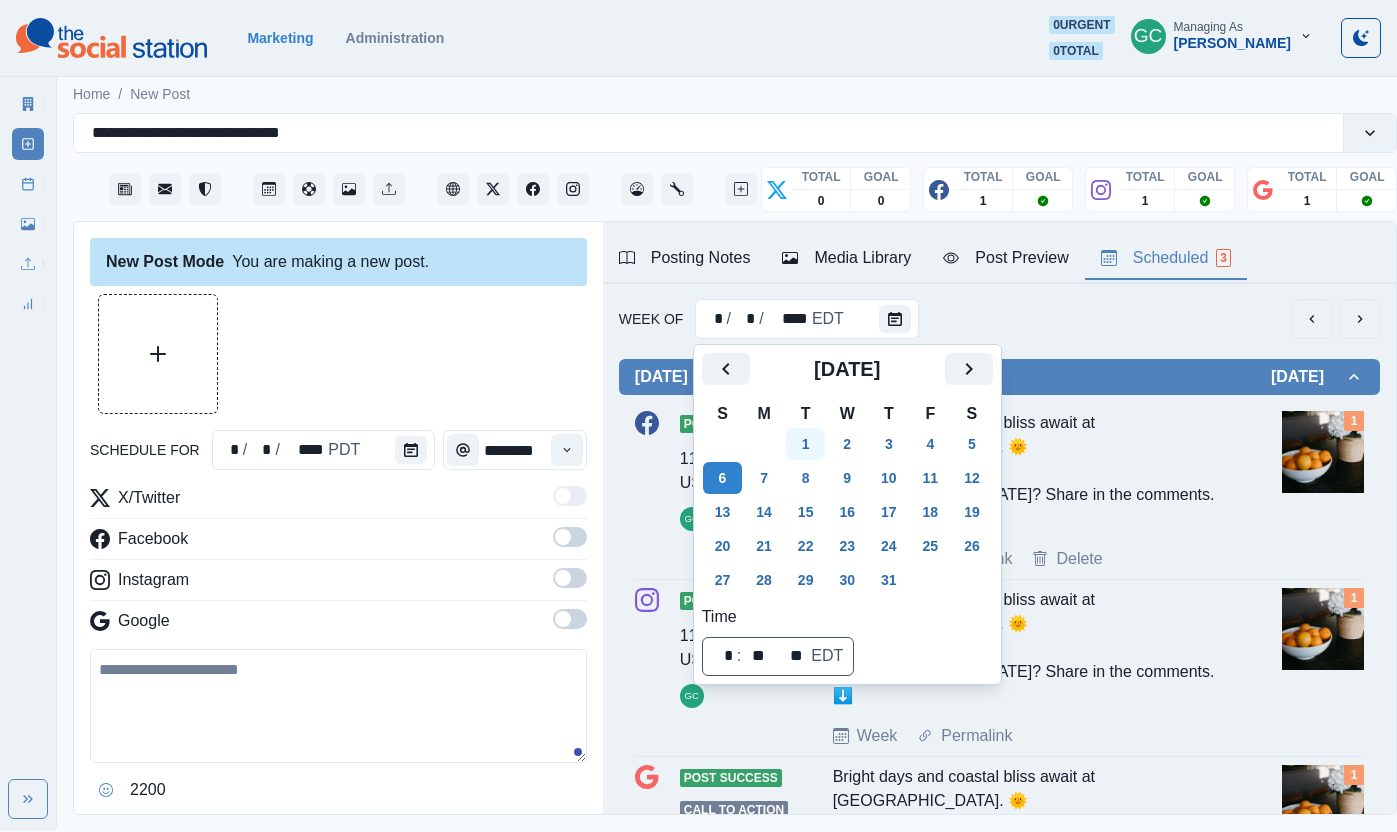 click on "1" at bounding box center [806, 444] 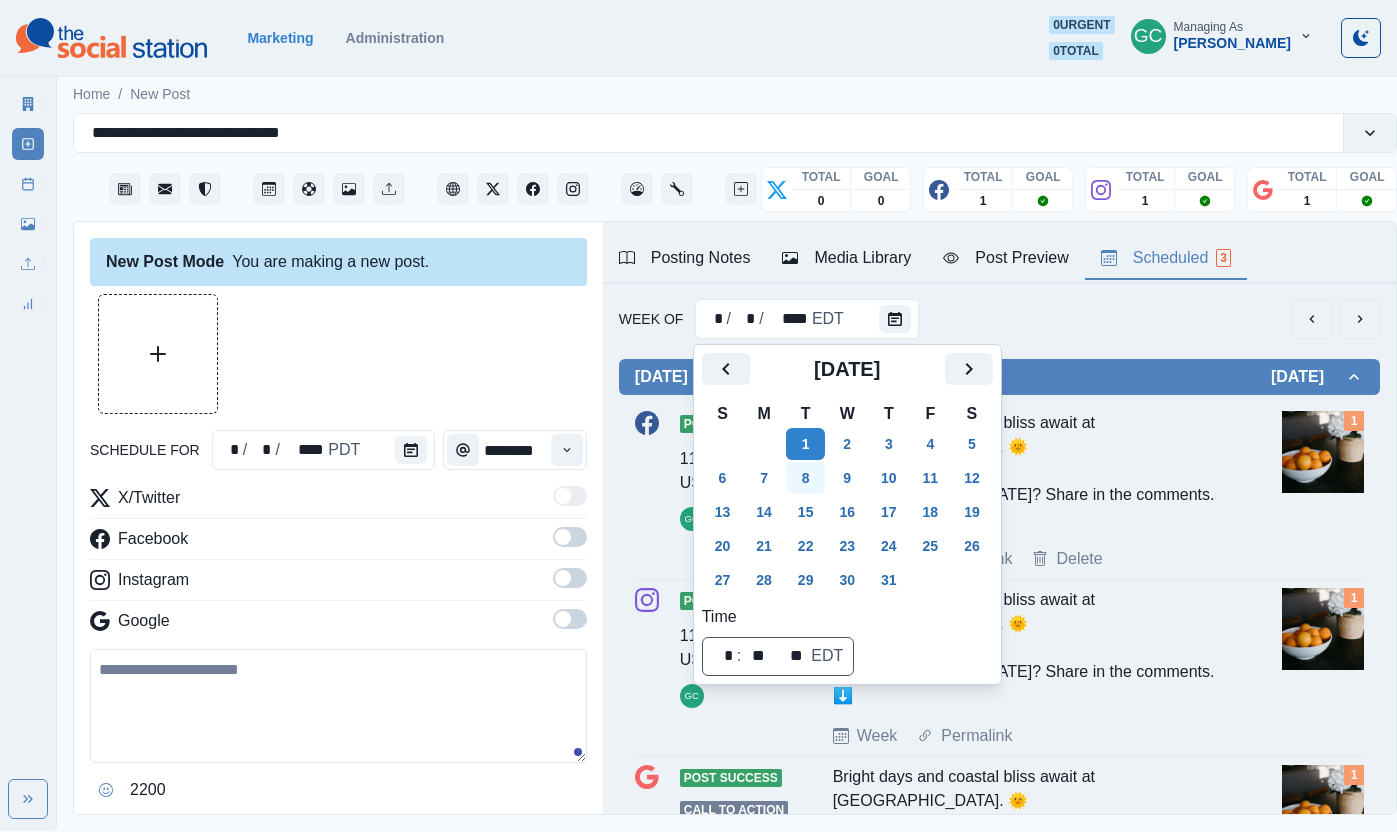 scroll, scrollTop: 0, scrollLeft: 0, axis: both 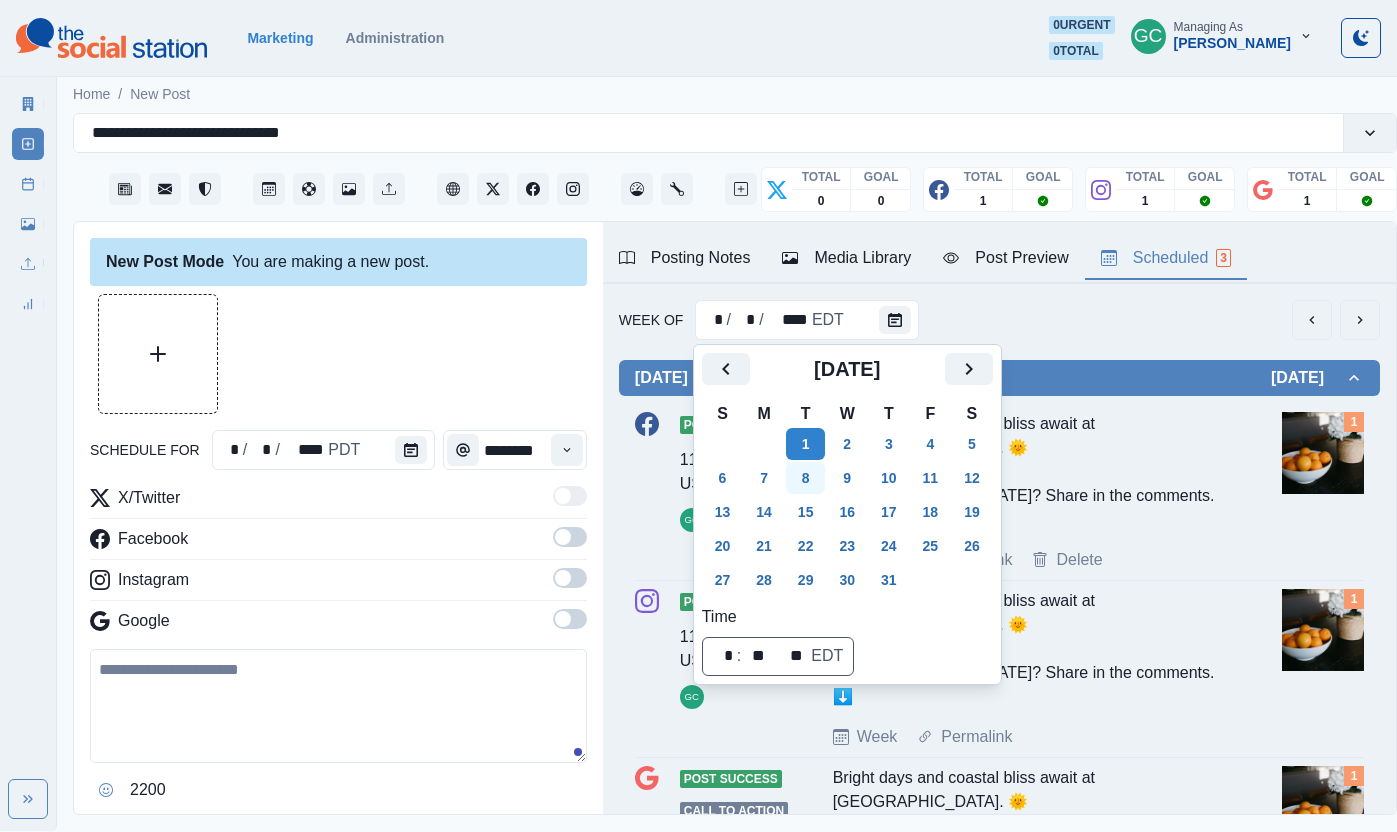 click on "8" at bounding box center [806, 478] 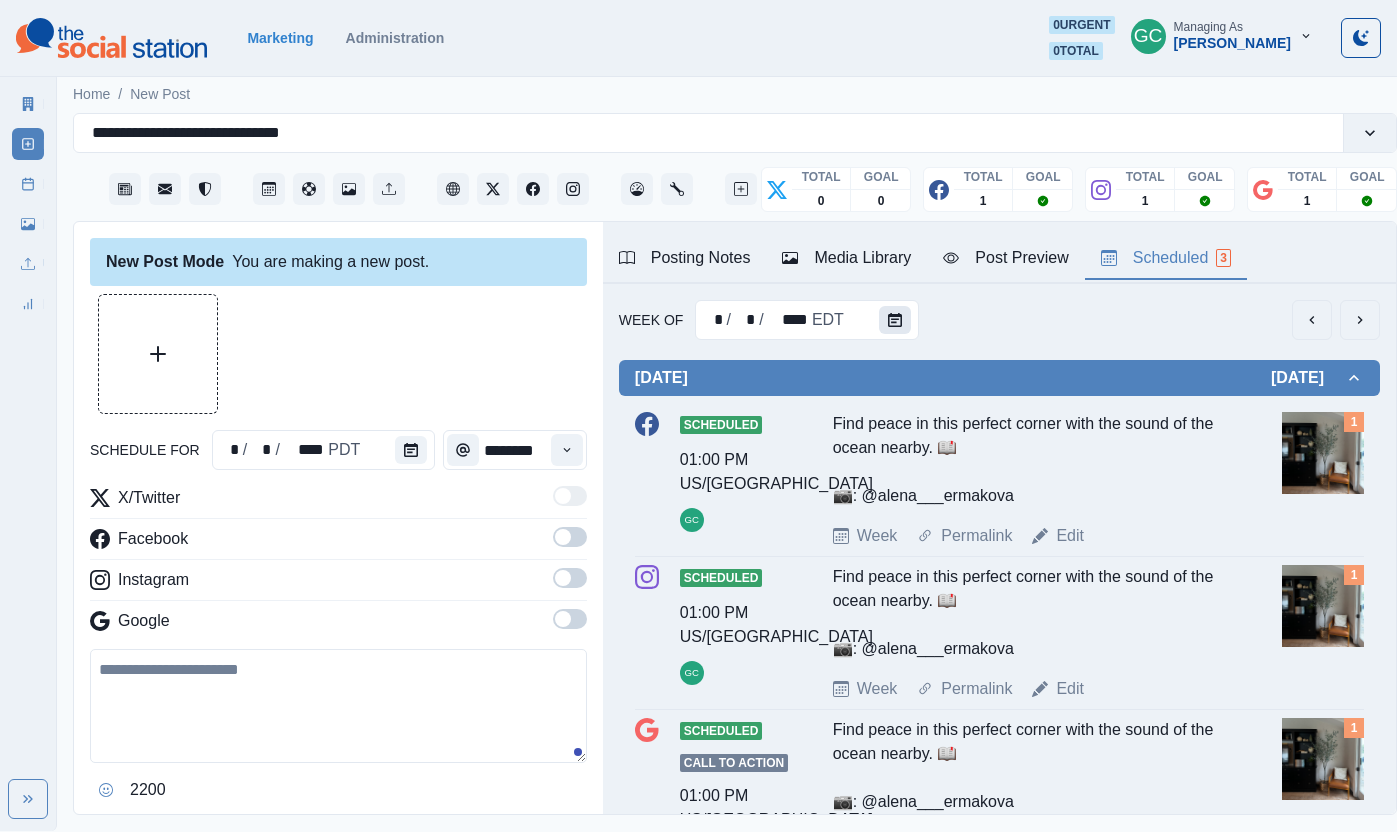click at bounding box center (895, 320) 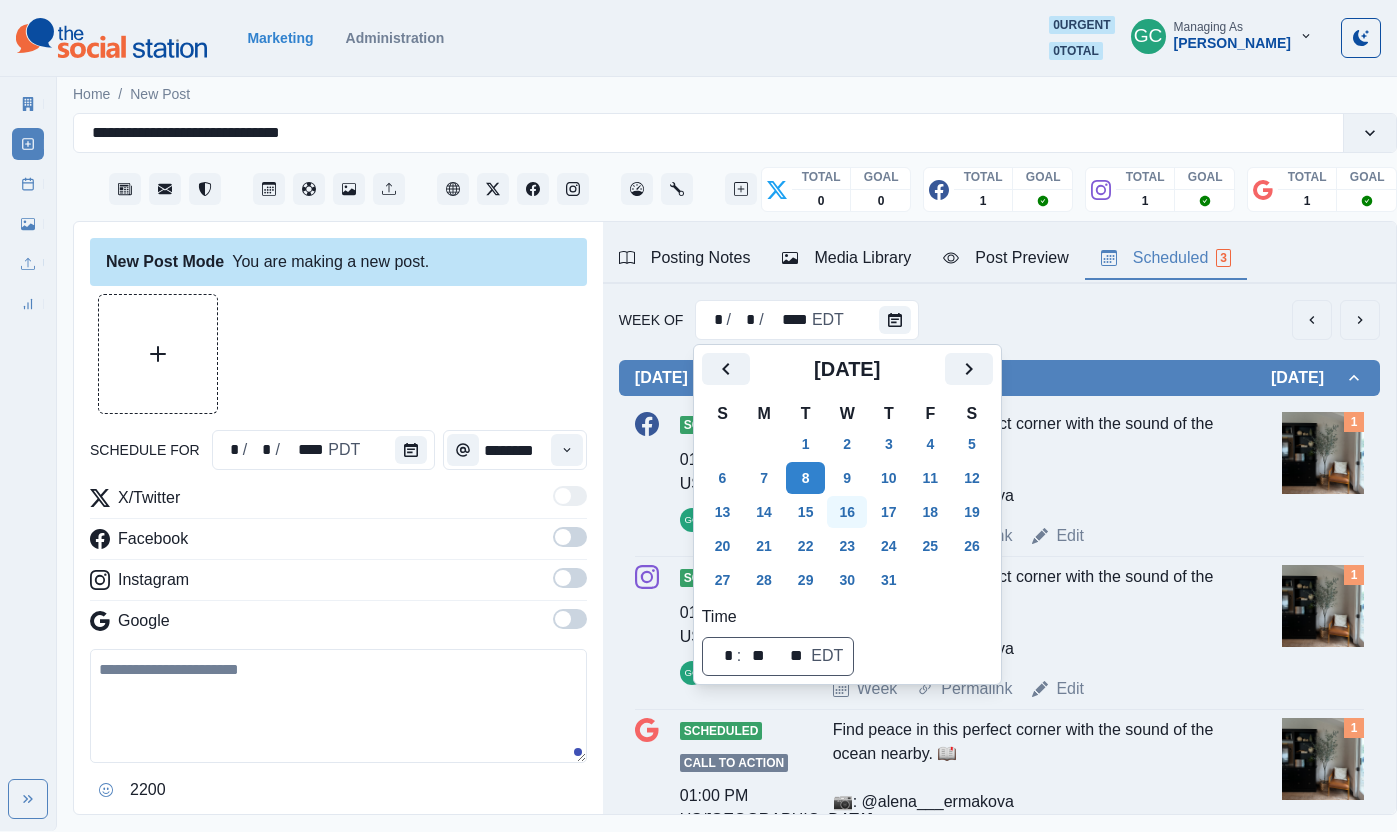 click on "16" at bounding box center (847, 512) 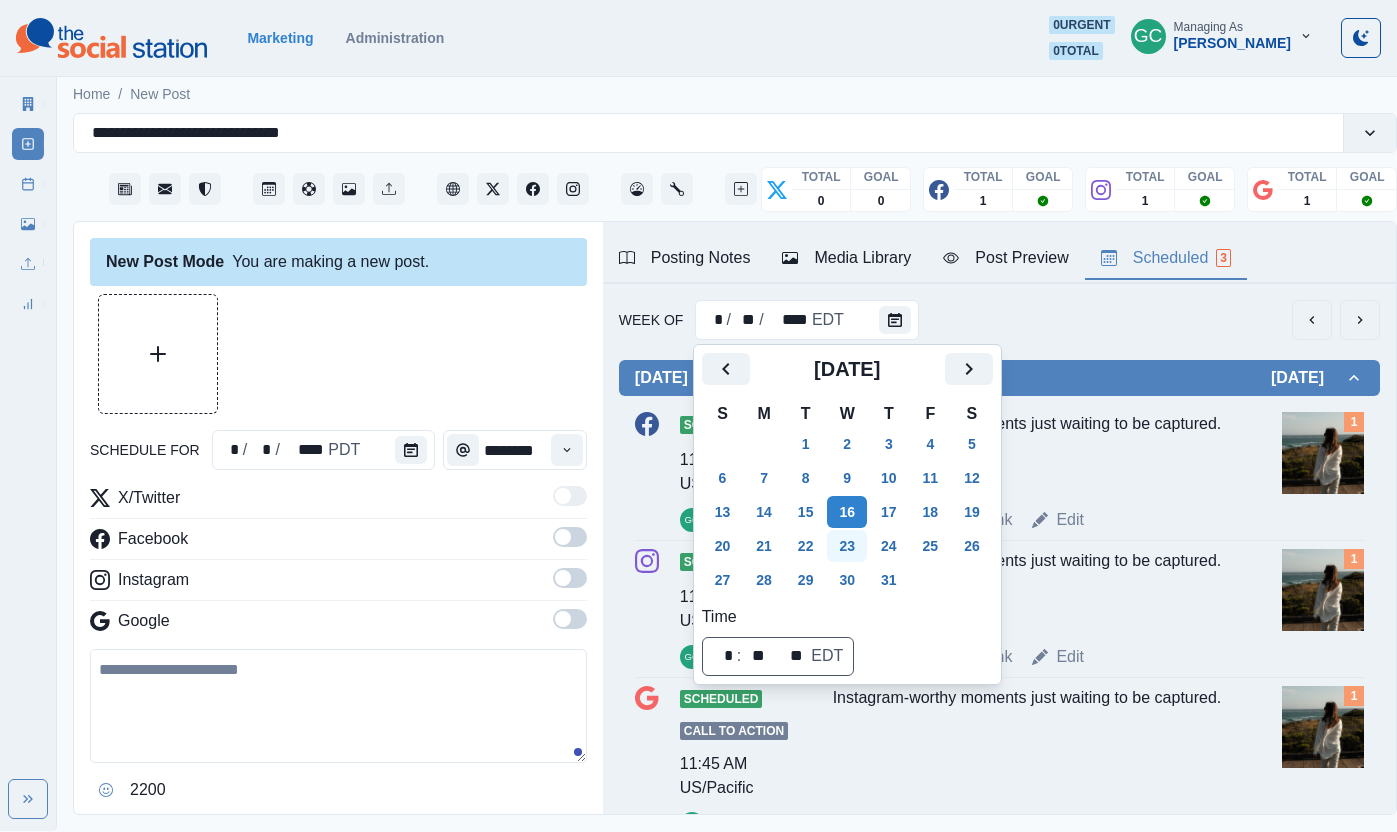 click on "23" at bounding box center (847, 546) 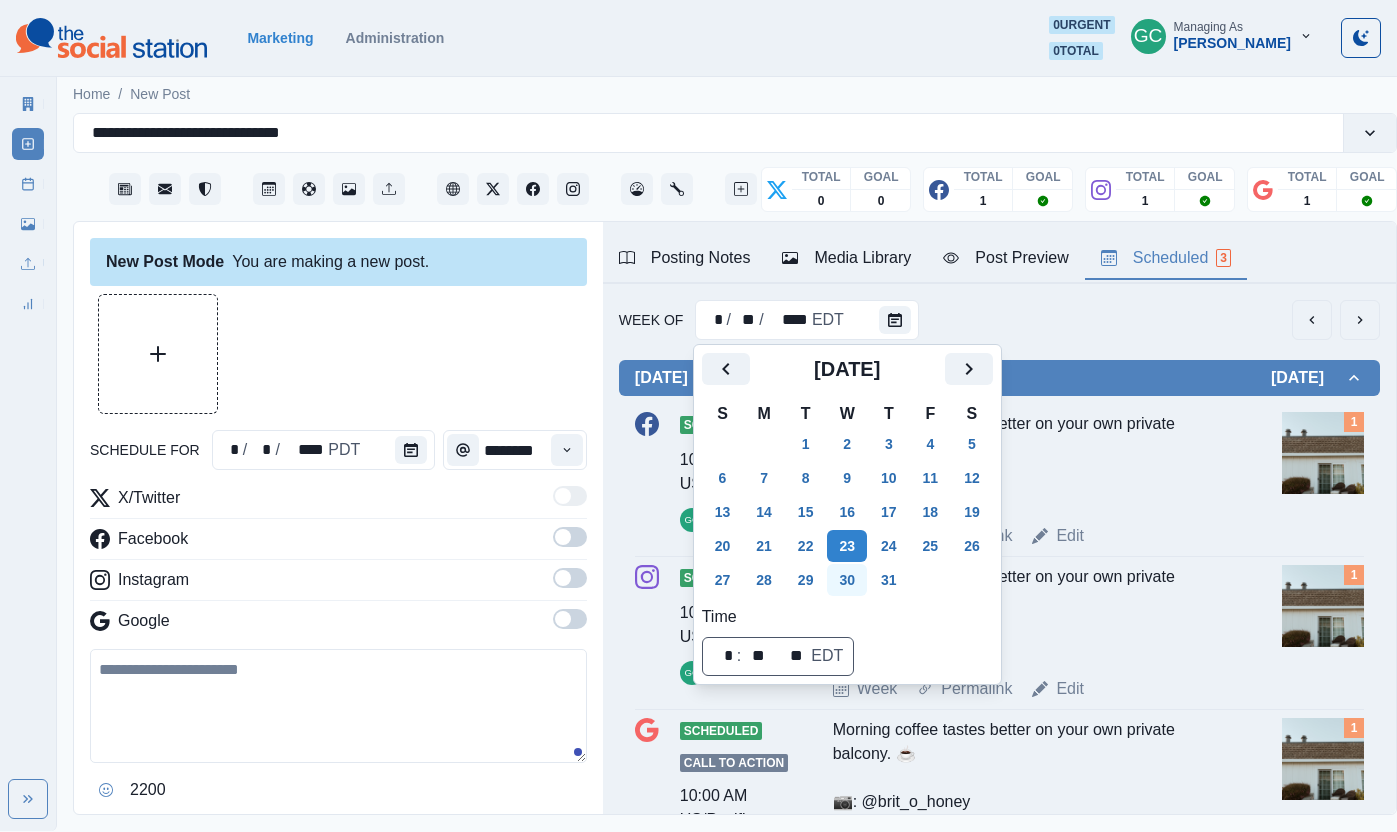 click on "30" at bounding box center (847, 580) 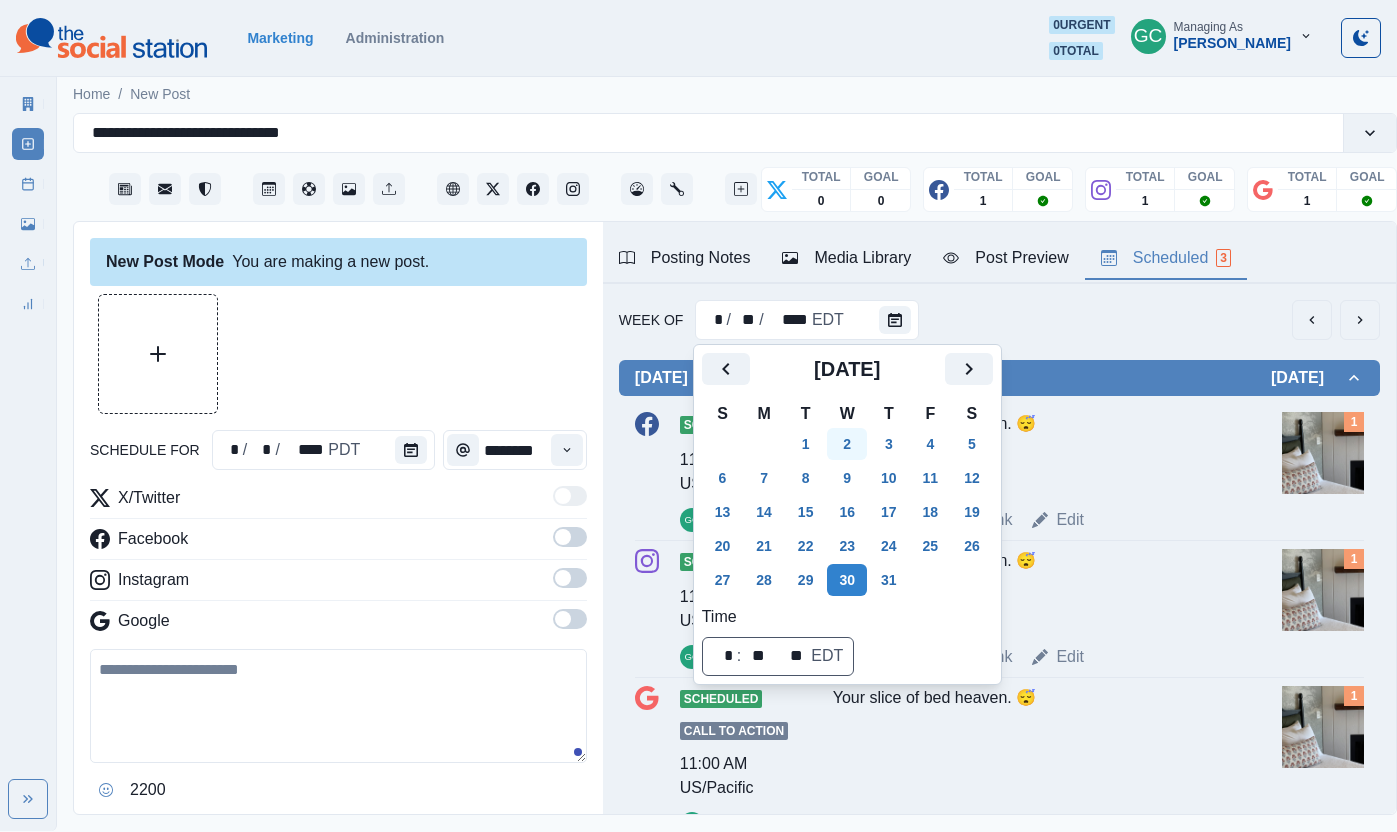 click on "2" at bounding box center (847, 444) 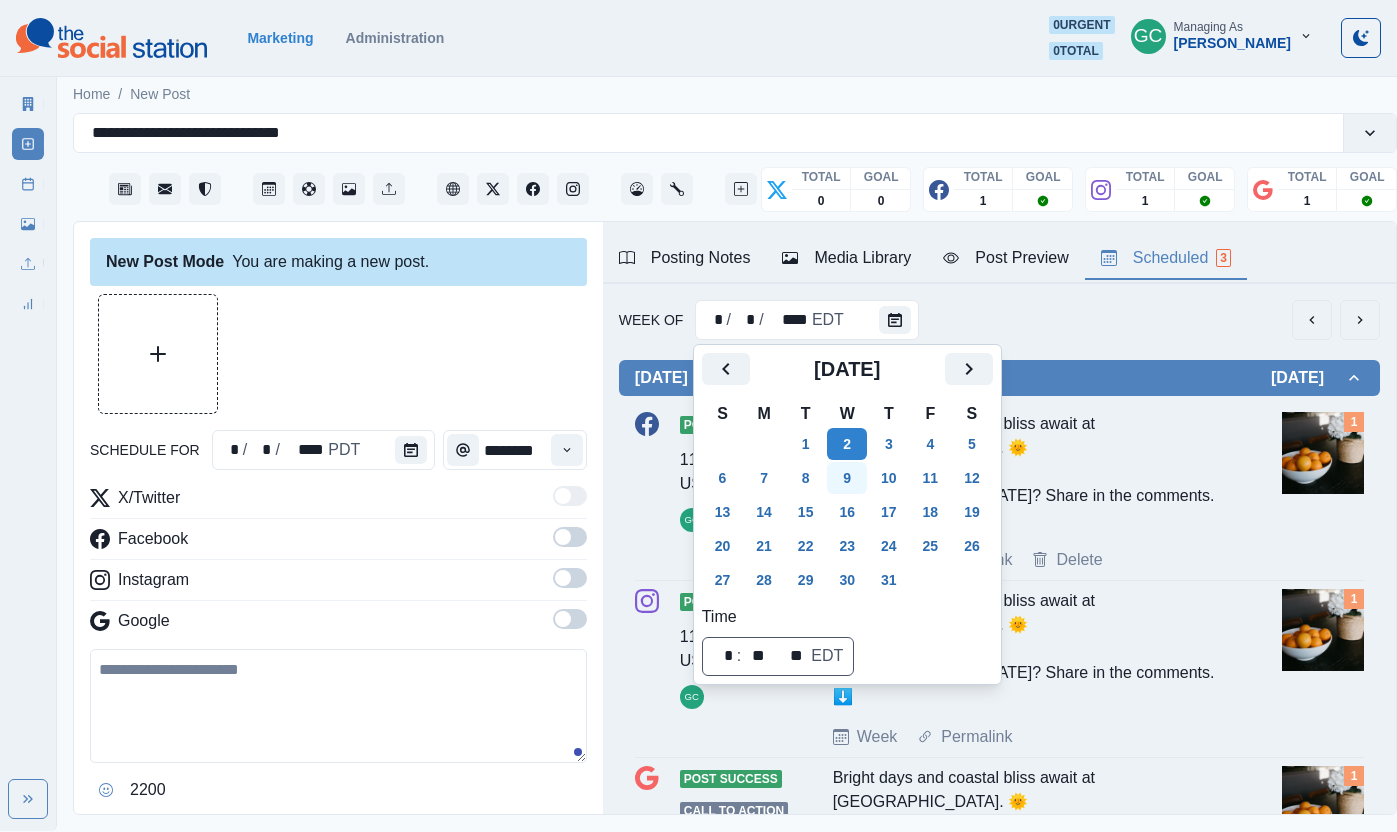 click on "9" at bounding box center (847, 478) 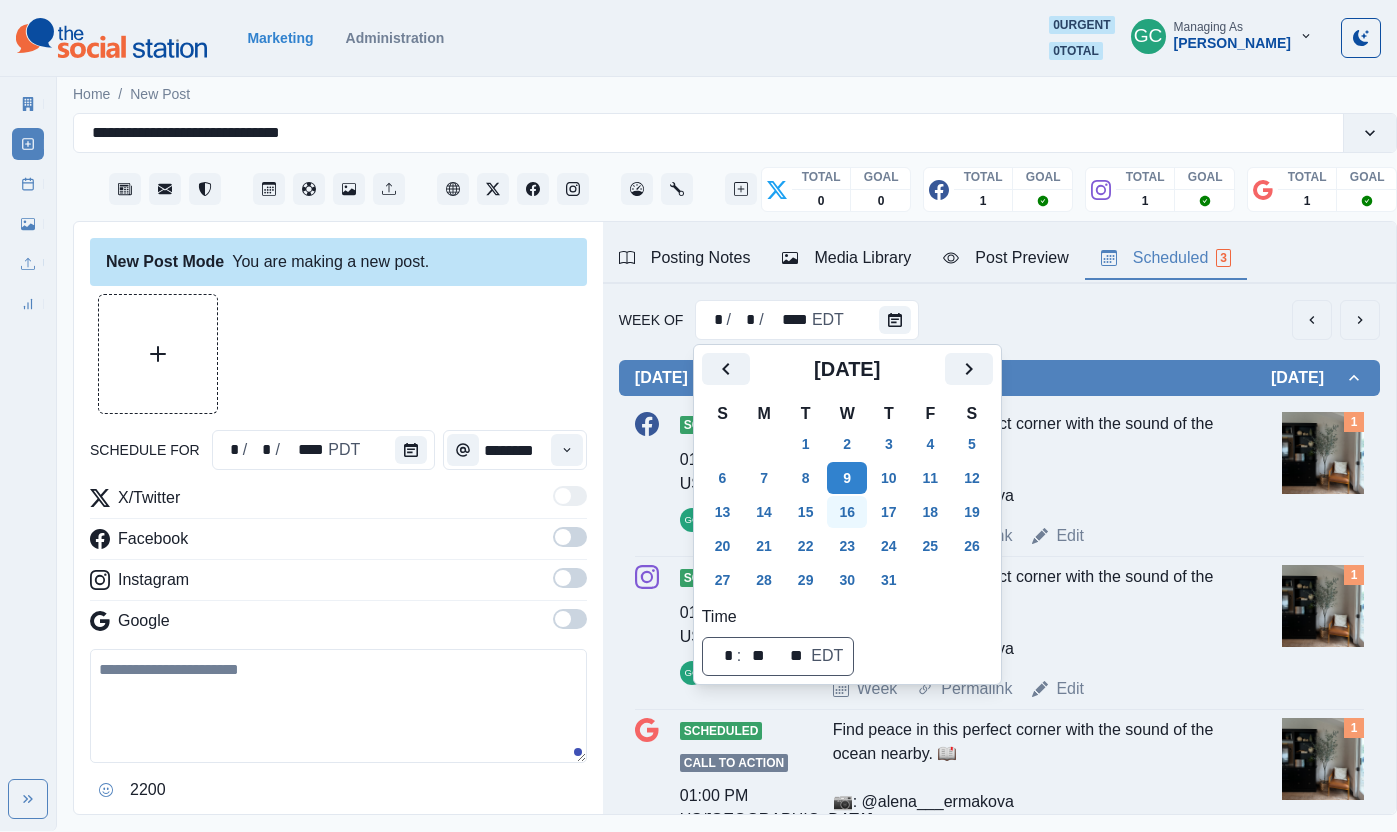 click on "16" at bounding box center [847, 512] 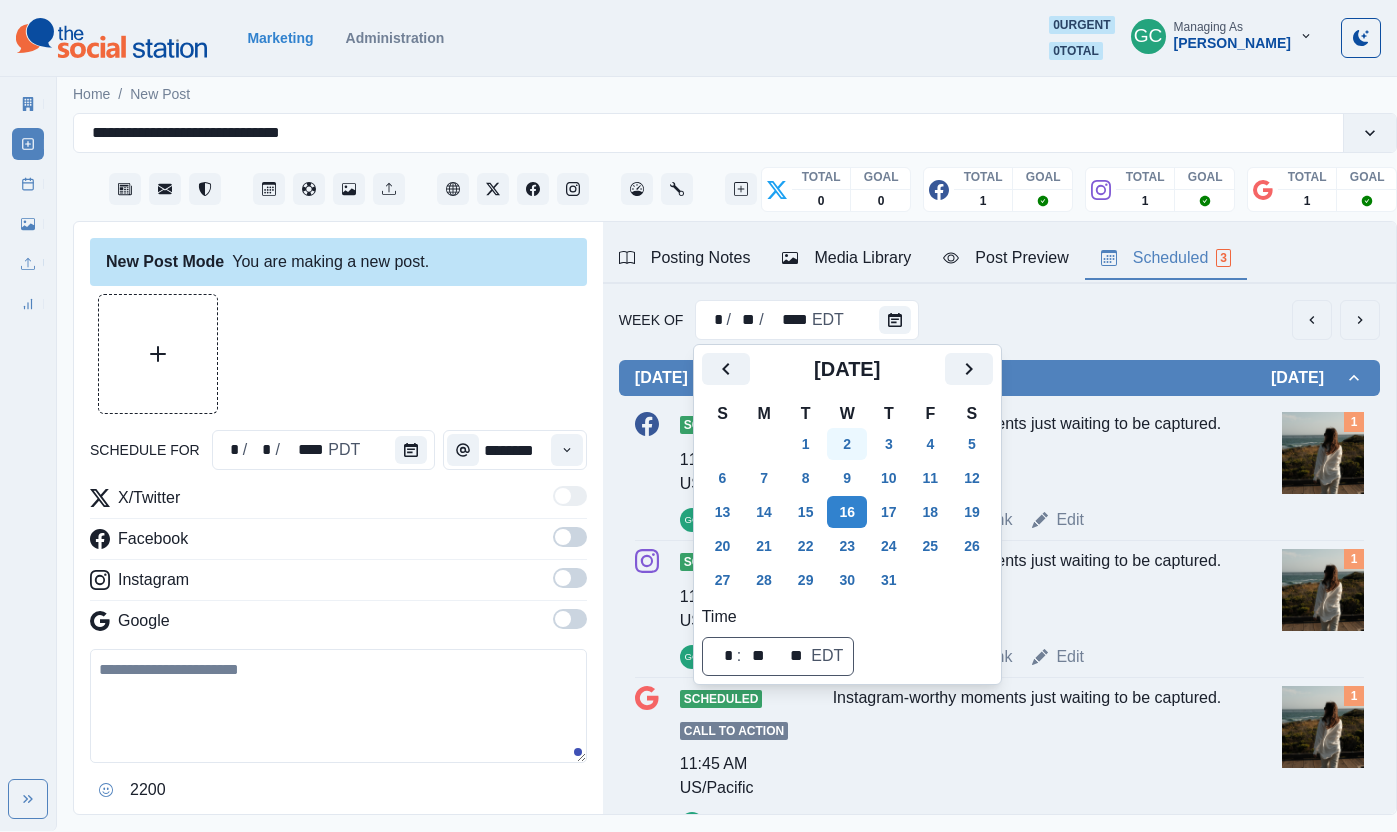 click on "2" at bounding box center (847, 444) 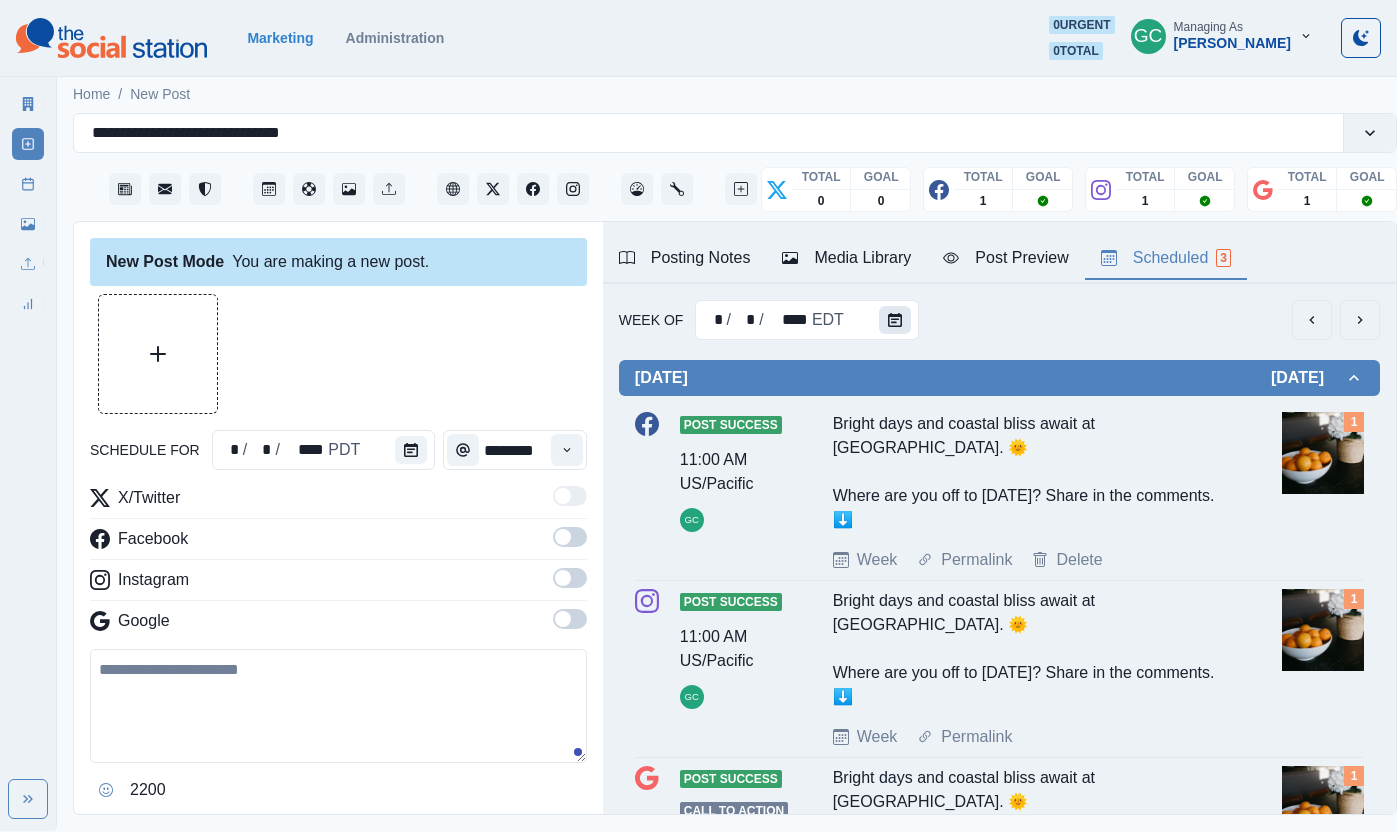 click at bounding box center [895, 320] 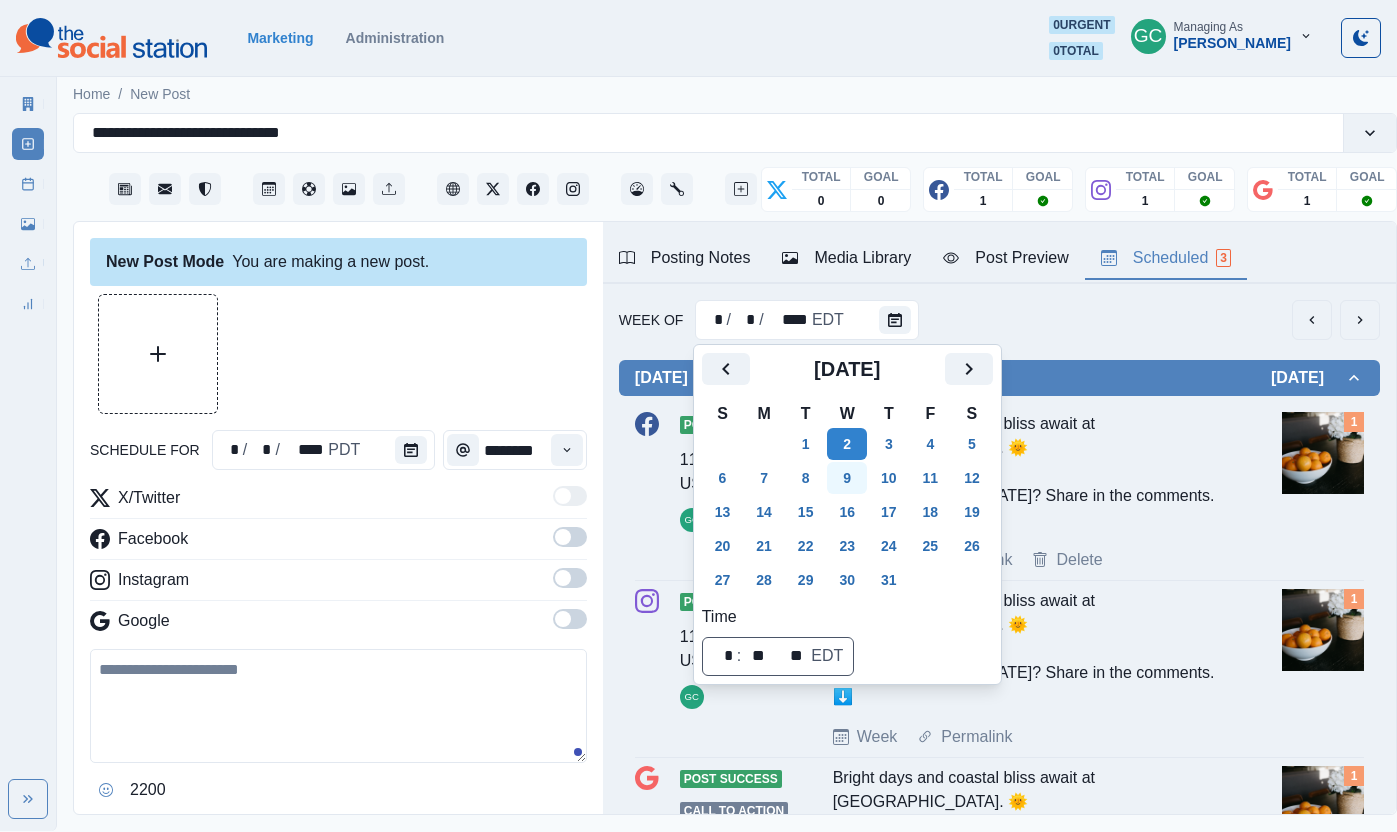 click on "9" at bounding box center [847, 478] 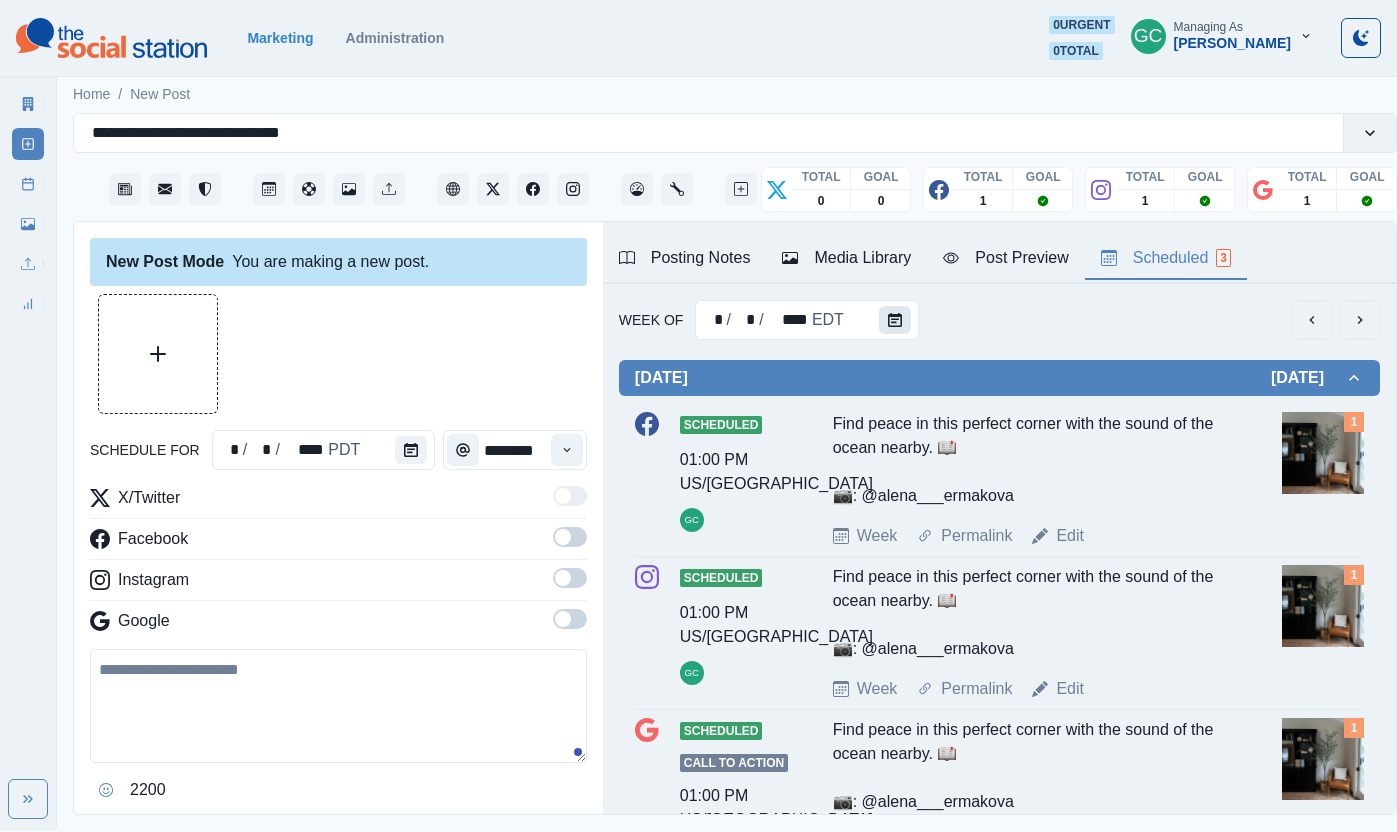 click at bounding box center [895, 320] 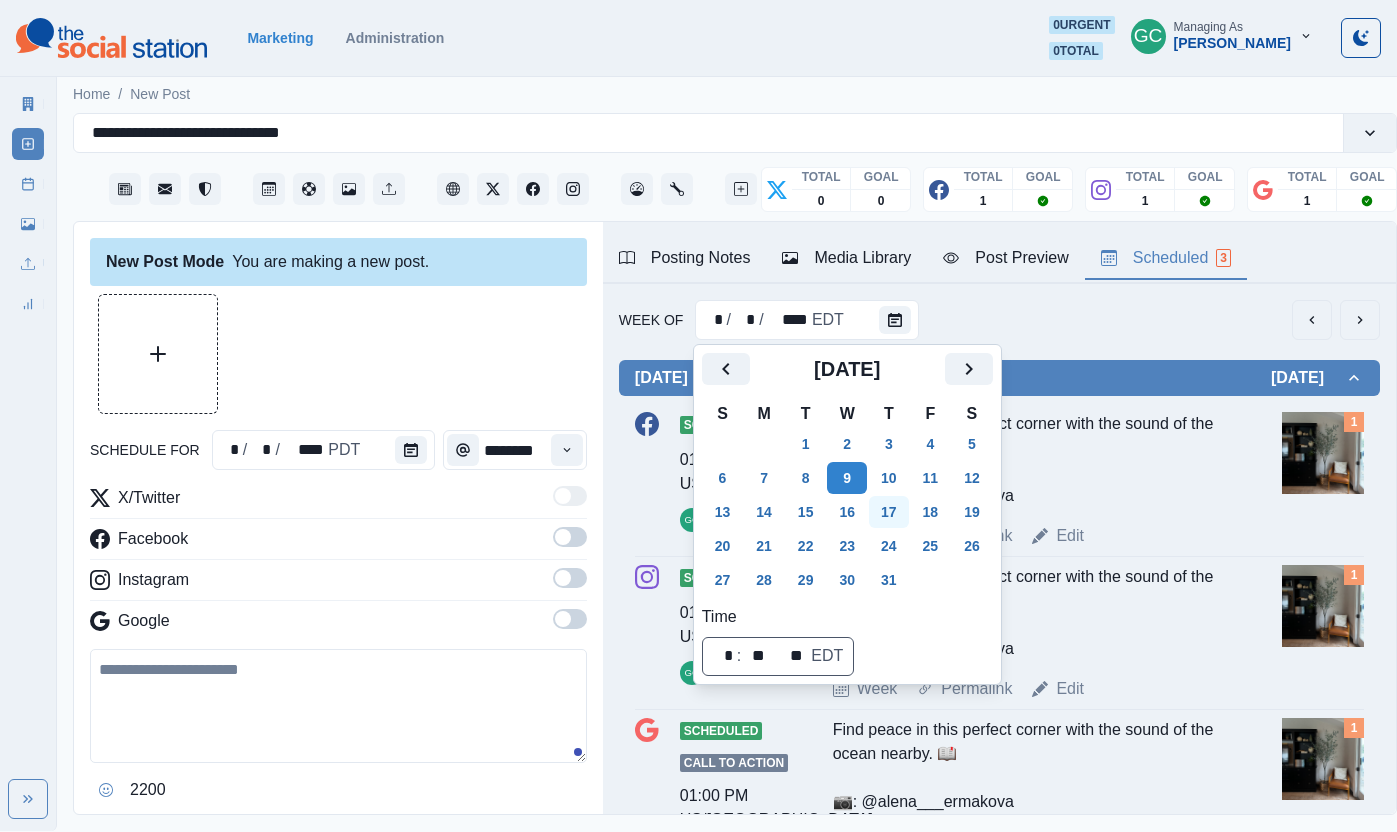 click on "17" at bounding box center [889, 512] 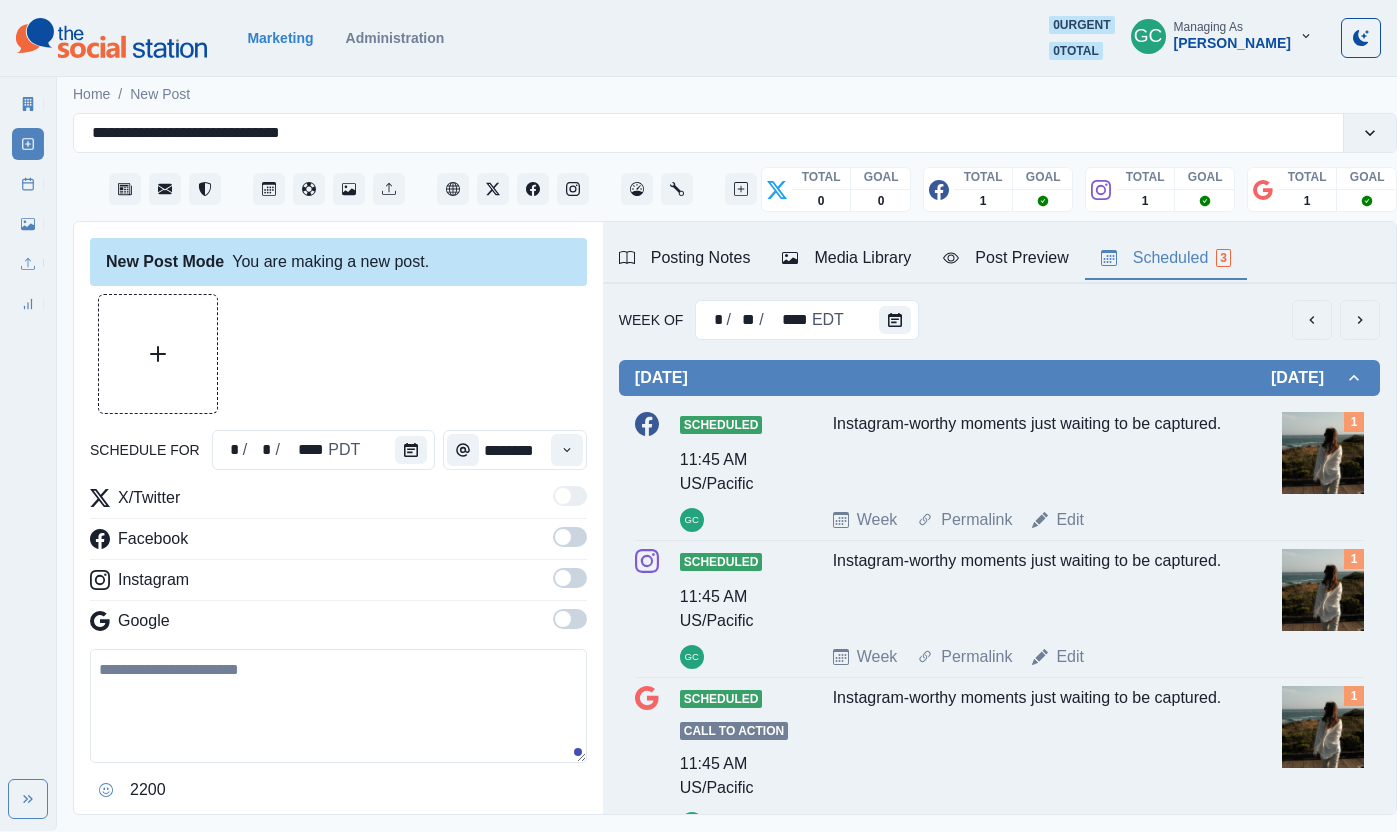 click at bounding box center [1323, 453] 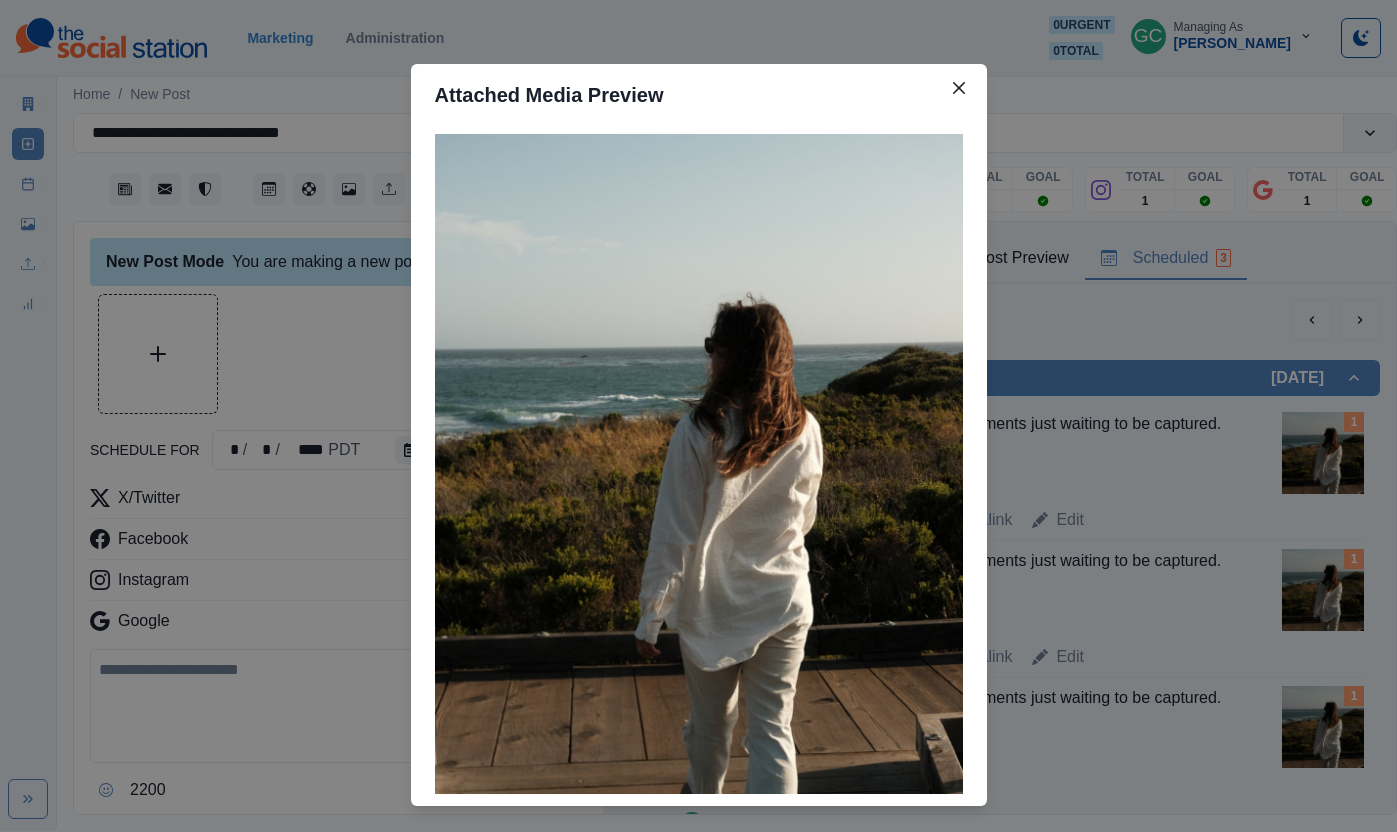 type 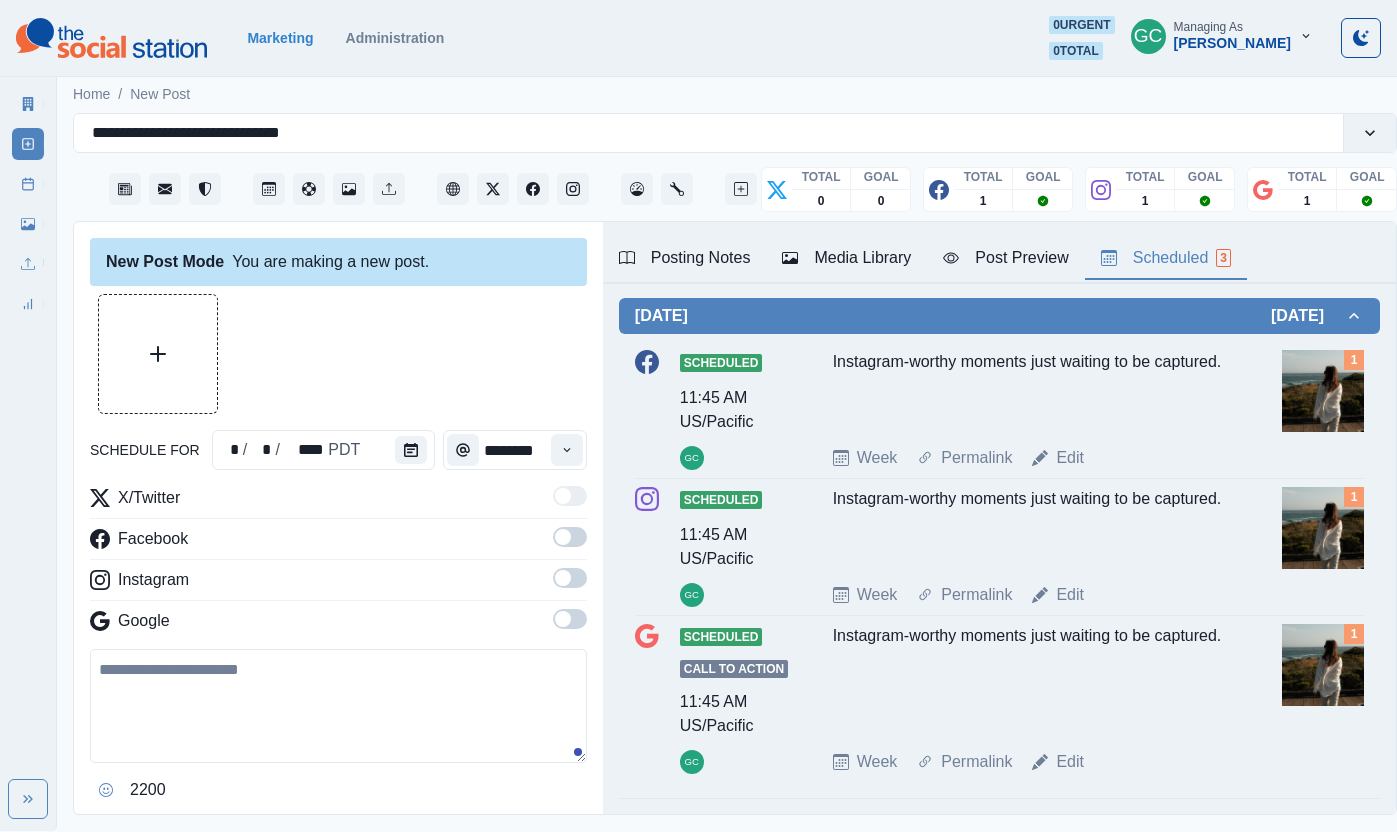 scroll, scrollTop: 0, scrollLeft: 0, axis: both 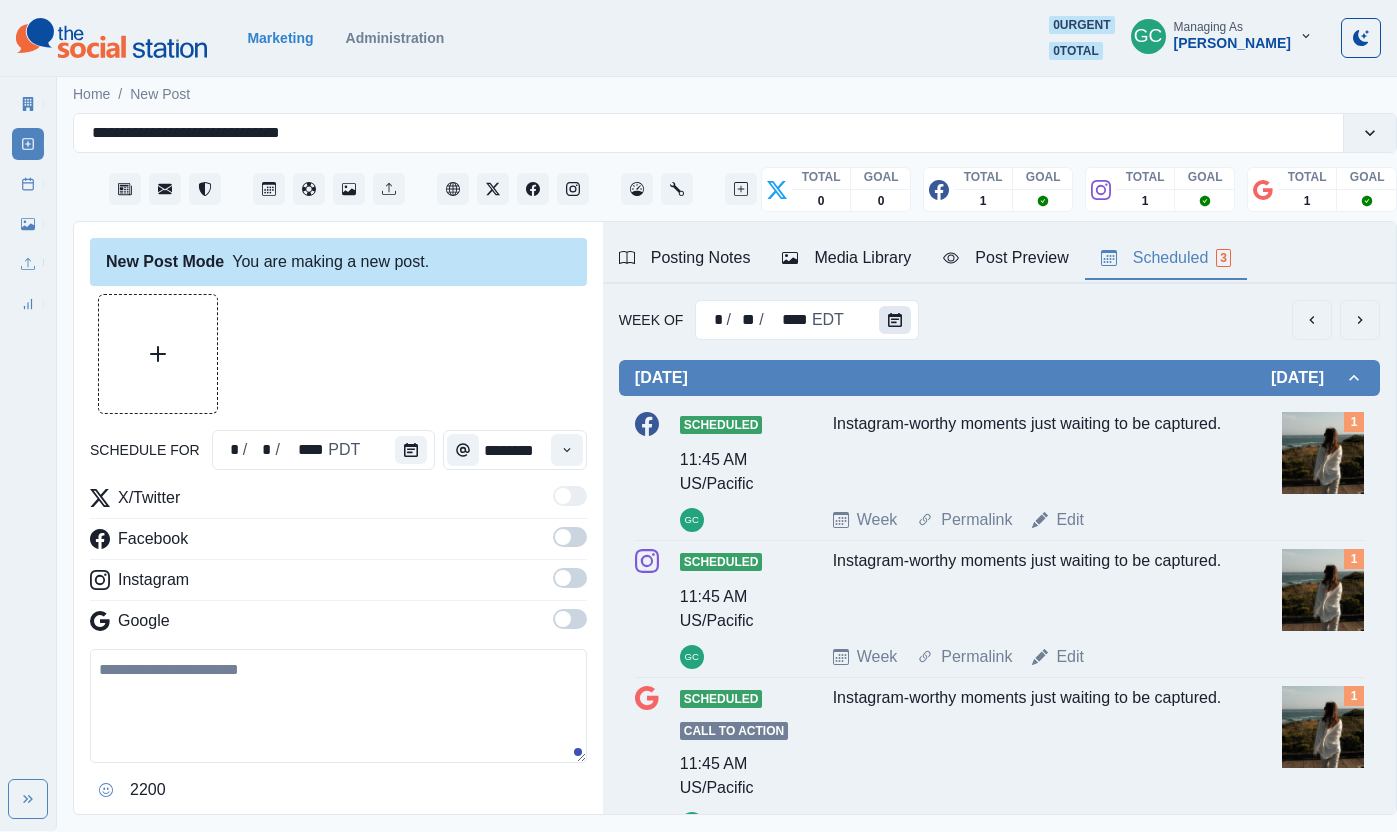 click at bounding box center (895, 320) 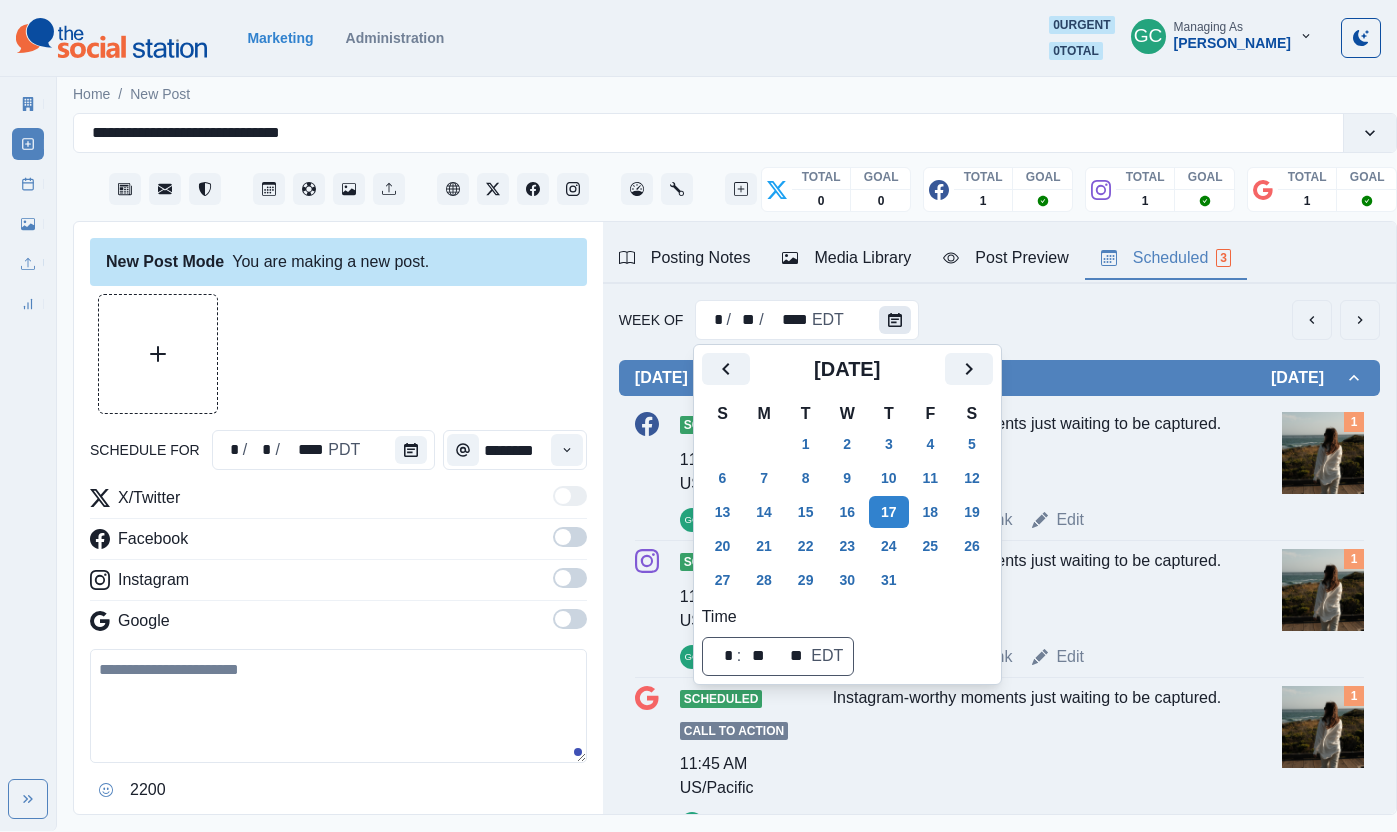 scroll, scrollTop: 1, scrollLeft: 0, axis: vertical 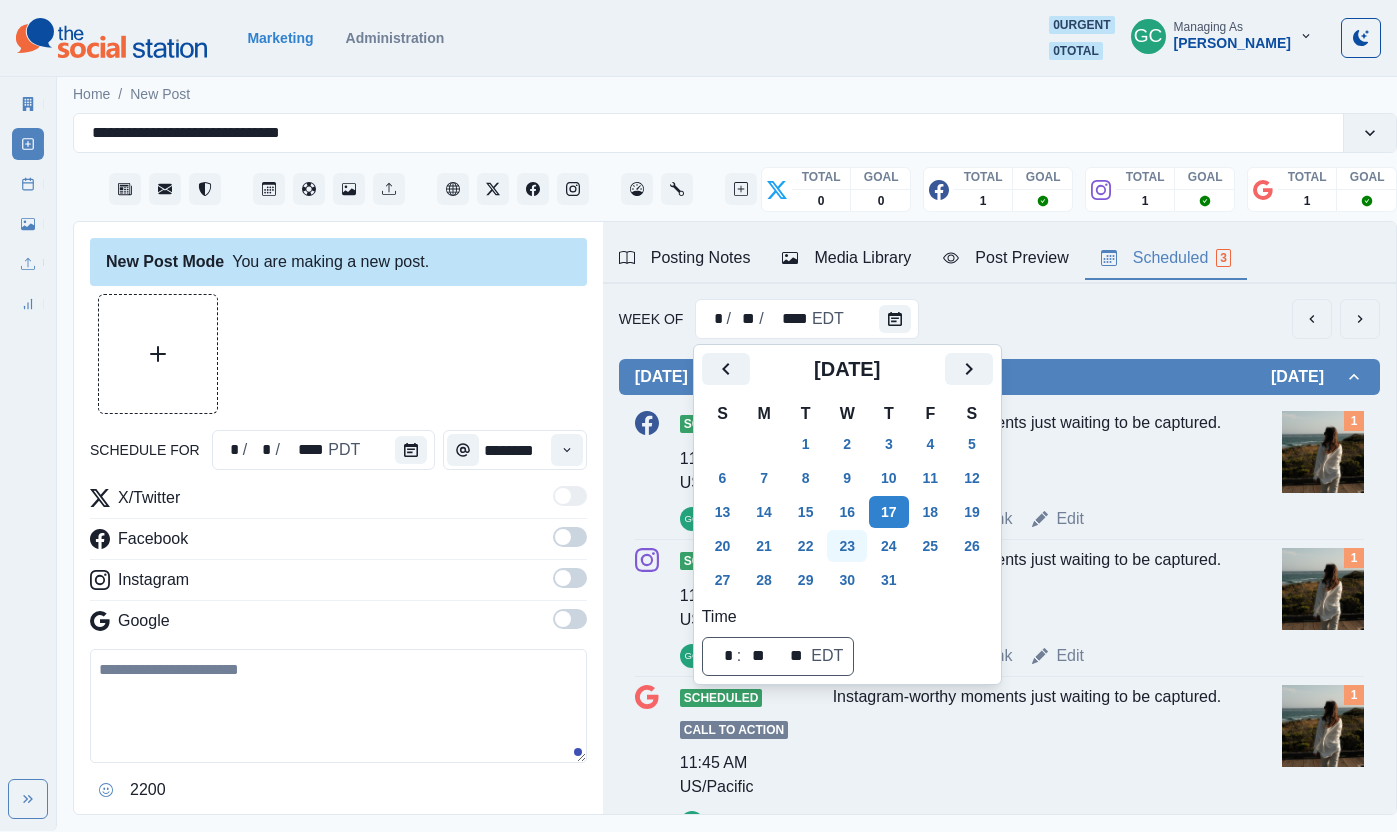 click on "23" at bounding box center (847, 546) 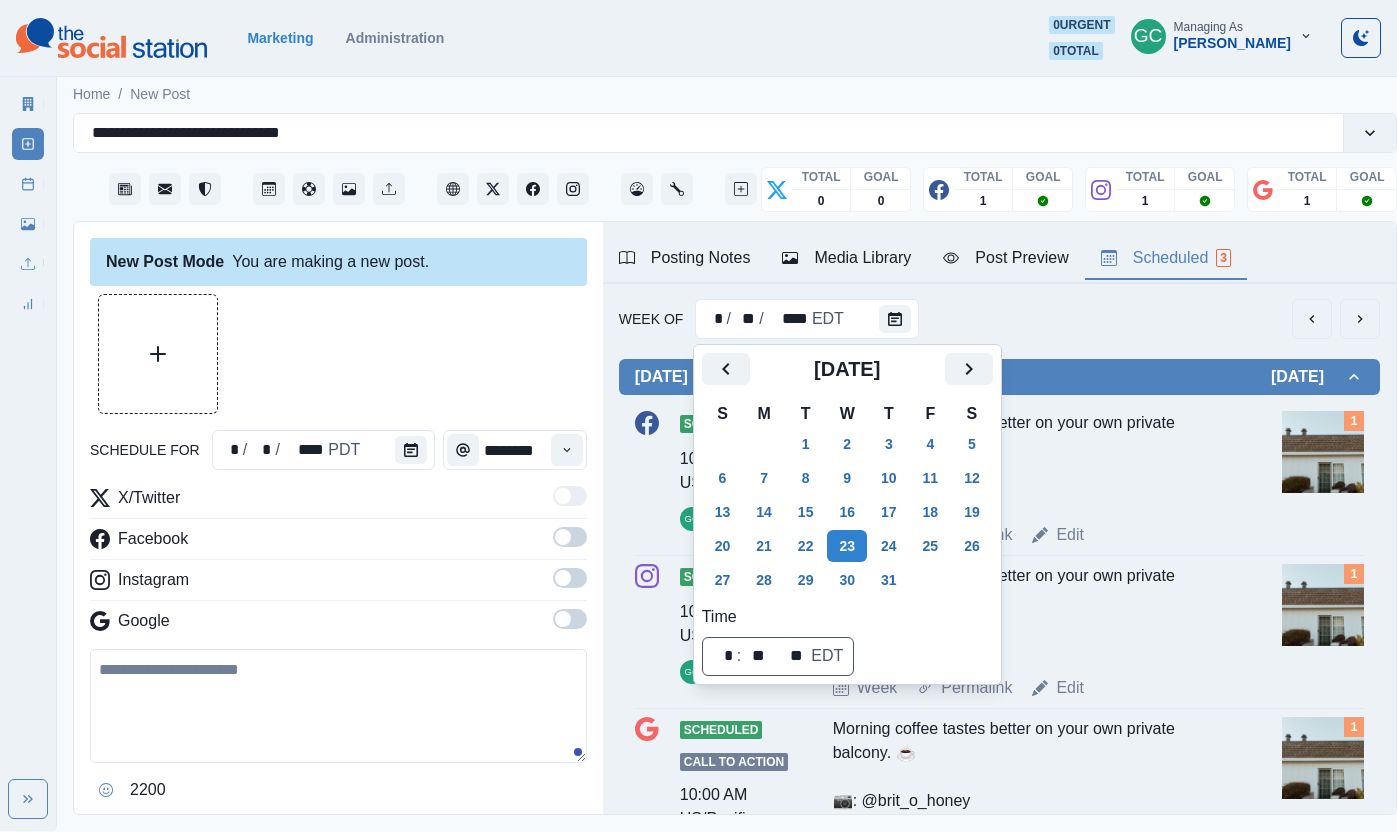click at bounding box center [1323, 452] 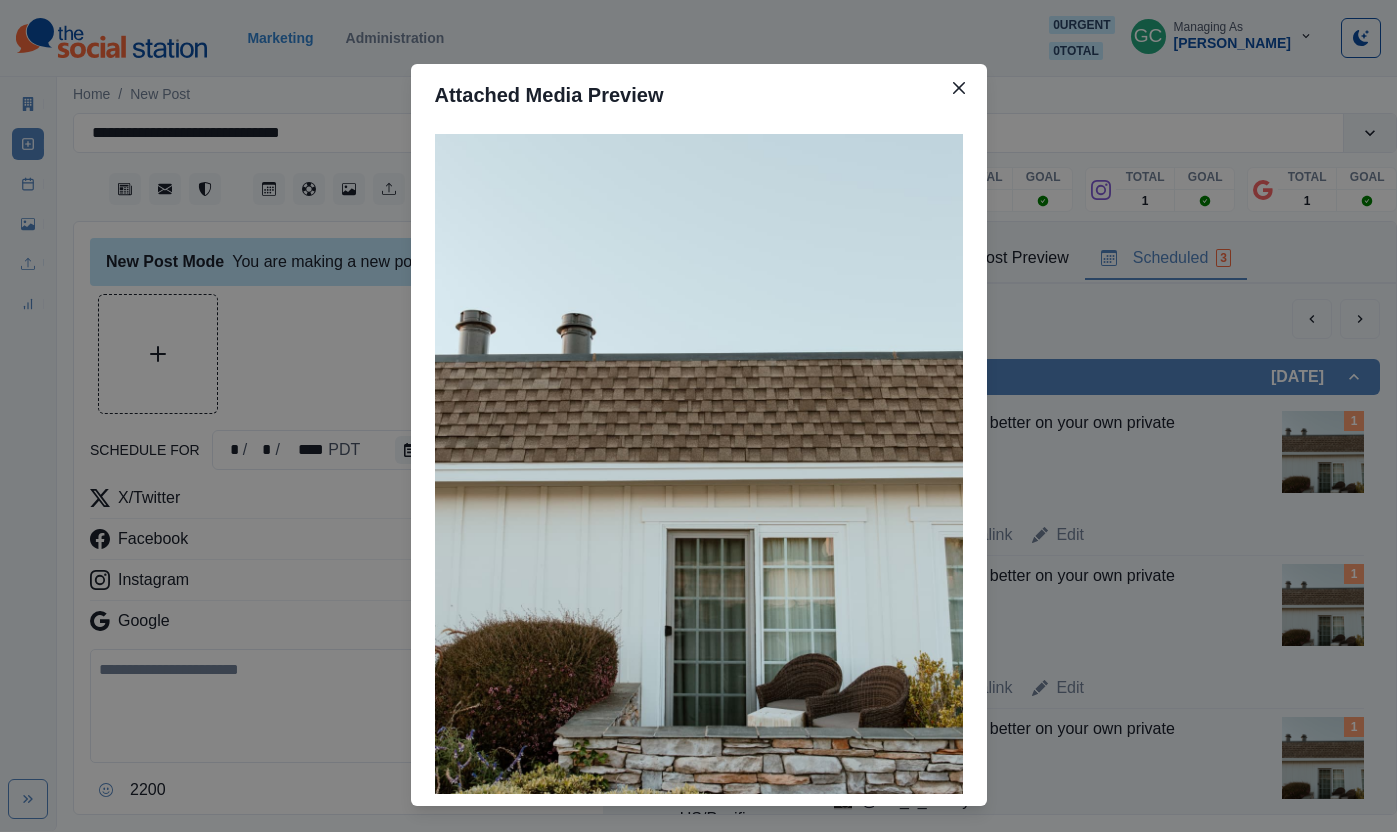 type 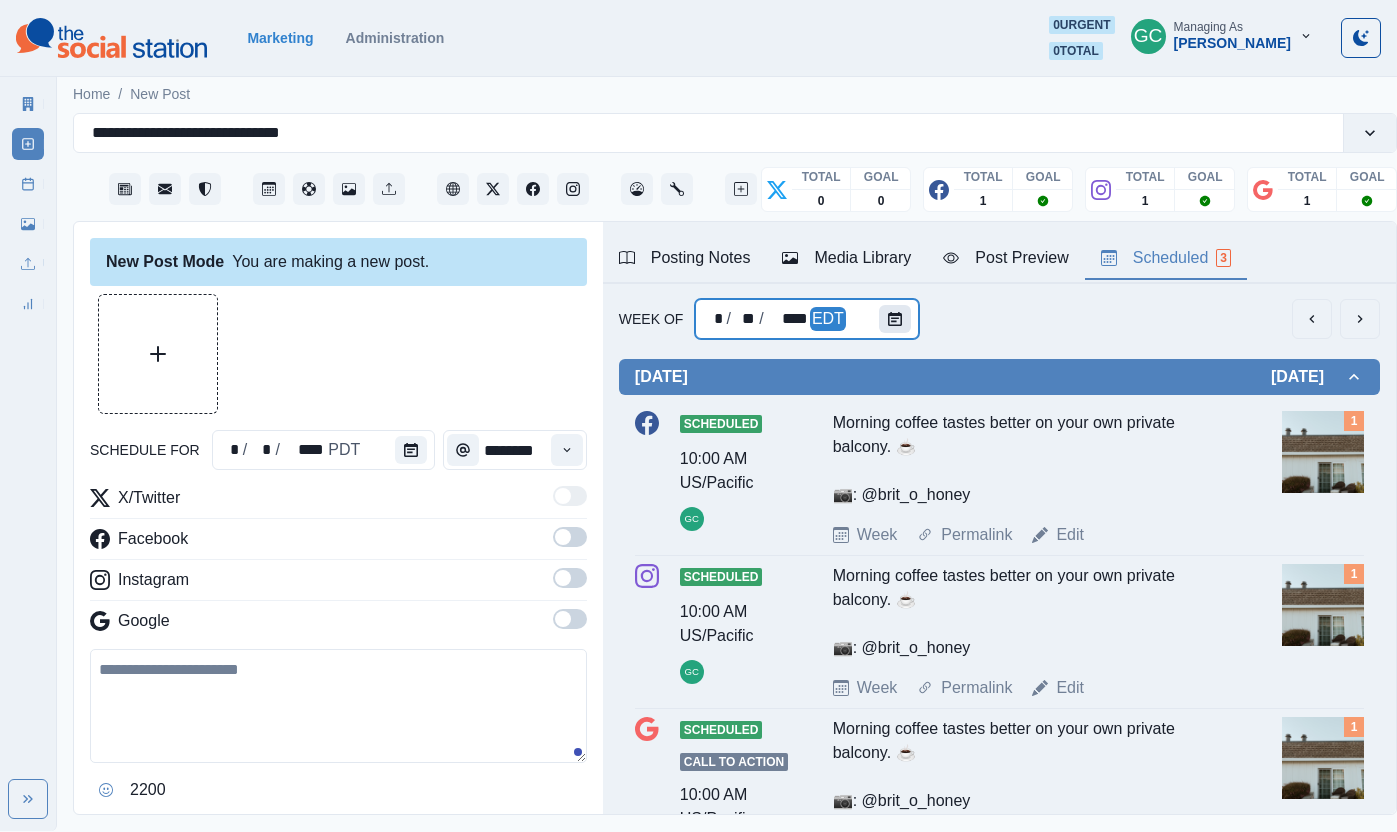 click at bounding box center [899, 319] 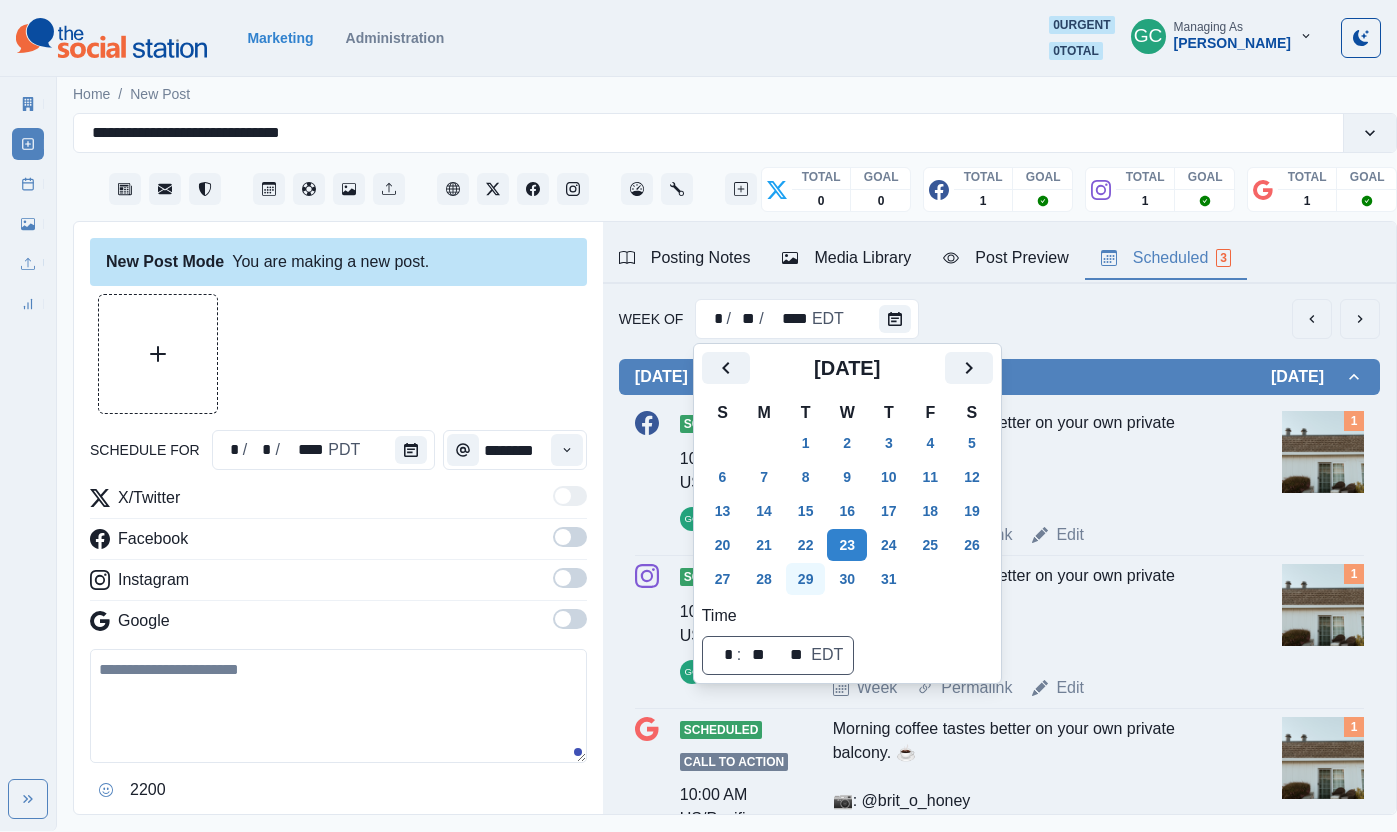 click on "29" at bounding box center [806, 579] 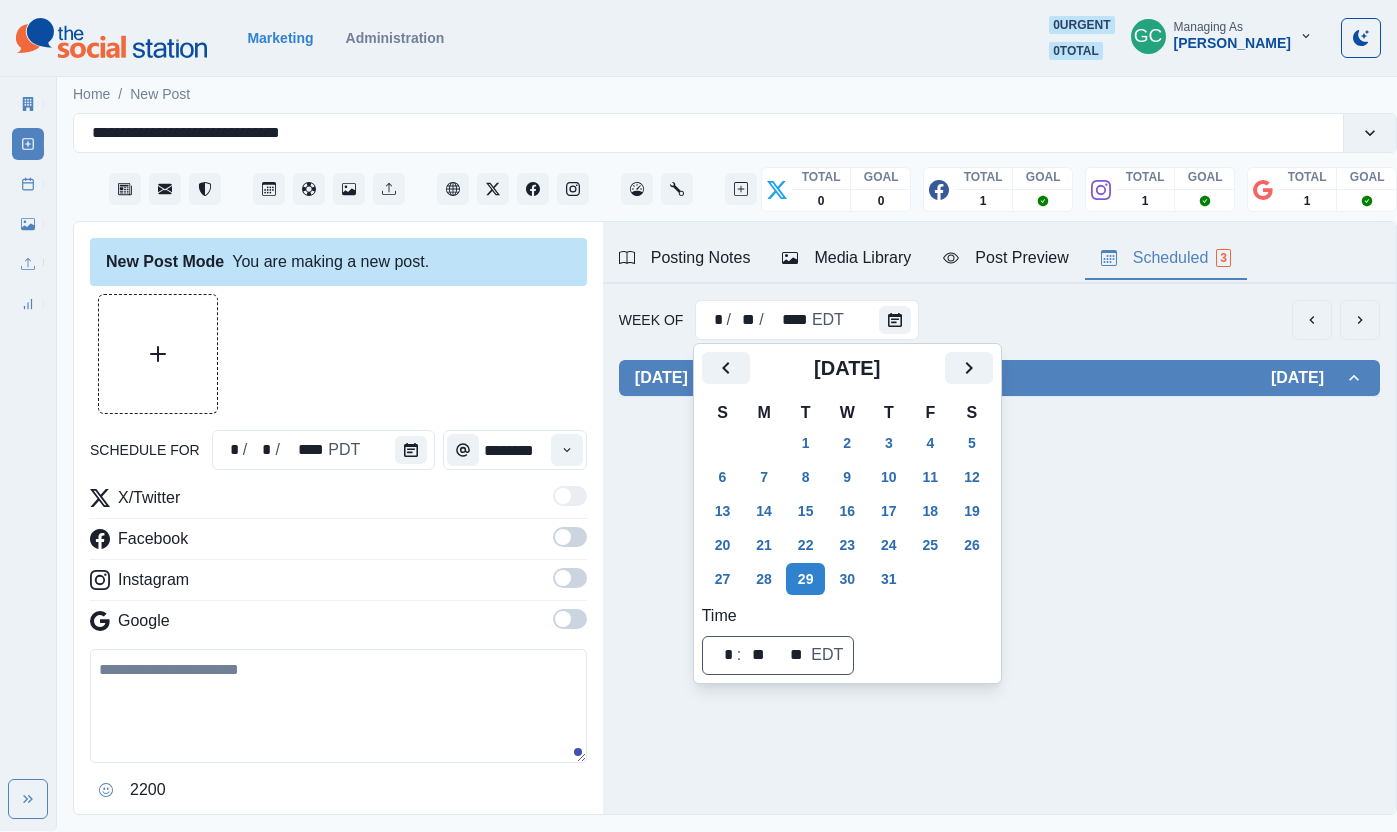 scroll, scrollTop: 0, scrollLeft: 0, axis: both 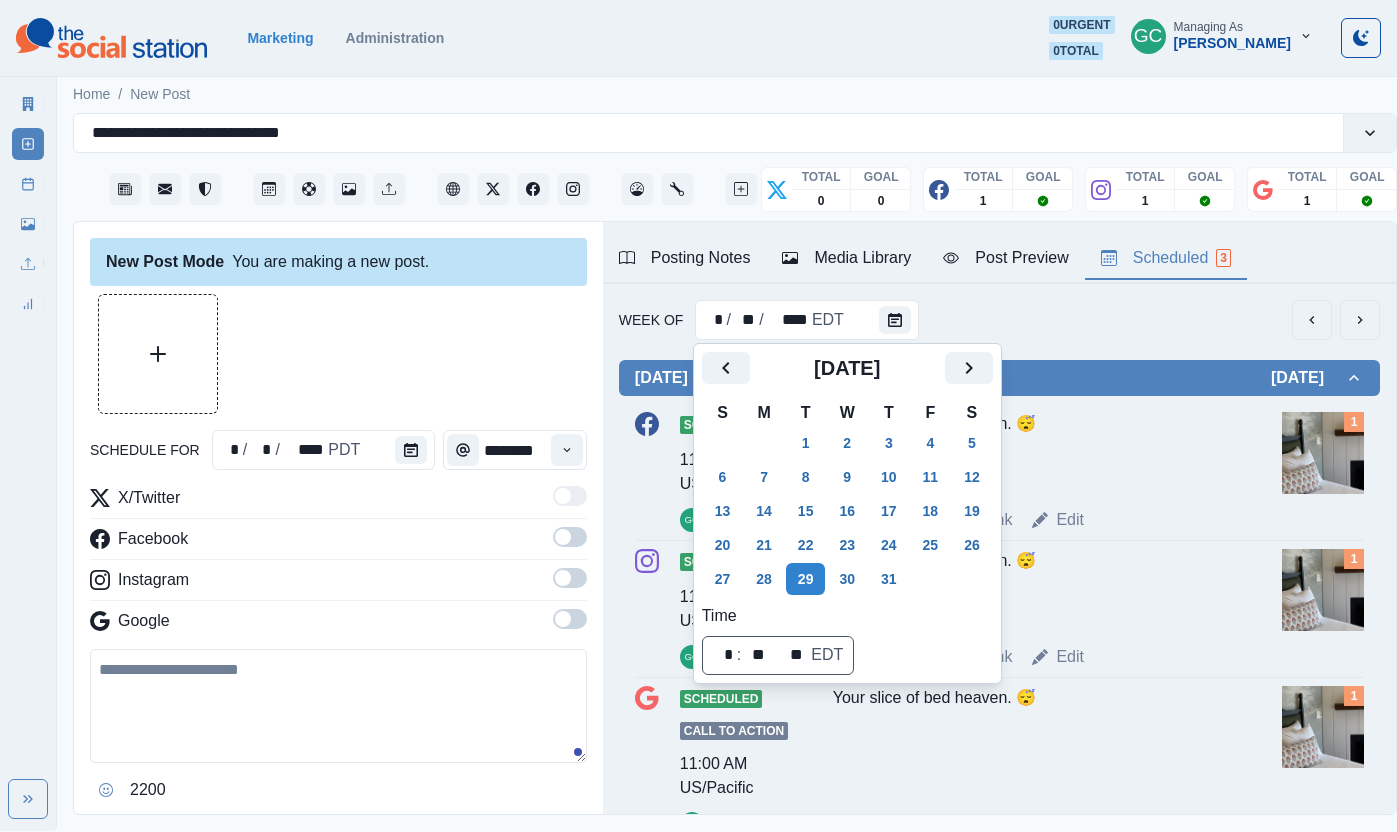click at bounding box center (1323, 453) 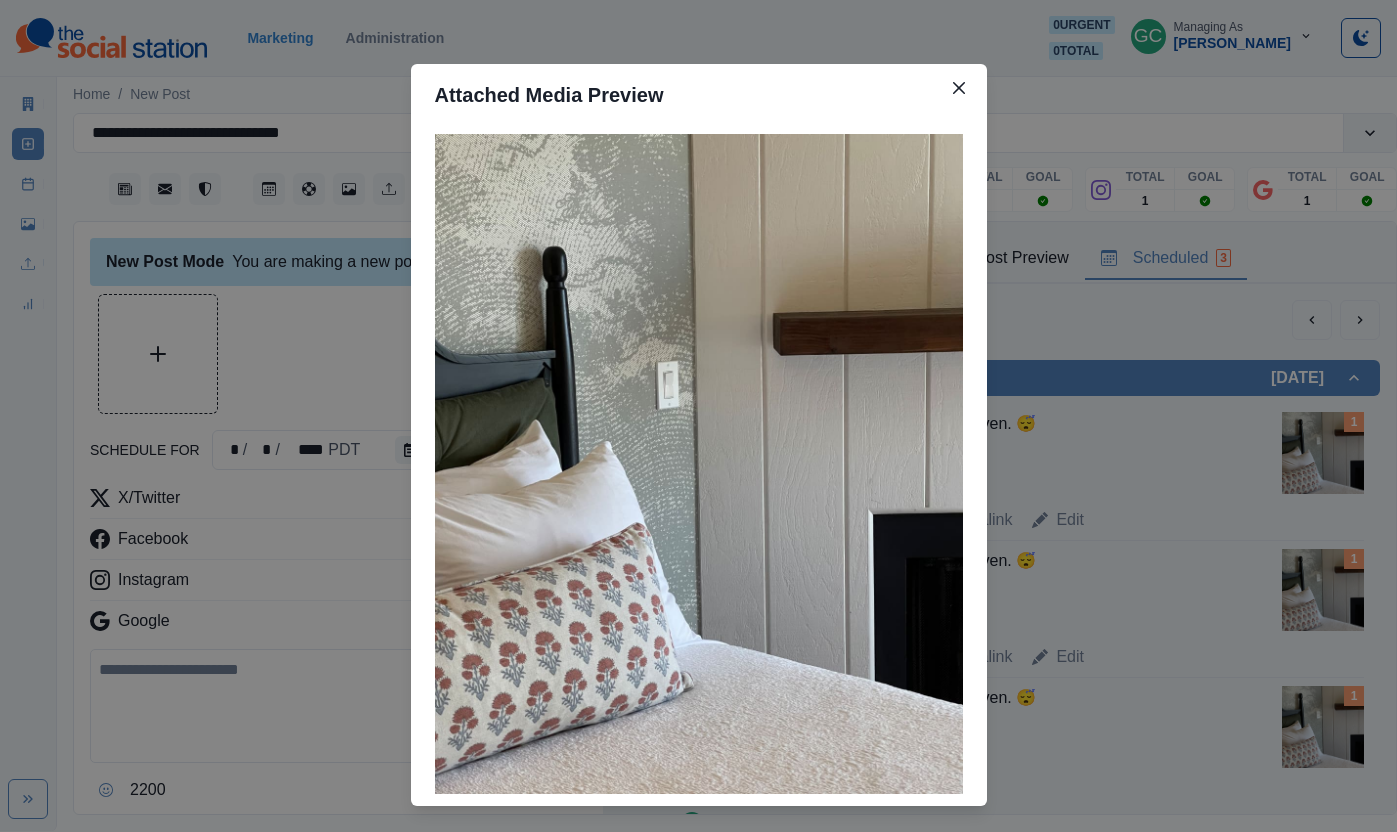 type 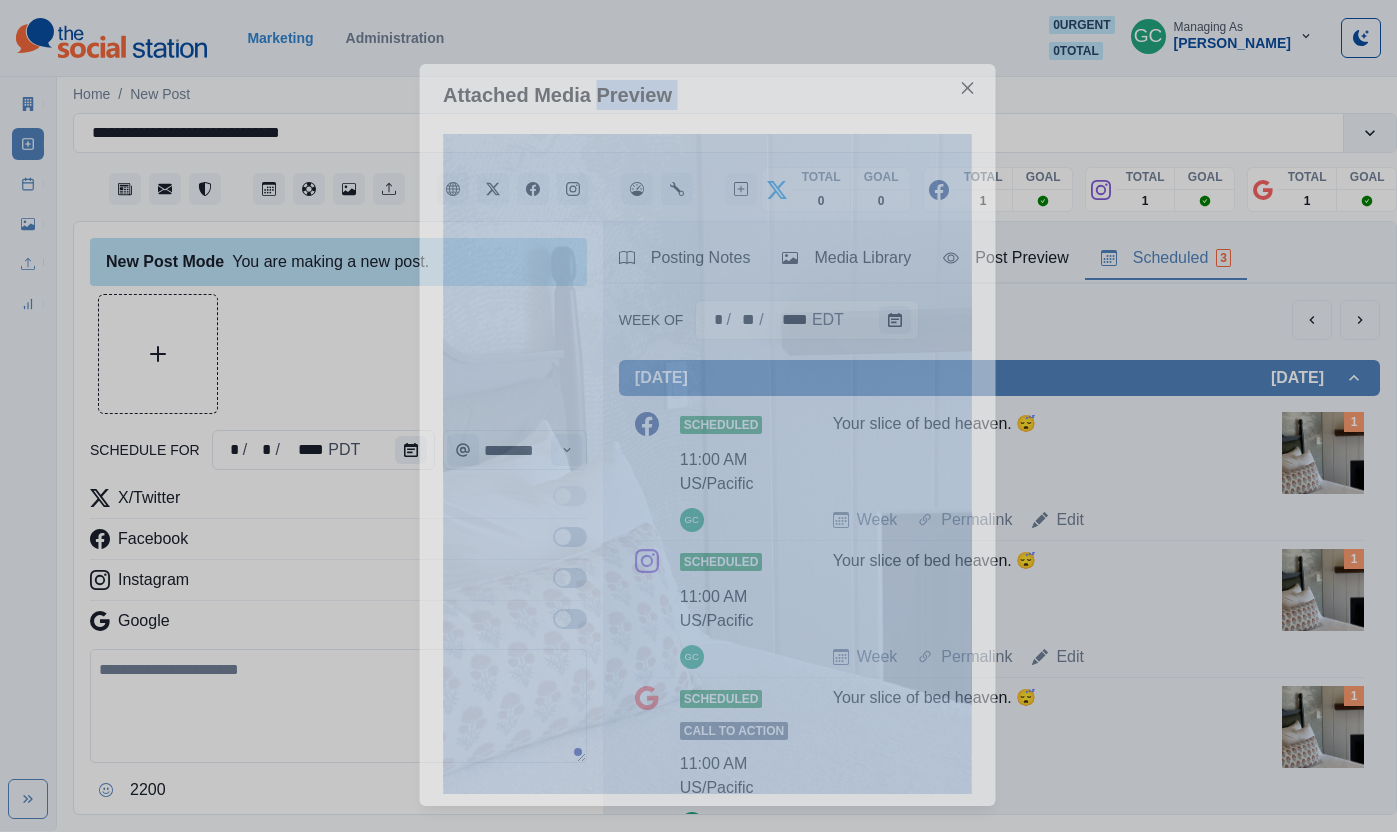 click on "Attached Media Preview" at bounding box center [698, 416] 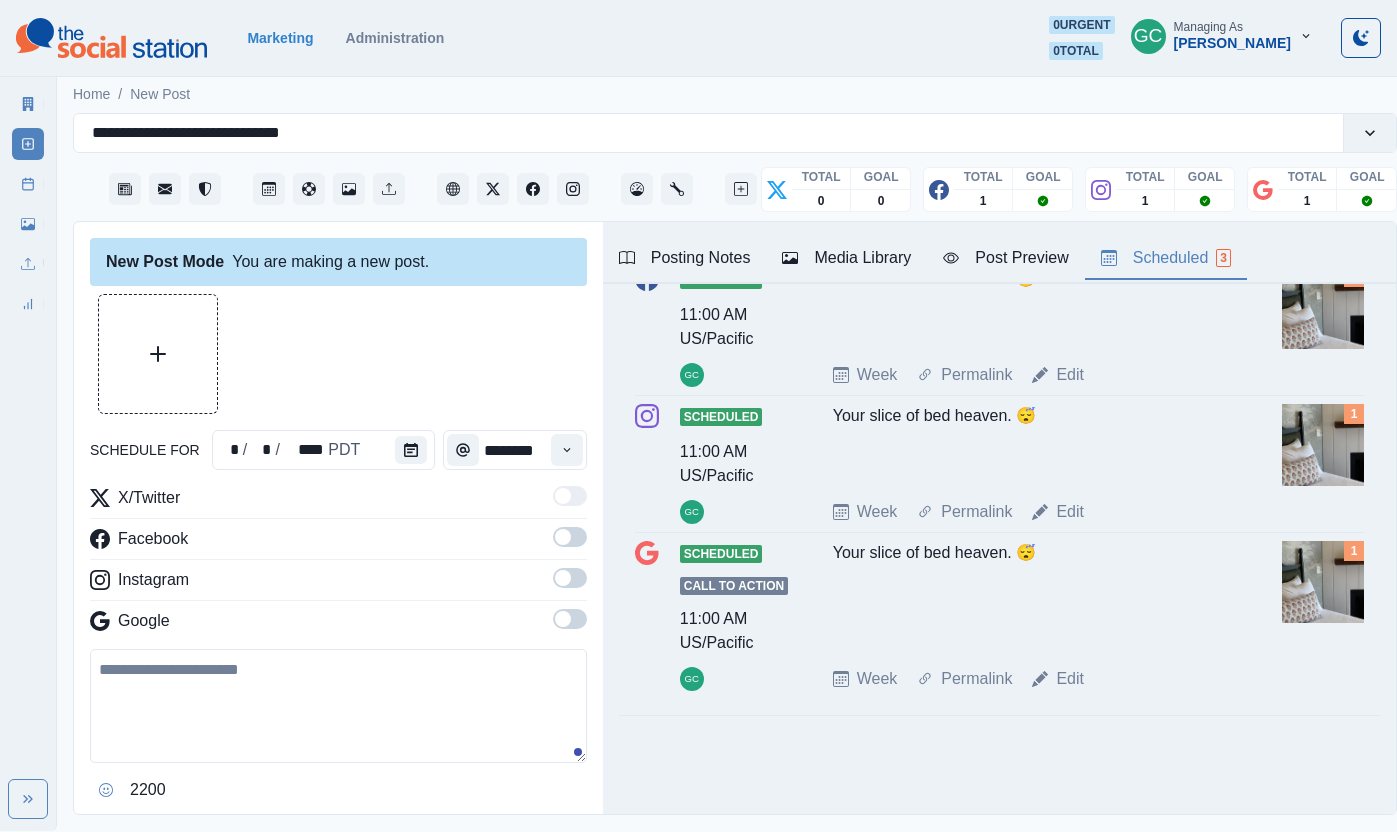 scroll, scrollTop: 0, scrollLeft: 0, axis: both 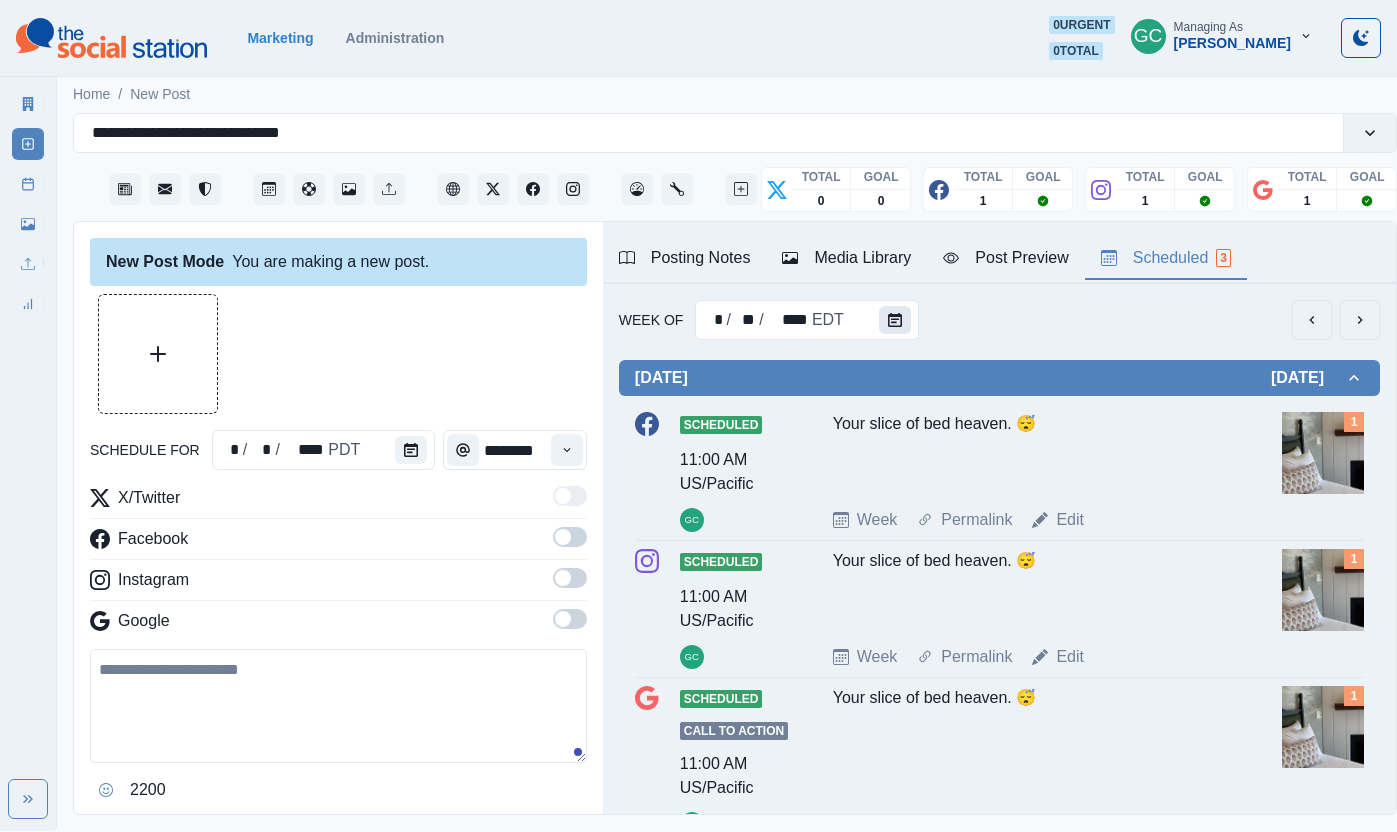 click 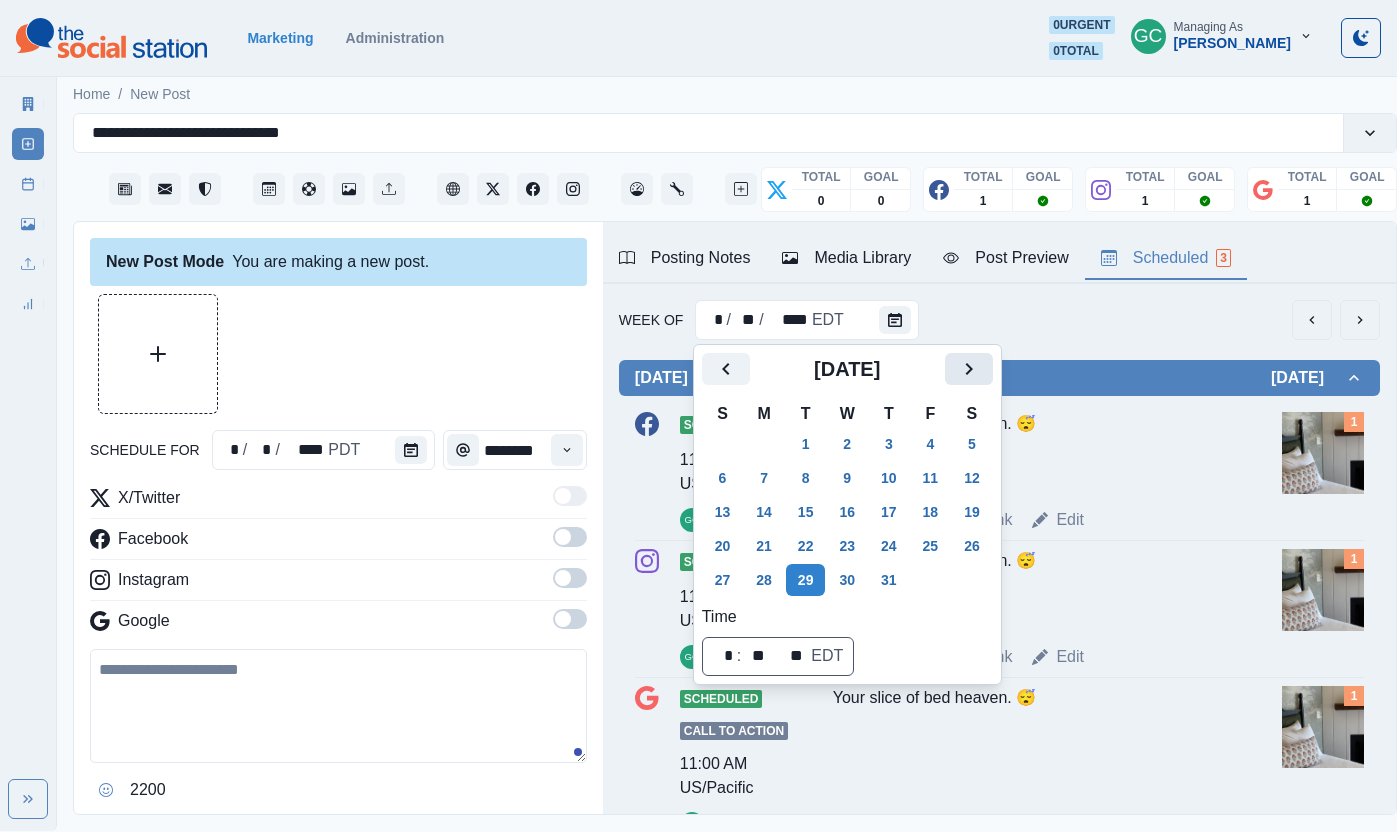 click 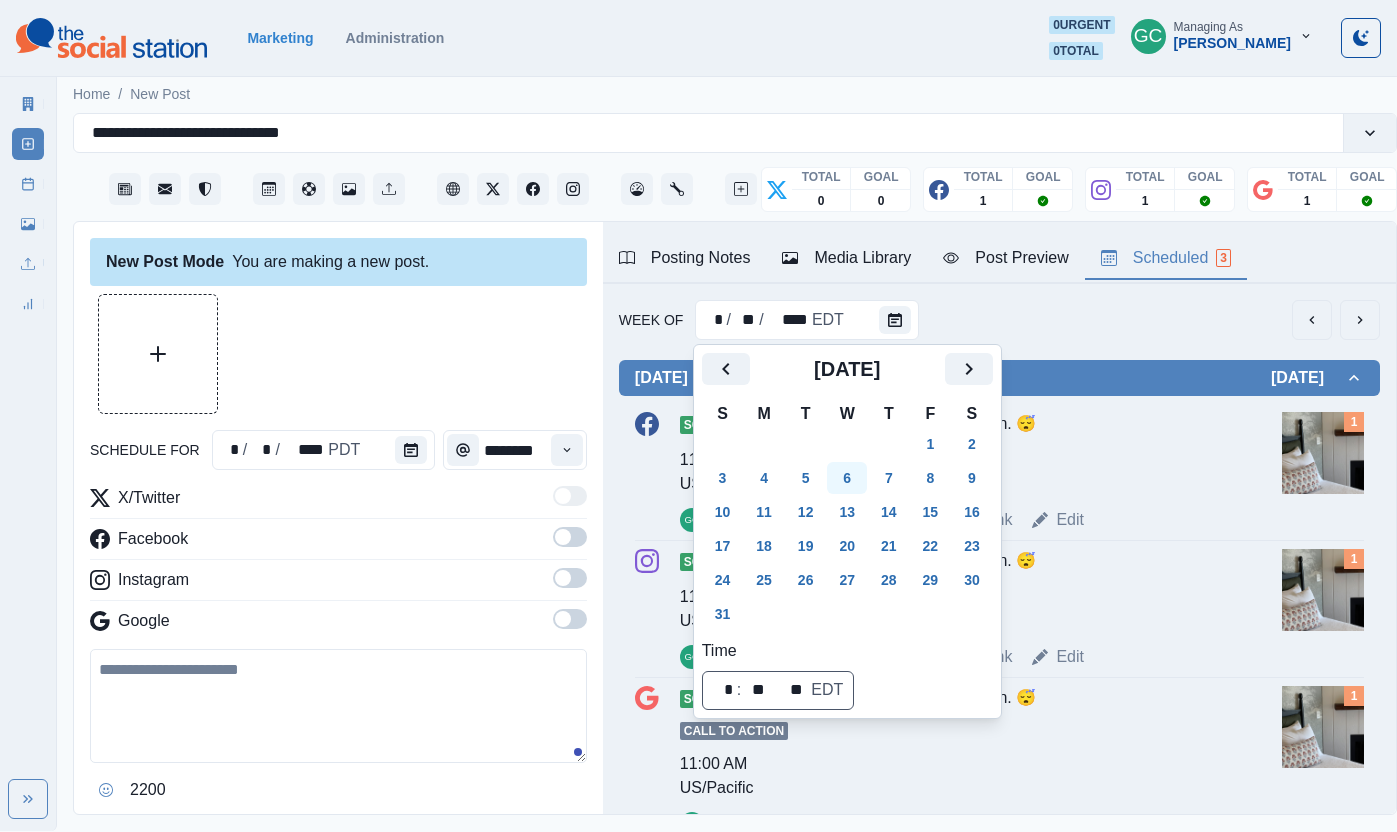 click on "6" at bounding box center [847, 478] 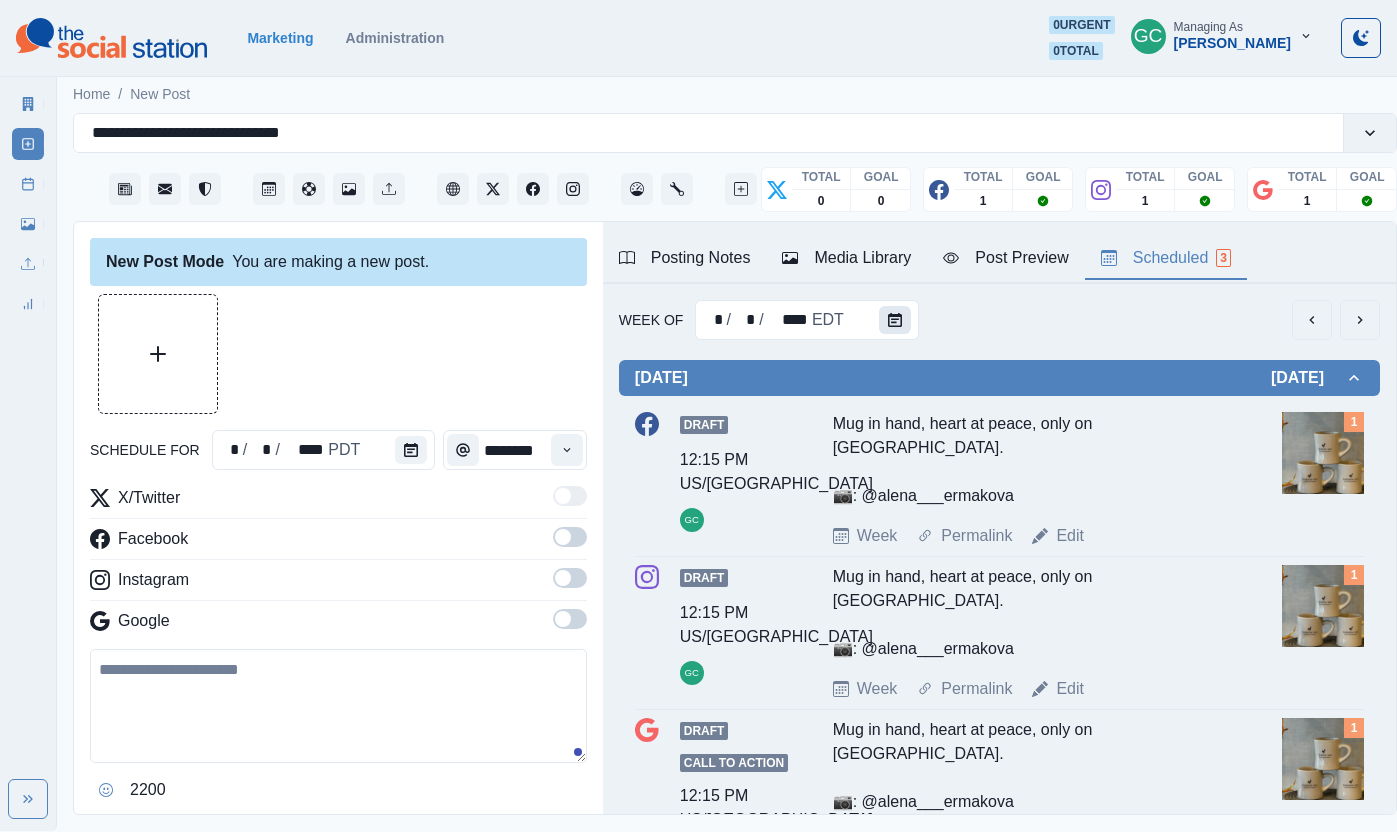 click at bounding box center [895, 320] 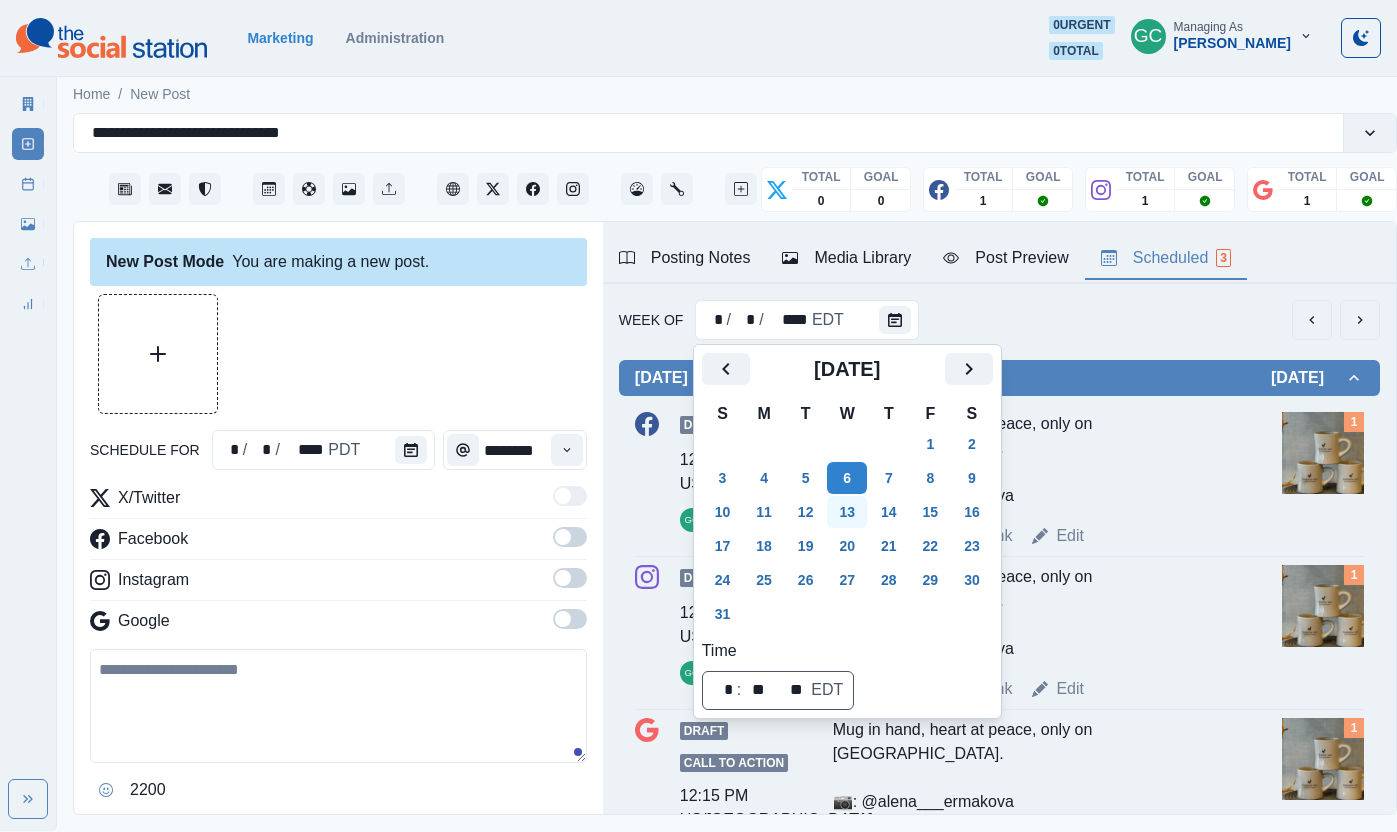 click on "13" at bounding box center (847, 512) 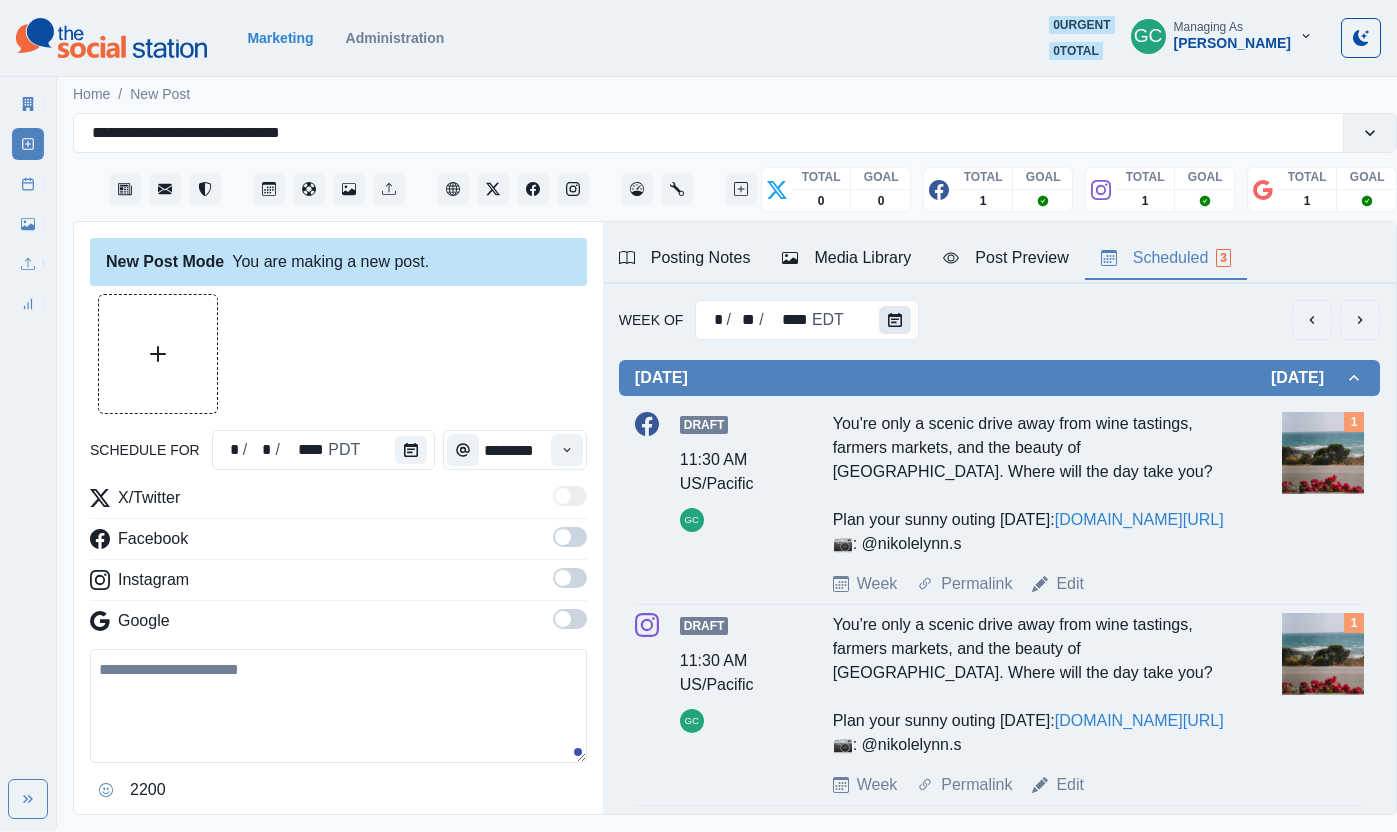 click at bounding box center [895, 320] 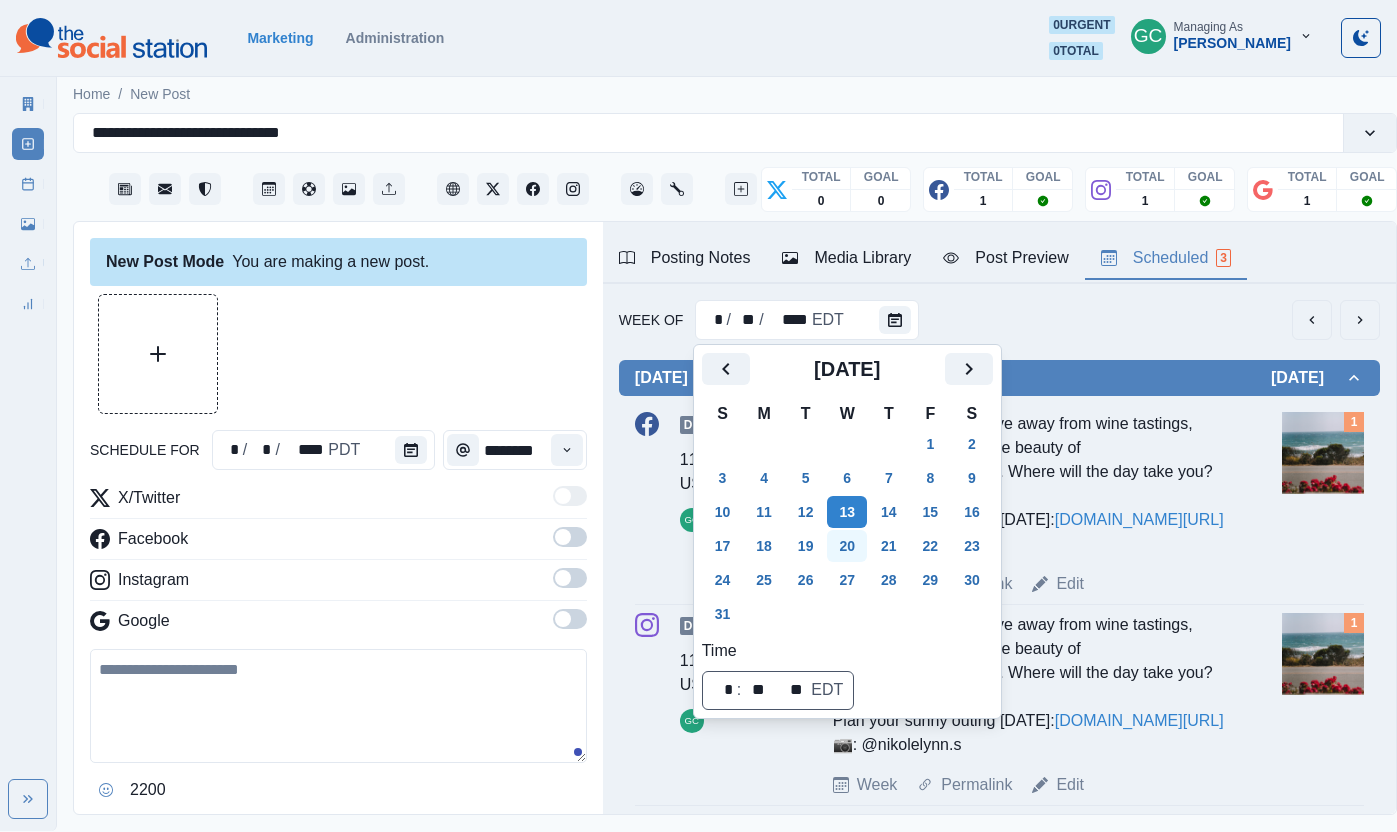 click on "20" at bounding box center (847, 546) 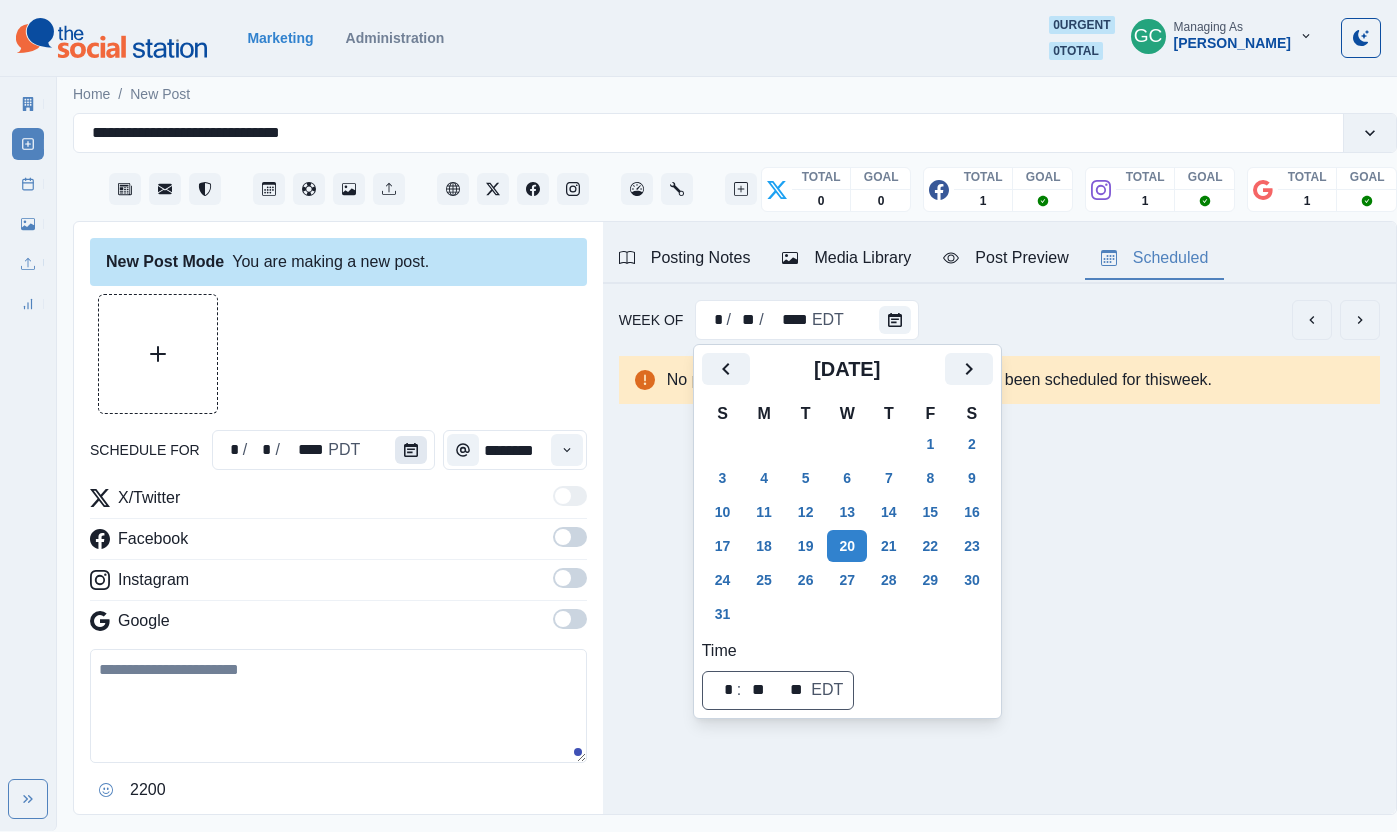 click 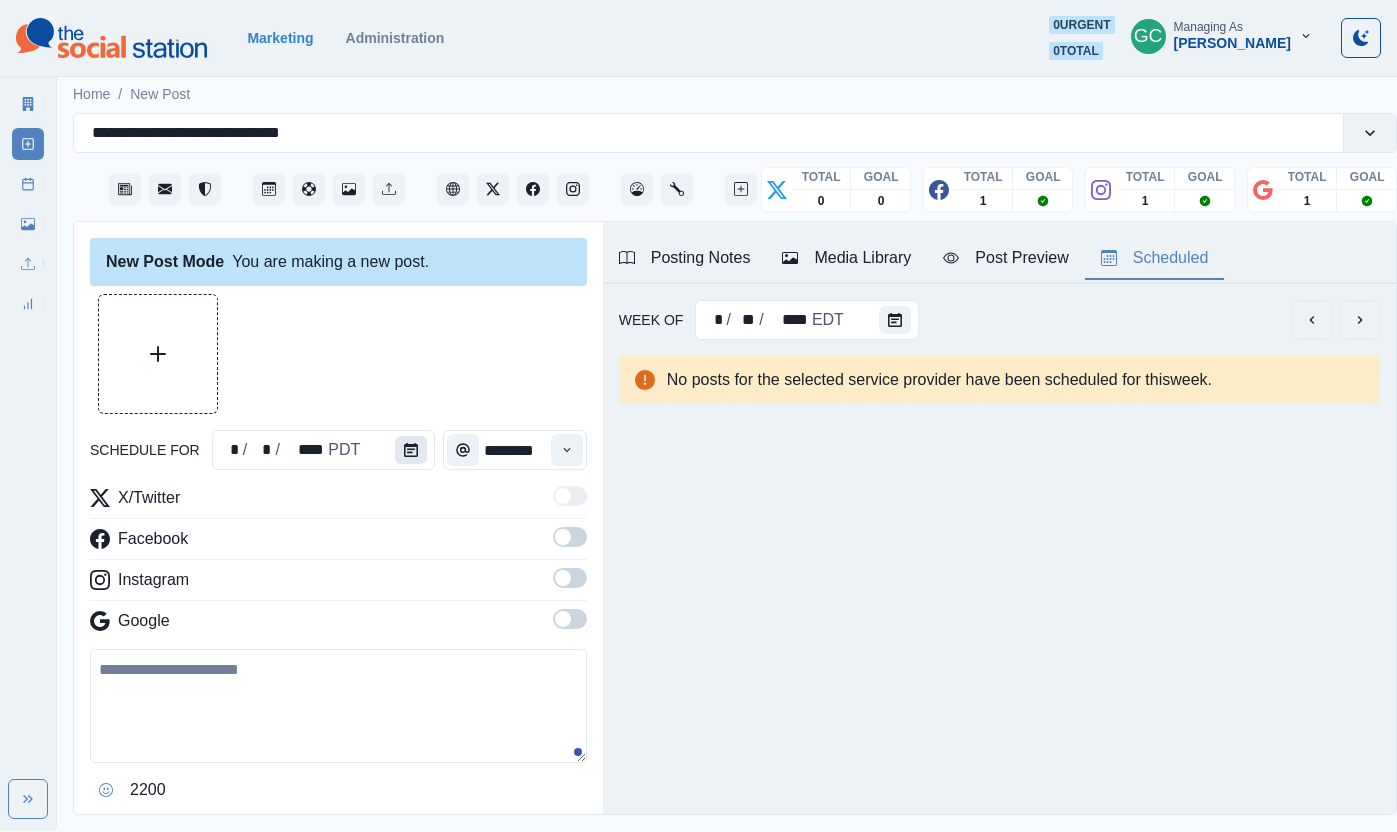 click 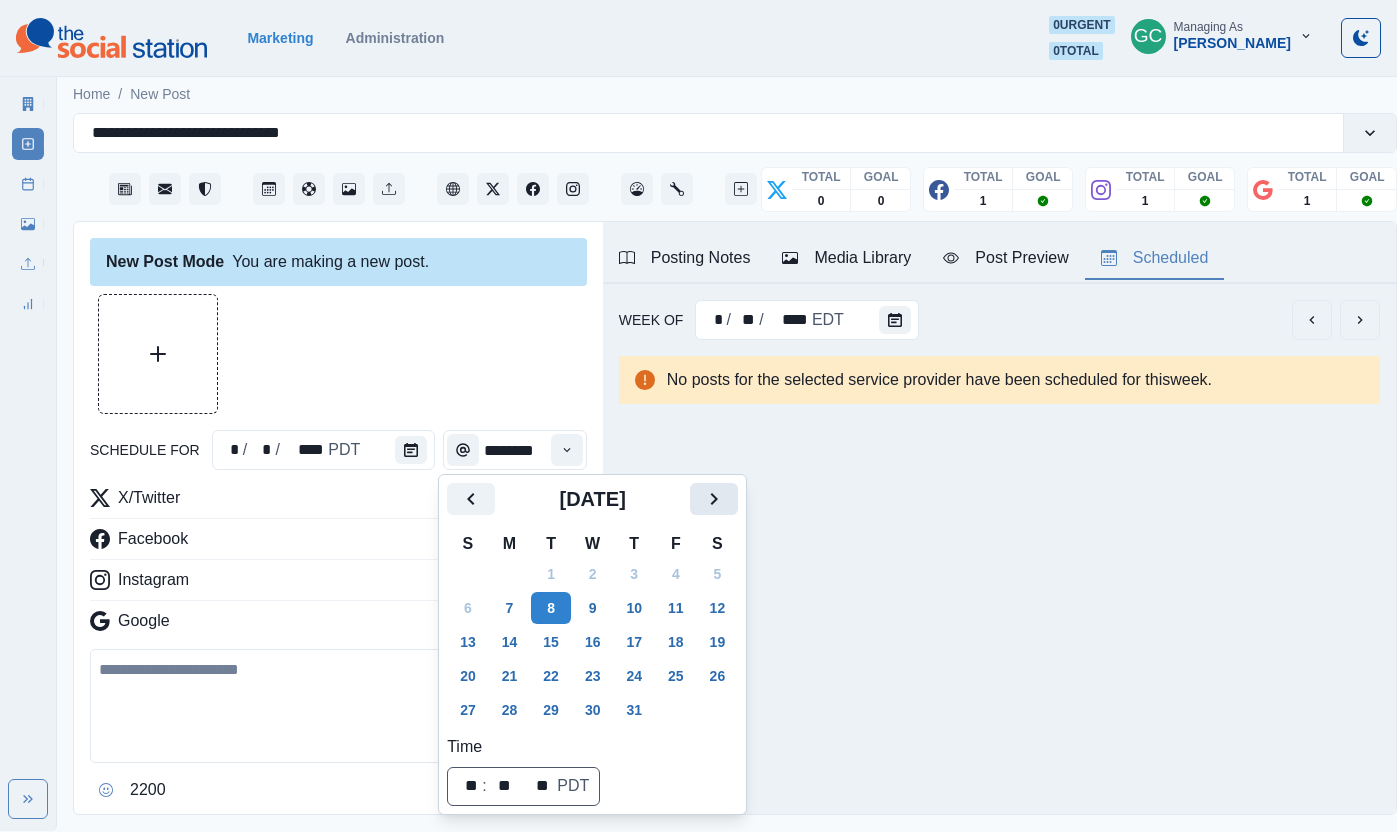 click 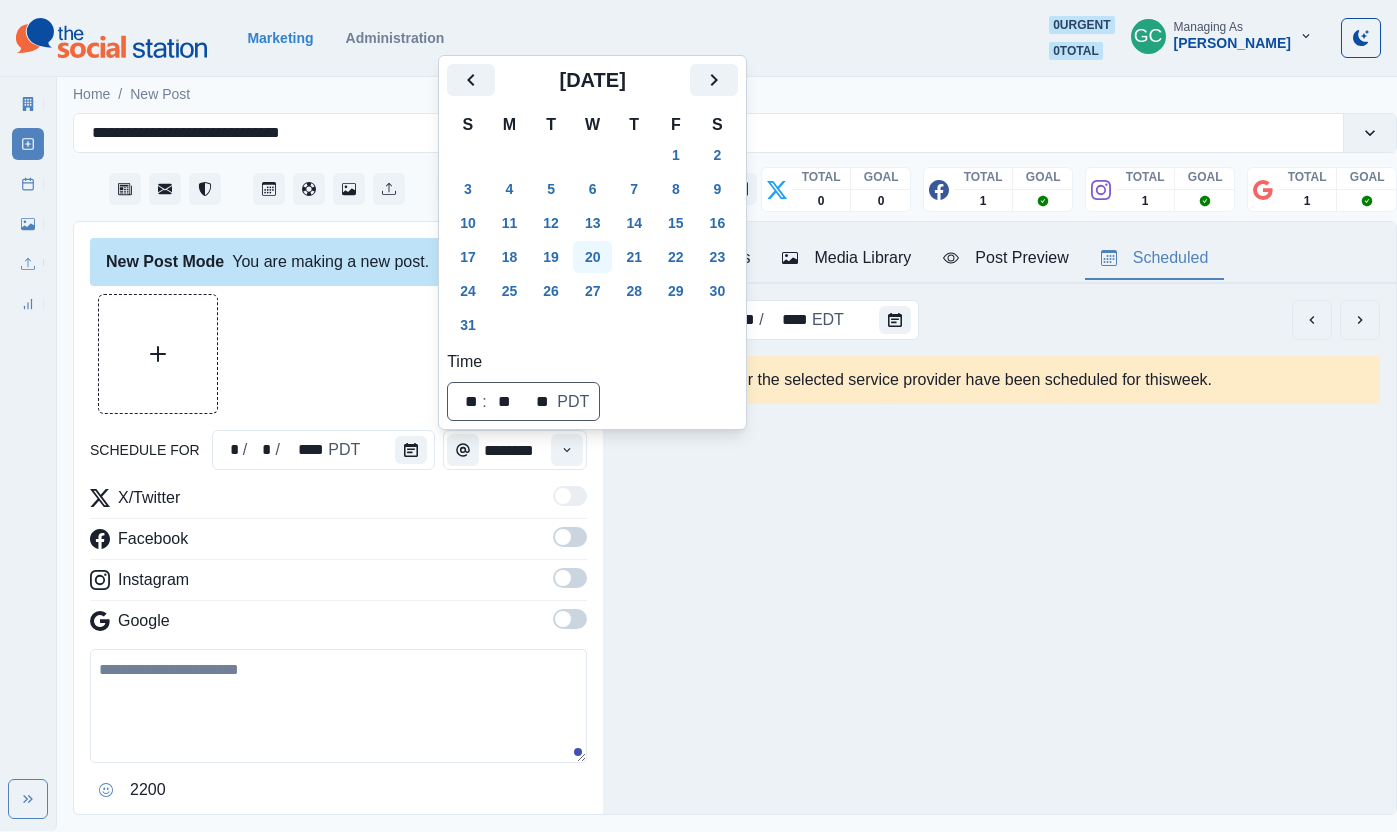 click on "20" at bounding box center [593, 257] 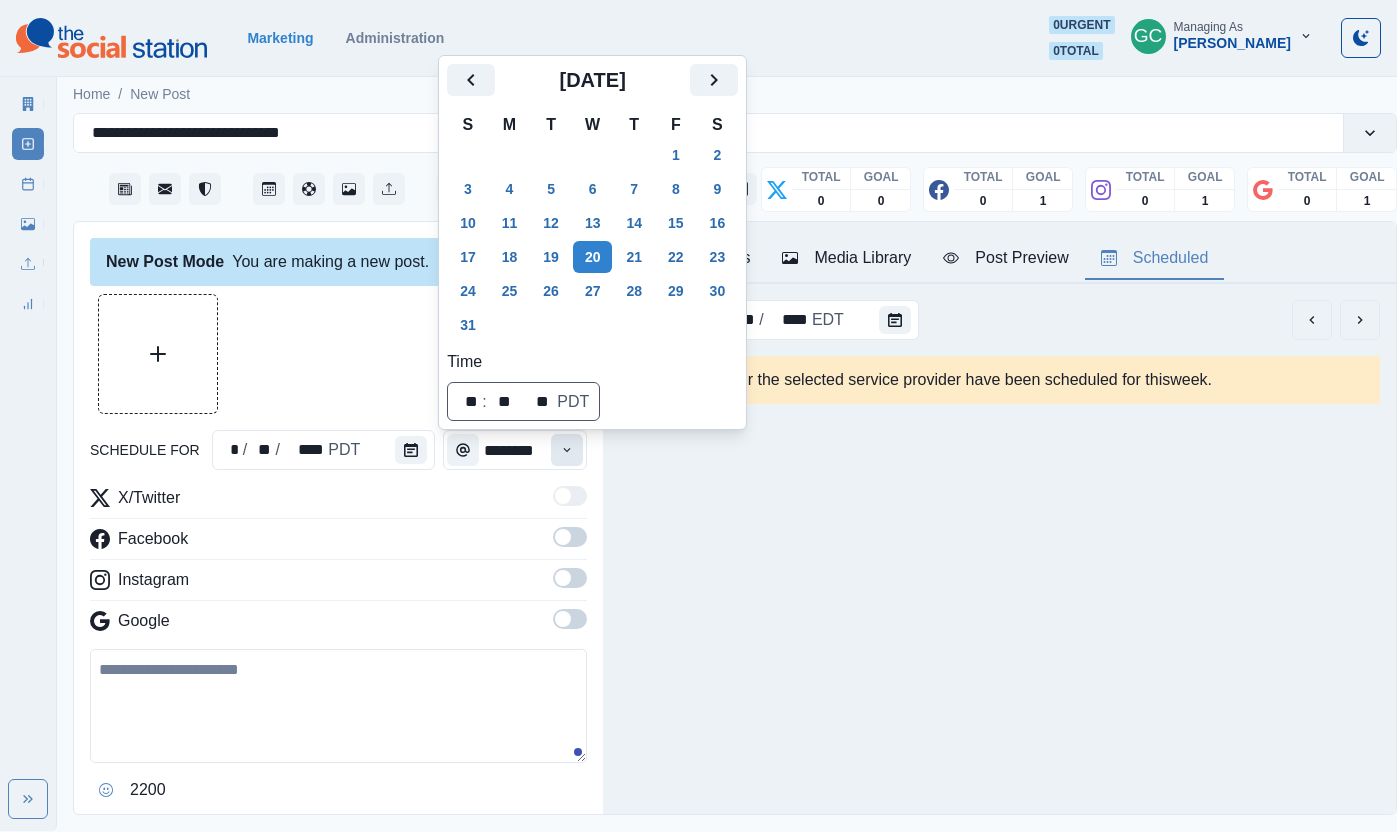 click at bounding box center (567, 450) 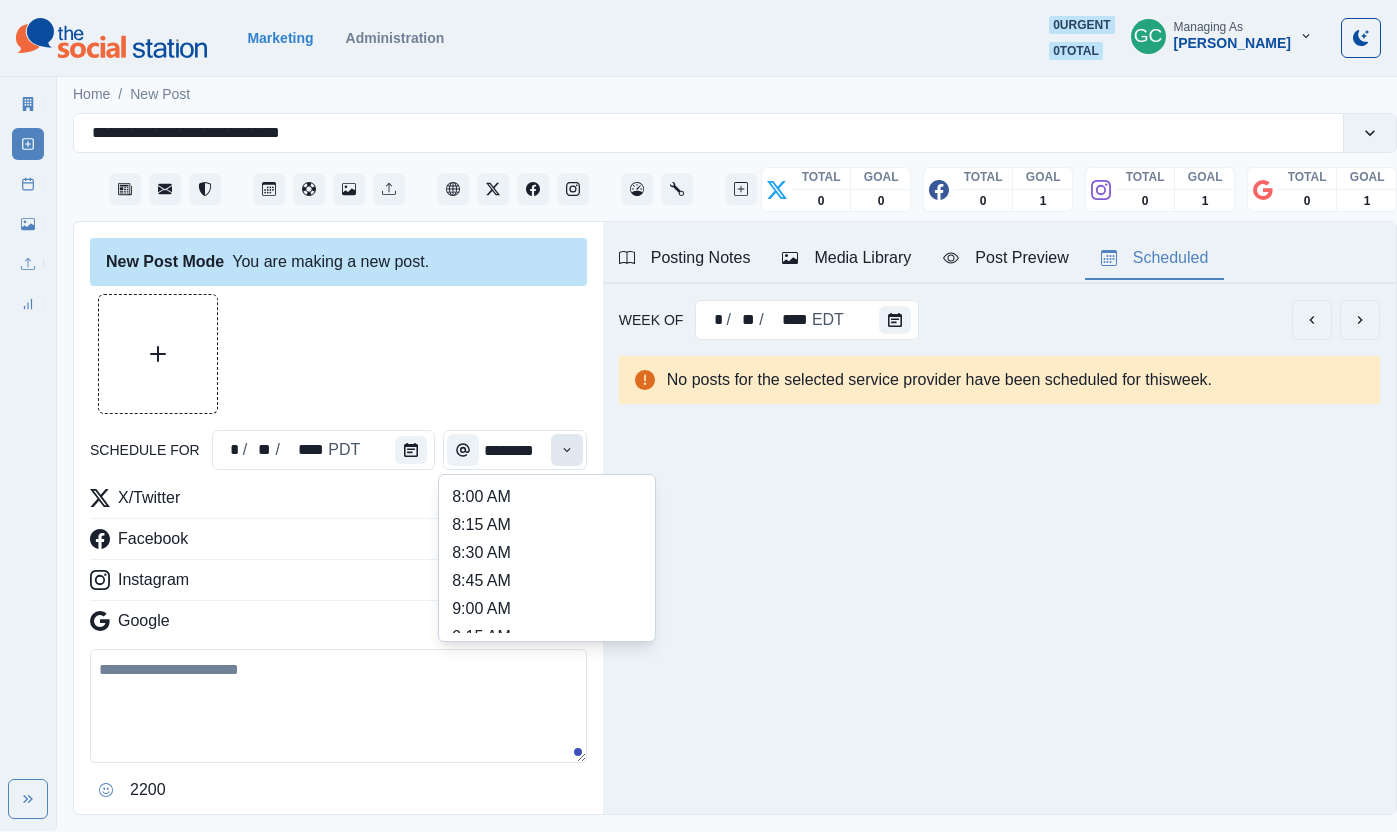 click at bounding box center (567, 450) 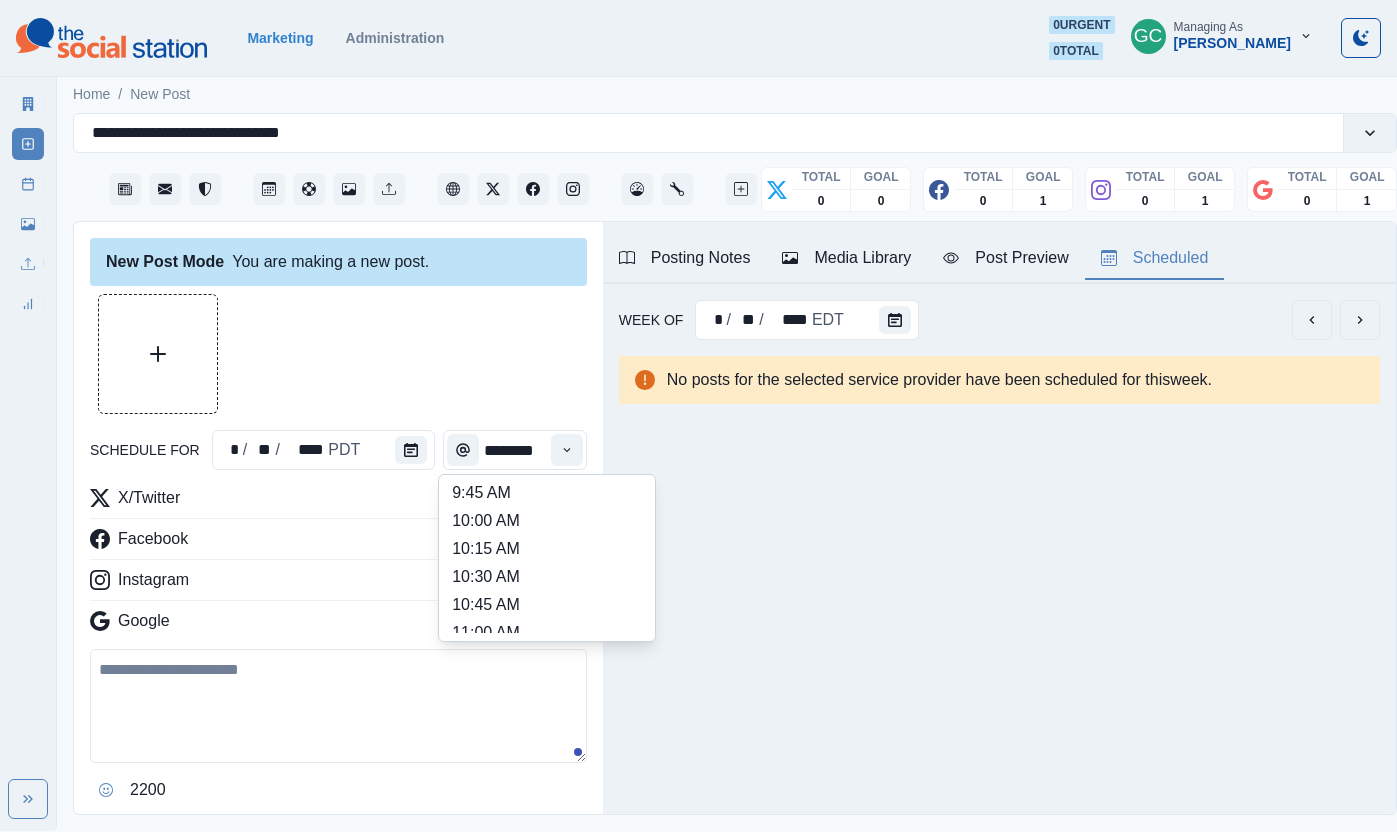scroll, scrollTop: 393, scrollLeft: 0, axis: vertical 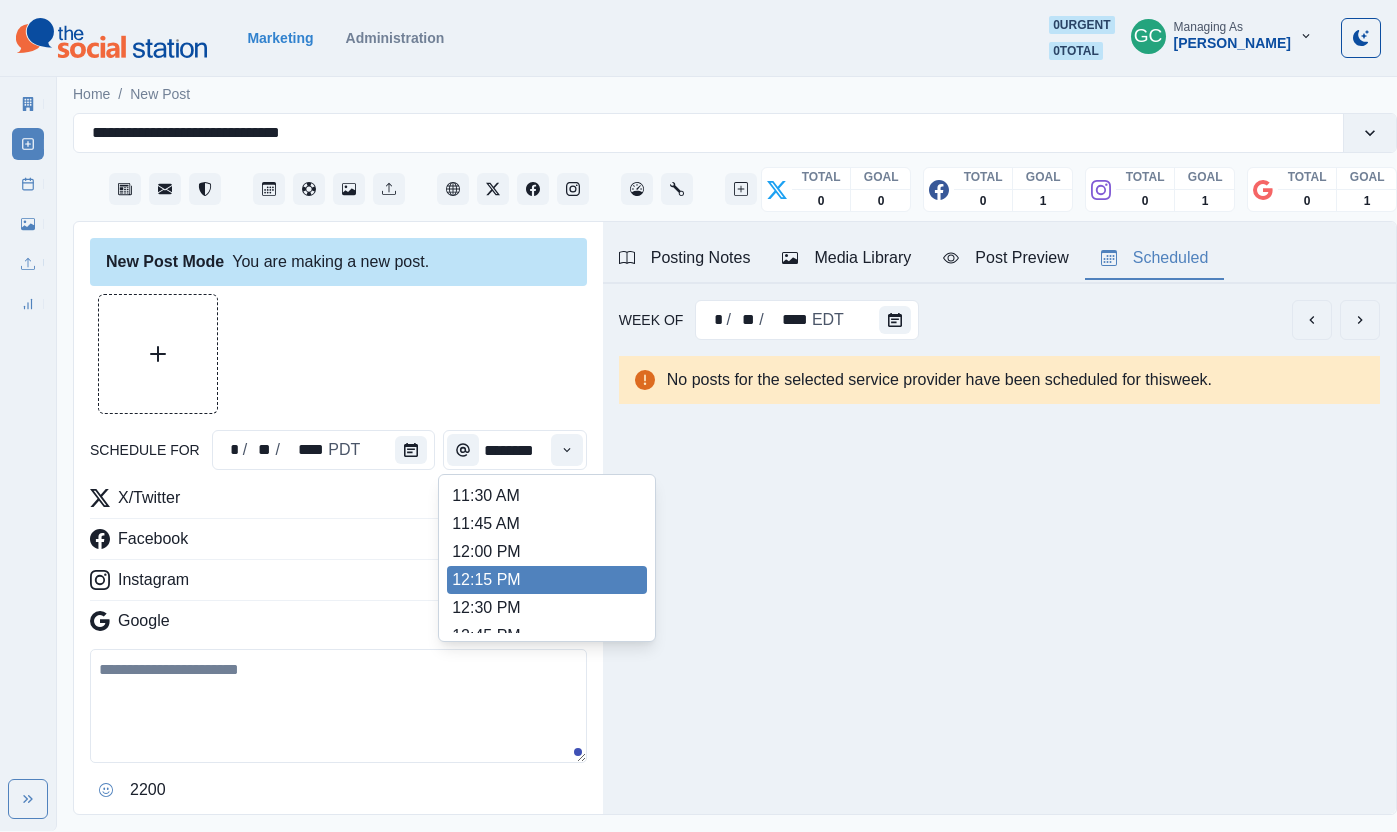 click on "12:15 PM" at bounding box center [547, 580] 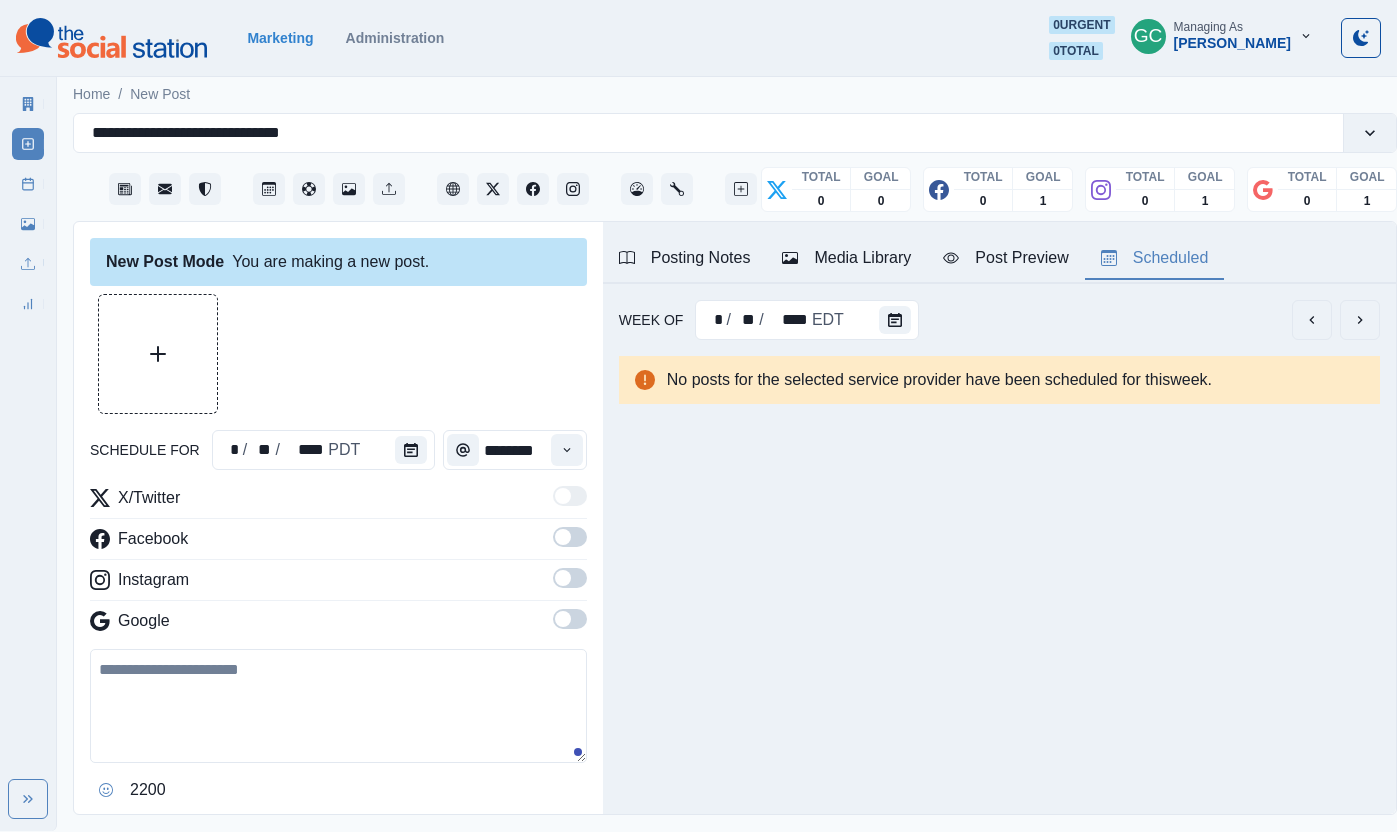 drag, startPoint x: 563, startPoint y: 617, endPoint x: 563, endPoint y: 584, distance: 33 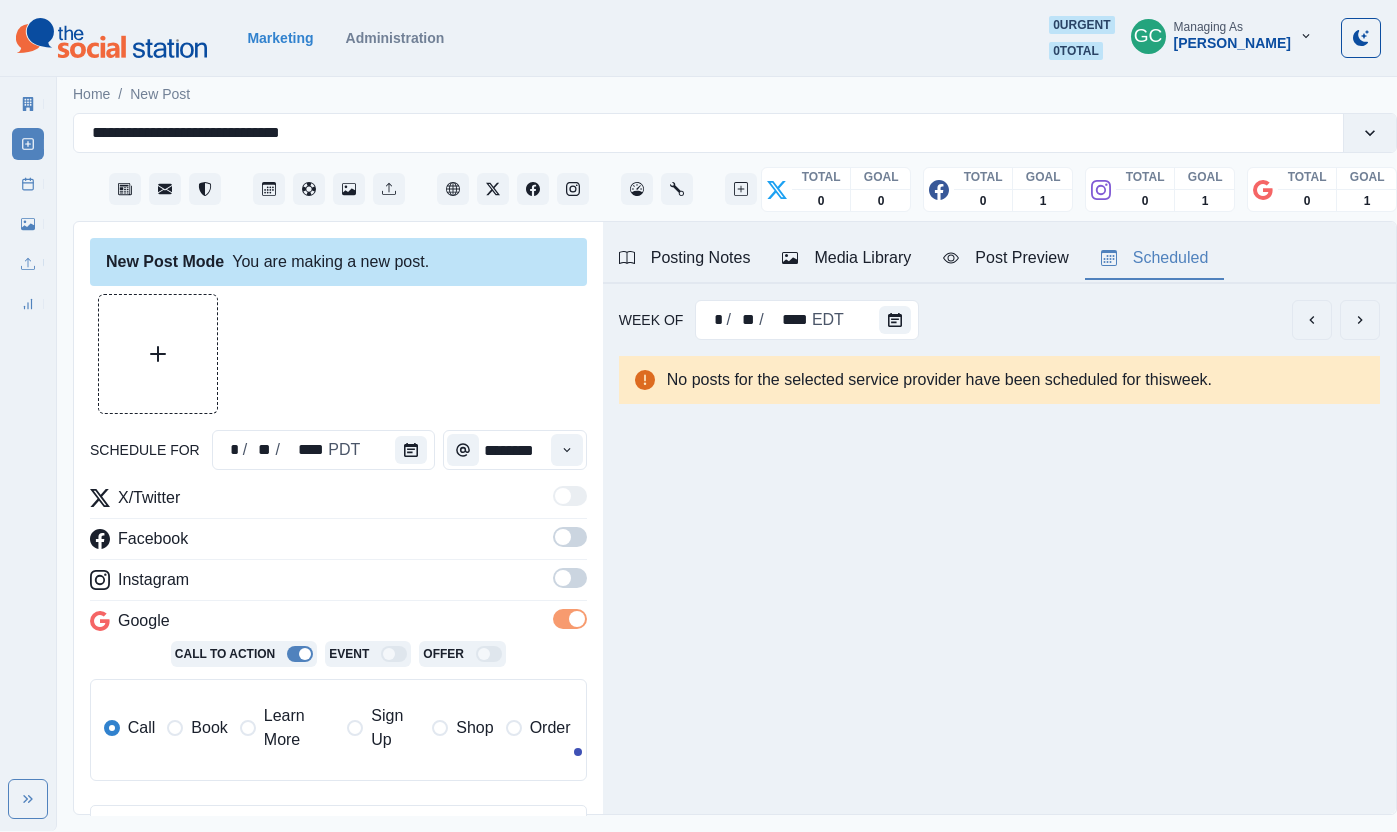 click on "X/Twitter Facebook Instagram Google Call To Action Event Offer Call Book Learn More Sign Up Shop Order" at bounding box center [338, 641] 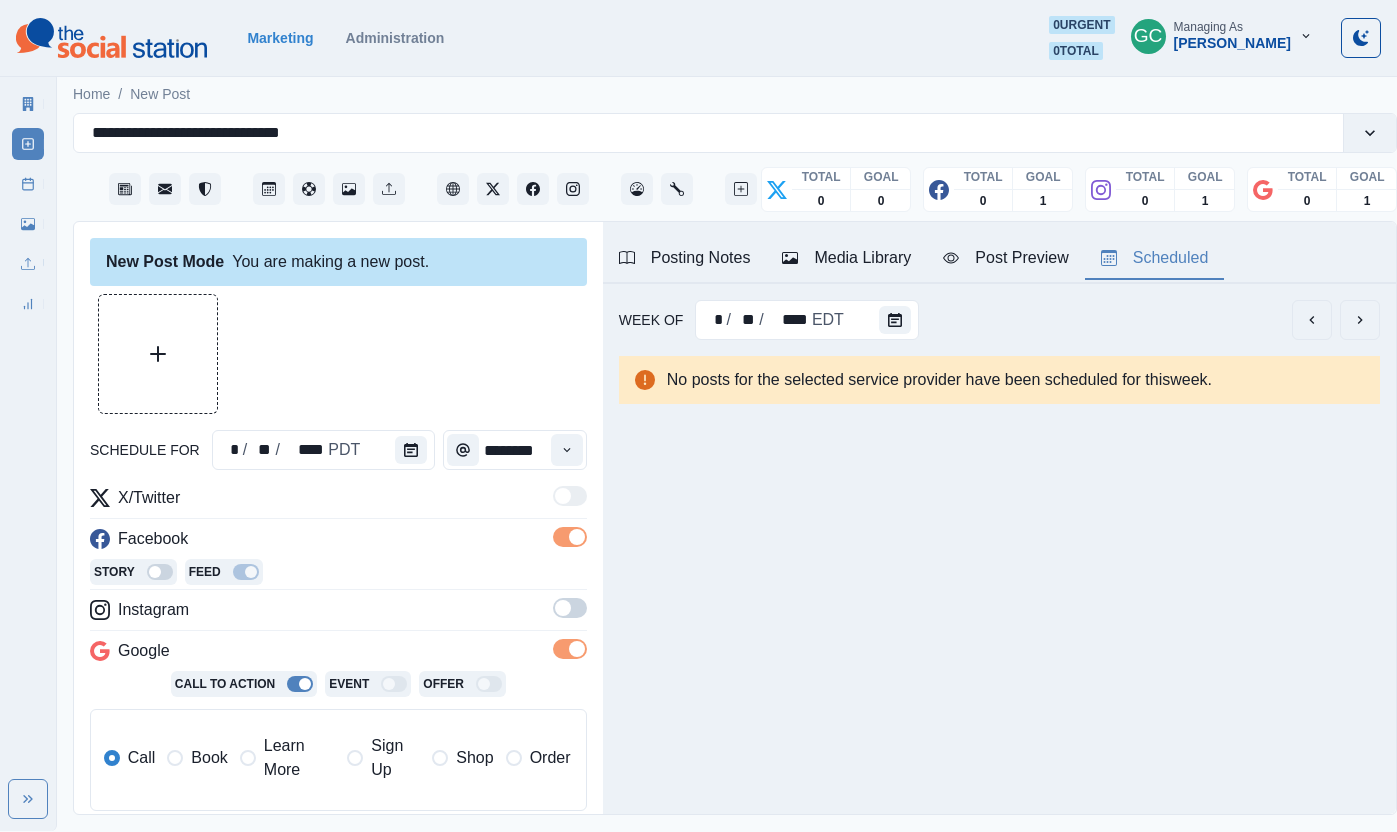 click at bounding box center (563, 608) 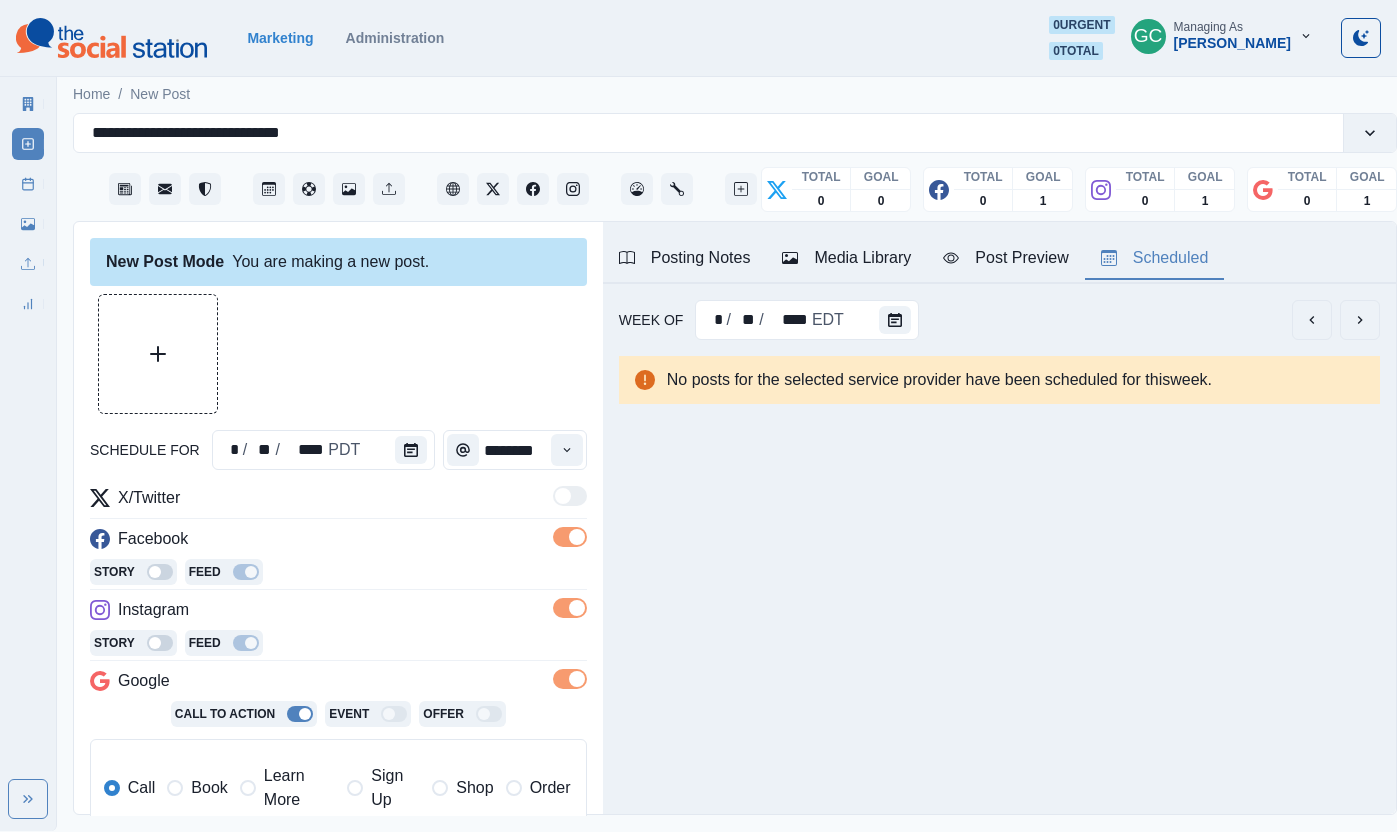 click on "Learn More" at bounding box center [299, 788] 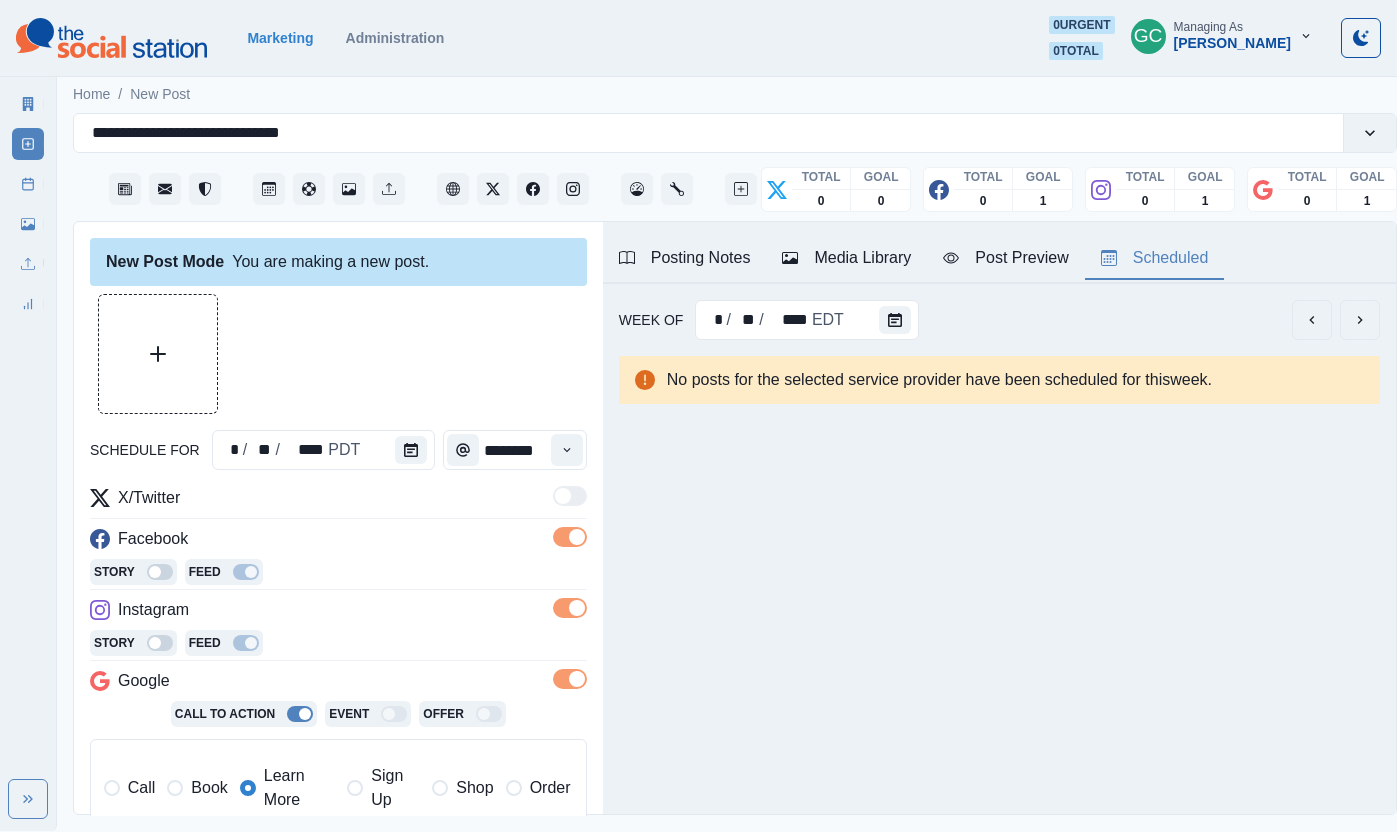 click on "Story Feed" at bounding box center (338, 574) 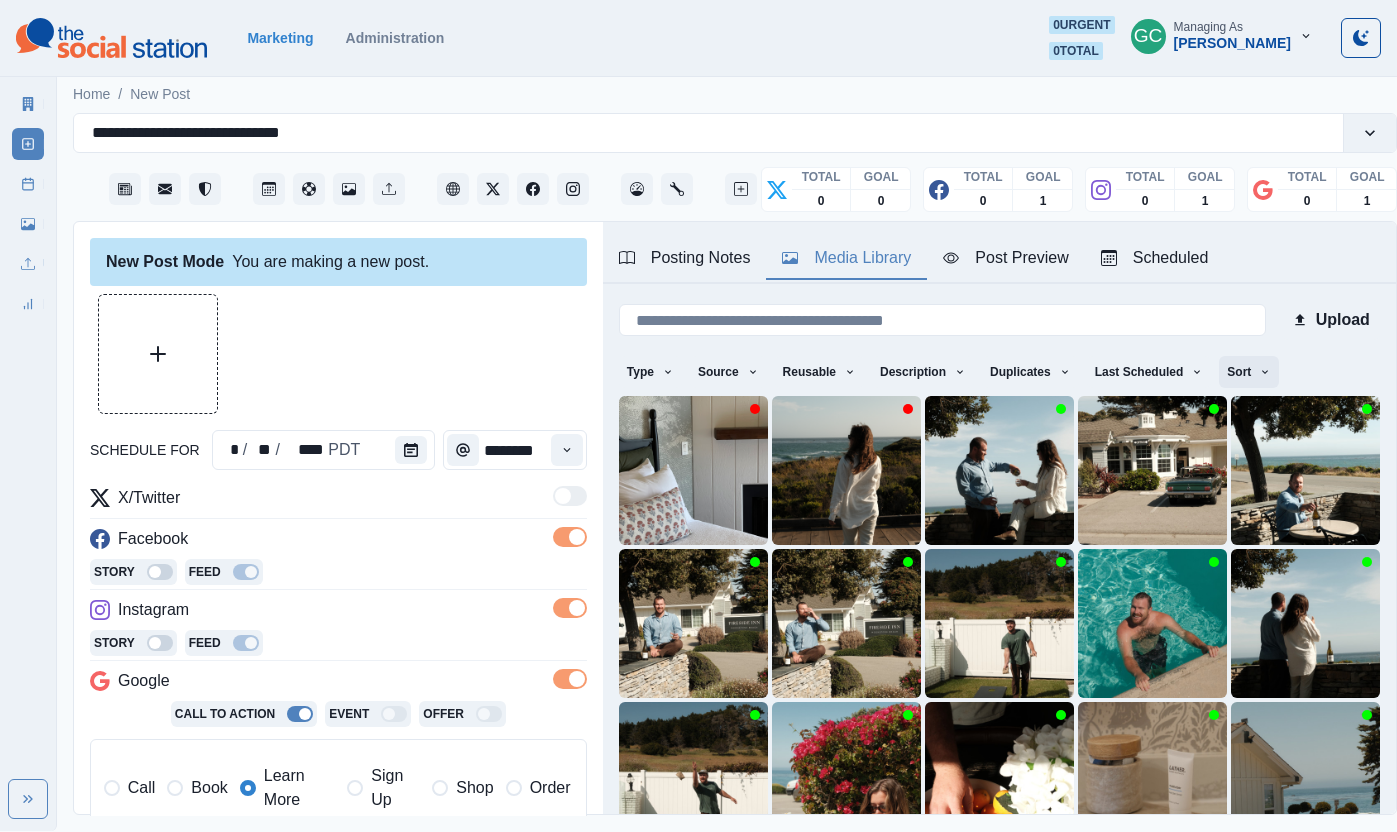 click on "Sort" at bounding box center [1249, 372] 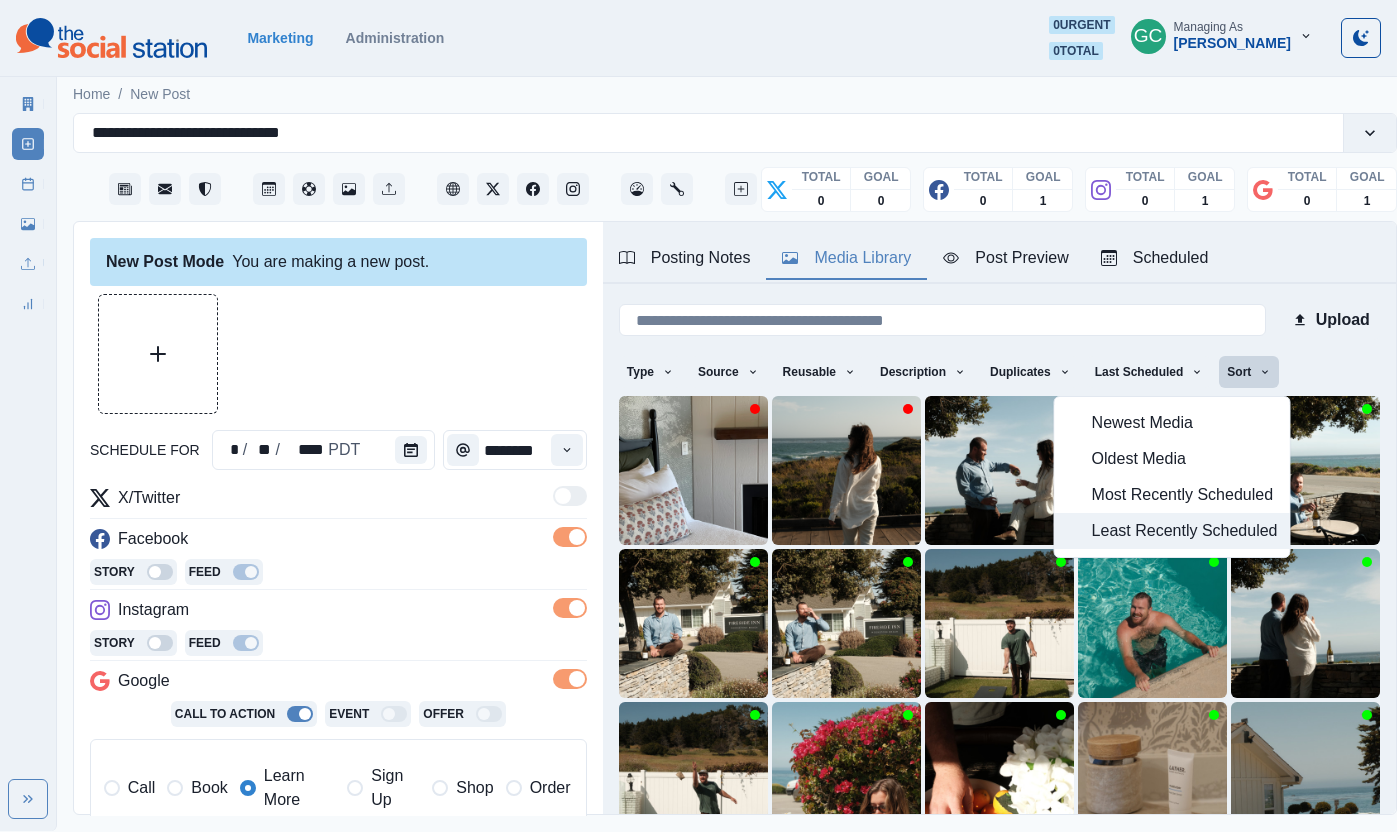 click on "Least Recently Scheduled" at bounding box center [1185, 531] 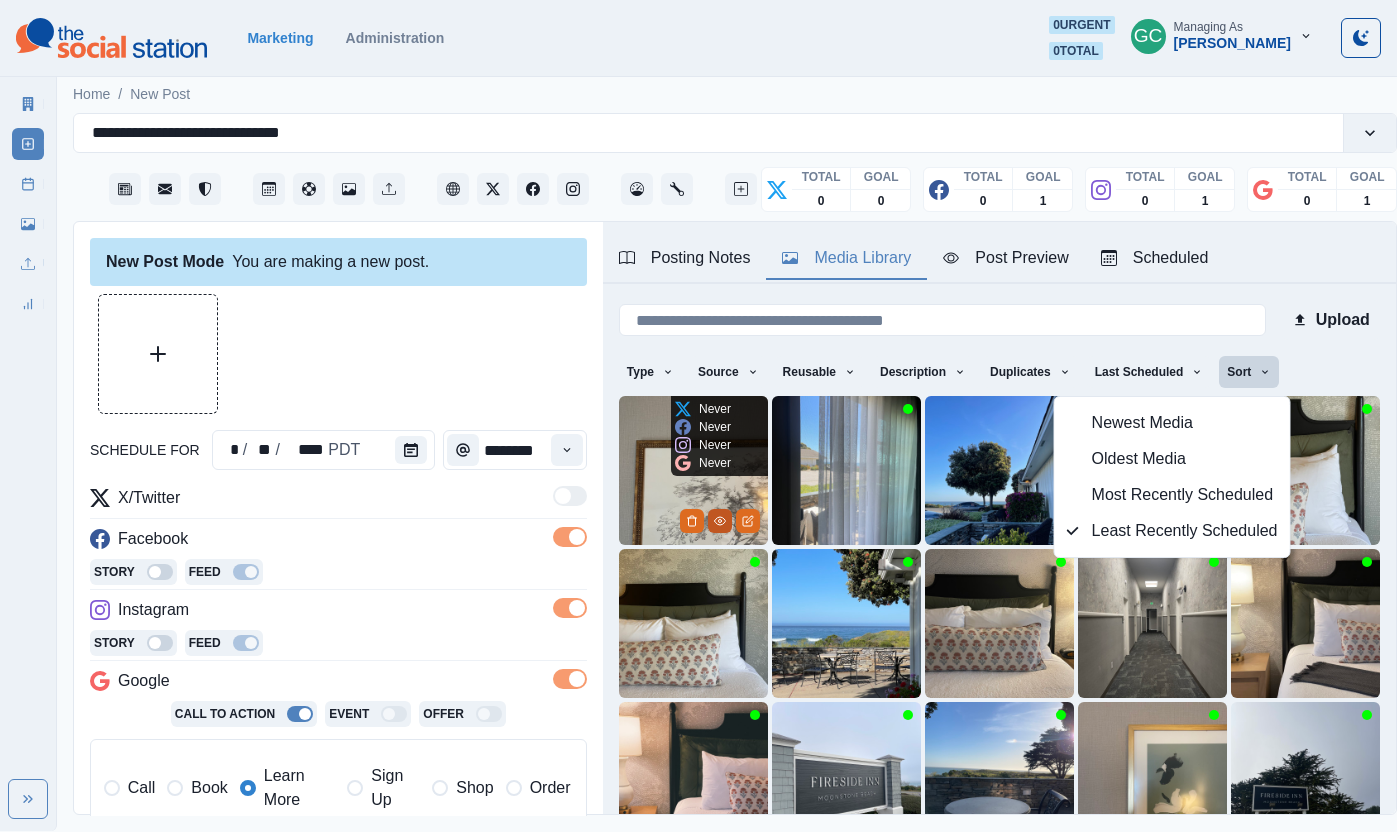 click at bounding box center [720, 521] 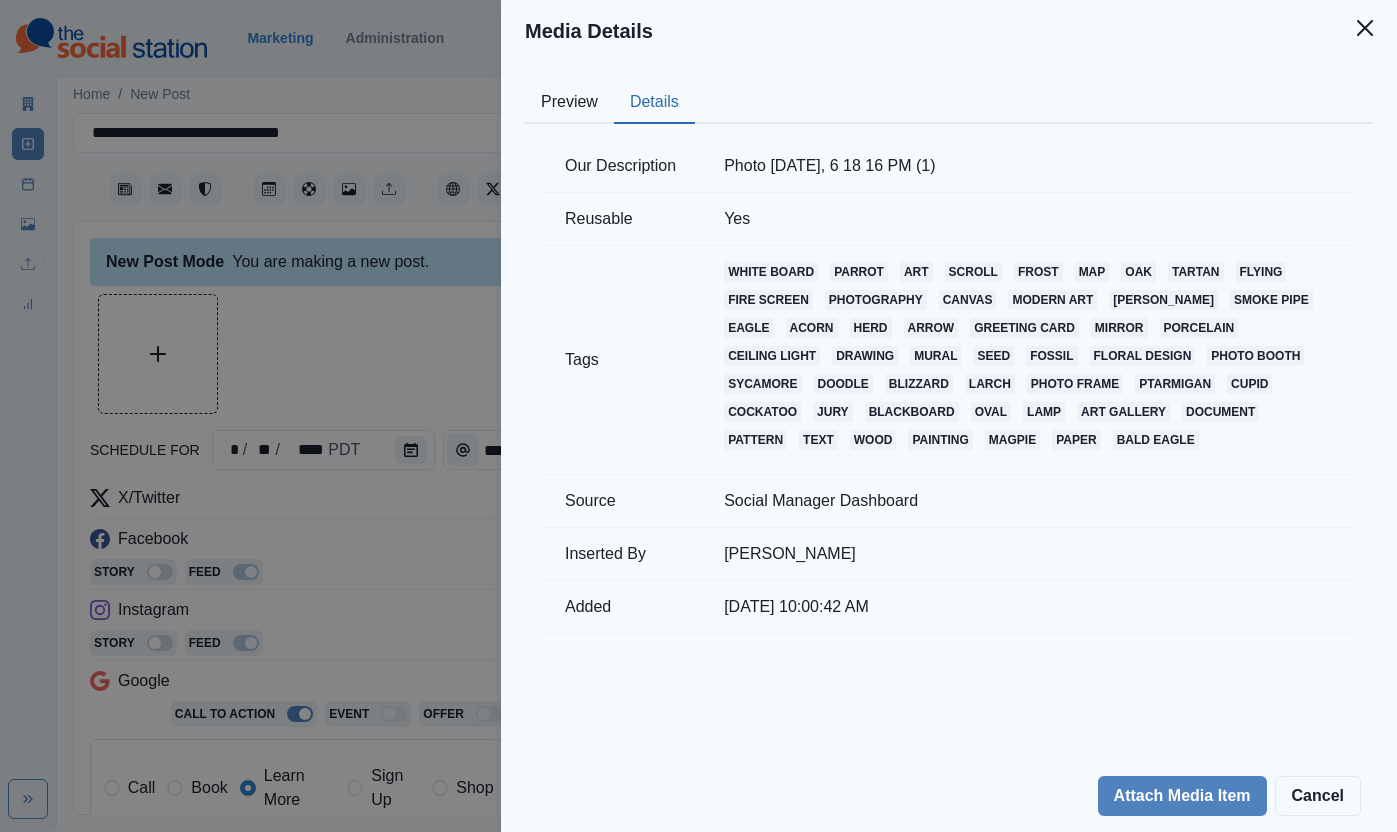 click on "Details" at bounding box center [654, 103] 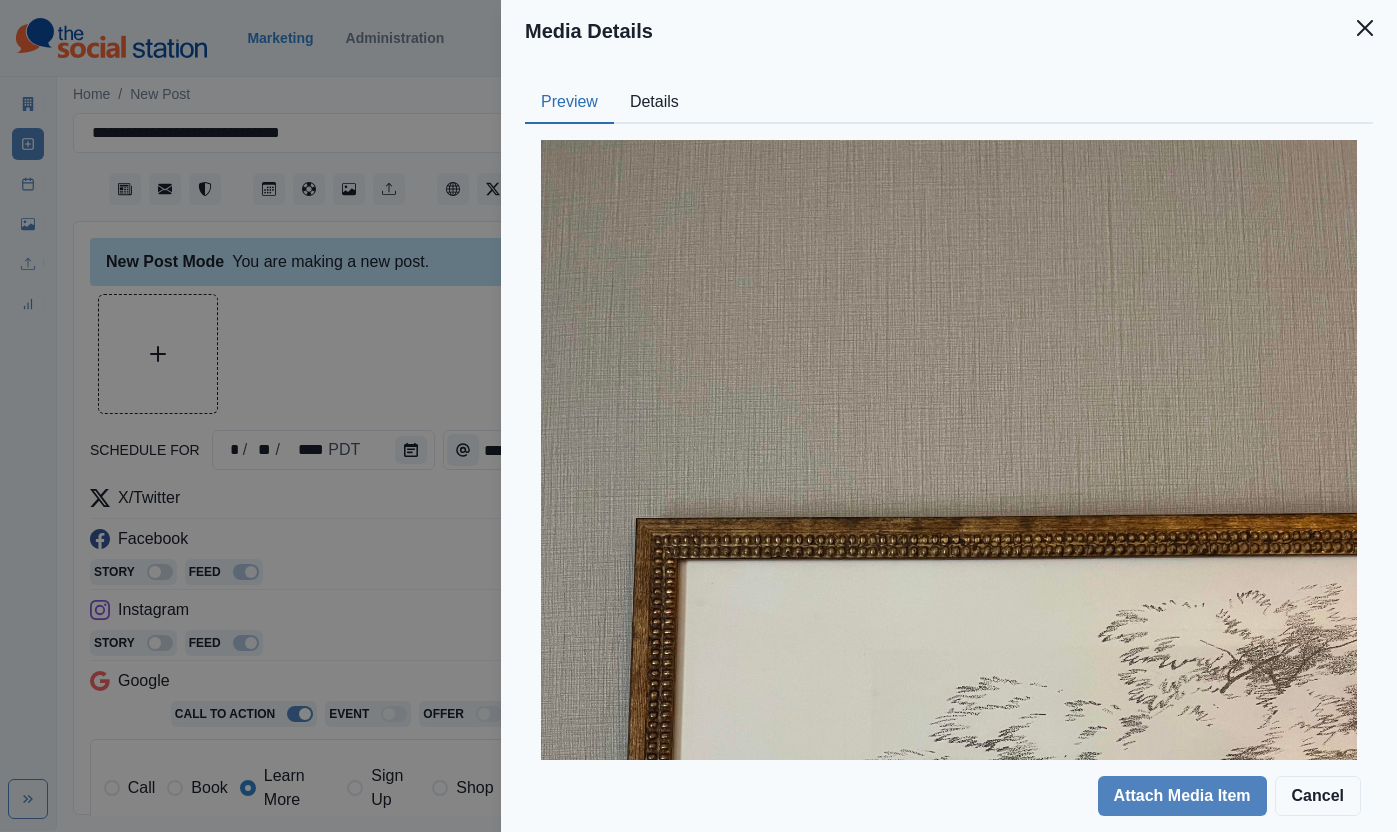 click on "Media Details Preview Details Our Description Photo [DATE], 6 18 16 PM (1) Reusable Yes Tags white board parrot art scroll frost map oak tartan flying fire screen photography canvas modern [PERSON_NAME] smoke pipe eagle acorn herd arrow greeting card mirror porcelain ceiling light drawing mural seed fossil floral design photo booth sycamore doodle blizzard larch photo frame ptarmigan cupid cockatoo jury blackboard oval lamp art gallery document pattern text wood painting magpie paper bald eagle Source Social Manager Dashboard Inserted By [PERSON_NAME] Added [DATE] 10:00:42 AM Attach Media Item Cancel" at bounding box center (698, 416) 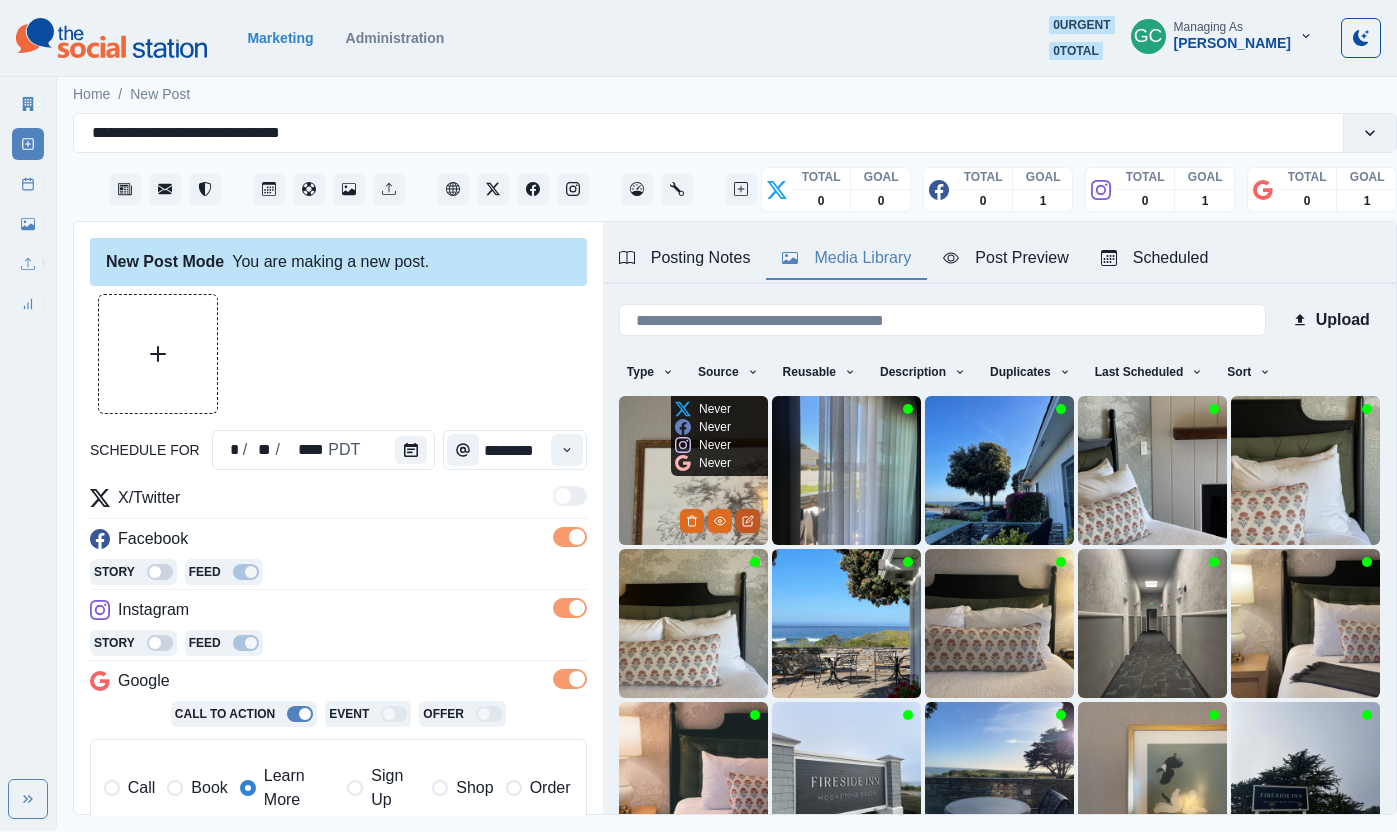 click 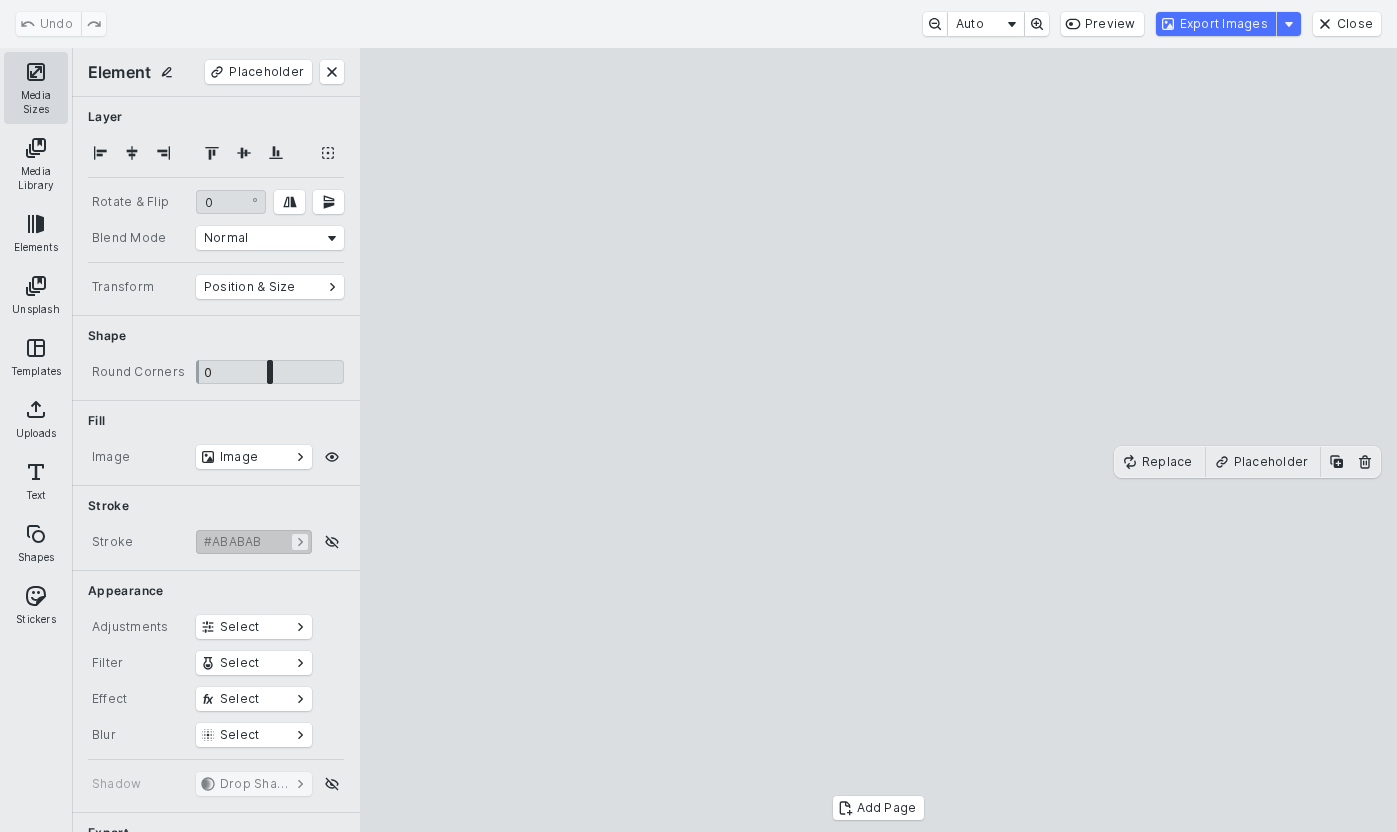 click on "Media Sizes" at bounding box center (36, 88) 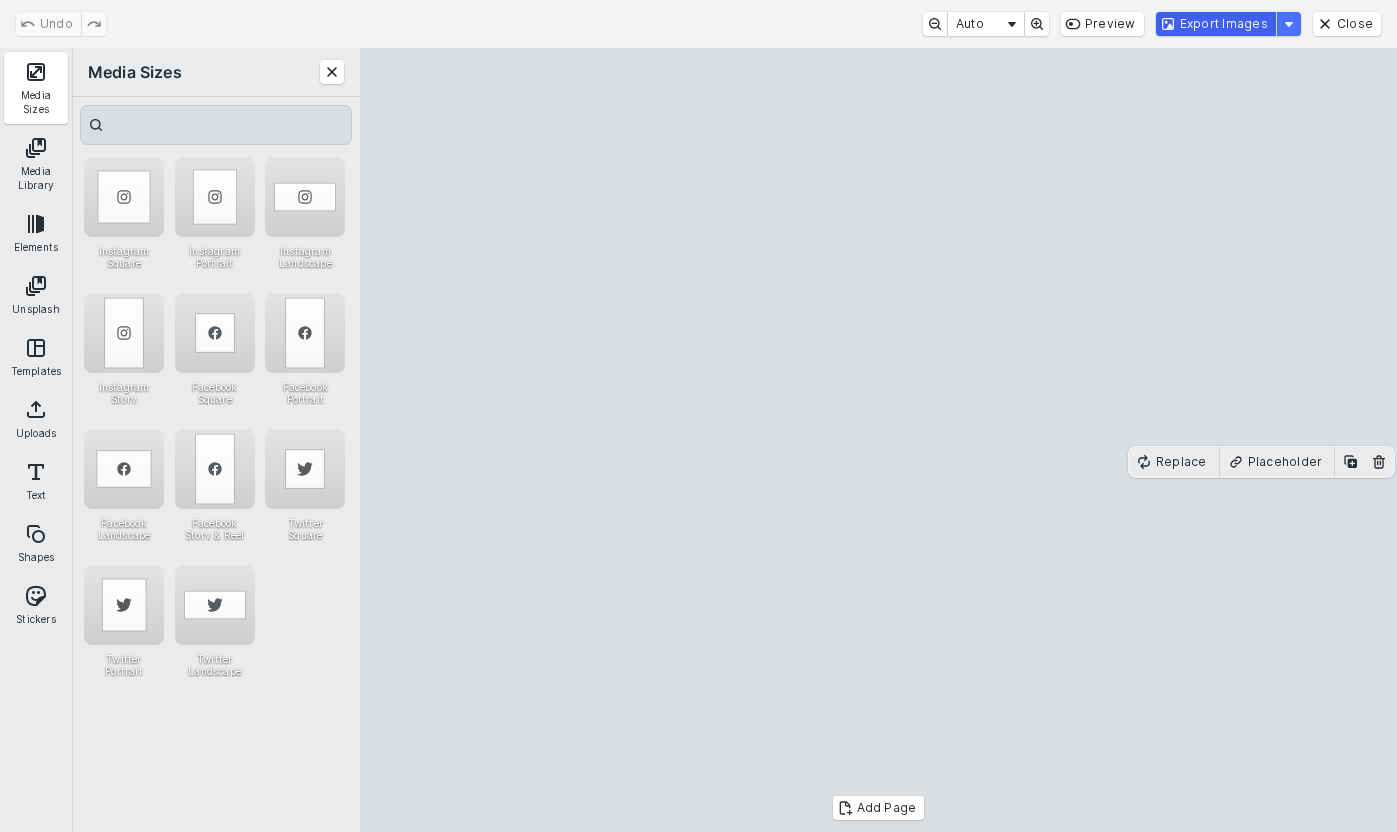 click on "Export Images" at bounding box center (1216, 24) 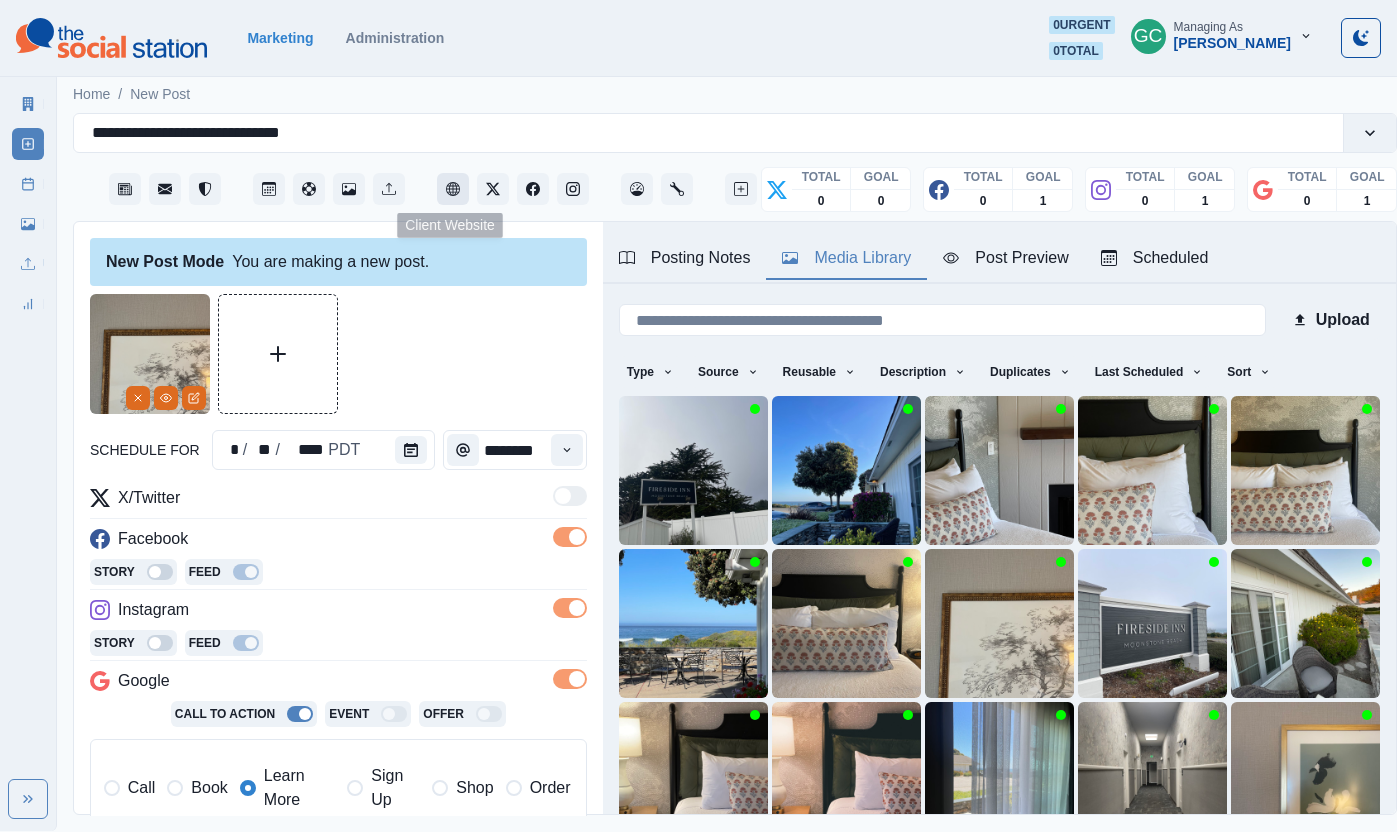 click at bounding box center (453, 189) 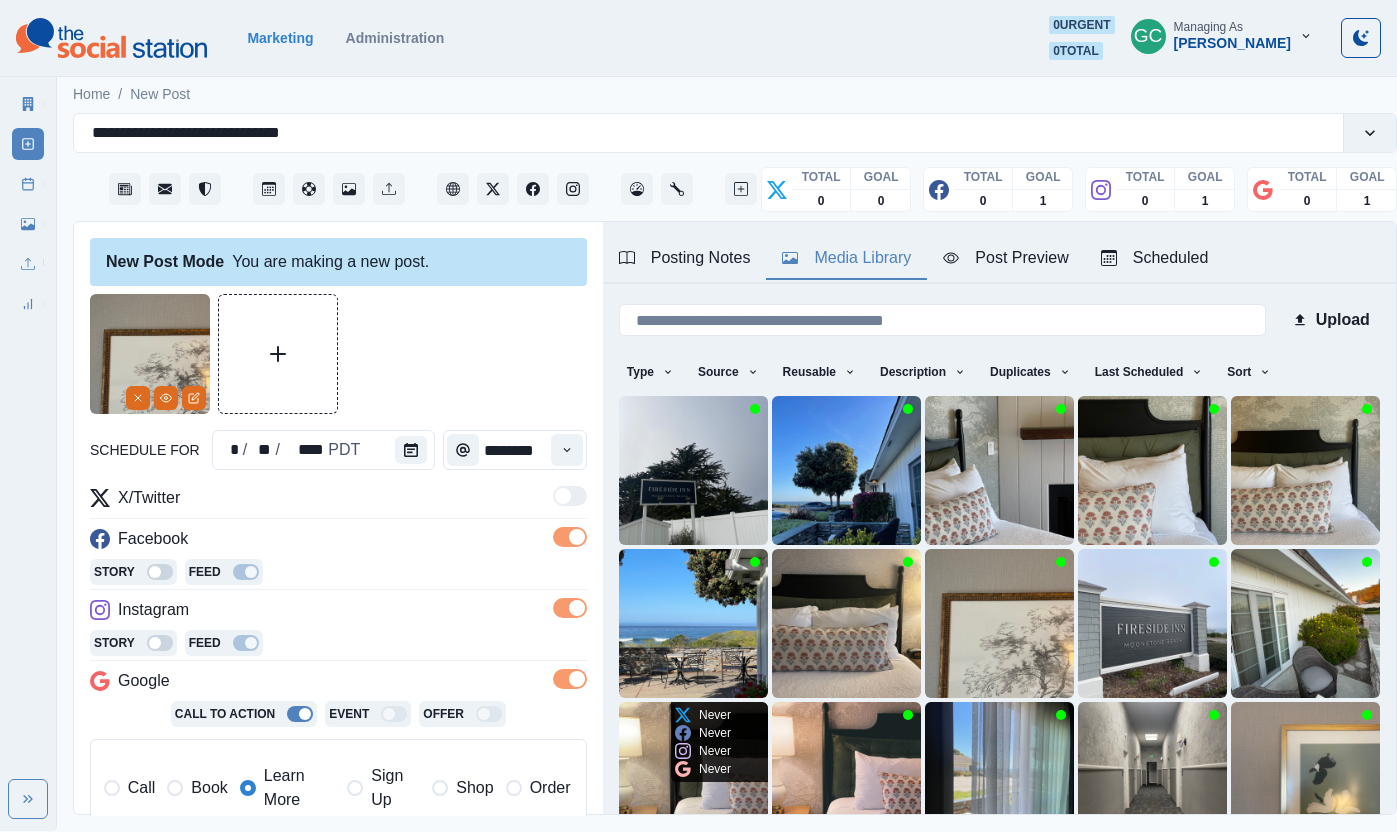 click at bounding box center [693, 776] 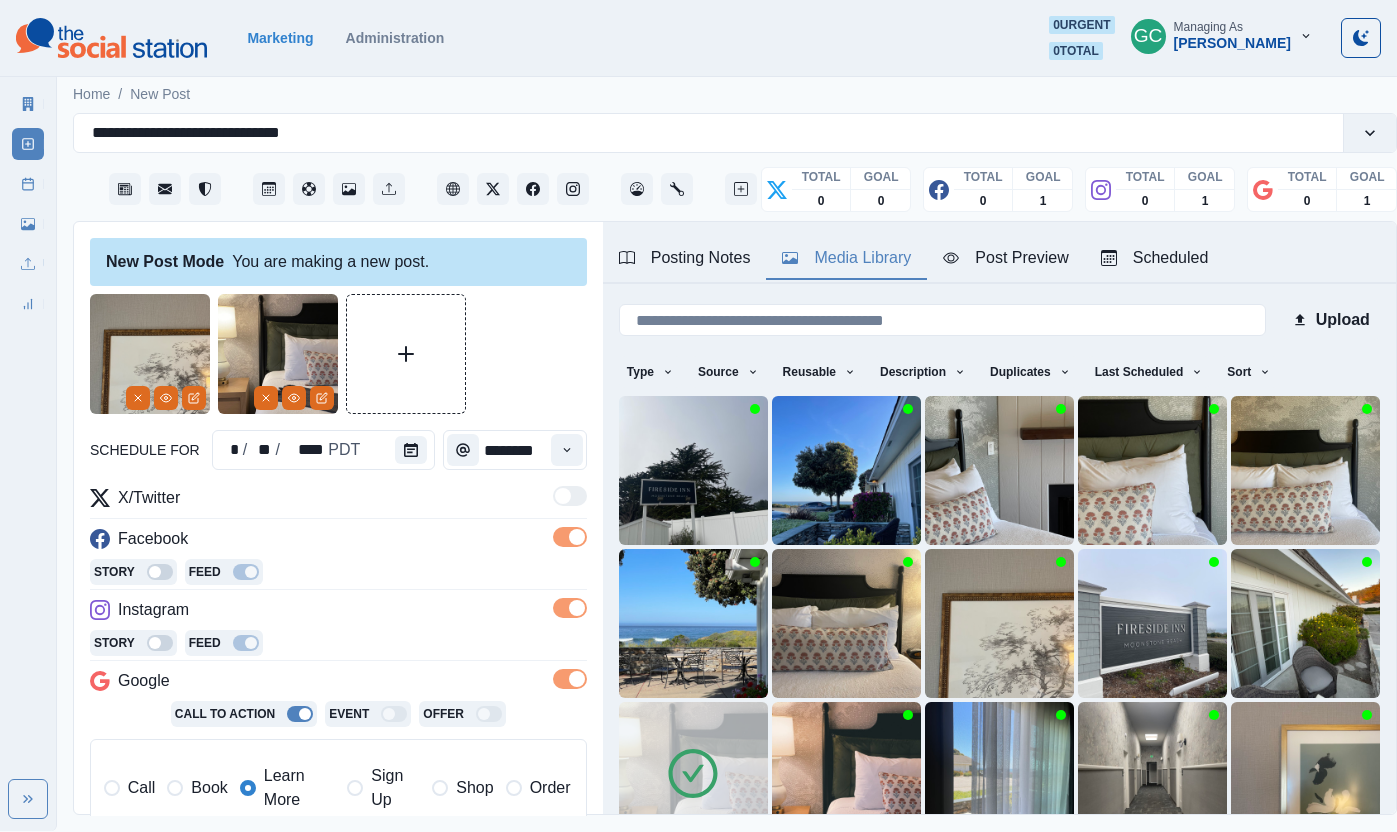 click 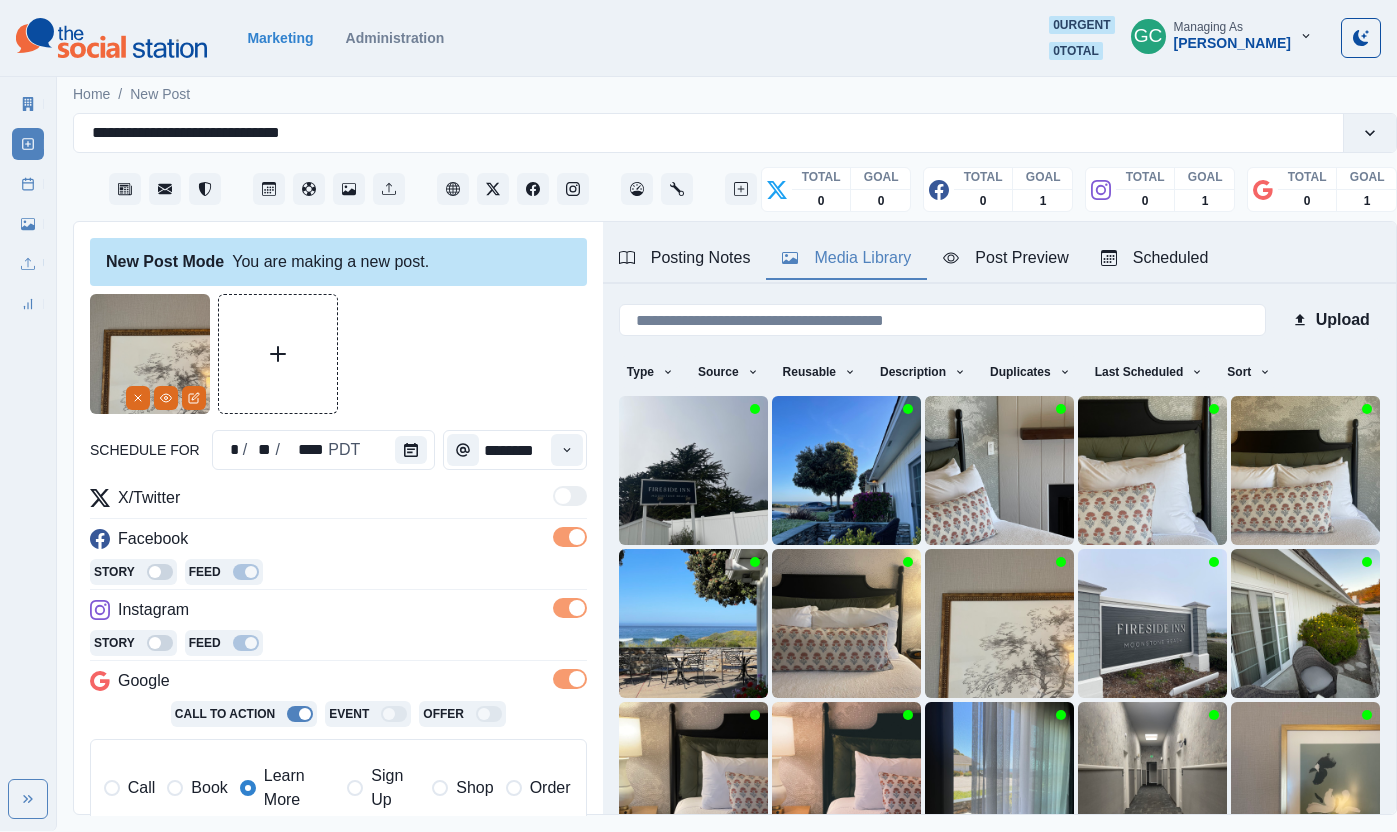 click on "Posting Notes" at bounding box center [685, 258] 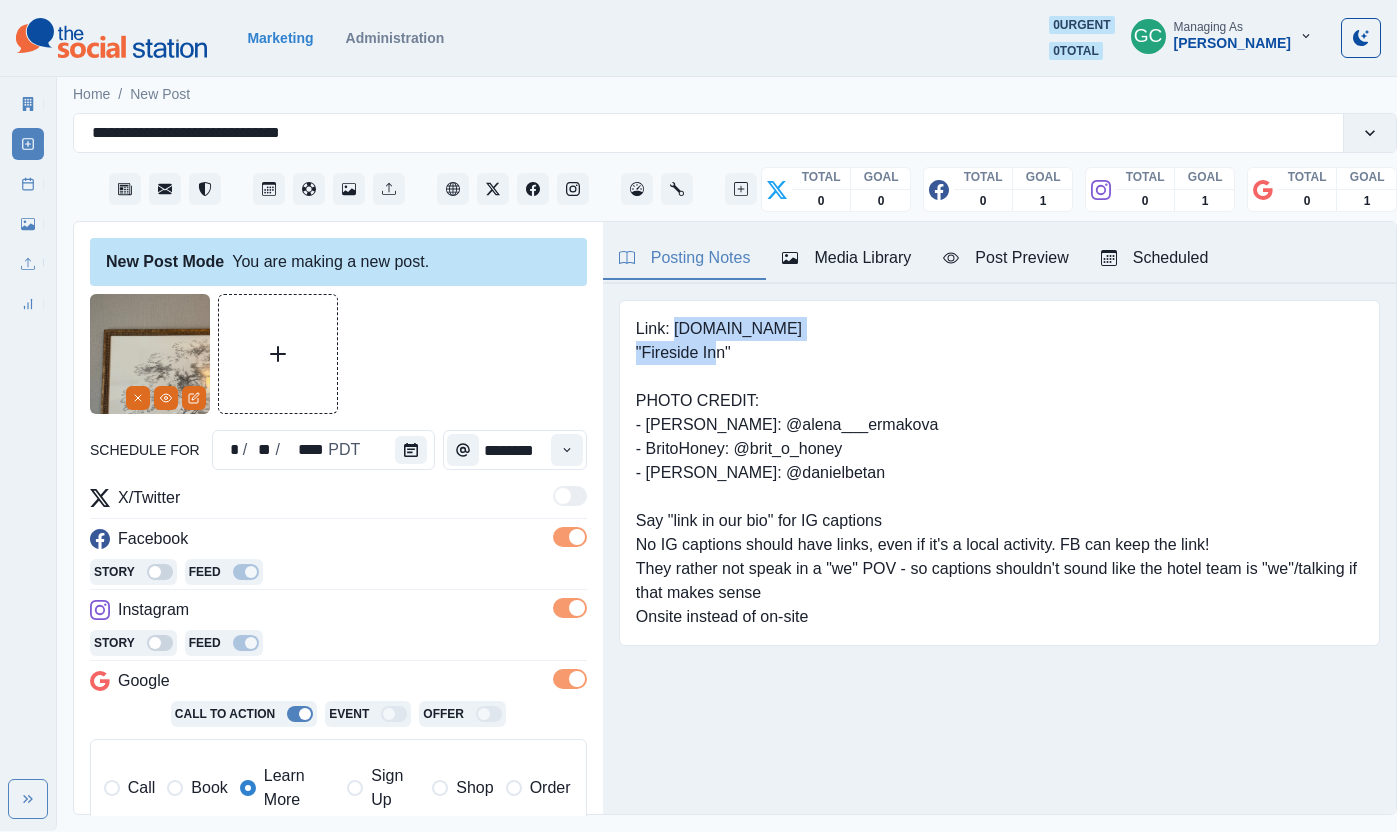 drag, startPoint x: 706, startPoint y: 328, endPoint x: 1040, endPoint y: 328, distance: 334 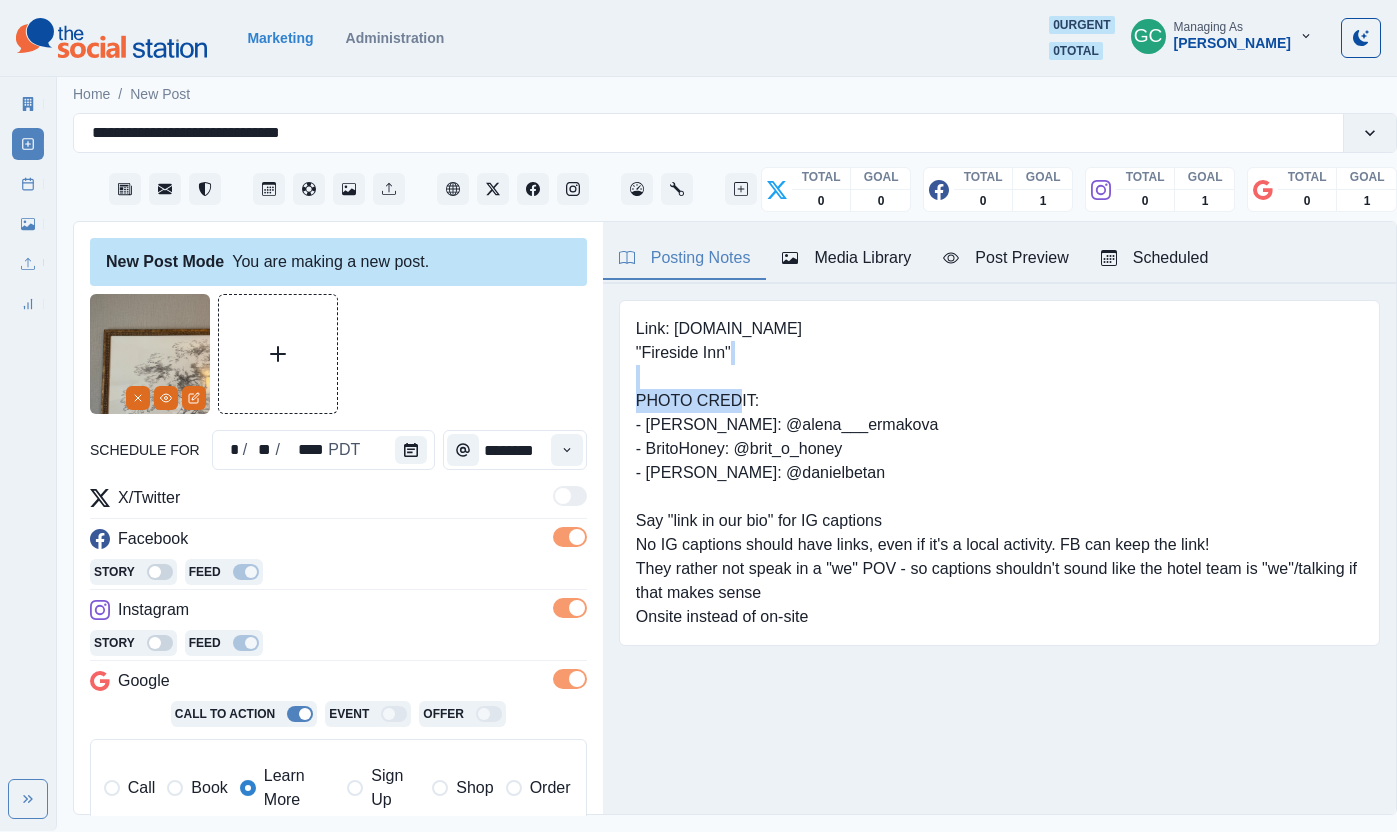 drag, startPoint x: 721, startPoint y: 356, endPoint x: 643, endPoint y: 360, distance: 78.10249 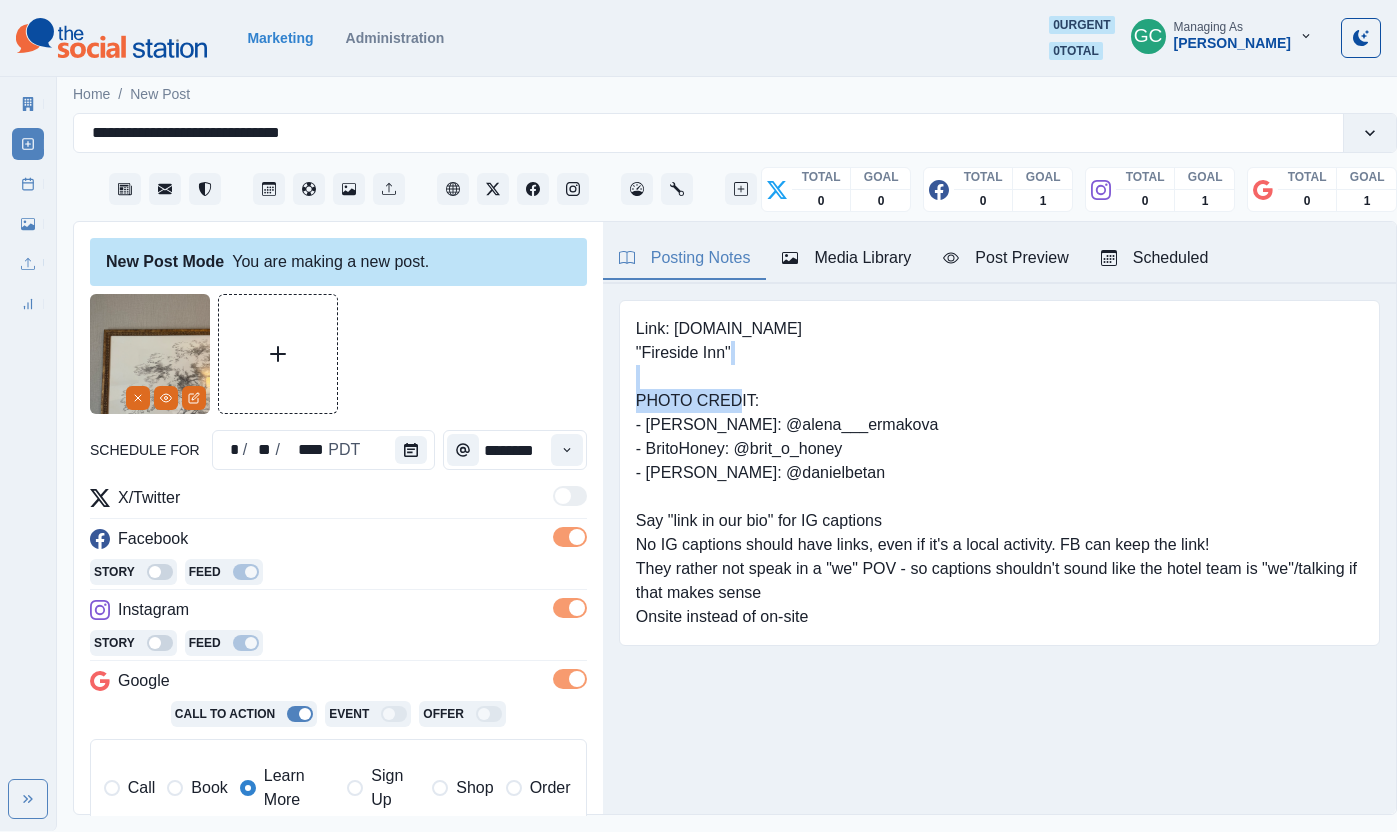 copy on "Fireside Inn" 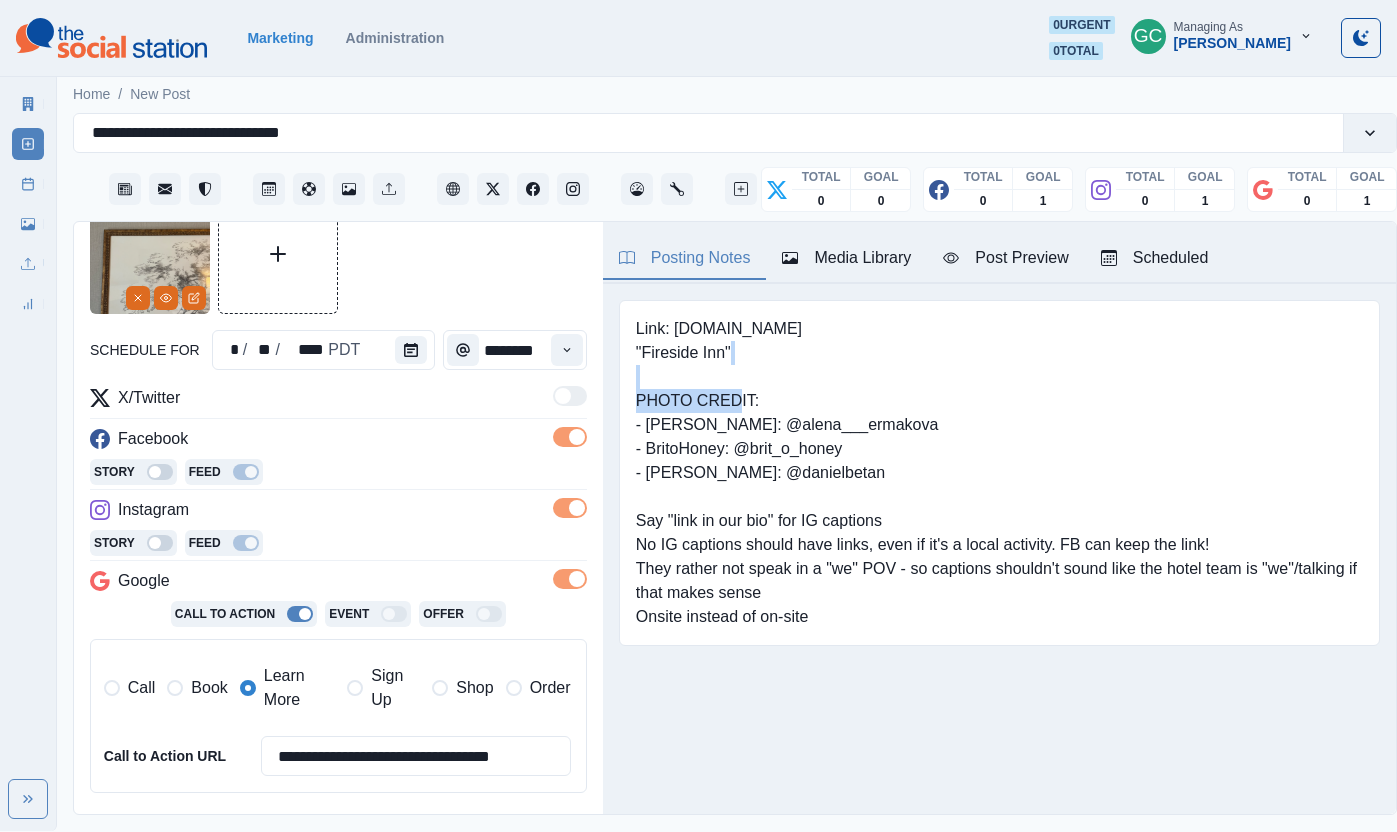 scroll, scrollTop: 264, scrollLeft: 0, axis: vertical 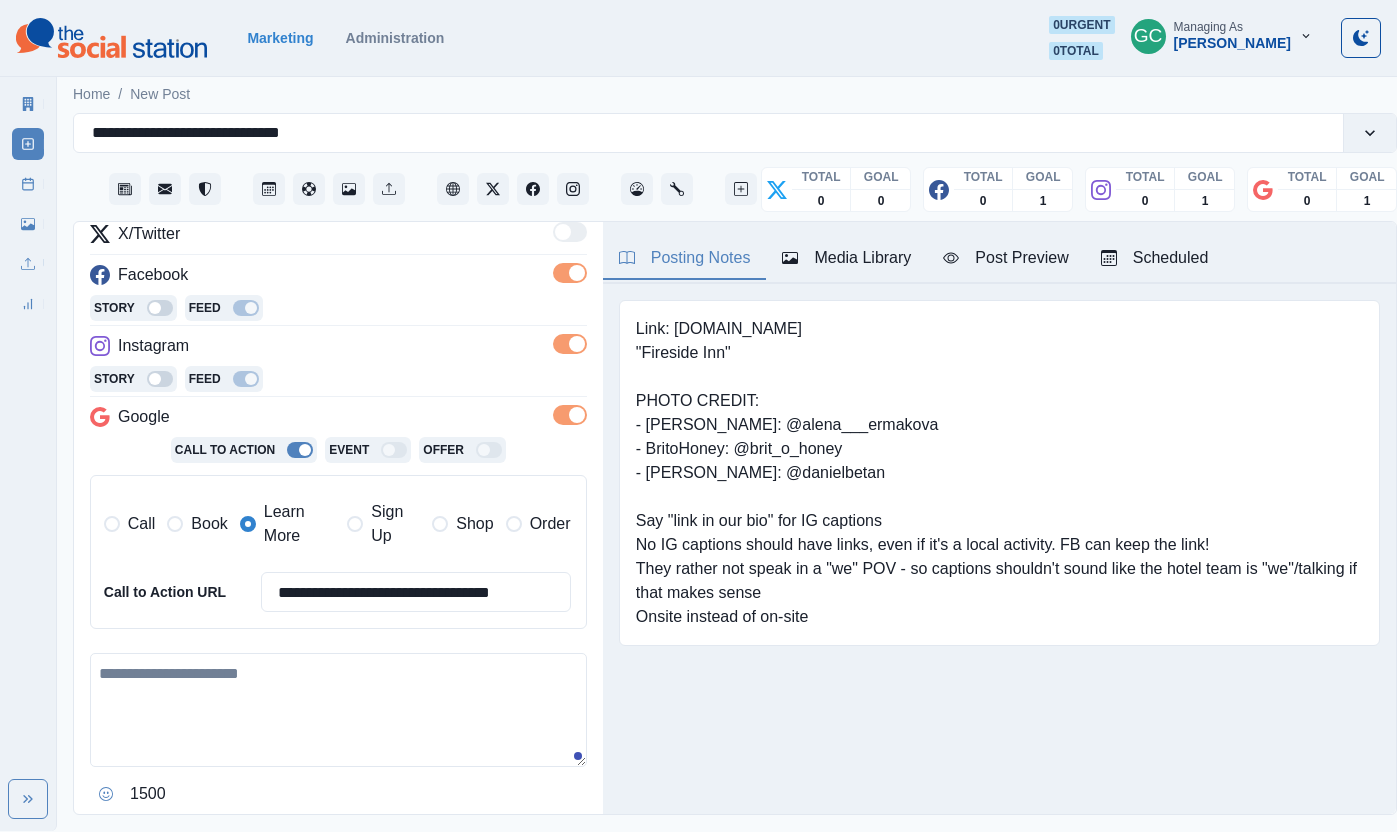 drag, startPoint x: 360, startPoint y: 714, endPoint x: 375, endPoint y: 710, distance: 15.524175 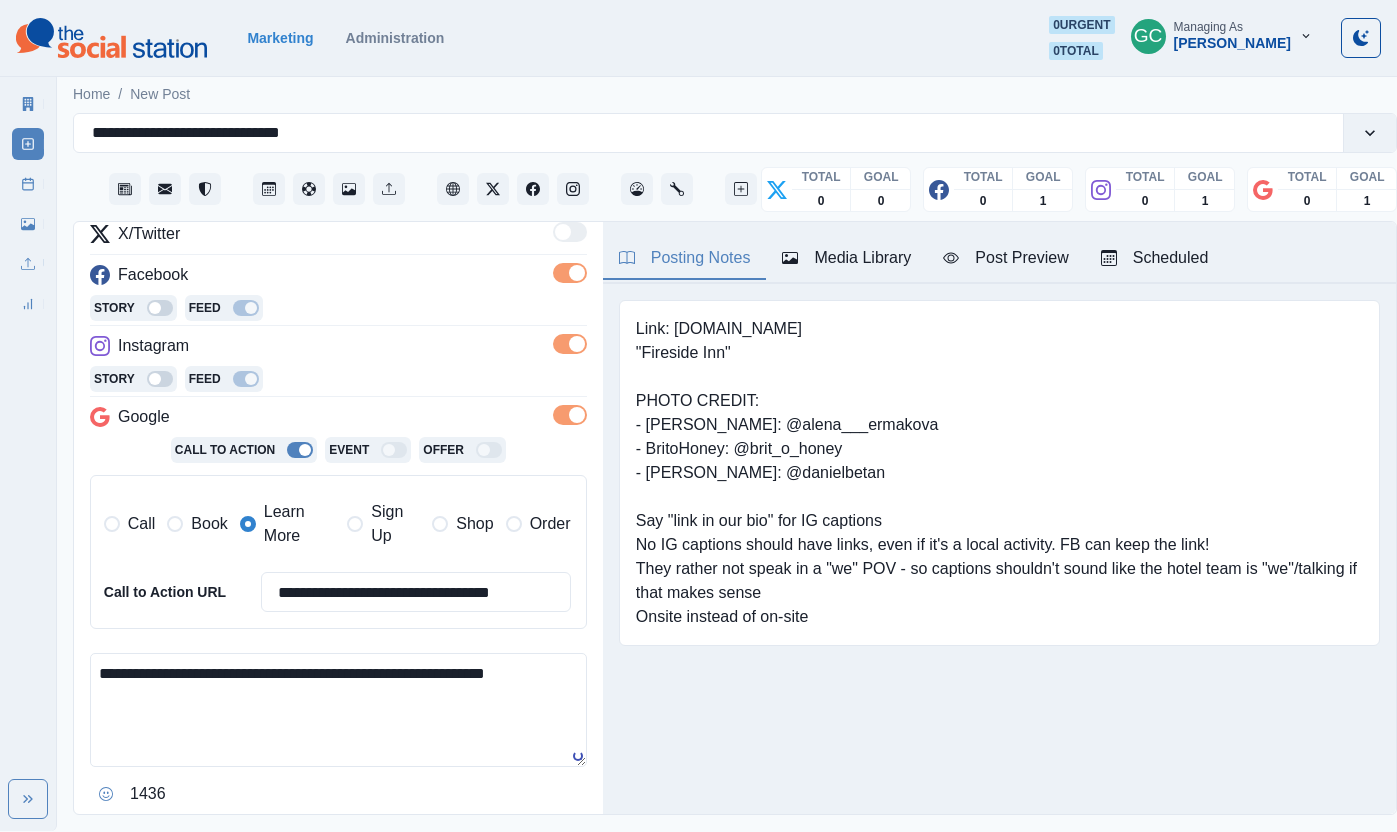 drag, startPoint x: 221, startPoint y: 534, endPoint x: 255, endPoint y: 497, distance: 50.24938 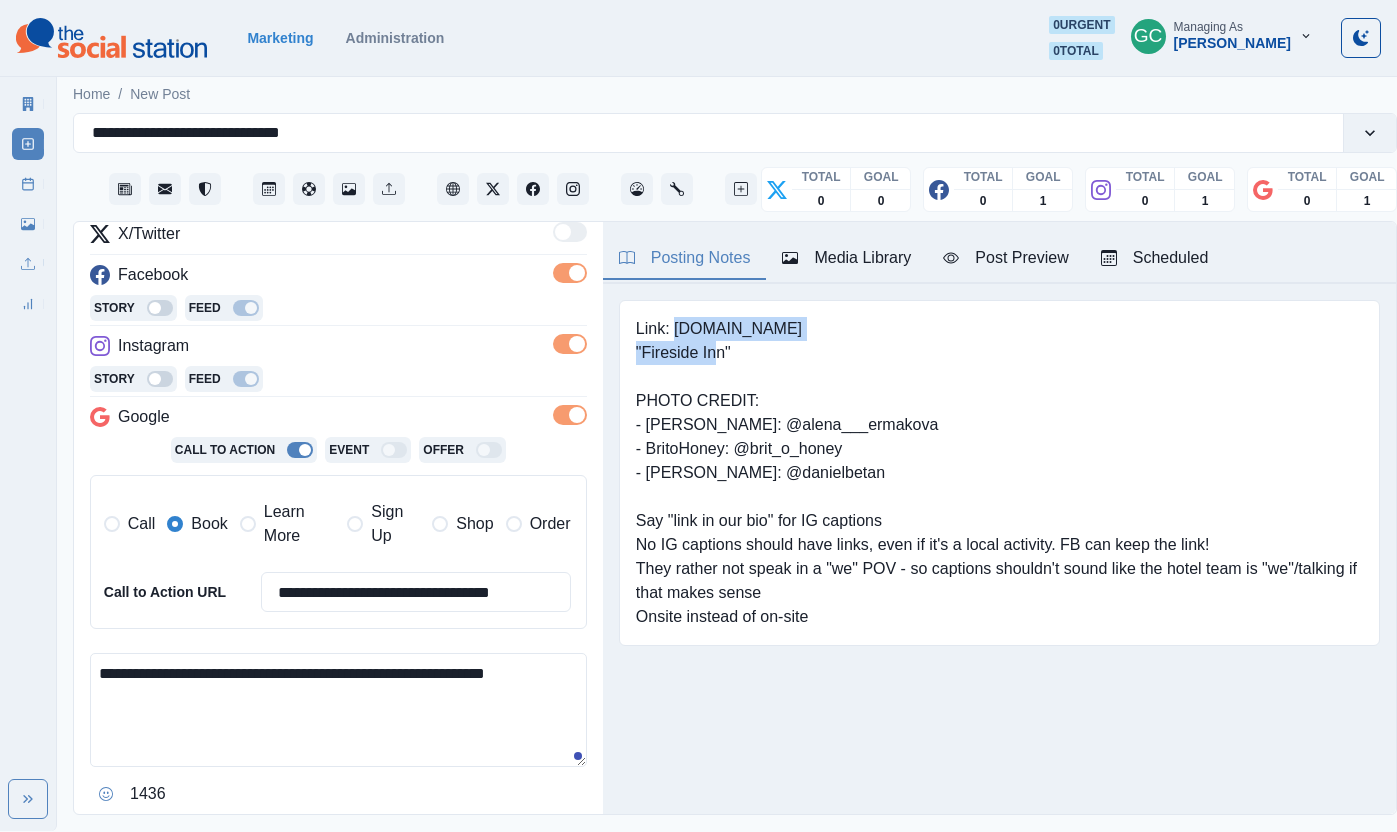 drag, startPoint x: 676, startPoint y: 330, endPoint x: 957, endPoint y: 335, distance: 281.0445 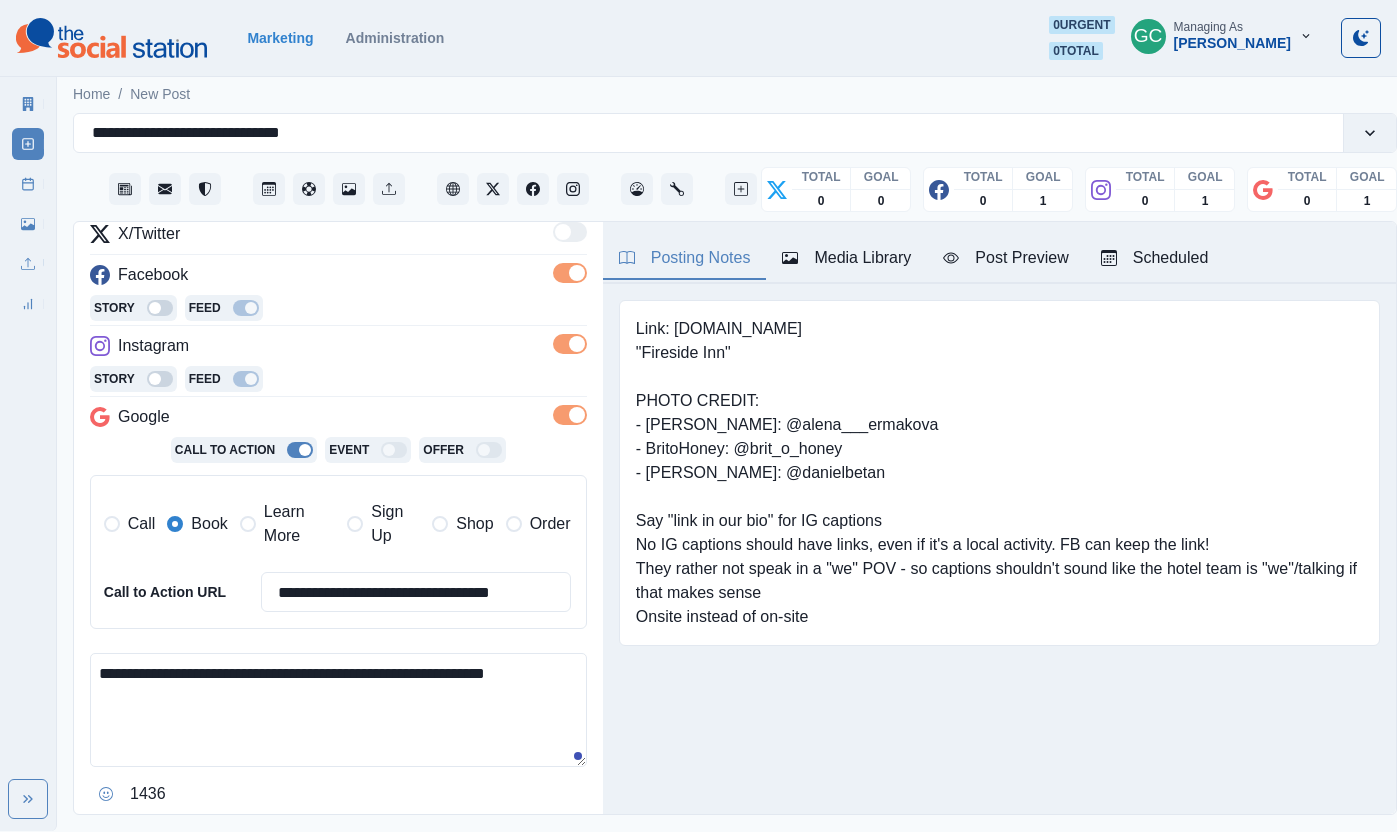 click on "**********" at bounding box center [338, 710] 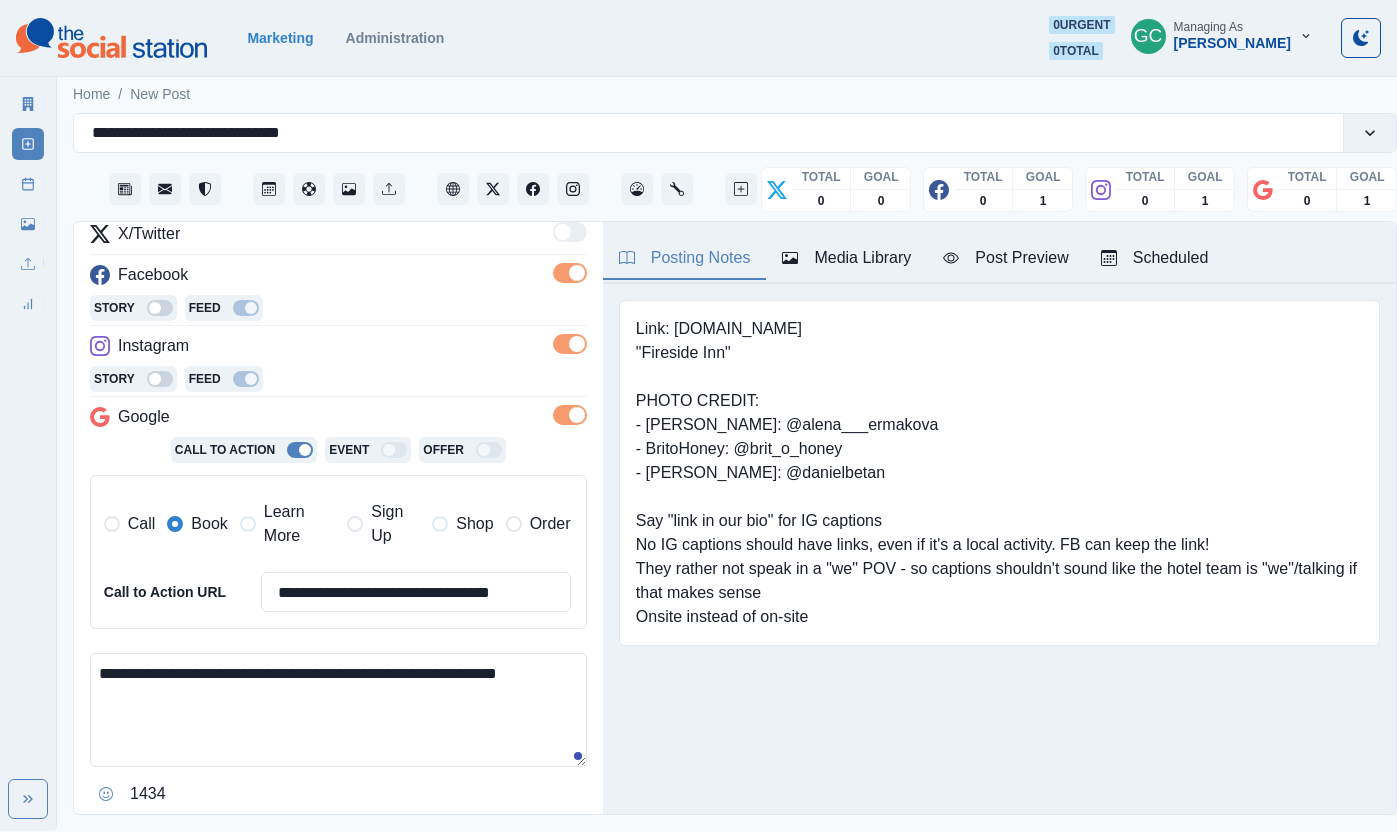paste on "**********" 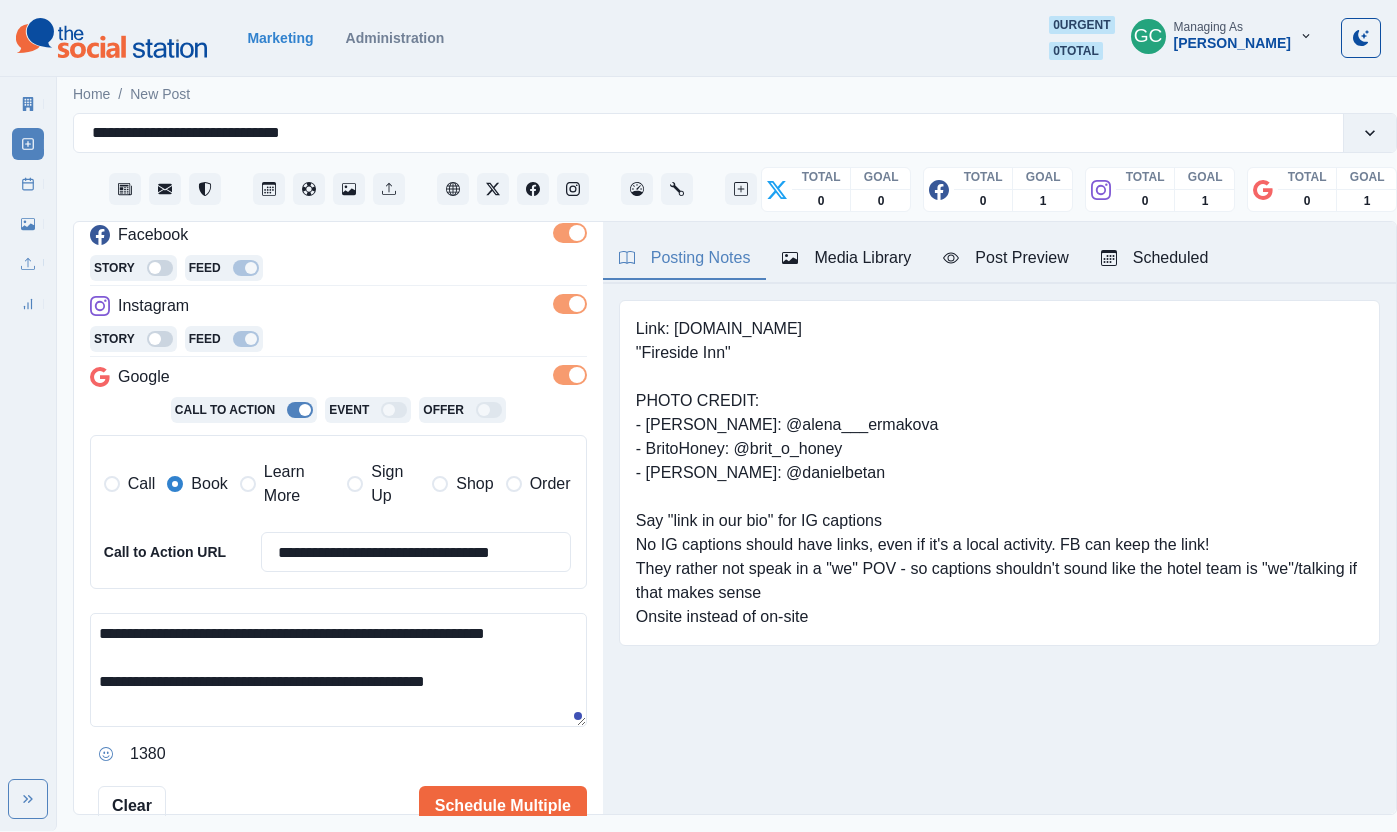 scroll, scrollTop: 375, scrollLeft: 0, axis: vertical 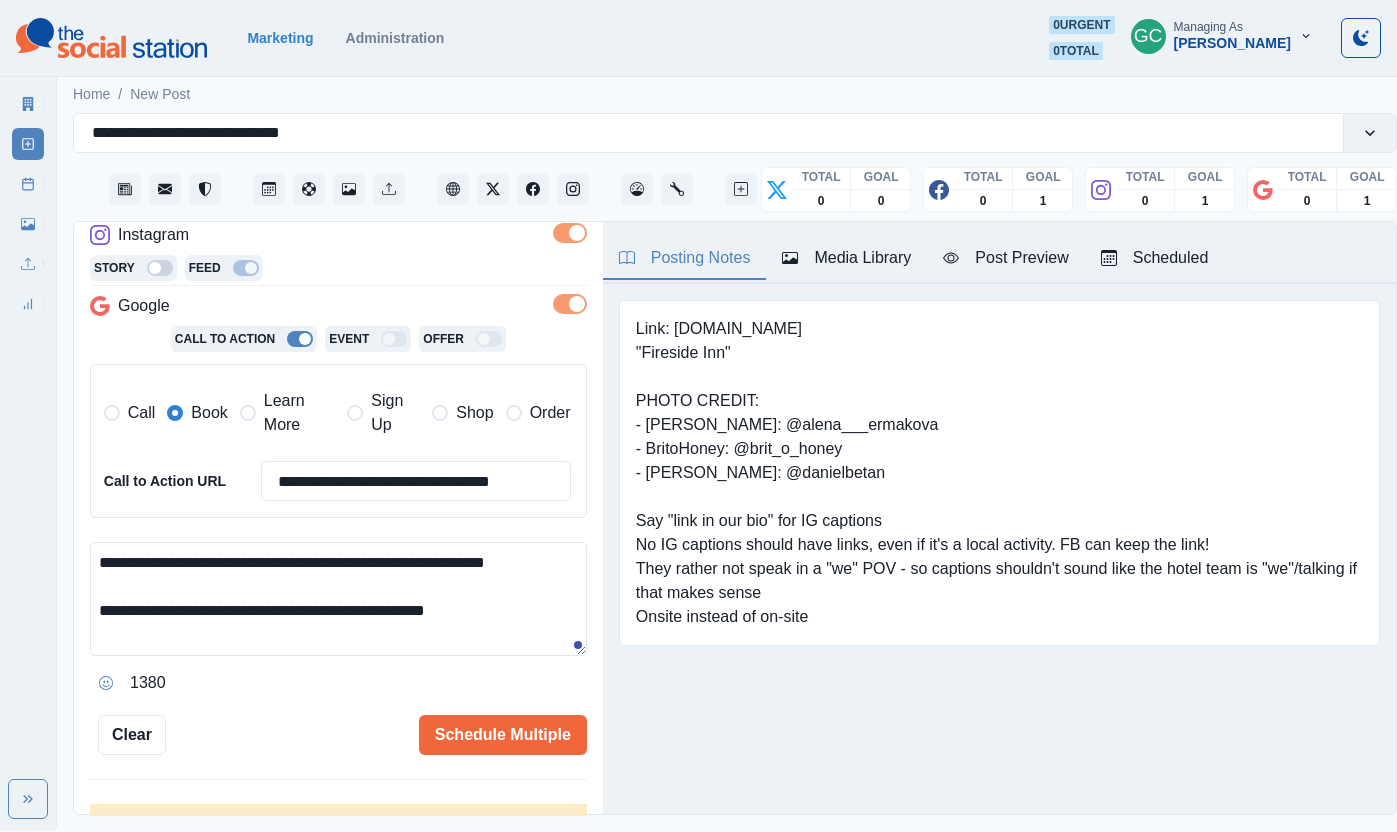 type on "**********" 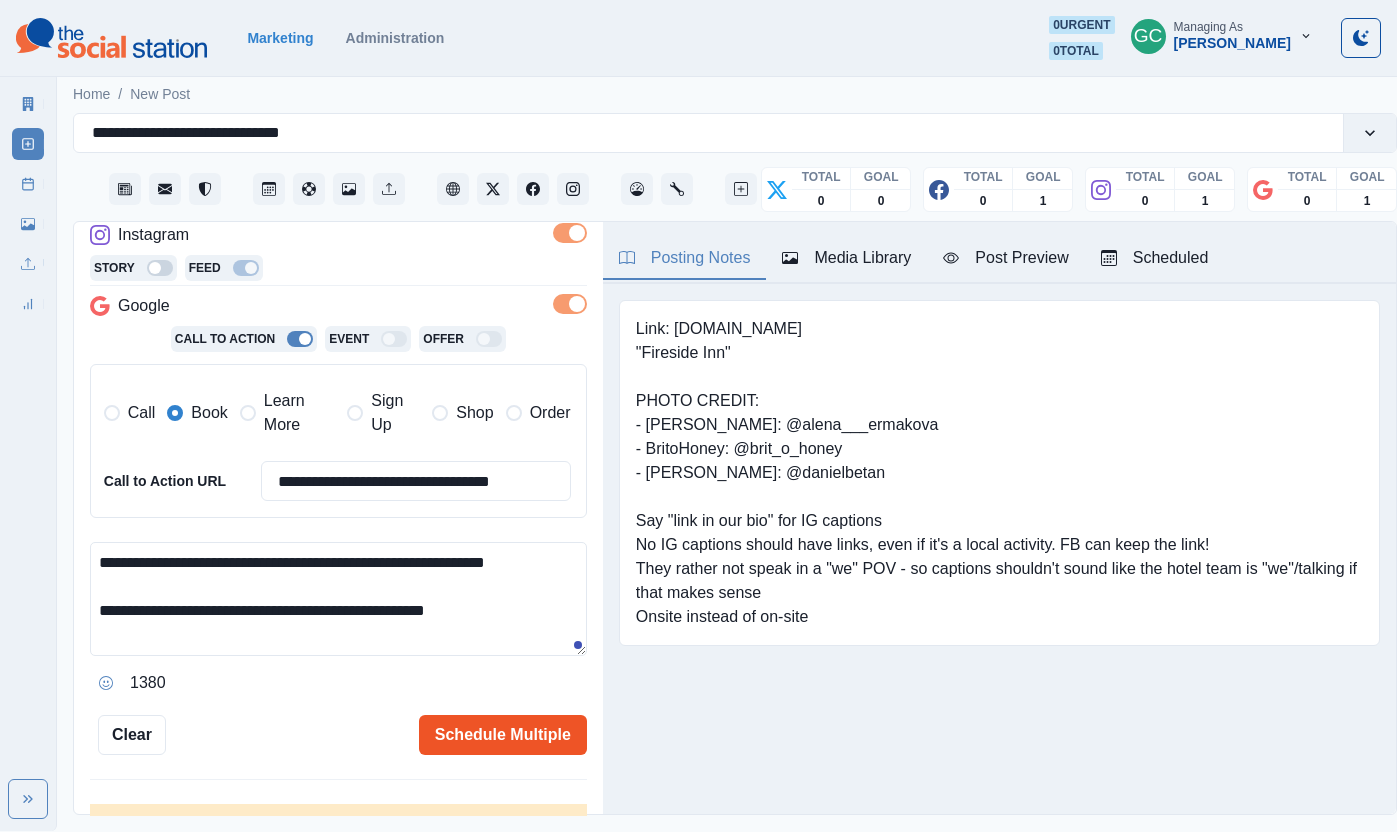 click on "Schedule Multiple" at bounding box center [503, 735] 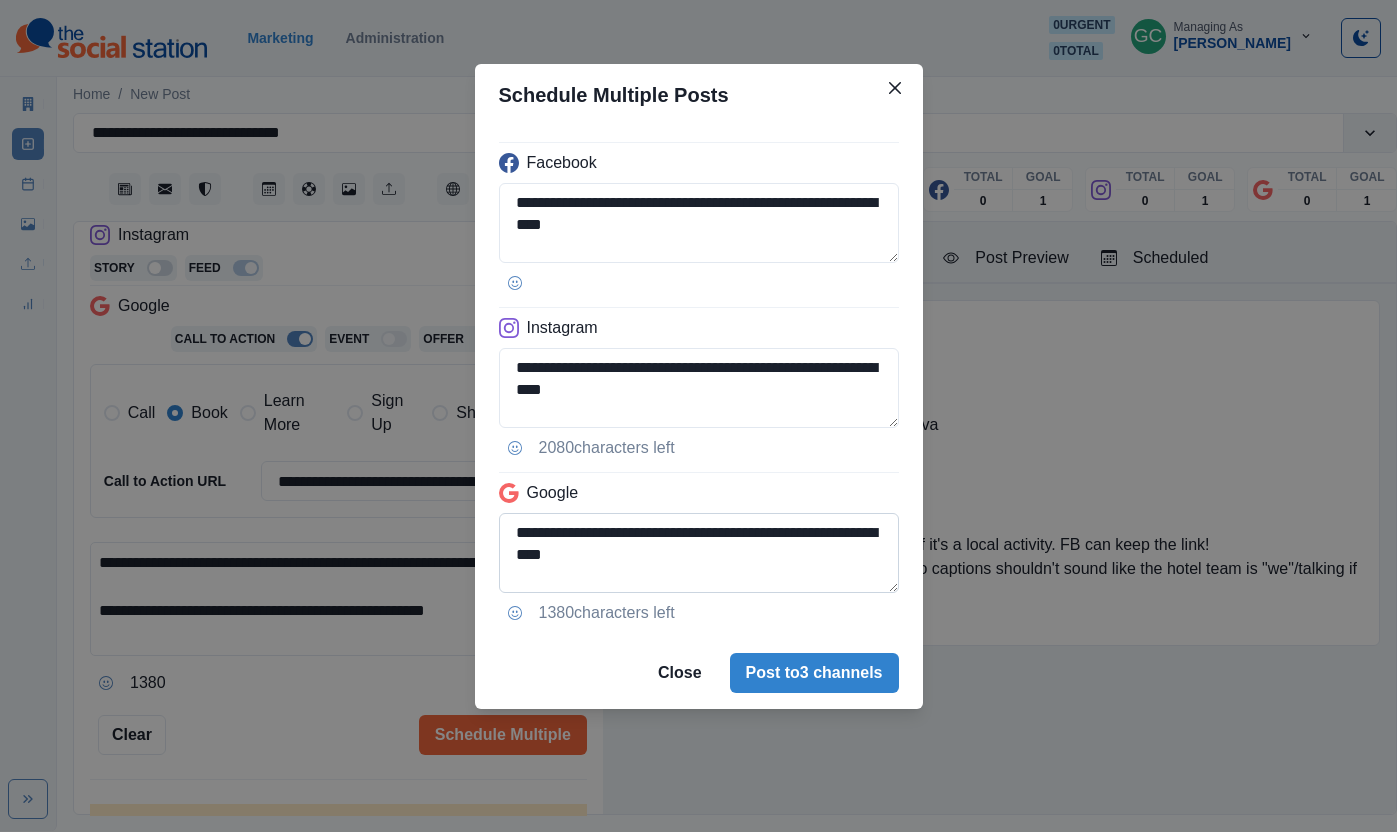 scroll, scrollTop: 48, scrollLeft: 0, axis: vertical 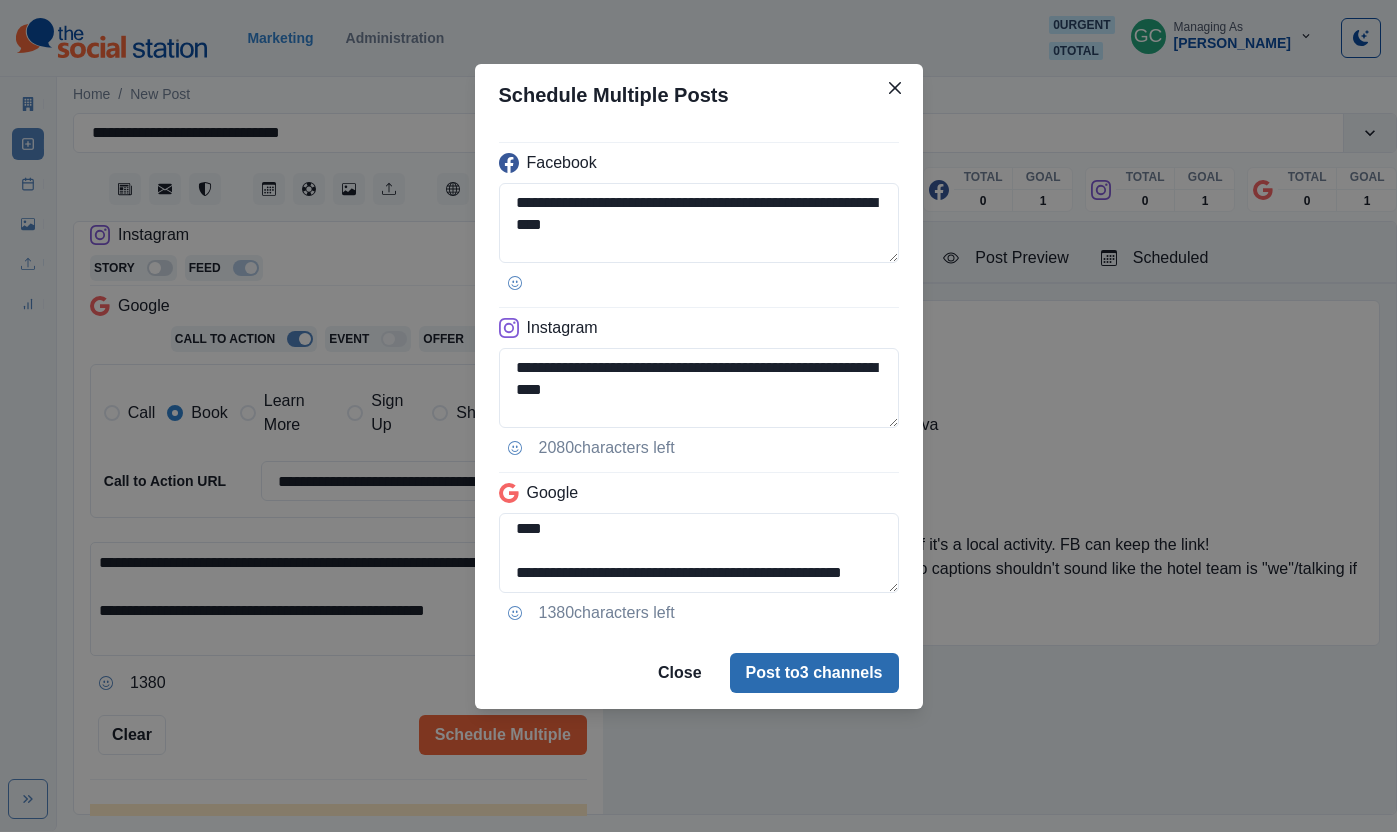 drag, startPoint x: 695, startPoint y: 547, endPoint x: 775, endPoint y: 658, distance: 136.8247 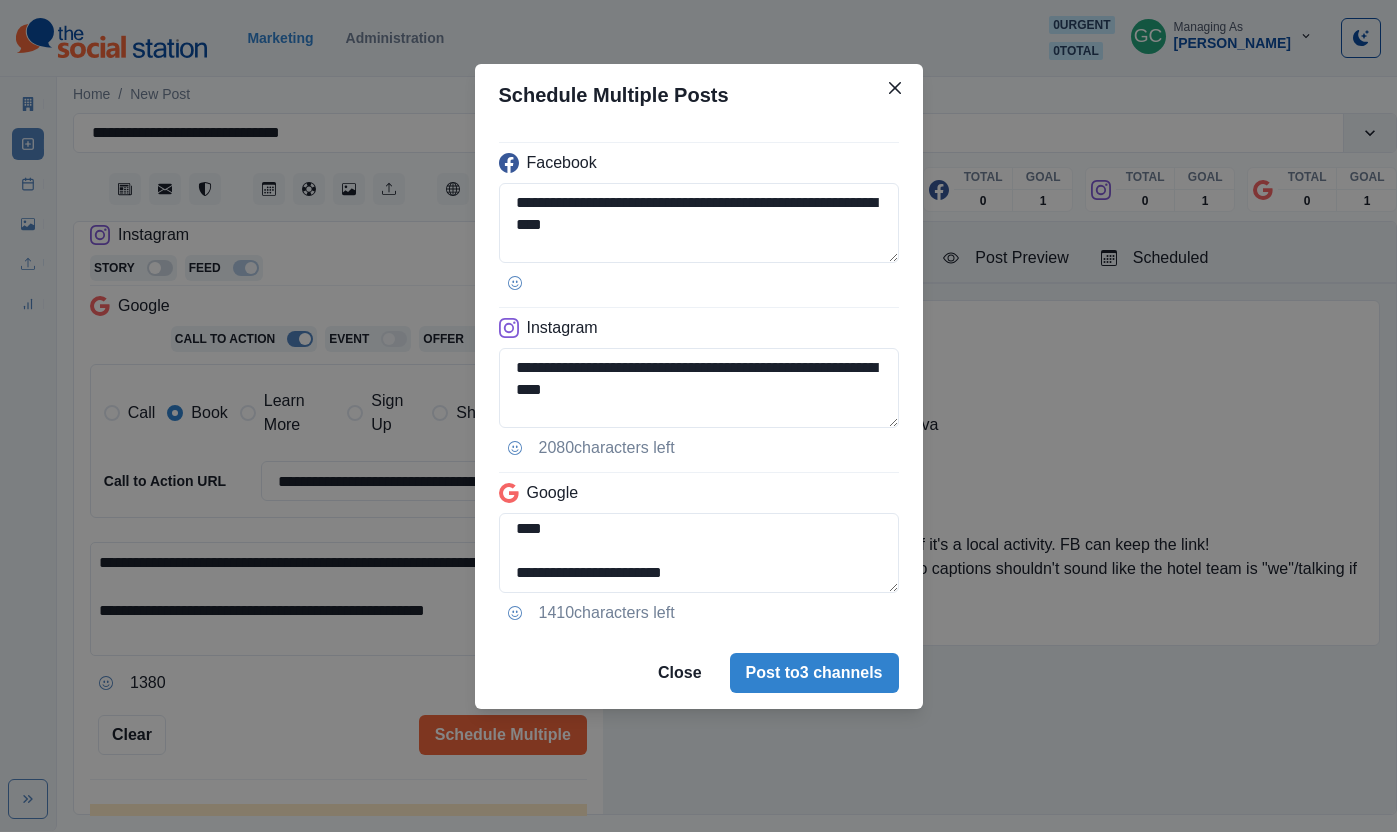 scroll, scrollTop: 26, scrollLeft: 0, axis: vertical 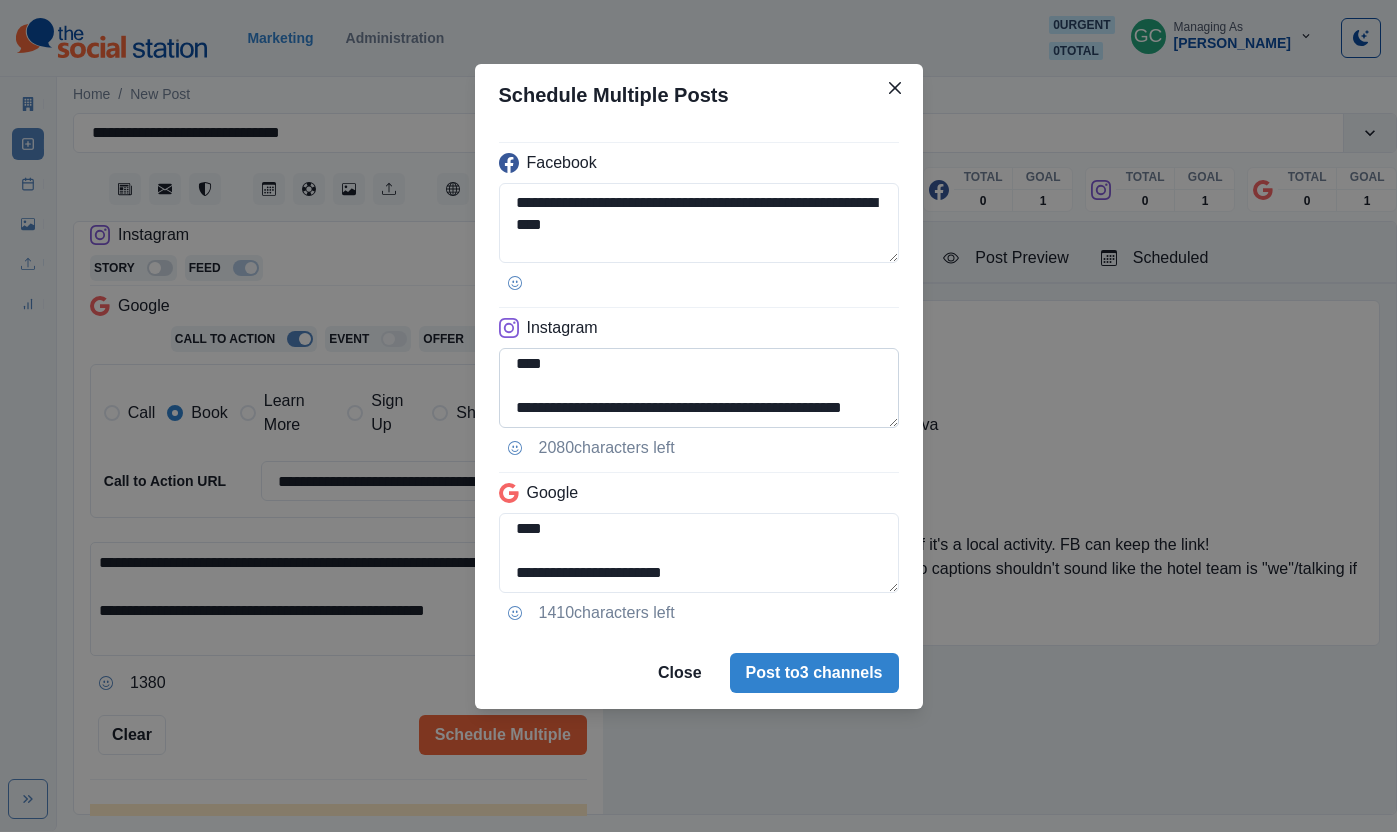 type on "**********" 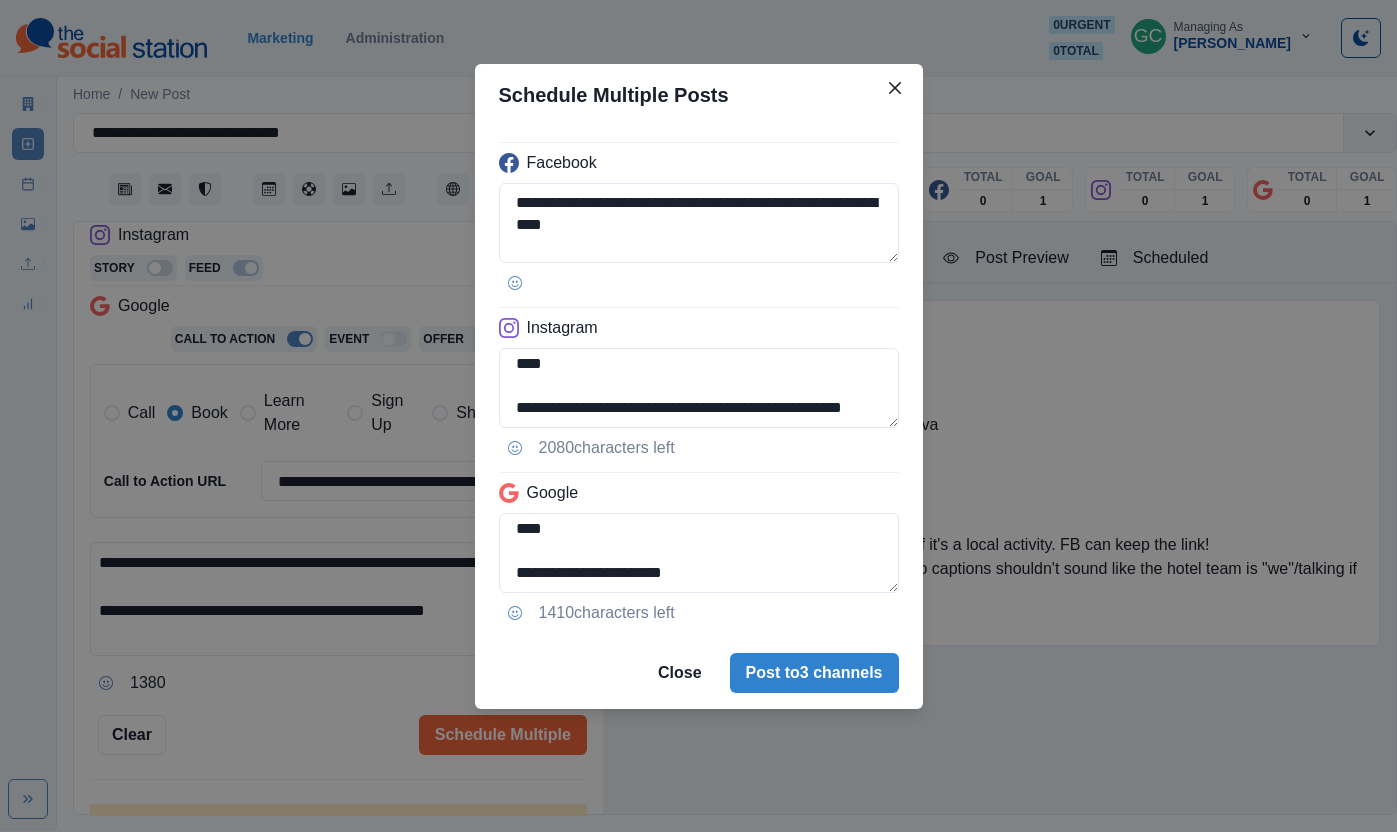 drag, startPoint x: 694, startPoint y: 385, endPoint x: 791, endPoint y: 510, distance: 158.22136 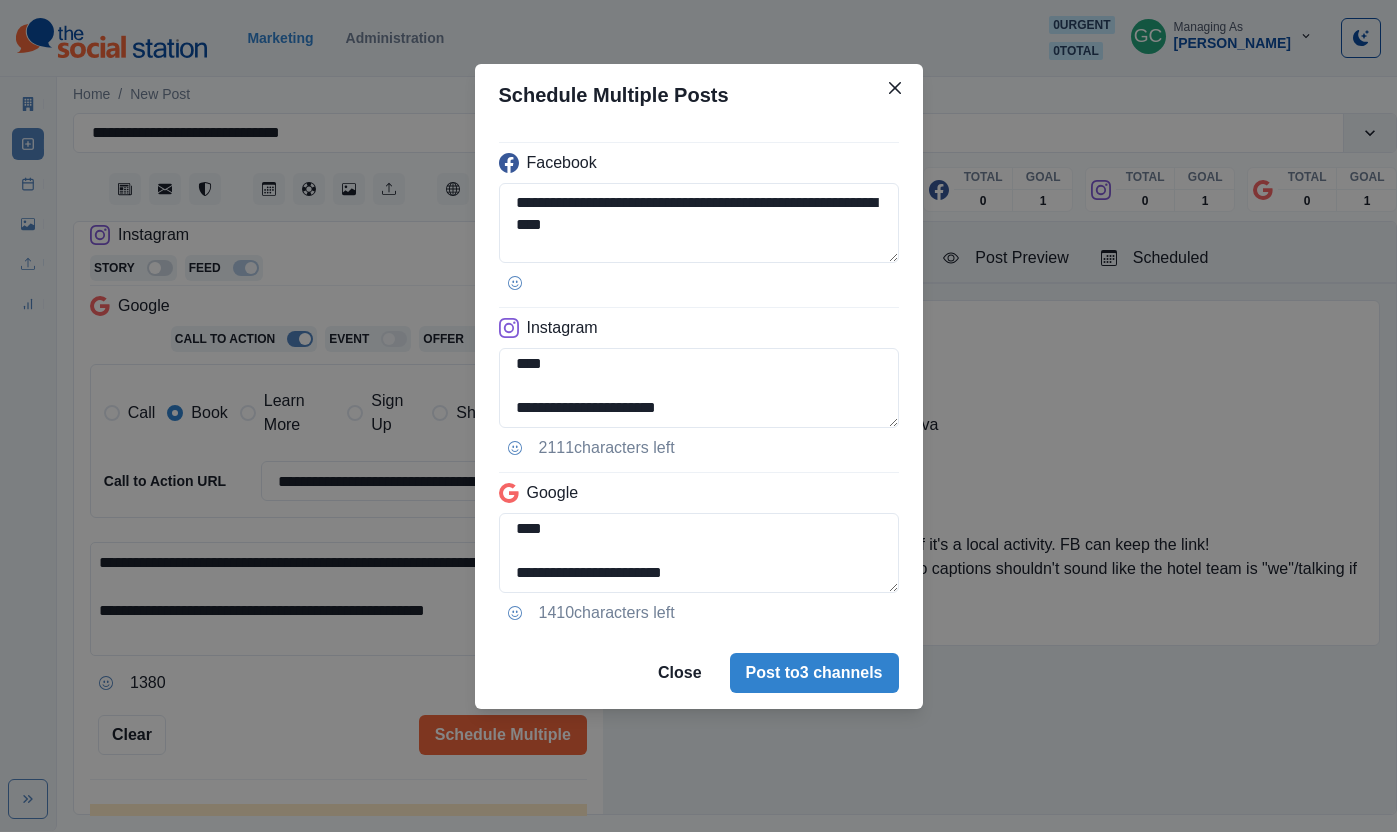 scroll, scrollTop: 26, scrollLeft: 0, axis: vertical 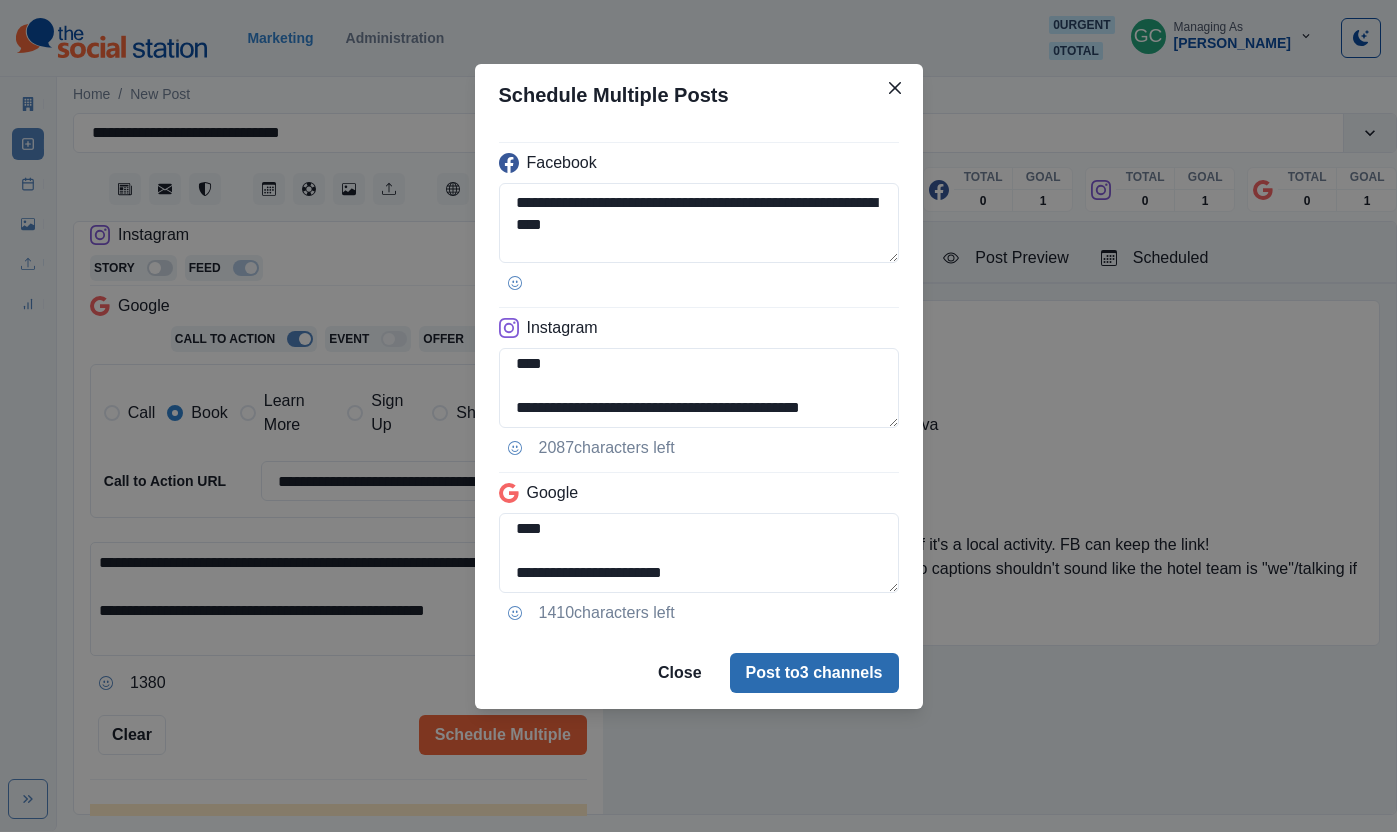 type on "**********" 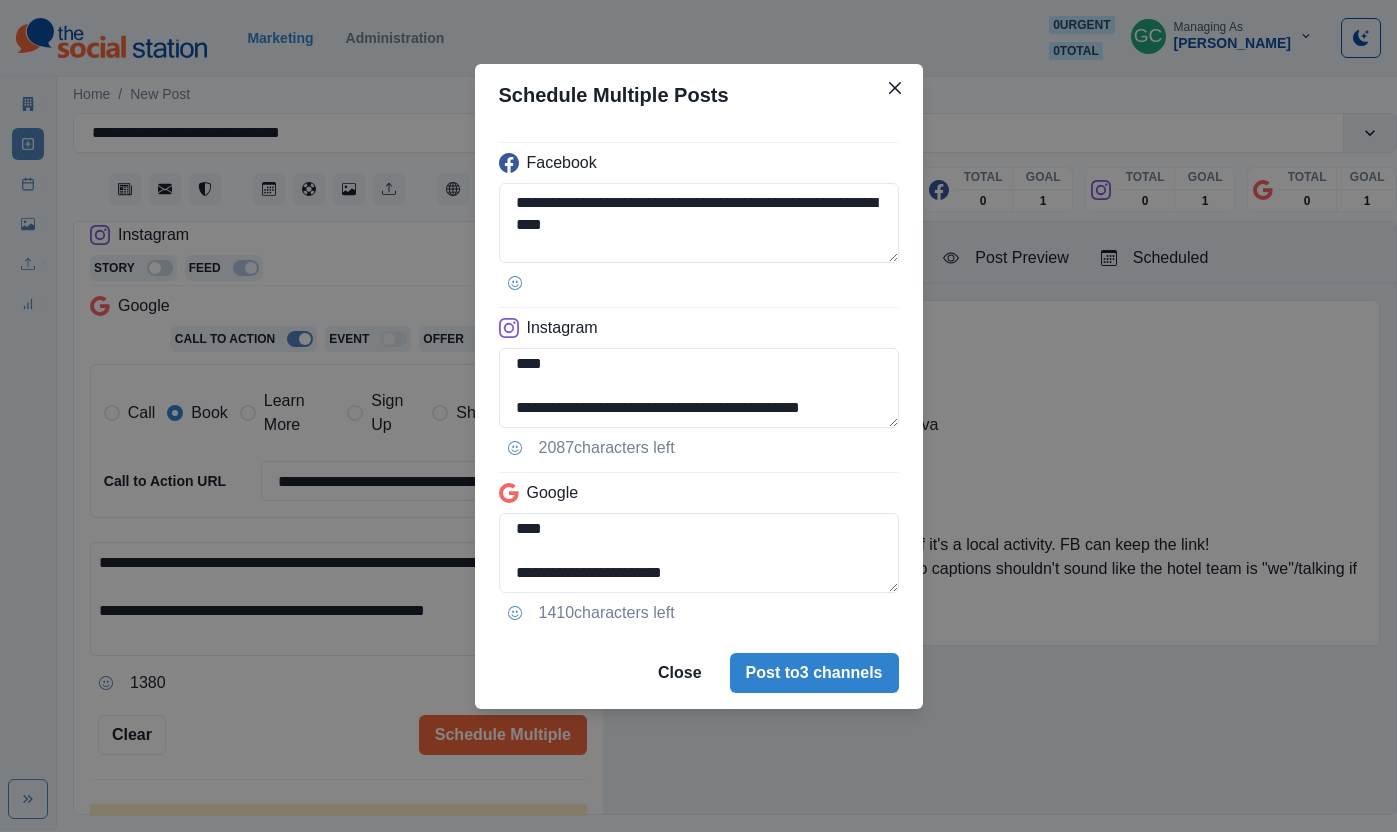 type 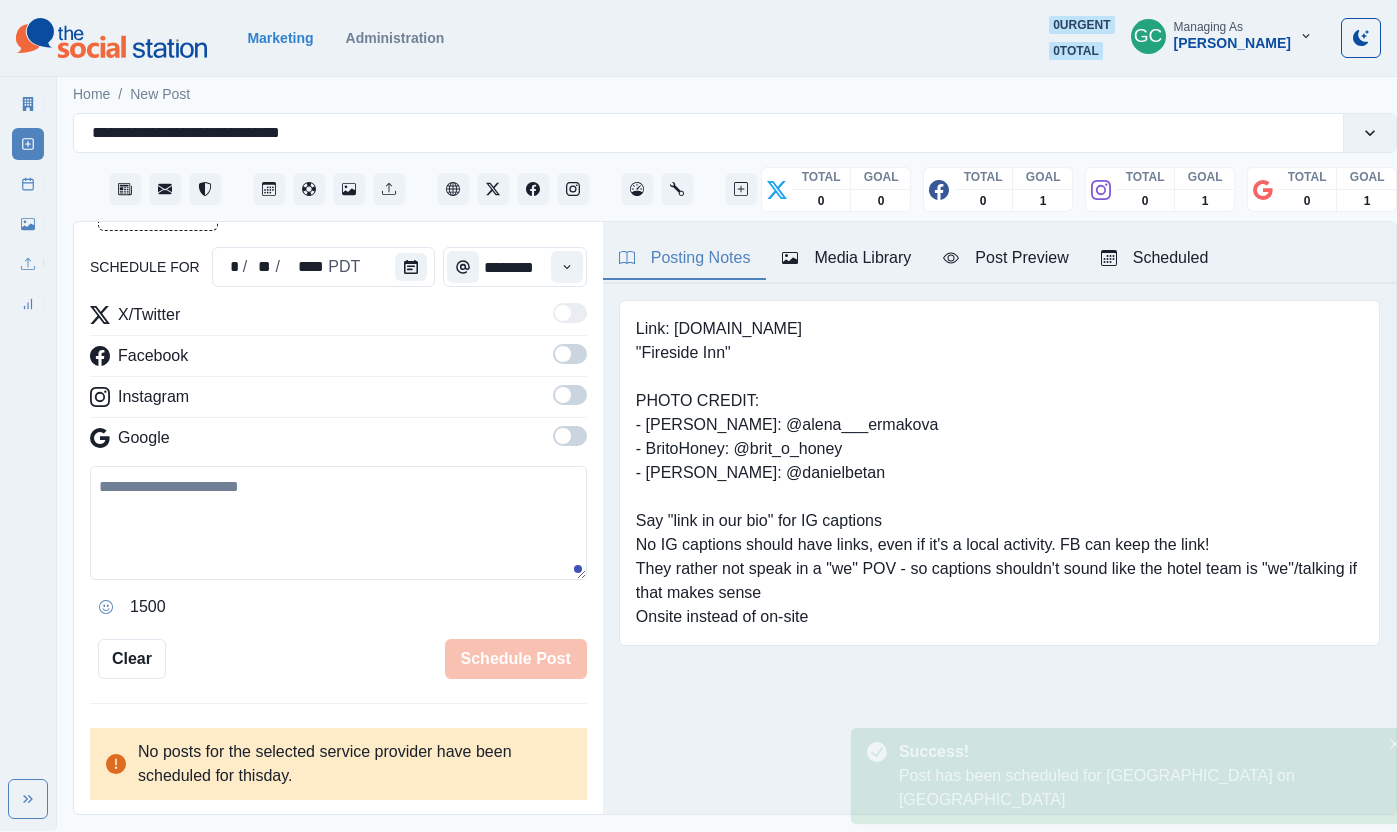 scroll, scrollTop: 345, scrollLeft: 0, axis: vertical 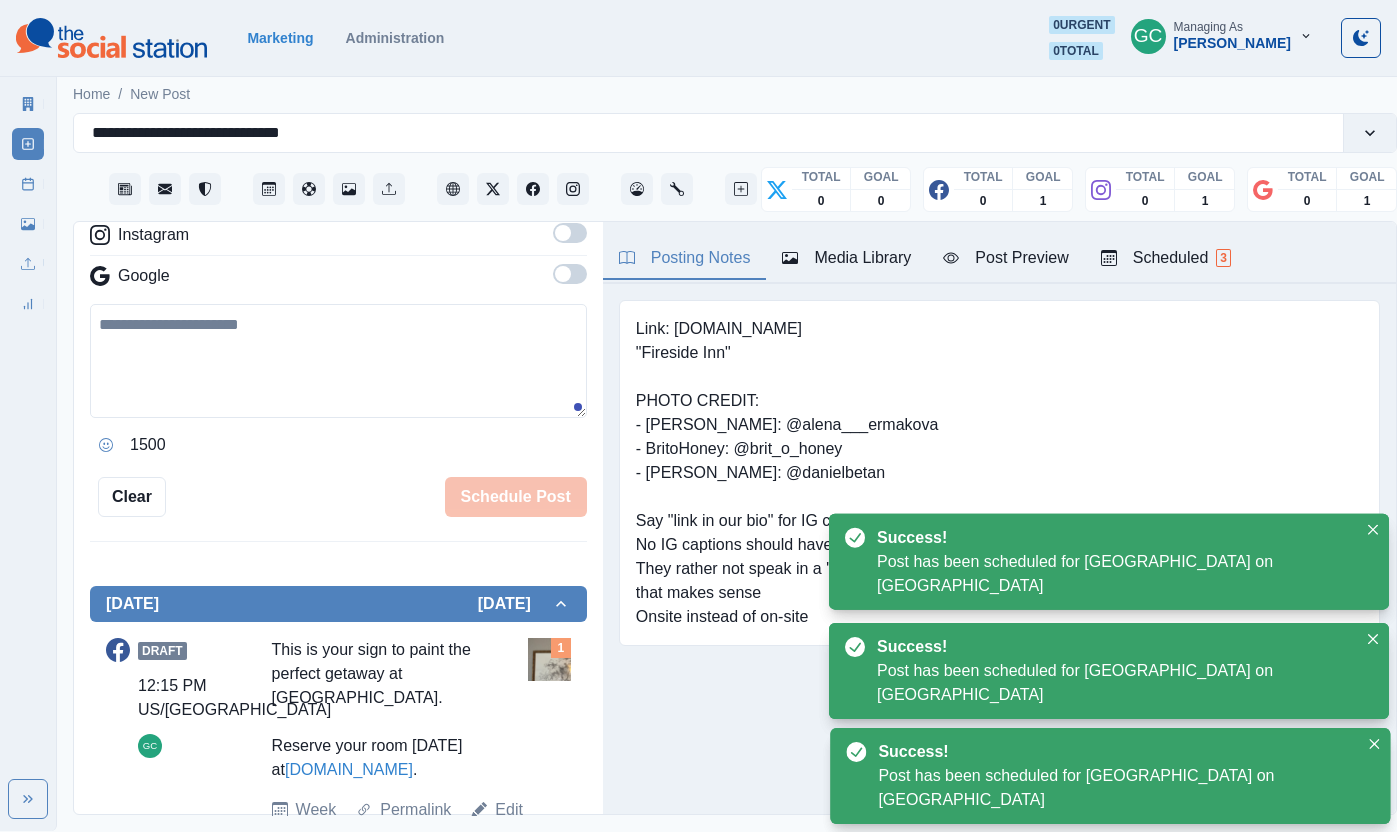 click on "Scheduled 3" at bounding box center (1166, 258) 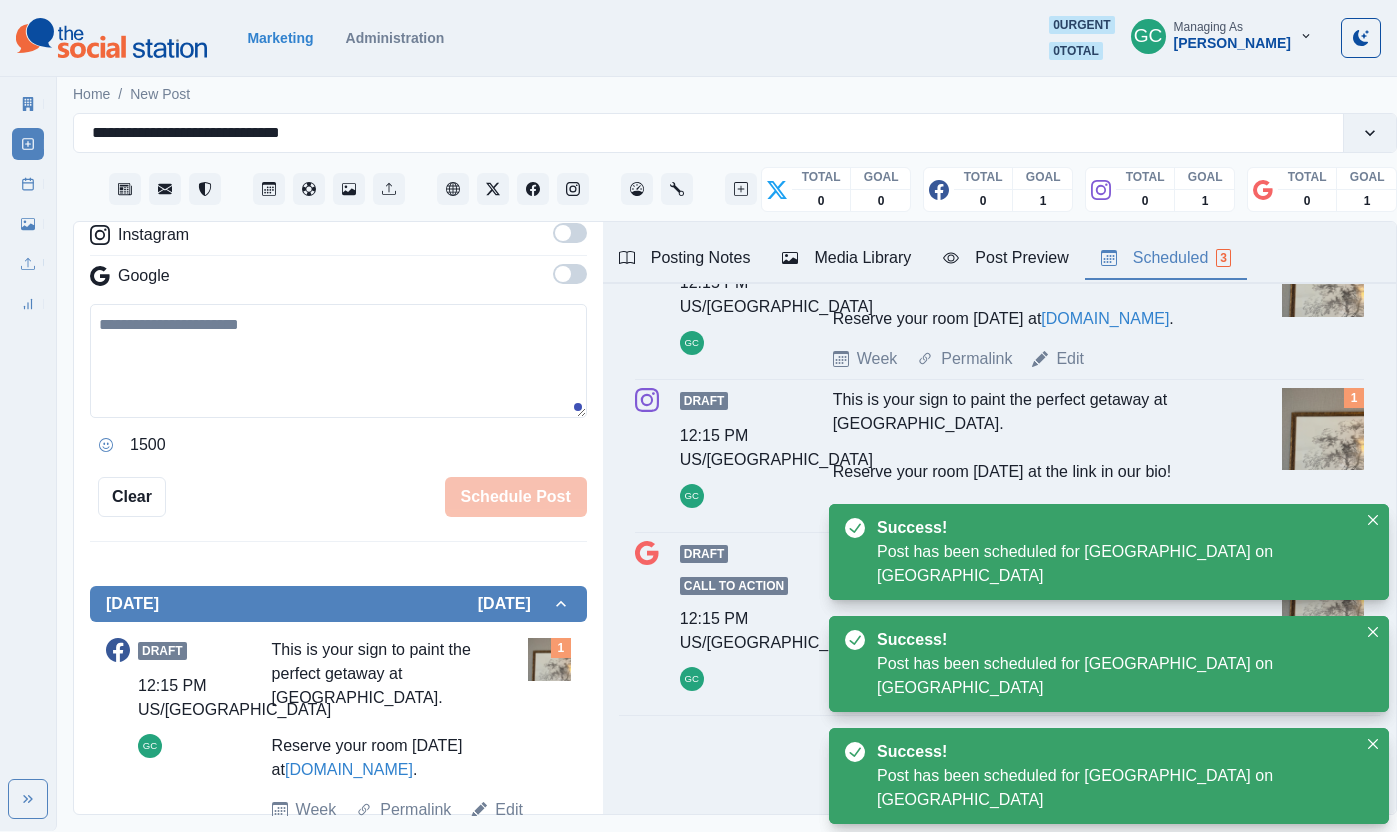 scroll, scrollTop: 0, scrollLeft: 0, axis: both 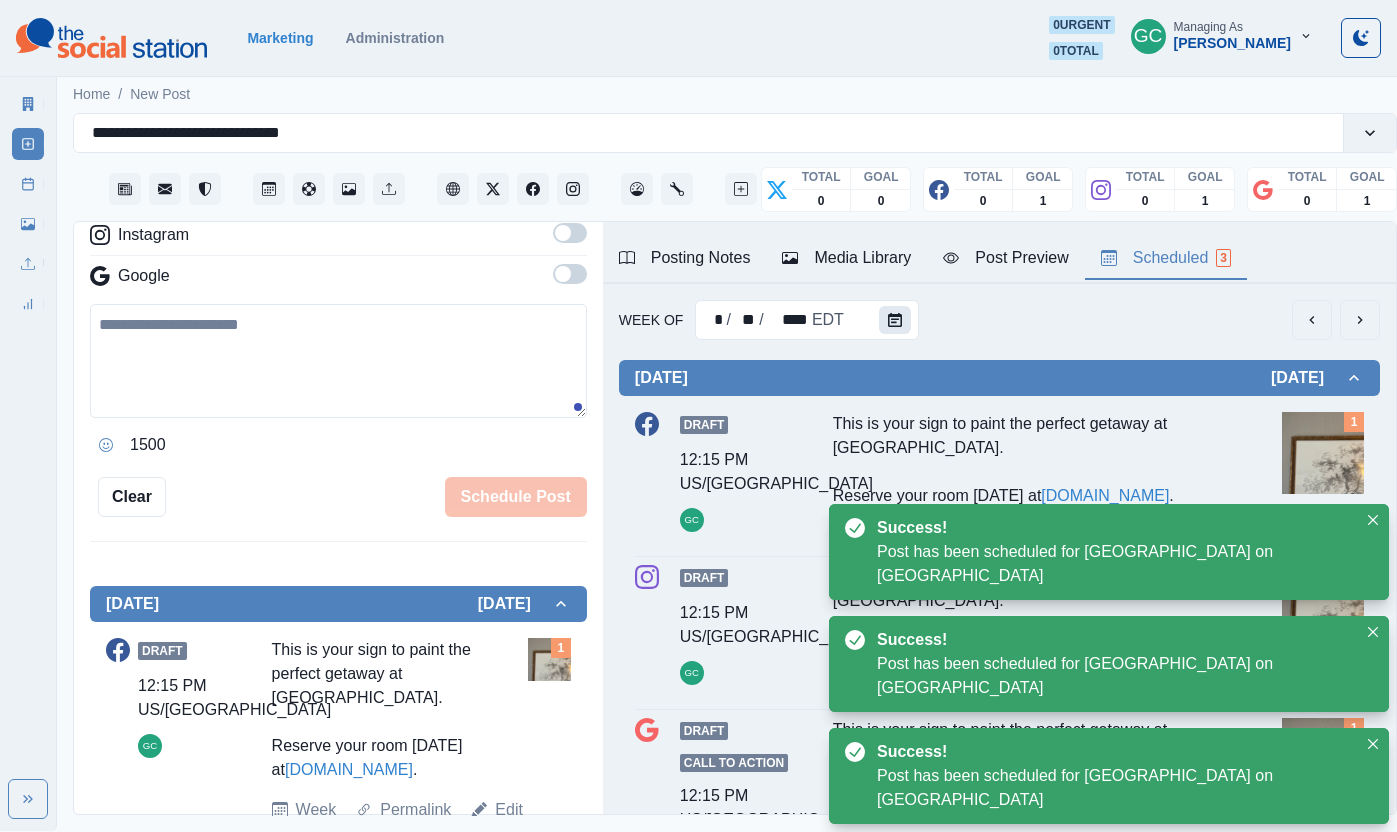 click 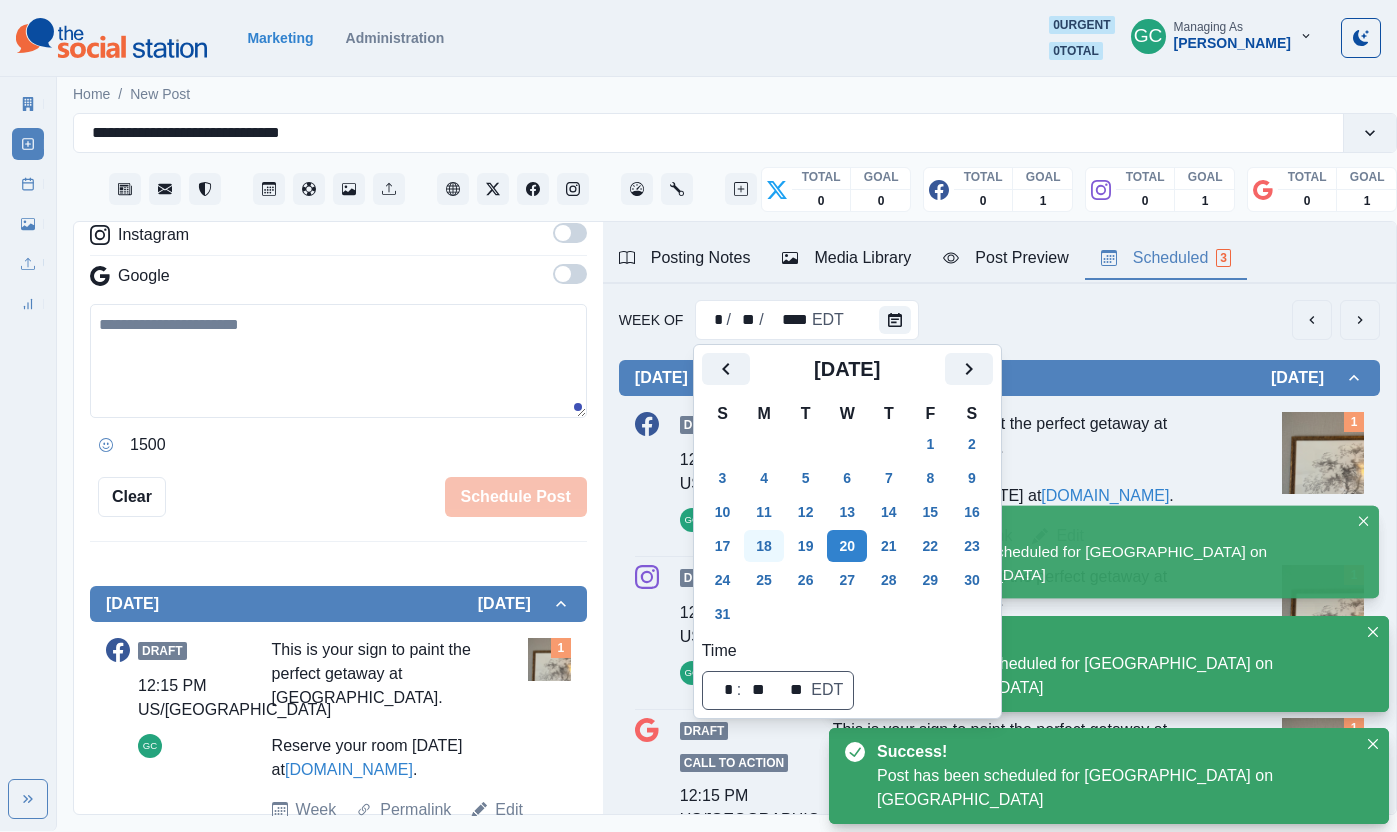 click on "18" at bounding box center [764, 546] 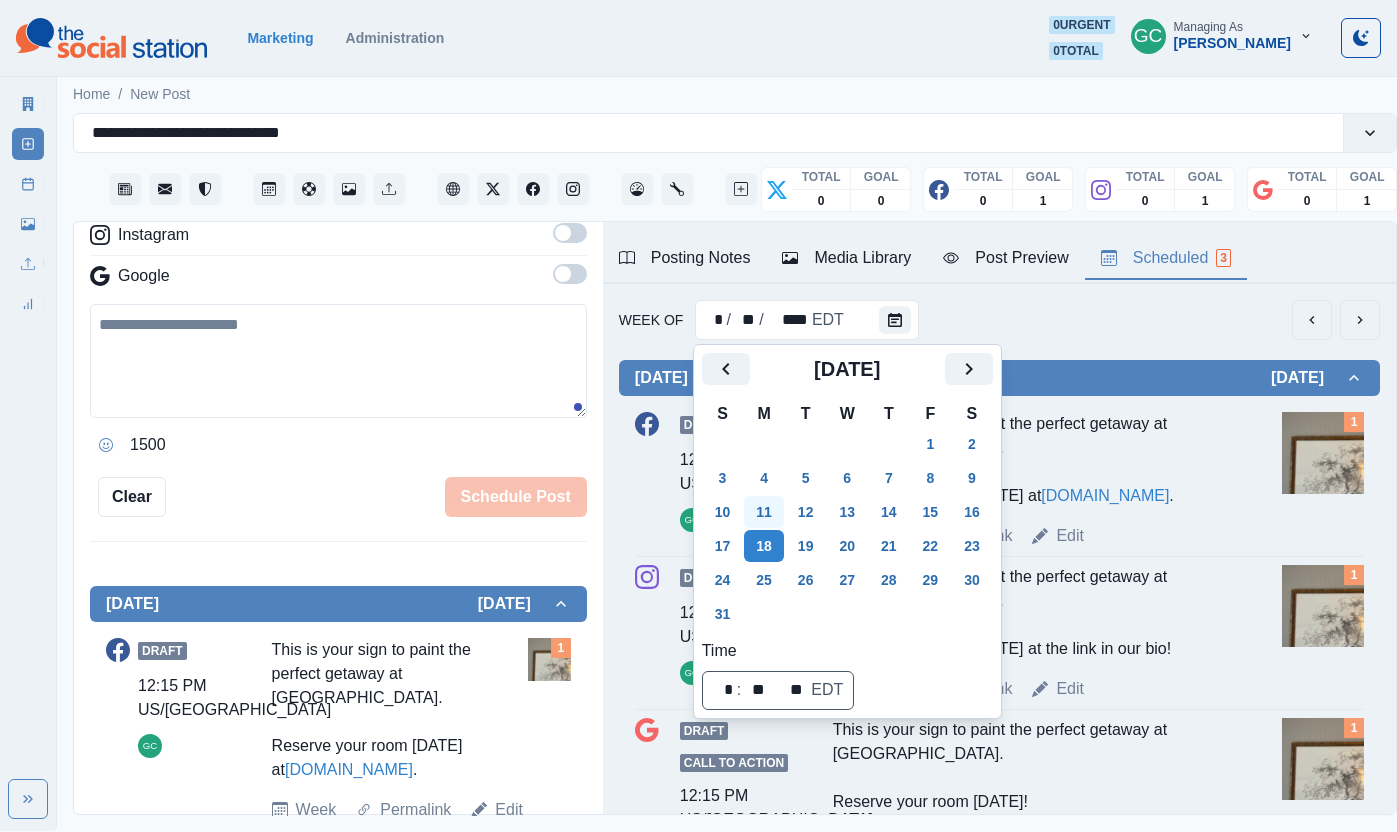 click on "11" at bounding box center (764, 512) 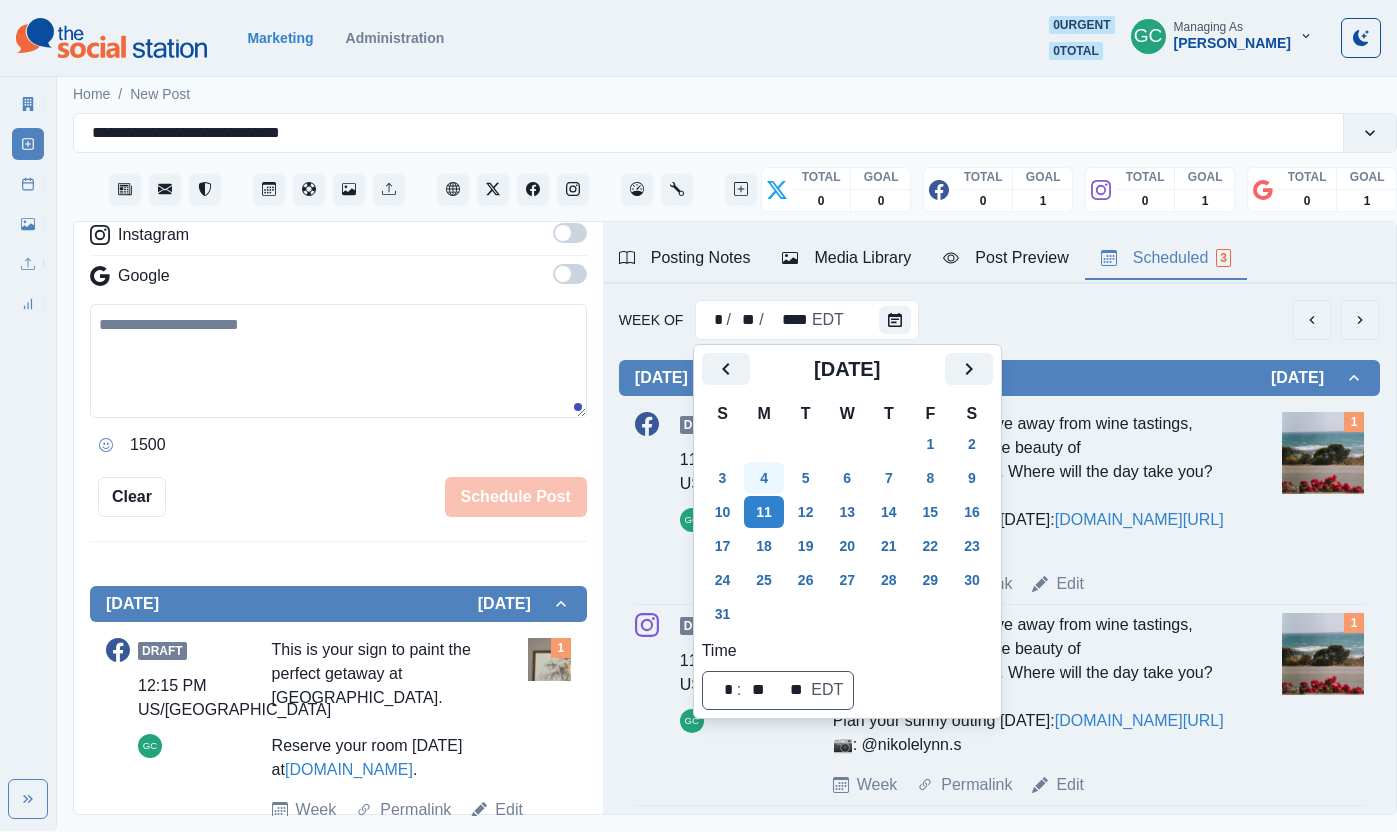click on "4" at bounding box center [764, 478] 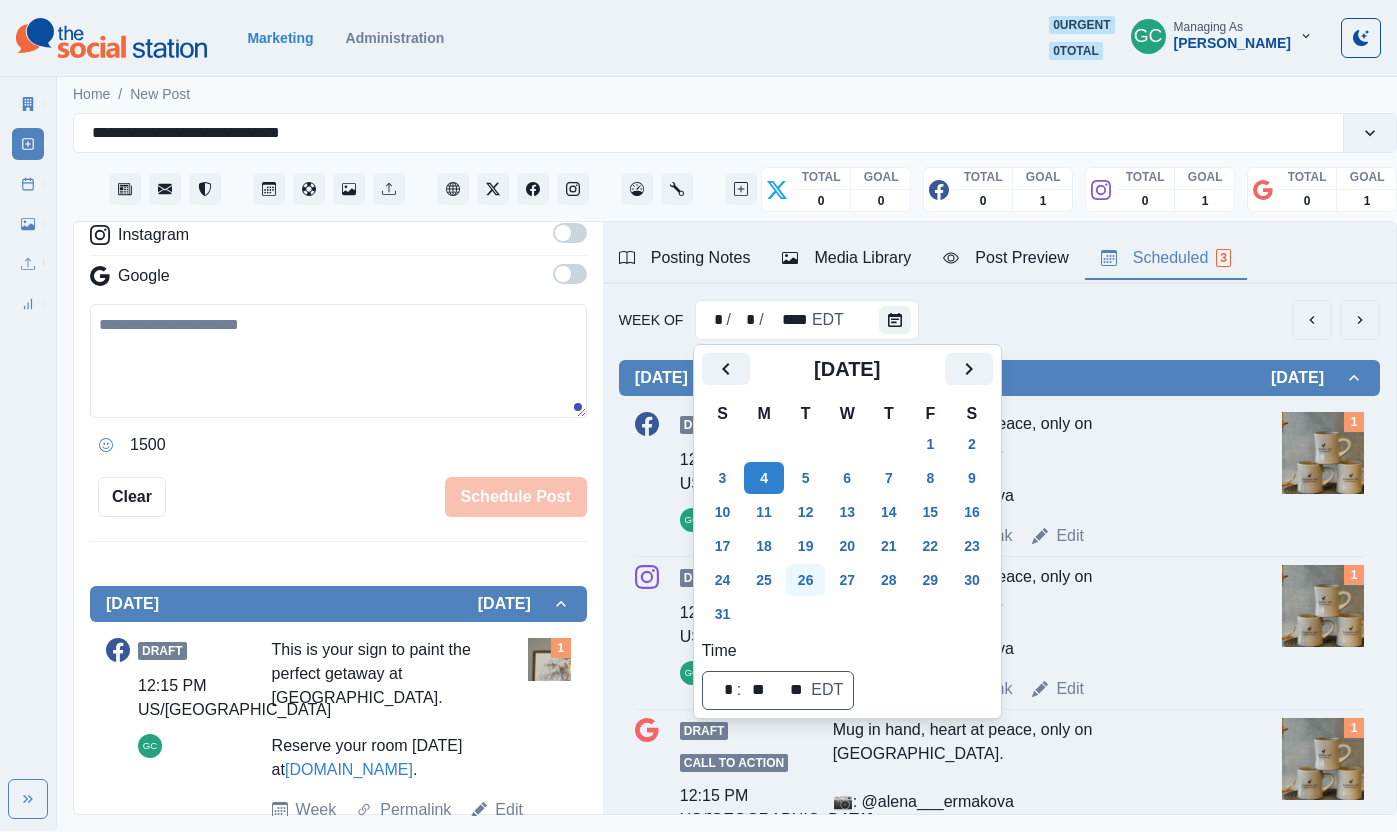 click on "26" at bounding box center [806, 580] 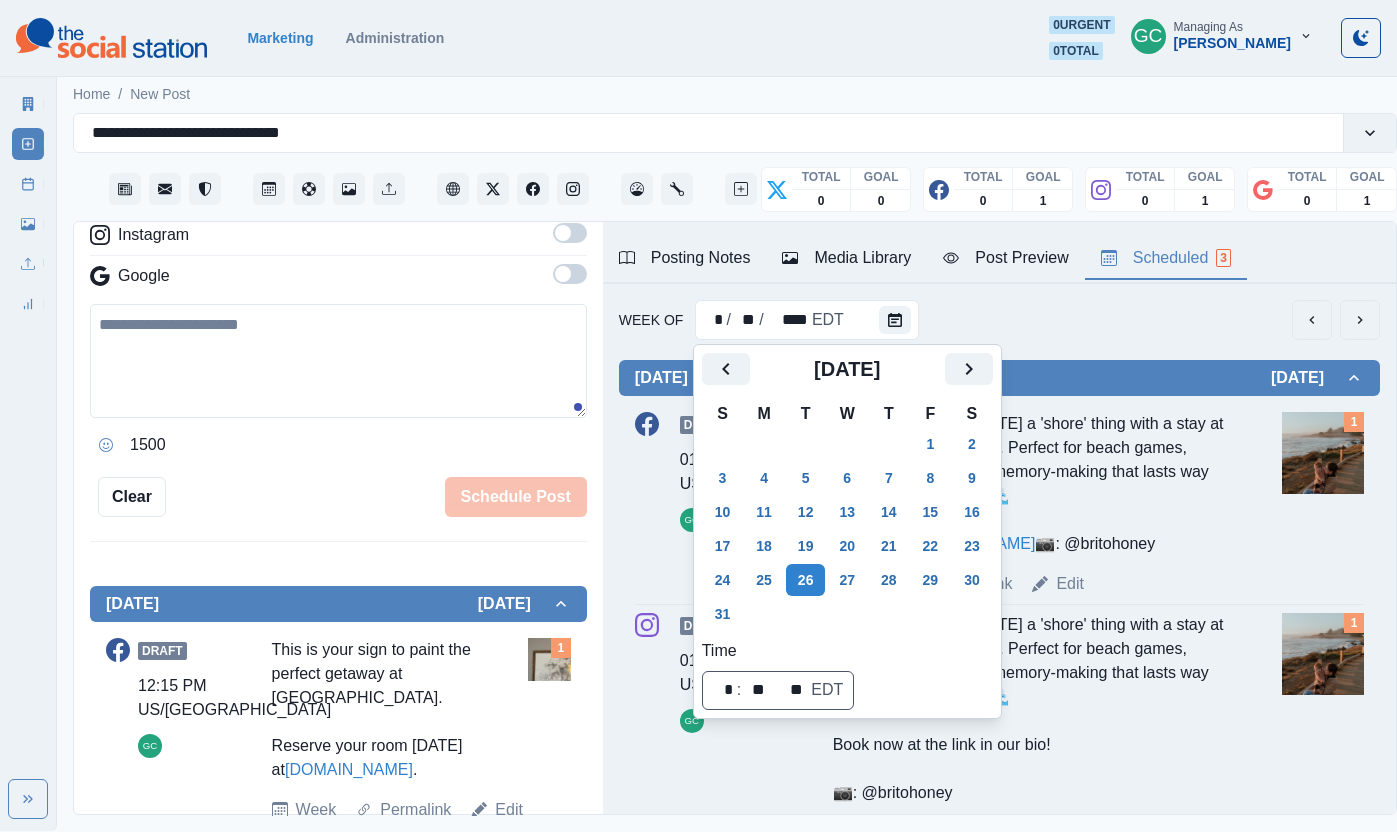 click on "Make your relaxing [DATE] a 'shore' thing with a stay at [GEOGRAPHIC_DATA]. Perfect for beach games, oceanfront walks, and memory-making that lasts way beyond the weekend. 🌊
Book now:  [DOMAIN_NAME]
📷: @britohoney" at bounding box center [1031, 484] 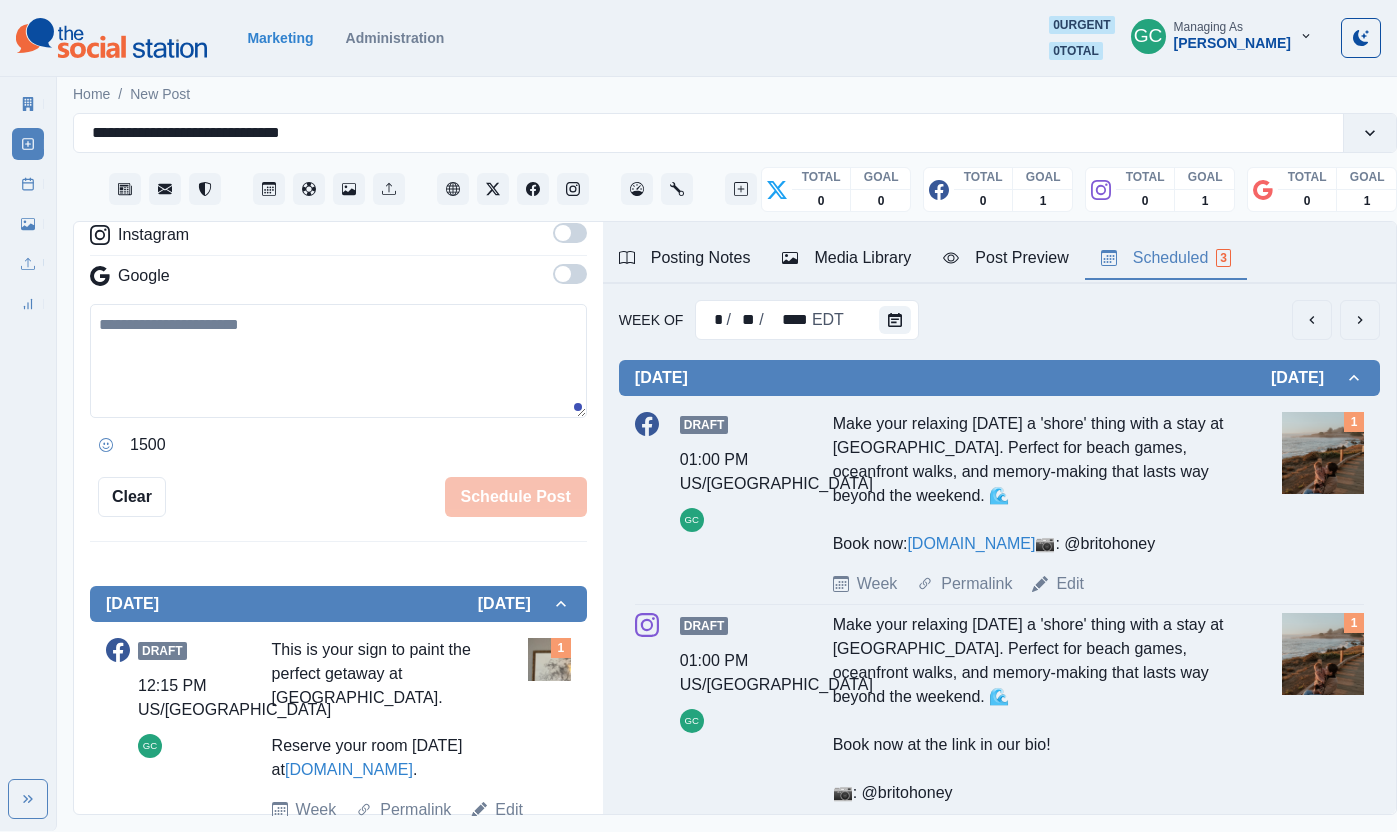 click at bounding box center (1323, 453) 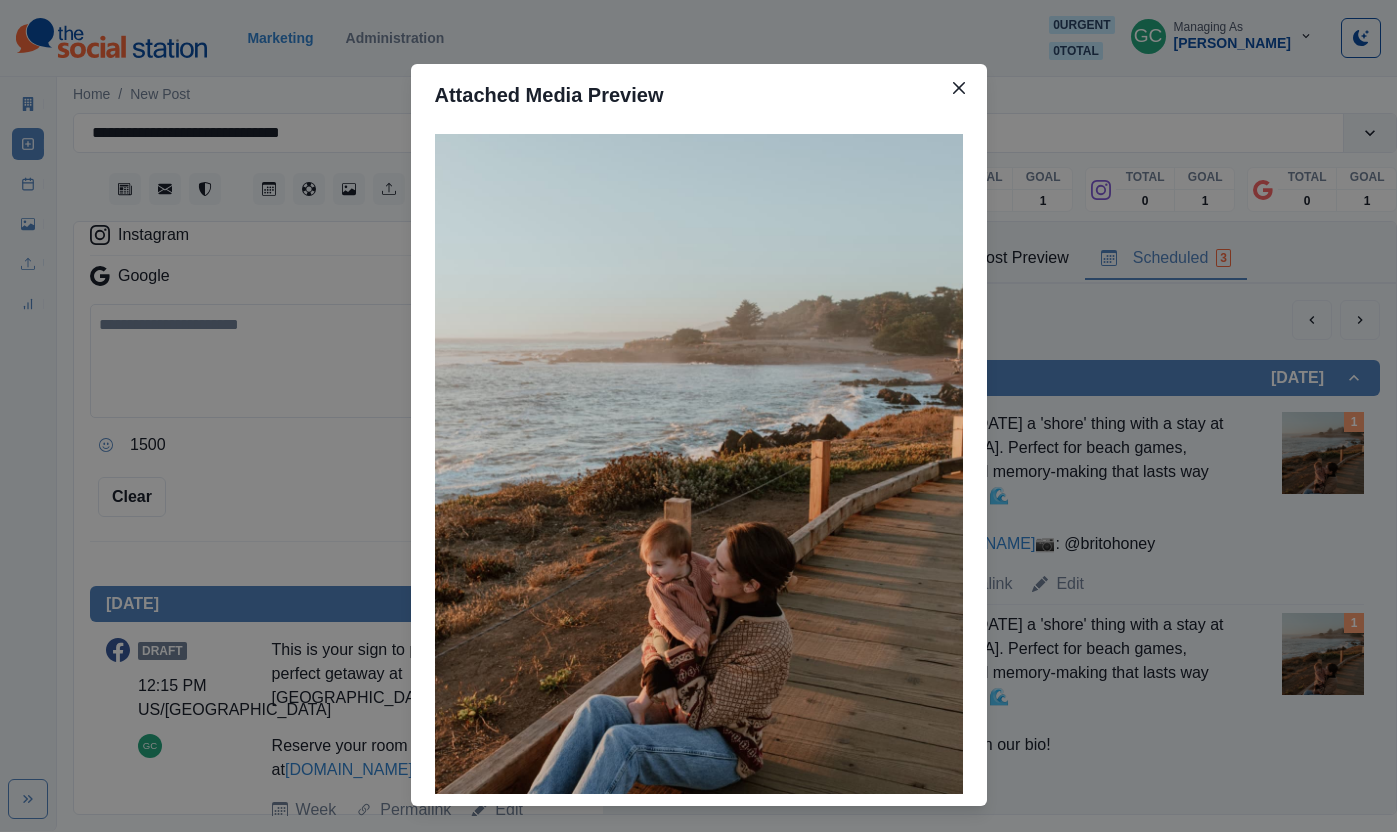 type 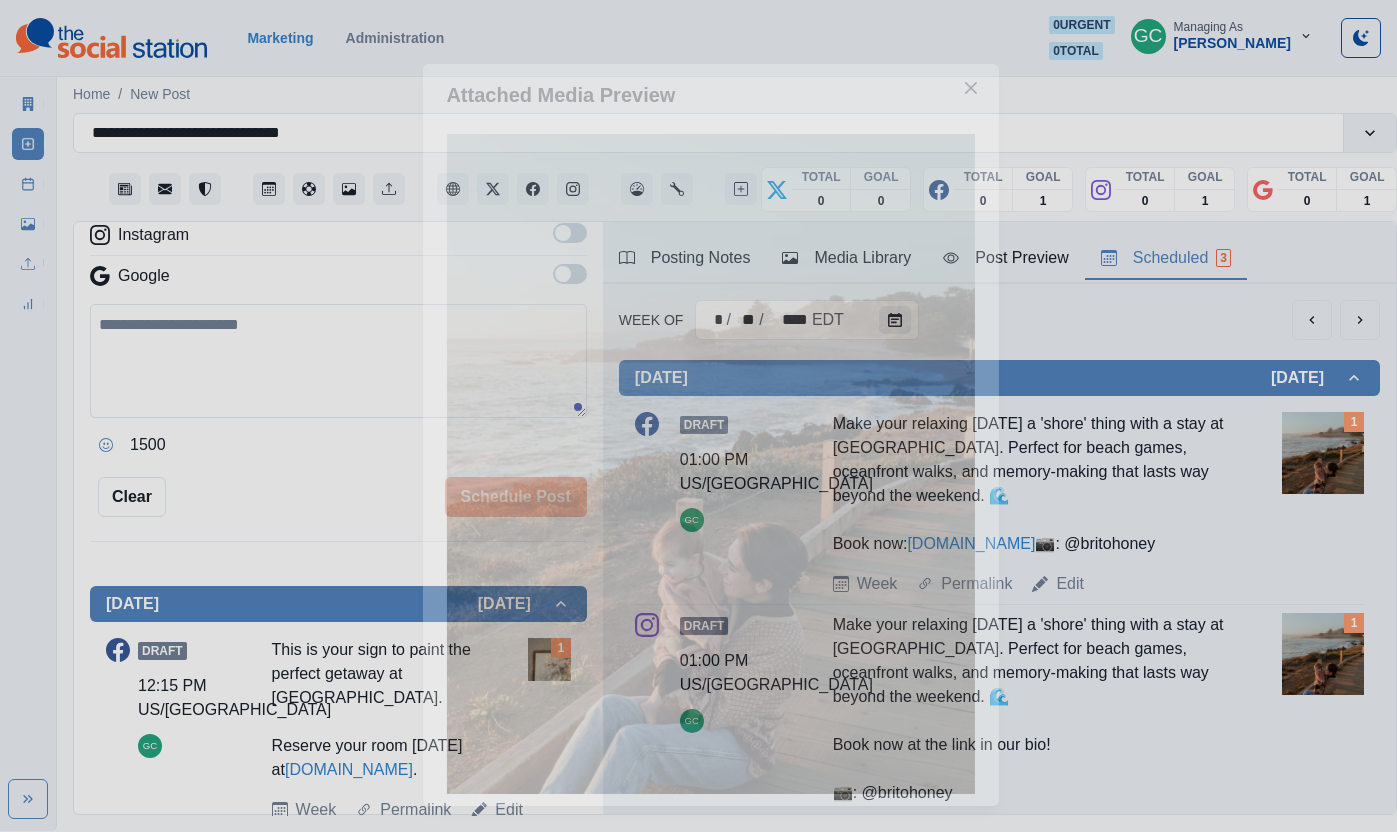 scroll, scrollTop: 62, scrollLeft: 0, axis: vertical 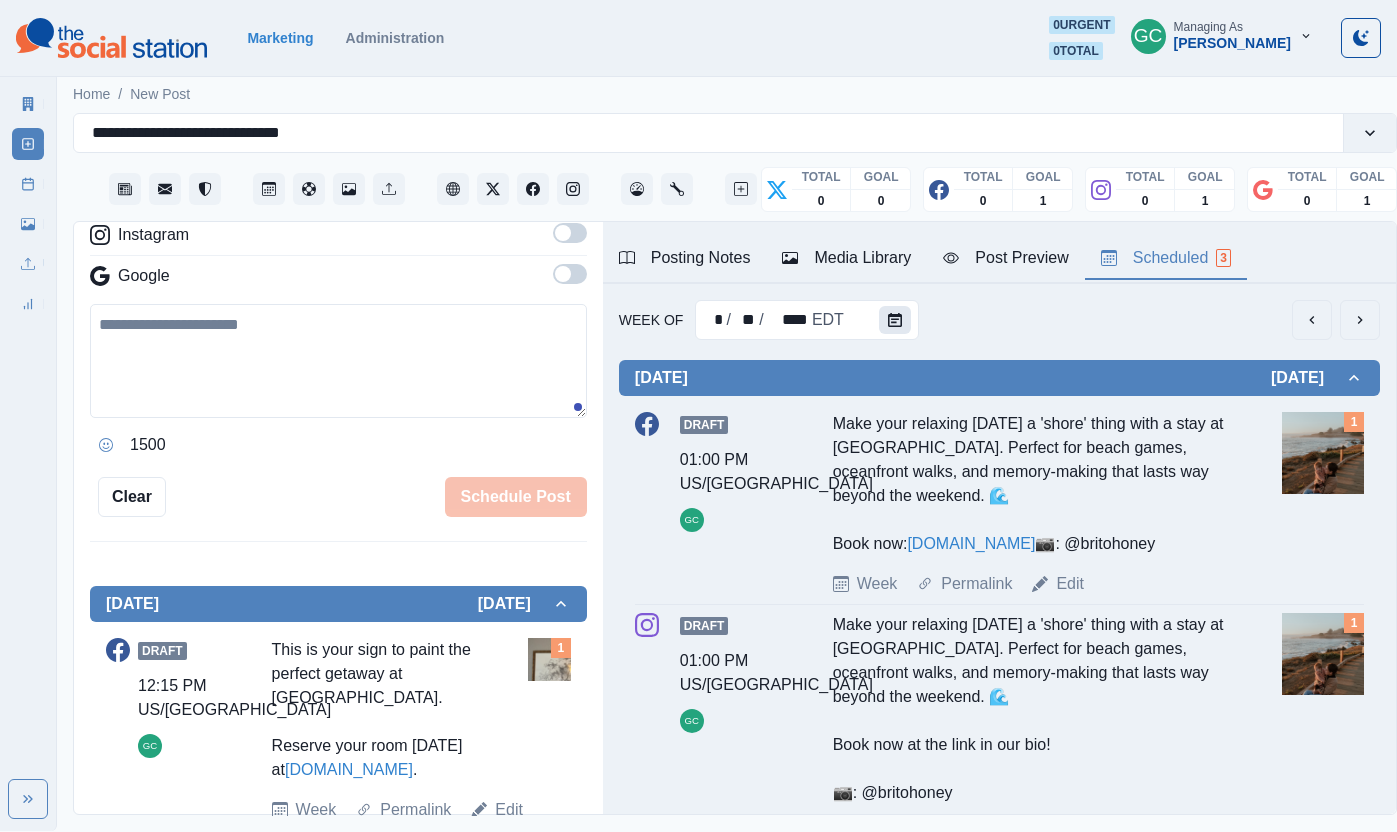 click at bounding box center [895, 320] 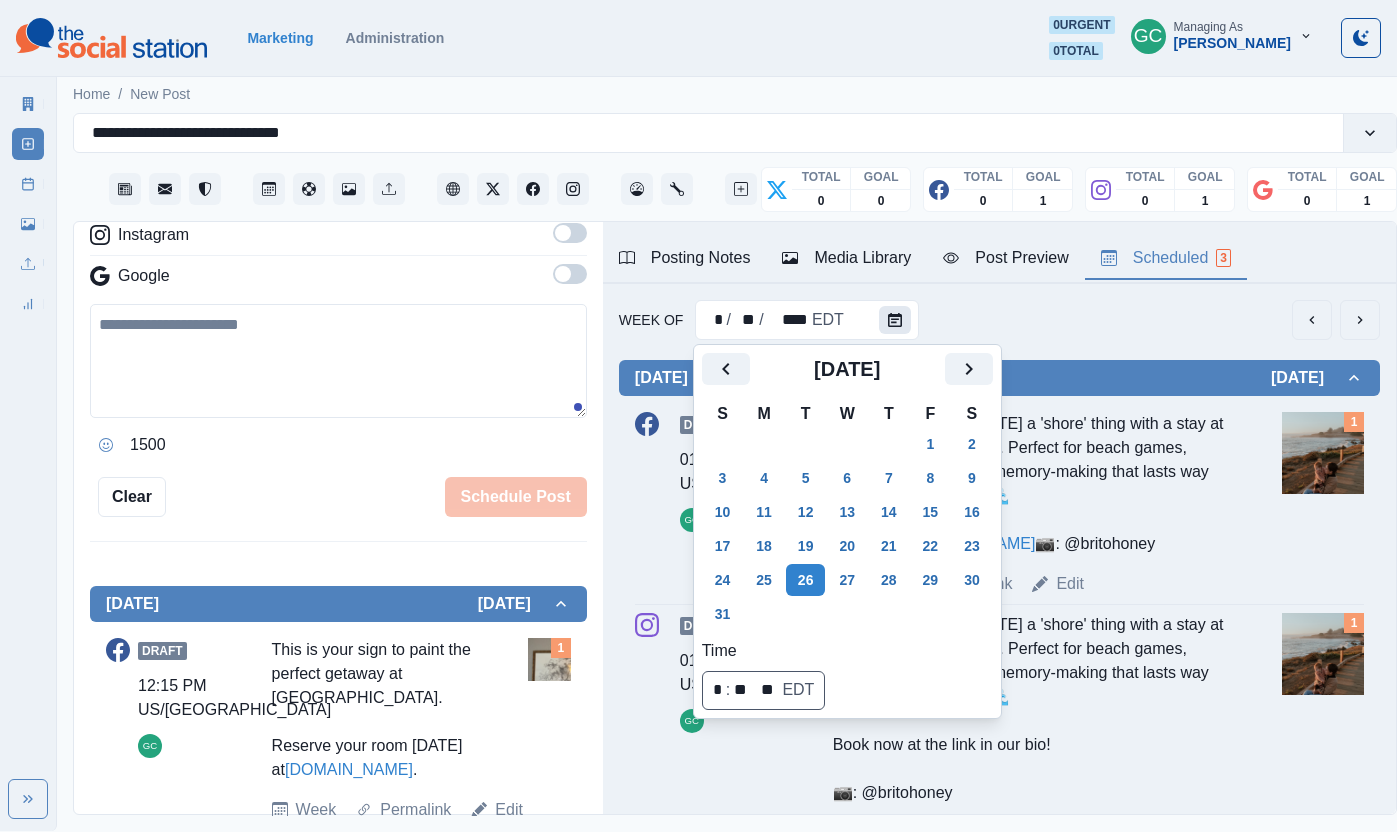 scroll, scrollTop: 2, scrollLeft: 0, axis: vertical 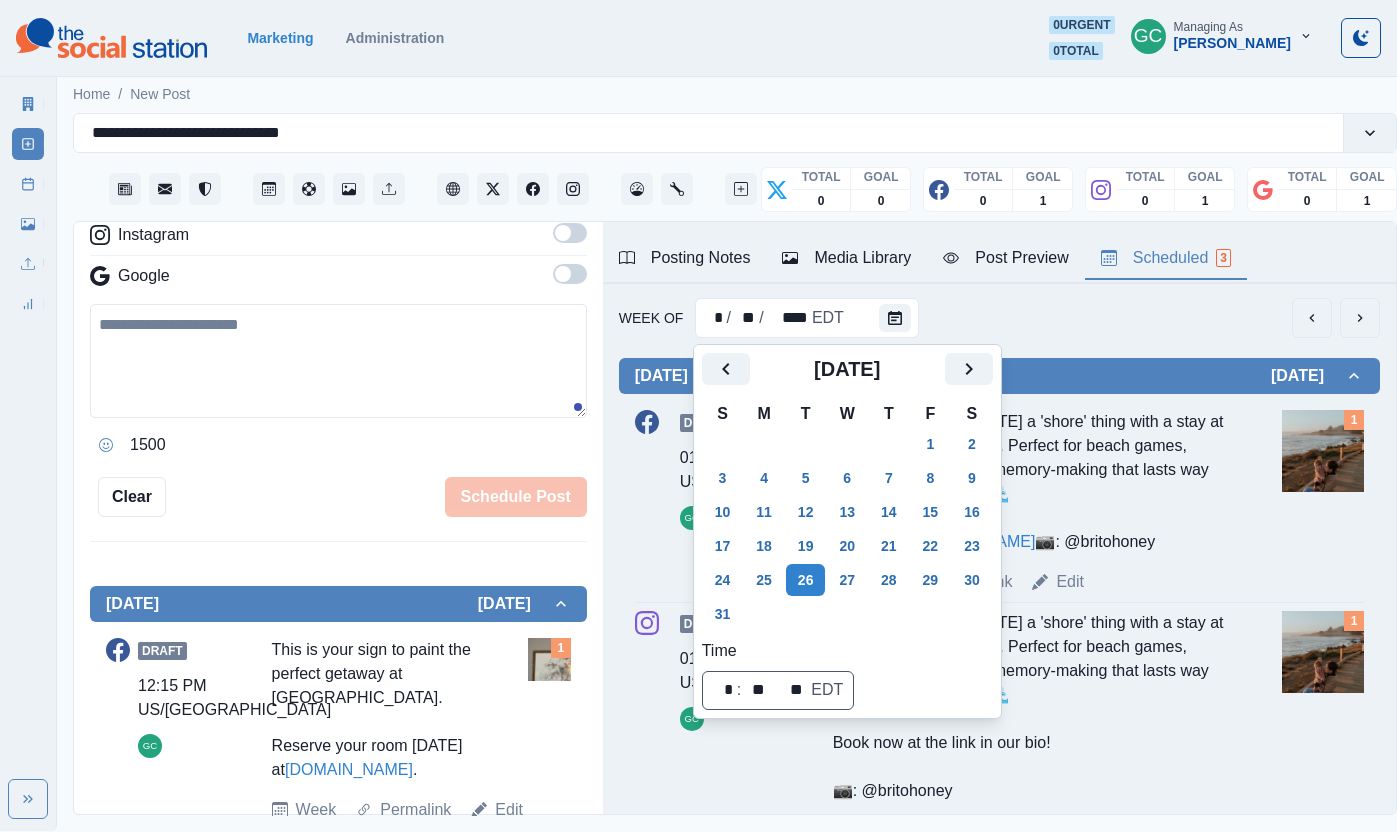 click 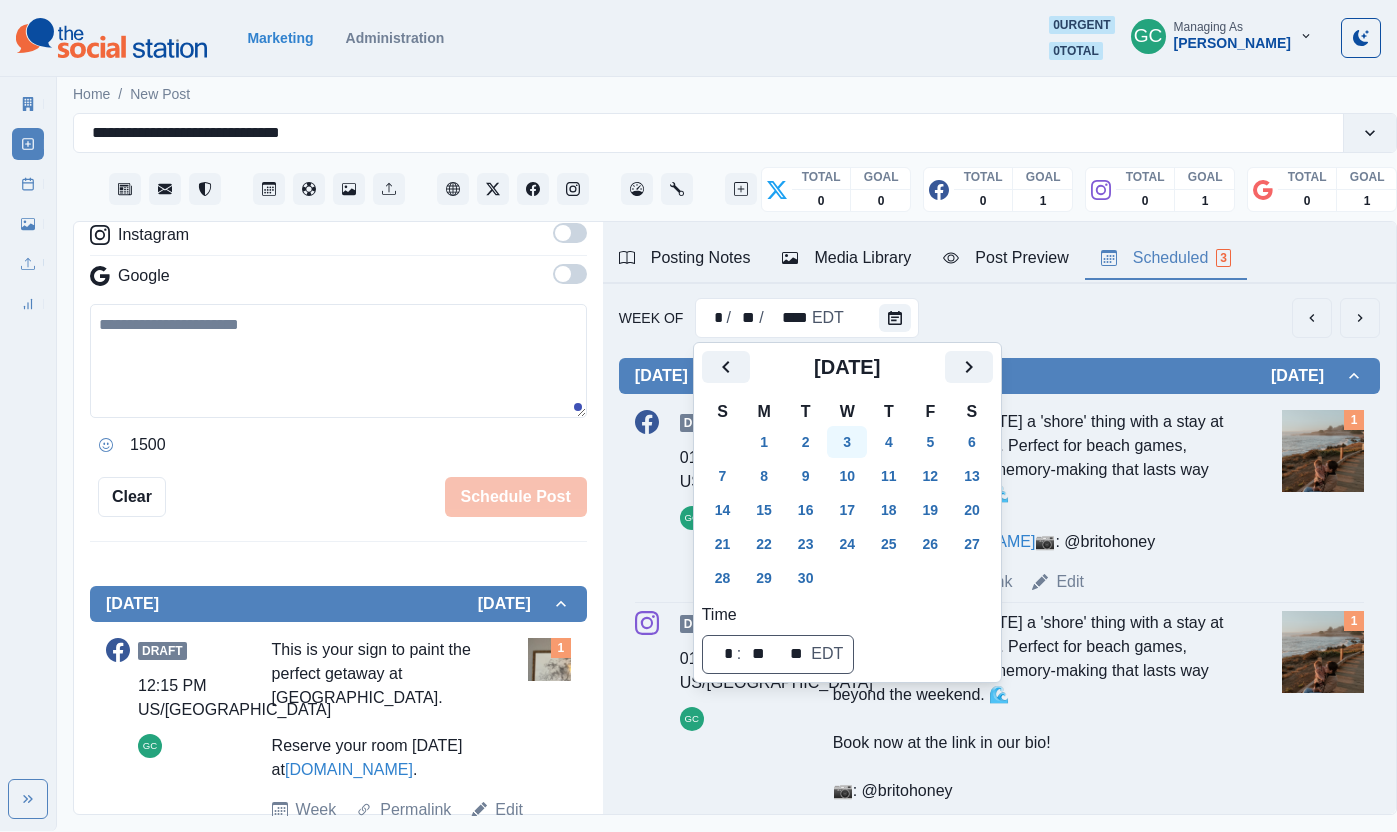 click on "3" at bounding box center [847, 442] 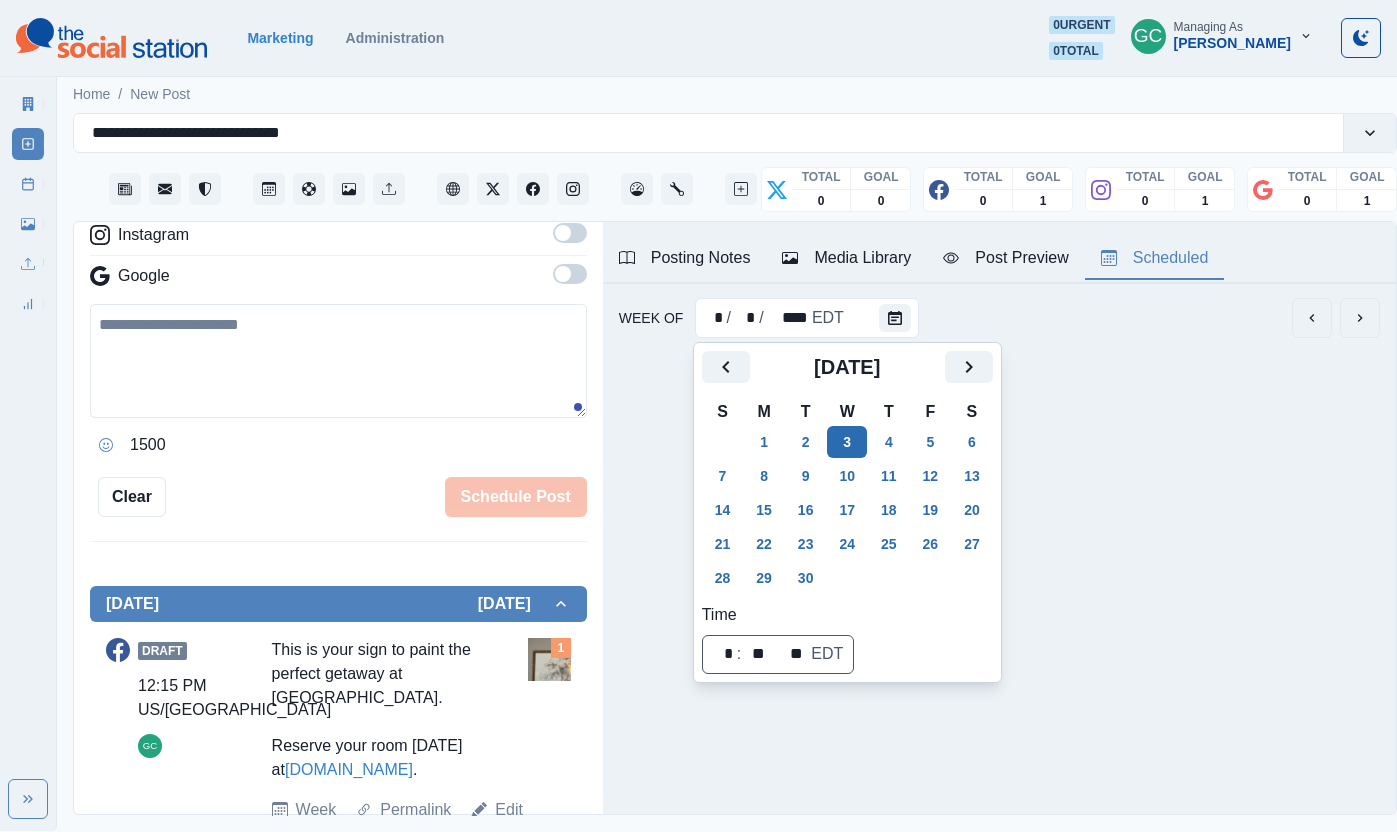 scroll, scrollTop: 0, scrollLeft: 0, axis: both 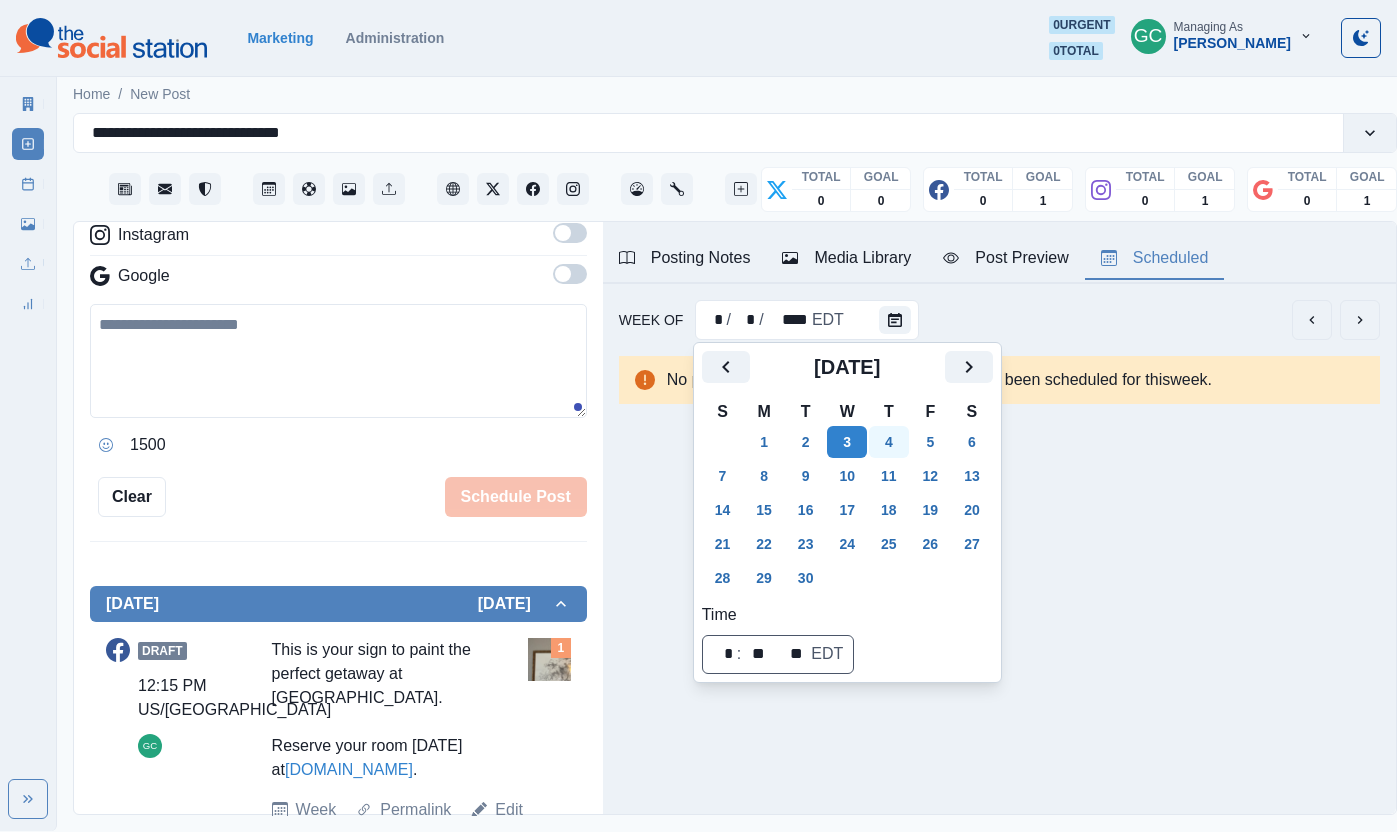 click on "4" at bounding box center [889, 442] 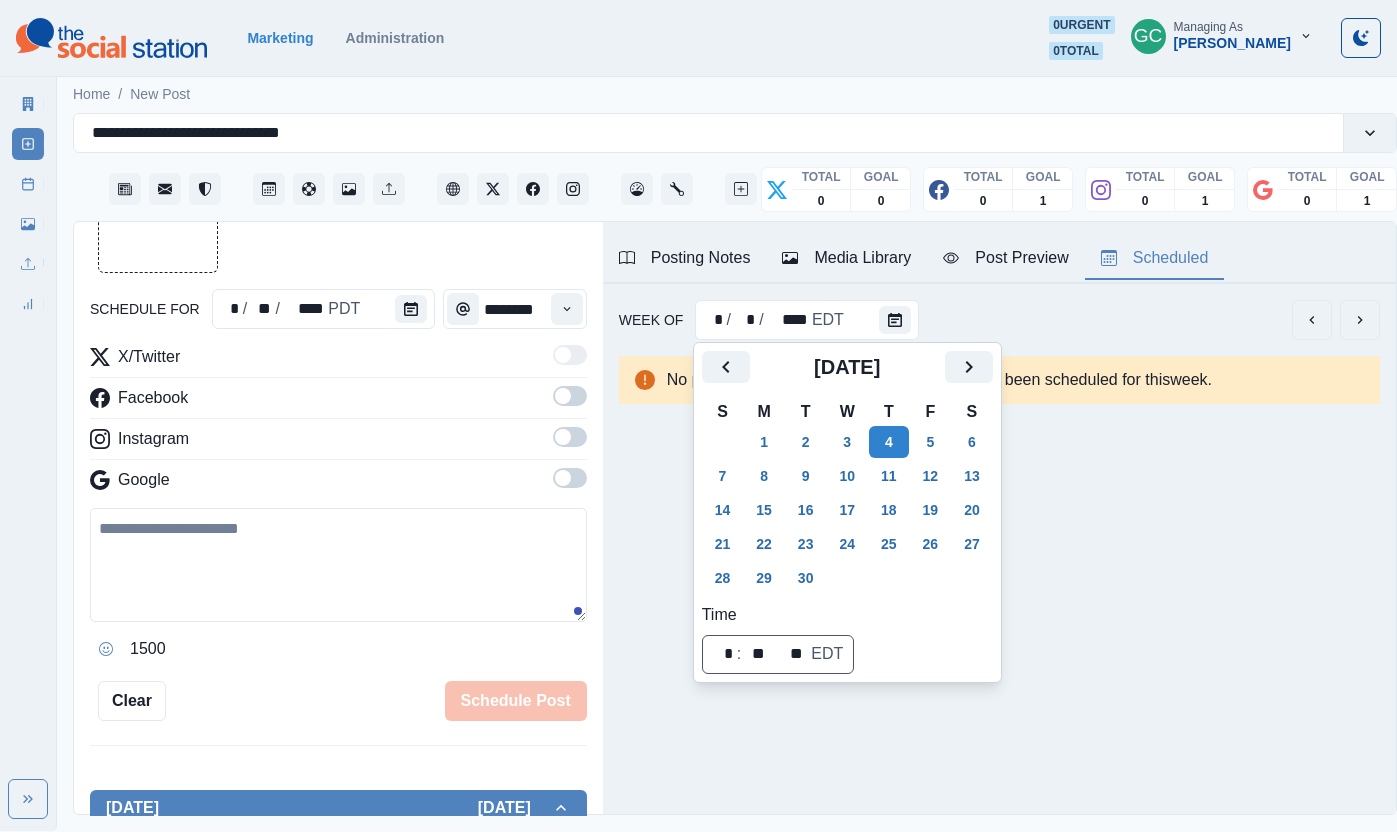 scroll, scrollTop: 0, scrollLeft: 0, axis: both 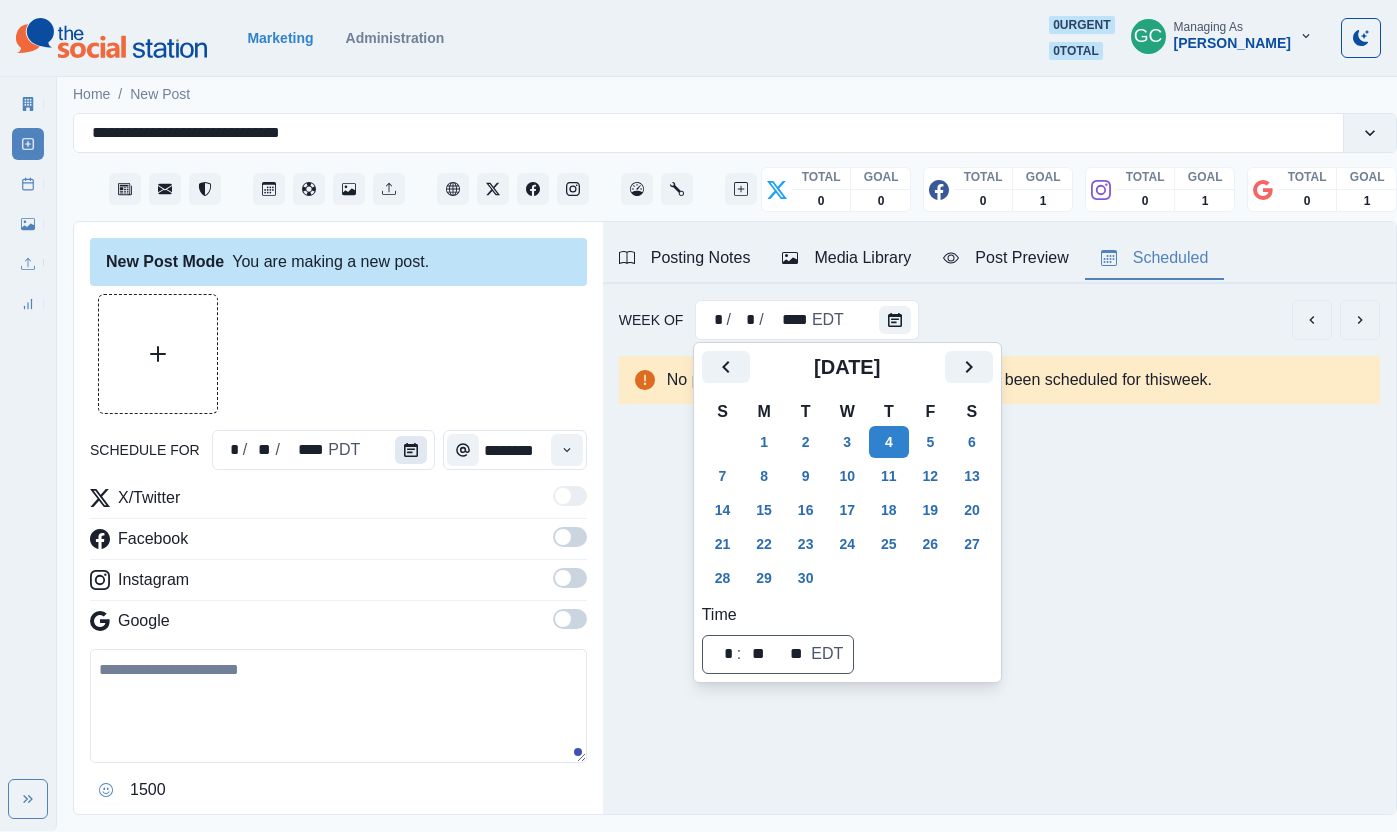 click at bounding box center [411, 450] 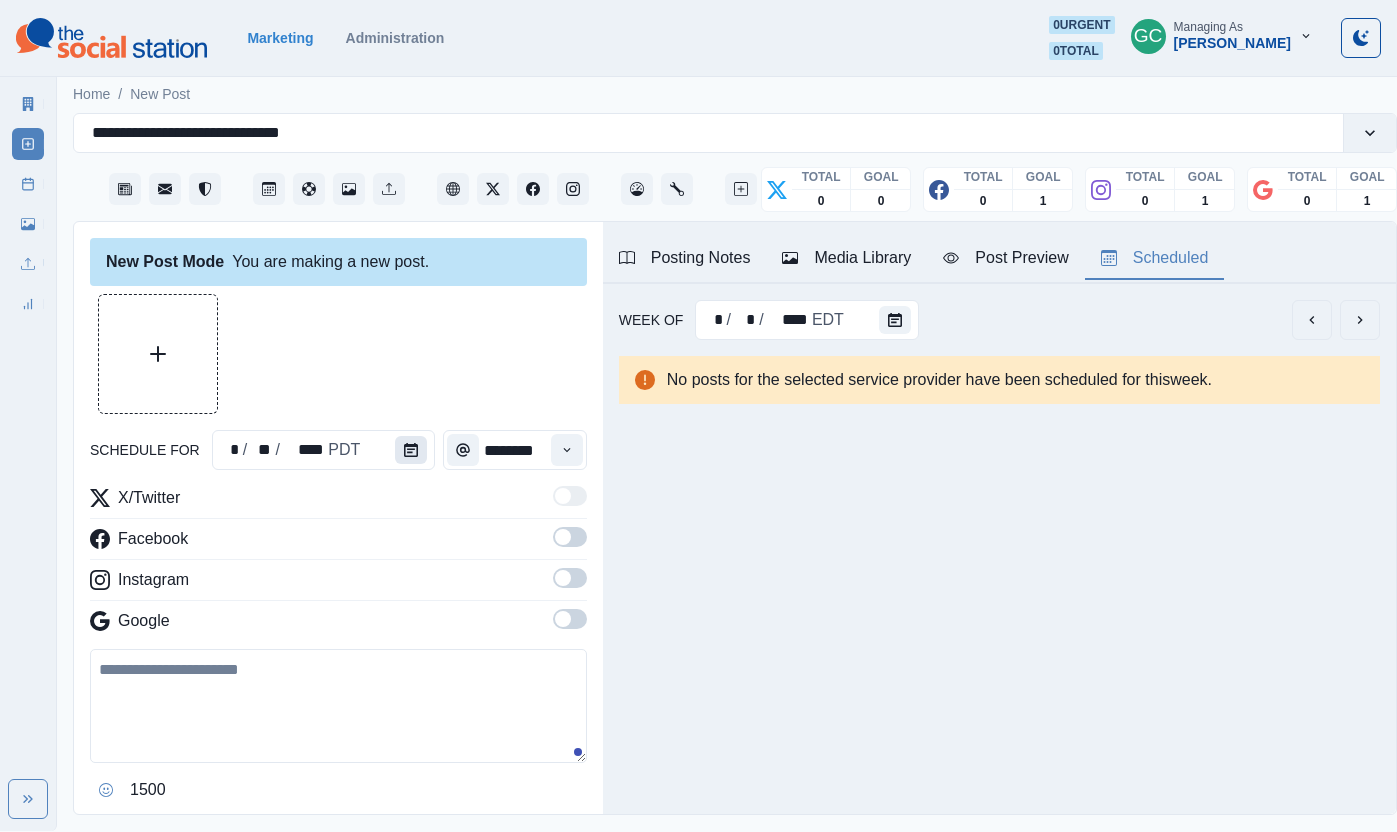 click at bounding box center (411, 450) 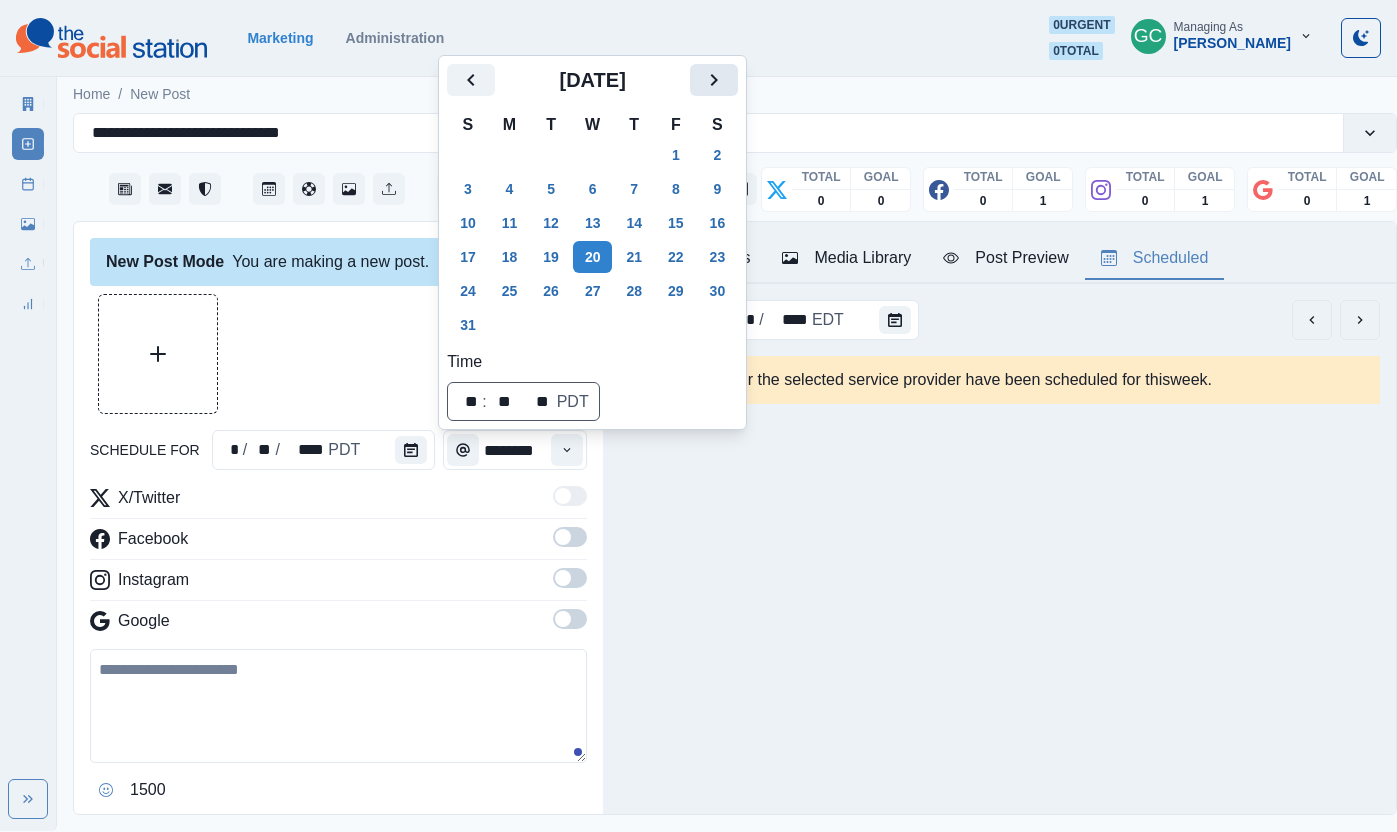 click 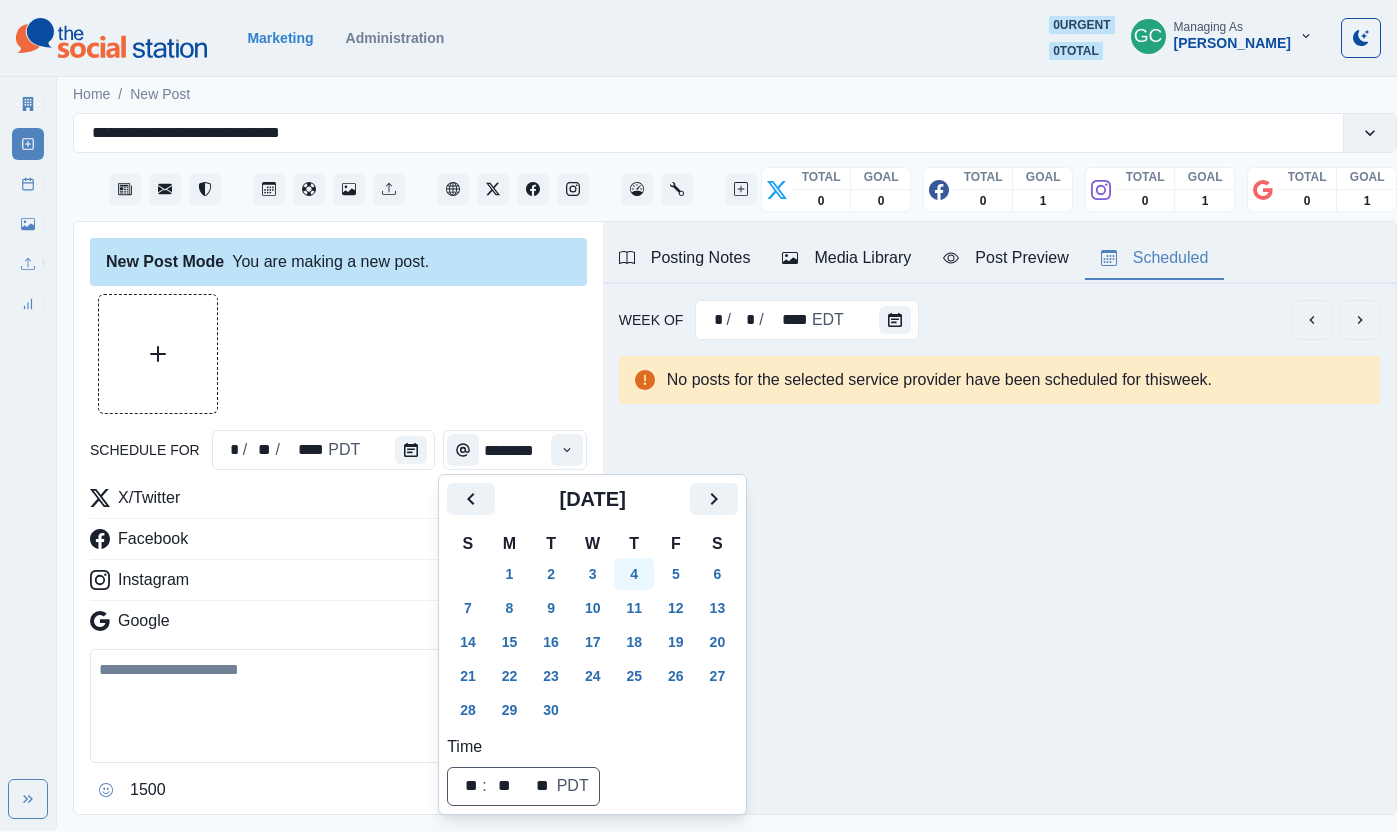 click on "4" at bounding box center [634, 574] 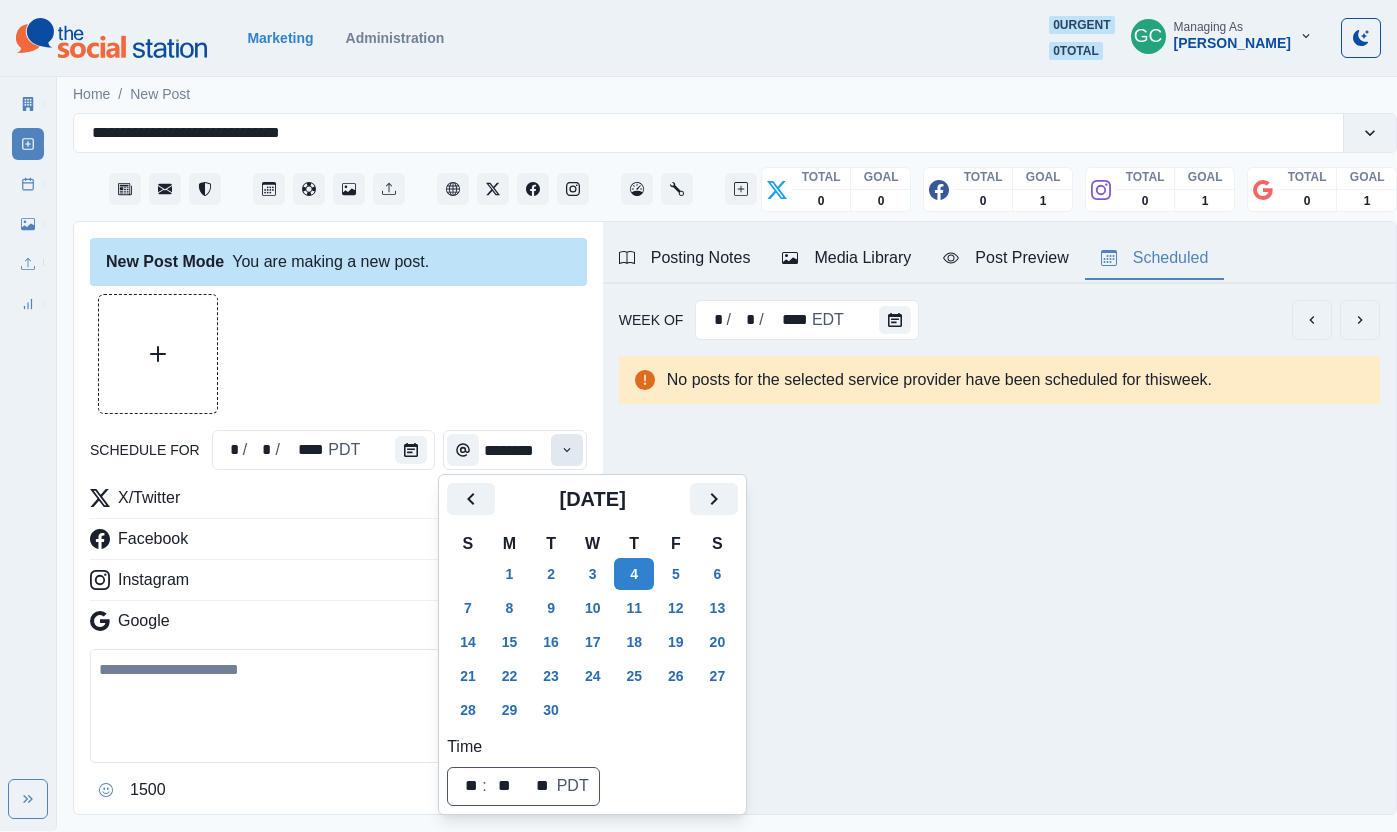 click at bounding box center (567, 450) 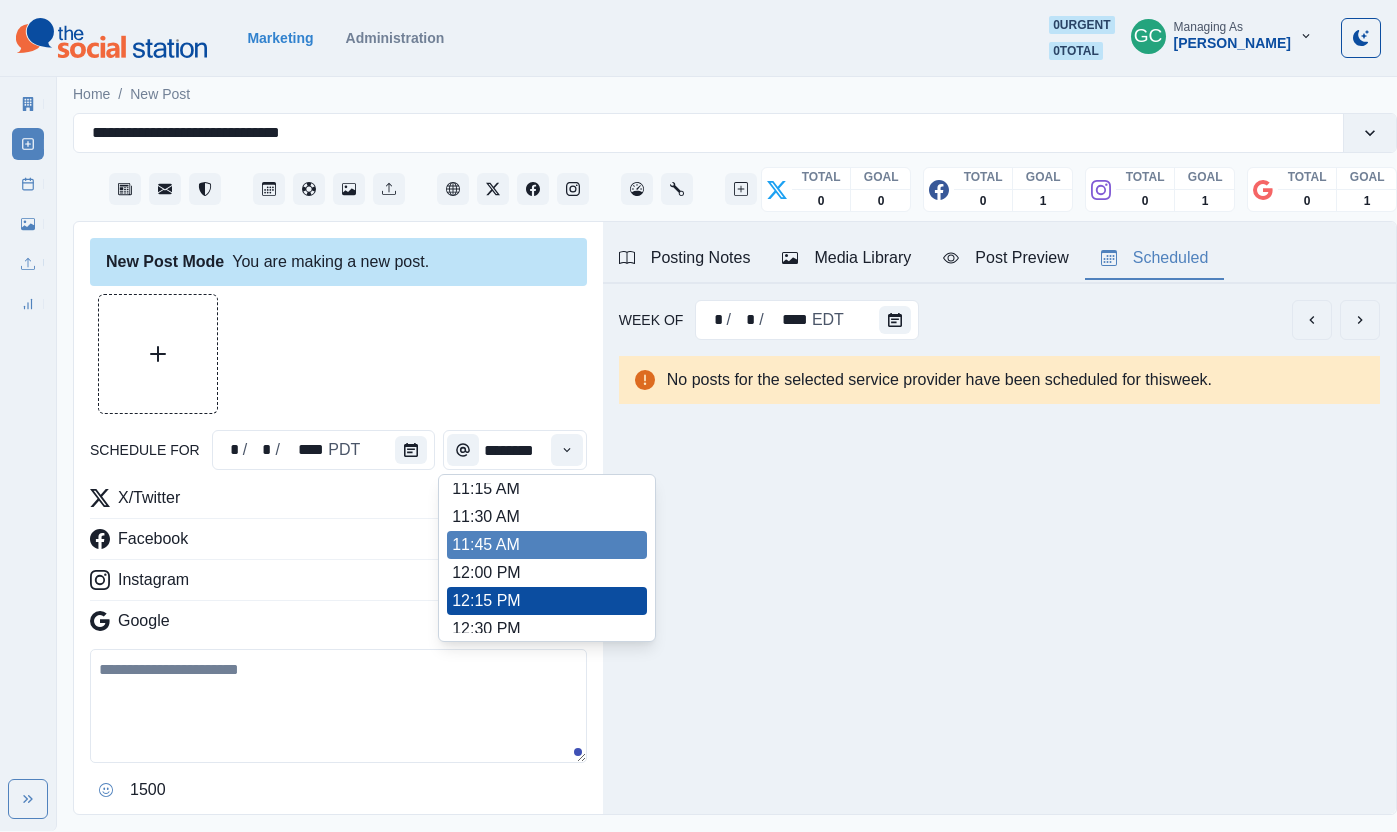 scroll, scrollTop: 375, scrollLeft: 0, axis: vertical 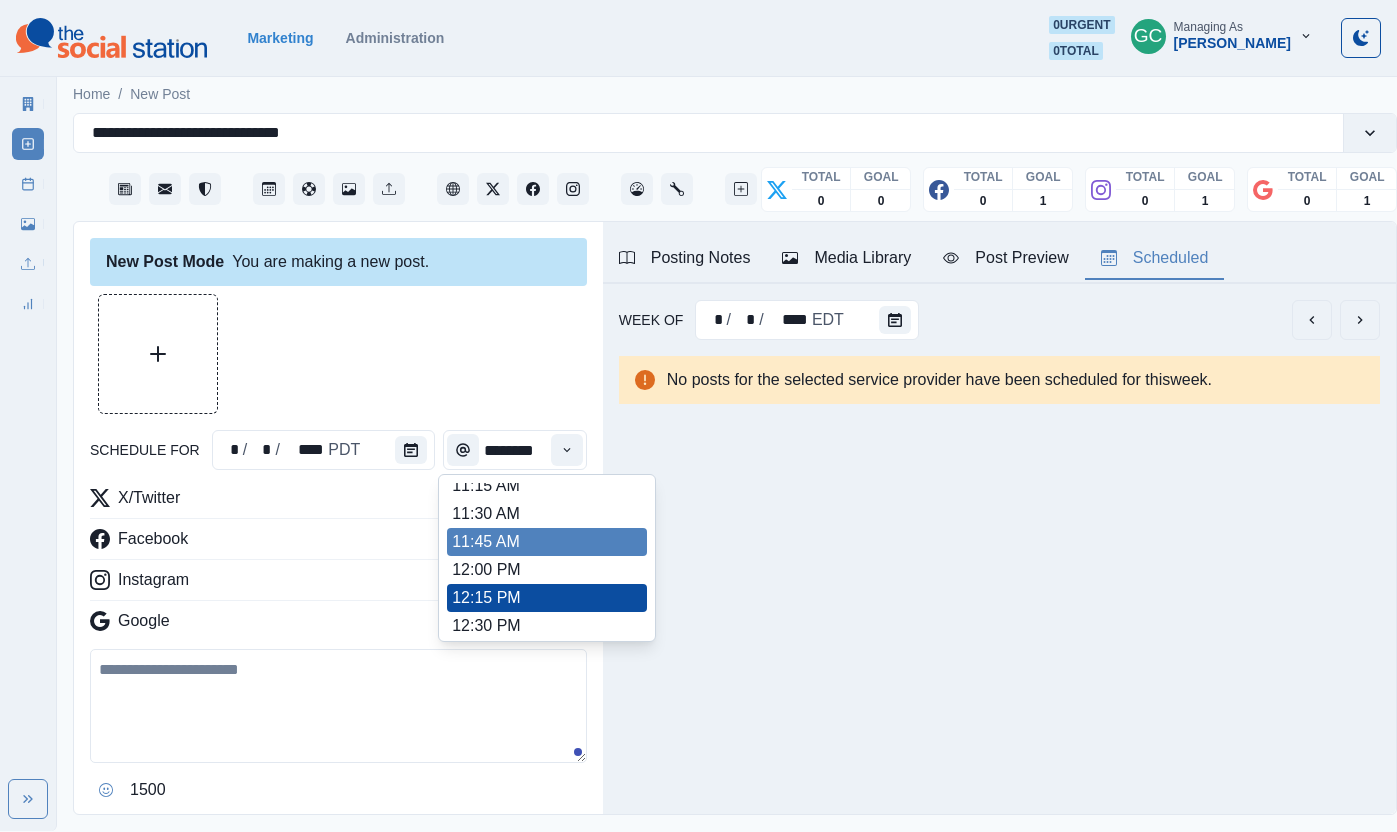 click on "11:45 AM" at bounding box center (547, 542) 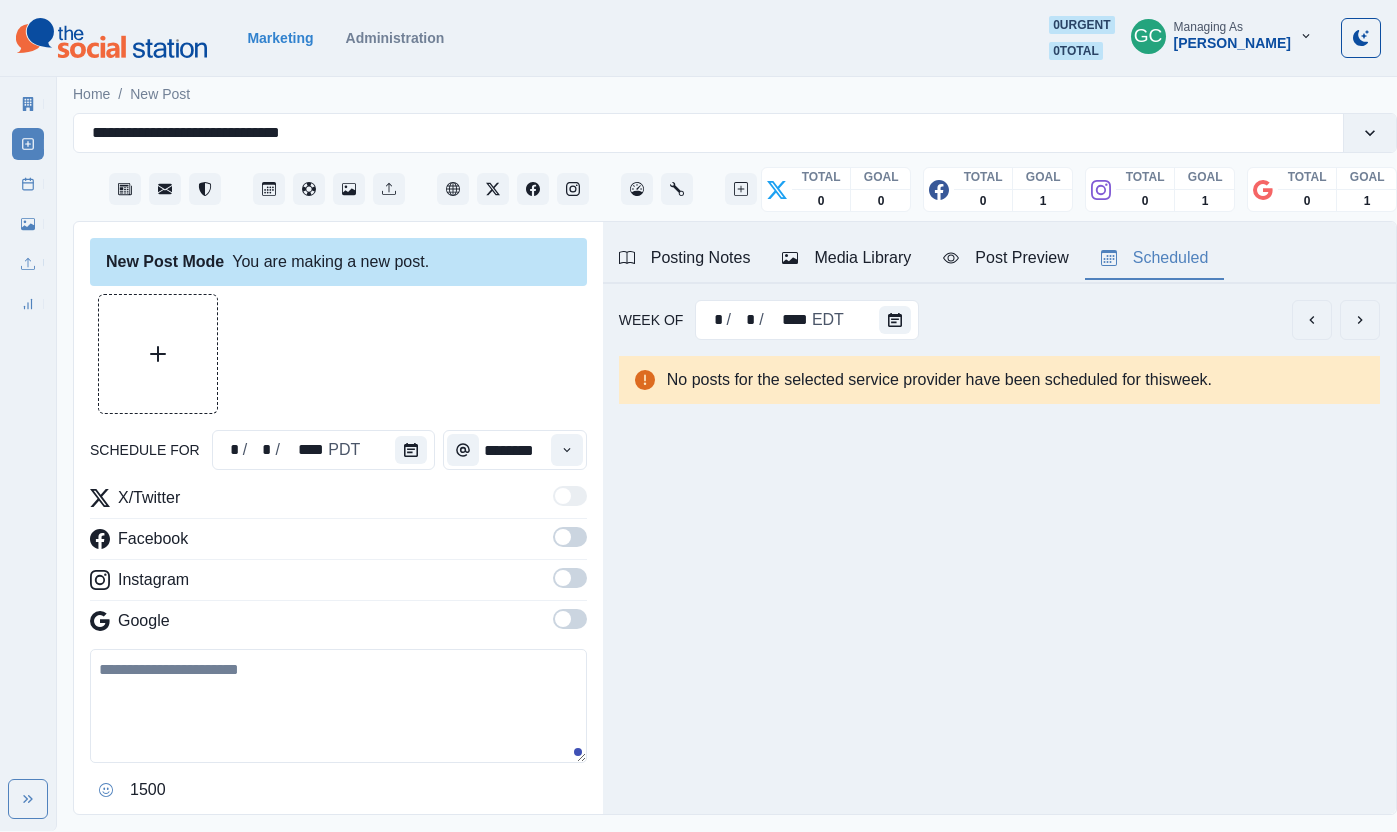 drag, startPoint x: 570, startPoint y: 625, endPoint x: 570, endPoint y: 585, distance: 40 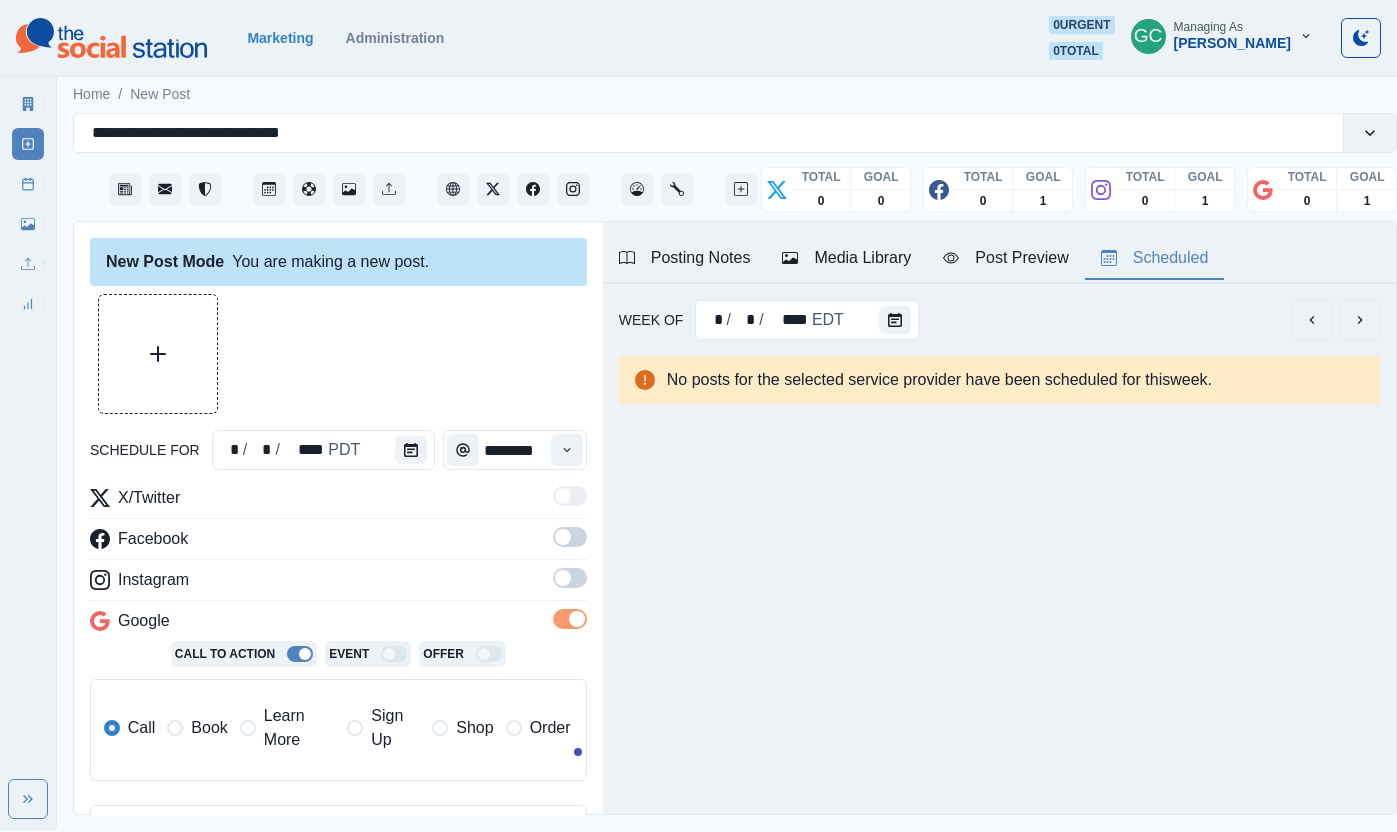 click at bounding box center (570, 578) 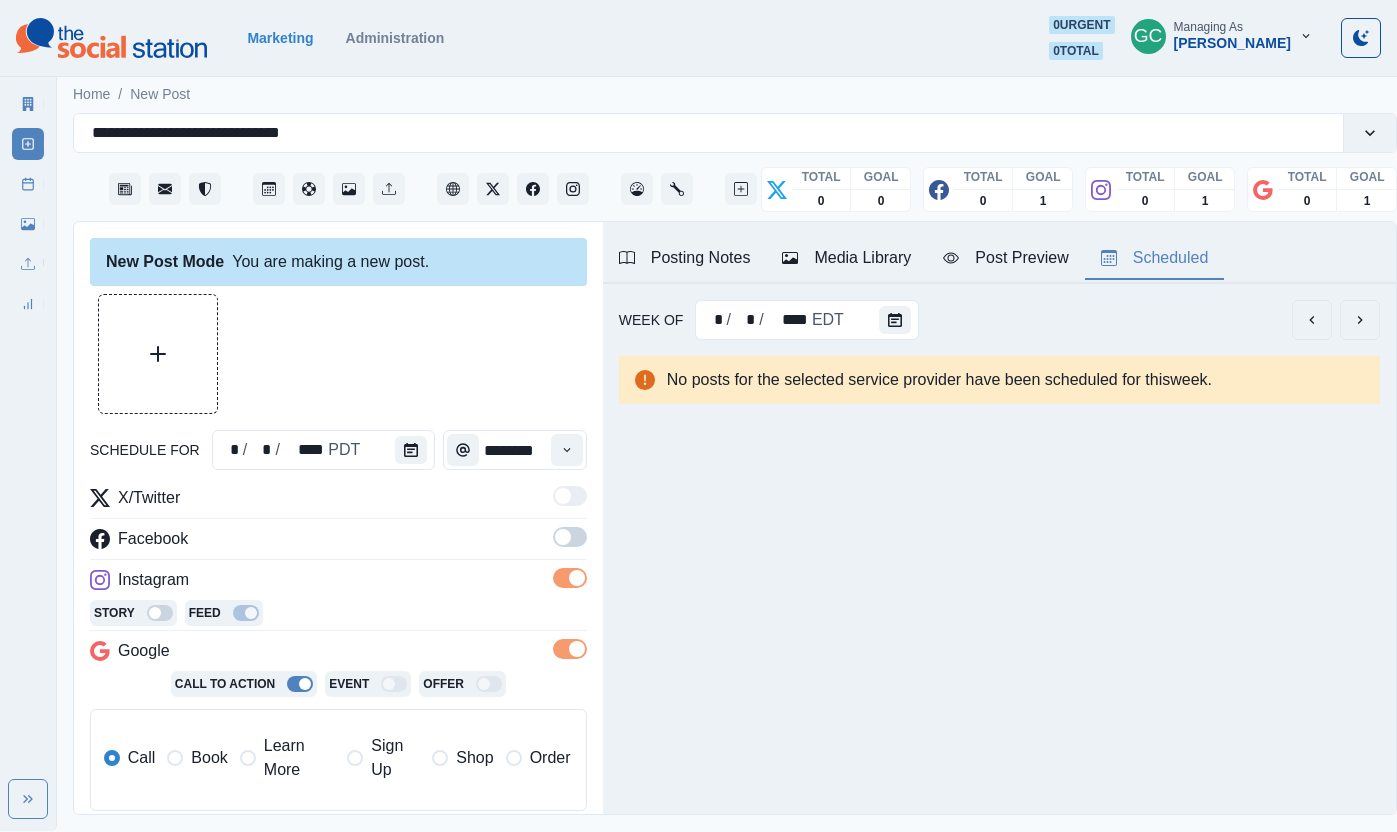 click at bounding box center [563, 537] 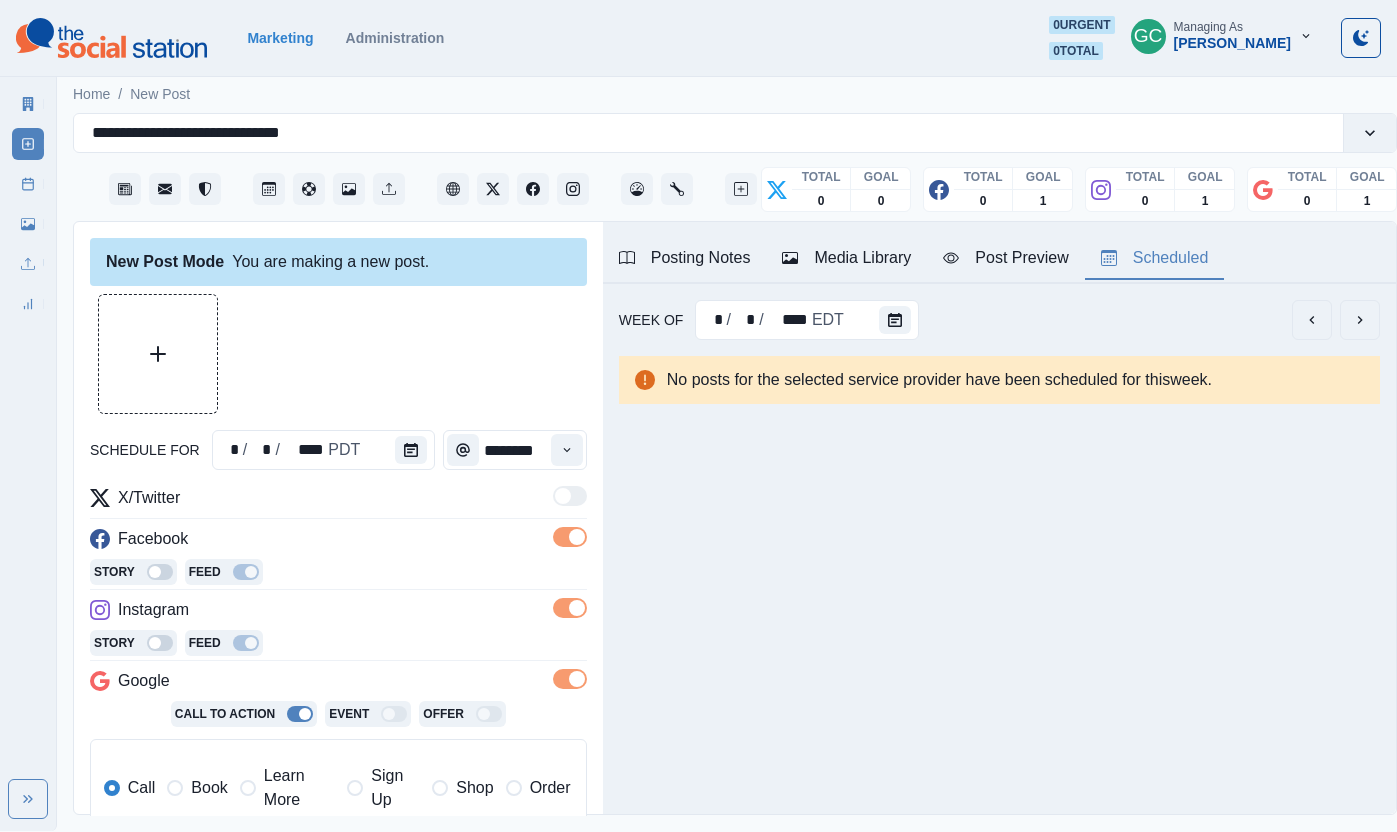 drag, startPoint x: 276, startPoint y: 783, endPoint x: 752, endPoint y: 420, distance: 598.61926 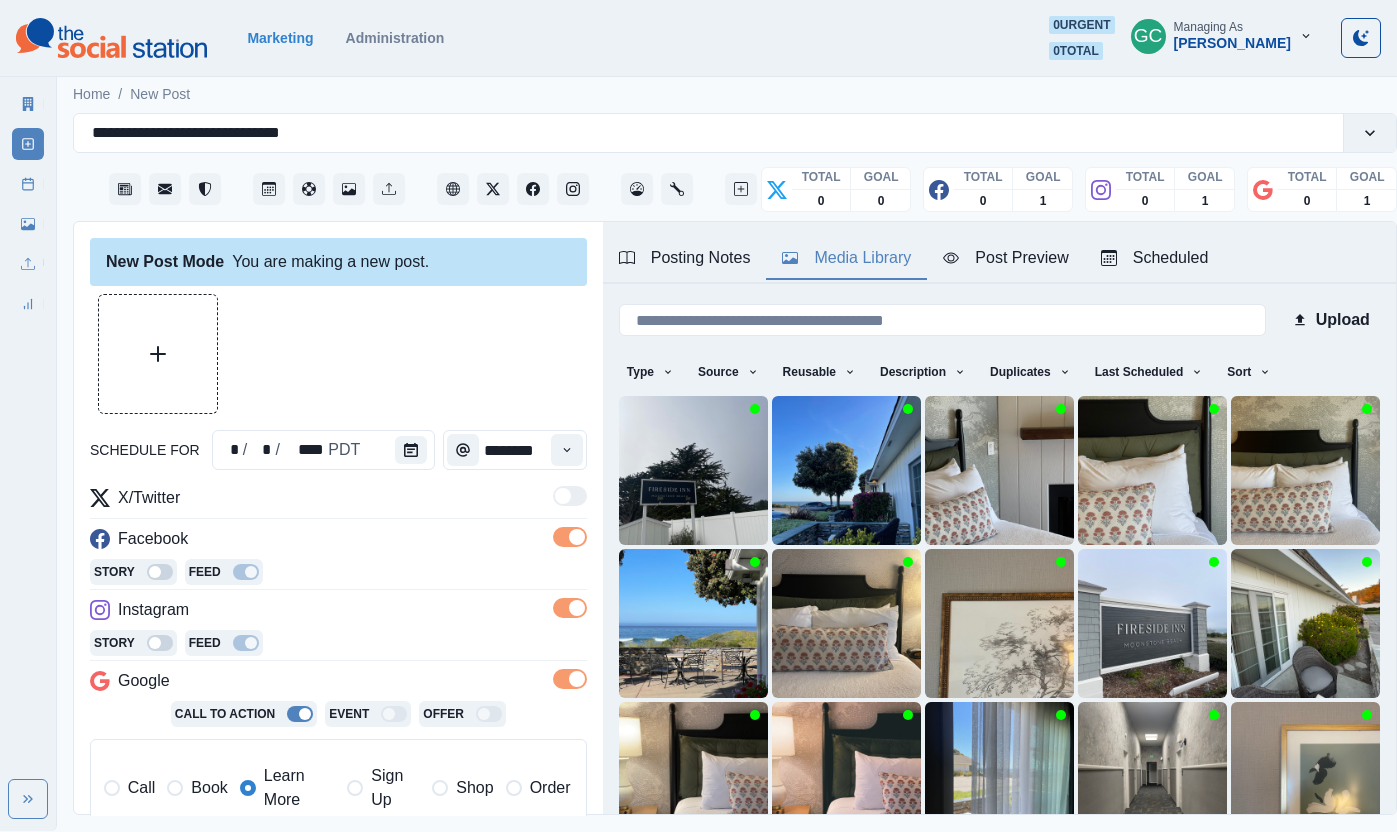click on "Media Library" at bounding box center [846, 258] 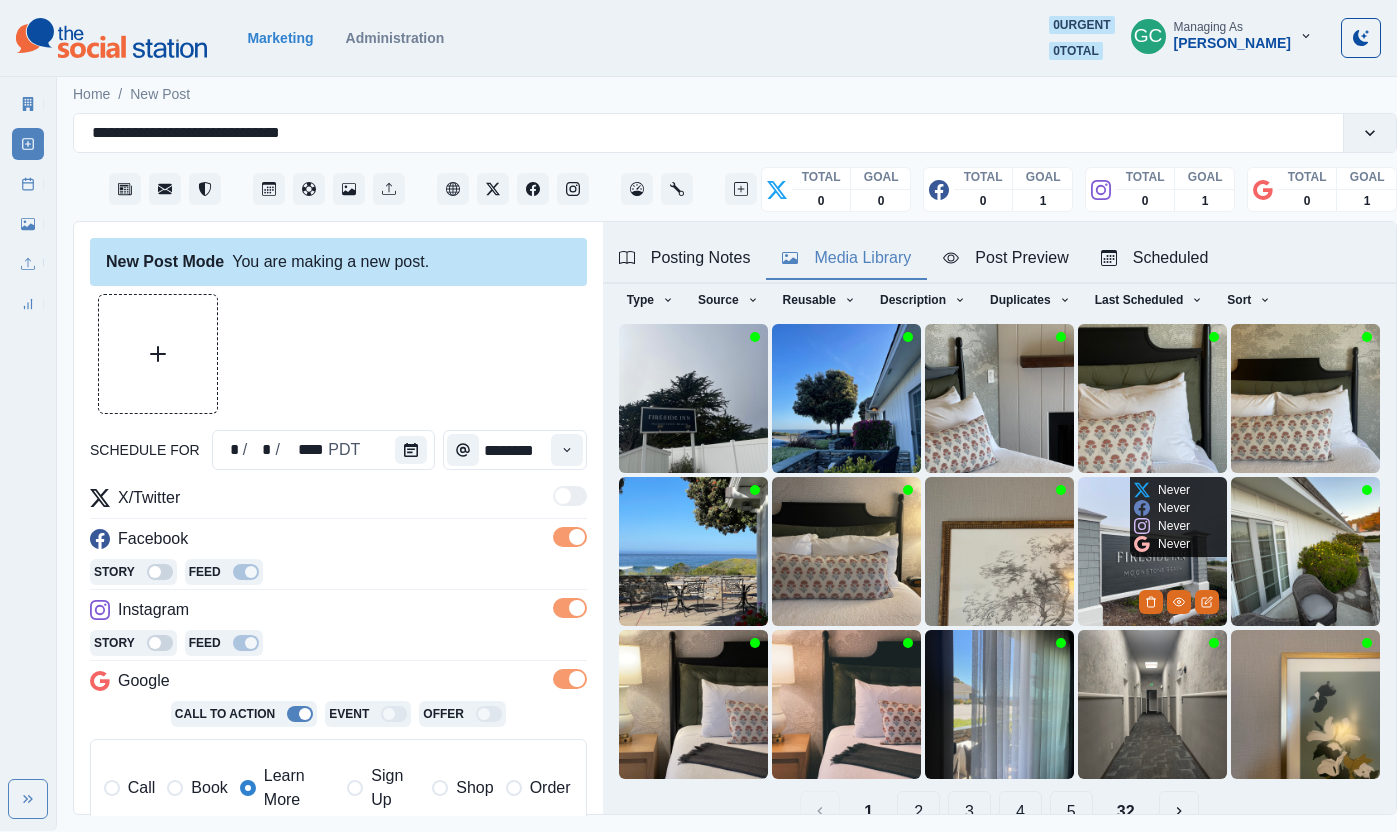scroll, scrollTop: 105, scrollLeft: 0, axis: vertical 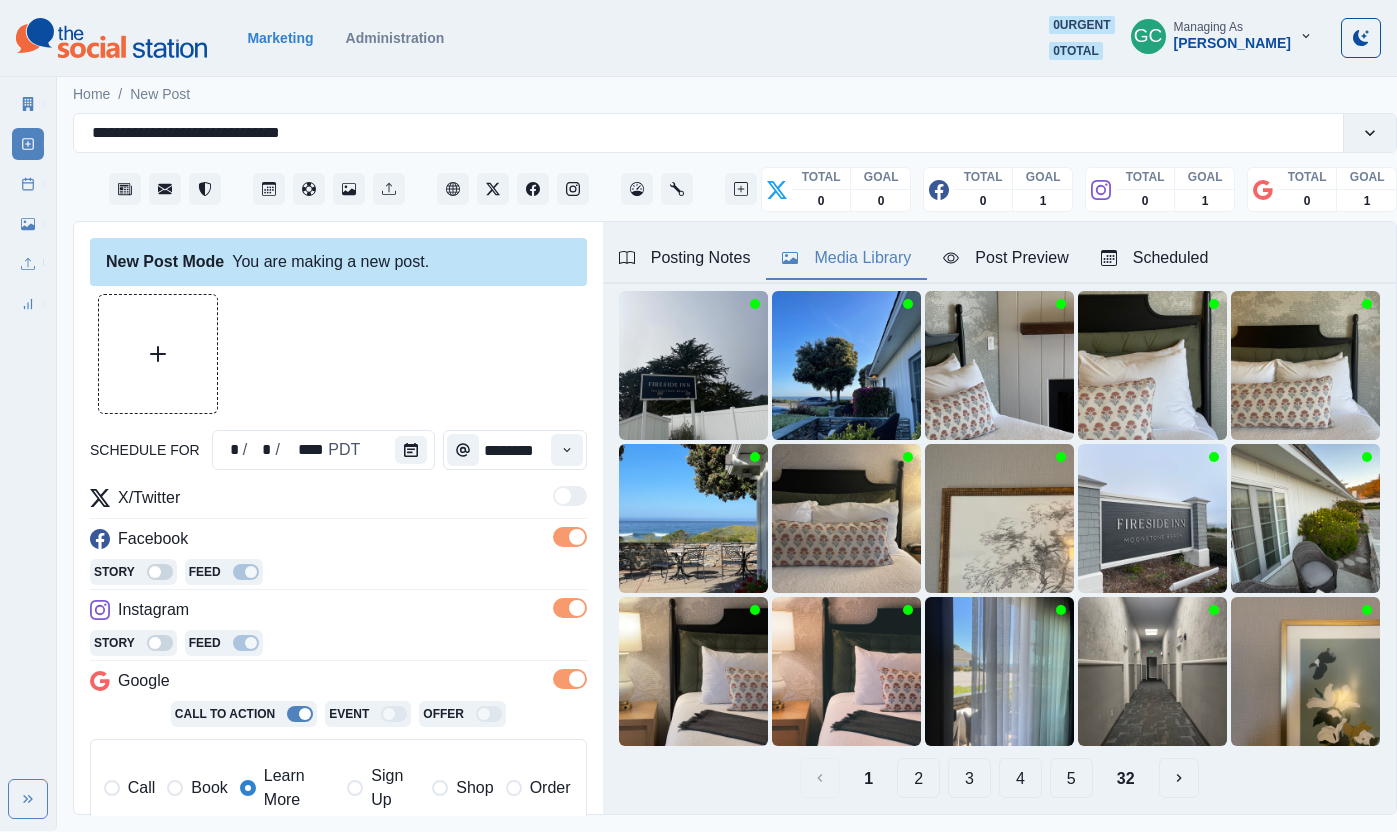 click on "2" at bounding box center (918, 778) 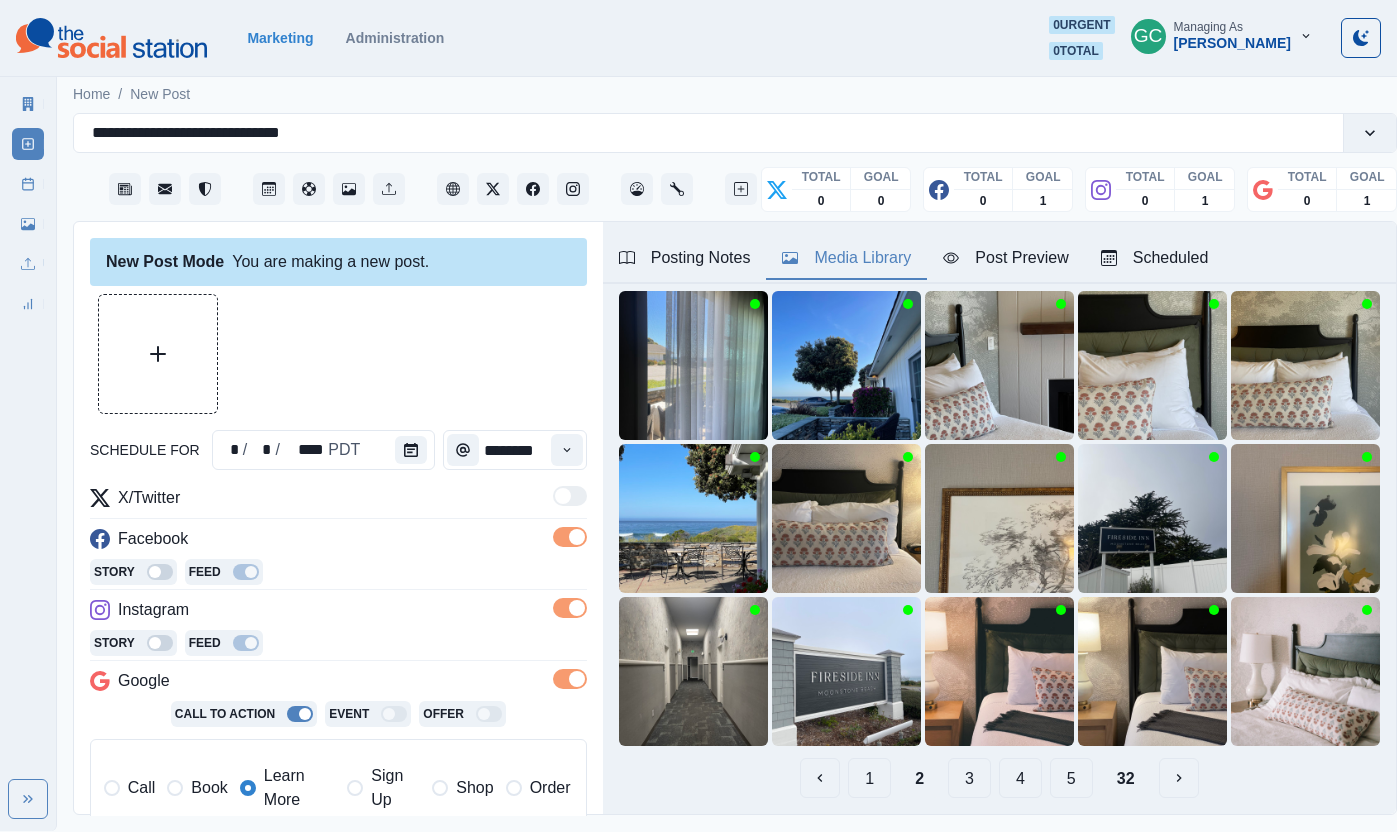 scroll, scrollTop: 167, scrollLeft: 0, axis: vertical 